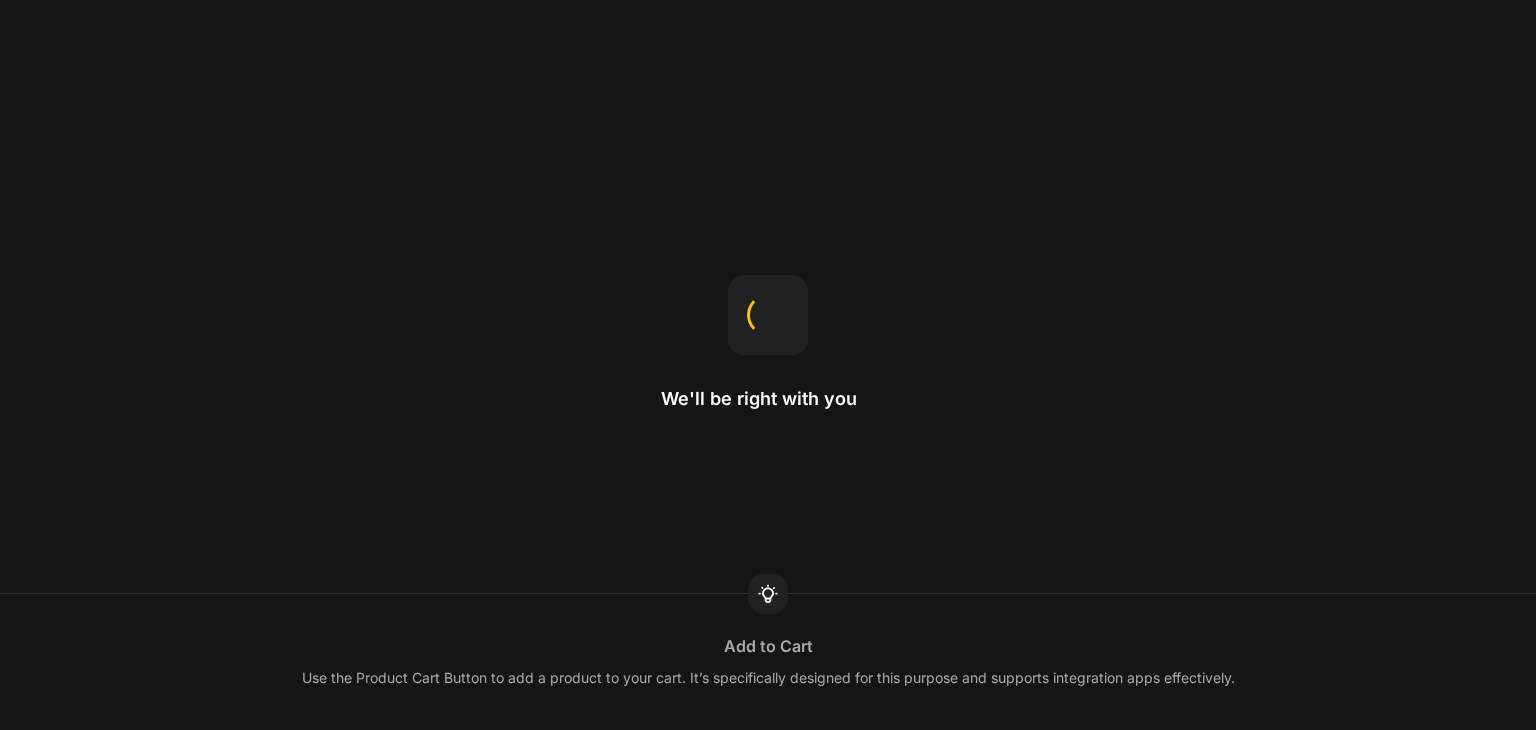 scroll, scrollTop: 0, scrollLeft: 0, axis: both 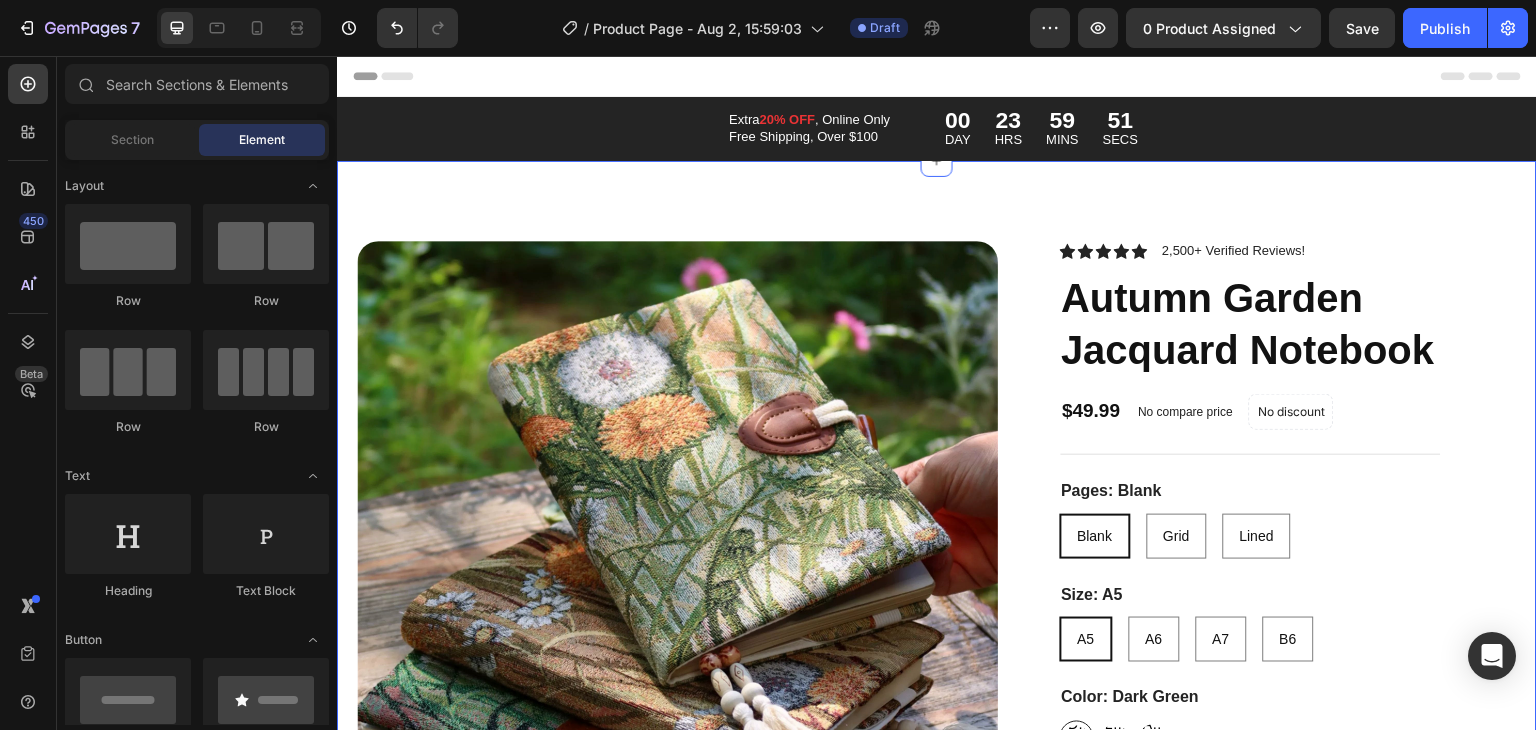 click on "Product Images
Icon
Icon
Icon
Icon
Icon Icon List 2,500+ Verified Reviews! Text Block Row Autumn Garden Jacquard Notebook Product Title $49.99 Product Price Product Price No compare price Product Price No discount   Not be displayed when published Product Badge Row Pages: Blank Blank Blank Blank Grid Grid Grid Lined Lined Lined Size: A5 A5 A5 A5 A6 A6 A6 A7 A7 A7 B6 B6 B6 Color: Dark Green Dark Green Dark Green Dark Green Light Green Light Green Light Green Autumn Yellow Autumn Yellow Autumn Yellow Product Variants & Swatches Aurelia Journals are made with carefully selected fabric covers — designed for everyday use and made to stand out. Each notebook is softcover, flexible, and crafted to bring both function and style to your writing routine.
Available in A5, A6, A7, and B6 sizes
Soft fabric cover with high-quality stitching
Choose from  blank, lined, or grid pages
Show more 1 Row" at bounding box center [937, 4260] 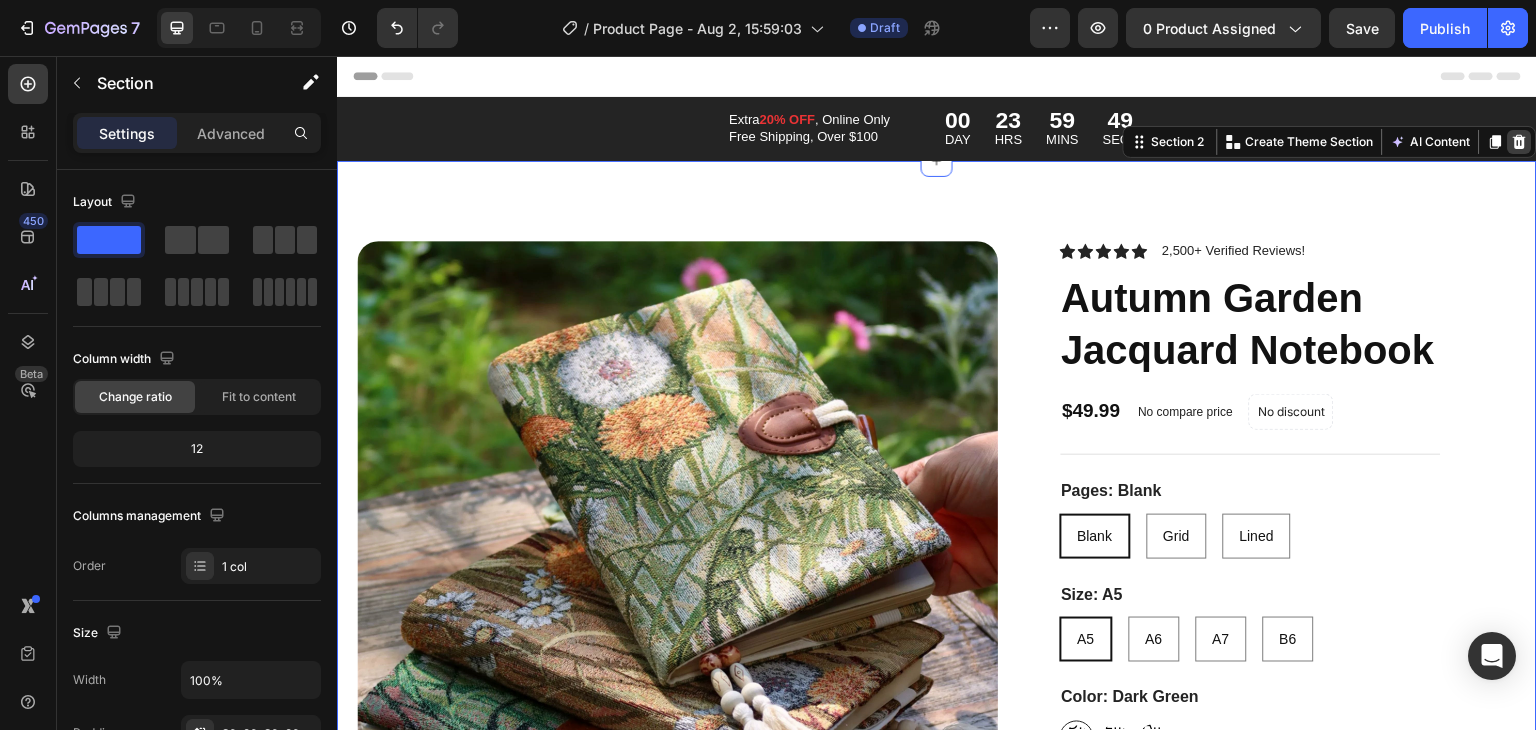 click 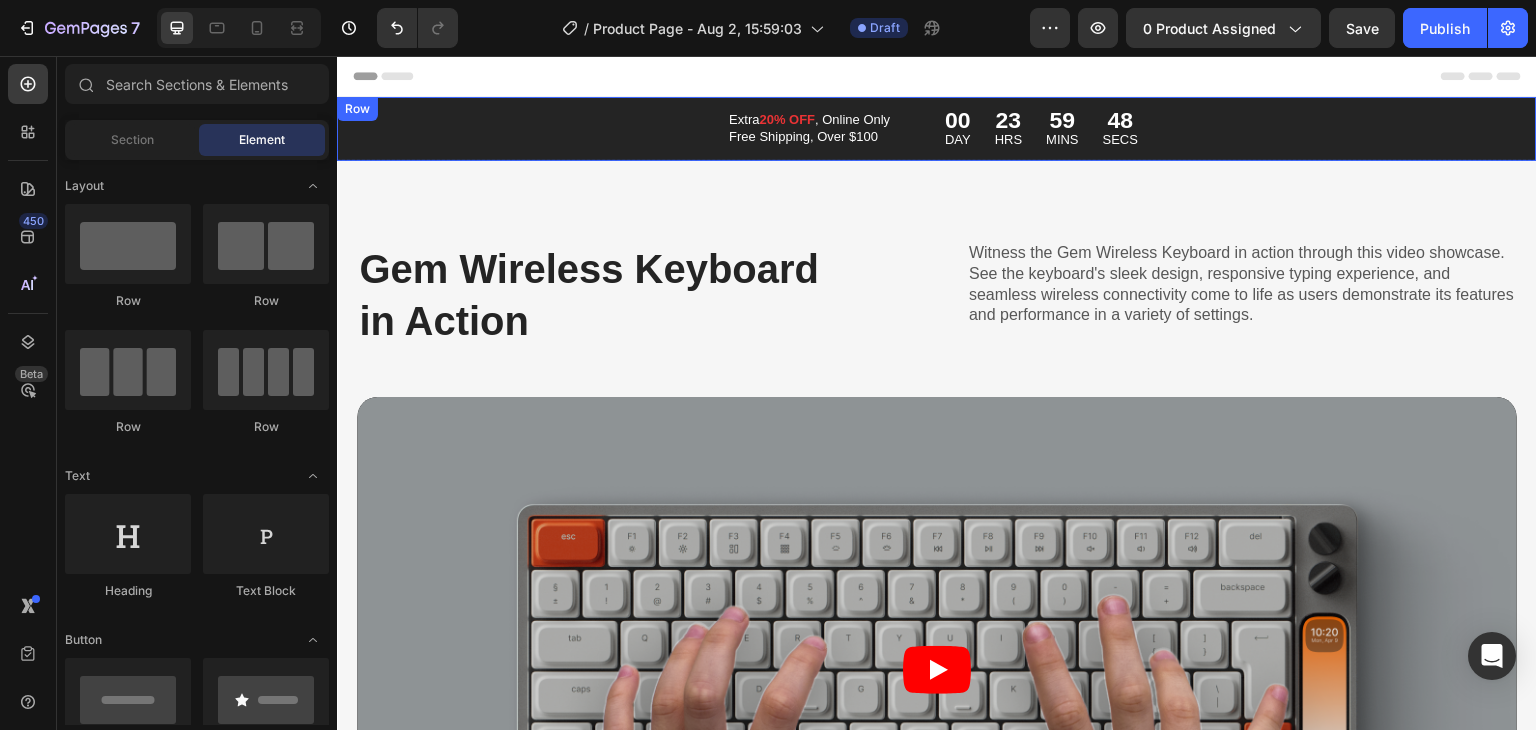 click on "Extra  20% OFF , Online Only Free Shipping, Over $100 Text Block 00 DAY 23 HRS 59 MINS 48 SECS Countdown Timer Row" at bounding box center (937, 129) 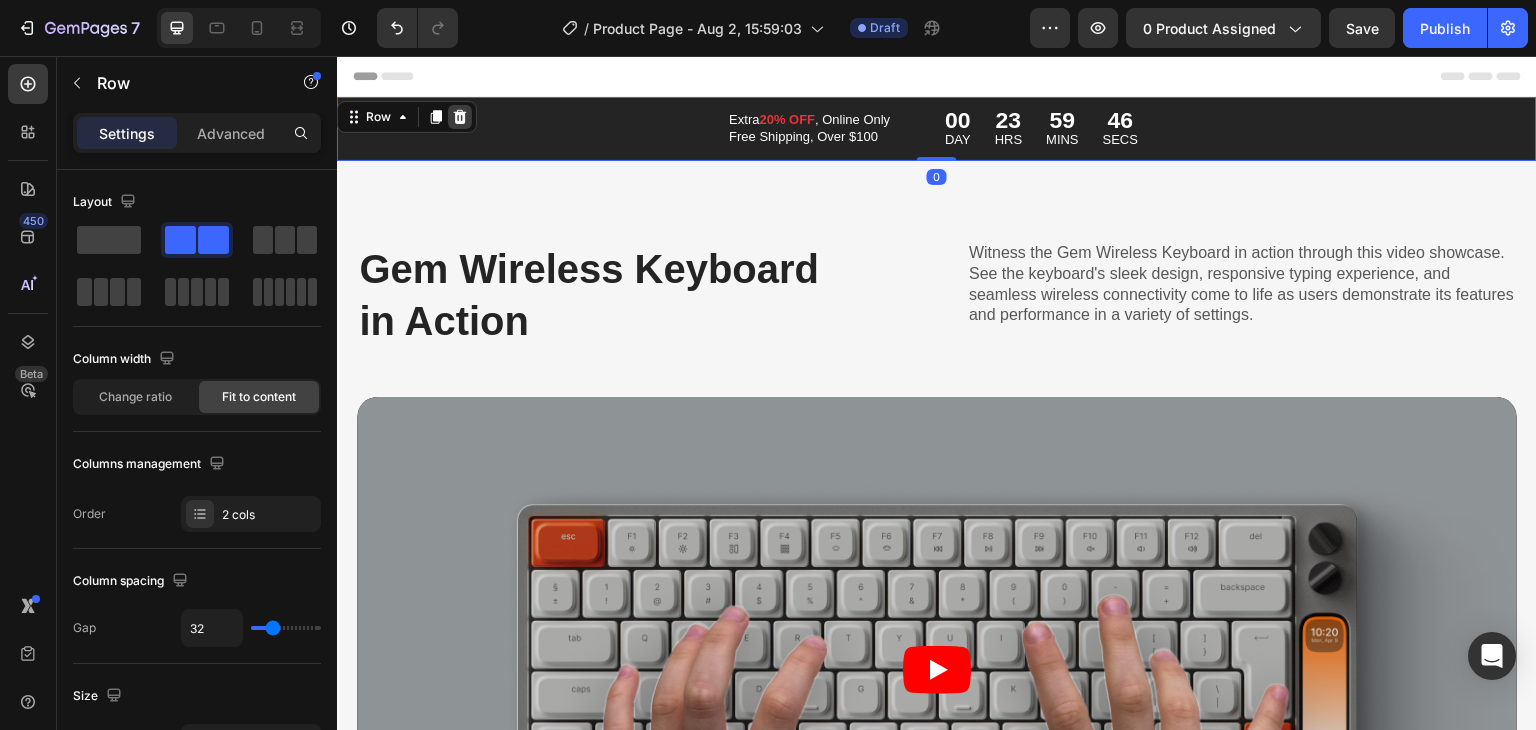 click 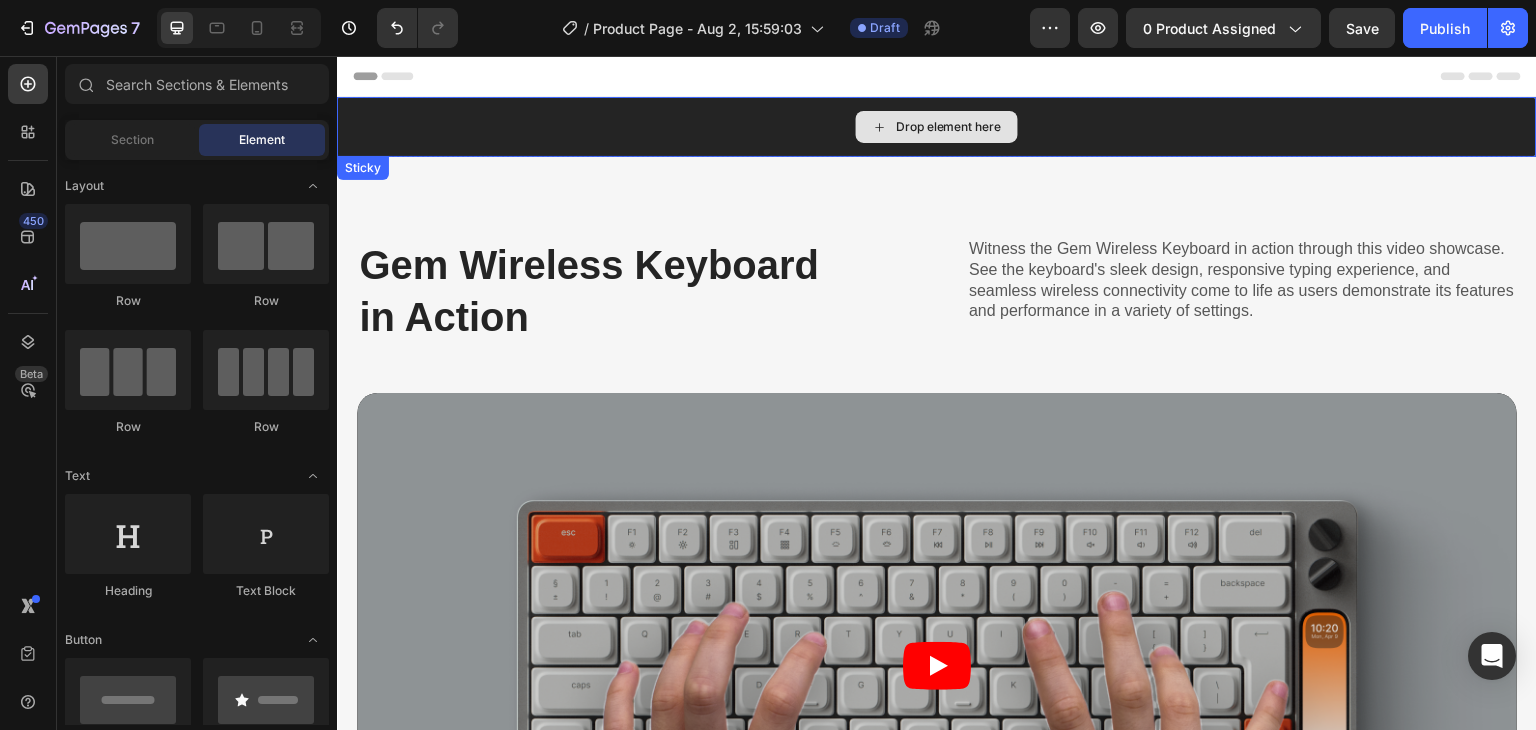click on "Drop element here" at bounding box center [937, 127] 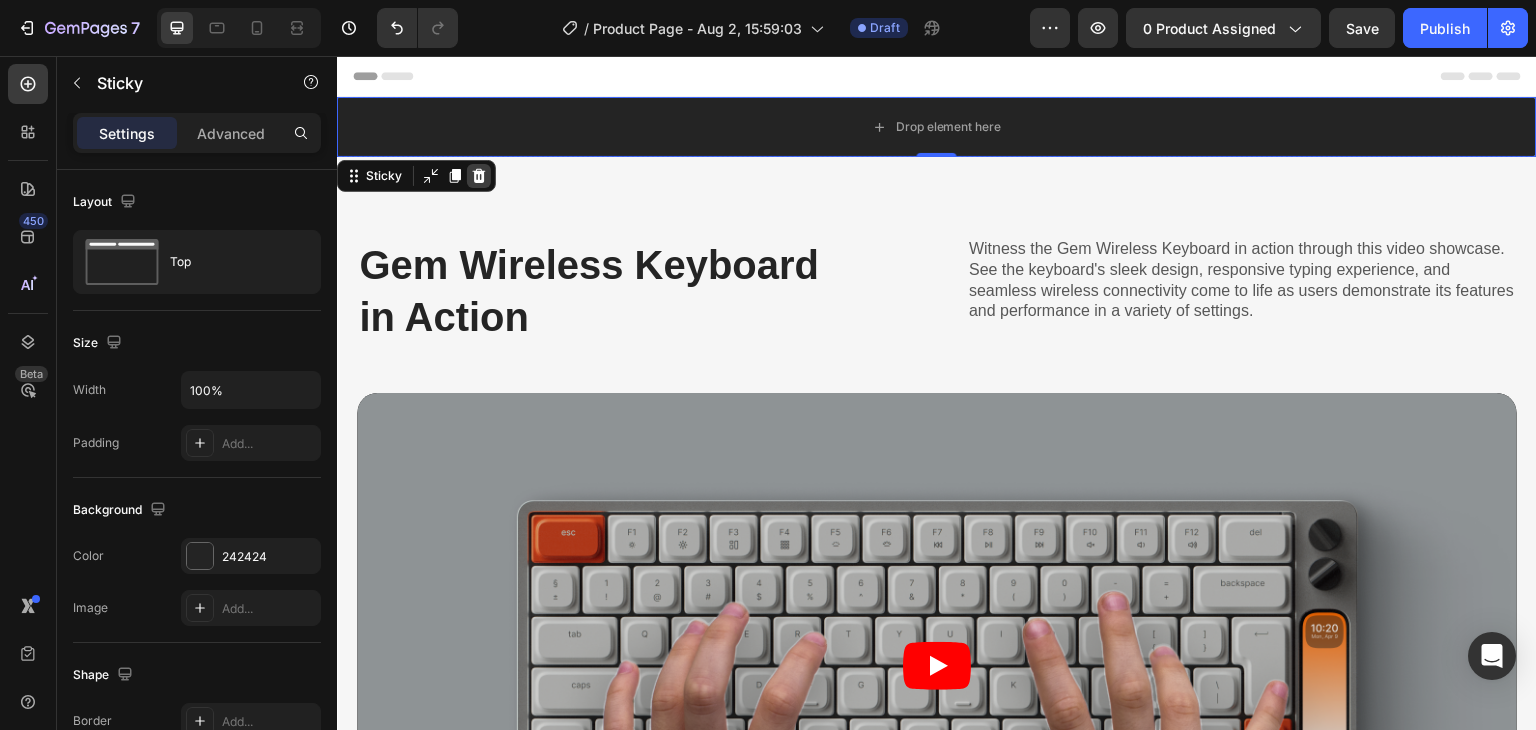 click 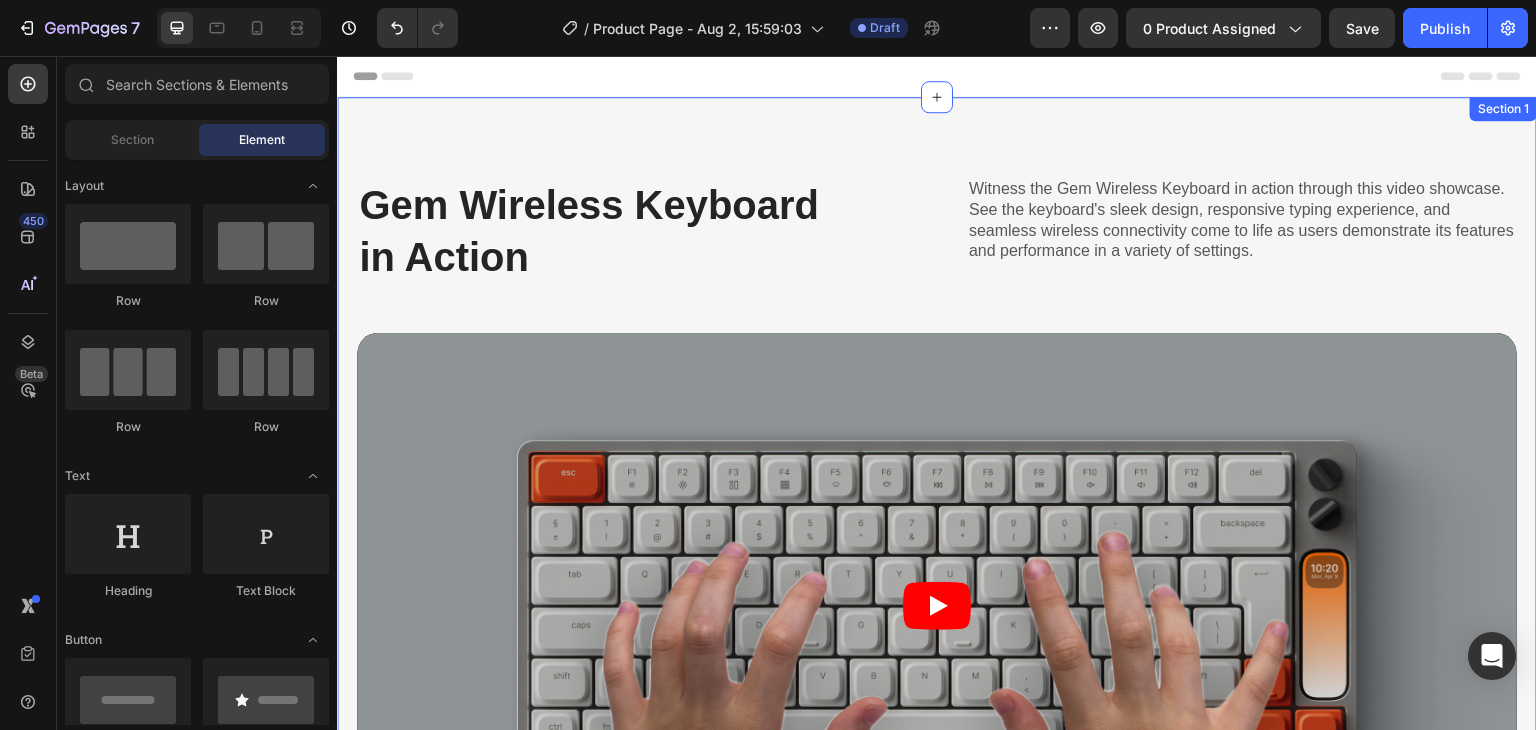 click on "Gem Wireless Keyboard in Action Heading Witness the Gem Wireless Keyboard in action through this video showcase. See the keyboard's sleek design, responsive typing experience, and seamless wireless connectivity come to life as users demonstrate its features and performance in a variety of settings. Text Block Row Video Row Section 1" at bounding box center [937, 528] 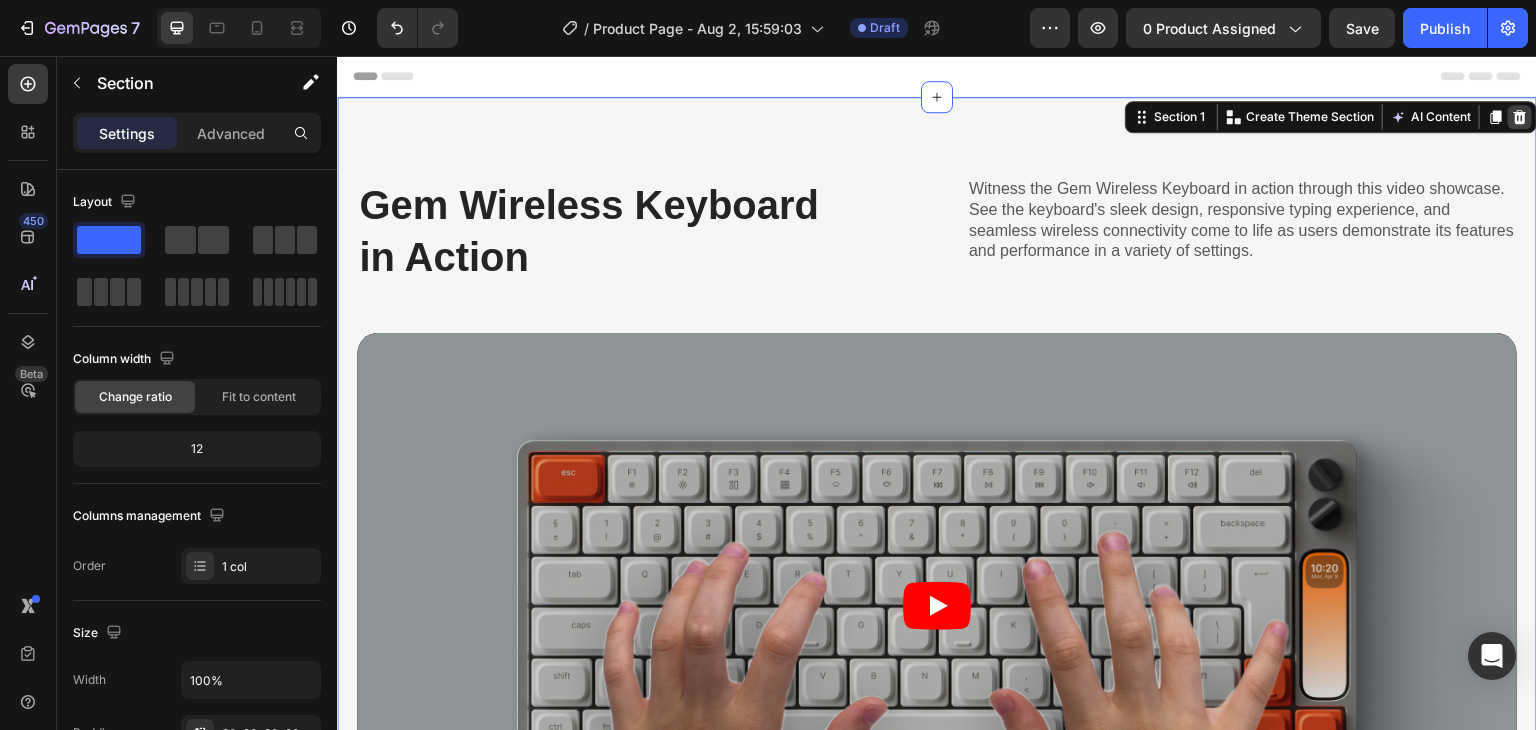 click at bounding box center (1520, 117) 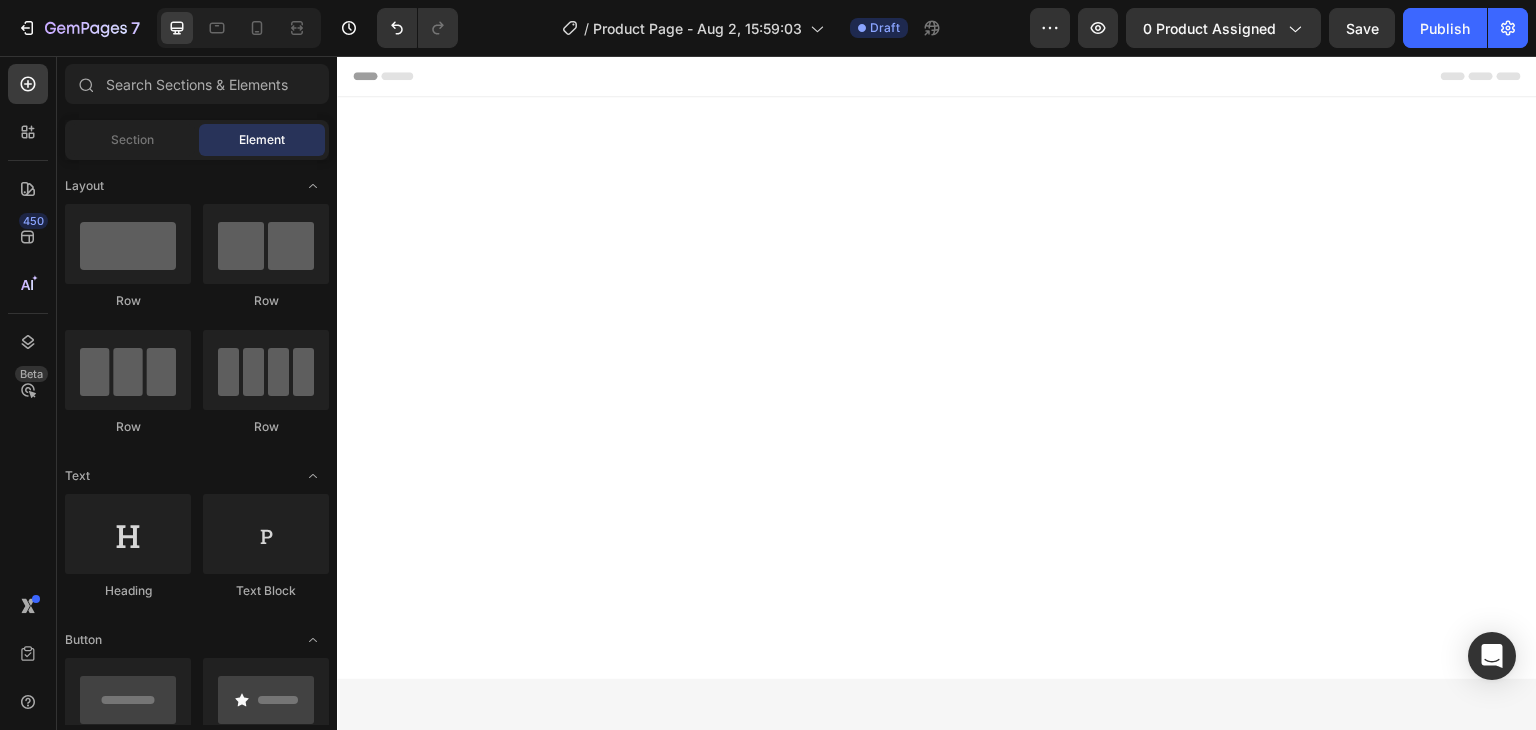 click at bounding box center [937, 388] 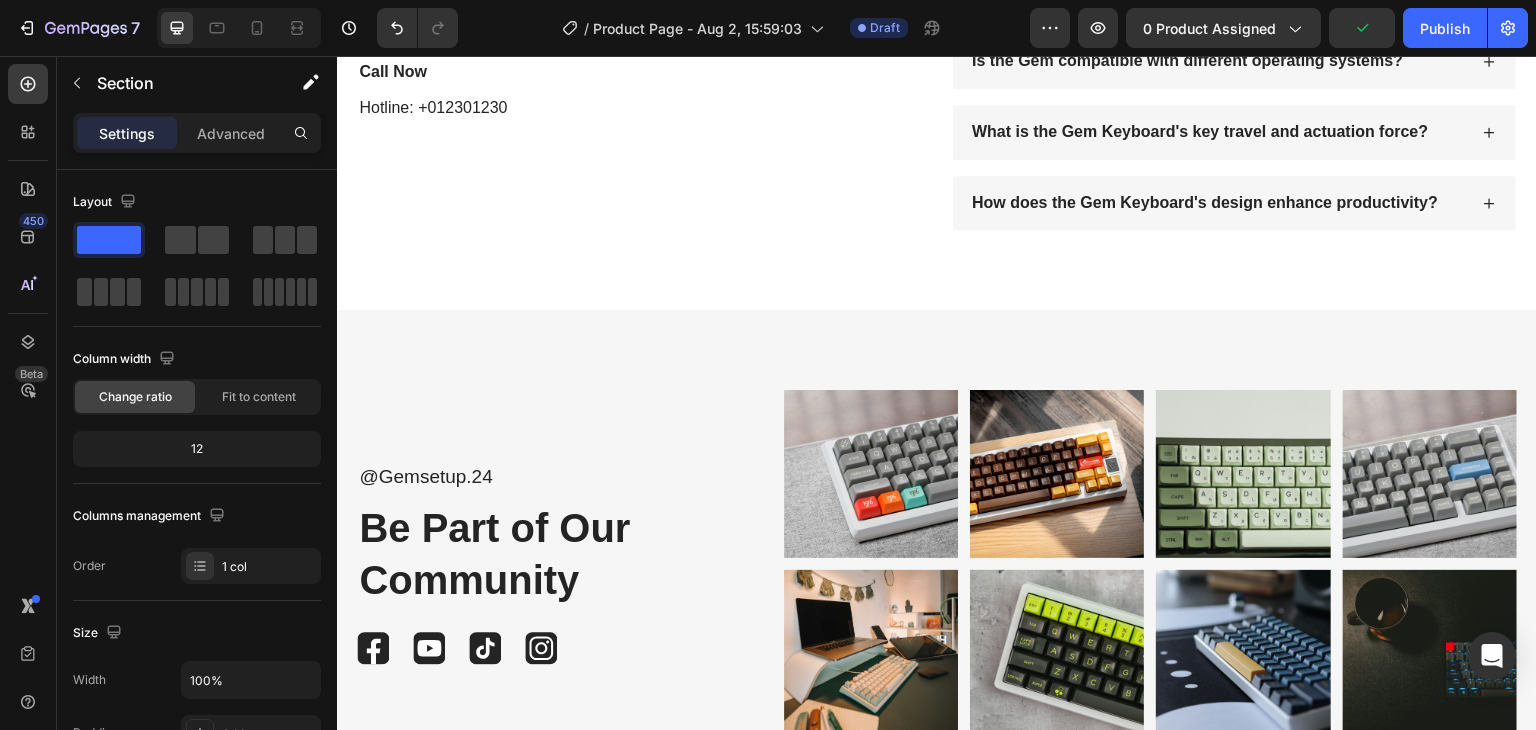 scroll, scrollTop: 3411, scrollLeft: 0, axis: vertical 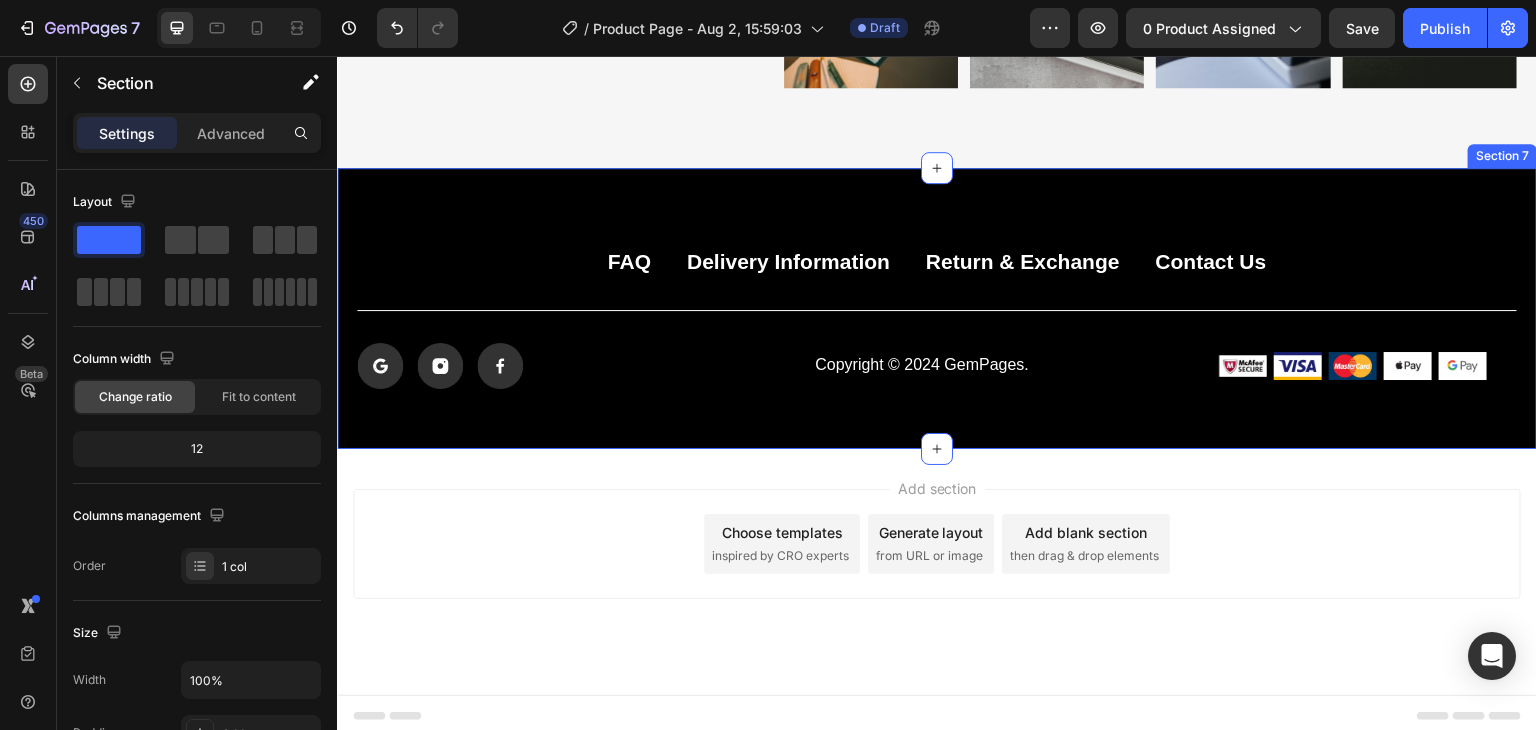 click on "FAQ Button Delivery Information Button Return & Exchange Button Contact Us Button Row
Icon
Icon
Icon Icon List Copyright © 2024 GemPages.  Text Block Image Image Image Image Image Row Row Section 7" at bounding box center [937, 308] 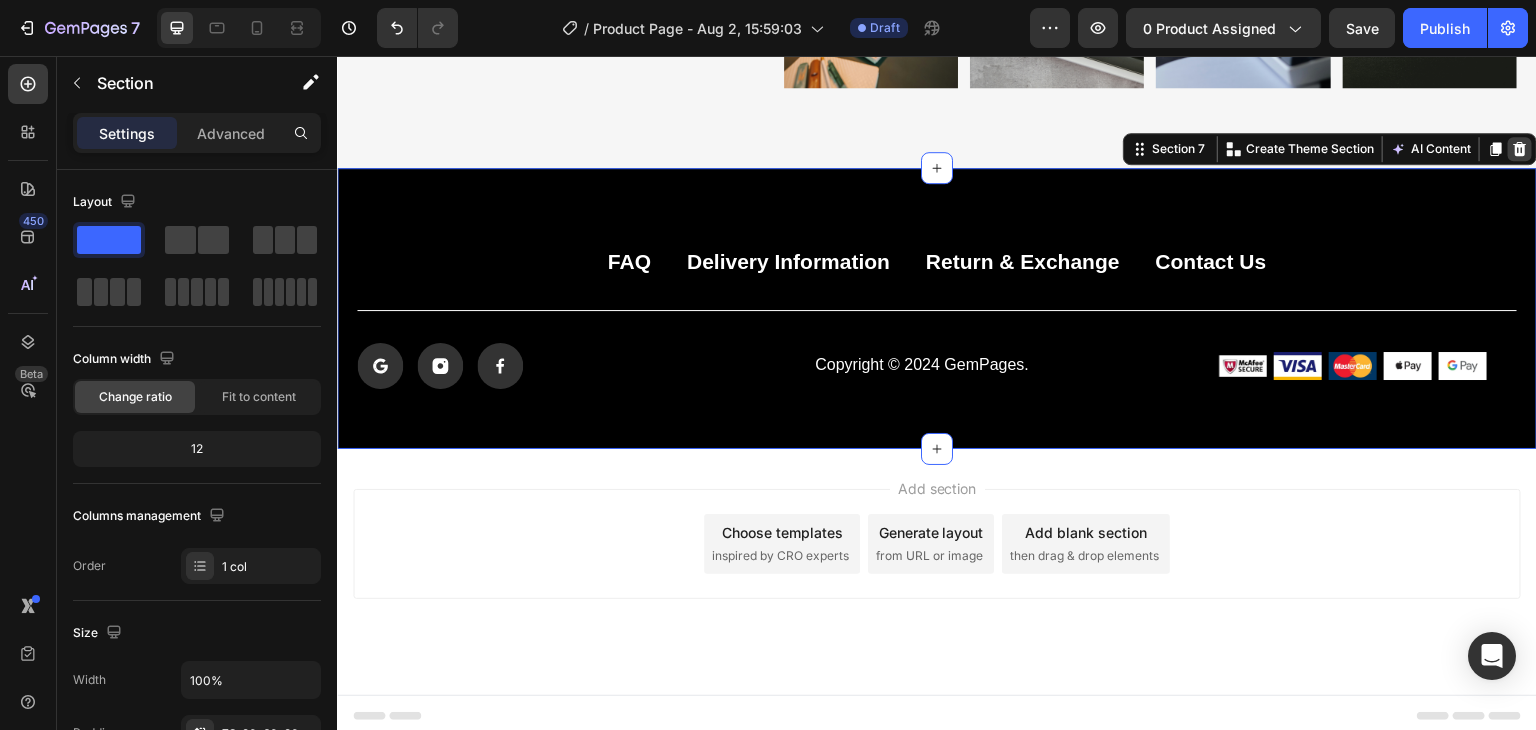 click 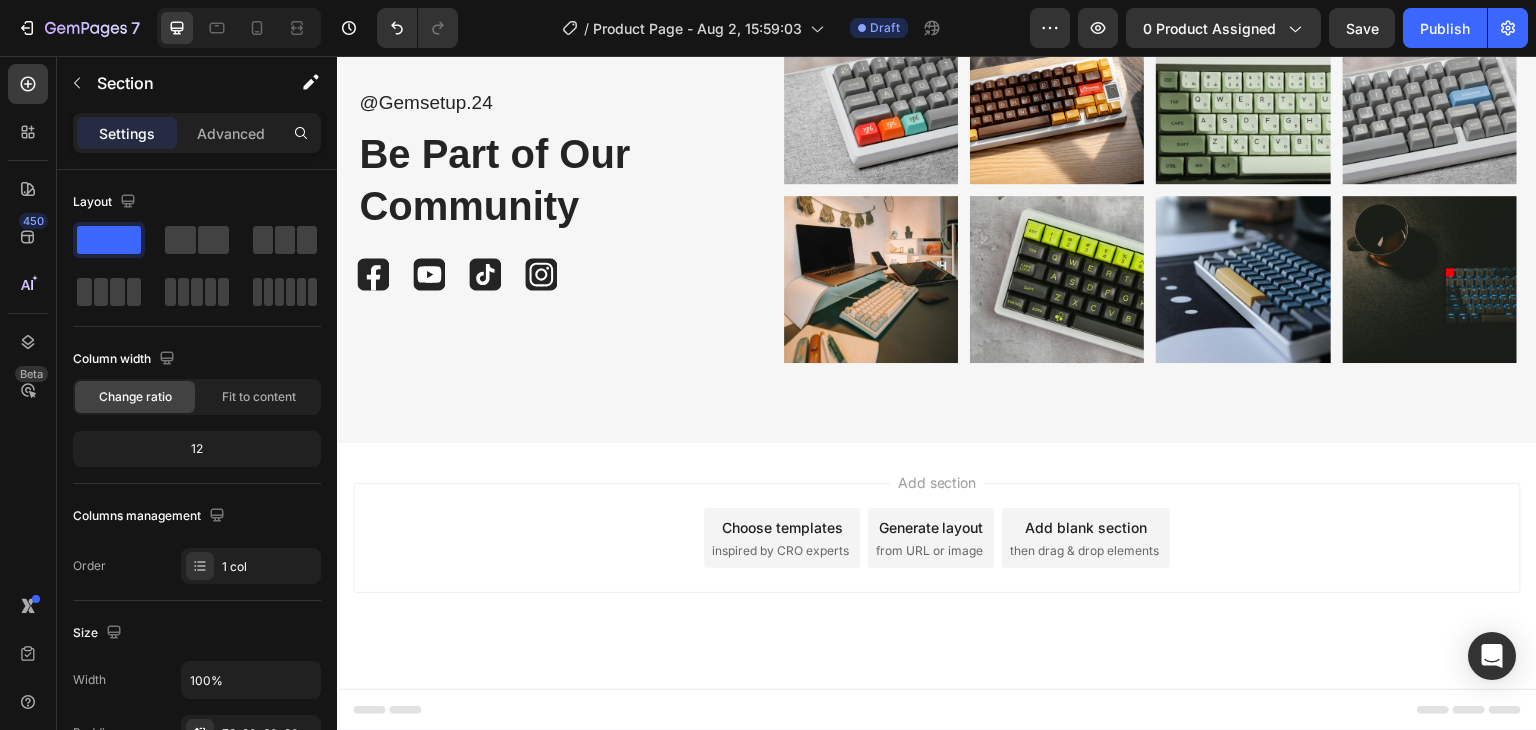 scroll, scrollTop: 3131, scrollLeft: 0, axis: vertical 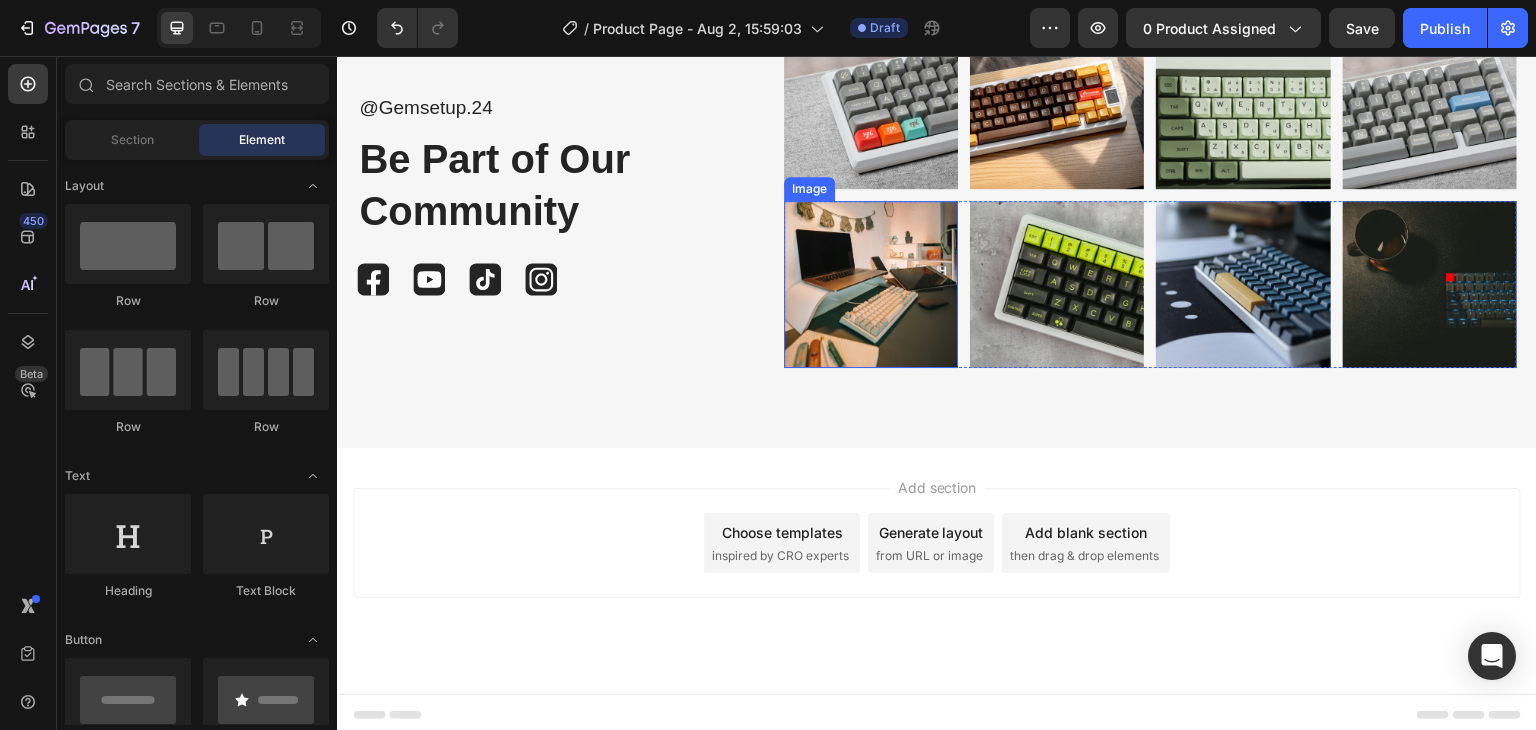 click on "@Gemsetup.24 Text Block Be Part of Our Community Heading Image Image Image Image Row Image Image Image Image Row Image Image Image Image Row Row Section 6" at bounding box center (937, 194) 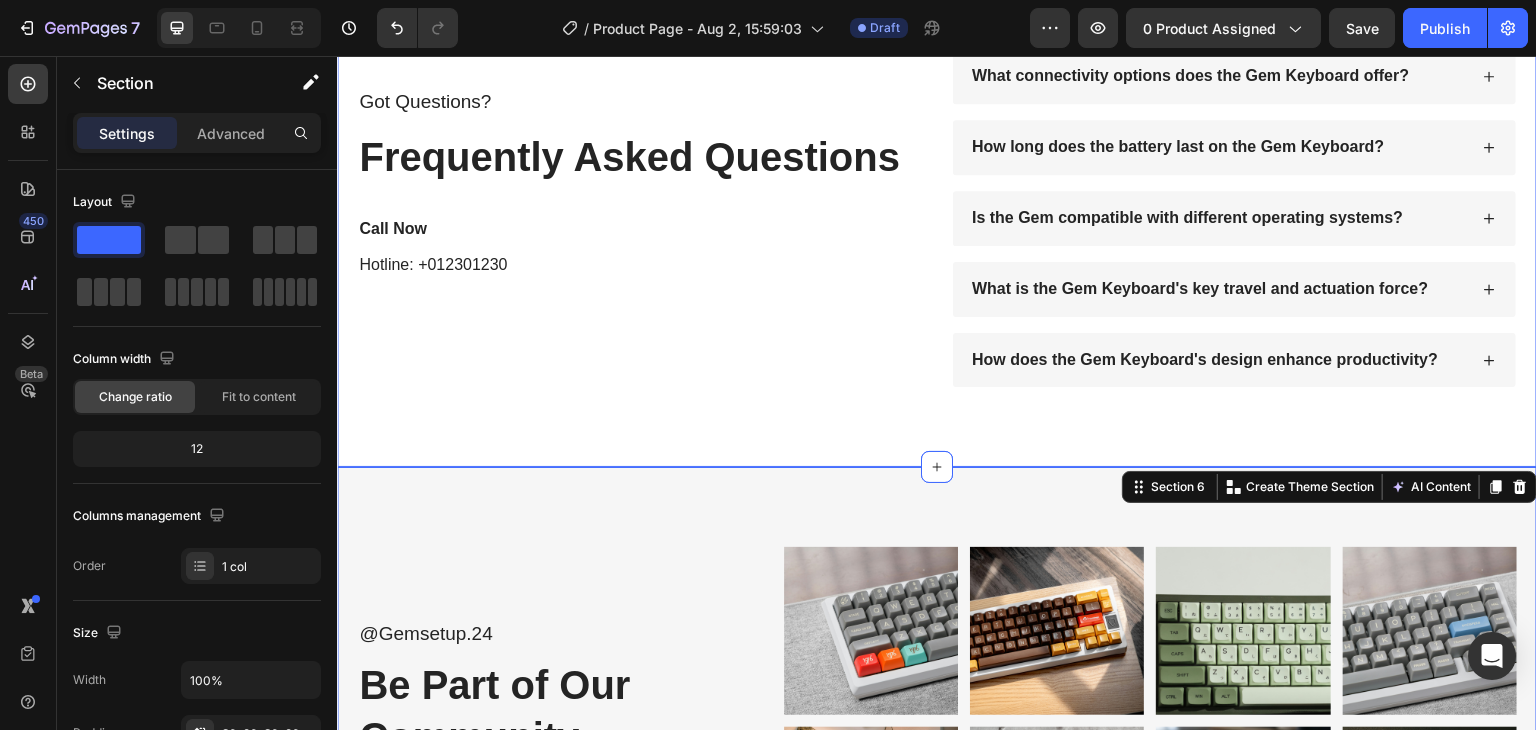 scroll, scrollTop: 2603, scrollLeft: 0, axis: vertical 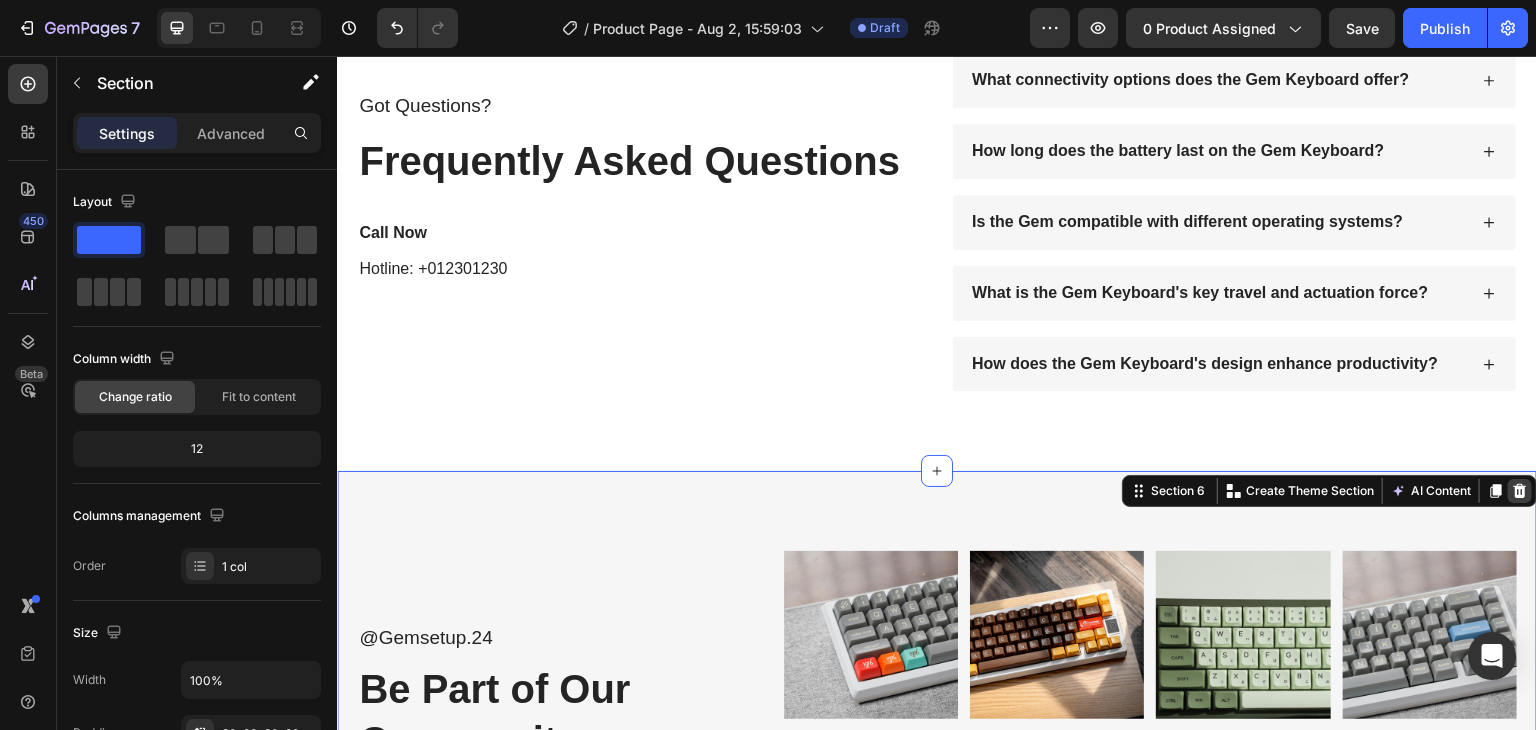 click 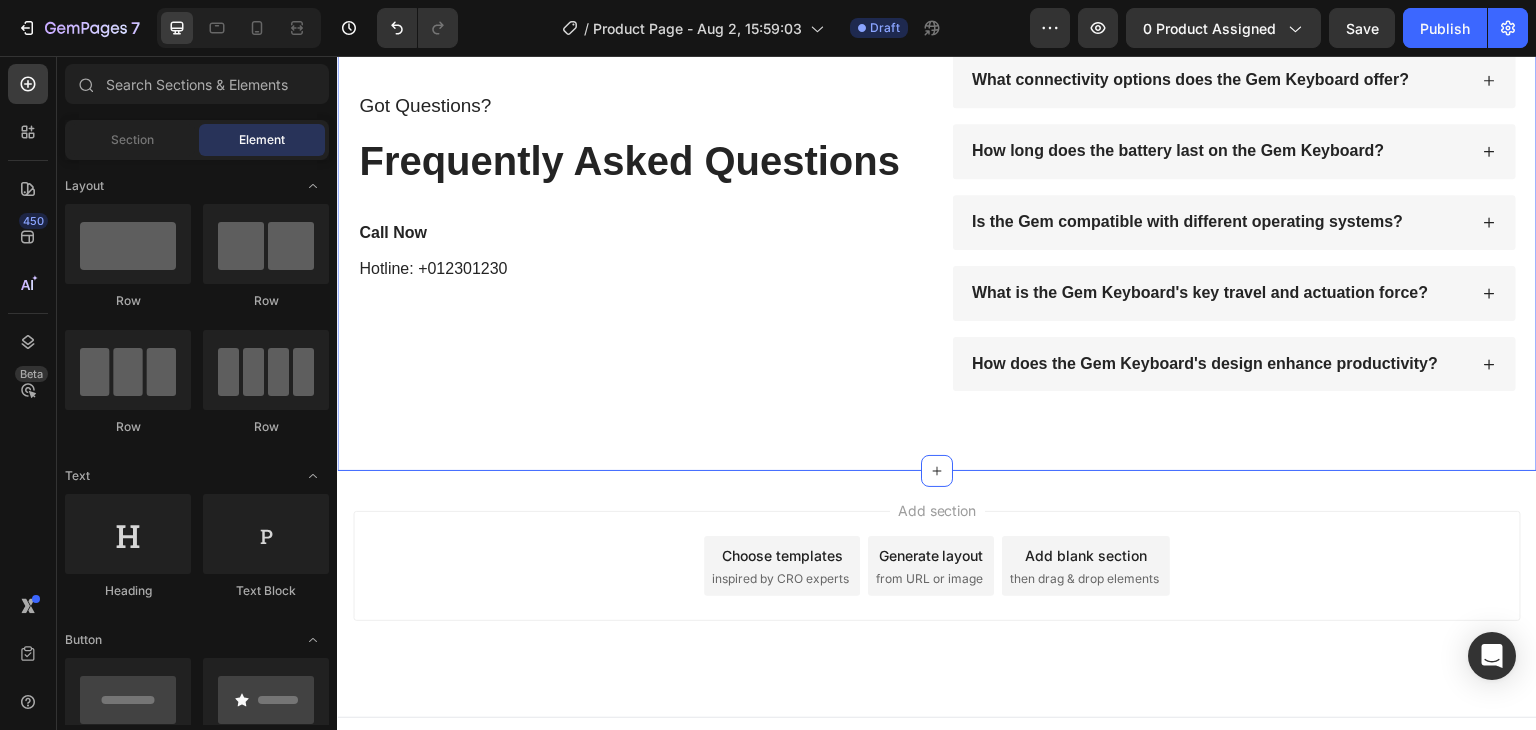 click on "Got Questions? Text Block Frequently Asked Questions Heading Call Now Text Block Hotline: +012301230 Text Block
What makes the Gem Keyboard unique?
What connectivity options does the Gem Keyboard offer?
How long does the battery last on the Gem Keyboard?
Is the Gem compatible with different operating systems?
What is the Gem Keyboard's key travel and actuation force?
How does the Gem Keyboard's design enhance productivity? Accordion Row Section 5" at bounding box center (937, 187) 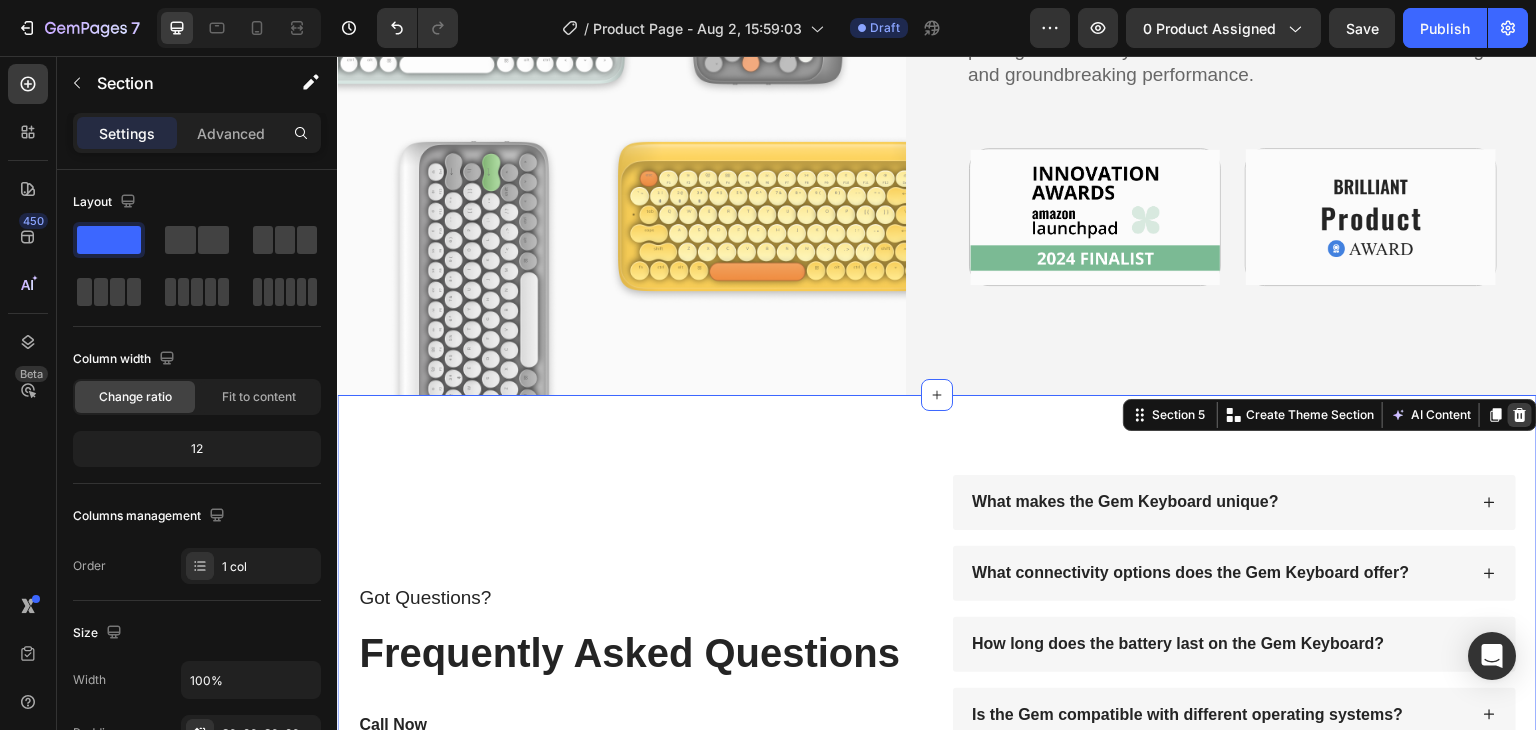 click 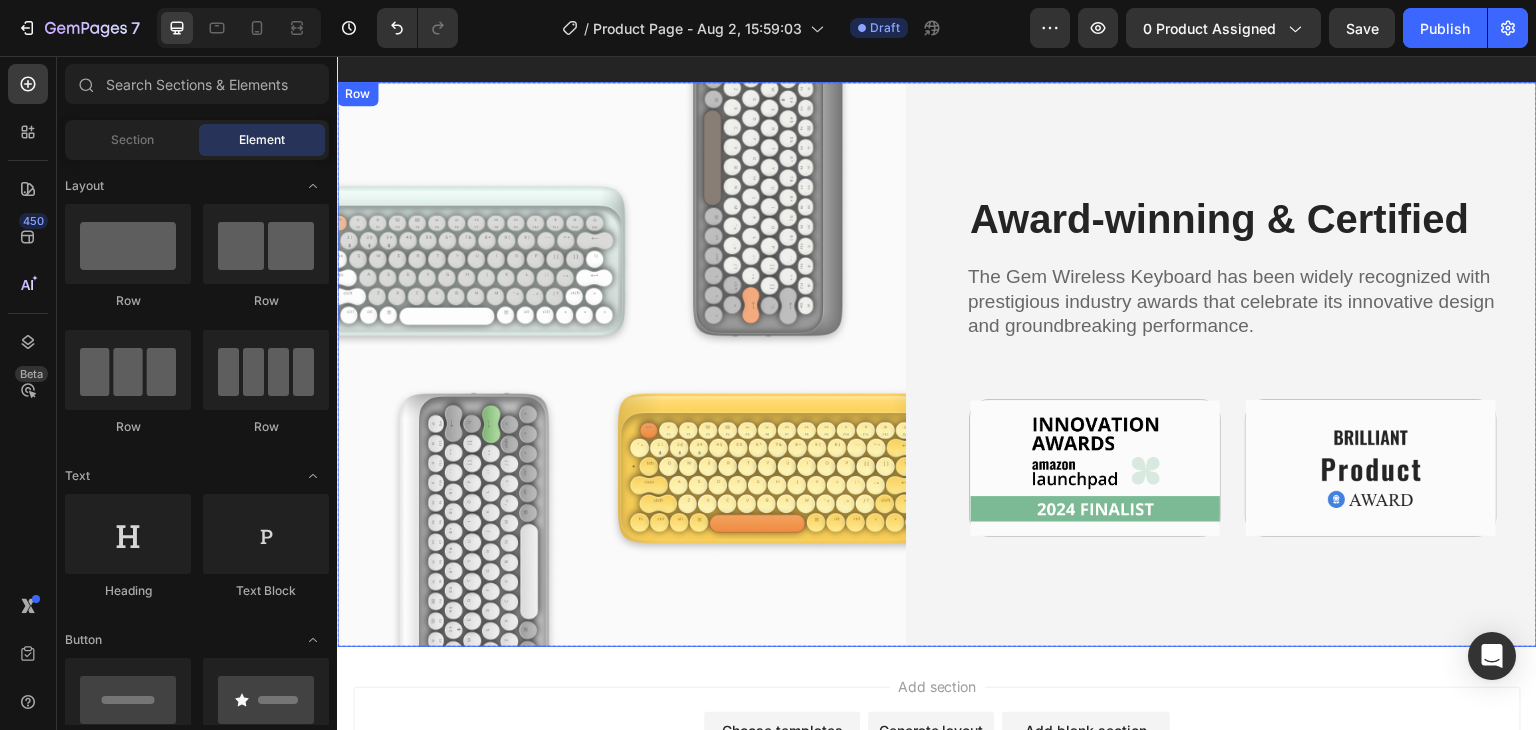 click on "Award-winning & Certified Heading The Gem Wireless Keyboard has been widely recognized with prestigious industry awards that celebrate its innovative design and groundbreaking performance. Text Block Image Image Row" at bounding box center (1252, 364) 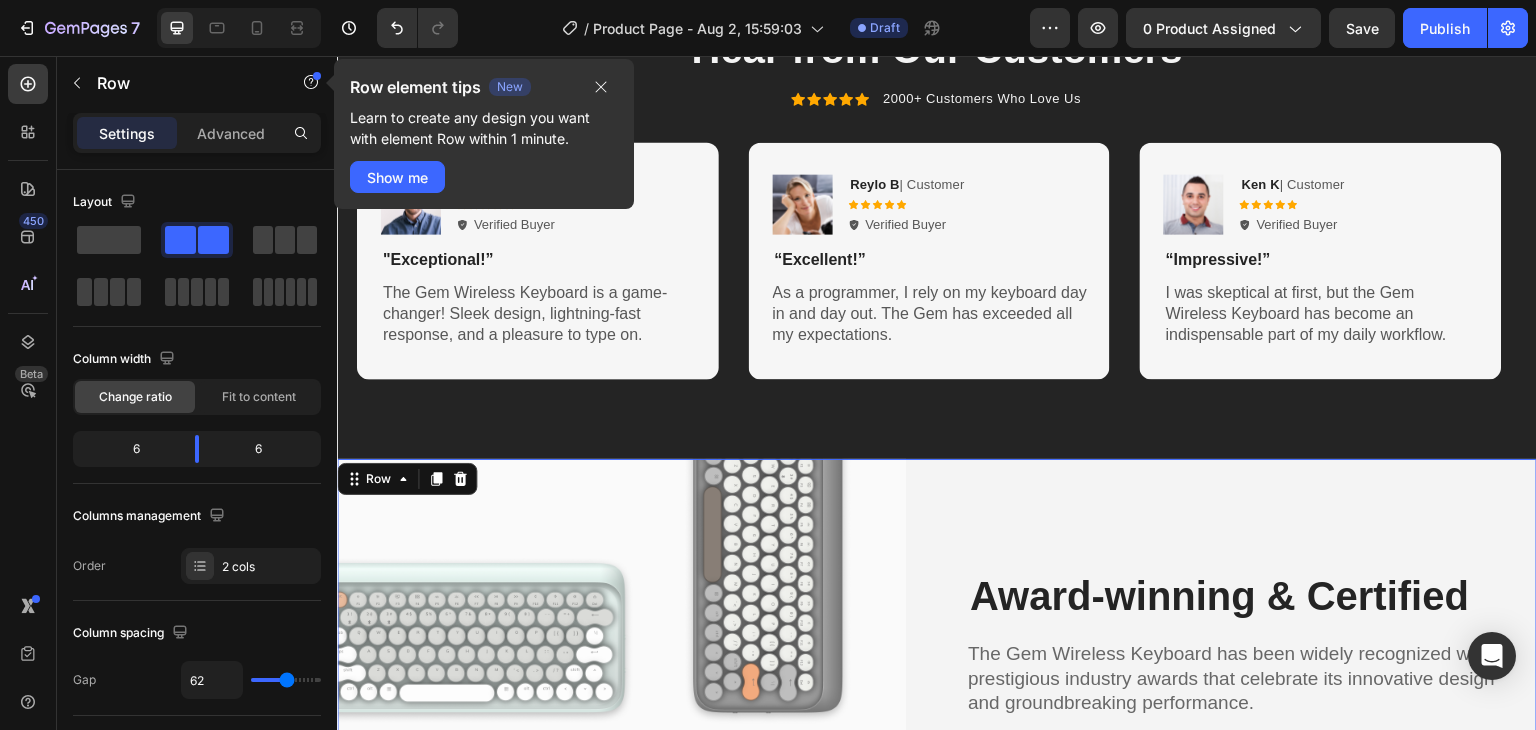 scroll, scrollTop: 1491, scrollLeft: 0, axis: vertical 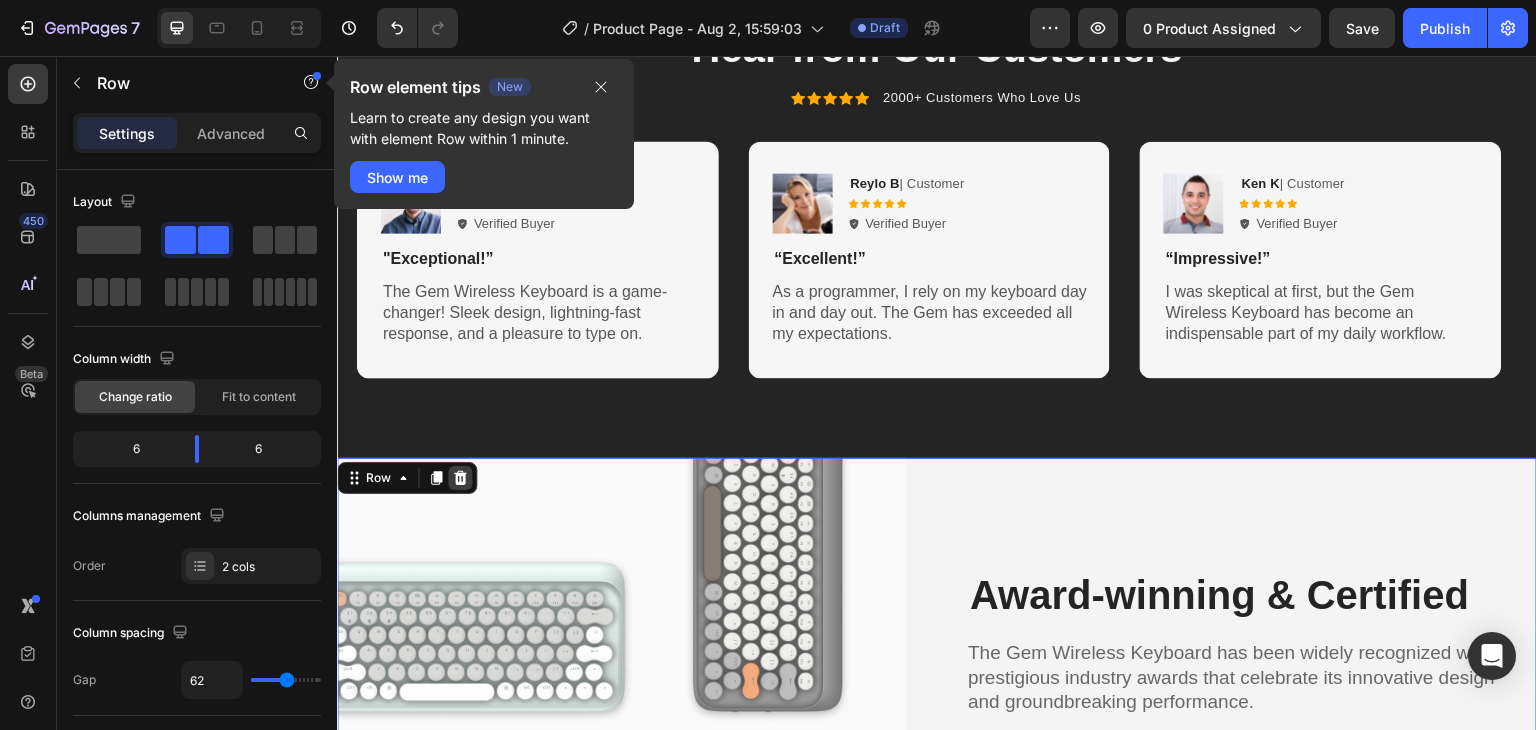 click 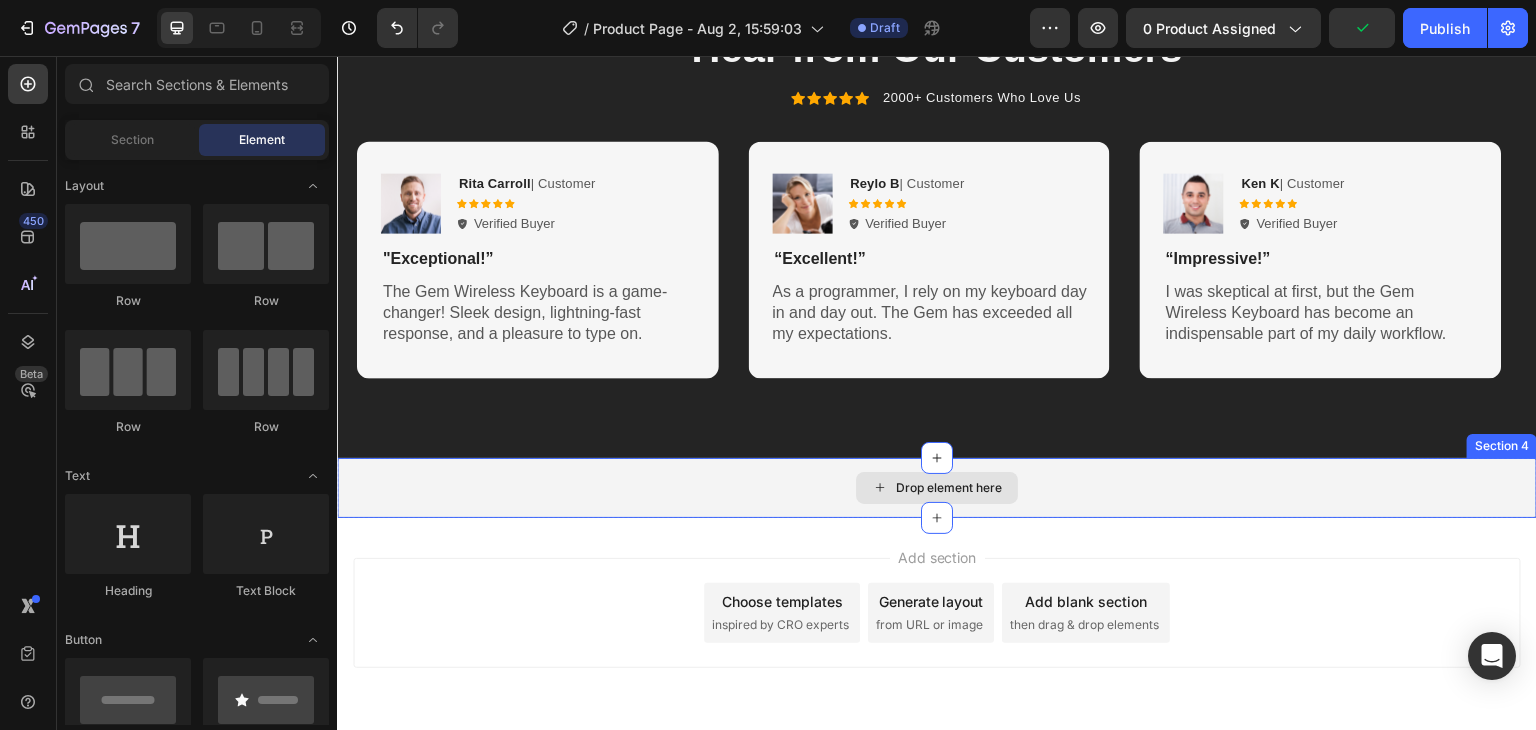 click on "Drop element here" at bounding box center [937, 488] 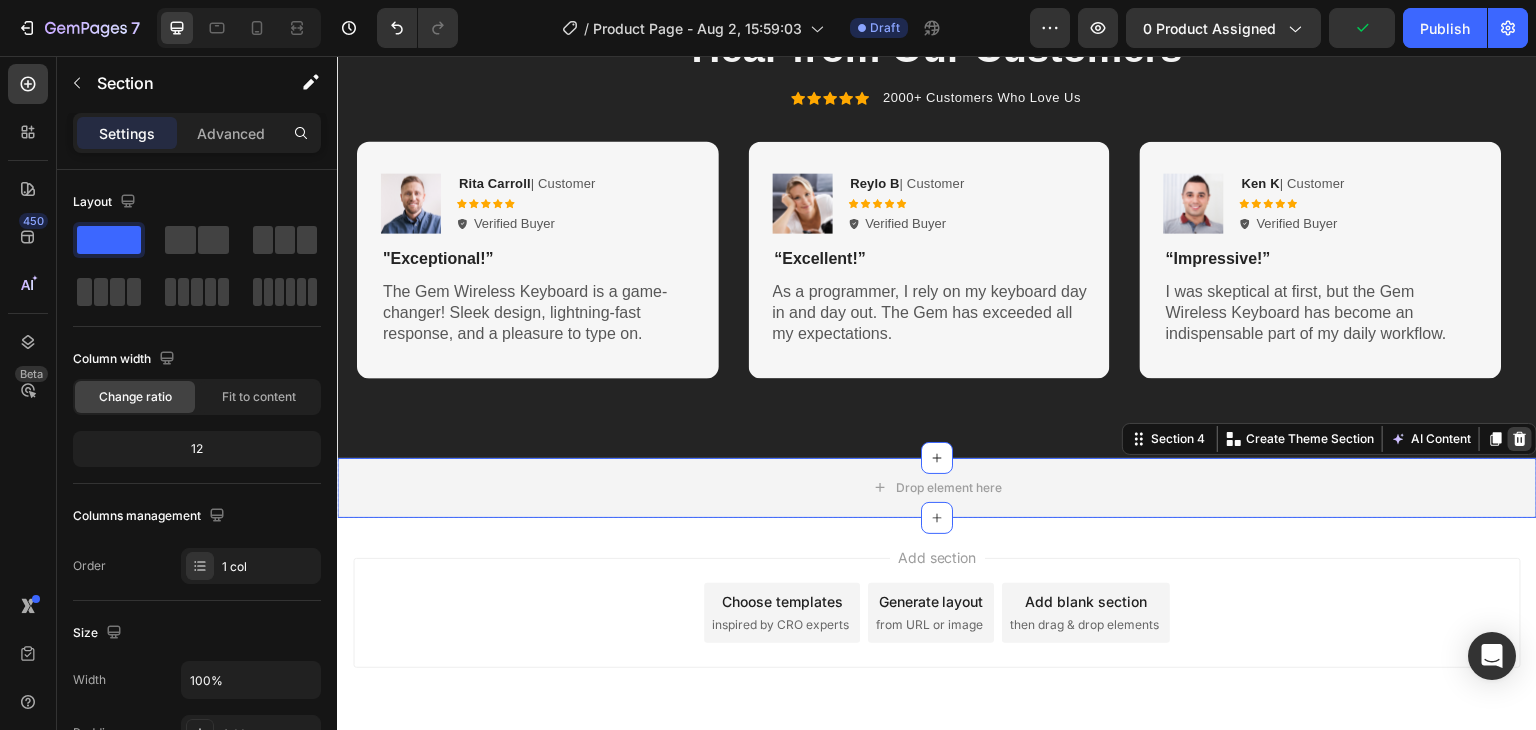 click 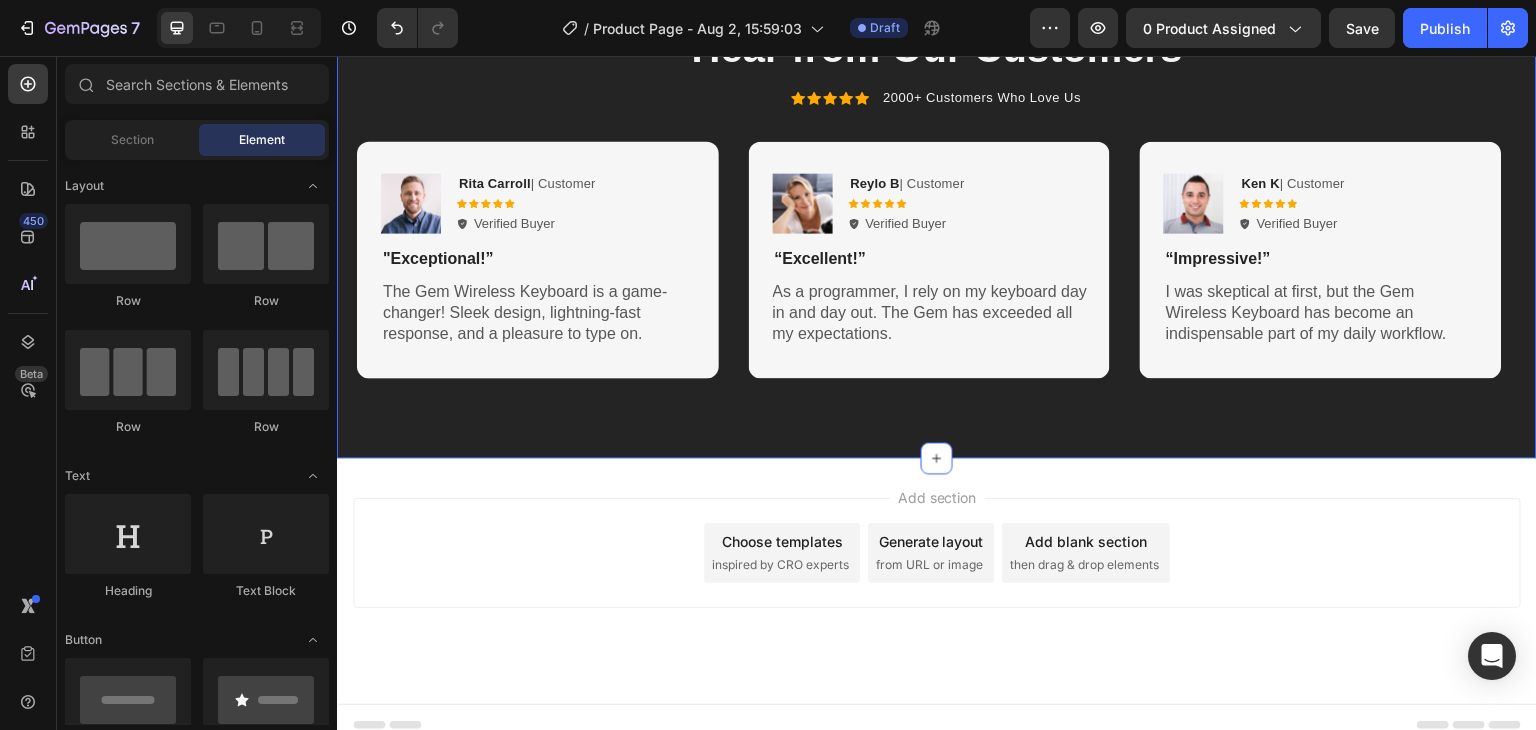 click on "Hear from Our Customers Heading Icon Icon Icon Icon Icon Icon List 2000+ Customers Who Love Us Text Block Row Image Rita Carroll  | Customer   Text Block Icon Icon Icon Icon Icon Icon List
Verified Buyer Item List Row "Exceptional!” Text Block The Gem Wireless Keyboard is a game-changer! Sleek design, lightning-fast response, and a pleasure to type on. Text Block Row Image Reylo B  | Customer   Text Block Icon Icon Icon Icon Icon Icon List
Verified Buyer Item List Row “Excellent!” Text Block As a programmer, I rely on my keyboard day in and day out. The Gem has exceeded all my expectations. Text Block Row Image Ken K  | Customer   Text Block Icon Icon Icon Icon Icon Icon List
Verified Buyer Item List Row “Impressive!” Text Block I was skeptical at first, but the Gem Wireless Keyboard has become an indispensable part of my daily workflow. Text Block Row Carousel Section 3" at bounding box center (937, 199) 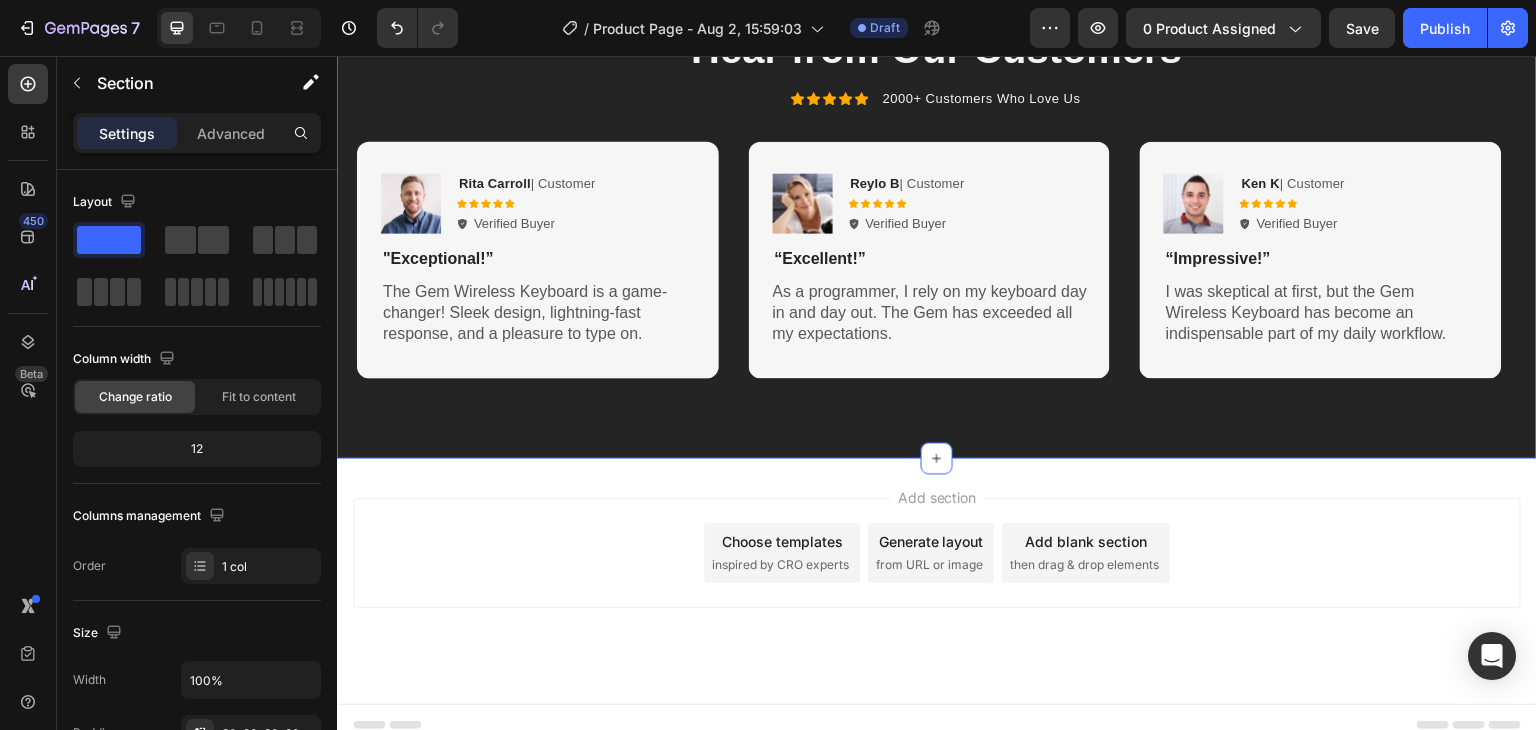 scroll, scrollTop: 973, scrollLeft: 0, axis: vertical 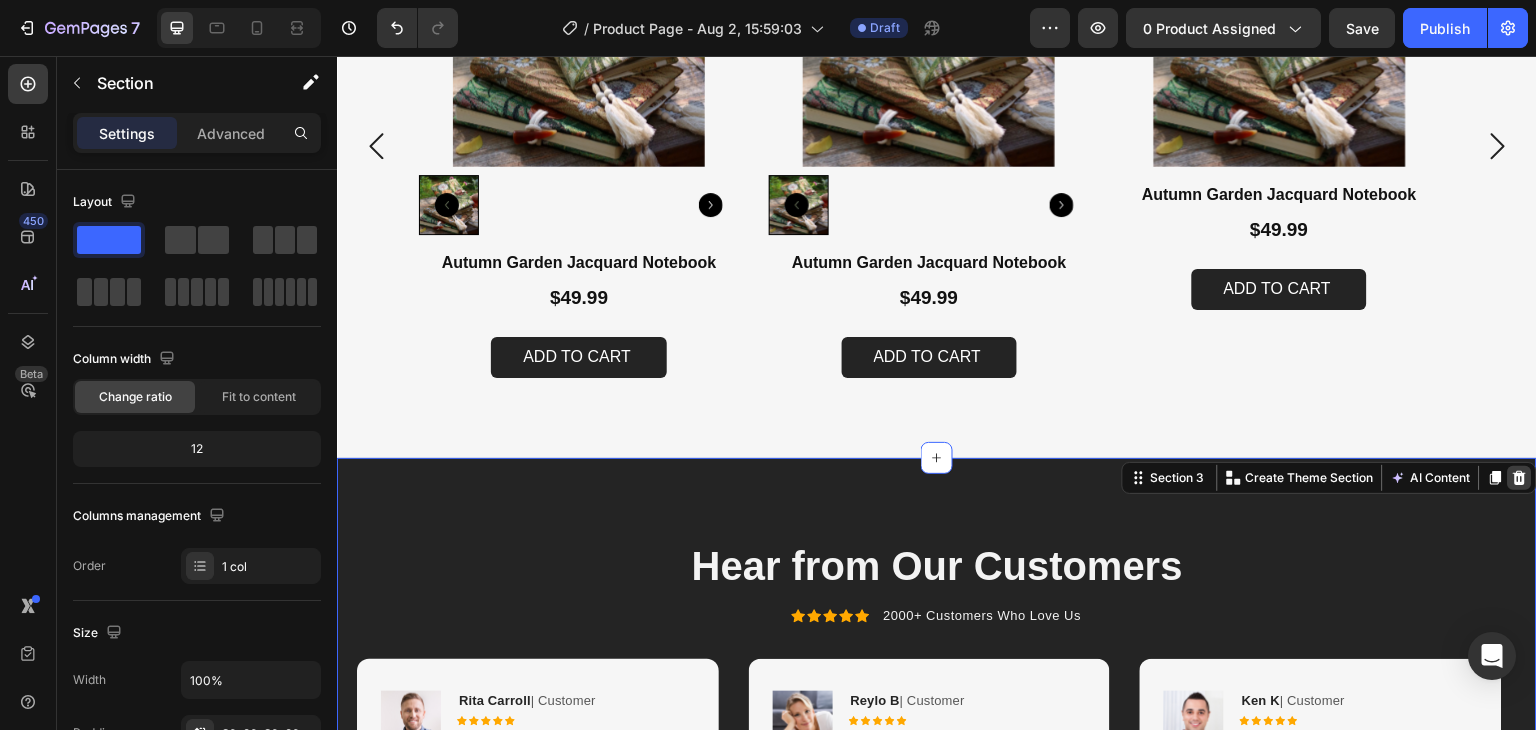 click 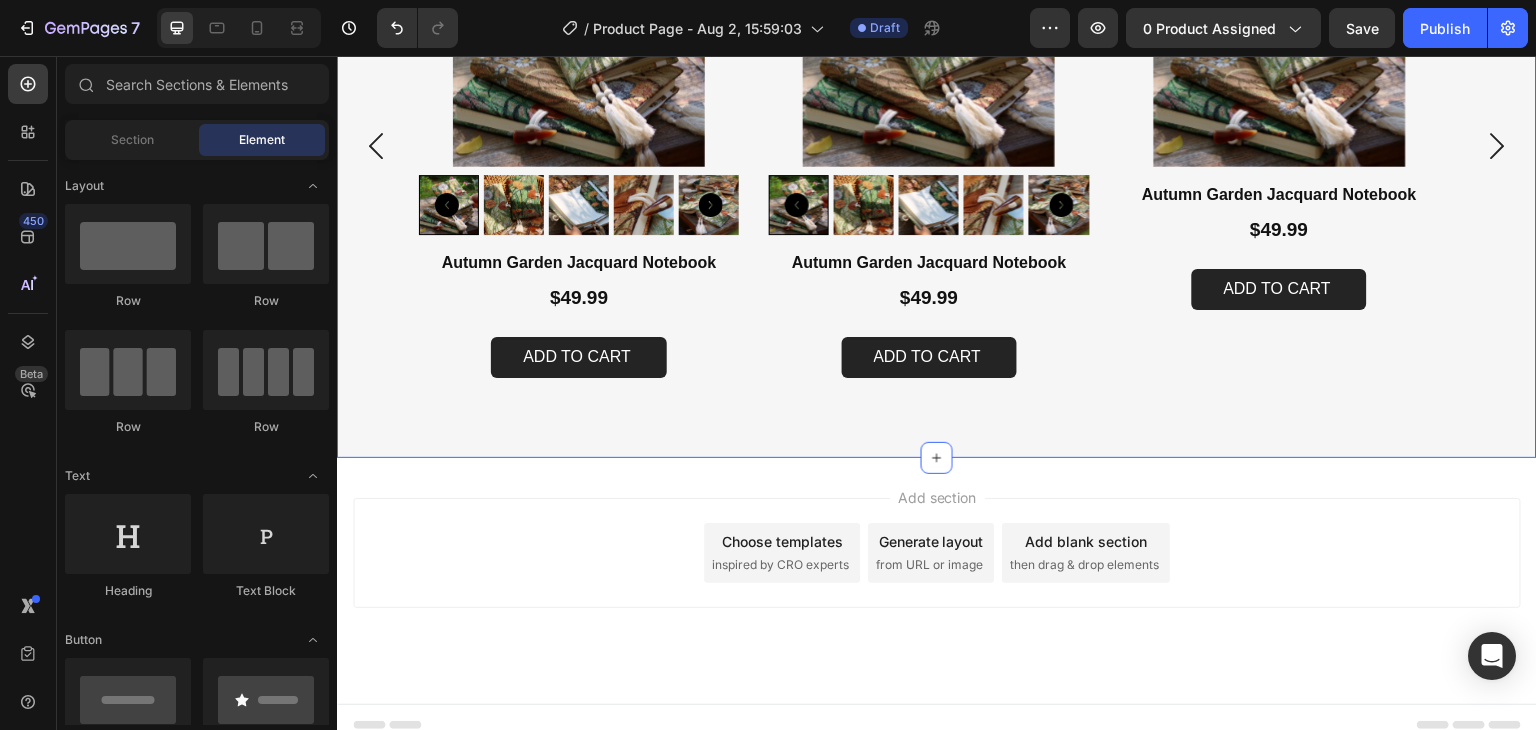 click on "You May Also Like Heading Available both online & offline Text Block
Product Images Autumn Garden Jacquard Notebook Product Title $49.99 Product Price Product Price Add to cart Add to Cart Product
Product Images Autumn Garden Jacquard Notebook Product Title $49.99 Product Price Product Price Add to cart Add to Cart Product Product Images Autumn Garden Jacquard Notebook Product Title $49.99 Product Price Product Price Add to cart Add to Cart Product Product Images Autumn Garden Jacquard Notebook Product Title $49.99 Product Price Product Price Add to cart Add to Cart Product
Carousel Section 2" at bounding box center [937, 81] 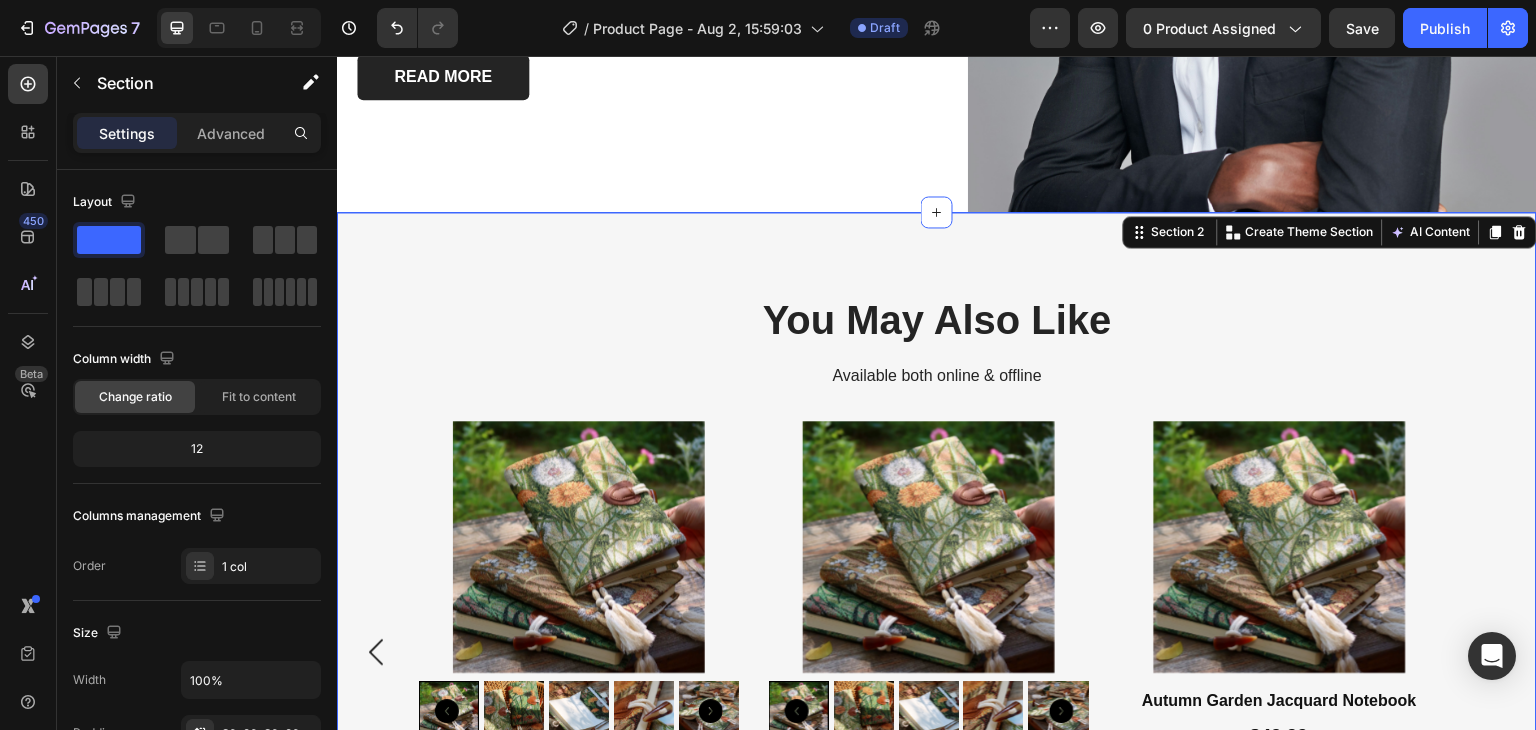 scroll, scrollTop: 469, scrollLeft: 0, axis: vertical 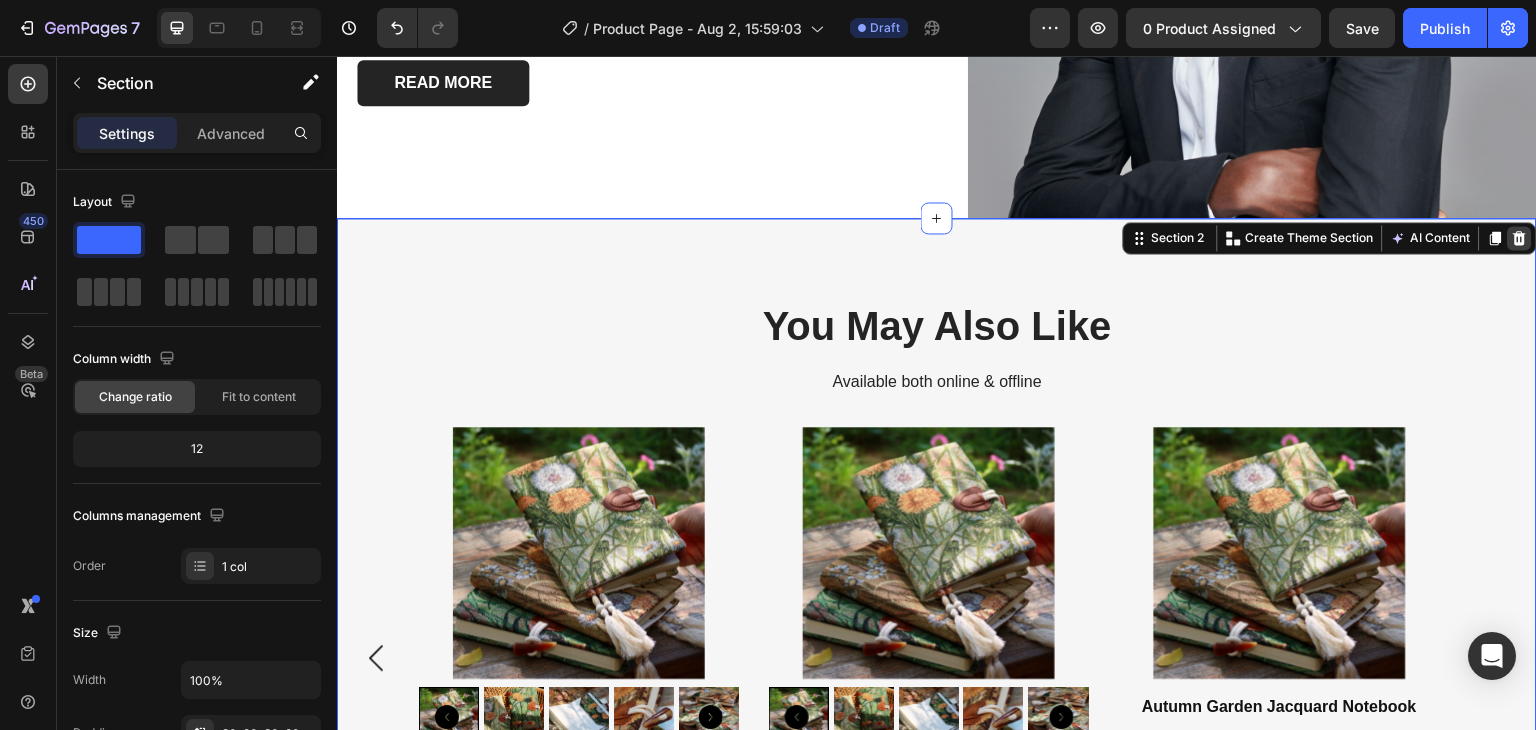 click 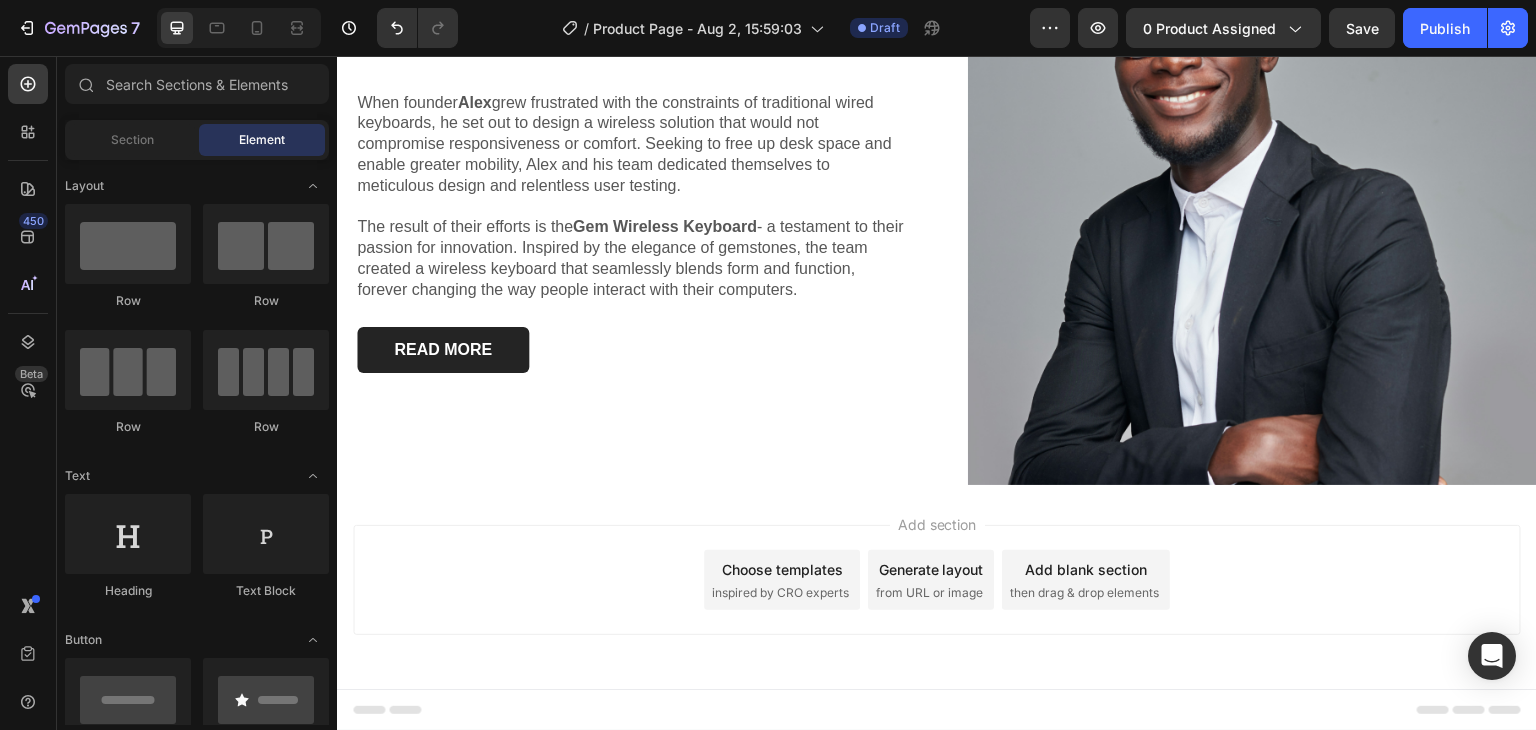 scroll, scrollTop: 194, scrollLeft: 0, axis: vertical 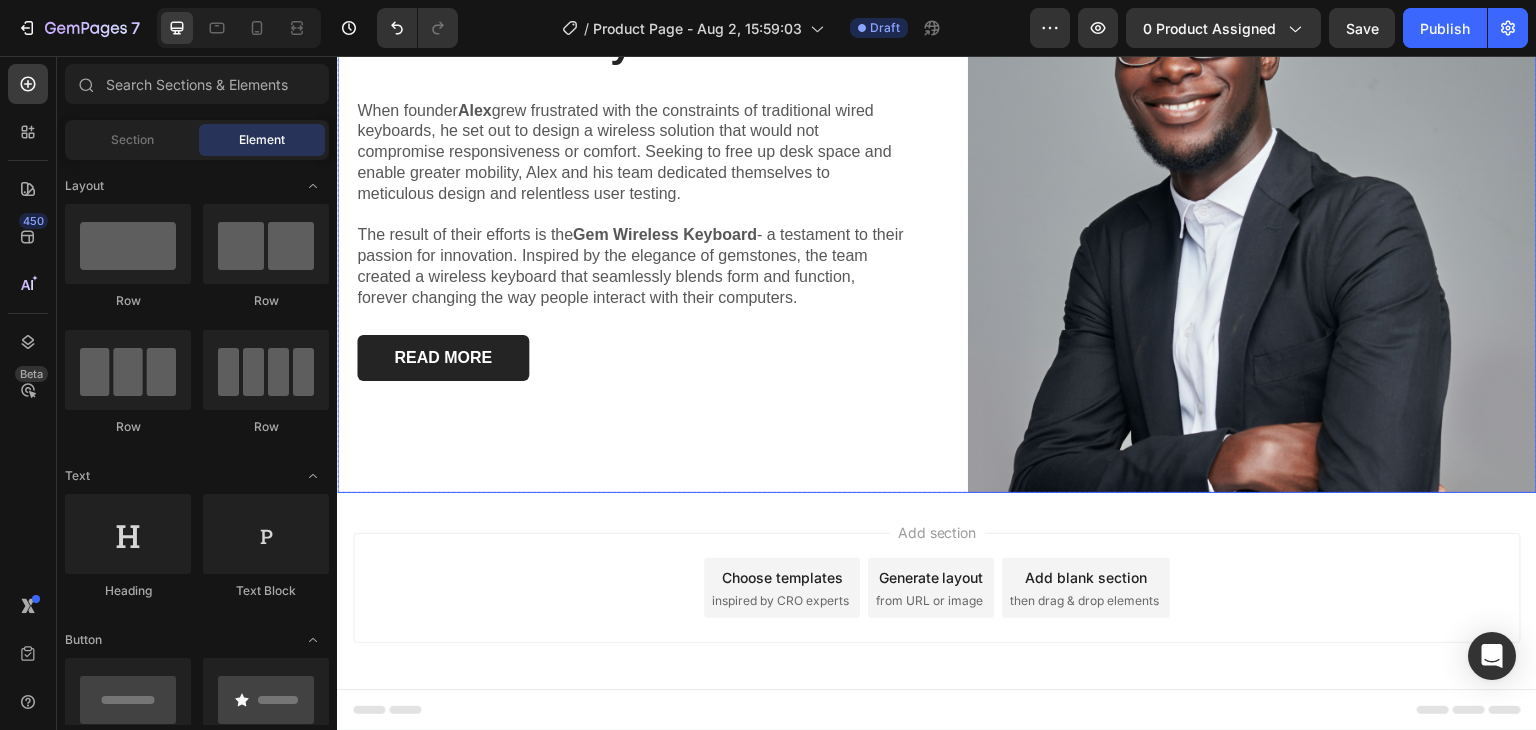 click on "Founder Story Heading When founder  Alex  grew frustrated with the constraints of traditional wired keyboards, he set out to design a wireless solution that would not compromise responsiveness or comfort. Seeking to free up desk space and enable greater mobility, Alex and his team dedicated themselves to meticulous design and relentless user testing.   The result of their efforts is the  Gem Wireless Keyboard  - a testament to their passion for innovation. Inspired by the elegance of gemstones, the team created a wireless keyboard that seamlessly blends form and function, forever changing the way people interact with their computers. Text Block READ MORE Button Row" at bounding box center [621, 198] 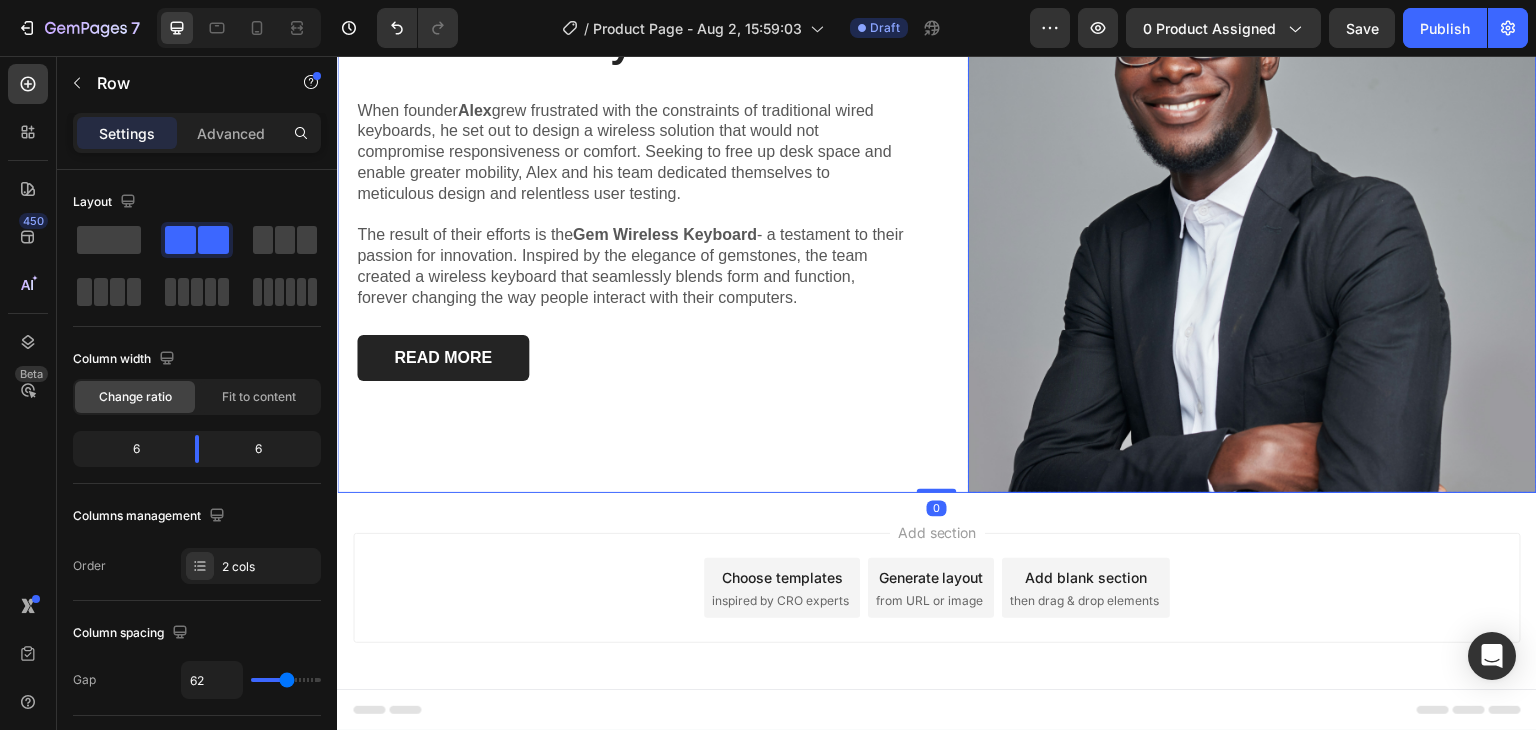 scroll, scrollTop: 0, scrollLeft: 0, axis: both 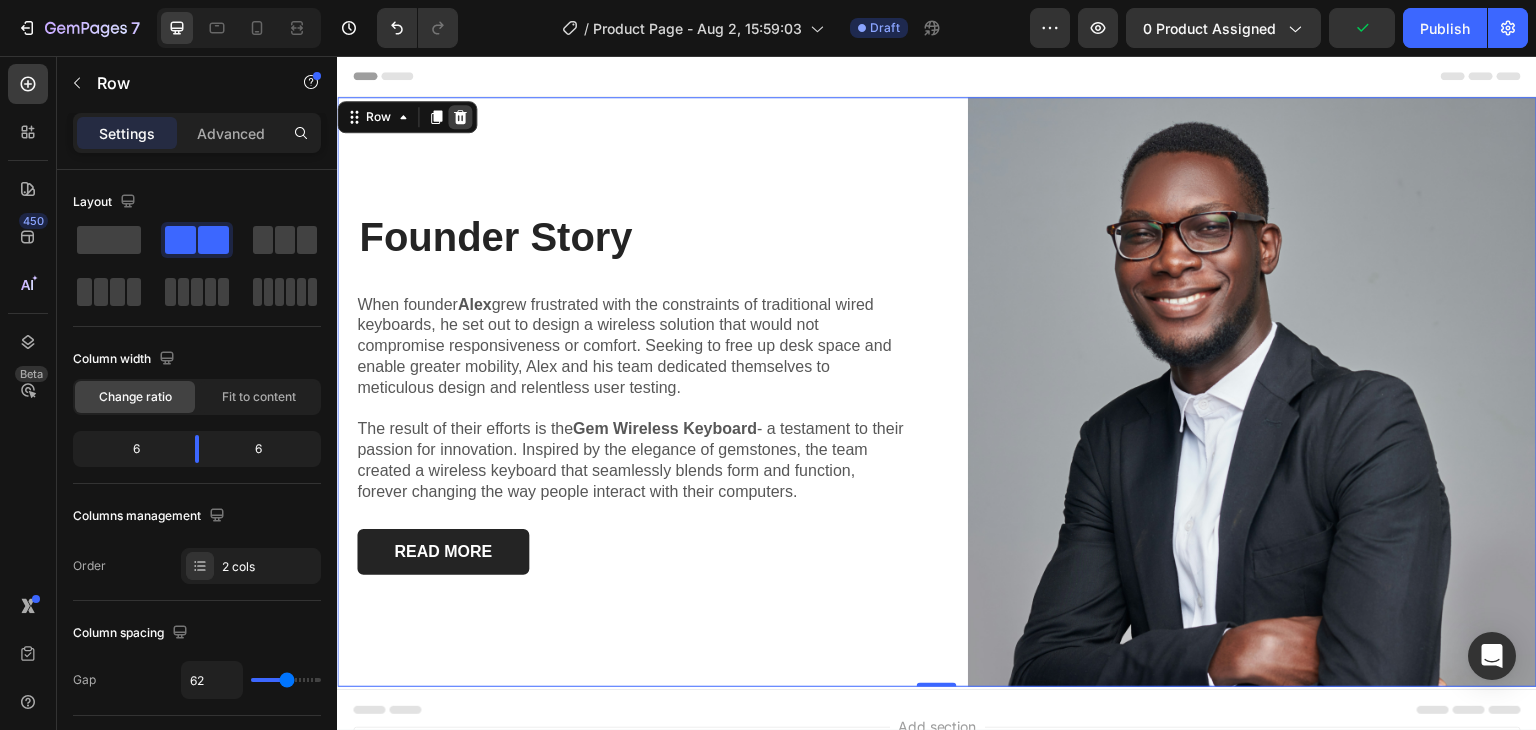 click 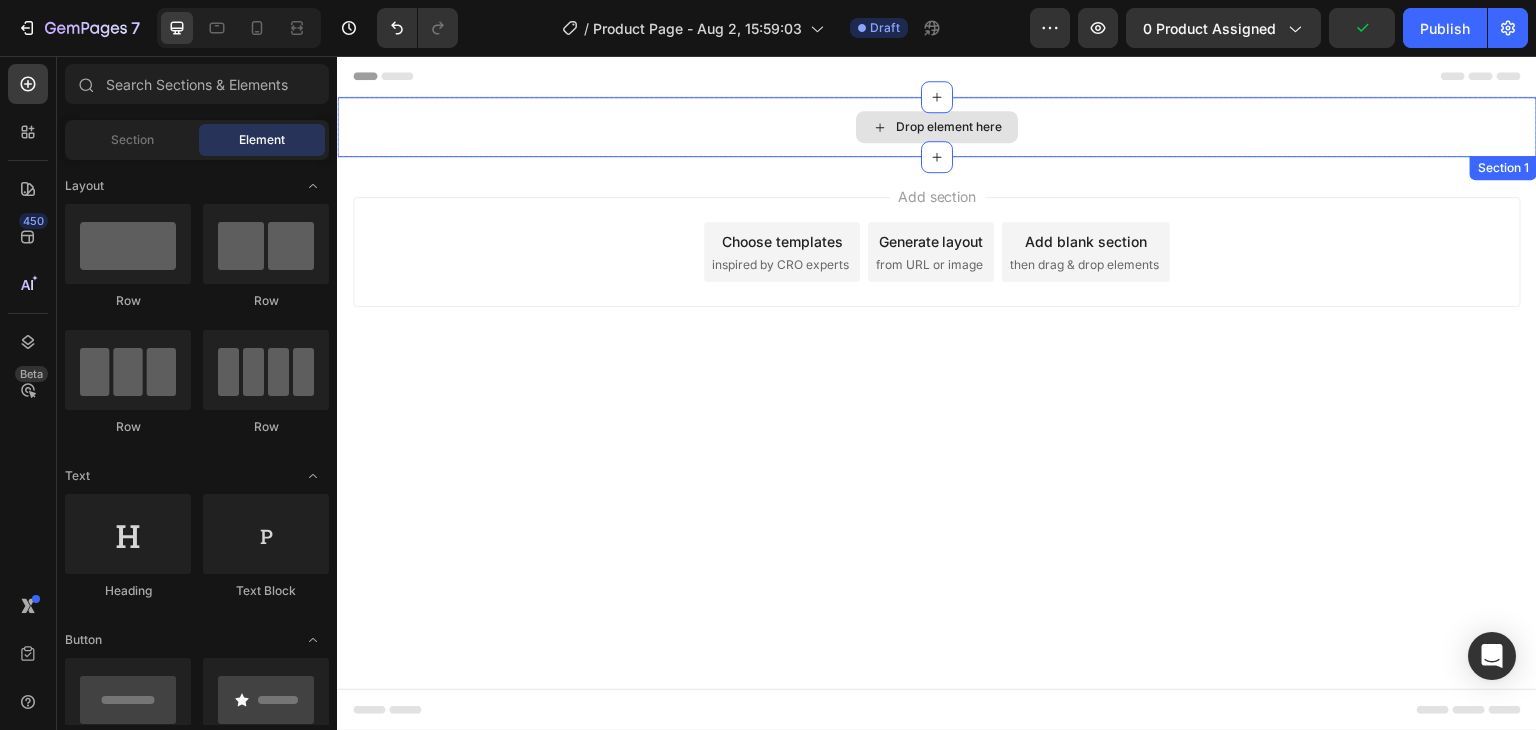 click on "Drop element here" at bounding box center (937, 127) 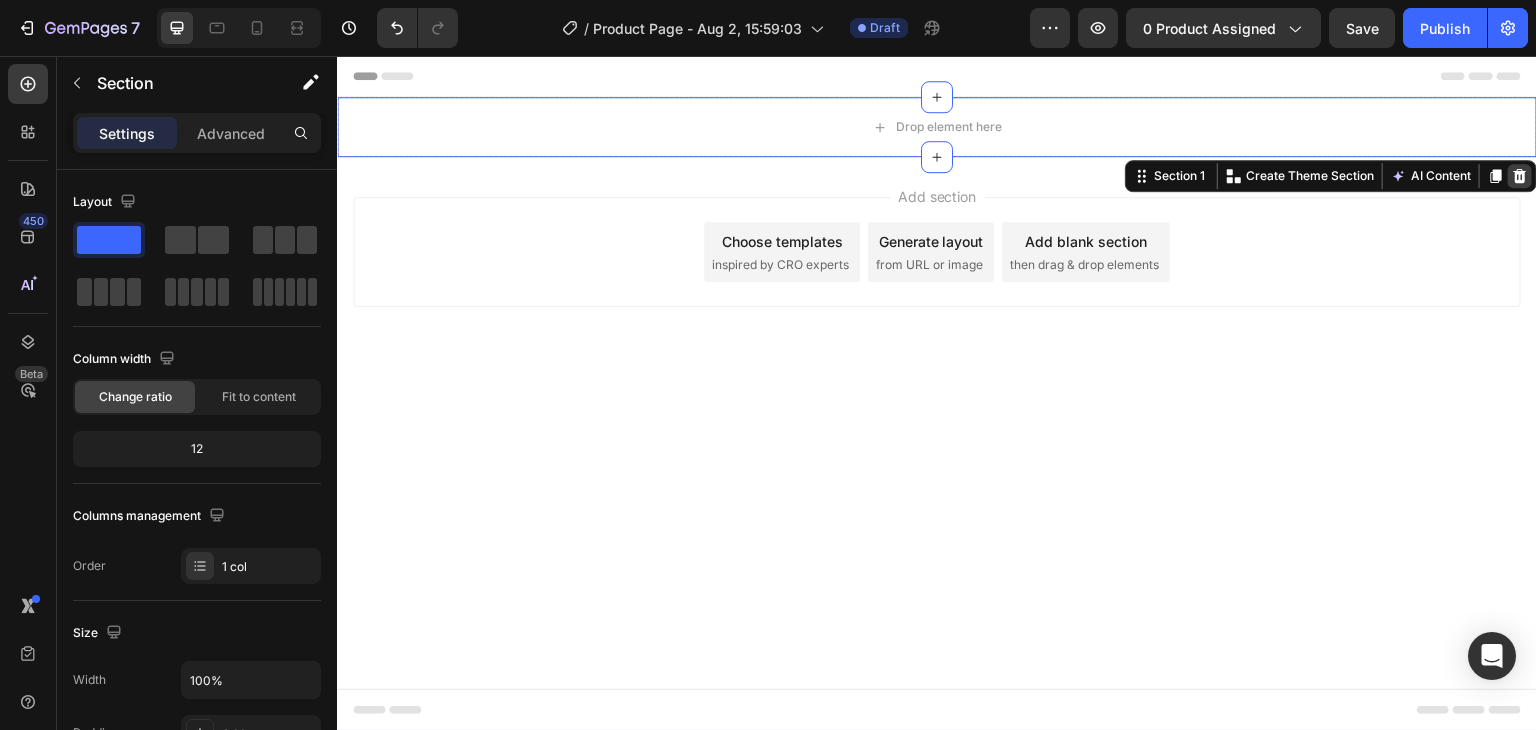 click 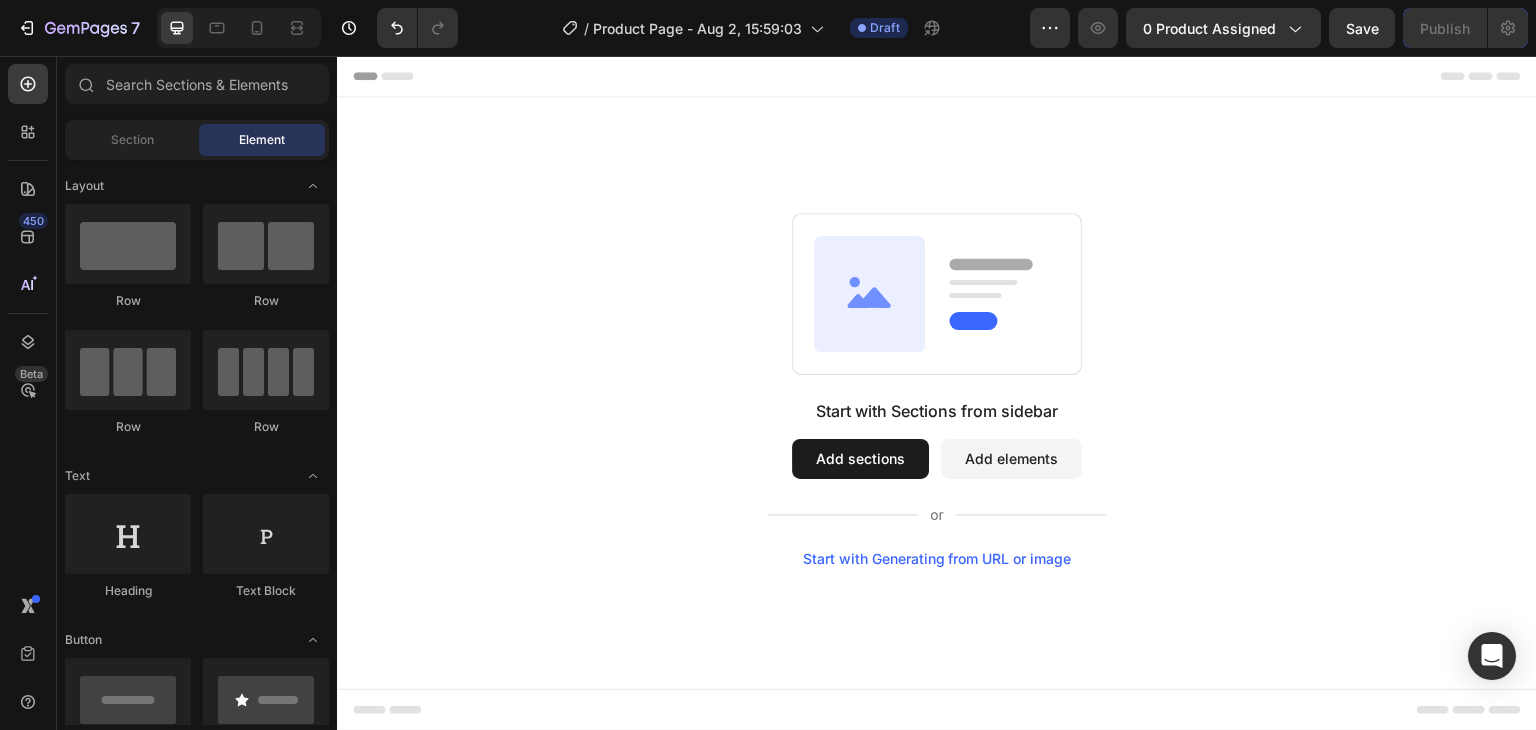 click on "Add sections" at bounding box center [860, 459] 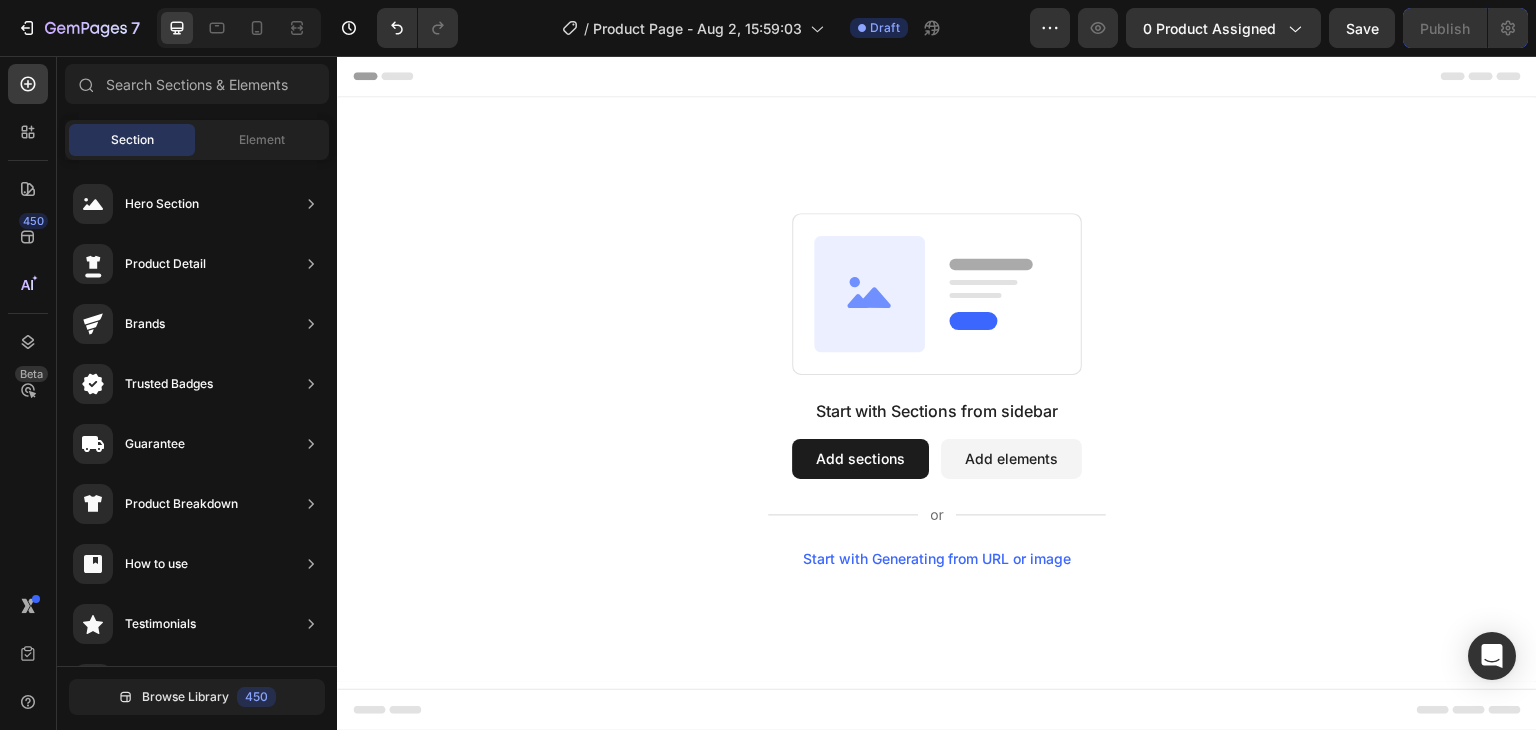 drag, startPoint x: 767, startPoint y: 205, endPoint x: 679, endPoint y: 210, distance: 88.14193 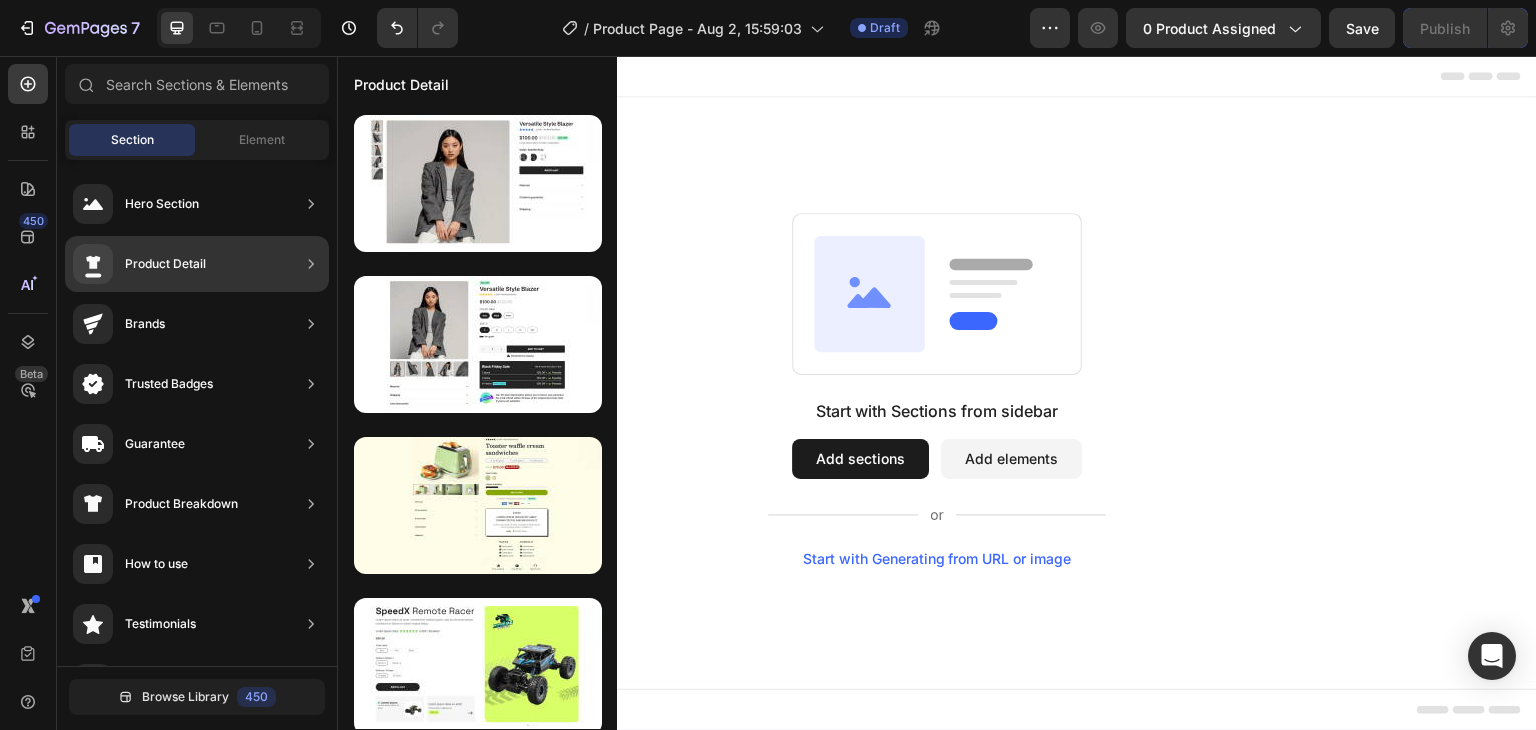 click at bounding box center [478, 183] 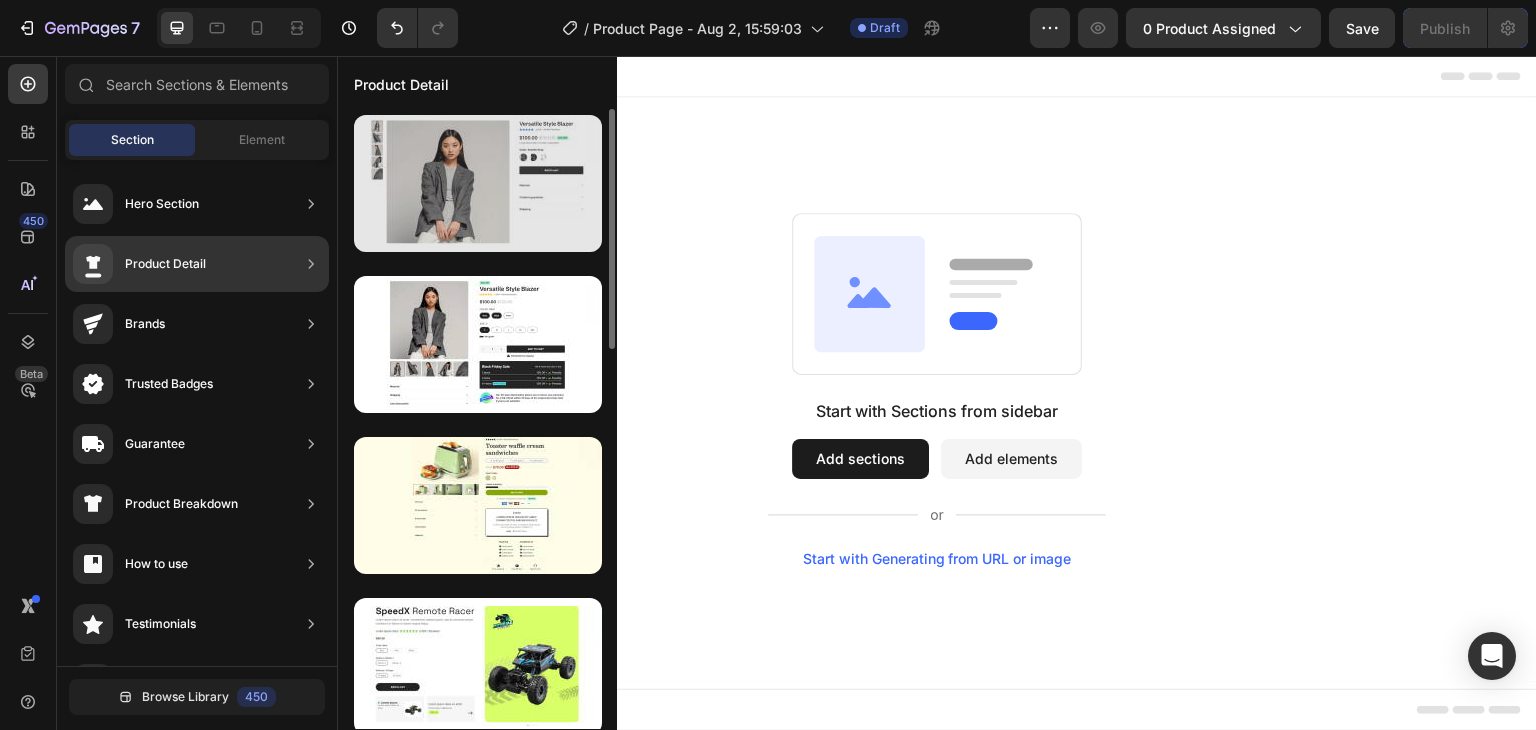 click at bounding box center [478, 183] 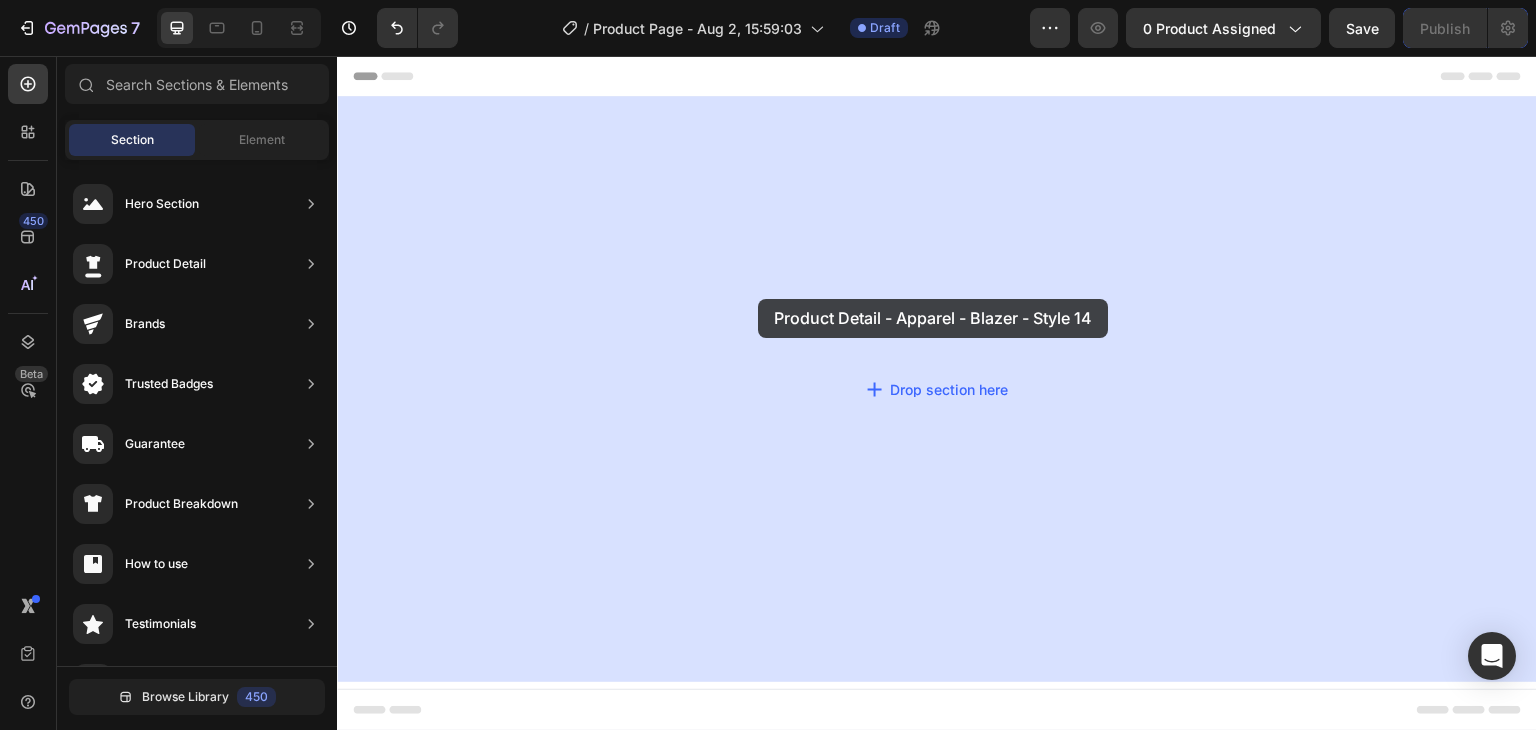 drag, startPoint x: 752, startPoint y: 233, endPoint x: 756, endPoint y: 297, distance: 64.12488 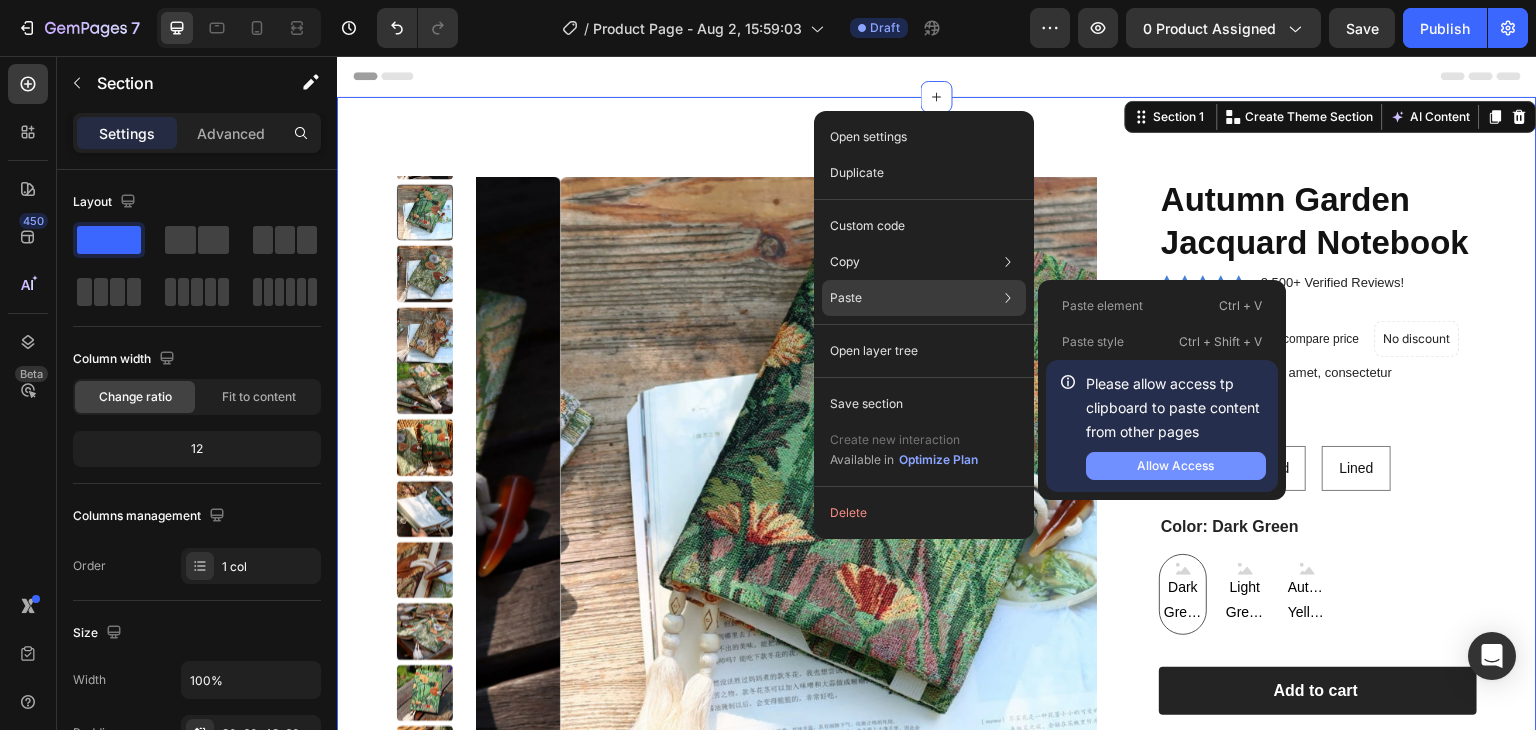 click on "Allow Access" at bounding box center (1176, 466) 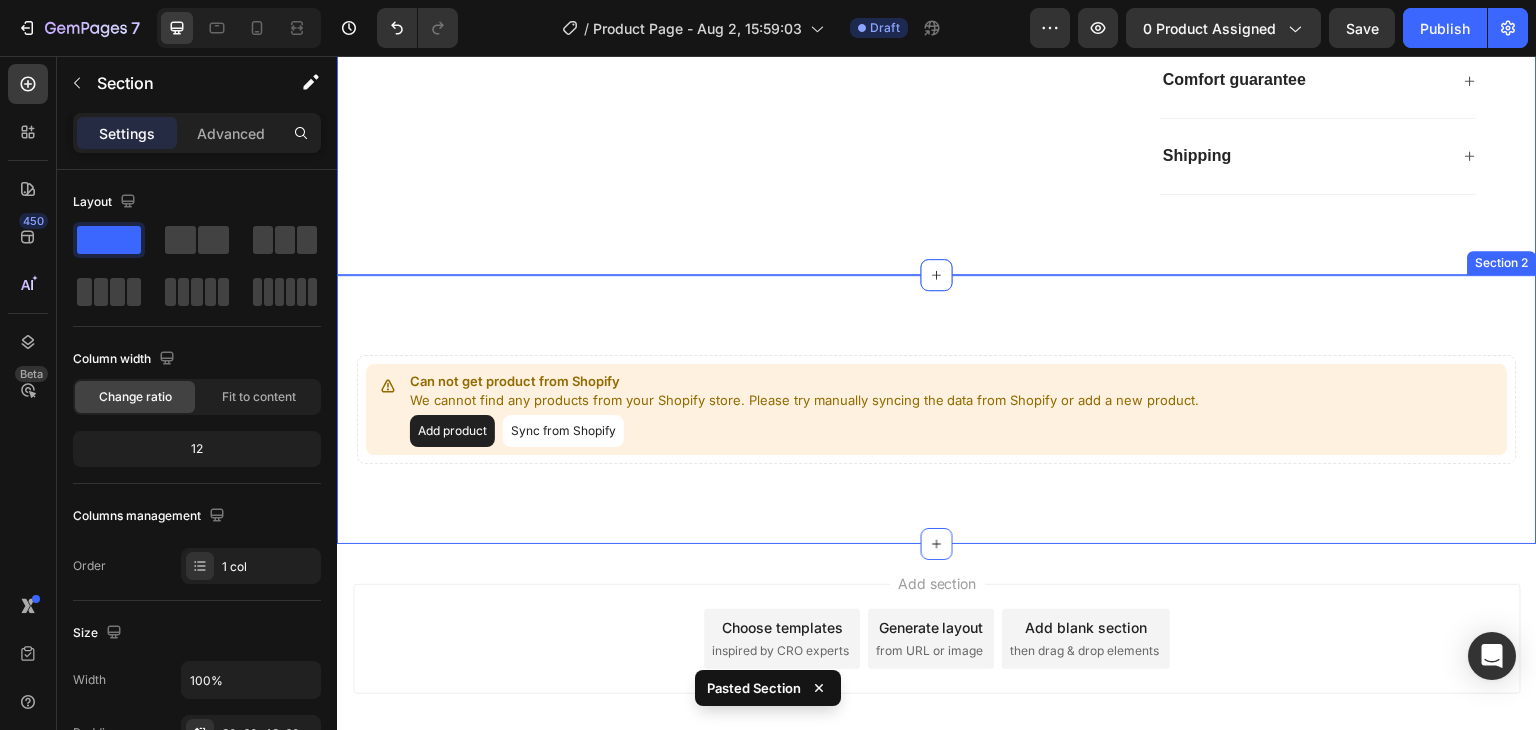 scroll, scrollTop: 801, scrollLeft: 0, axis: vertical 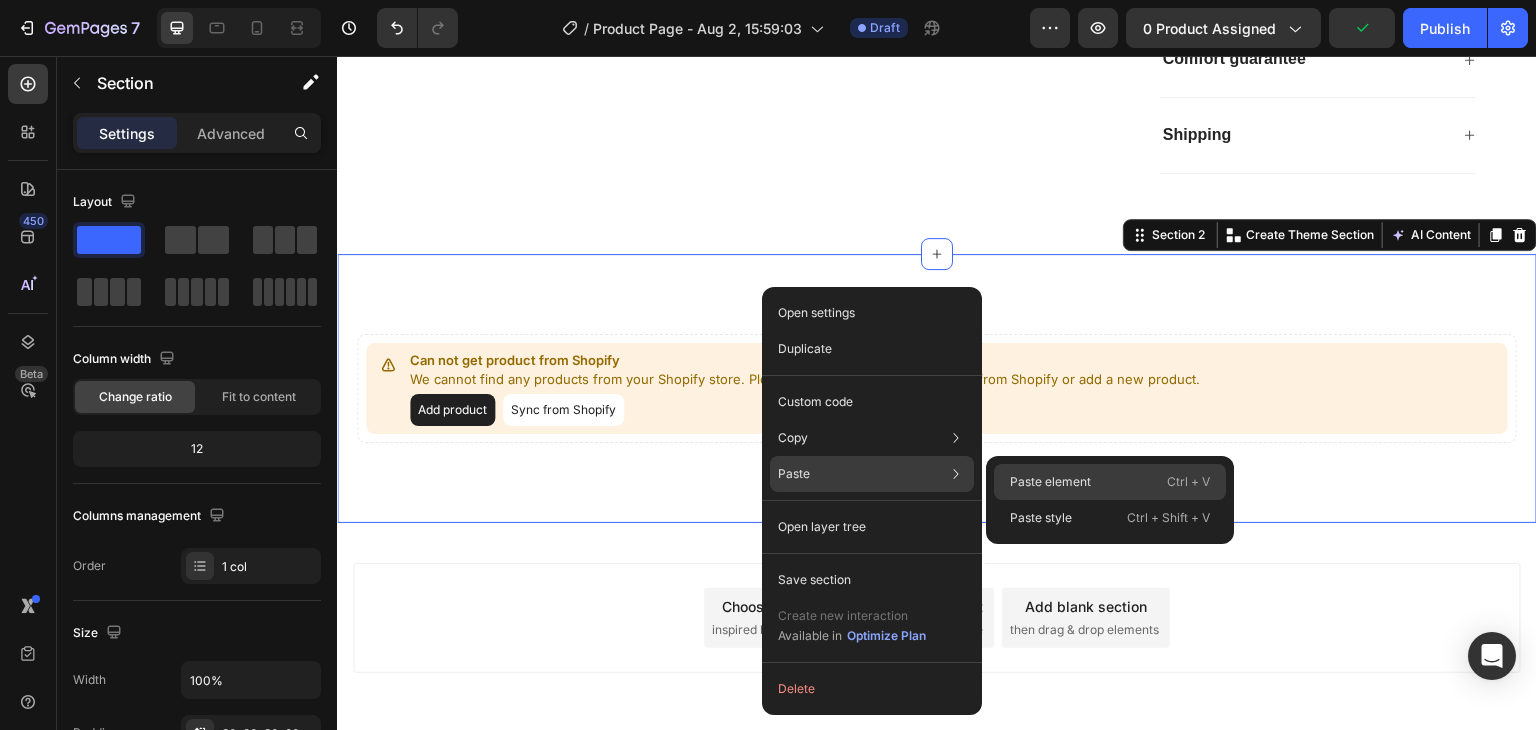 click on "Paste element  Ctrl + V" 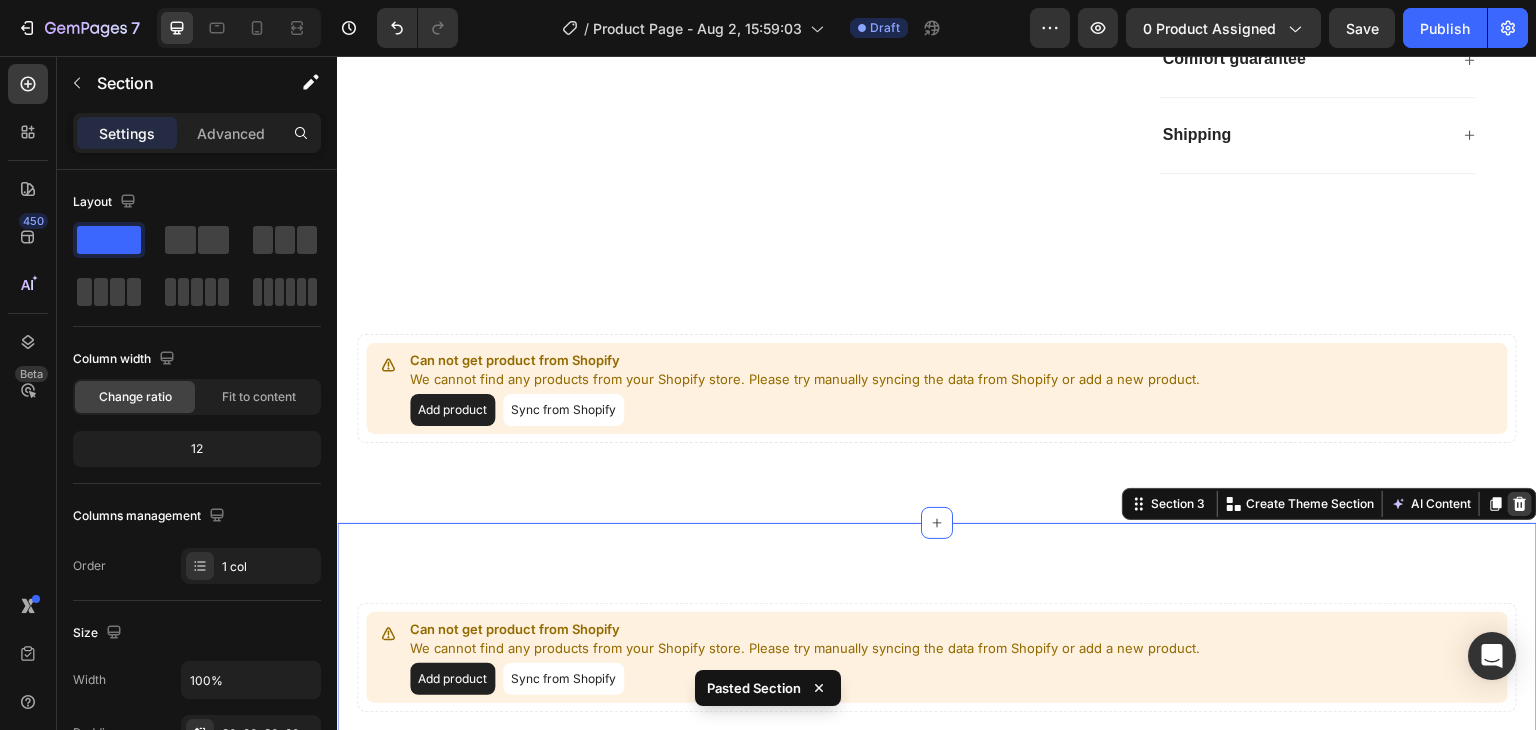 click 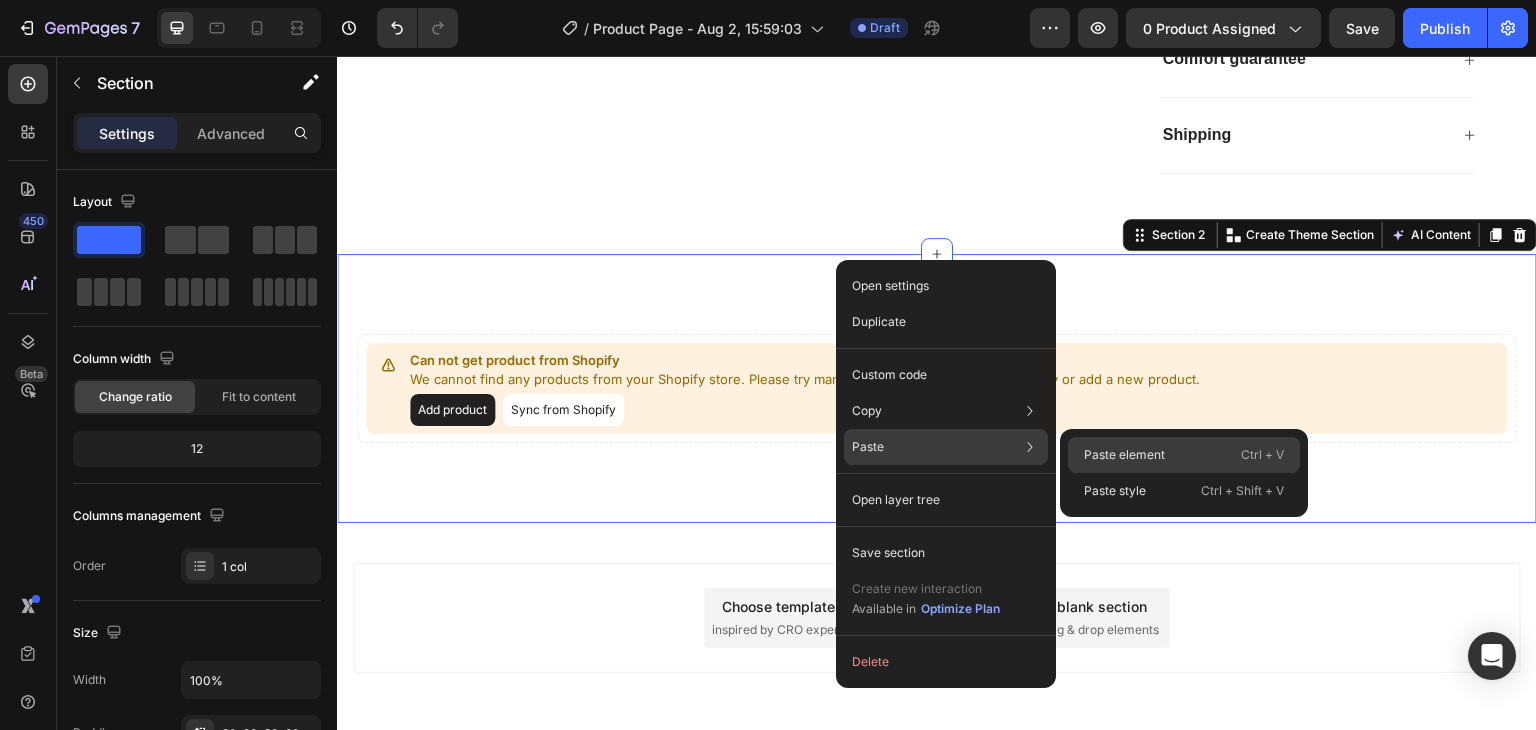 click on "Paste element" at bounding box center (1124, 455) 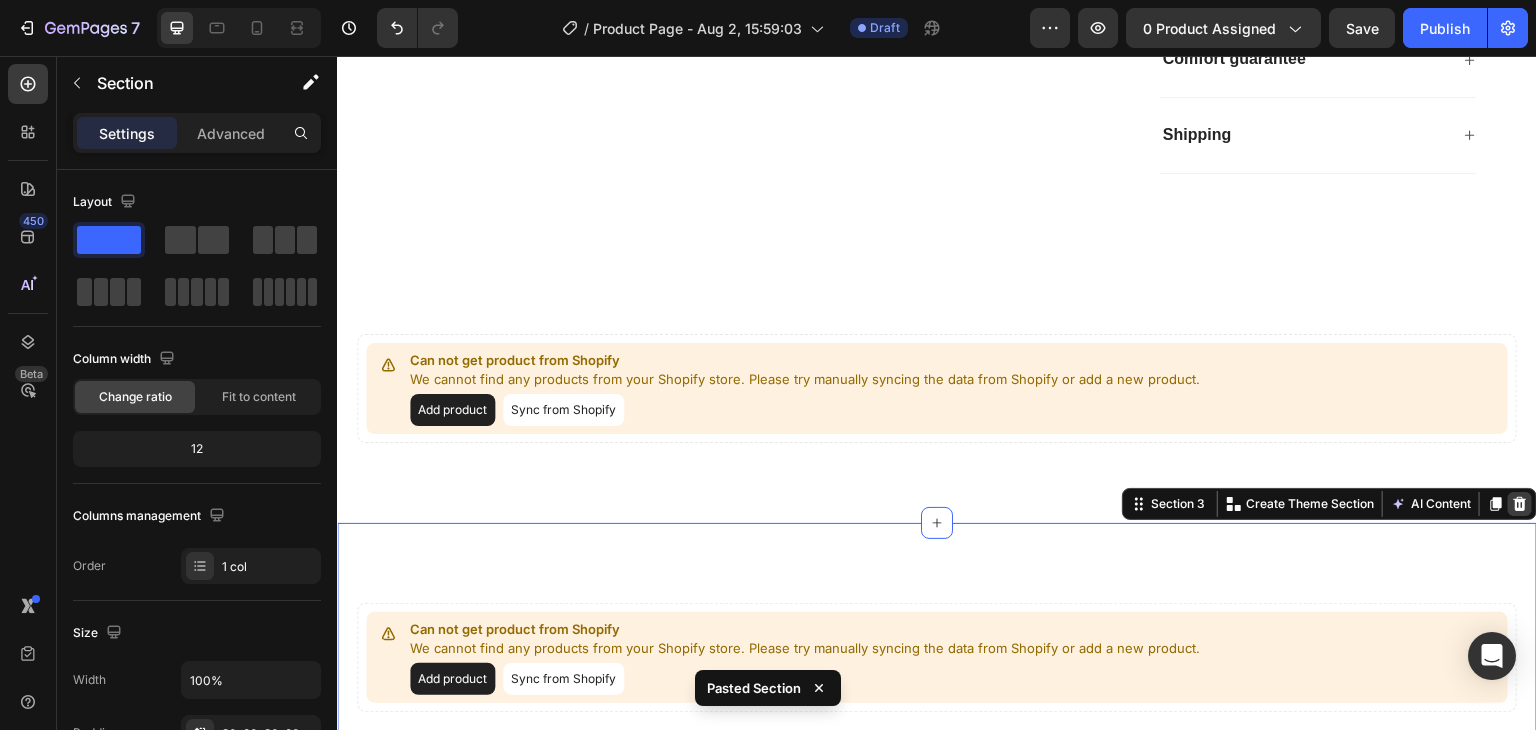click 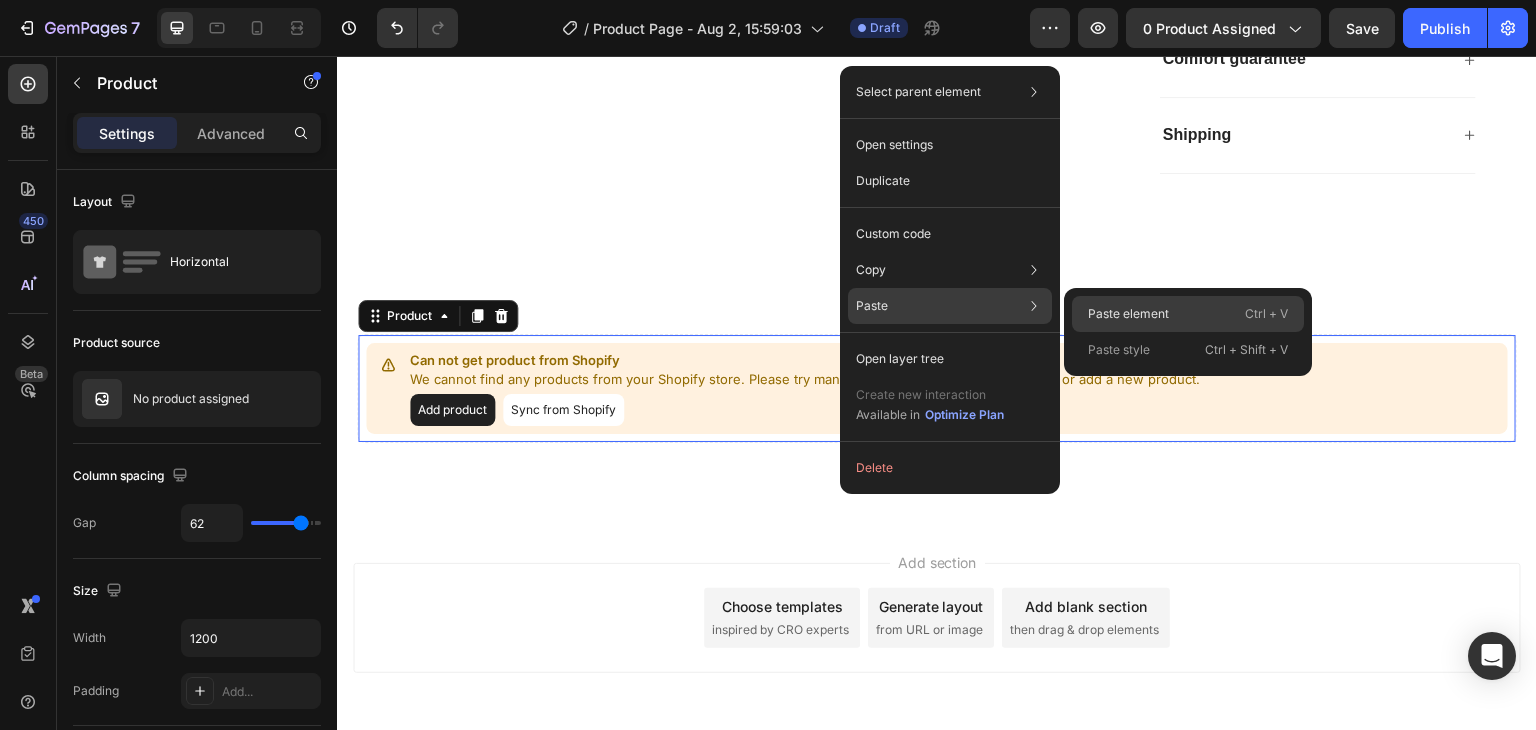 click on "Paste element  Ctrl + V" 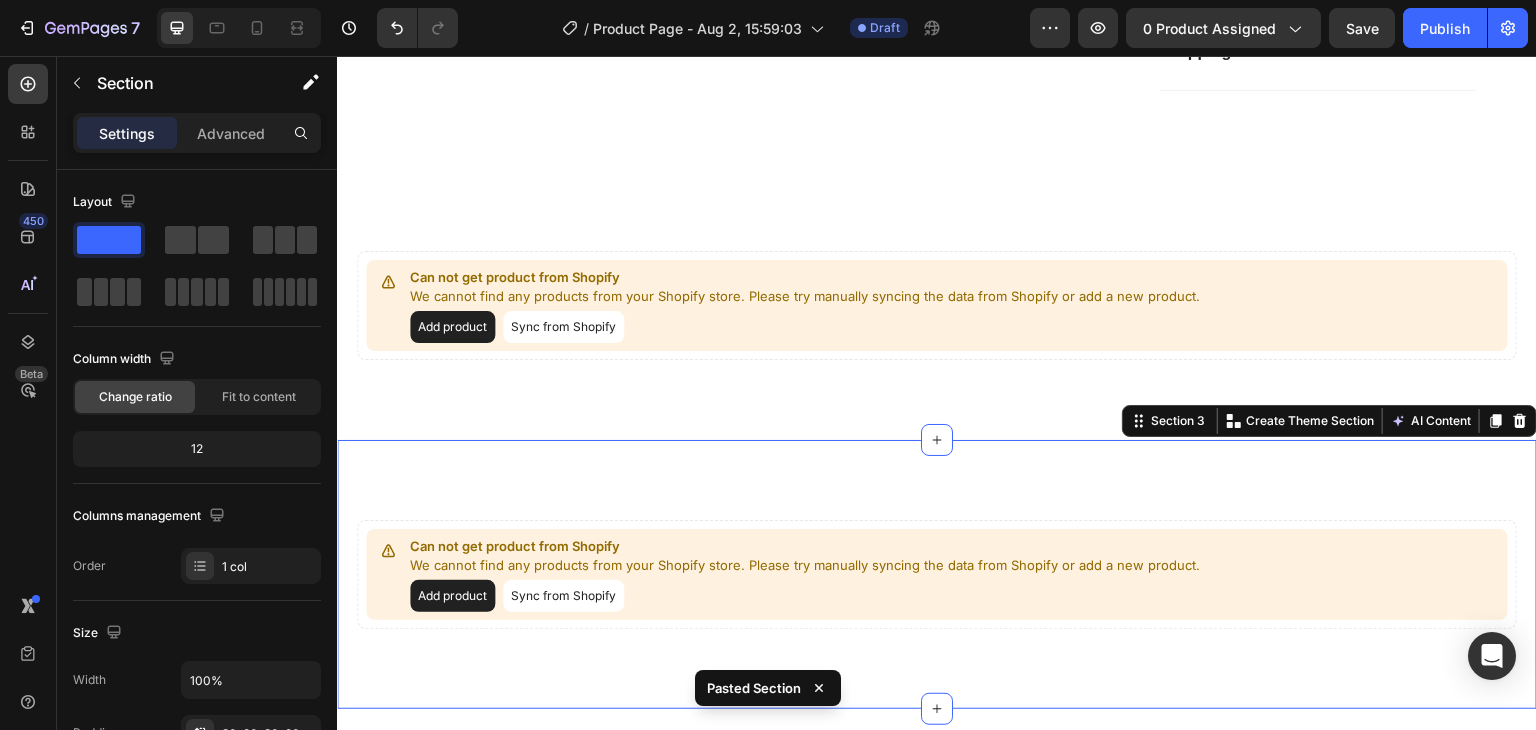 scroll, scrollTop: 885, scrollLeft: 0, axis: vertical 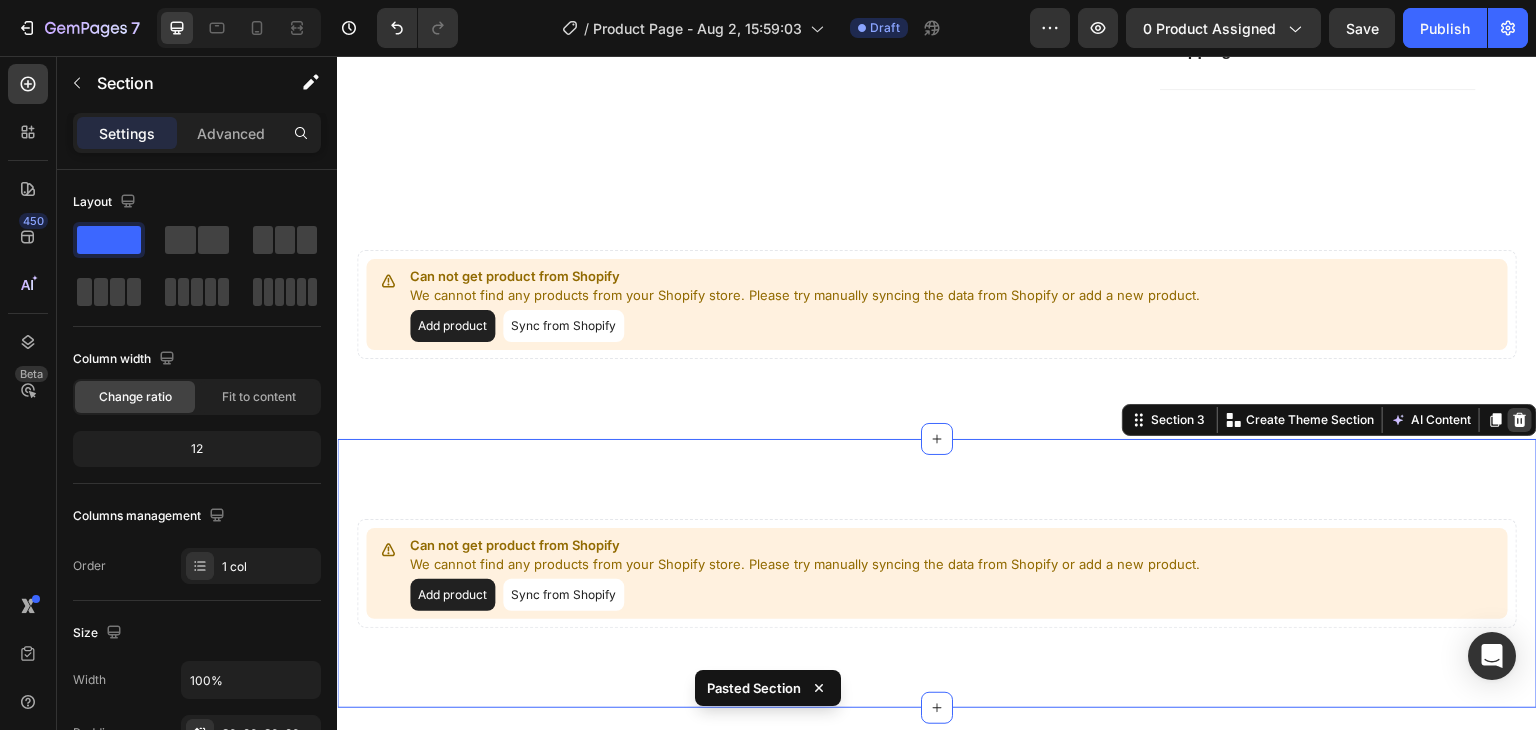 click 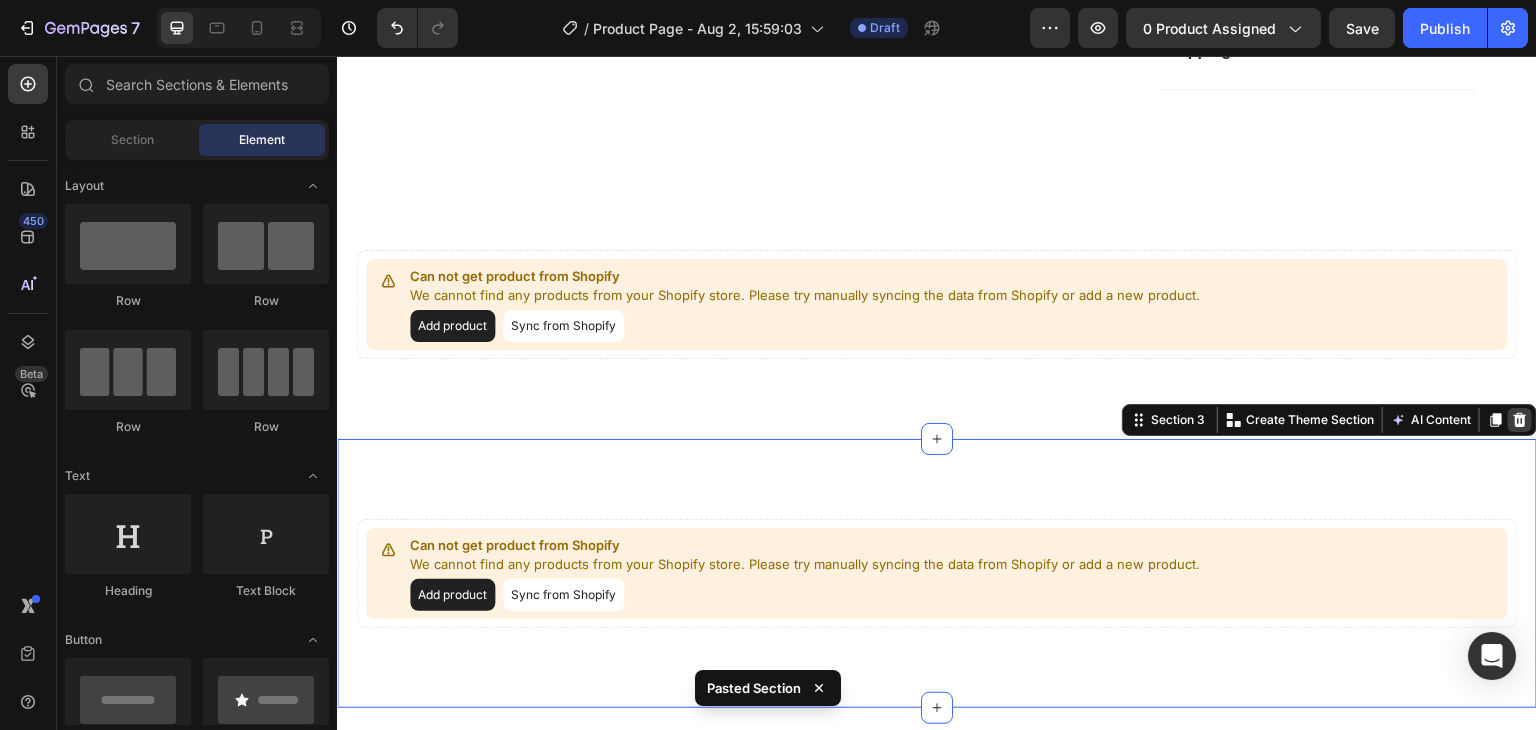 scroll, scrollTop: 877, scrollLeft: 0, axis: vertical 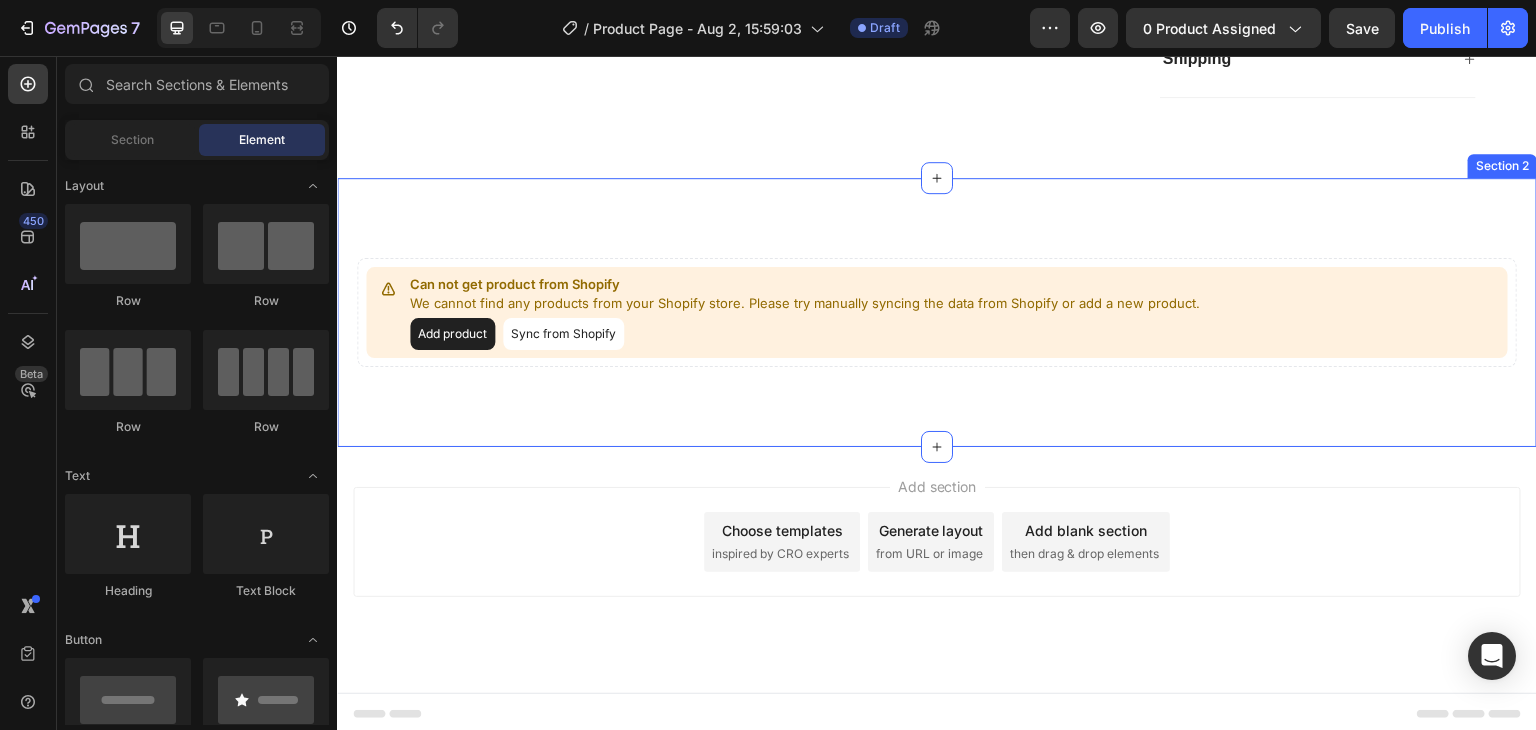 click on "Can not get product from Shopify We cannot find any products from your Shopify store. Please try manually syncing the data from Shopify or add a new product.   Add product Sync from Shopify Product Section 2" at bounding box center [937, 312] 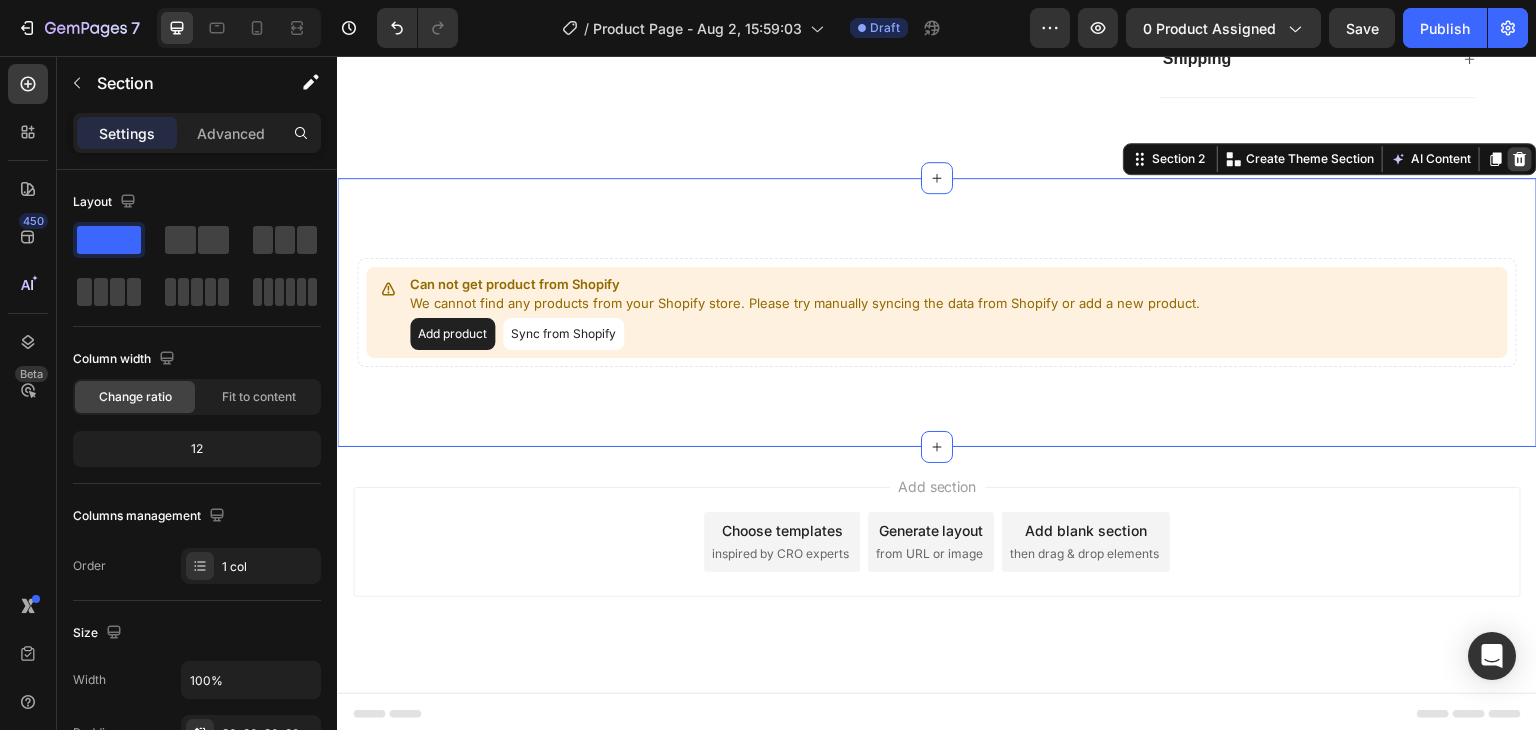 click 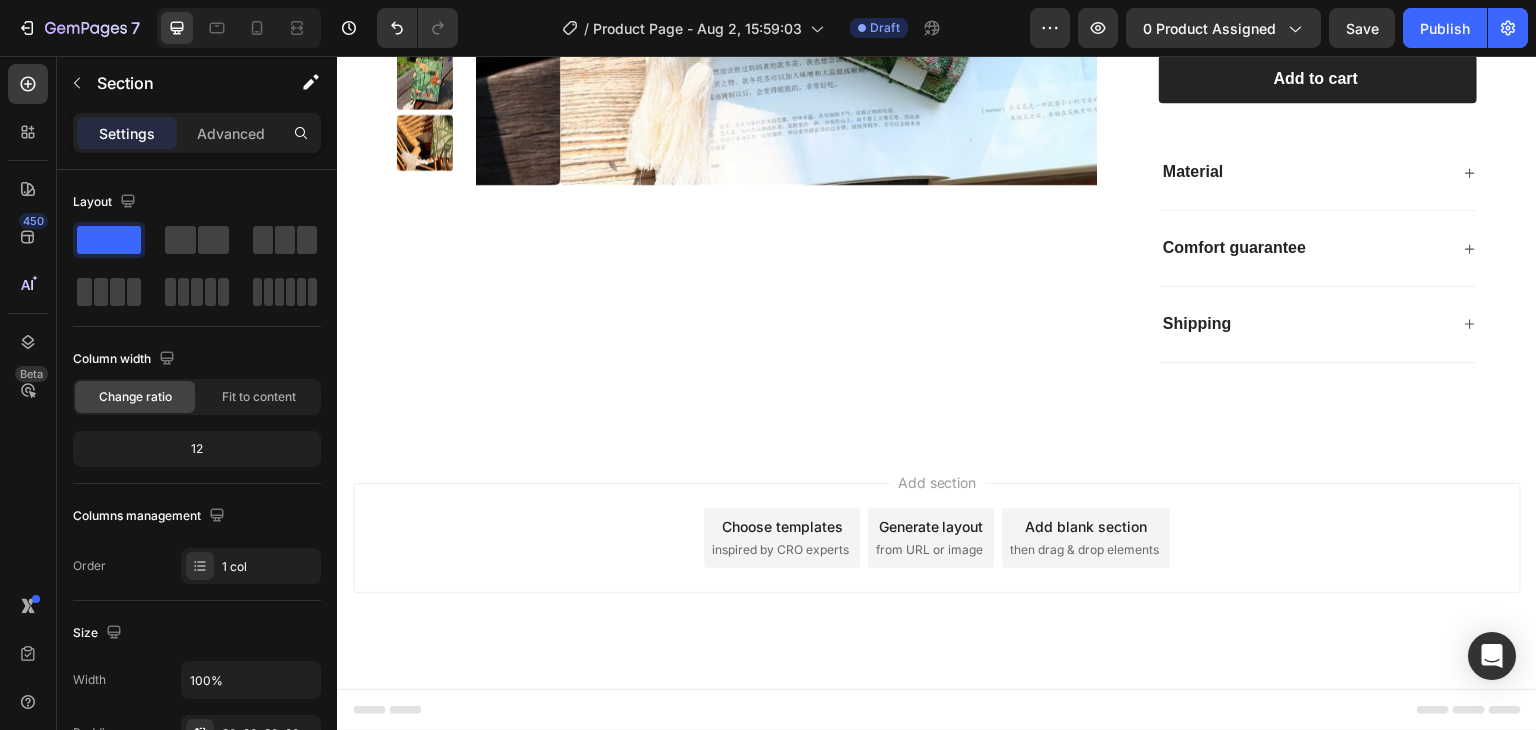 scroll, scrollTop: 609, scrollLeft: 0, axis: vertical 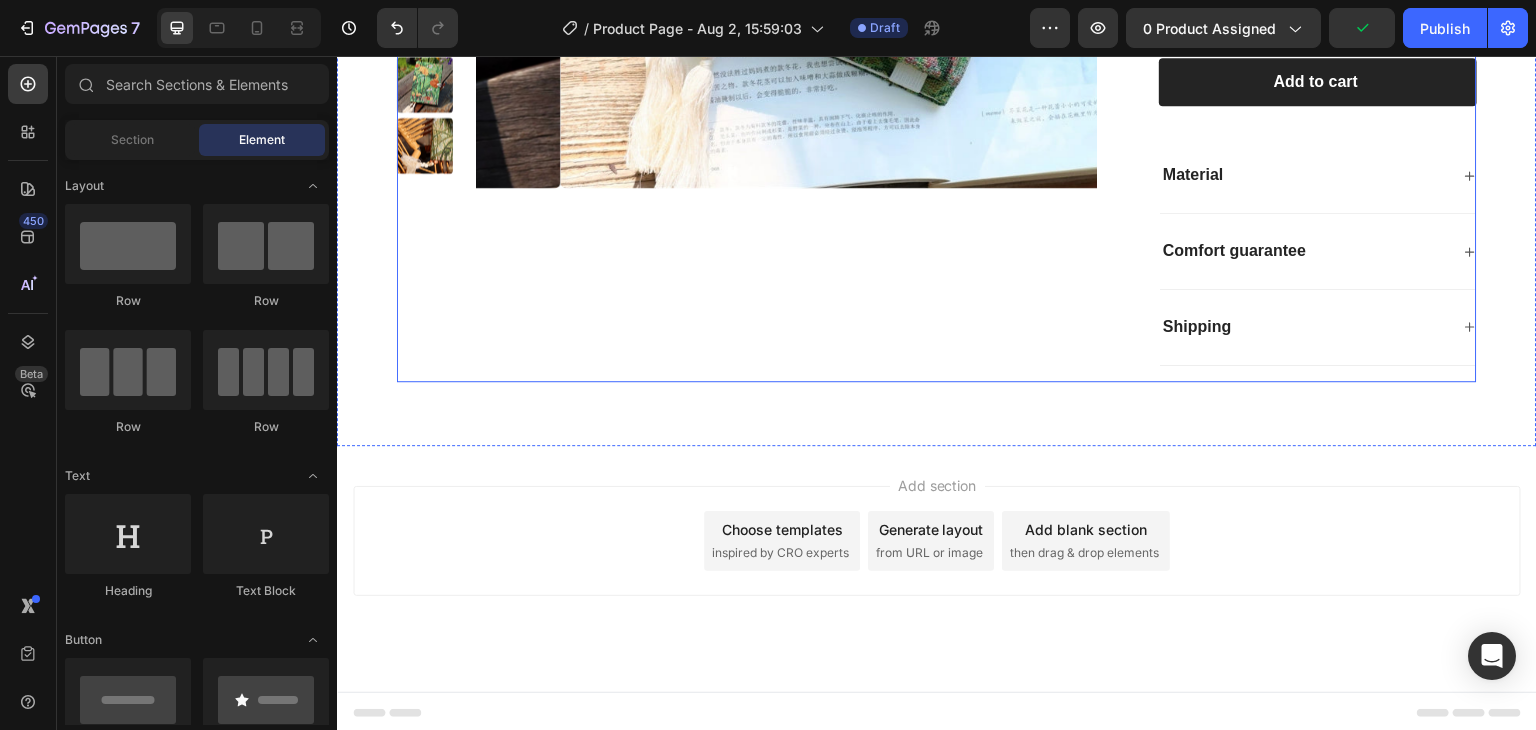 click on "Product Images" at bounding box center [747, -25] 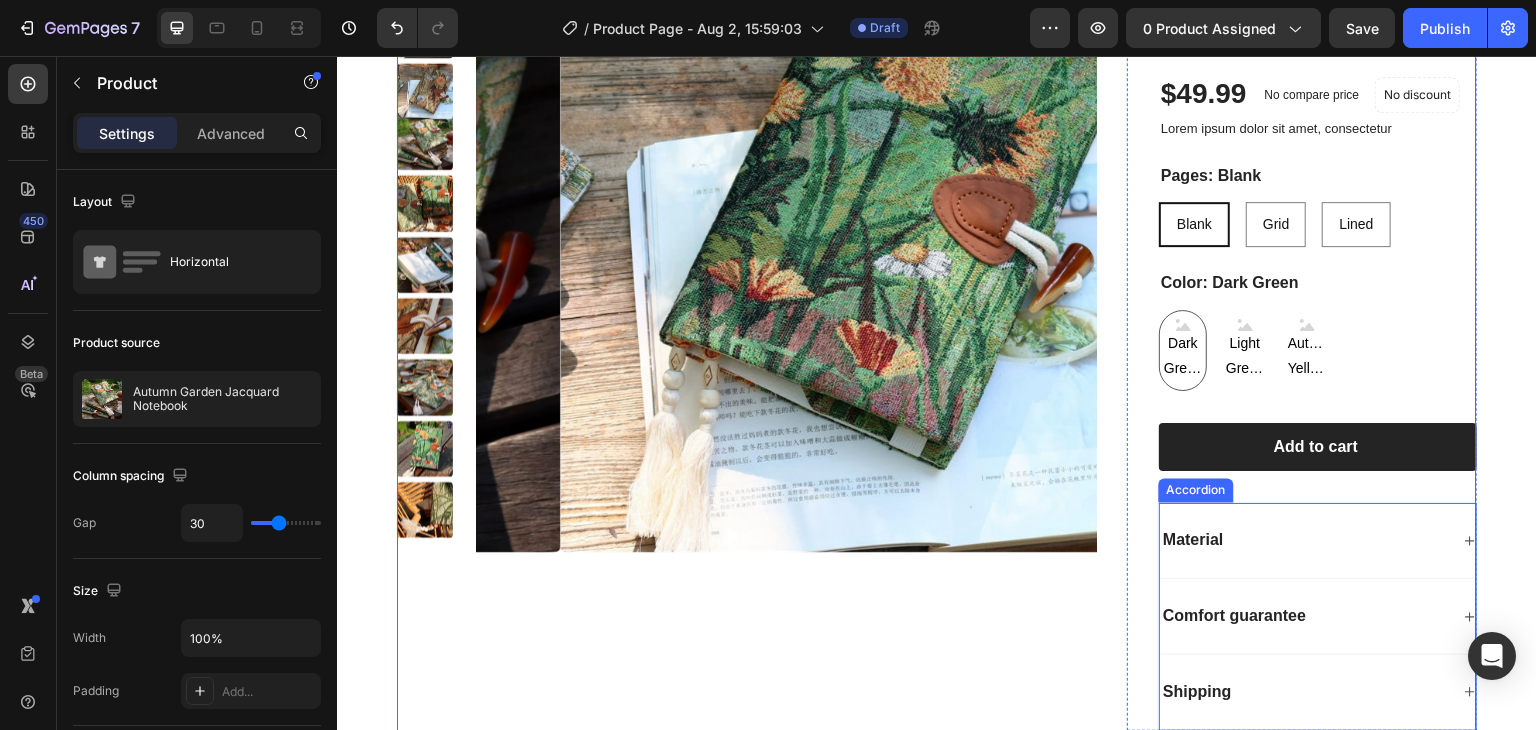 scroll, scrollTop: 0, scrollLeft: 0, axis: both 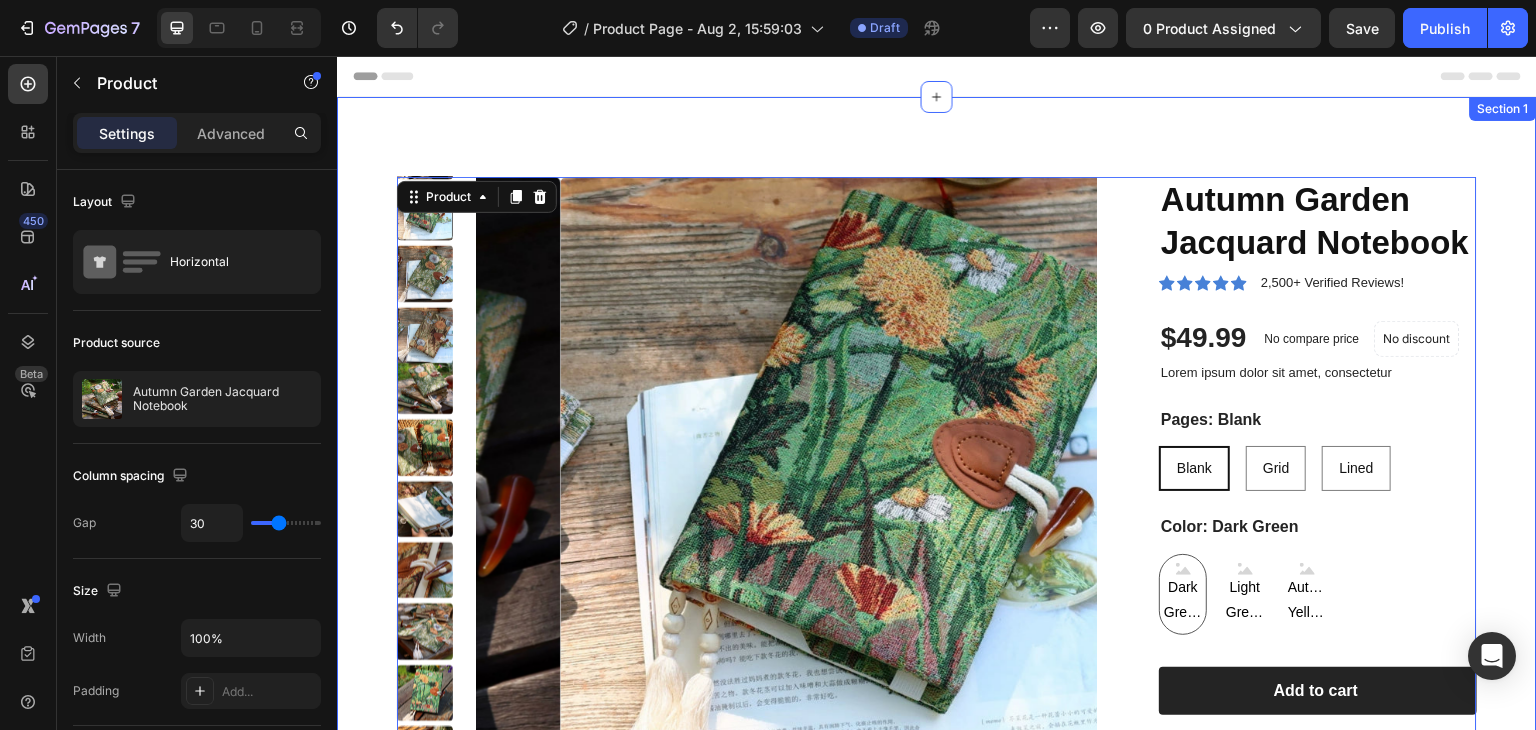 click on "Product Images Autumn Garden Jacquard Notebook Product Title Icon Icon Icon Icon Icon Icon List 2,500+ Verified Reviews! Text Block Row $49.99 Product Price Product Price No compare price Product Price No discount   Not be displayed when published Product Badge Row Lorem ipsum dolor sit amet, consectetur  Text Block Pages: Blank Blank Blank     Blank Grid Grid     Grid Lined Lined     Lined Color: Dark Green Dark Green Dark Green     Dark Green Light Green Light Green     Light Green Autumn Yellow Autumn Yellow     Autumn Yellow Product Variants & Swatches
1
Product Quantity Row Add to cart Add to Cart Row
Material
Comfort guarantee
Shipping Accordion Row Product   16 Section 1" at bounding box center [937, 576] 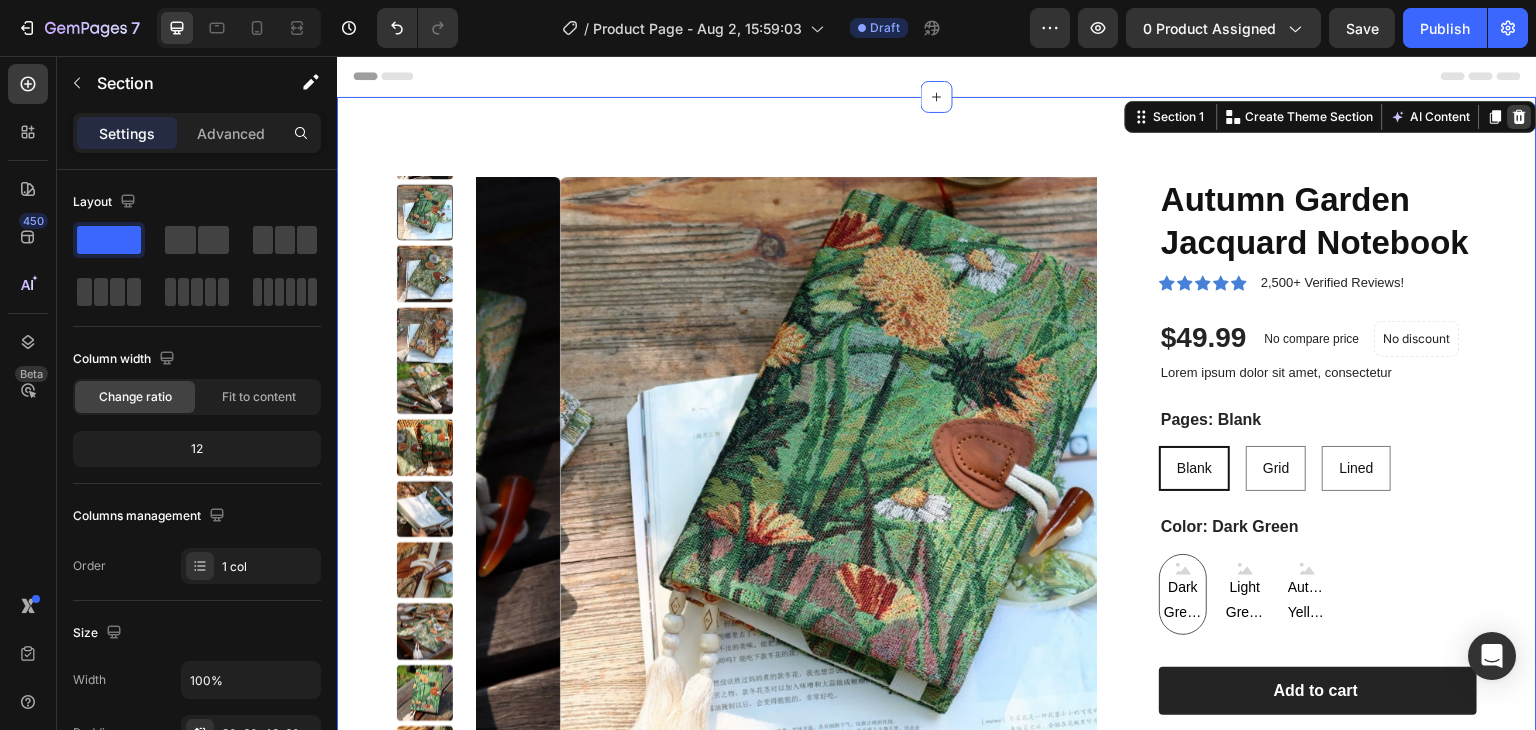 click at bounding box center [1520, 117] 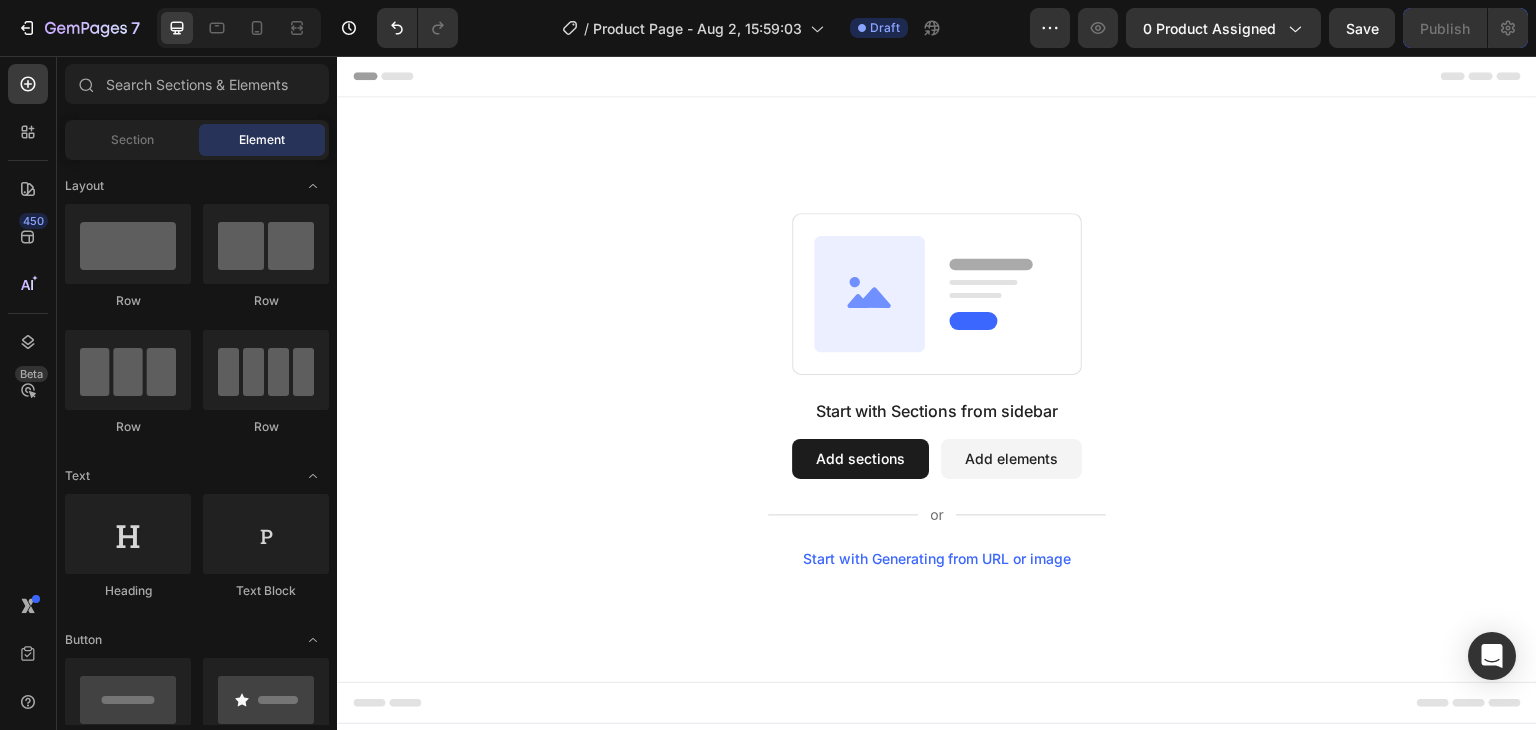 click on "Add elements" at bounding box center (1011, 459) 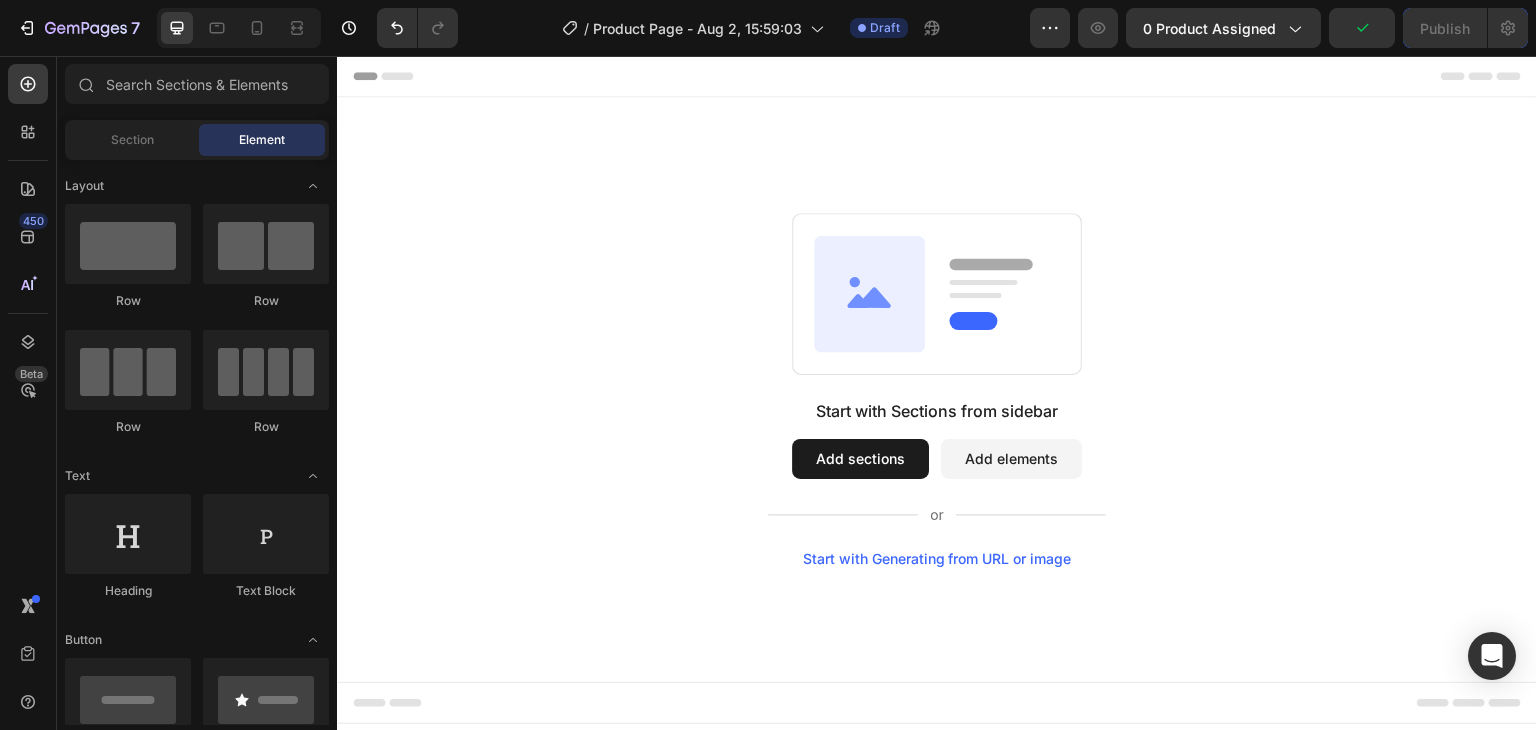 click on "Start with Generating from URL or image" at bounding box center [937, 559] 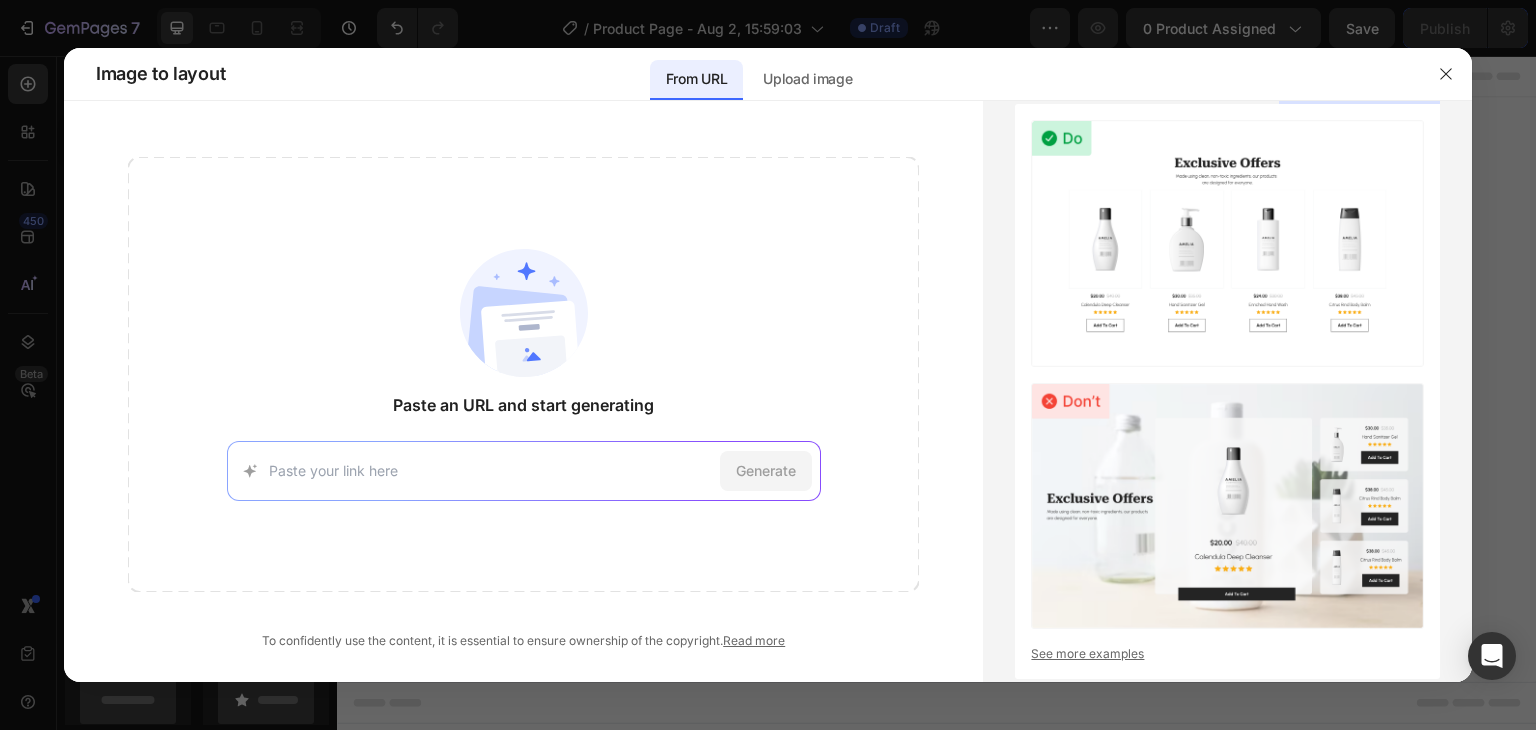 click on "Generate" at bounding box center [524, 471] 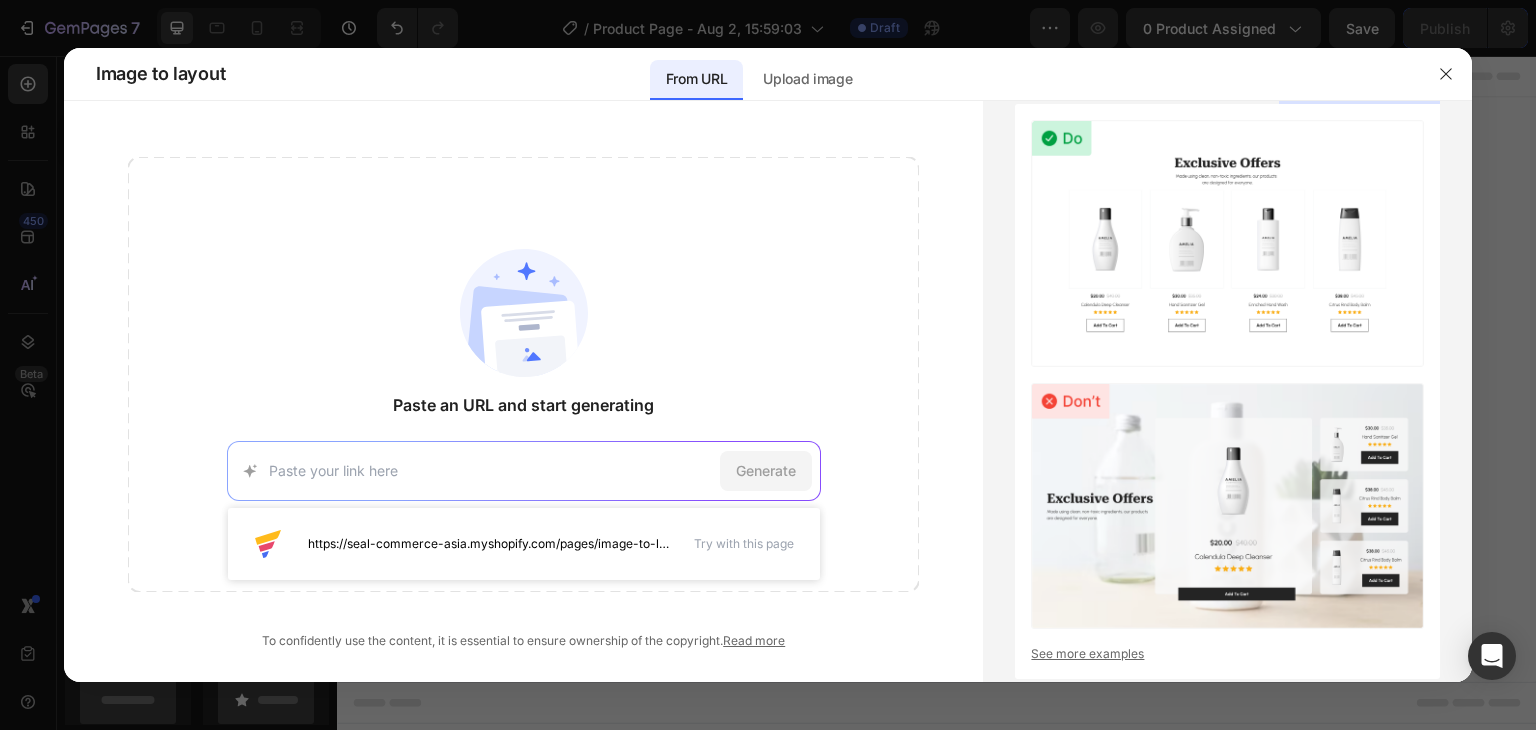 paste on "https://raftelrelics.com/collections/anime-controller-stands/products/gear-5-luffy-transponder-snail-one-piece-universal-controller-stand" 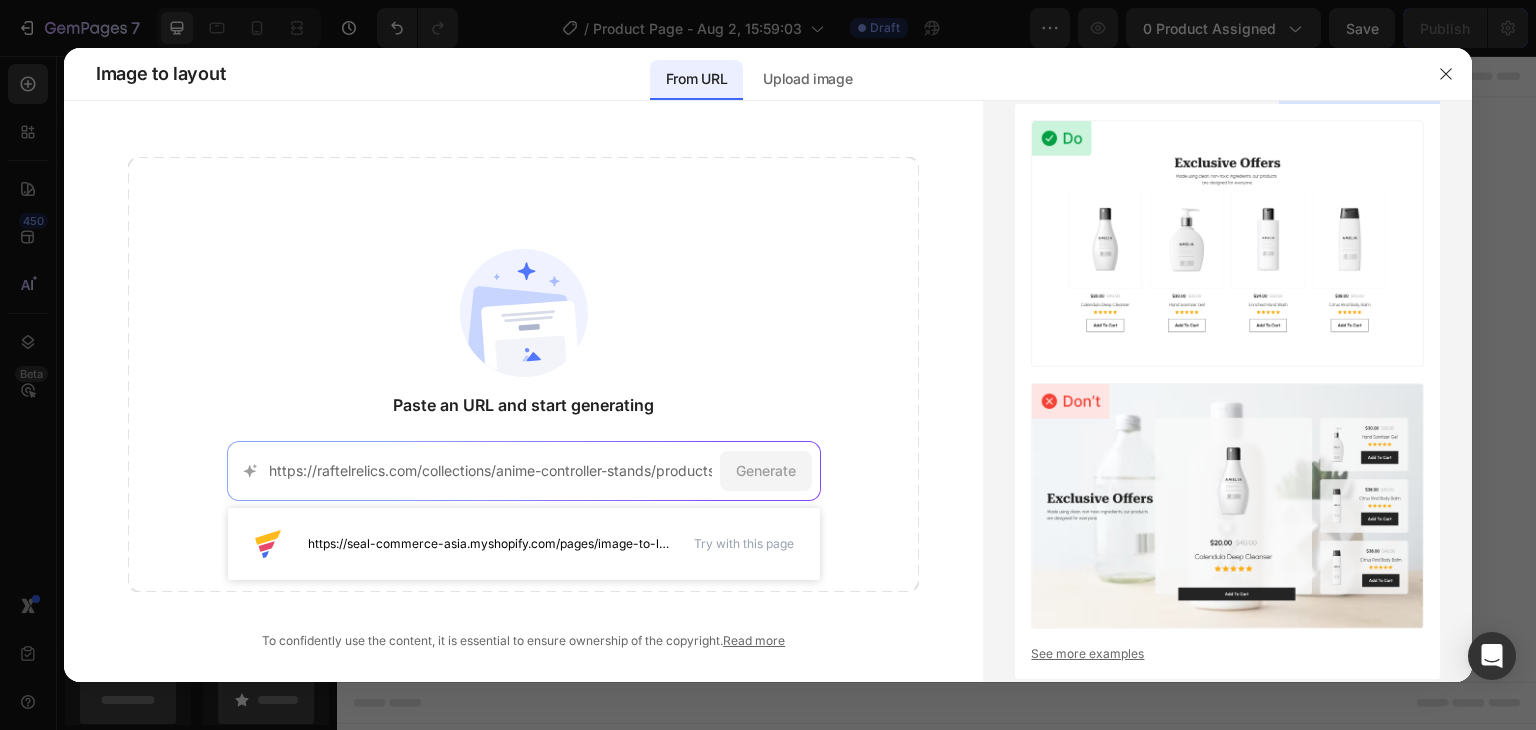 scroll, scrollTop: 0, scrollLeft: 472, axis: horizontal 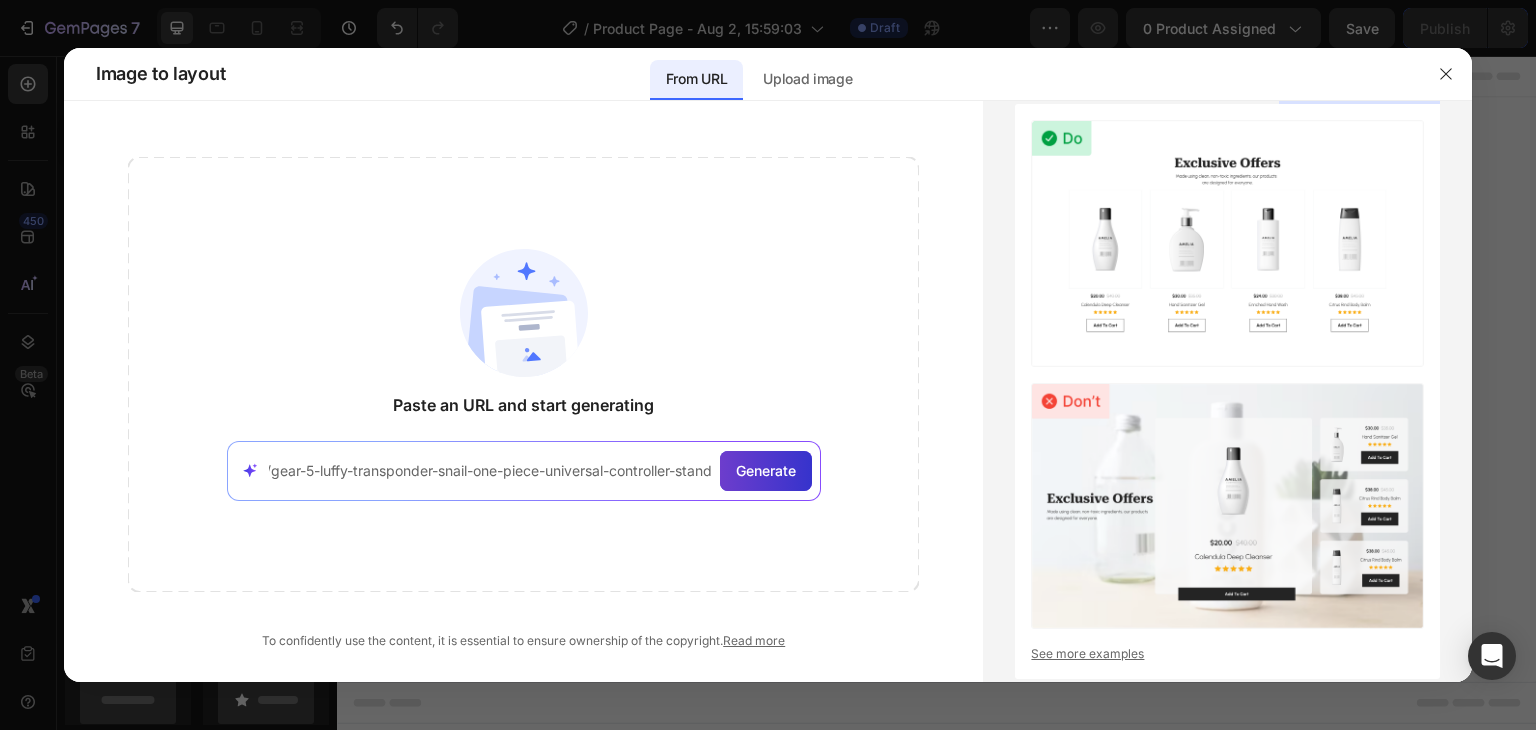 type on "https://raftelrelics.com/collections/anime-controller-stands/products/gear-5-luffy-transponder-snail-one-piece-universal-controller-stand" 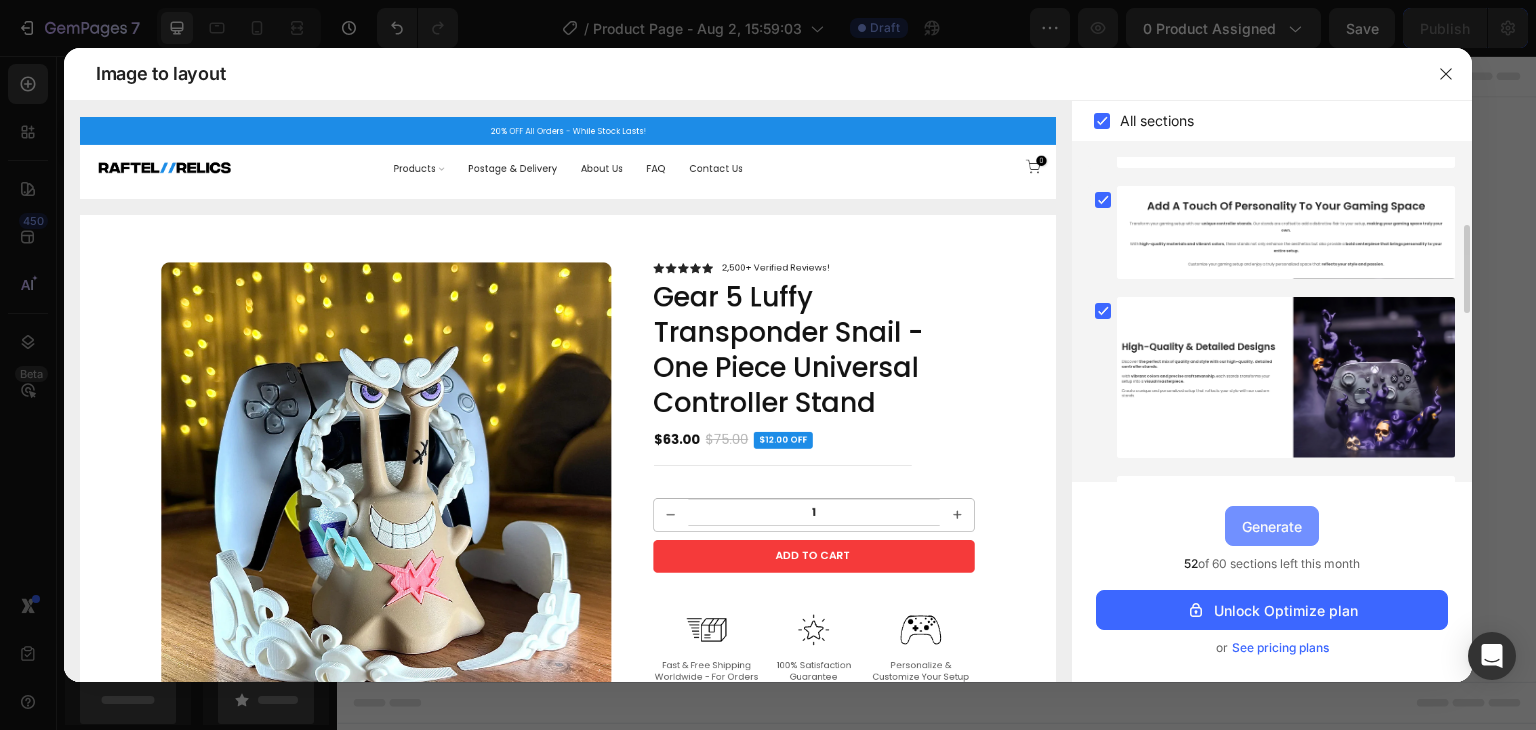 scroll, scrollTop: 251, scrollLeft: 0, axis: vertical 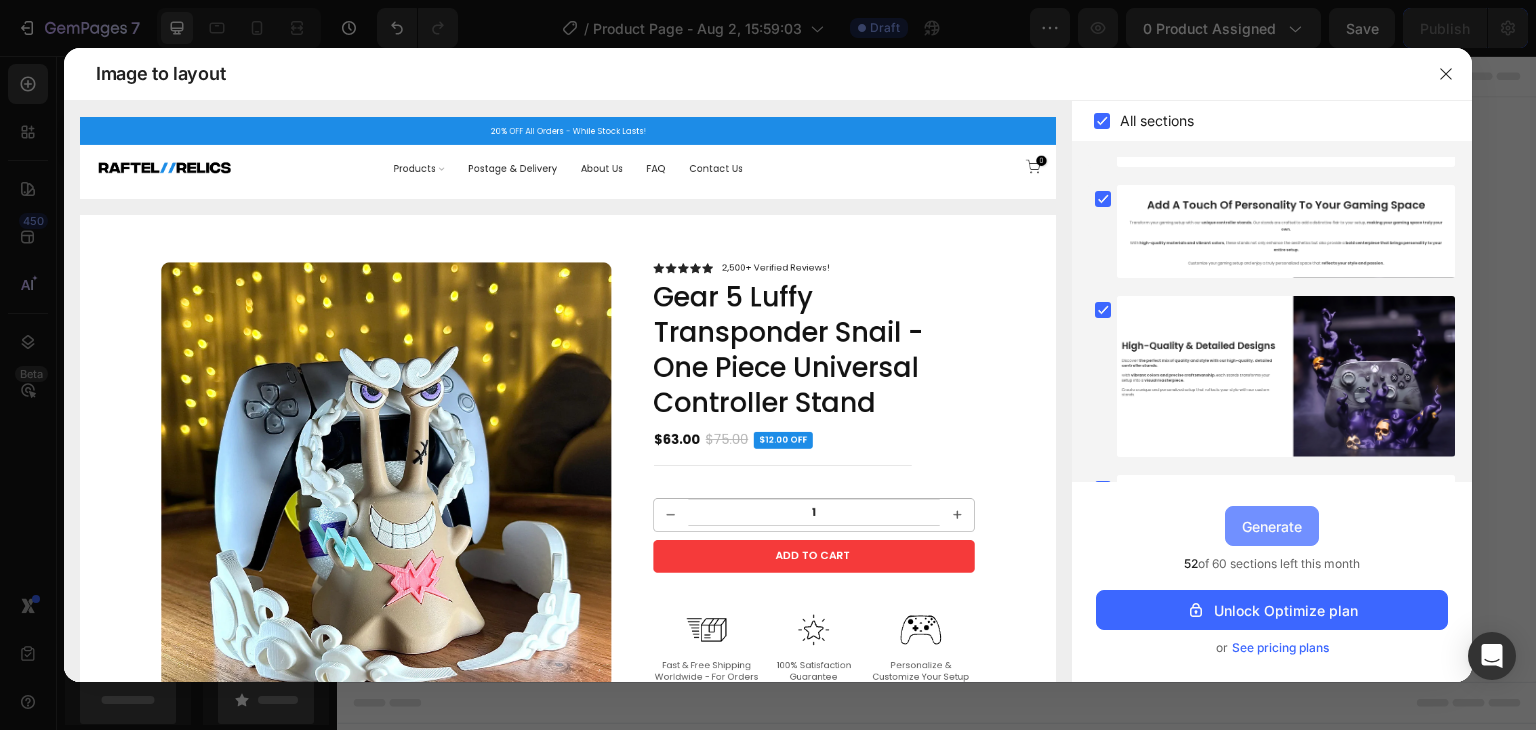 click on "Generate" at bounding box center [1272, 526] 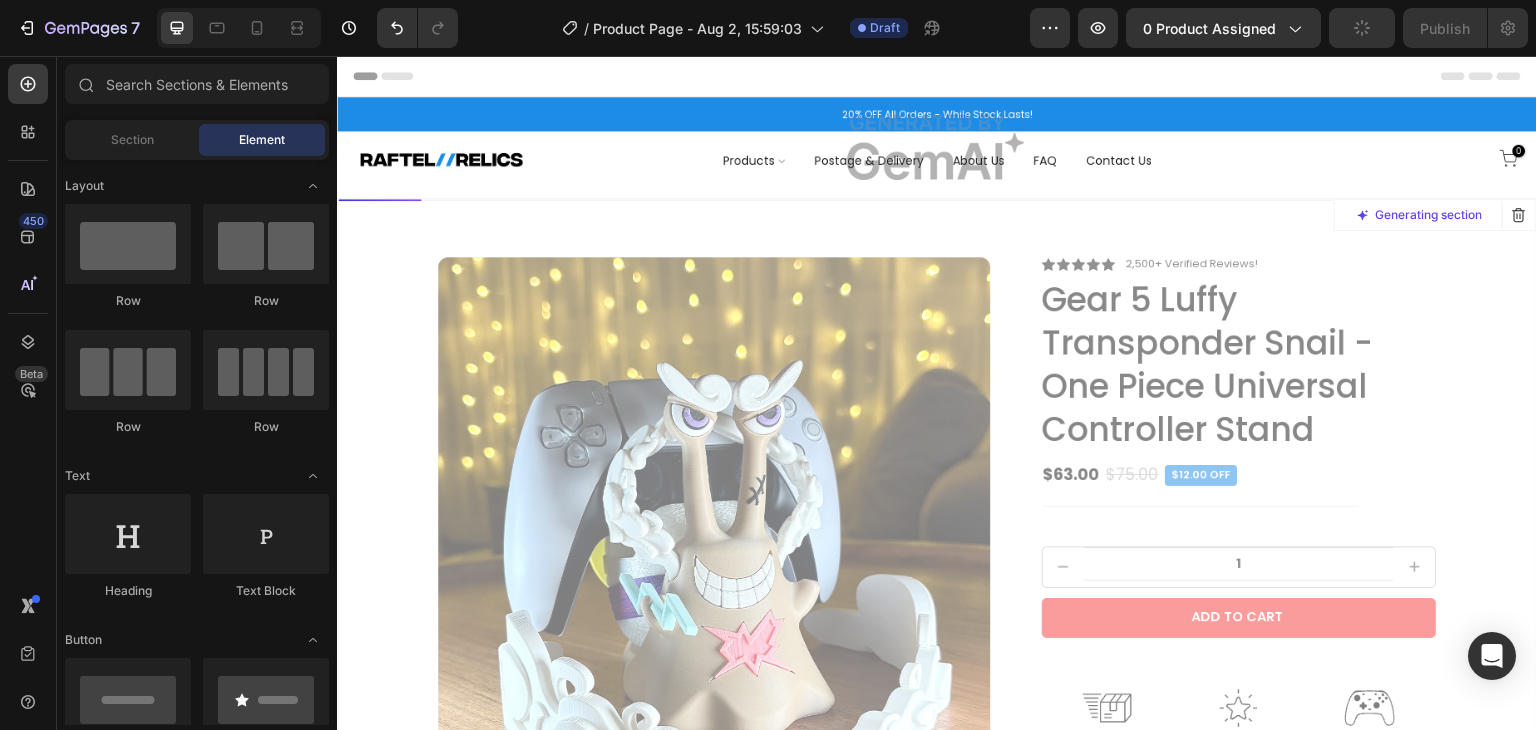 scroll, scrollTop: 0, scrollLeft: 0, axis: both 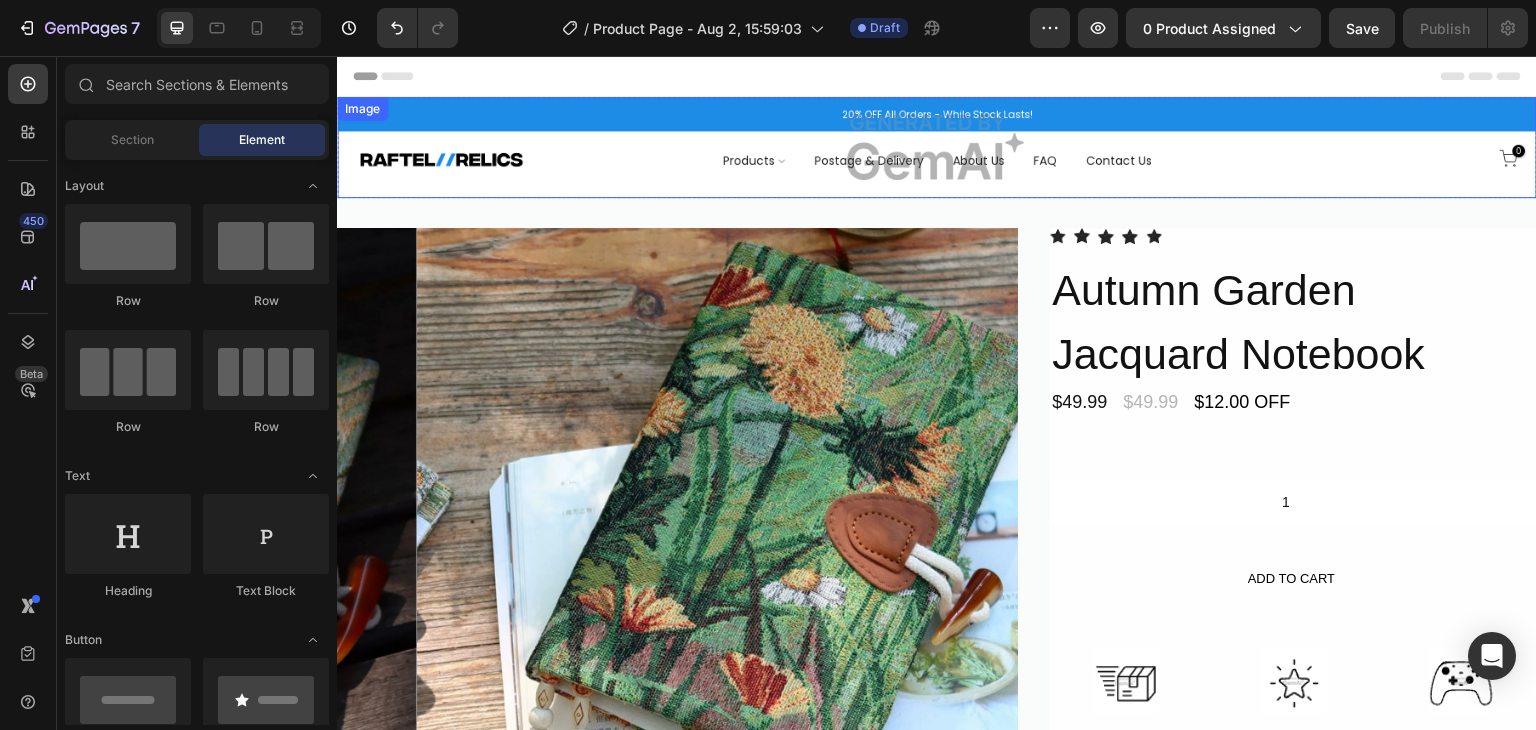 click at bounding box center [937, 147] 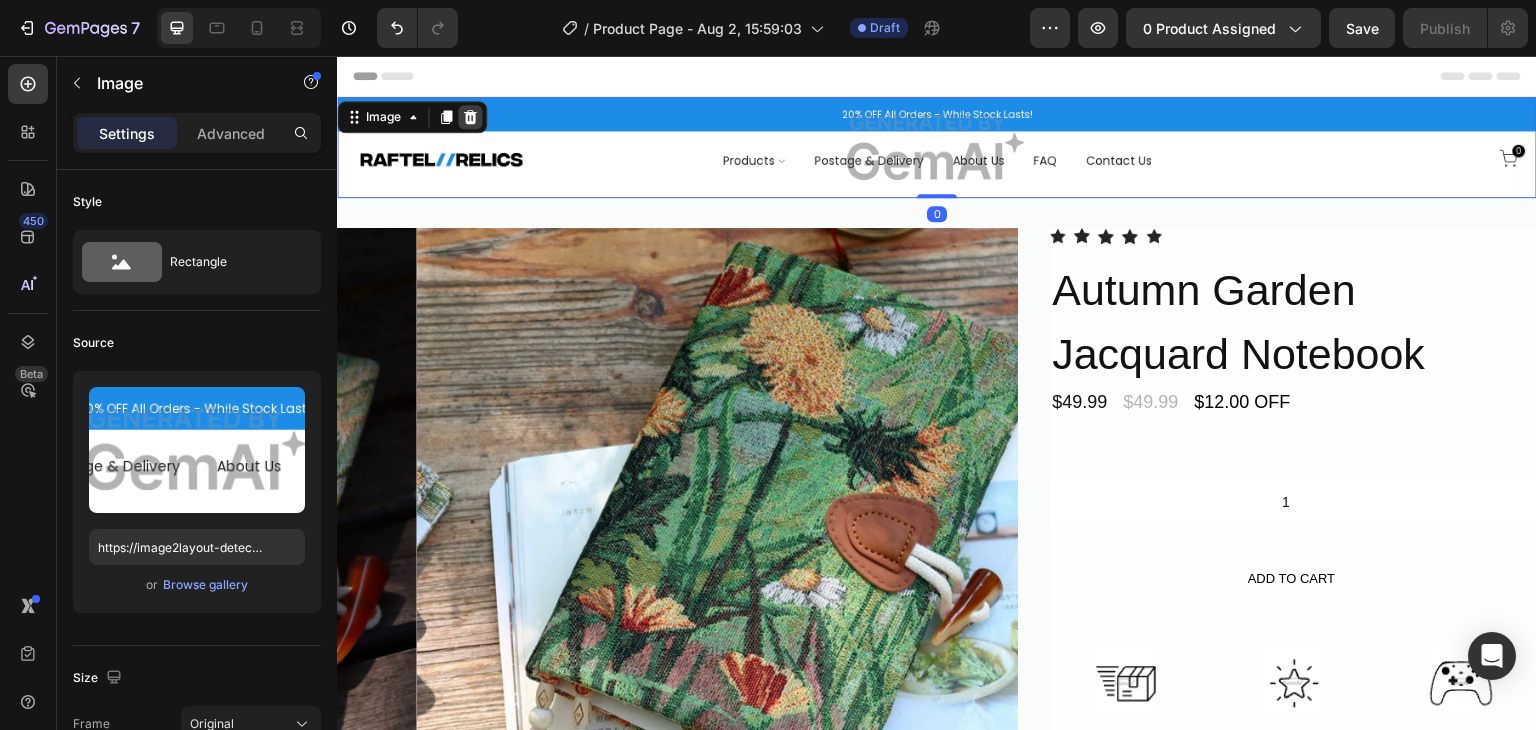 click 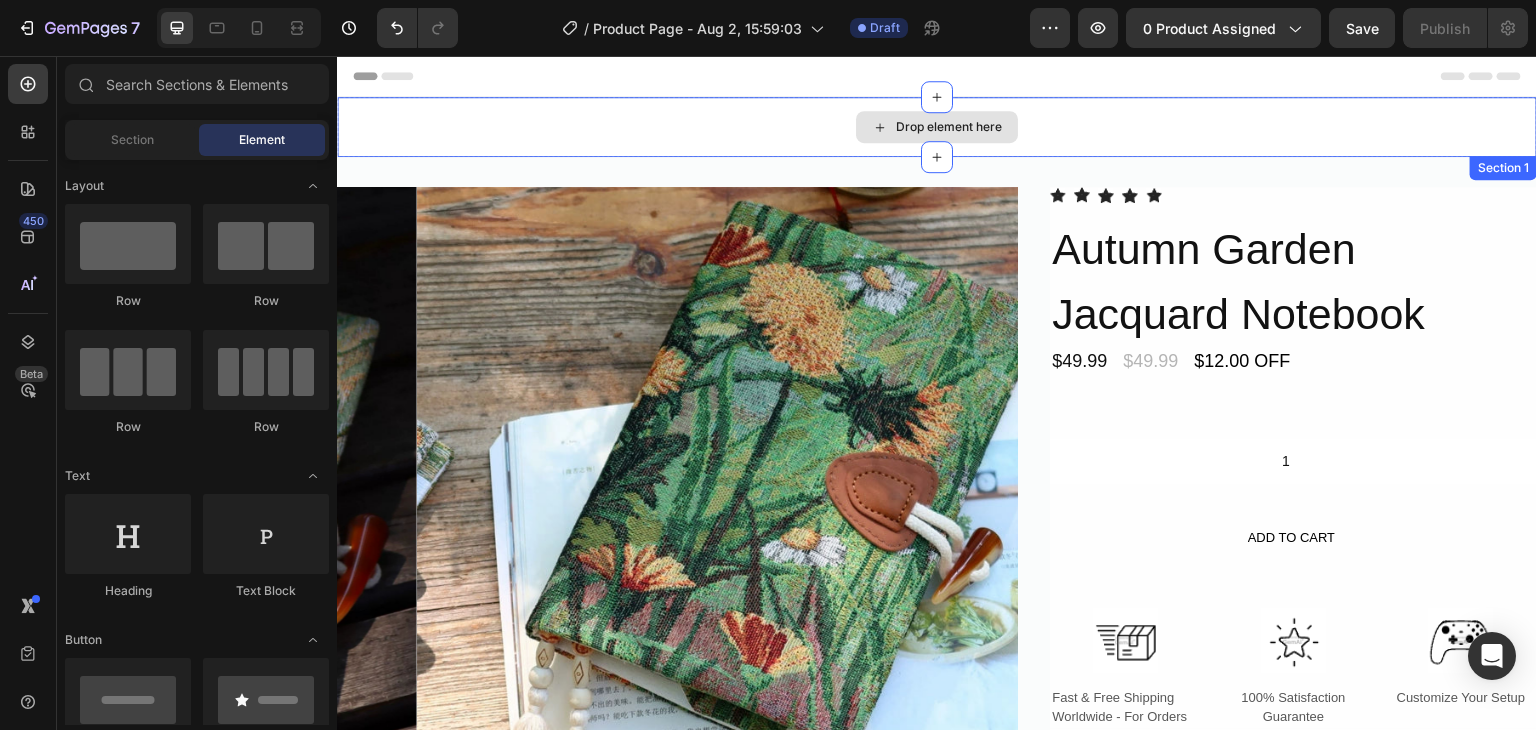 click on "Drop element here" at bounding box center [937, 127] 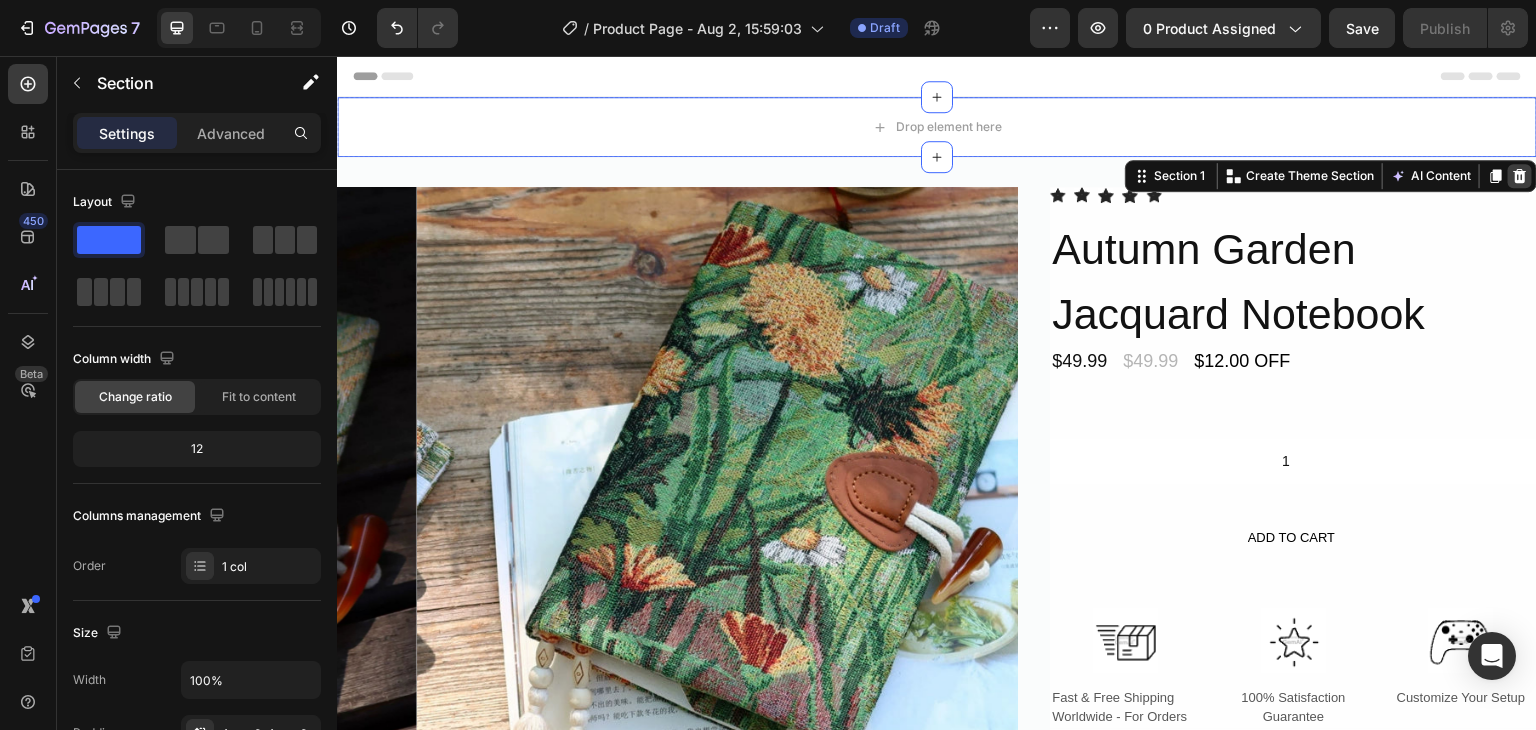 click 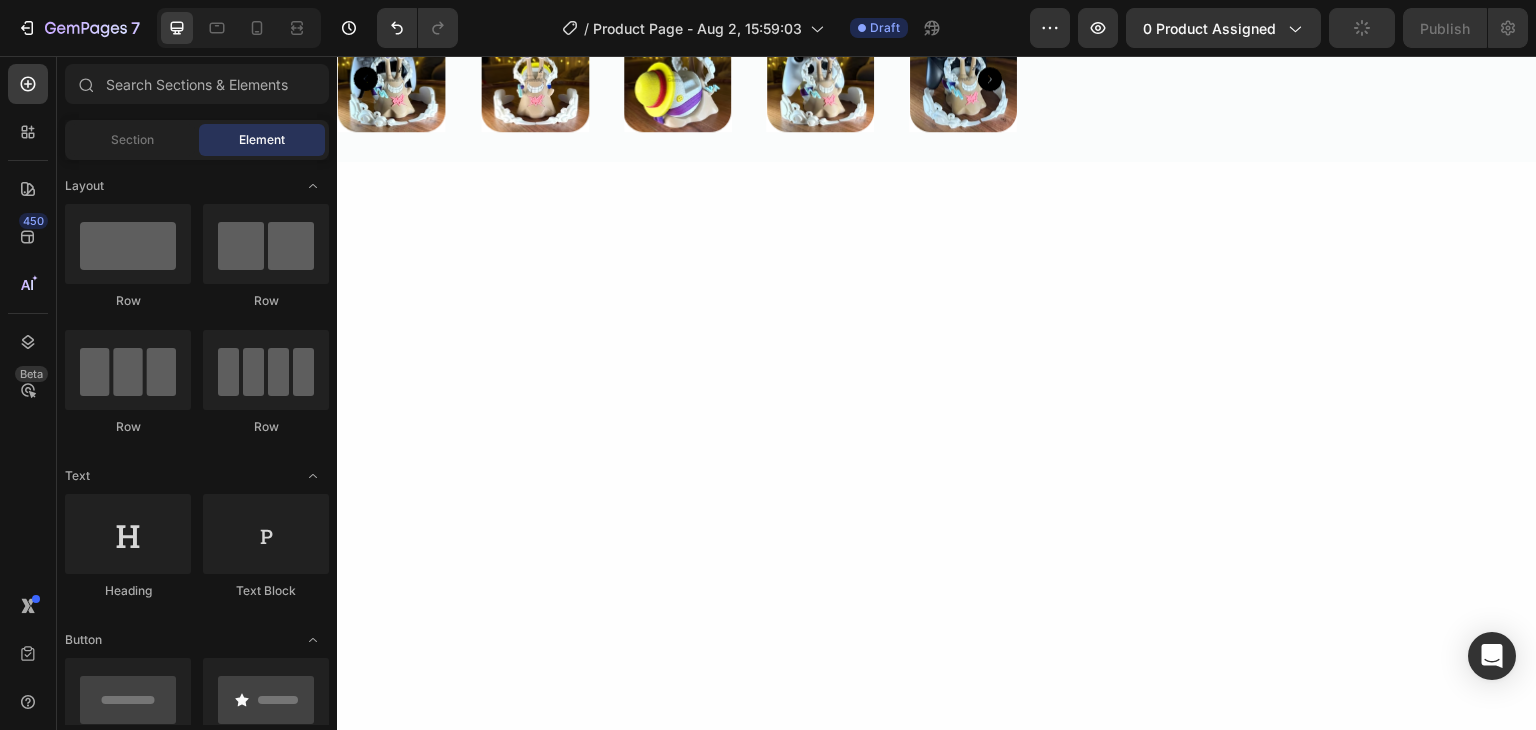 scroll, scrollTop: 0, scrollLeft: 0, axis: both 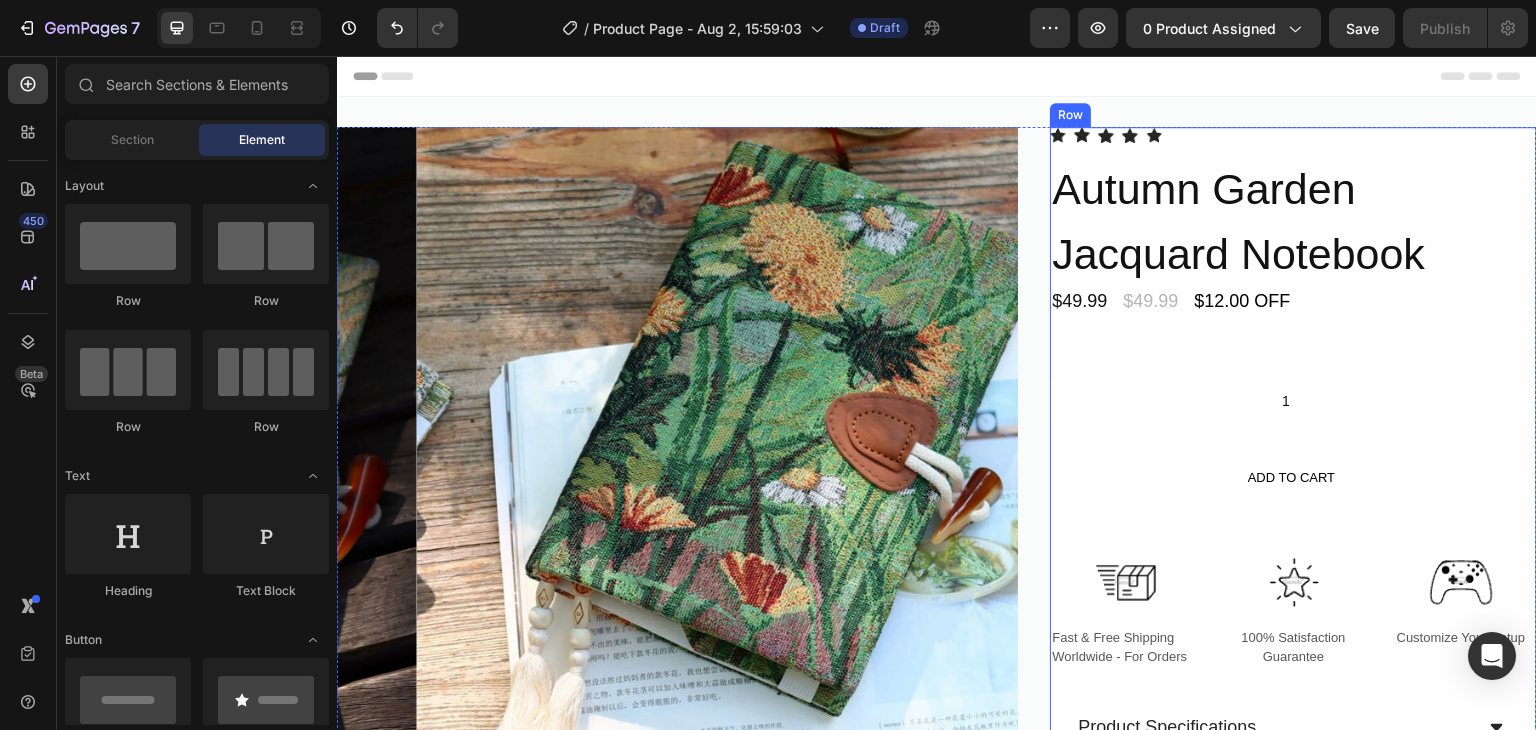 click on "Icon     Icon     Icon     Icon     Icon Icon List Hoz Autumn Garden Jacquard Notebook Product Title $49.99 Product Price Product Price $49.99 Product Price Product Price $12.00 OFF Text Block Row 1 Product Quantity ADD TO CART Add to Cart Image Fast & Free Shipping Worldwide - For Orders Text Block Image 100% Satisfaction Guarantee Text Block Image Customize Your Setup Text Block Row
Product Specifications
Shipping Accordion" at bounding box center (1293, 470) 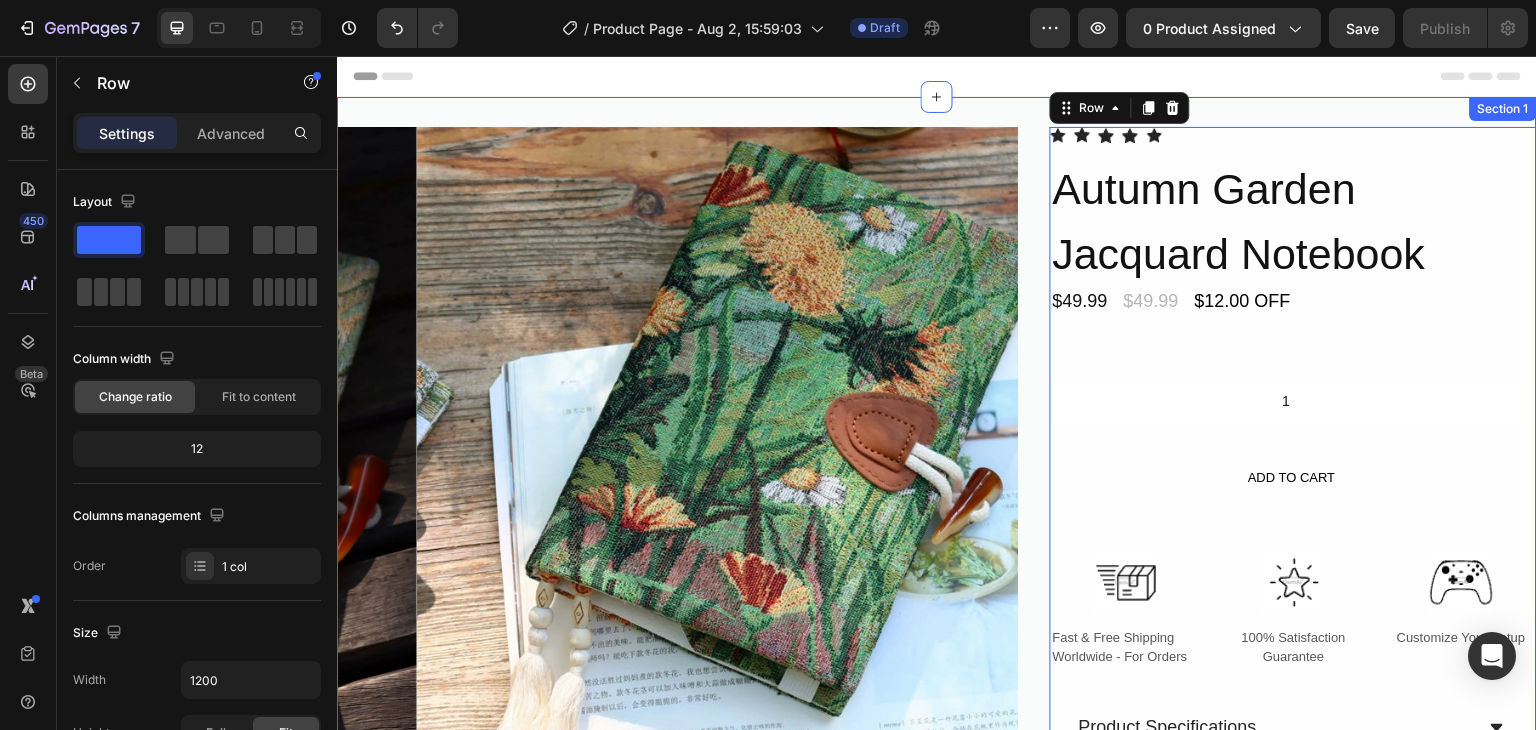 click on "Product Images Image Image Image Image Image Row Row     Icon     Icon     Icon     Icon     Icon Icon List Hoz Autumn Garden Jacquard Notebook Product Title $49.99 Product Price Product Price $49.99 Product Price Product Price $12.00 OFF Text Block Row 1 Product Quantity ADD TO CART Add to Cart Image Fast & Free Shipping Worldwide - For Orders Text Block Image 100% Satisfaction Guarantee Text Block Image Customize Your Setup Text Block Row
Product Specifications
Shipping Accordion Row   0 Product Section 1" at bounding box center (937, 527) 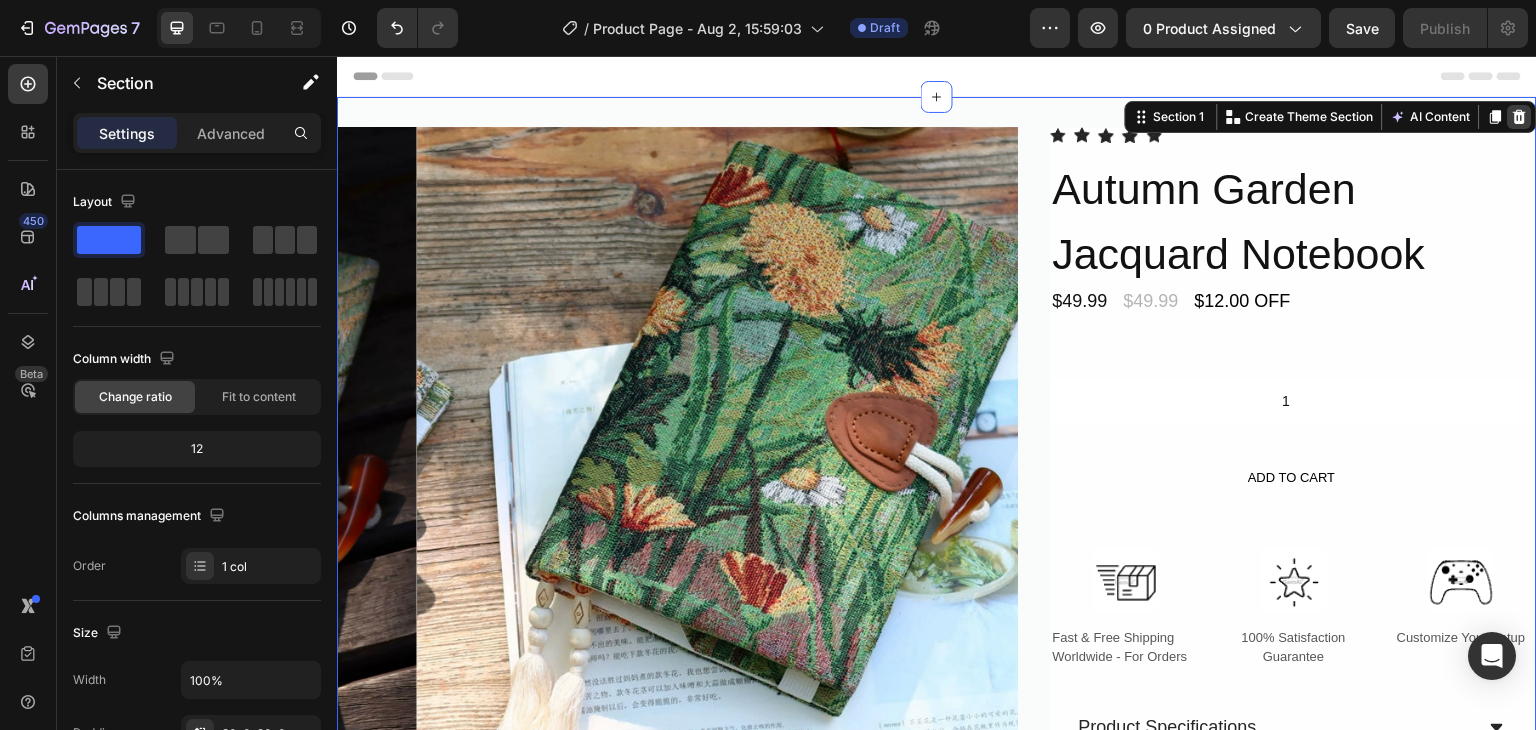 click 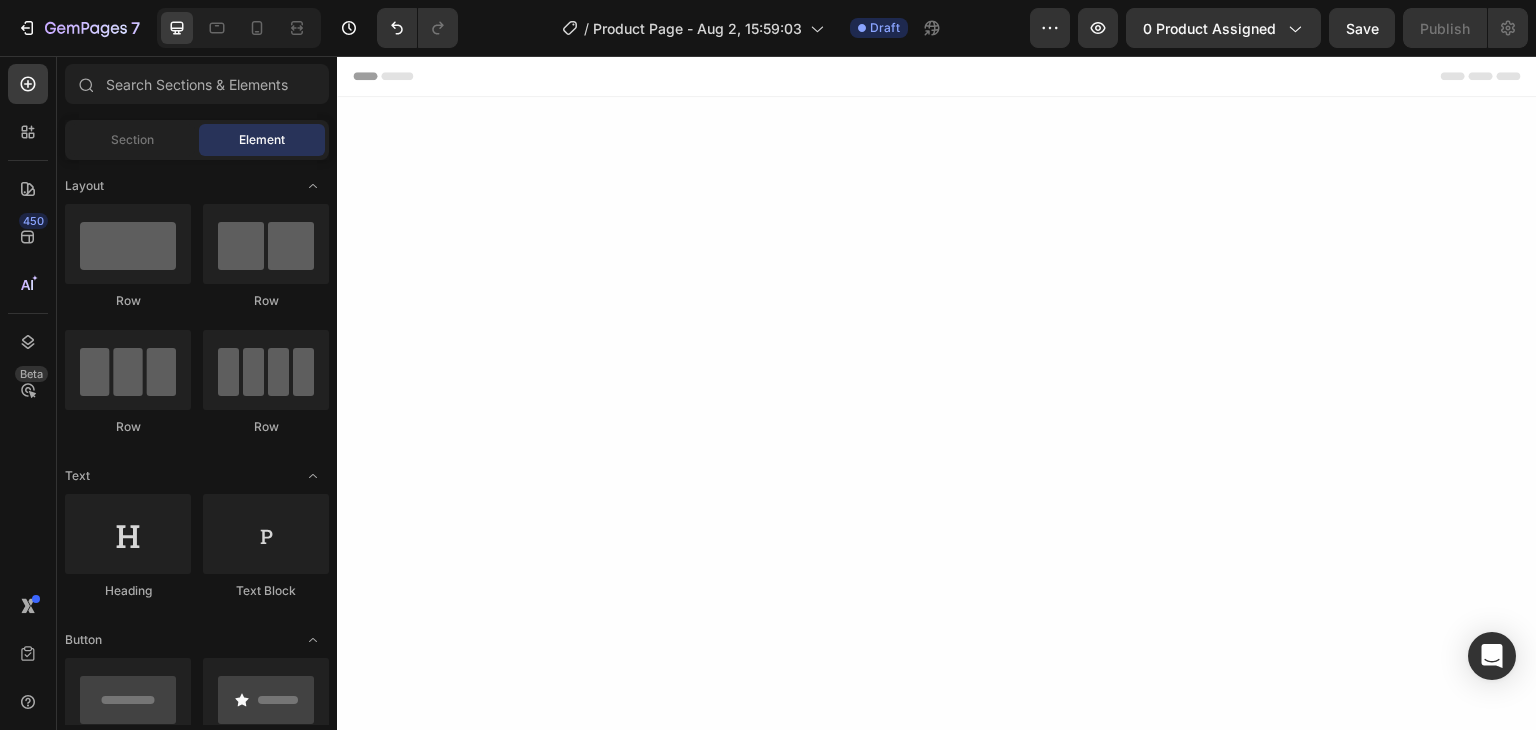 click at bounding box center (937, 265) 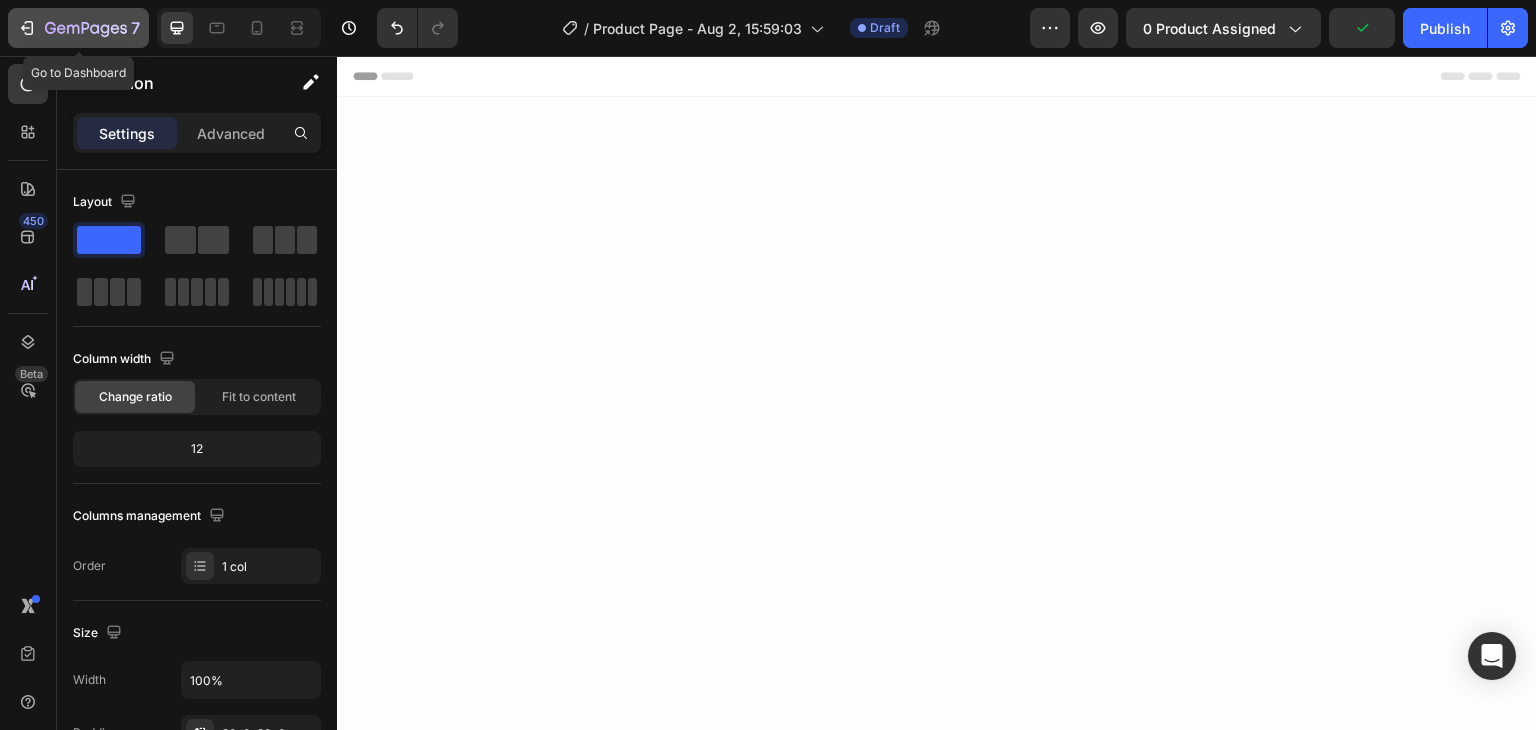 click on "7" at bounding box center [78, 28] 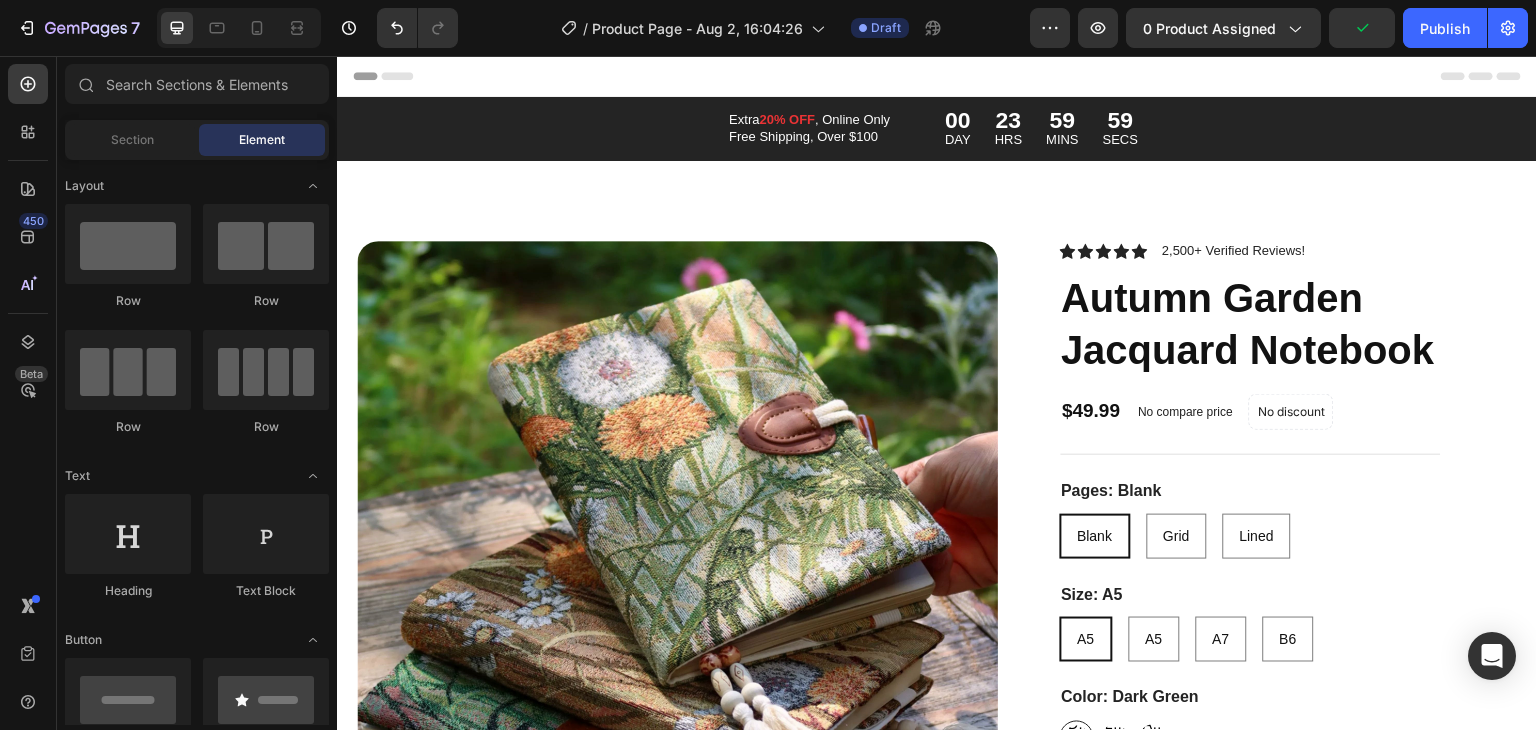 scroll, scrollTop: 0, scrollLeft: 0, axis: both 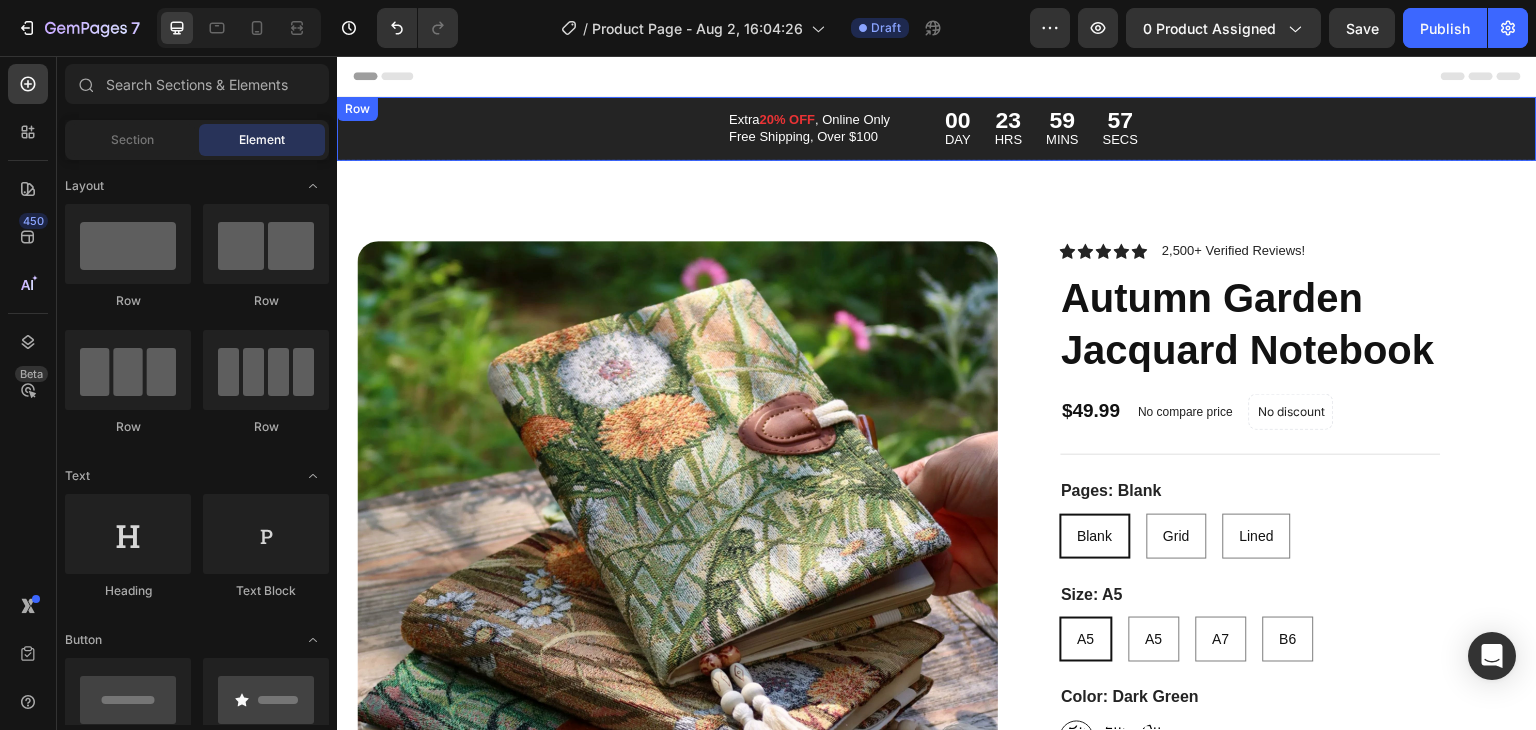 click on "Extra  20% OFF , Online Only Free Shipping, Over $100 Text Block 00 DAY 23 HRS 59 MINS 57 SECS Countdown Timer Row" at bounding box center [937, 129] 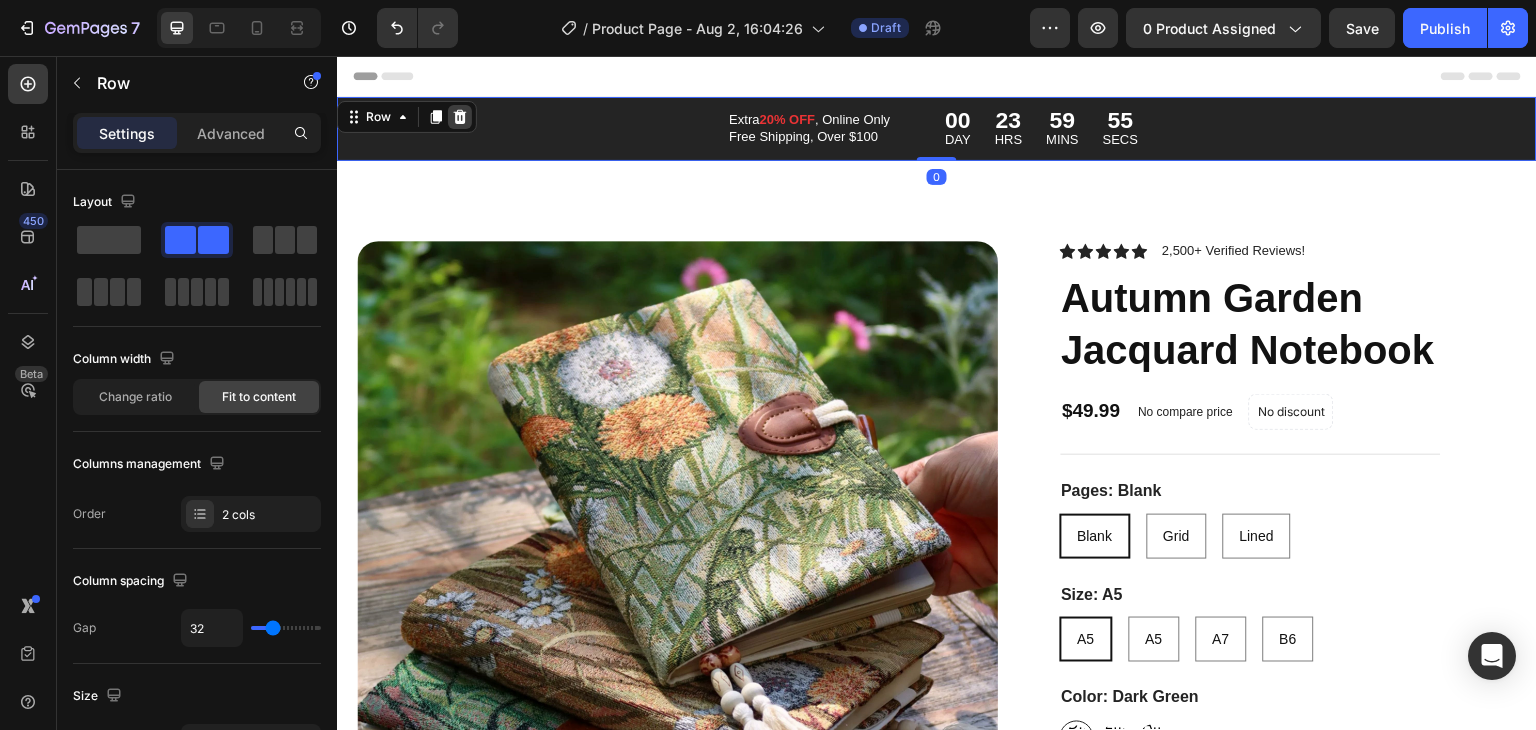 click 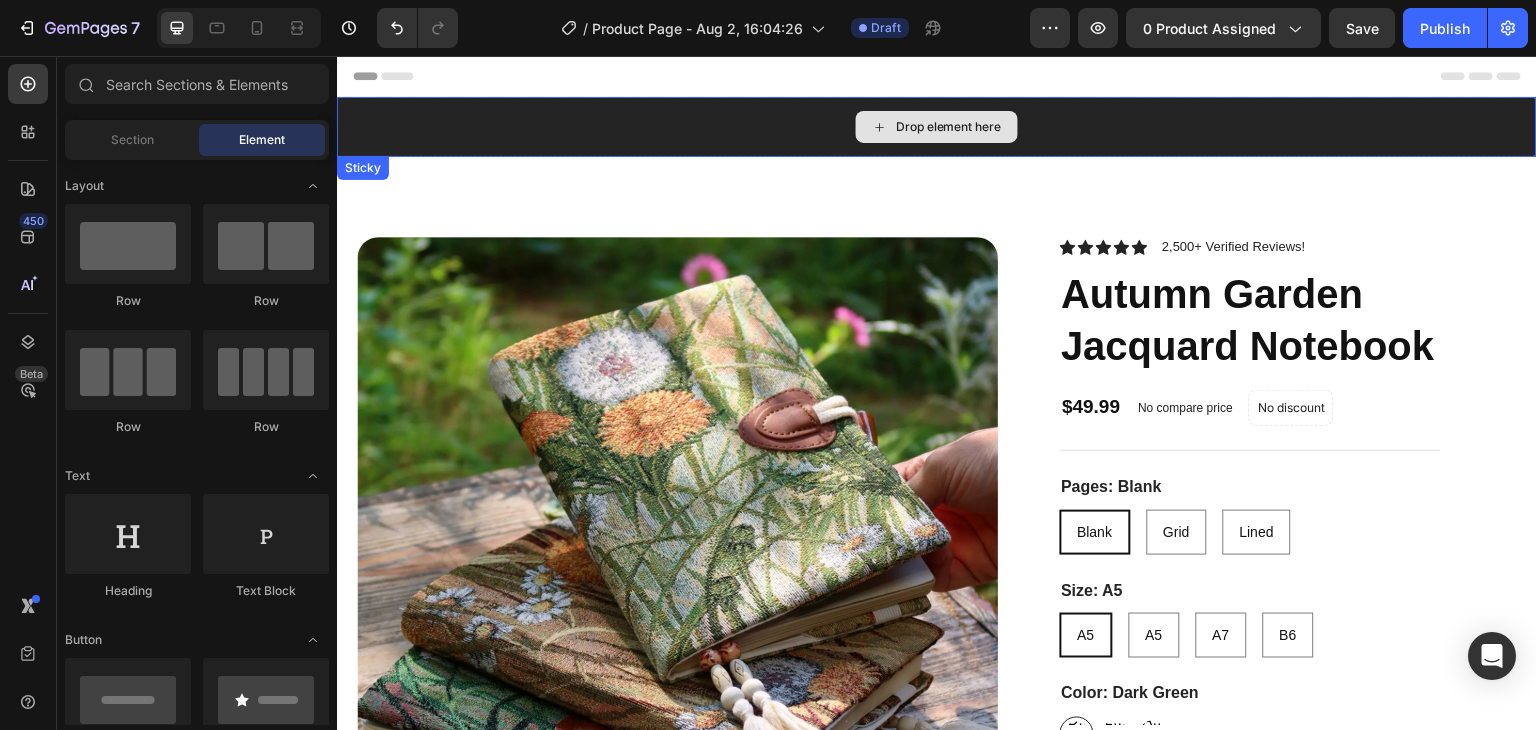 click on "Drop element here" at bounding box center [937, 127] 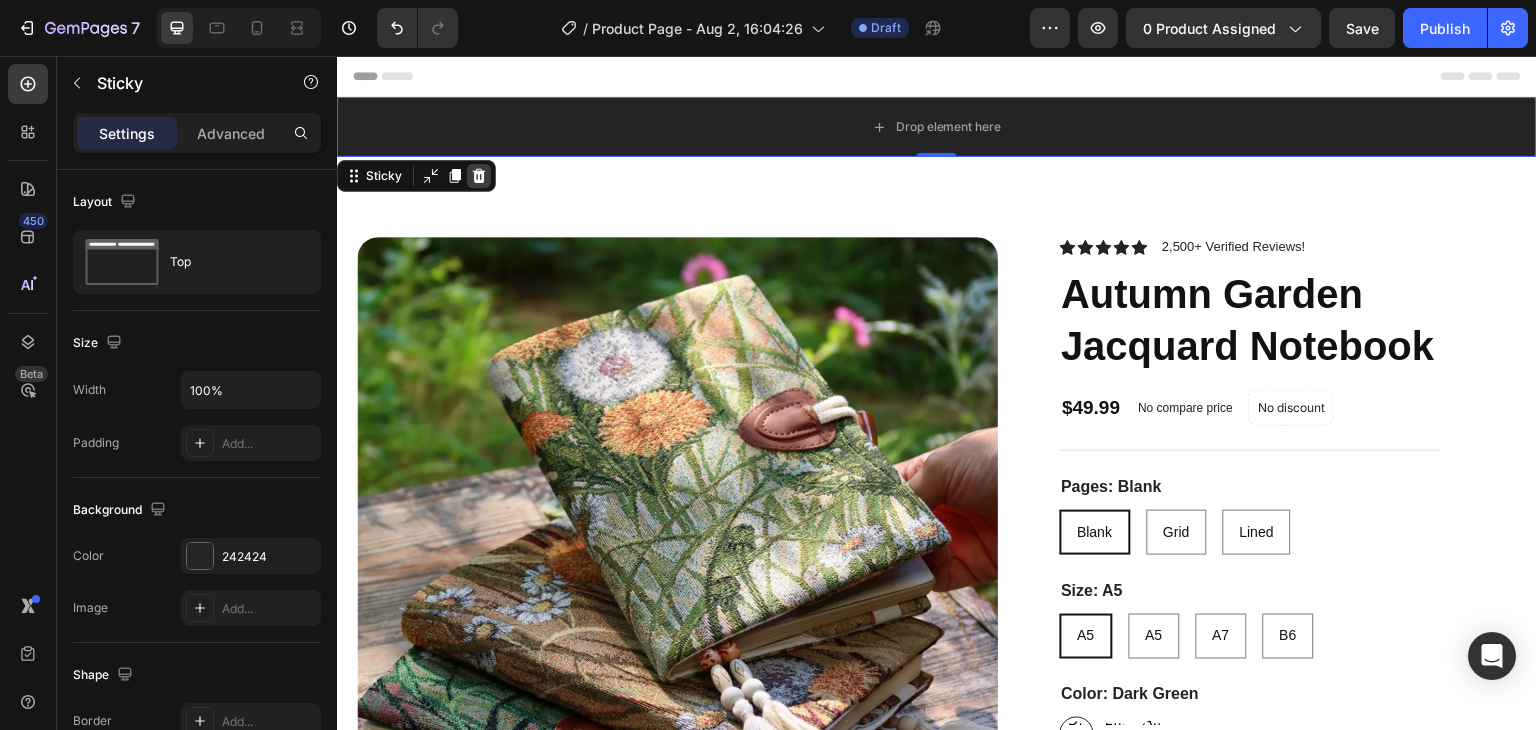 click 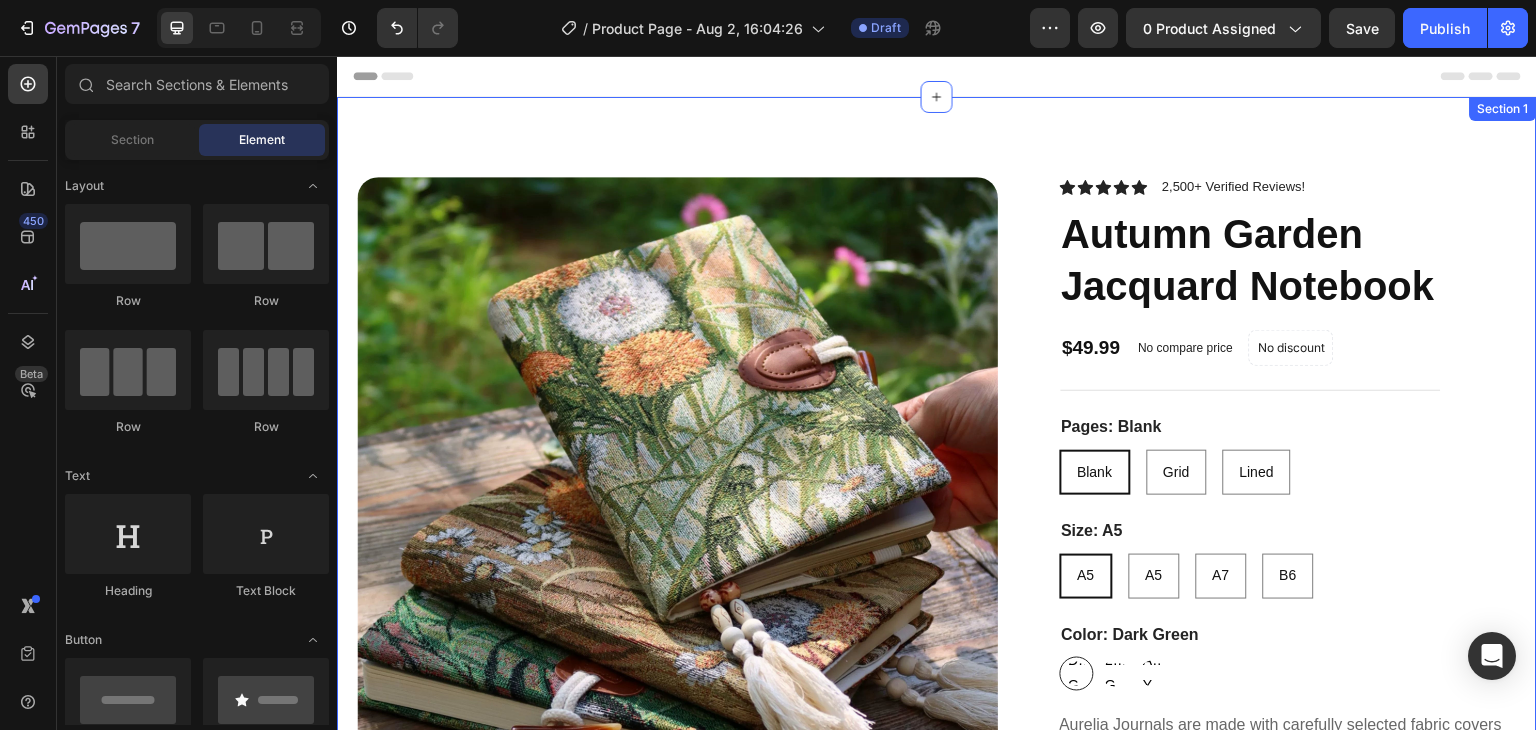 click on "Product Images
Icon
Icon
Icon
Icon
Icon Icon List 2,500+ Verified Reviews! Text Block Row Autumn Garden Jacquard Notebook Product Title $49.99 Product Price Product Price No compare price Product Price No discount   Not be displayed when published Product Badge Row Pages: Blank Blank Blank Blank Grid Grid Grid Lined Lined Lined Size: A5 A5 A5 A5 A6 A6 A6 A7 A7 A7 B6 B6 B6 Color: Dark Green Dark Green Dark Green Dark Green Light Green Light Green Light Green Autumn Yellow Autumn Yellow Autumn Yellow Product Variants & Swatches Aurelia Journals are made with carefully selected fabric covers — designed for everyday use and made to stand out. Each notebook is softcover, flexible, and crafted to bring both function and style to your writing routine.
Available in A5, A6, A7, and B6 sizes
Soft fabric cover with high-quality stitching
Choose from  blank, lined, or grid pages
Show more 1 Row" at bounding box center (937, 4196) 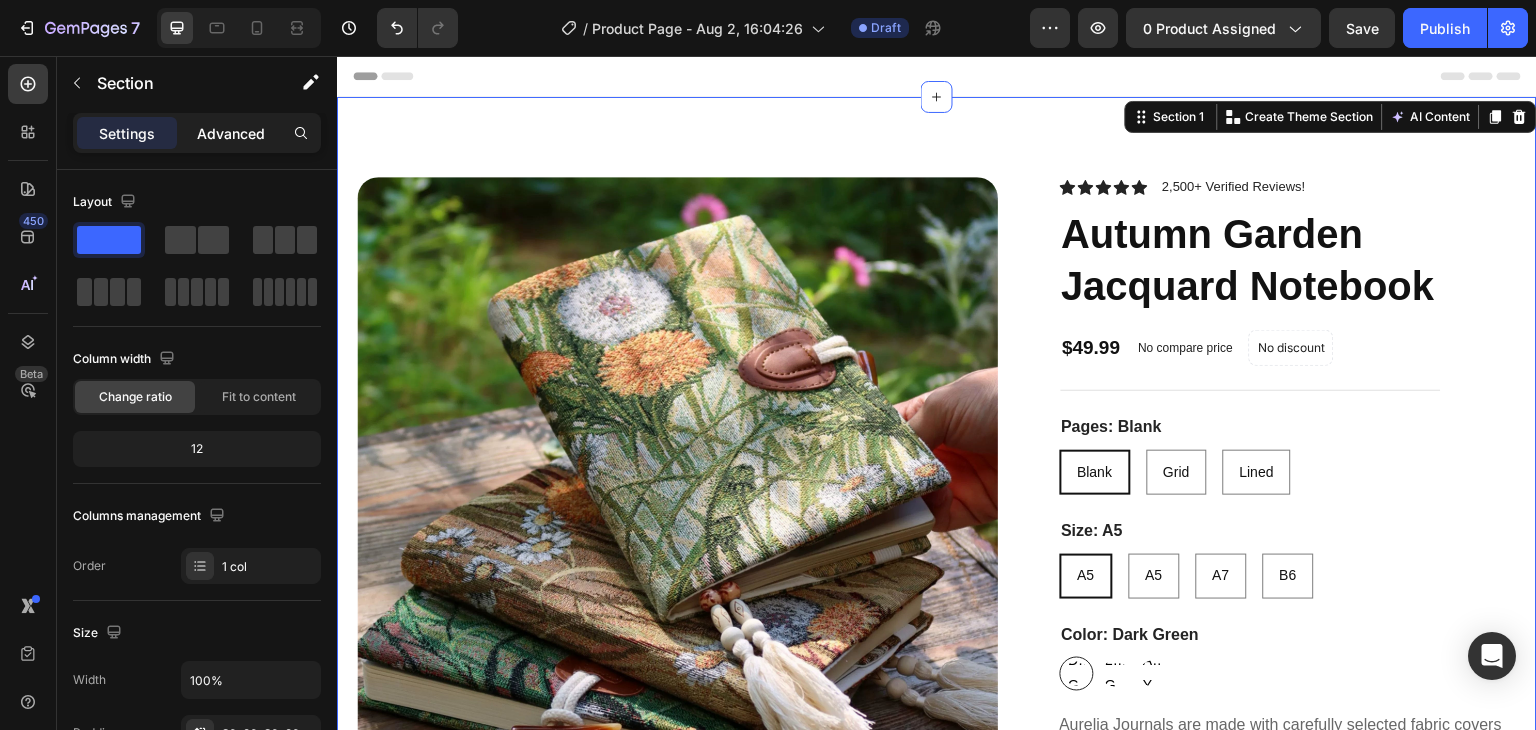 click on "Advanced" at bounding box center (231, 133) 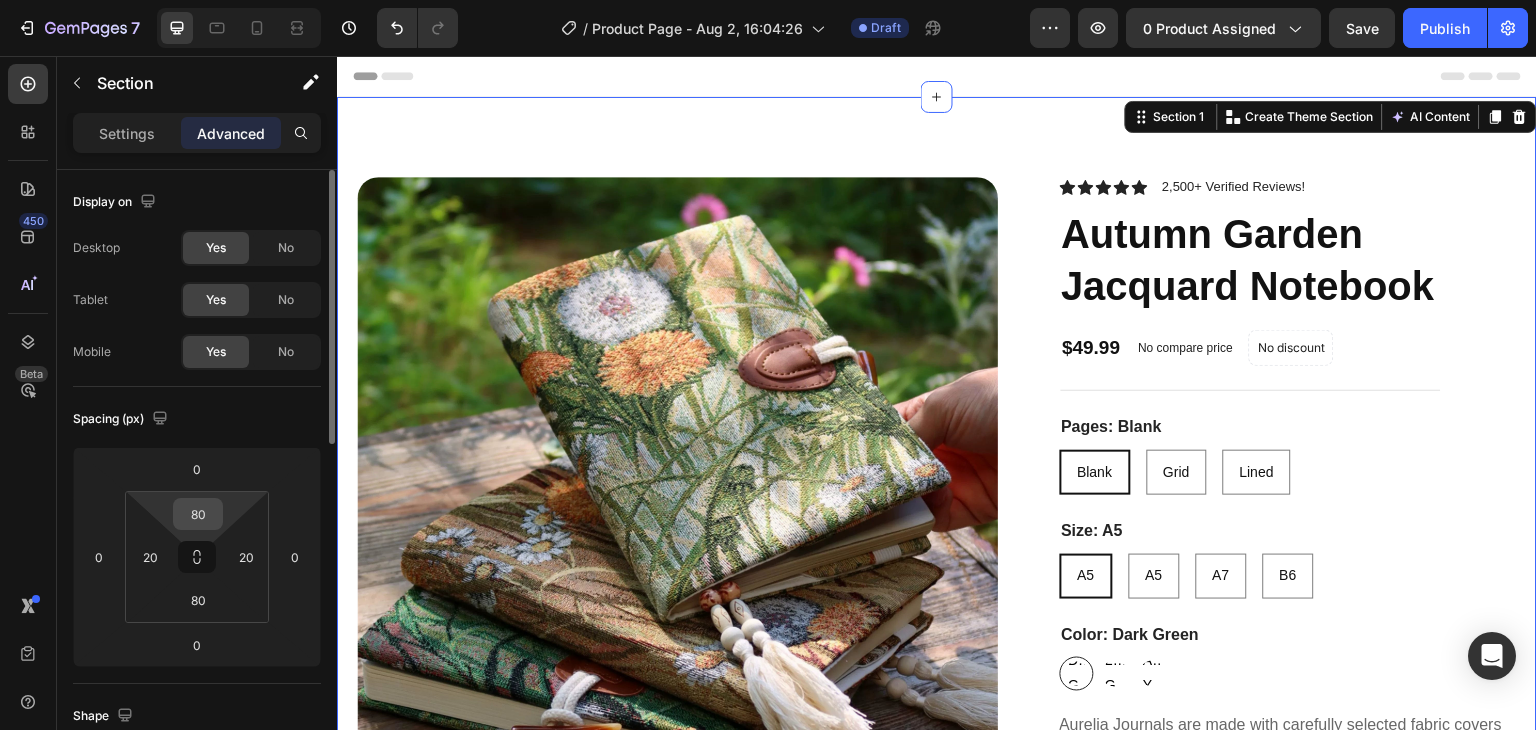click on "80" at bounding box center [198, 514] 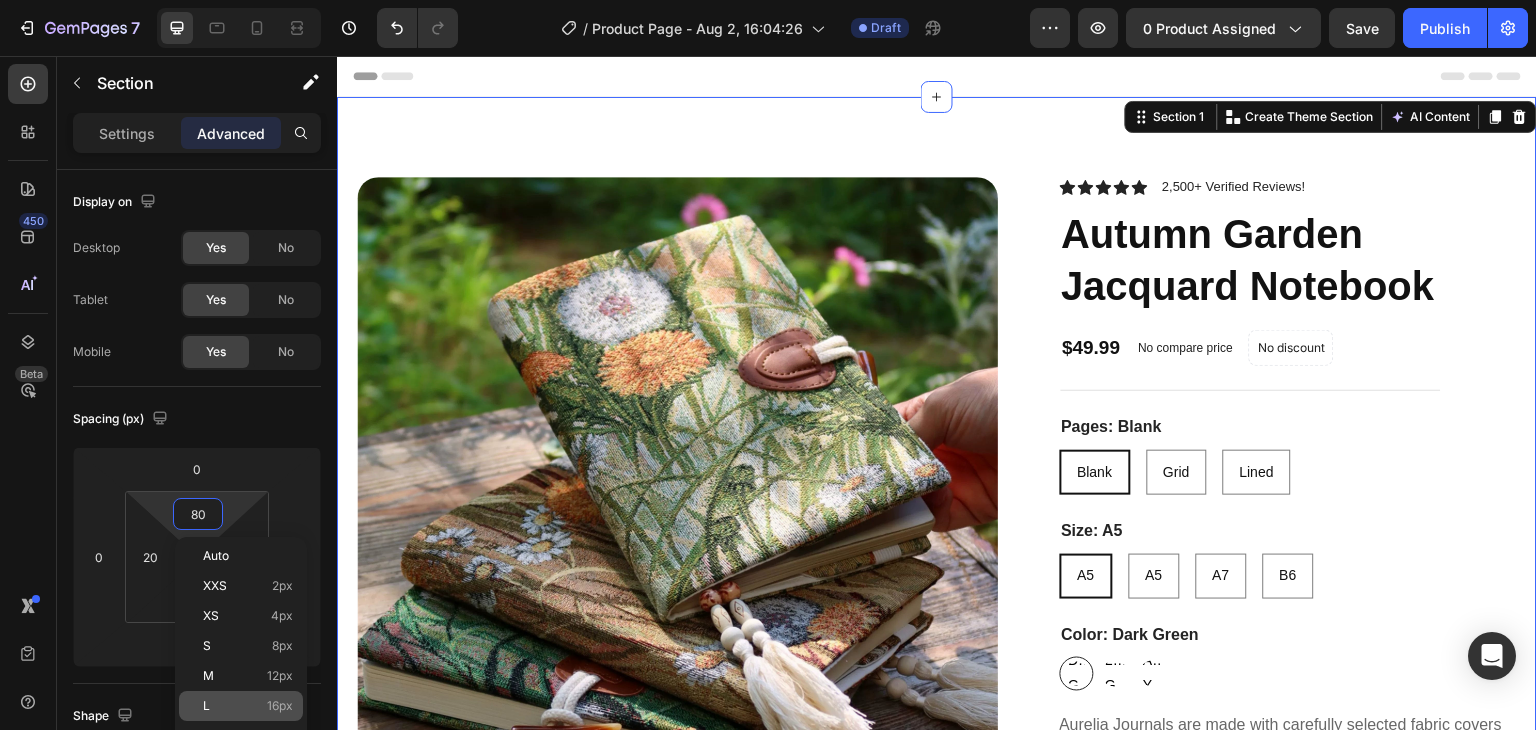 click on "L 16px" at bounding box center [248, 706] 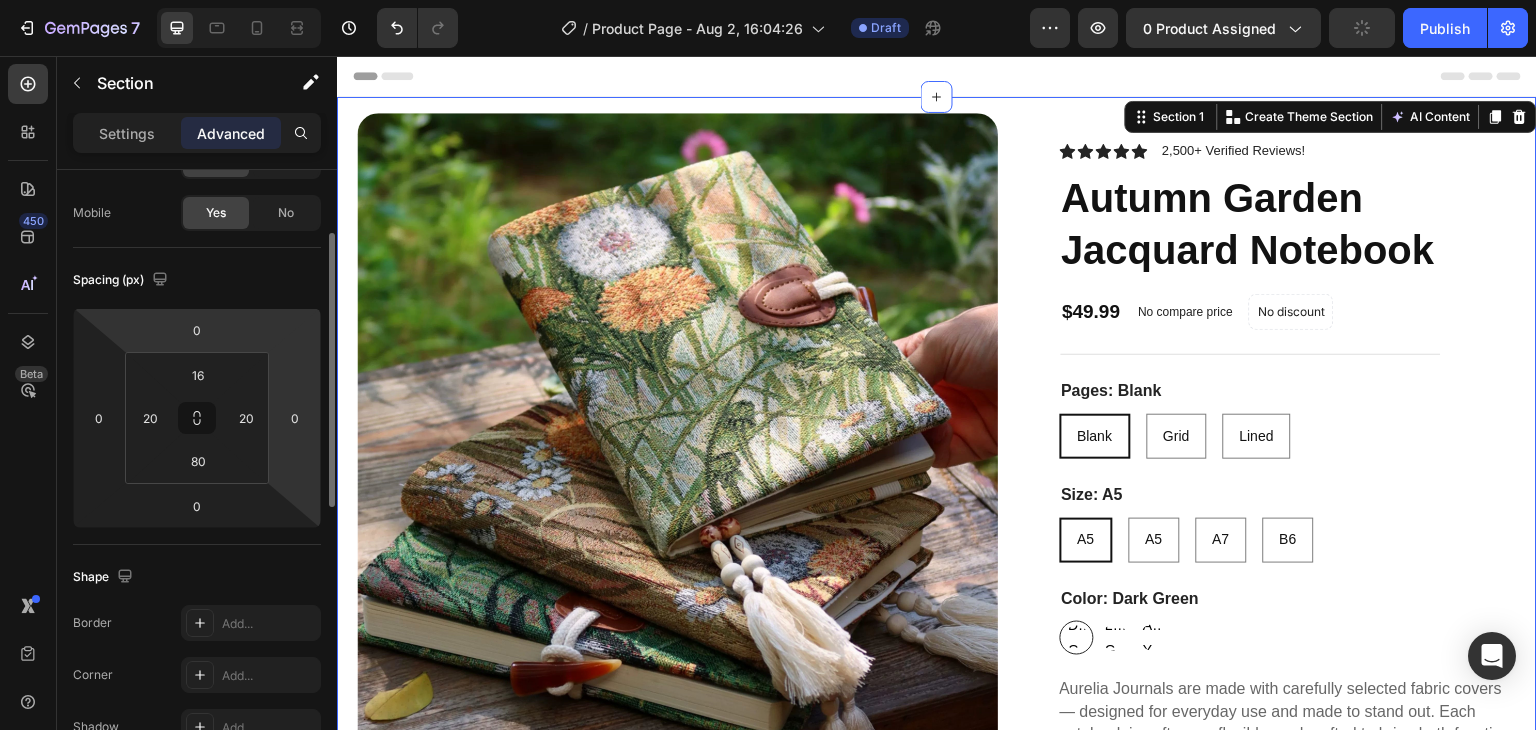 scroll, scrollTop: 140, scrollLeft: 0, axis: vertical 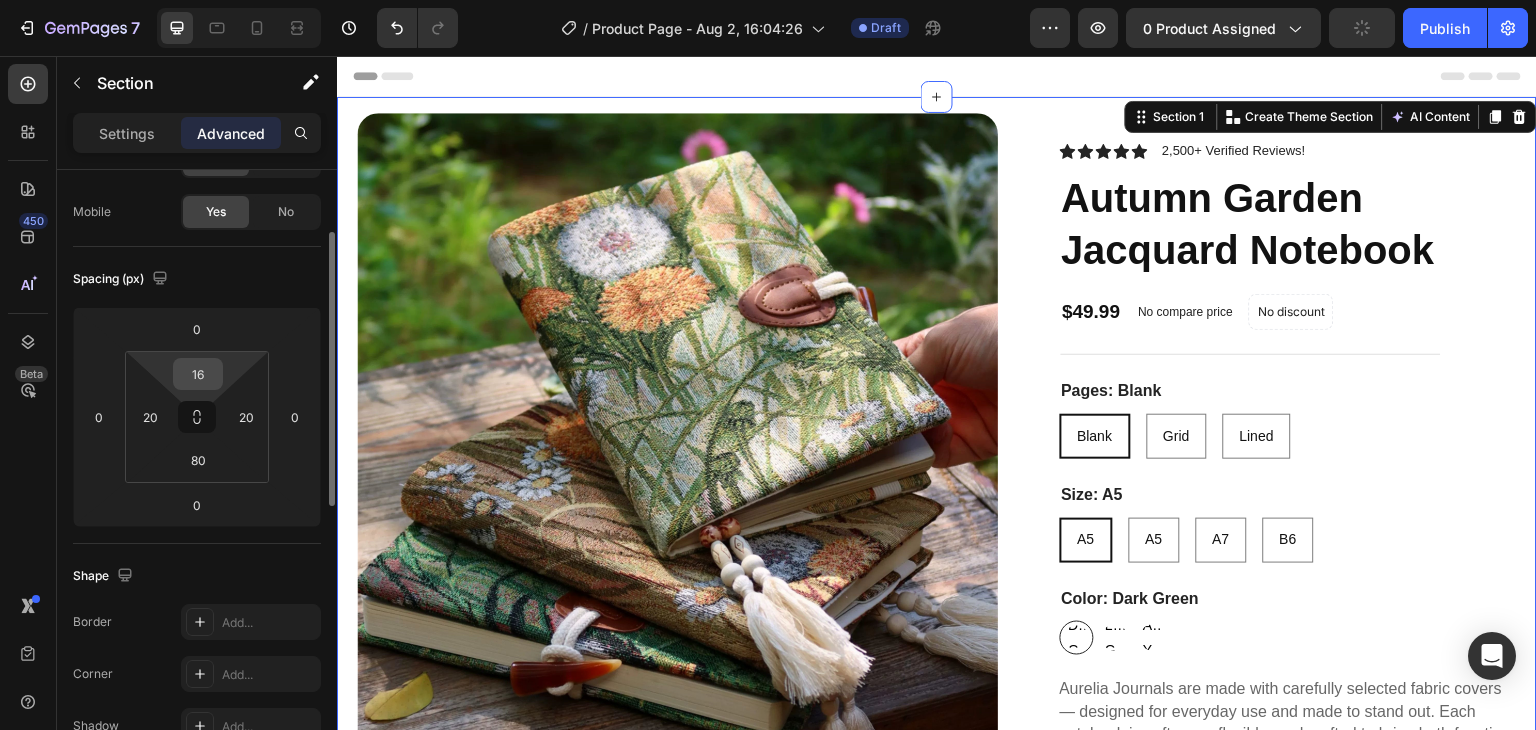 click on "16" at bounding box center (198, 374) 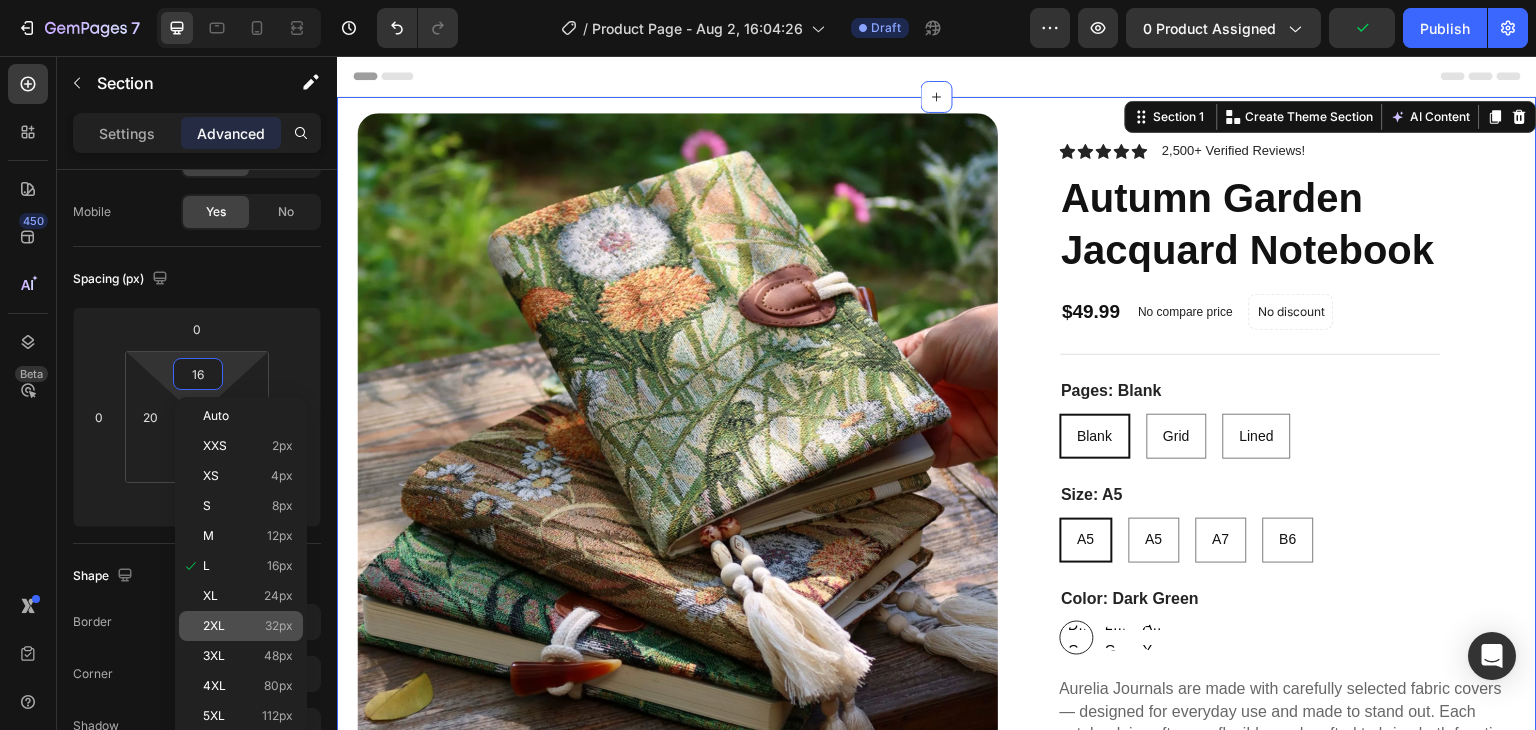click on "2XL 32px" 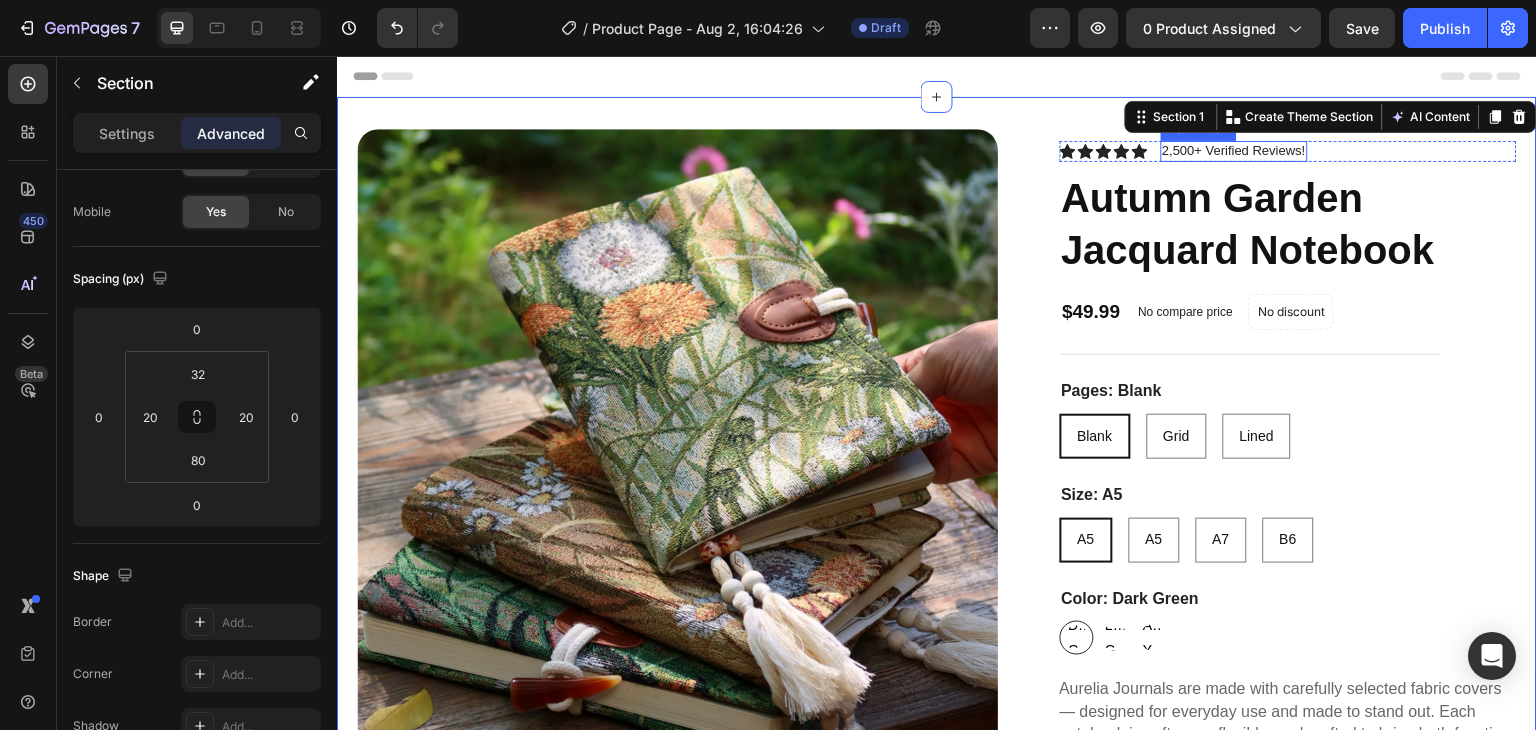 click on "2,500+ Verified Reviews!" at bounding box center [1234, 151] 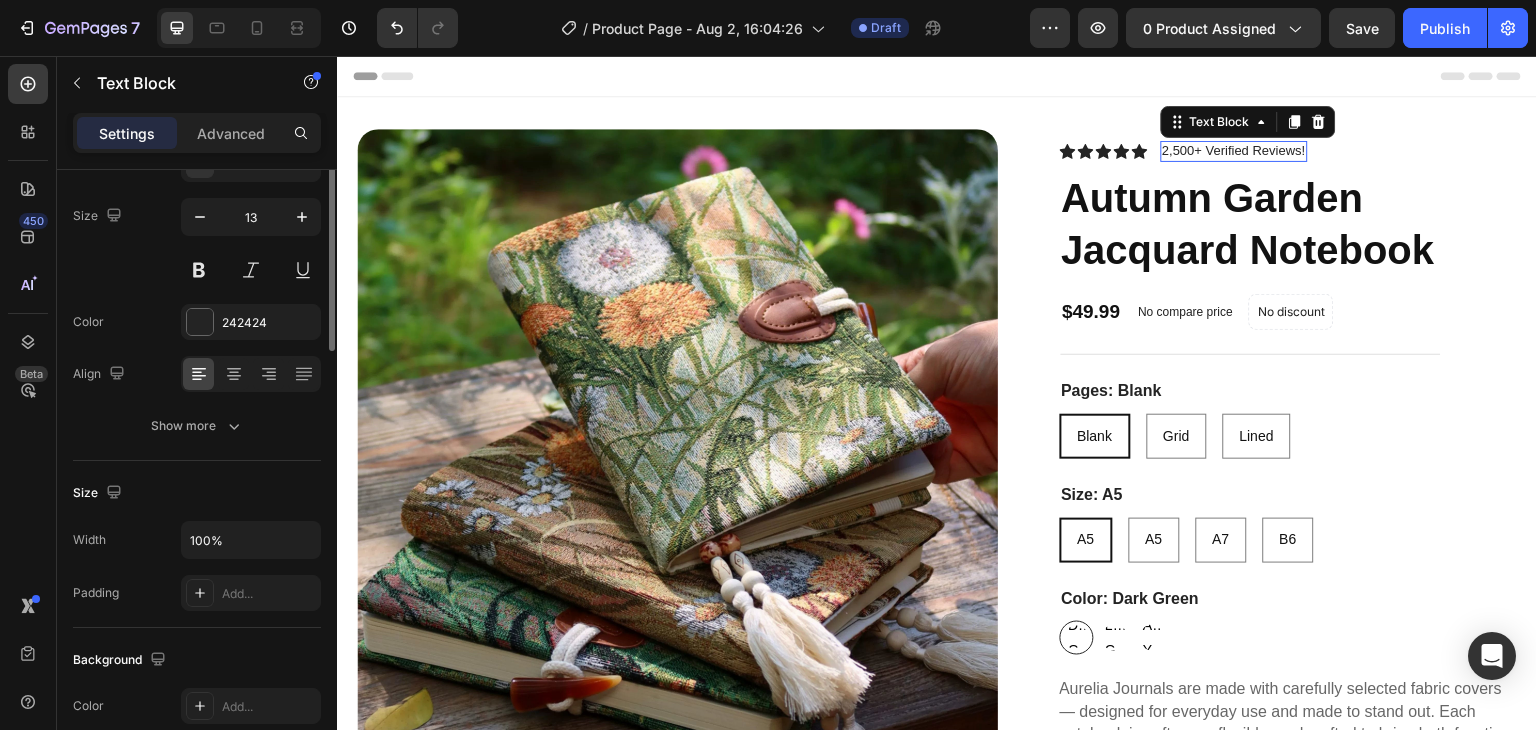 scroll, scrollTop: 0, scrollLeft: 0, axis: both 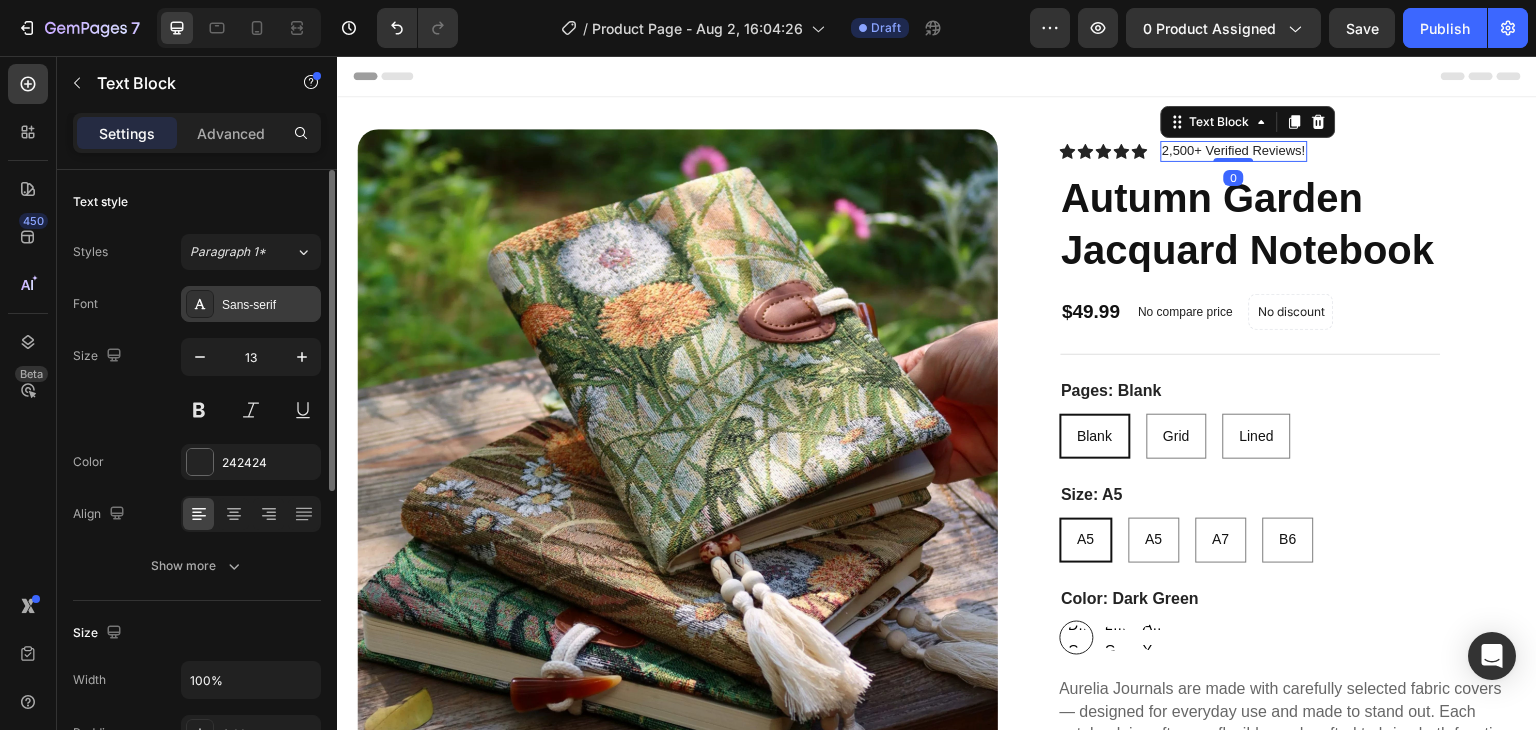 click on "Sans-serif" at bounding box center (269, 305) 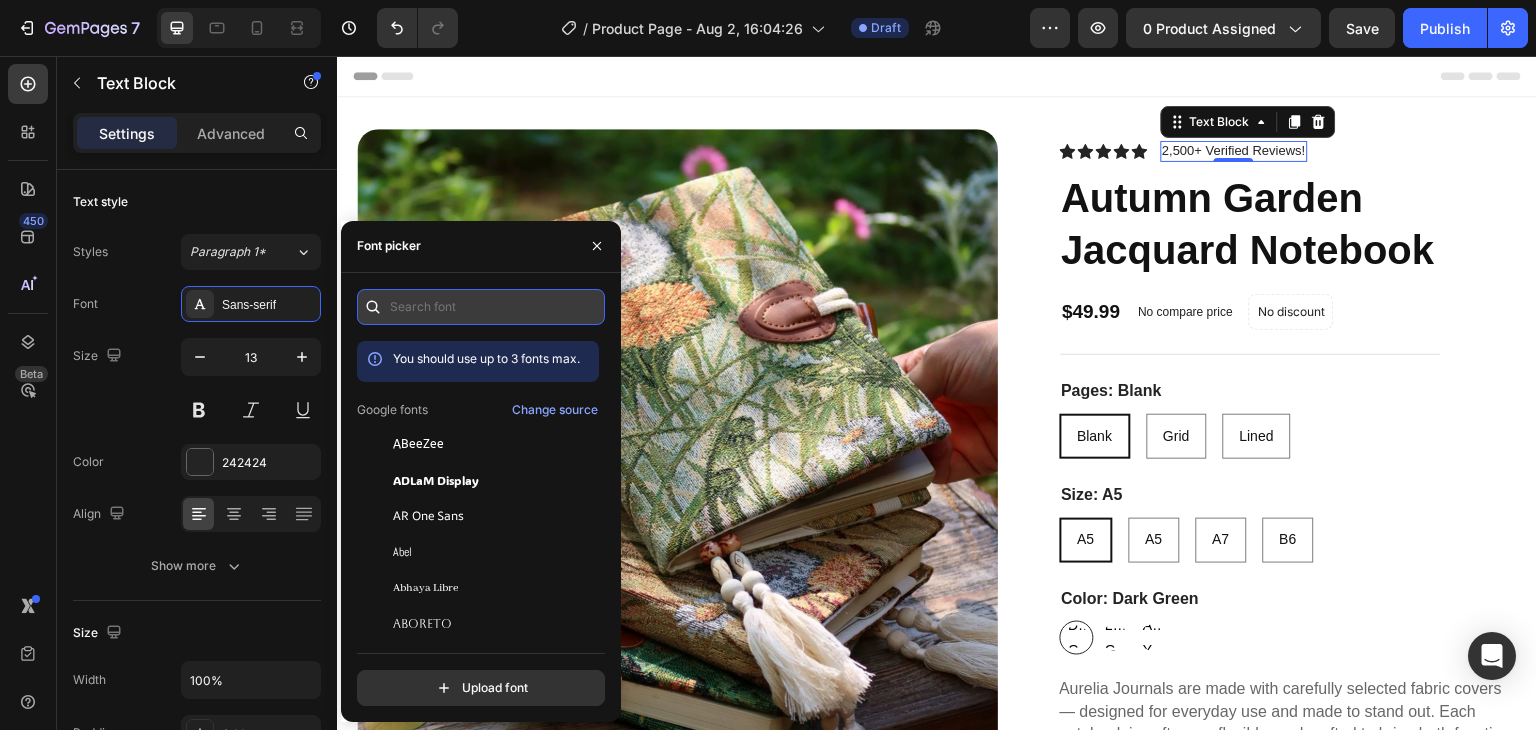 click at bounding box center [481, 307] 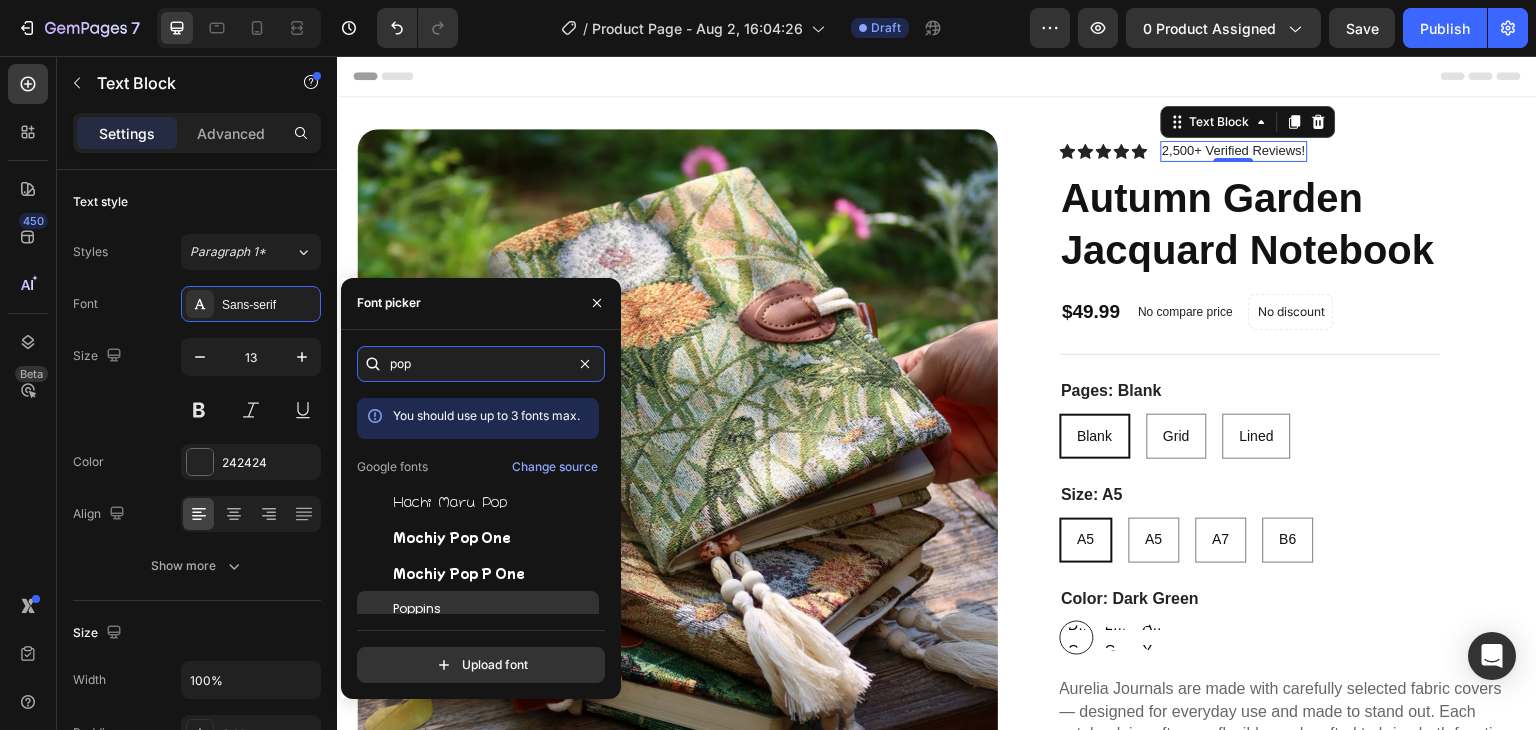 type on "pop" 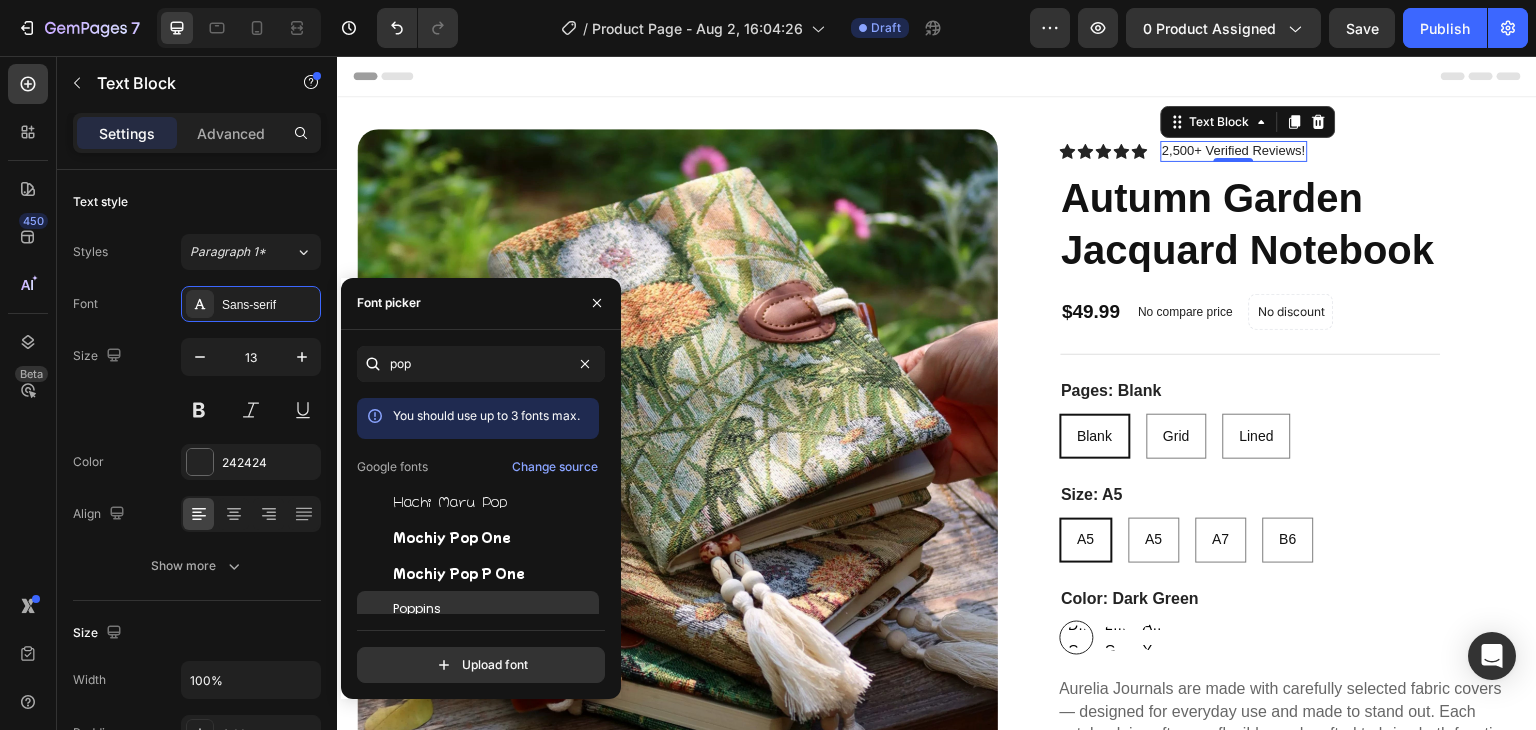 click on "Poppins" at bounding box center (494, 609) 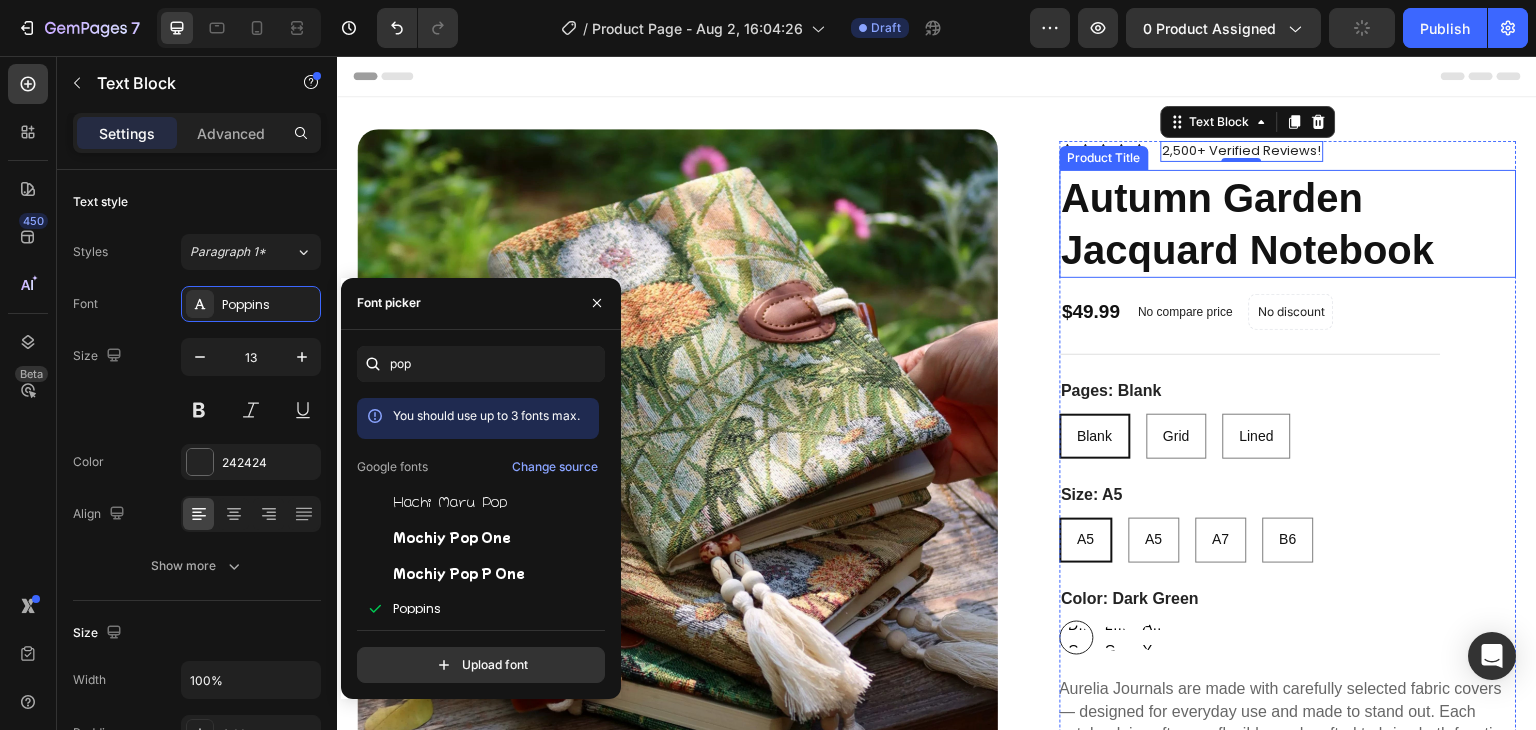 click on "Autumn Garden Jacquard Notebook" at bounding box center [1289, 224] 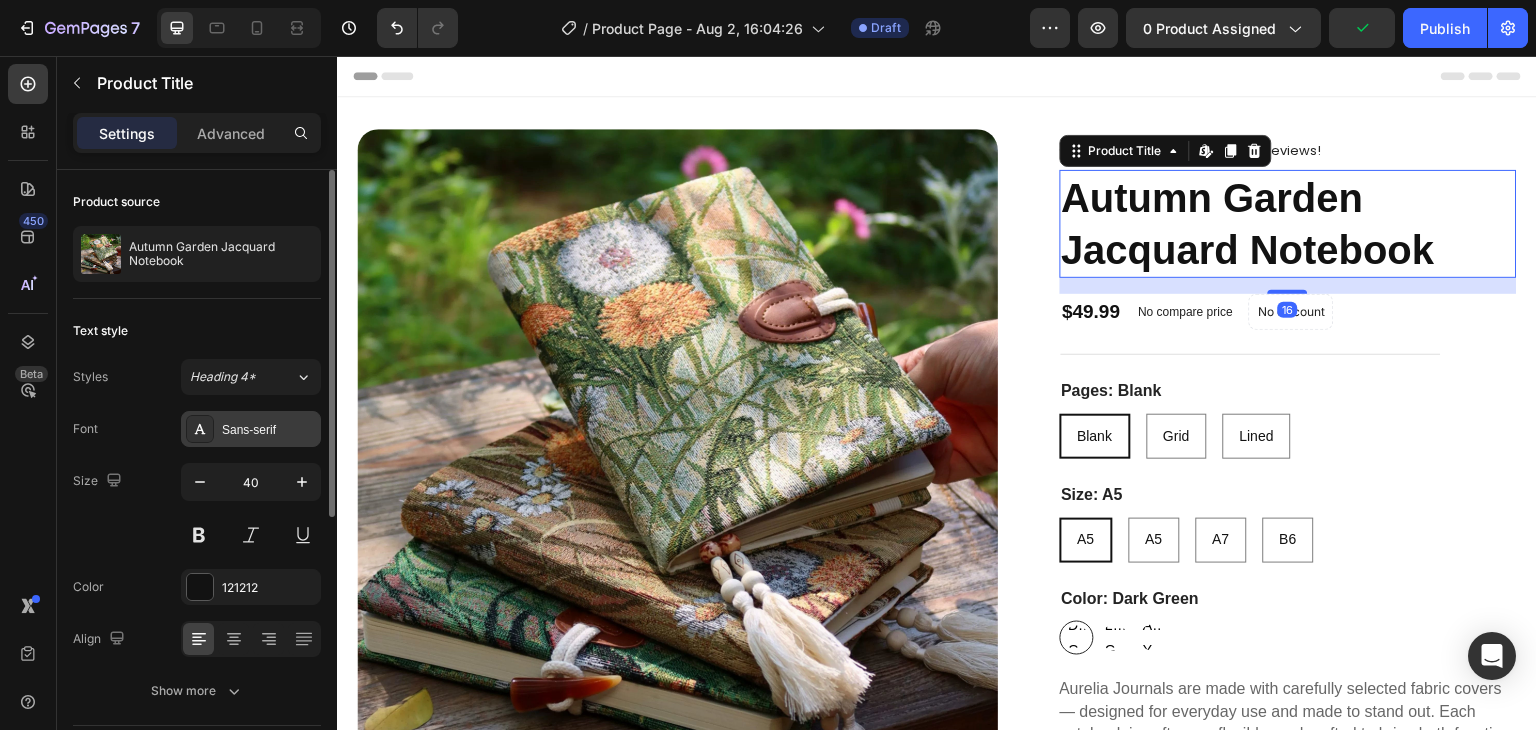 click on "Sans-serif" at bounding box center [251, 429] 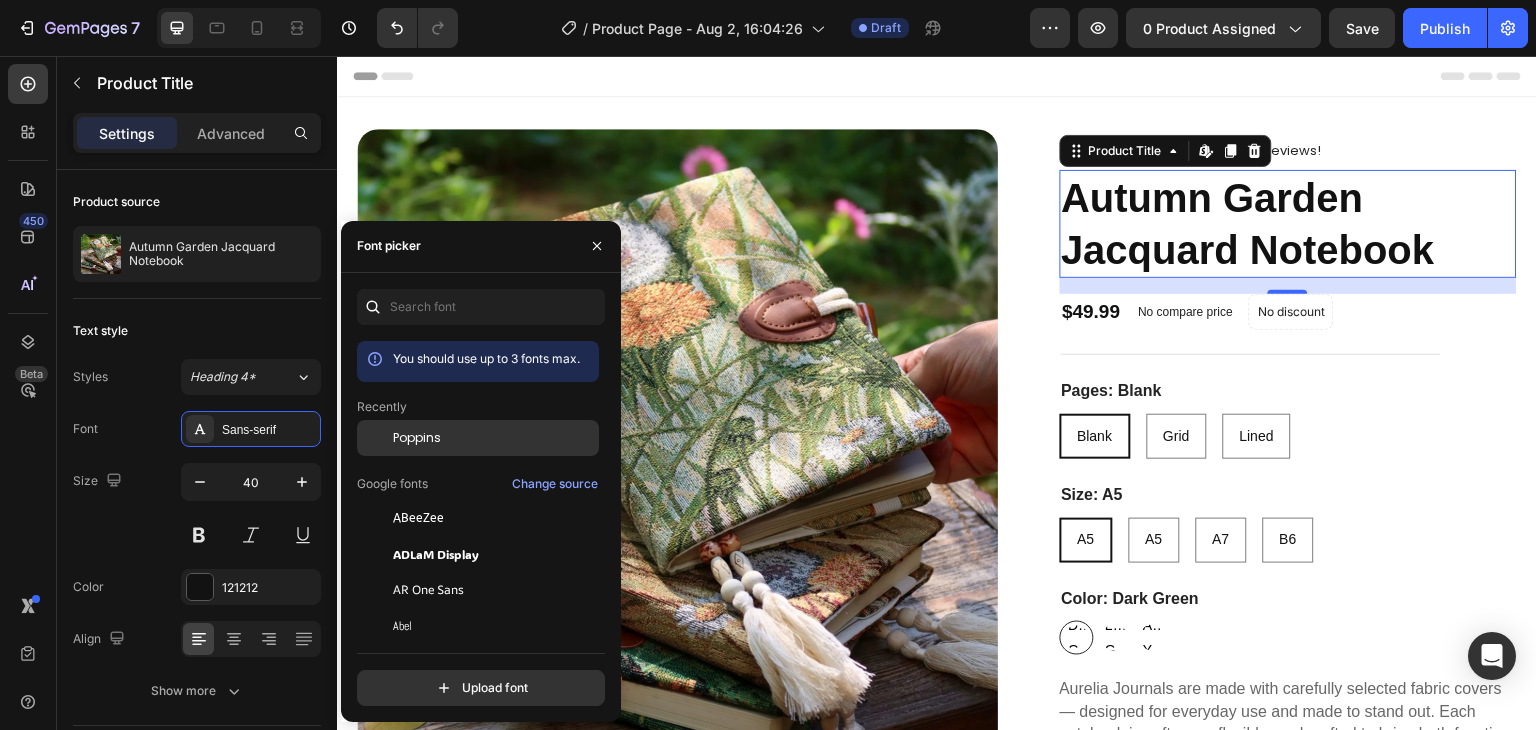 click on "Poppins" at bounding box center (417, 438) 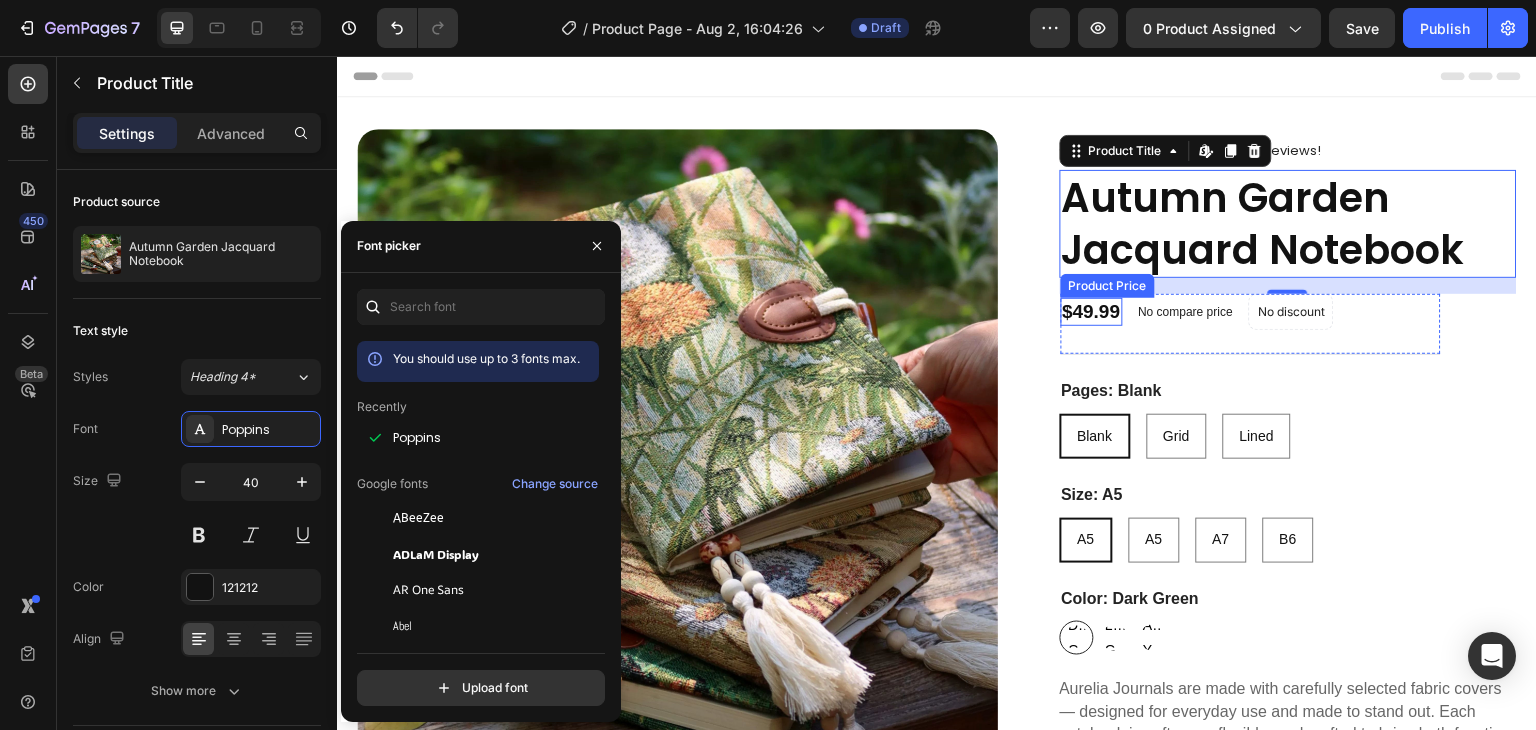 click on "$49.99" at bounding box center (1092, 312) 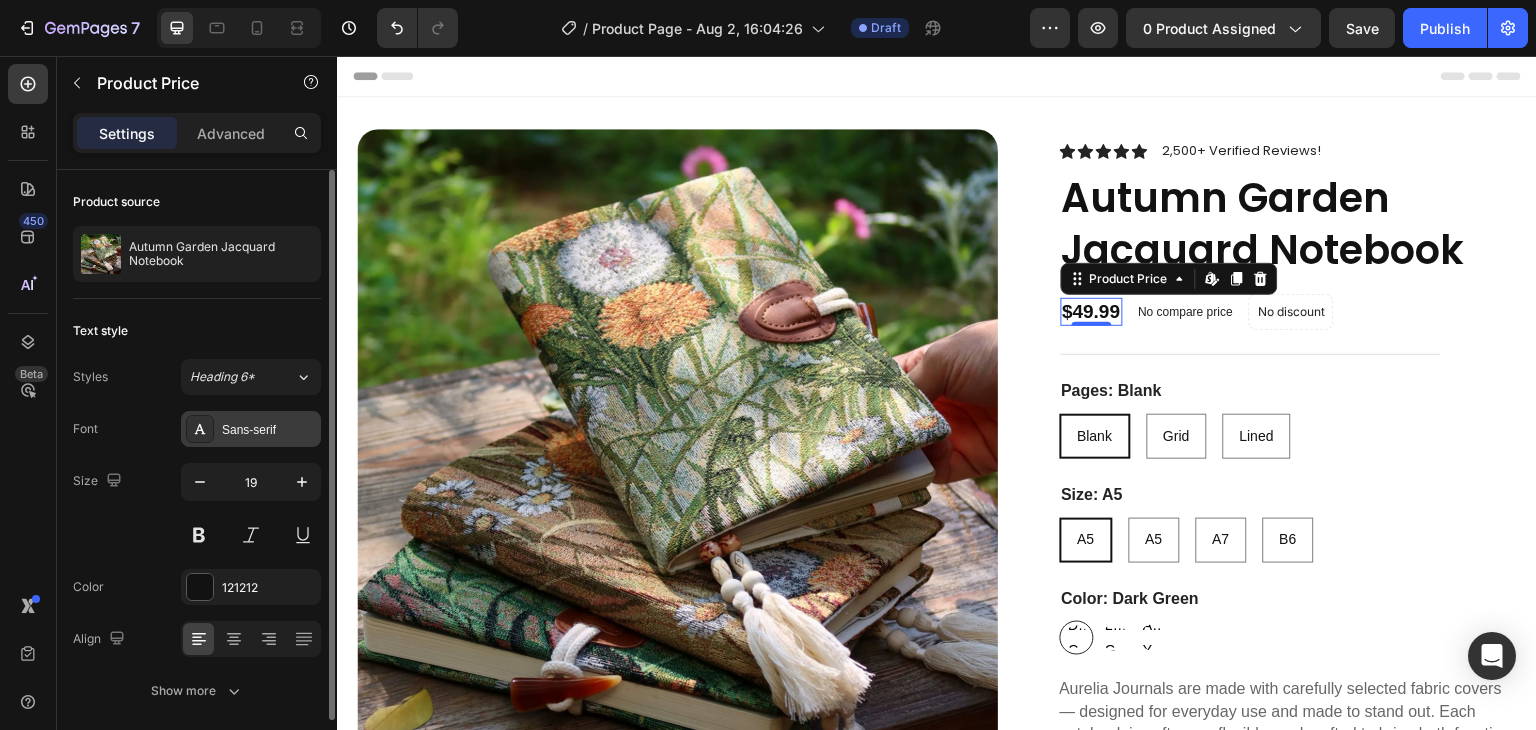 click on "Sans-serif" at bounding box center [269, 430] 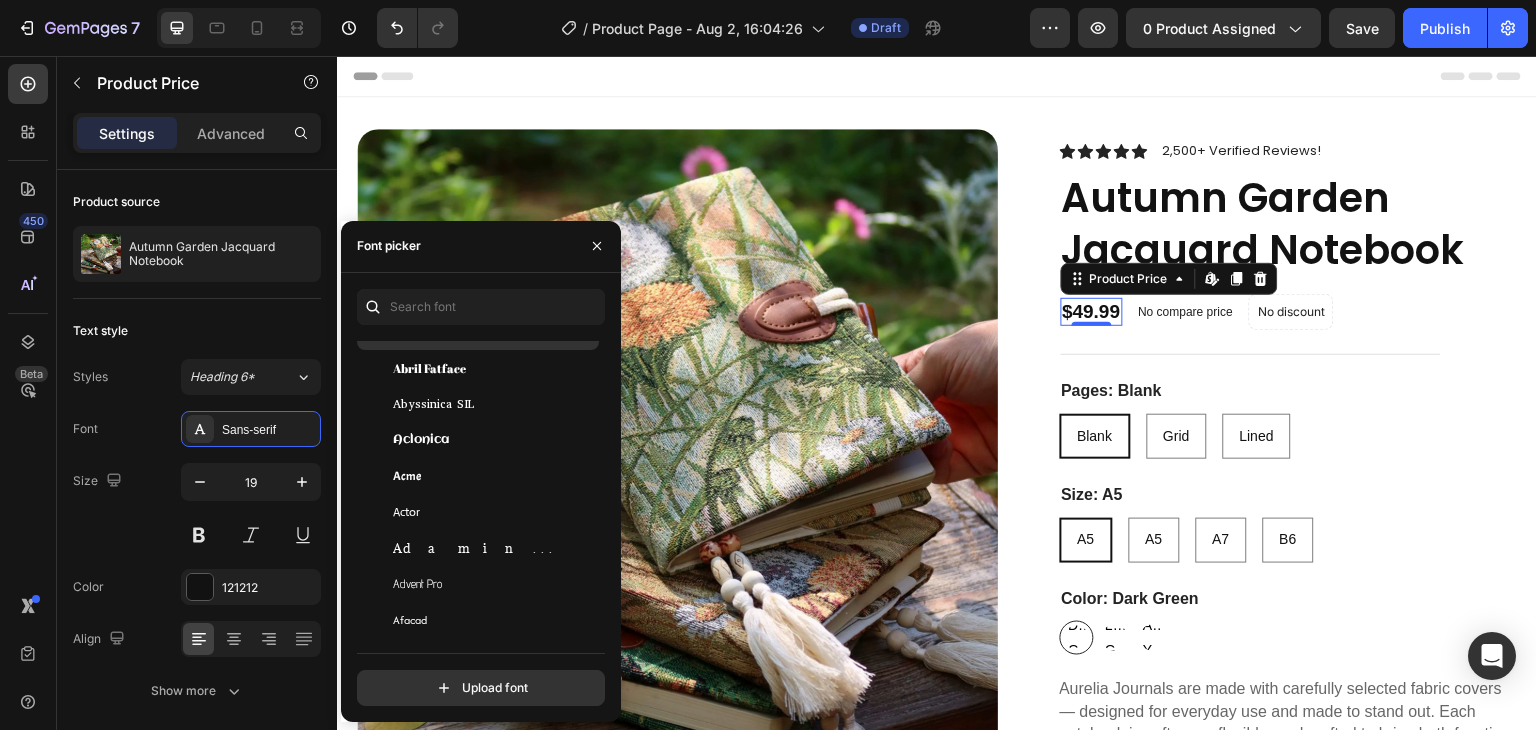 scroll, scrollTop: 370, scrollLeft: 0, axis: vertical 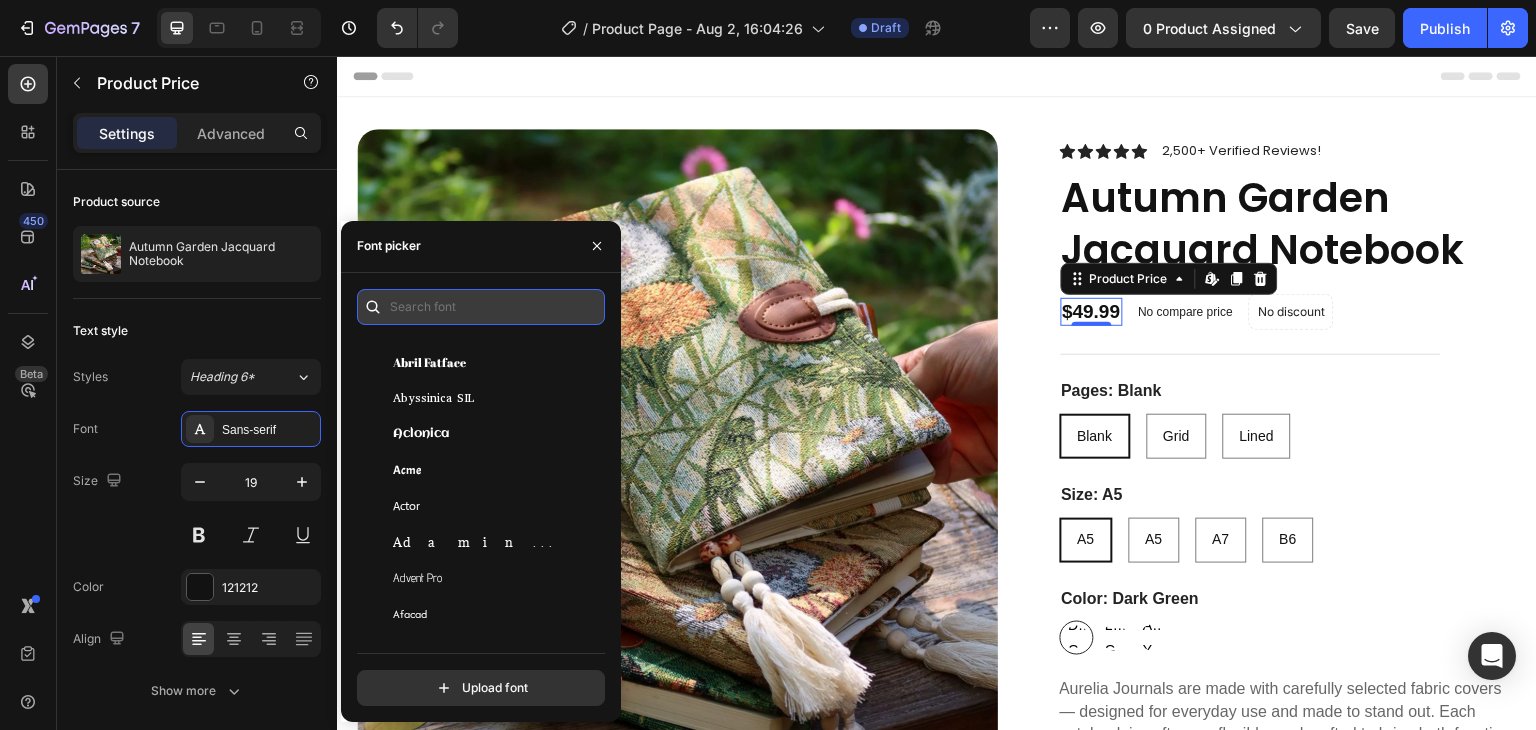 click at bounding box center (481, 307) 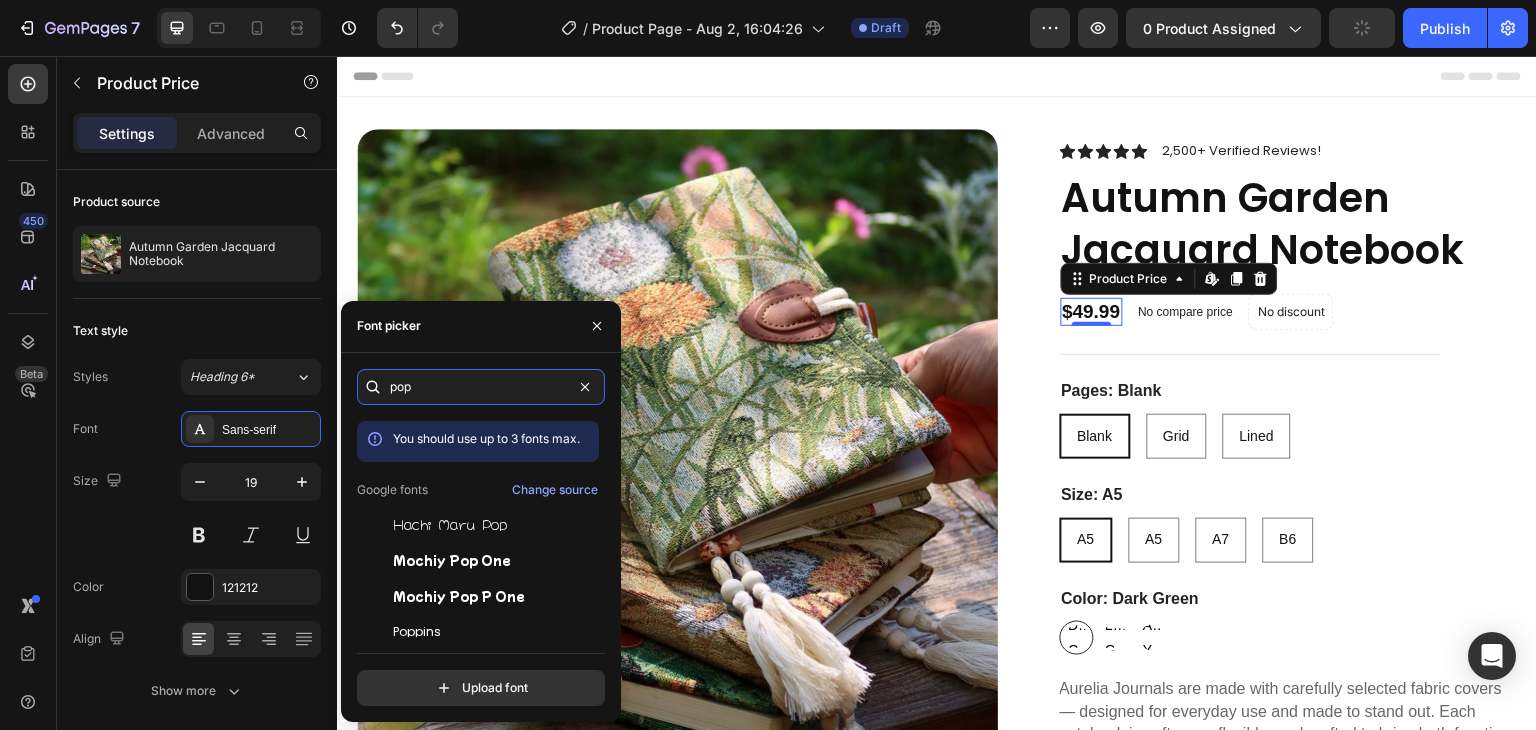 scroll, scrollTop: 0, scrollLeft: 0, axis: both 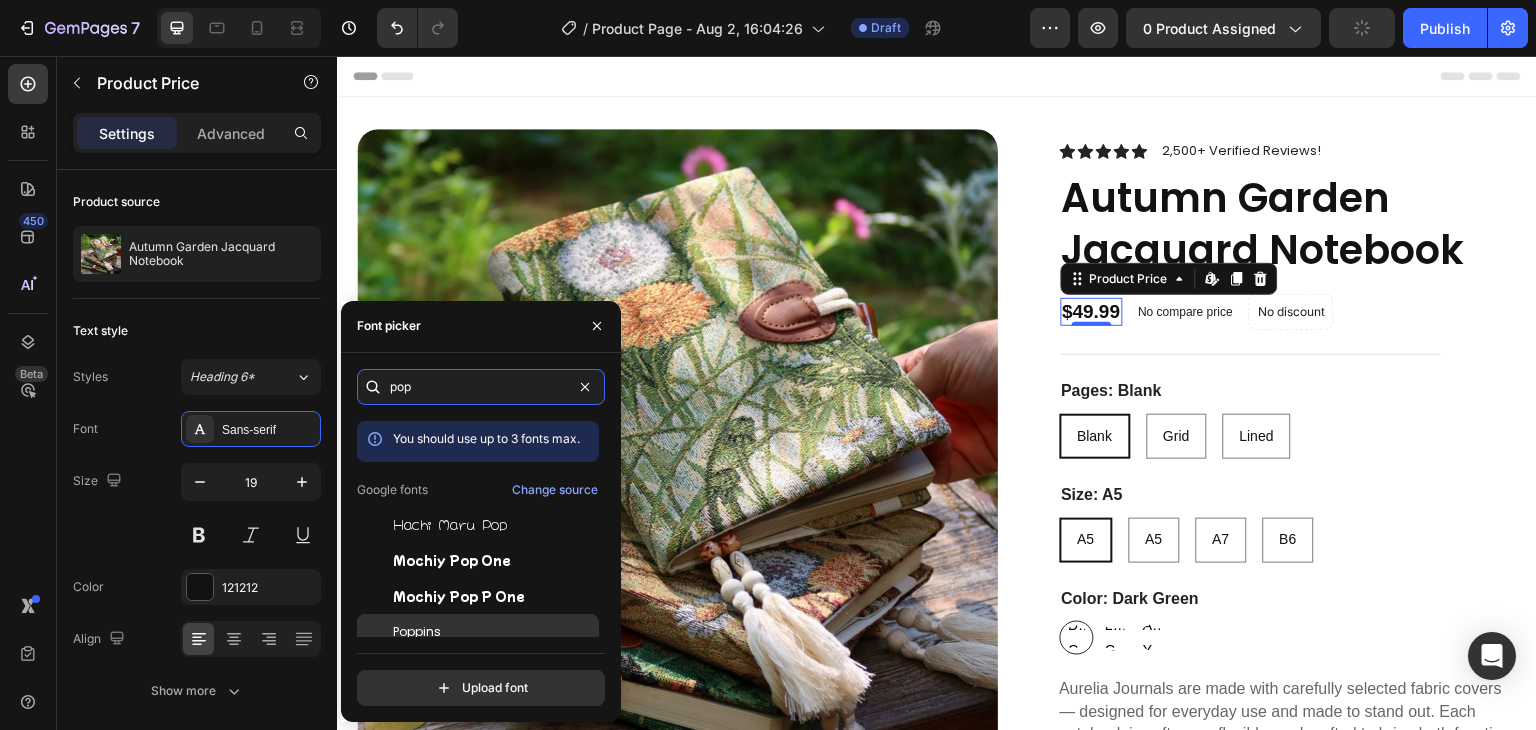 type on "pop" 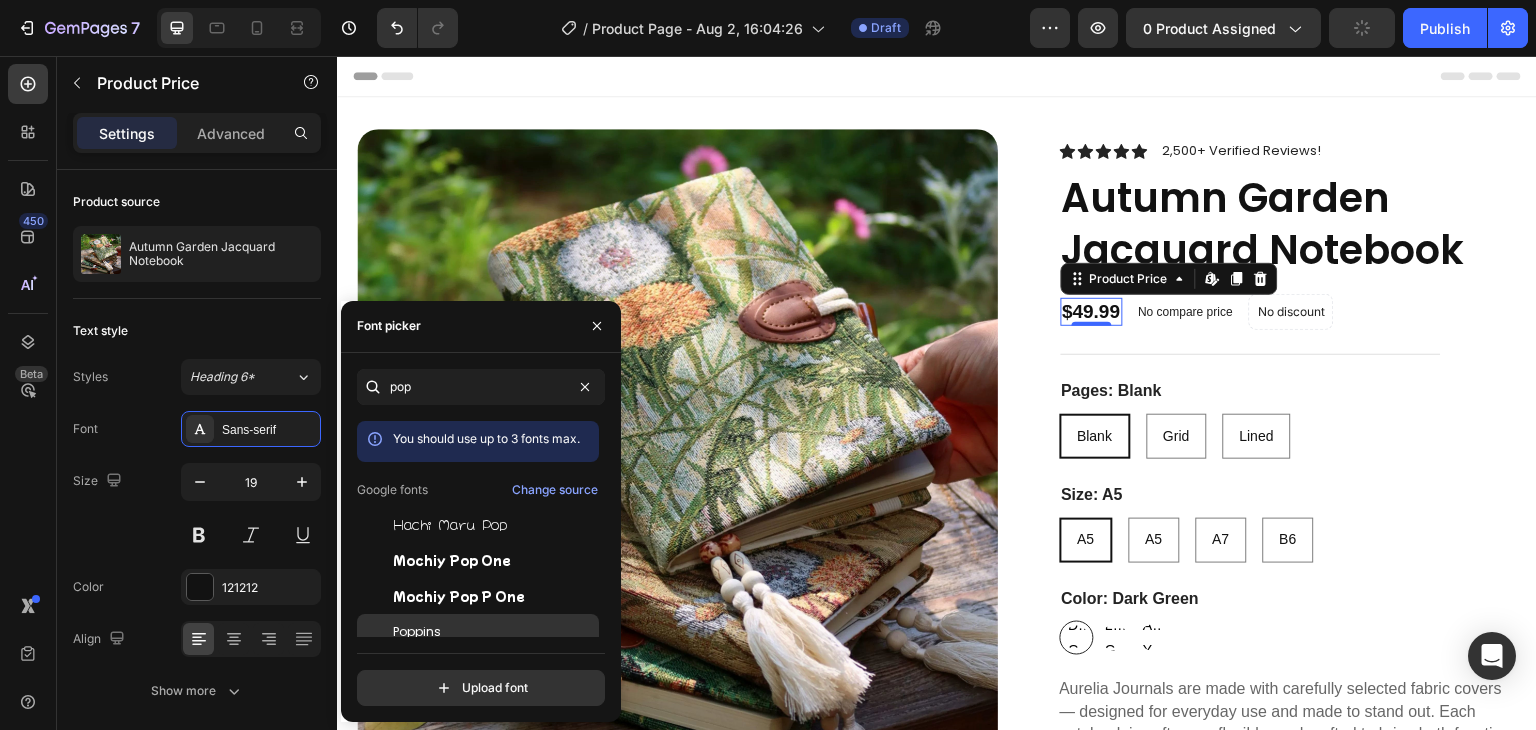 click on "Poppins" at bounding box center (417, 632) 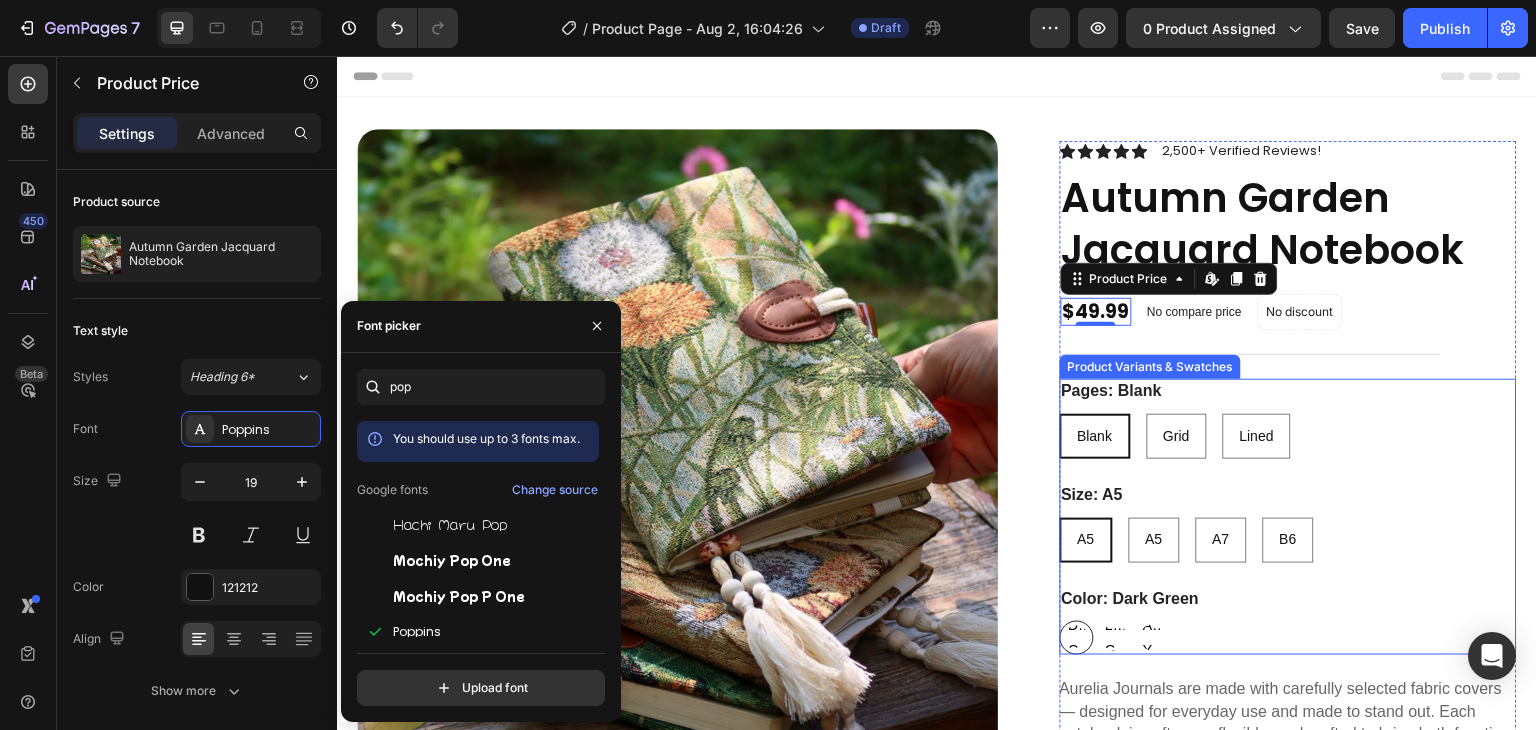 click on "Pages: Blank Blank Blank Blank Grid Grid Grid Lined Lined Lined" at bounding box center (1289, 419) 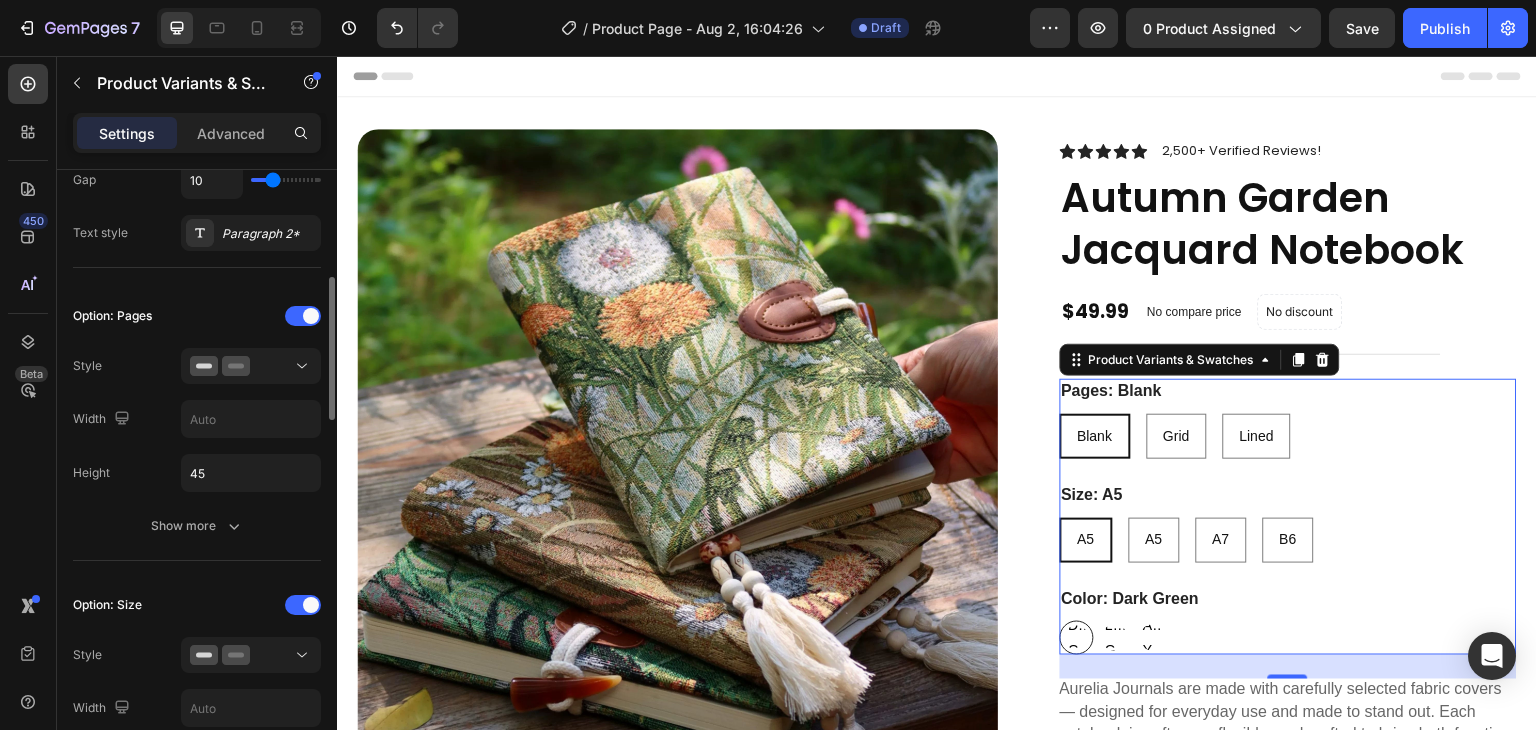 scroll, scrollTop: 438, scrollLeft: 0, axis: vertical 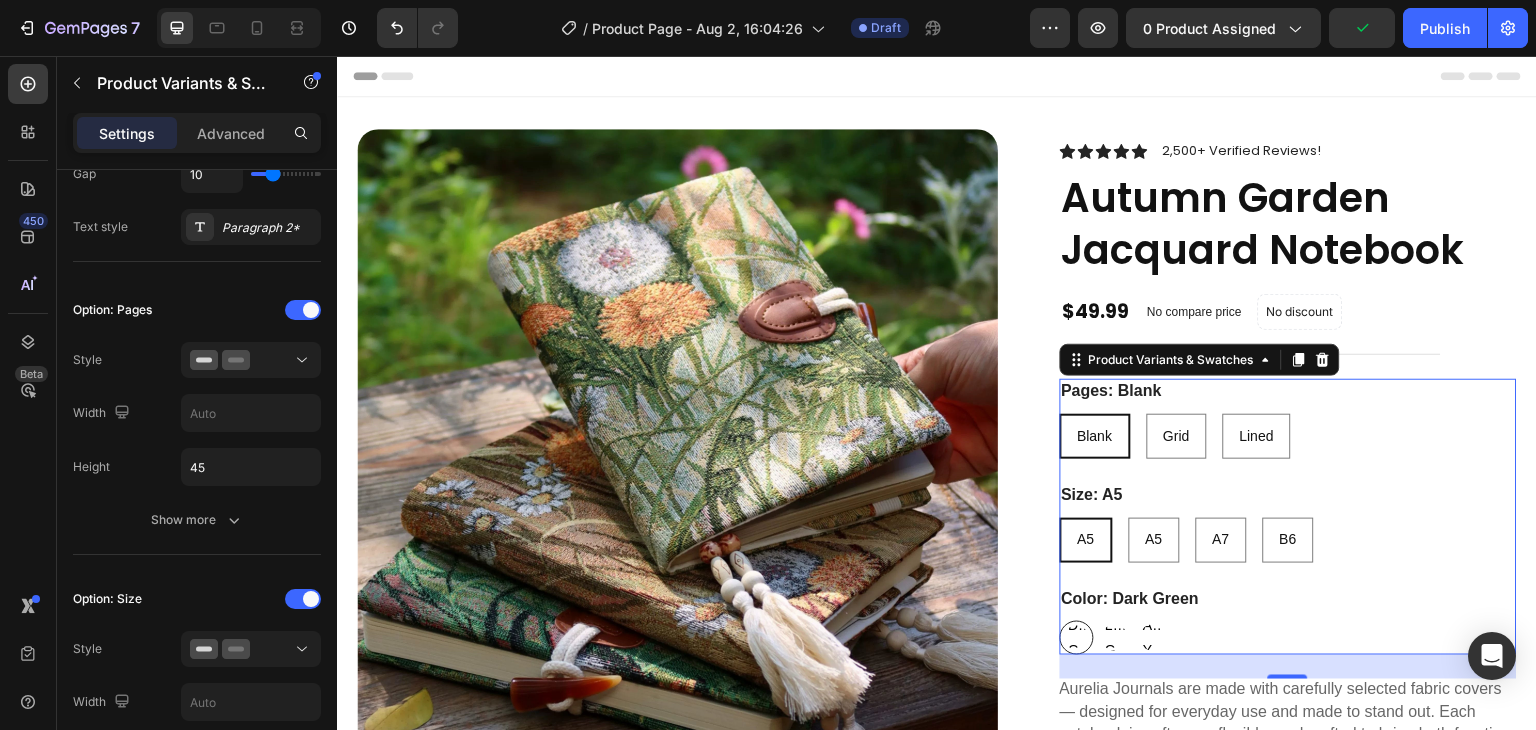 click on "Blank" at bounding box center (1095, 436) 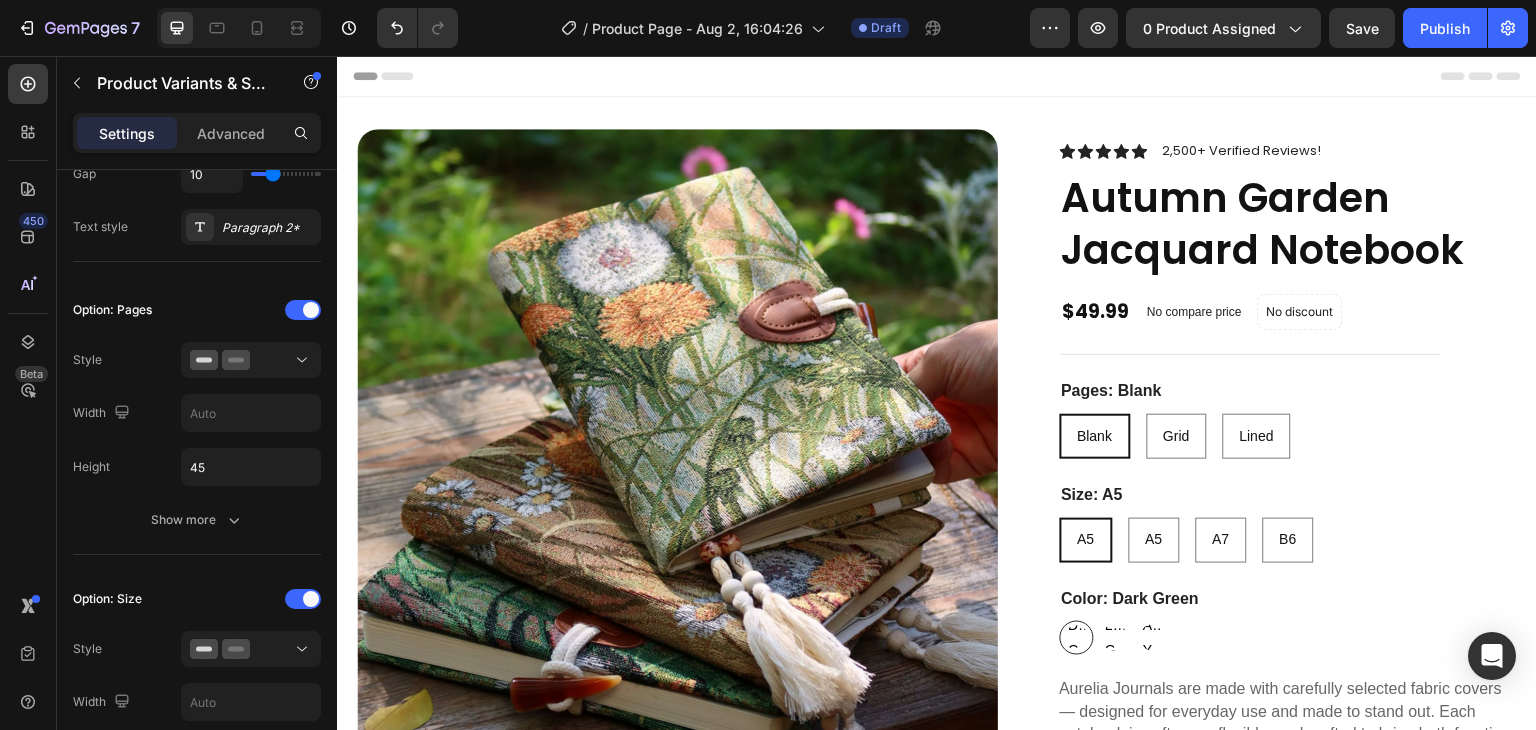 scroll, scrollTop: 589, scrollLeft: 0, axis: vertical 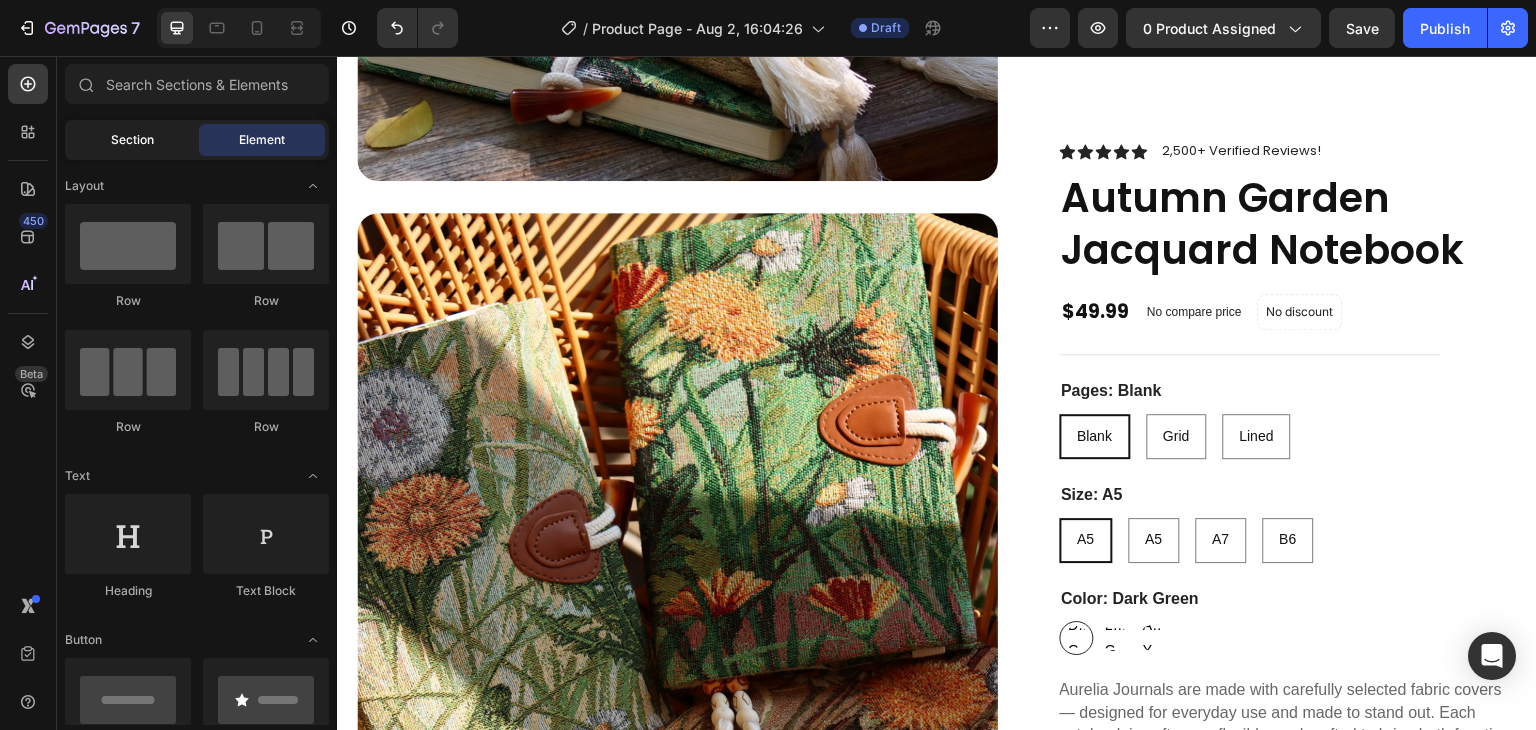 click on "Section" 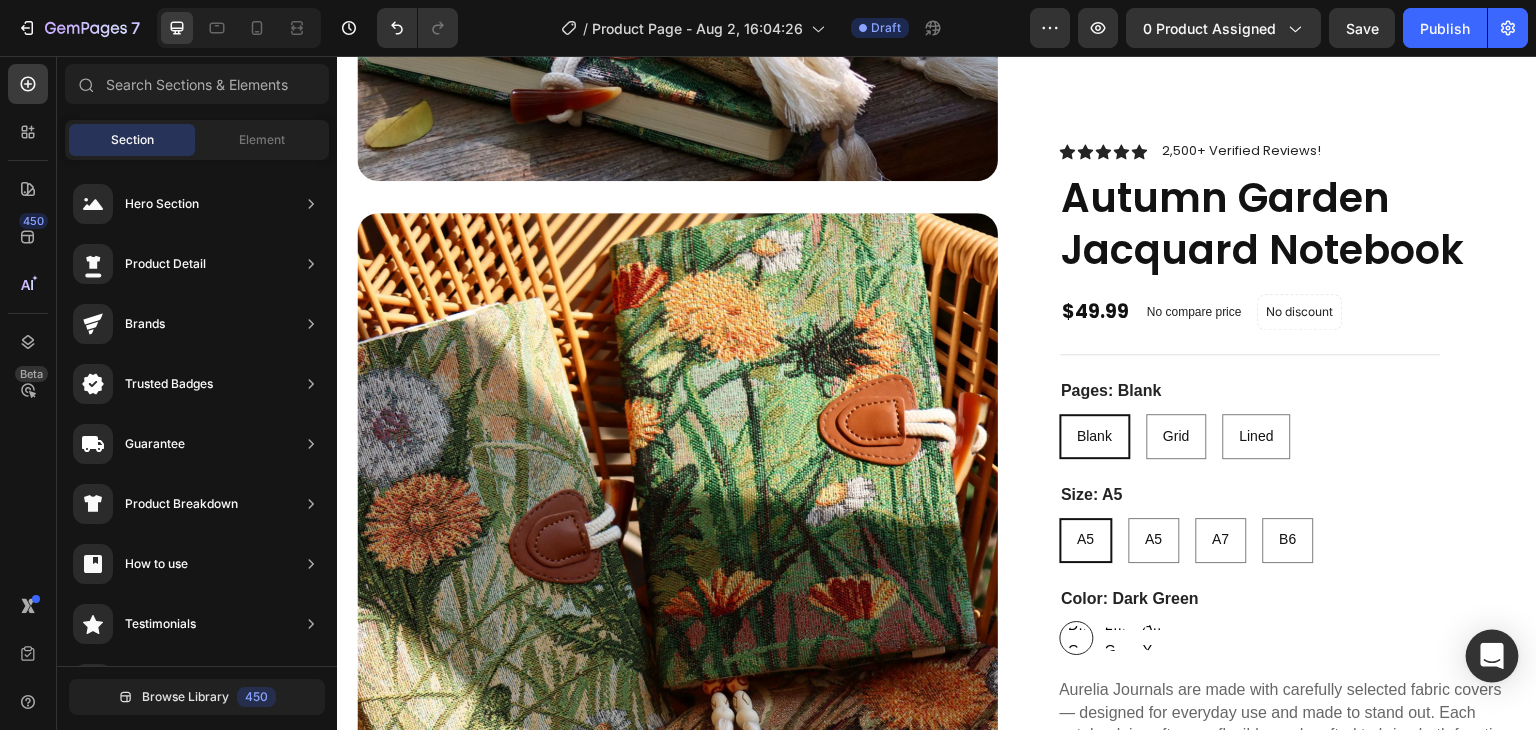 click 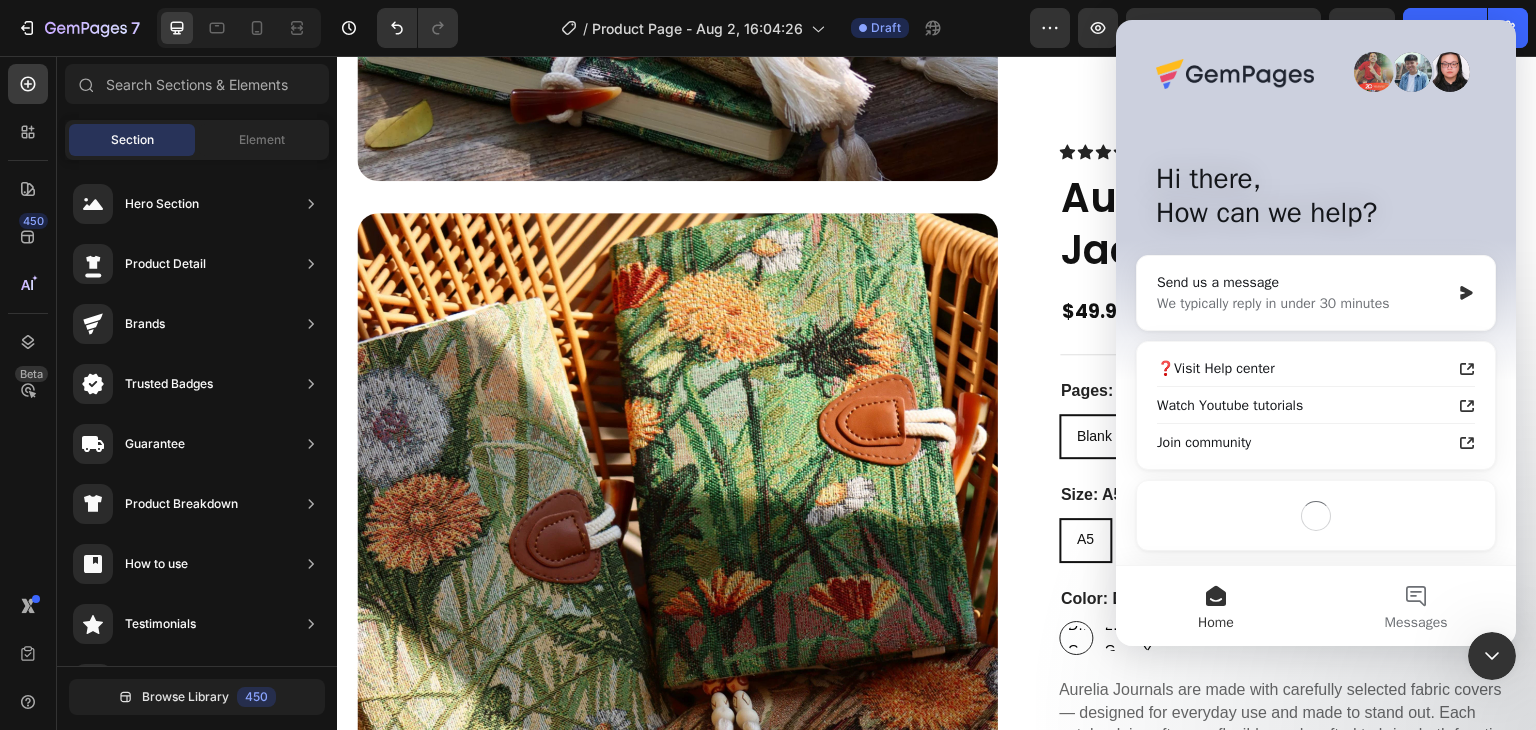 scroll, scrollTop: 0, scrollLeft: 0, axis: both 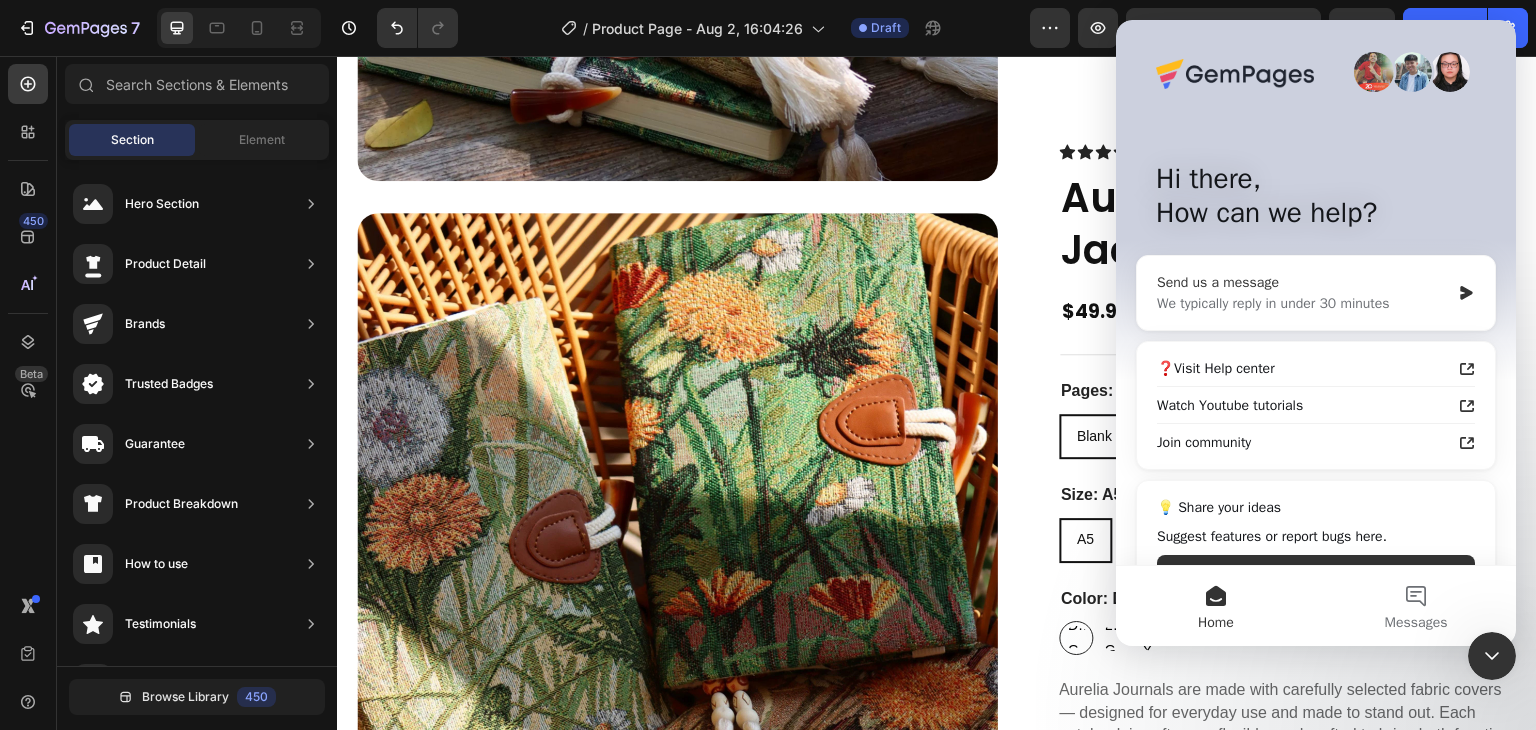 click on "We typically reply in under 30 minutes" at bounding box center (1303, 303) 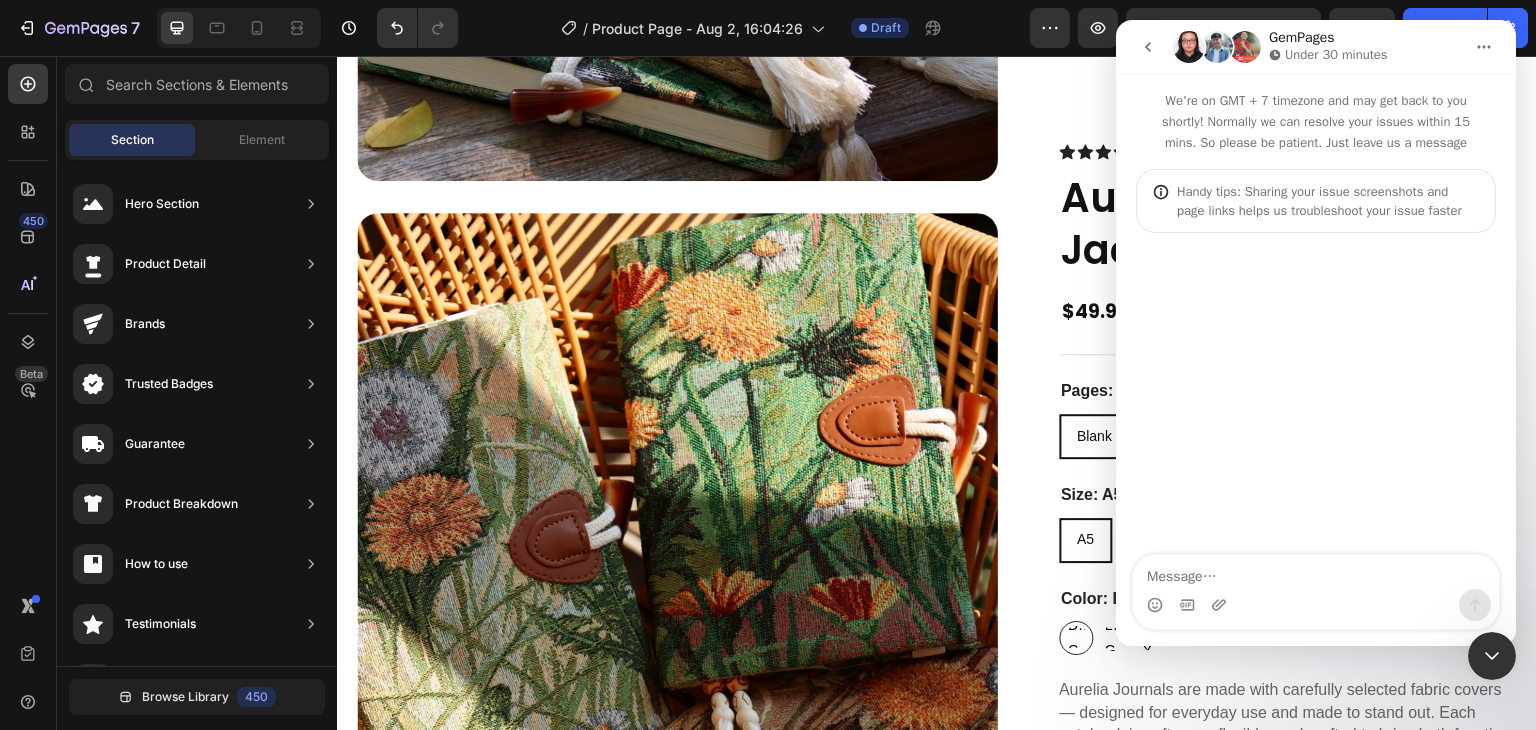 click at bounding box center (1316, 572) 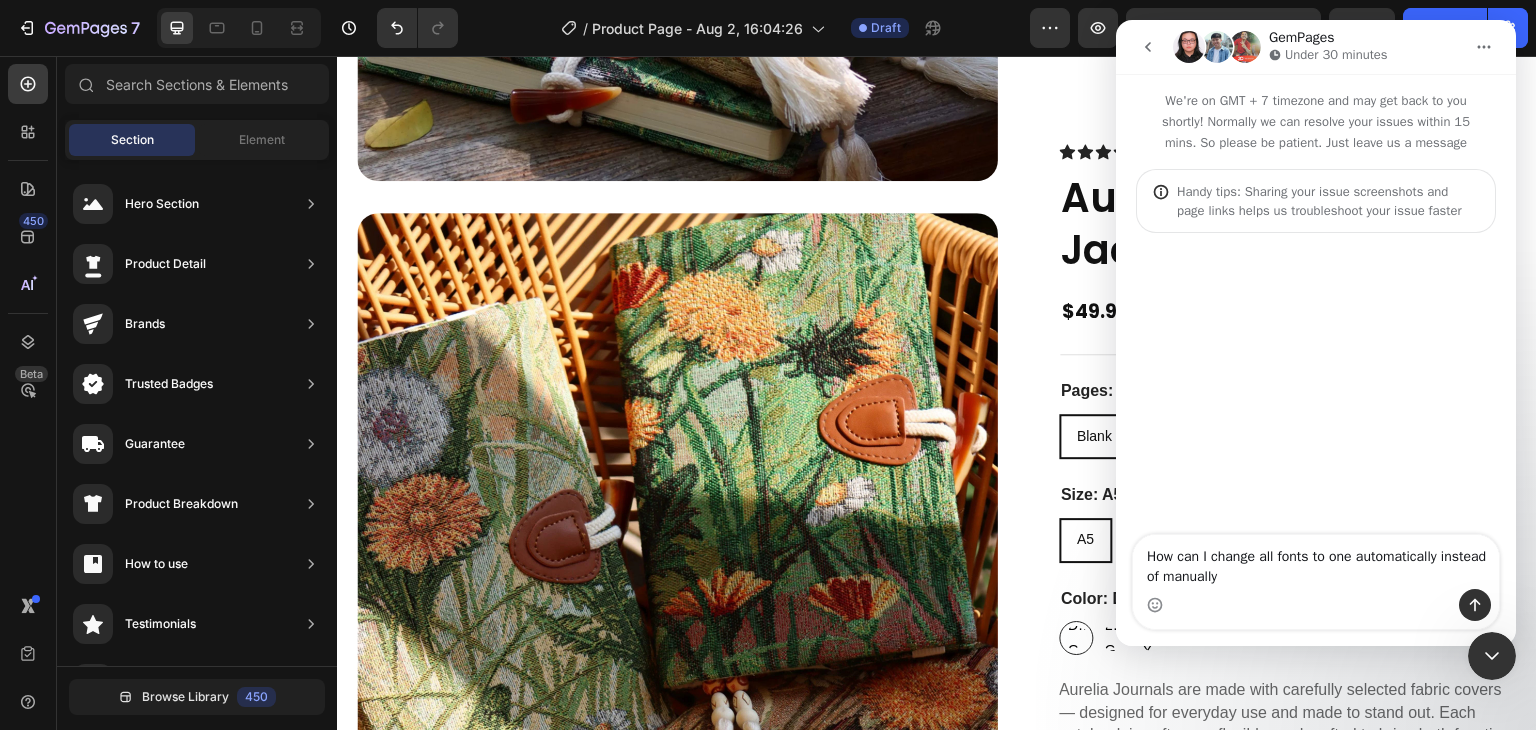 type on "How can I change all fonts to one automatically instead of manually?" 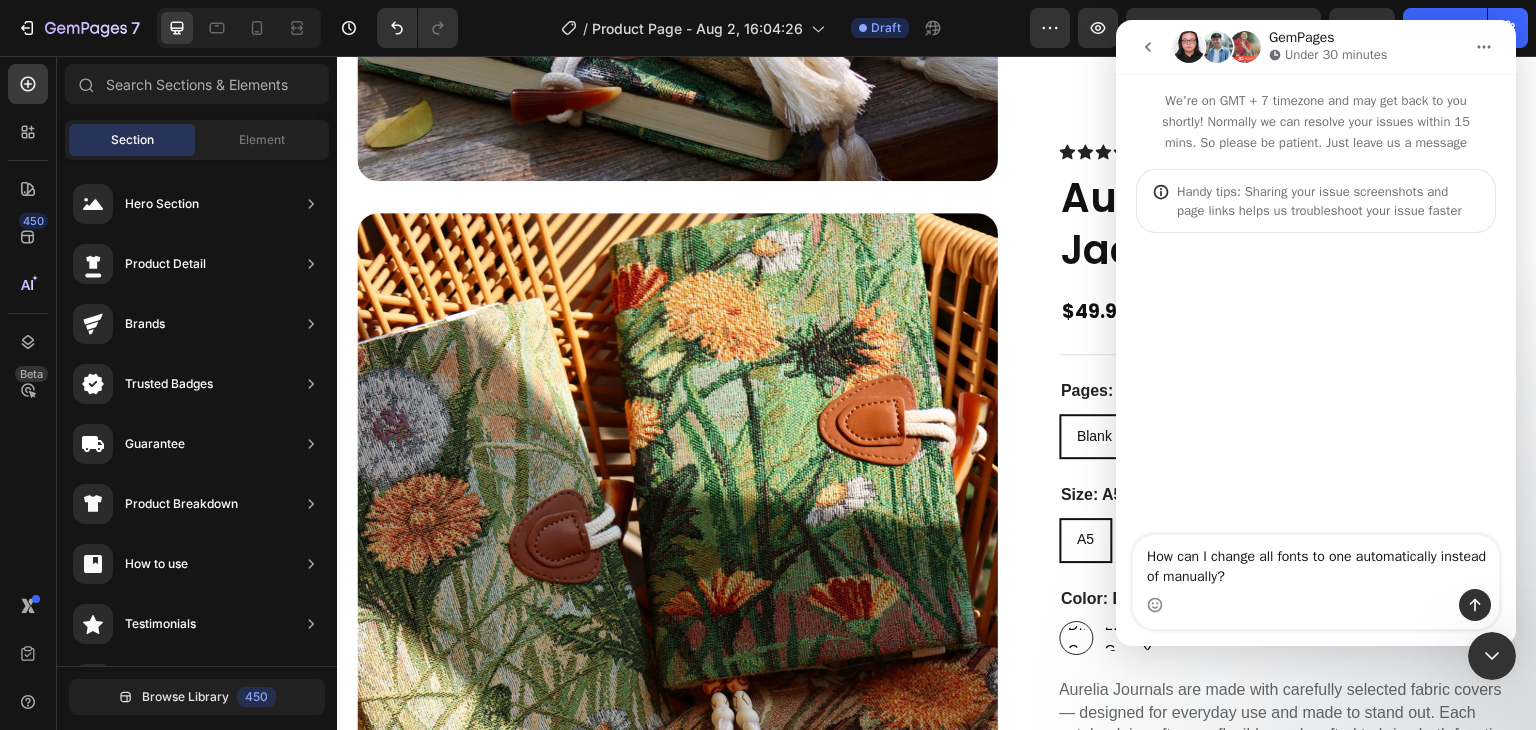 type 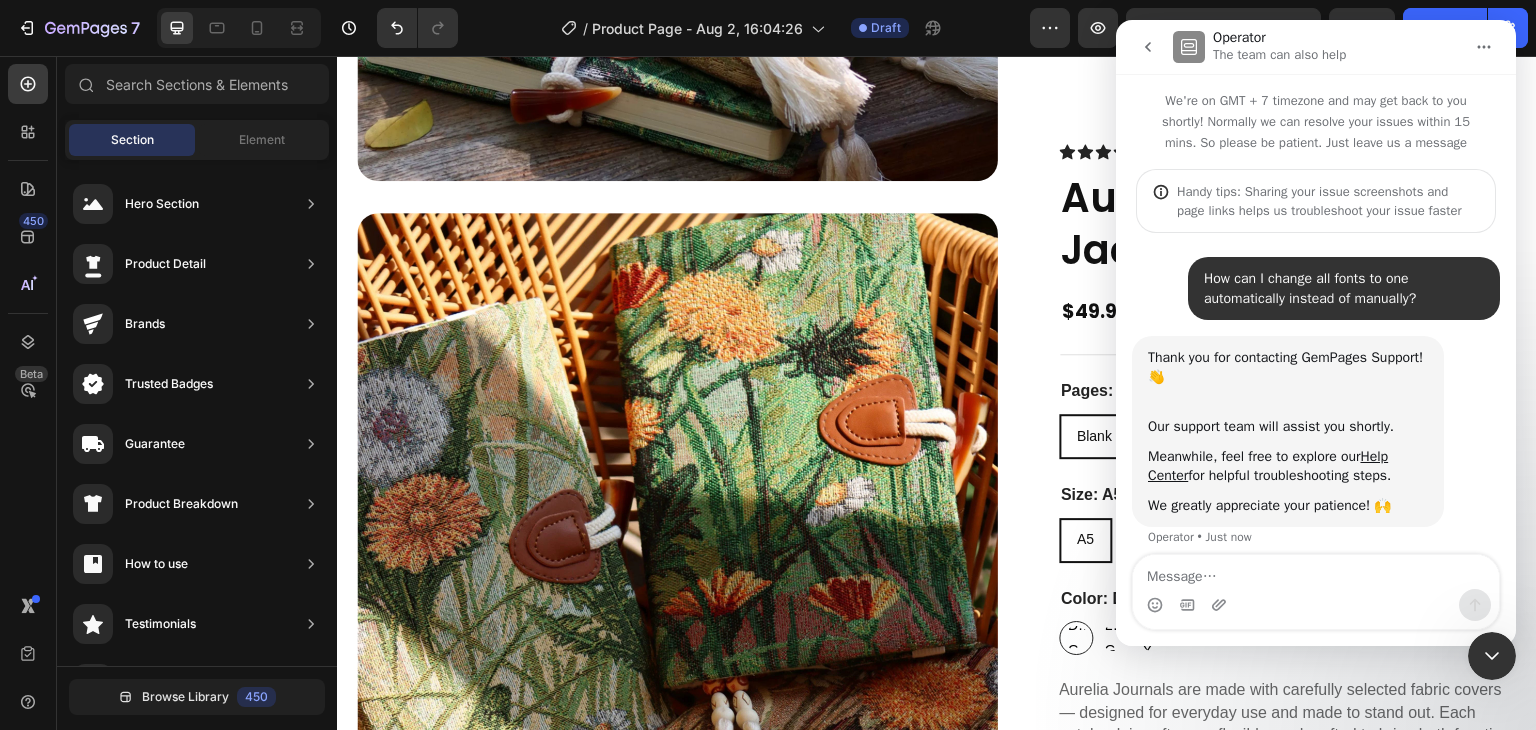 scroll, scrollTop: 14, scrollLeft: 0, axis: vertical 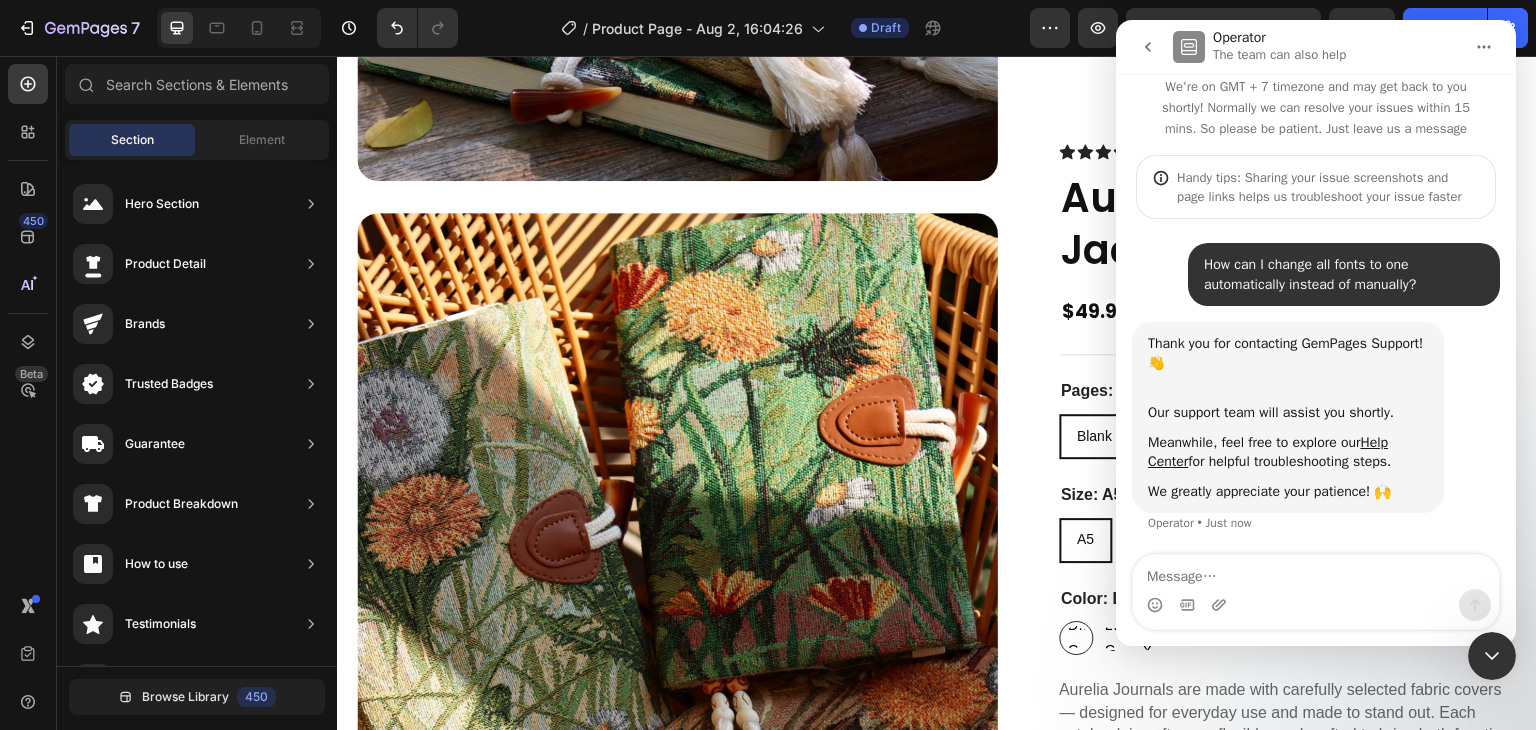 click at bounding box center [1492, 656] 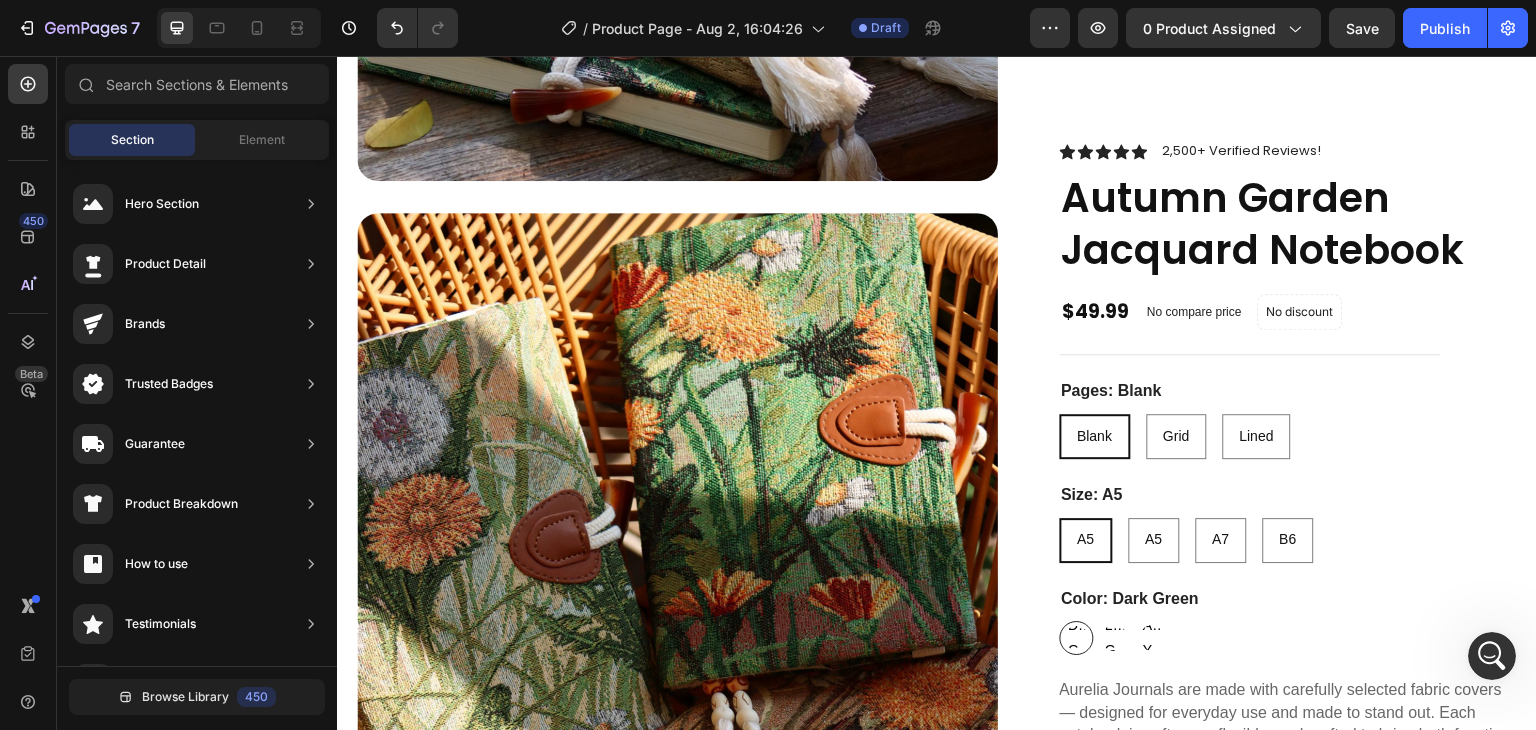 scroll, scrollTop: 0, scrollLeft: 0, axis: both 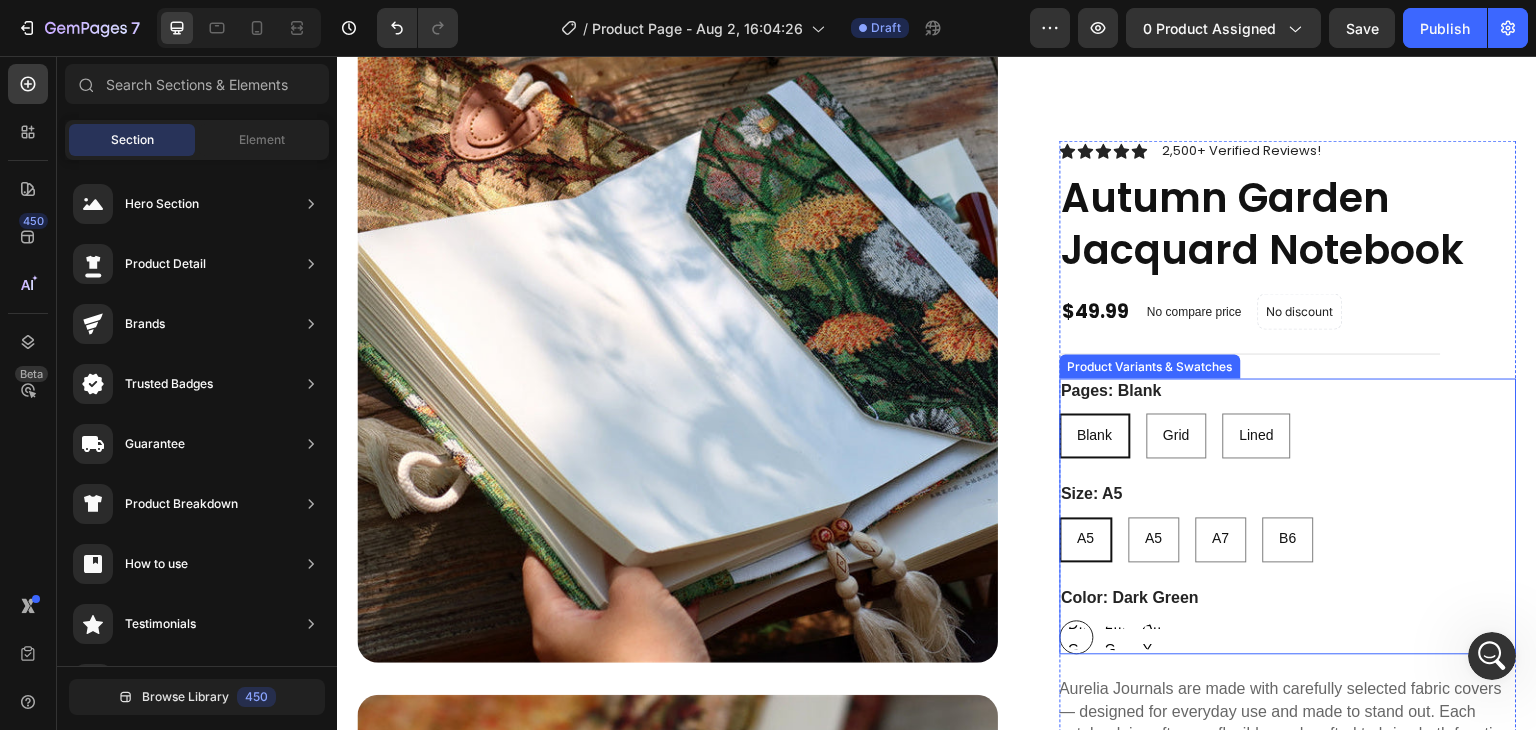 click on "Dark Green Dark Green Dark Green Light Green Light Green Light Green Autumn Yellow Autumn Yellow Autumn Yellow" at bounding box center (1289, 638) 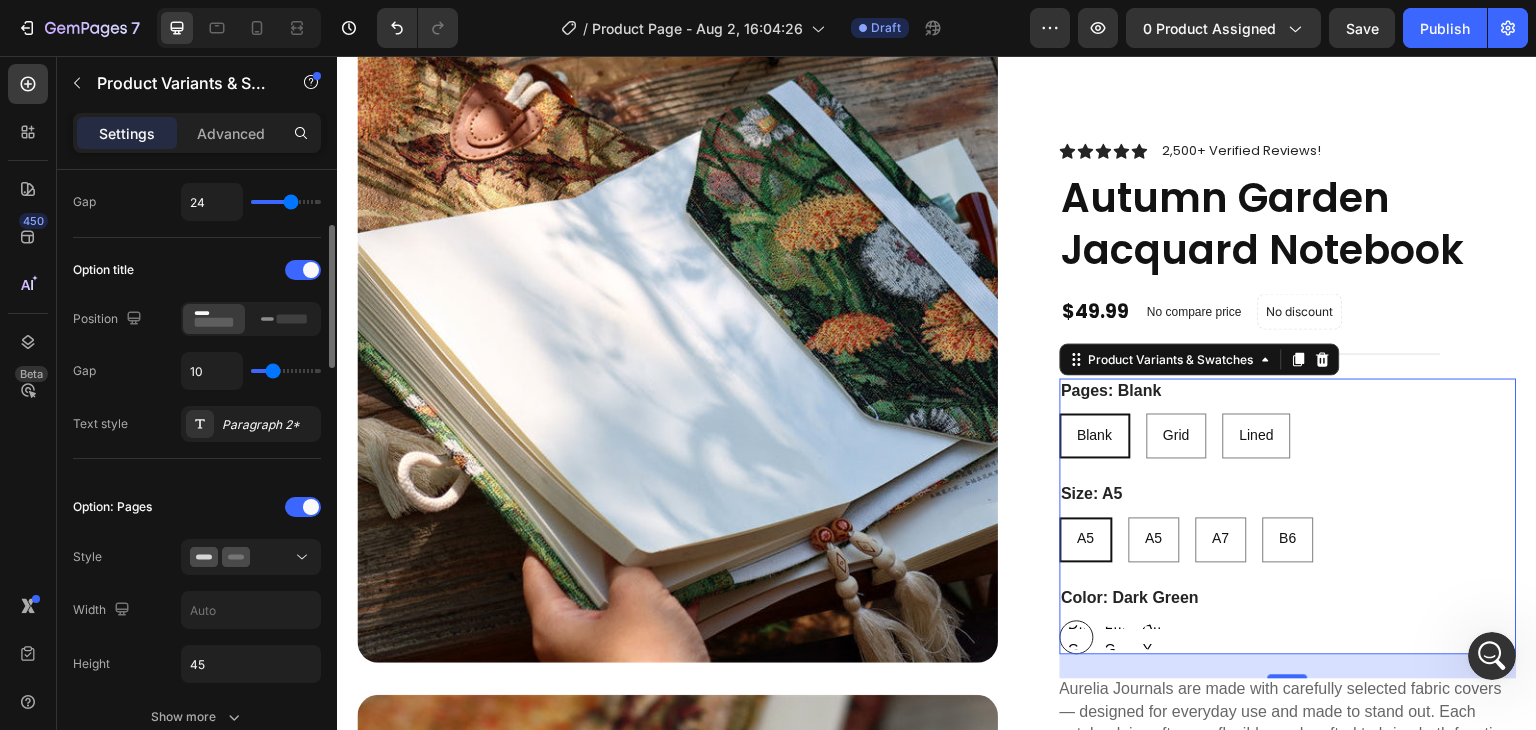 scroll, scrollTop: 241, scrollLeft: 0, axis: vertical 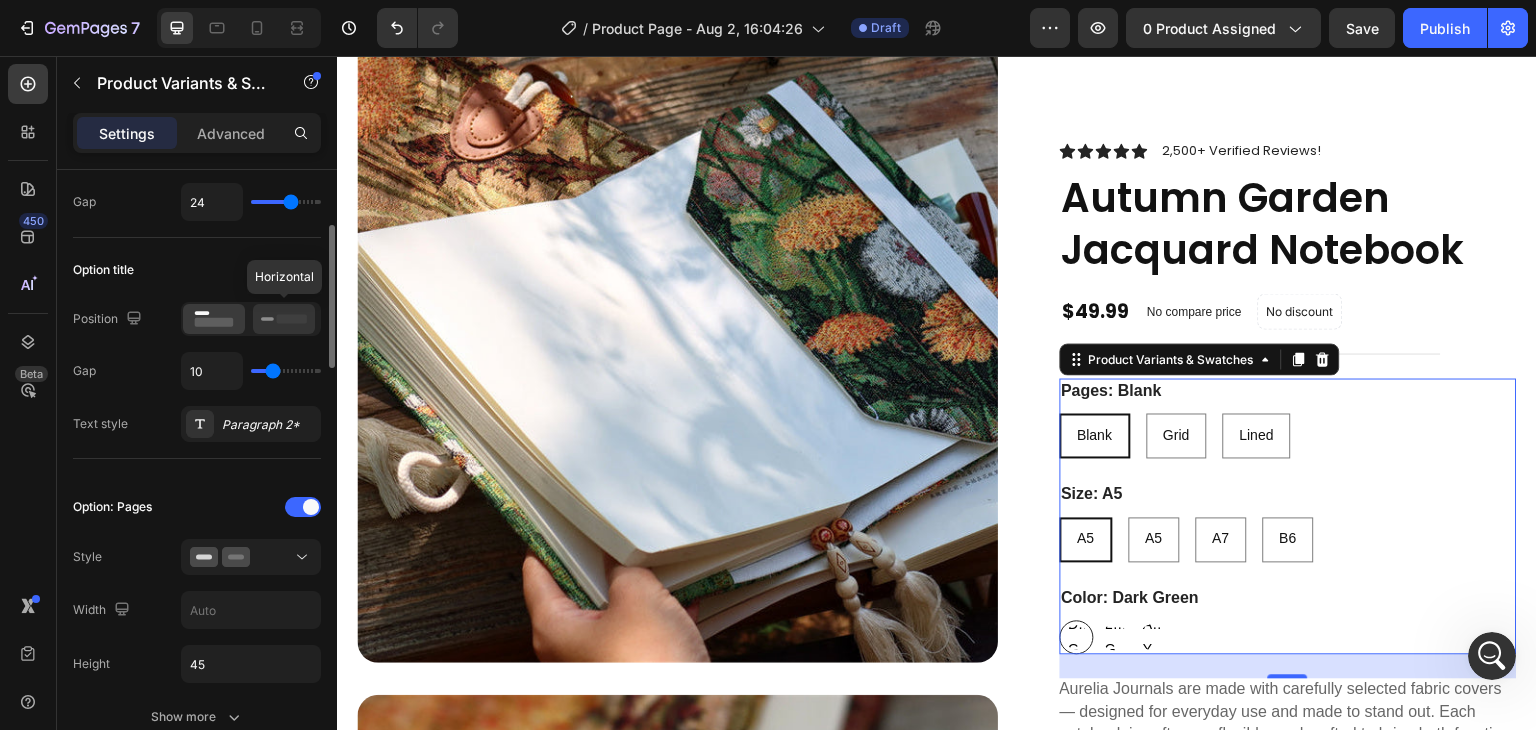 click 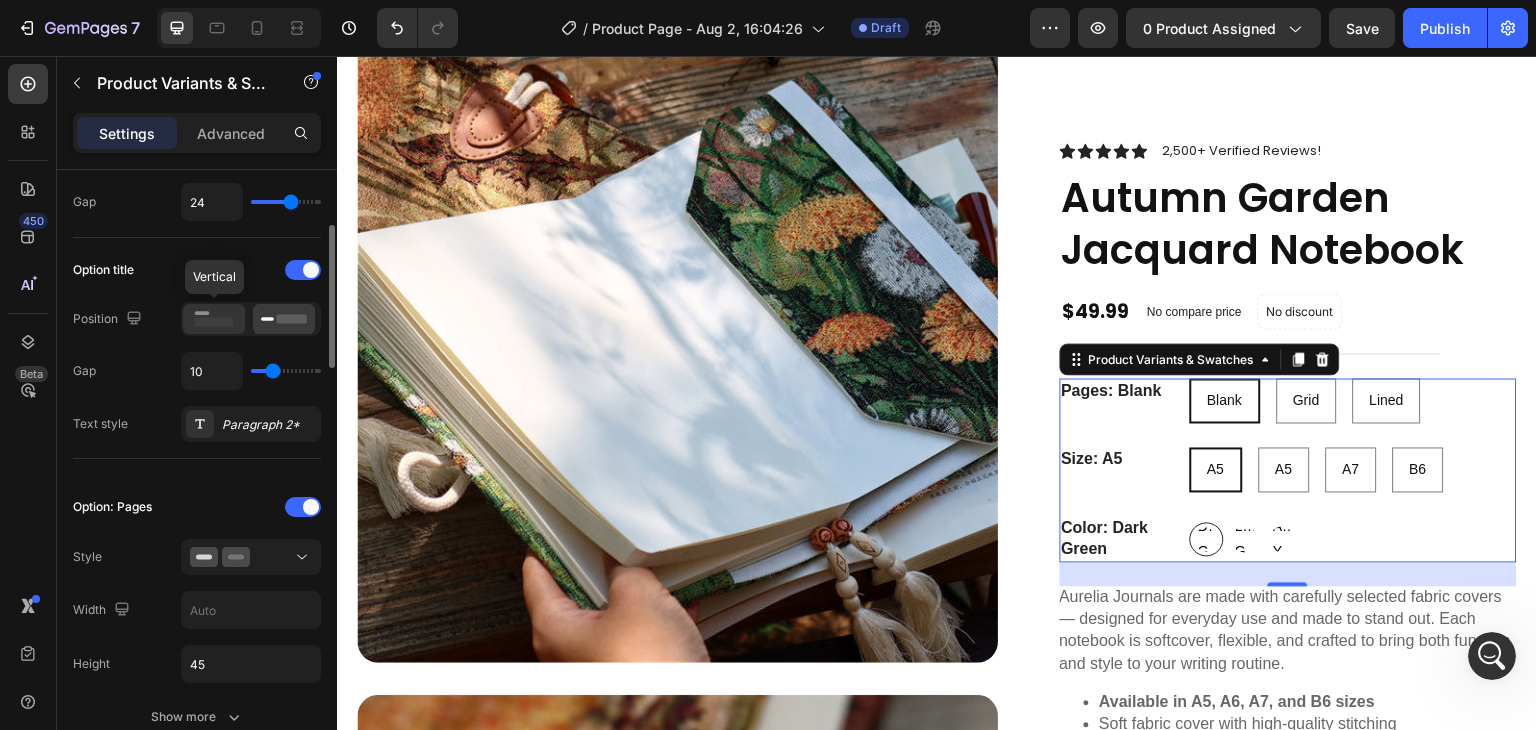 click 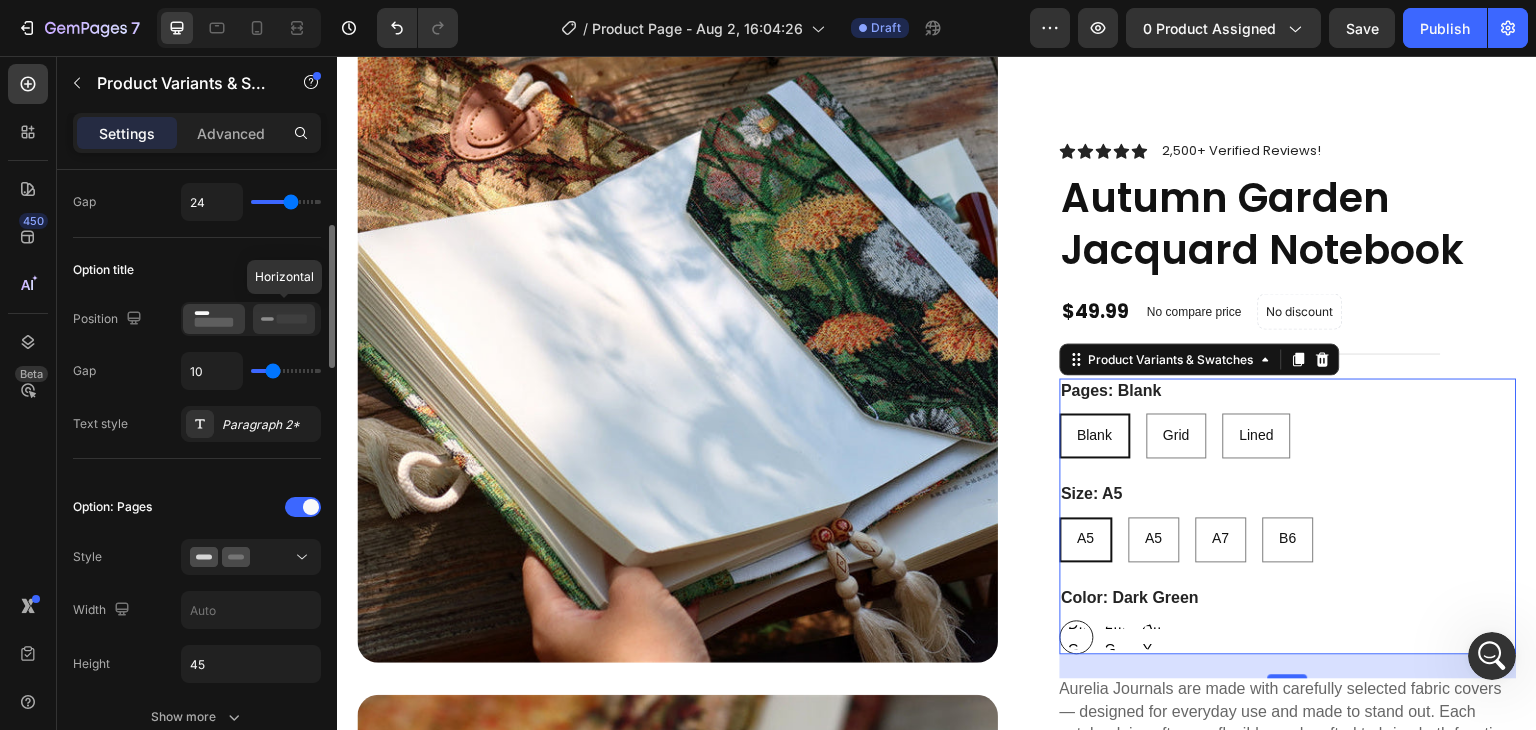 click 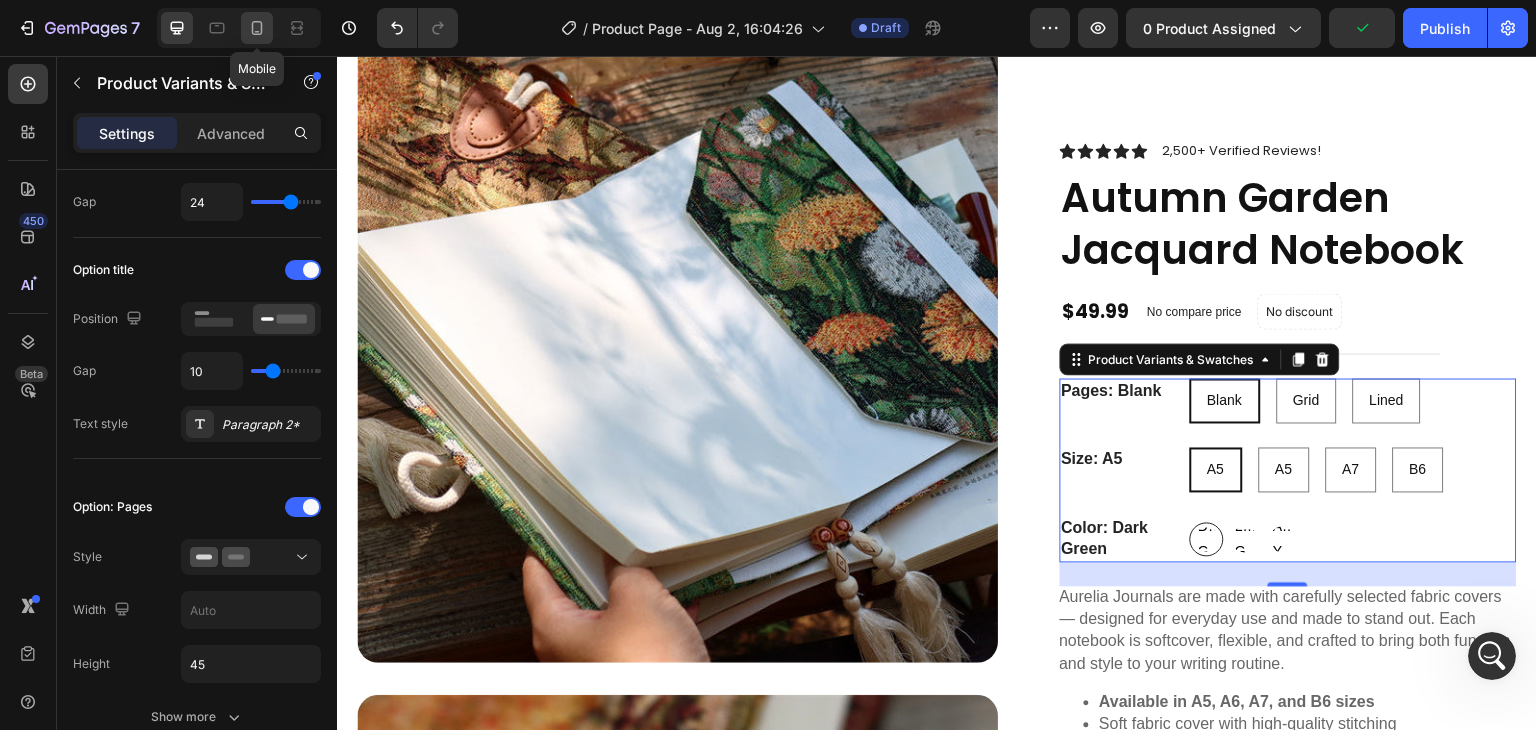 click 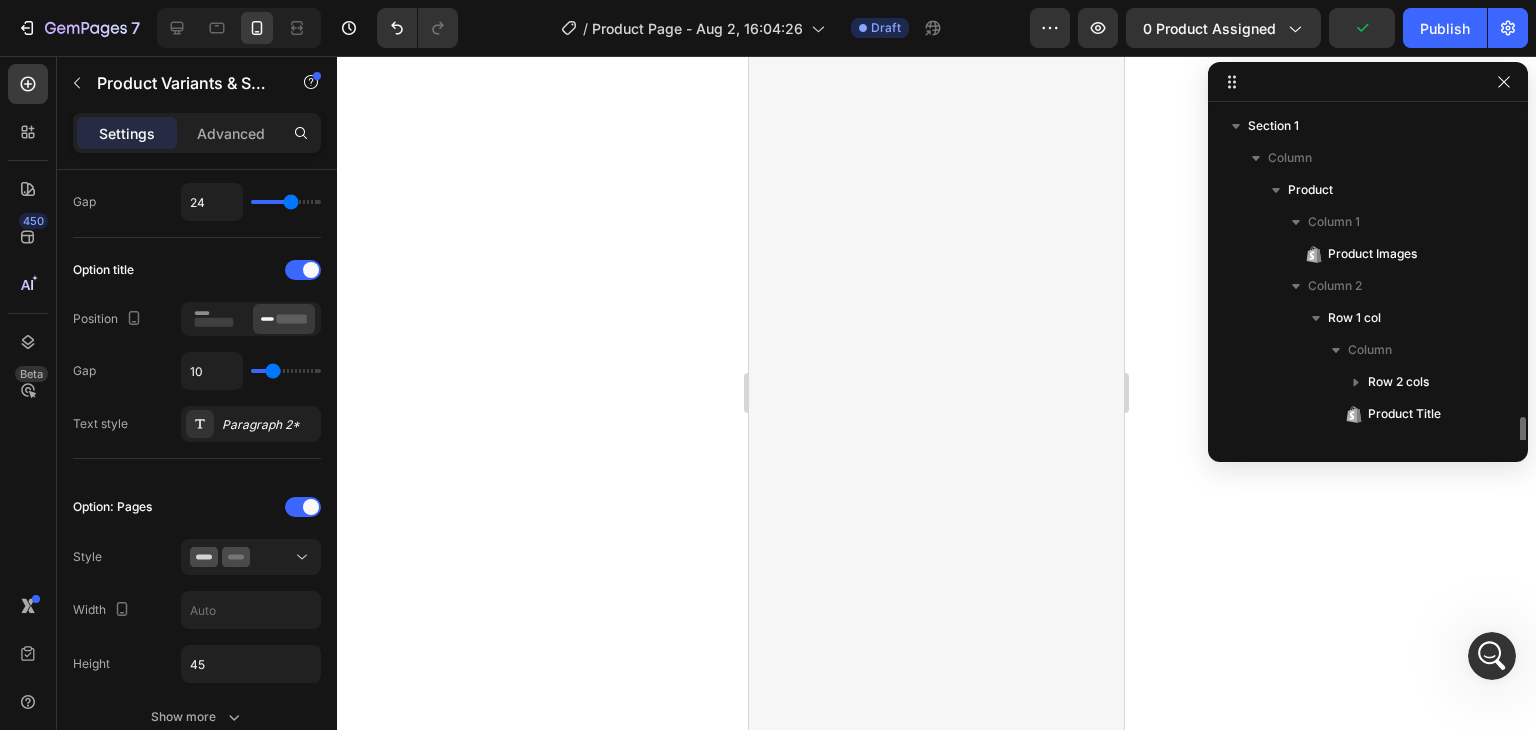 scroll, scrollTop: 1537, scrollLeft: 0, axis: vertical 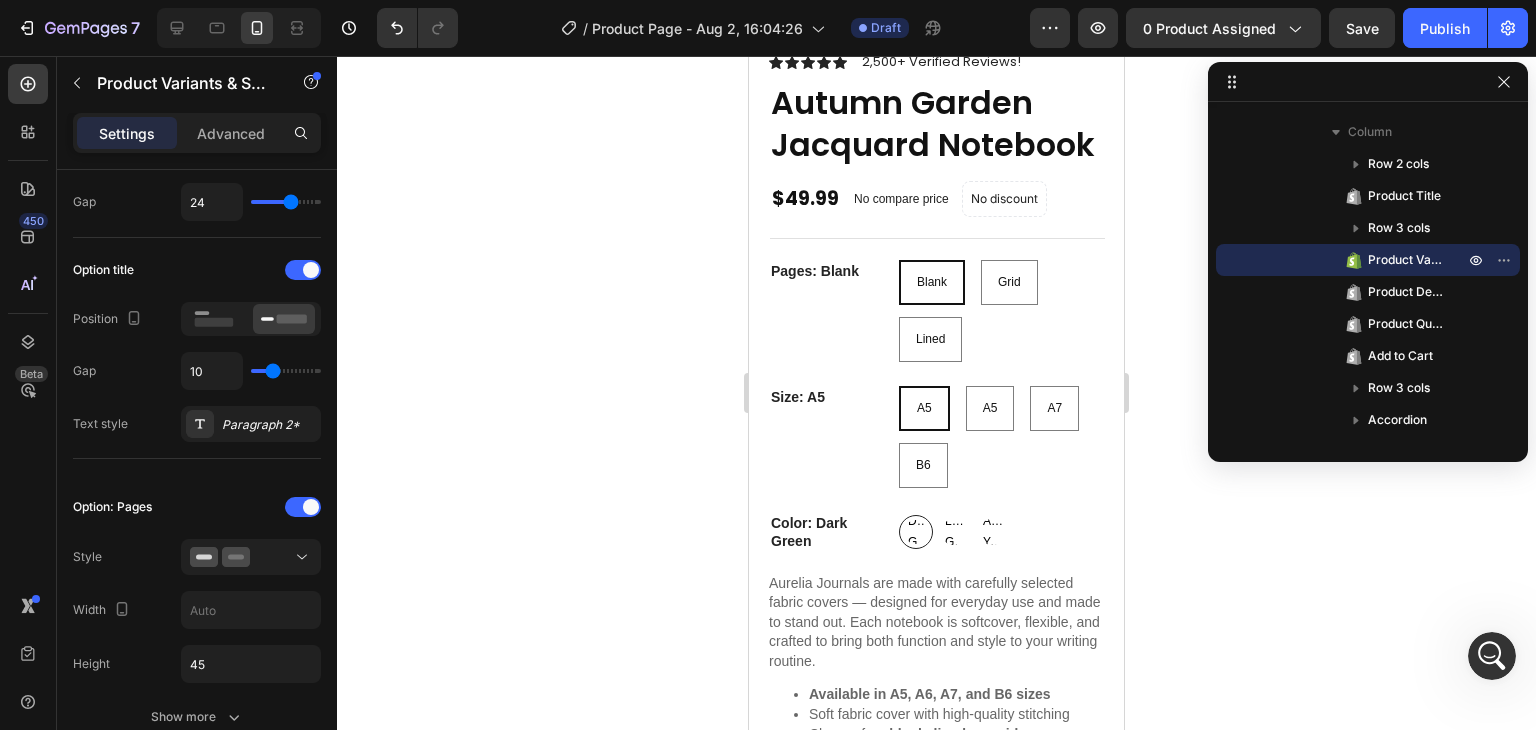 click on "Light Green" at bounding box center [954, 532] 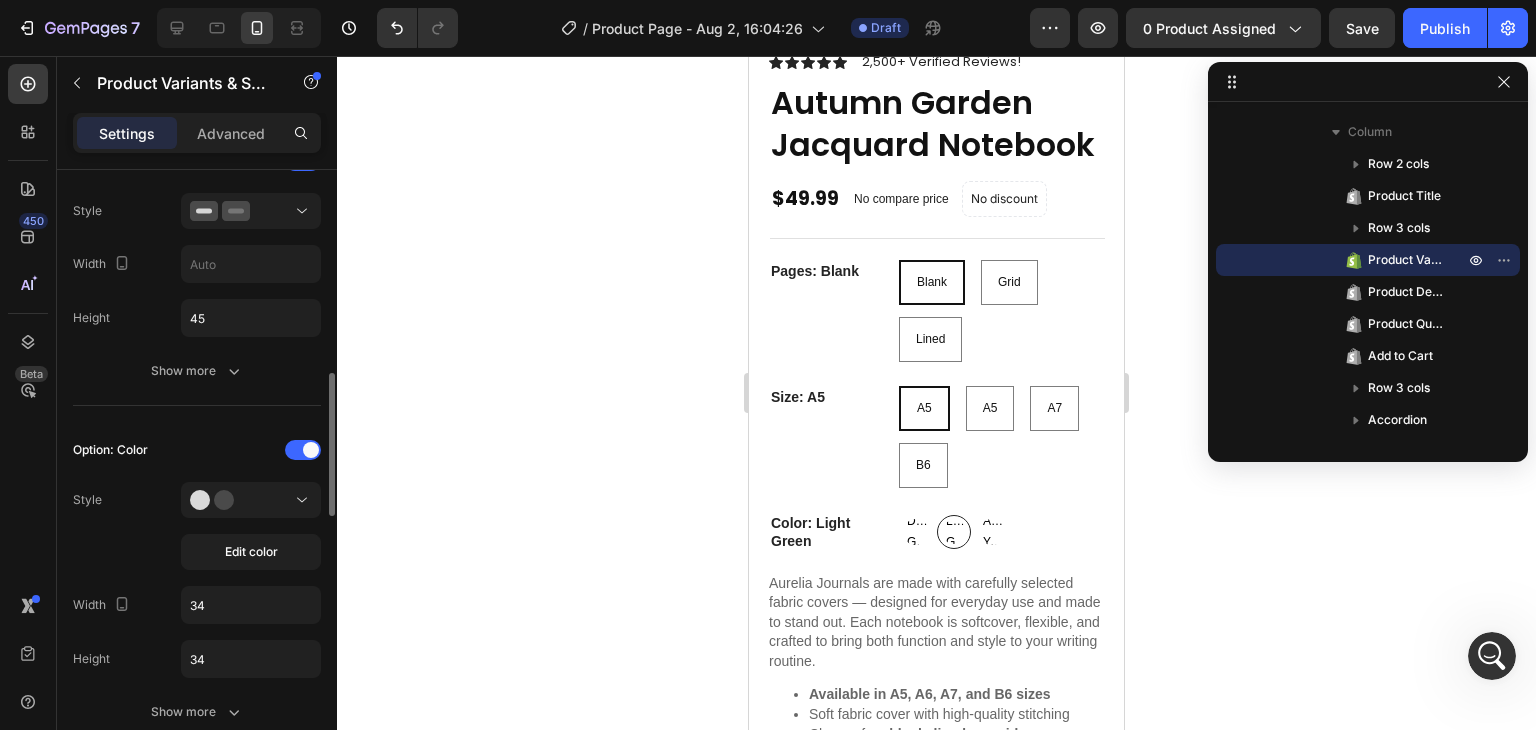 scroll, scrollTop: 1012, scrollLeft: 0, axis: vertical 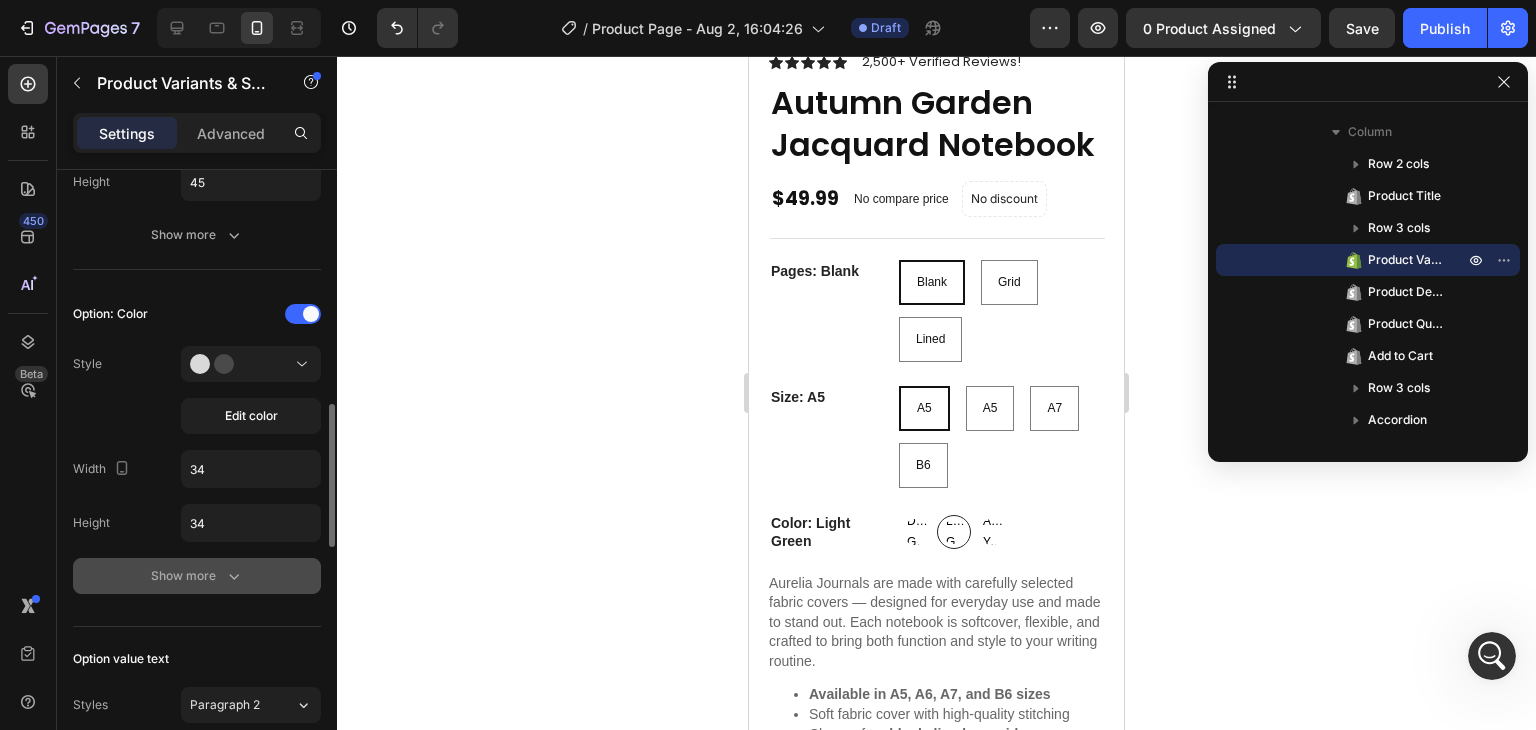 click on "Show more" at bounding box center (197, 576) 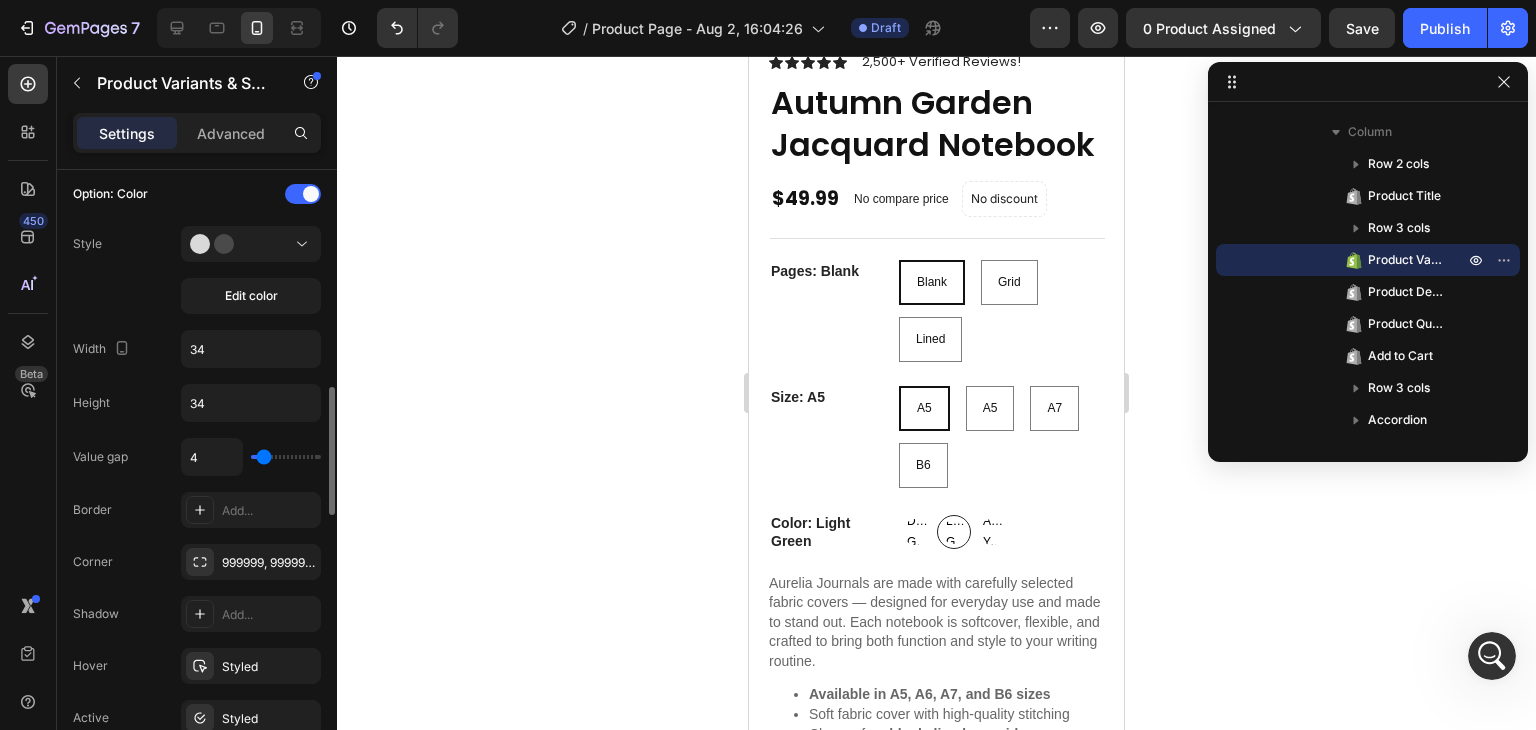 scroll, scrollTop: 1118, scrollLeft: 0, axis: vertical 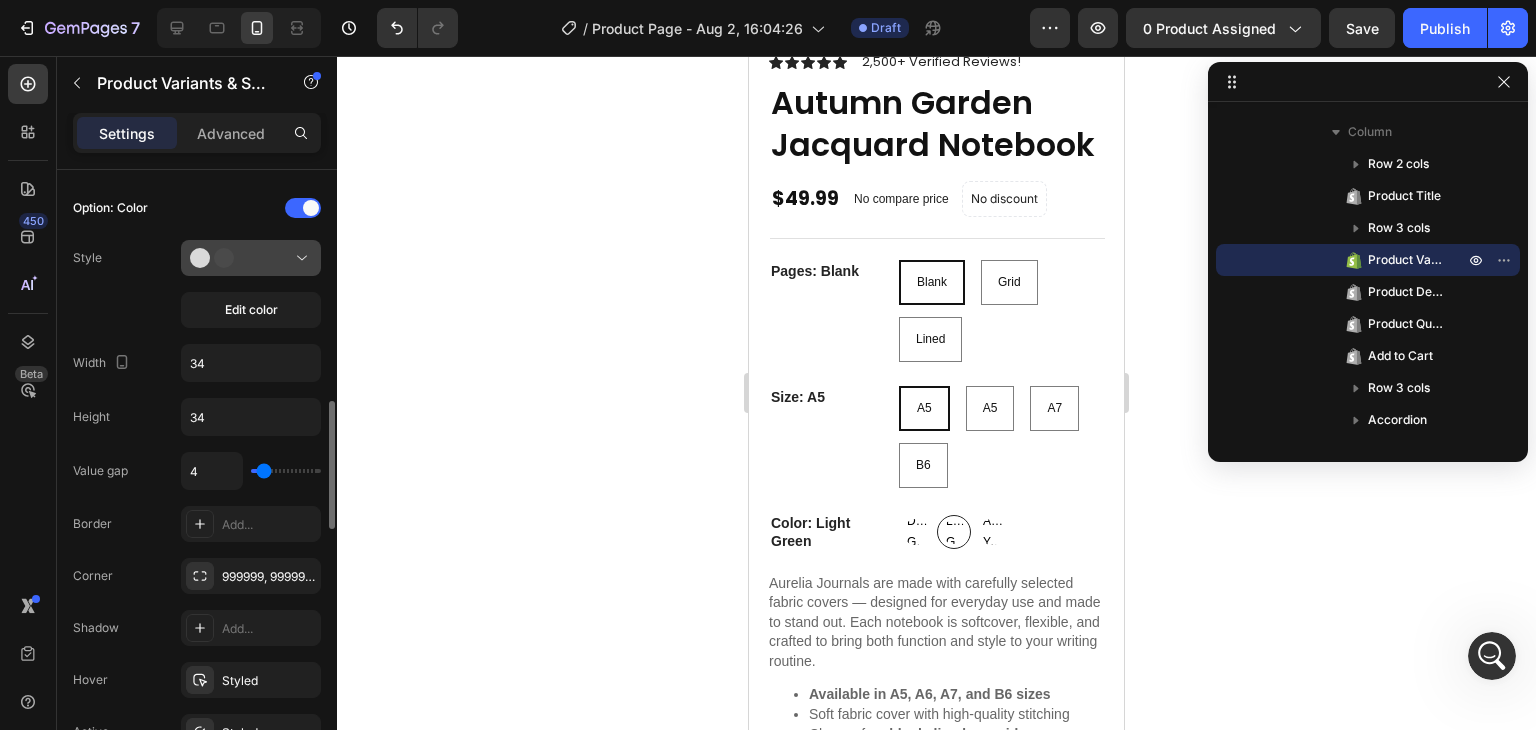 click 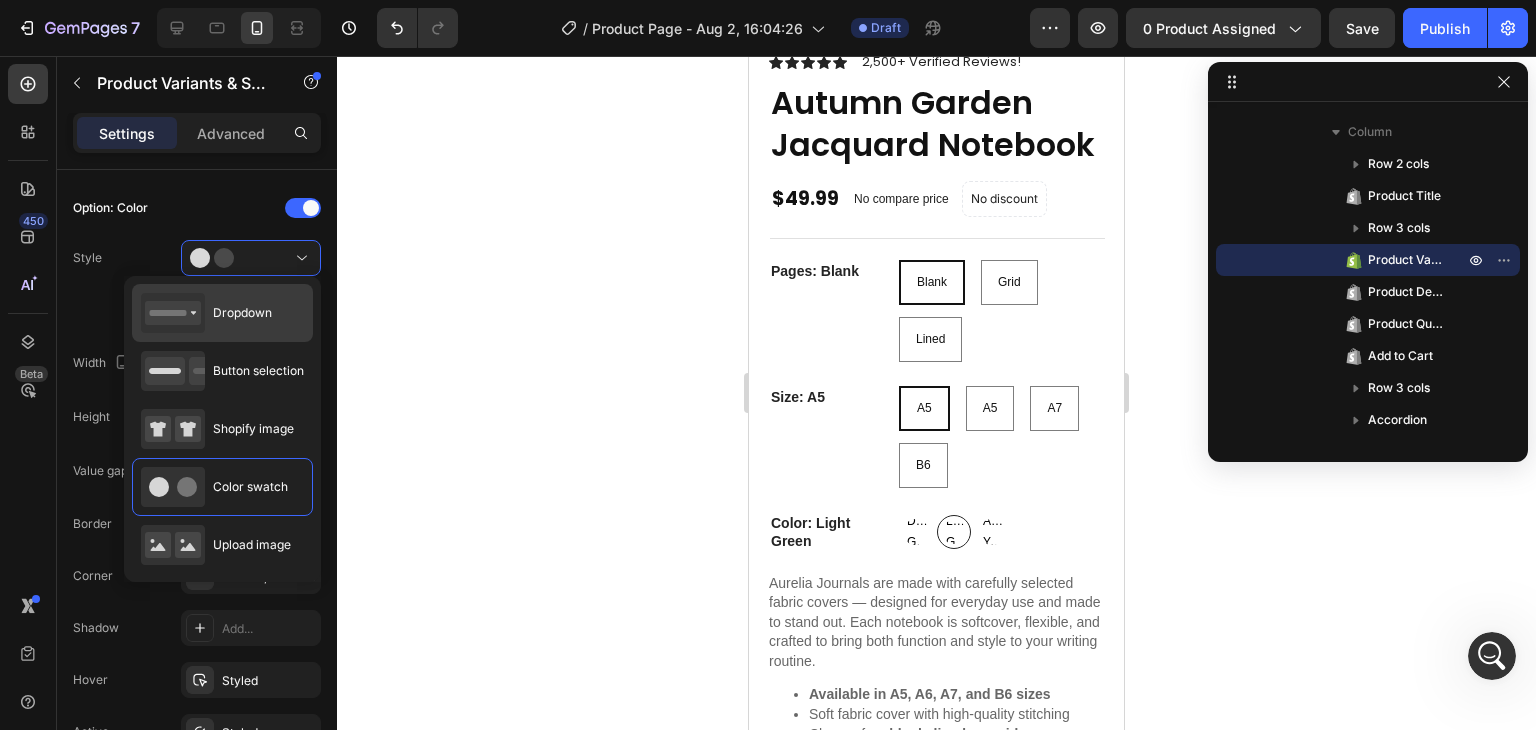 click on "Dropdown" at bounding box center [242, 313] 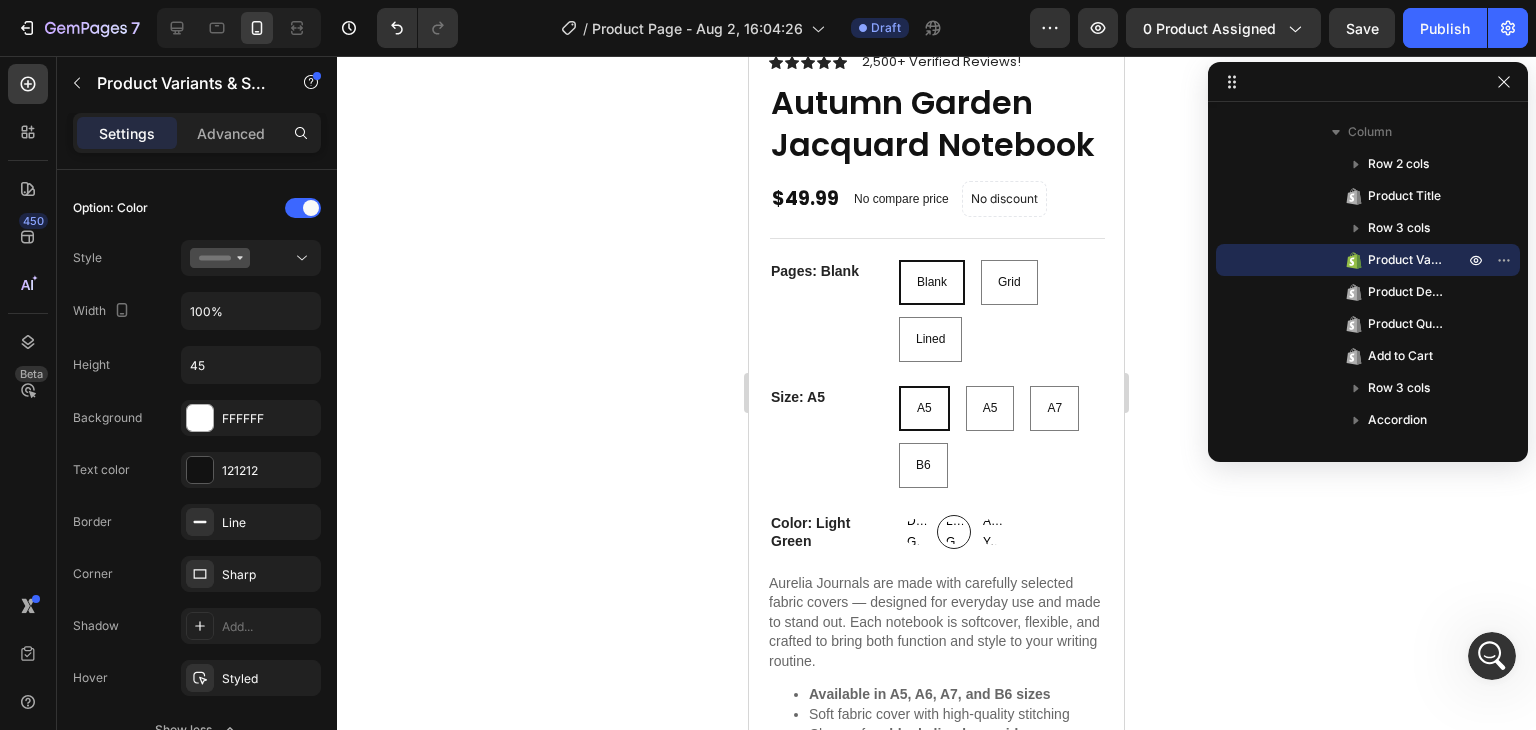 select on "Light Green" 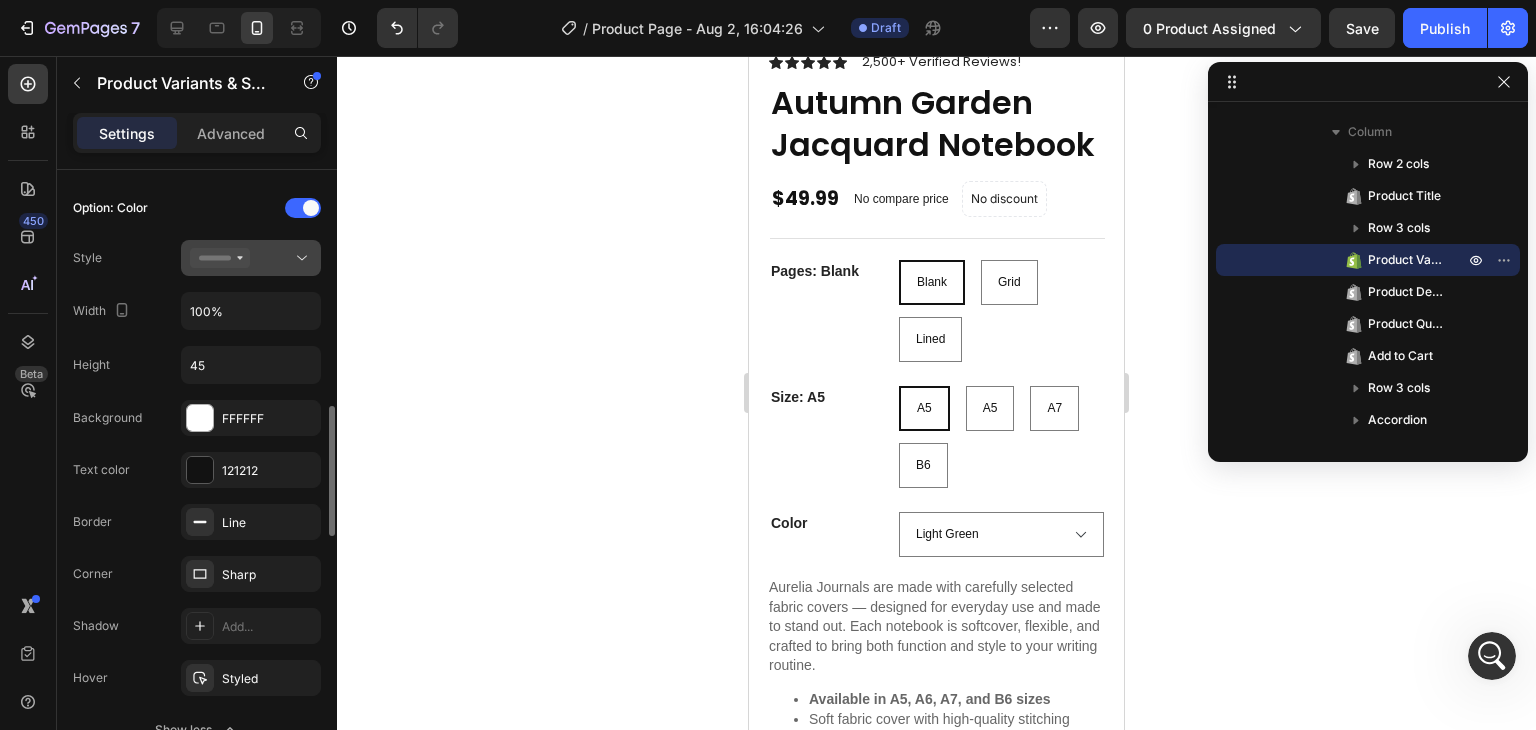 click at bounding box center [251, 258] 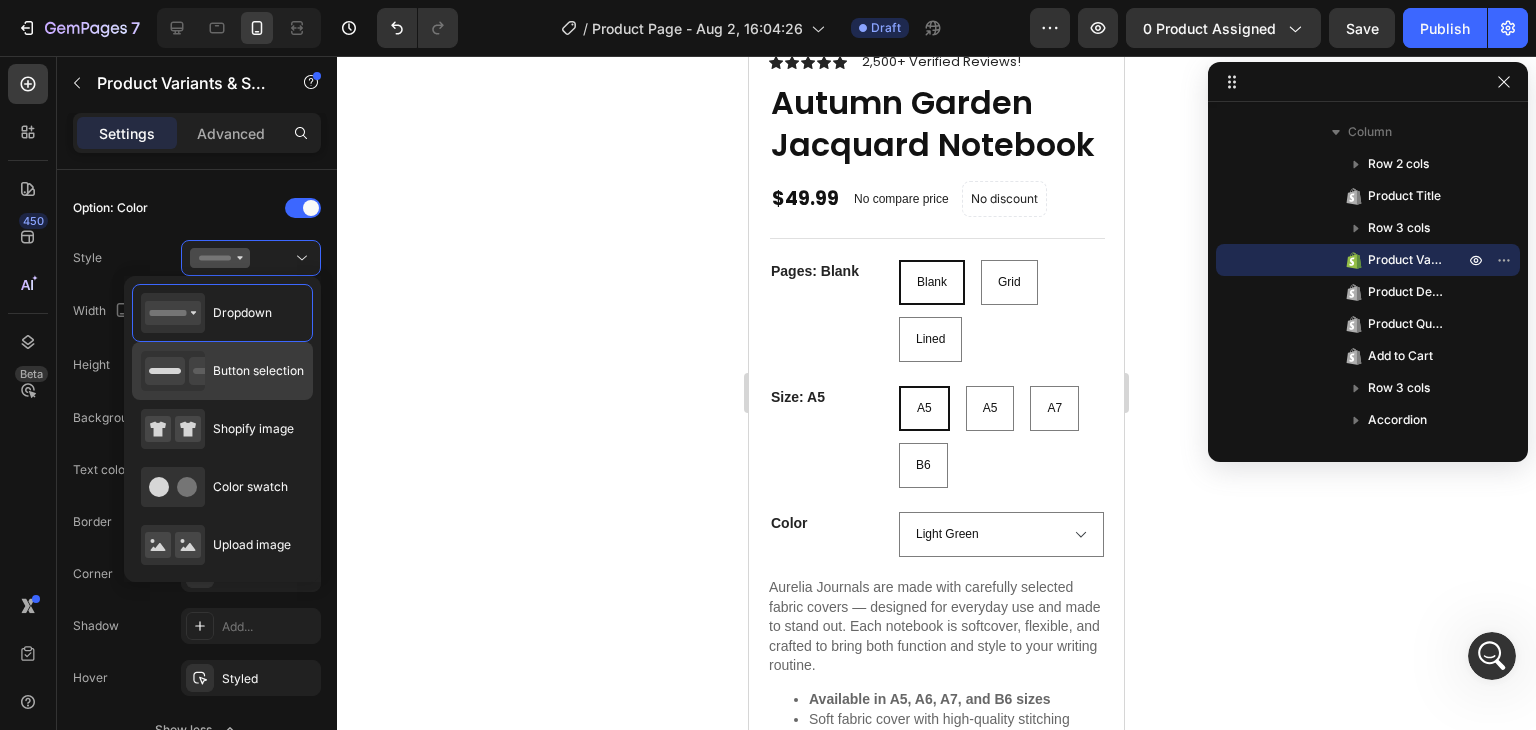 click on "Button selection" at bounding box center (258, 371) 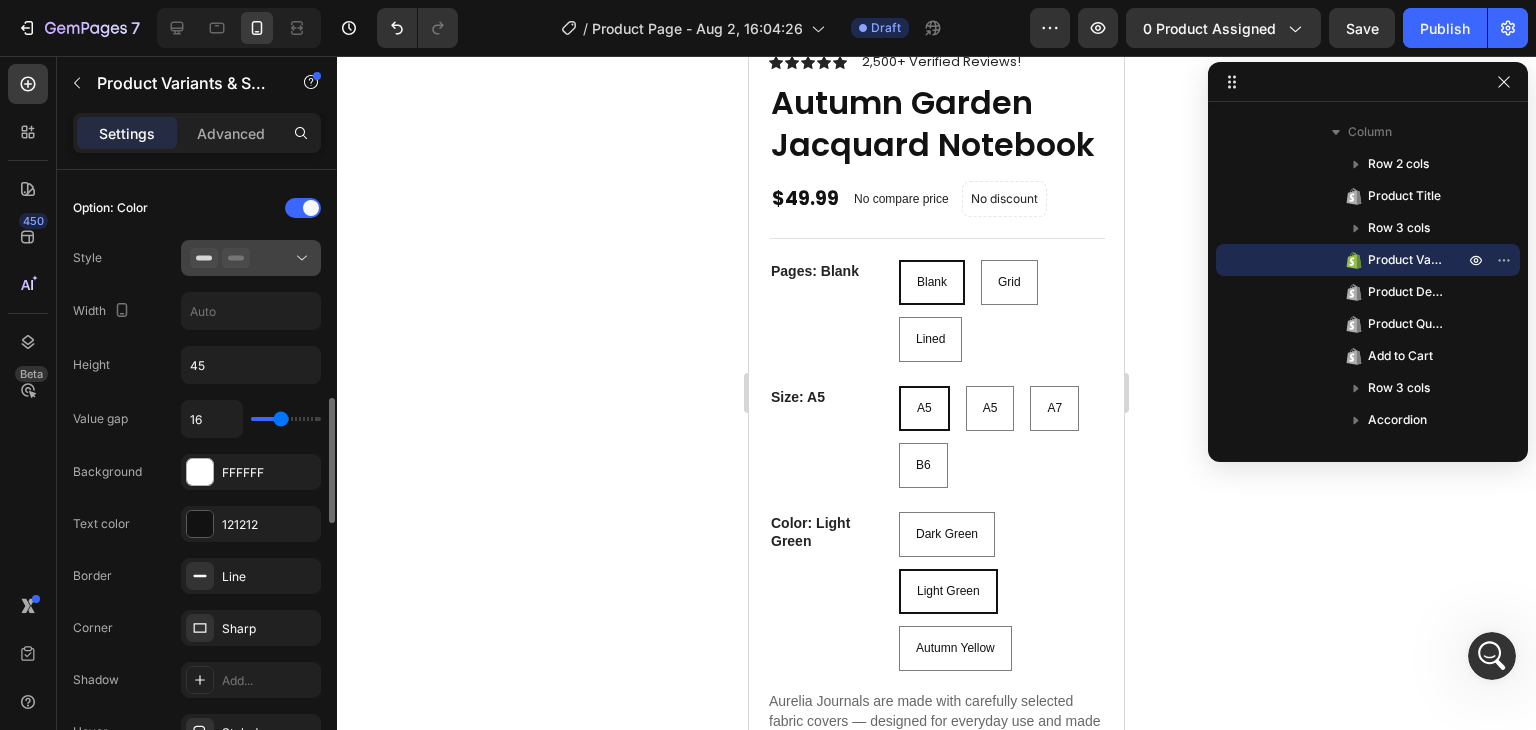 click 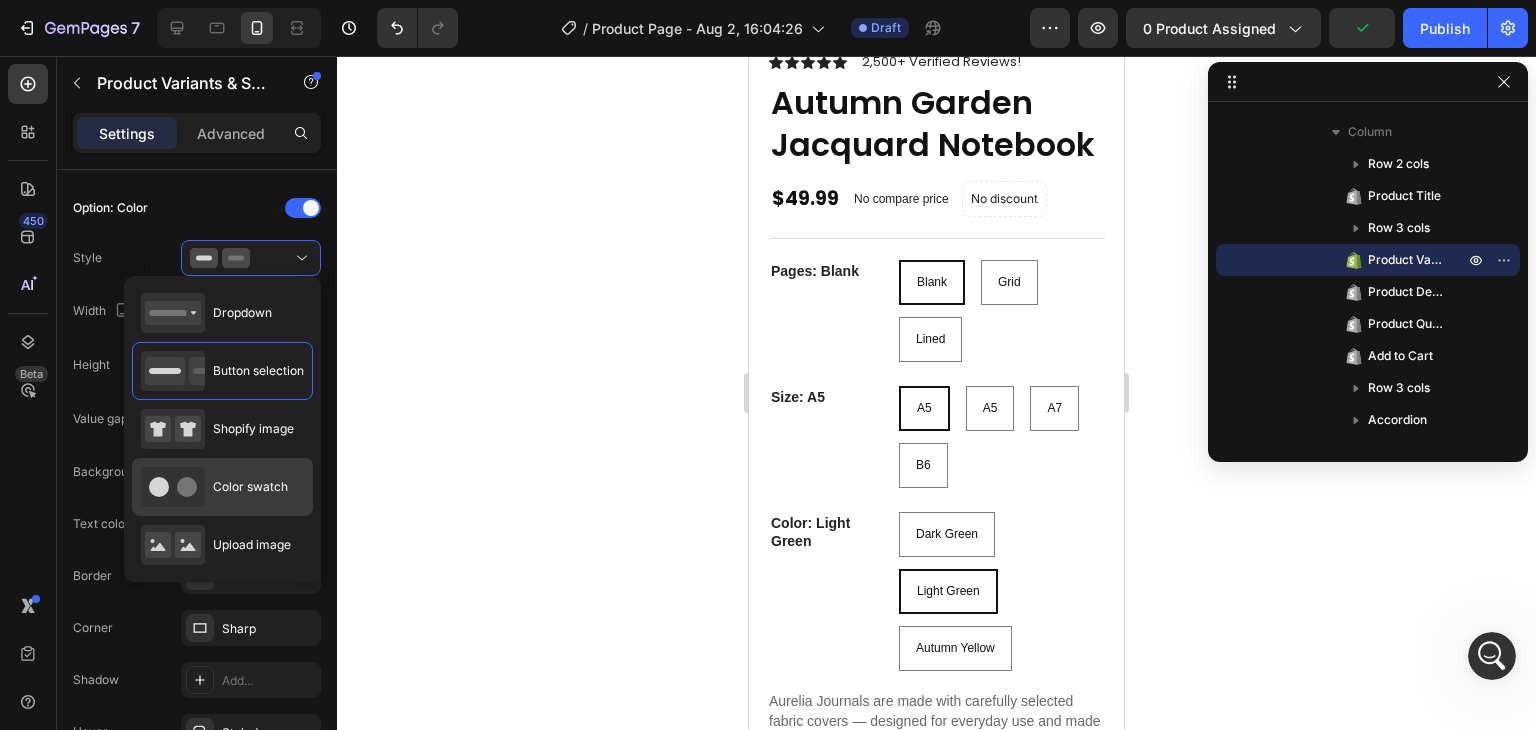 click on "Color swatch" at bounding box center [214, 487] 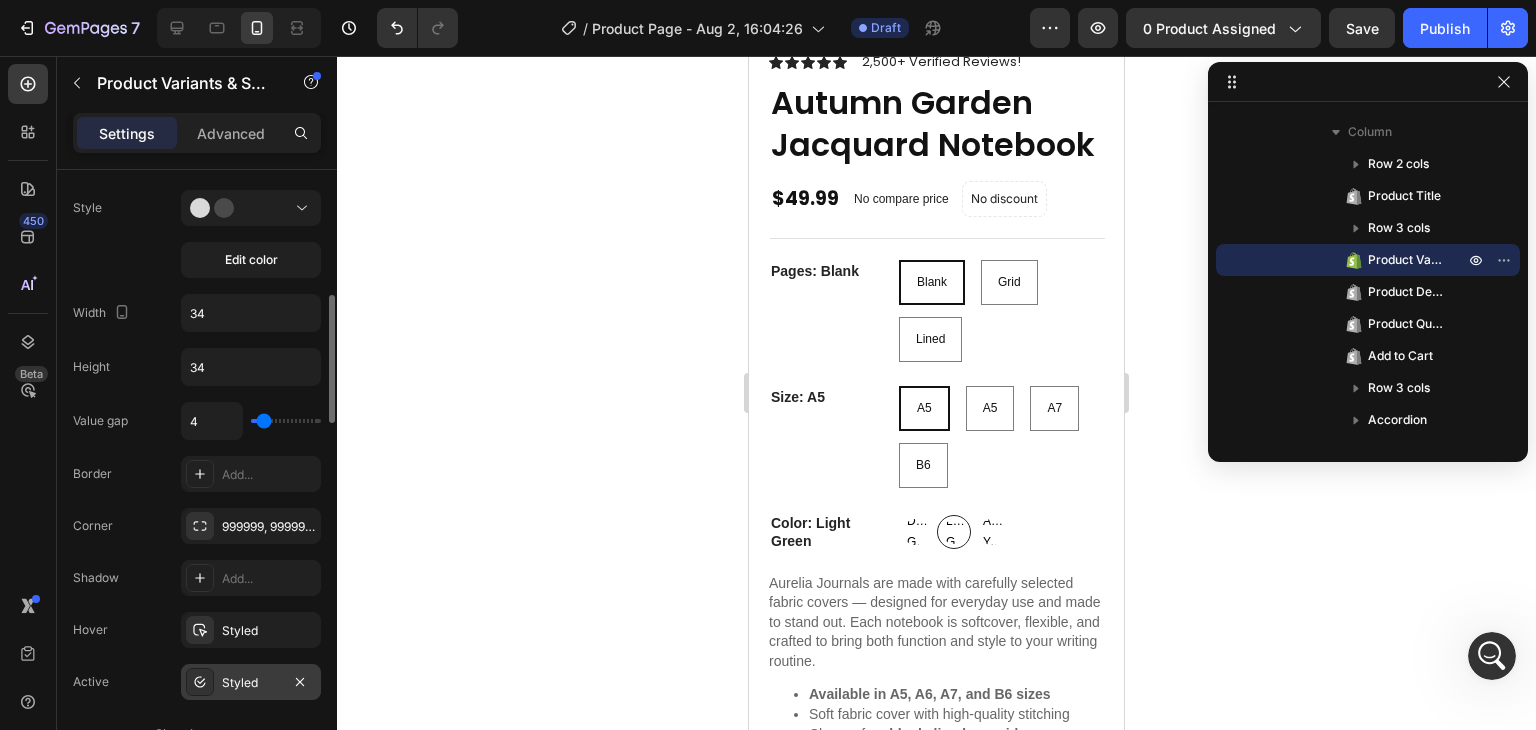 scroll, scrollTop: 1005, scrollLeft: 0, axis: vertical 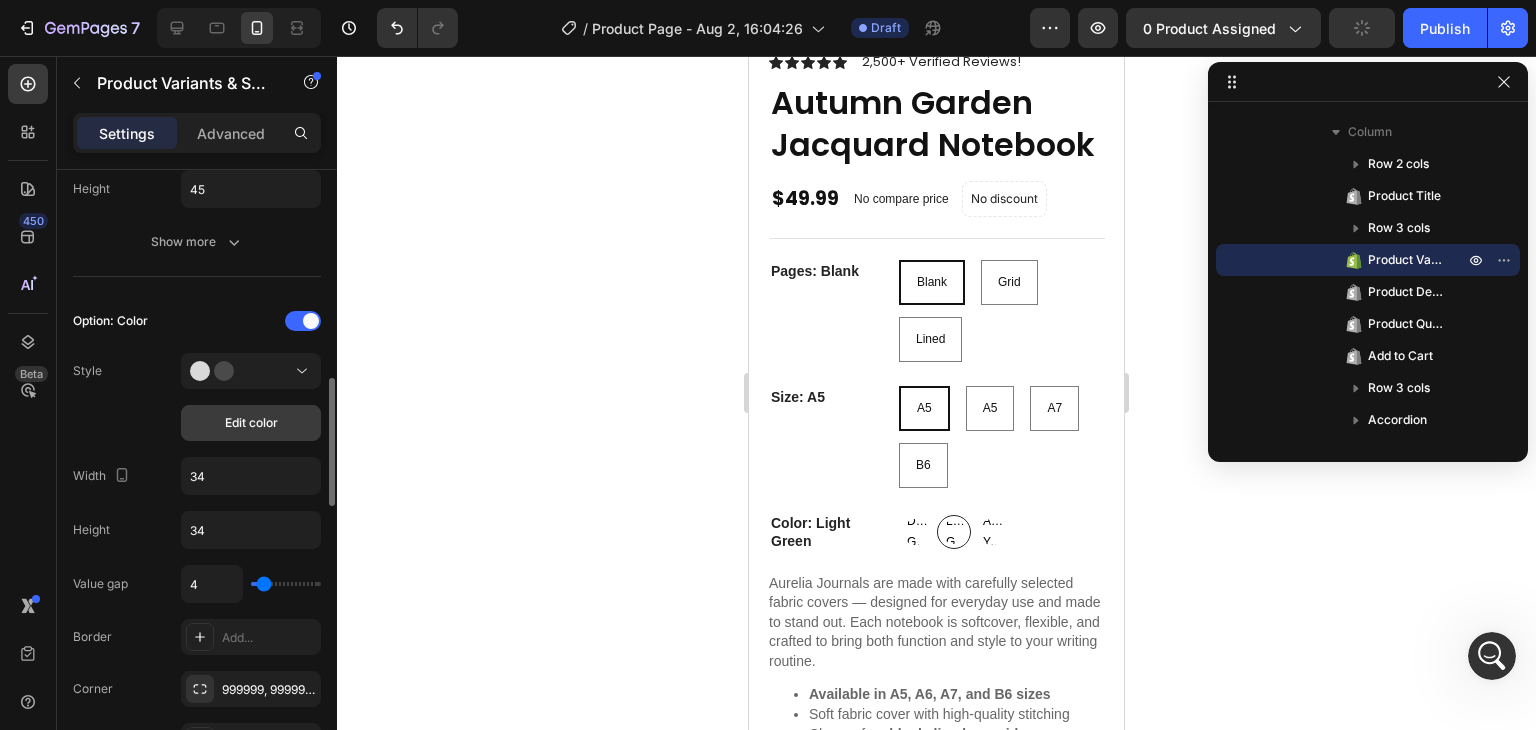 click on "Edit color" 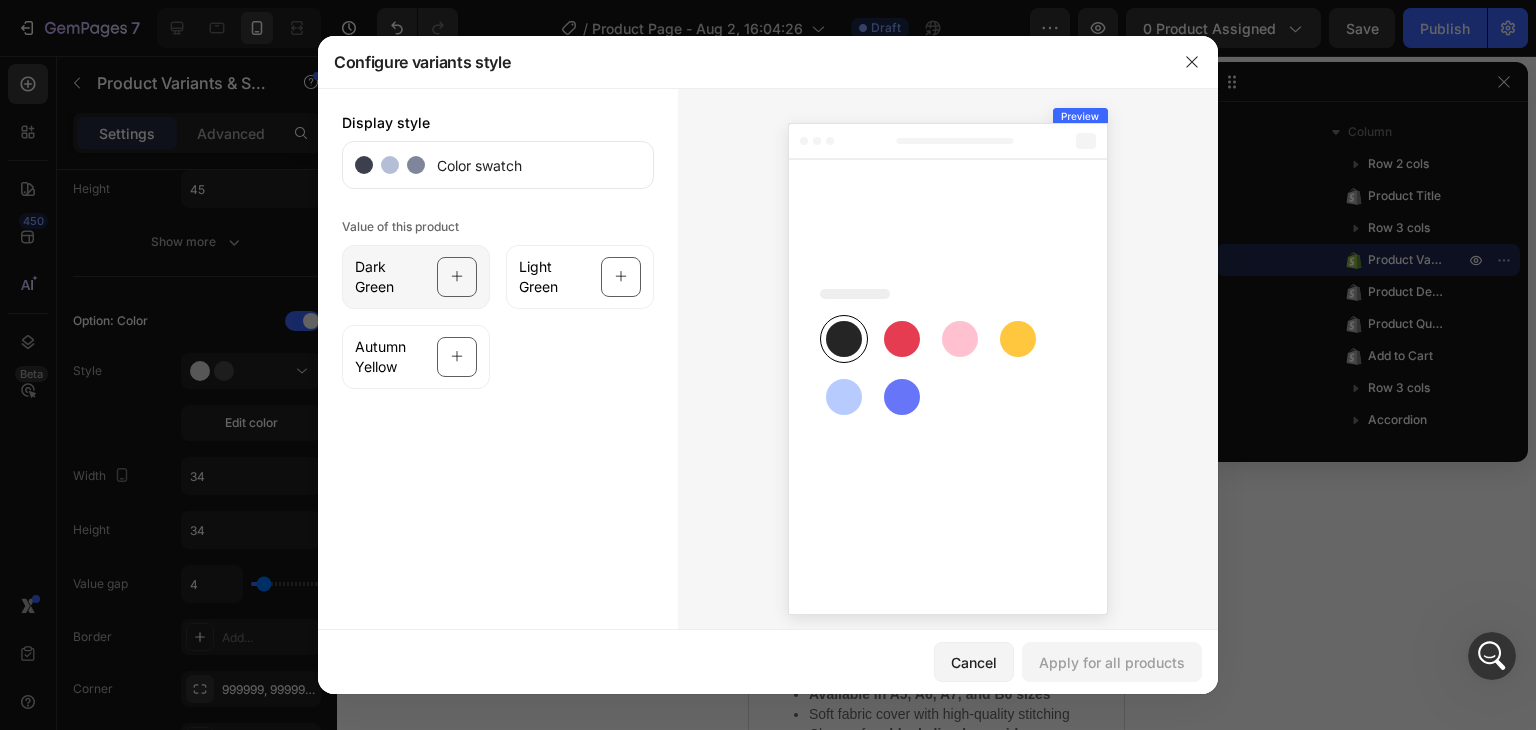 click 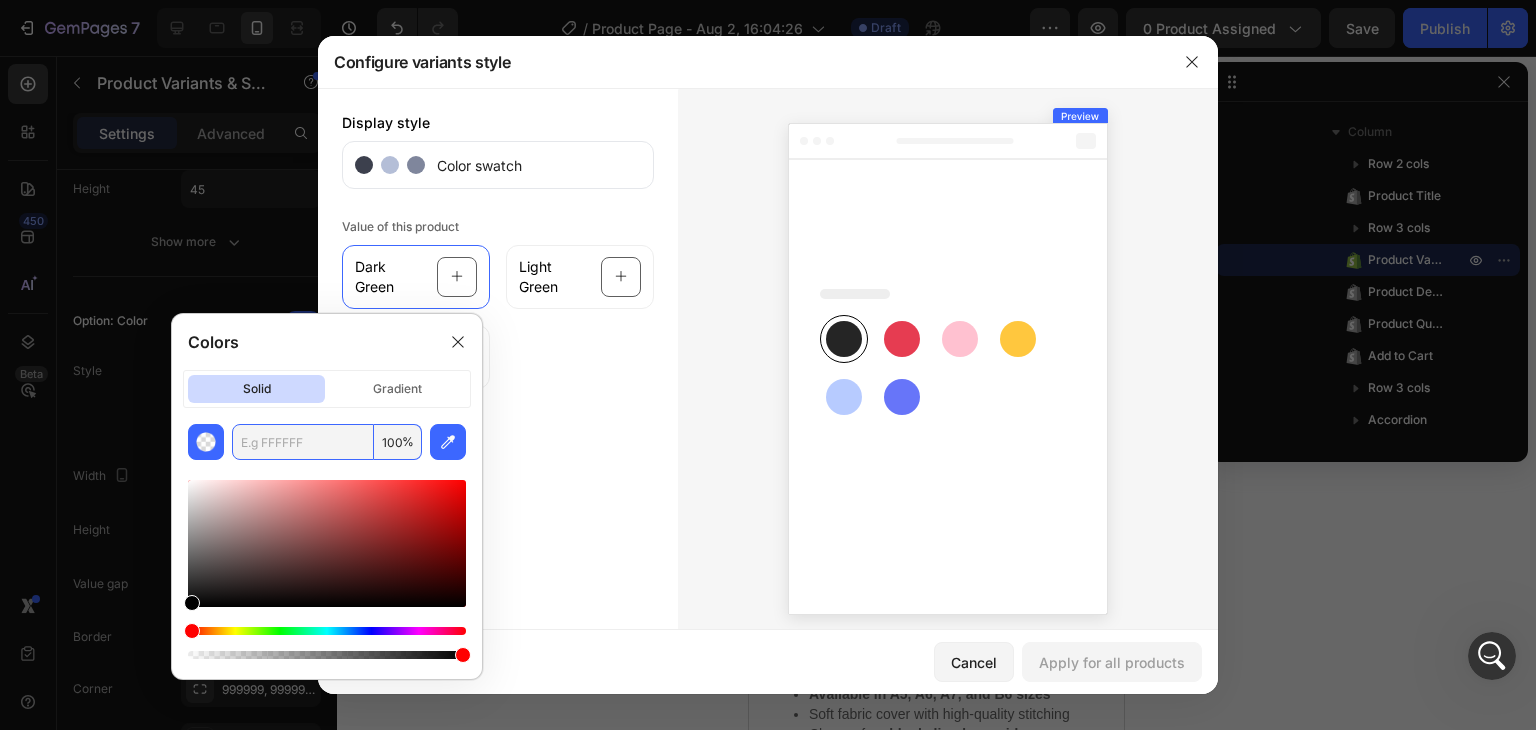 click at bounding box center [303, 442] 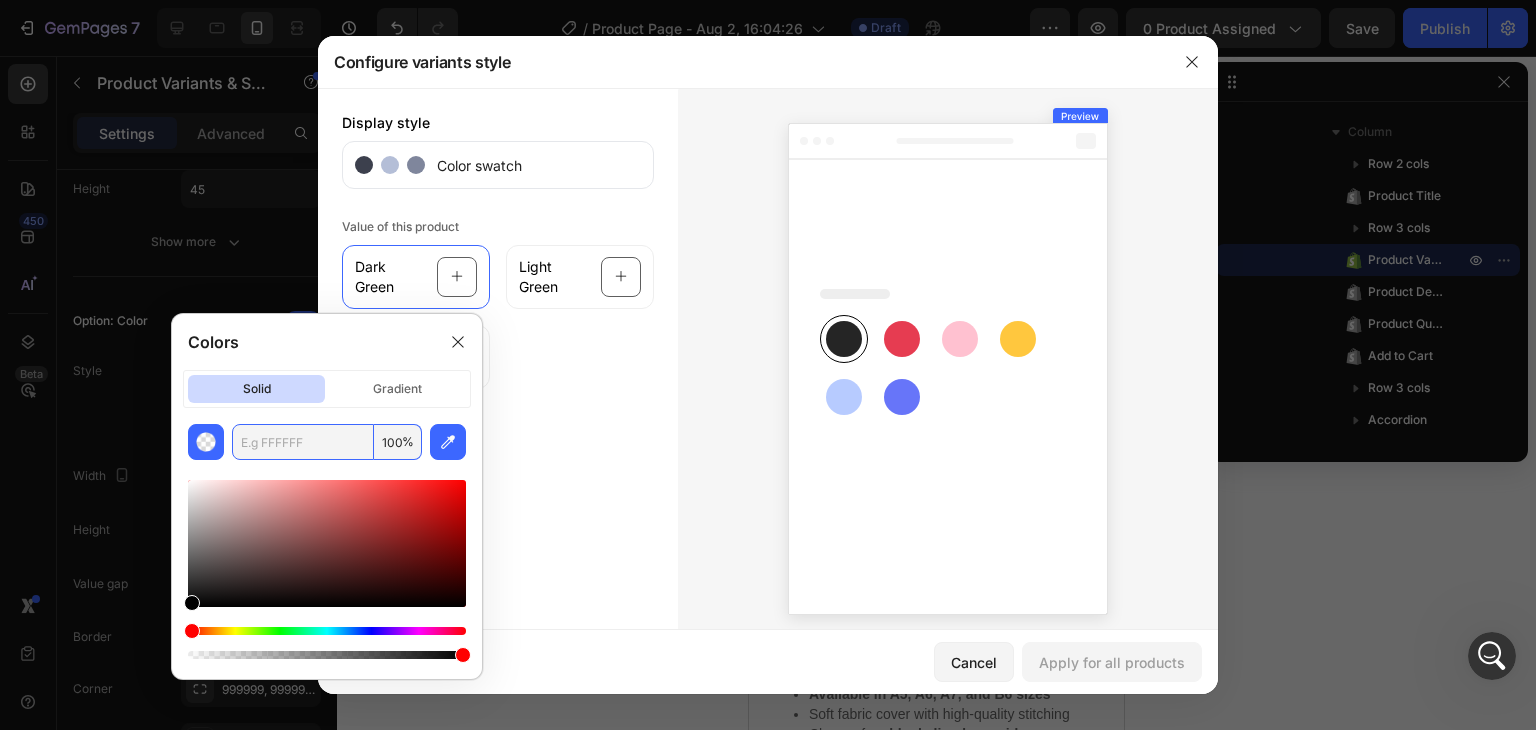 paste on "264D3C" 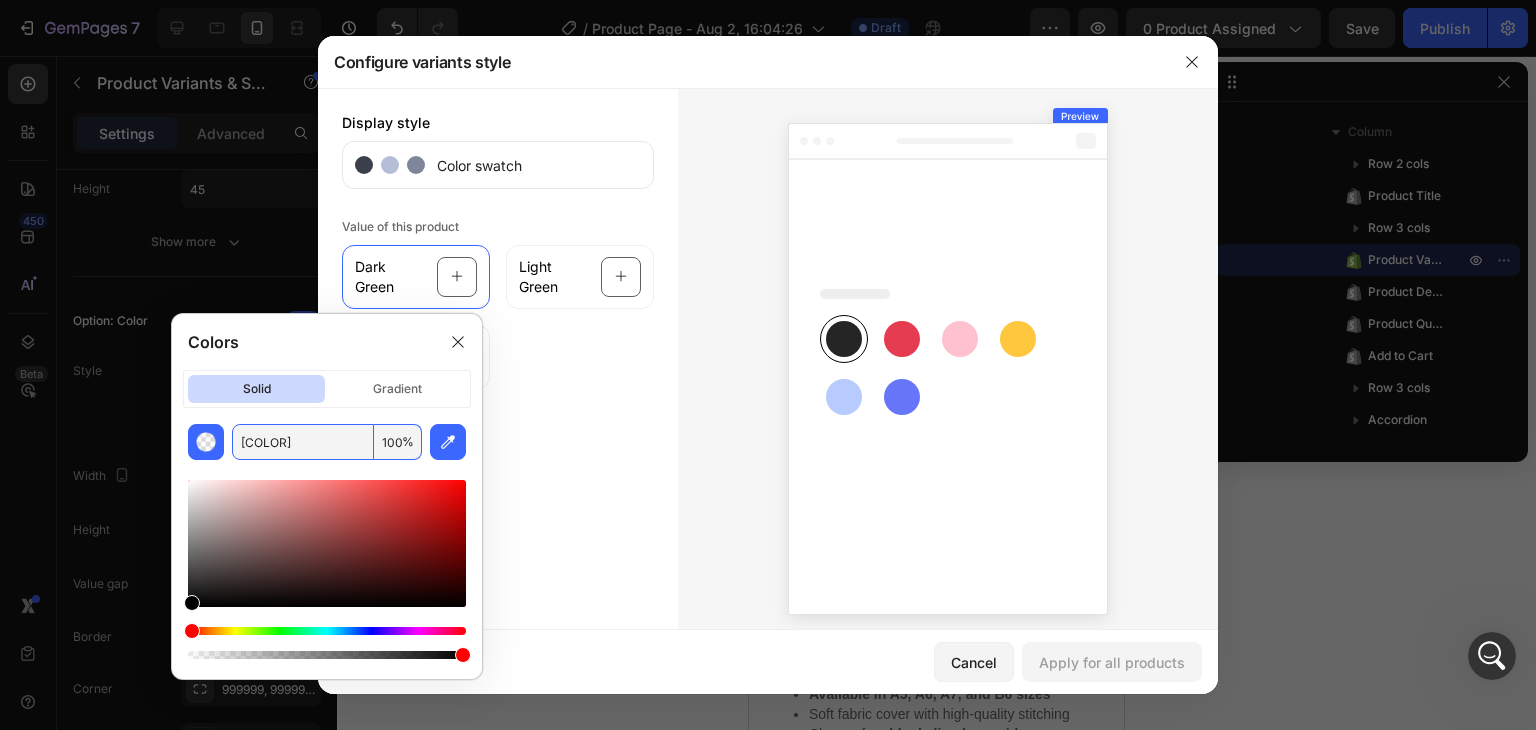 type on "264D3C" 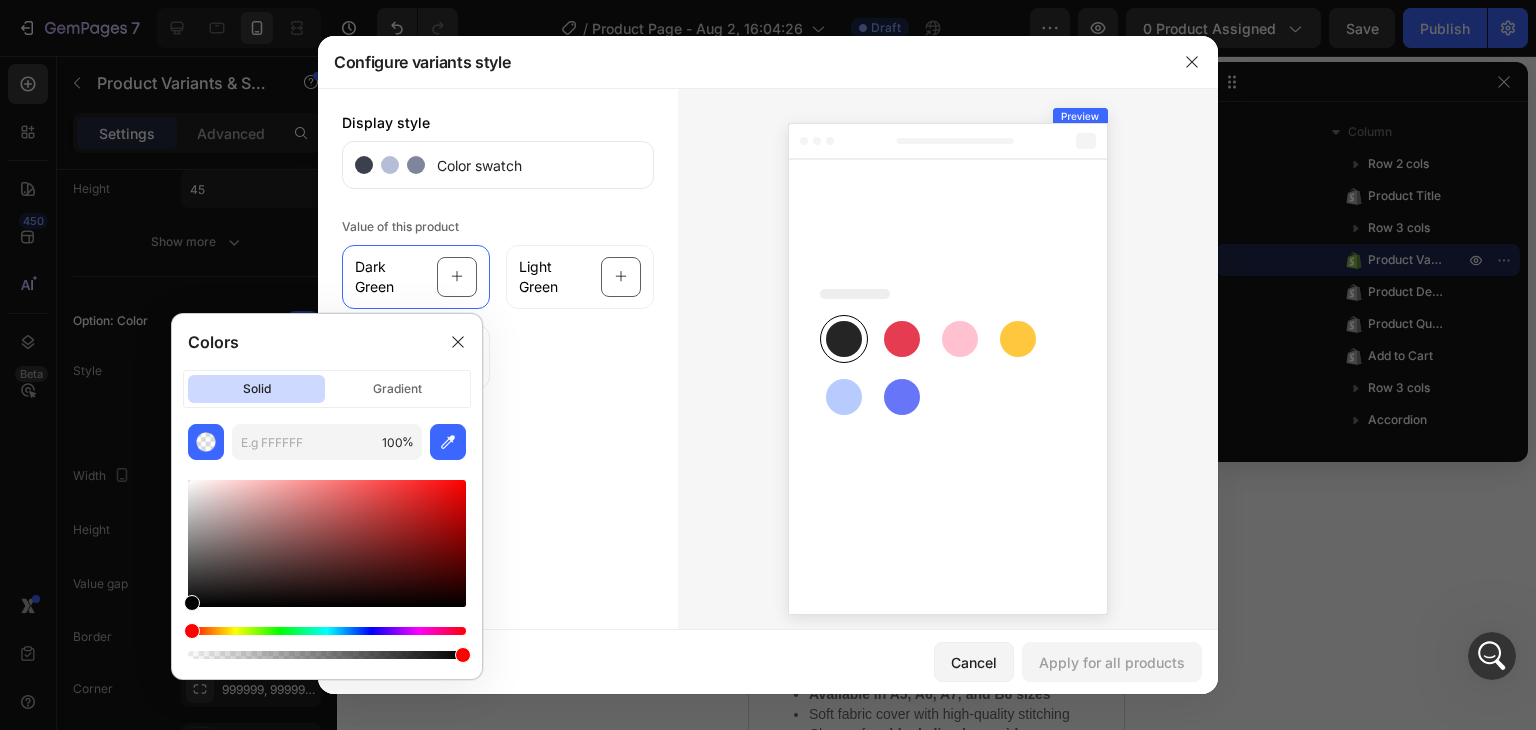 click on "Colors" 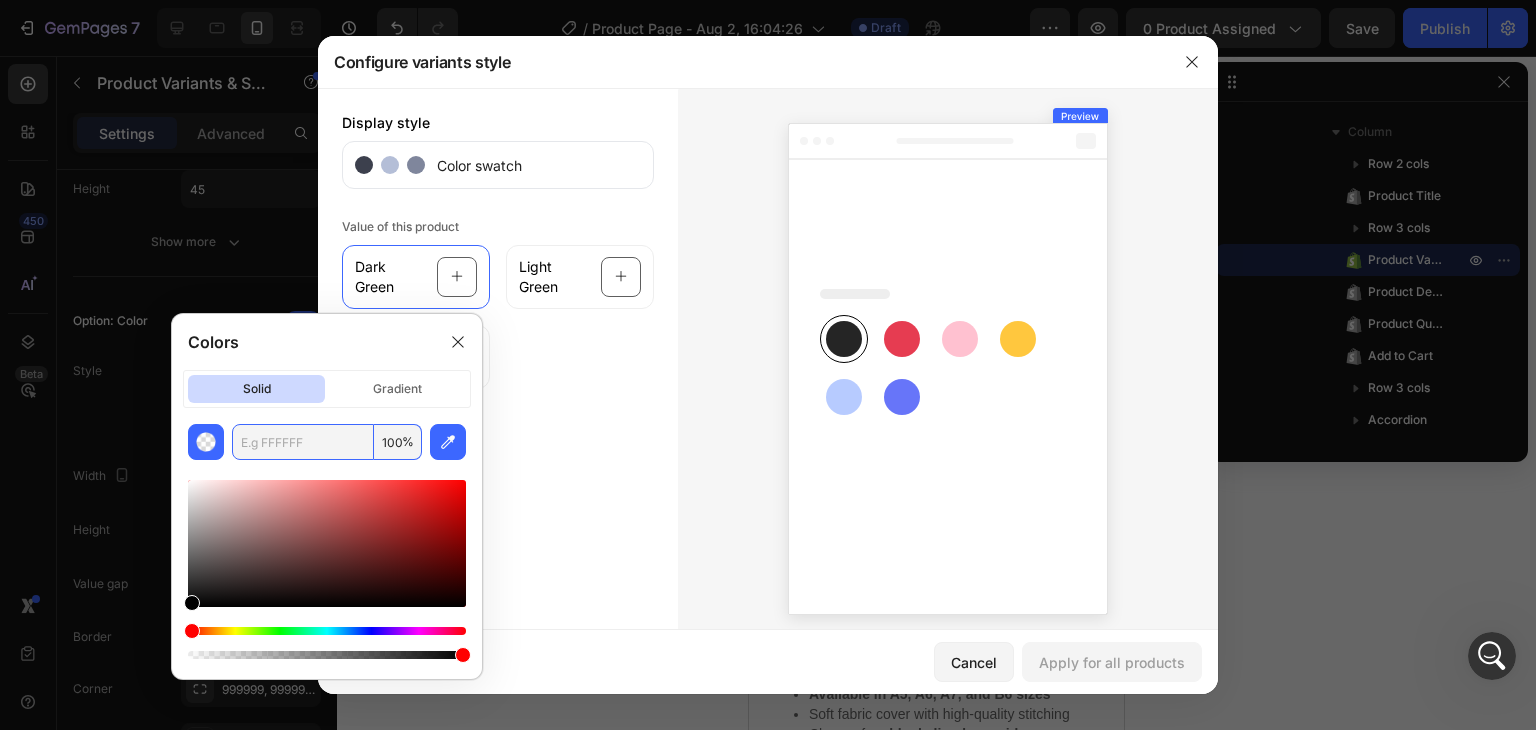 click at bounding box center (303, 442) 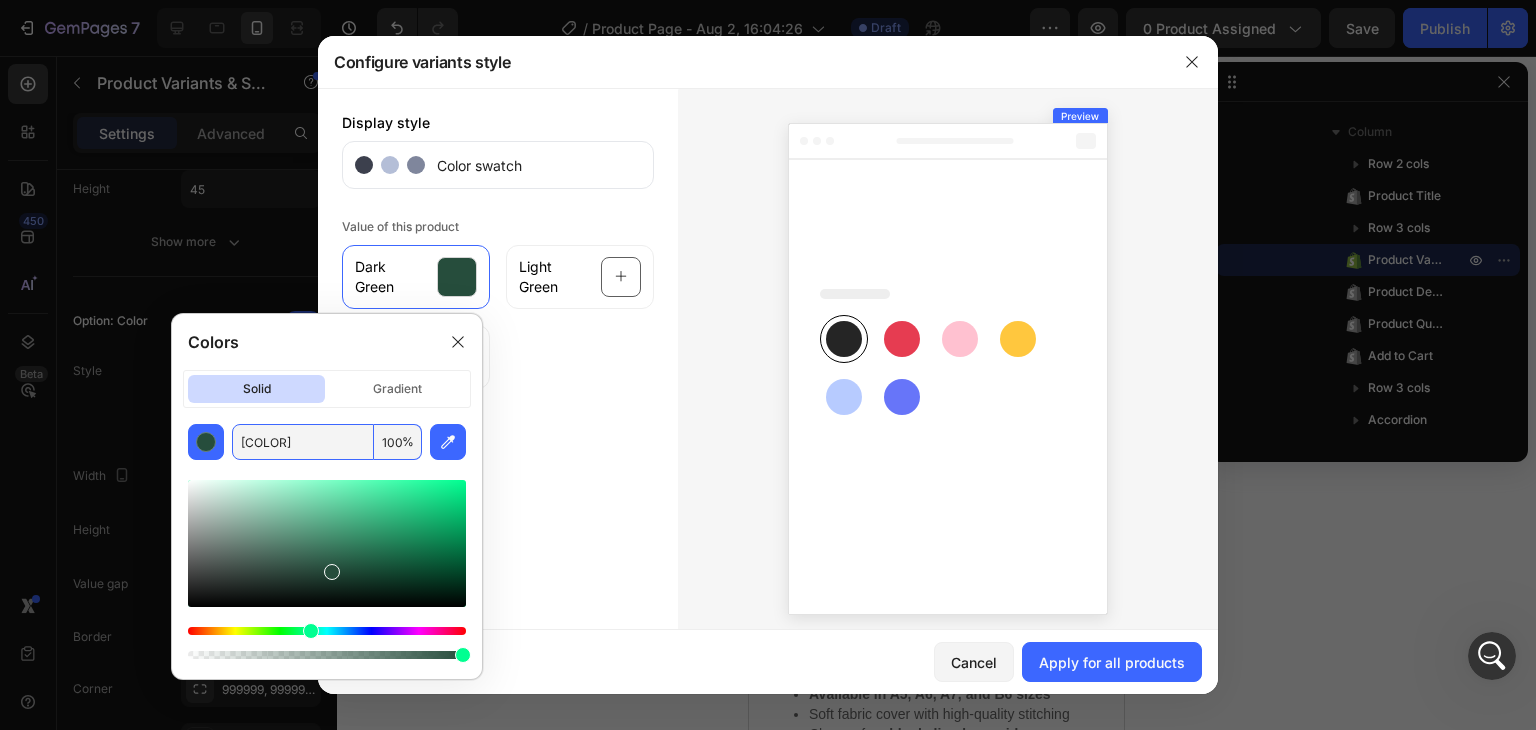 paste on "1B4332" 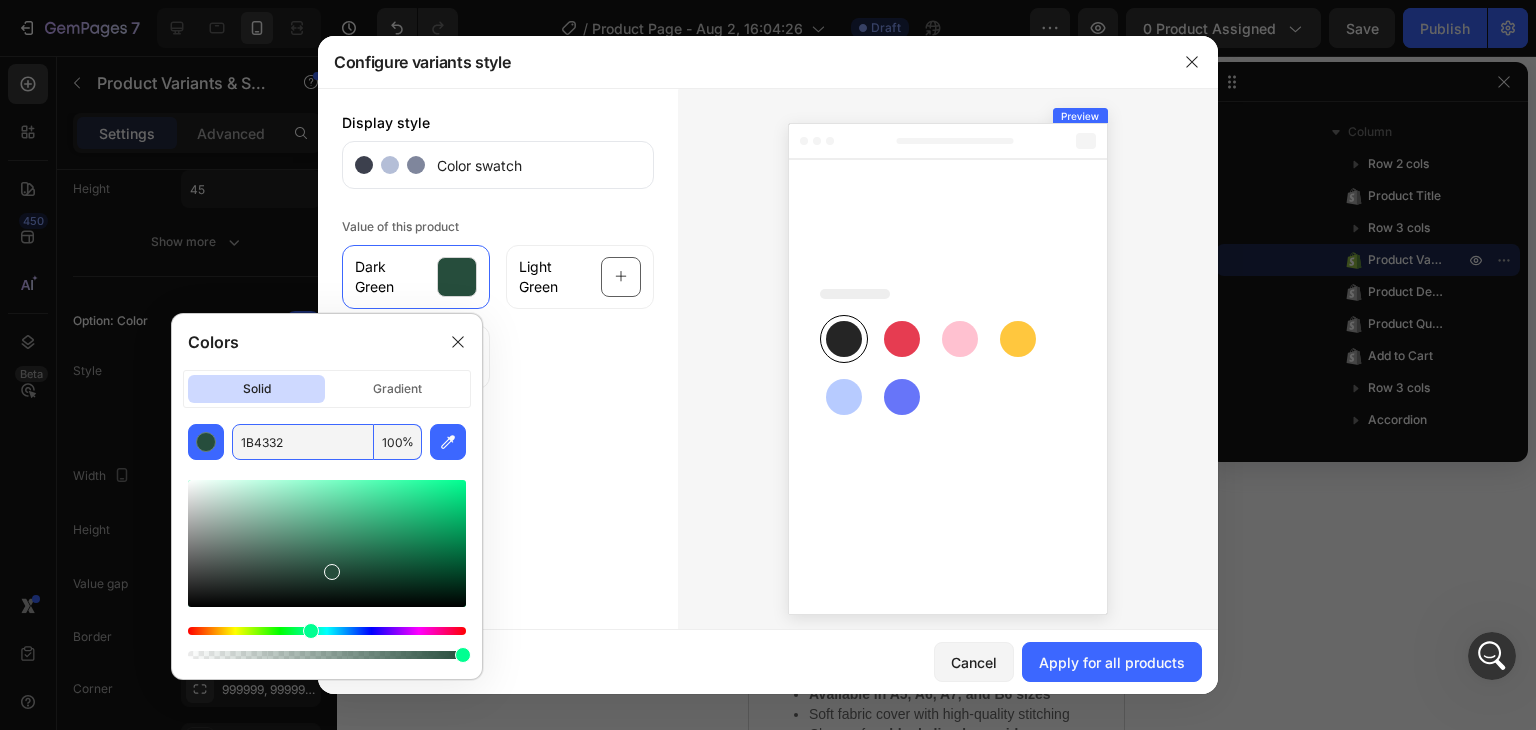 type on "1B4332" 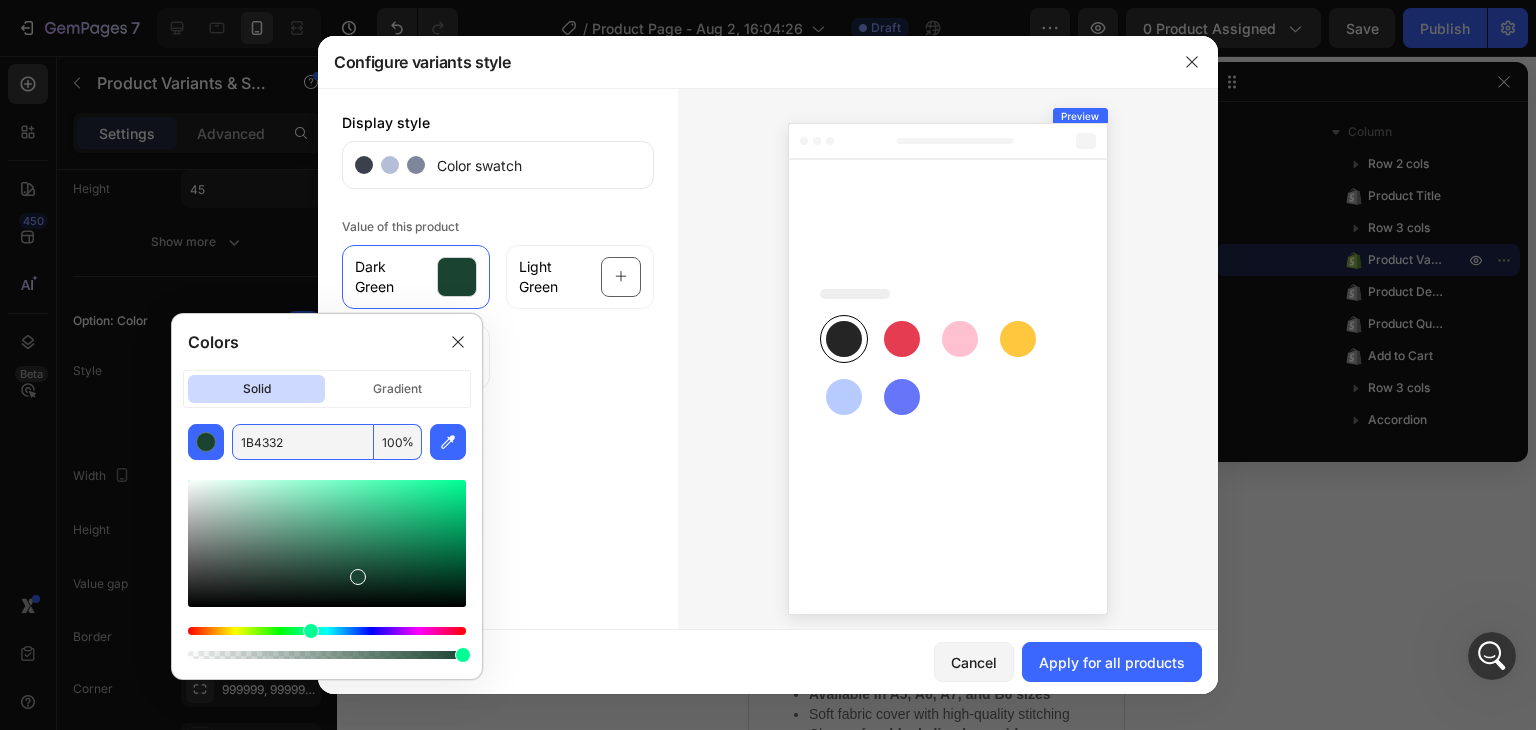 click on "Display style Color swatch Value of this product Dark Green Light Green Autumn Yellow" at bounding box center [498, 365] 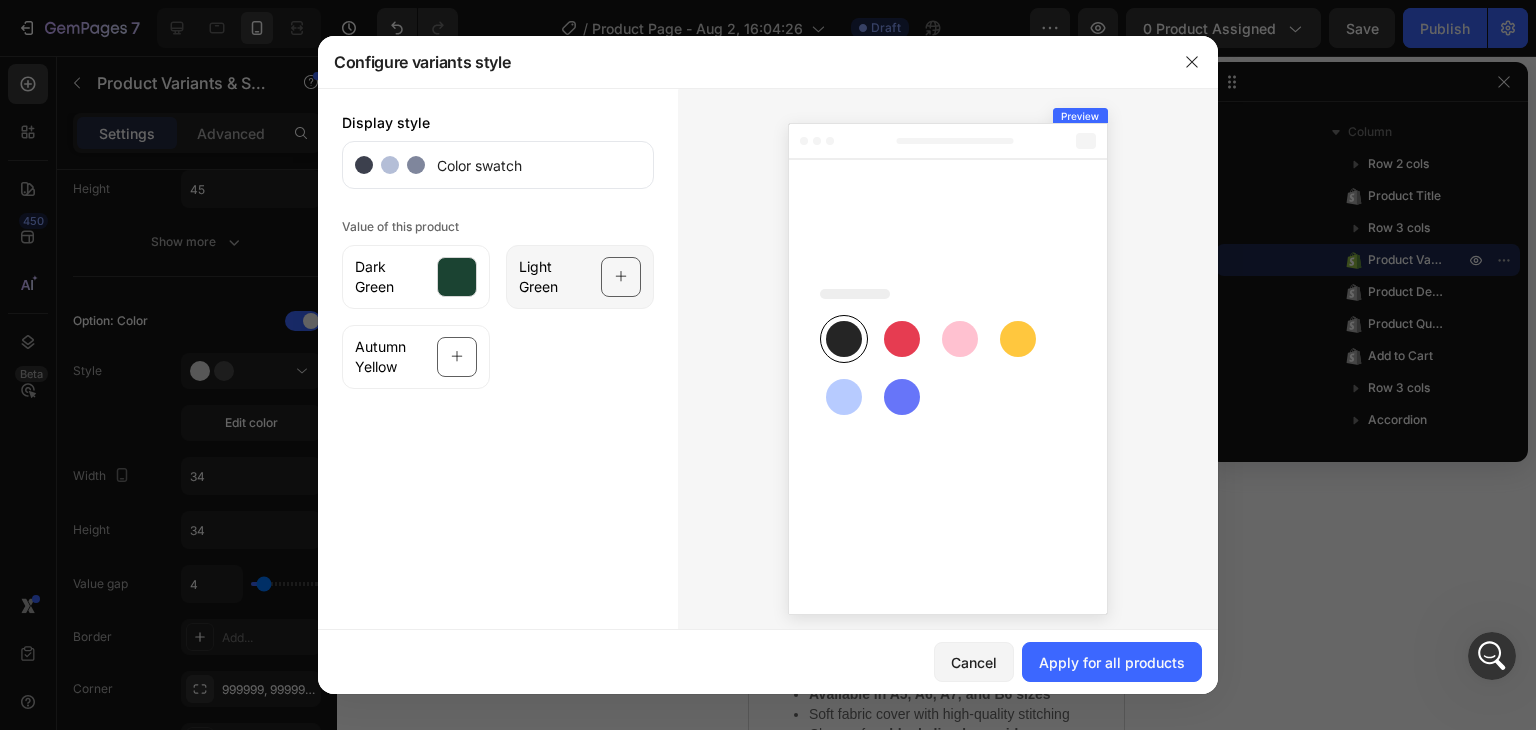 click on "Light Green" 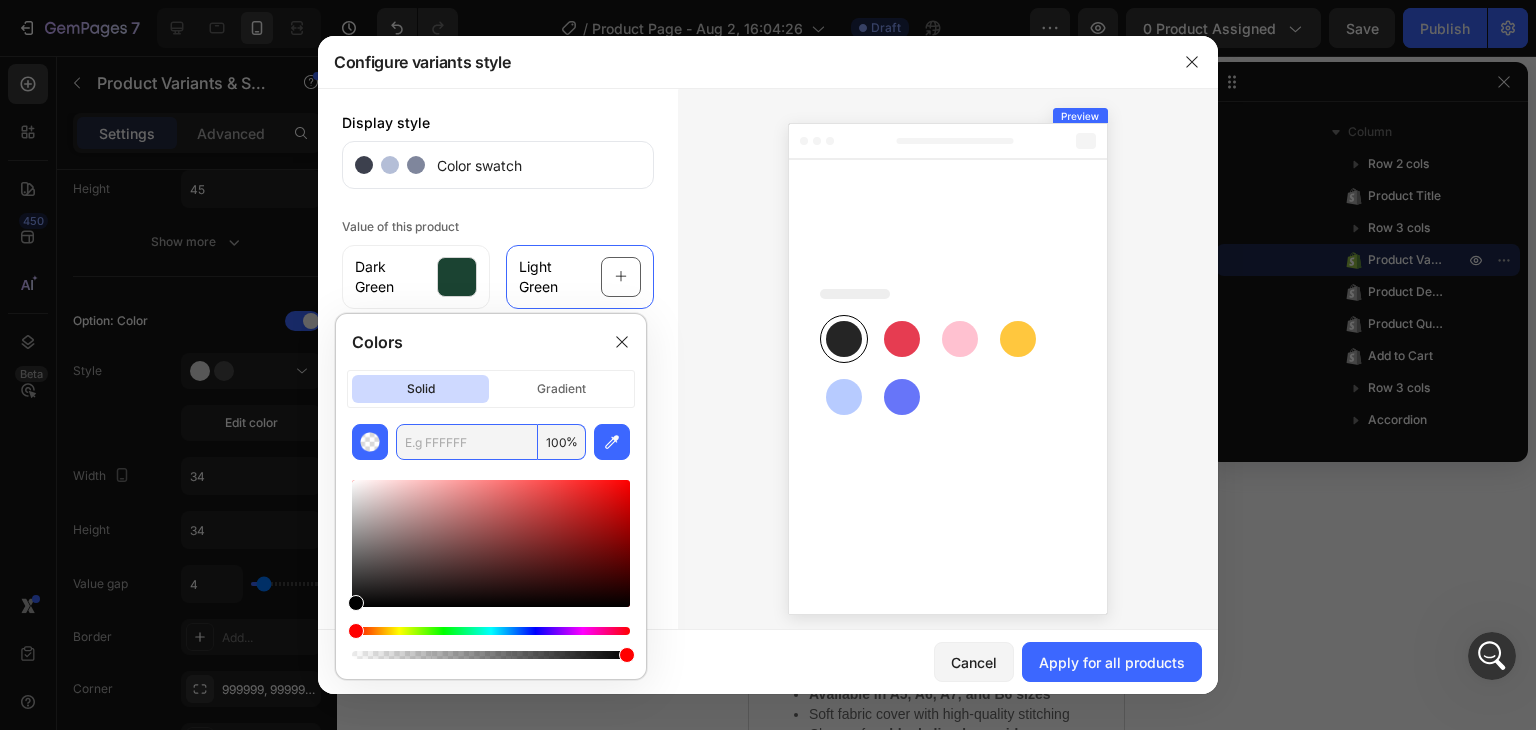 click at bounding box center [467, 442] 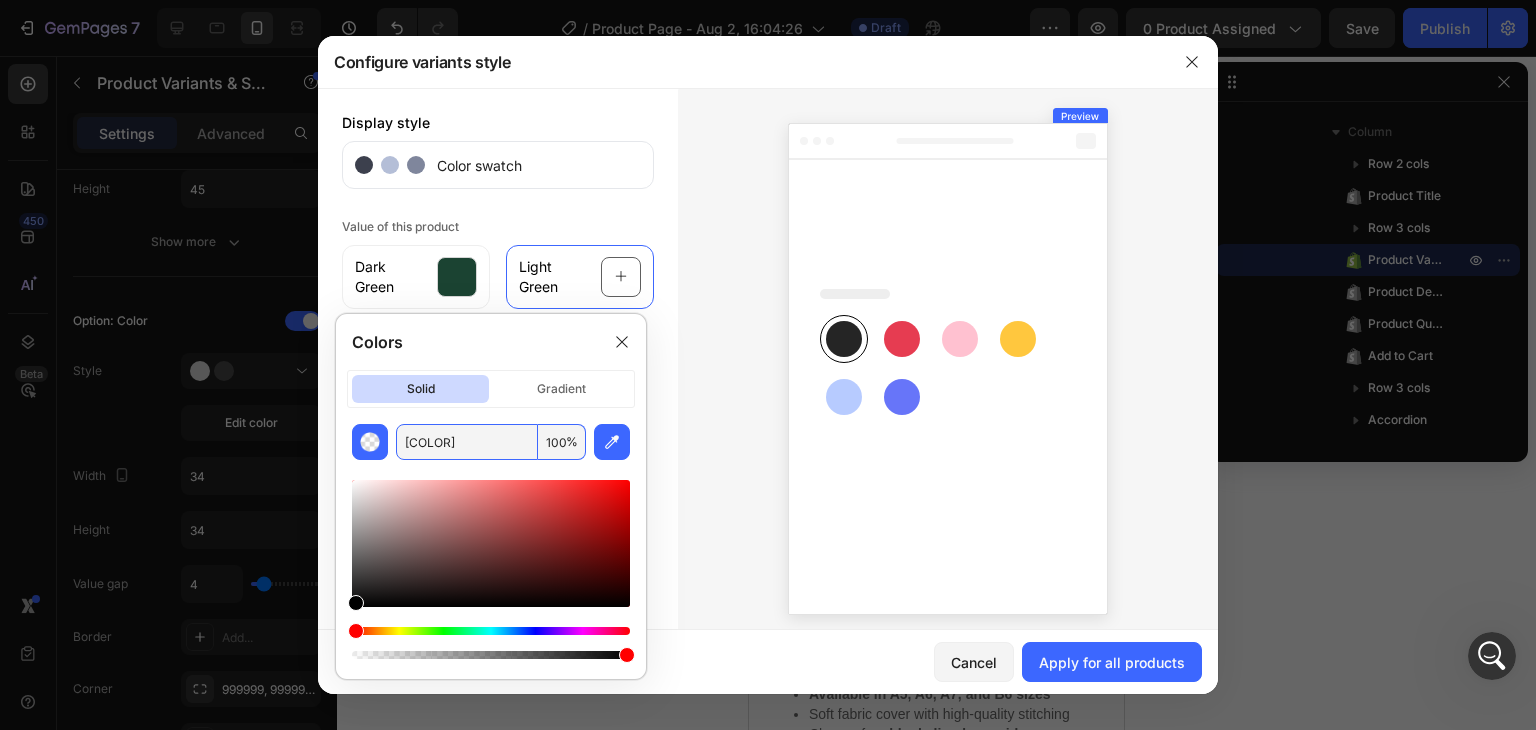type on "D0EAC9" 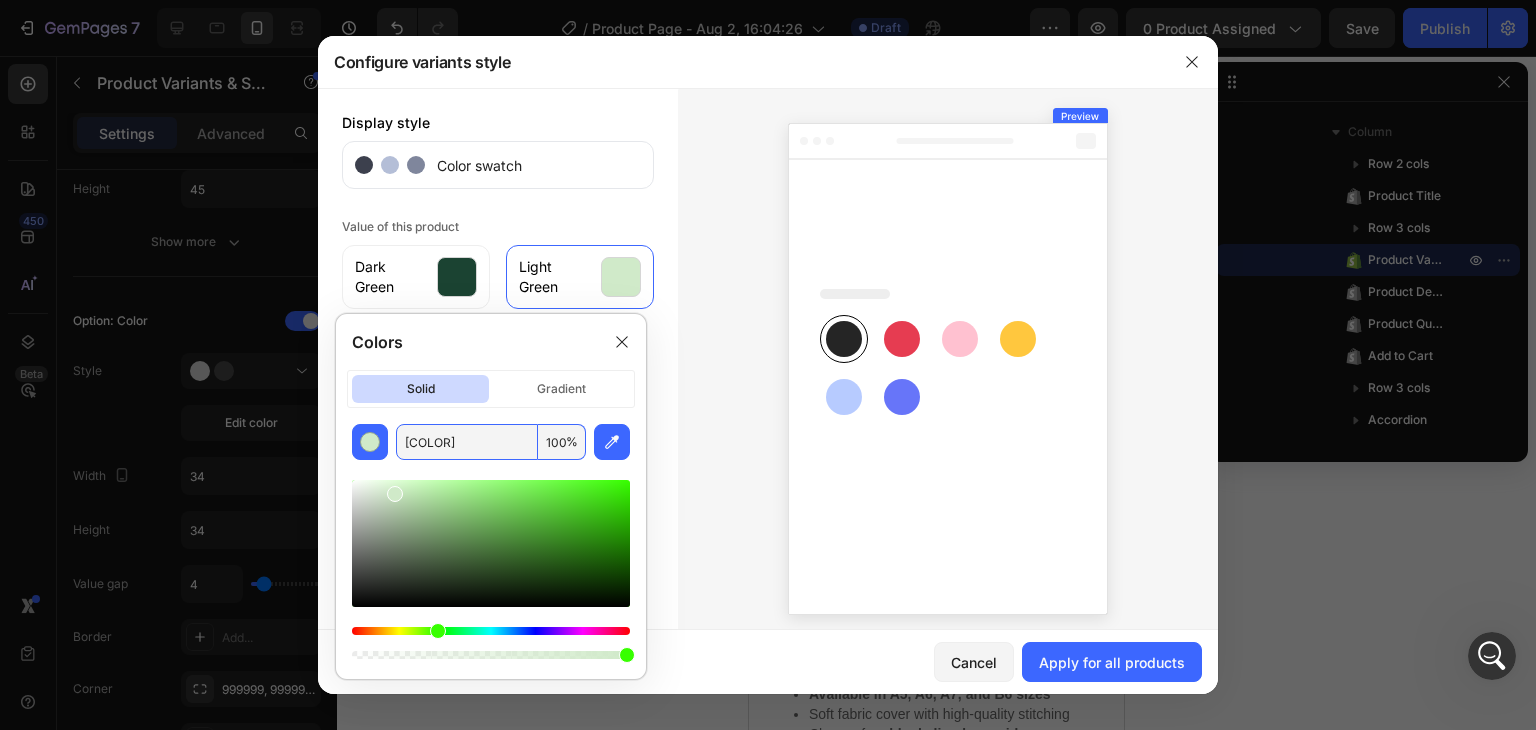 click at bounding box center [948, 365] 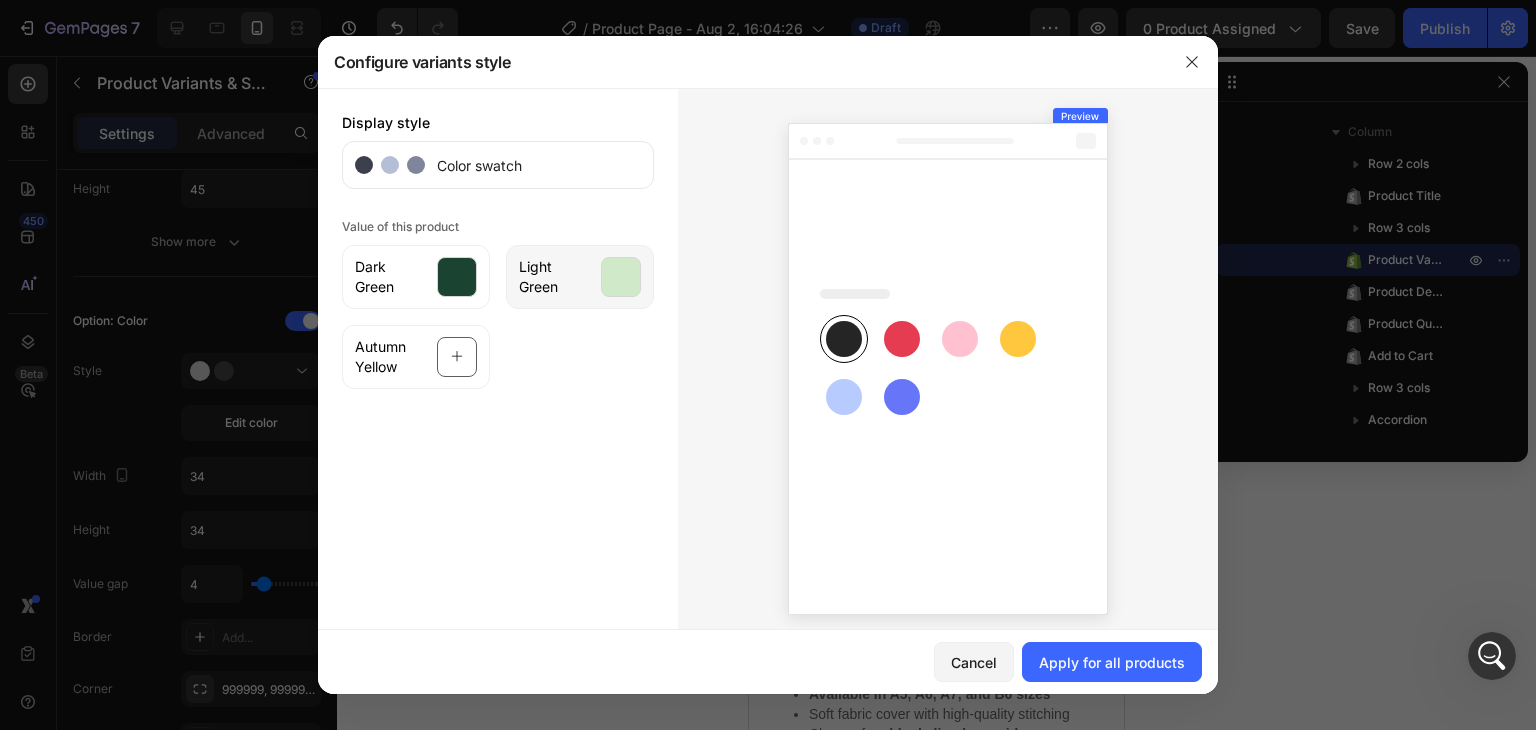 click on "Light Green" 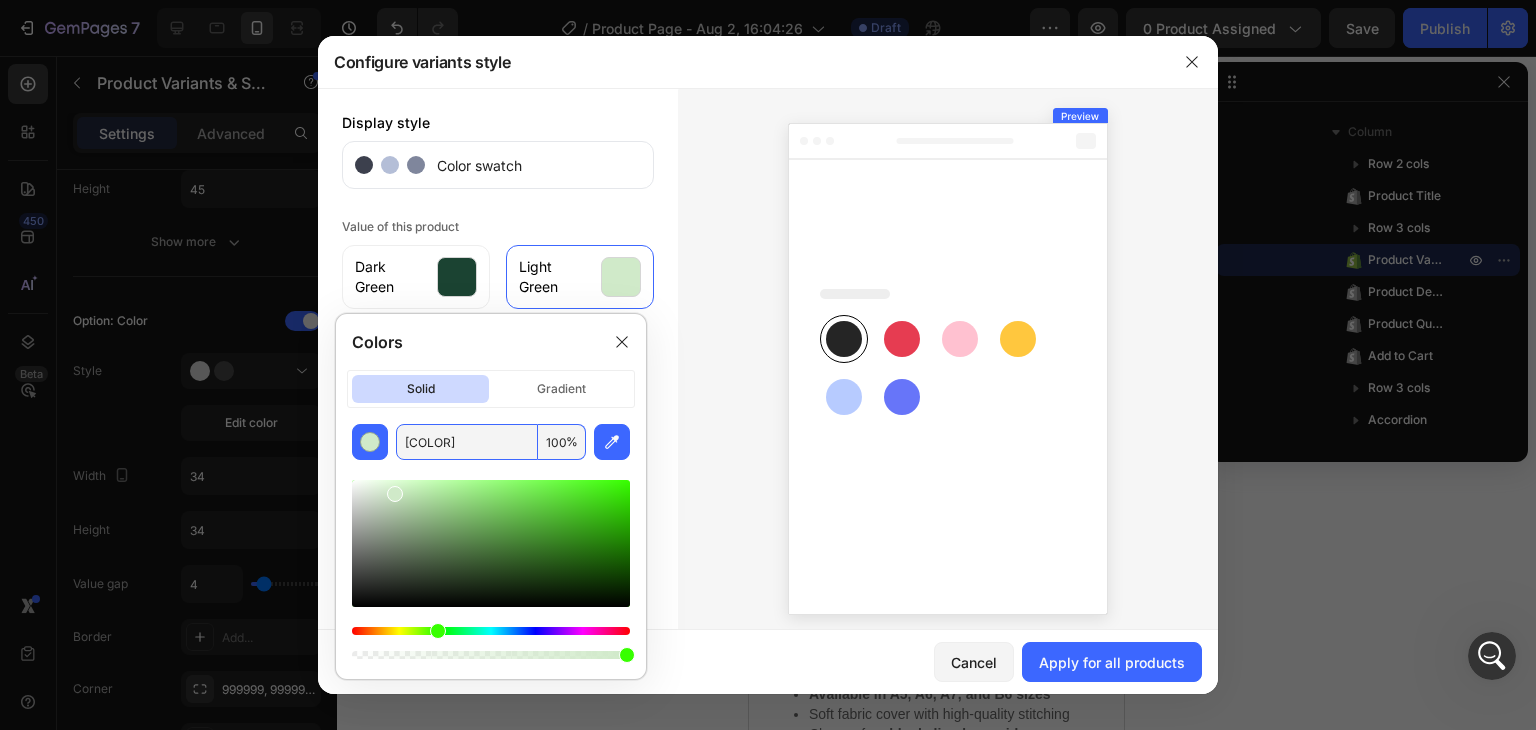 click on "D0EAC9" at bounding box center [467, 442] 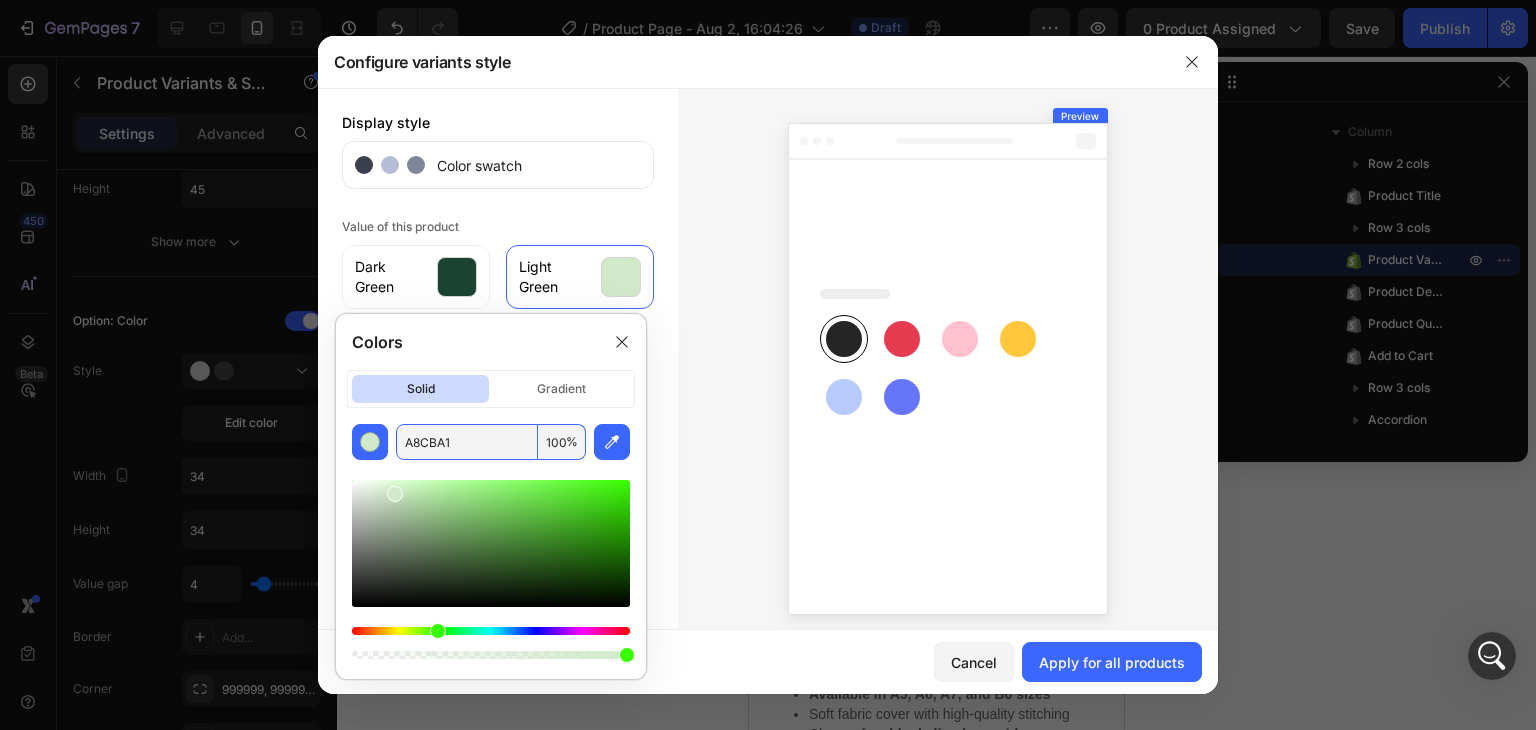 type on "A8CBA1" 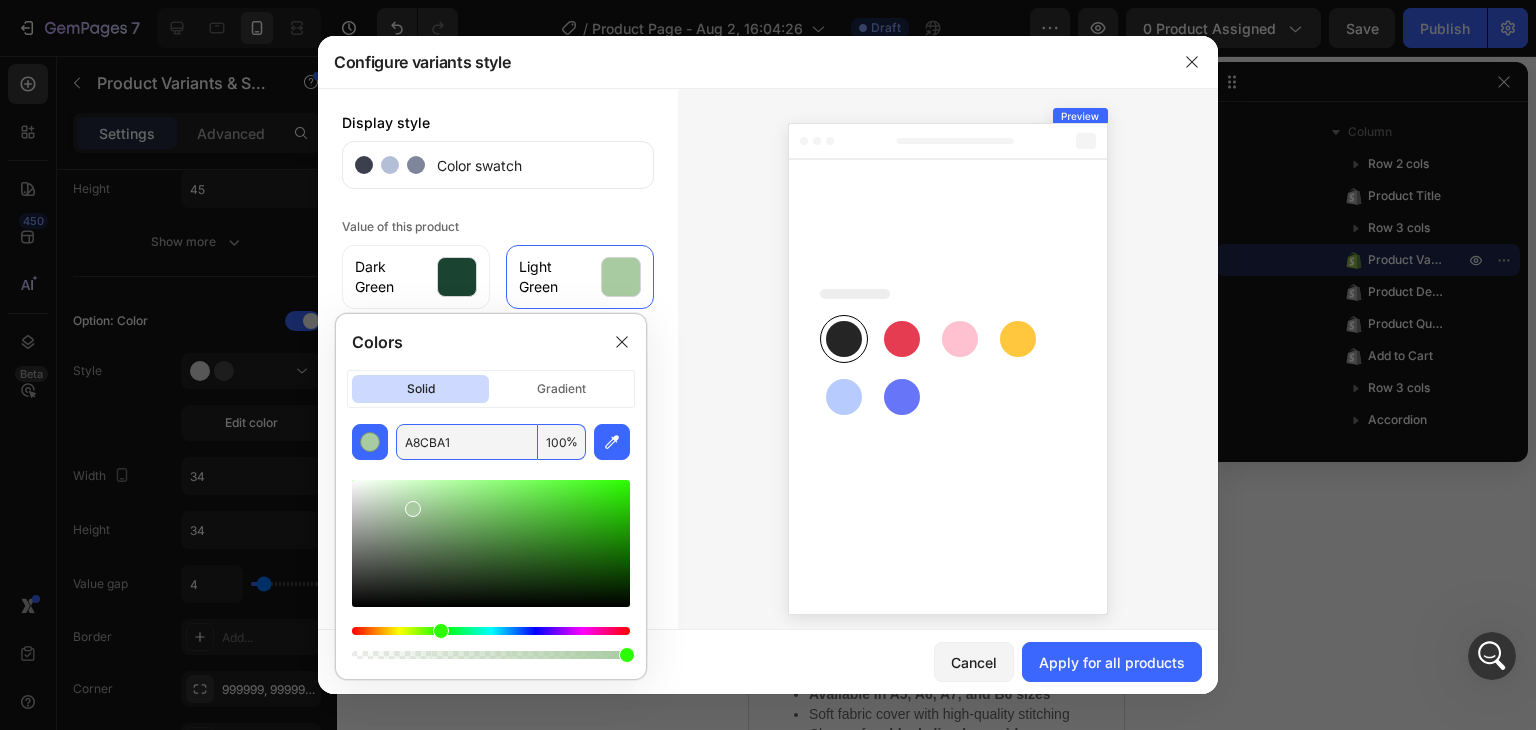 click on "Display style Color swatch Value of this product Dark Green Light Green Autumn Yellow" at bounding box center (498, 365) 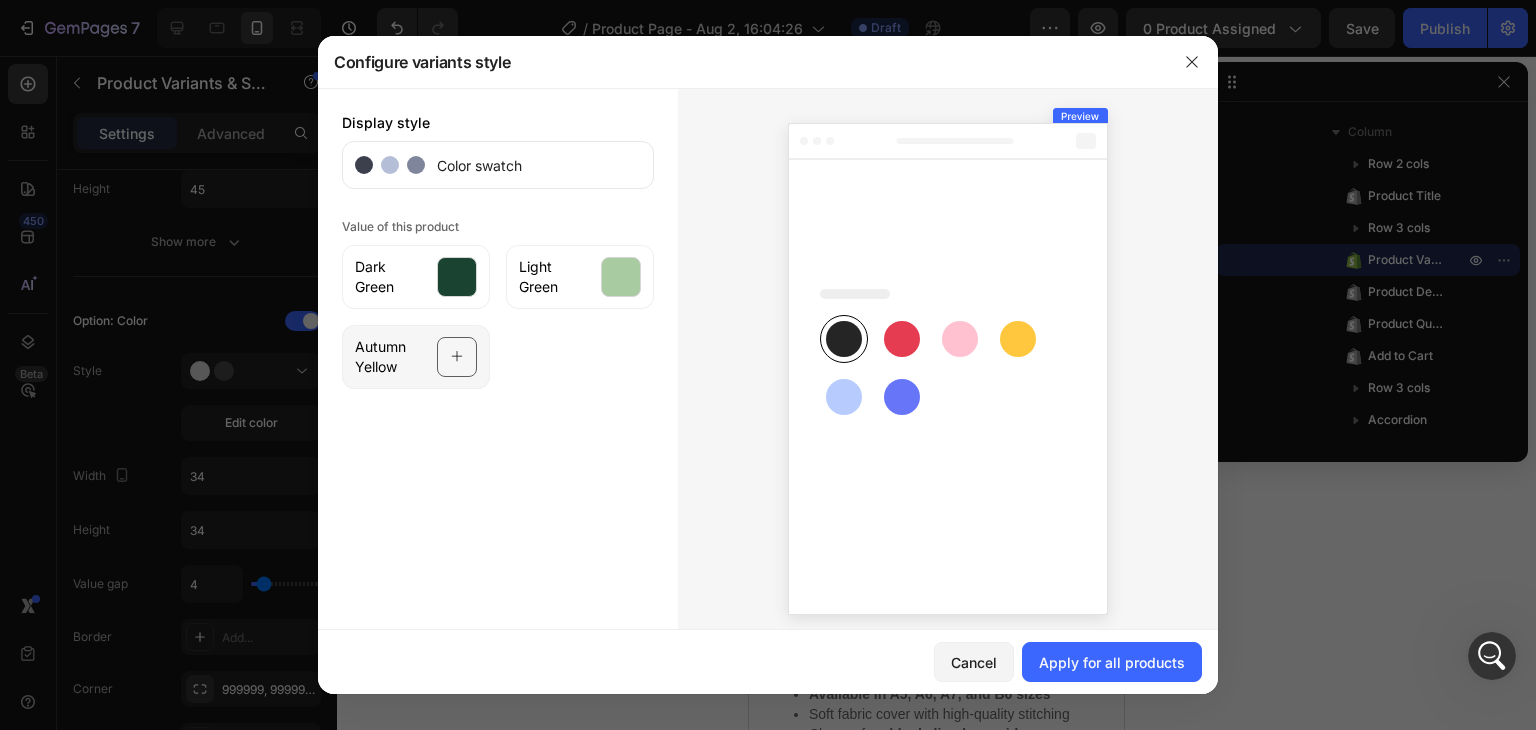 click 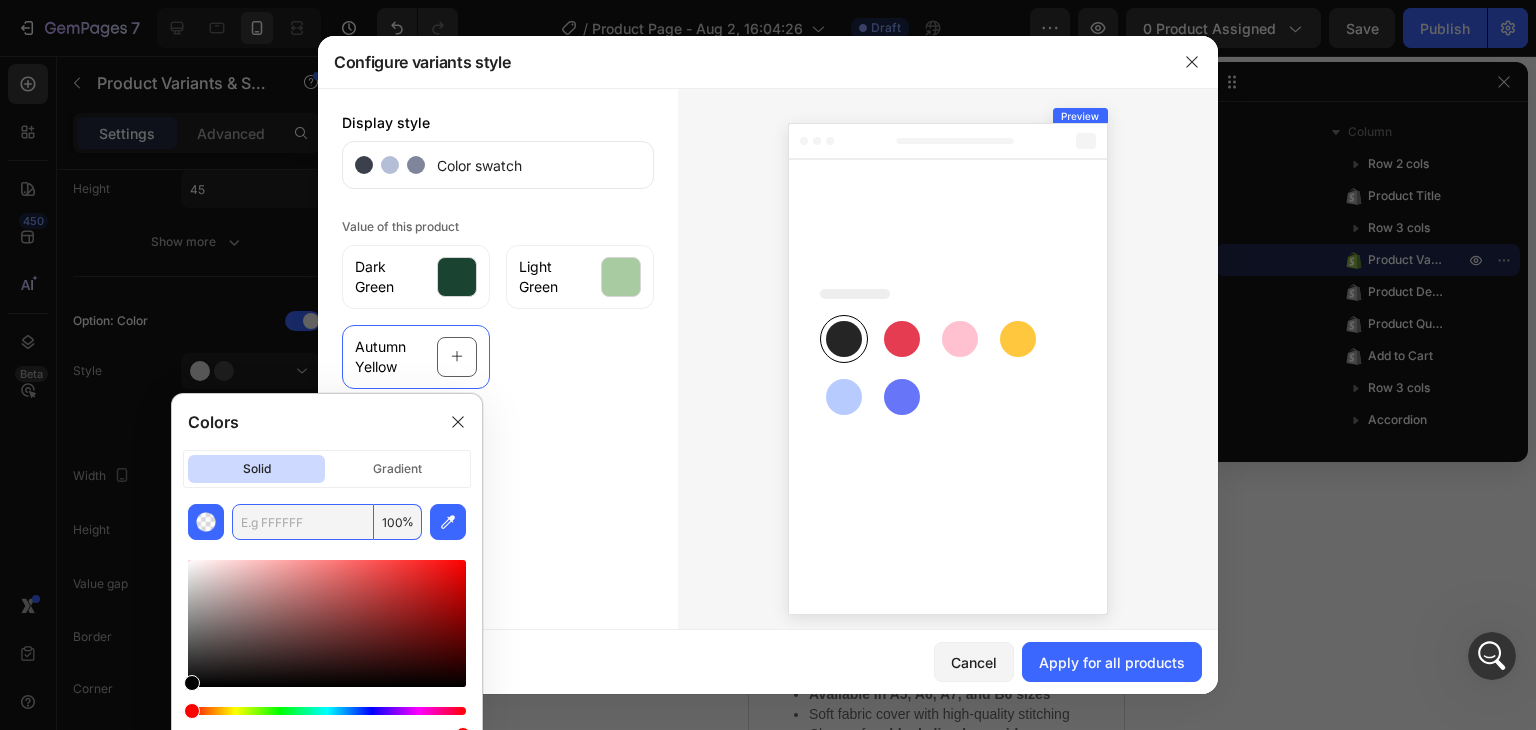 click at bounding box center [303, 522] 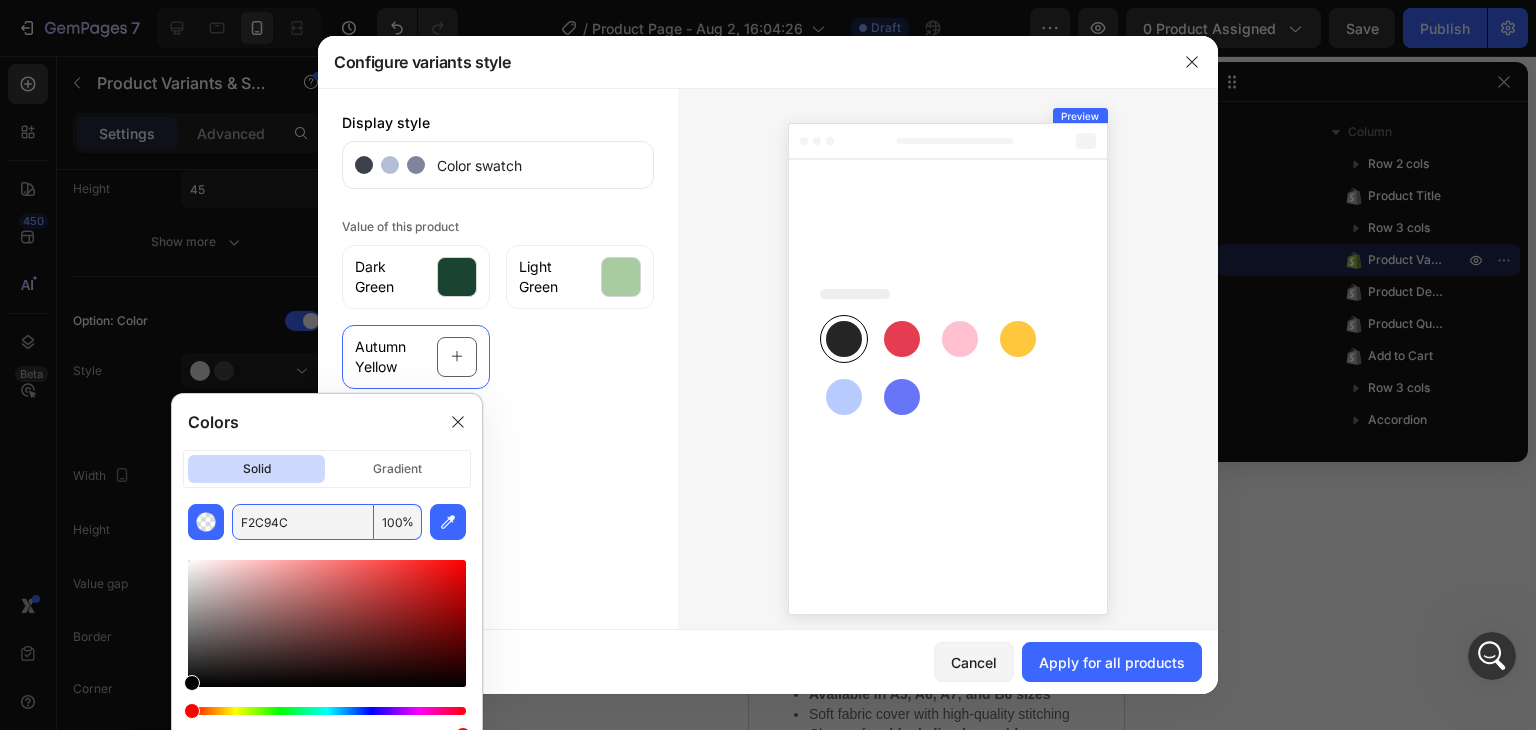 type on "F2C94C" 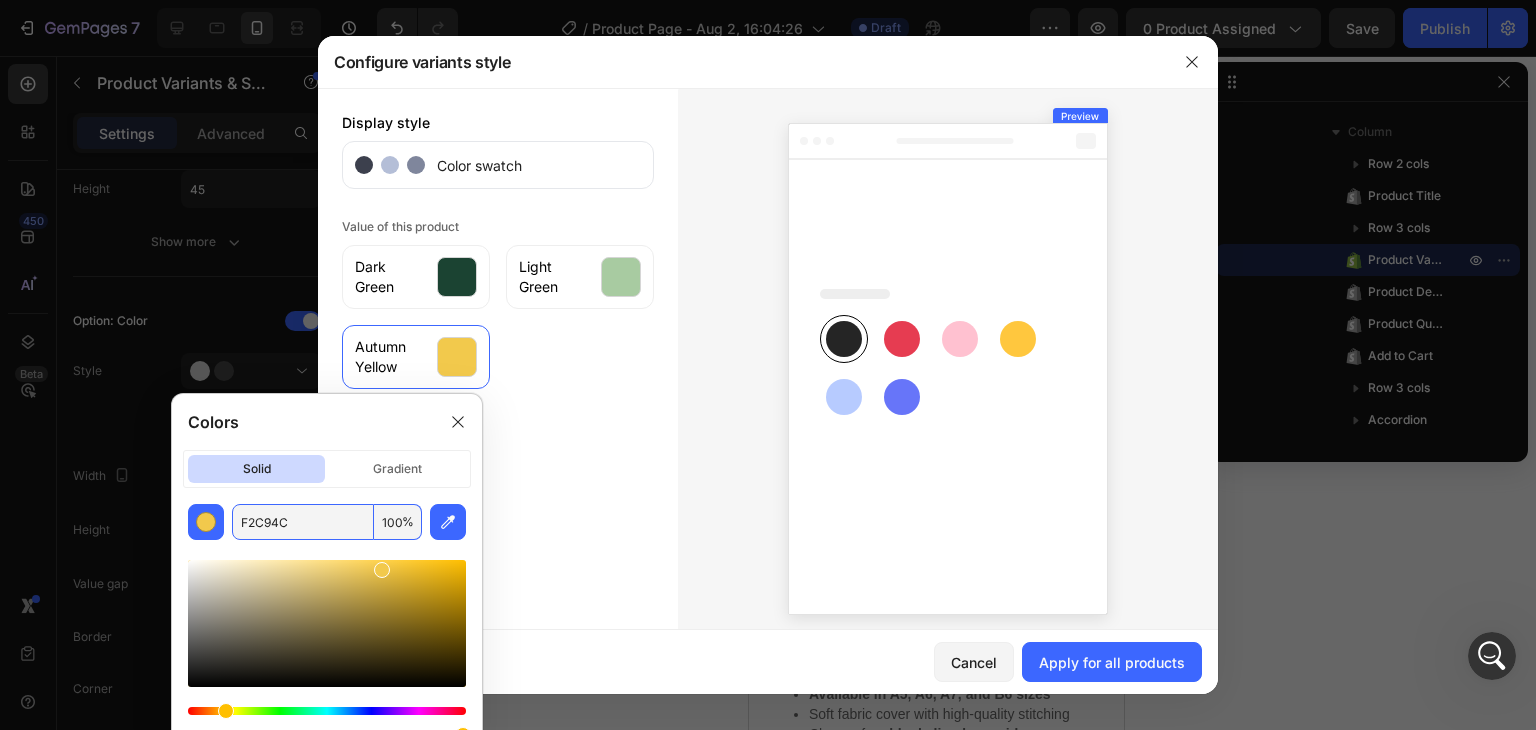 click on "Display style Color swatch Value of this product Dark Green Light Green Autumn Yellow" at bounding box center (498, 365) 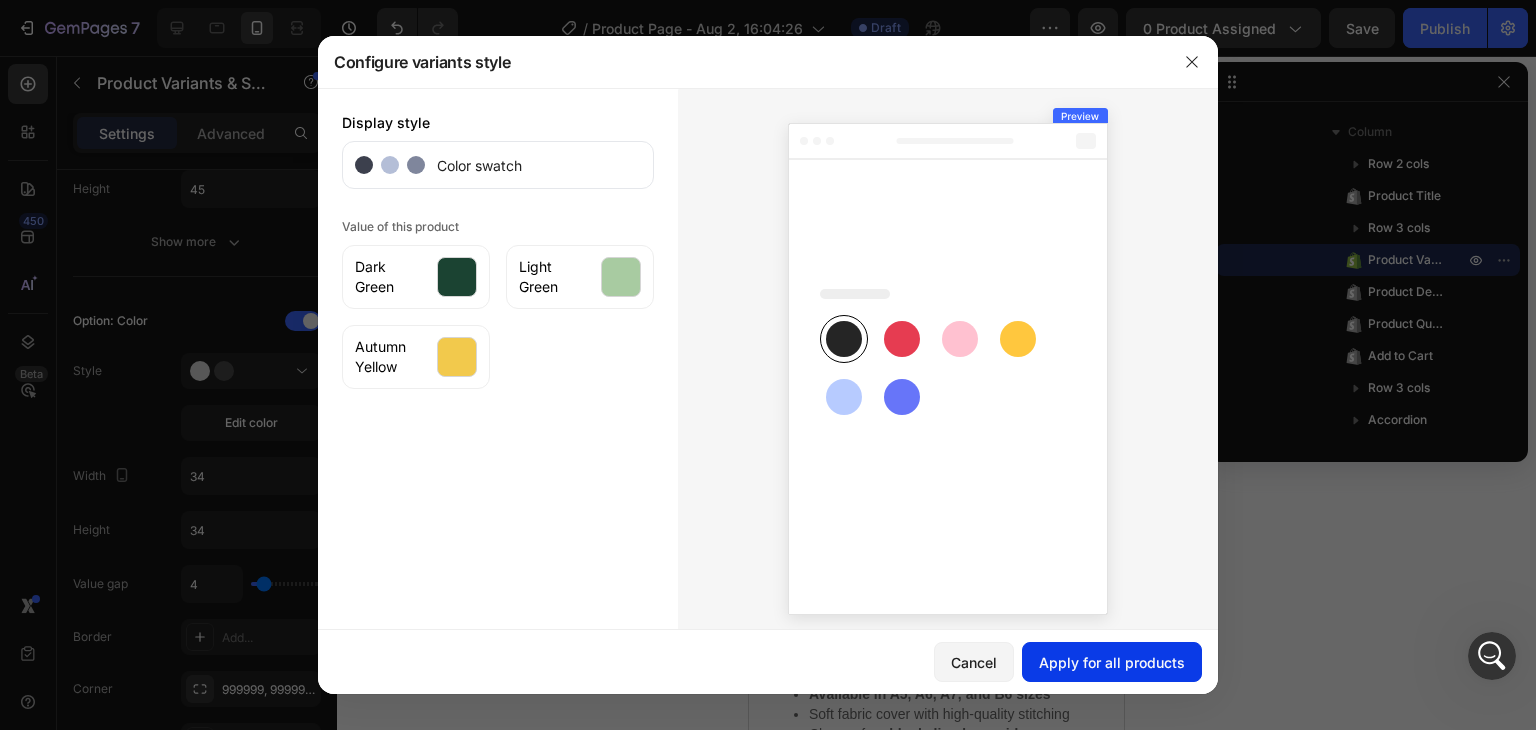 click on "Apply for all products" at bounding box center [1112, 662] 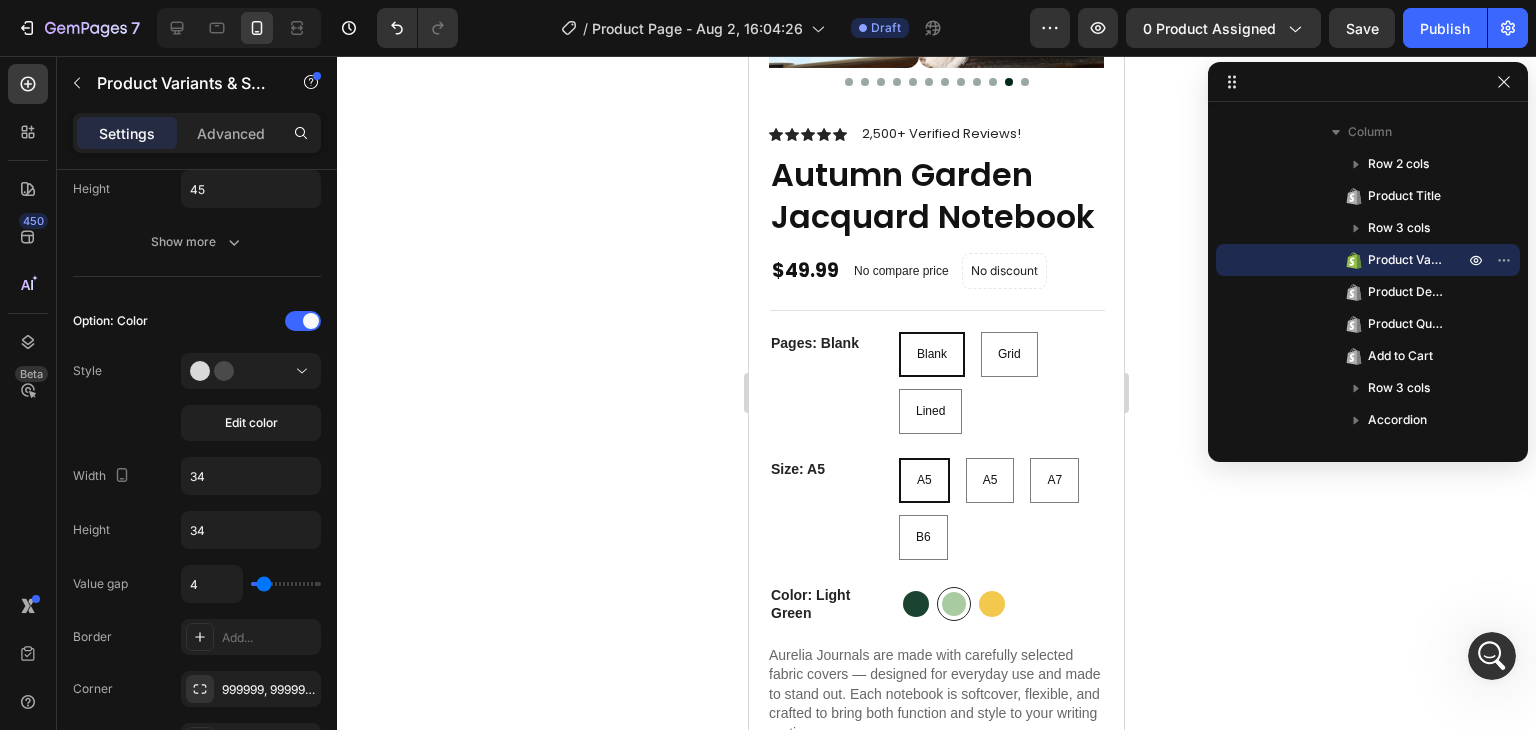 scroll, scrollTop: 403, scrollLeft: 0, axis: vertical 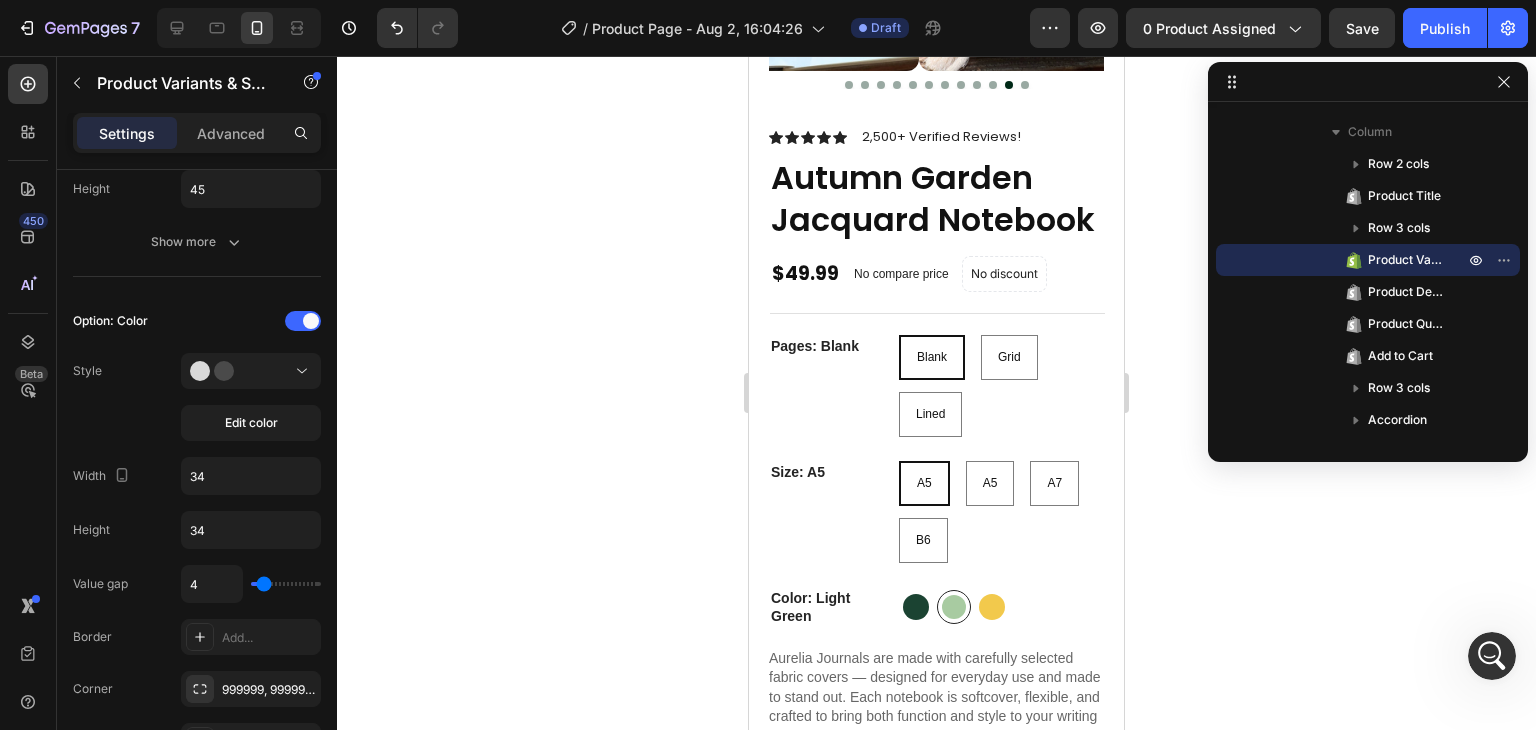 click on "Blank Blank Blank Grid Grid Grid Lined Lined Lined" at bounding box center [1001, 386] 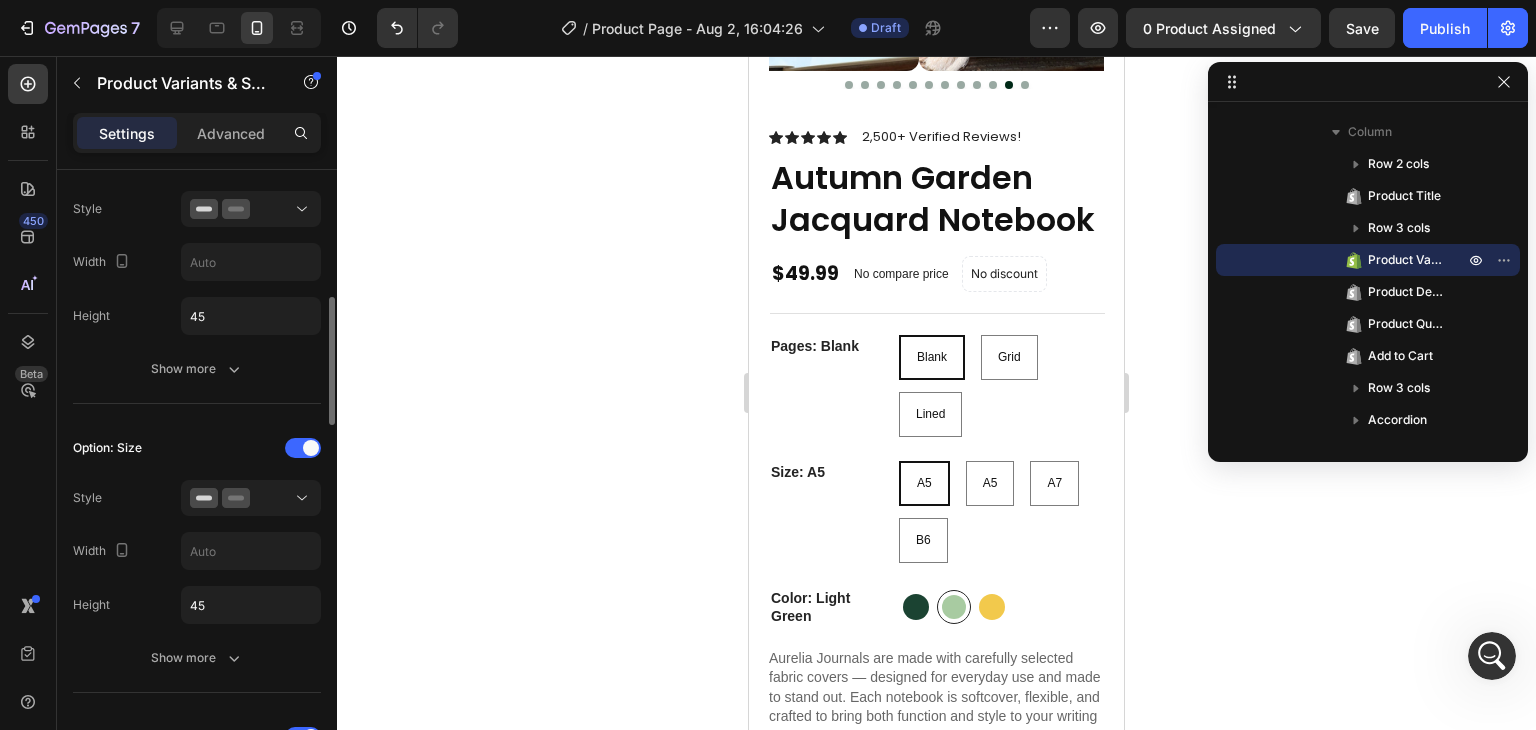 scroll, scrollTop: 587, scrollLeft: 0, axis: vertical 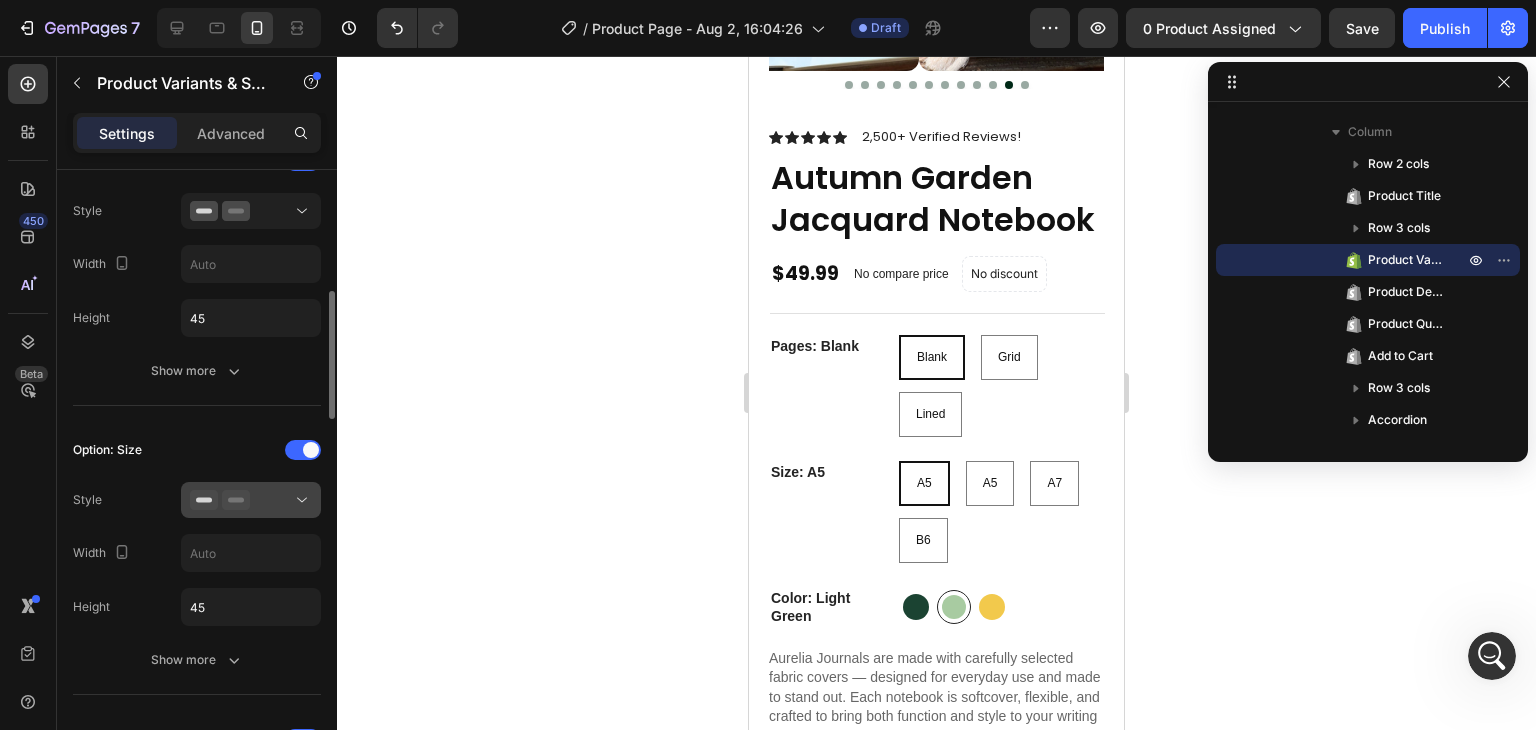 click 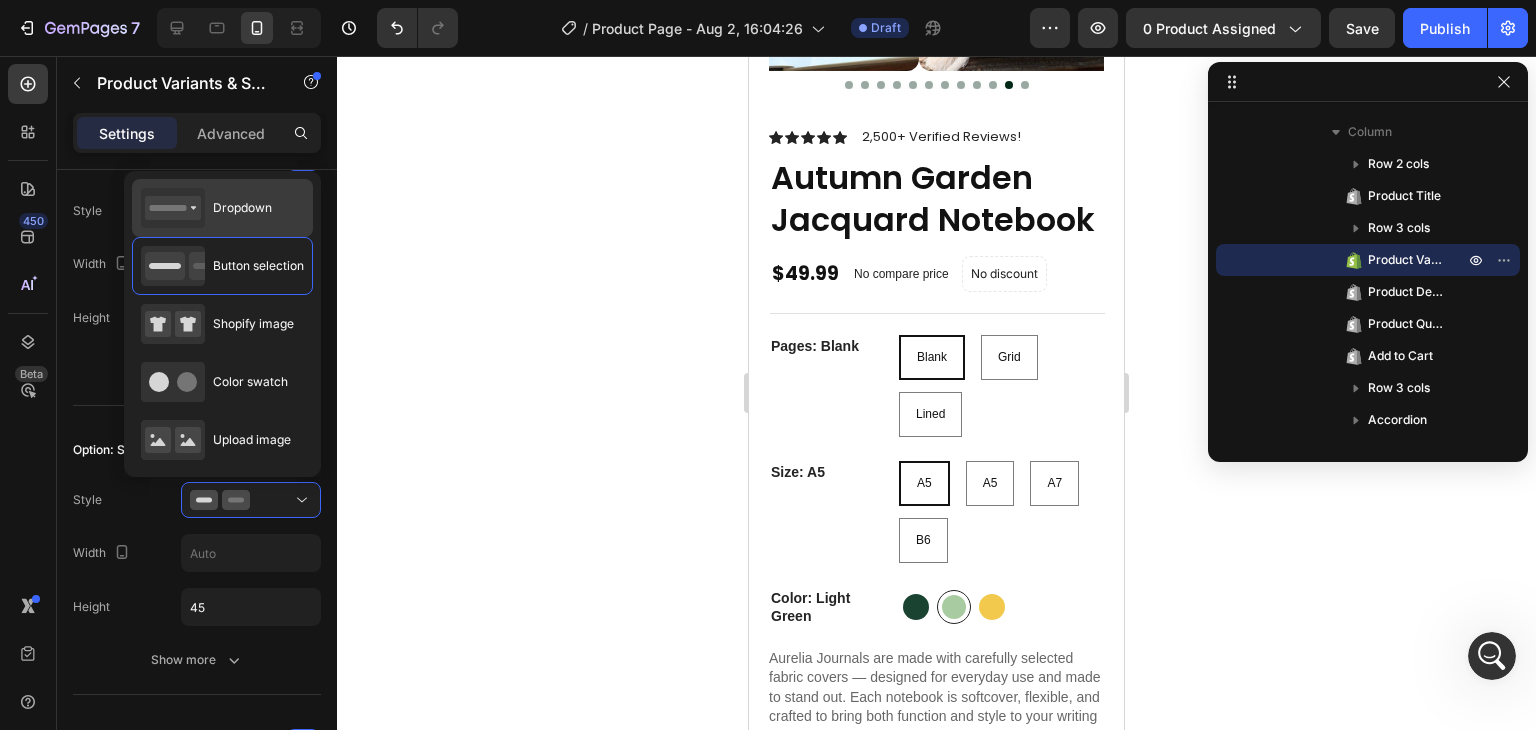 click on "Dropdown" 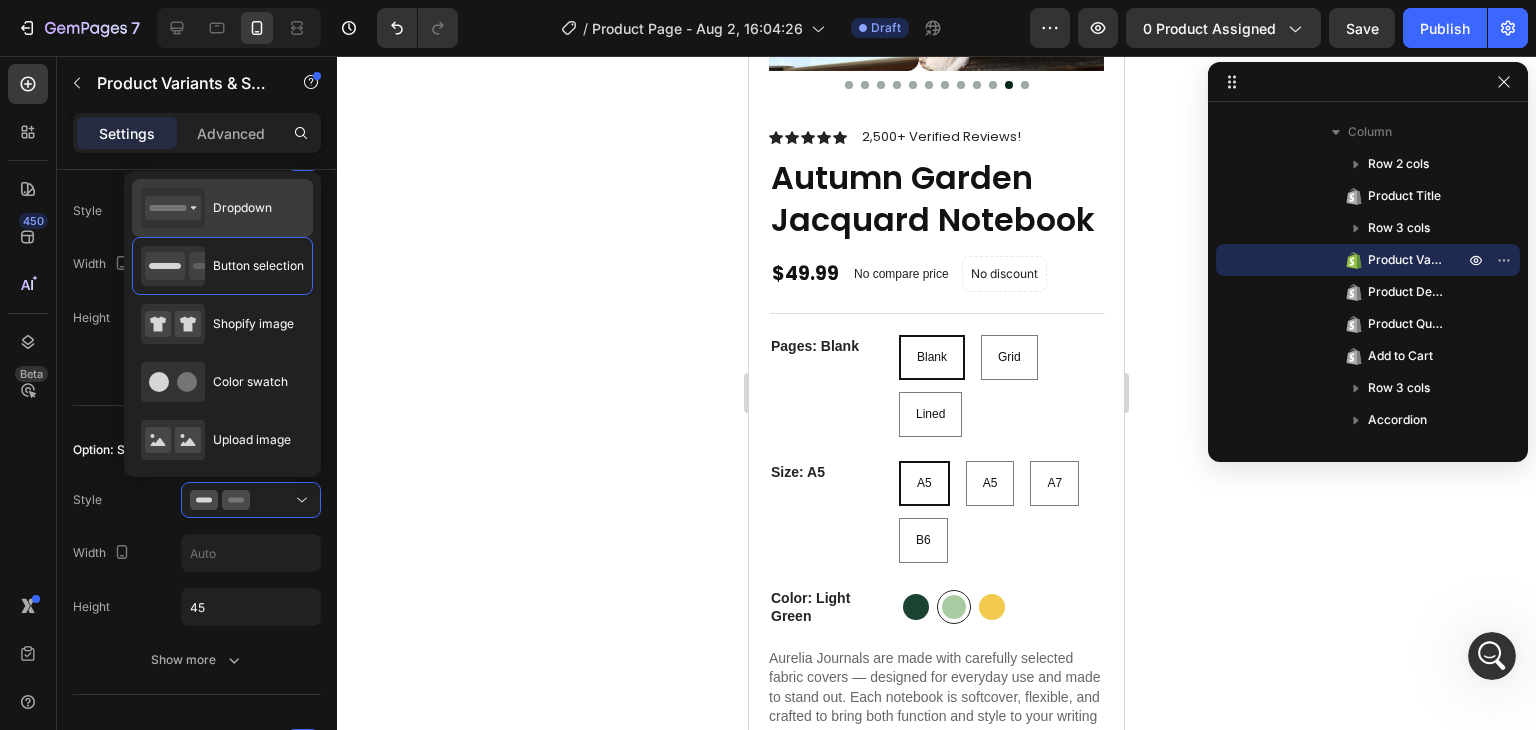 type on "100%" 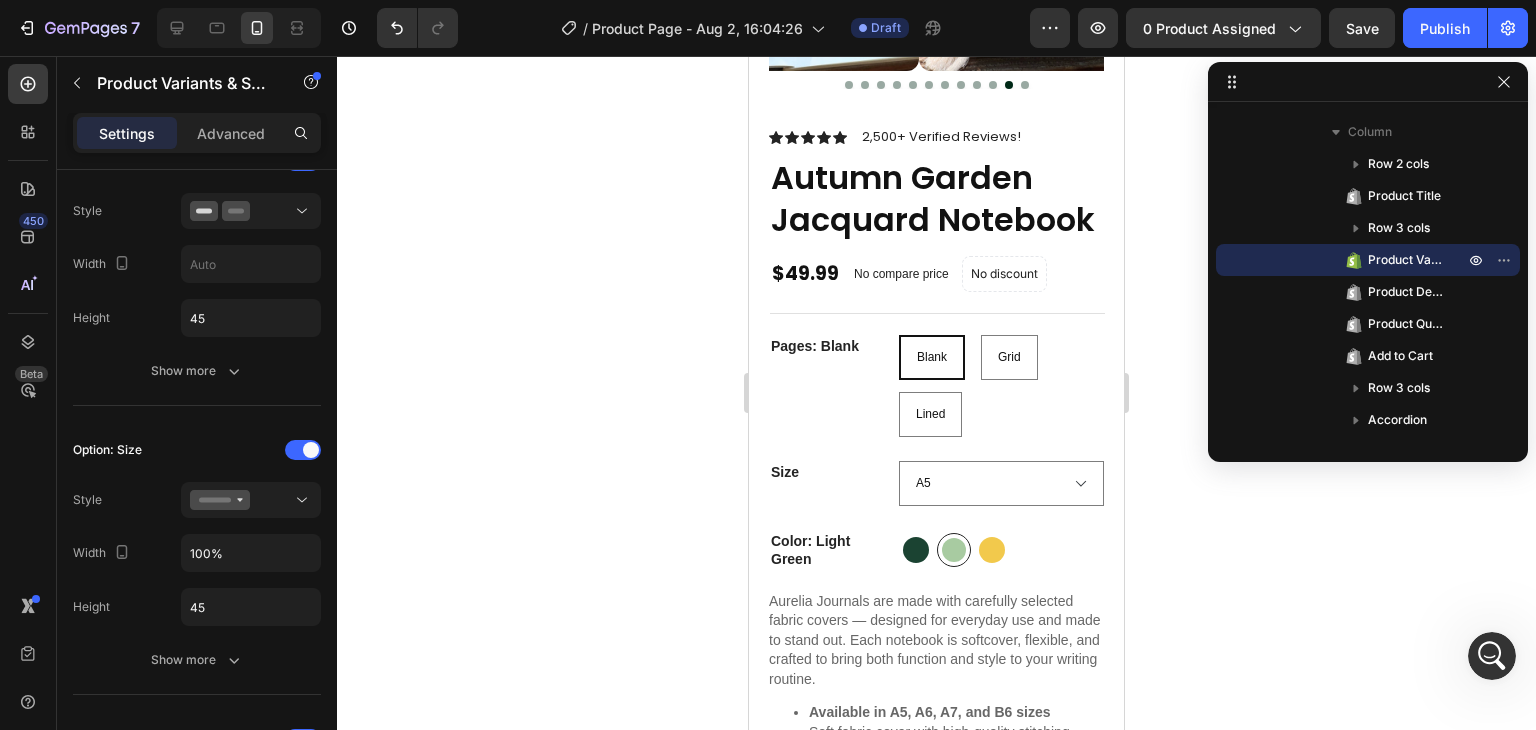 click on "Pages: Blank" at bounding box center (829, 346) 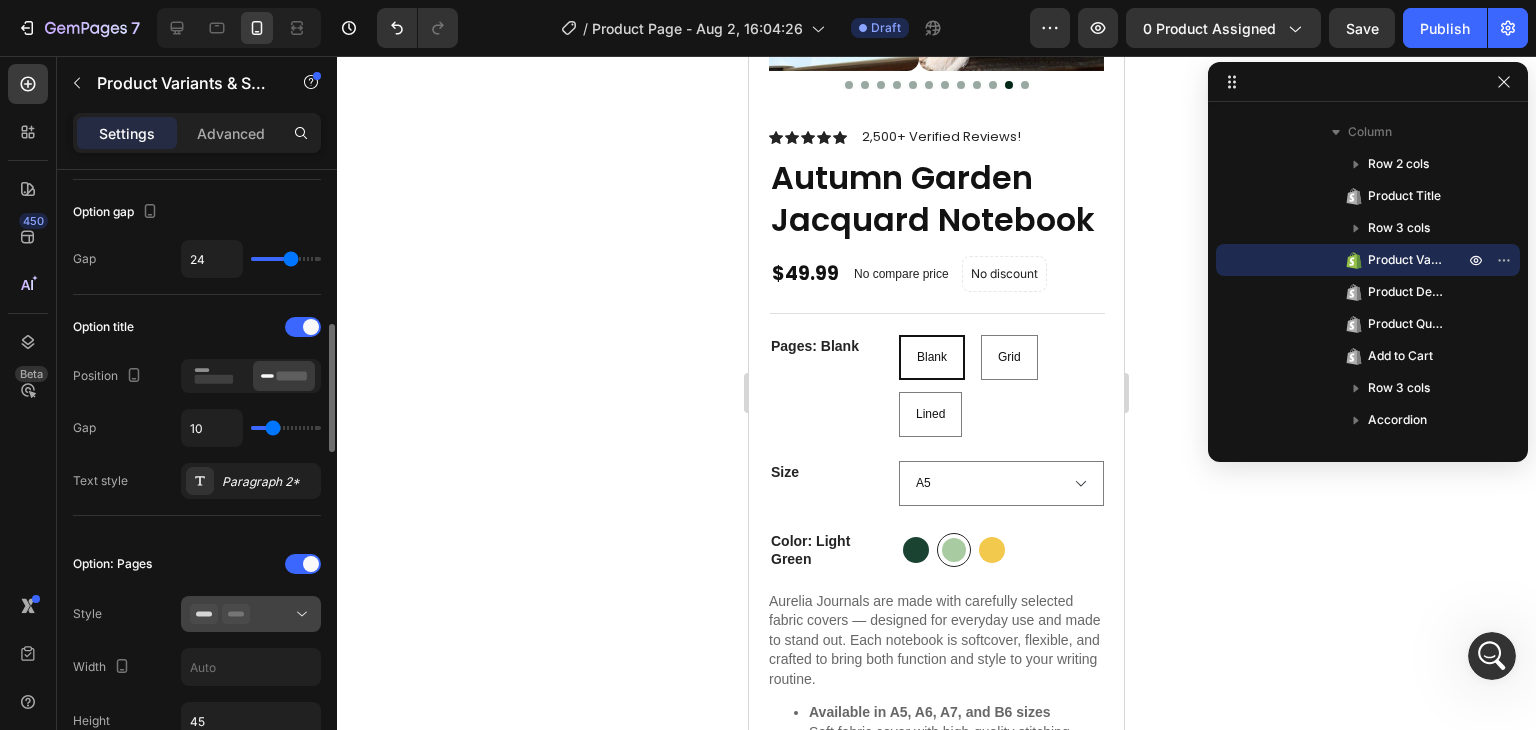 scroll, scrollTop: 357, scrollLeft: 0, axis: vertical 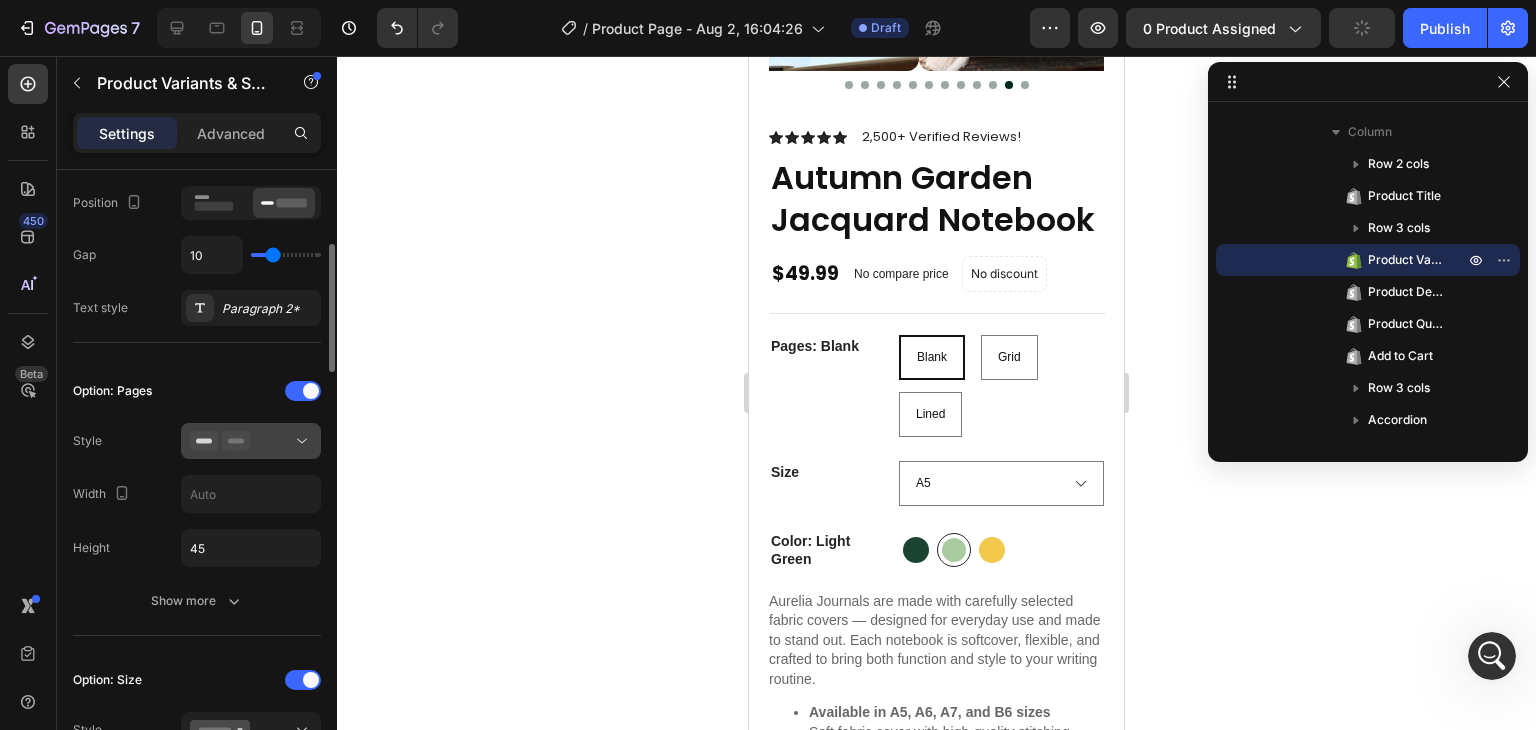 click 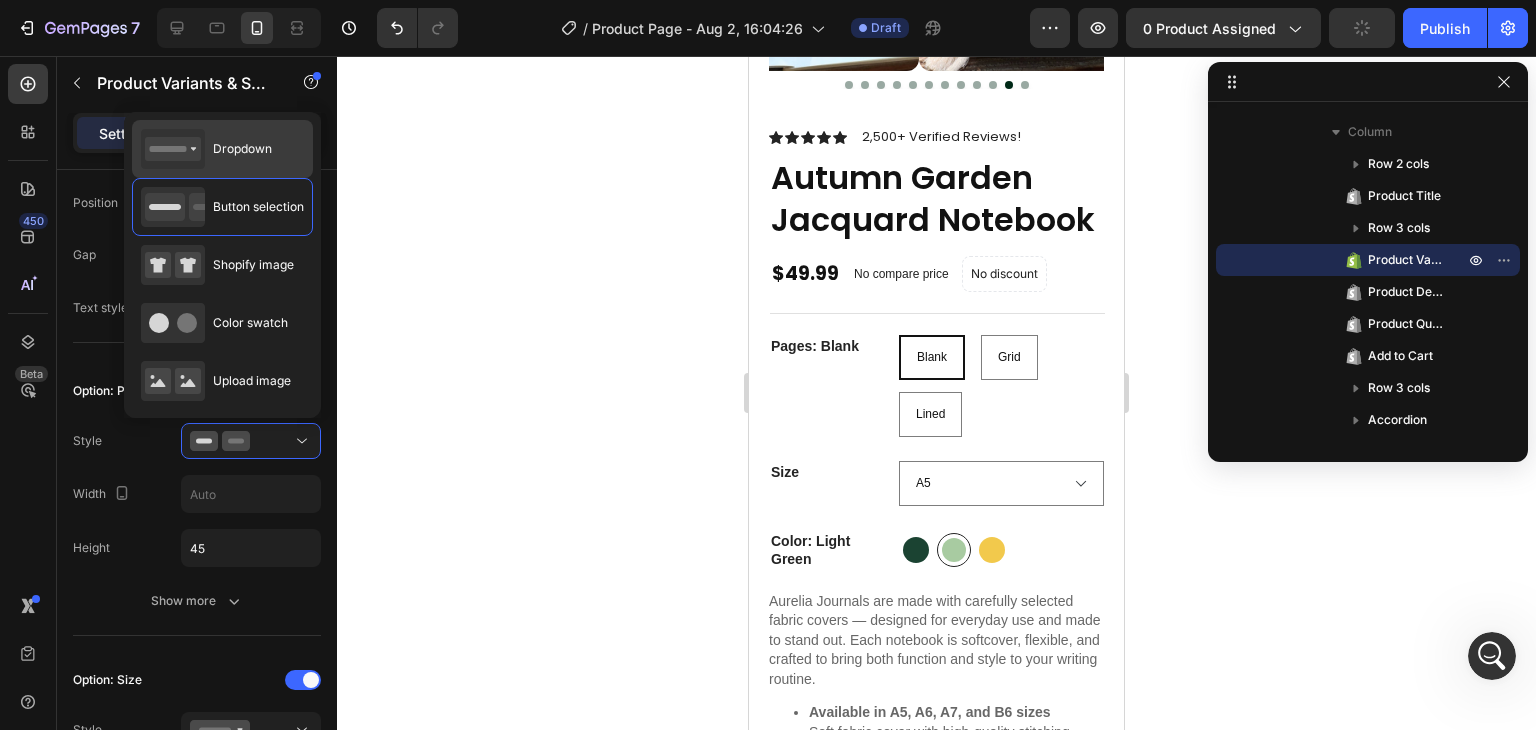 click on "Dropdown" 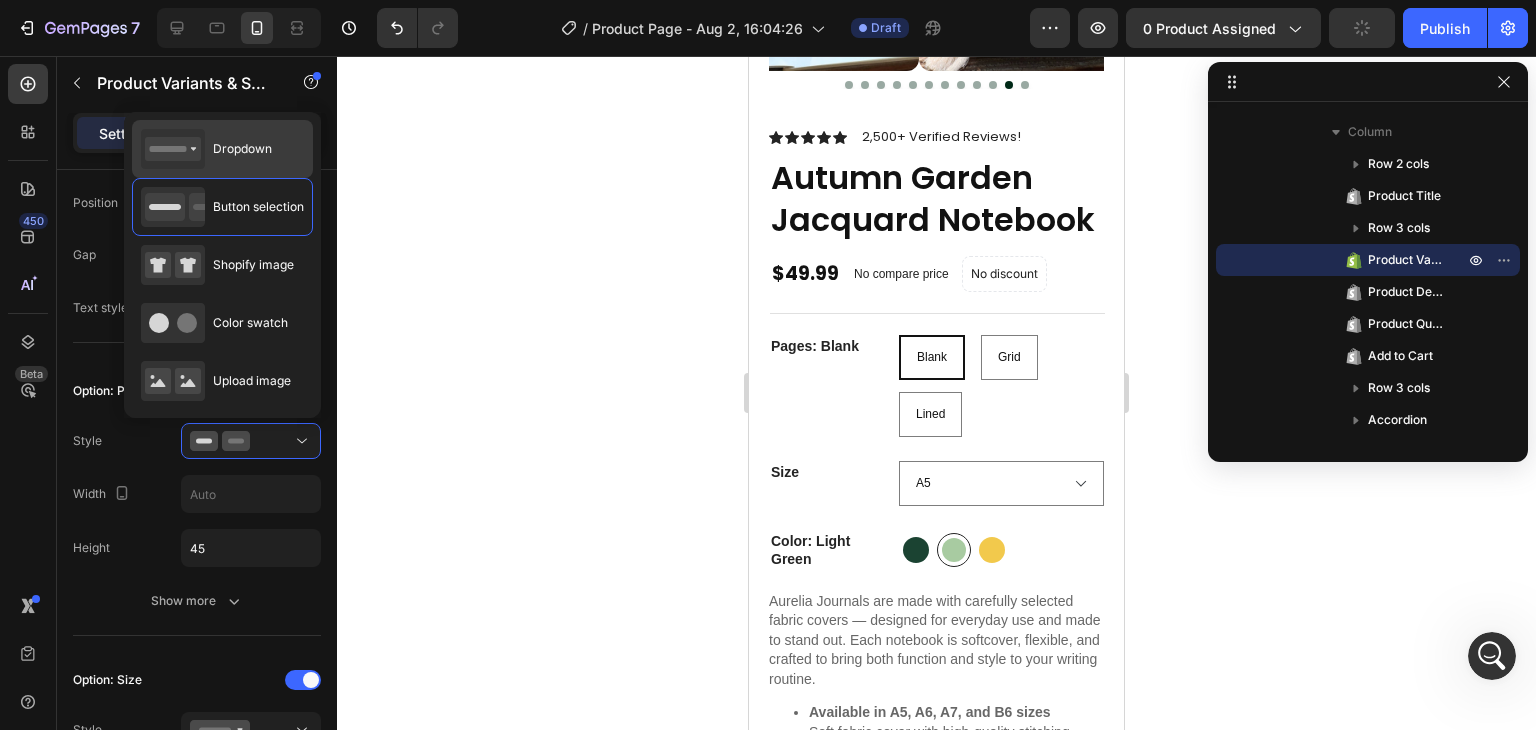 type on "100%" 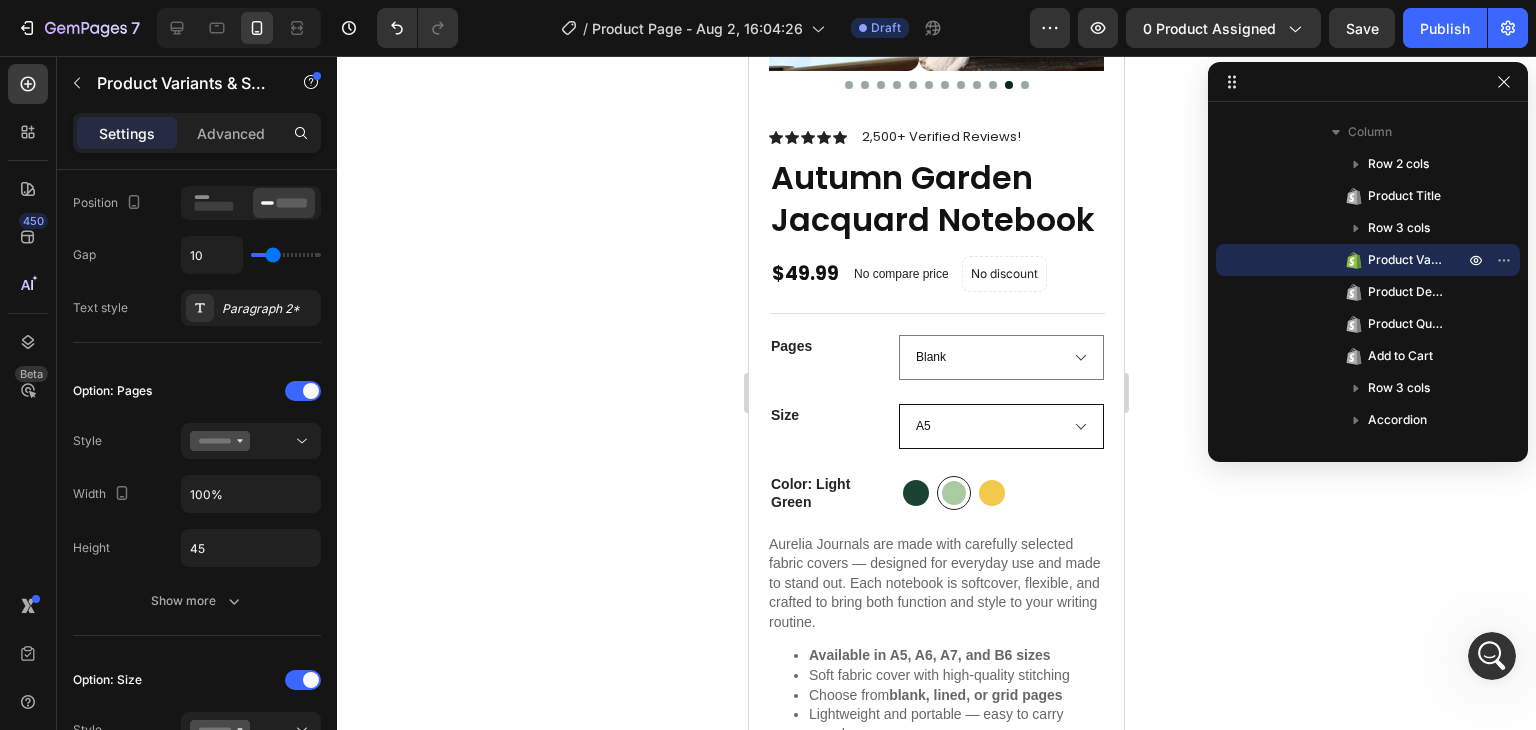 click on "A5 A6 A7 B6" at bounding box center [1001, 426] 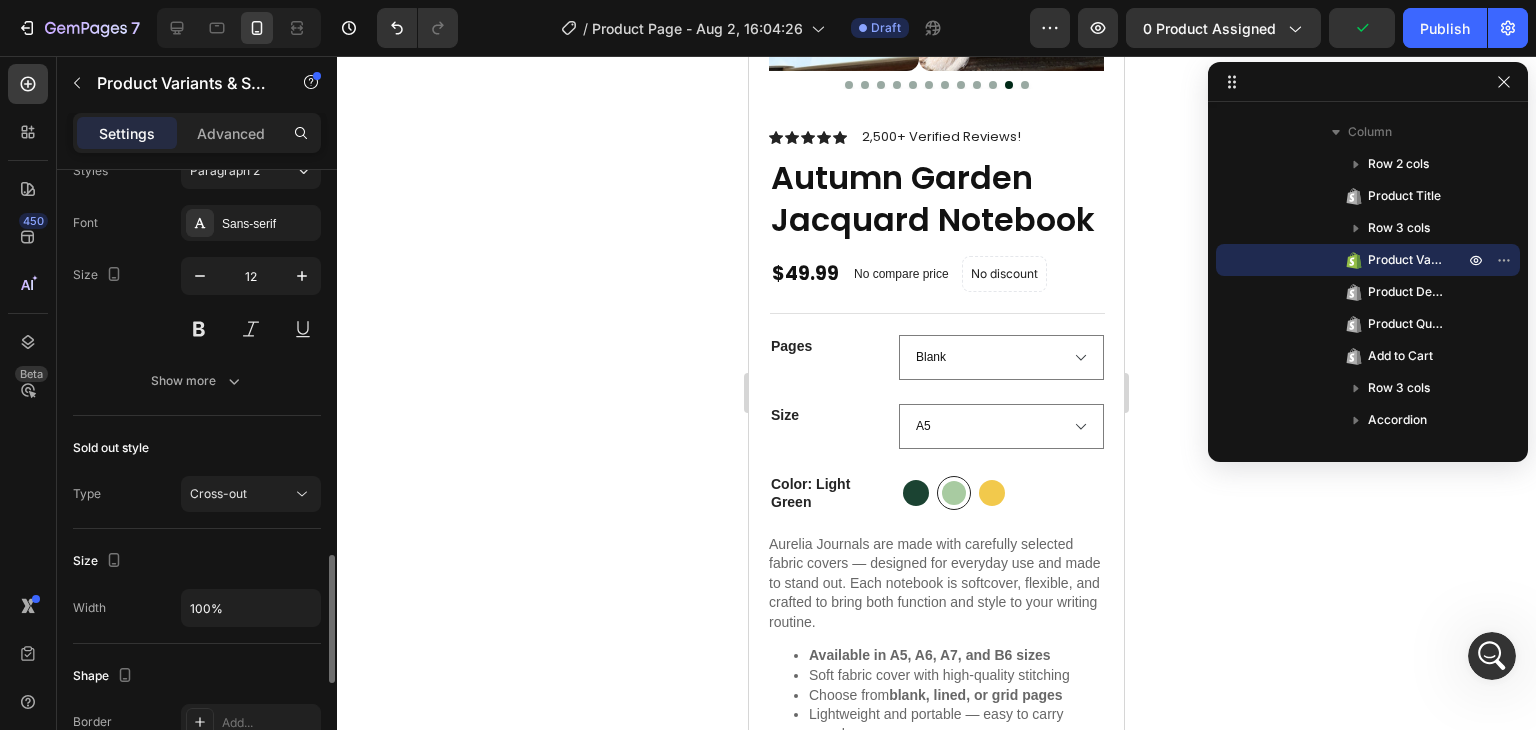 scroll, scrollTop: 1860, scrollLeft: 0, axis: vertical 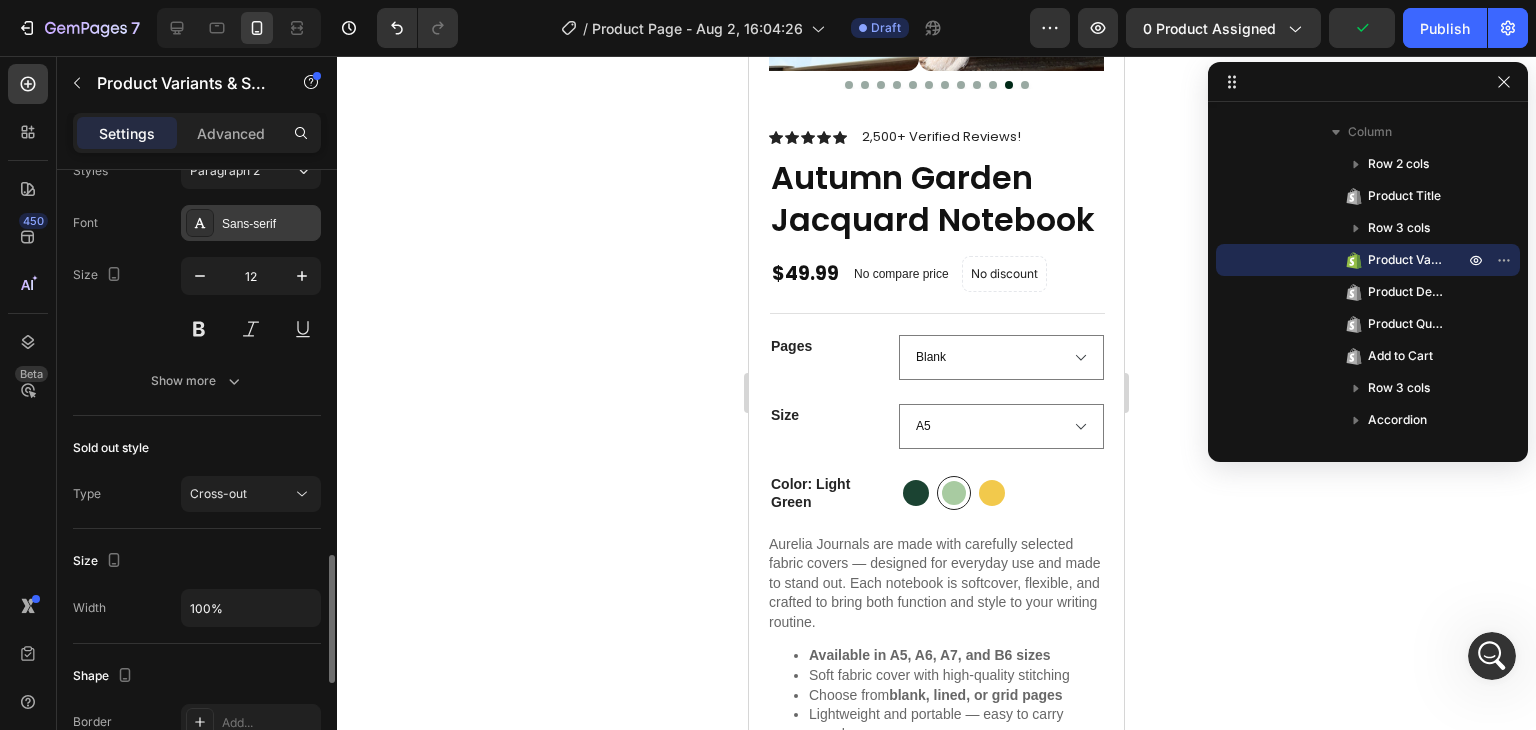 click on "Sans-serif" at bounding box center [269, 224] 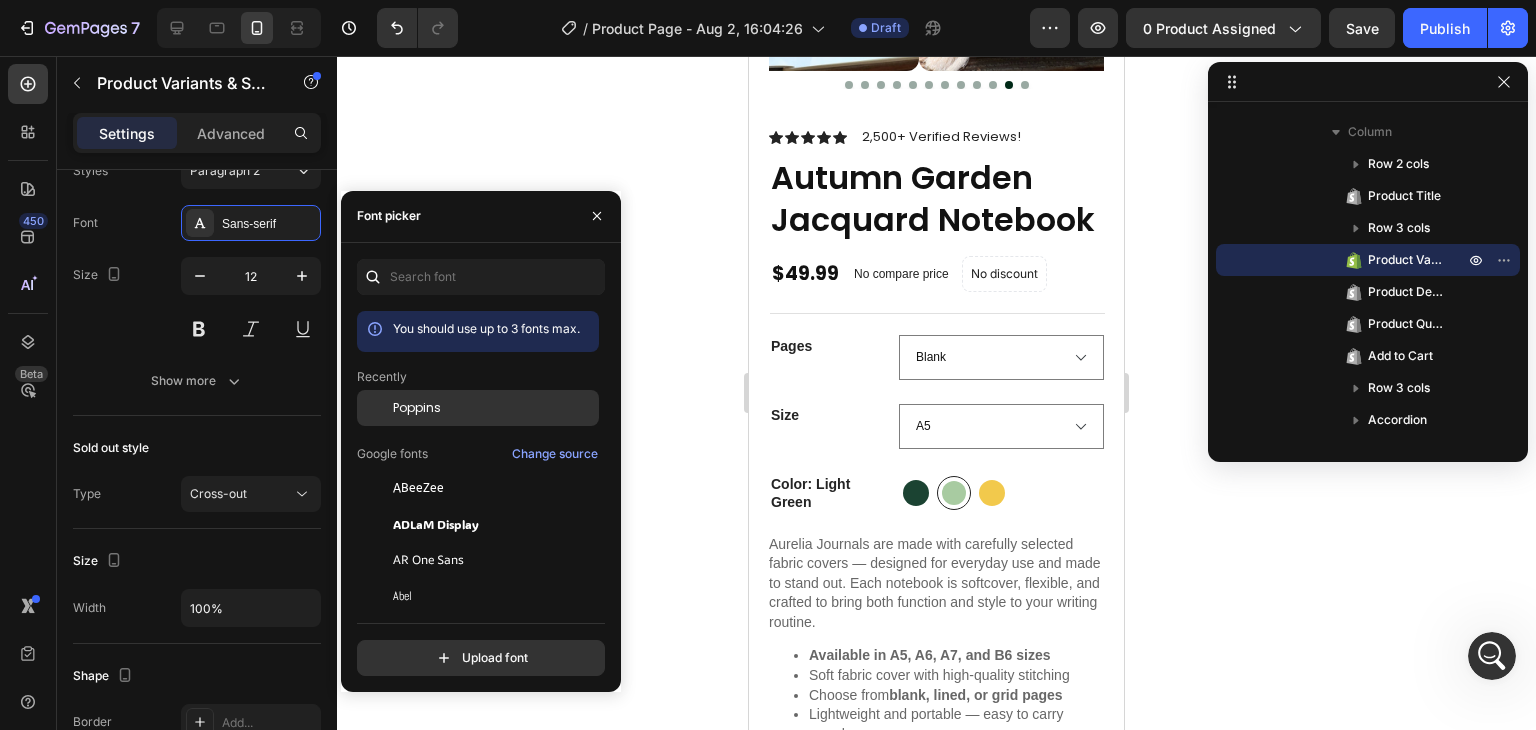 click on "Poppins" at bounding box center [494, 408] 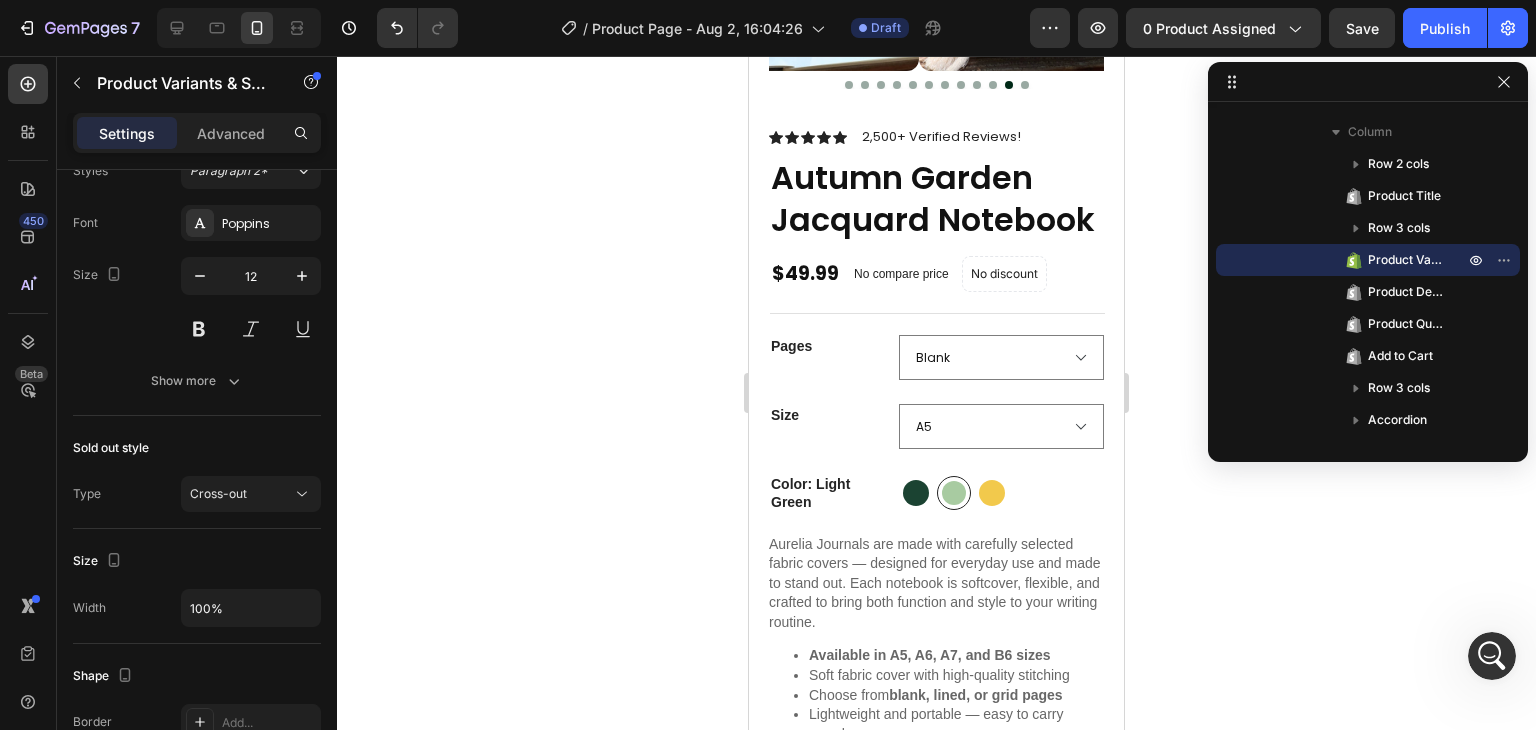 click on "Pages" at bounding box center (829, 346) 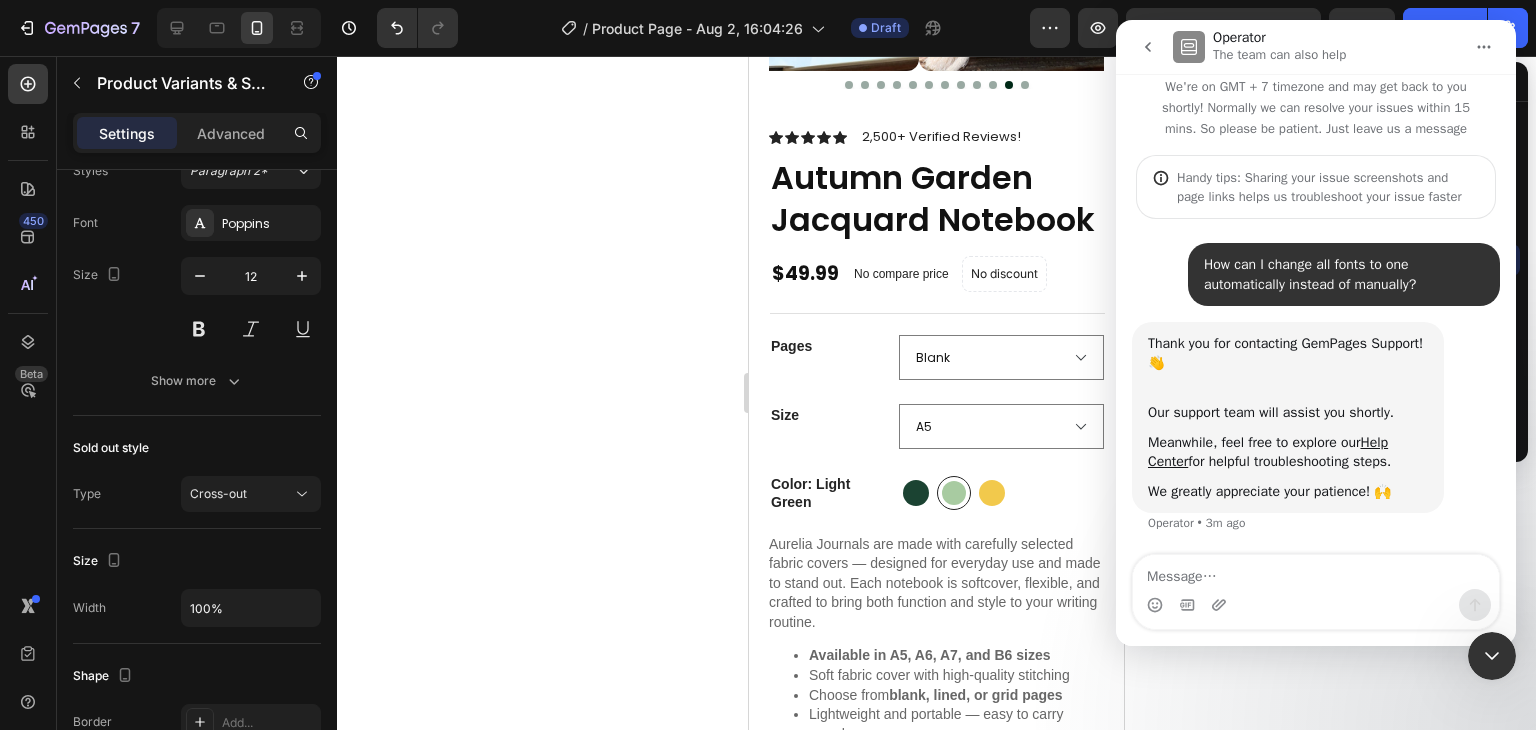 scroll, scrollTop: 13, scrollLeft: 0, axis: vertical 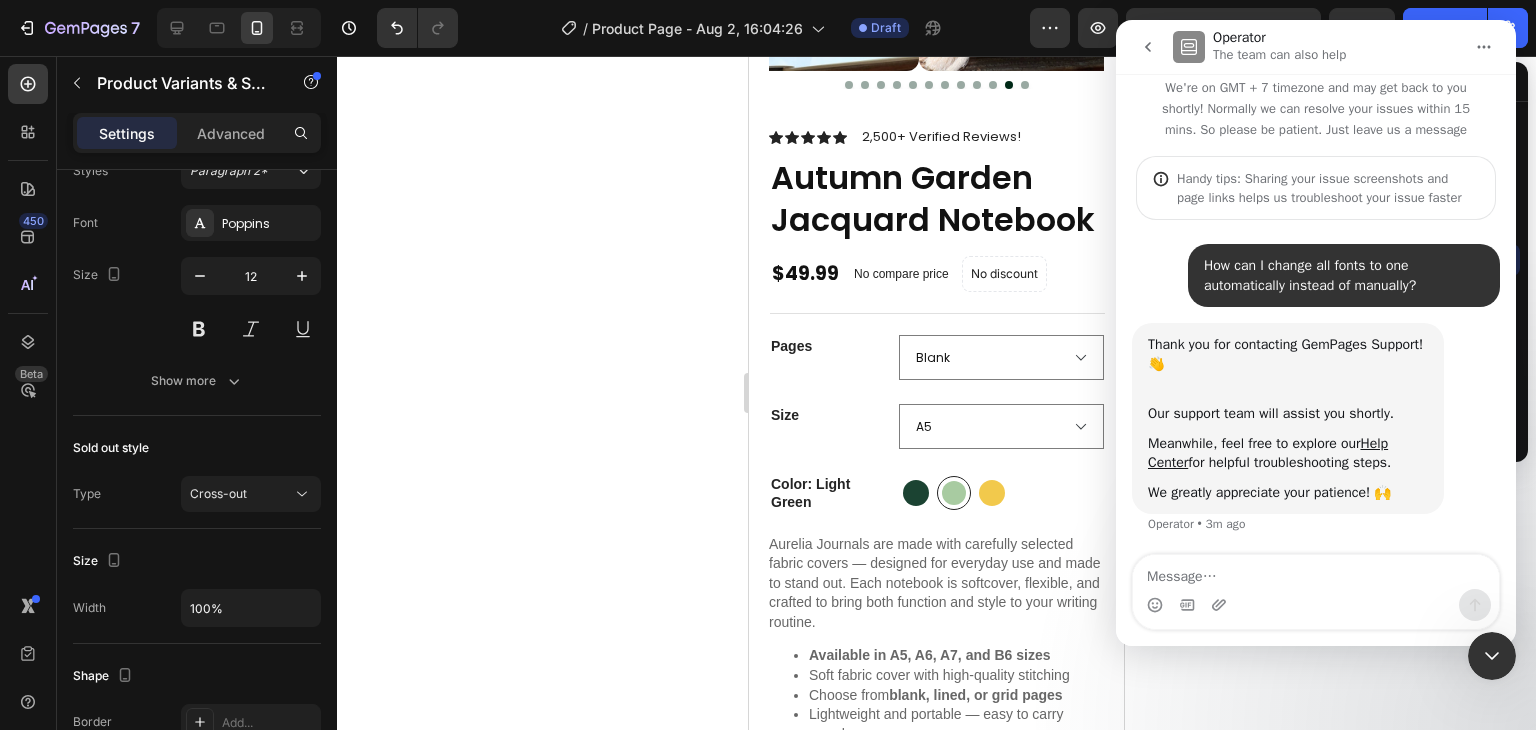 click 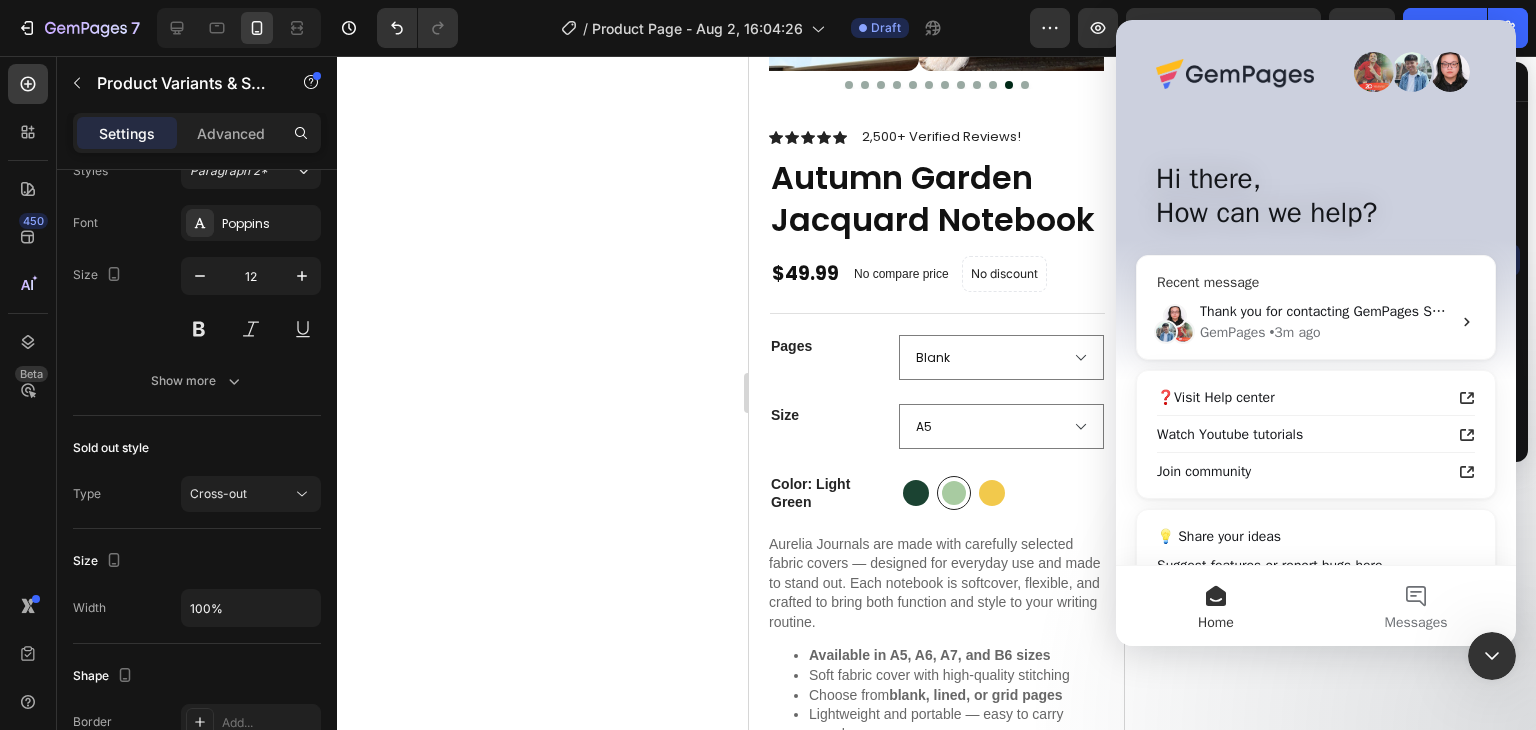 click on "GemPages •  3m ago" at bounding box center (1325, 332) 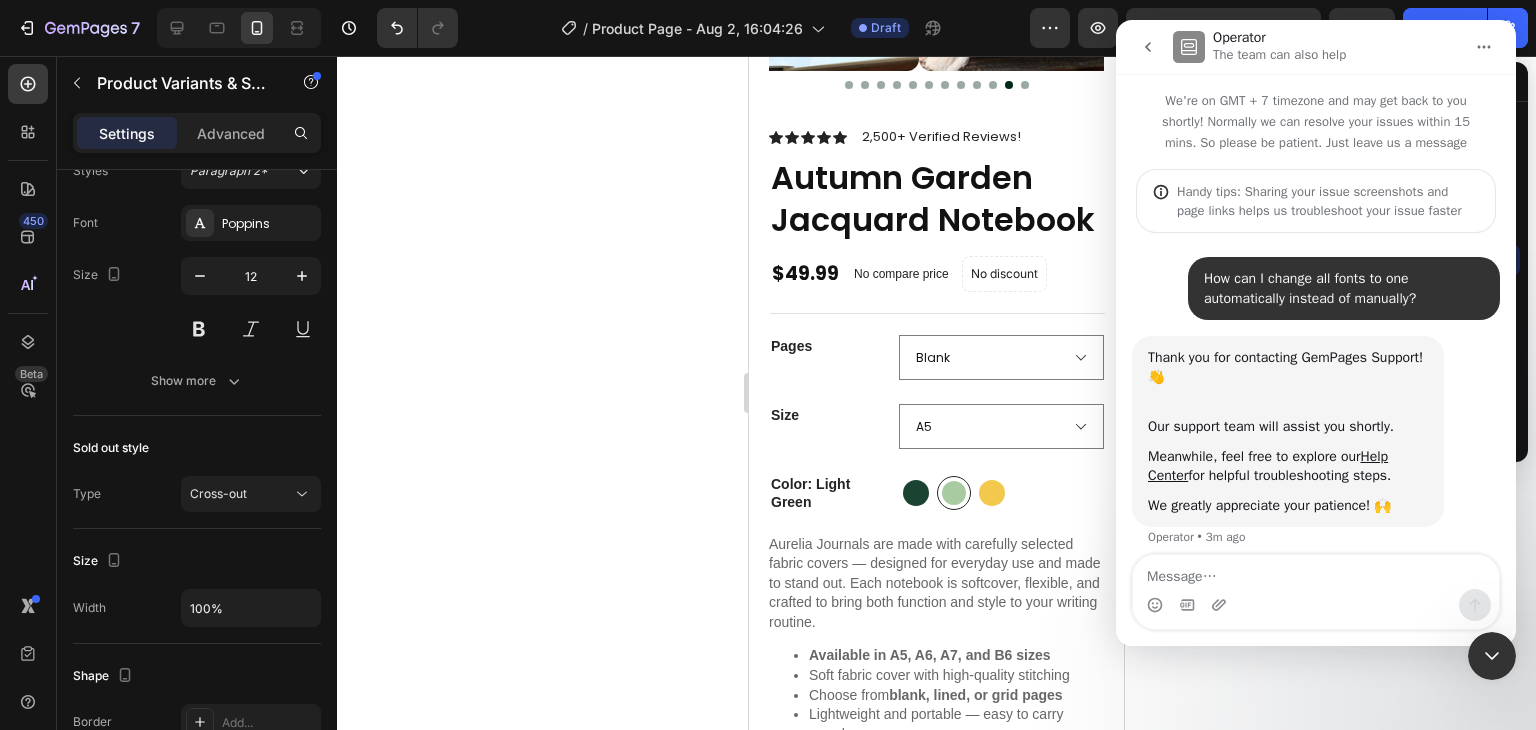 scroll, scrollTop: 14, scrollLeft: 0, axis: vertical 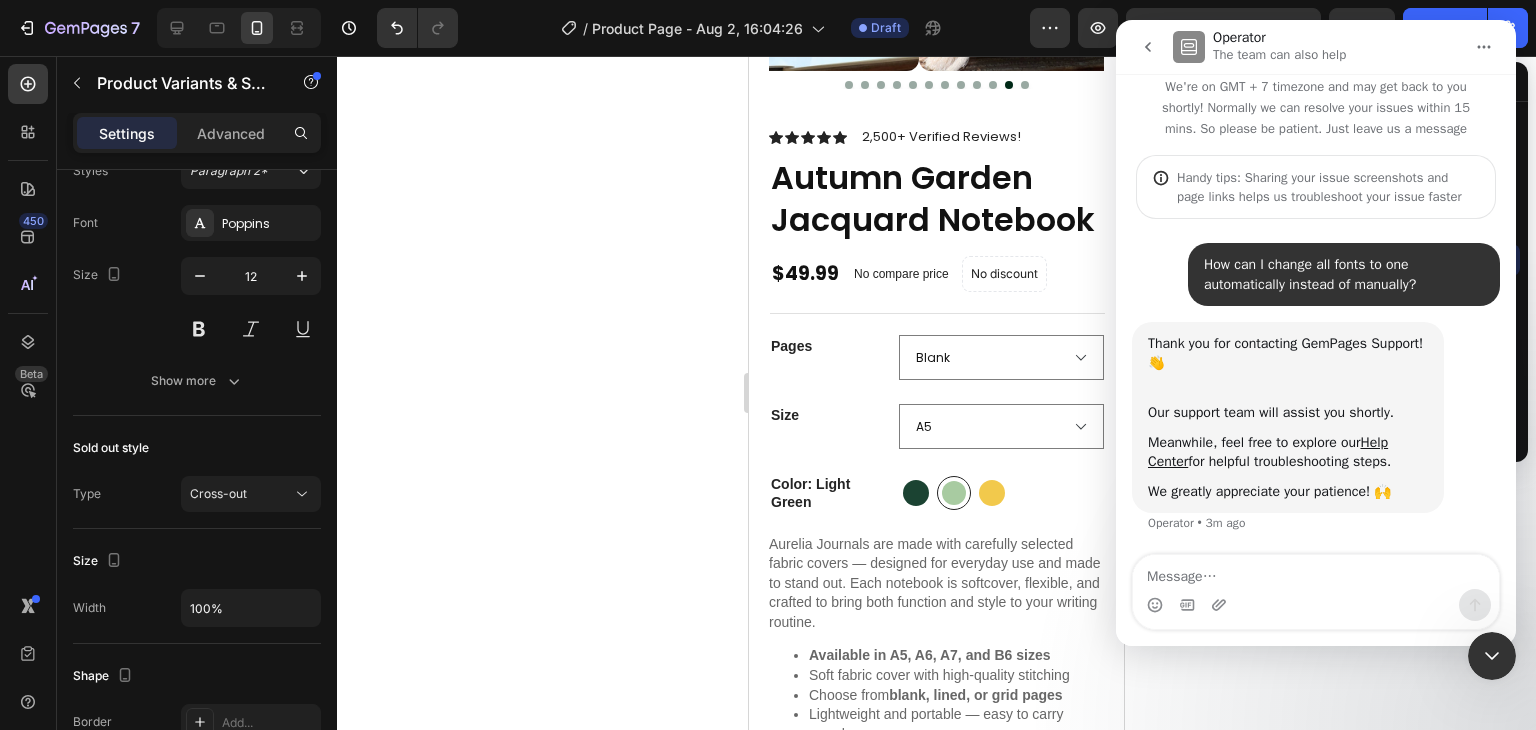 click 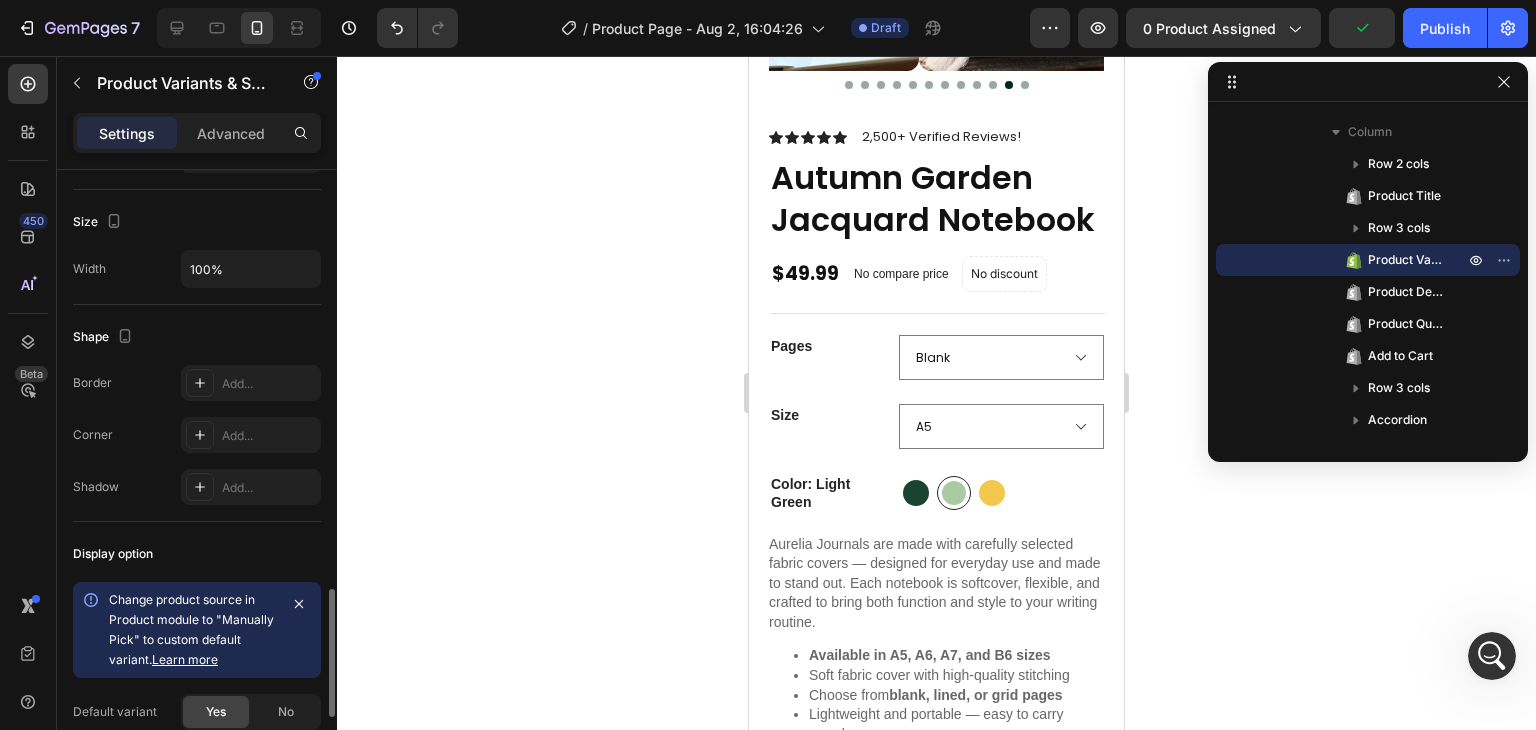 scroll, scrollTop: 2210, scrollLeft: 0, axis: vertical 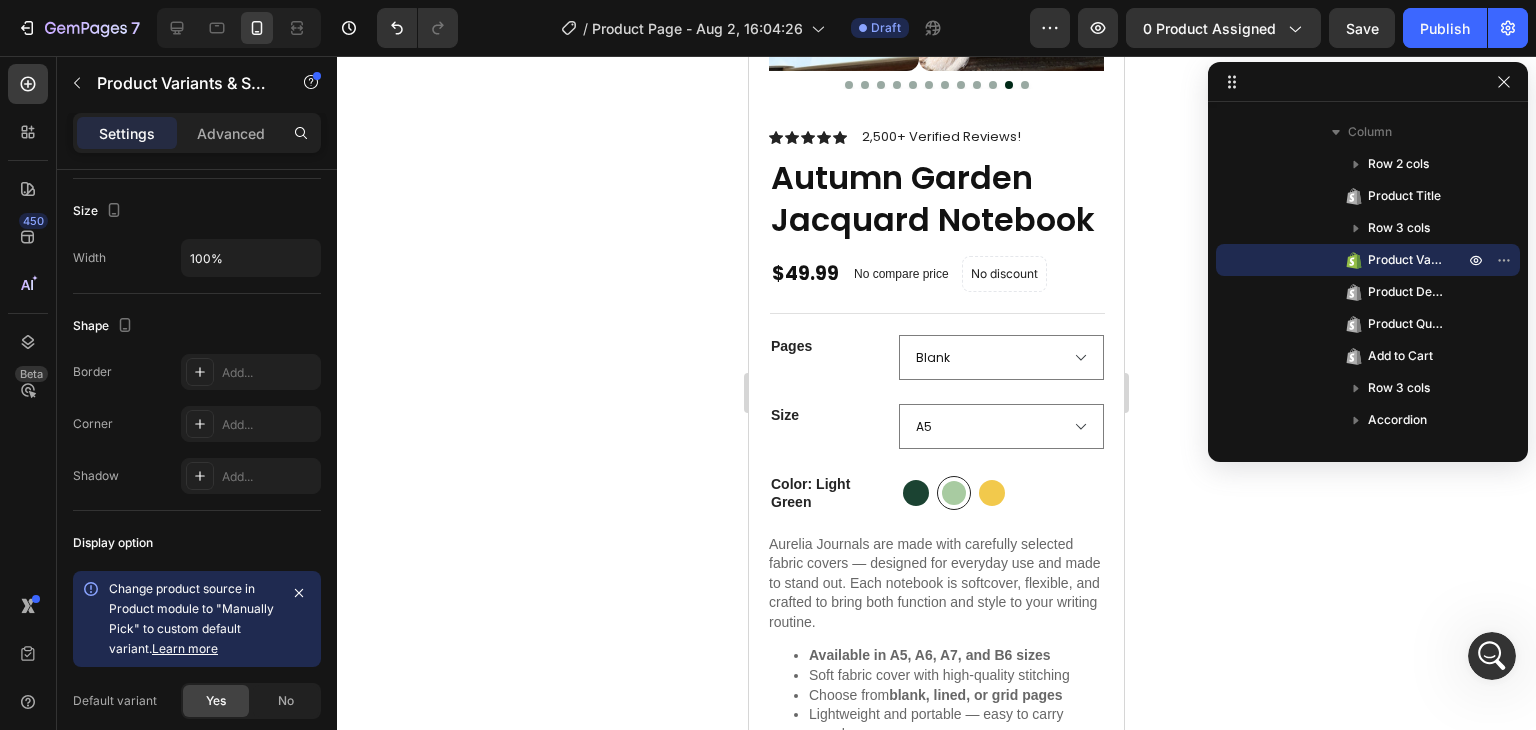 click on "Pages" at bounding box center [829, 357] 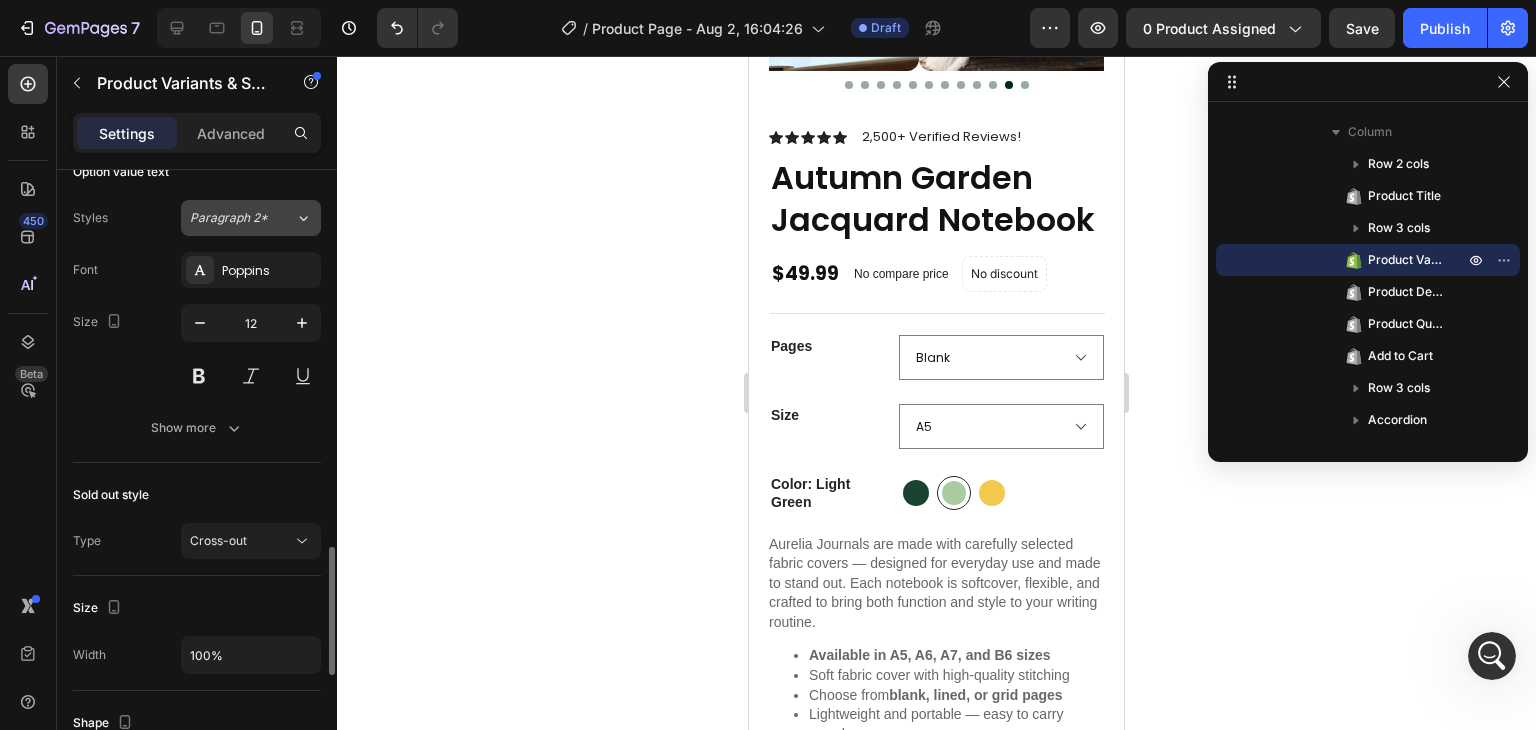 scroll, scrollTop: 1812, scrollLeft: 0, axis: vertical 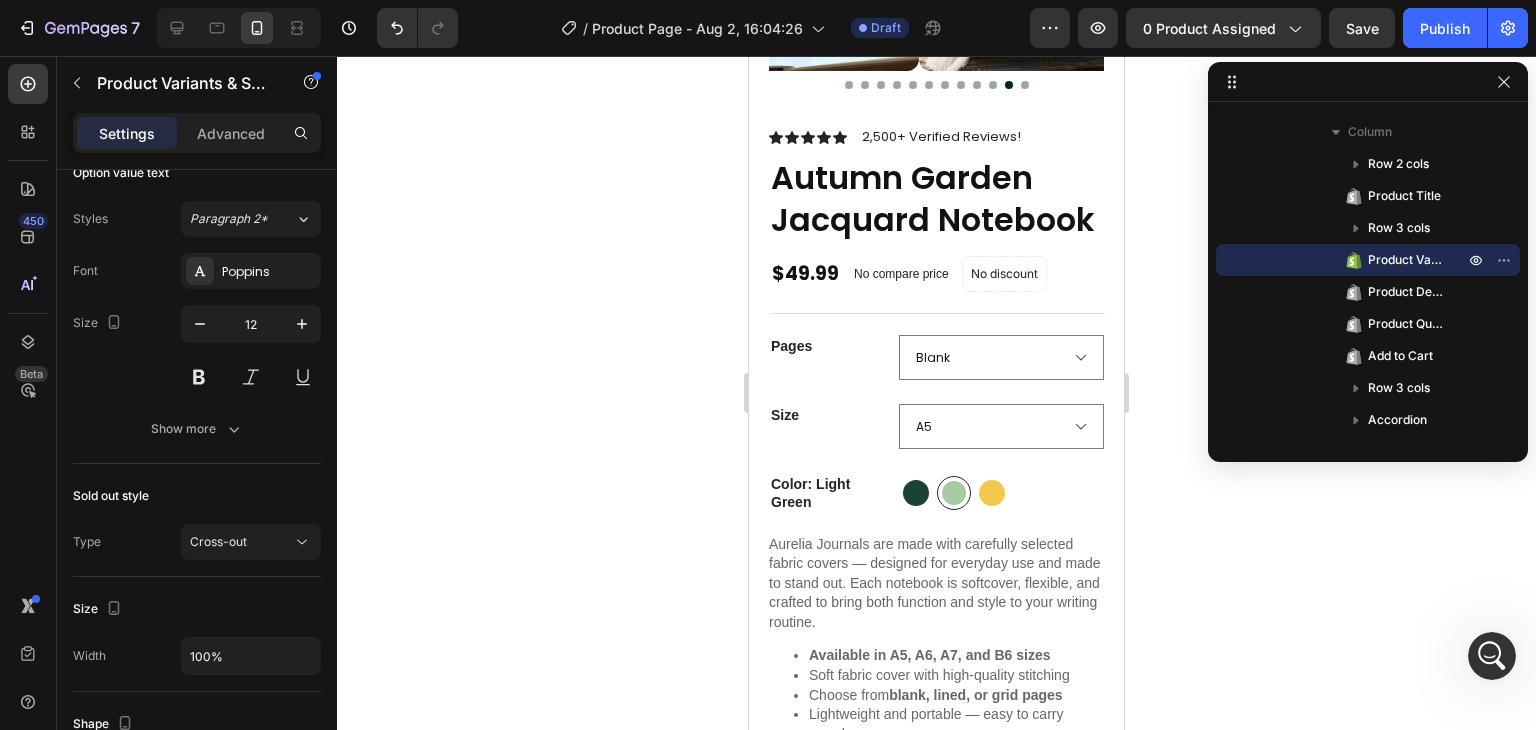 click on "Color: Light Green" at bounding box center [829, 493] 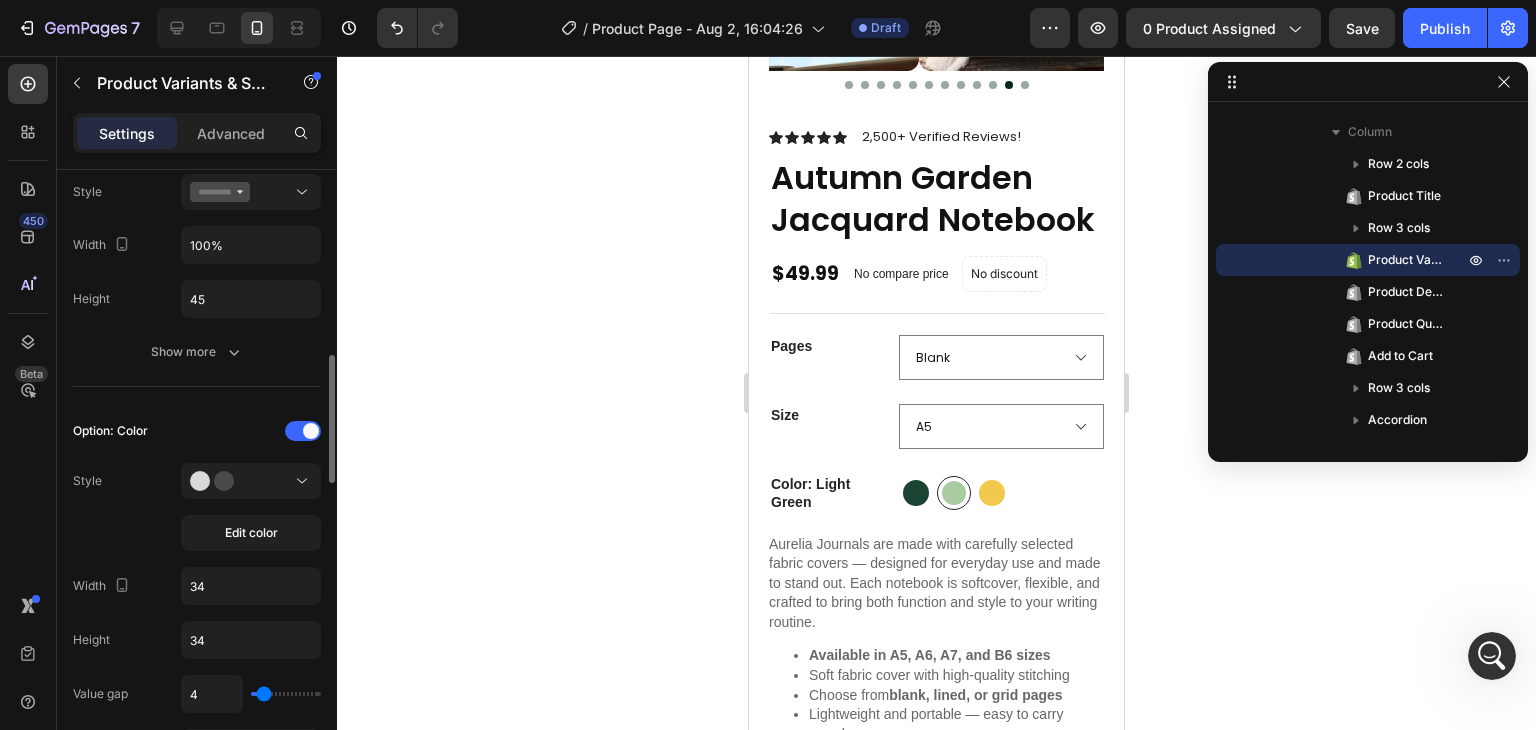 scroll, scrollTop: 895, scrollLeft: 0, axis: vertical 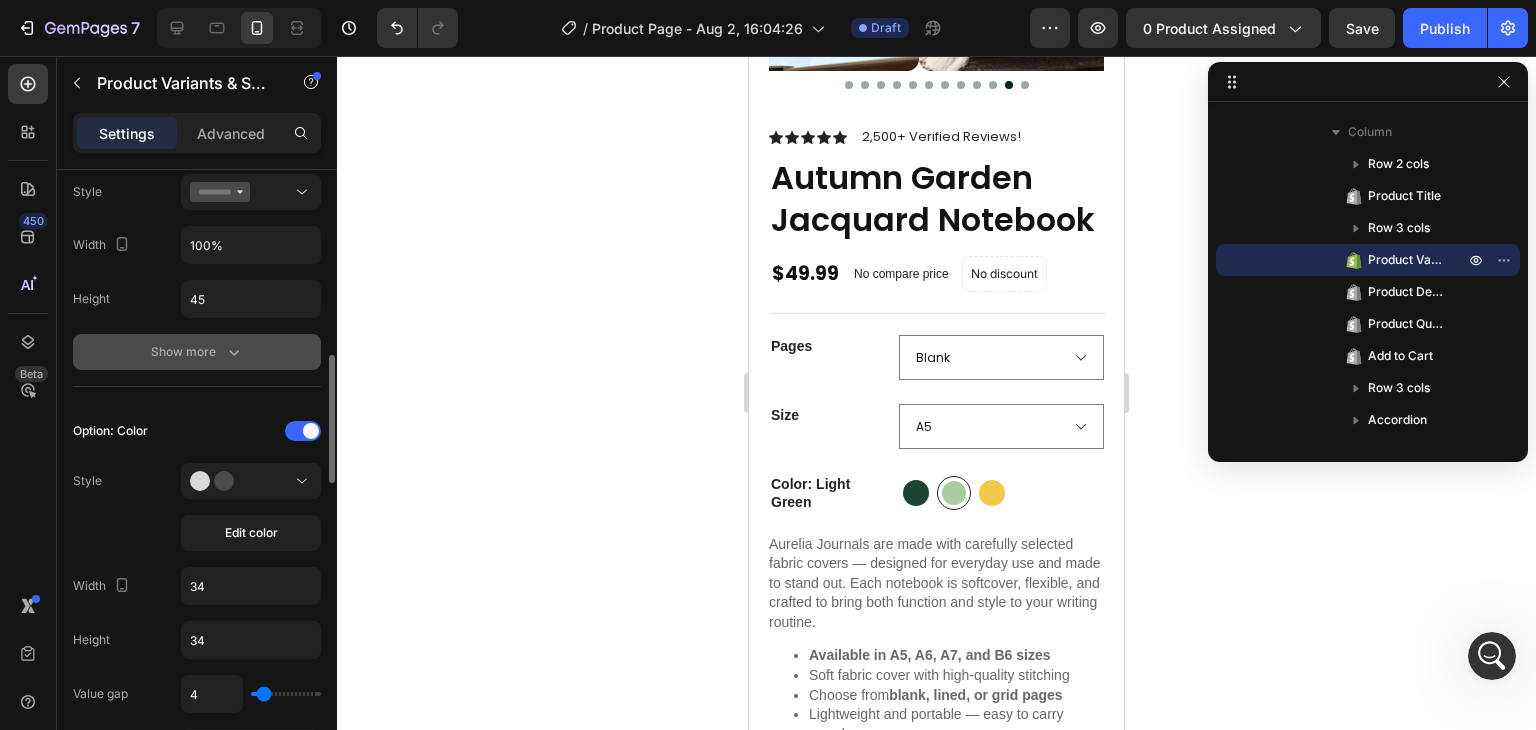 click on "Show more" at bounding box center [197, 352] 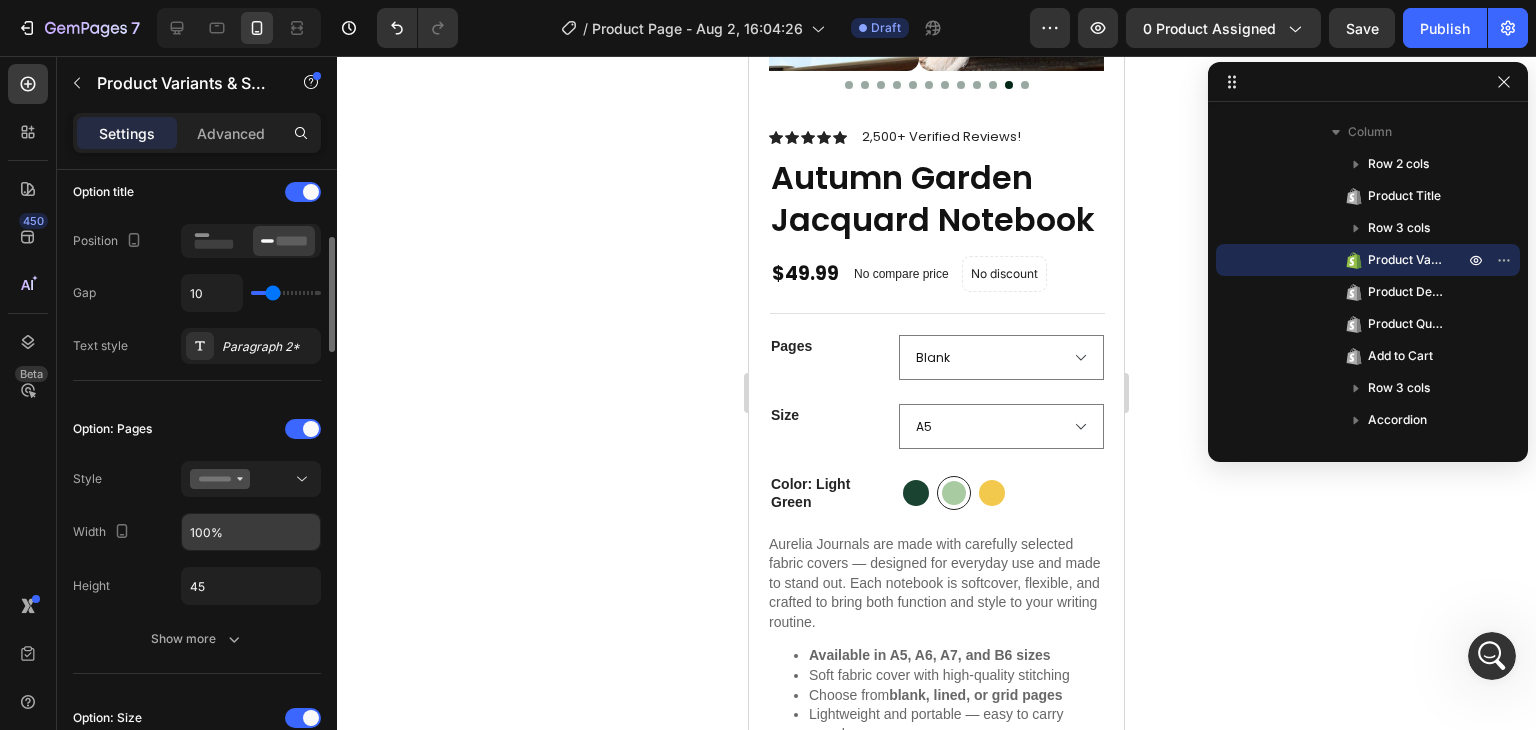 scroll, scrollTop: 315, scrollLeft: 0, axis: vertical 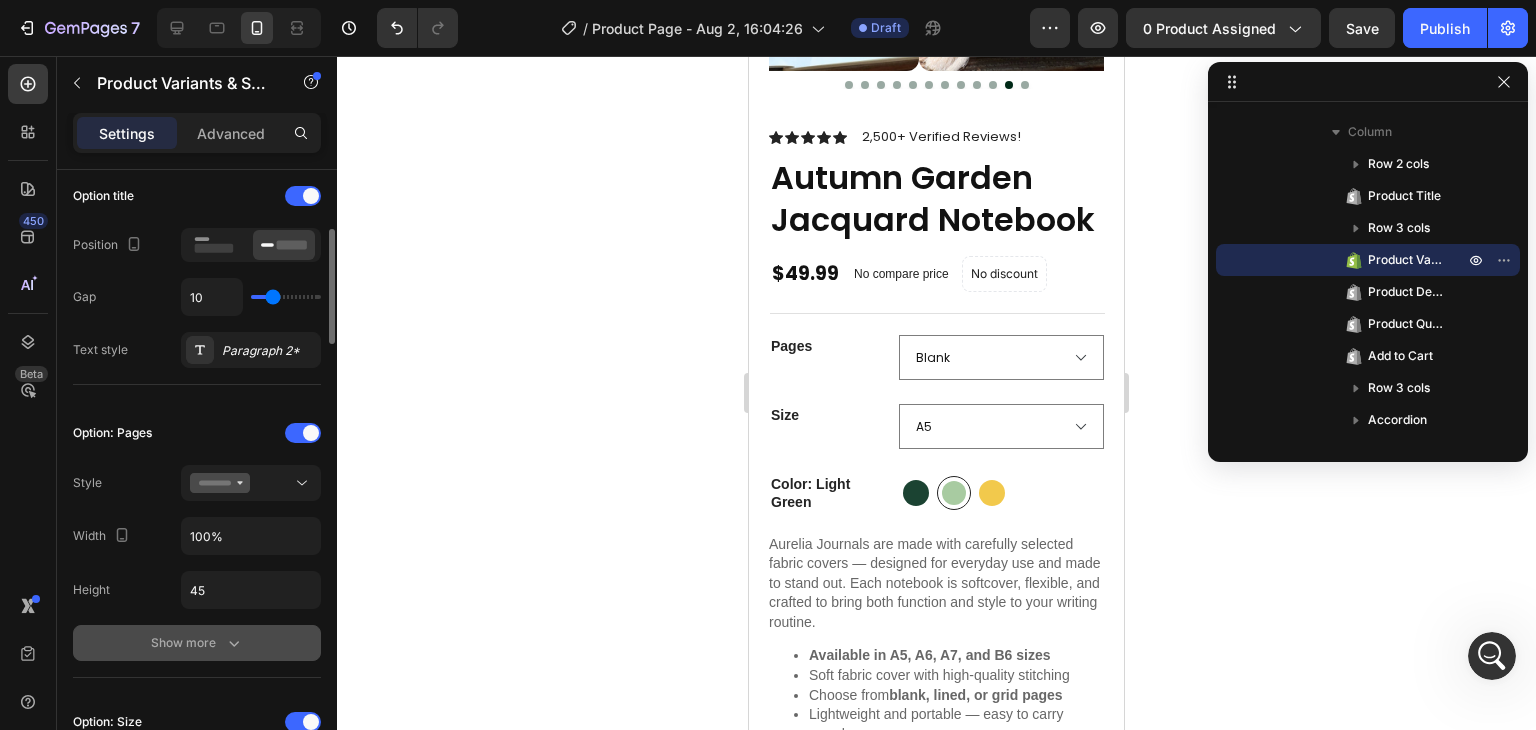 click on "Show more" at bounding box center [197, 643] 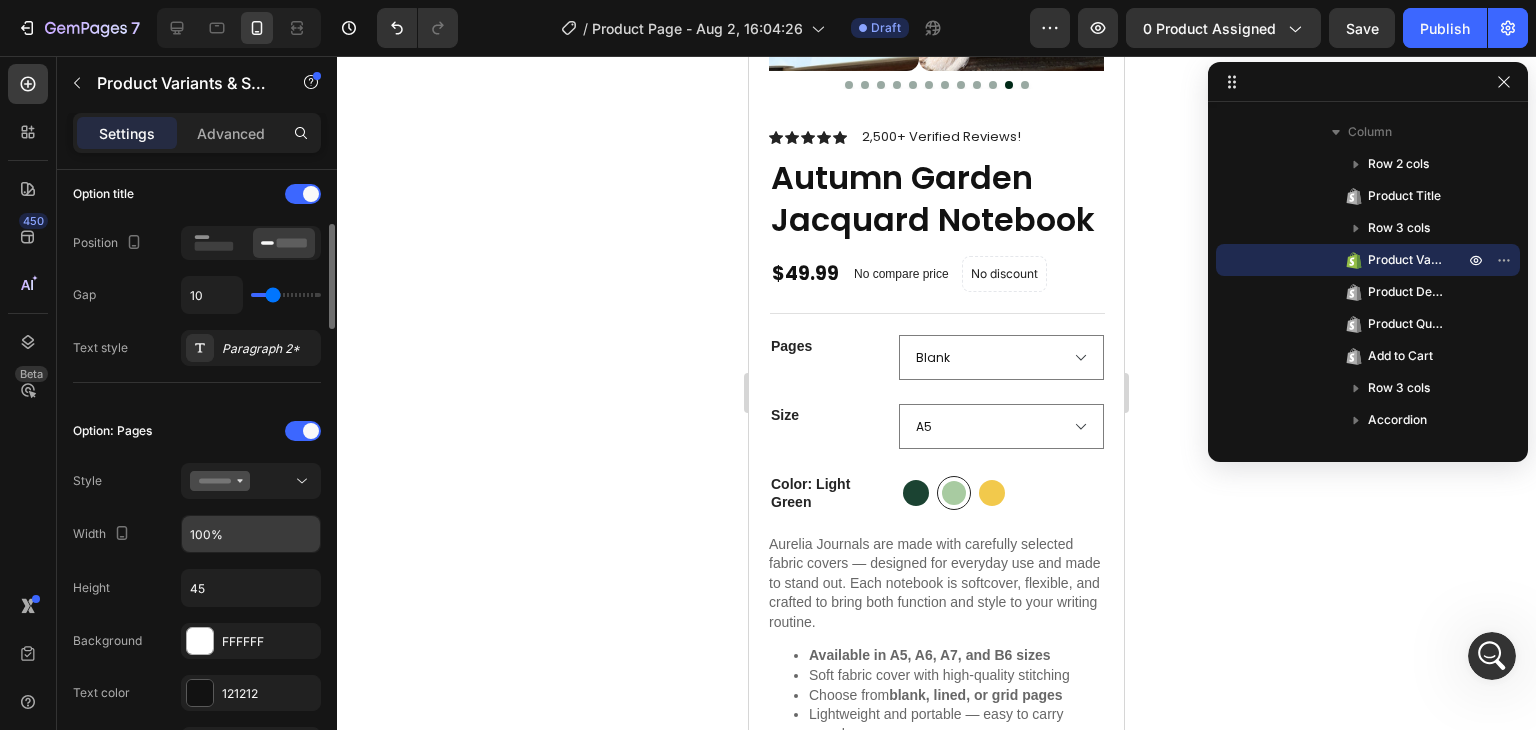 scroll, scrollTop: 221, scrollLeft: 0, axis: vertical 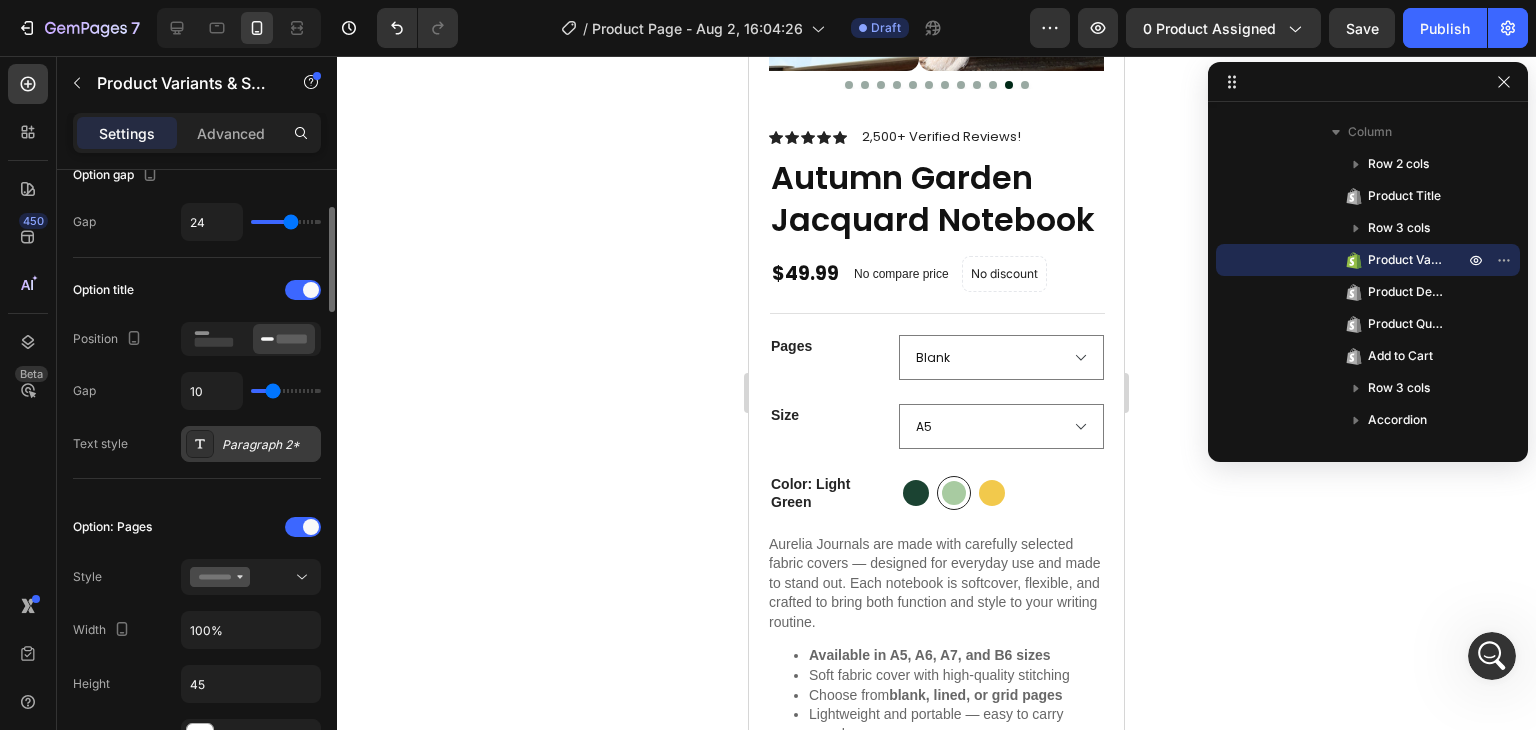 click on "Paragraph 2*" at bounding box center (251, 444) 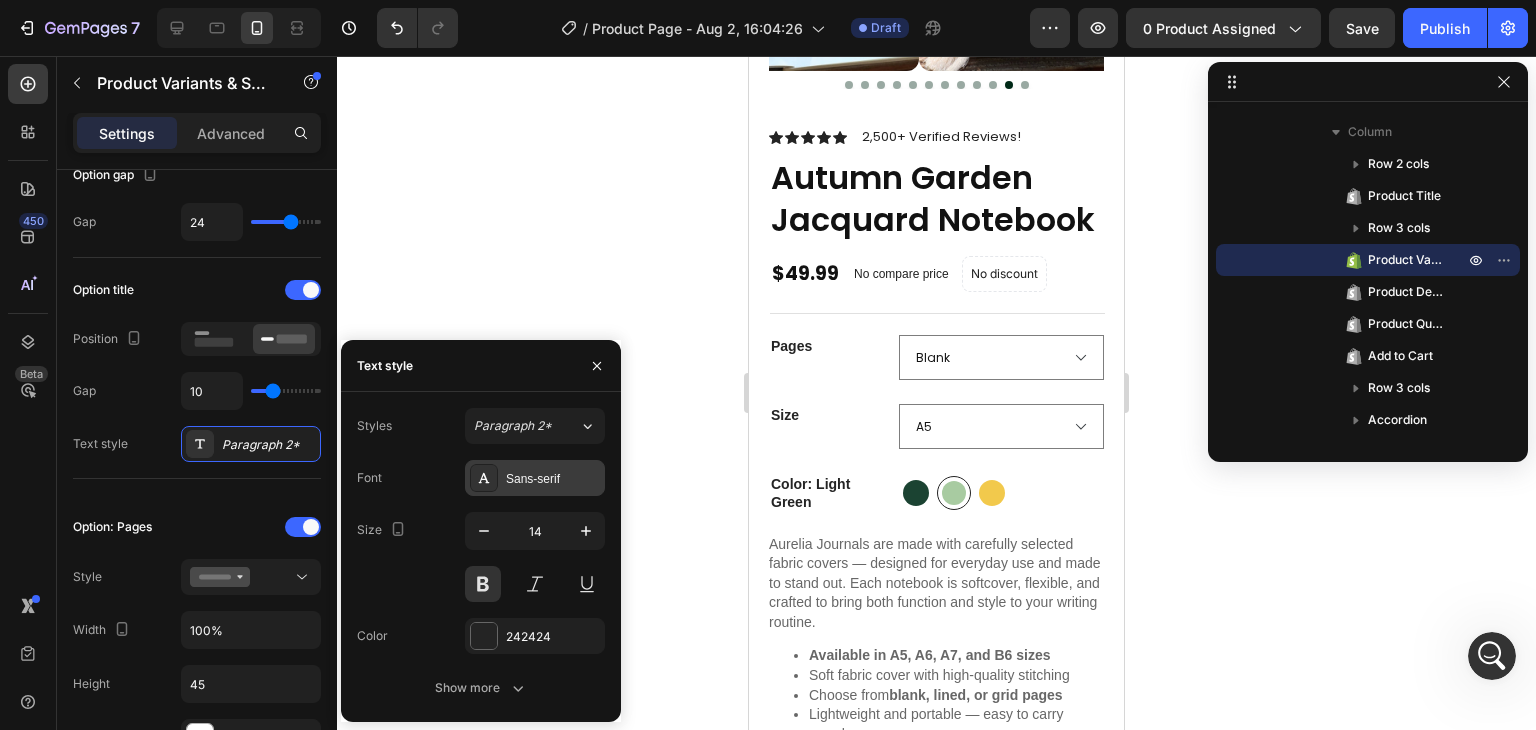 click on "Sans-serif" at bounding box center [553, 479] 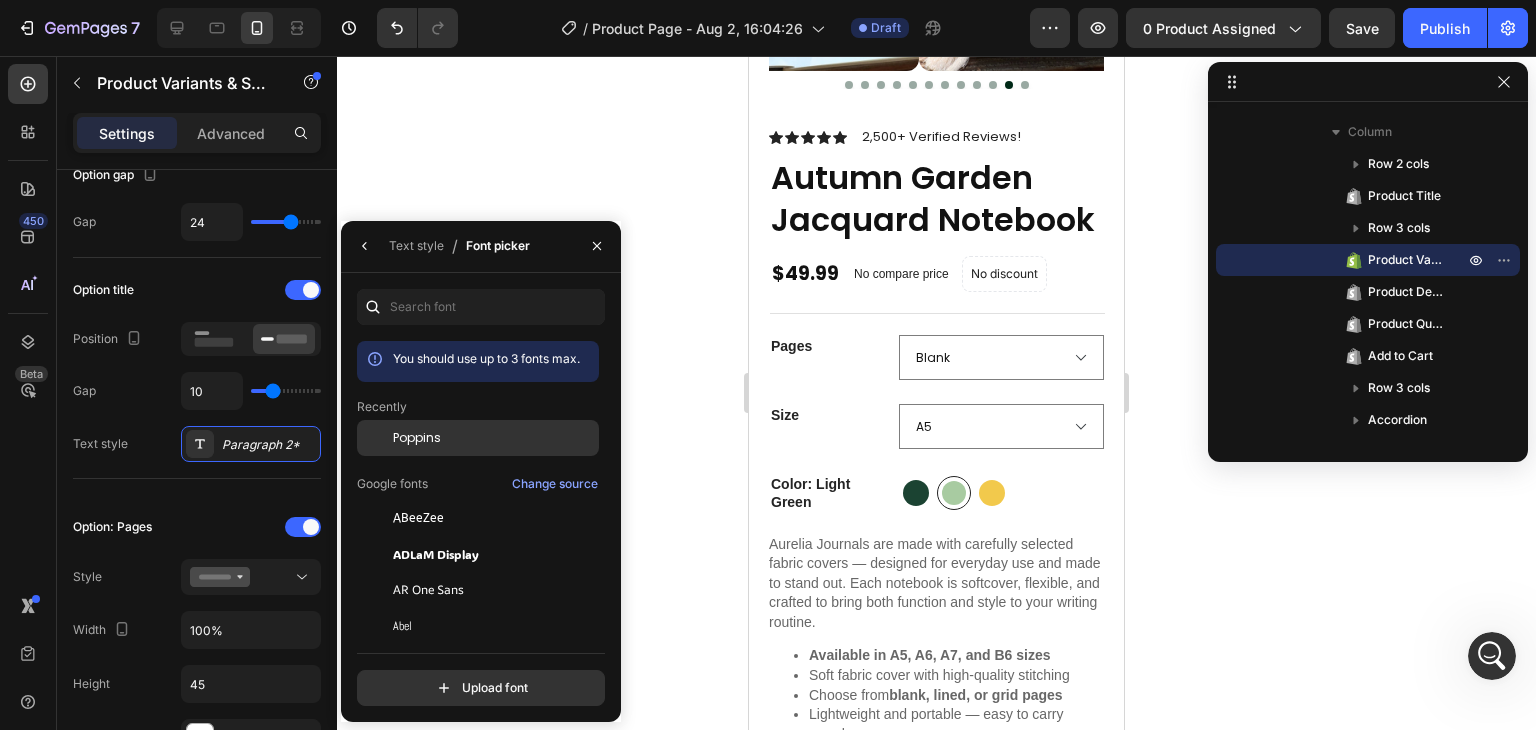 click on "Poppins" 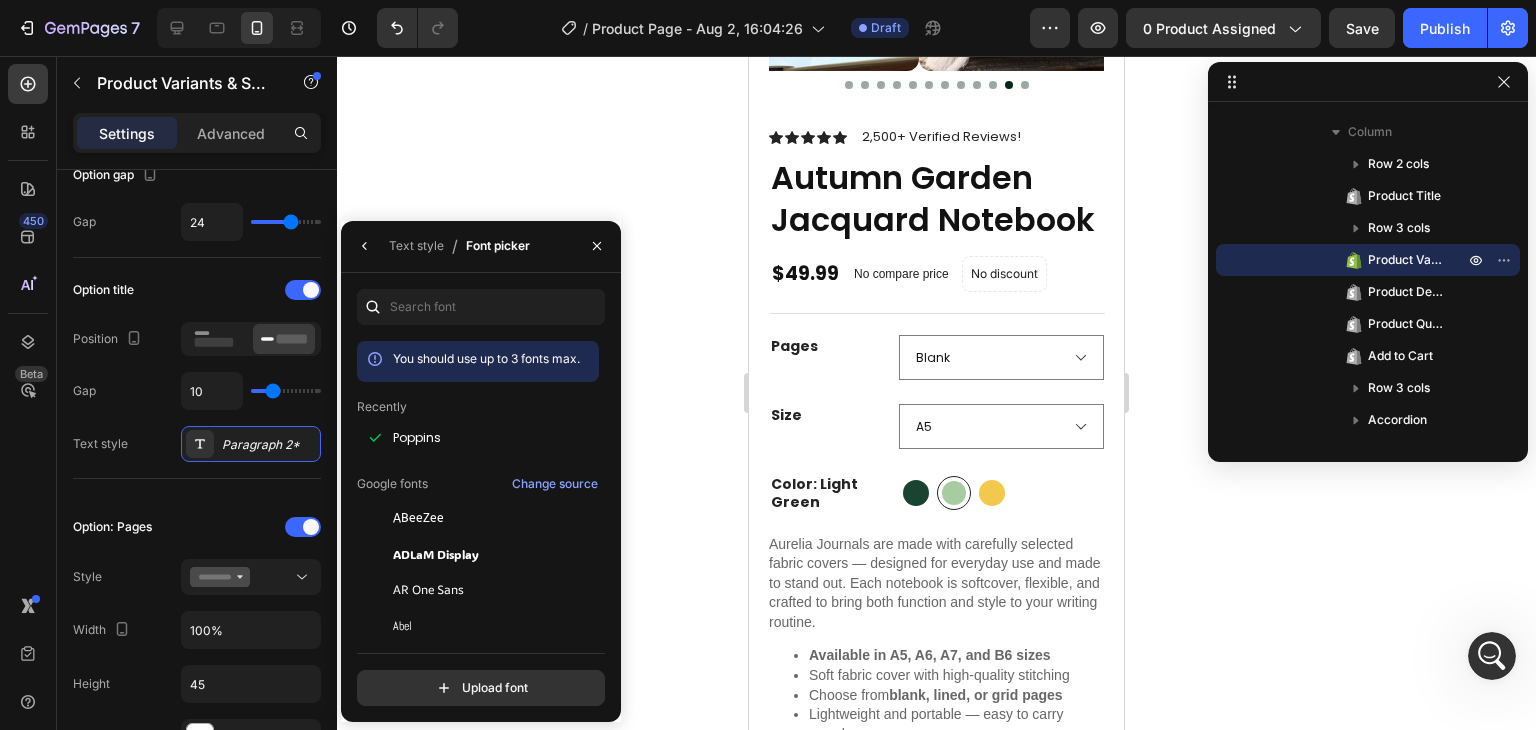 click on "Size" at bounding box center [829, 426] 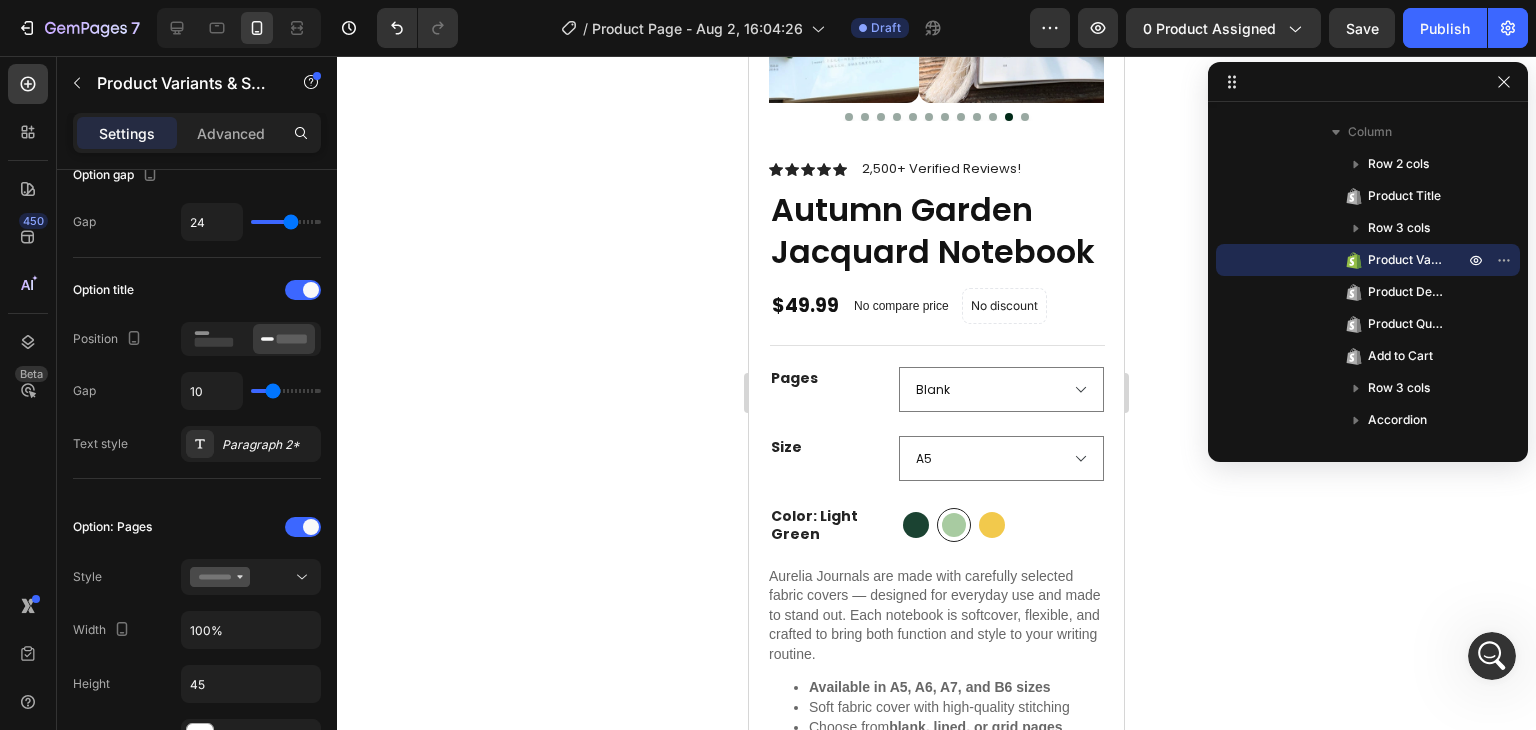 scroll, scrollTop: 543, scrollLeft: 0, axis: vertical 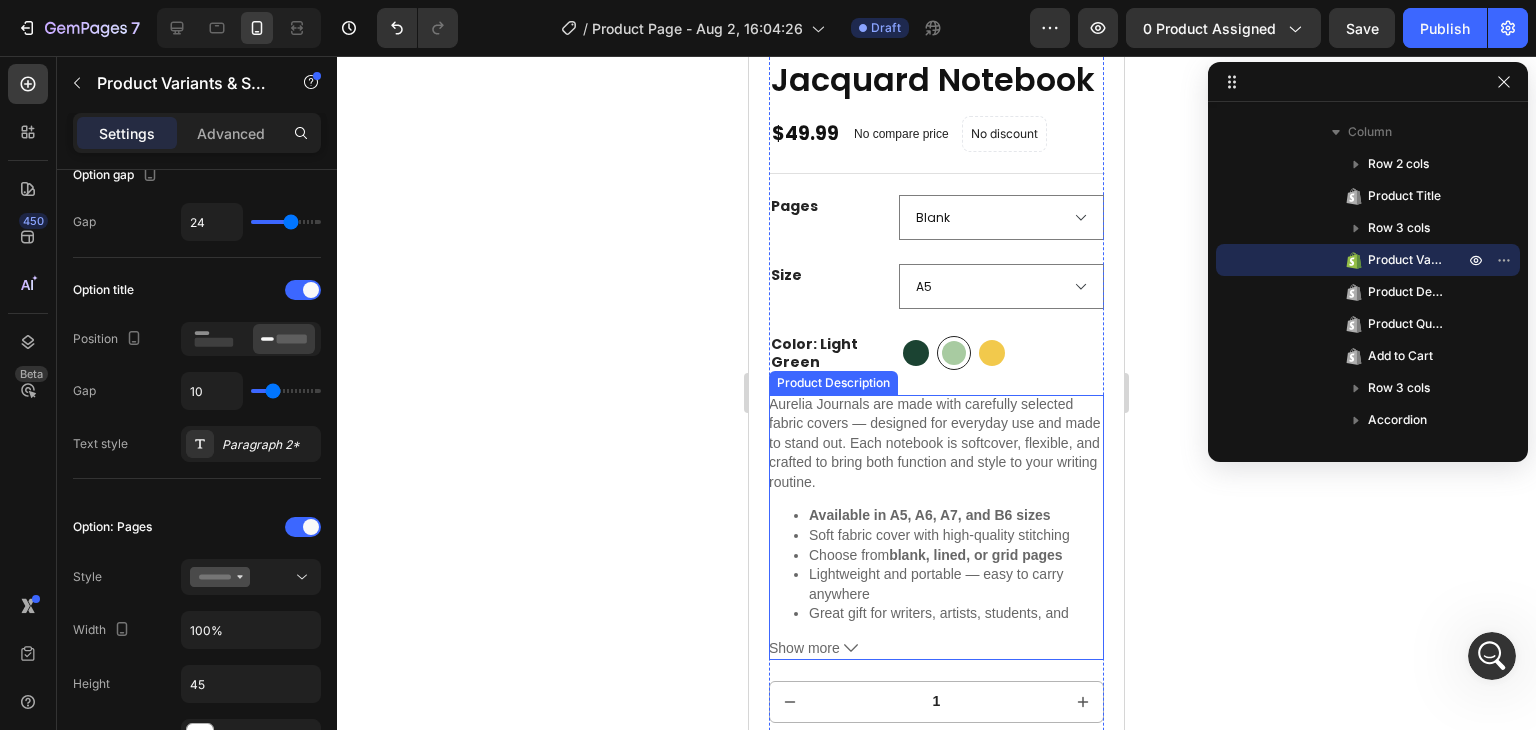 click on "Aurelia Journals are made with carefully selected fabric covers — designed for everyday use and made to stand out. Each notebook is softcover, flexible, and crafted to bring both function and style to your writing routine." at bounding box center (935, 443) 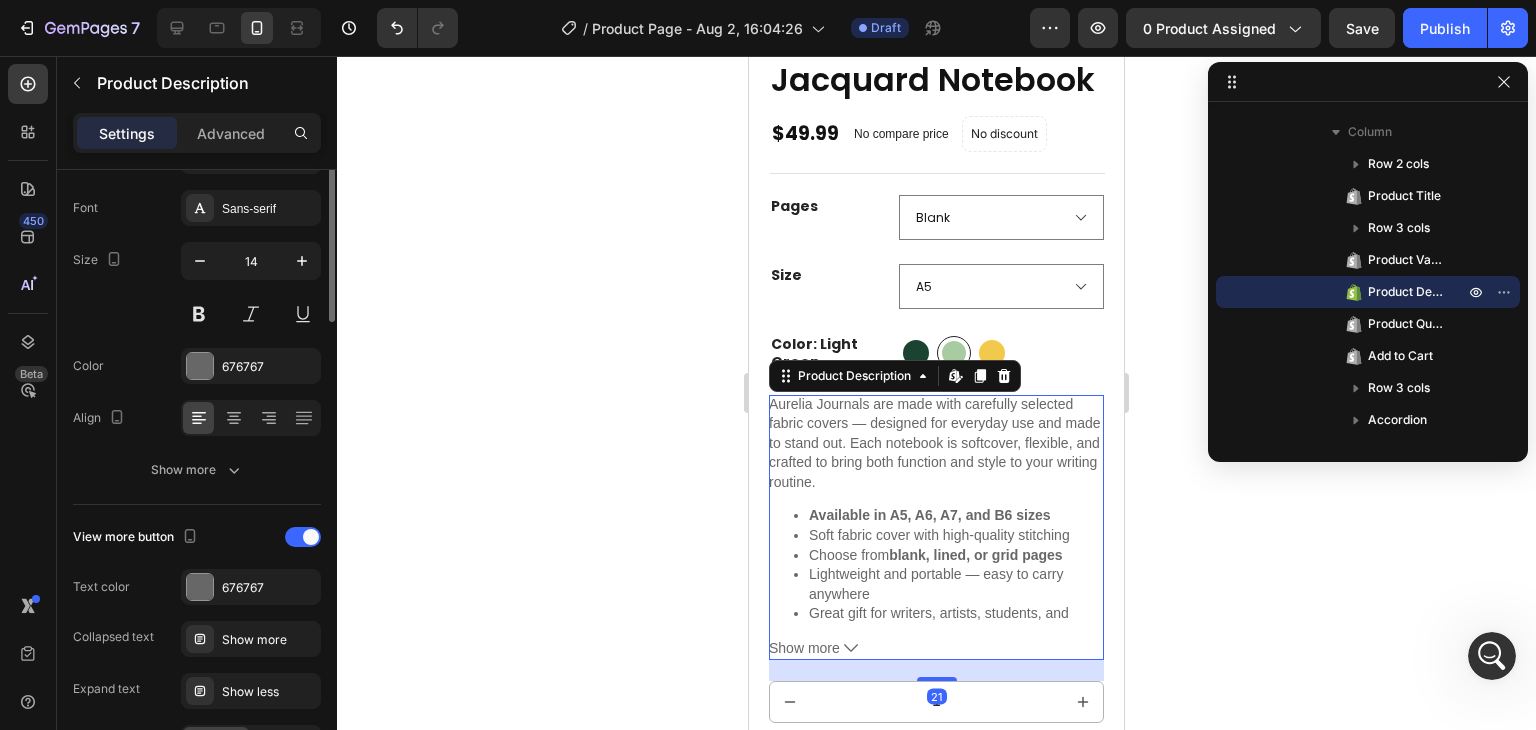 scroll, scrollTop: 0, scrollLeft: 0, axis: both 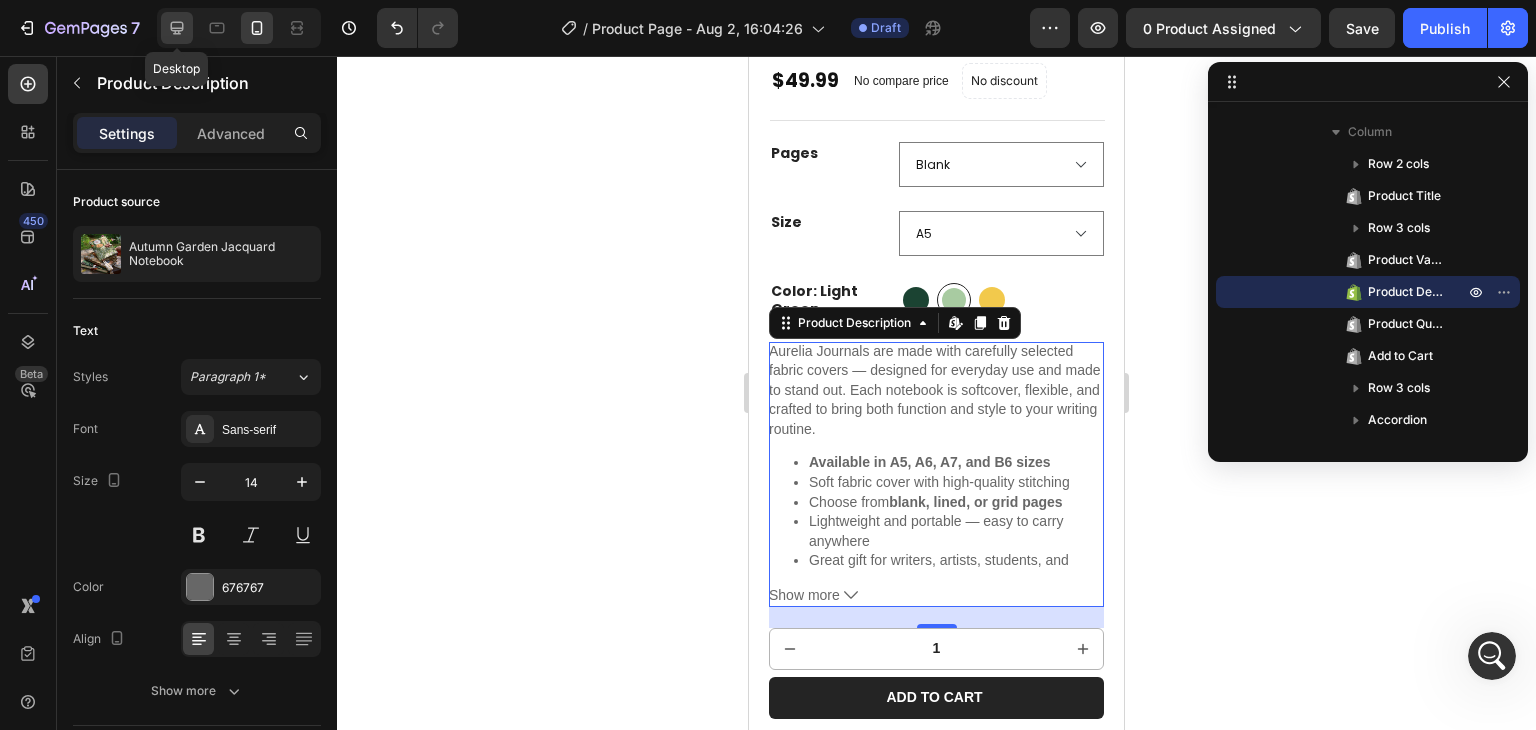 click 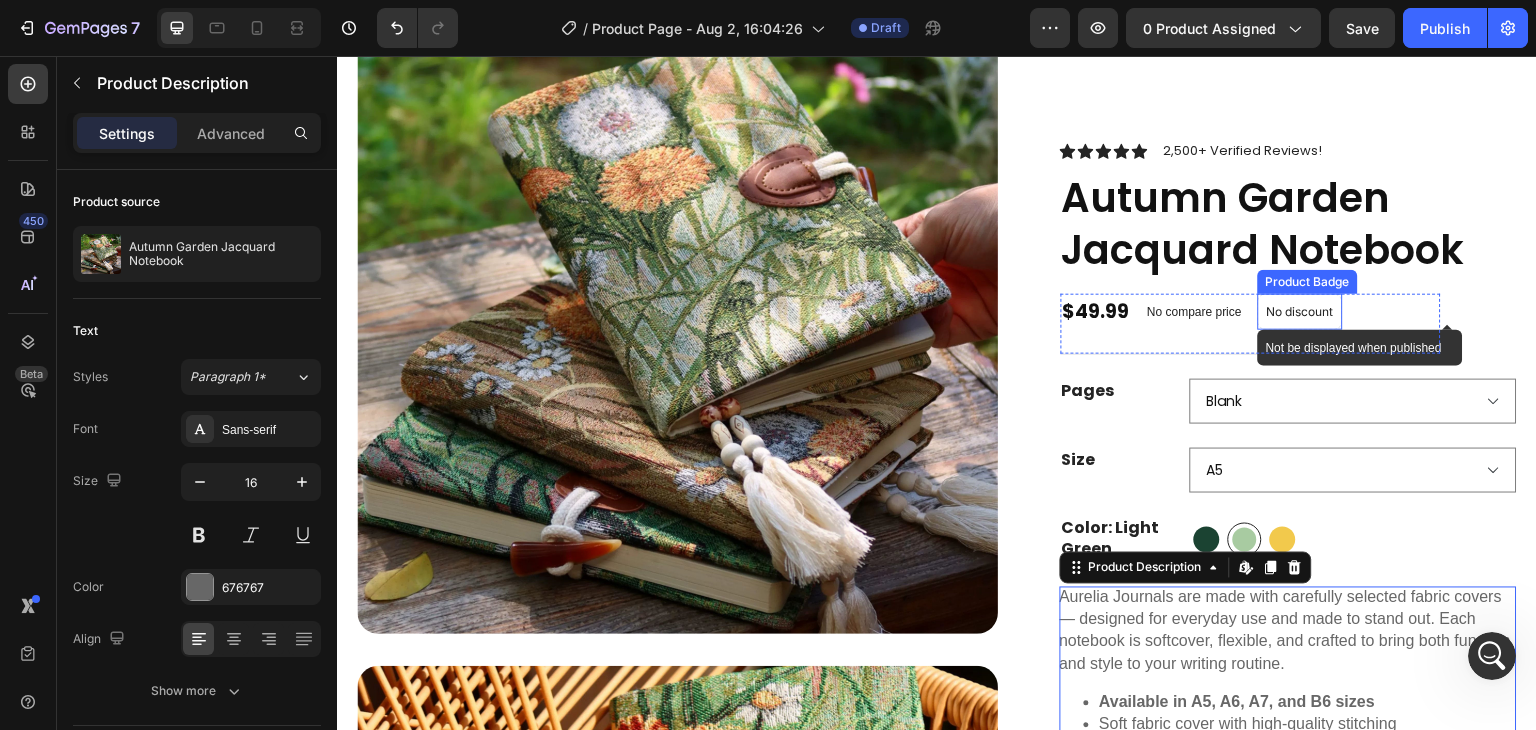 scroll, scrollTop: 0, scrollLeft: 0, axis: both 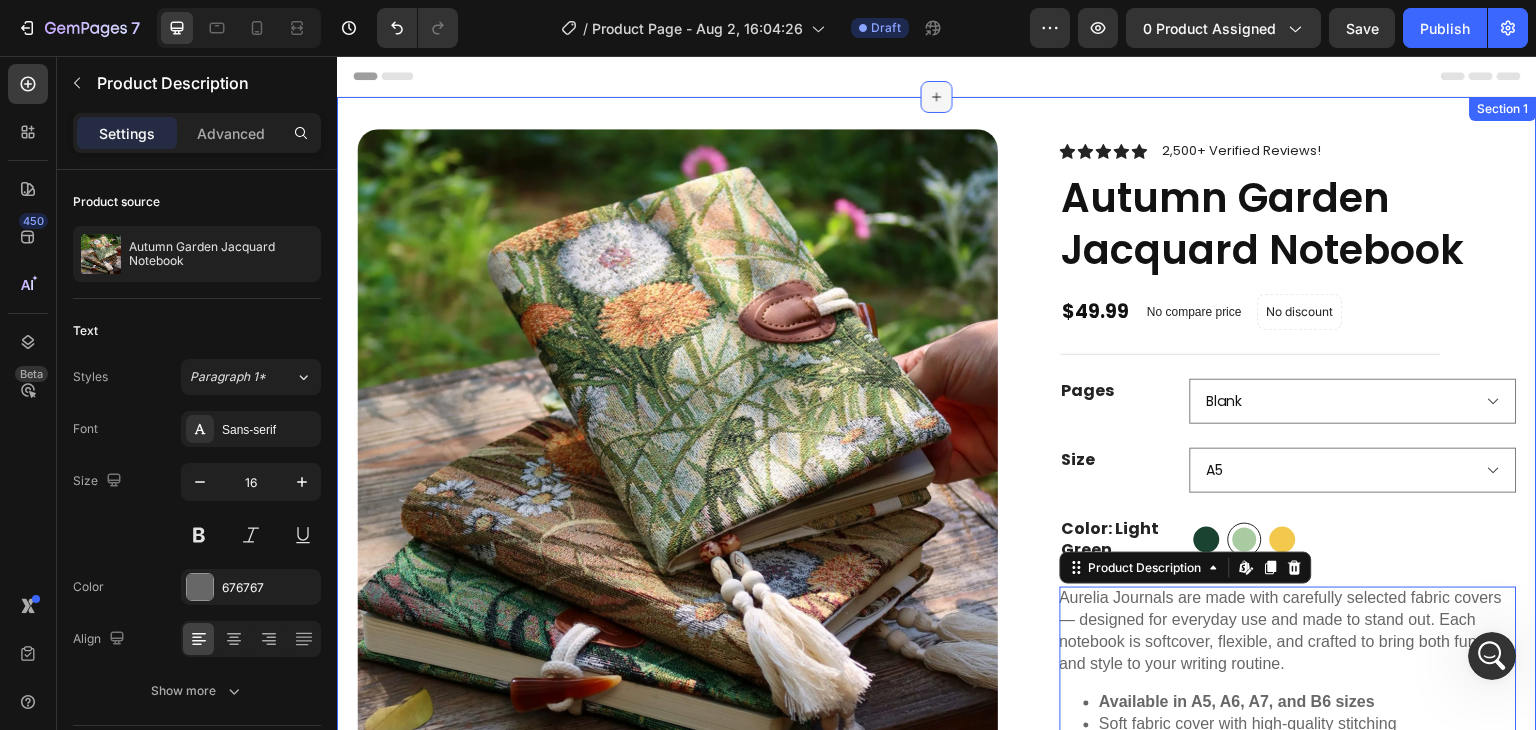 click 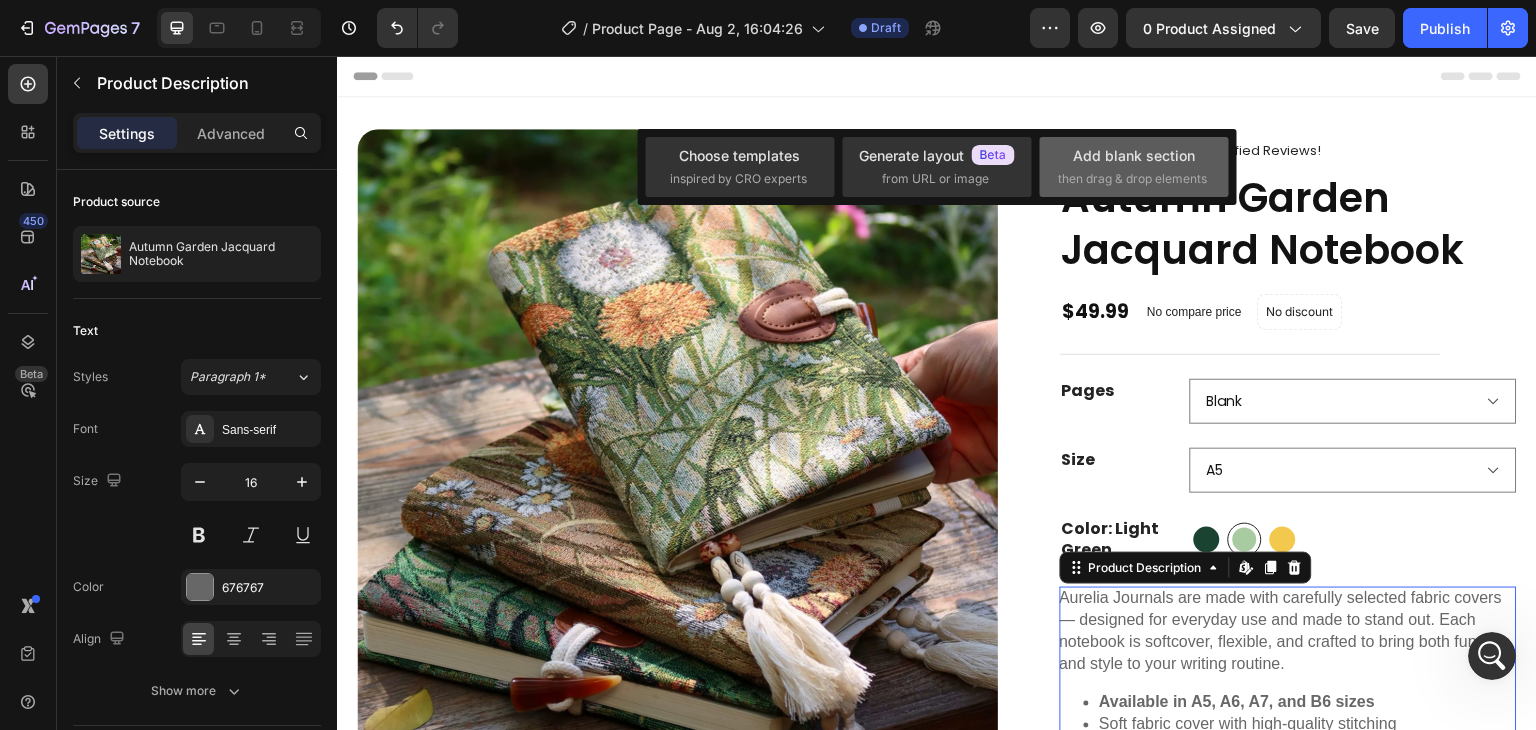click on "Add blank section" at bounding box center [1134, 155] 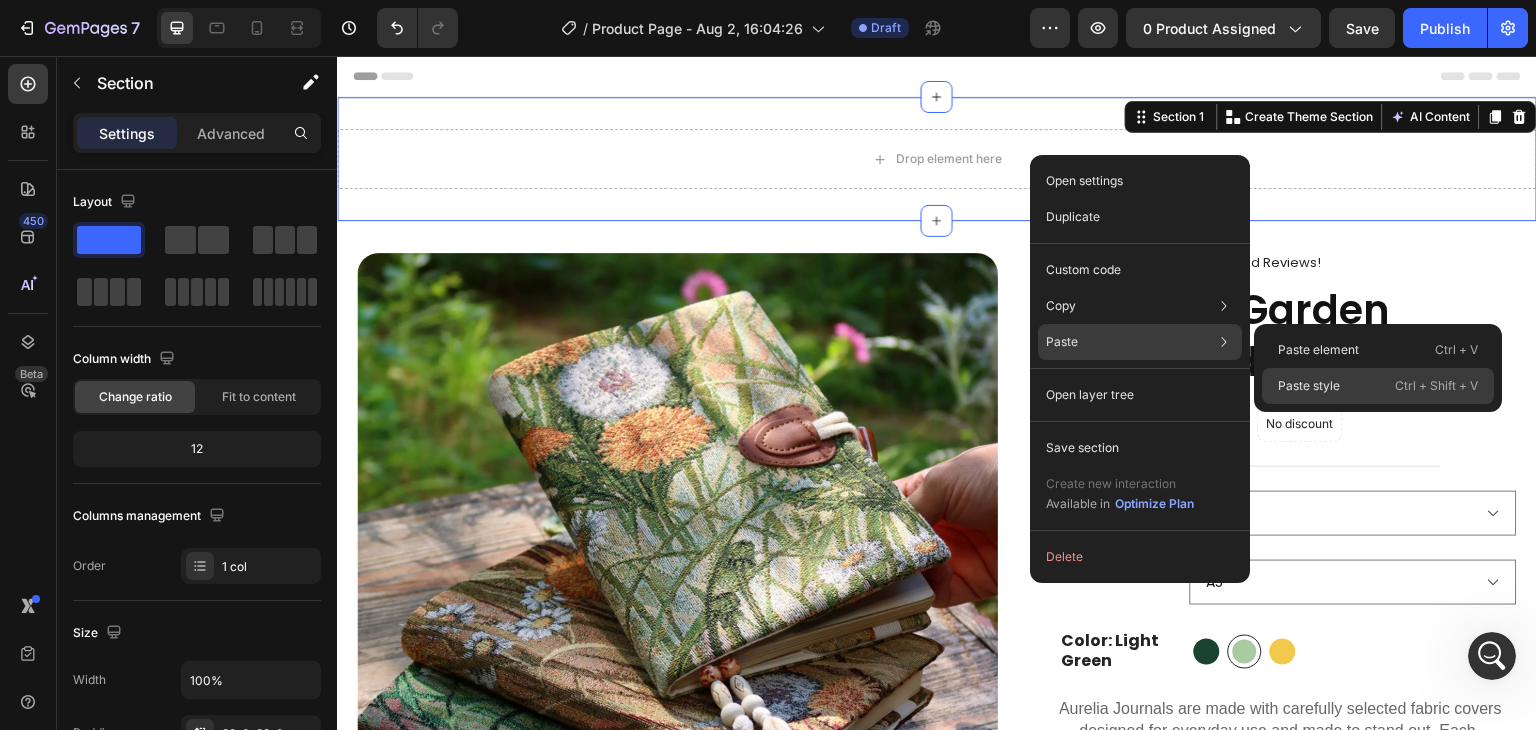 click on "Paste style  Ctrl + Shift + V" 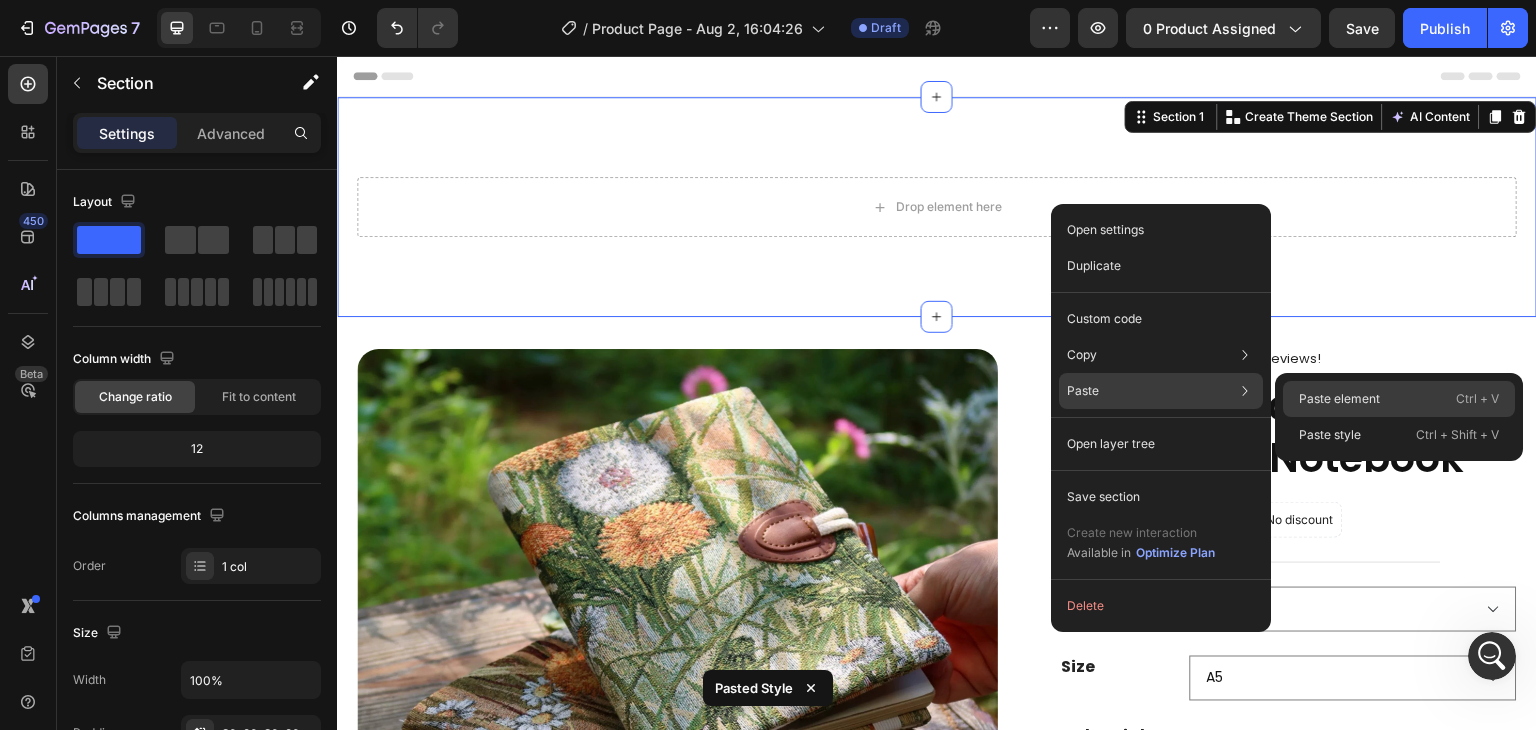 click on "Paste element" at bounding box center [1339, 399] 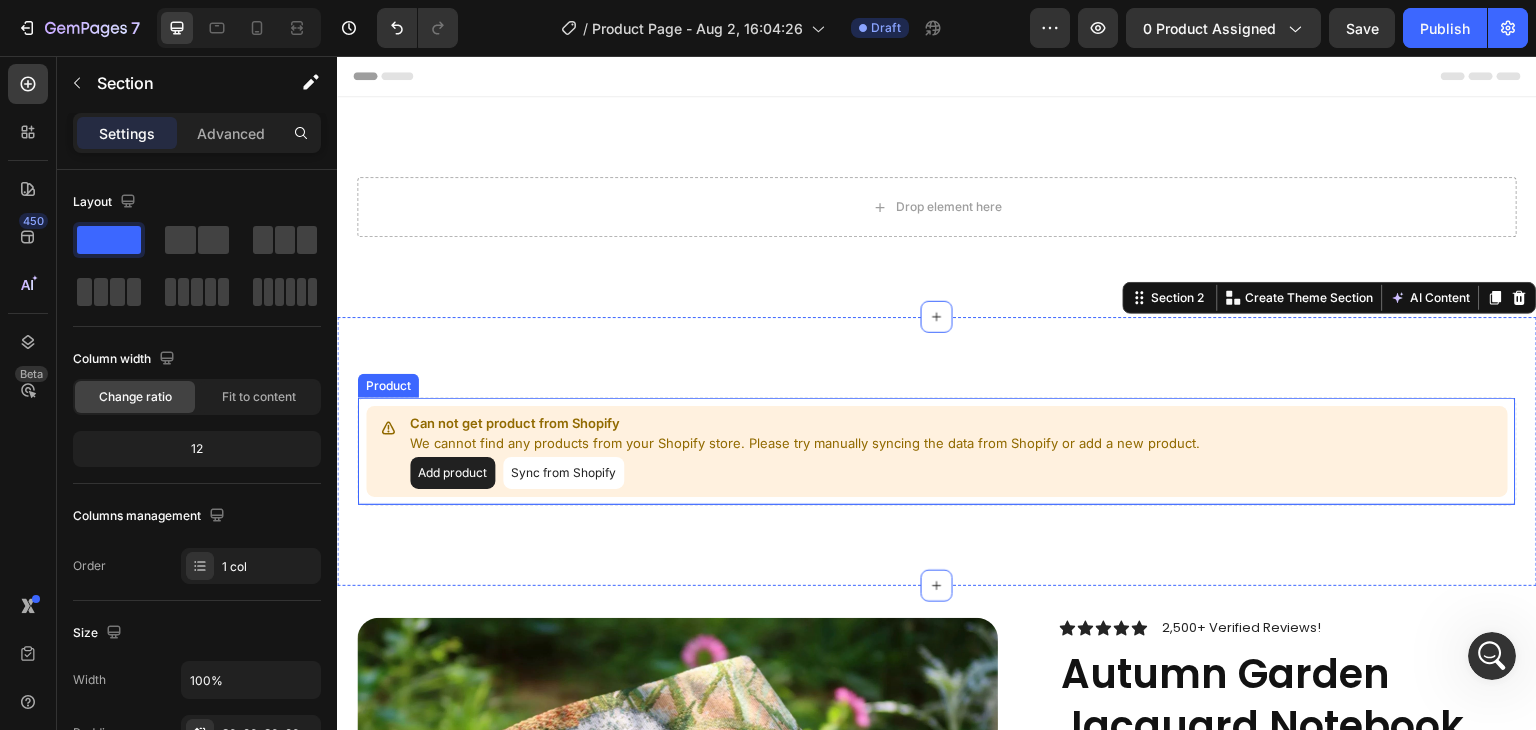 click on "Sync from Shopify" at bounding box center (563, 473) 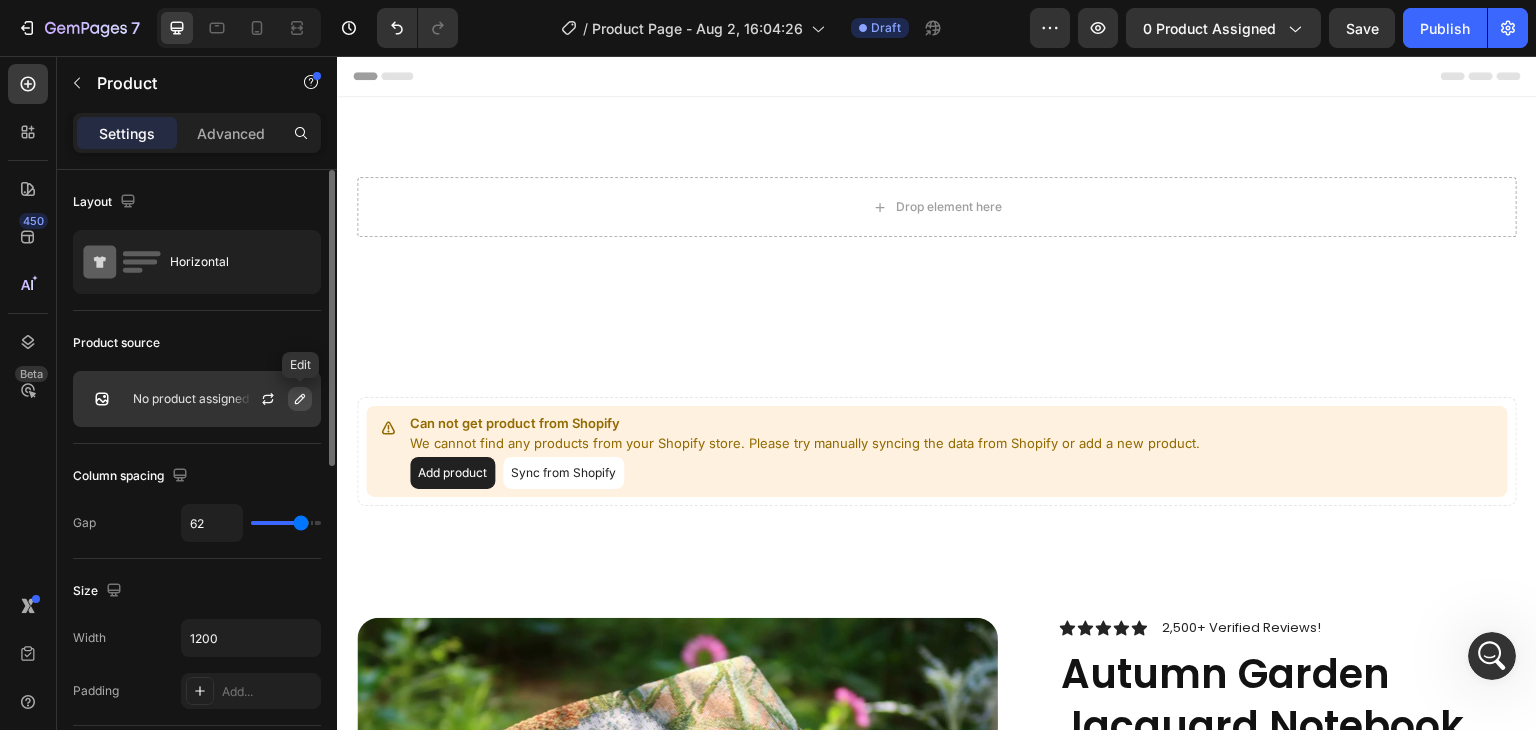 click 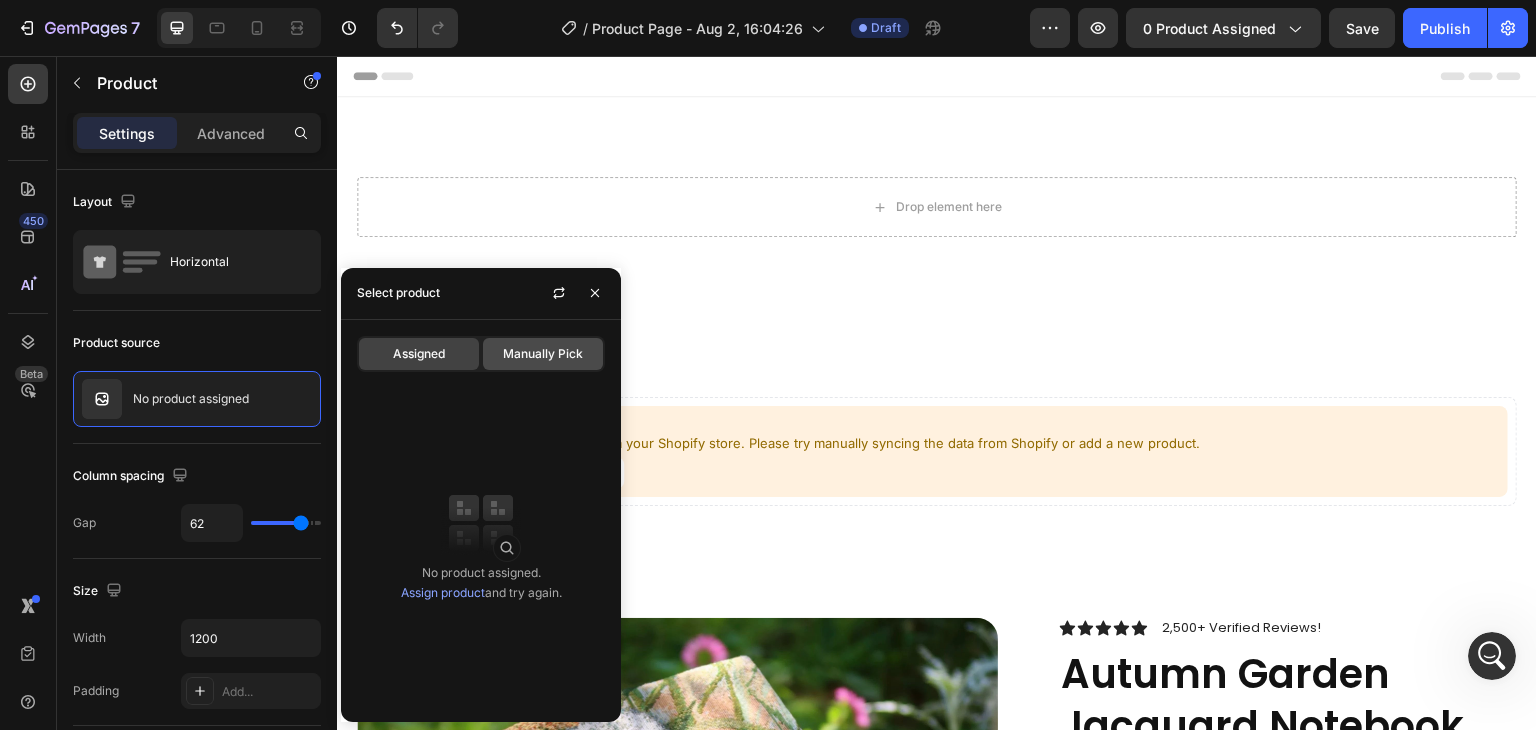 click on "Manually Pick" 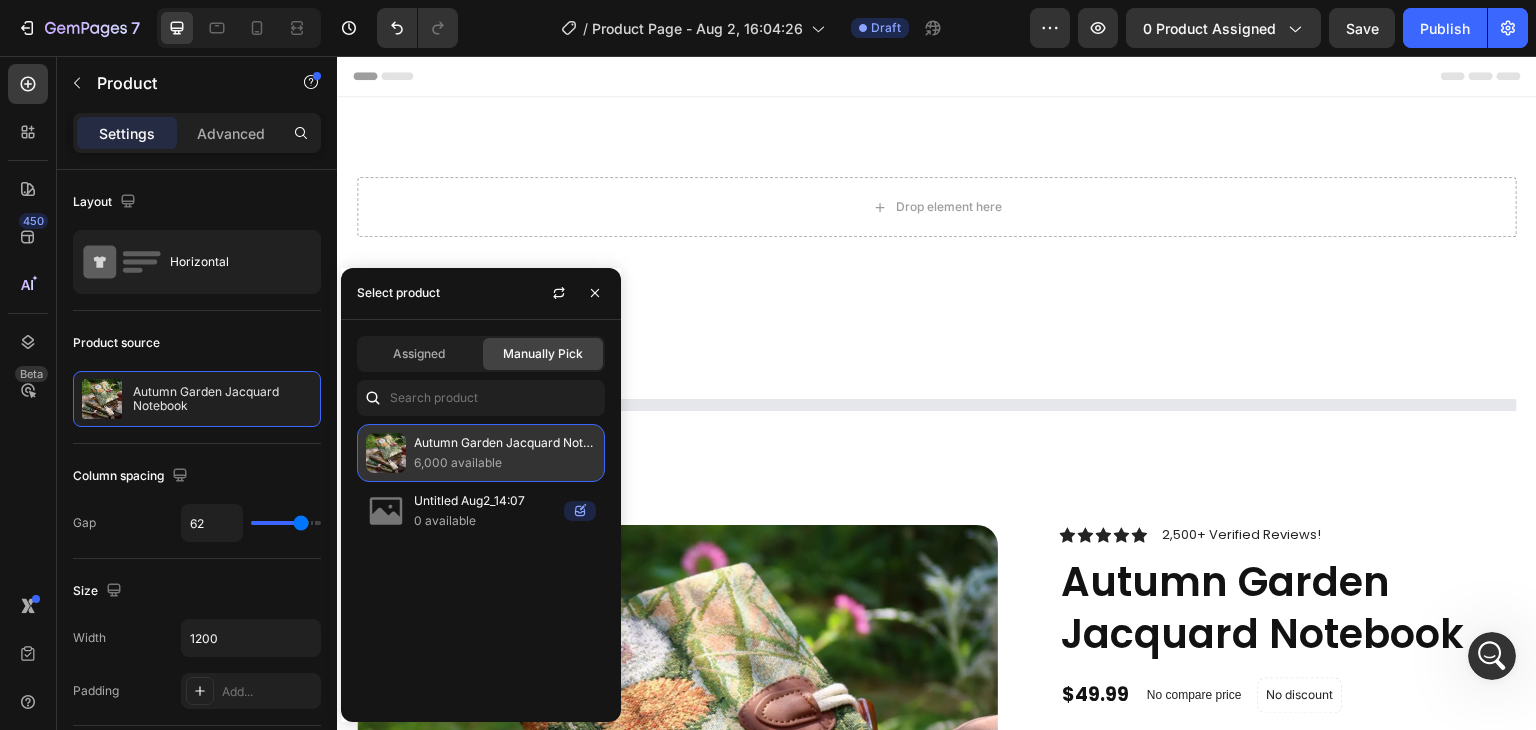radio on "true" 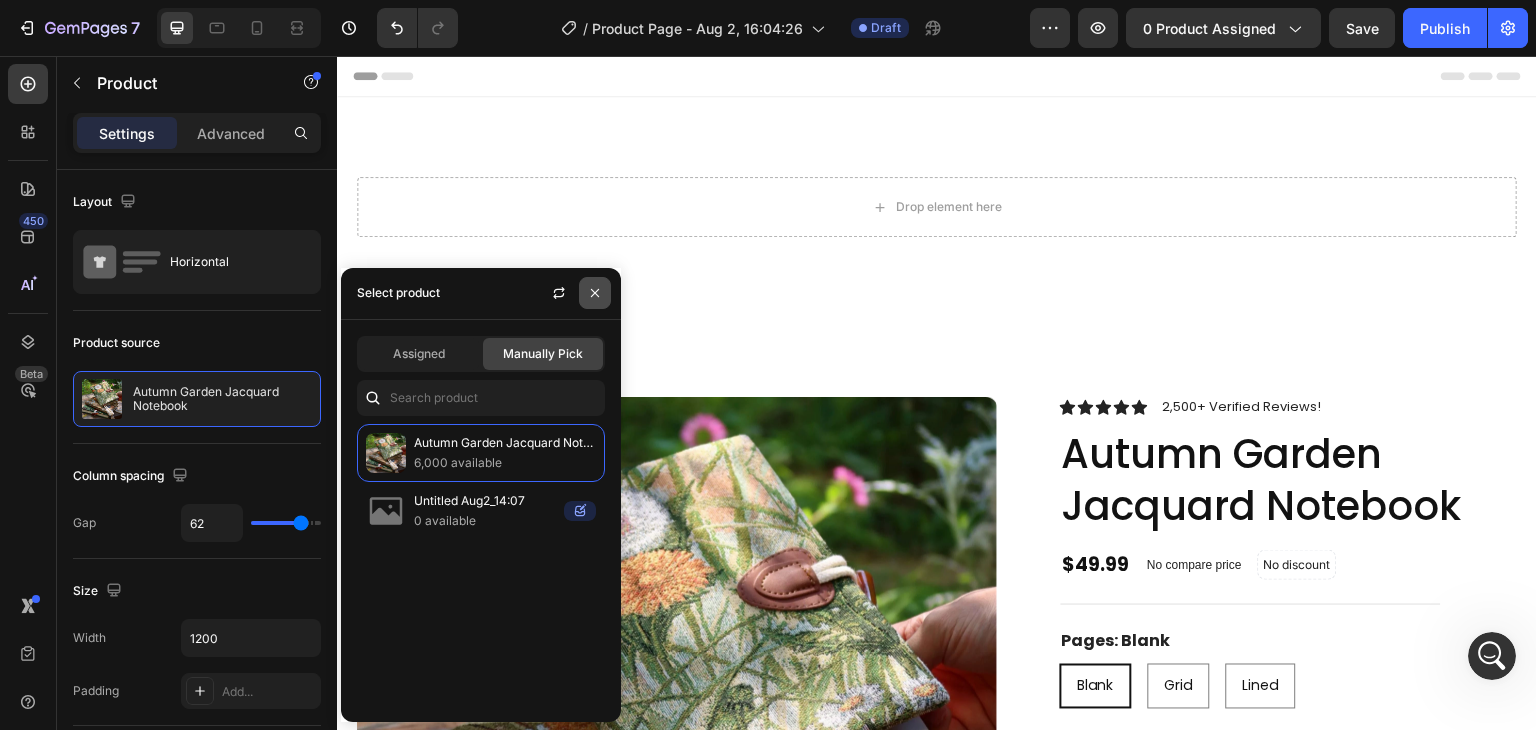 click 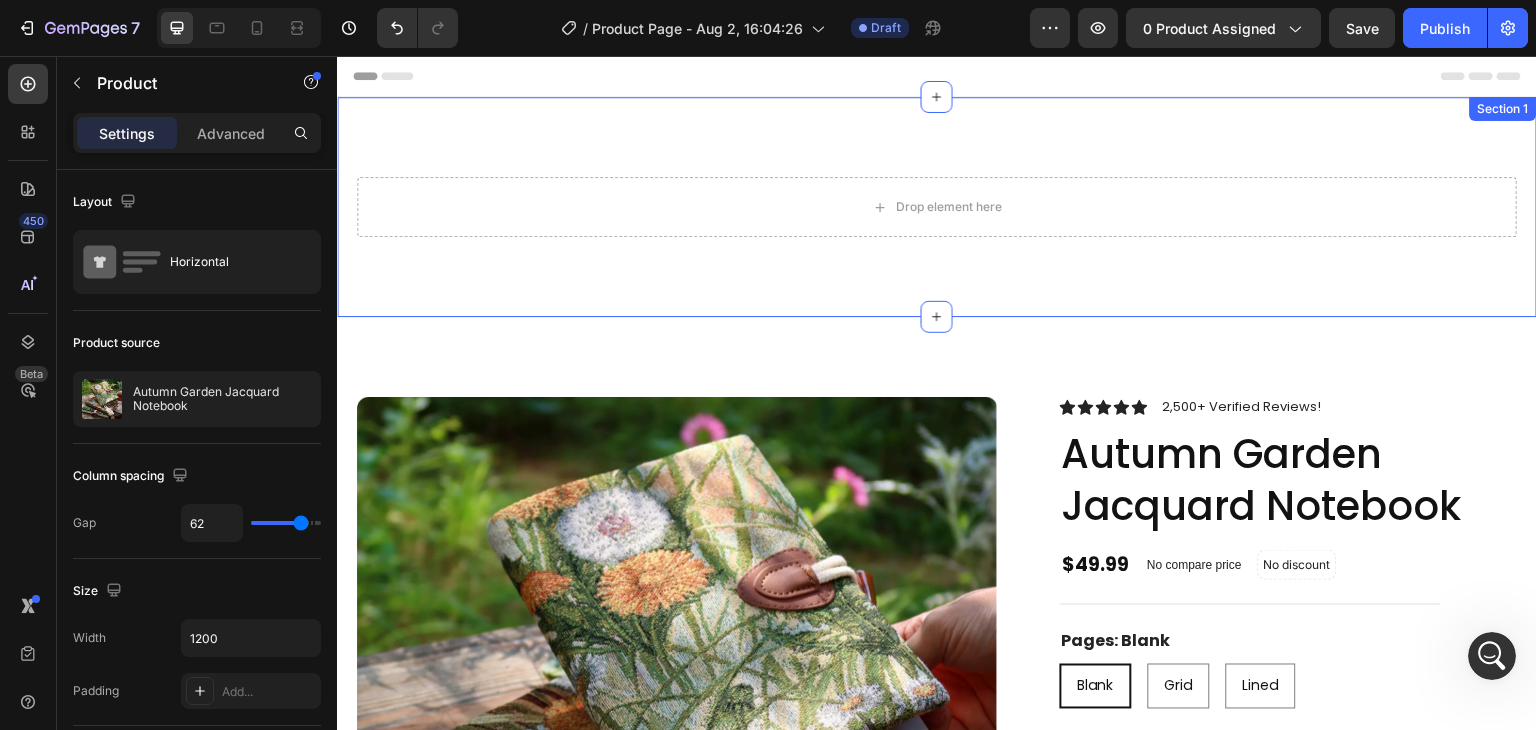 click on "Drop element here Section 1" at bounding box center (937, 207) 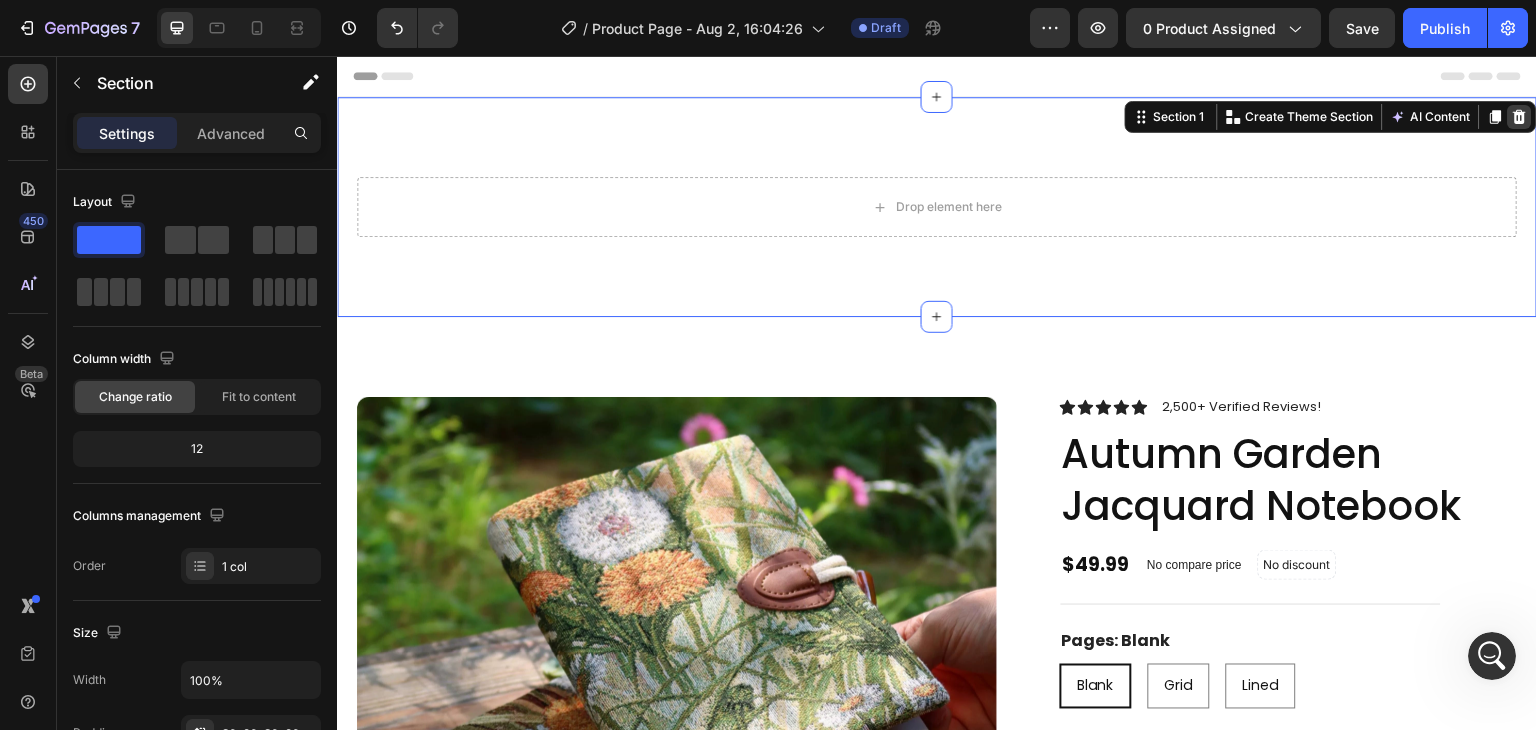 click 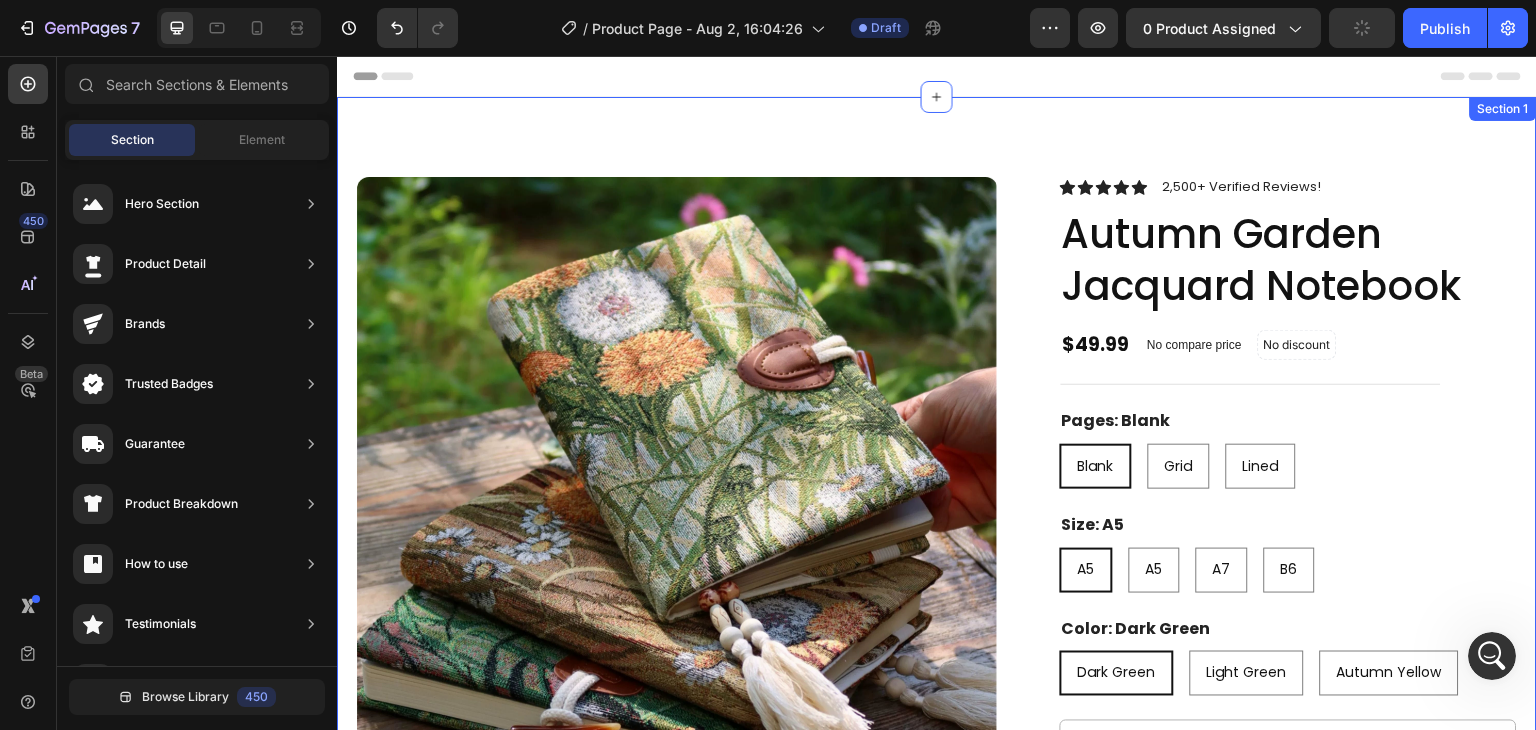 click on "Product Images
Icon
Icon
Icon
Icon
Icon Icon List 2,500+ Verified Reviews! Text Block Row Autumn Garden Jacquard Notebook Product Title $49.99 Product Price Product Price No compare price Product Price No discount   Not be displayed when published Discount Tag Row Pages: Blank Blank Blank Blank Grid Grid Grid Lined Lined Lined Size: A5 A5 A5 A5 A6 A6 A6 A7 A7 A7 B6 B6 B6 Color: Dark Green Dark Green Dark Green Dark Green Light Green Light Green Light Green Autumn Yellow Autumn Yellow Autumn Yellow Product Variants & Swatches
1
Product Quantity Add to cart Add to Cart Image Fast & Free Shipping Worldwide - For Orders Over $90 Text Block Image 100% Satisfaction Guarantee Text Block Image Personalize & Customize Your Setup Text Block Row
Product Specifications
Shipping Accordion Row Product Section 1" at bounding box center (937, 667) 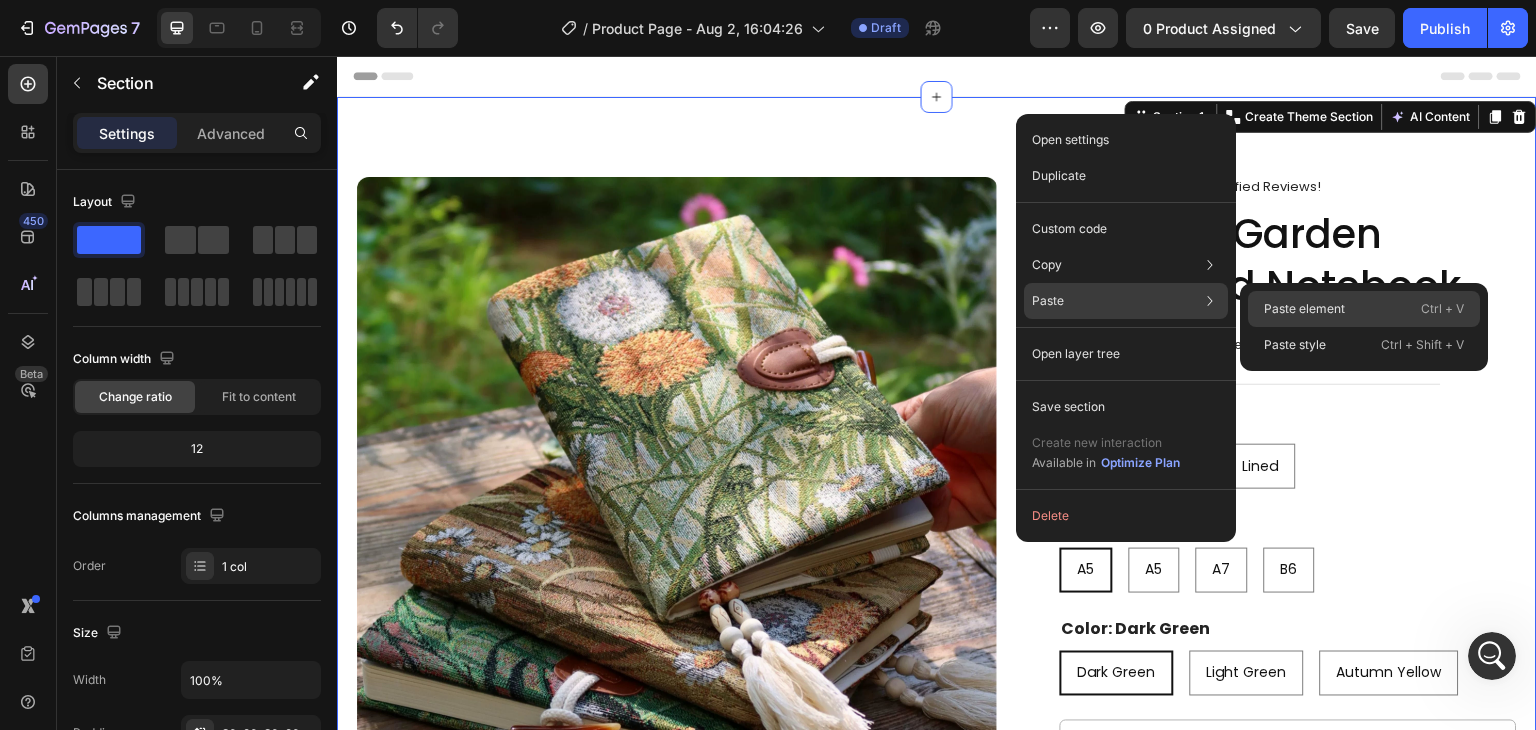 click on "Paste element" at bounding box center [1304, 309] 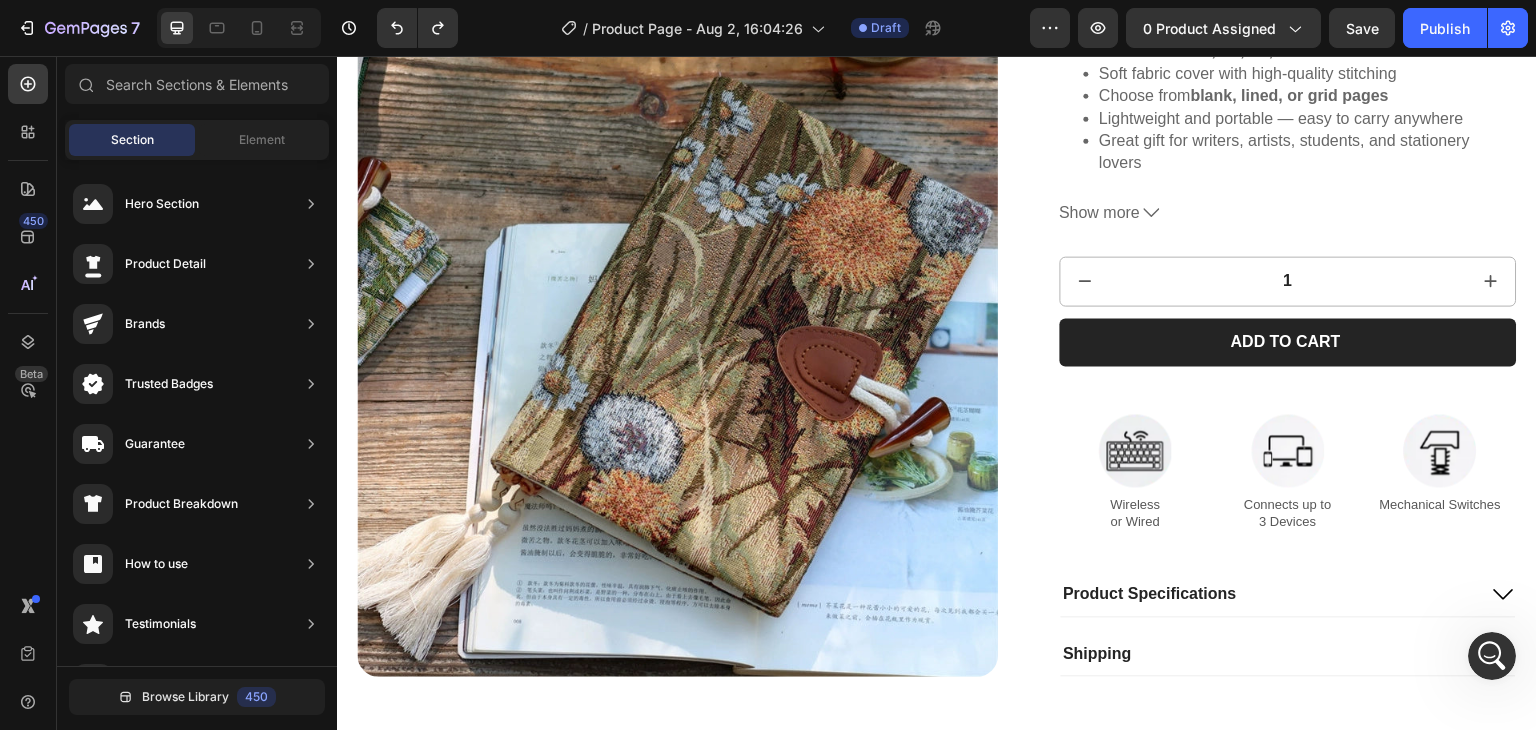 scroll, scrollTop: 8576, scrollLeft: 0, axis: vertical 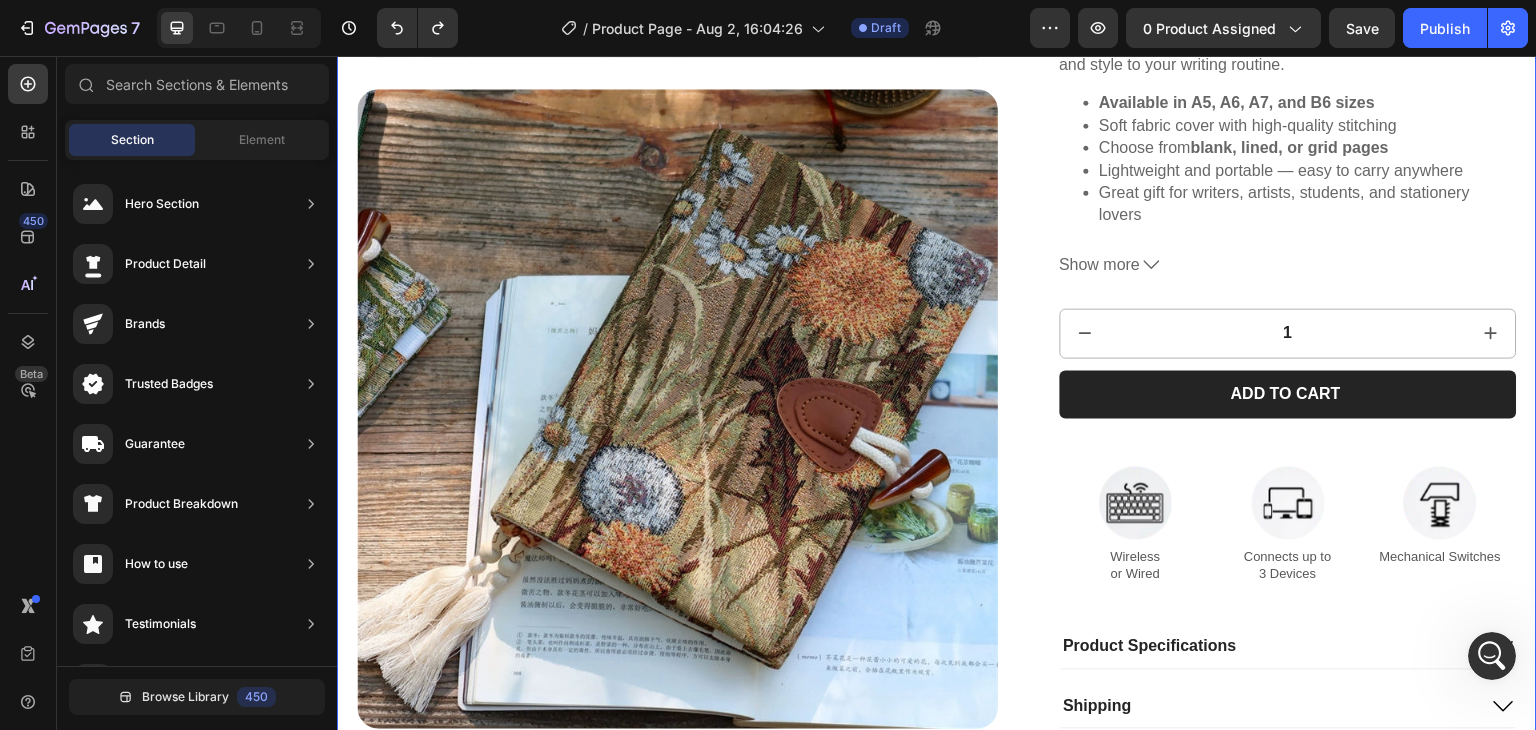 click on "Product Images
Icon
Icon
Icon
Icon
Icon Icon List 2,500+ Verified Reviews! Text Block Row Autumn Garden Jacquard Notebook Product Title $49.99 Product Price Product Price No compare price Product Price No discount   Not be displayed when published Product Badge Row Pages   Blank Grid Lined Size   A5 A6 A7 B6 Color: Dark Green Dark Green Dark Green Light Green Light Green Autumn Yellow Autumn Yellow Product Variants & Swatches Aurelia Journals are made with carefully selected fabric covers — designed for everyday use and made to stand out. Each notebook is softcover, flexible, and crafted to bring both function and style to your writing routine.
Available in A5, A6, A7, and B6 sizes
Soft fabric cover with high-quality stitching
Choose from  blank, lined, or grid pages
Lightweight and portable — easy to carry anywhere
Great gift for writers, artists, students, and stationery lovers
1" at bounding box center (937, -3266) 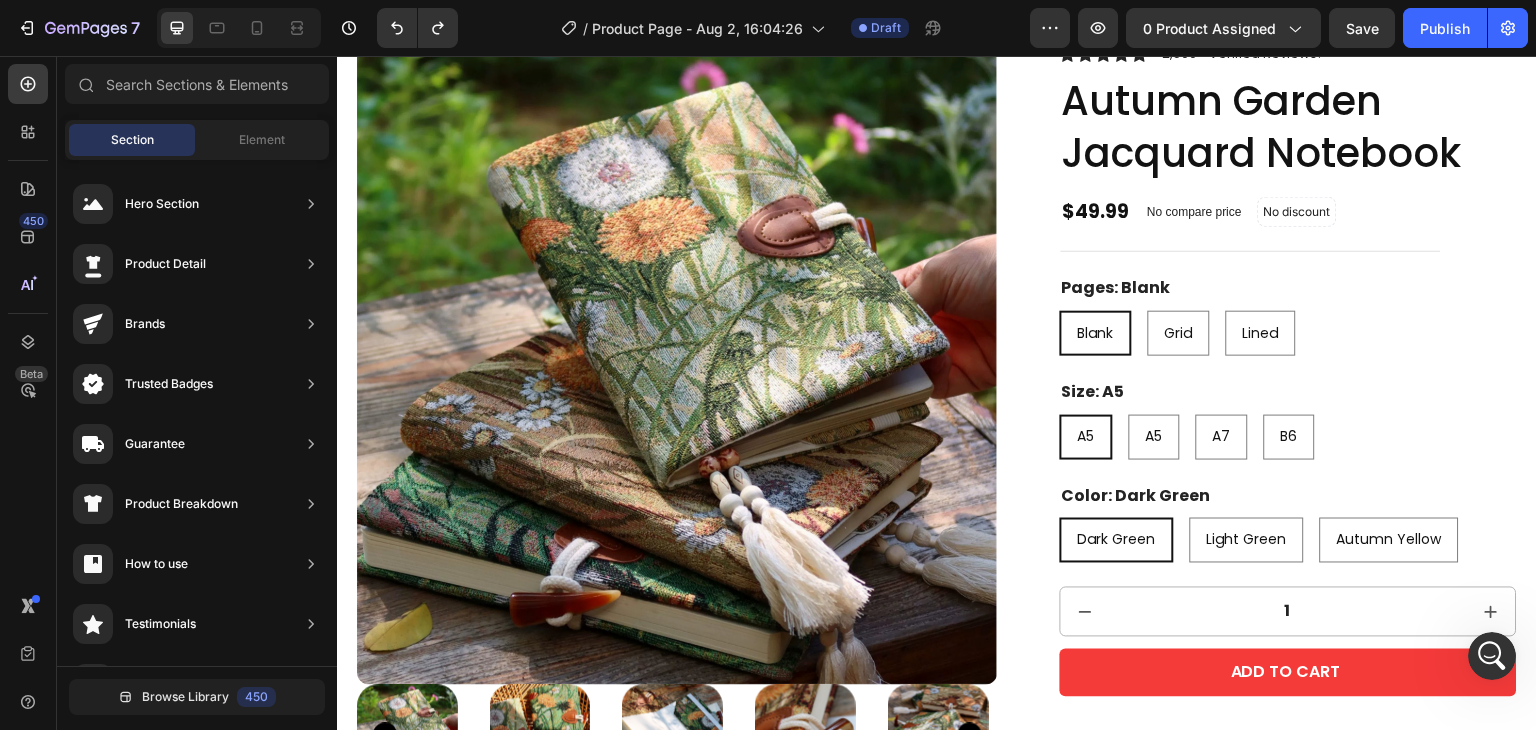 scroll, scrollTop: 0, scrollLeft: 0, axis: both 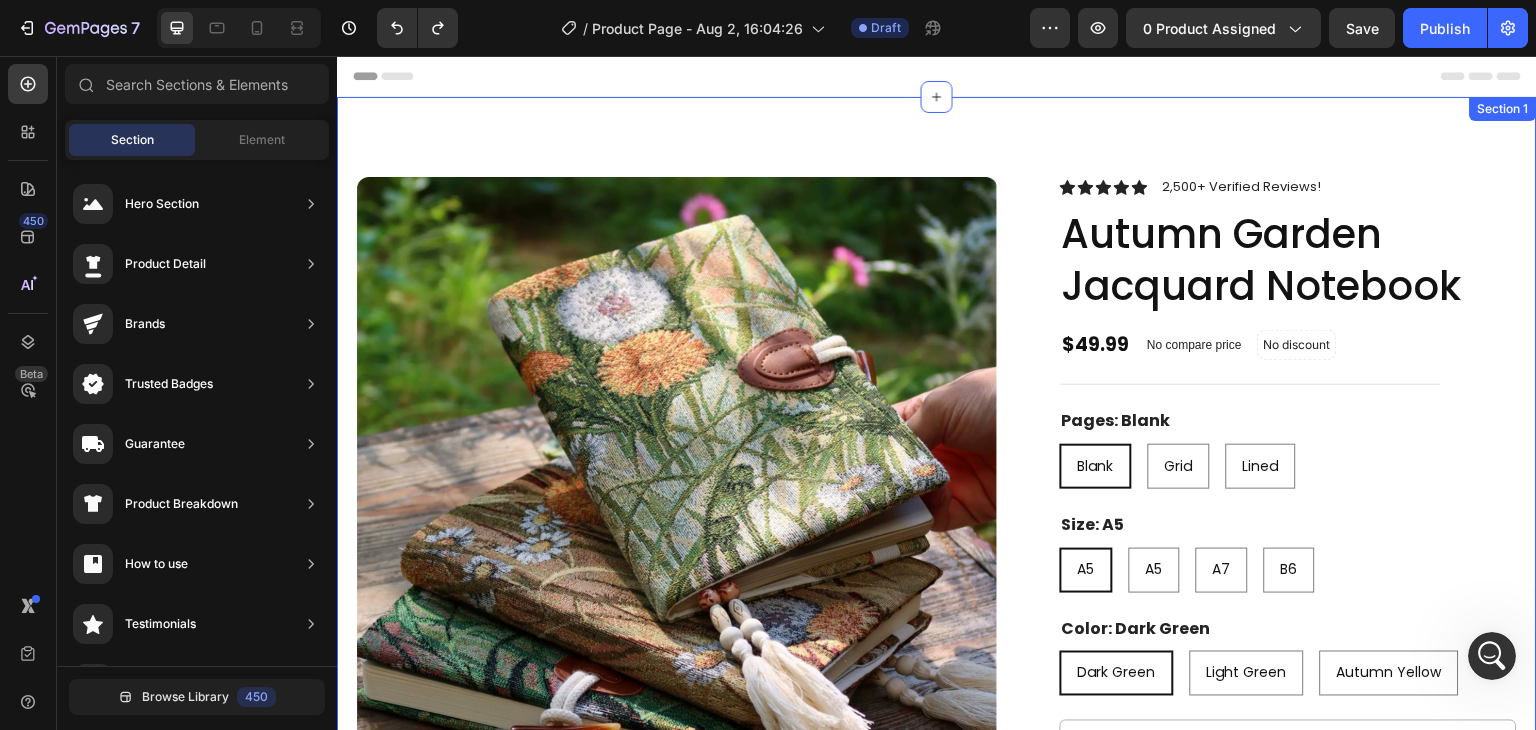 click on "Product Images
Icon
Icon
Icon
Icon
Icon Icon List 2,500+ Verified Reviews! Text Block Row Autumn Garden Jacquard Notebook Product Title $49.99 Product Price Product Price No compare price Product Price No discount   Not be displayed when published Discount Tag Row Pages: Blank Blank Blank Blank Grid Grid Grid Lined Lined Lined Size: A5 A5 A5 A5 A6 A6 A6 A7 A7 A7 B6 B6 B6 Color: Dark Green Dark Green Dark Green Dark Green Light Green Light Green Light Green Autumn Yellow Autumn Yellow Autumn Yellow Product Variants & Swatches
1
Product Quantity Add to cart Add to Cart Image Fast & Free Shipping Worldwide - For Orders Over $90 Text Block Image 100% Satisfaction Guarantee Text Block Image Personalize & Customize Your Setup Text Block Row
Product Specifications
Shipping Accordion Row Product Section 1" at bounding box center [937, 667] 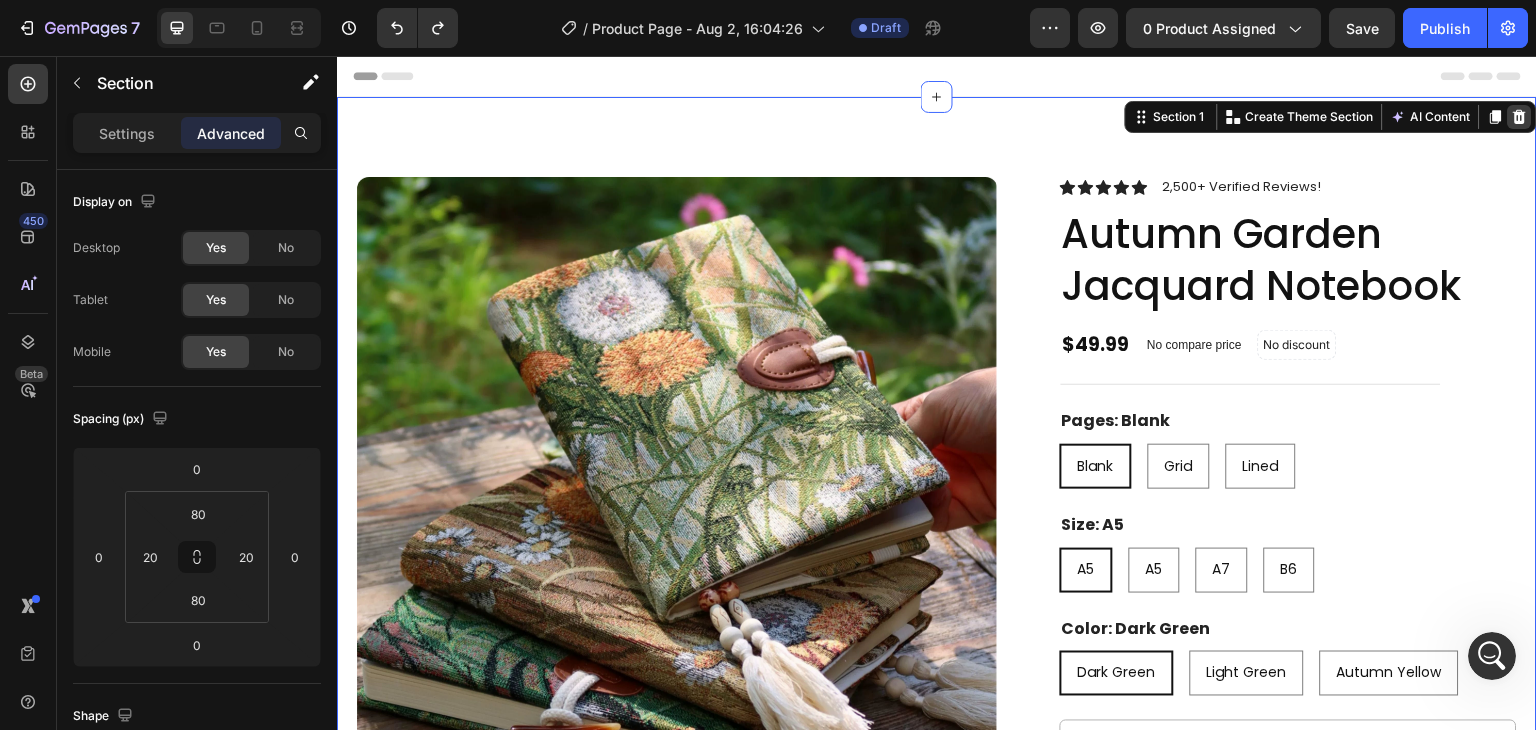 click at bounding box center (1520, 117) 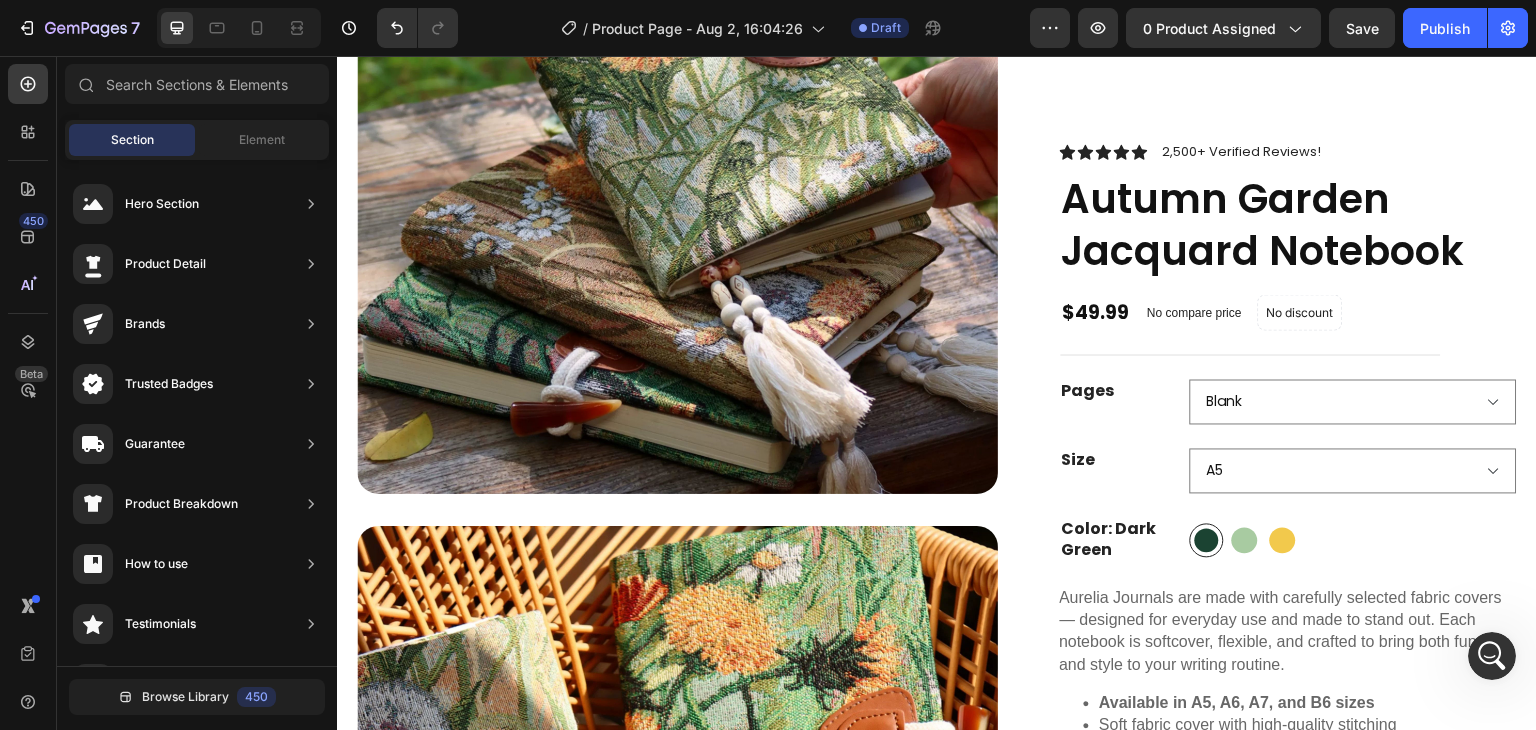 scroll, scrollTop: 0, scrollLeft: 0, axis: both 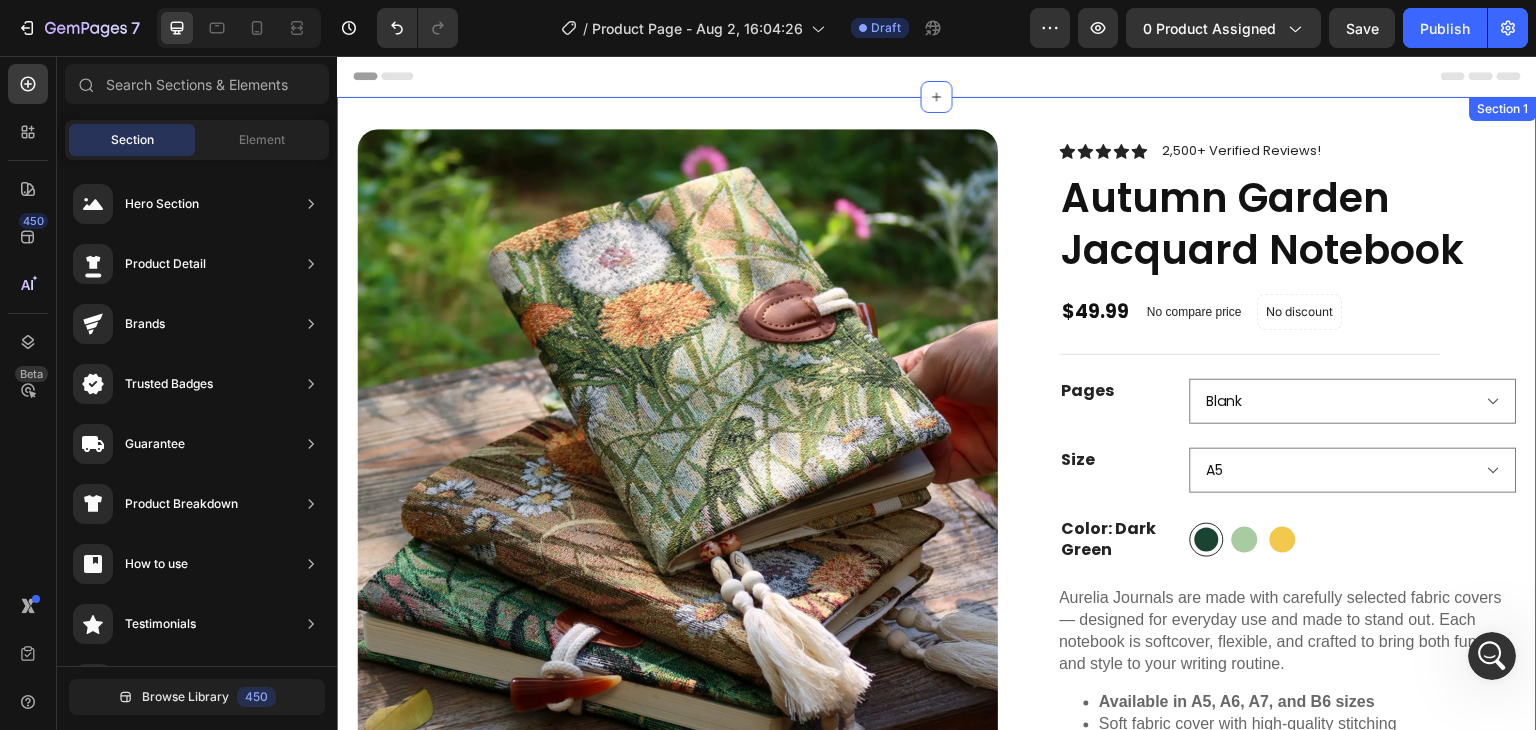 click on "Product Images
Icon
Icon
Icon
Icon
Icon Icon List 2,500+ Verified Reviews! Text Block Row Autumn Garden Jacquard Notebook Product Title $49.99 Product Price Product Price No compare price Product Price No discount   Not be displayed when published Product Badge Row Pages   Blank Grid Lined Size   A5 A6 A7 B6 Color: Dark Green Dark Green Dark Green Light Green Light Green Autumn Yellow Autumn Yellow Product Variants & Swatches Aurelia Journals are made with carefully selected fabric covers — designed for everyday use and made to stand out. Each notebook is softcover, flexible, and crafted to bring both function and style to your writing routine.
Available in A5, A6, A7, and B6 sizes
Soft fabric cover with high-quality stitching
Choose from  blank, lined, or grid pages
Lightweight and portable — easy to carry anywhere
Great gift for writers, artists, students, and stationery lovers
1" at bounding box center [937, 4172] 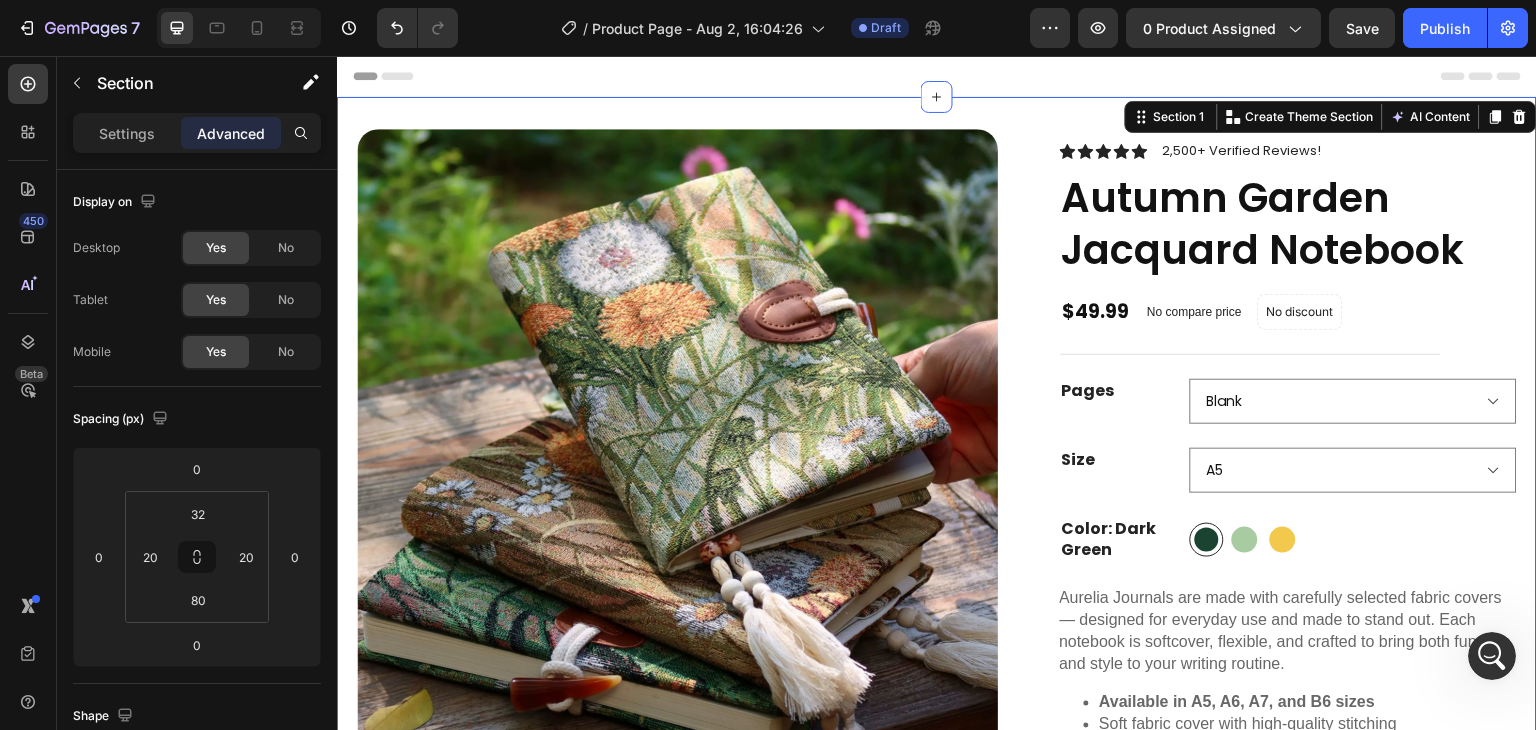 click on "Section 1   You can create reusable sections Create Theme Section AI Content Write with GemAI What would you like to describe here? Tone and Voice Persuasive Product Autumn Garden Jacquard Notebook Show more Generate" at bounding box center [1331, 117] 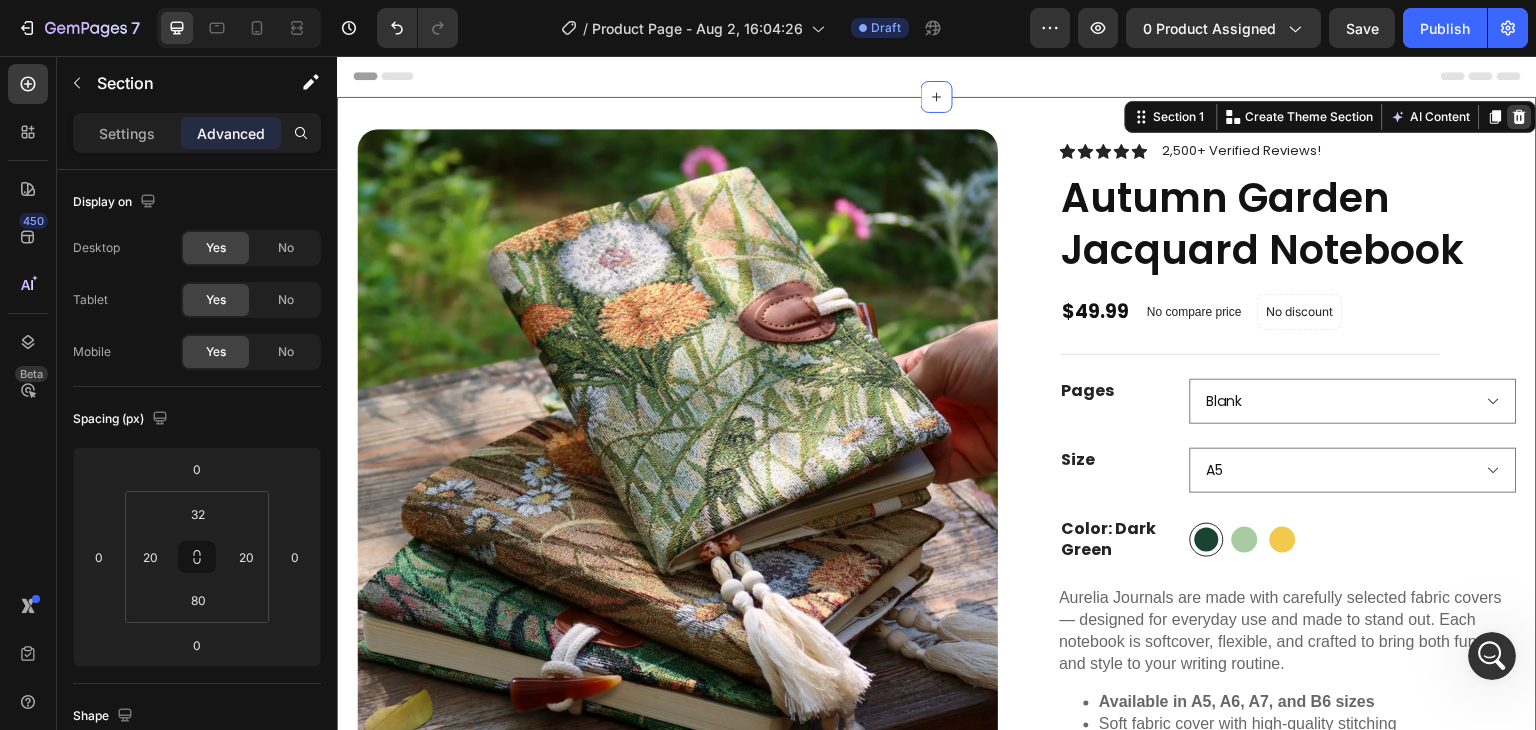 click 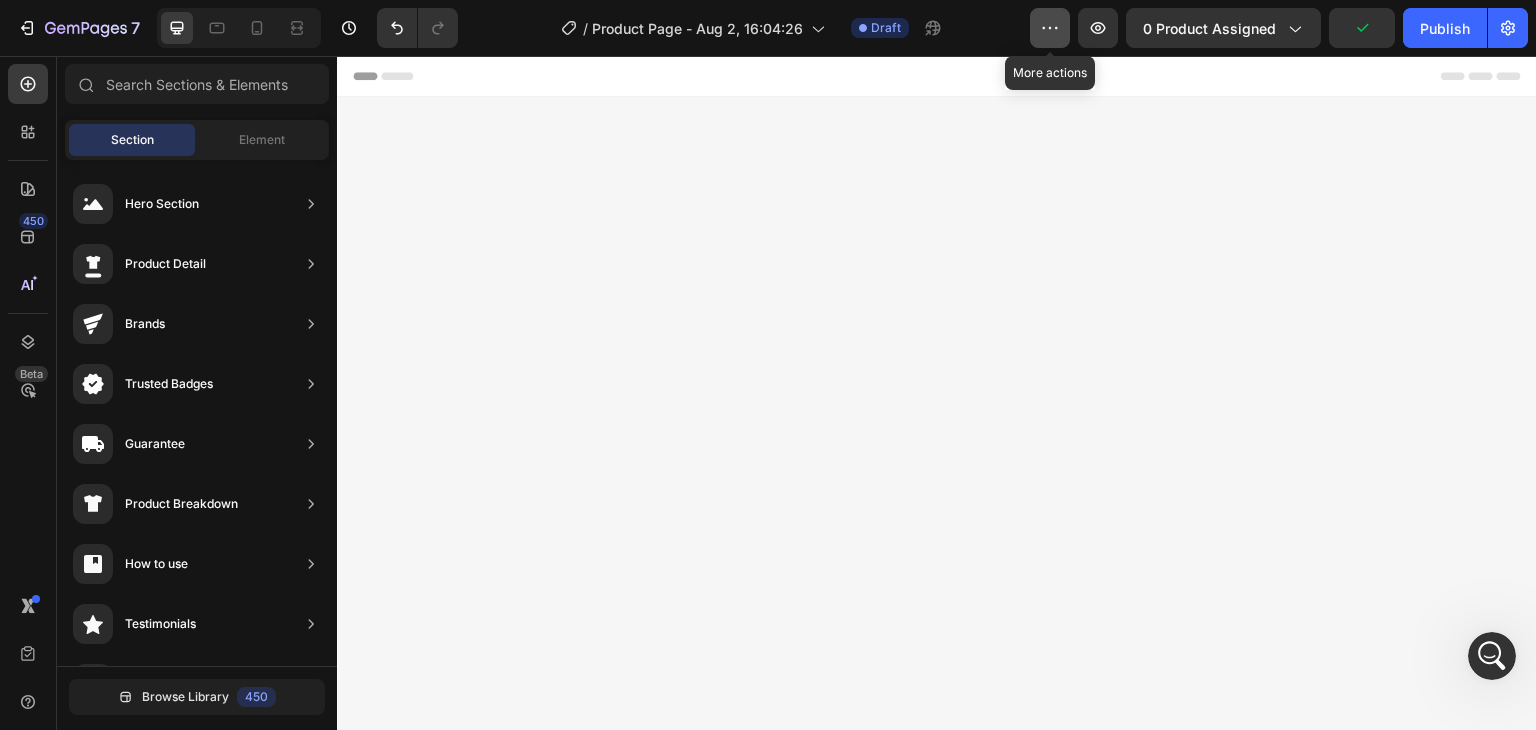 click 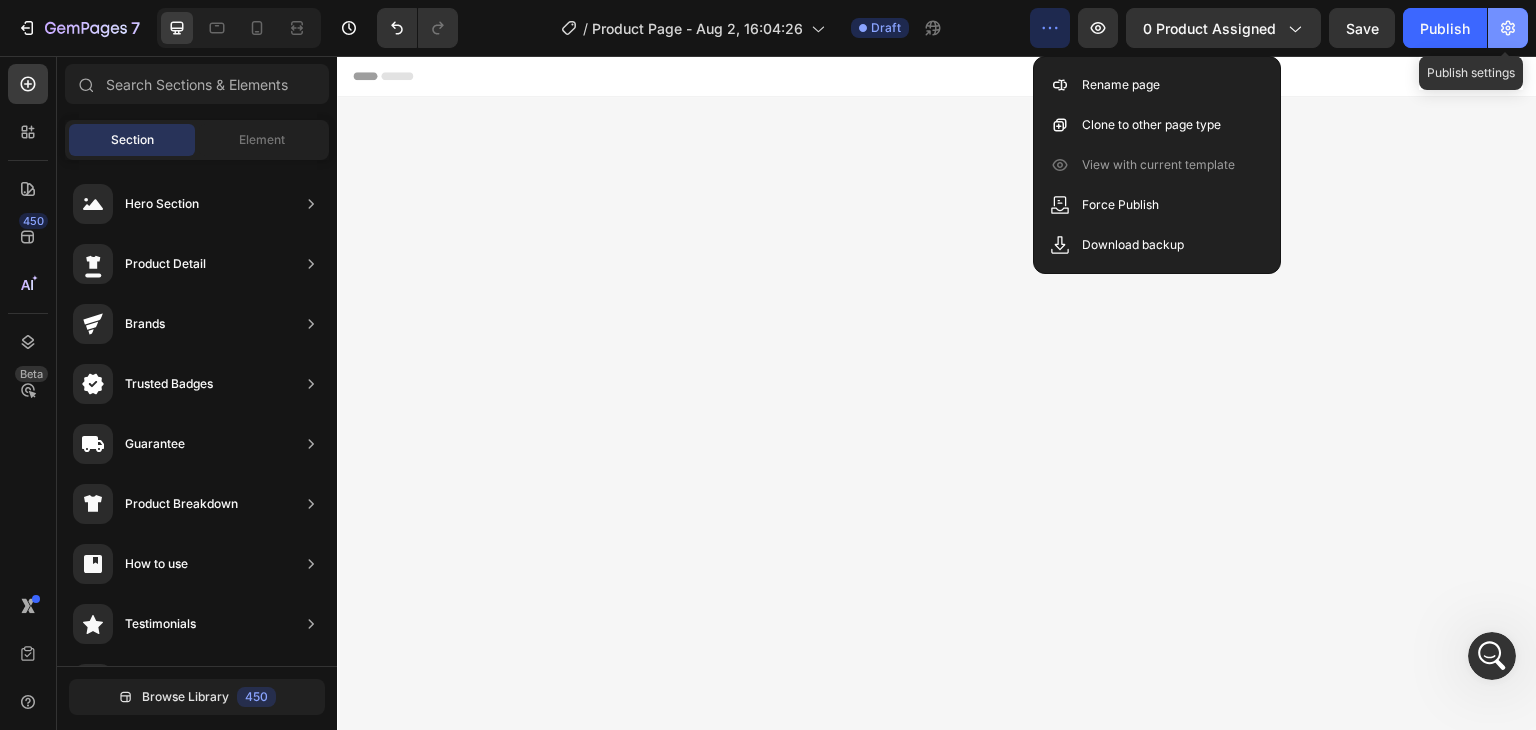 click 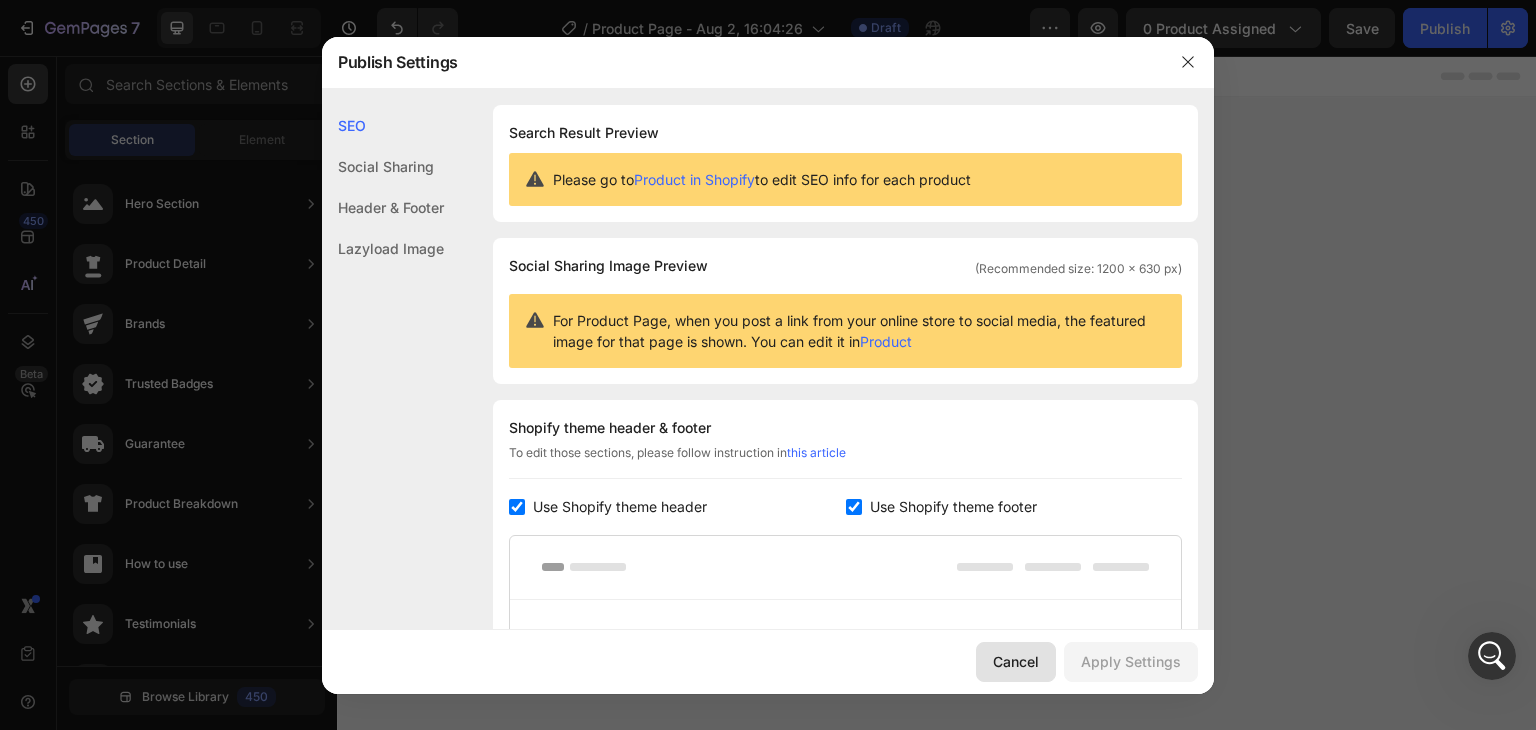 click on "Cancel" at bounding box center (1016, 661) 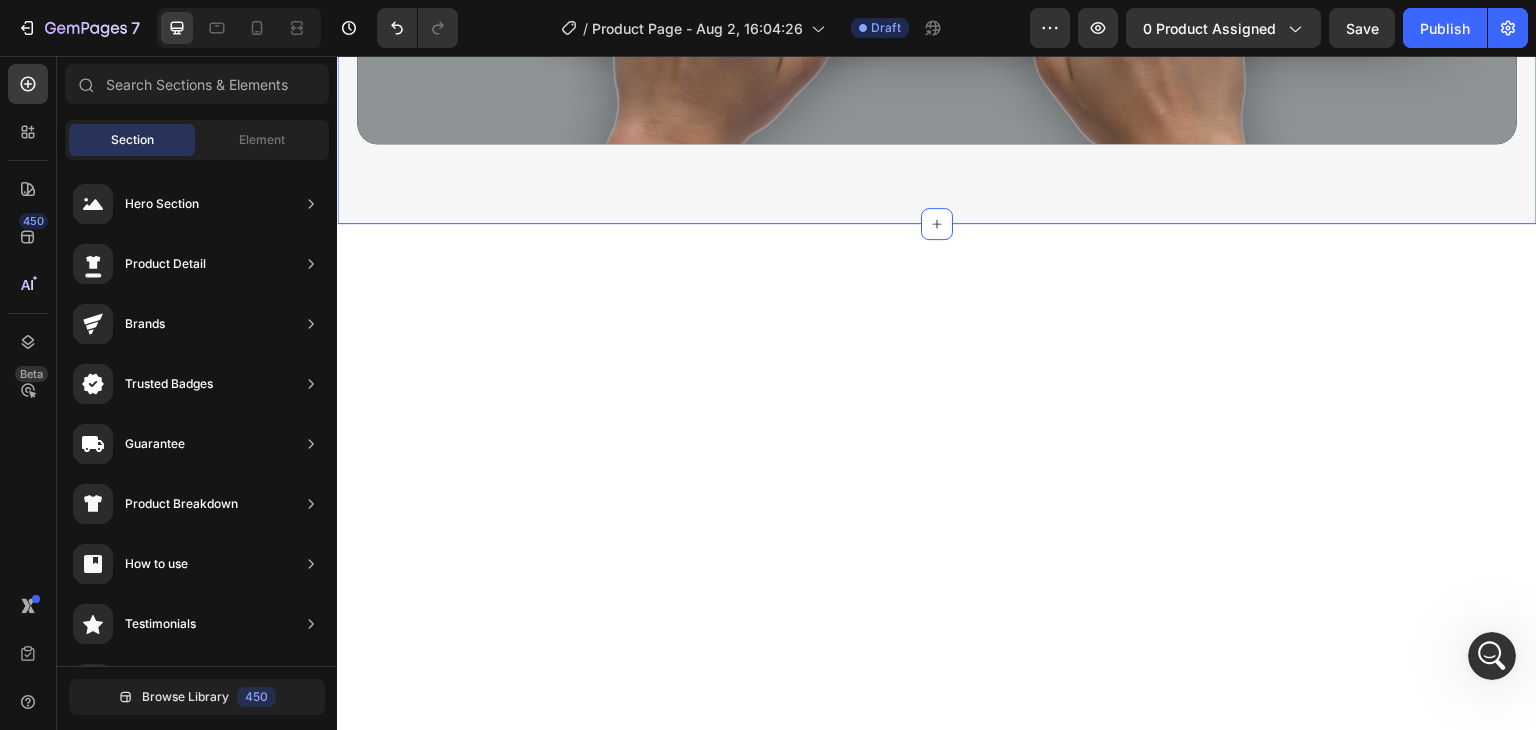 scroll, scrollTop: 0, scrollLeft: 0, axis: both 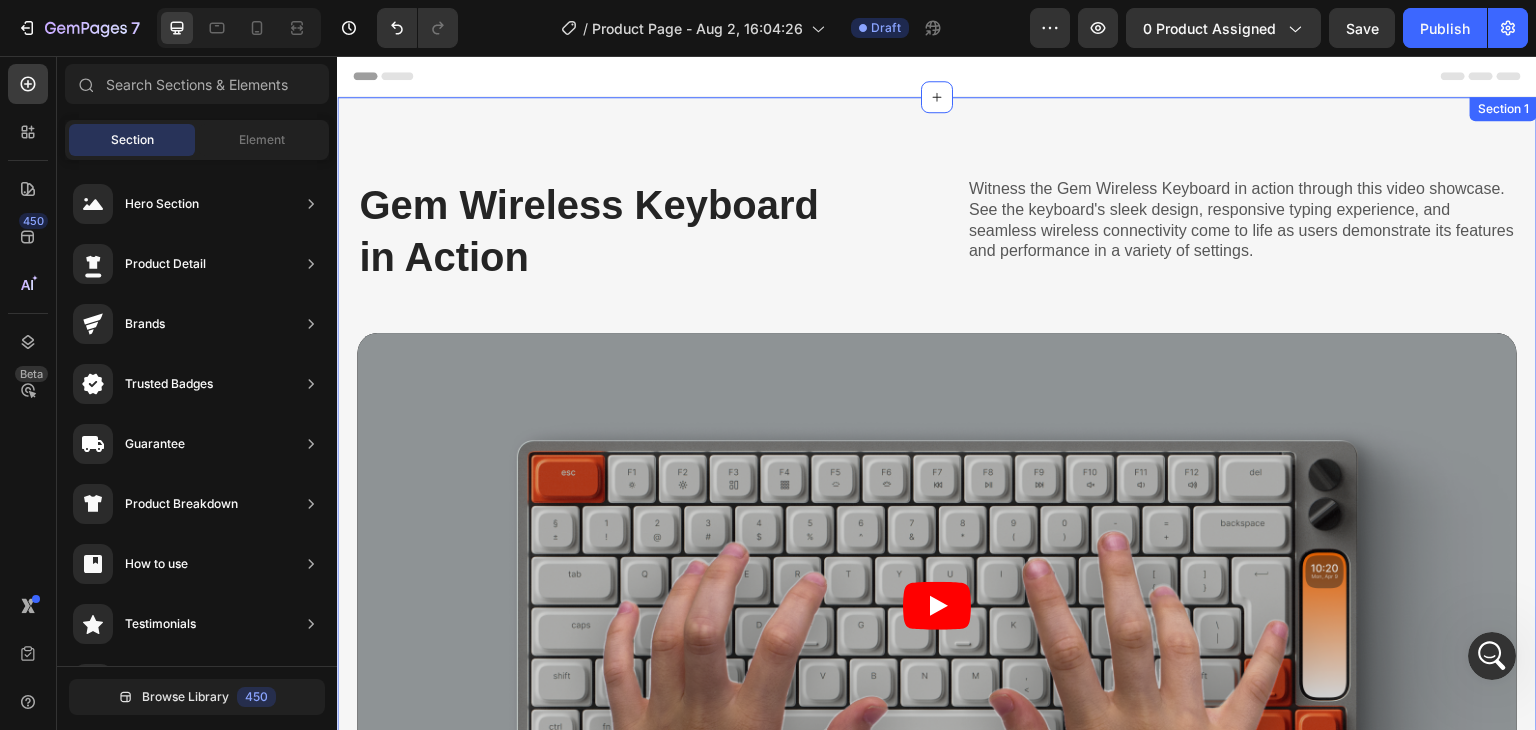 click on "Gem Wireless Keyboard in Action Heading Witness the Gem Wireless Keyboard in action through this video showcase. See the keyboard's sleek design, responsive typing experience, and seamless wireless connectivity come to life as users demonstrate its features and performance in a variety of settings. Text Block Row Video Row Section 1" at bounding box center [937, 528] 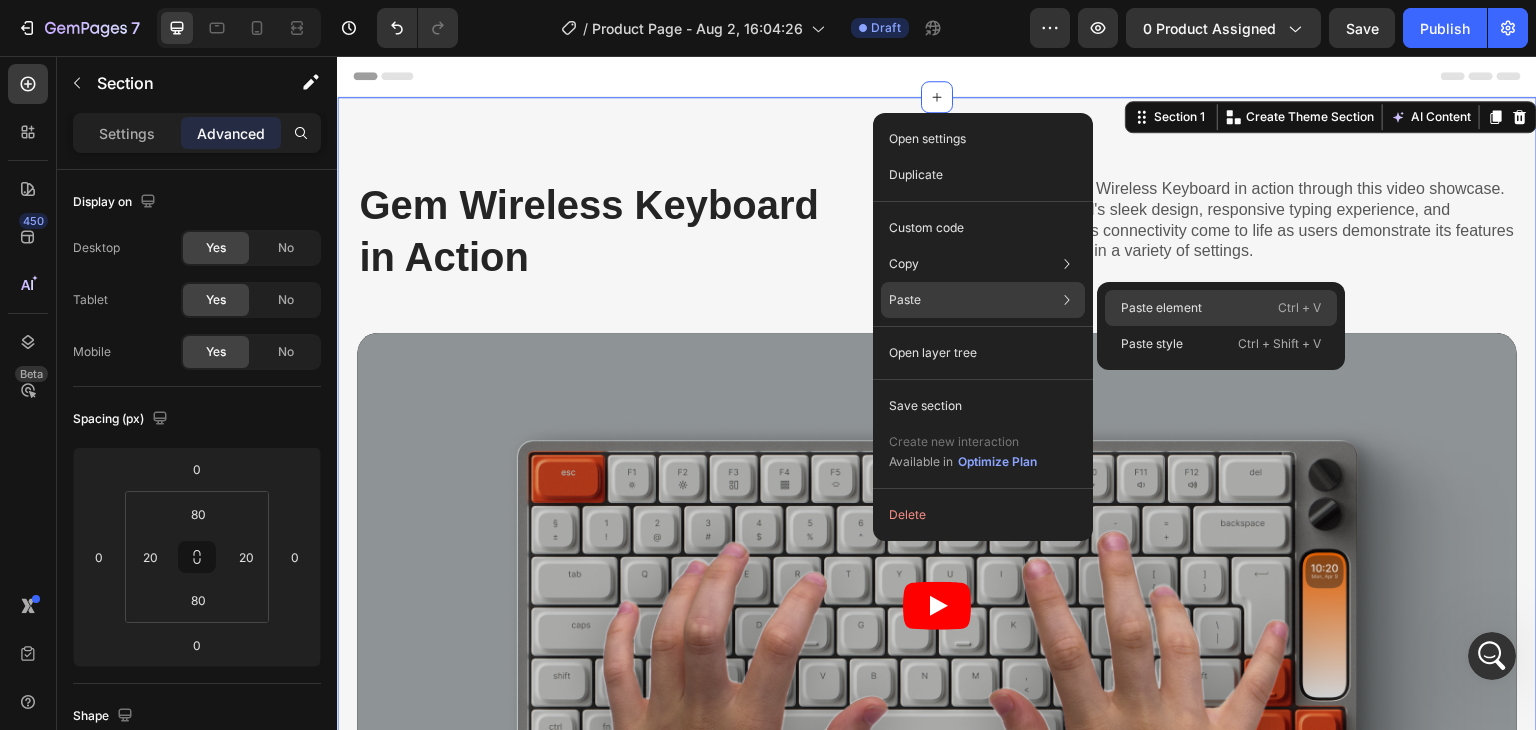 click on "Paste element" at bounding box center (1161, 308) 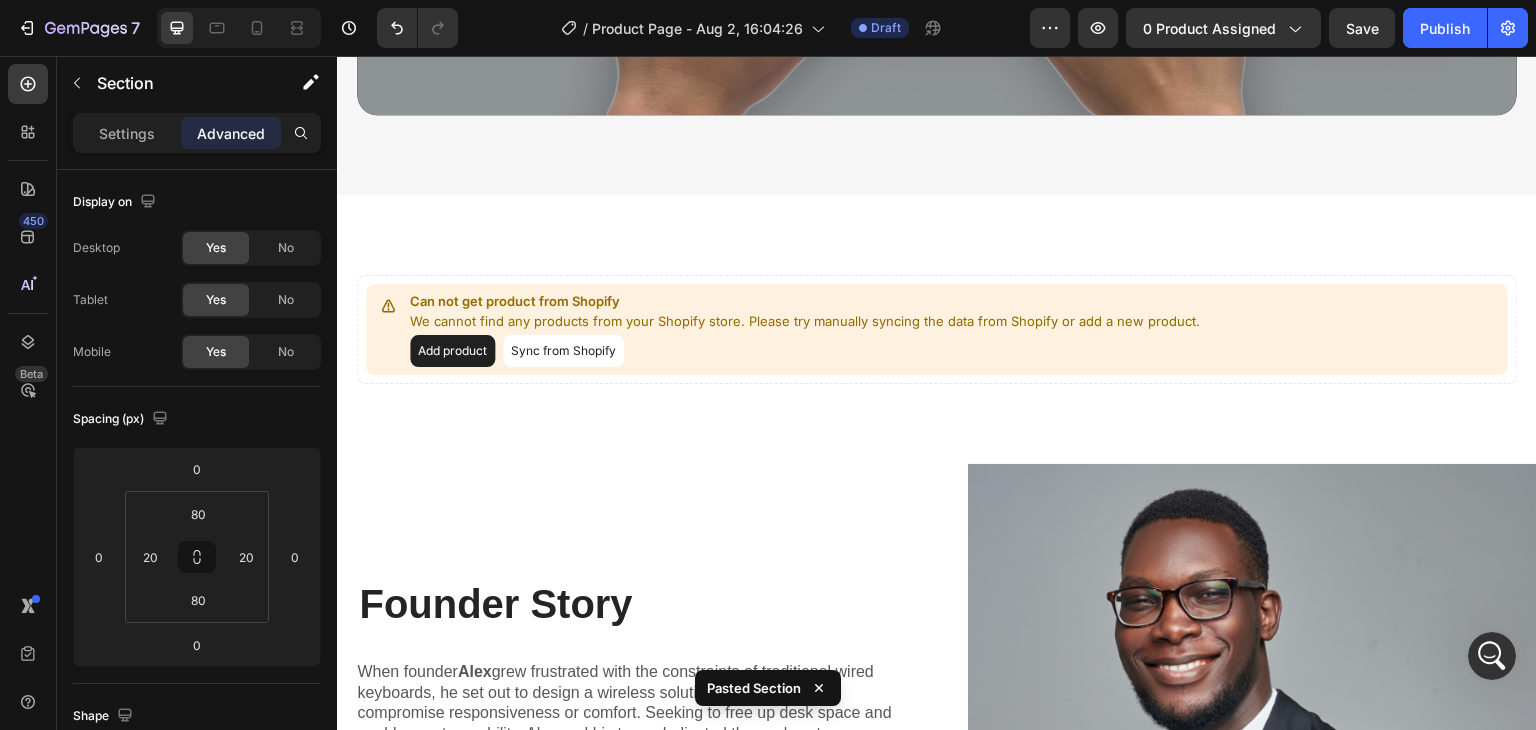 scroll, scrollTop: 825, scrollLeft: 0, axis: vertical 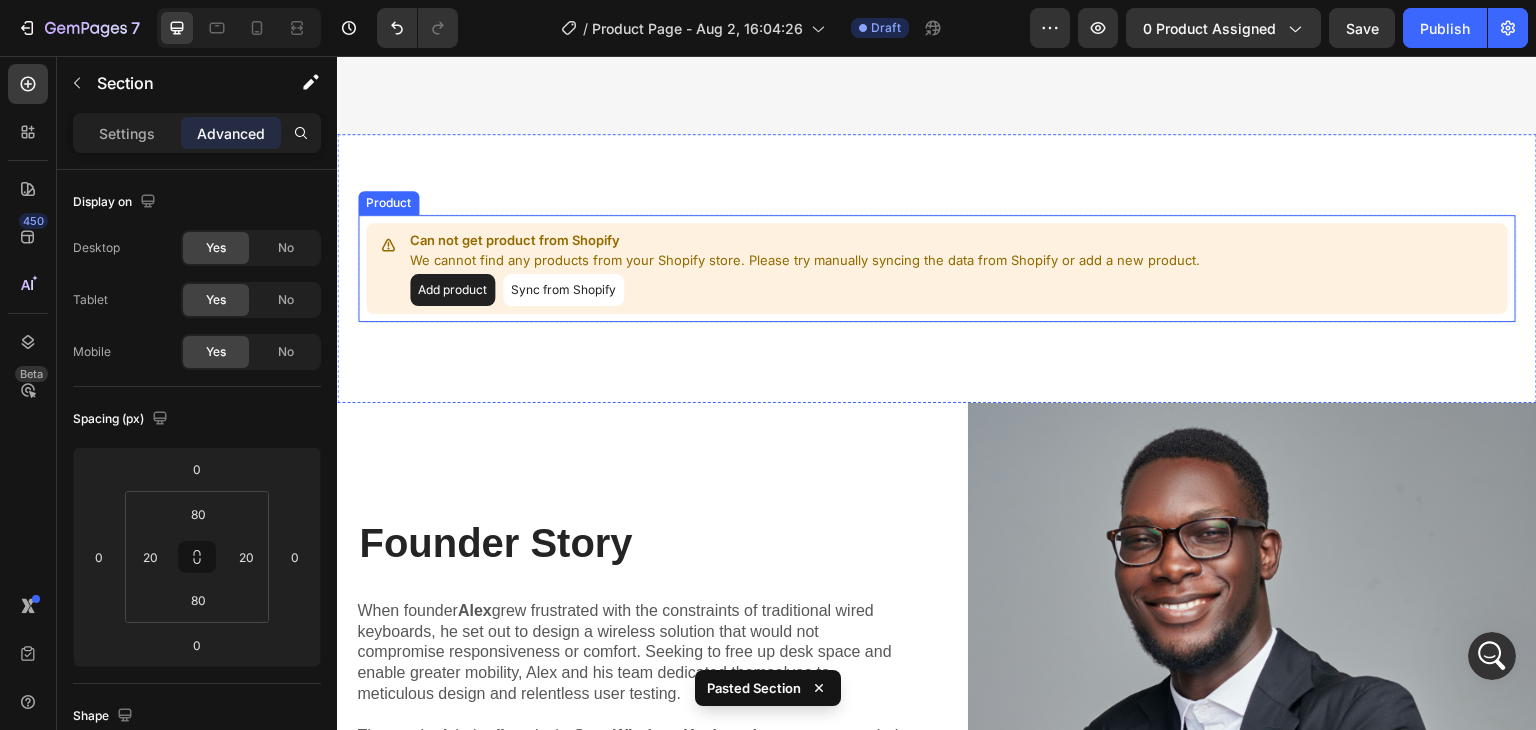click on "Add product" at bounding box center (452, 290) 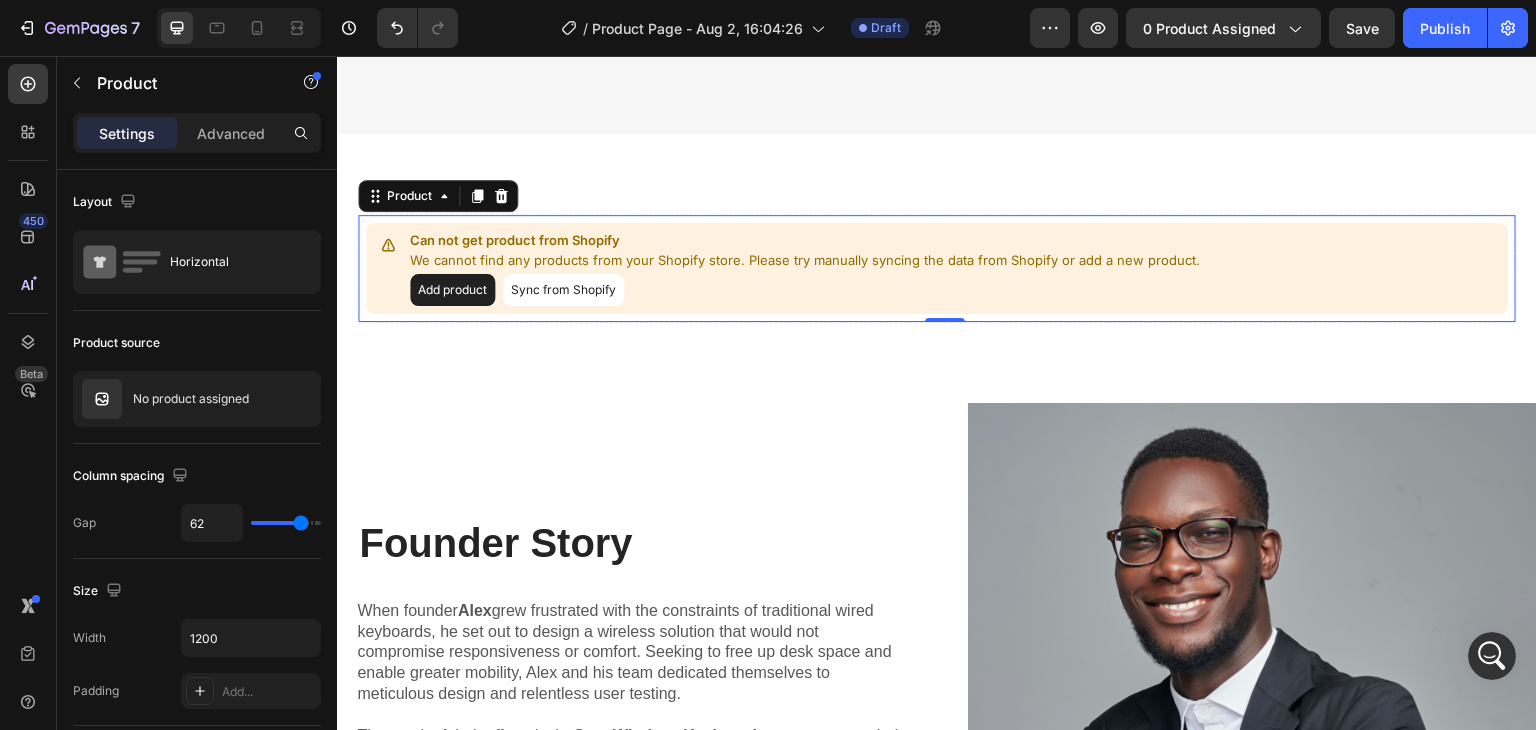 click on "Sync from Shopify" at bounding box center [563, 290] 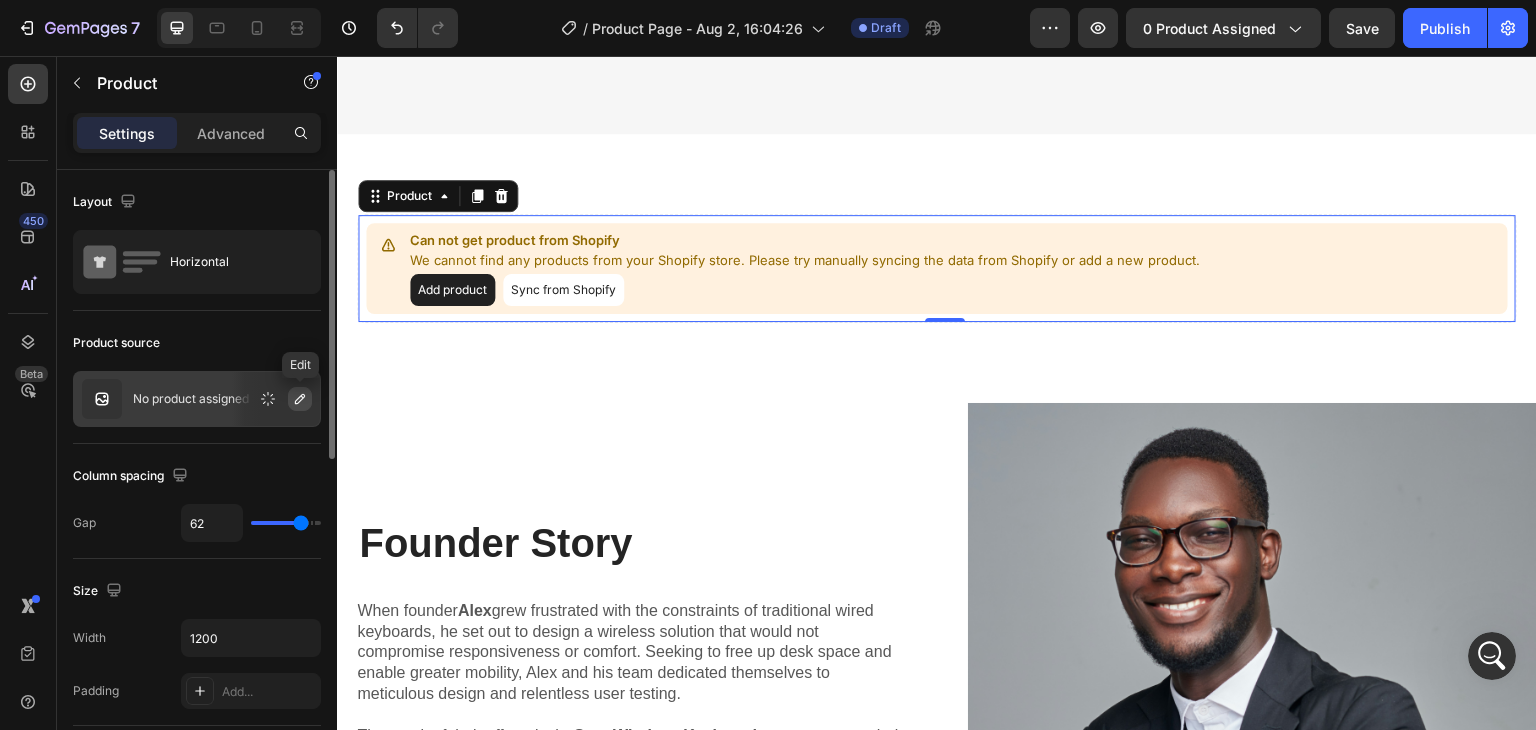 click 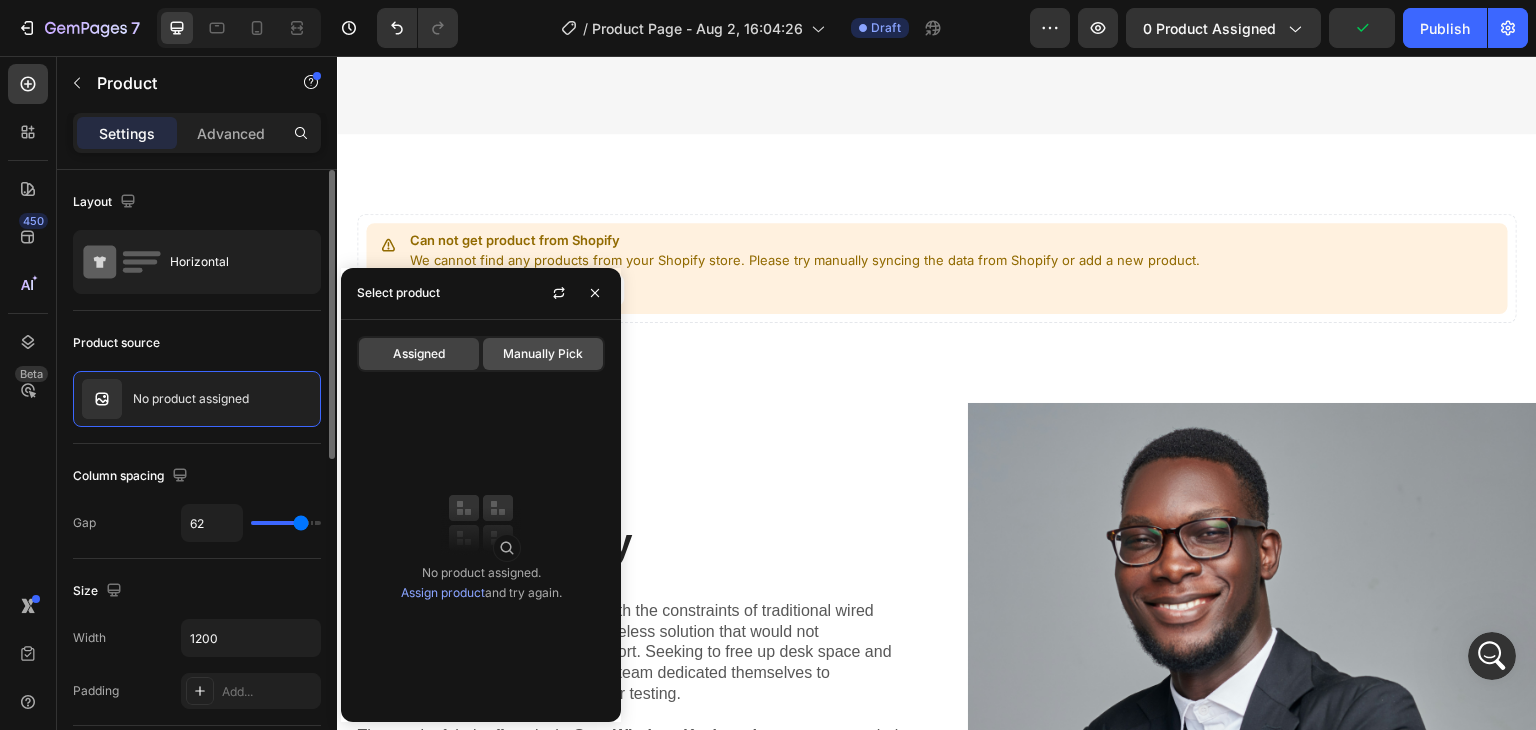 click on "Manually Pick" 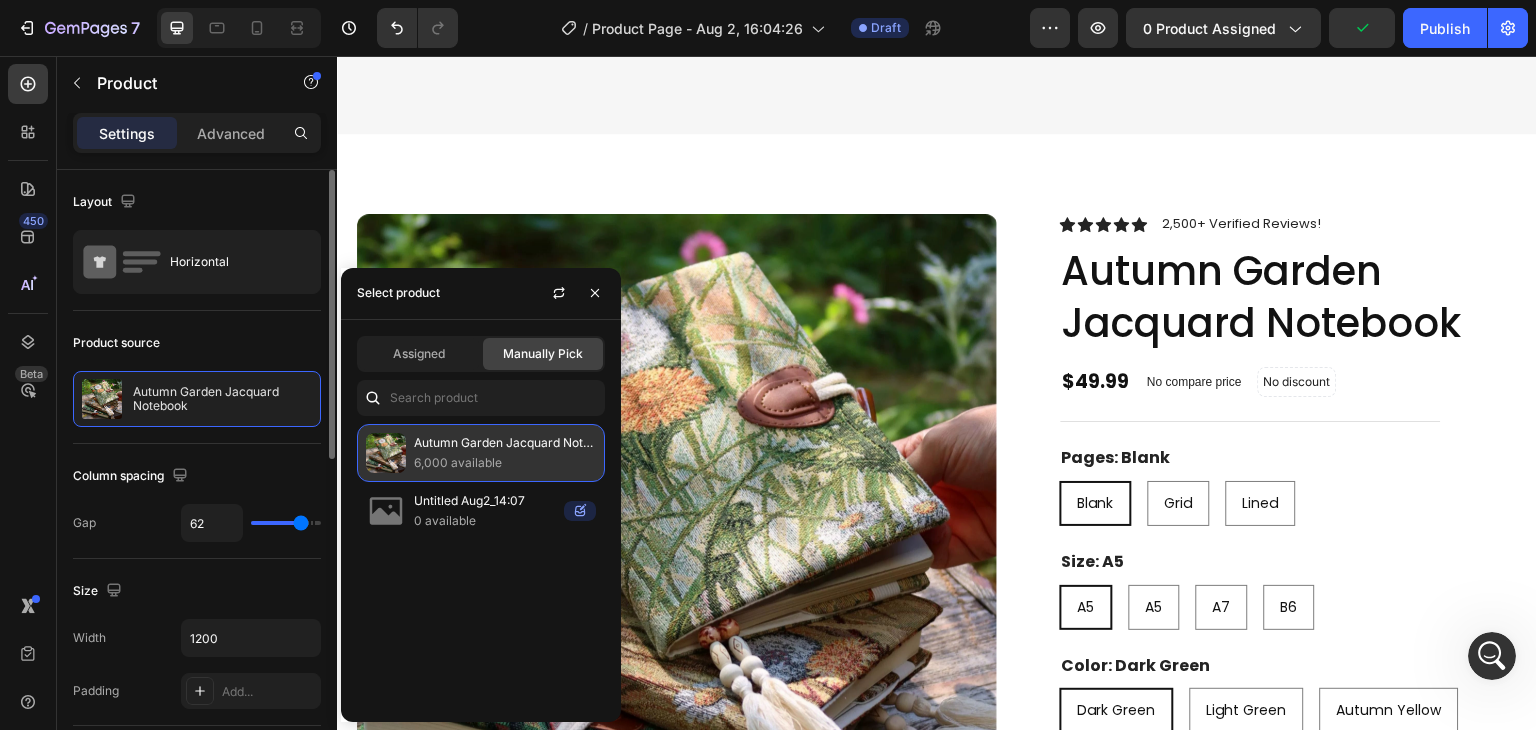 click on "Autumn Garden Jacquard Notebook" at bounding box center (505, 443) 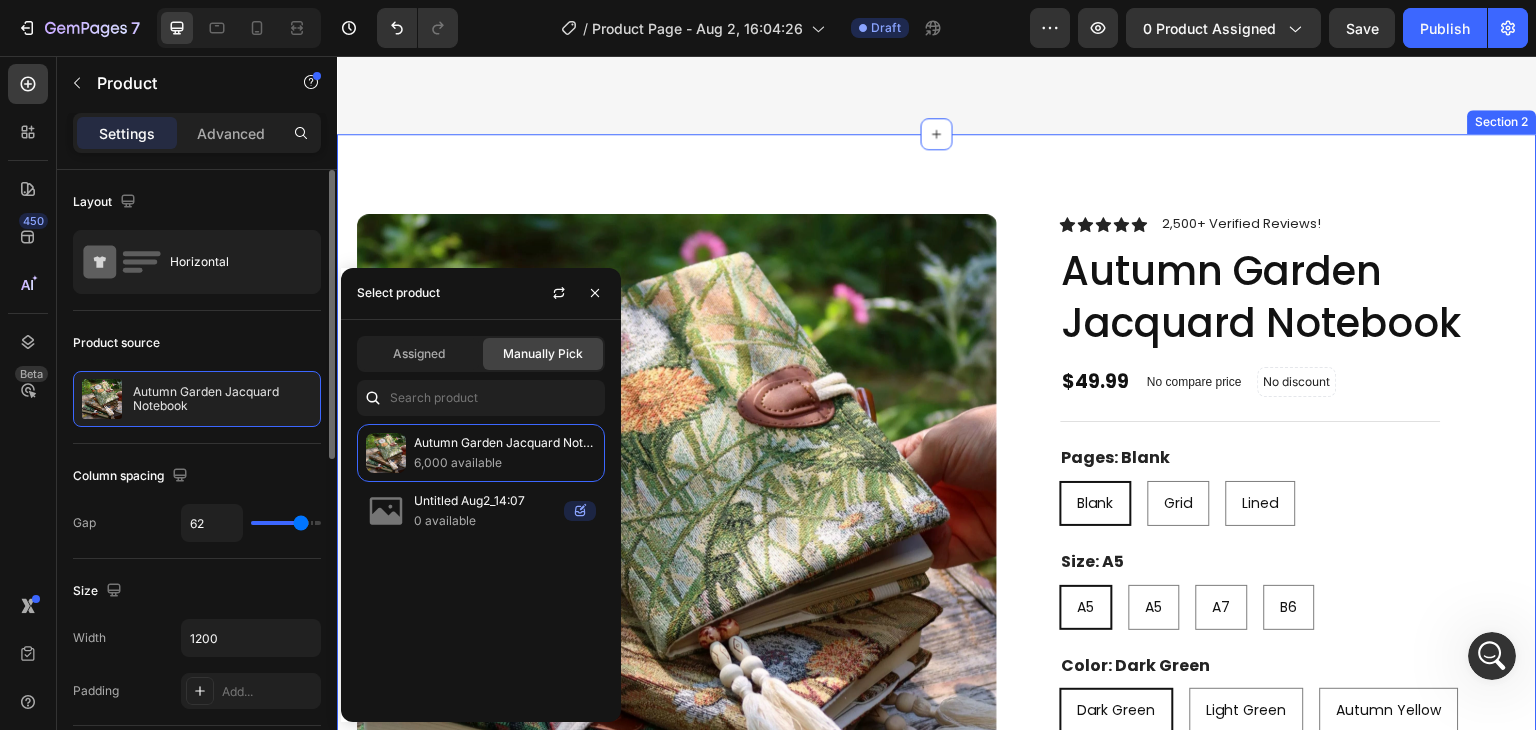click on "Product Images
Icon
Icon
Icon
Icon
Icon Icon List 2,500+ Verified Reviews! Text Block Row Autumn Garden Jacquard Notebook Product Title $49.99 Product Price Product Price No compare price Product Price No discount   Not be displayed when published Discount Tag Row Pages: Blank Blank Blank Blank Grid Grid Grid Lined Lined Lined Size: A5 A5 A5 A5 A6 A6 A6 A7 A7 A7 B6 B6 B6 Color: Dark Green Dark Green Dark Green Dark Green Light Green Light Green Light Green Autumn Yellow Autumn Yellow Autumn Yellow Product Variants & Swatches
1
Product Quantity Add to cart Add to Cart Image Fast & Free Shipping Worldwide - For Orders Over $90 Text Block Image 100% Satisfaction Guarantee Text Block Image Personalize & Customize Your Setup Text Block Row
Product Specifications
Shipping Accordion Row Product Section 2" at bounding box center (937, 704) 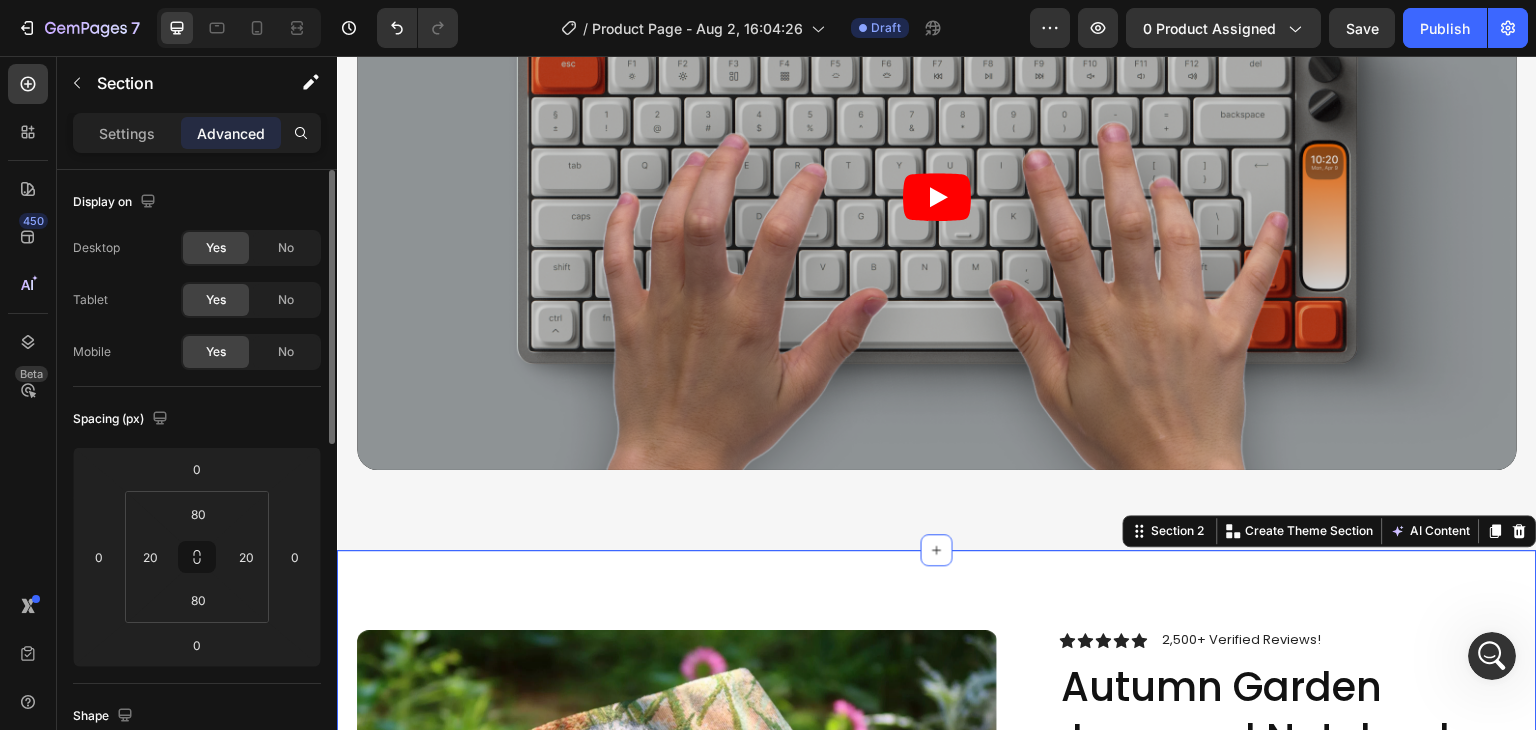 scroll, scrollTop: 0, scrollLeft: 0, axis: both 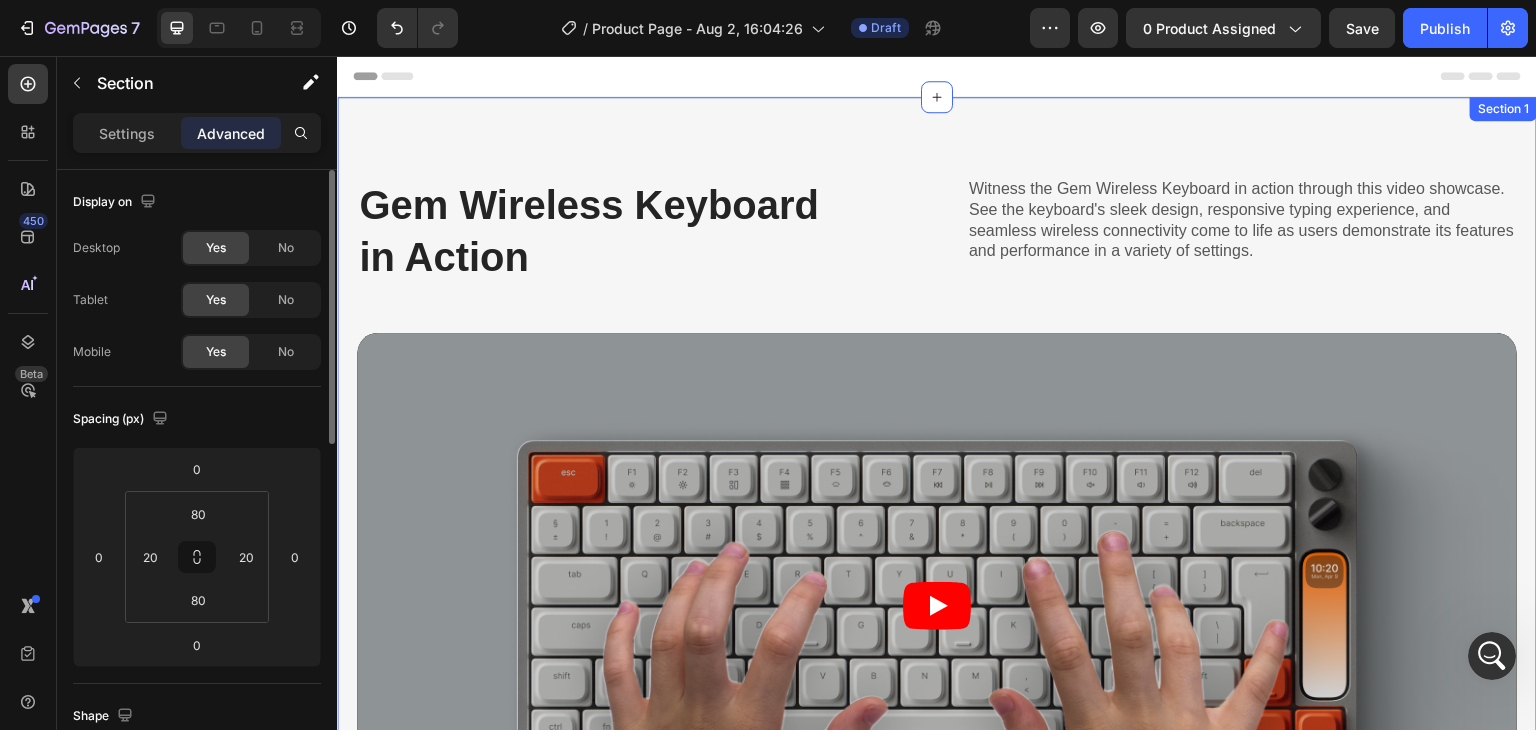 click on "Gem Wireless Keyboard in Action Heading Witness the Gem Wireless Keyboard in action through this video showcase. See the keyboard's sleek design, responsive typing experience, and seamless wireless connectivity come to life as users demonstrate its features and performance in a variety of settings. Text Block Row Video Row Section 1" at bounding box center [937, 528] 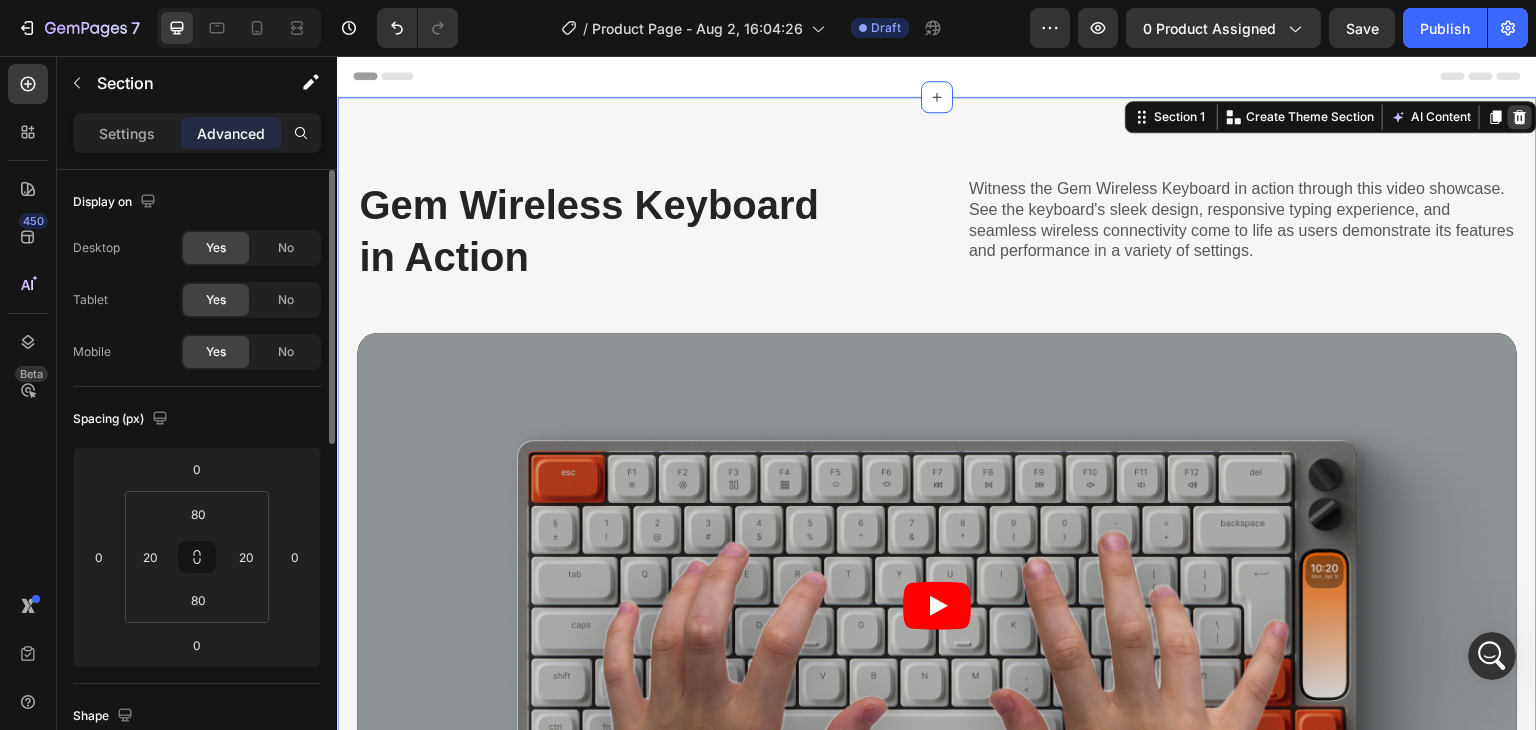 click 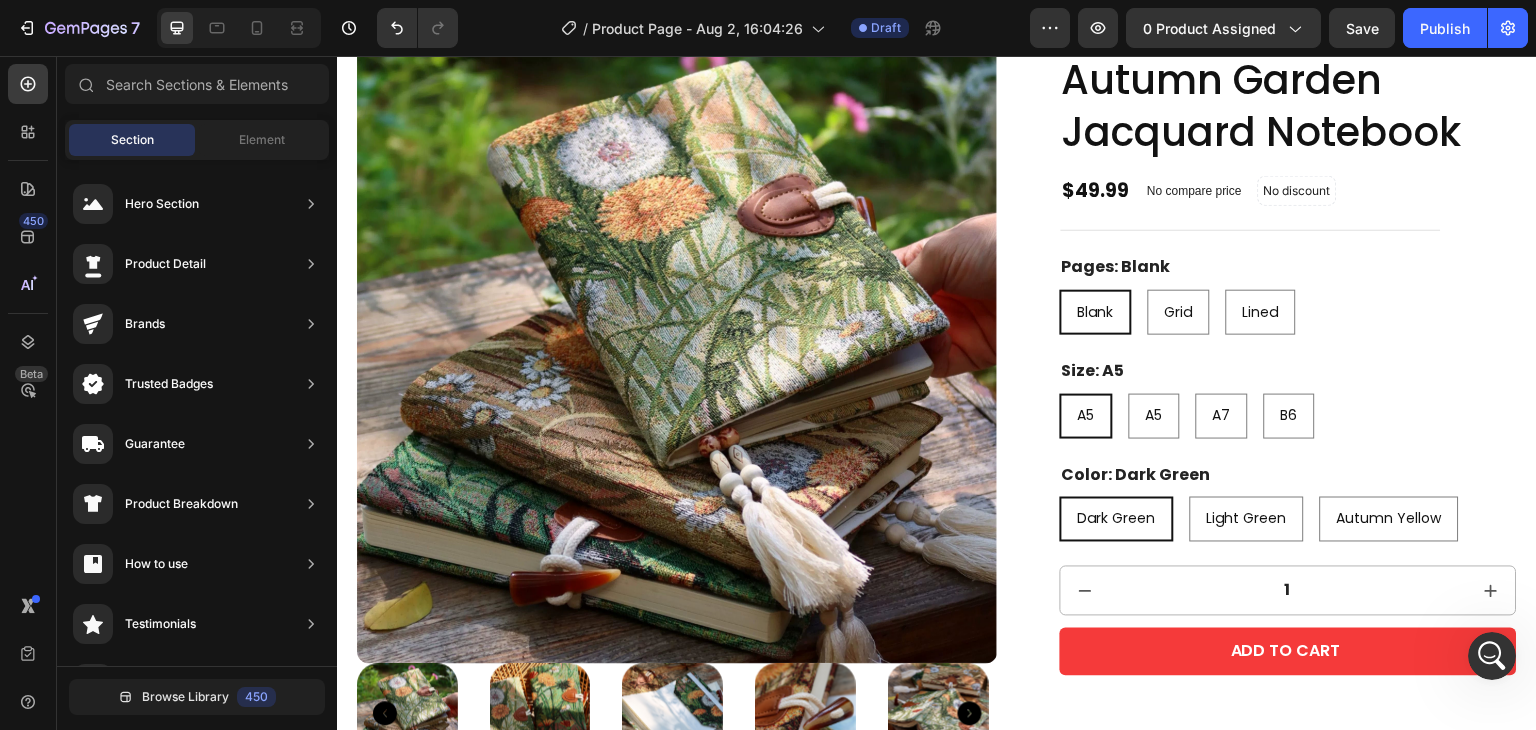scroll, scrollTop: 0, scrollLeft: 0, axis: both 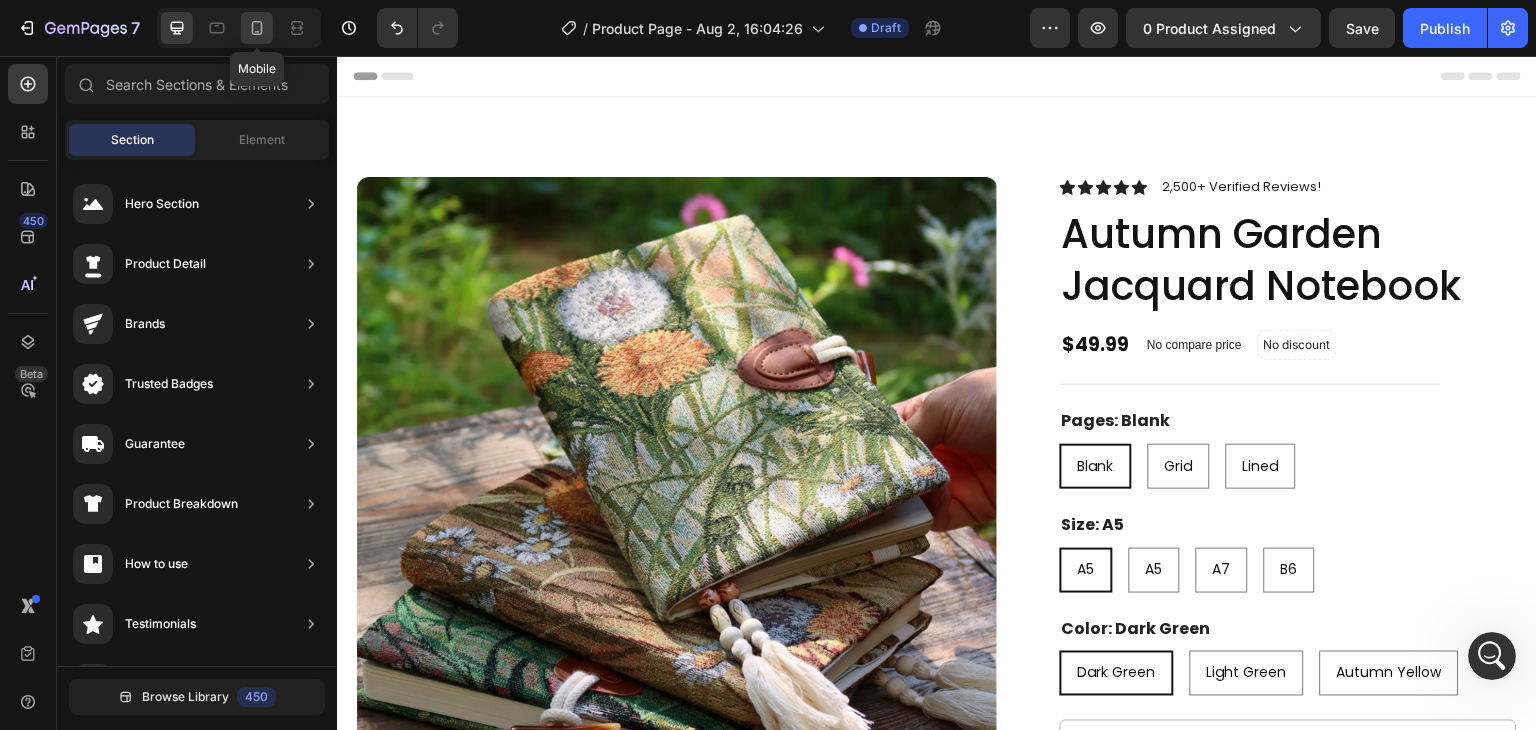 drag, startPoint x: 256, startPoint y: 29, endPoint x: 143, endPoint y: 329, distance: 320.57605 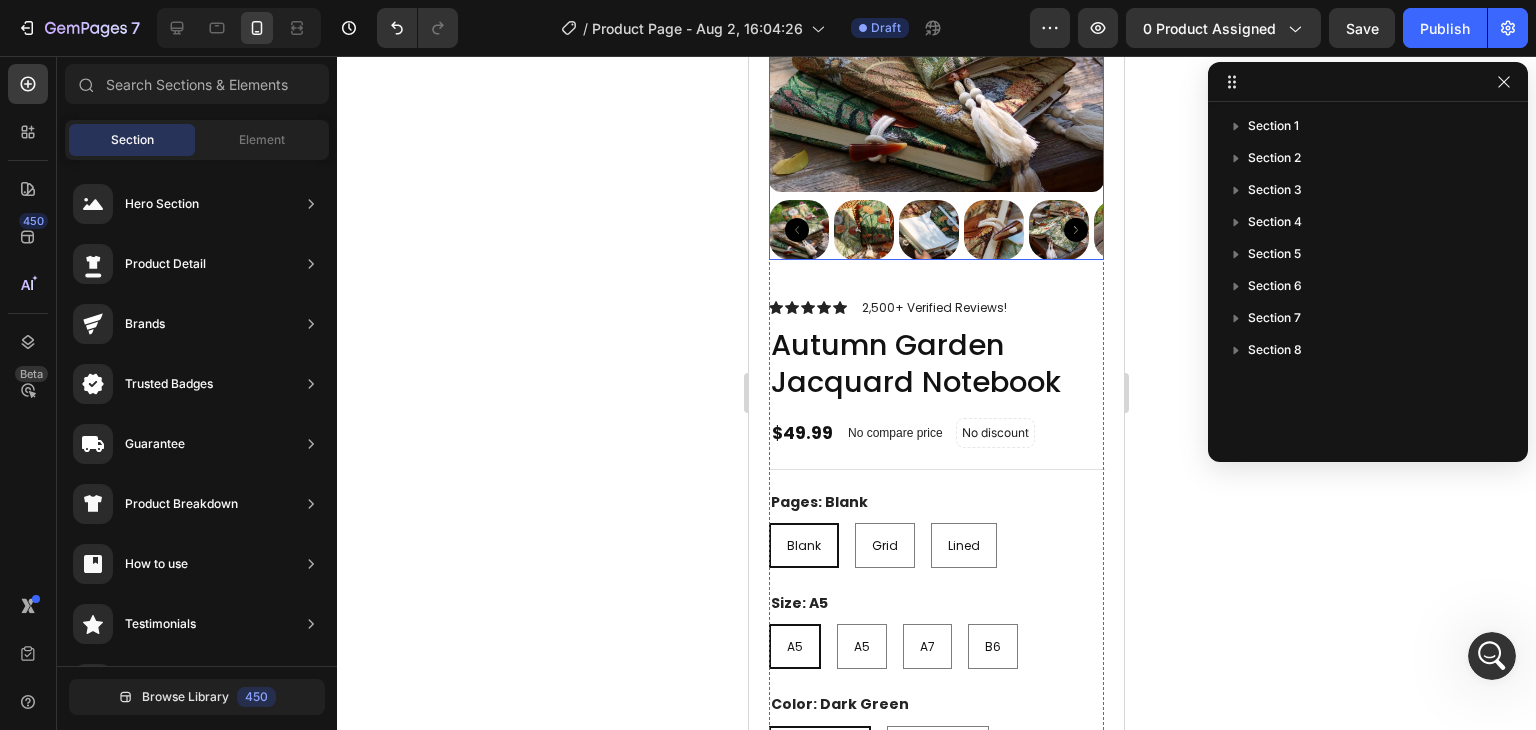 scroll, scrollTop: 440, scrollLeft: 0, axis: vertical 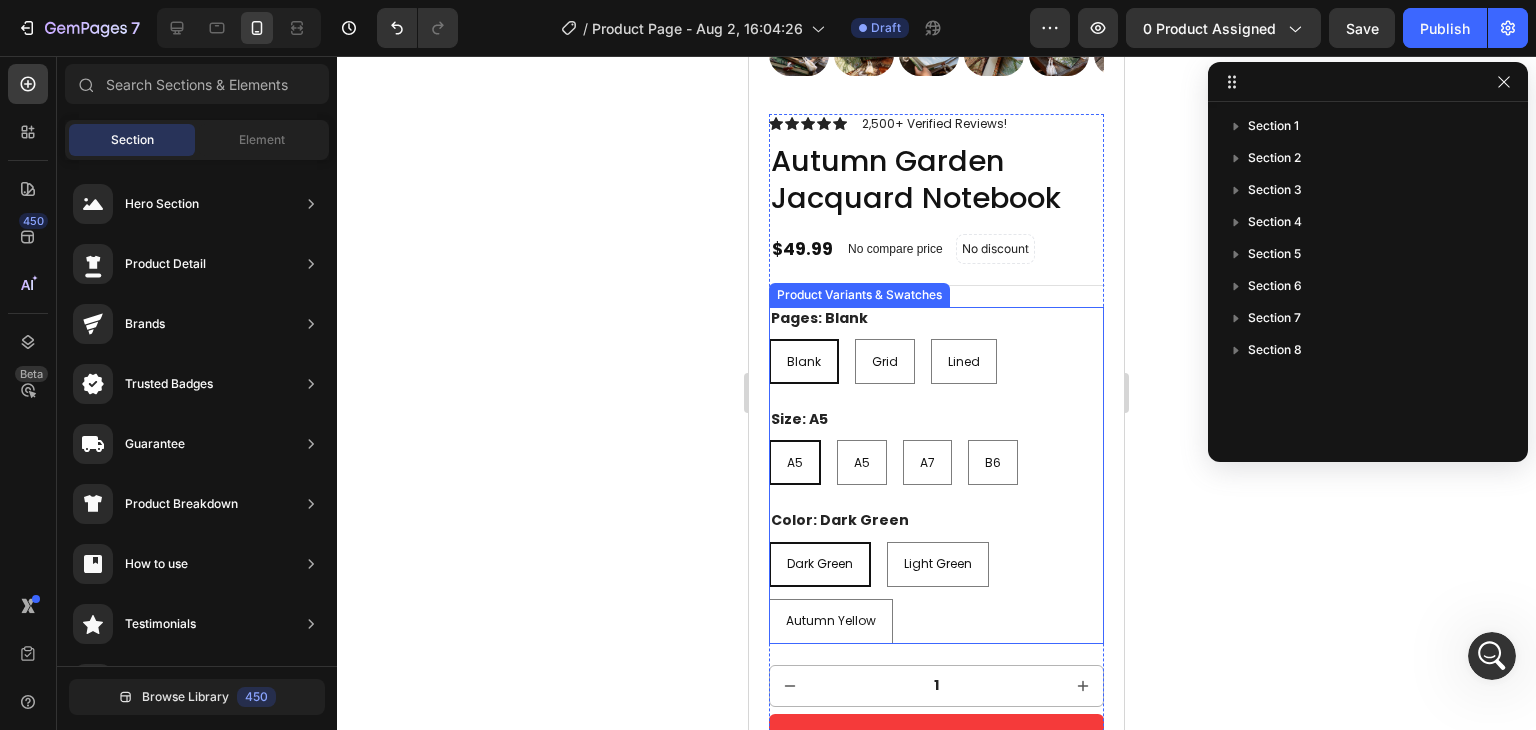 click on "Dark Green Dark Green Dark Green Light Green Light Green Light Green Autumn Yellow Autumn Yellow Autumn Yellow" at bounding box center [936, 593] 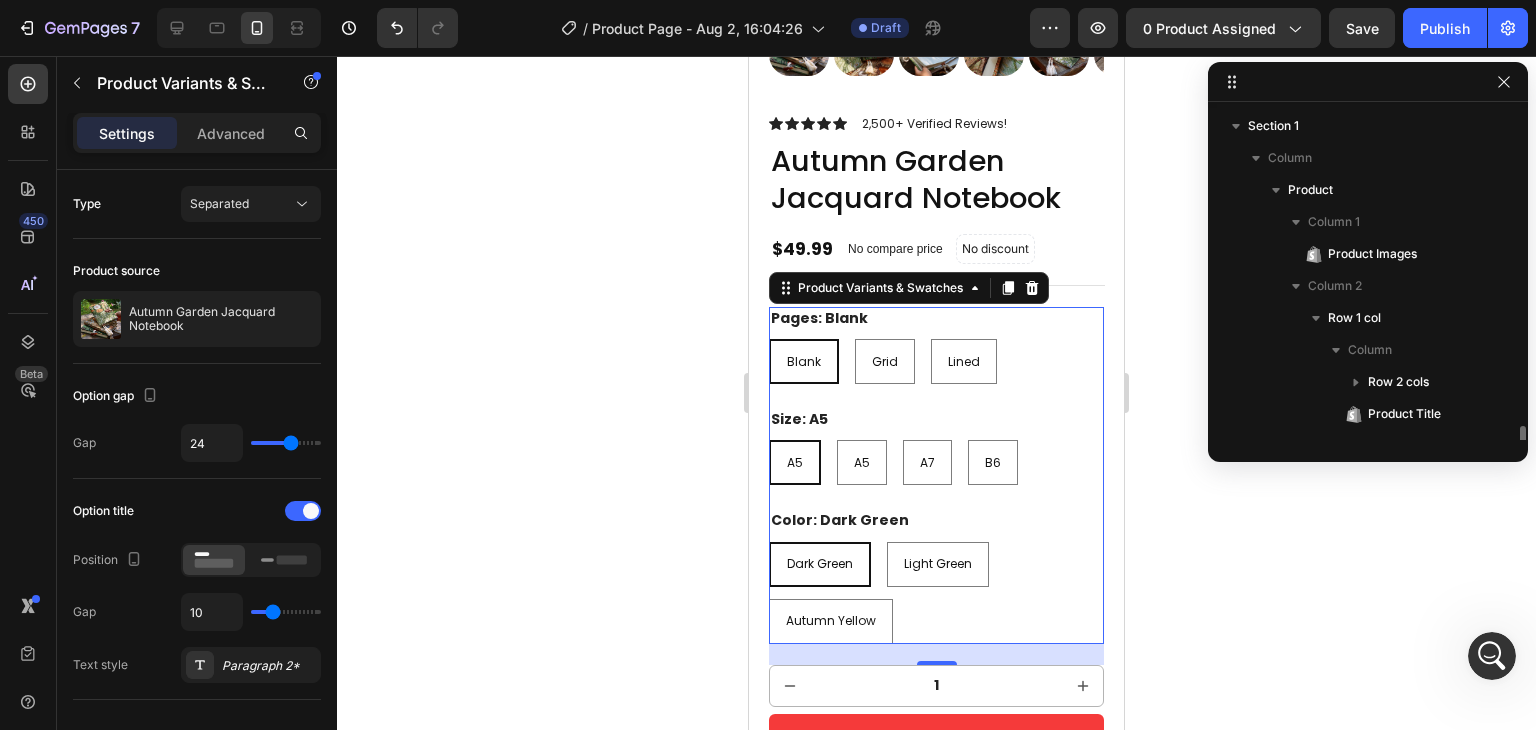 scroll, scrollTop: 218, scrollLeft: 0, axis: vertical 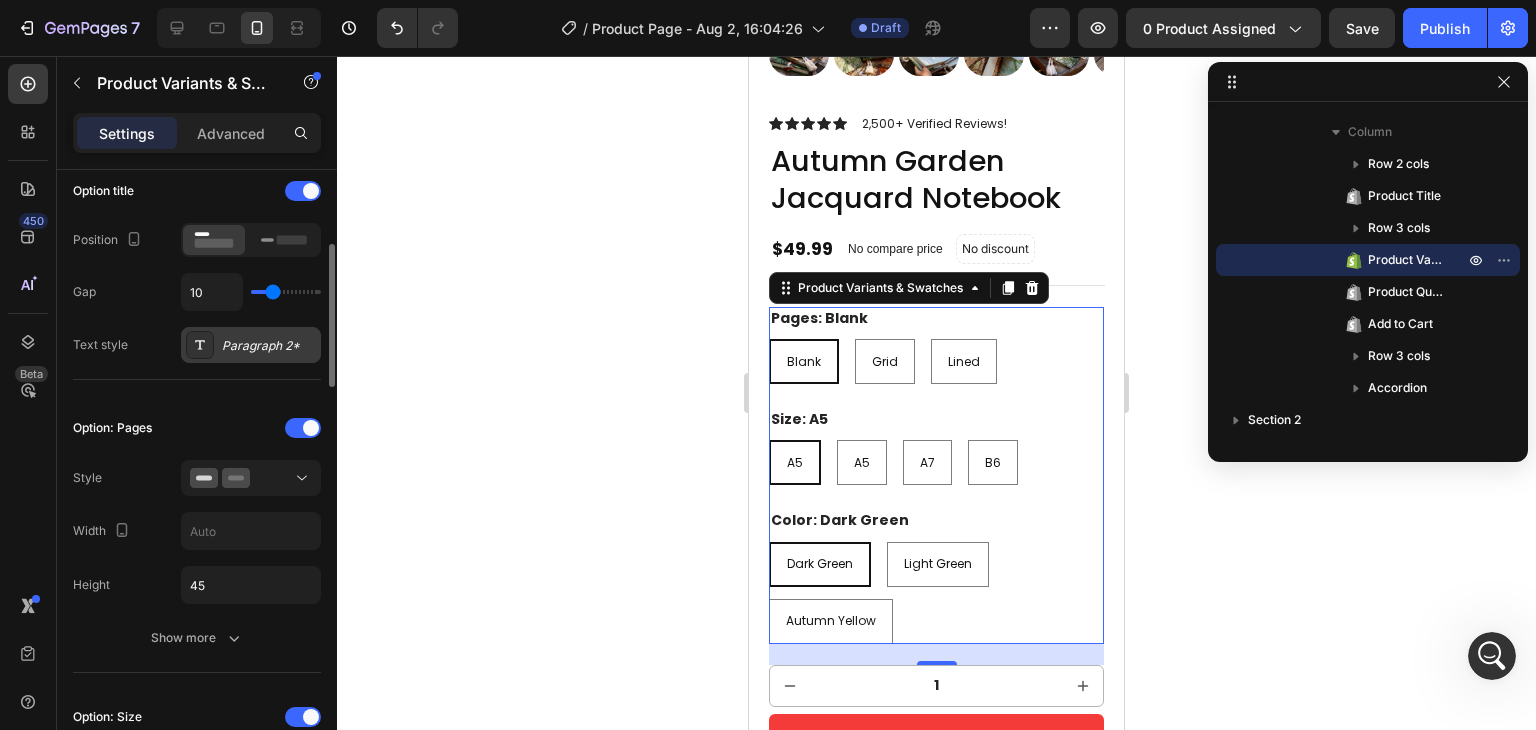 click on "Paragraph 2*" at bounding box center (269, 346) 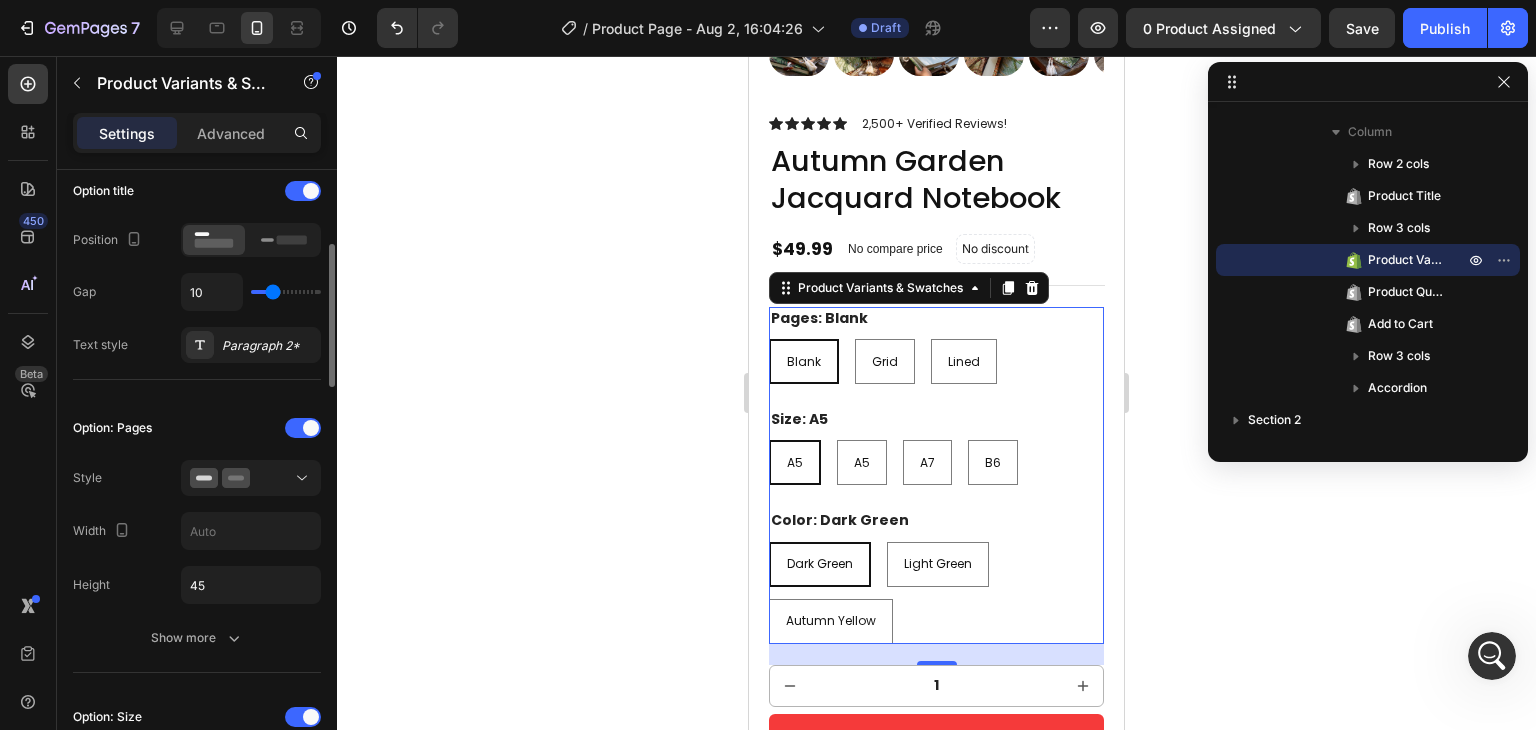click on "Option: Pages Style Width Height 45 Show more" at bounding box center (197, 534) 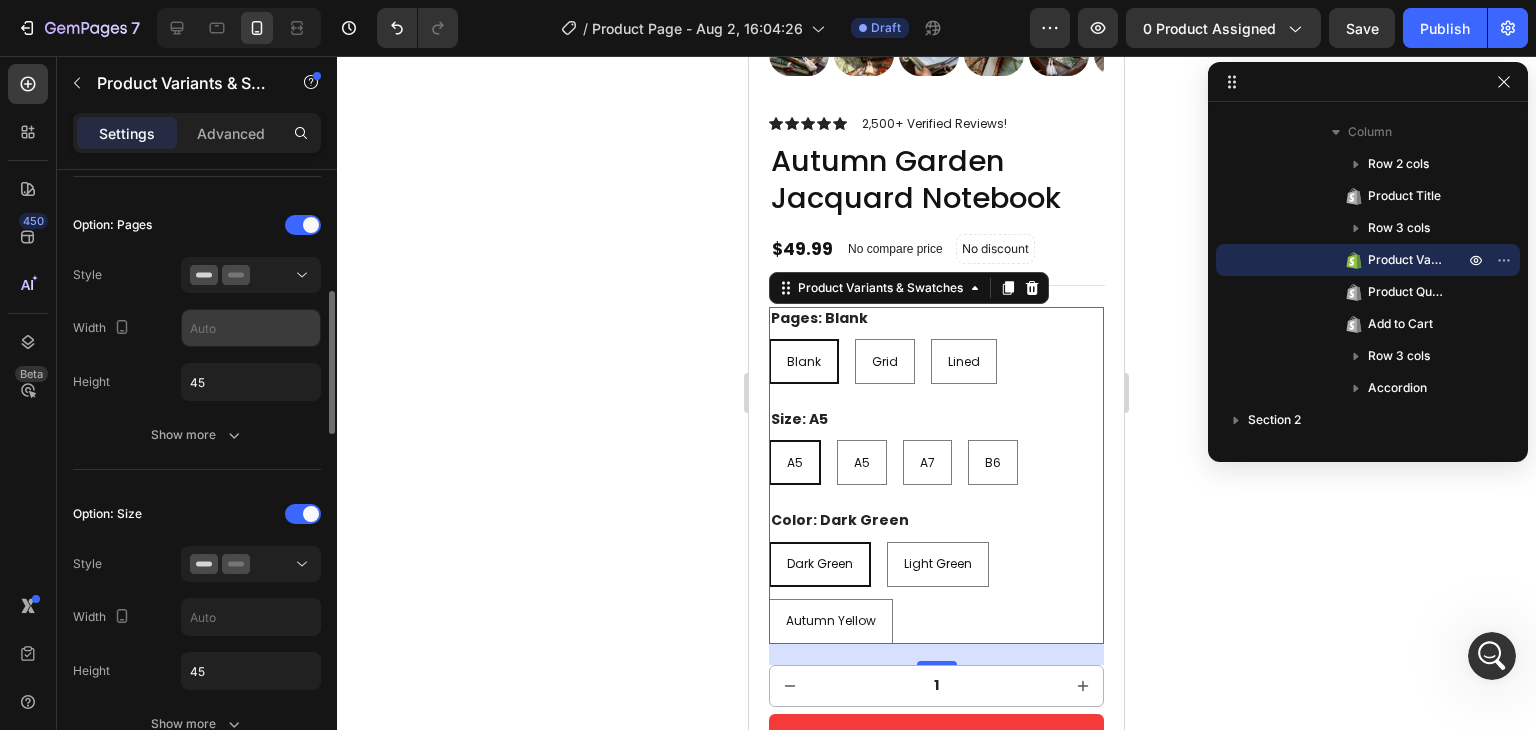 scroll, scrollTop: 523, scrollLeft: 0, axis: vertical 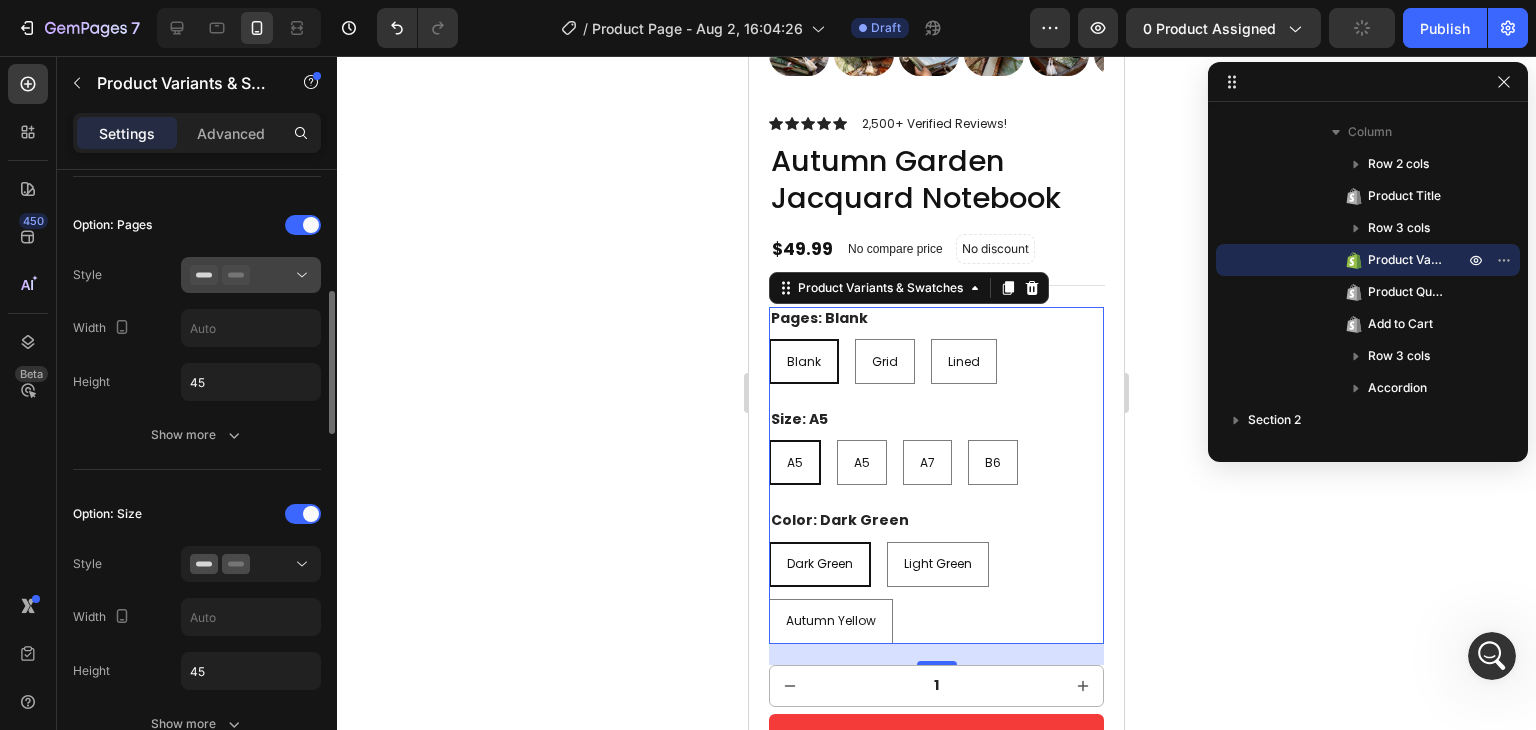 click at bounding box center [251, 275] 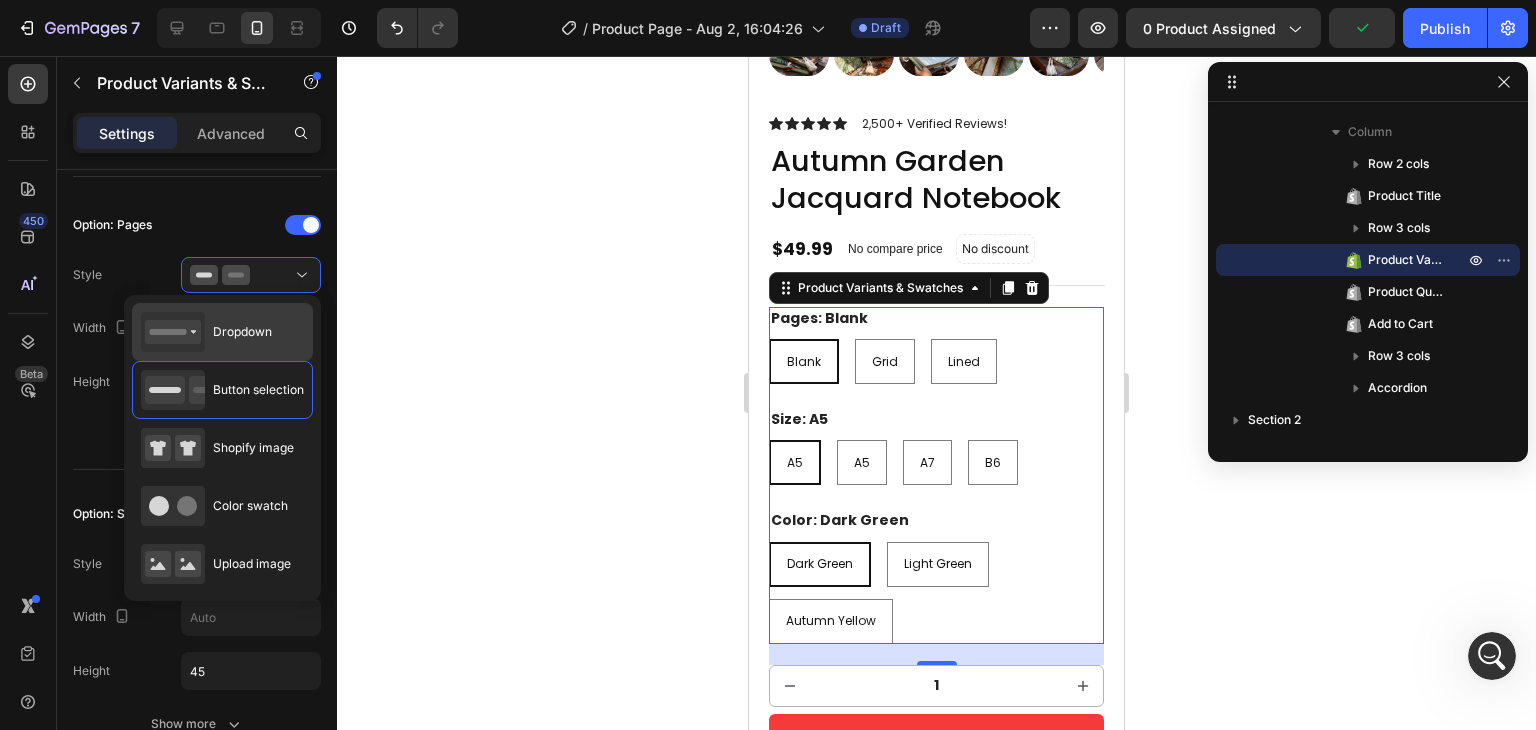 click on "Dropdown" at bounding box center (242, 332) 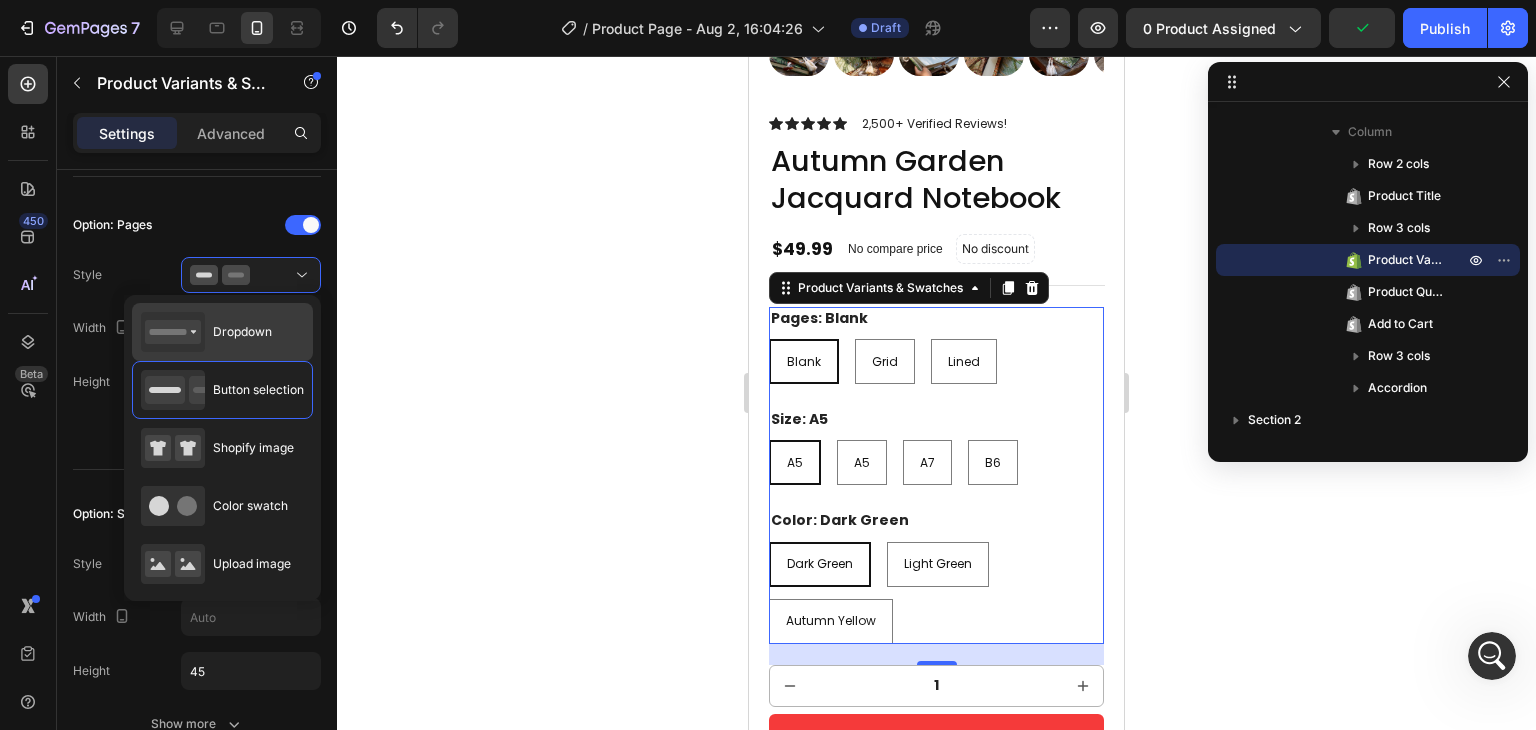 type on "100%" 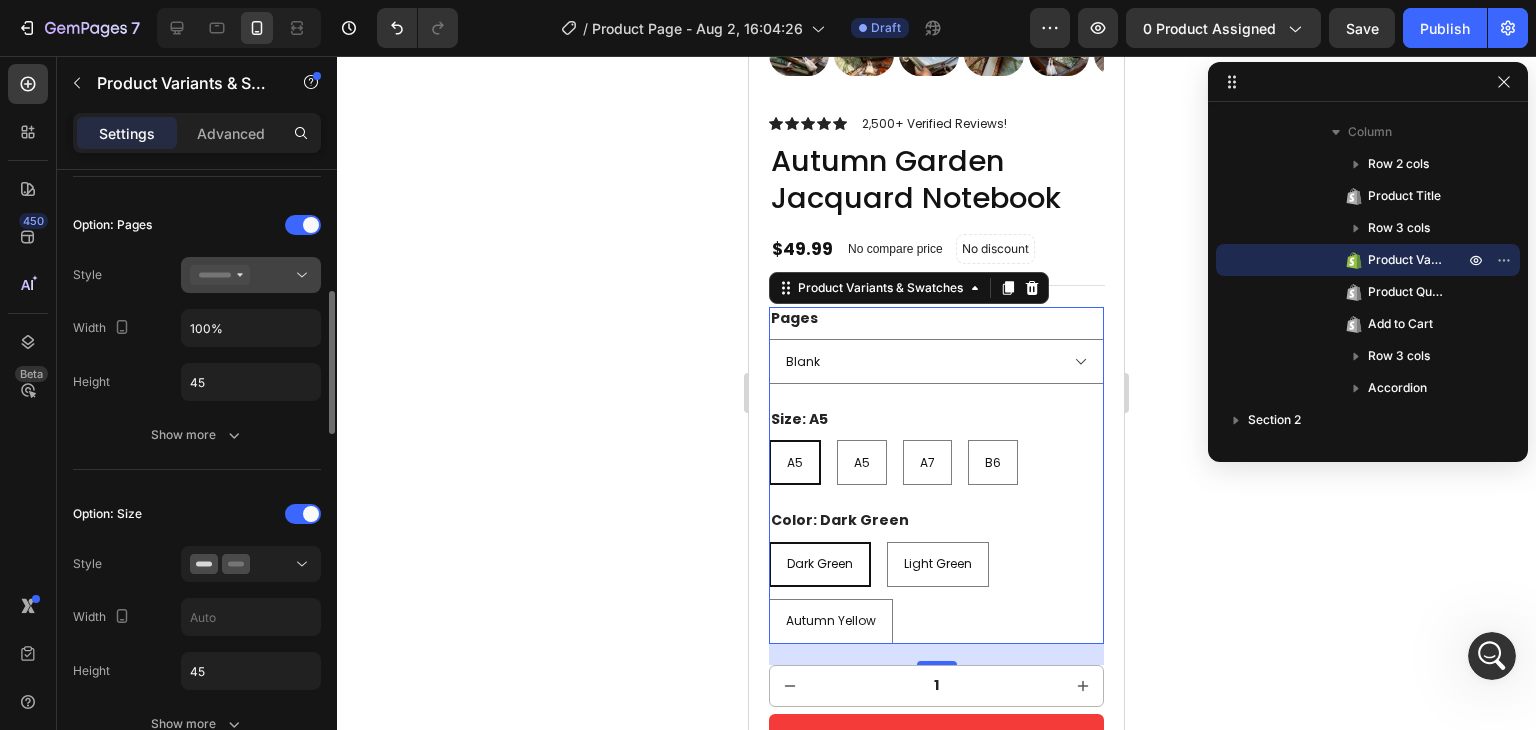click at bounding box center [251, 275] 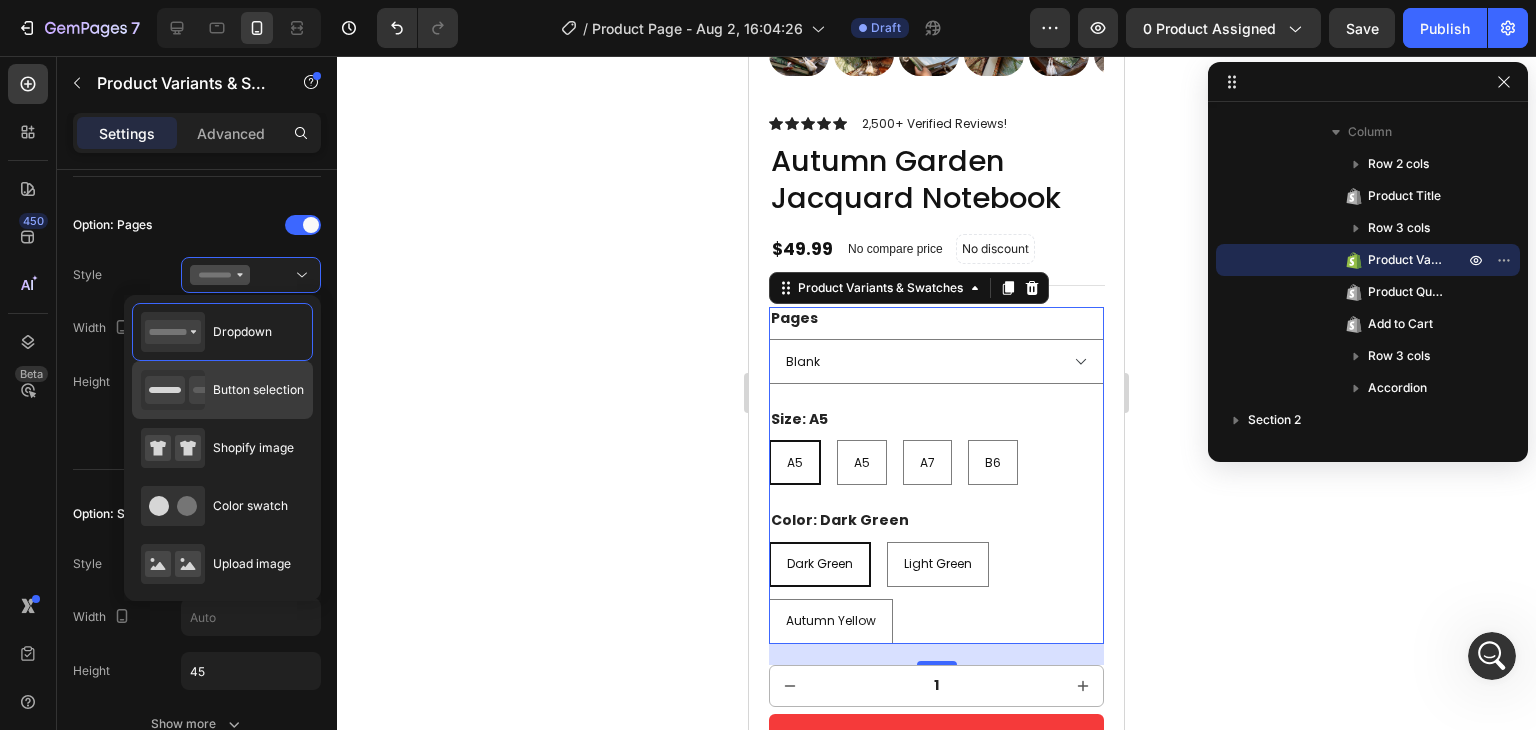 click on "Button selection" at bounding box center (258, 390) 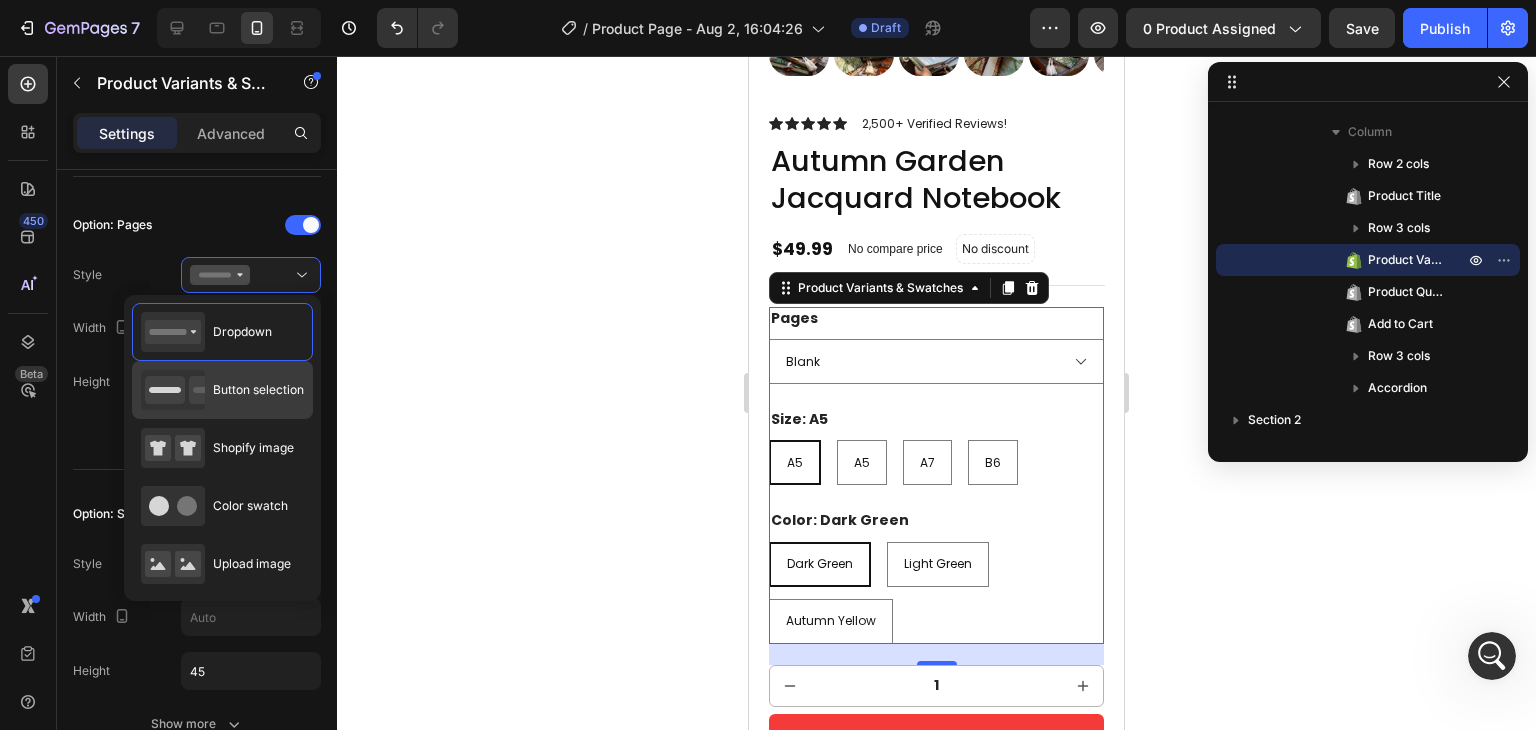 type 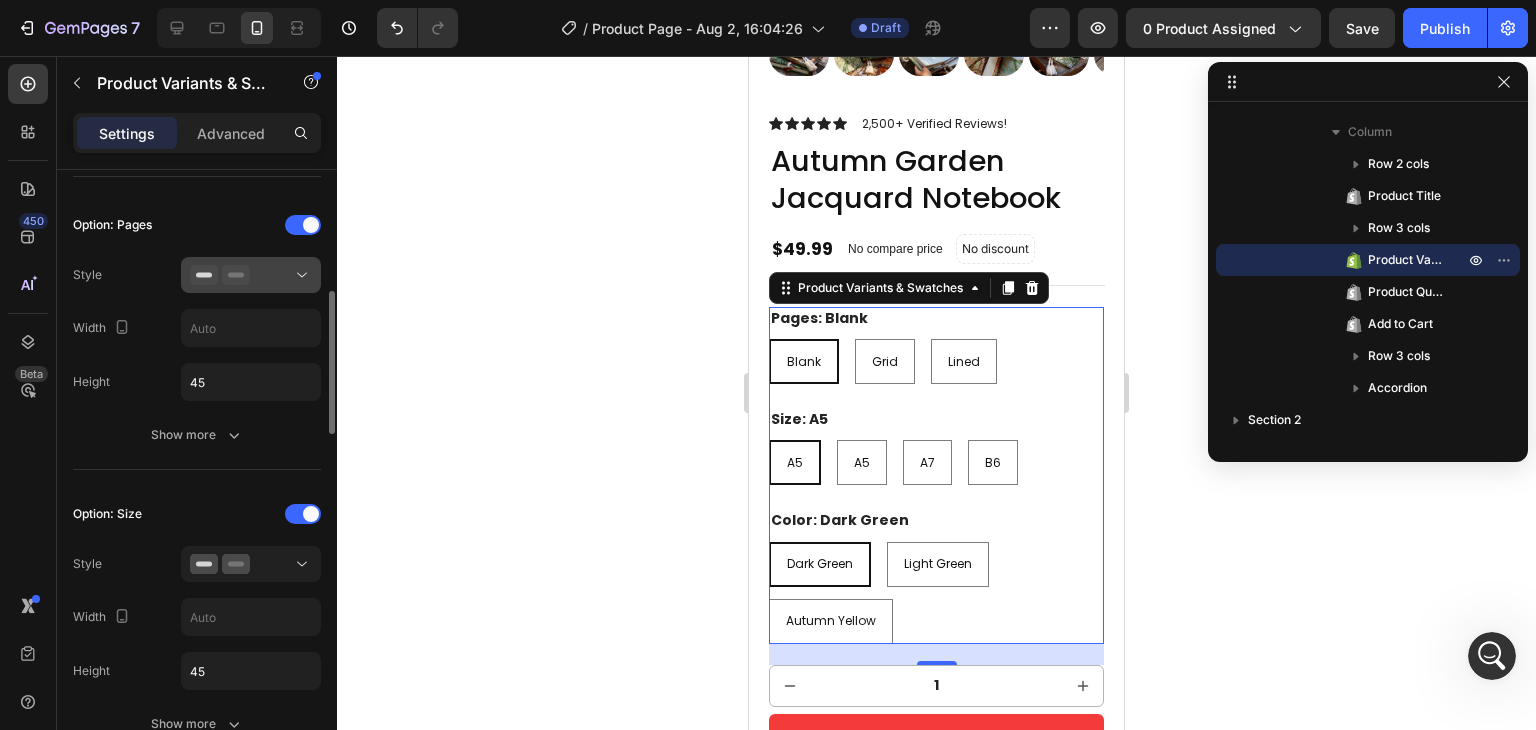 click at bounding box center [251, 275] 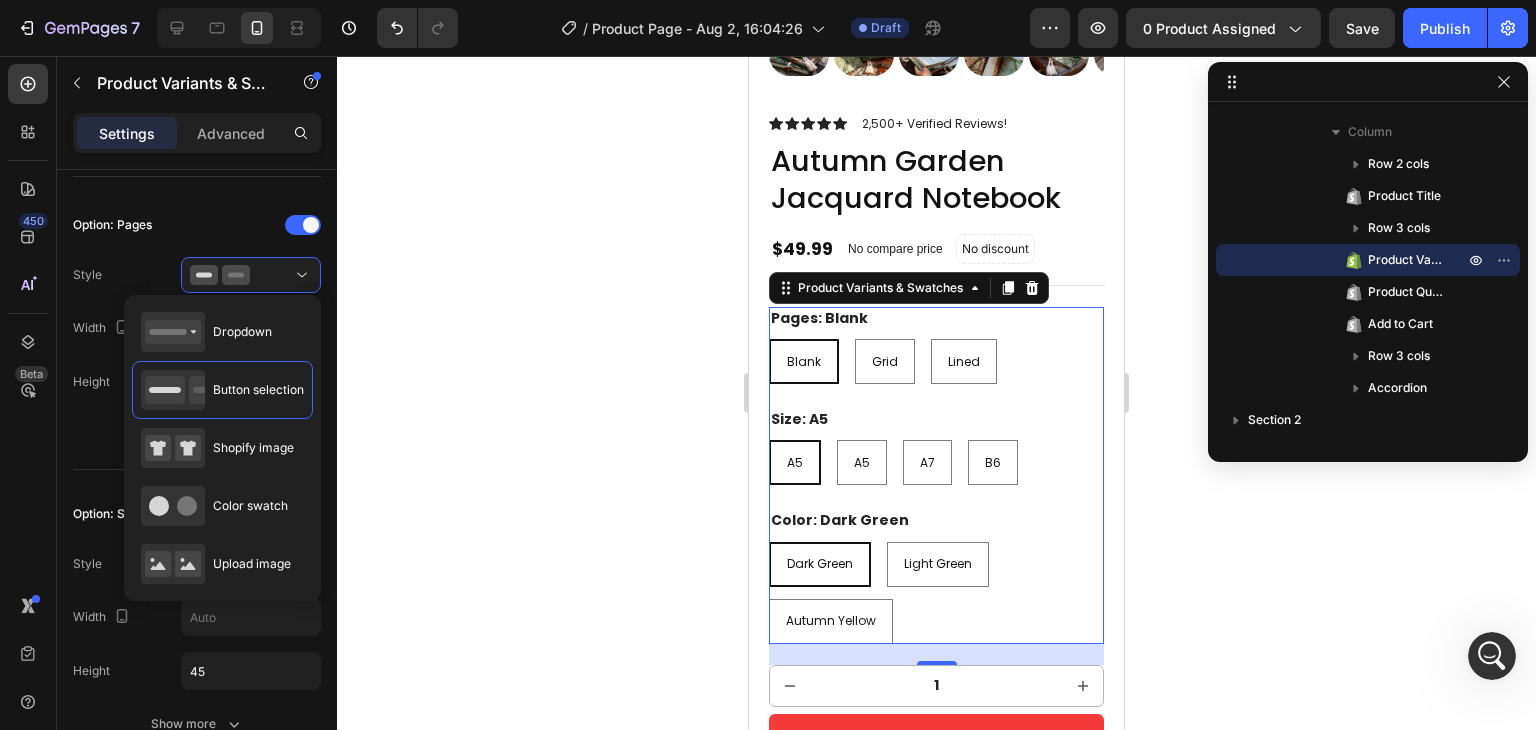 click on "Dark Green Dark Green Dark Green Light Green Light Green Light Green Autumn Yellow Autumn Yellow Autumn Yellow" at bounding box center [936, 593] 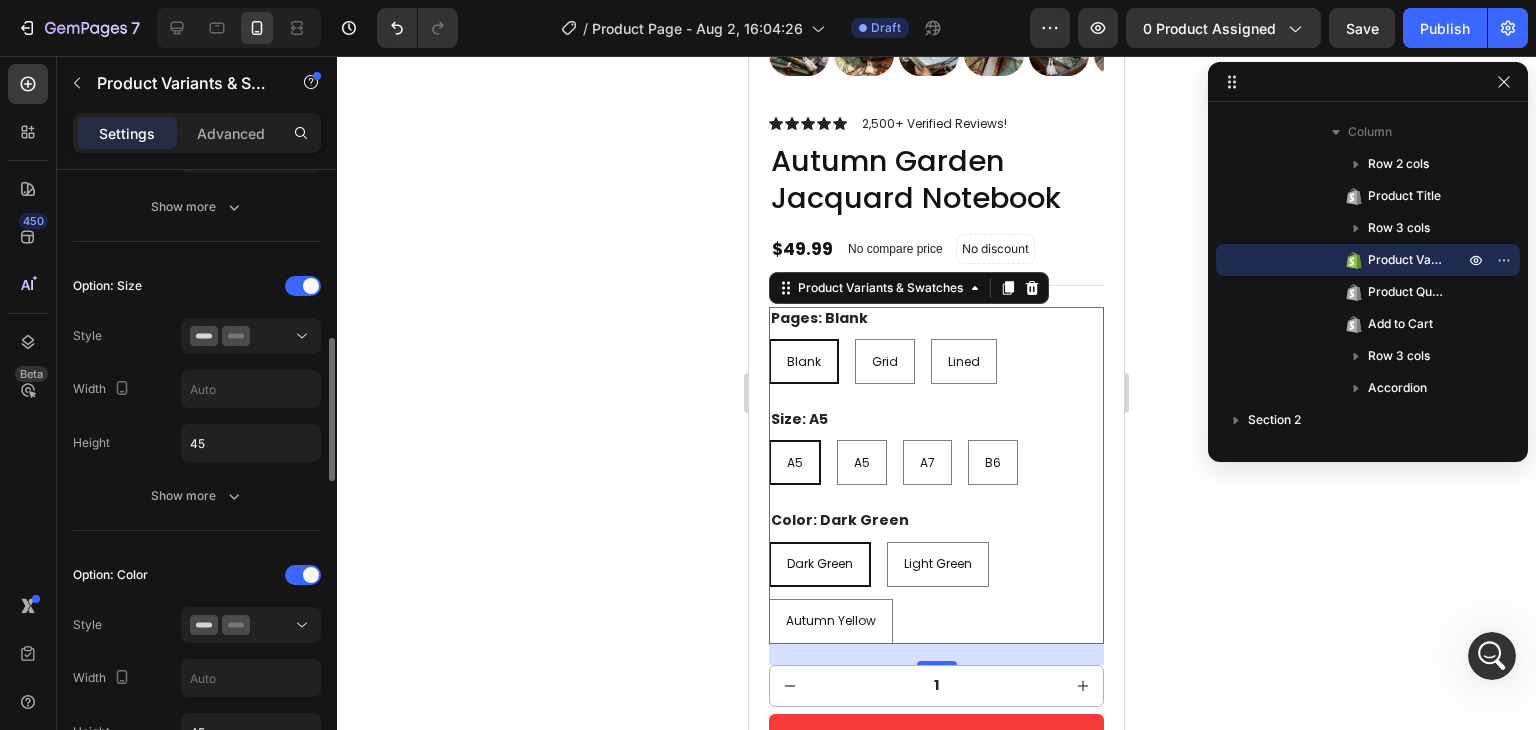 scroll, scrollTop: 746, scrollLeft: 0, axis: vertical 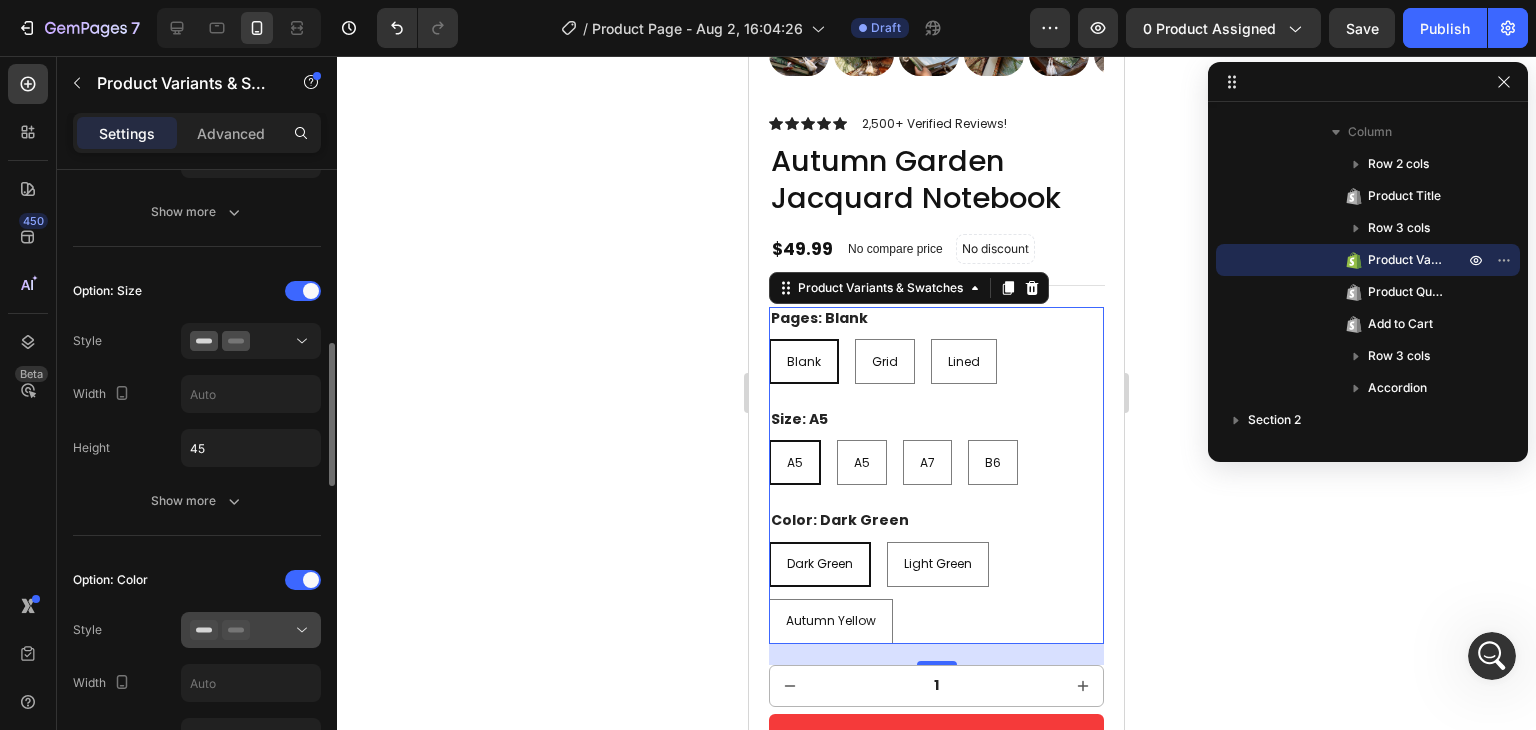 click 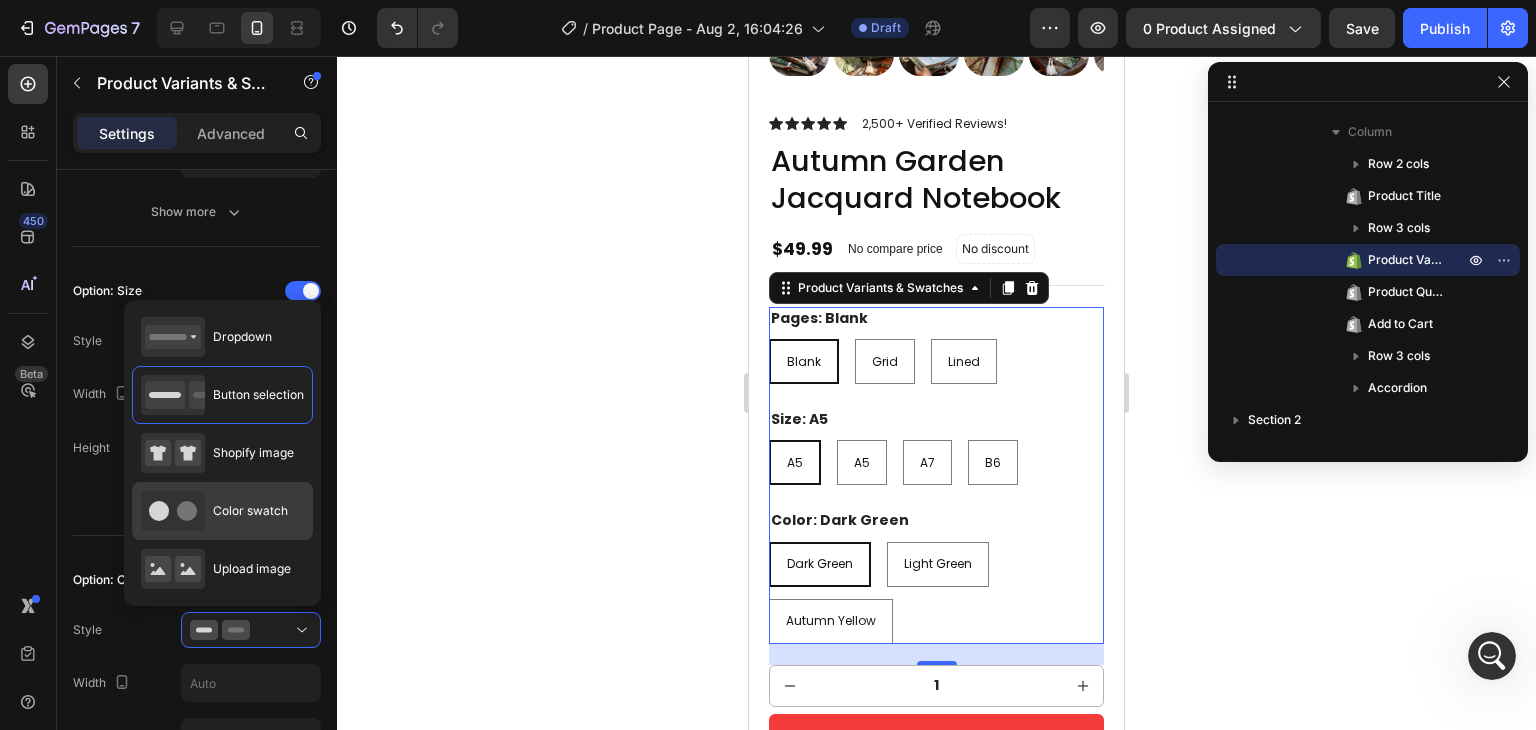 click on "Color swatch" at bounding box center (214, 511) 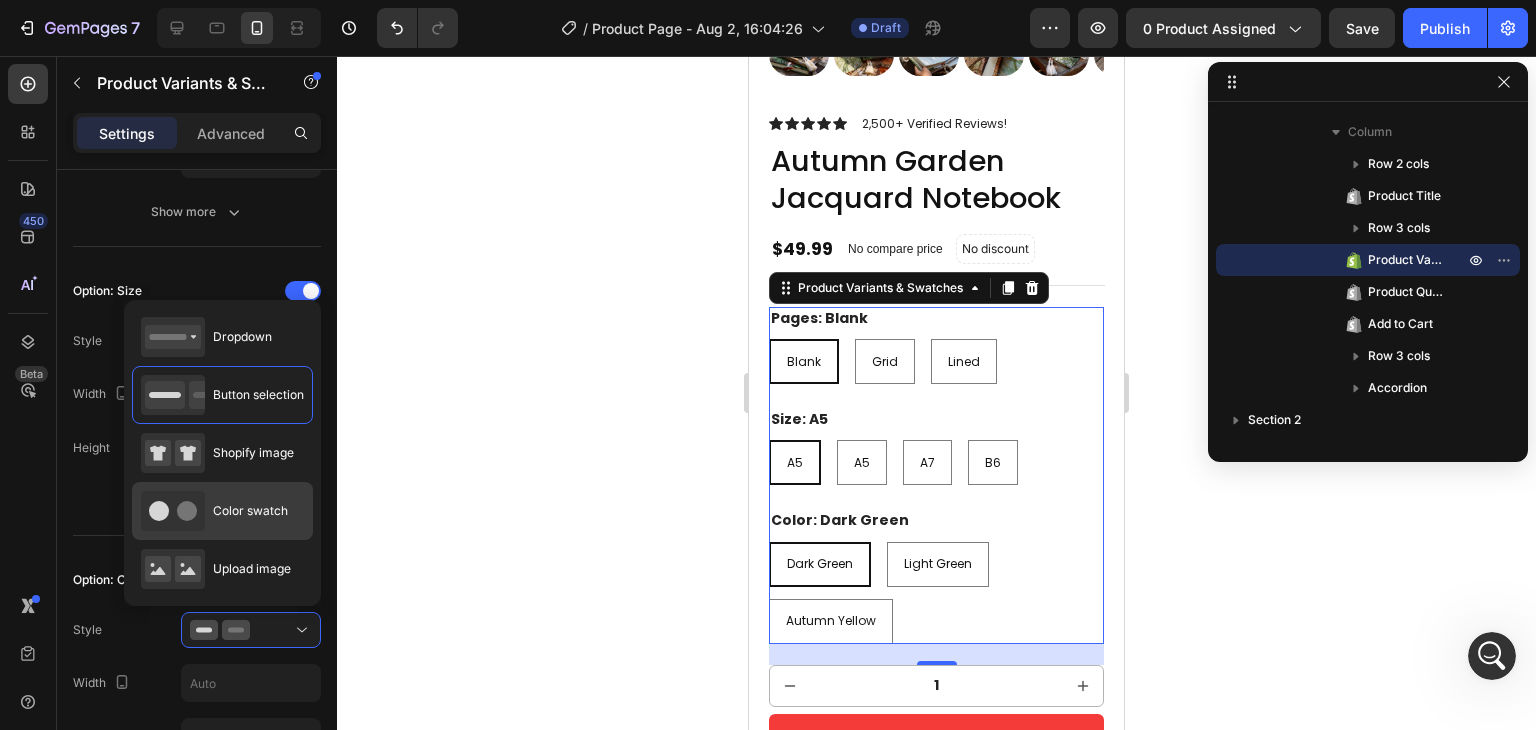 type on "34" 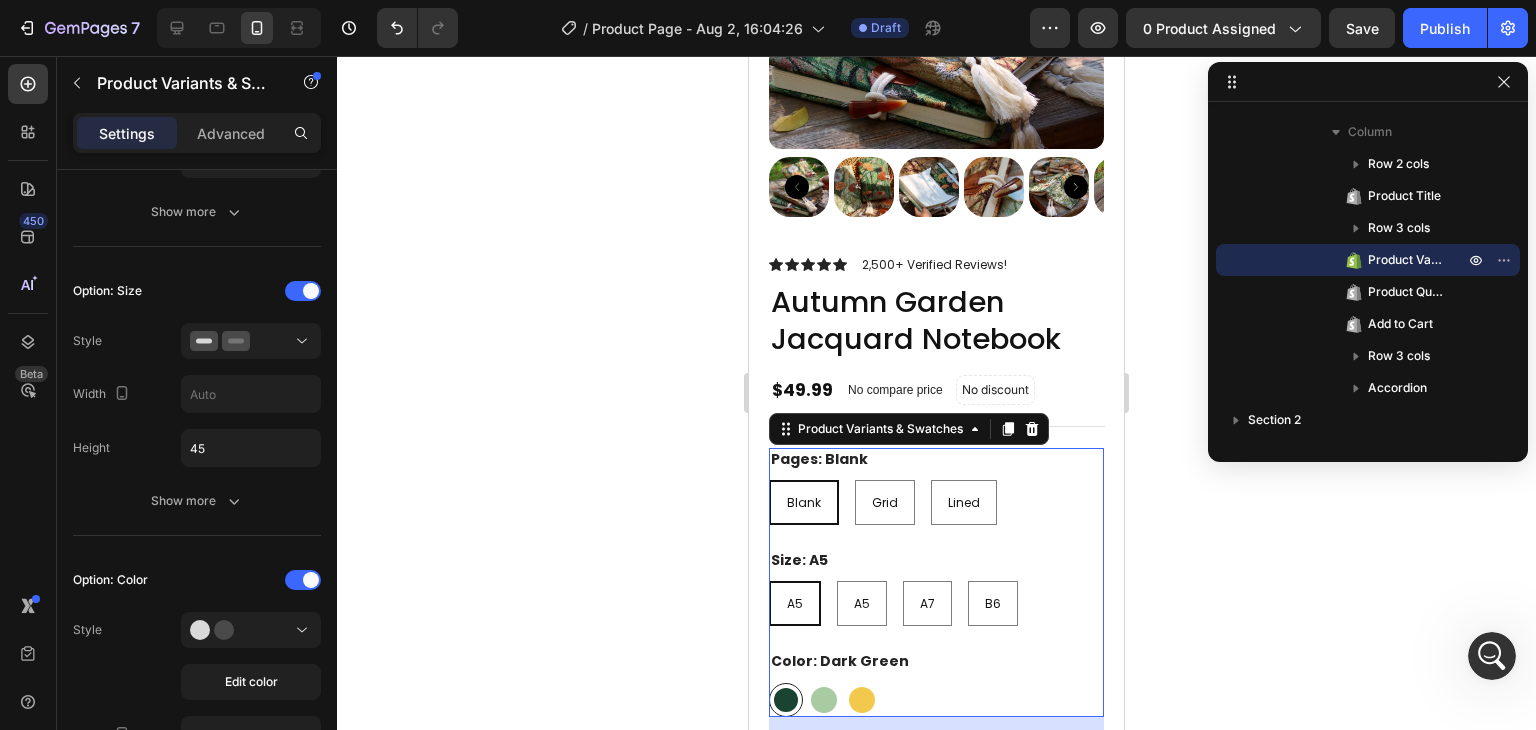 scroll, scrollTop: 300, scrollLeft: 0, axis: vertical 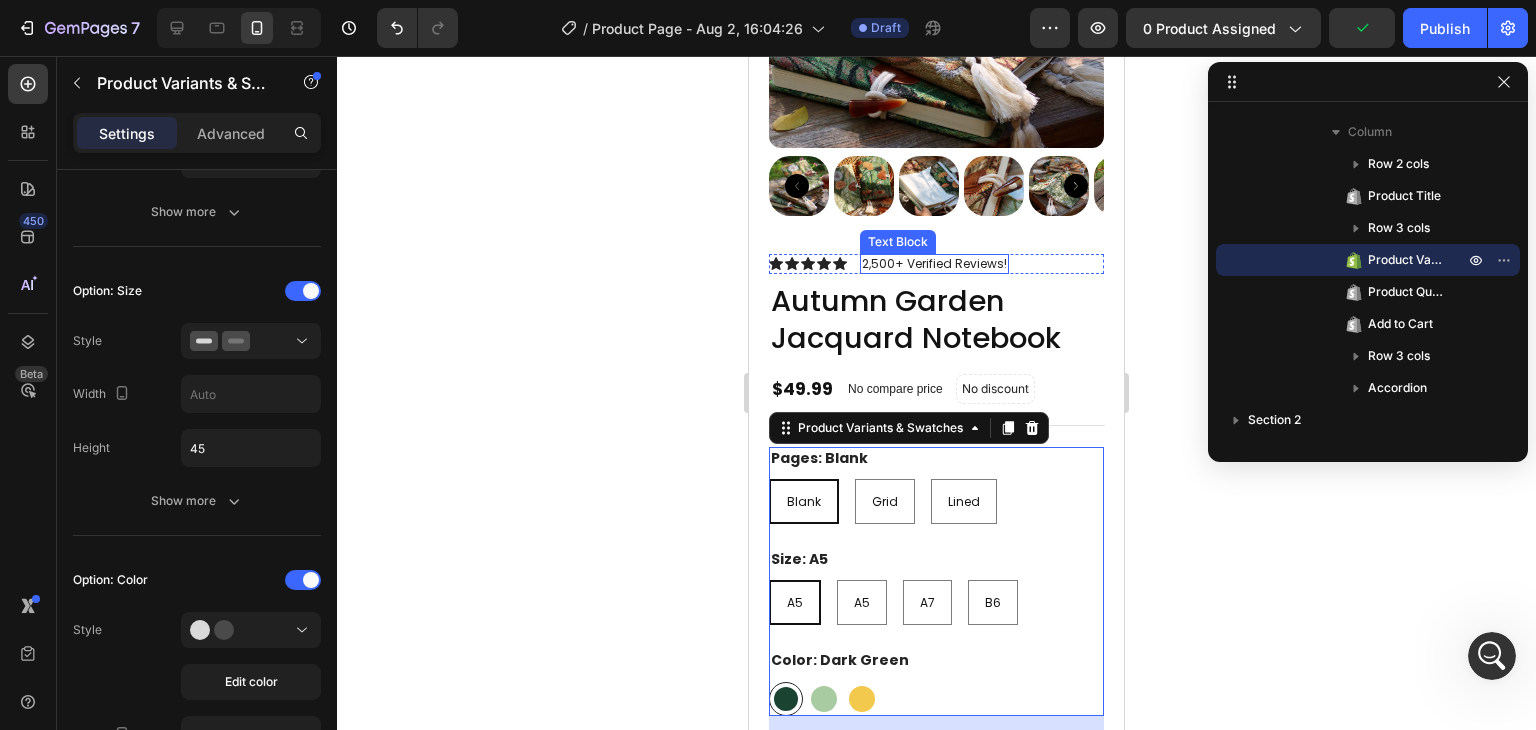 click on "2,500+ Verified Reviews!" at bounding box center (934, 264) 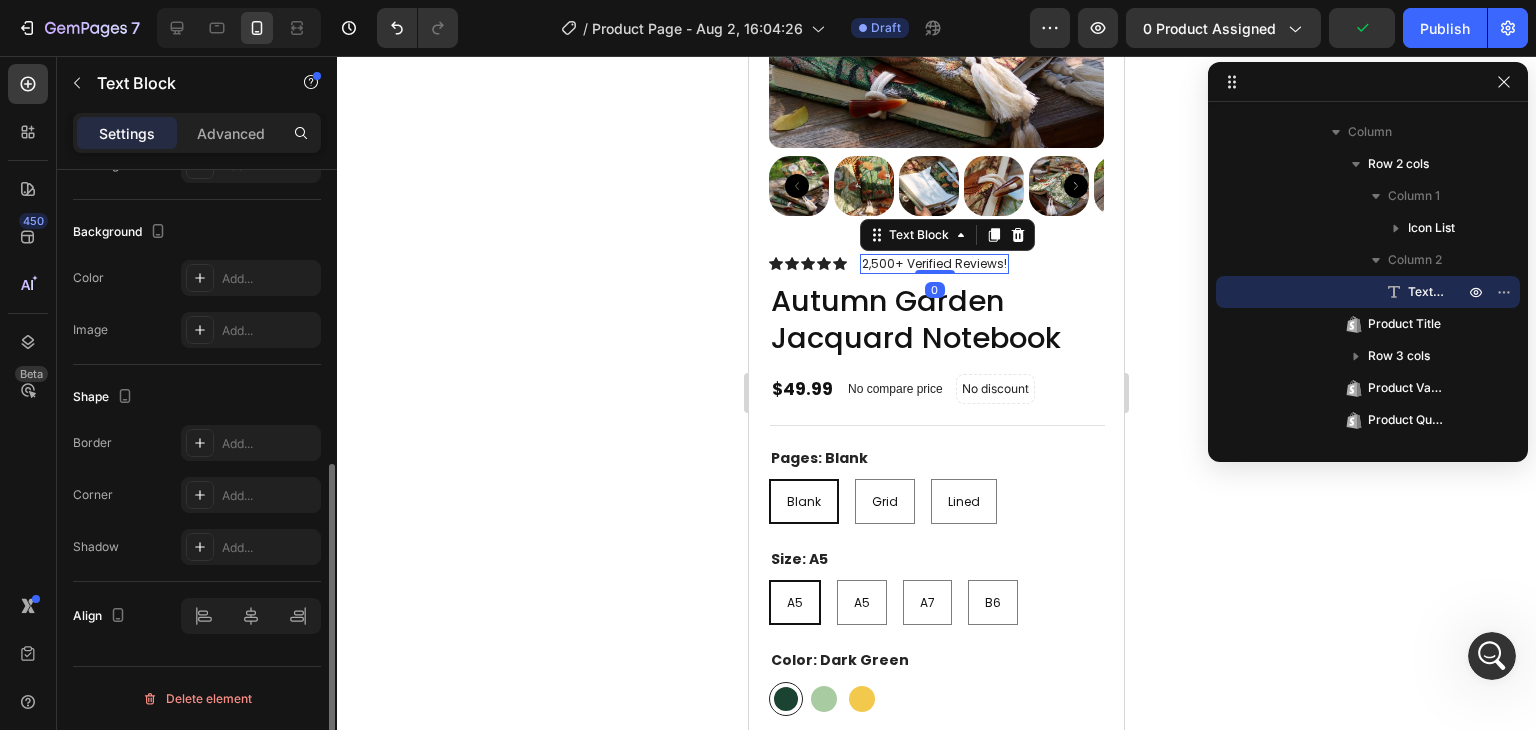 scroll, scrollTop: 0, scrollLeft: 0, axis: both 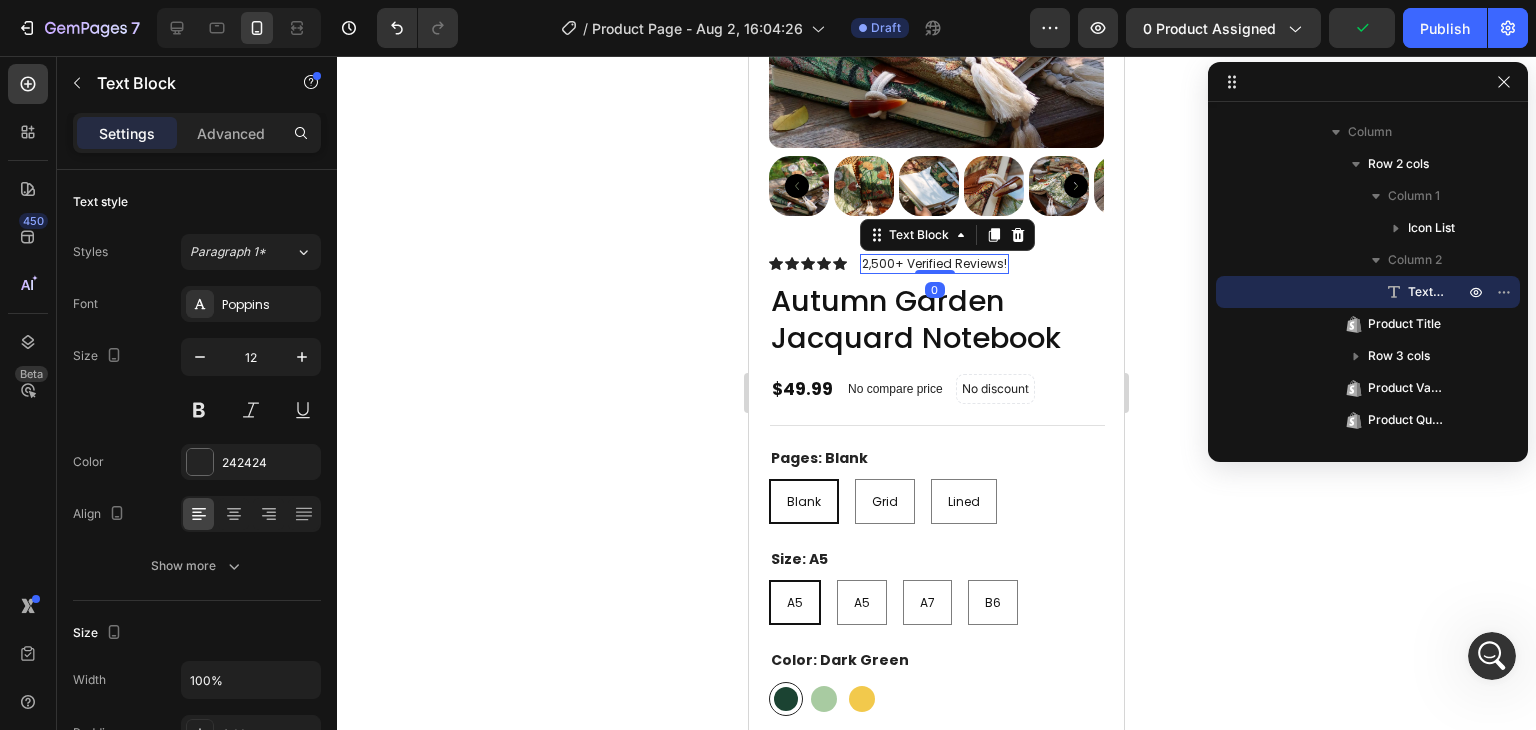 click on "2,500+ Verified Reviews!" at bounding box center (934, 264) 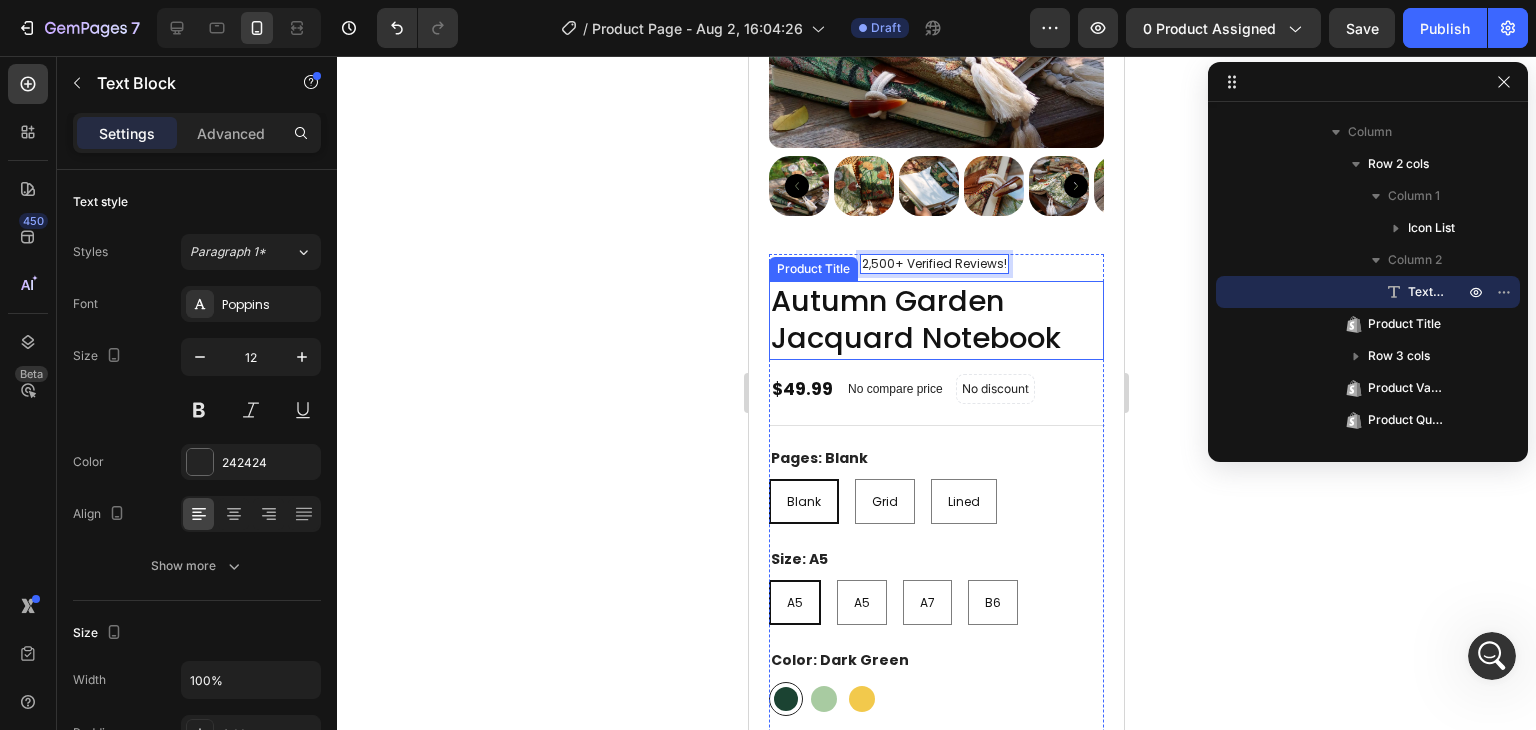 click on "Autumn Garden Jacquard Notebook" at bounding box center (936, 320) 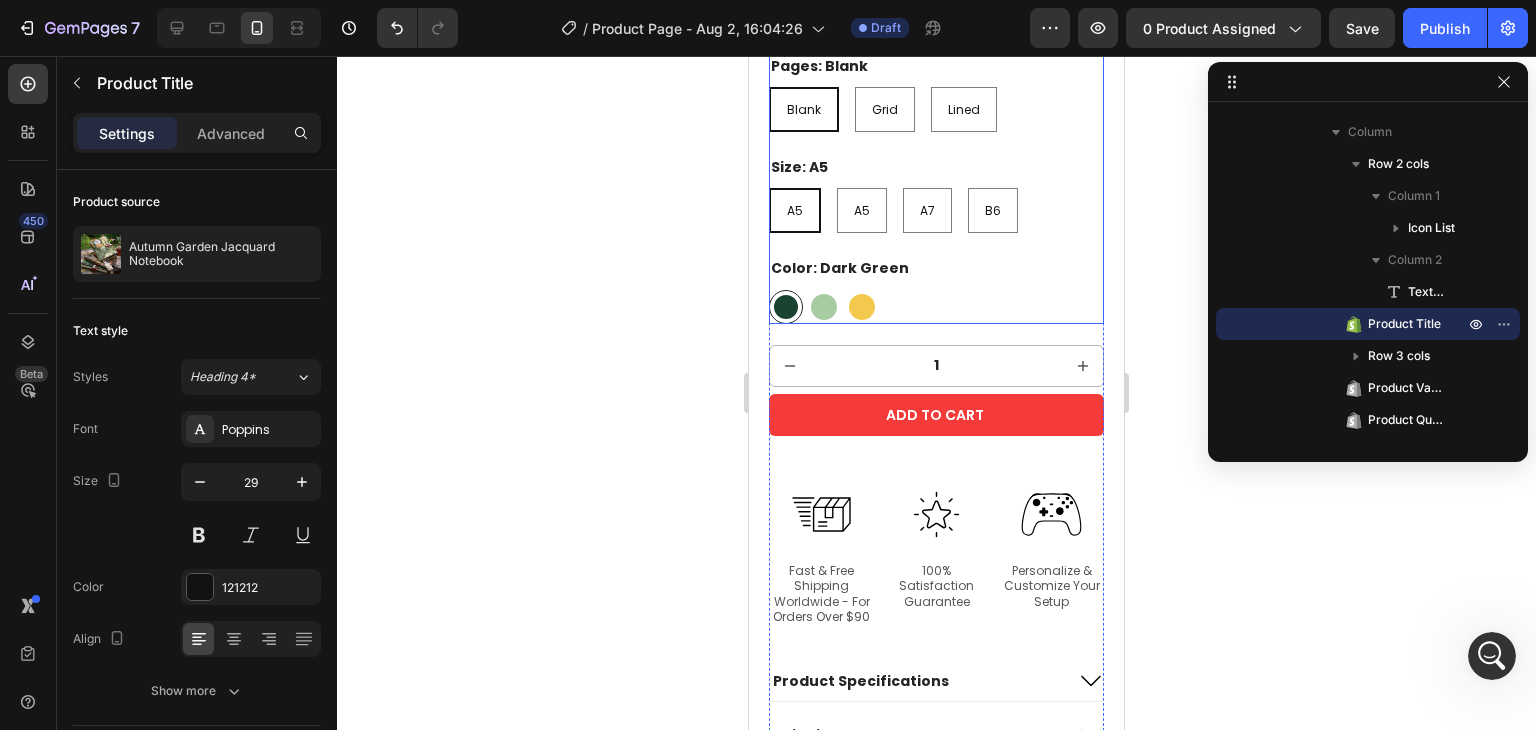 scroll, scrollTop: 908, scrollLeft: 0, axis: vertical 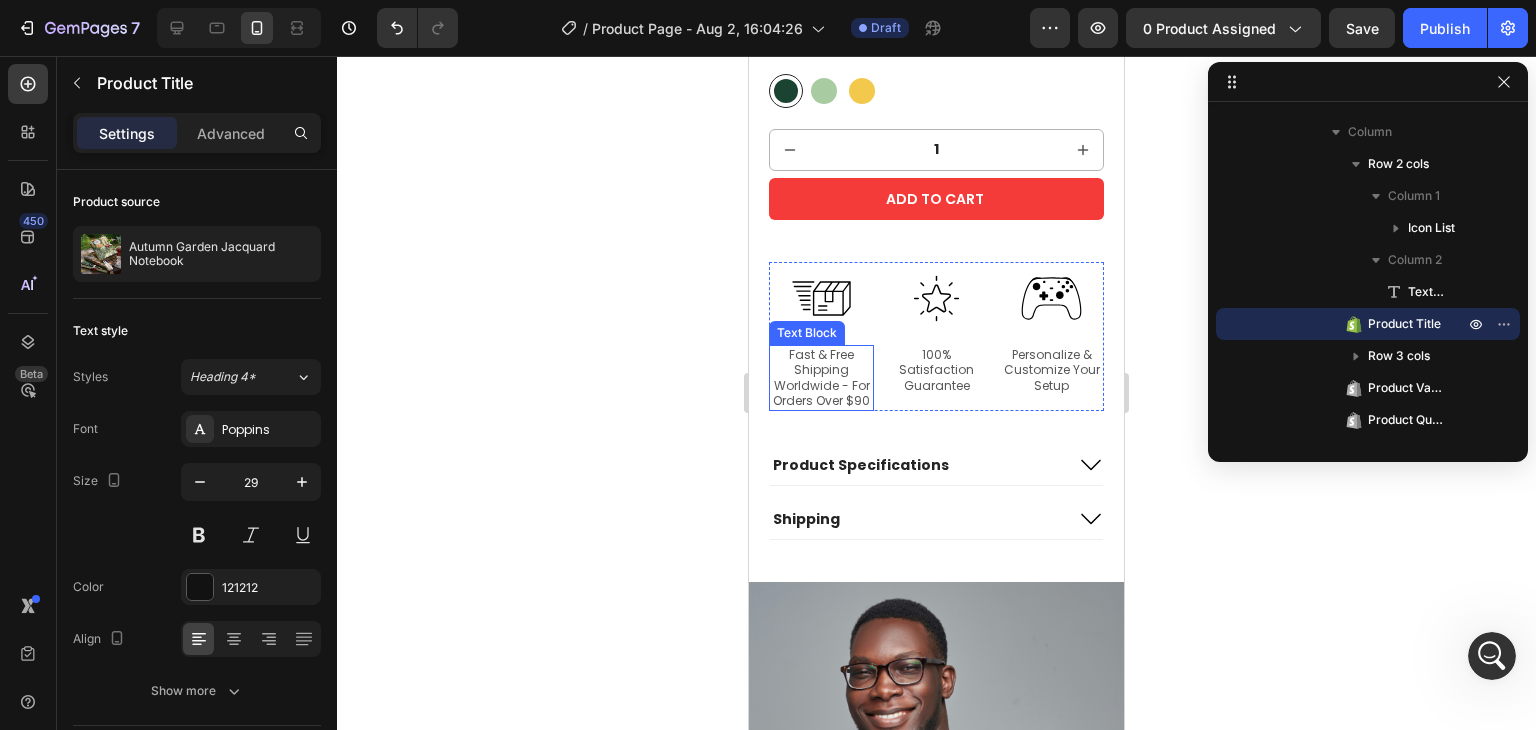 click on "Fast & Free Shipping Worldwide - For Orders Over $90" at bounding box center [821, 378] 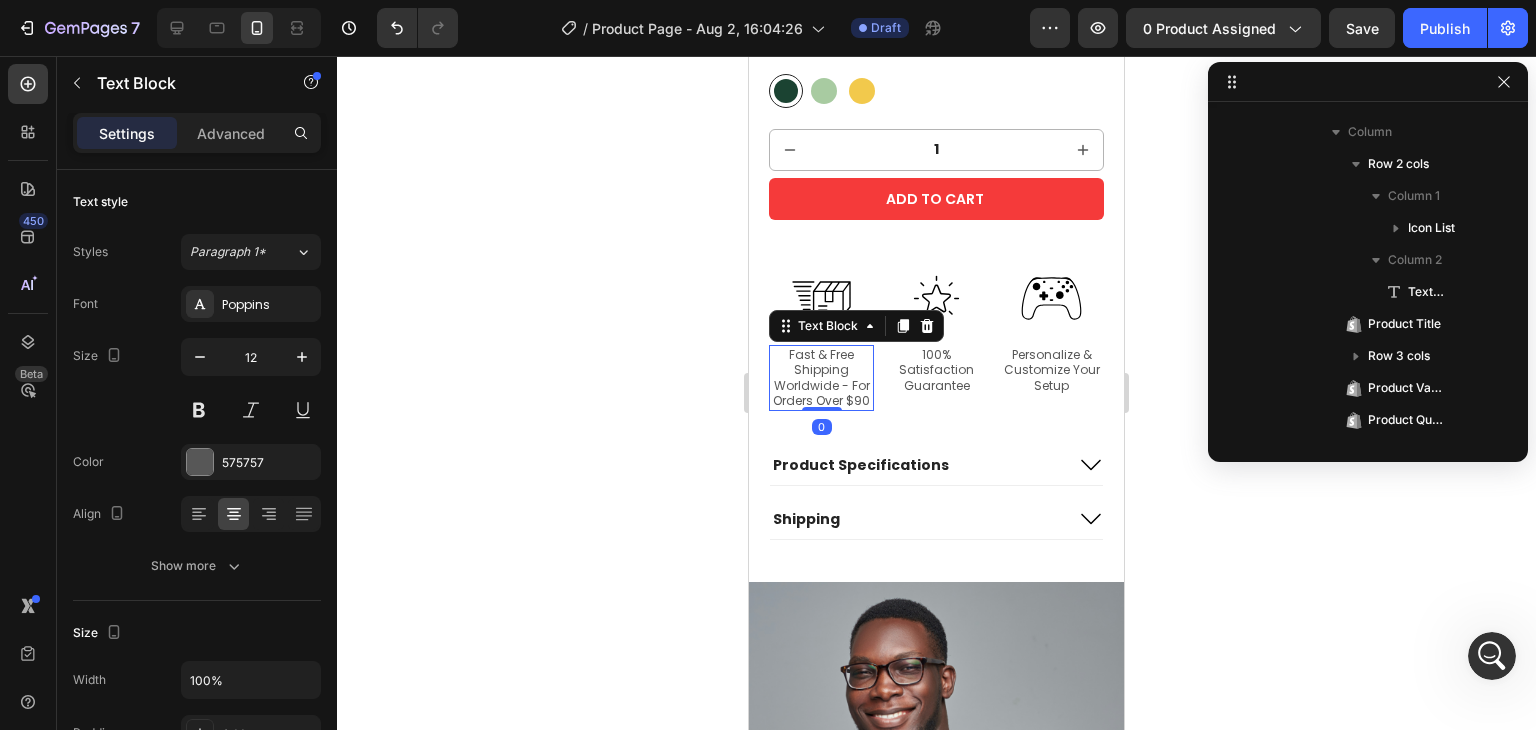 scroll, scrollTop: 538, scrollLeft: 0, axis: vertical 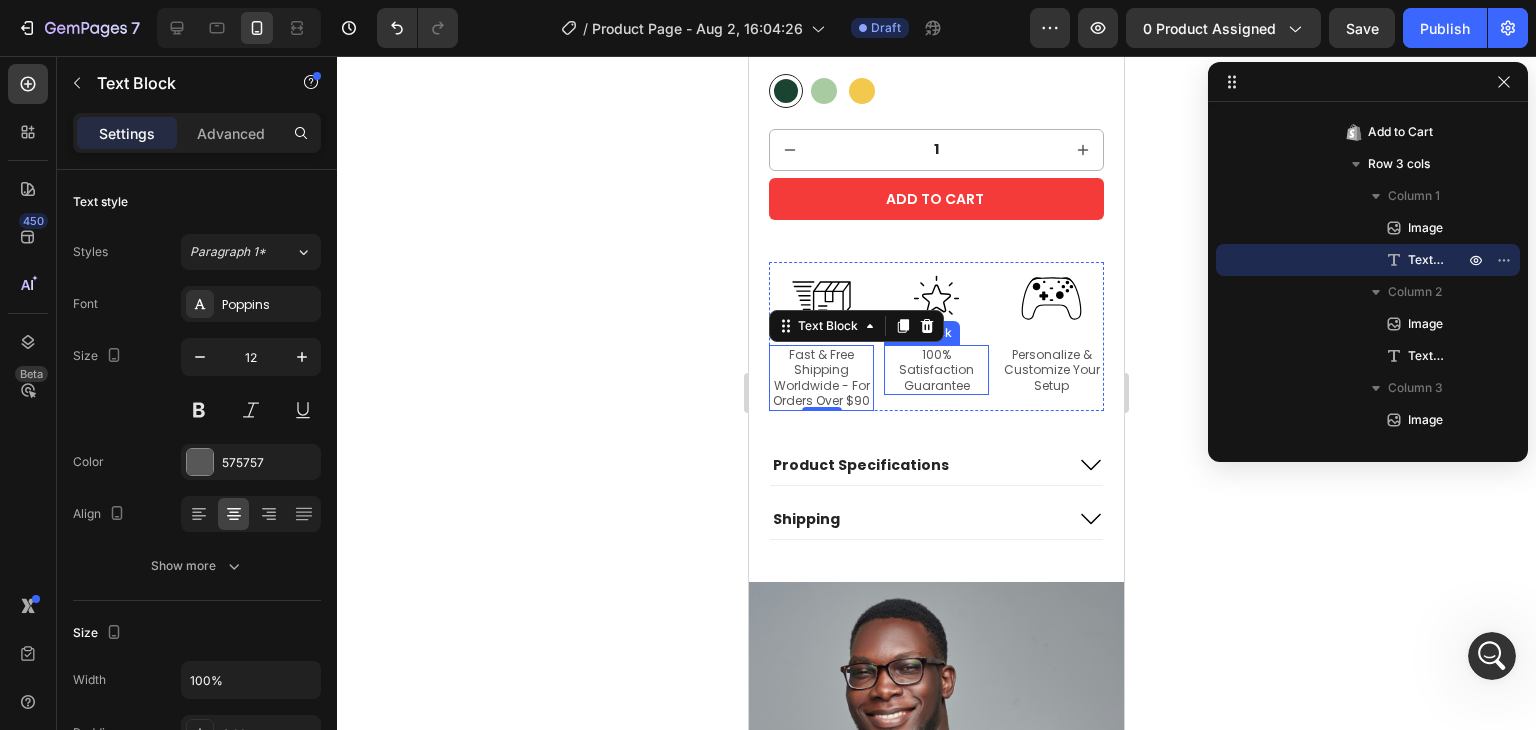 click on "100% Satisfaction Guarantee" at bounding box center (936, 370) 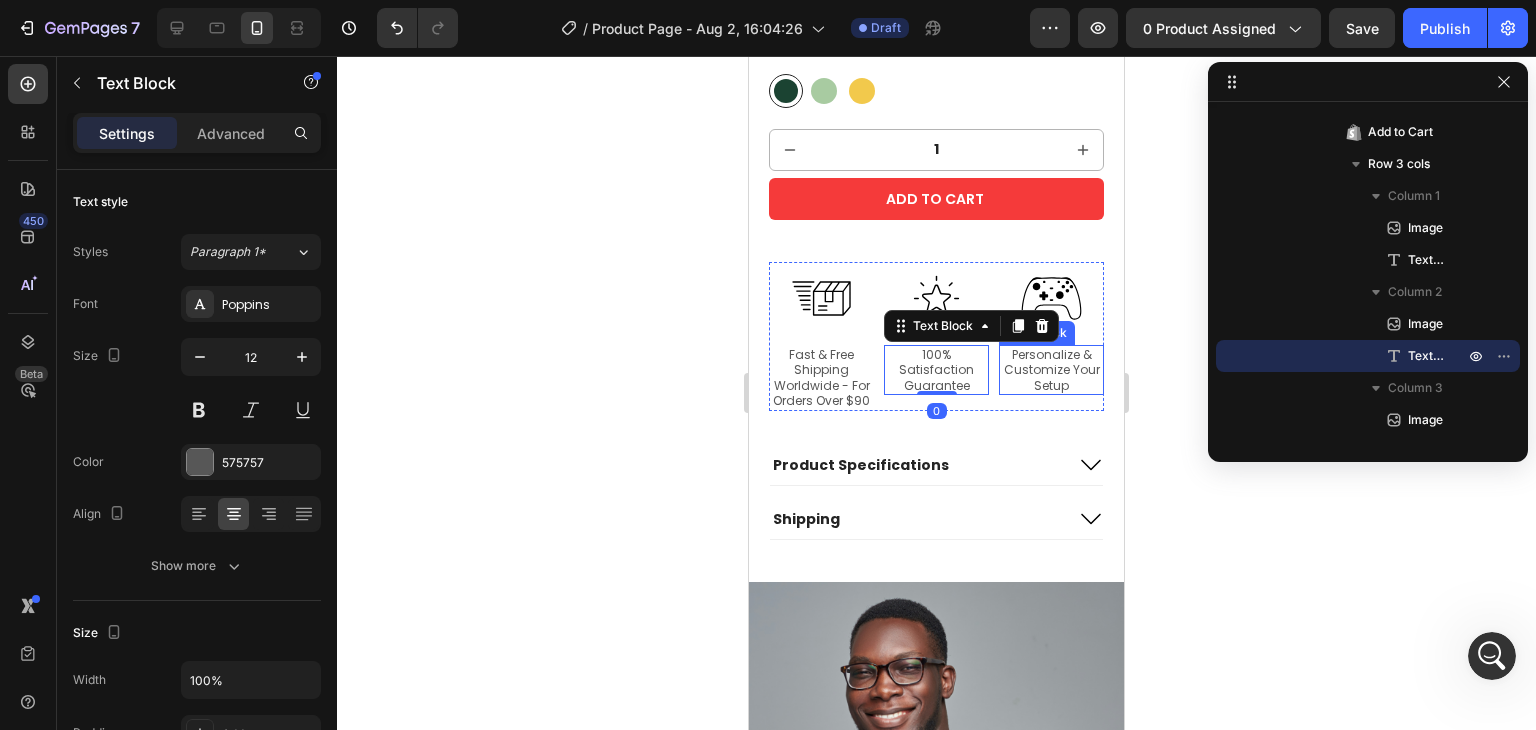 click on "Personalize & Customize Your Setup" at bounding box center (1051, 370) 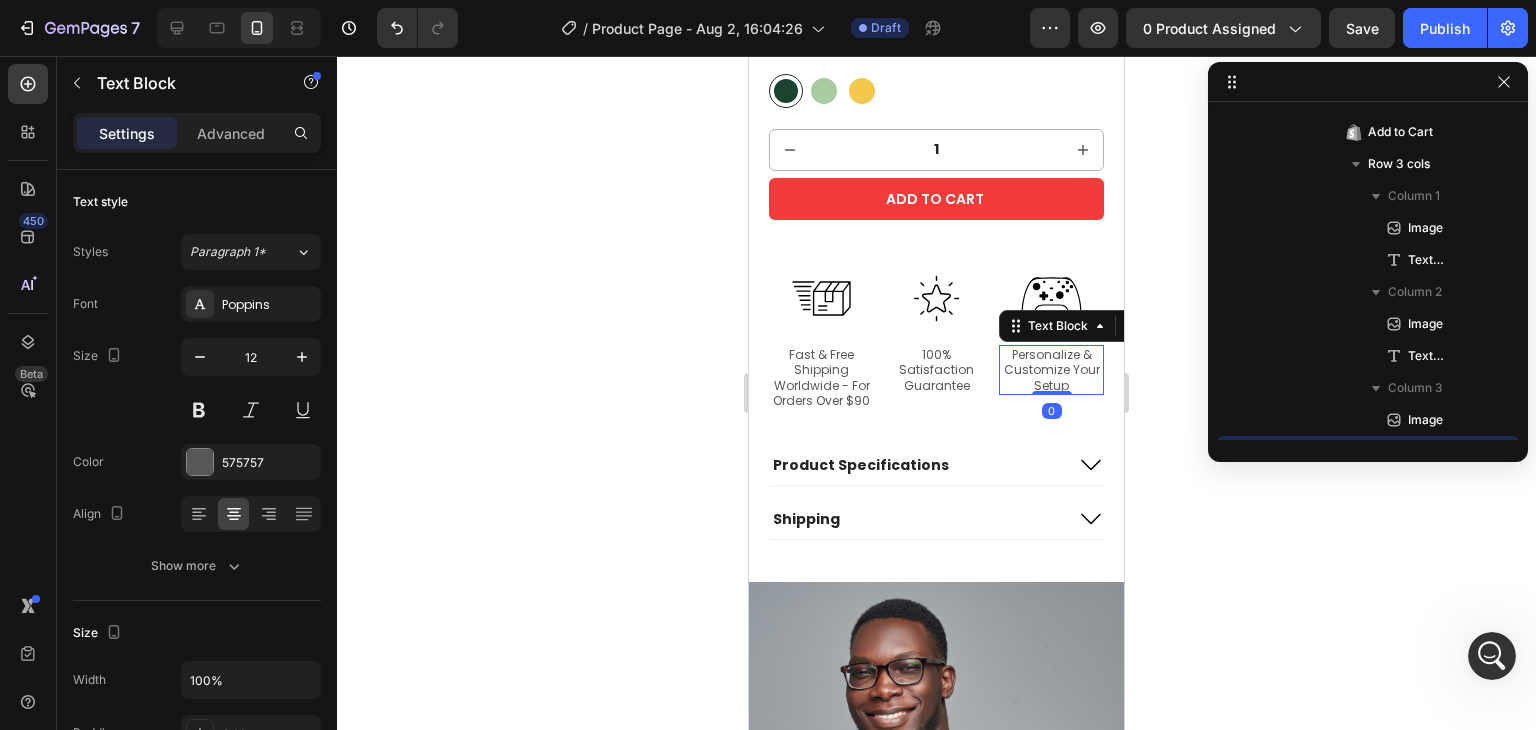 scroll, scrollTop: 730, scrollLeft: 0, axis: vertical 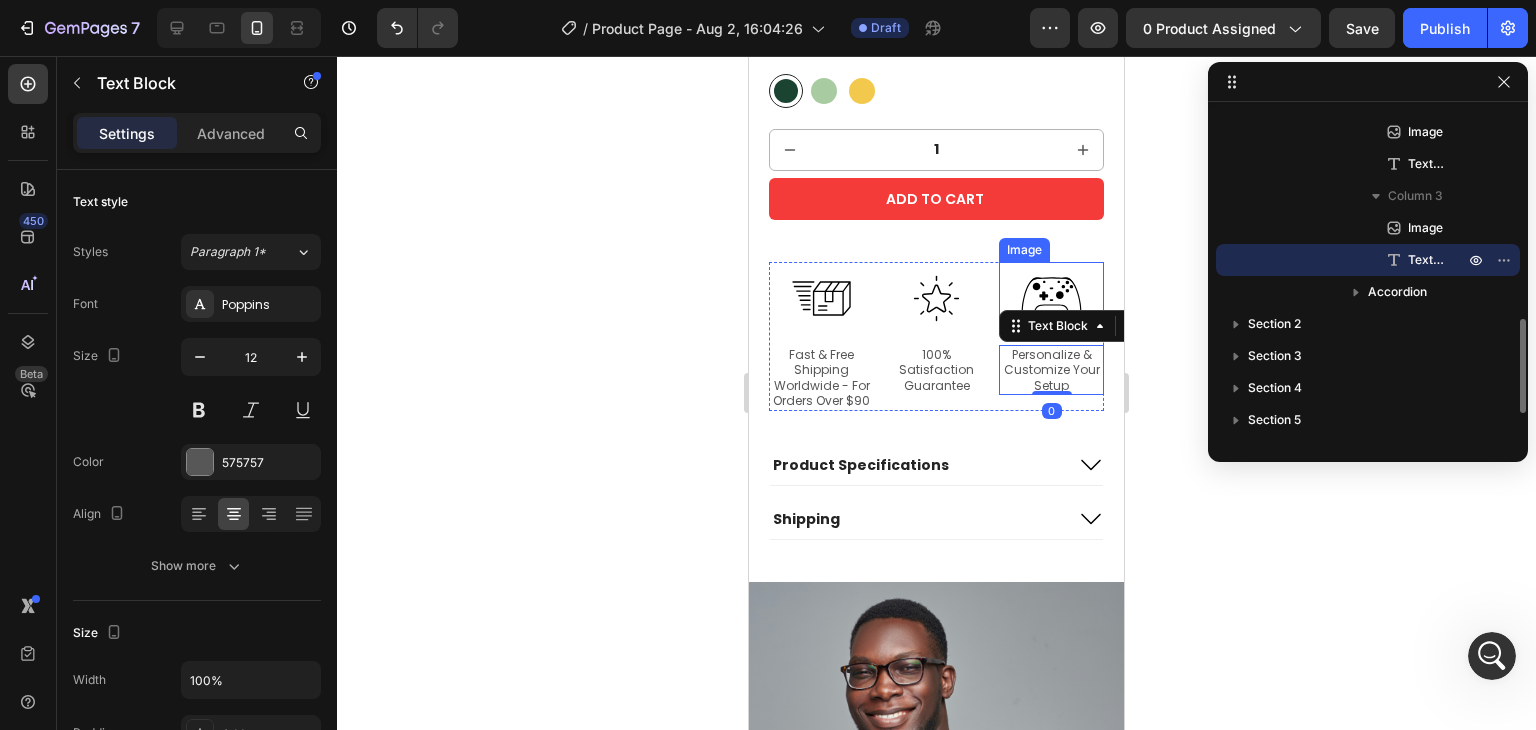 click at bounding box center [1051, 298] 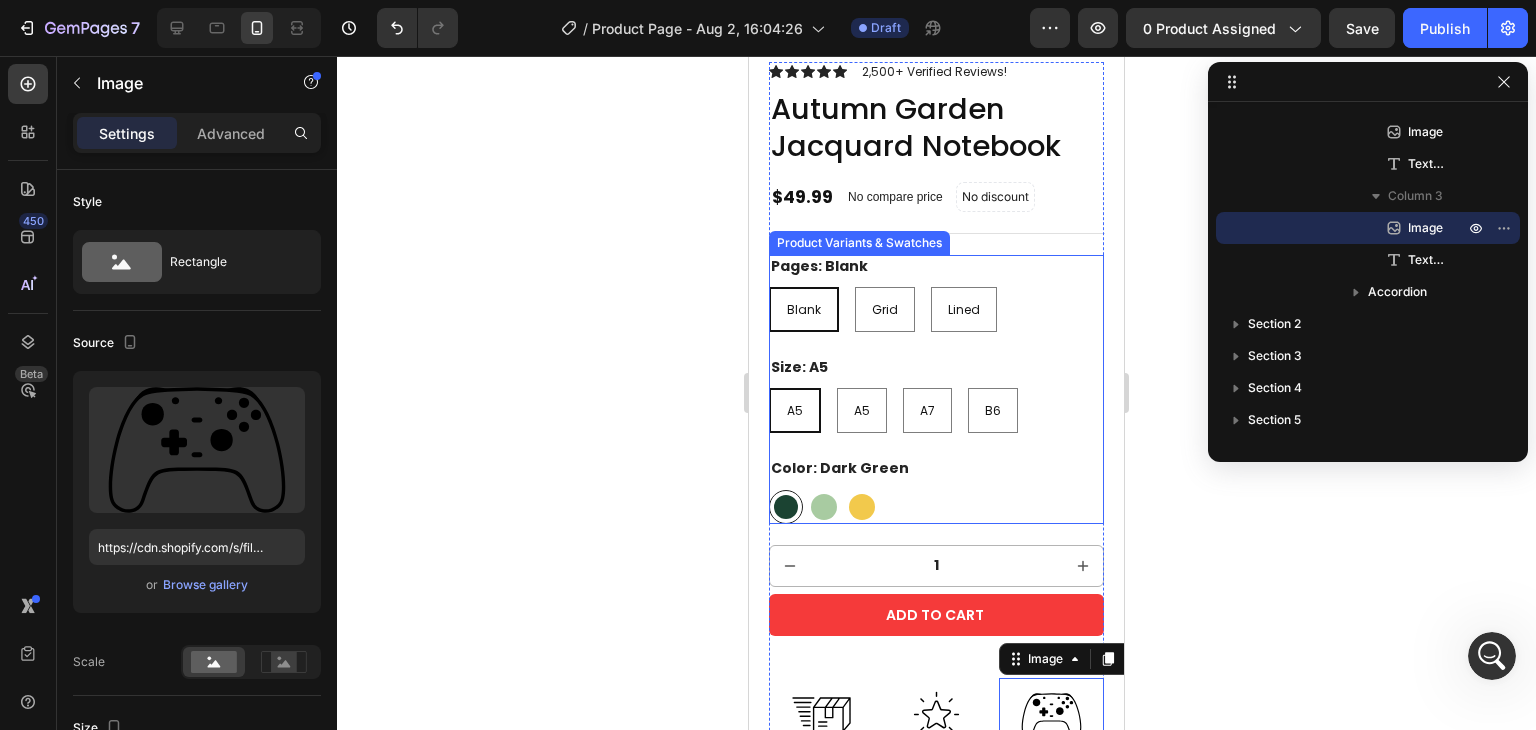 scroll, scrollTop: 507, scrollLeft: 0, axis: vertical 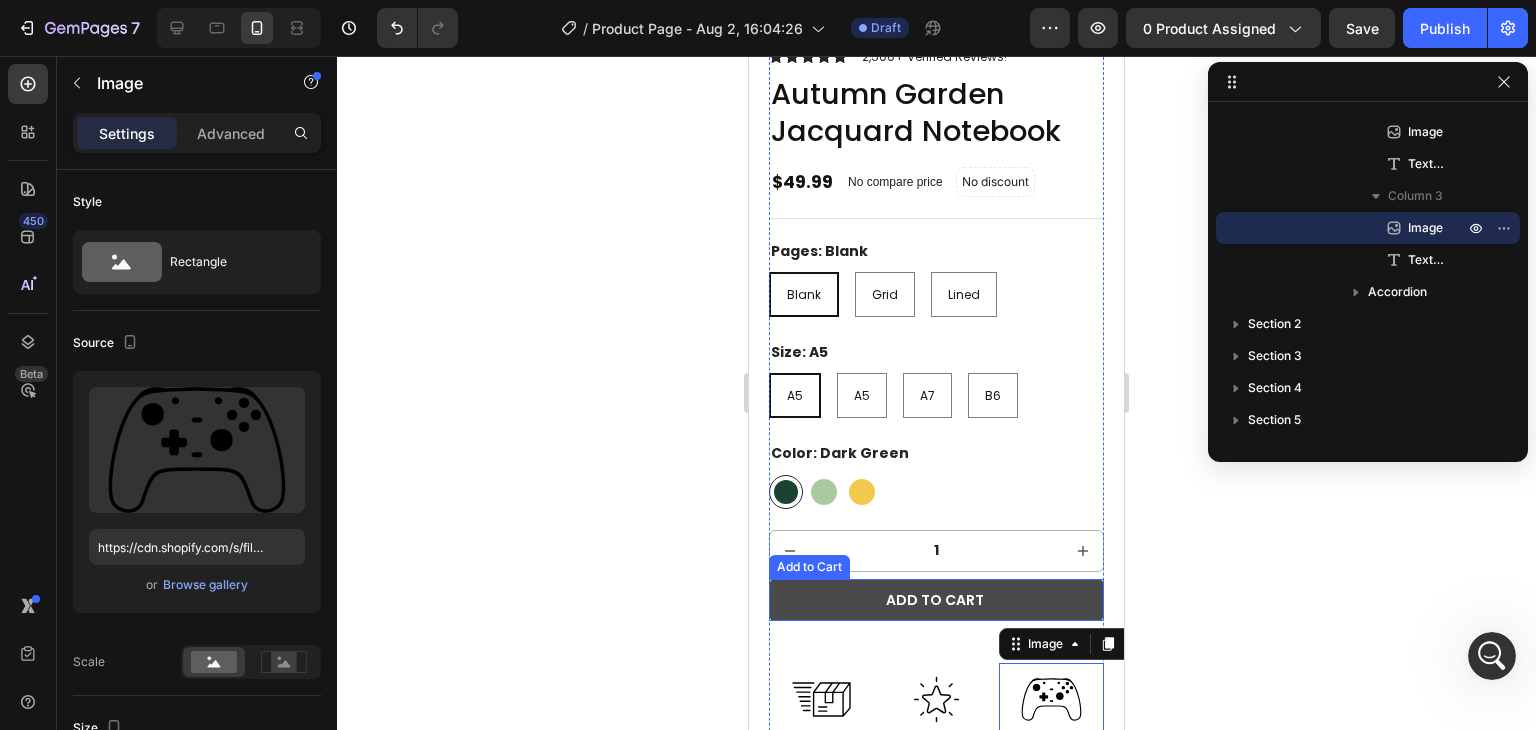 click on "Add to cart" at bounding box center [936, 600] 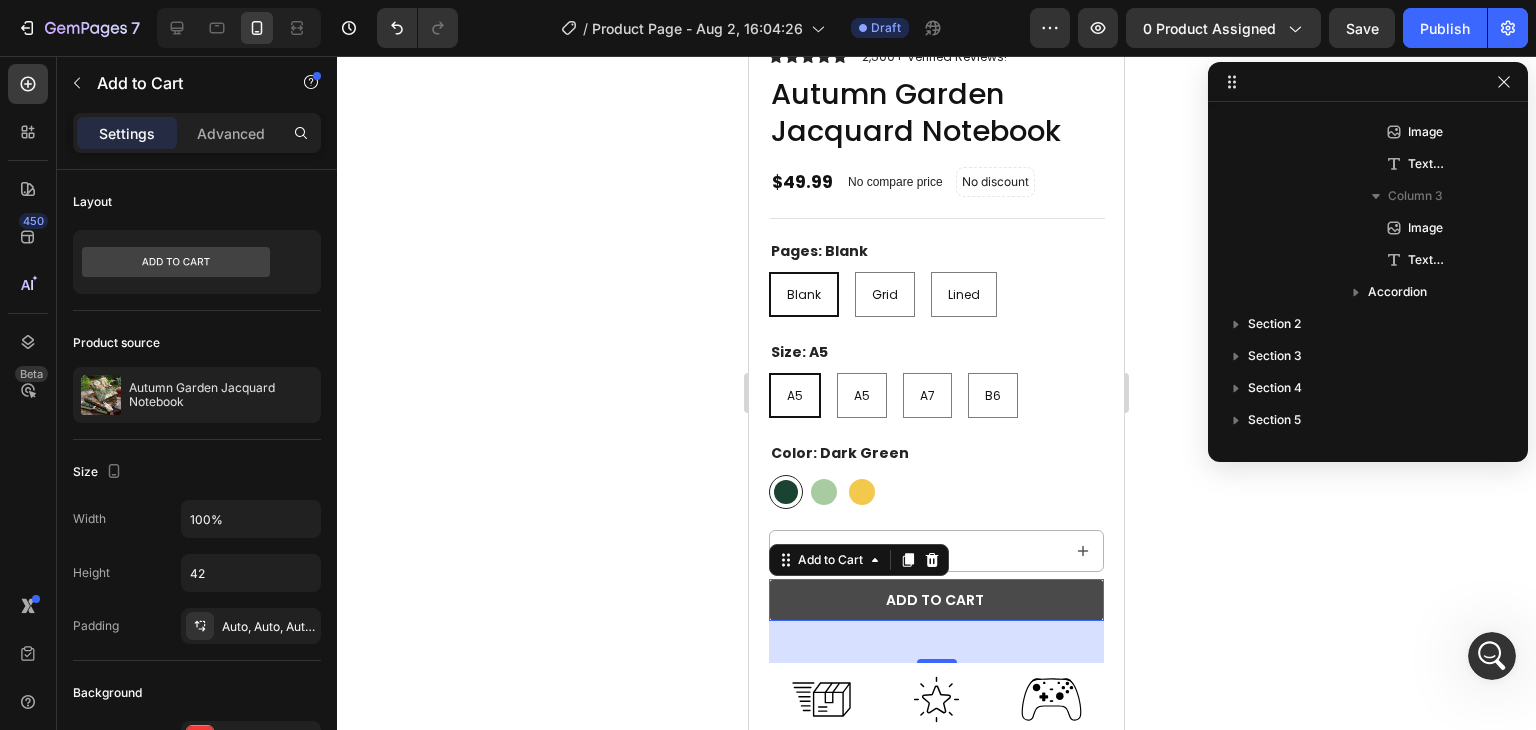scroll, scrollTop: 410, scrollLeft: 0, axis: vertical 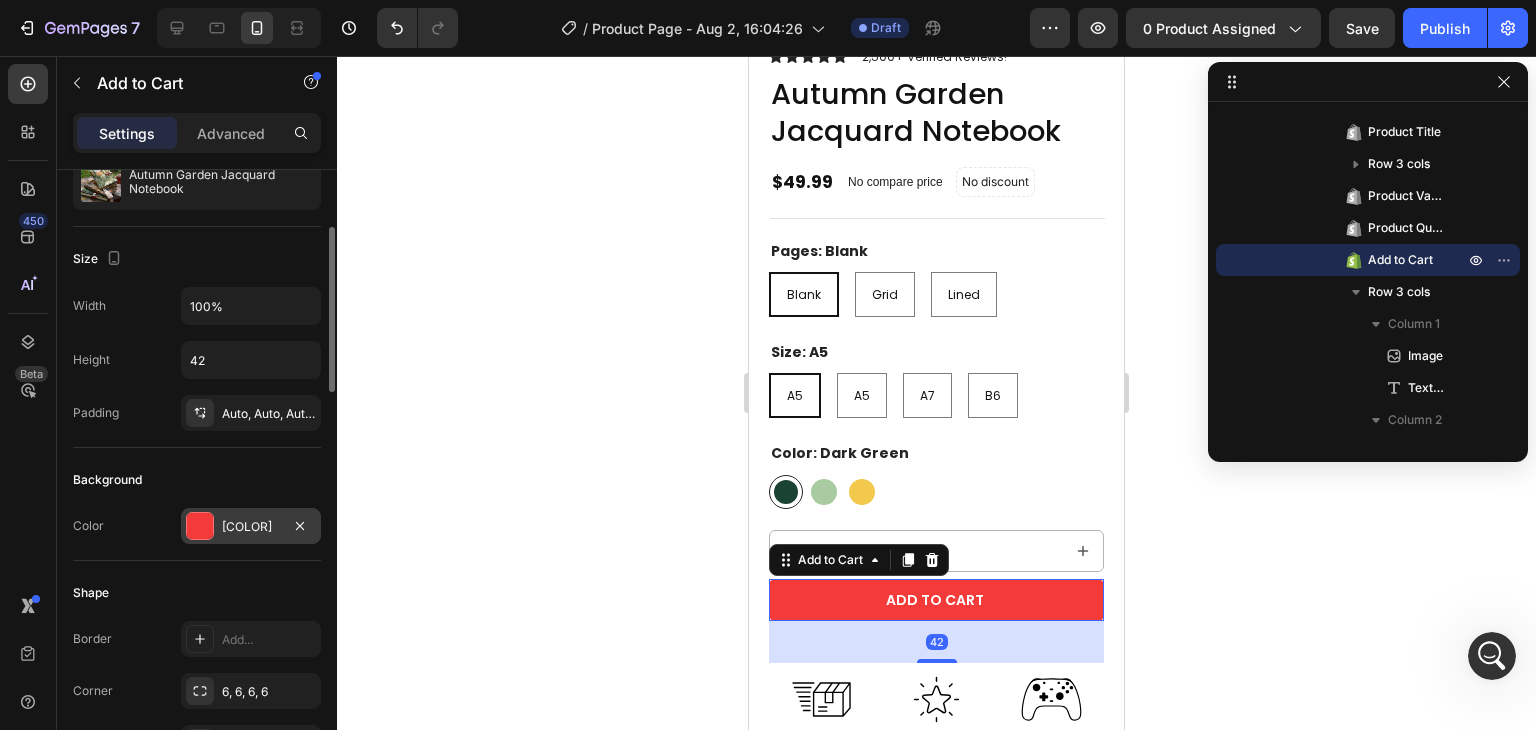 click on "F53A3A" at bounding box center [251, 527] 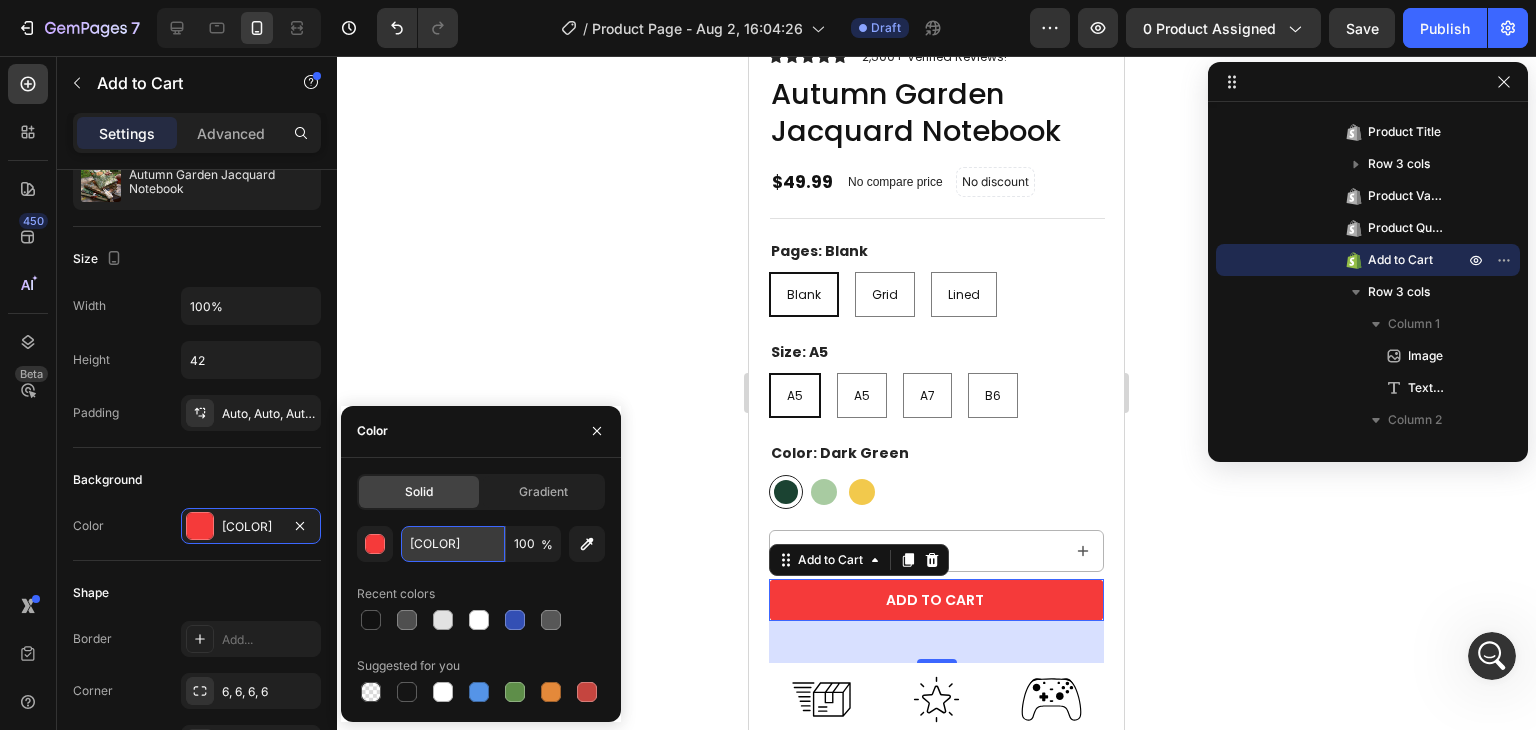 click on "F53A3A" at bounding box center (453, 544) 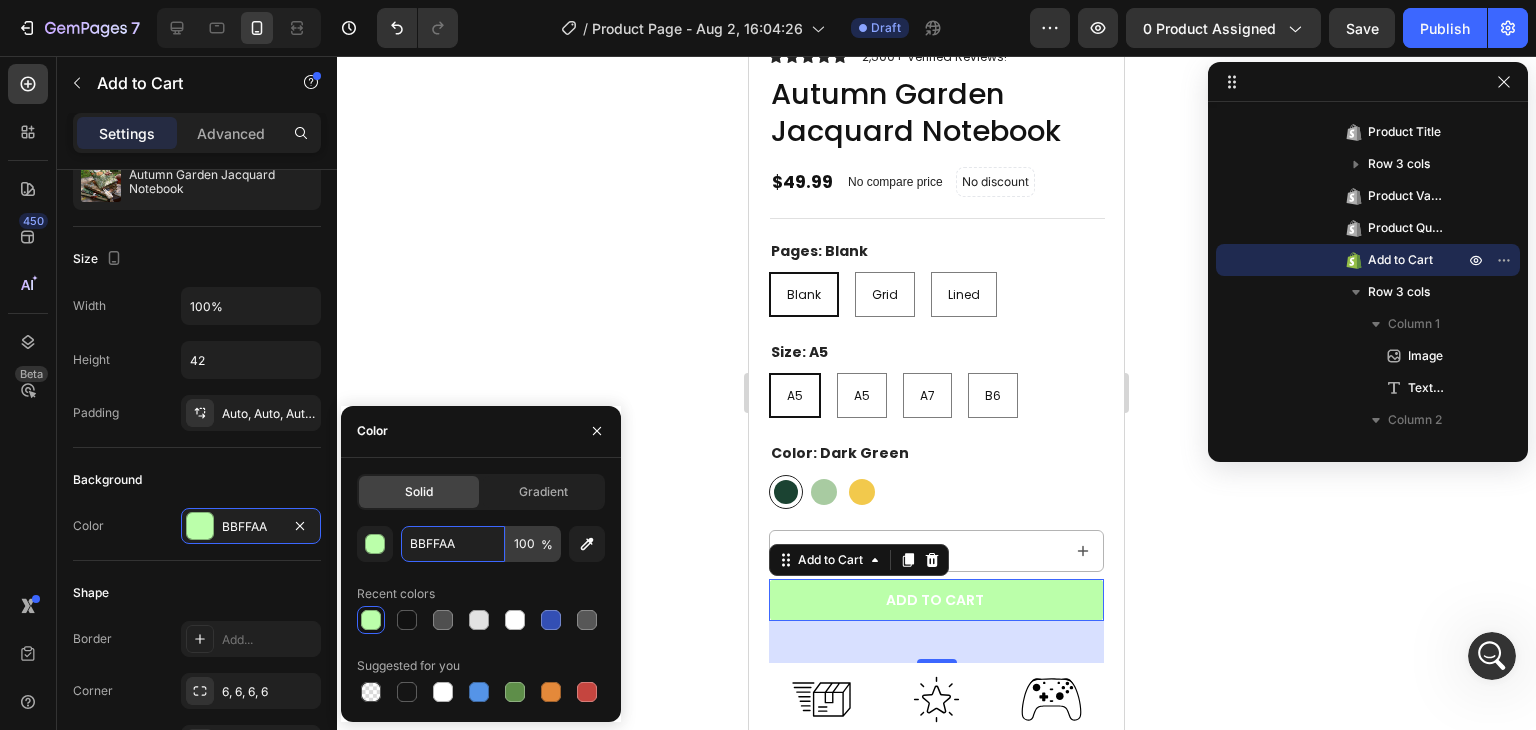 paste on "FA75D" 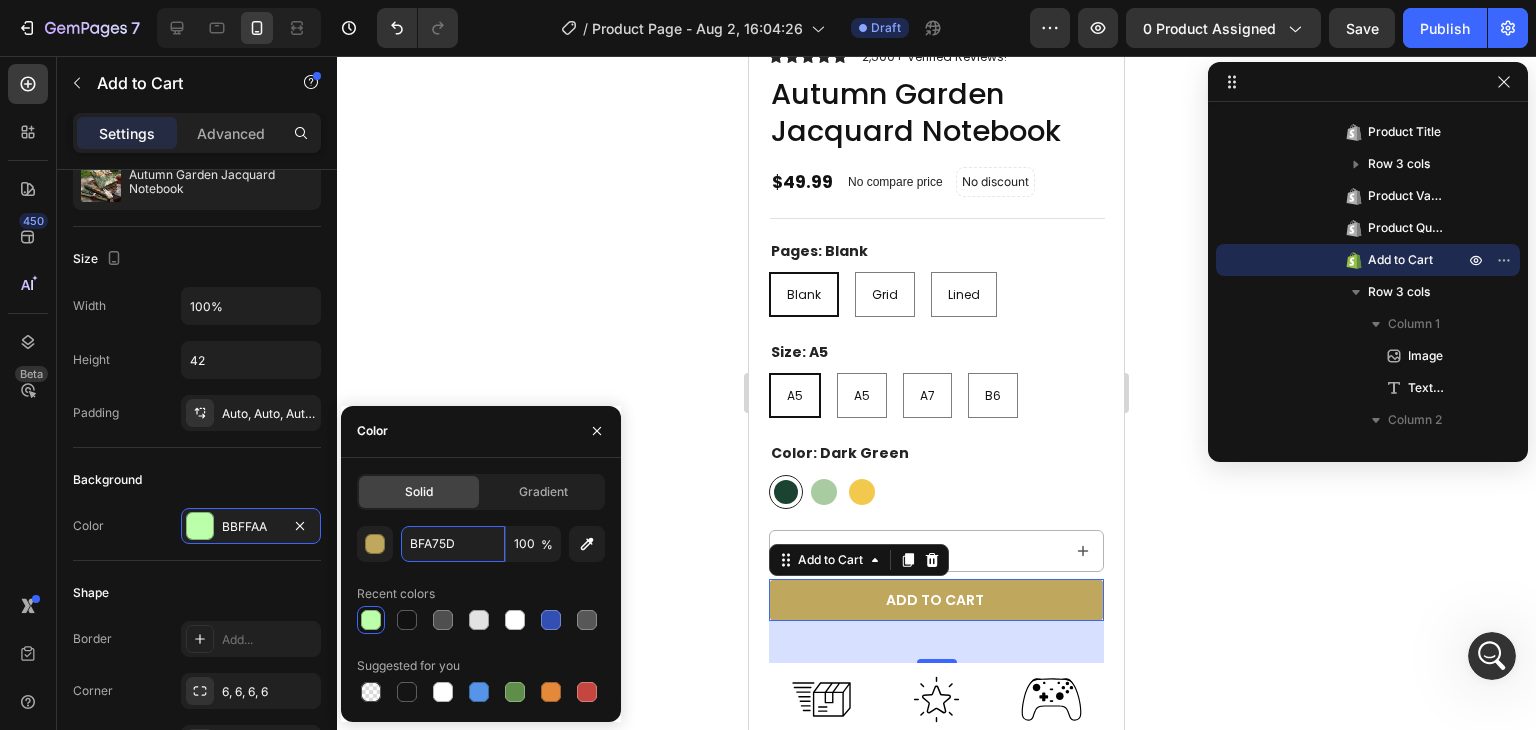 type on "BFA75D" 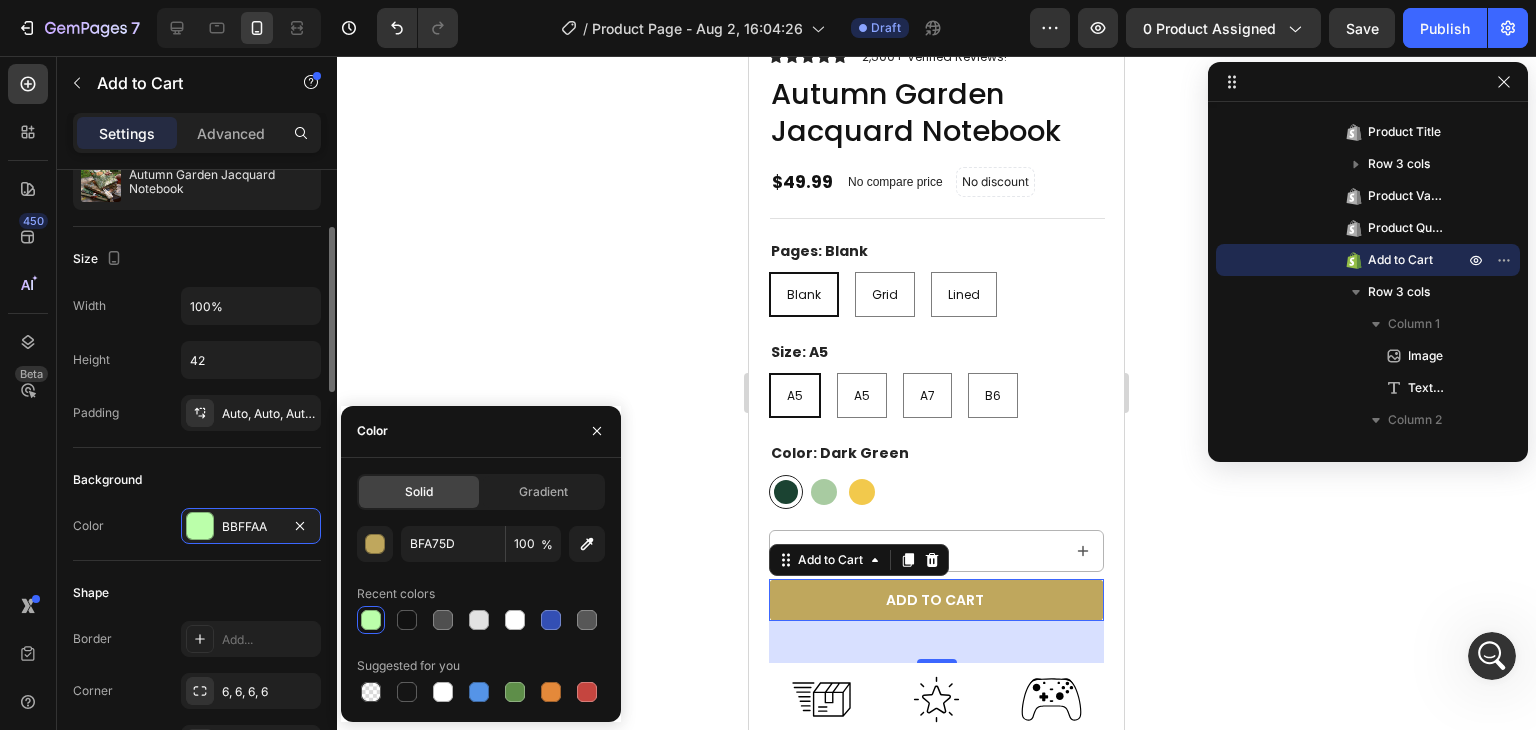 click on "Background" at bounding box center [197, 480] 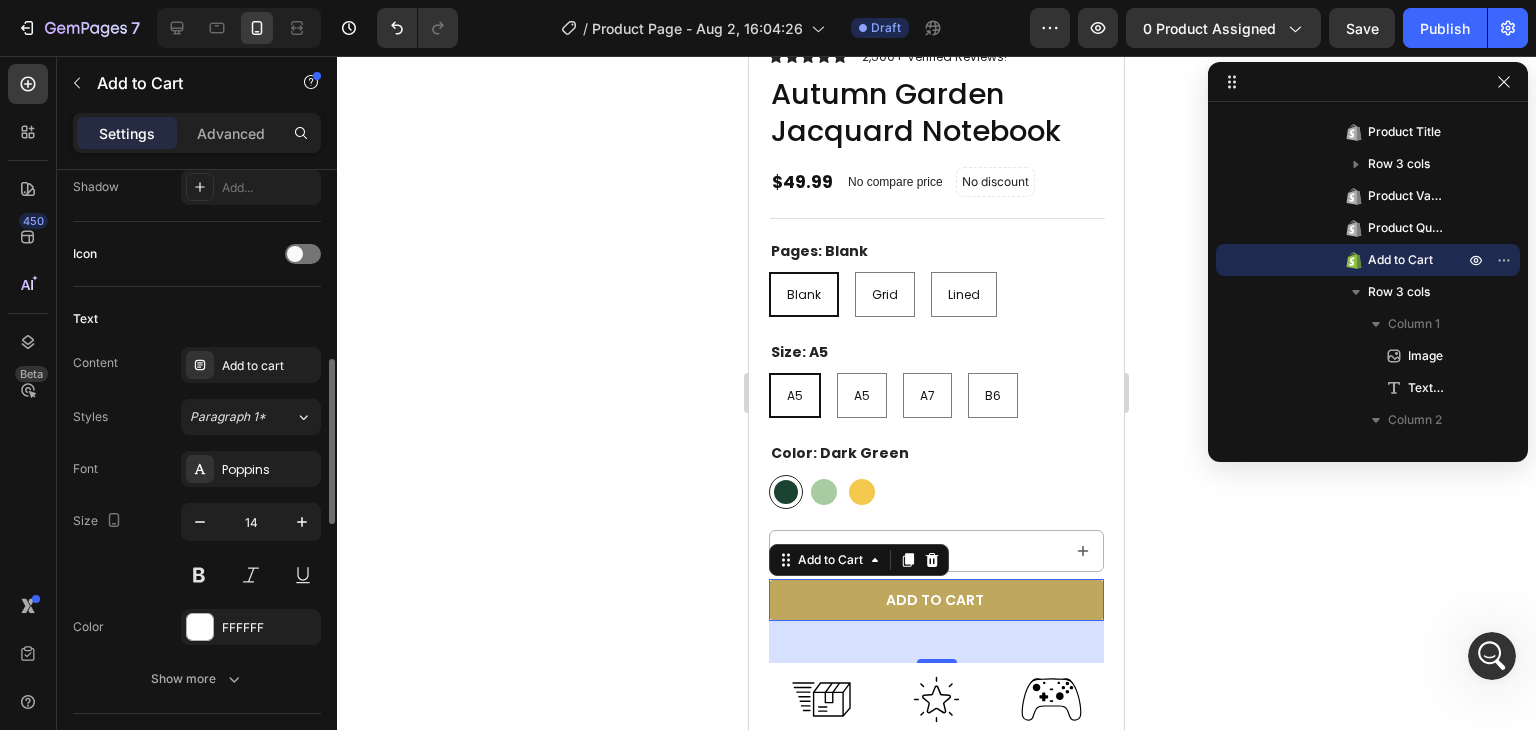 scroll, scrollTop: 816, scrollLeft: 0, axis: vertical 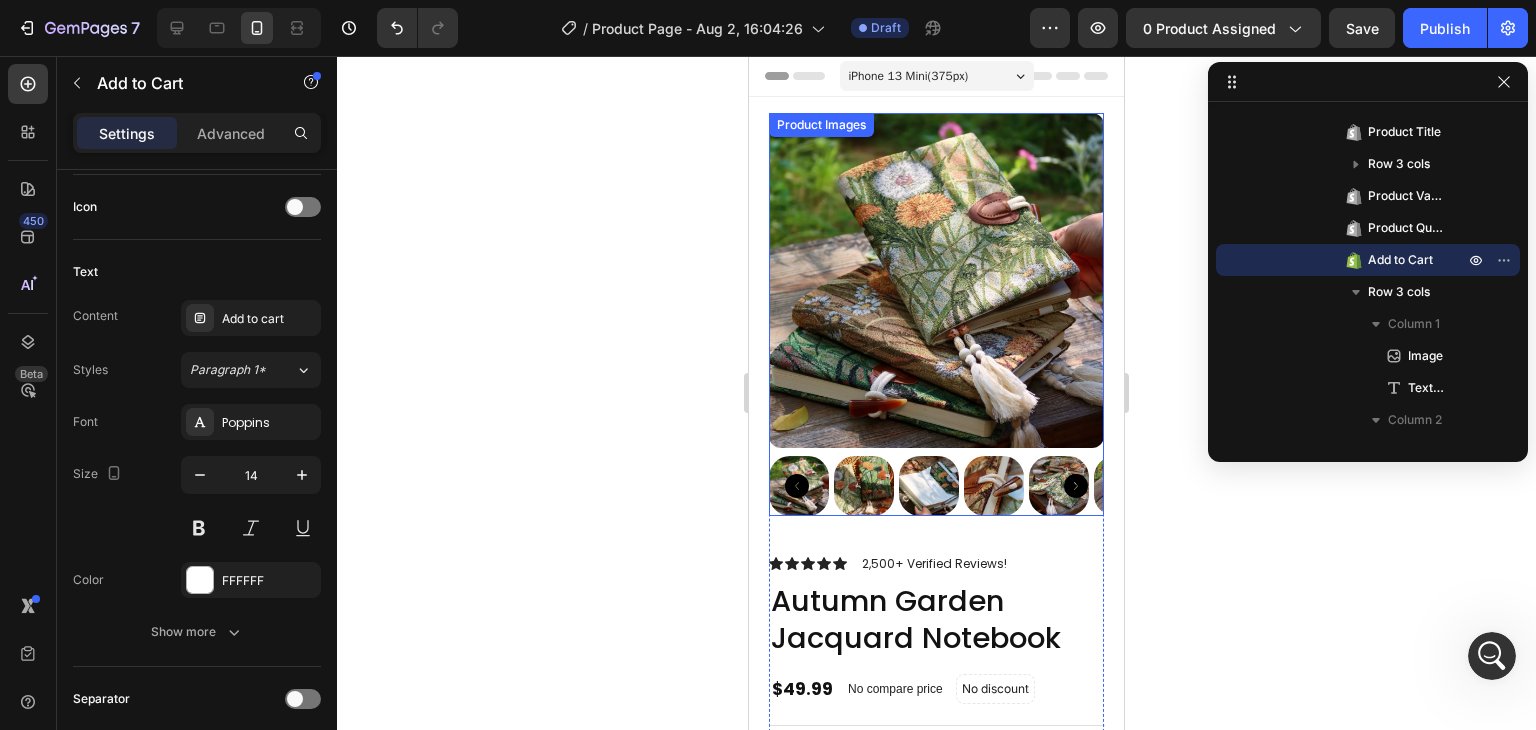 click at bounding box center [936, 280] 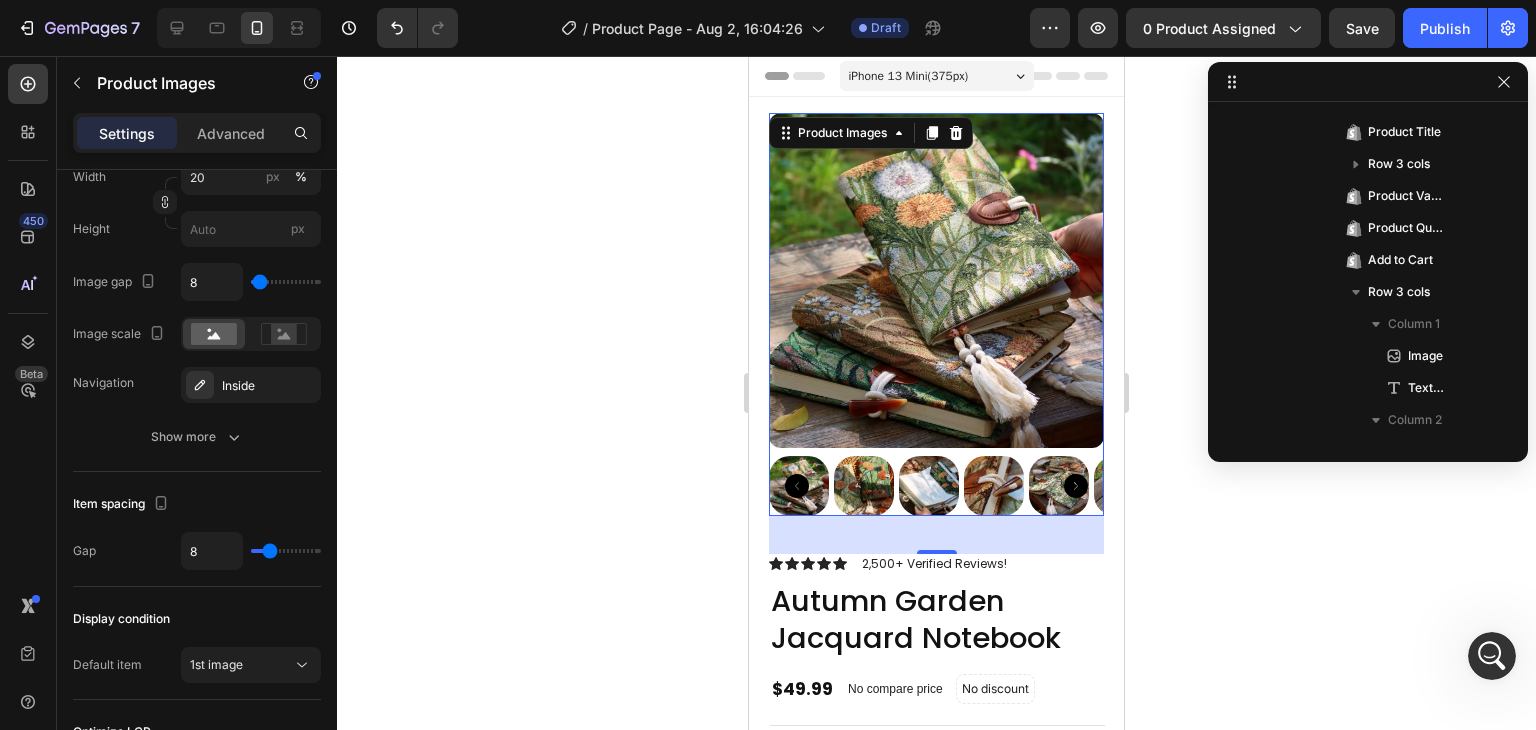 scroll, scrollTop: 0, scrollLeft: 0, axis: both 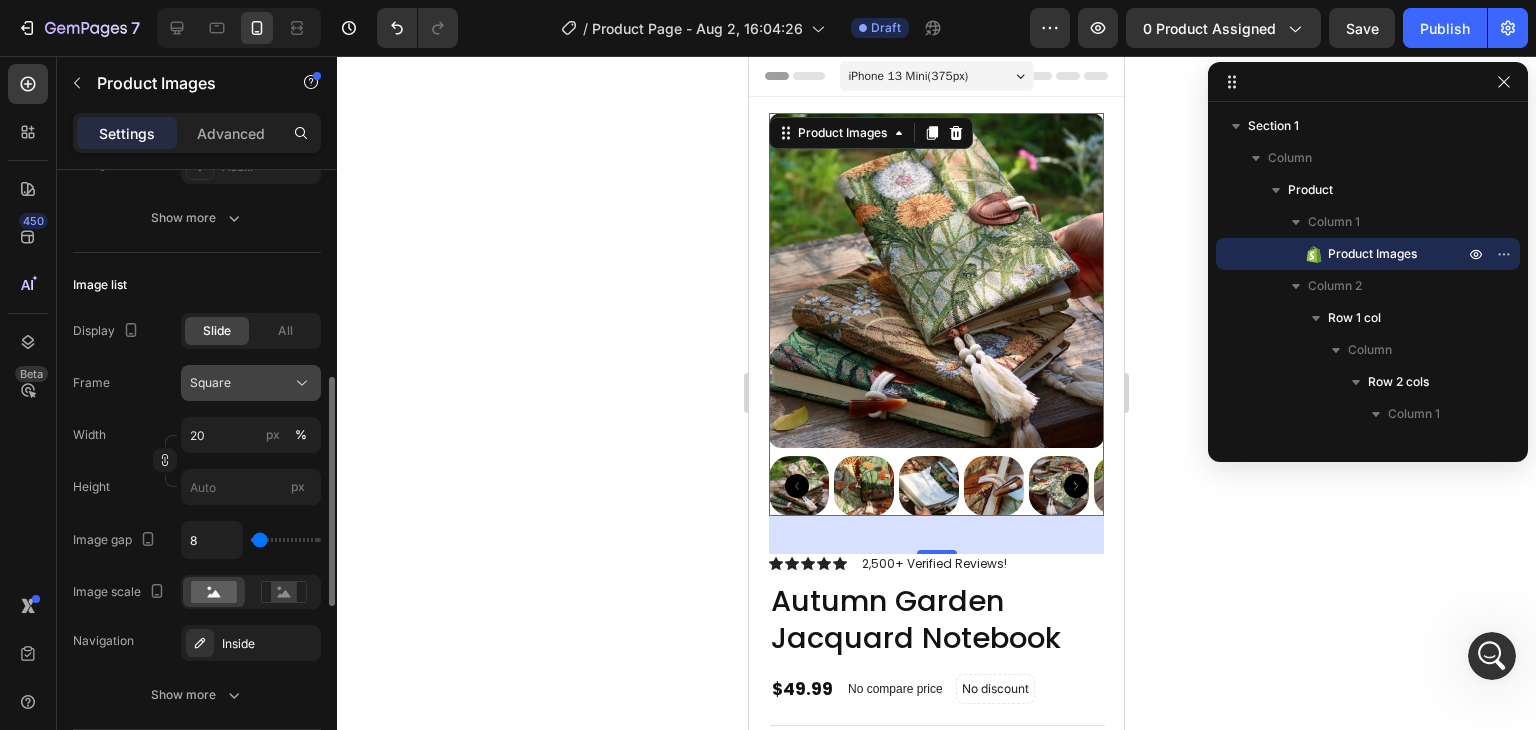 click on "Square" at bounding box center (251, 383) 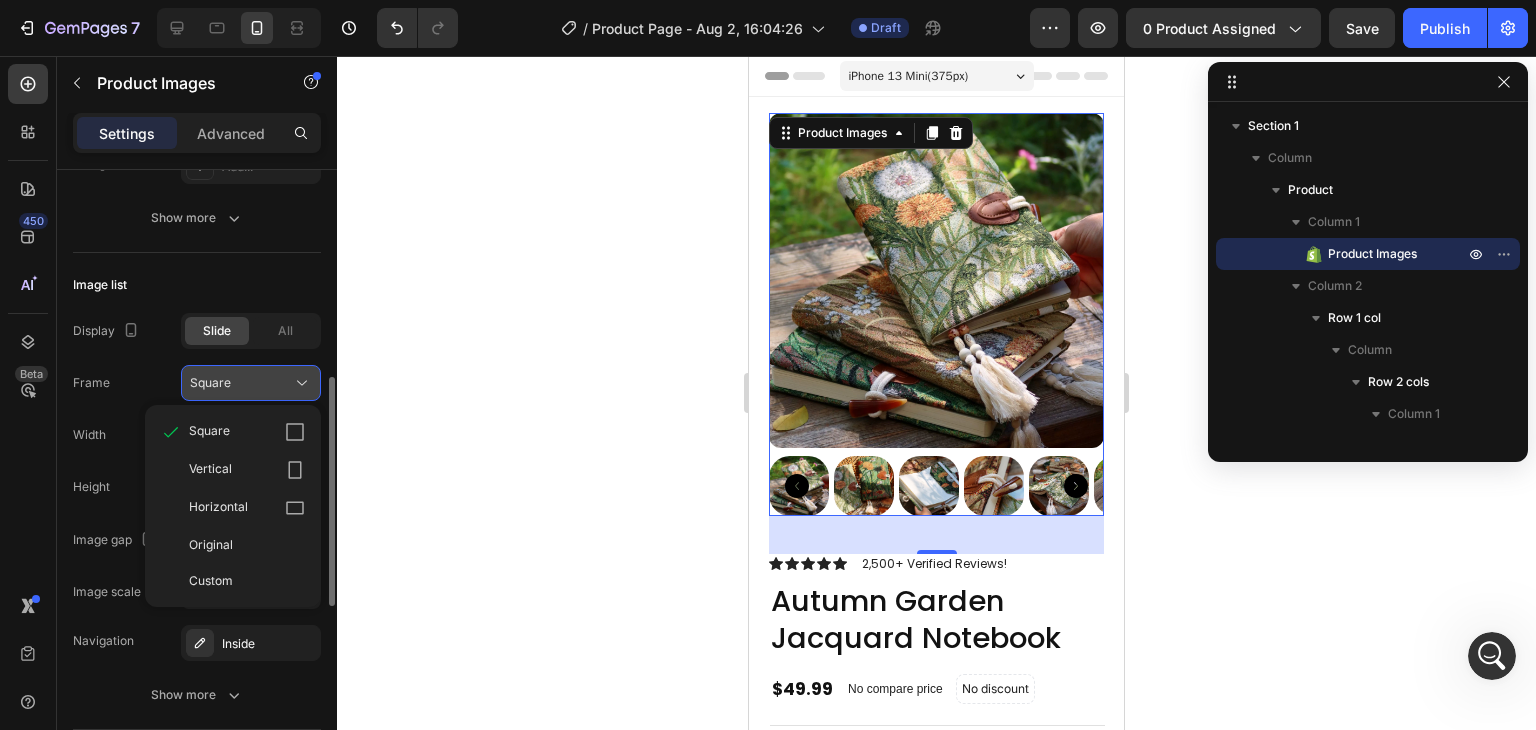 click on "Square" at bounding box center (251, 383) 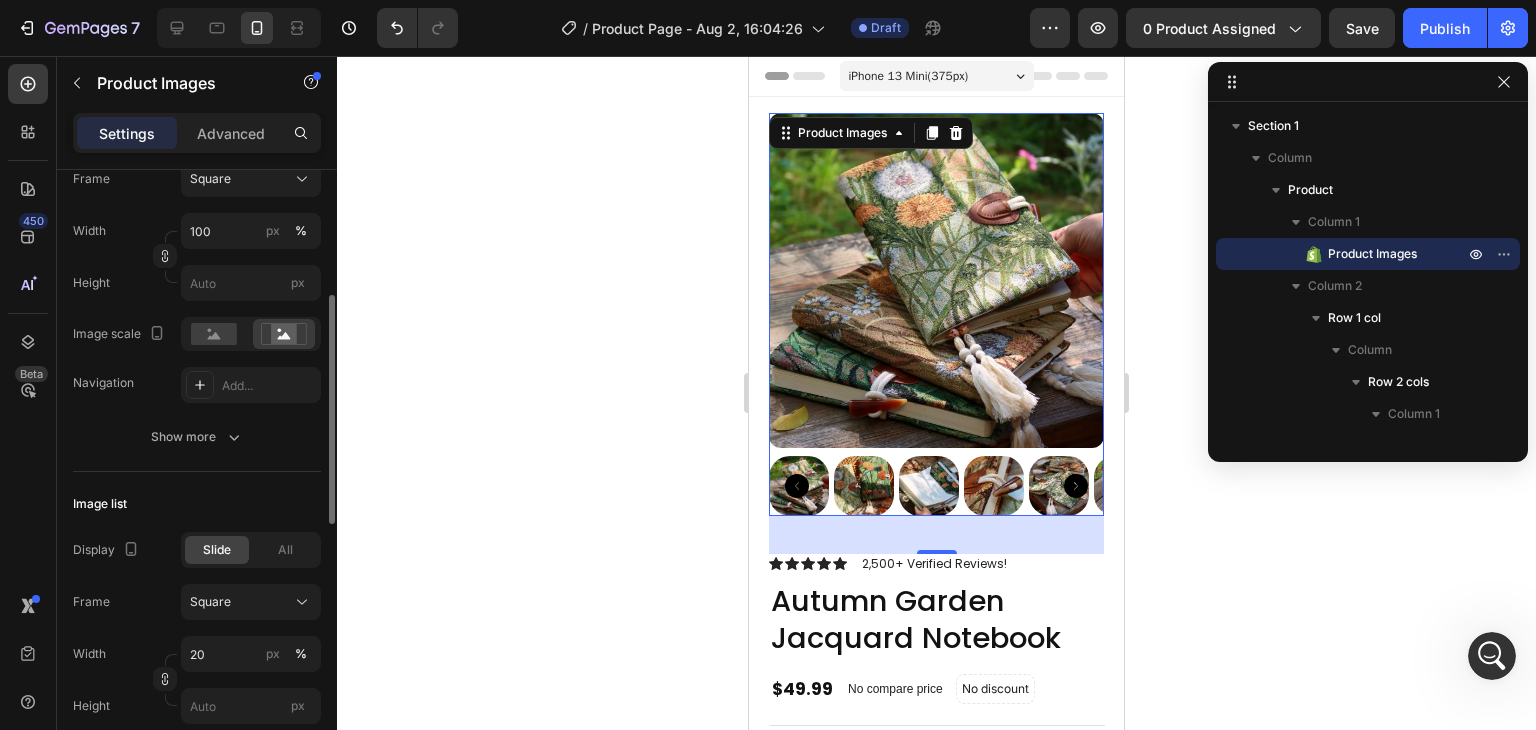 scroll, scrollTop: 340, scrollLeft: 0, axis: vertical 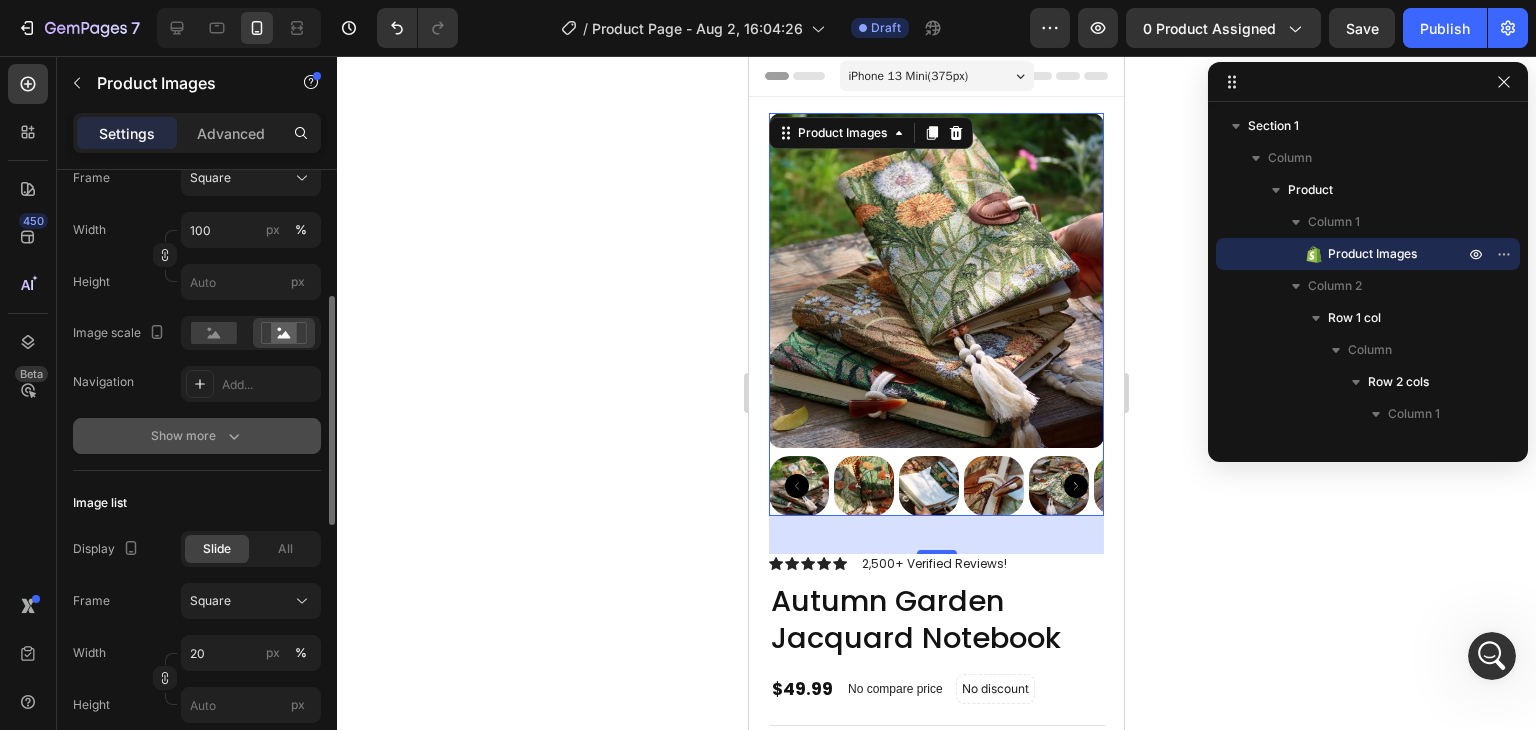 click on "Show more" at bounding box center (197, 436) 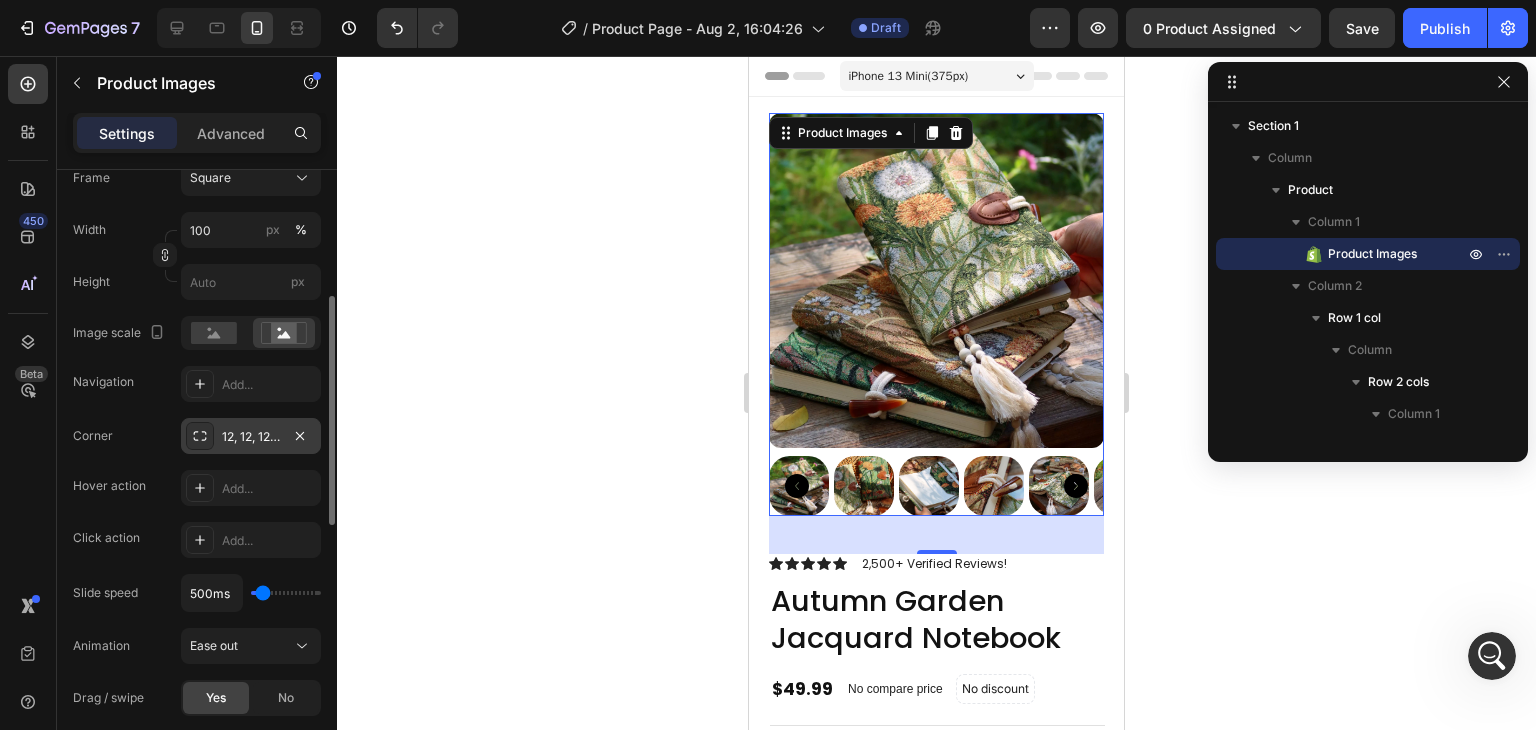 click on "12, 12, 12, 12" at bounding box center (251, 437) 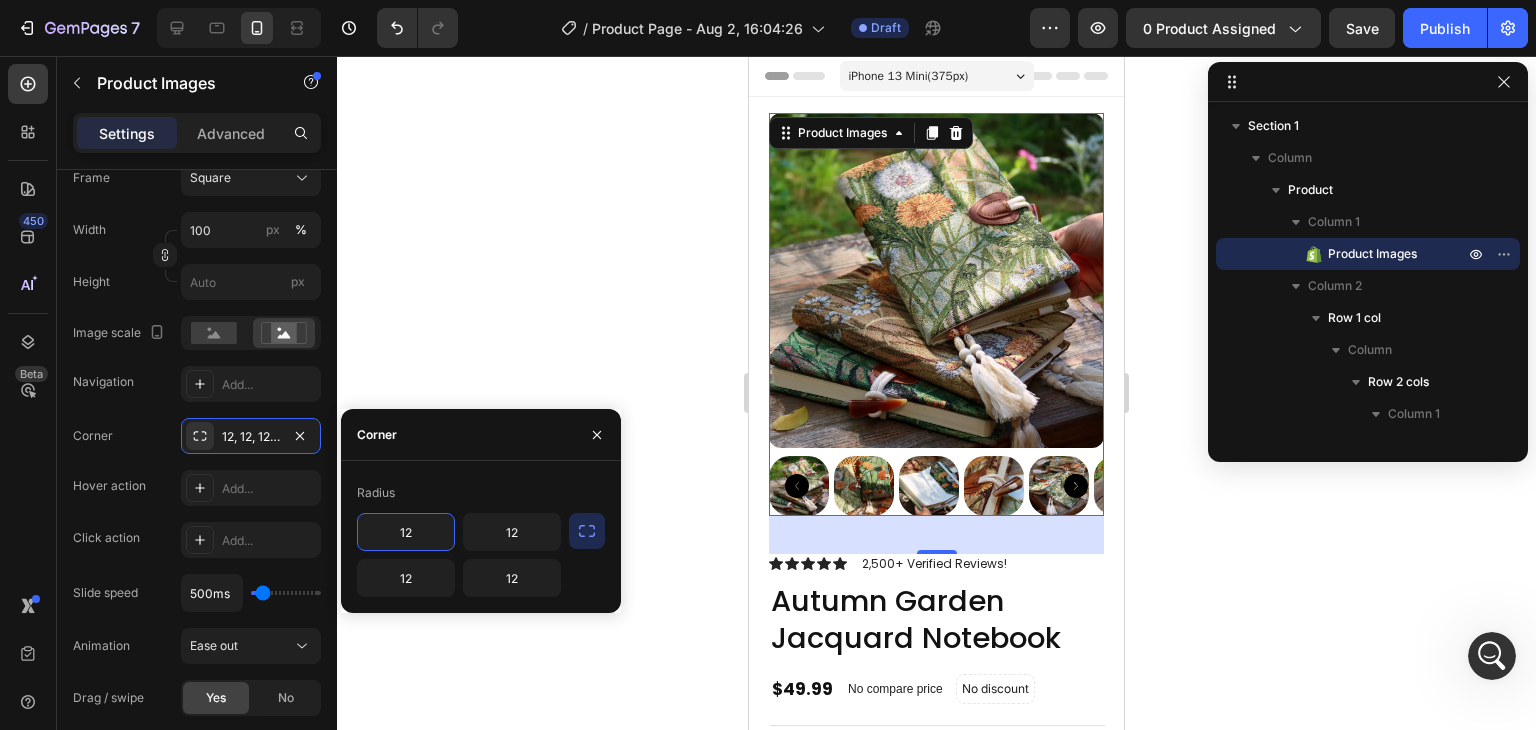 click on "12" at bounding box center (406, 532) 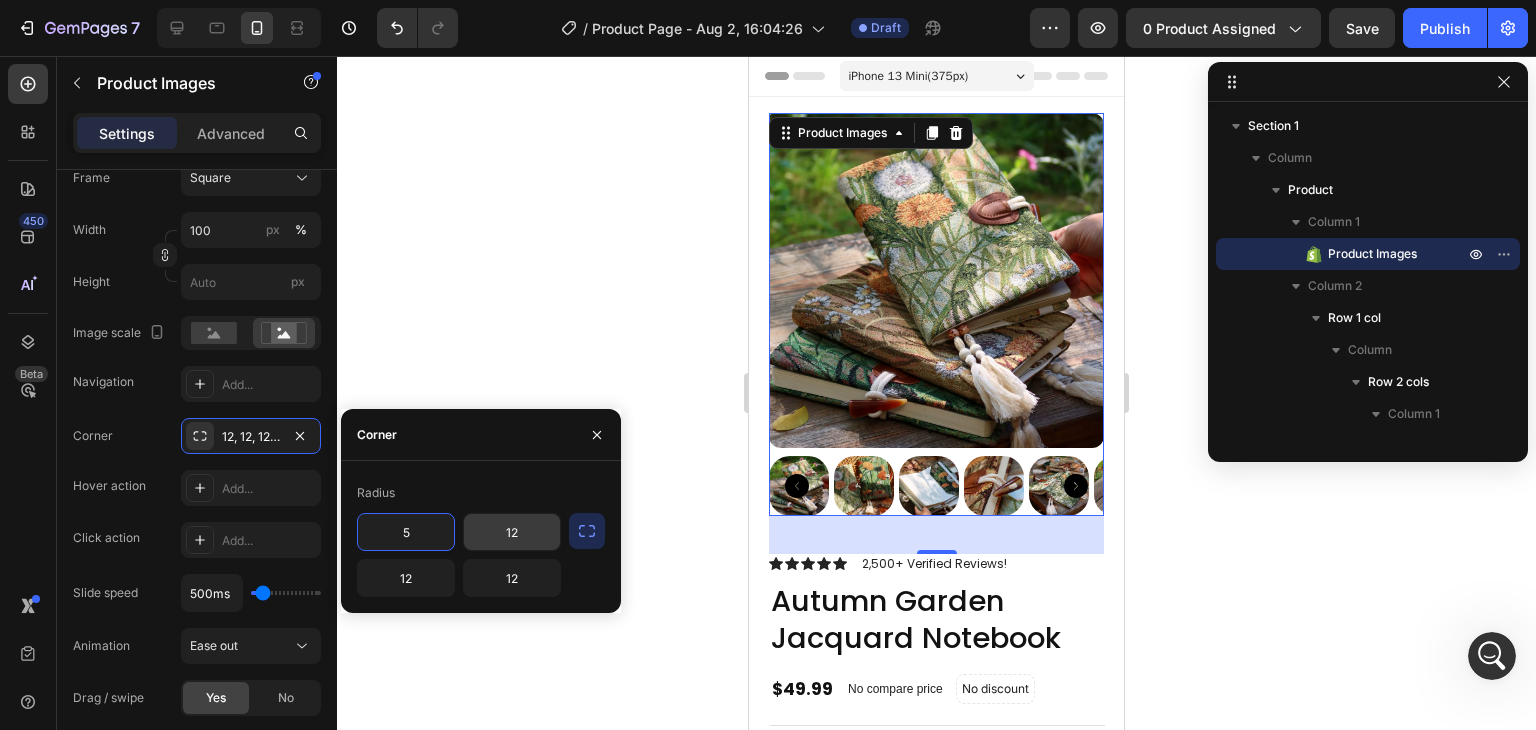 type on "5" 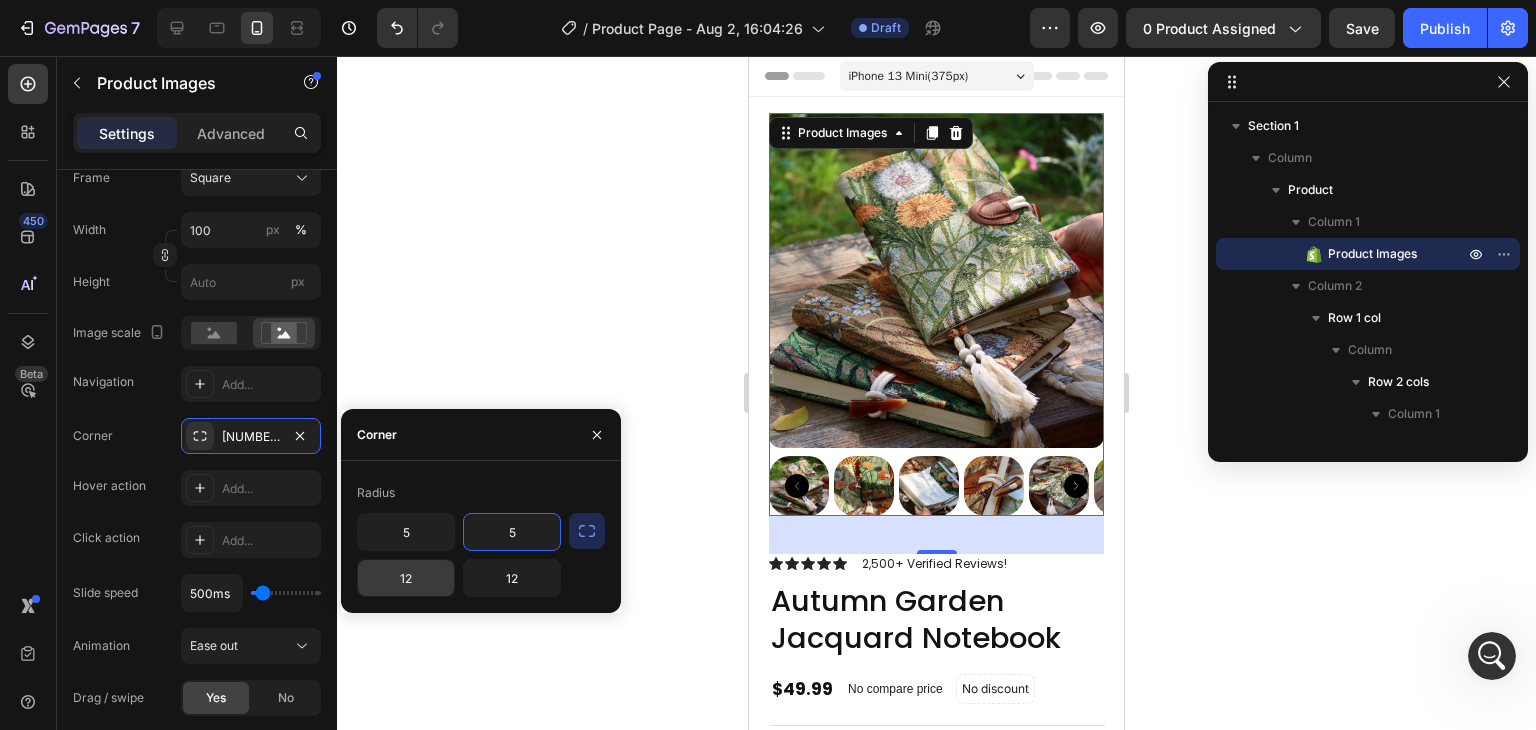 type on "5" 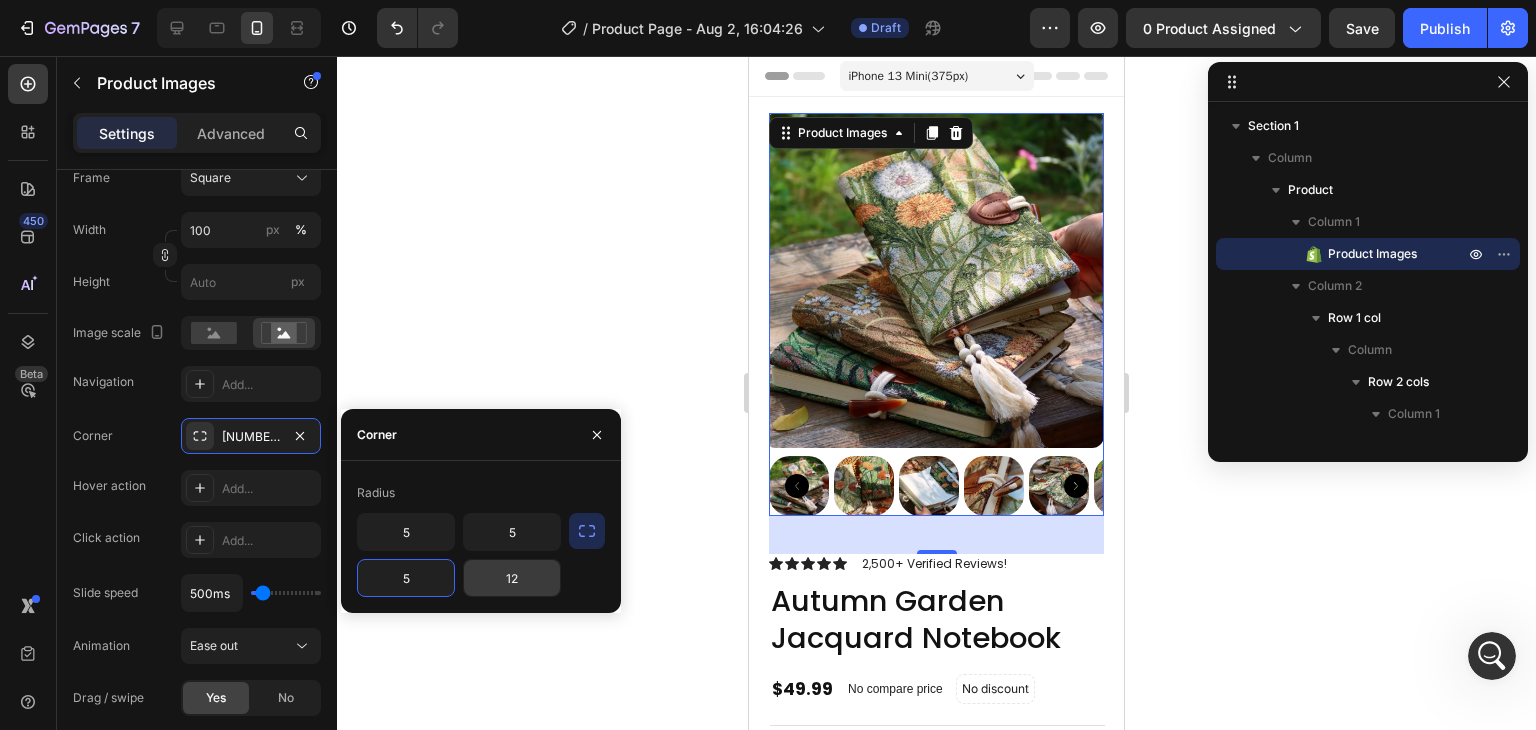 type on "5" 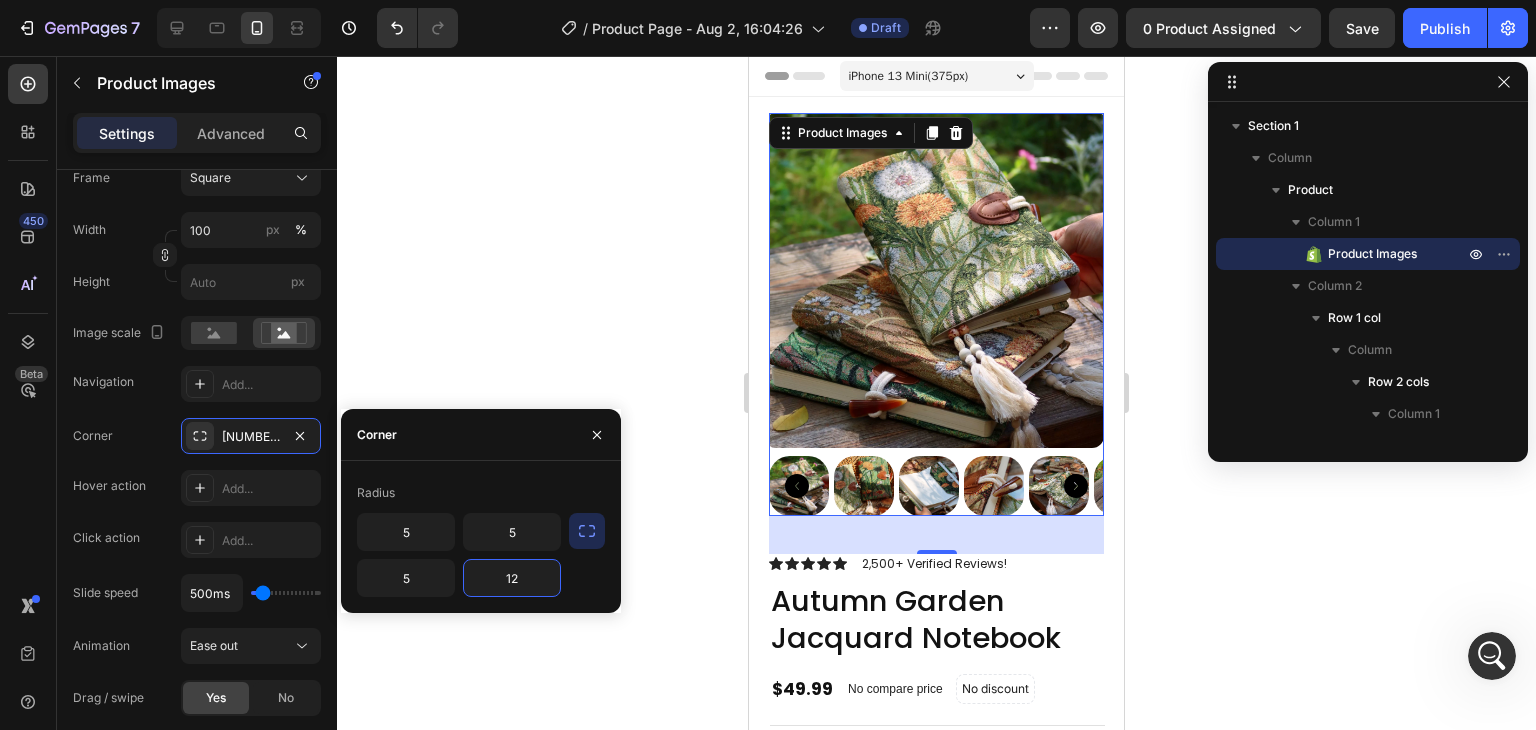 type on "5" 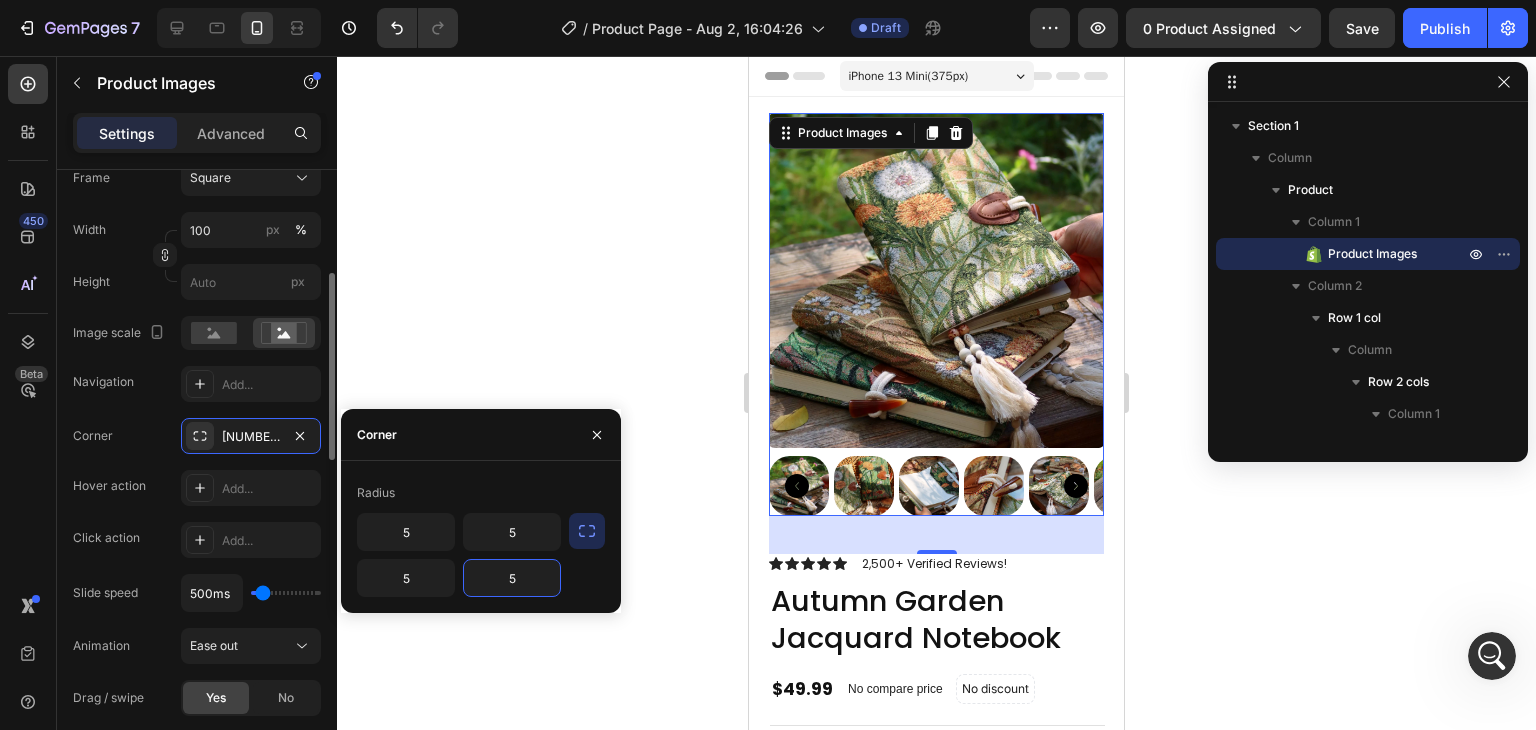 click on "Corner 5, 5, 5, 12" at bounding box center (197, 436) 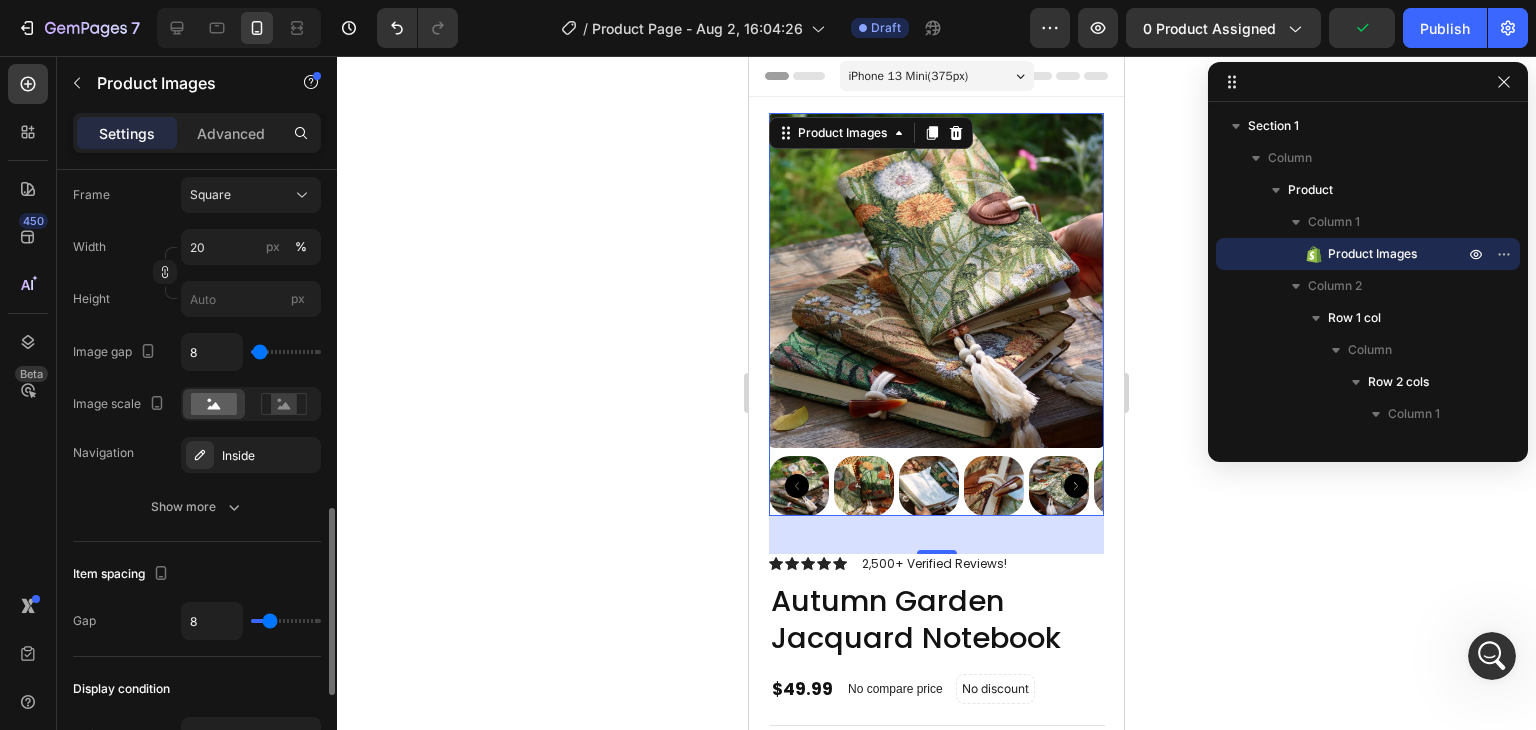 scroll, scrollTop: 1112, scrollLeft: 0, axis: vertical 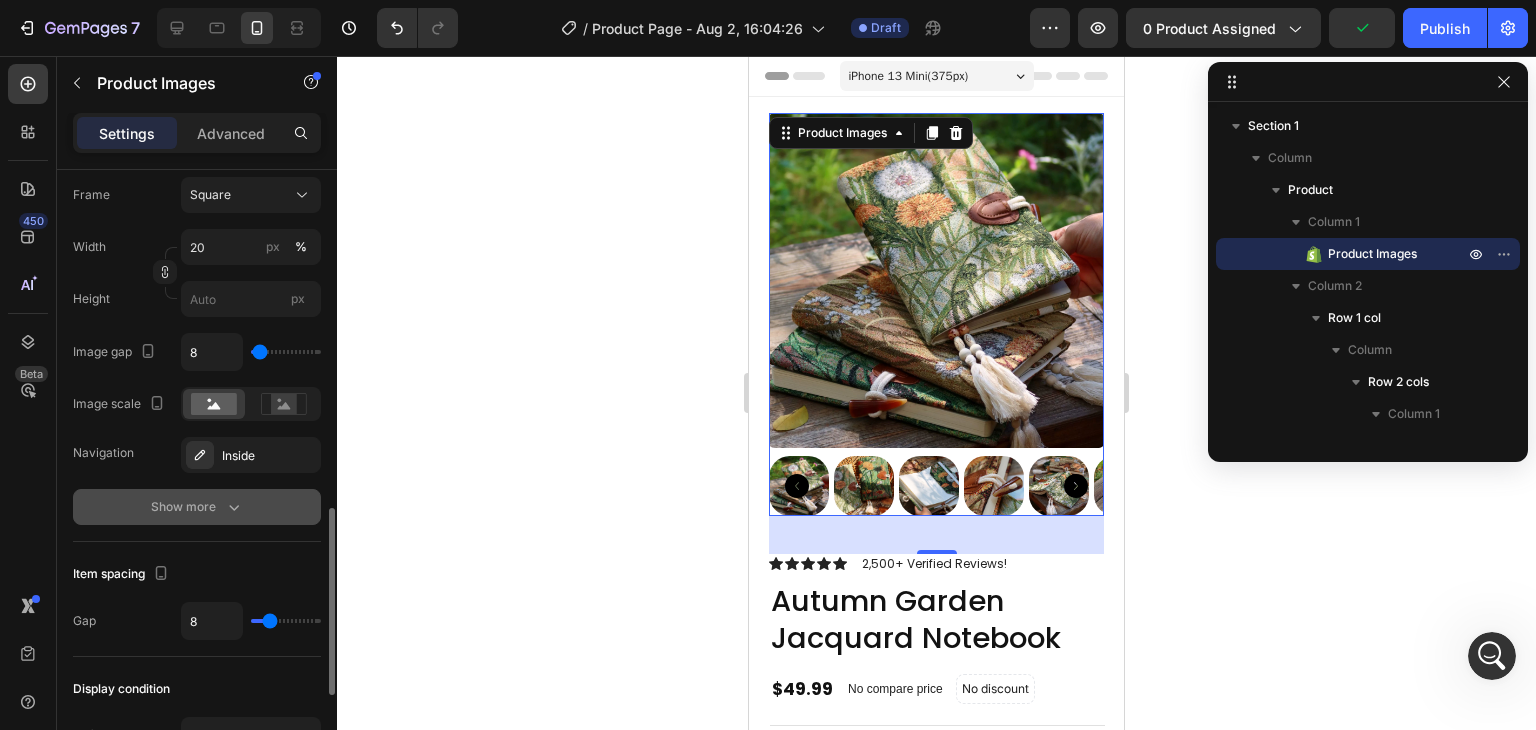 click on "Show more" at bounding box center [197, 507] 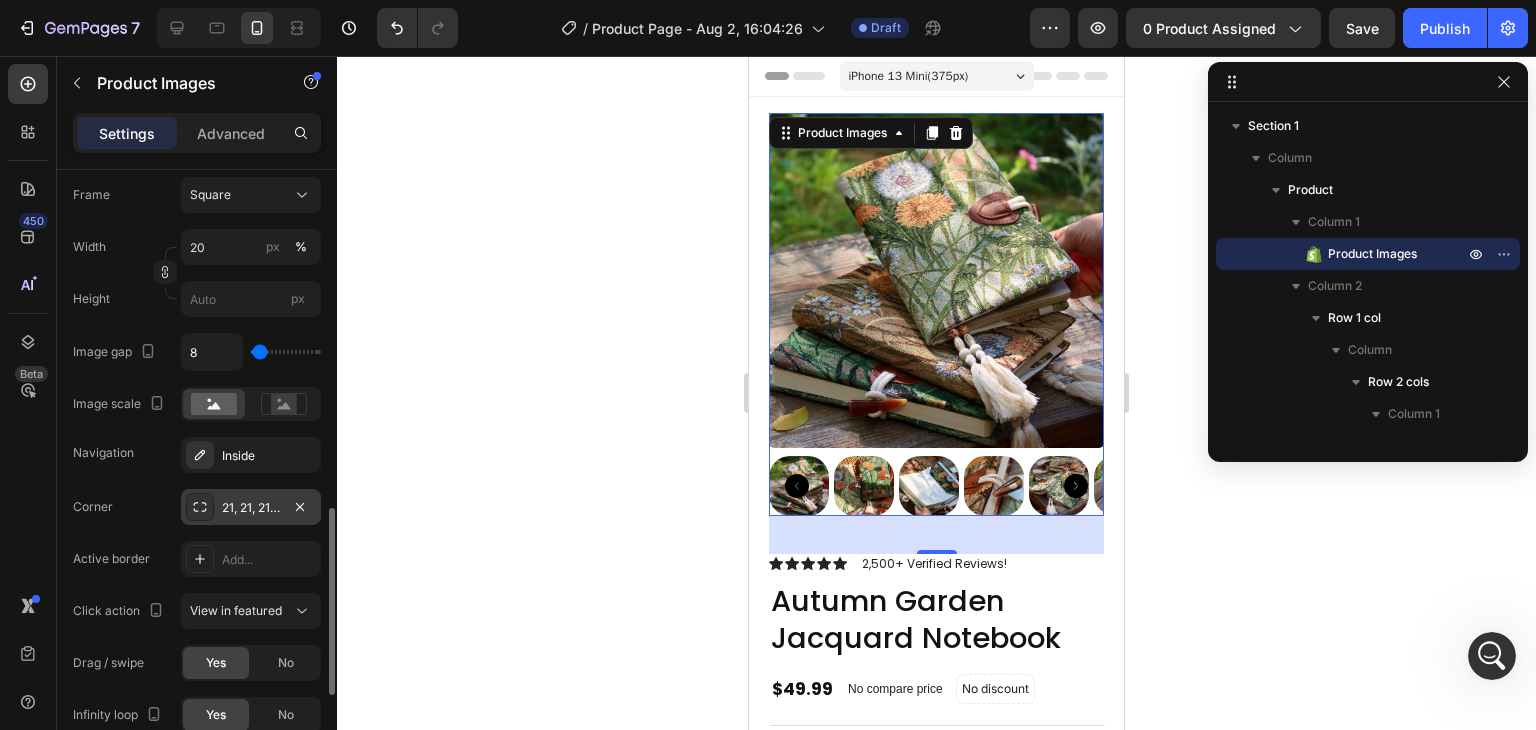 click on "21, 21, 21, 21" at bounding box center (251, 508) 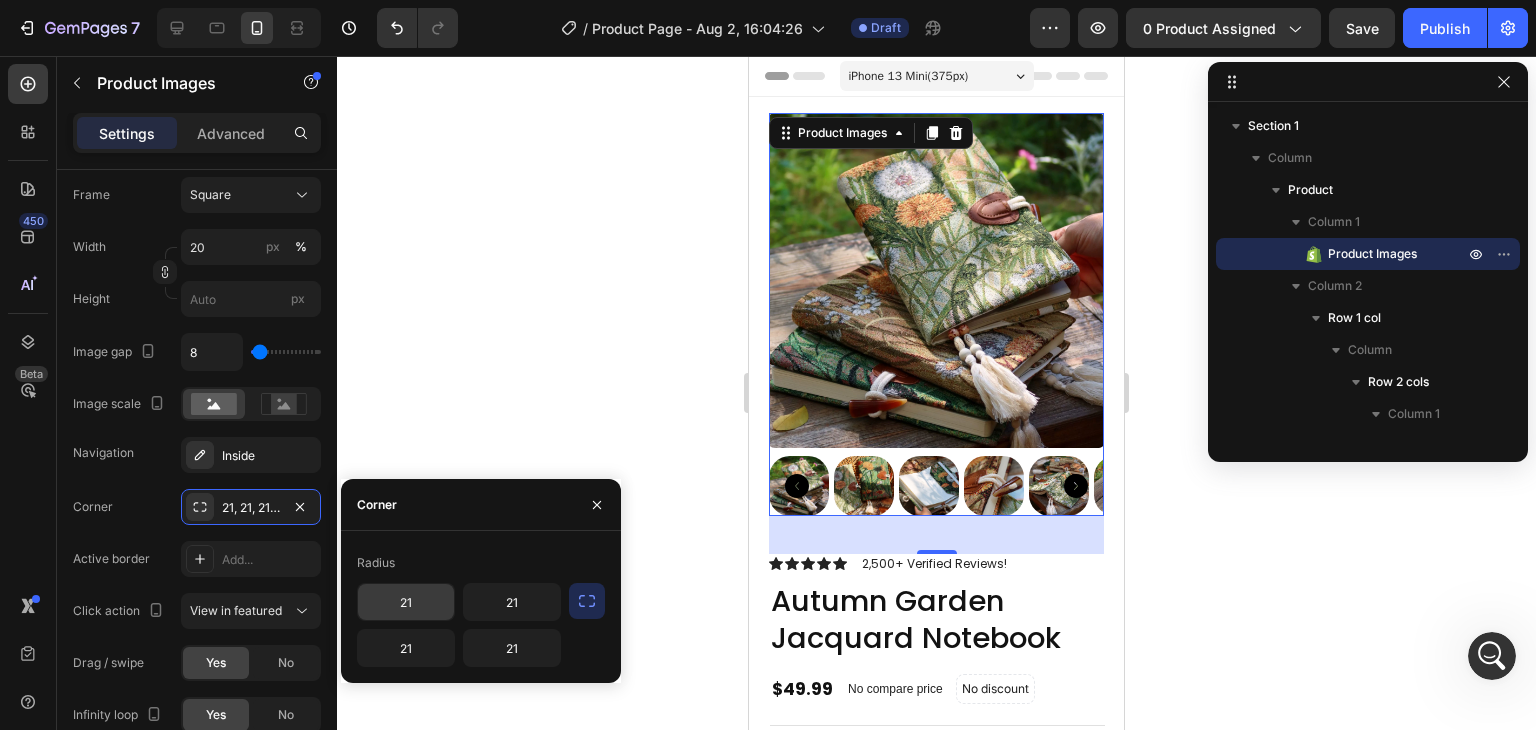 click on "21" at bounding box center [0, 0] 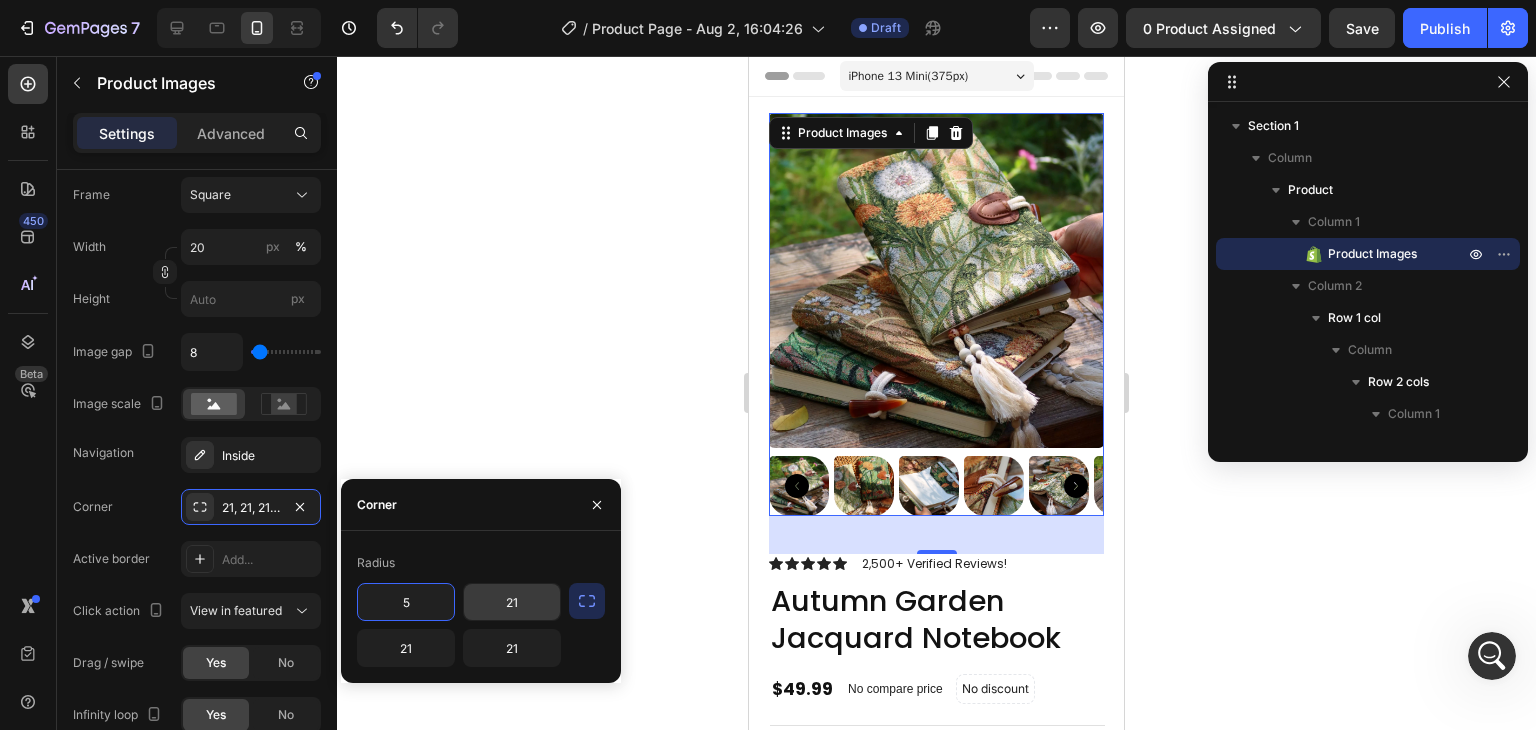 type on "5" 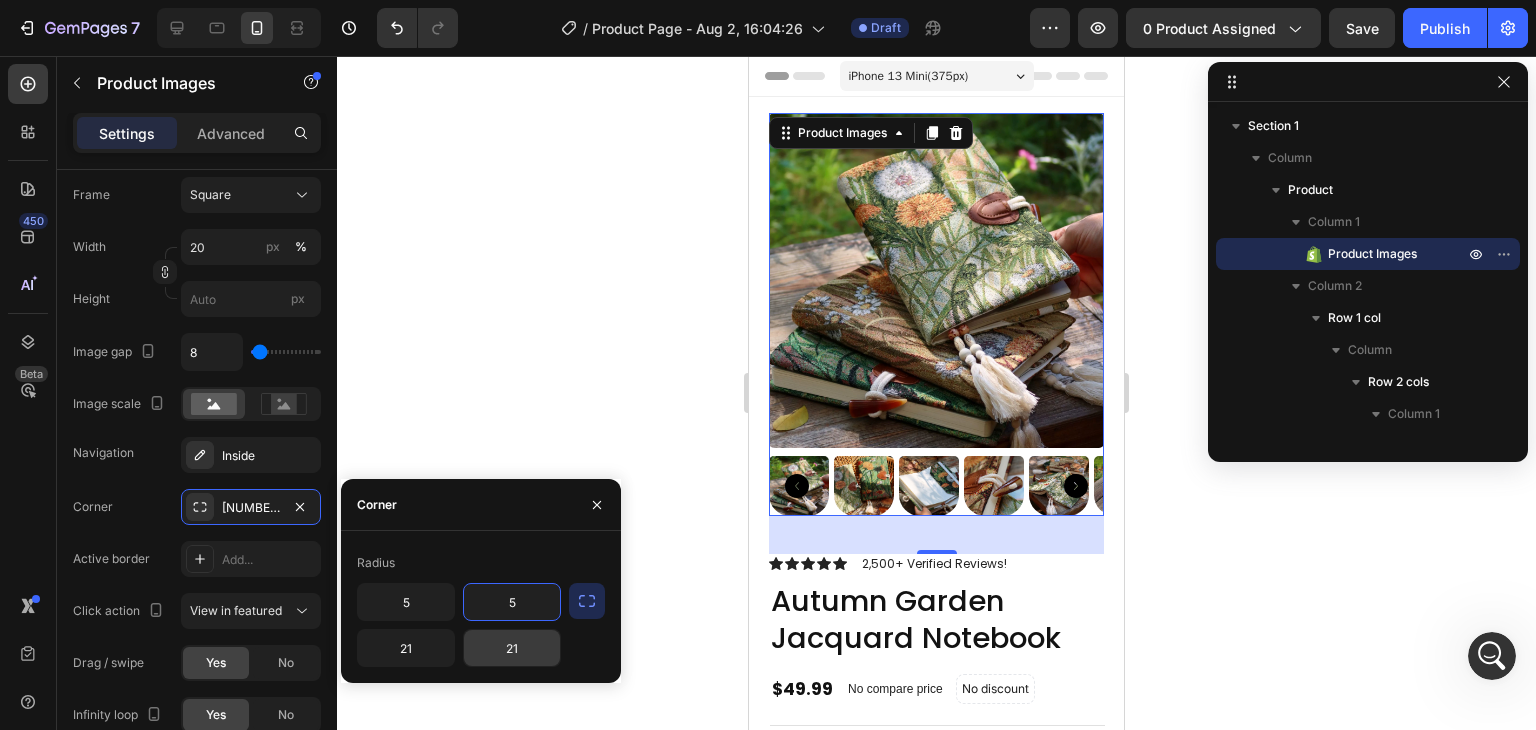 type on "5" 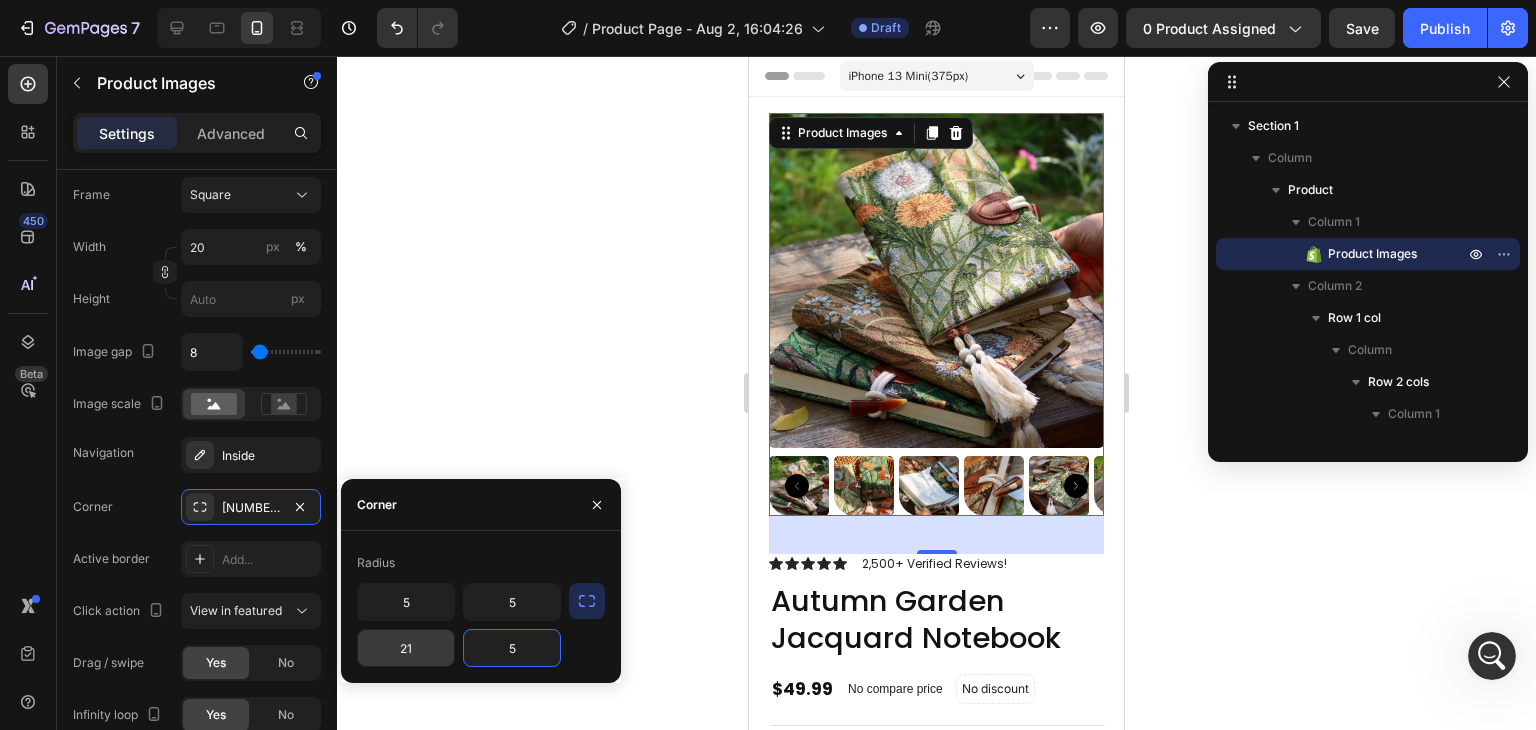 type on "5" 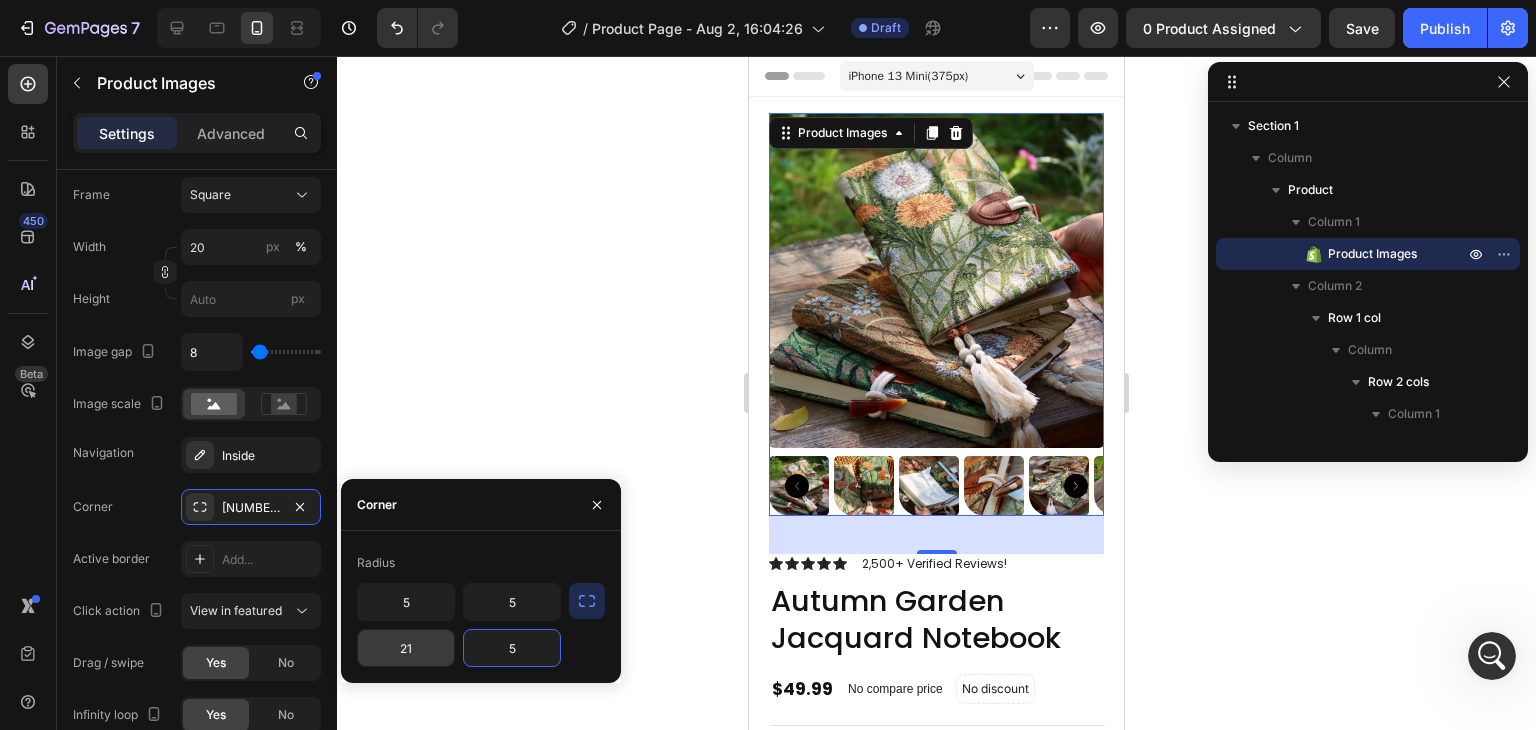 type on "5" 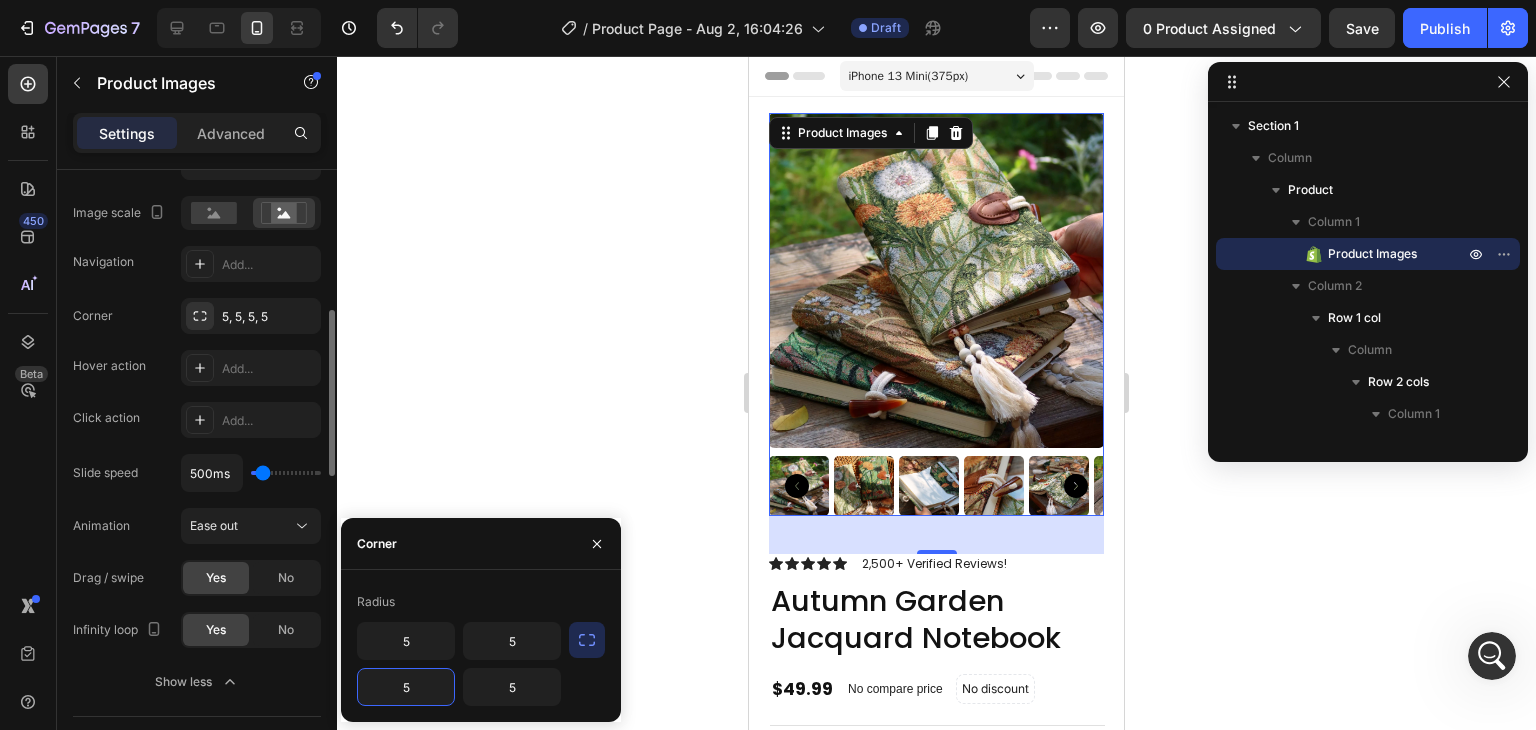 scroll, scrollTop: 397, scrollLeft: 0, axis: vertical 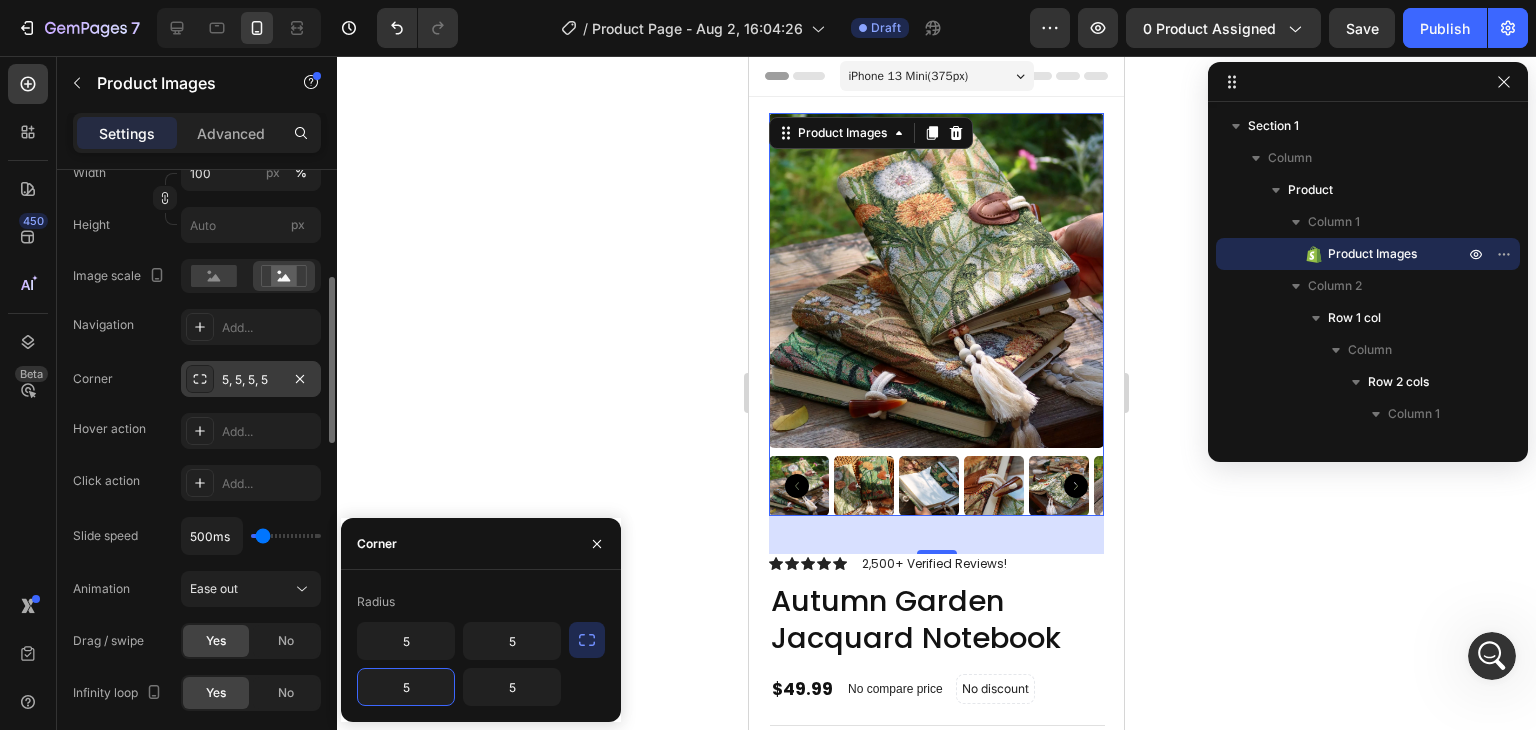 click on "5, 5, 5, 5" at bounding box center (251, 380) 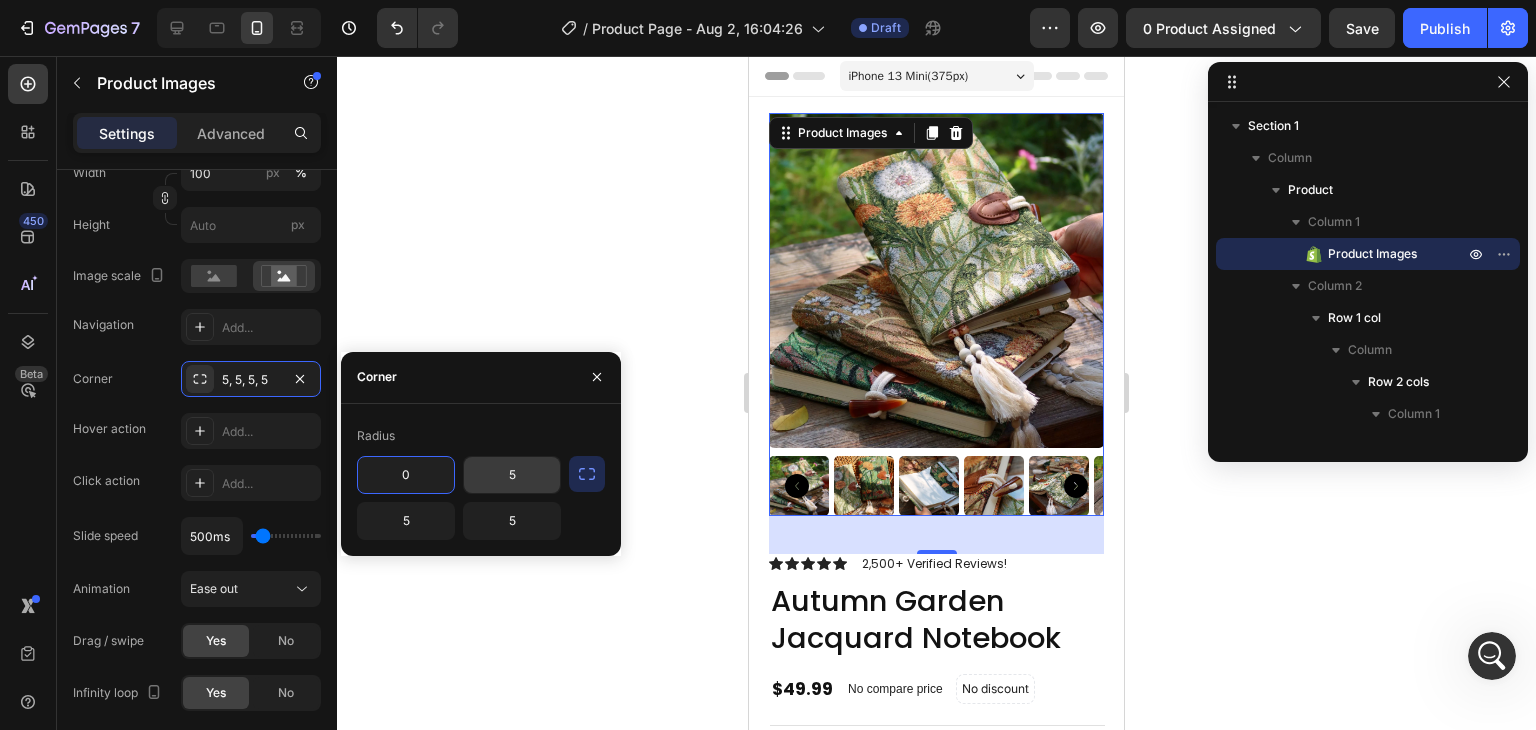 type on "0" 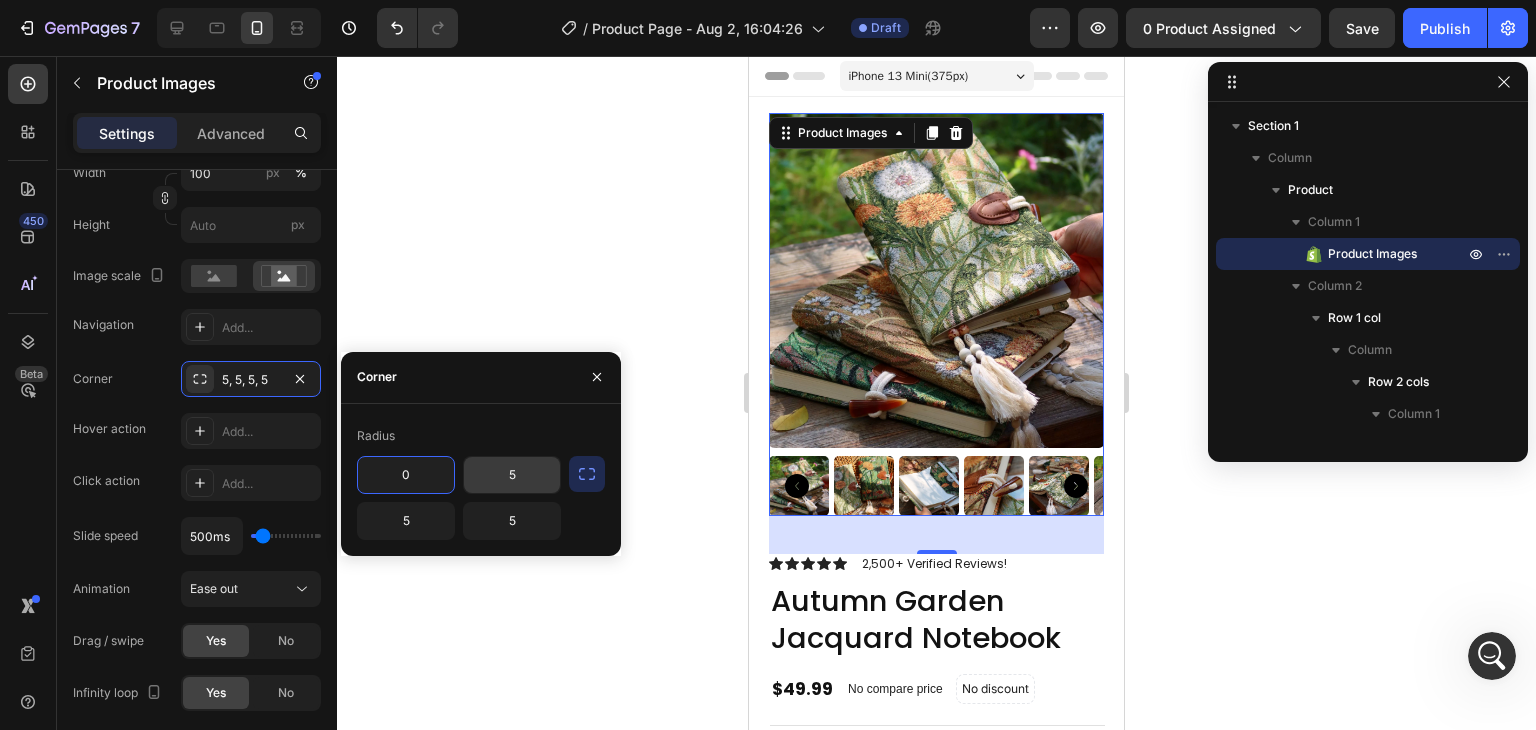click on "5" at bounding box center (512, 475) 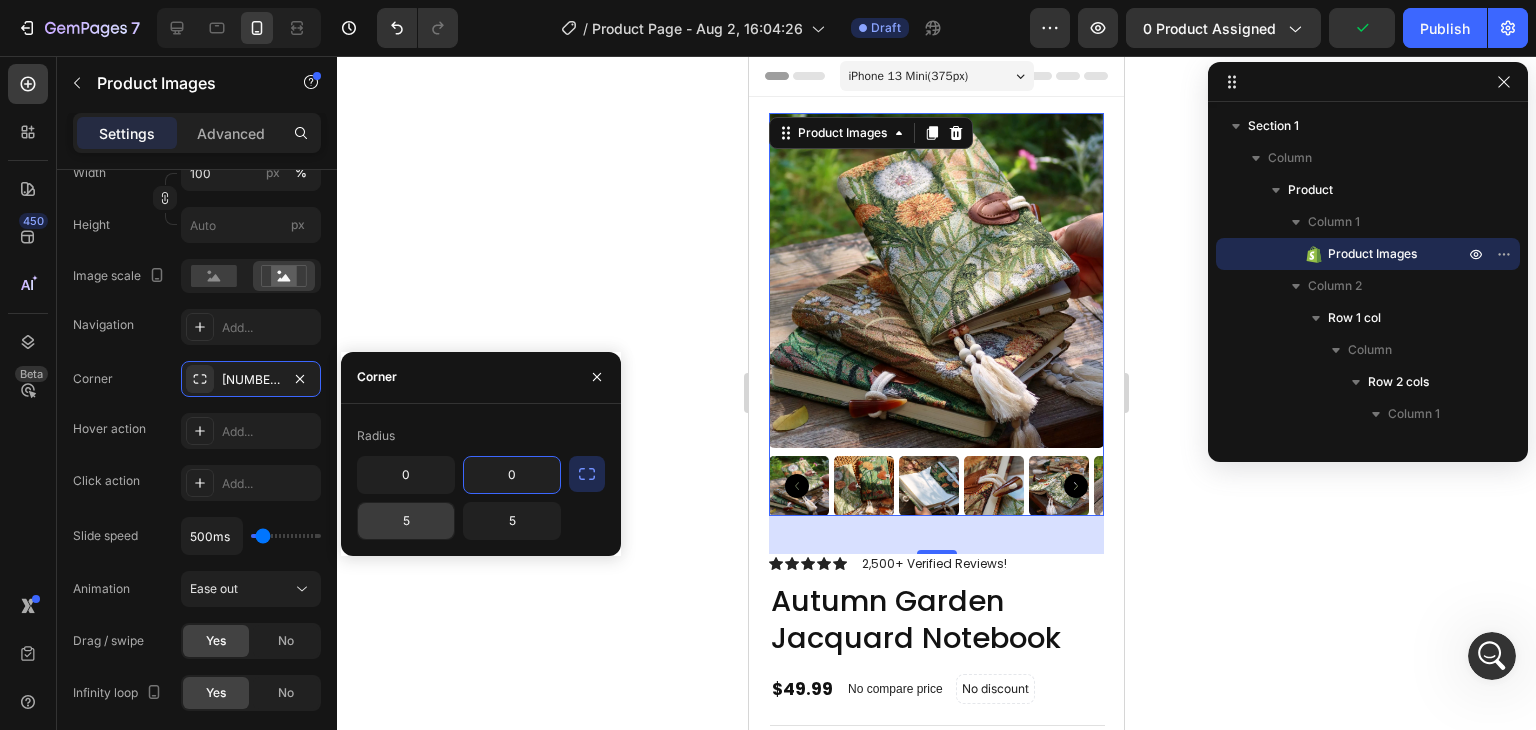 type on "0" 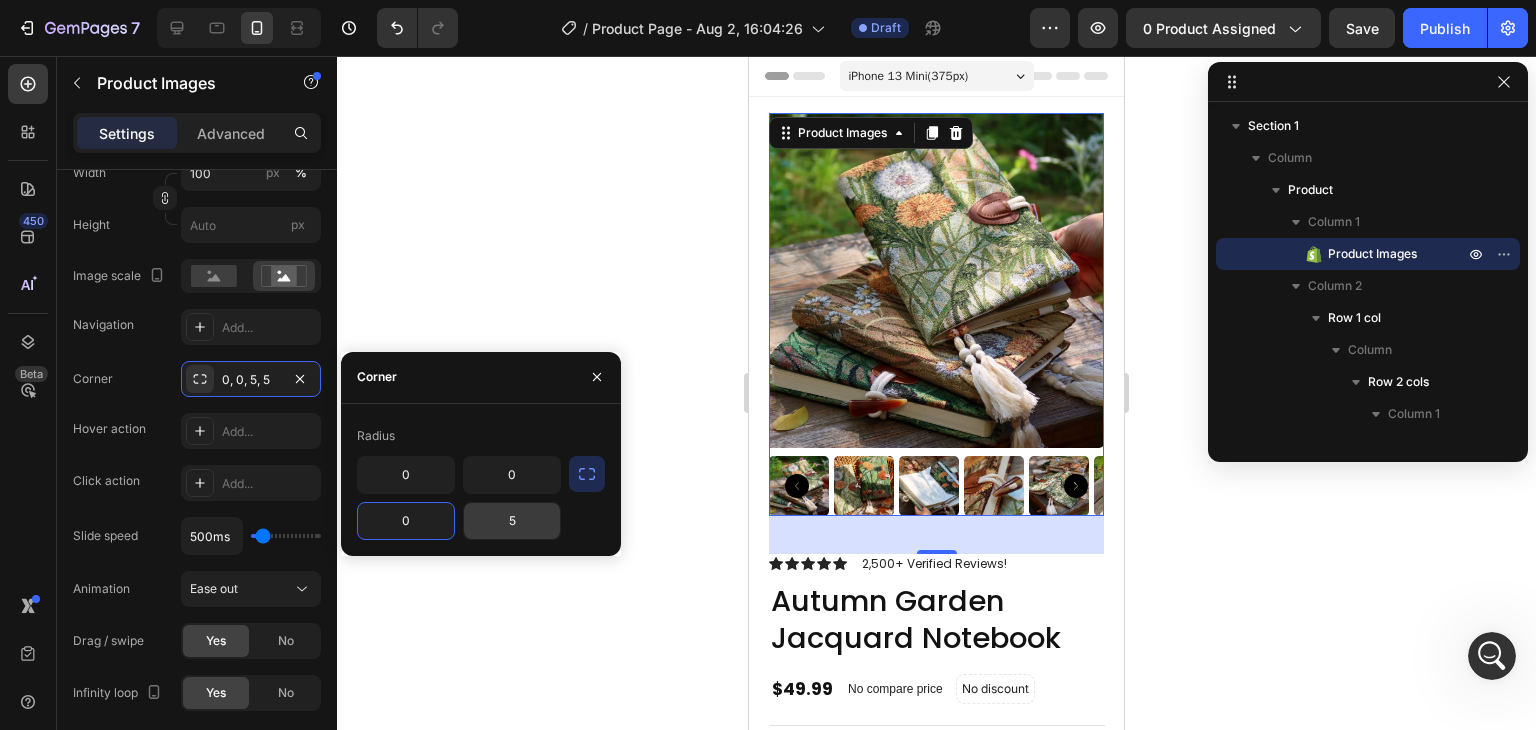 type on "0" 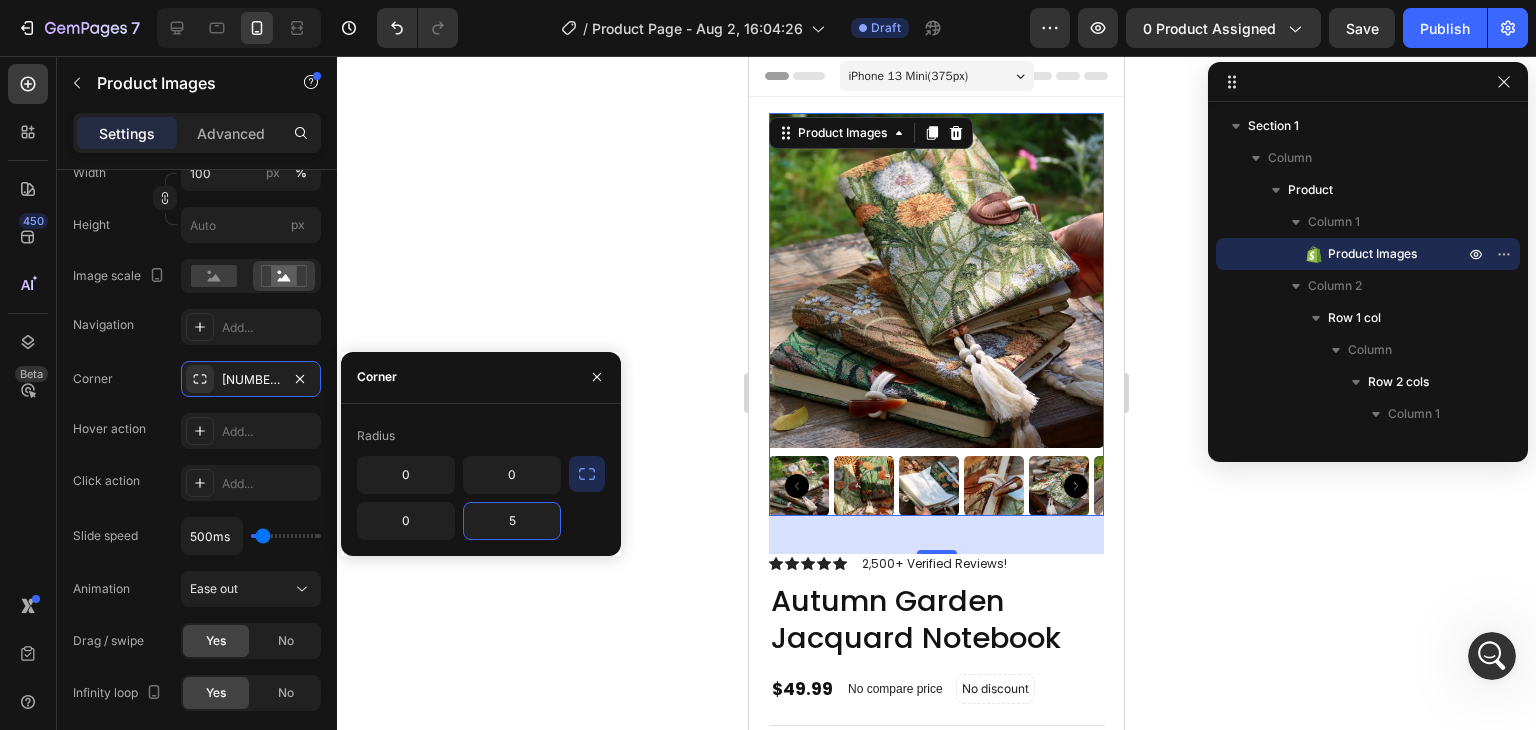 type on "0" 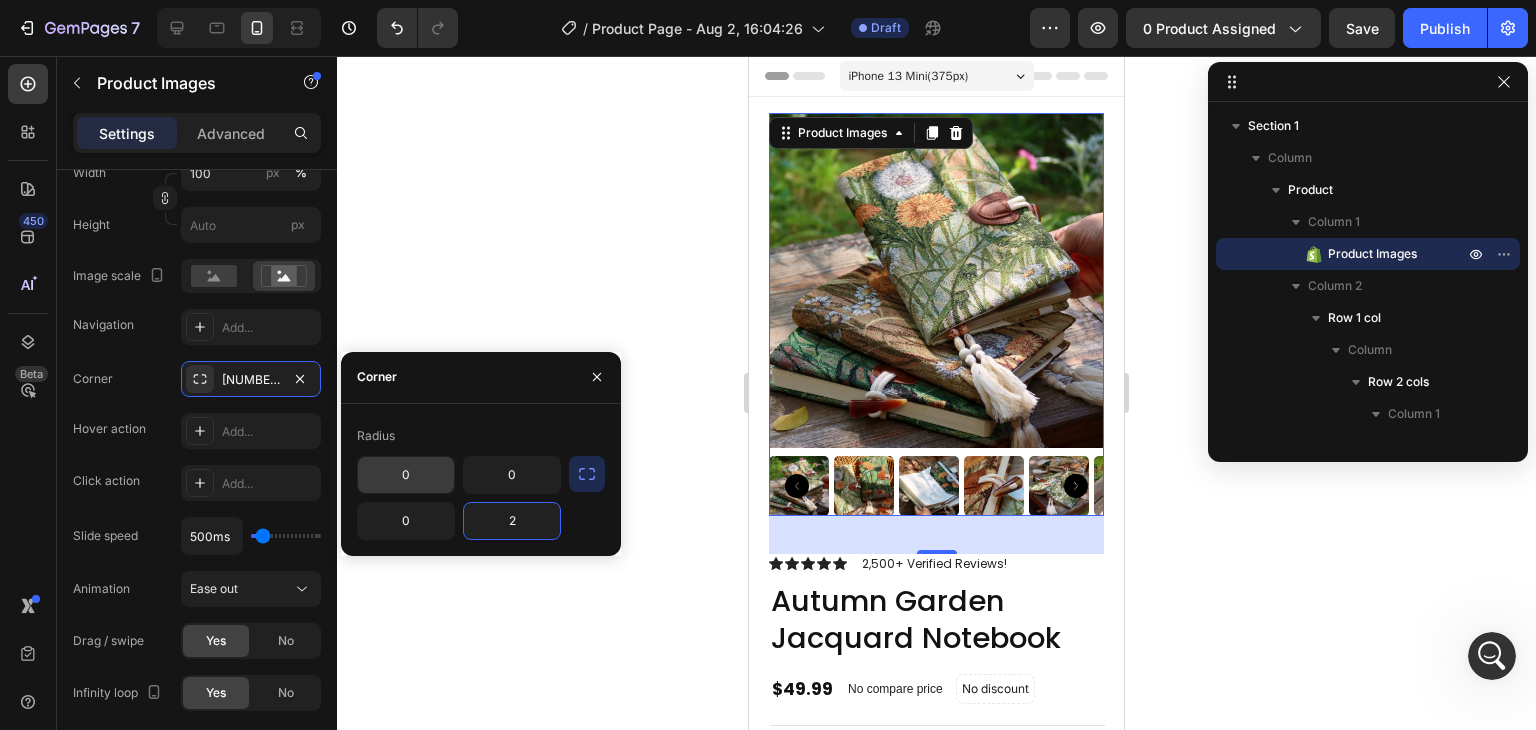 type on "2" 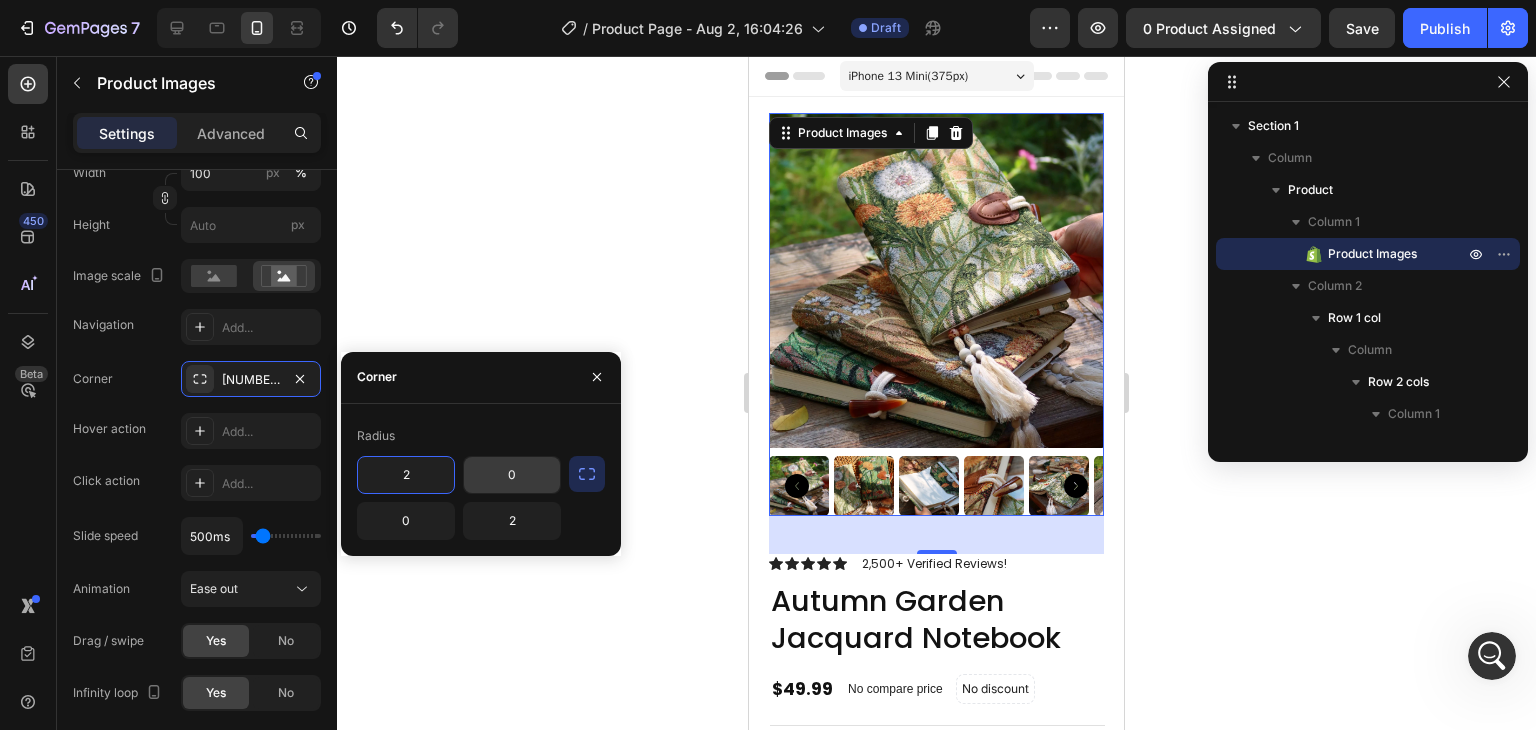 type on "2" 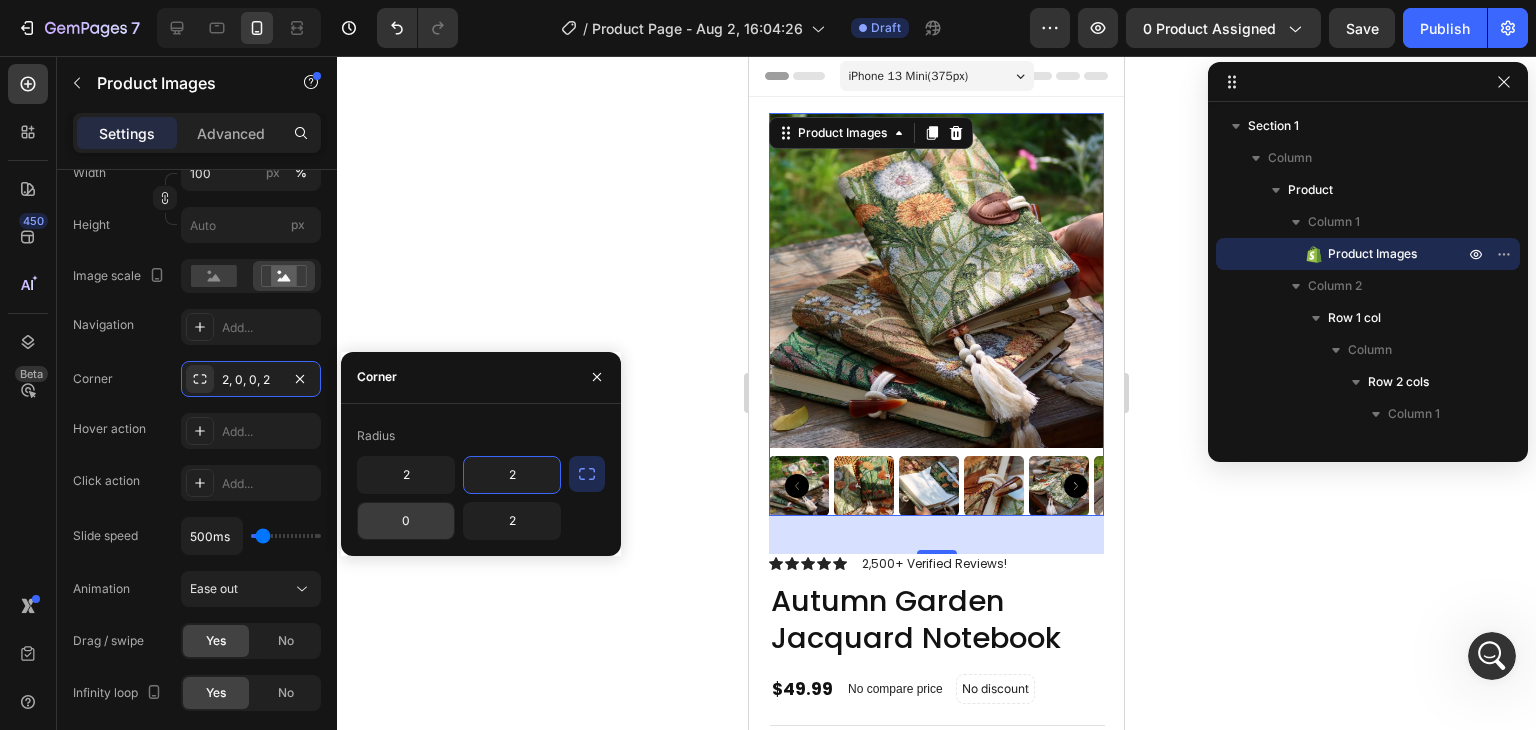 type on "2" 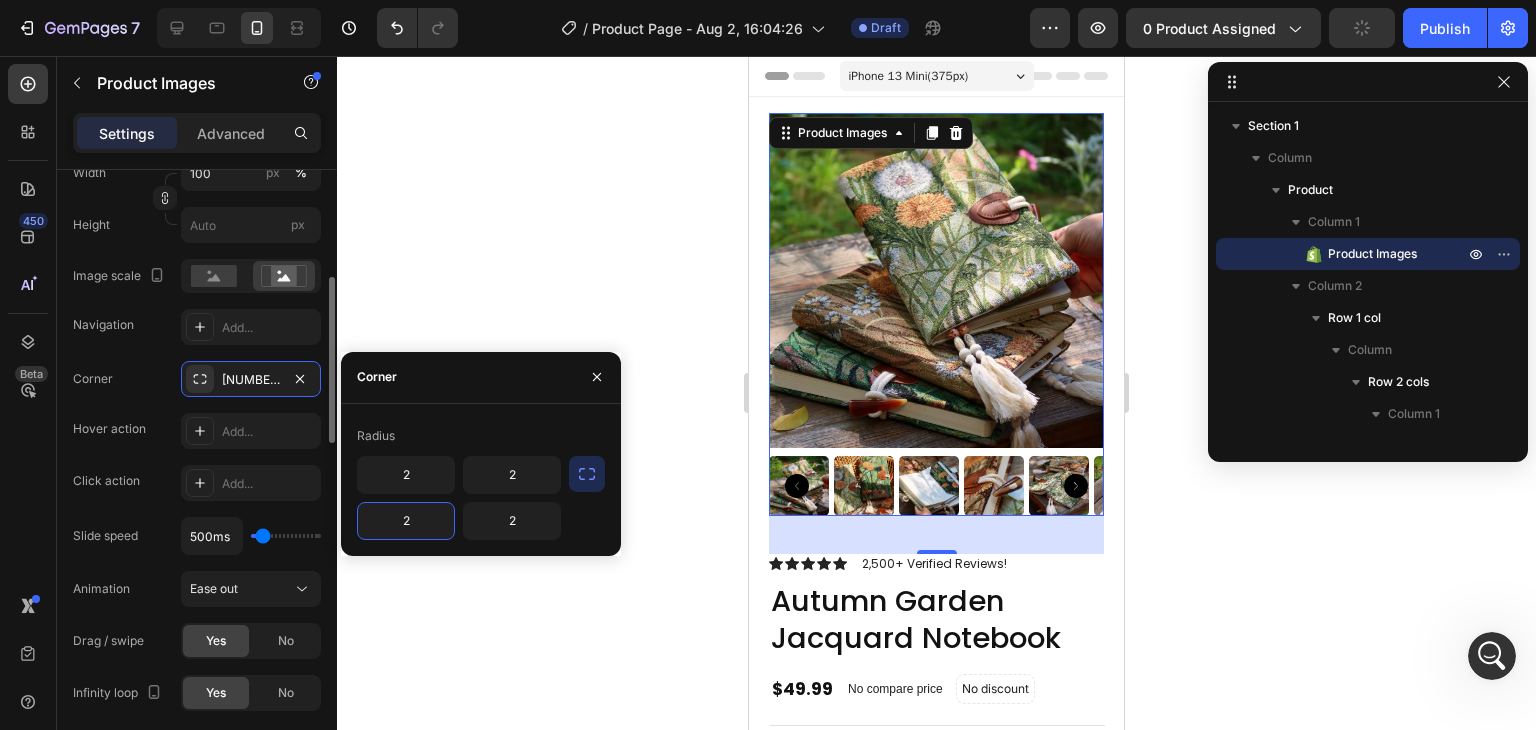 click on "Frame Square Width 100 px % Height px Image scale Navigation Add... Corner 2, 2, 0, 2 Hover action Add... Click action Add... Slide speed 500ms Animation Ease out Drag / swipe Yes No Infinity loop Yes No Show less" at bounding box center (197, 433) 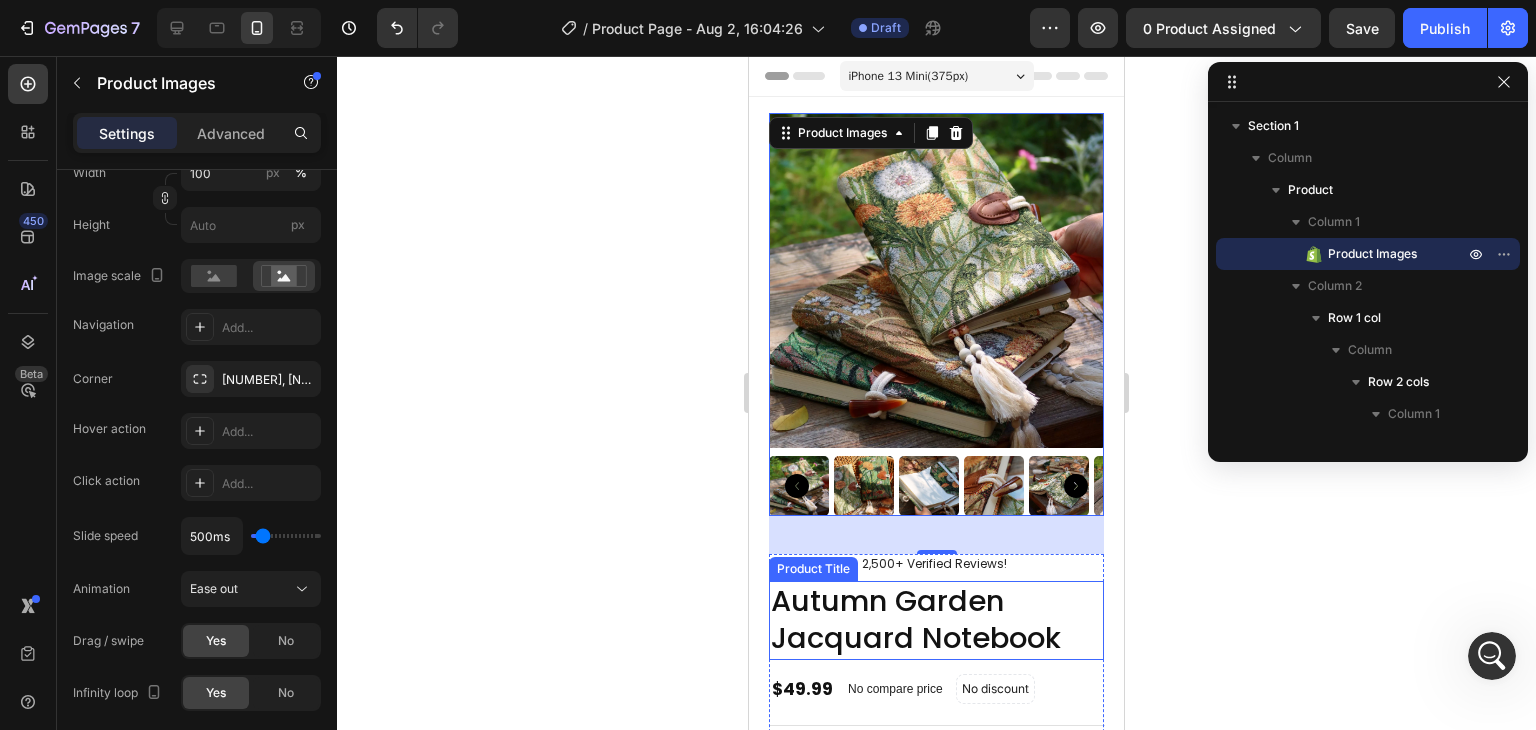 click on "Autumn Garden Jacquard Notebook" at bounding box center (936, 620) 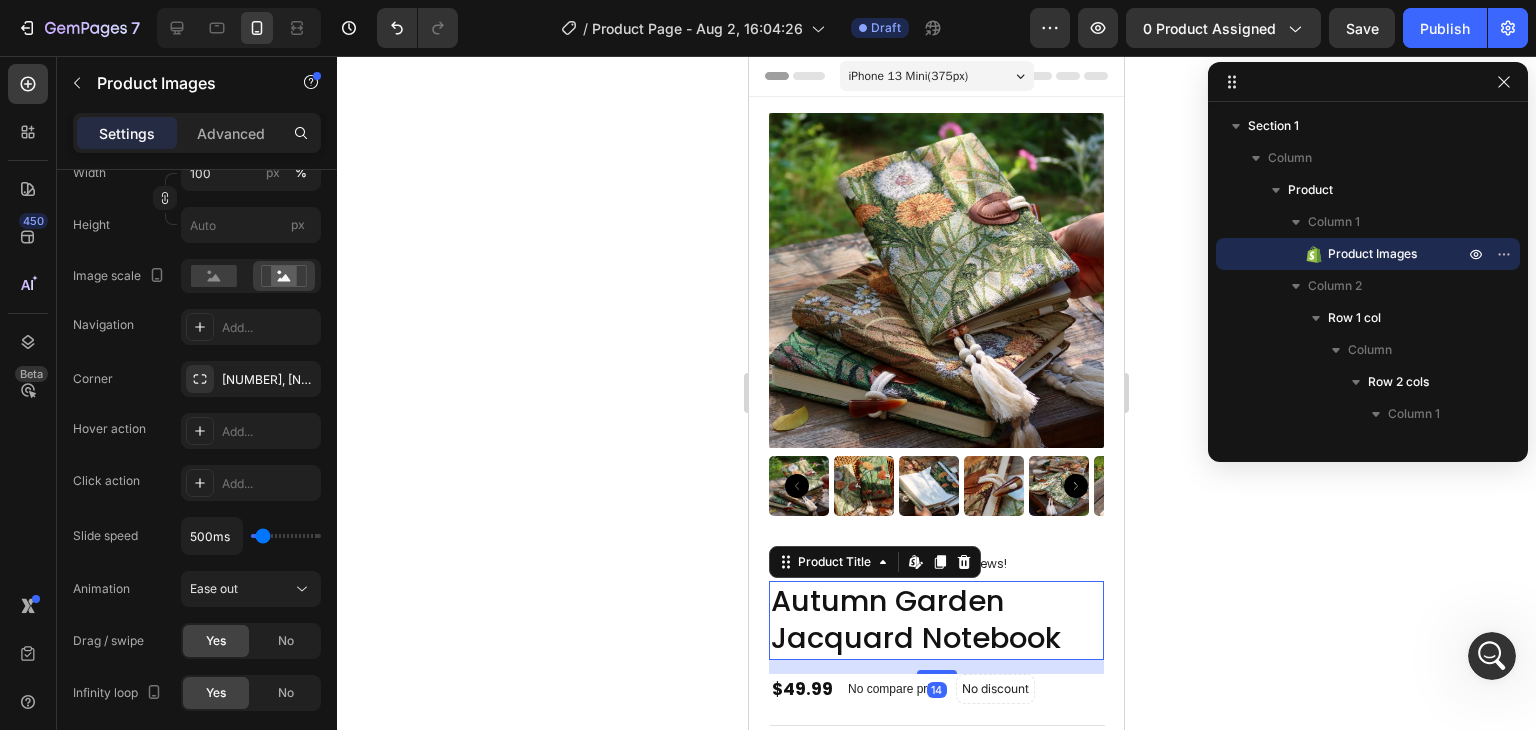 scroll, scrollTop: 282, scrollLeft: 0, axis: vertical 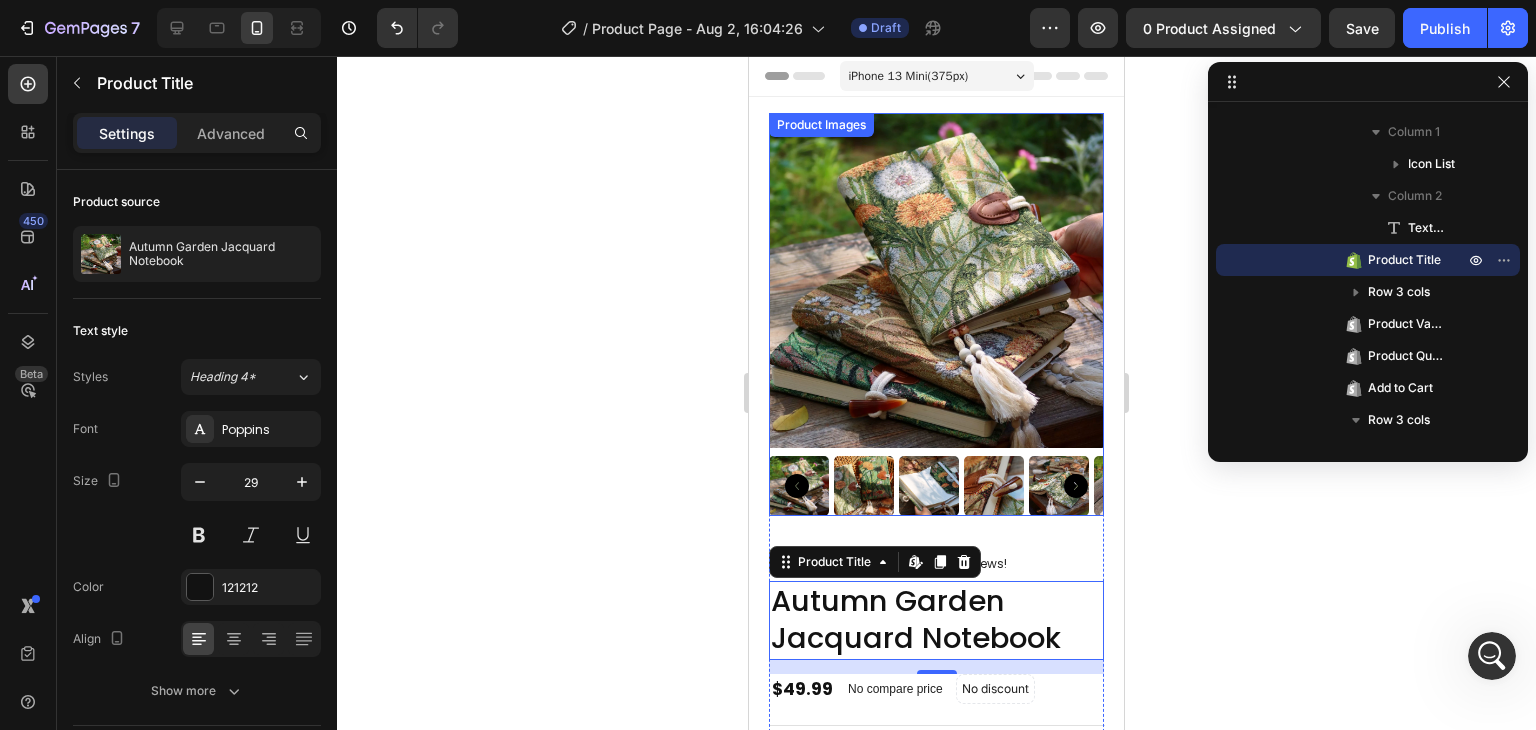click at bounding box center (936, 280) 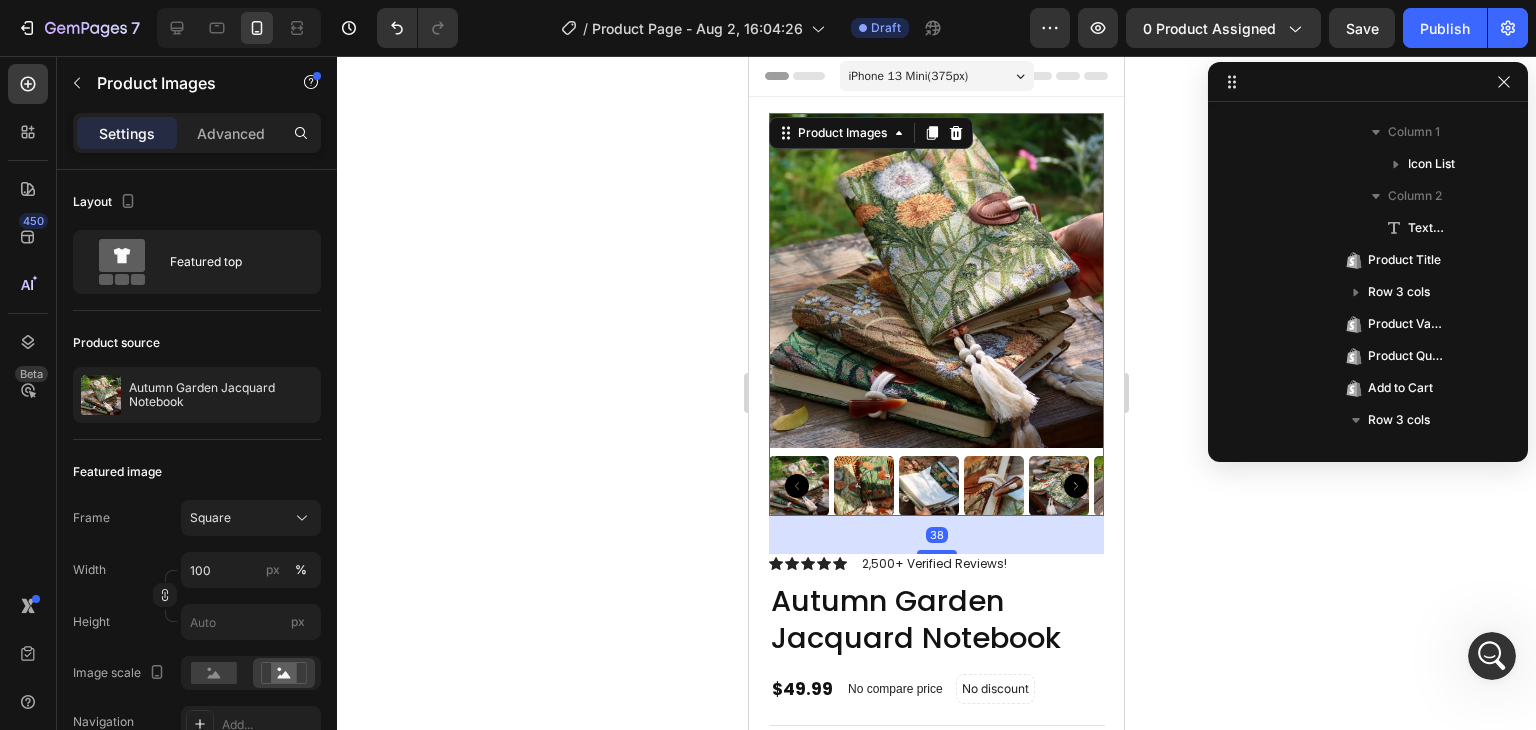 scroll, scrollTop: 0, scrollLeft: 0, axis: both 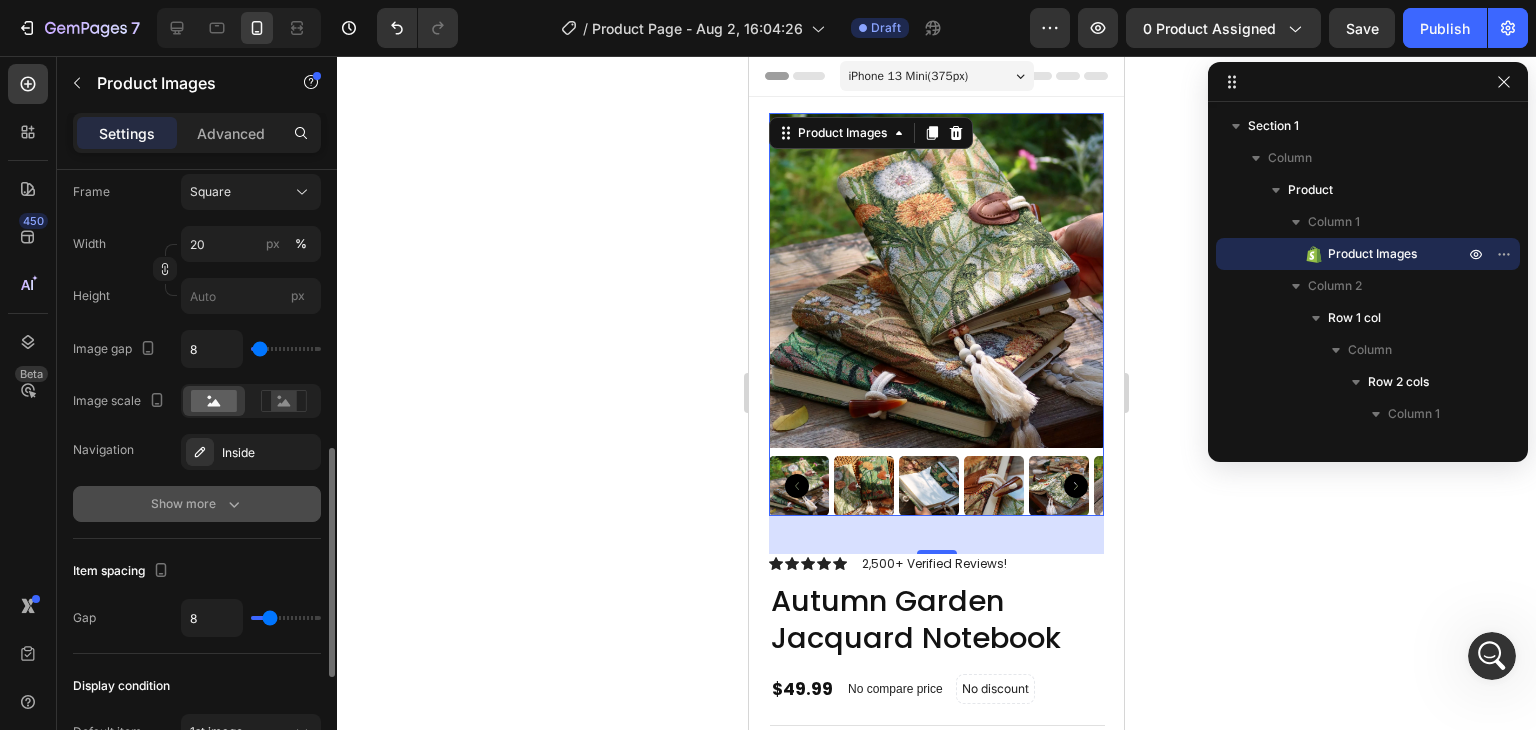 click on "Show more" at bounding box center (197, 504) 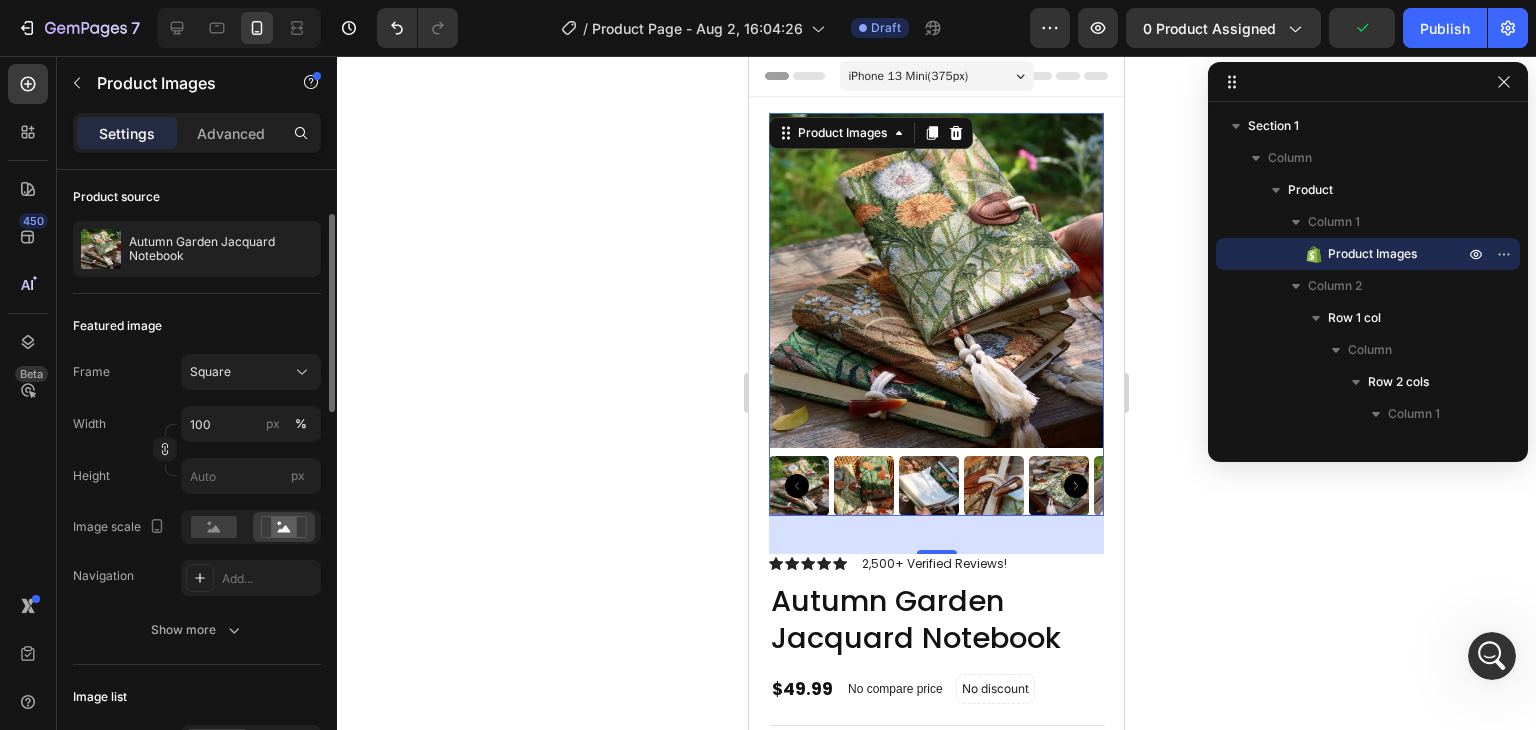 scroll, scrollTop: 138, scrollLeft: 0, axis: vertical 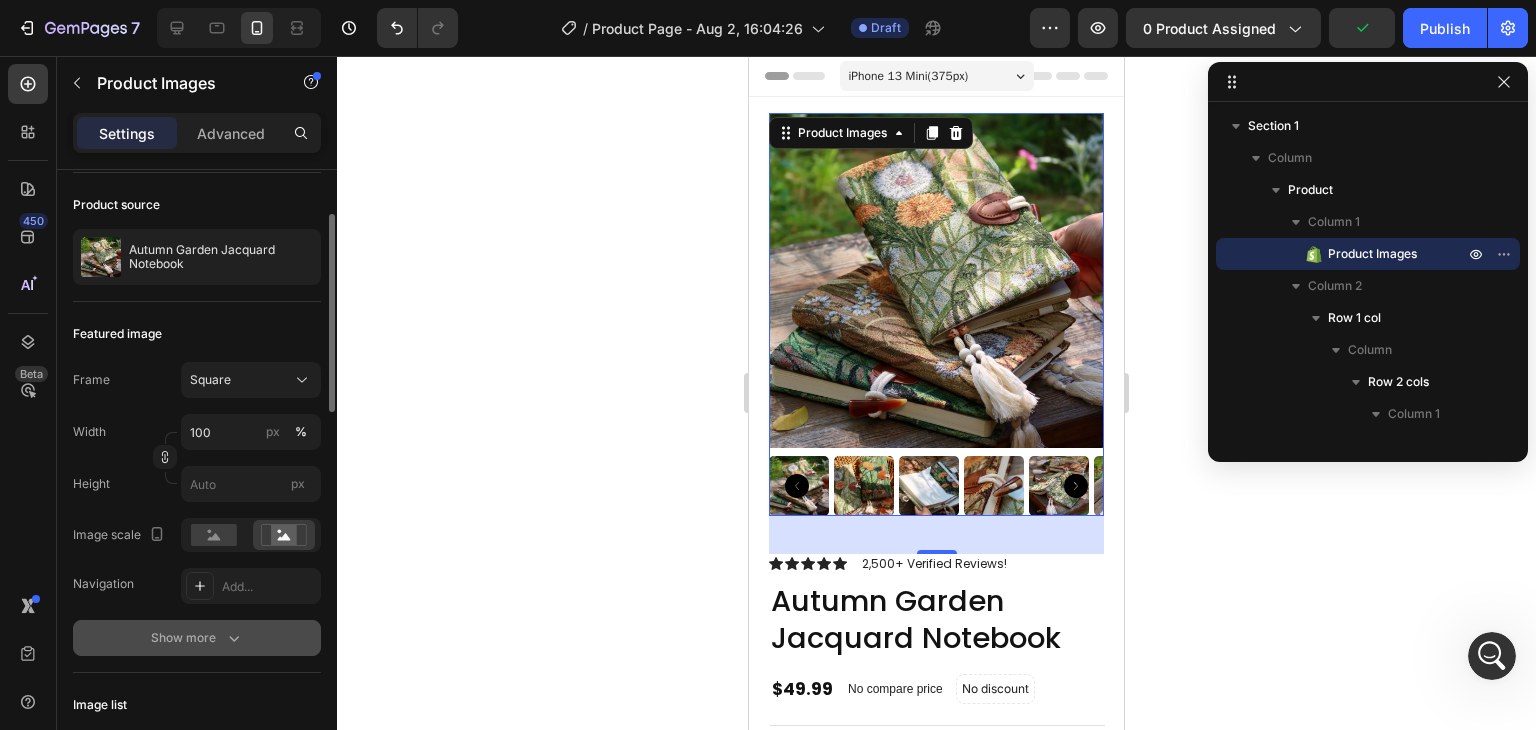 click on "Show more" at bounding box center (197, 638) 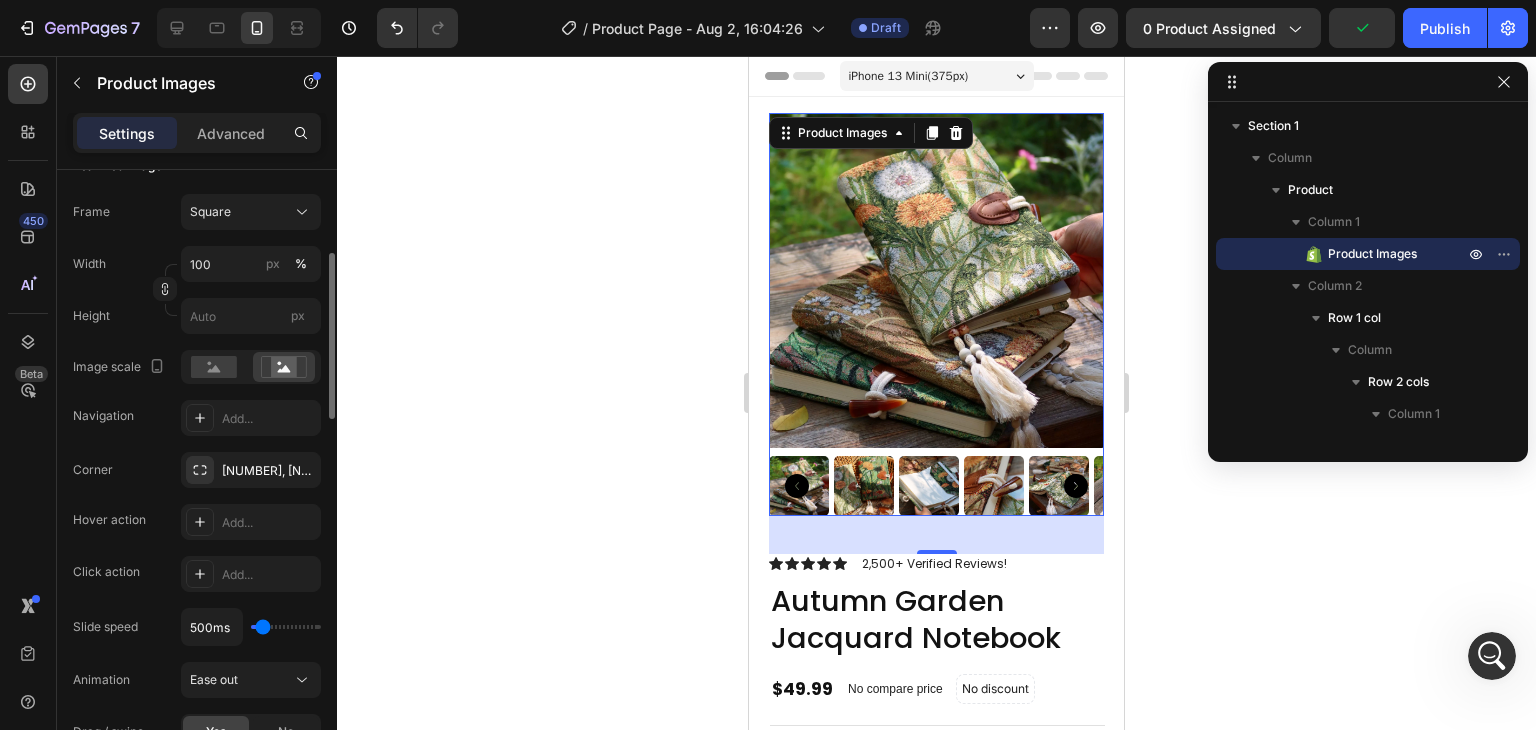 scroll, scrollTop: 306, scrollLeft: 0, axis: vertical 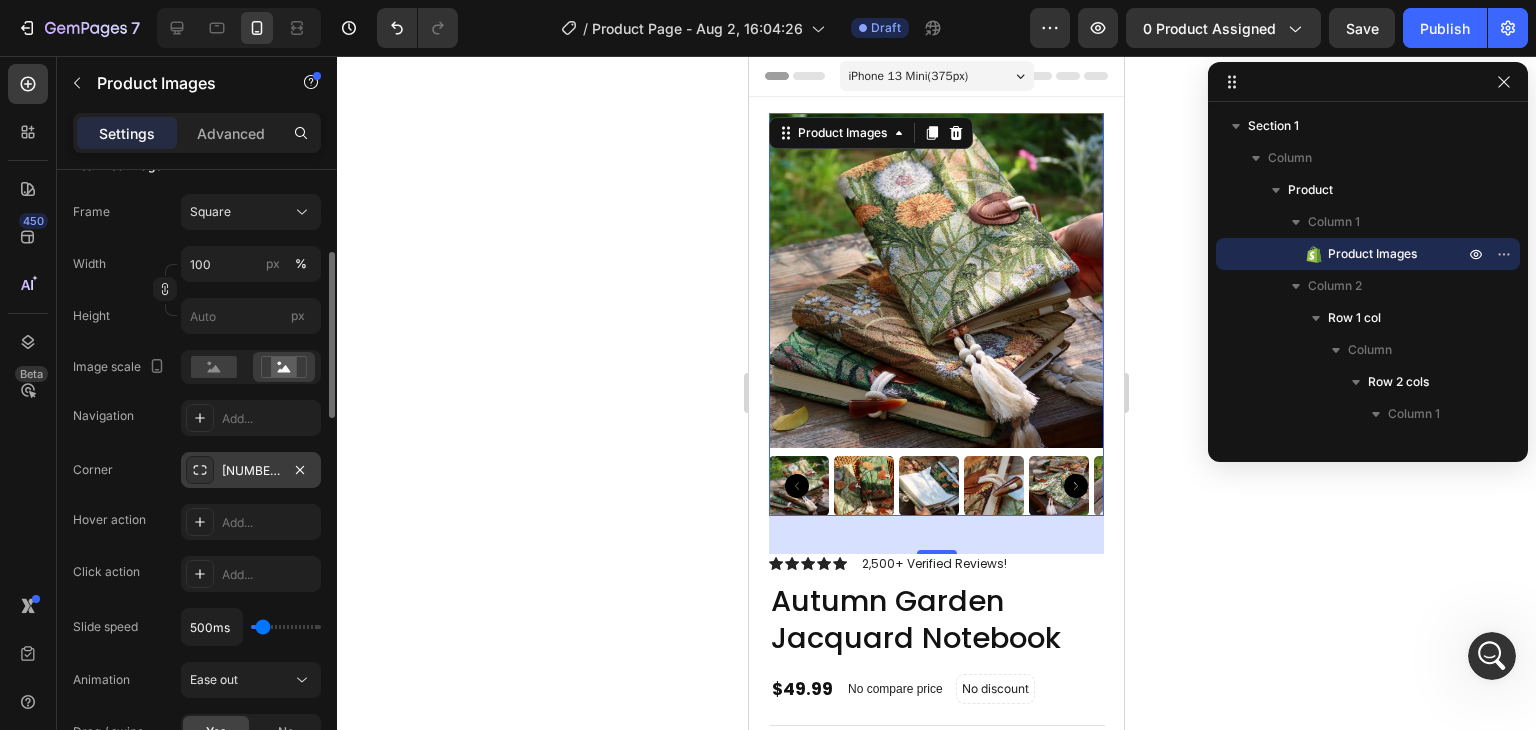 click on "2, 2, 2, 2" at bounding box center [251, 471] 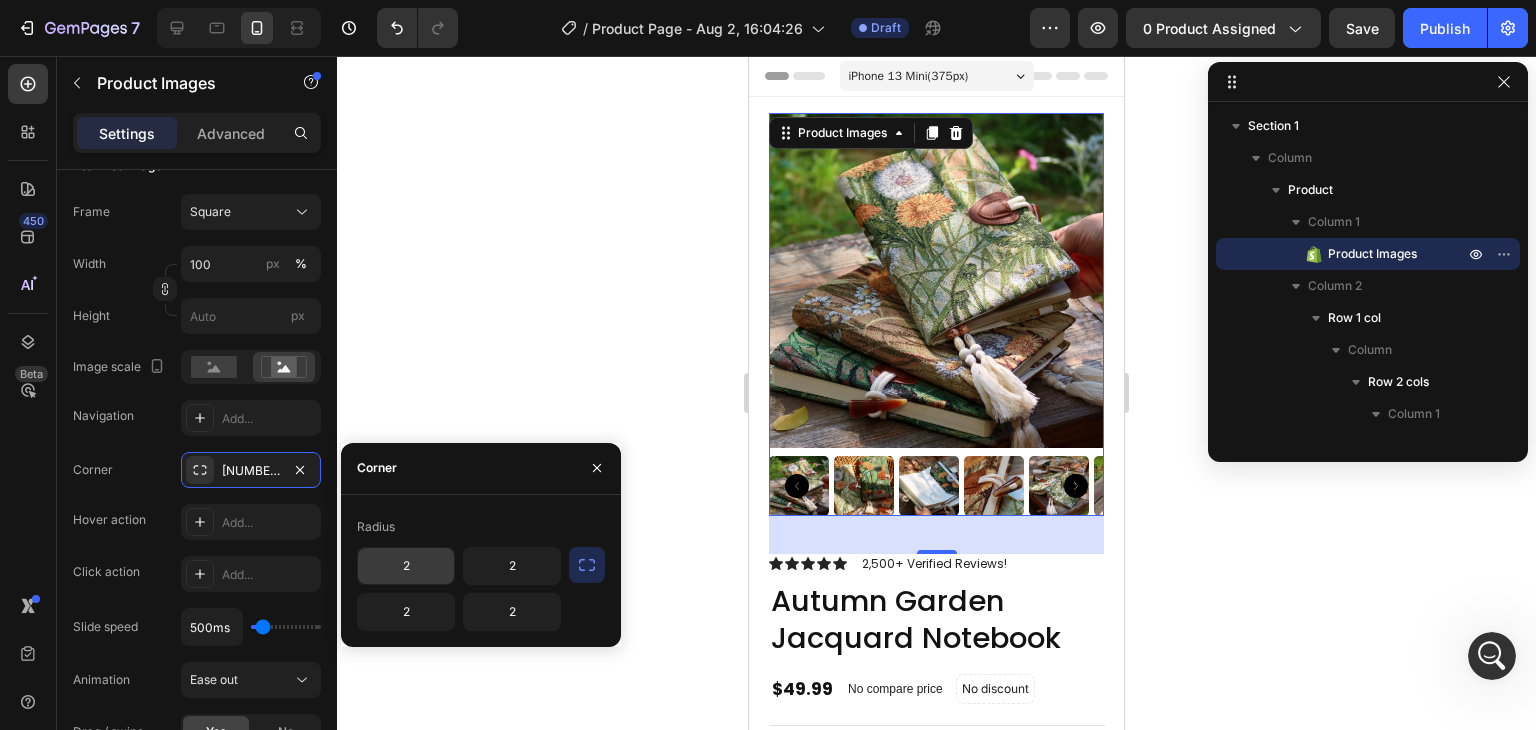 click on "2" at bounding box center [406, 566] 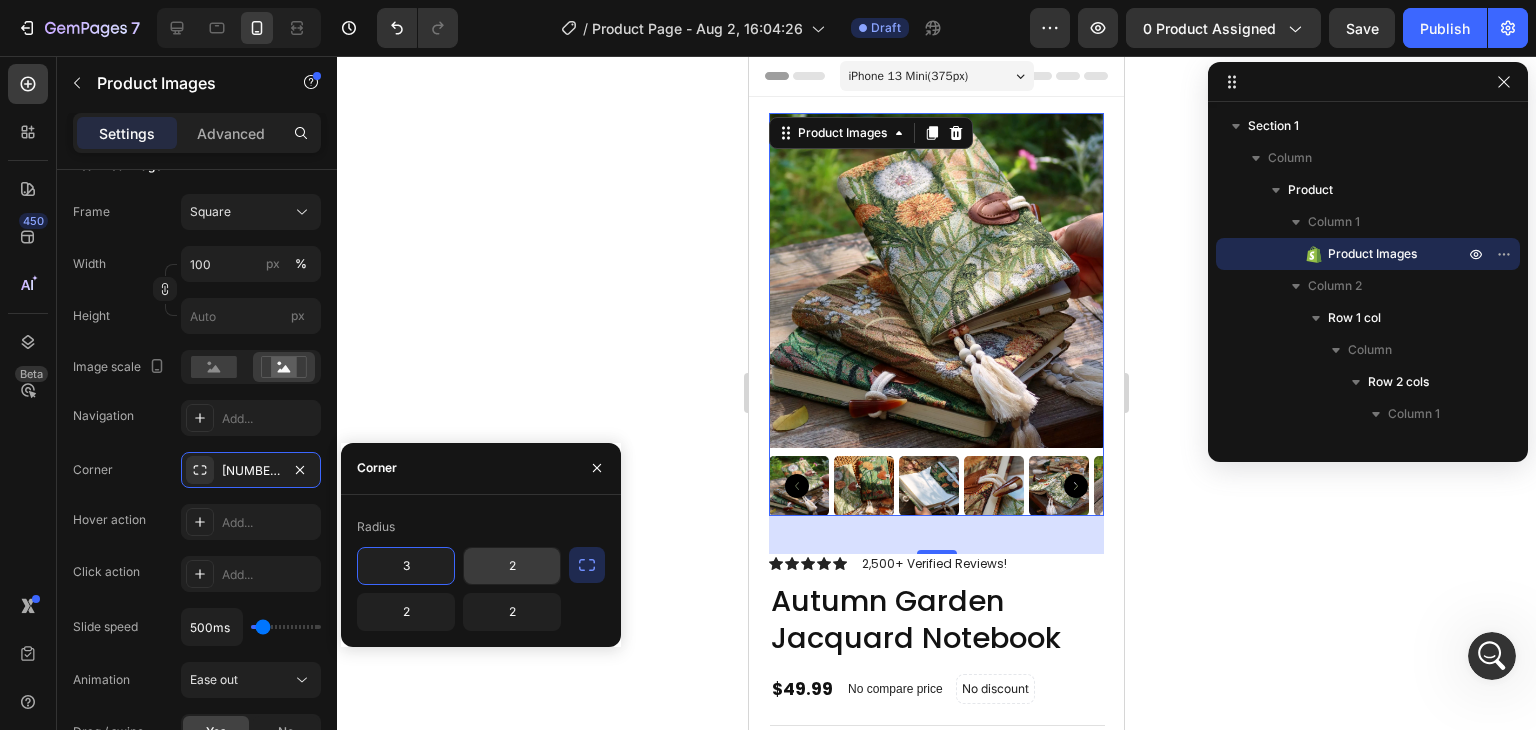 type on "3" 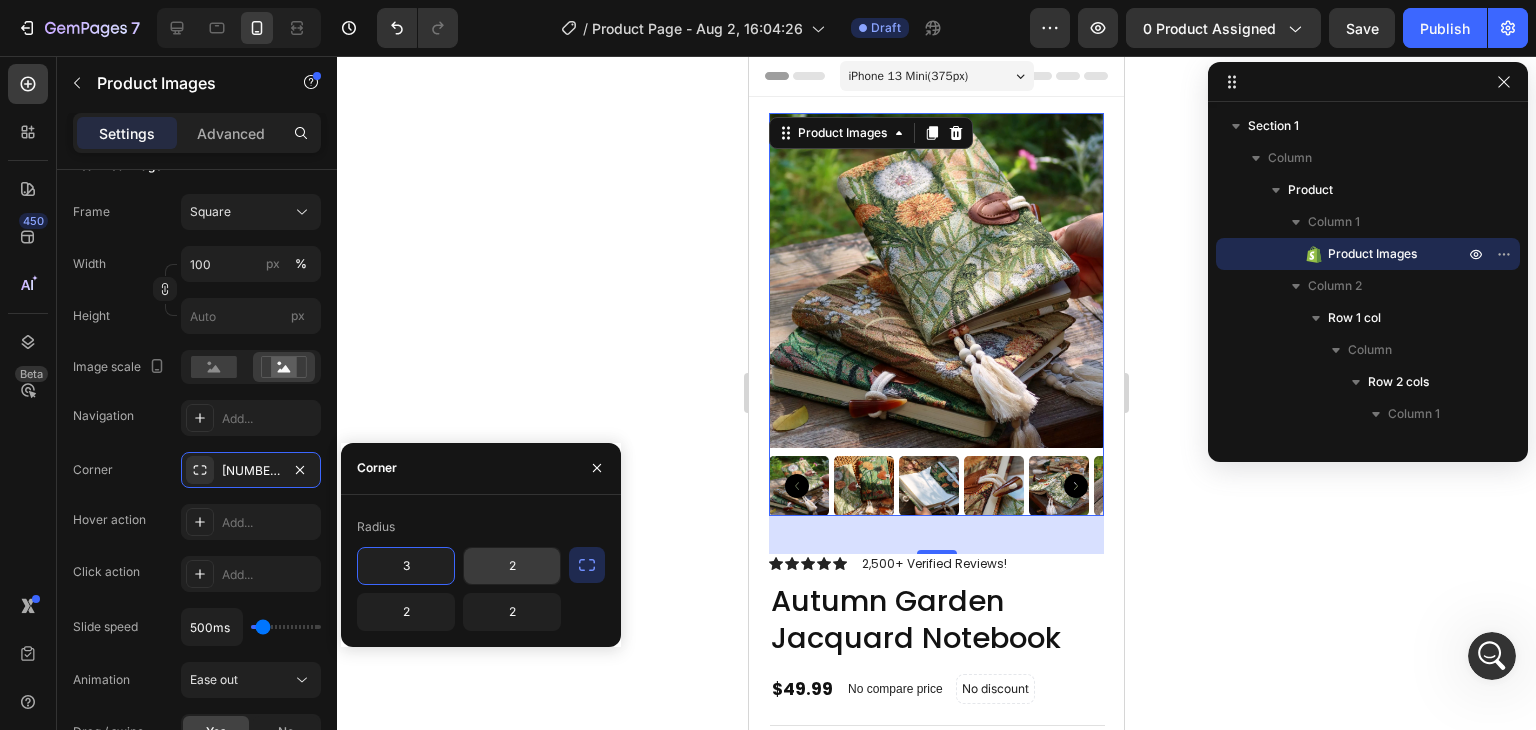 click on "2" at bounding box center (512, 566) 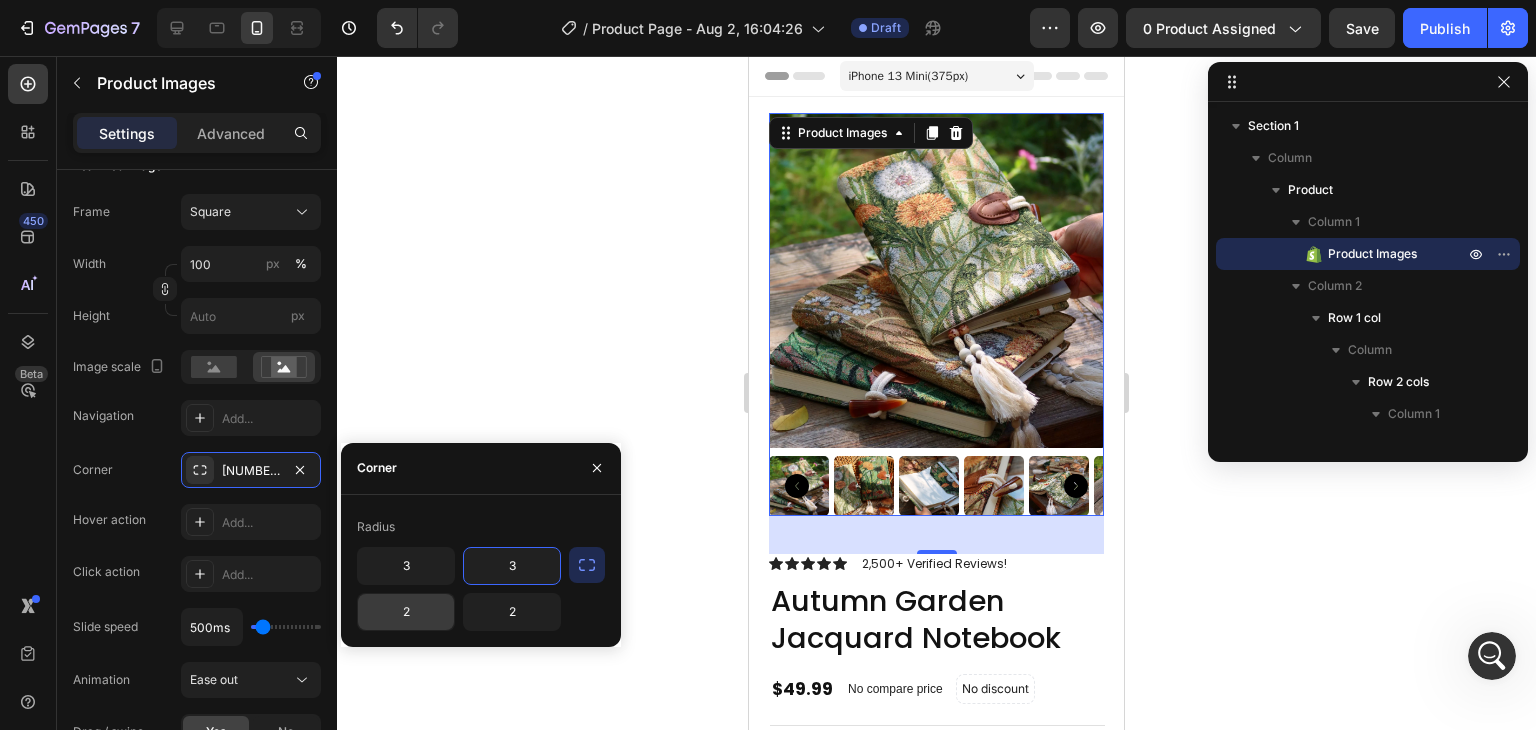 type on "3" 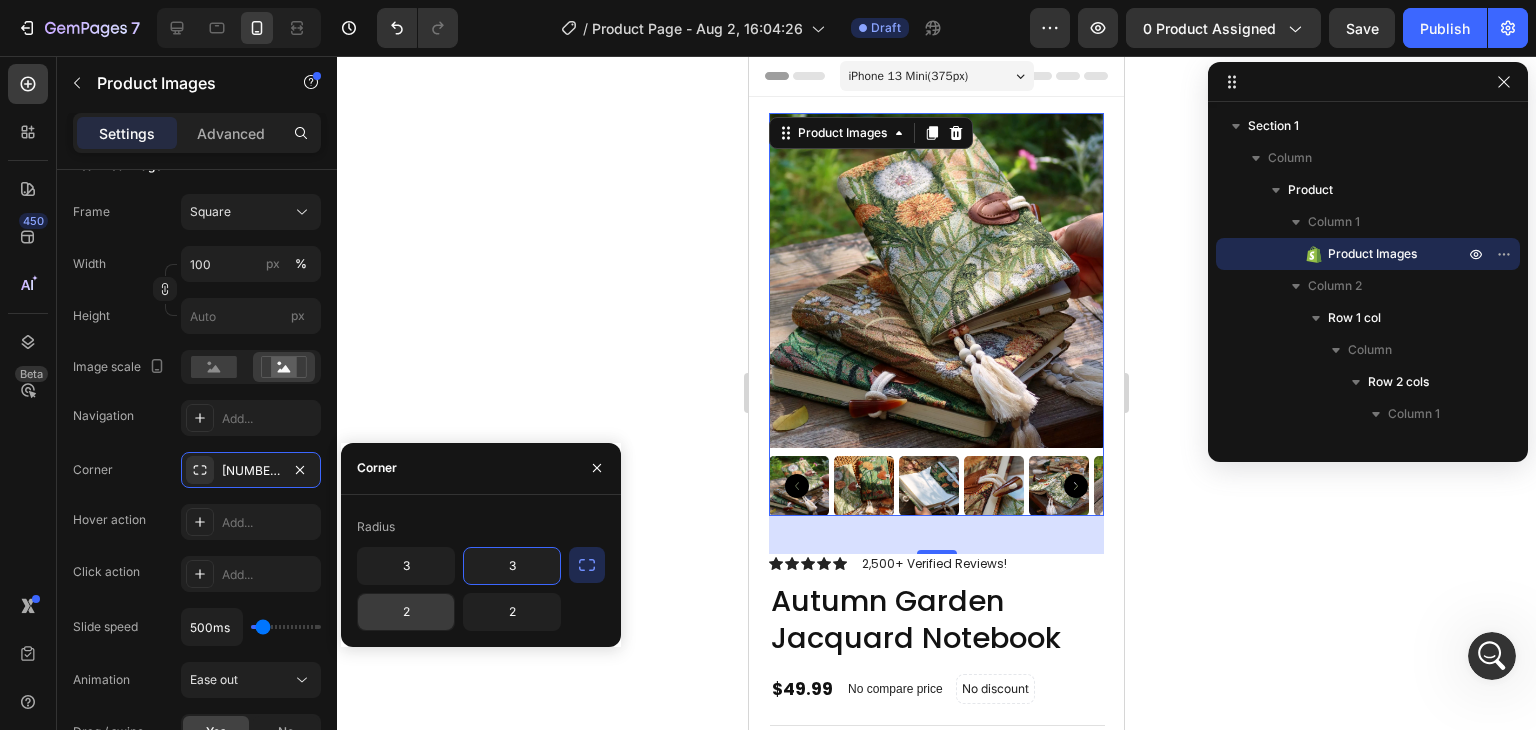 click on "2" at bounding box center (406, 612) 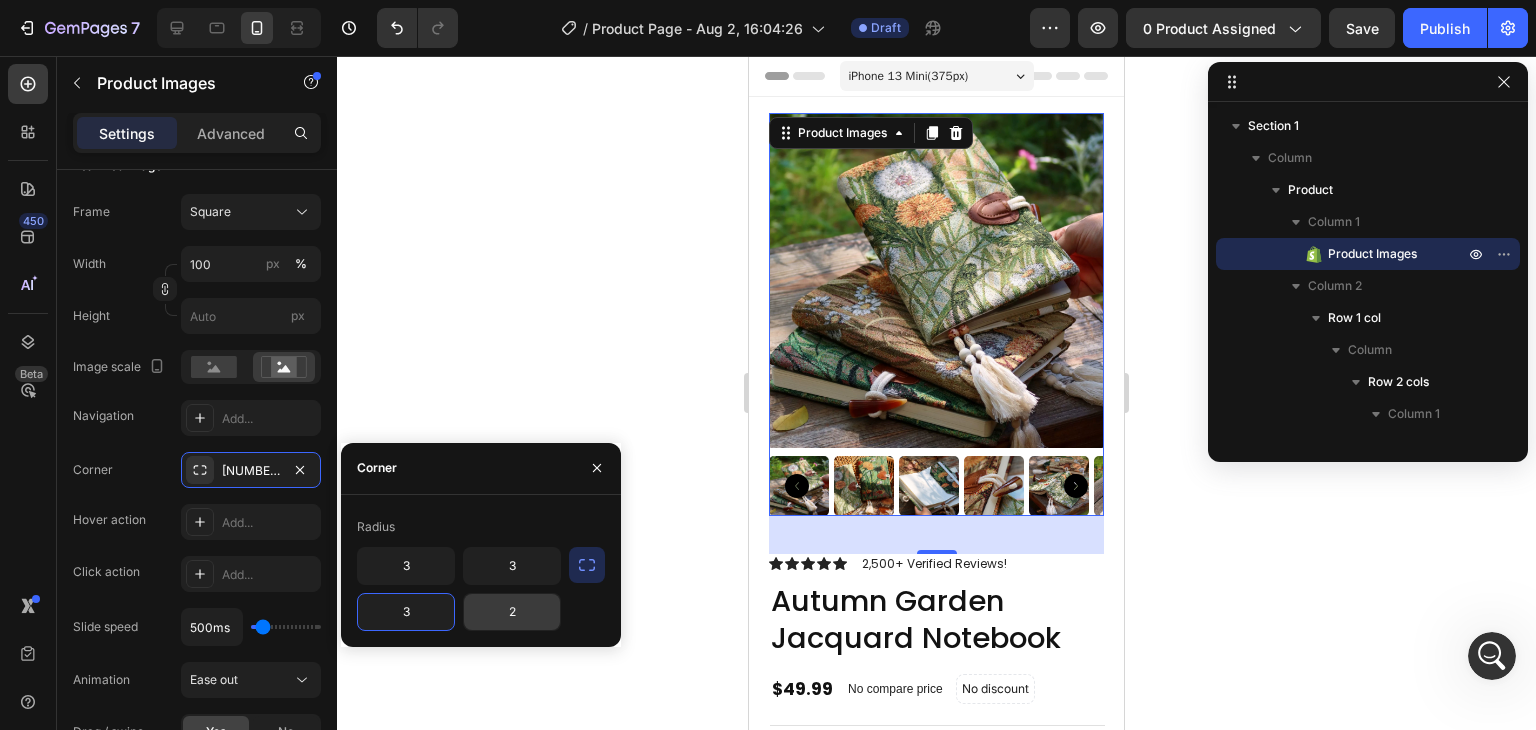 type on "3" 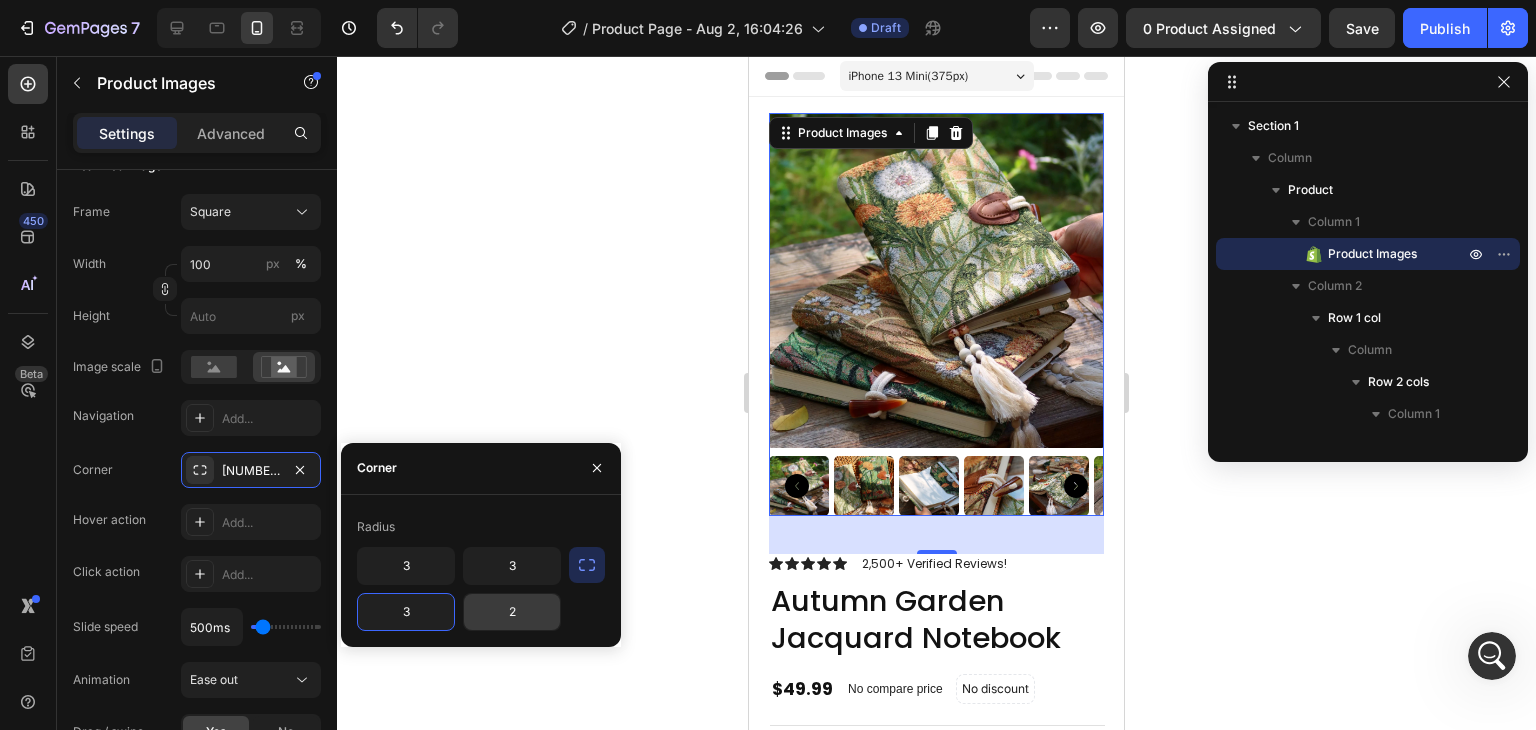 click on "2" at bounding box center (512, 612) 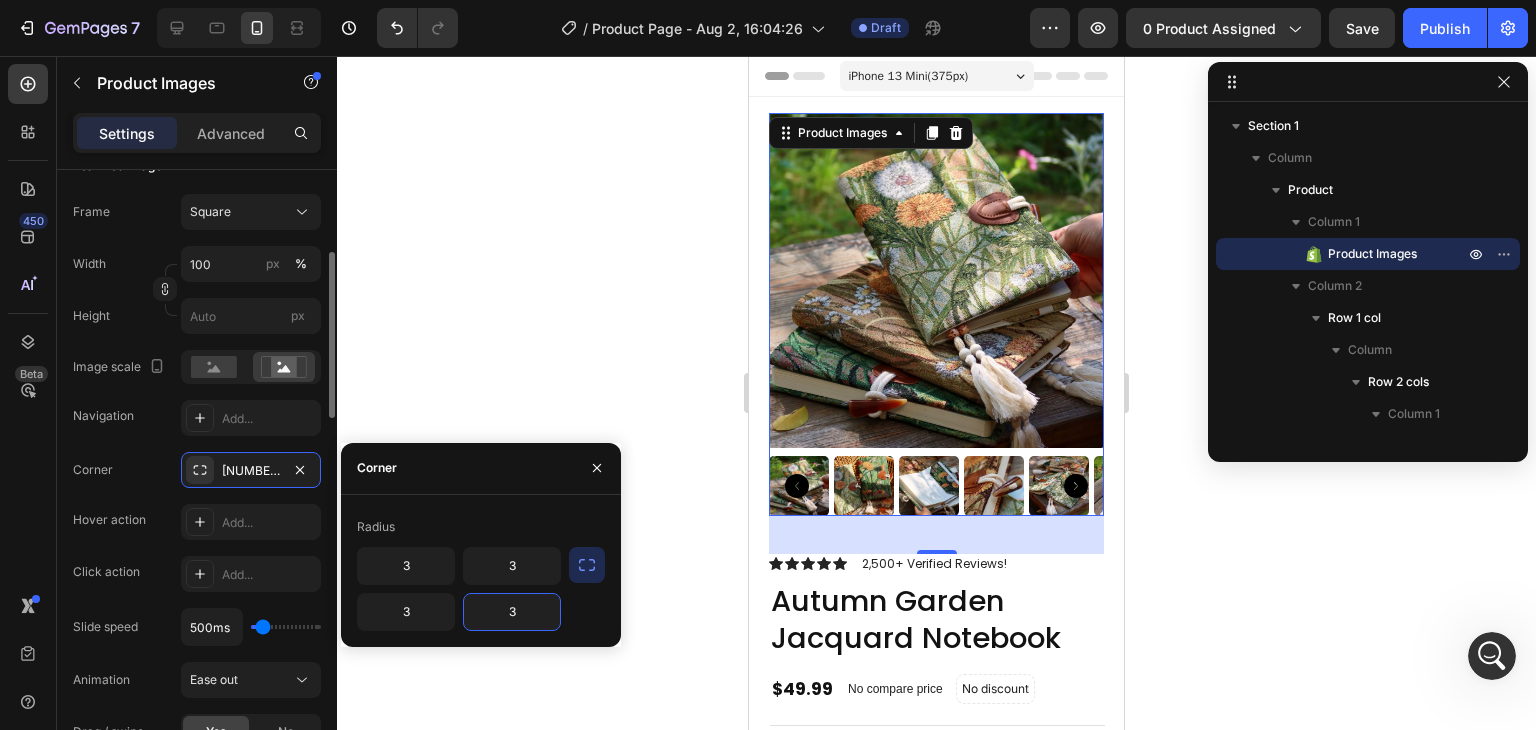 click on "Frame Square Width 100 px % Height px Image scale Navigation Add... Corner 3, 3, 3, 2 Hover action Add... Click action Add... Slide speed 500ms Animation Ease out Drag / swipe Yes No Infinity loop Yes No Show less" at bounding box center [197, 524] 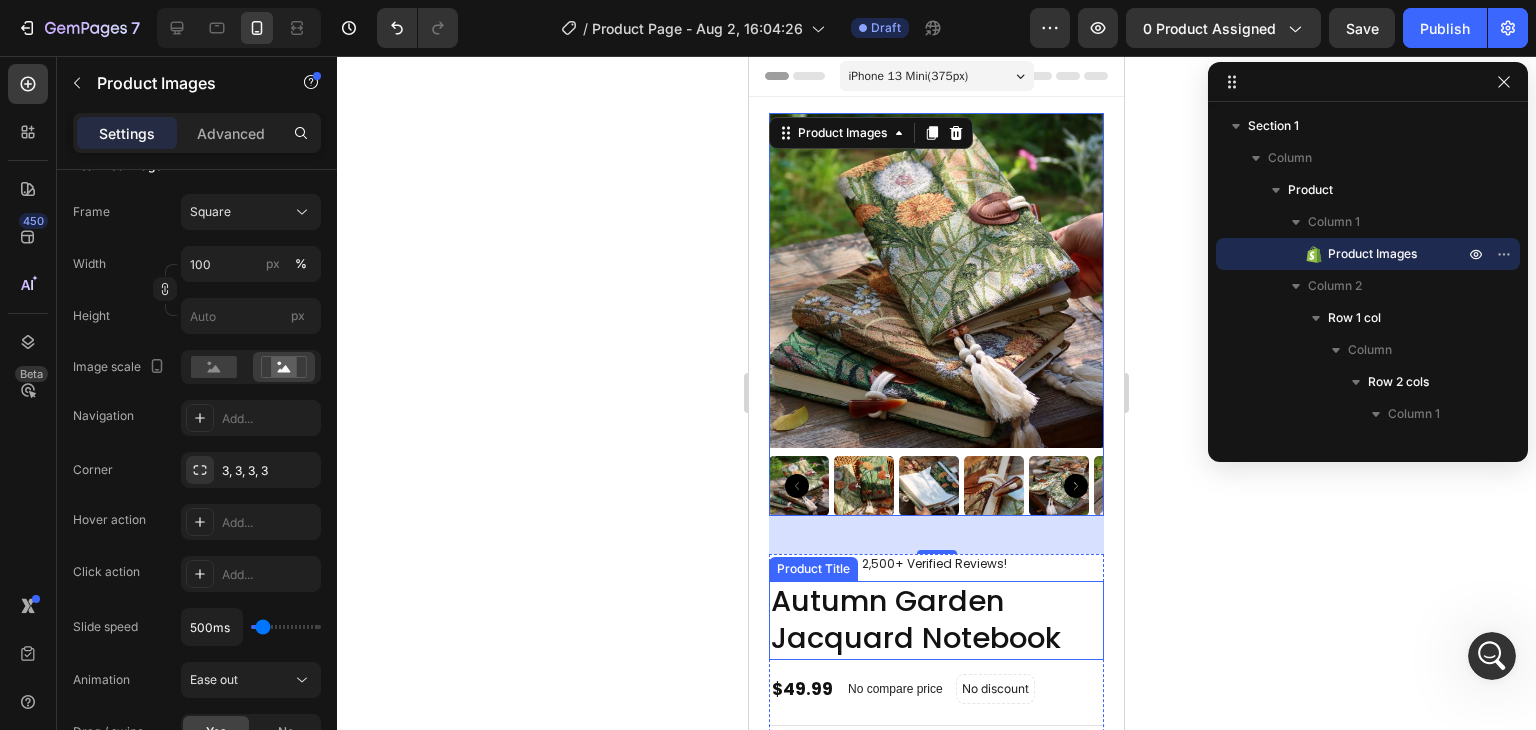click on "Autumn Garden Jacquard Notebook" at bounding box center (936, 620) 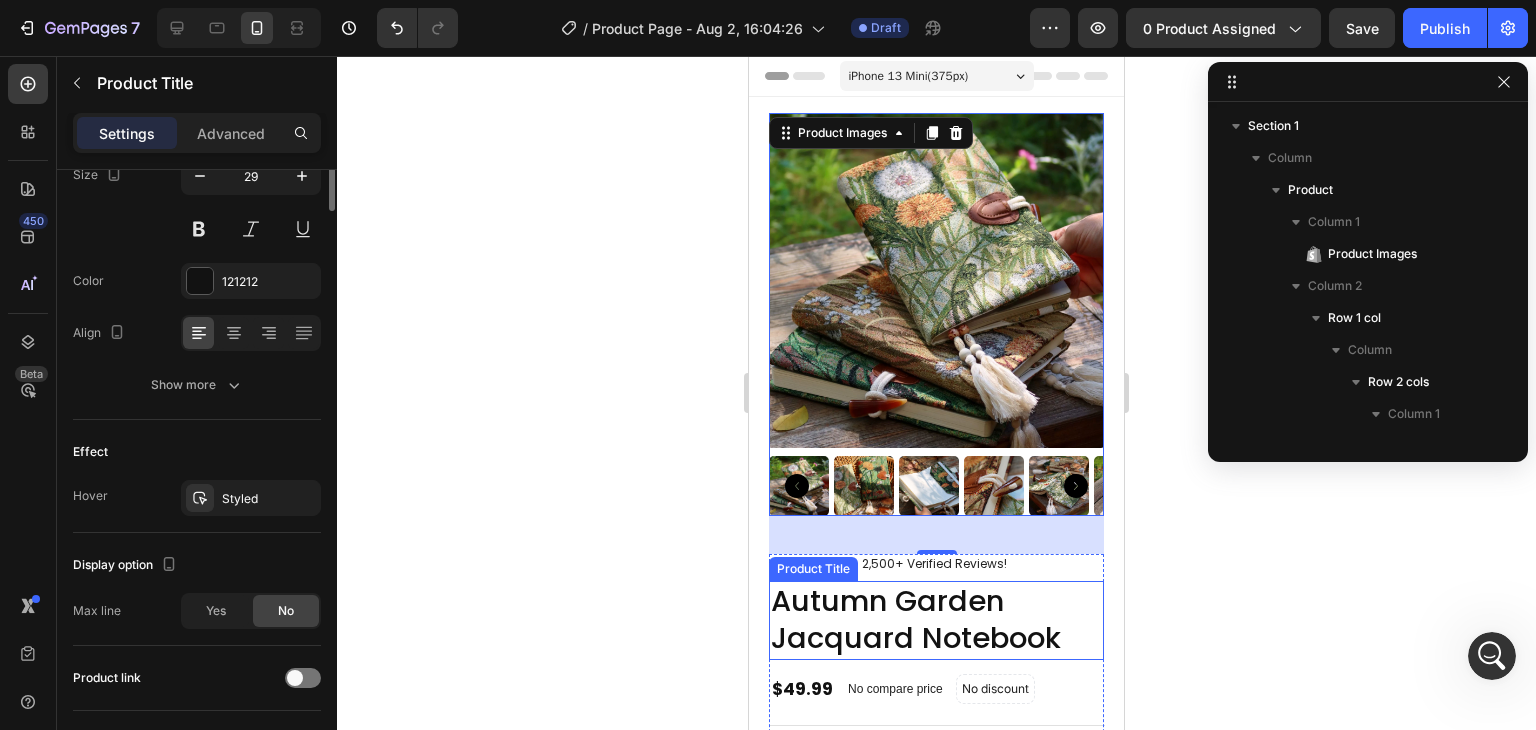scroll, scrollTop: 282, scrollLeft: 0, axis: vertical 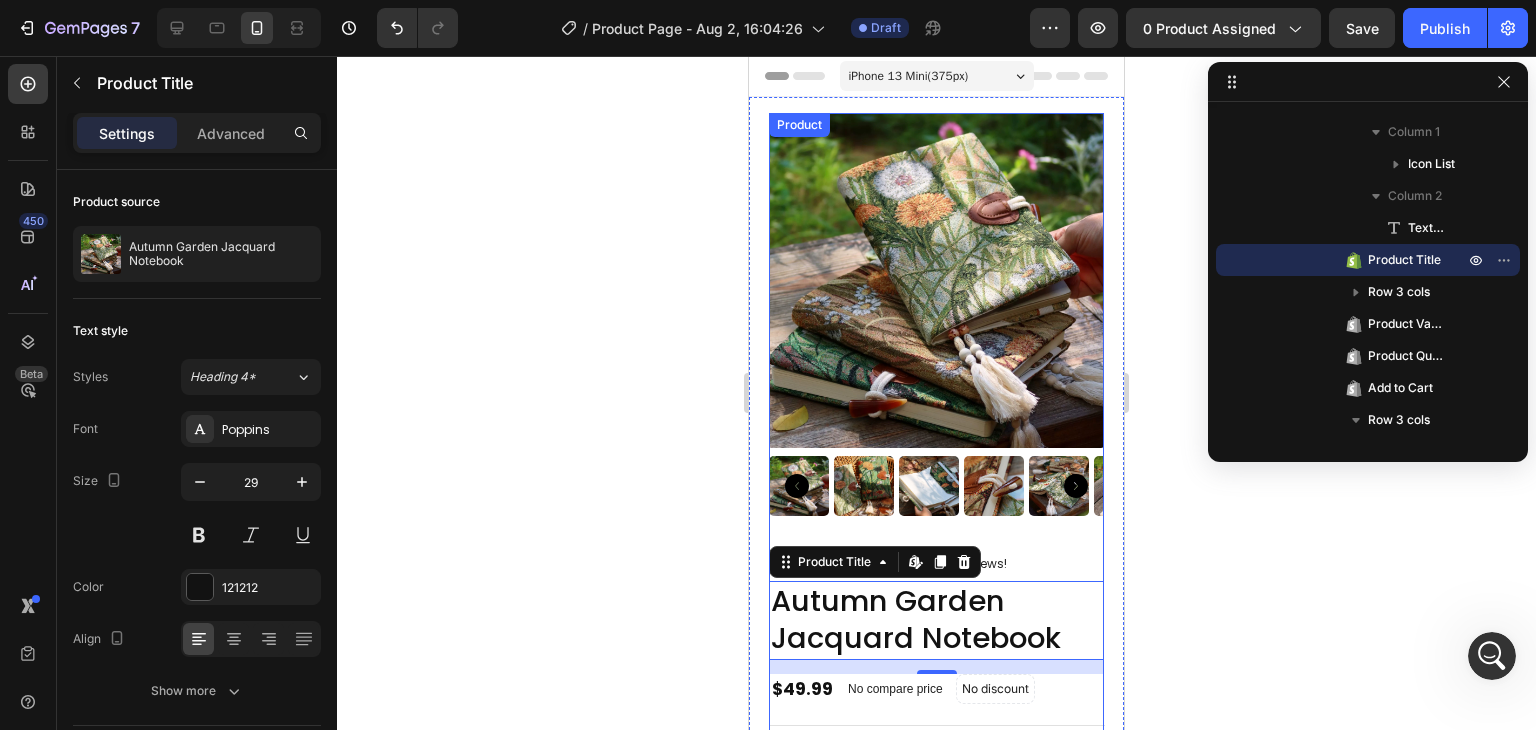 click on "Product Images" at bounding box center [936, 333] 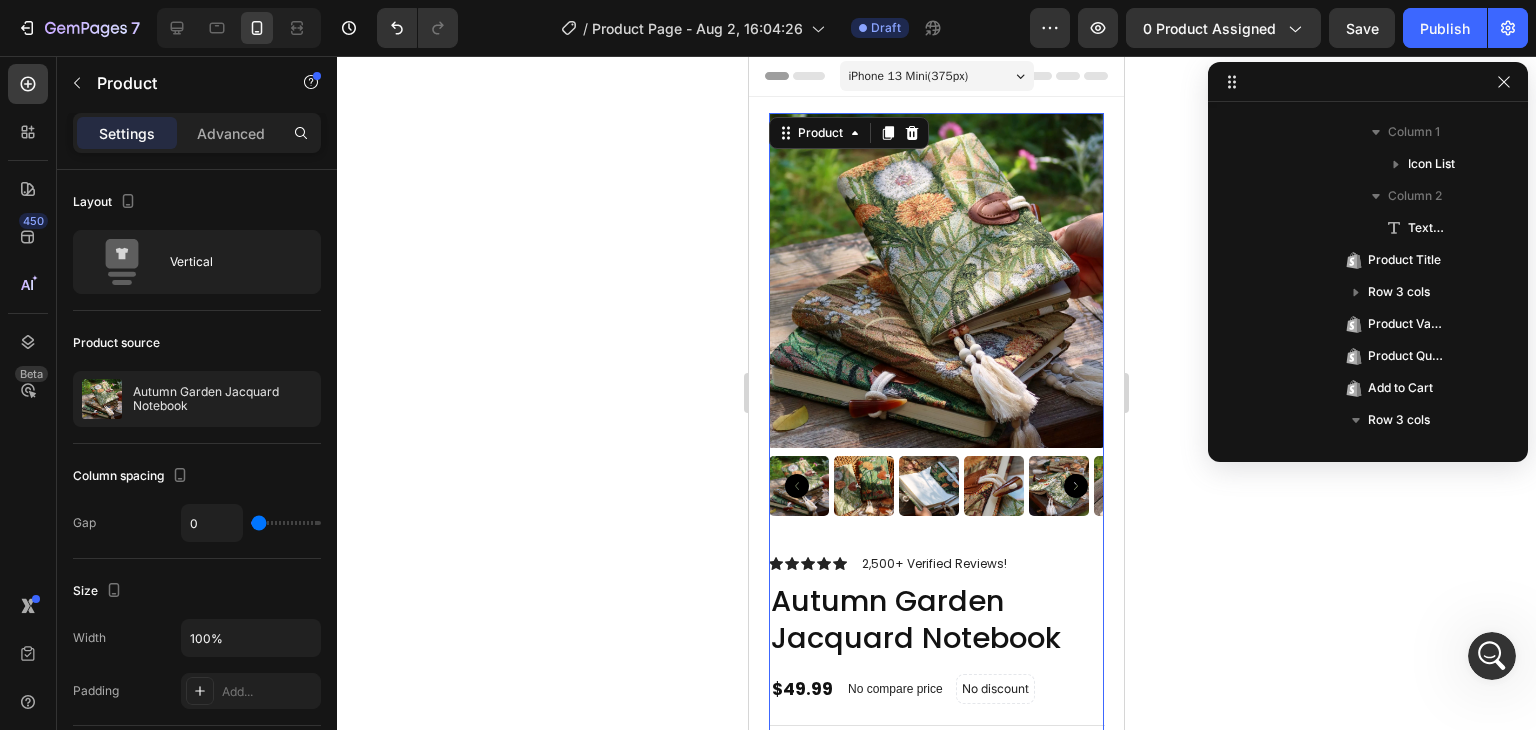 scroll, scrollTop: 0, scrollLeft: 0, axis: both 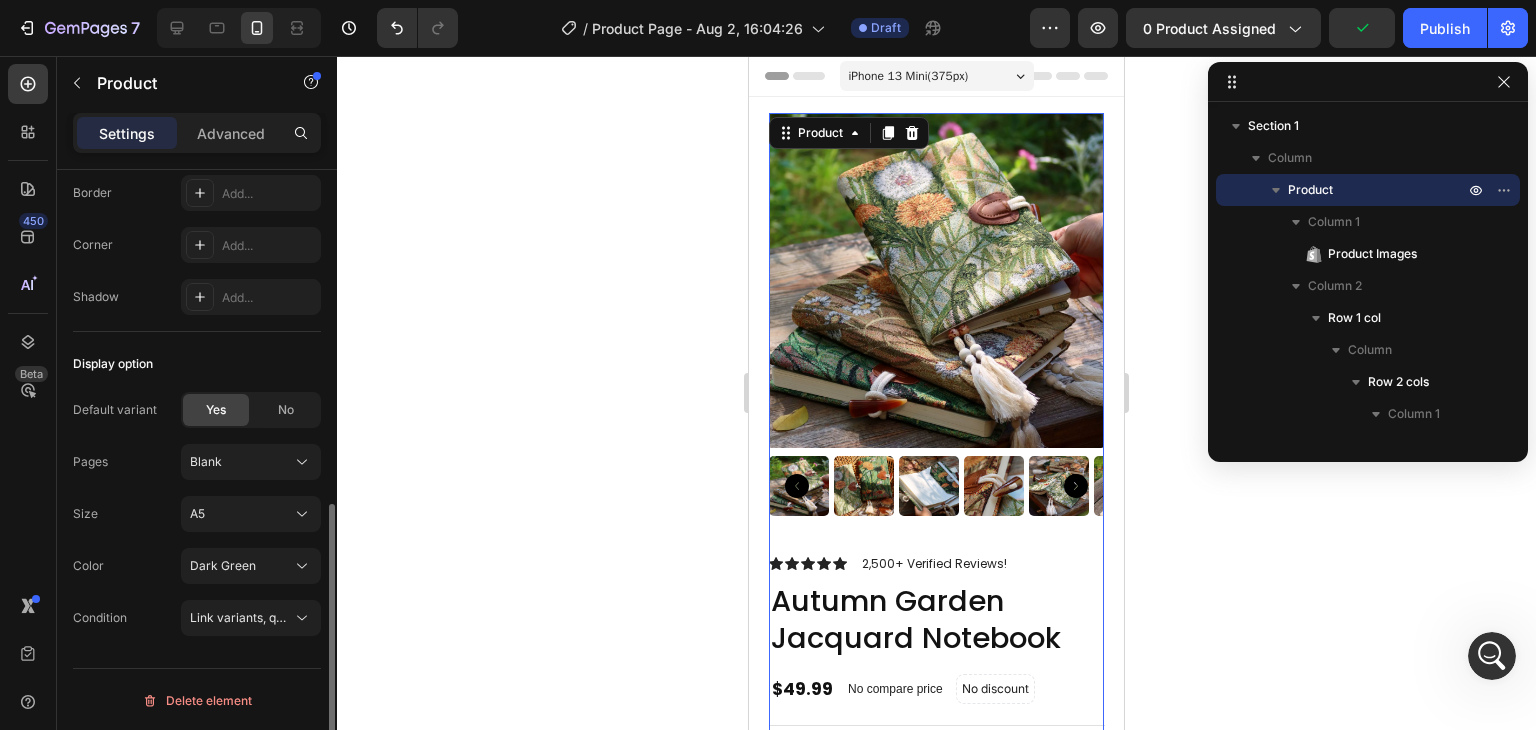 click on "Settings Advanced" at bounding box center [197, 133] 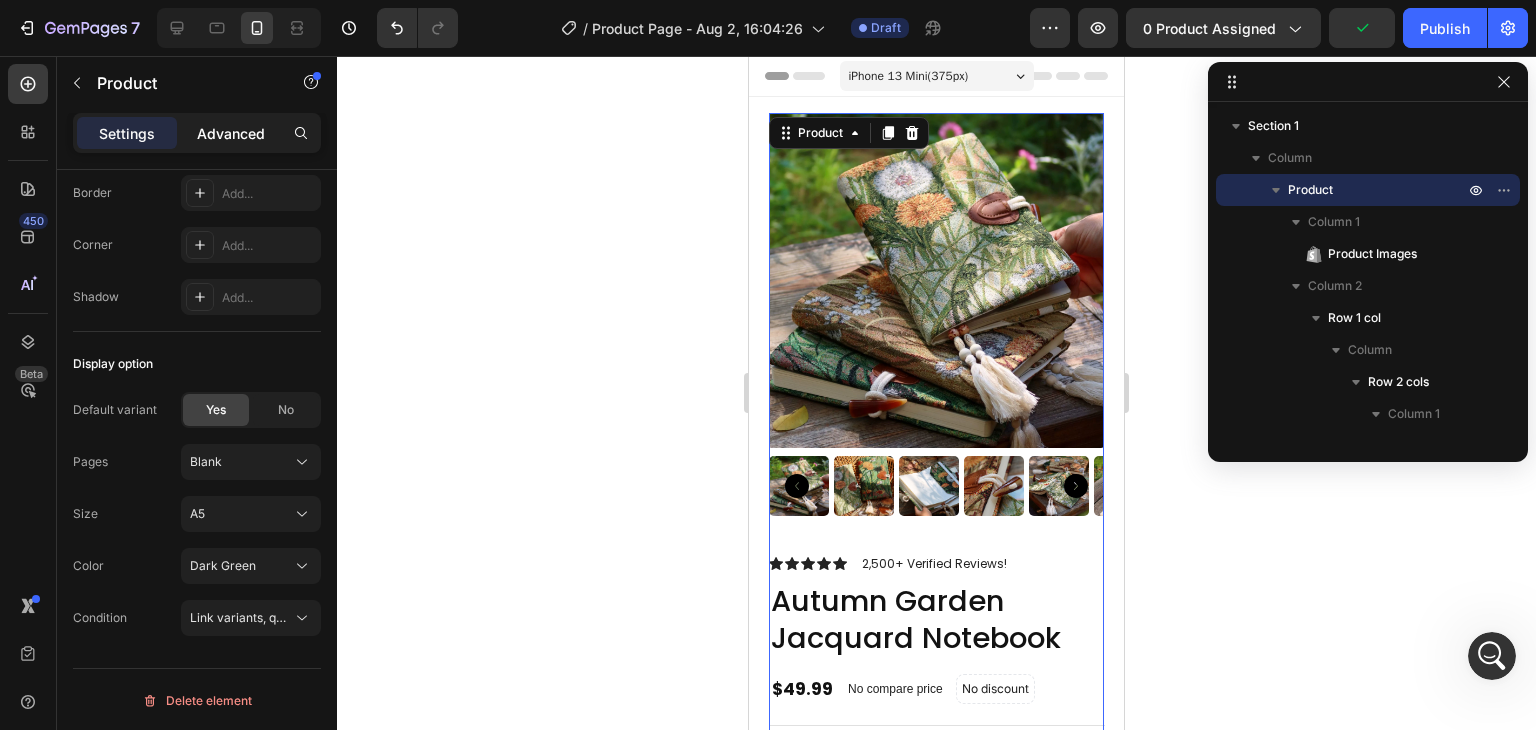 click on "Advanced" 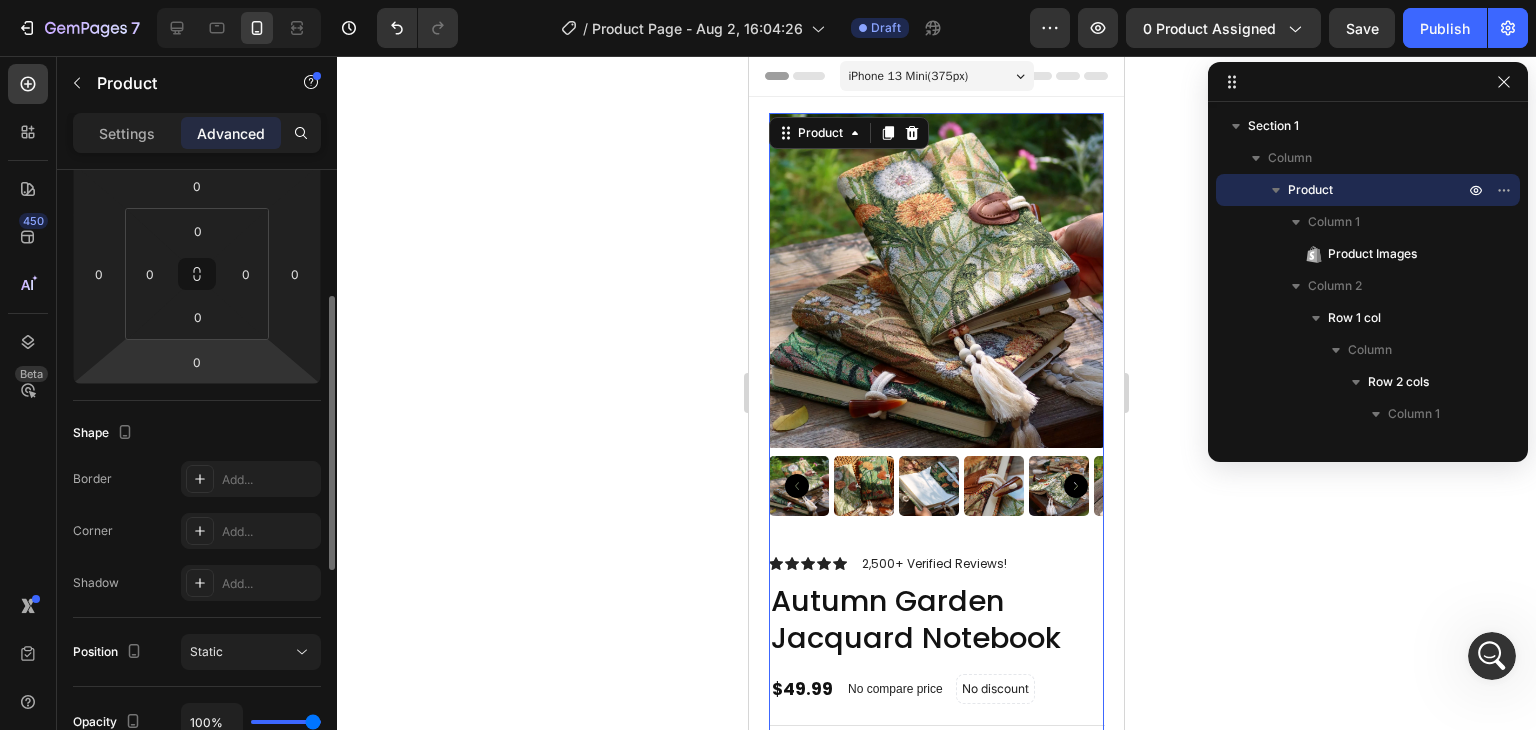 scroll, scrollTop: 277, scrollLeft: 0, axis: vertical 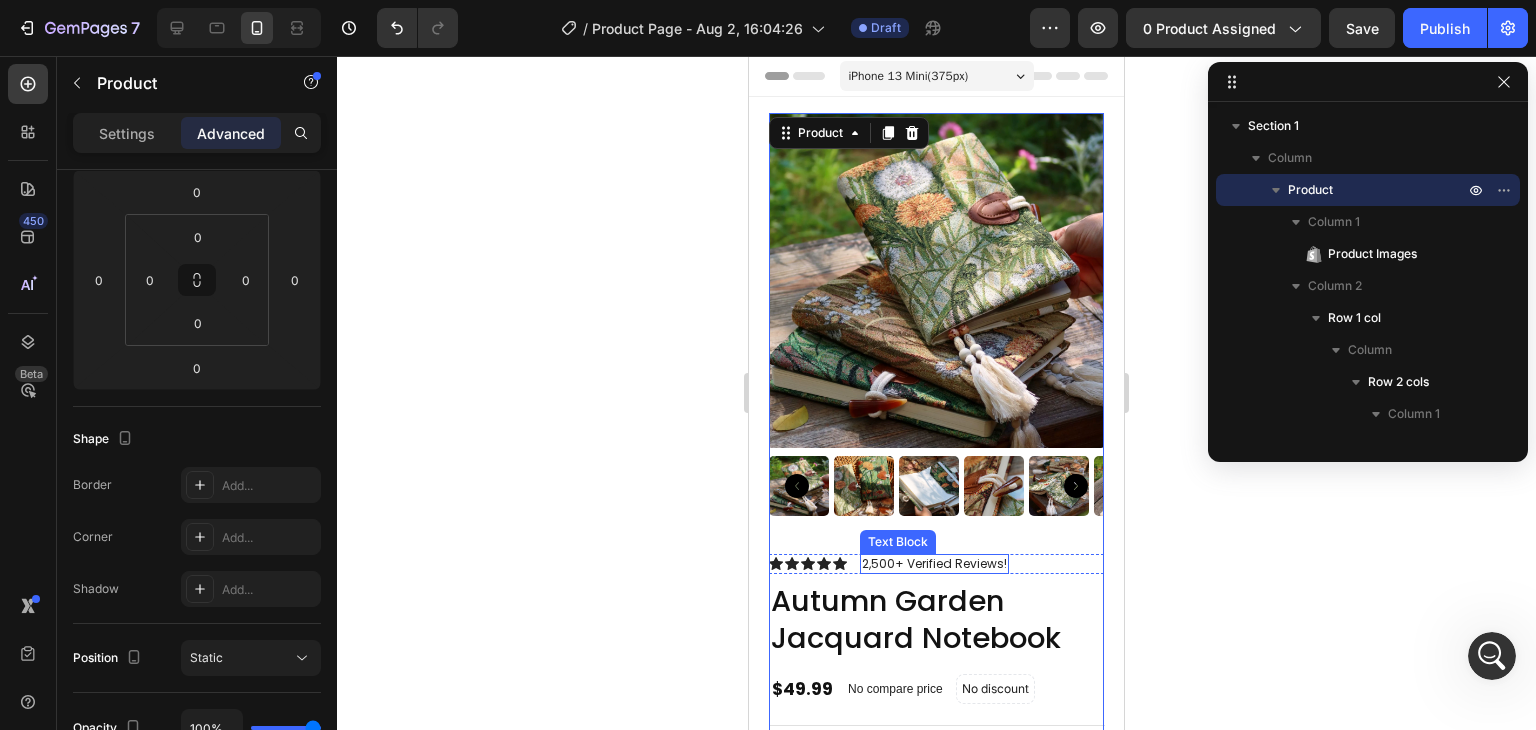 click on "2,500+ Verified Reviews!" at bounding box center [934, 564] 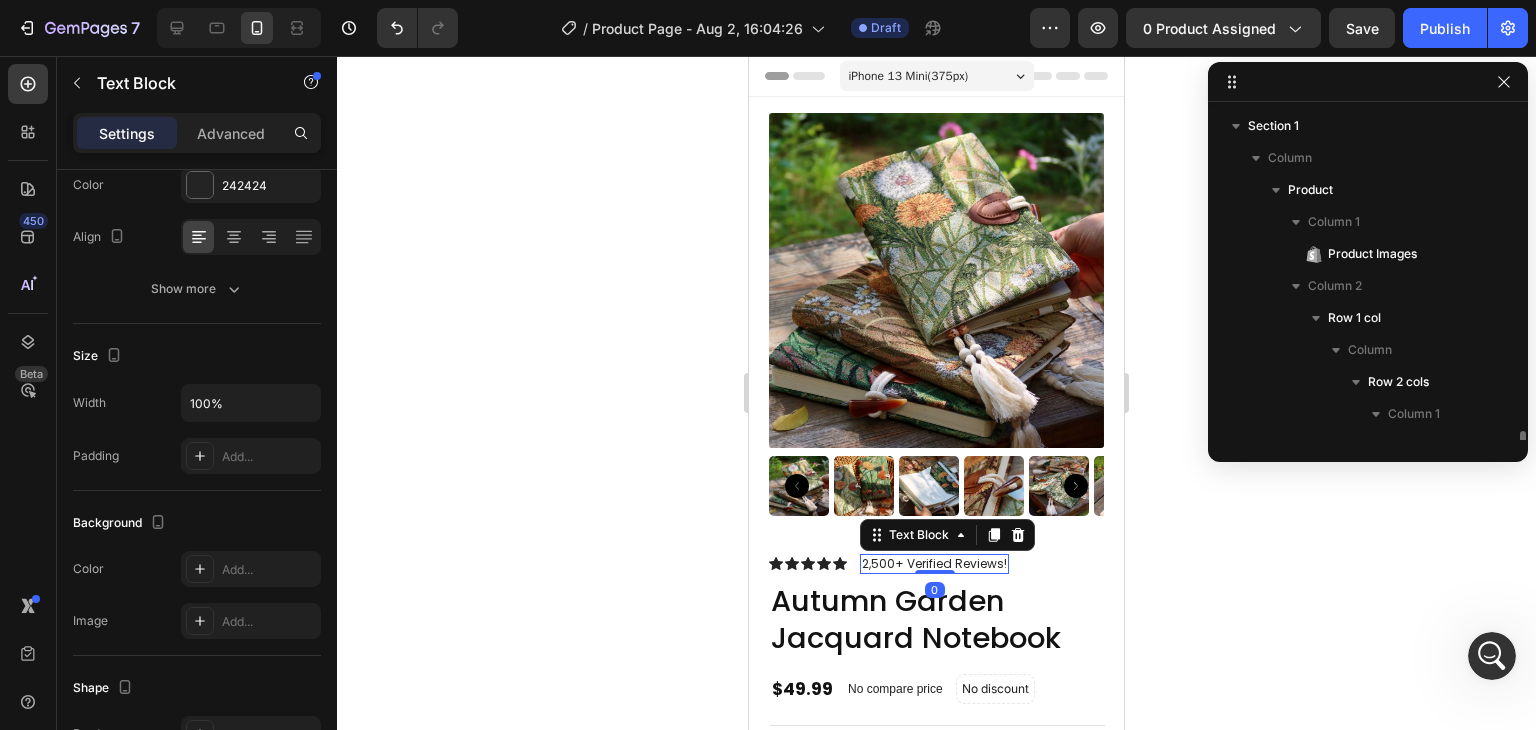 scroll, scrollTop: 250, scrollLeft: 0, axis: vertical 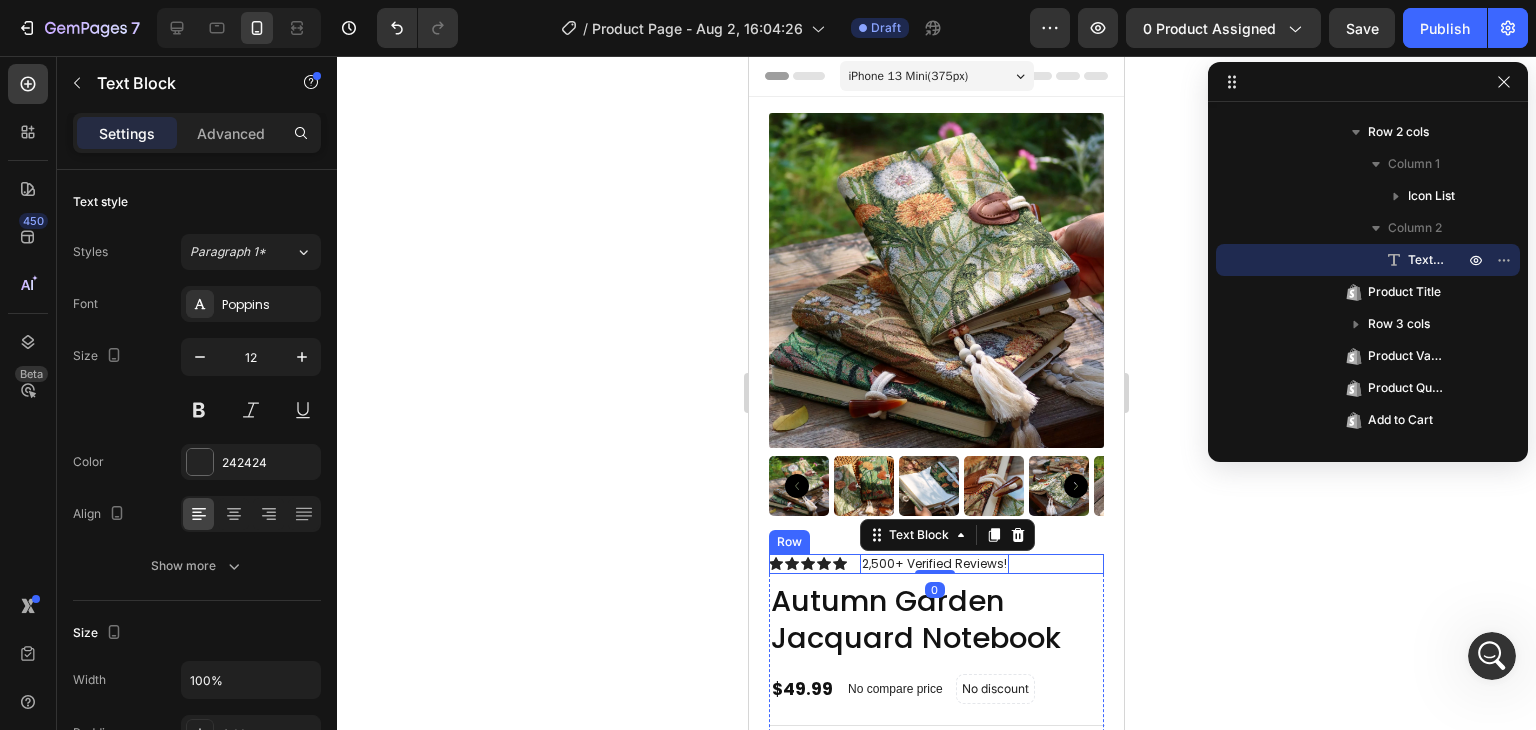 click on "Icon
Icon
Icon
Icon
Icon Icon List 2,500+ Verified Reviews! Text Block   0 Row" at bounding box center [936, 564] 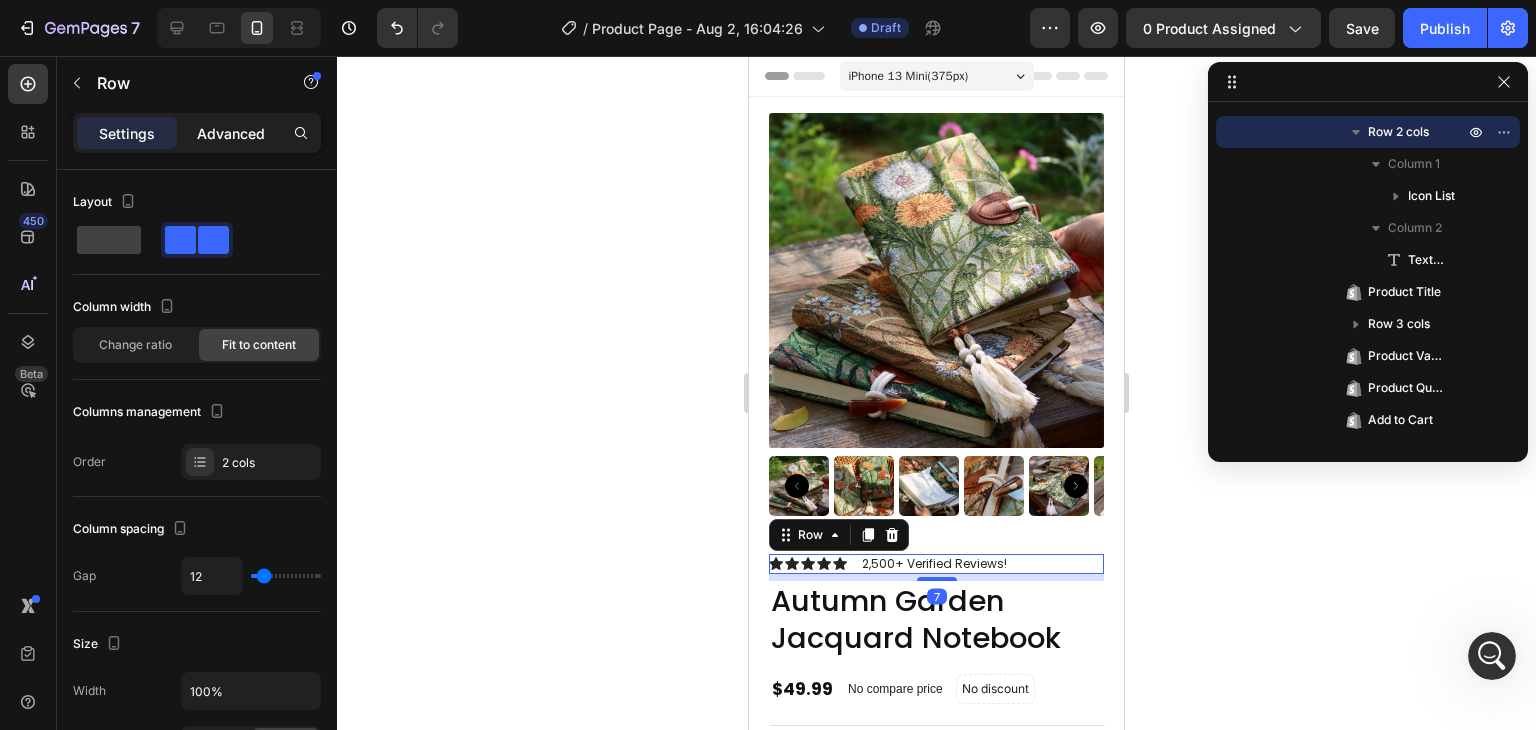 click on "Advanced" 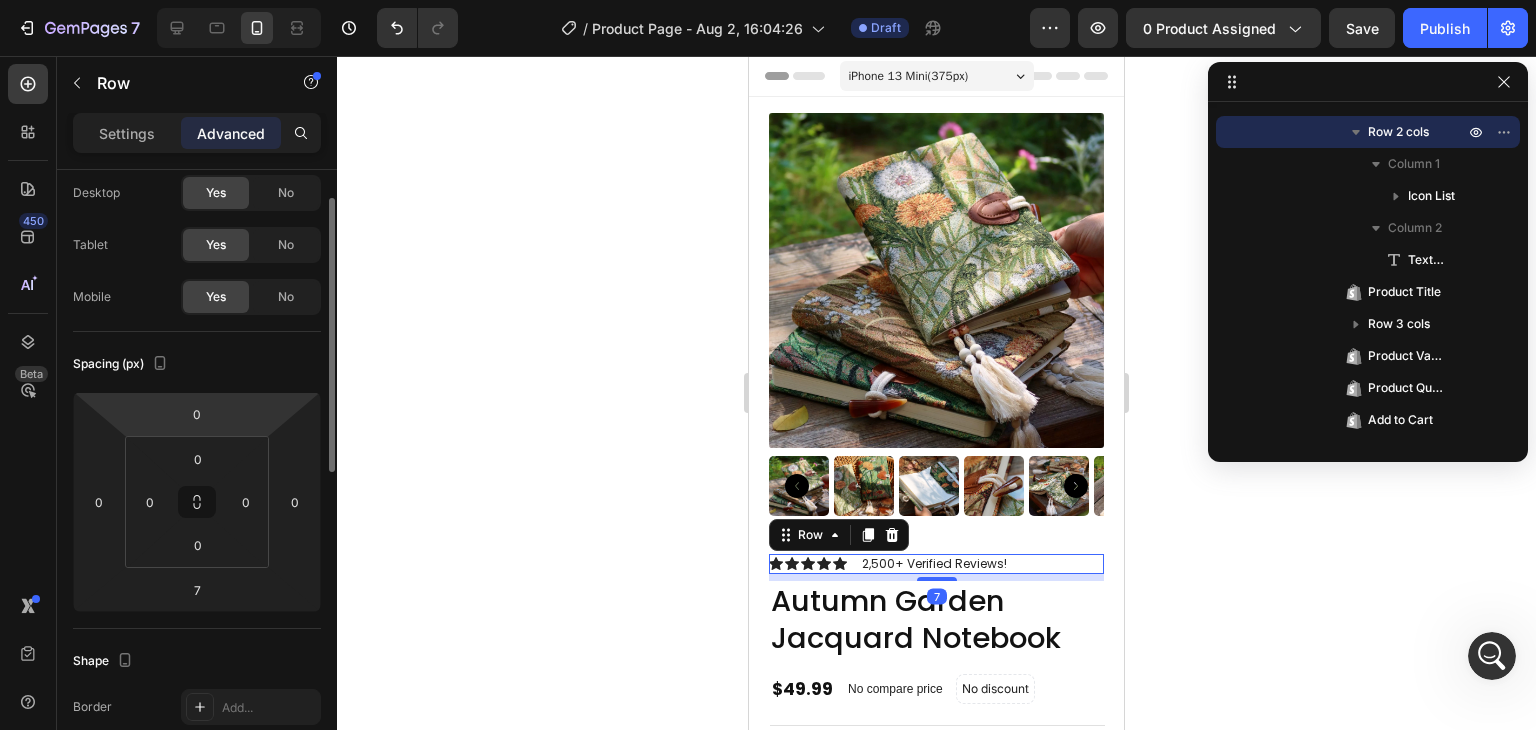 scroll, scrollTop: 58, scrollLeft: 0, axis: vertical 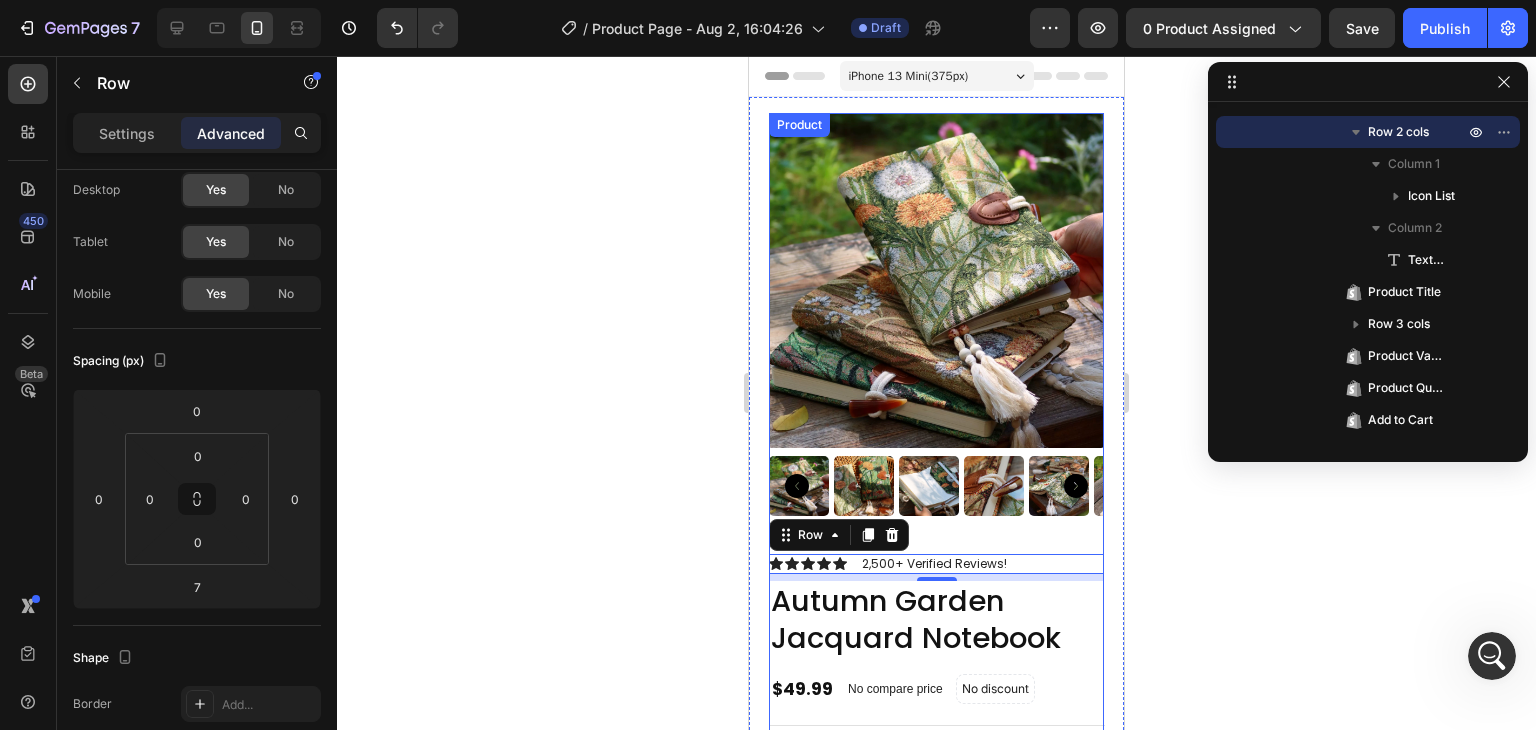 click on "Product Images" at bounding box center (936, 333) 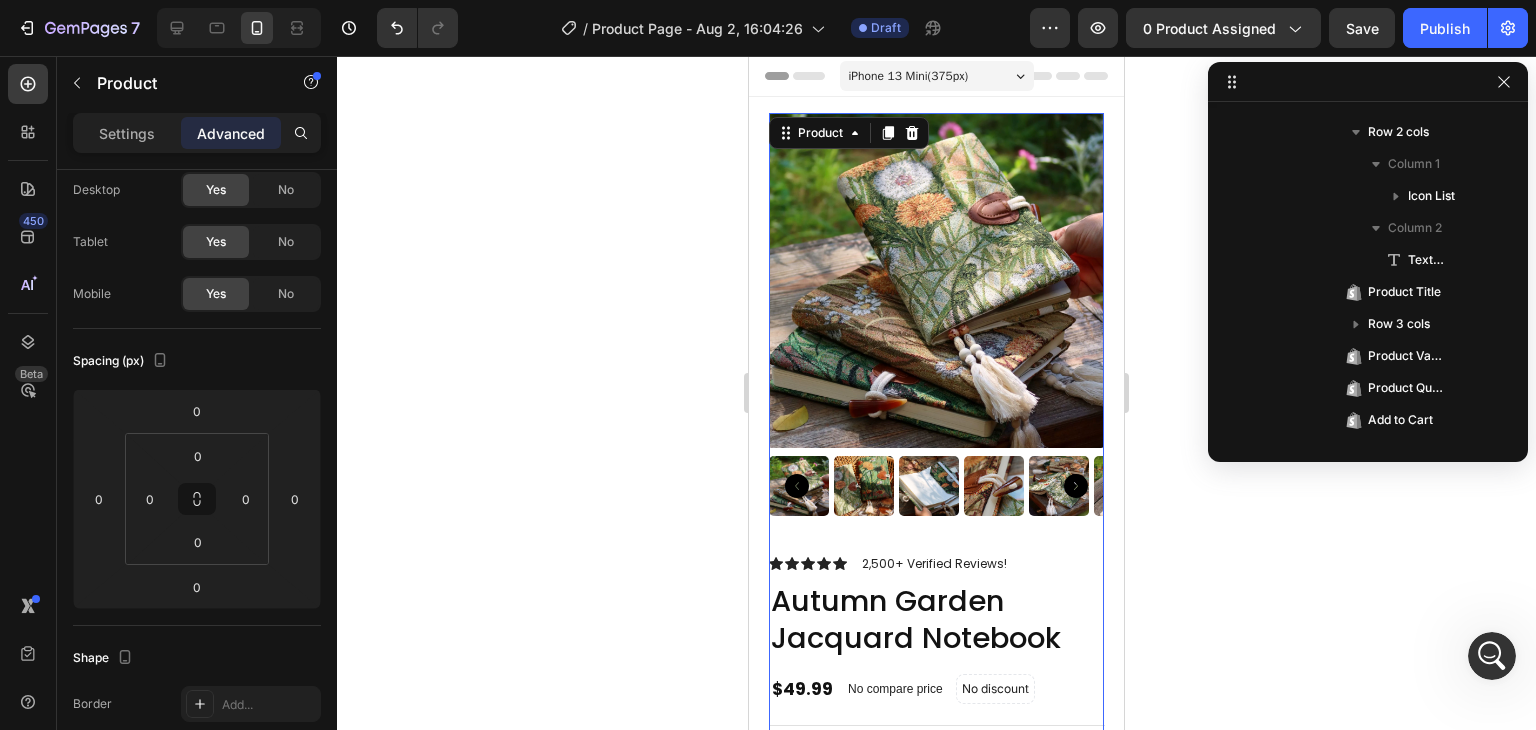 scroll, scrollTop: 0, scrollLeft: 0, axis: both 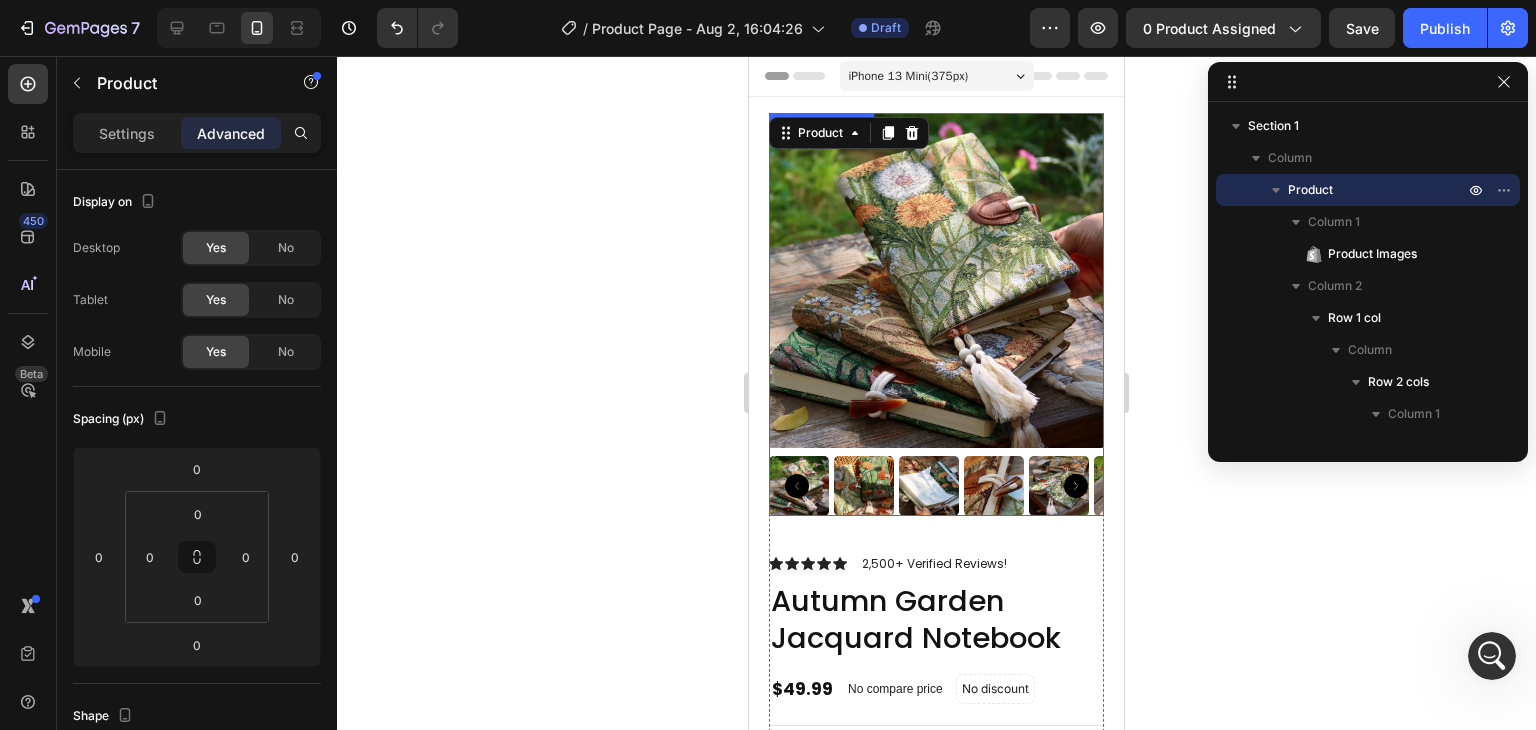 click at bounding box center [936, 314] 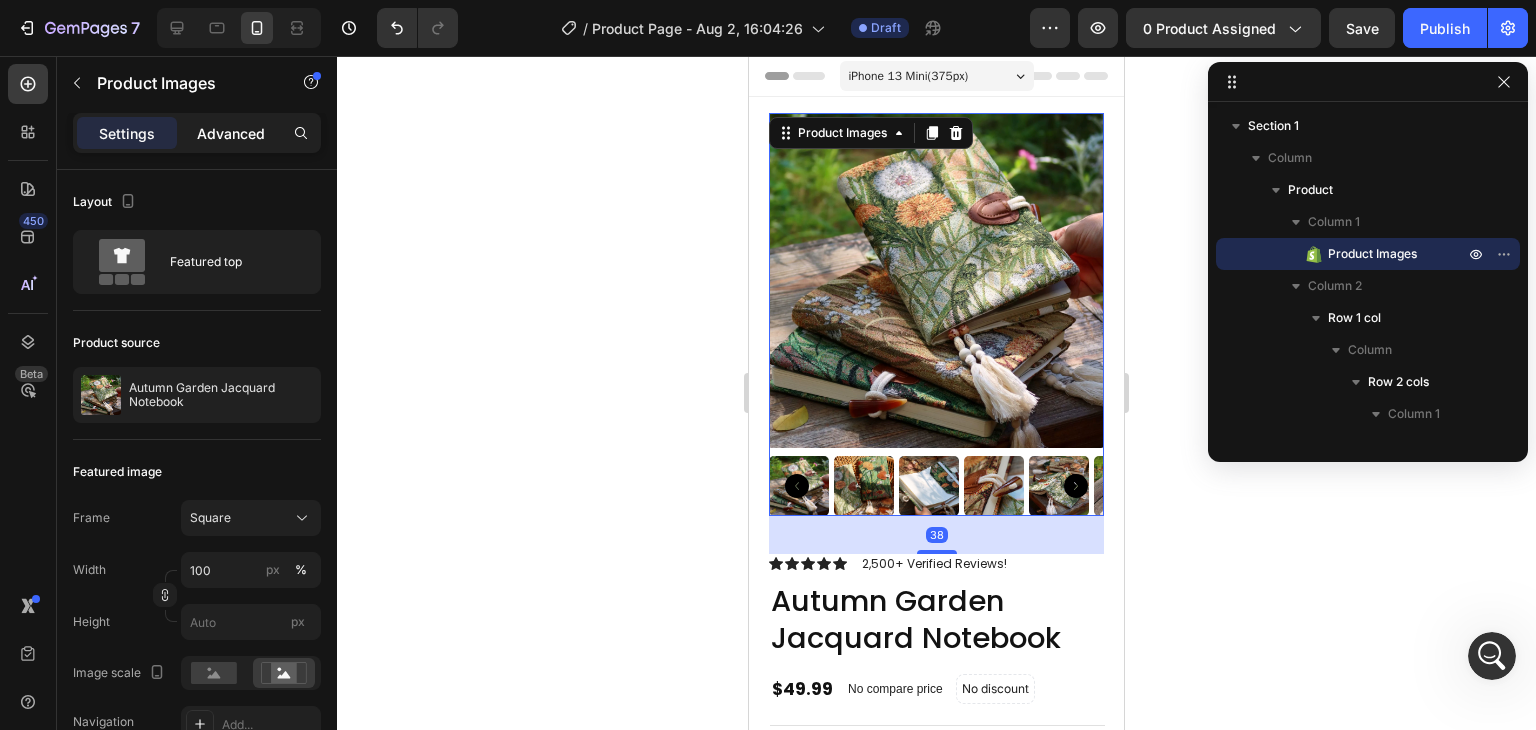 click on "Advanced" at bounding box center (231, 133) 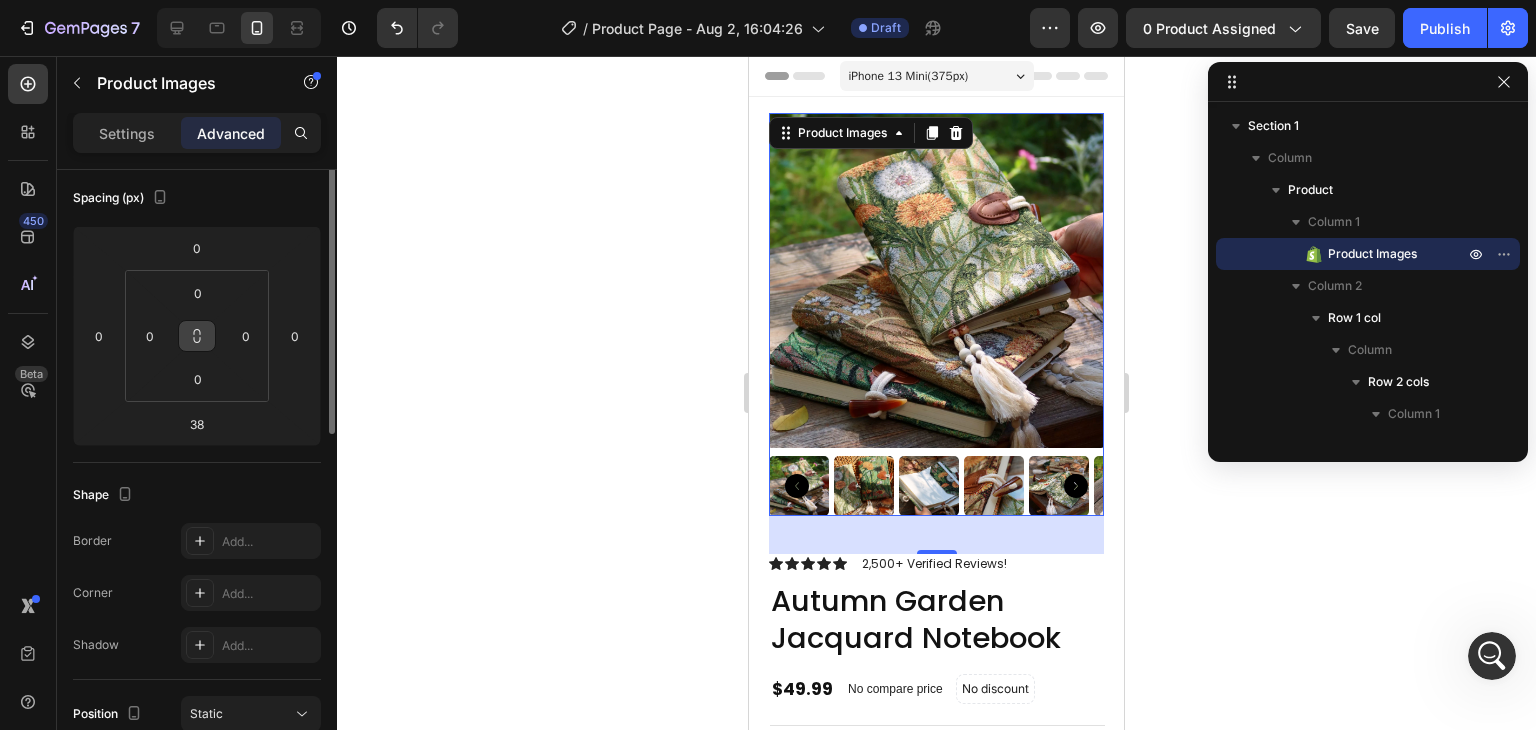 scroll, scrollTop: 237, scrollLeft: 0, axis: vertical 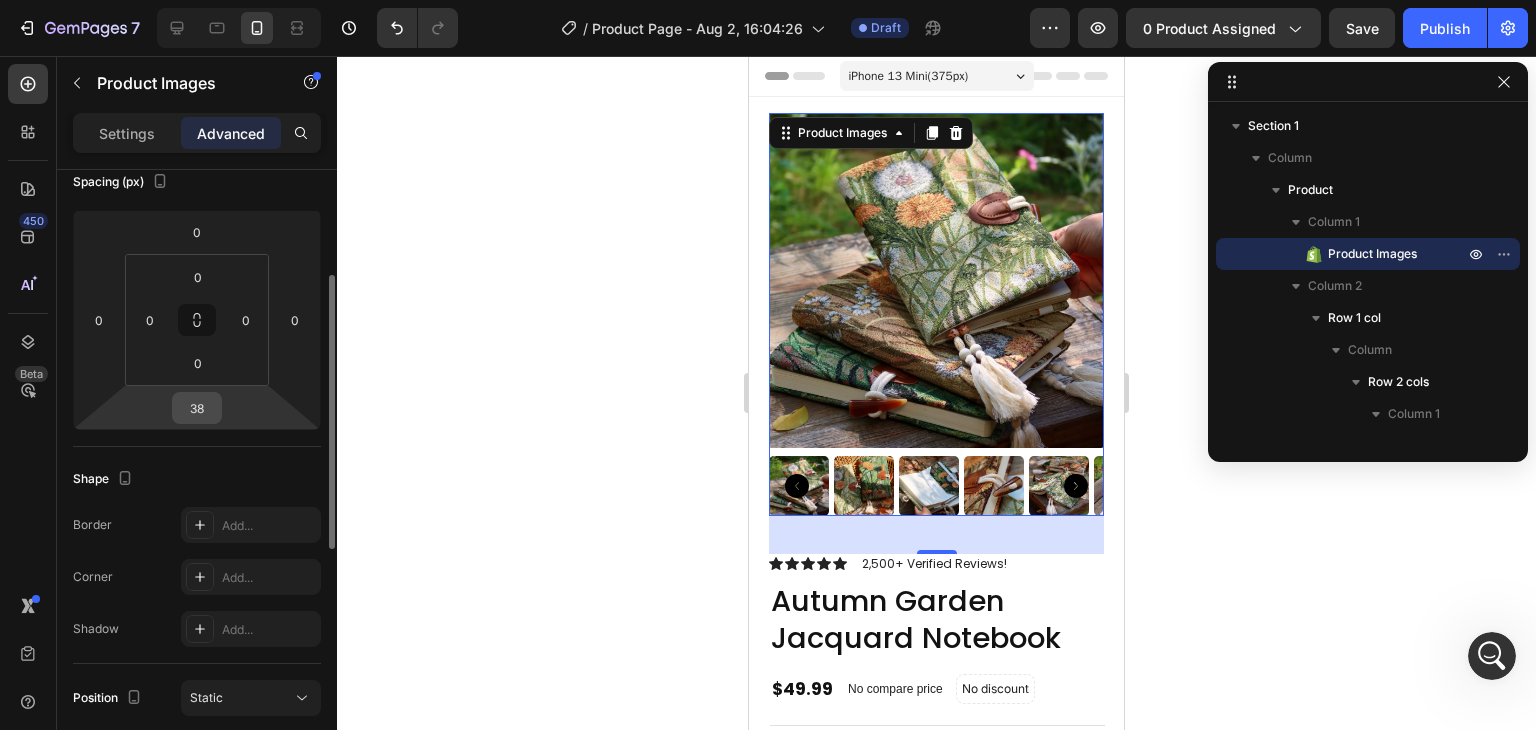 click on "38" at bounding box center [197, 408] 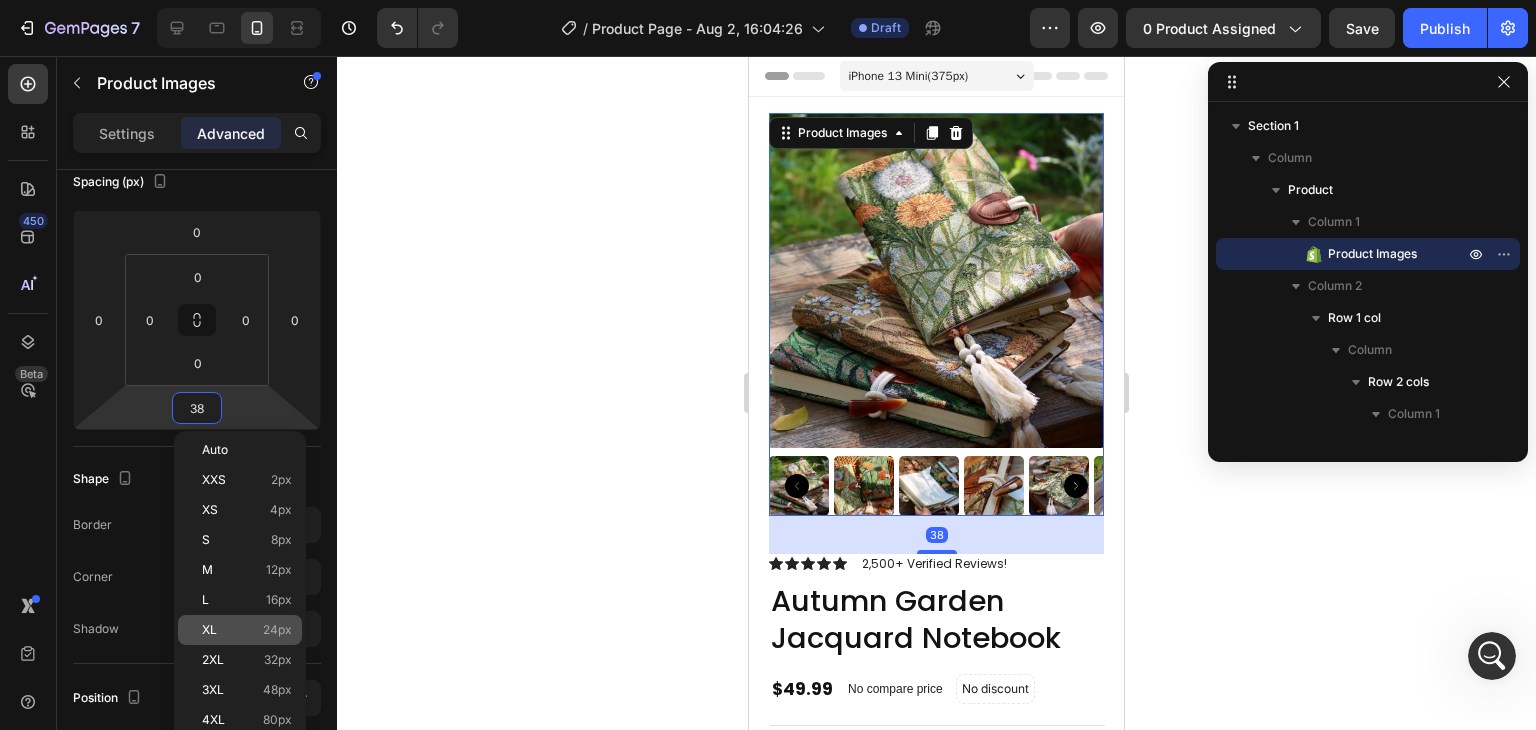 click on "XL 24px" 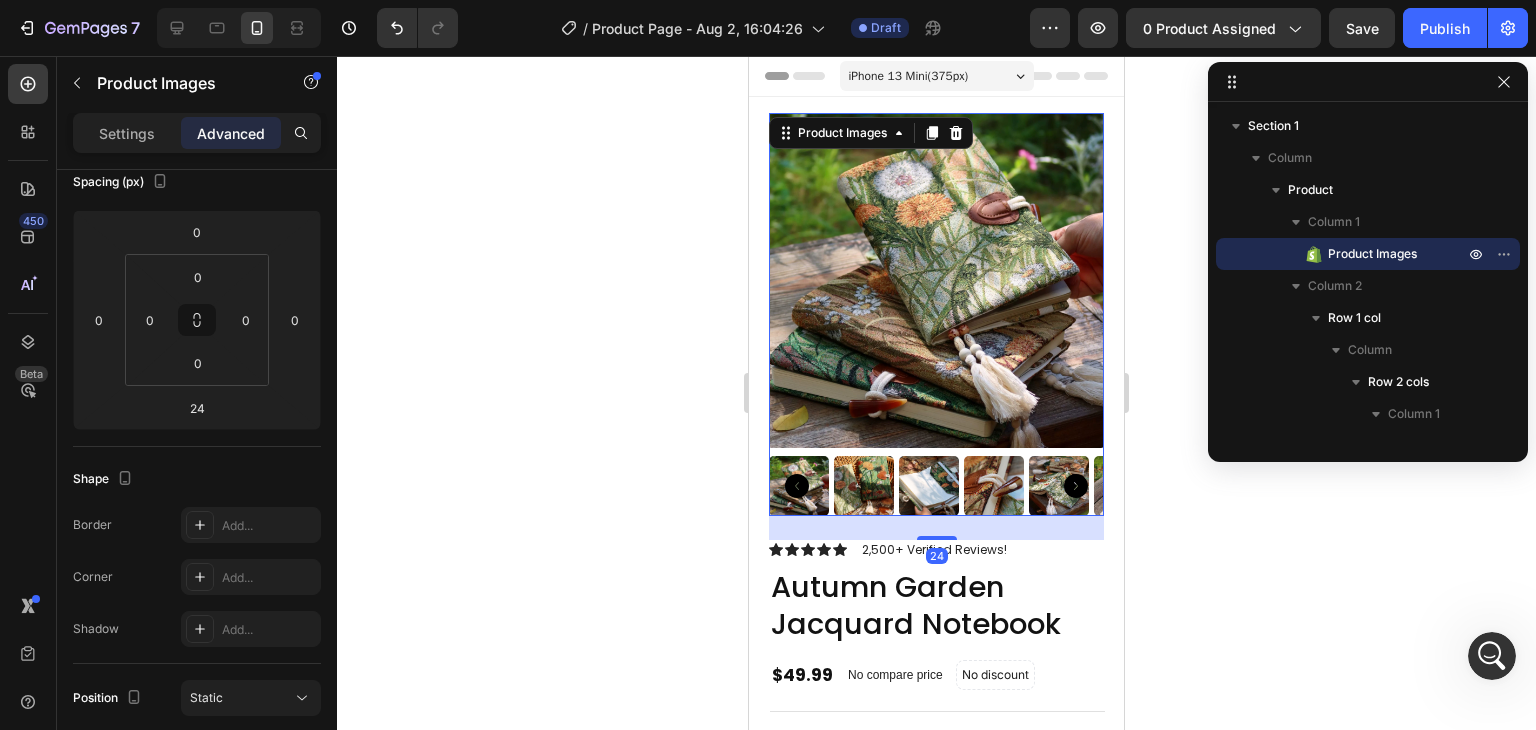 click 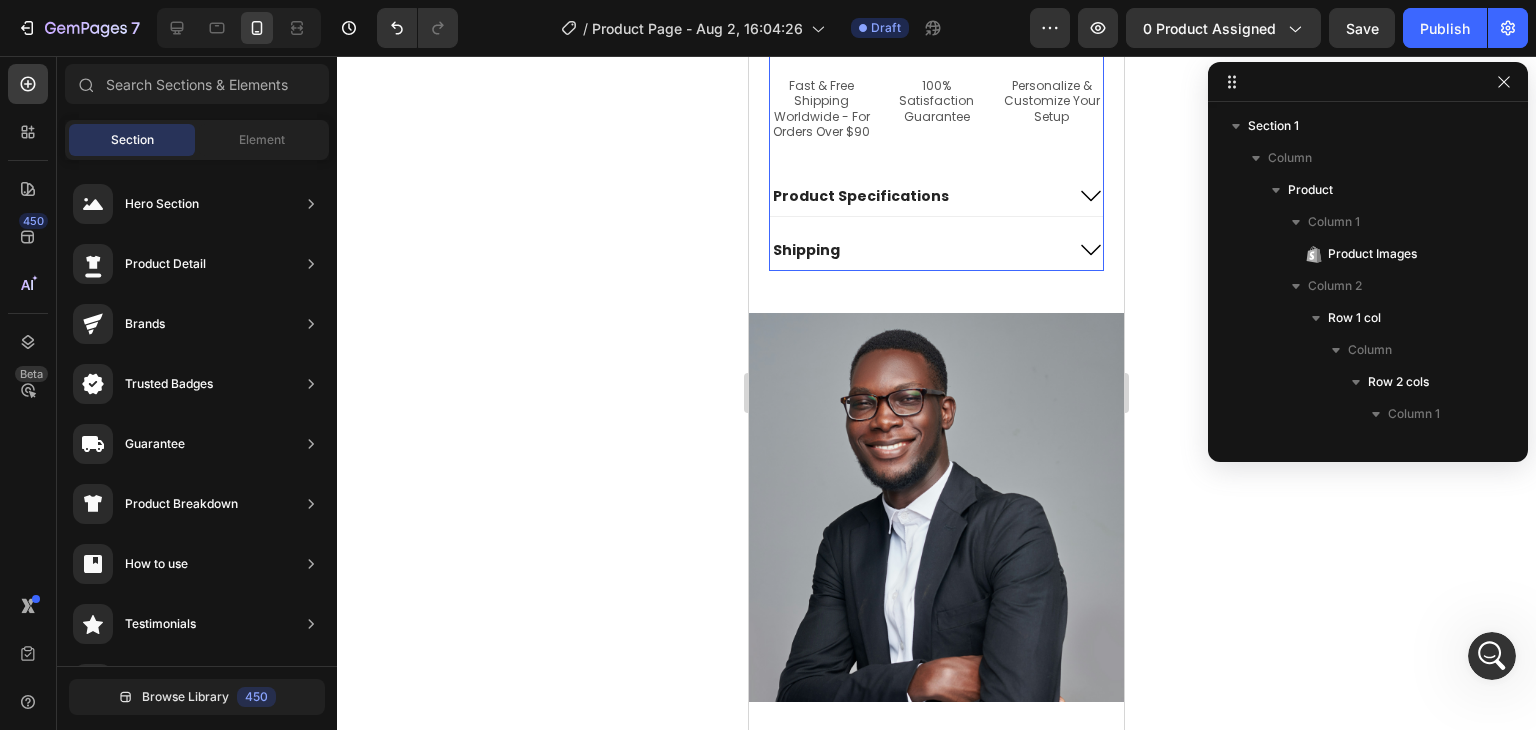 scroll, scrollTop: 1164, scrollLeft: 0, axis: vertical 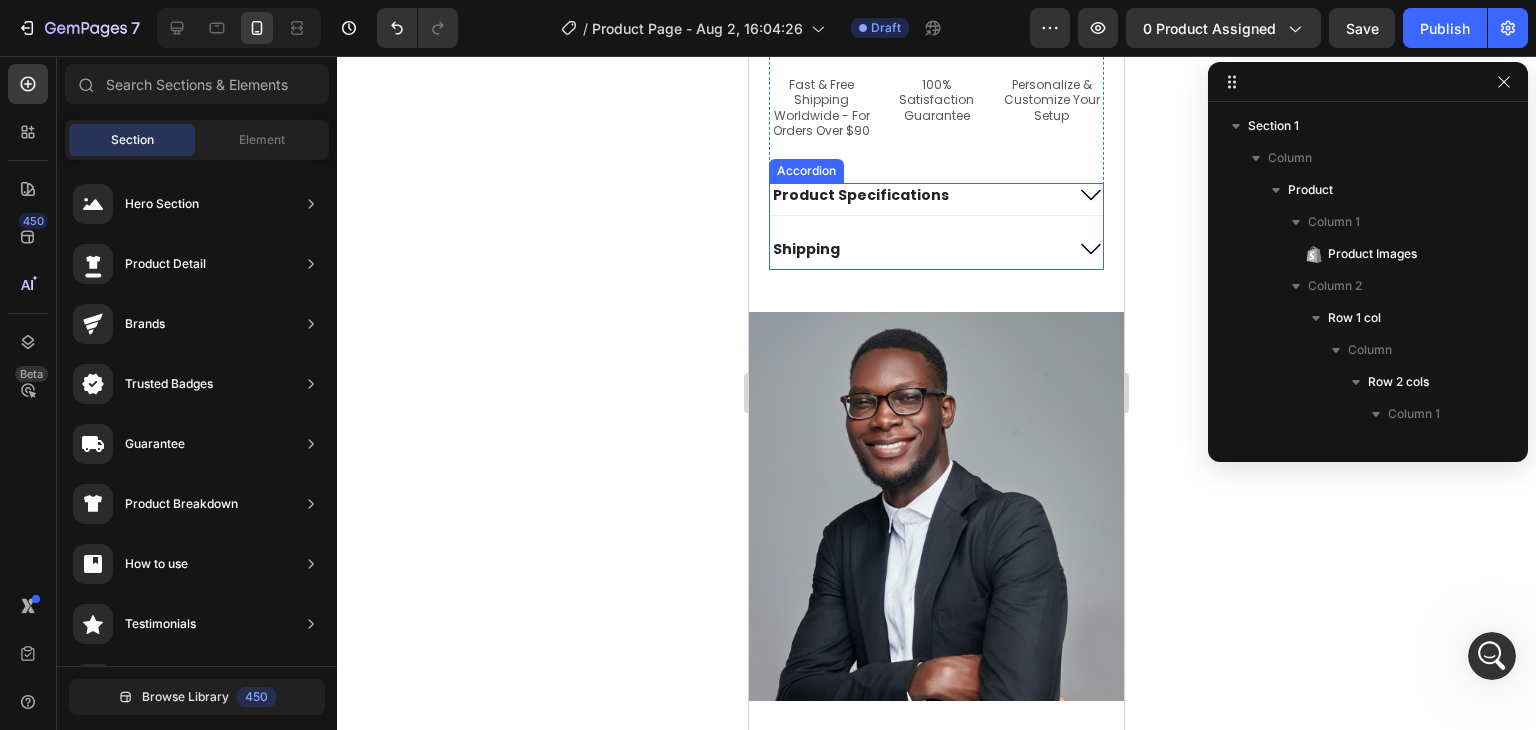 click 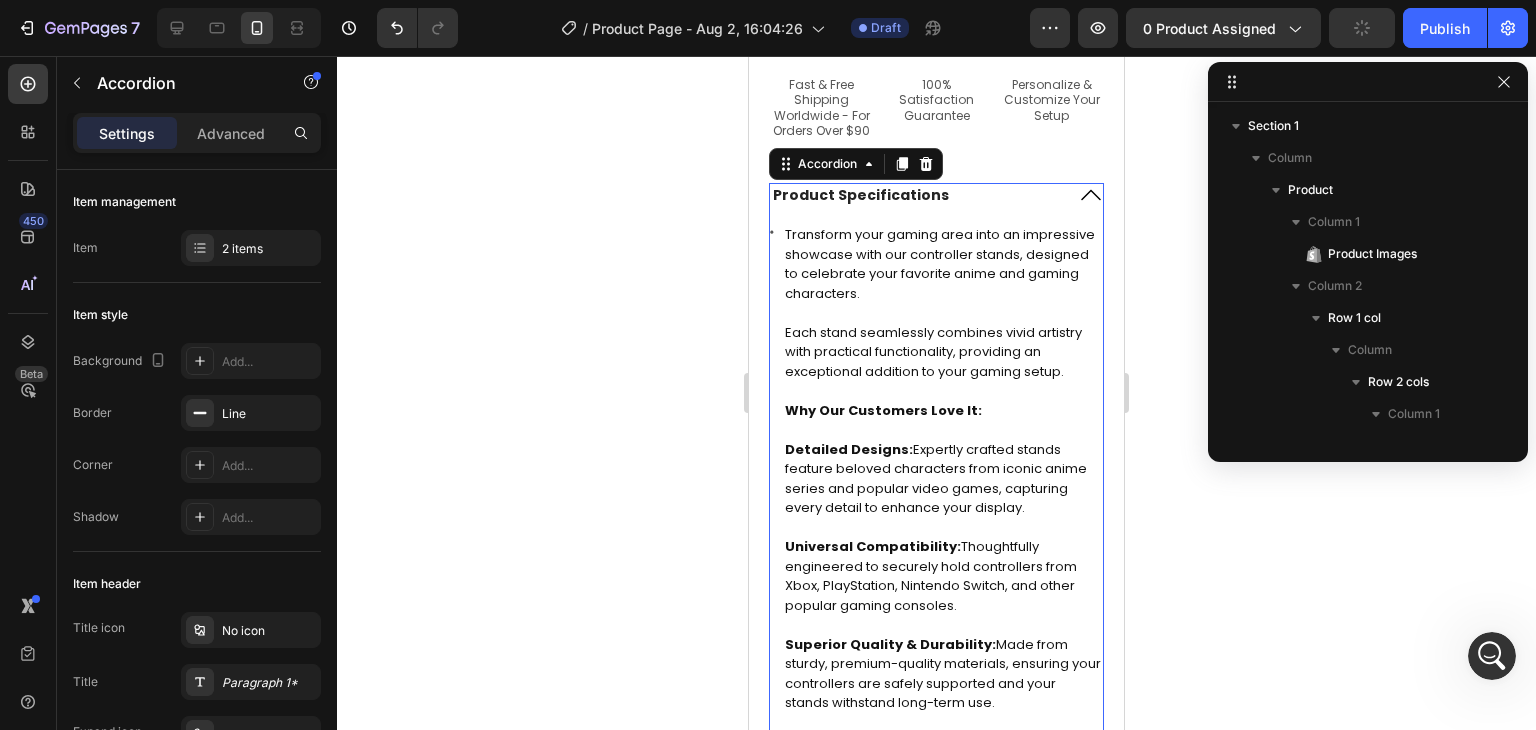 scroll, scrollTop: 1274, scrollLeft: 0, axis: vertical 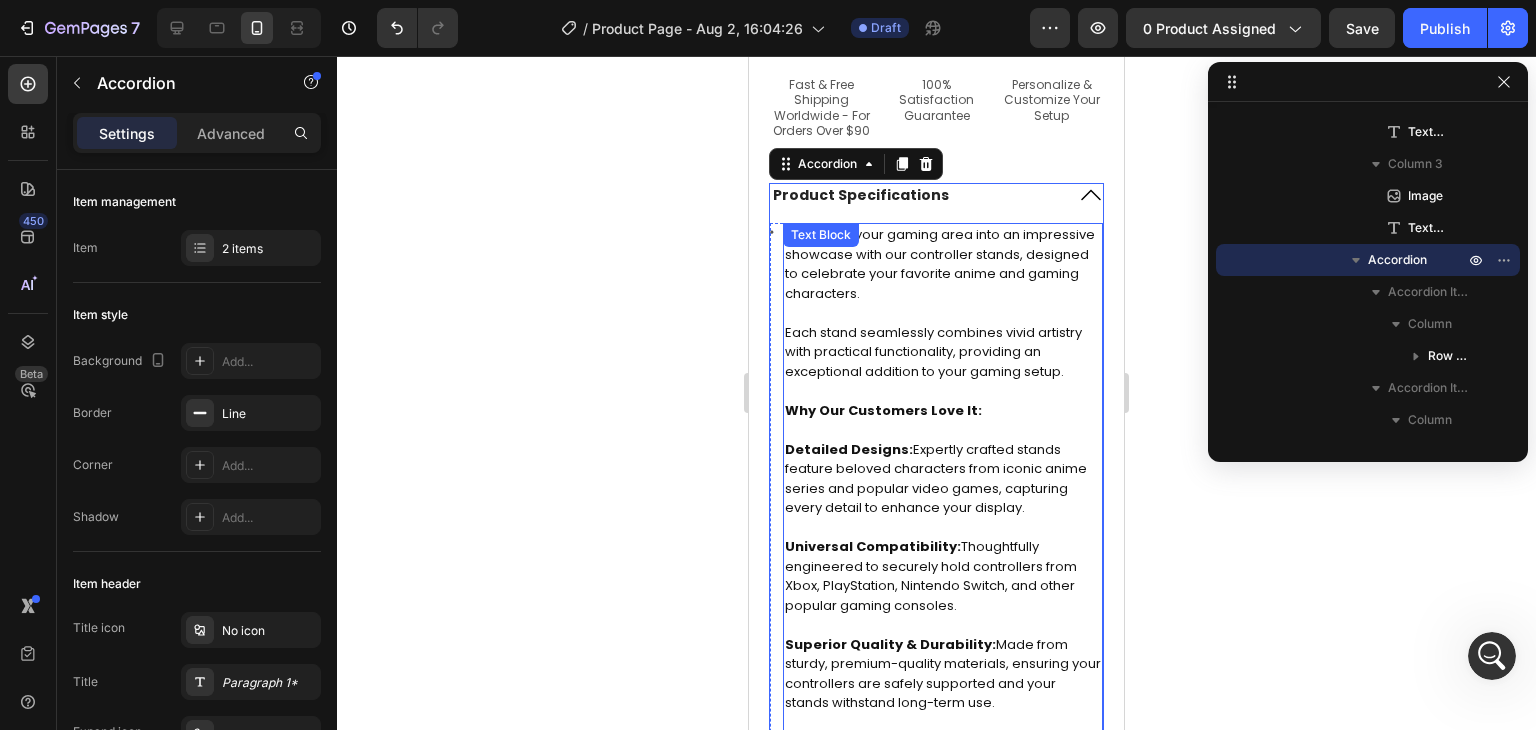 click on "Each stand seamlessly combines vivid artistry with practical functionality, providing an exceptional addition to your gaming setup." at bounding box center (943, 352) 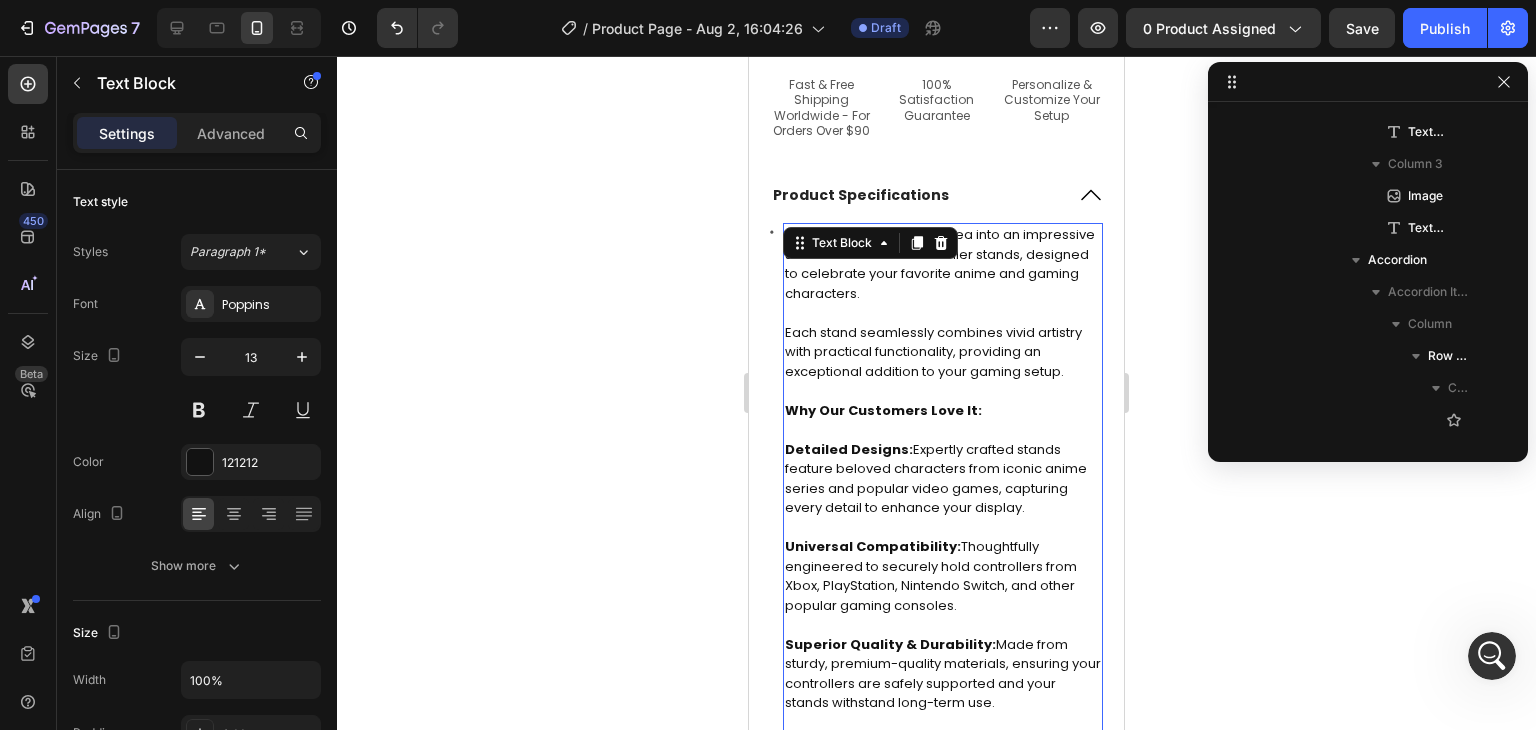 scroll, scrollTop: 1498, scrollLeft: 0, axis: vertical 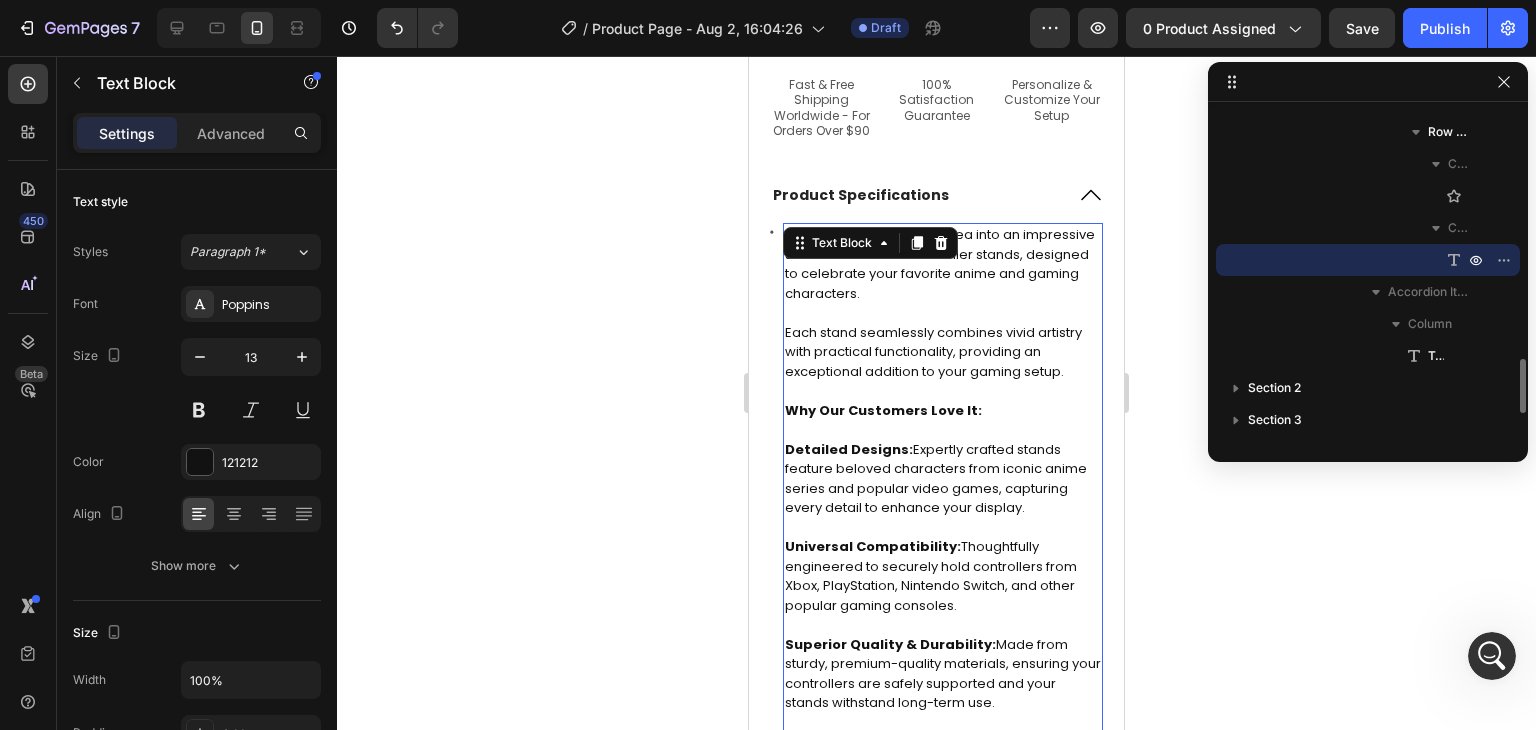 click on "Each stand seamlessly combines vivid artistry with practical functionality, providing an exceptional addition to your gaming setup." at bounding box center (943, 352) 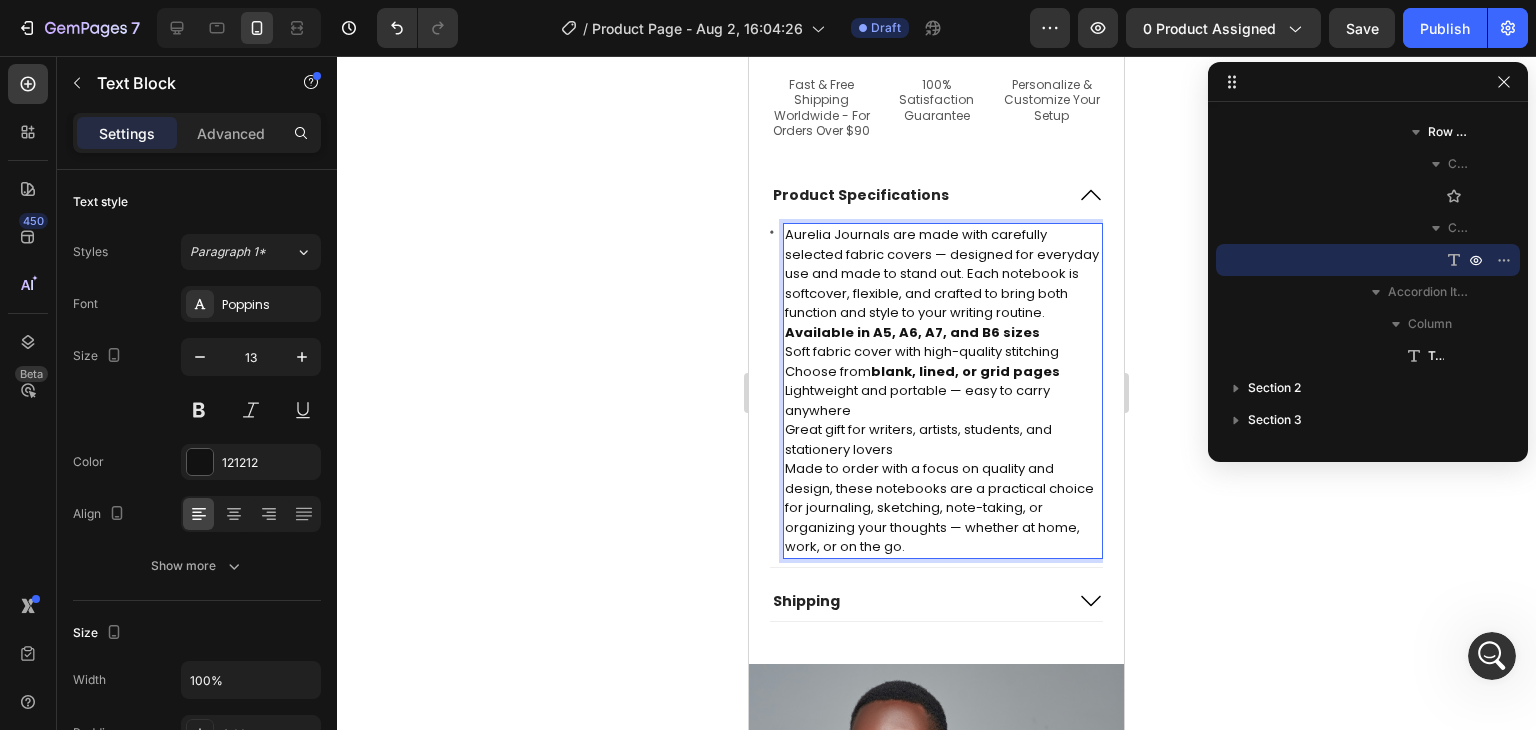 click on "Aurelia Journals are made with carefully selected fabric covers — designed for everyday use and made to stand out. Each notebook is softcover, flexible, and crafted to bring both function and style to your writing routine." at bounding box center [943, 274] 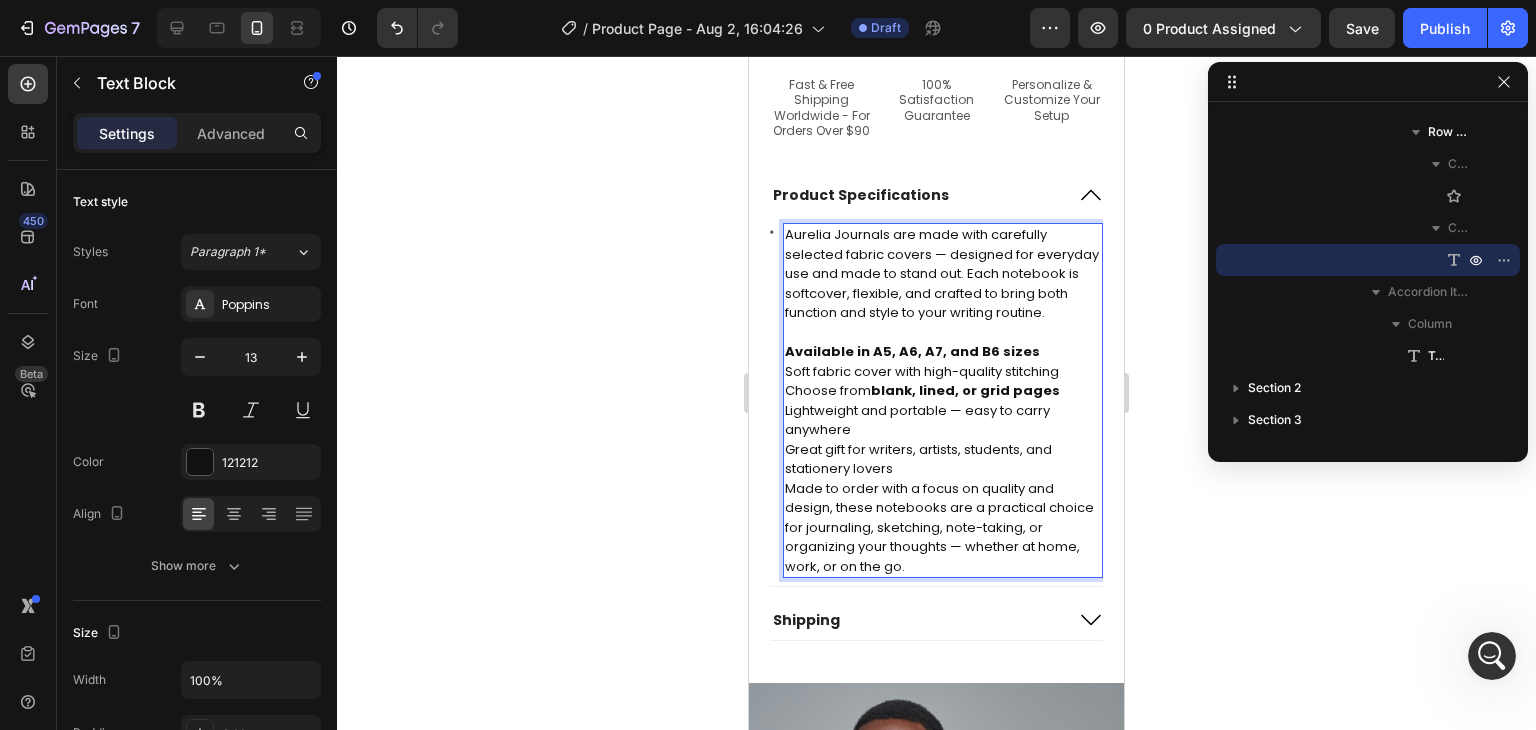 click on "Available in A5, A6, A7, and B6 sizes" at bounding box center [943, 352] 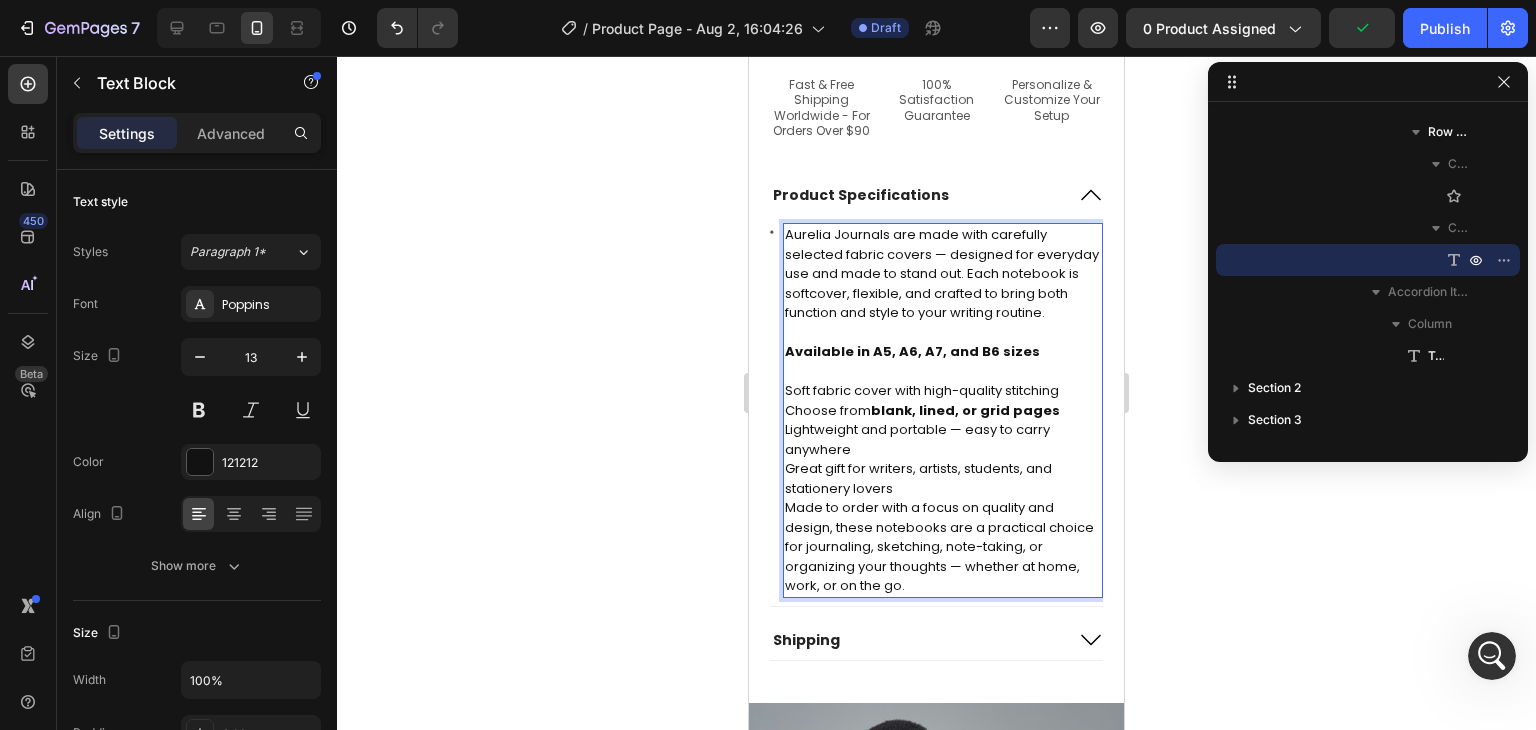 click on "Soft fabric cover with high-quality stitching" at bounding box center [943, 391] 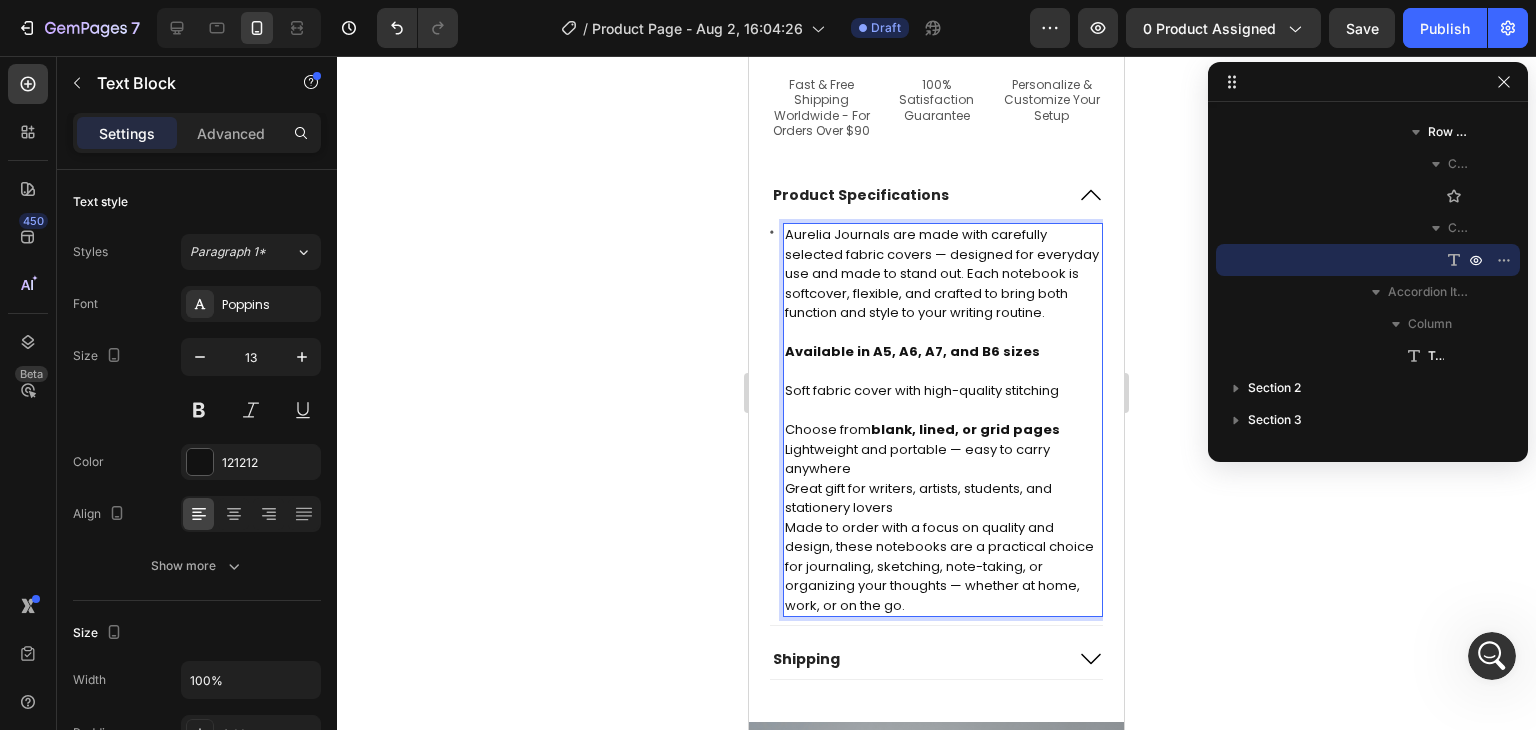 click on "Choose from  blank, lined, or grid pages" at bounding box center (943, 430) 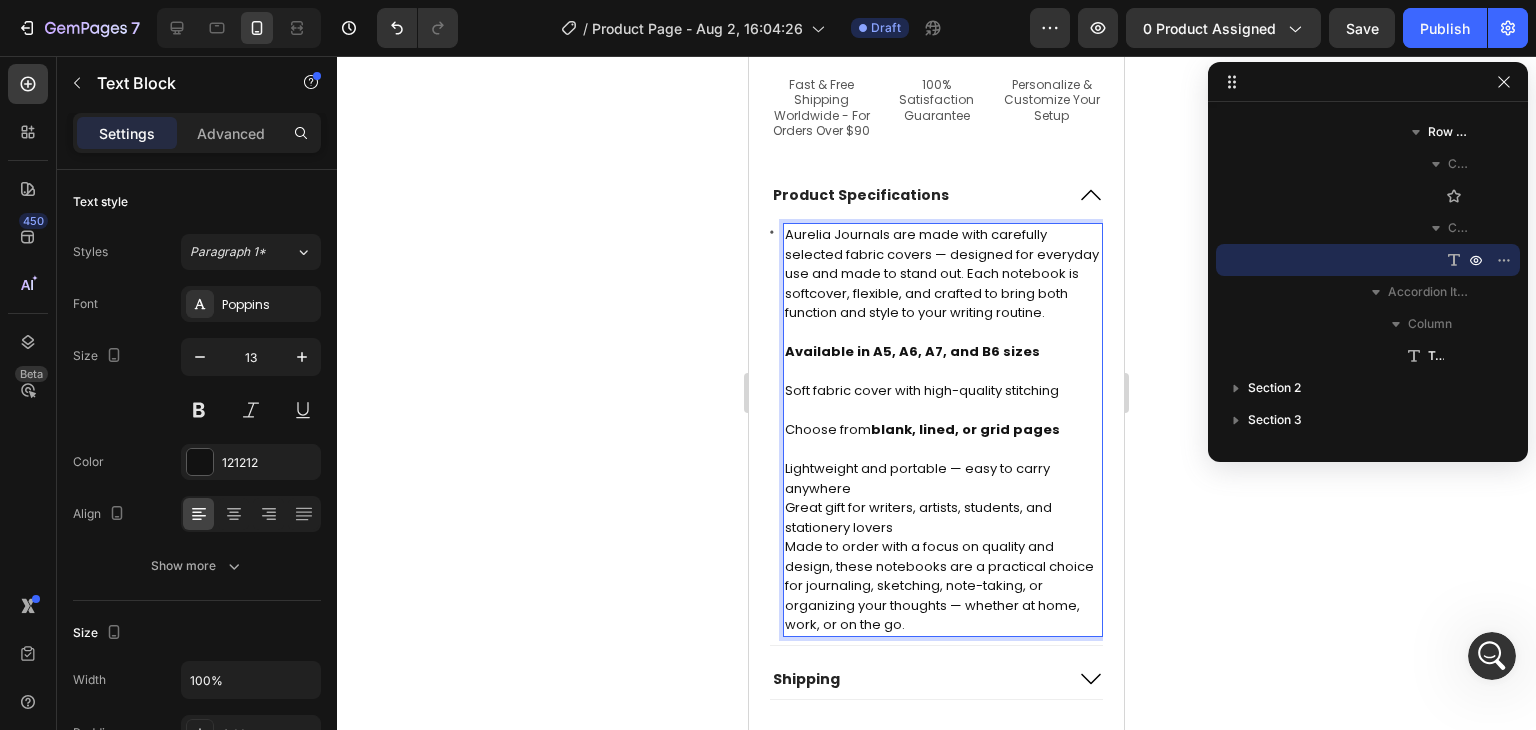 click on "Lightweight and portable — easy to carry anywhere" at bounding box center (943, 478) 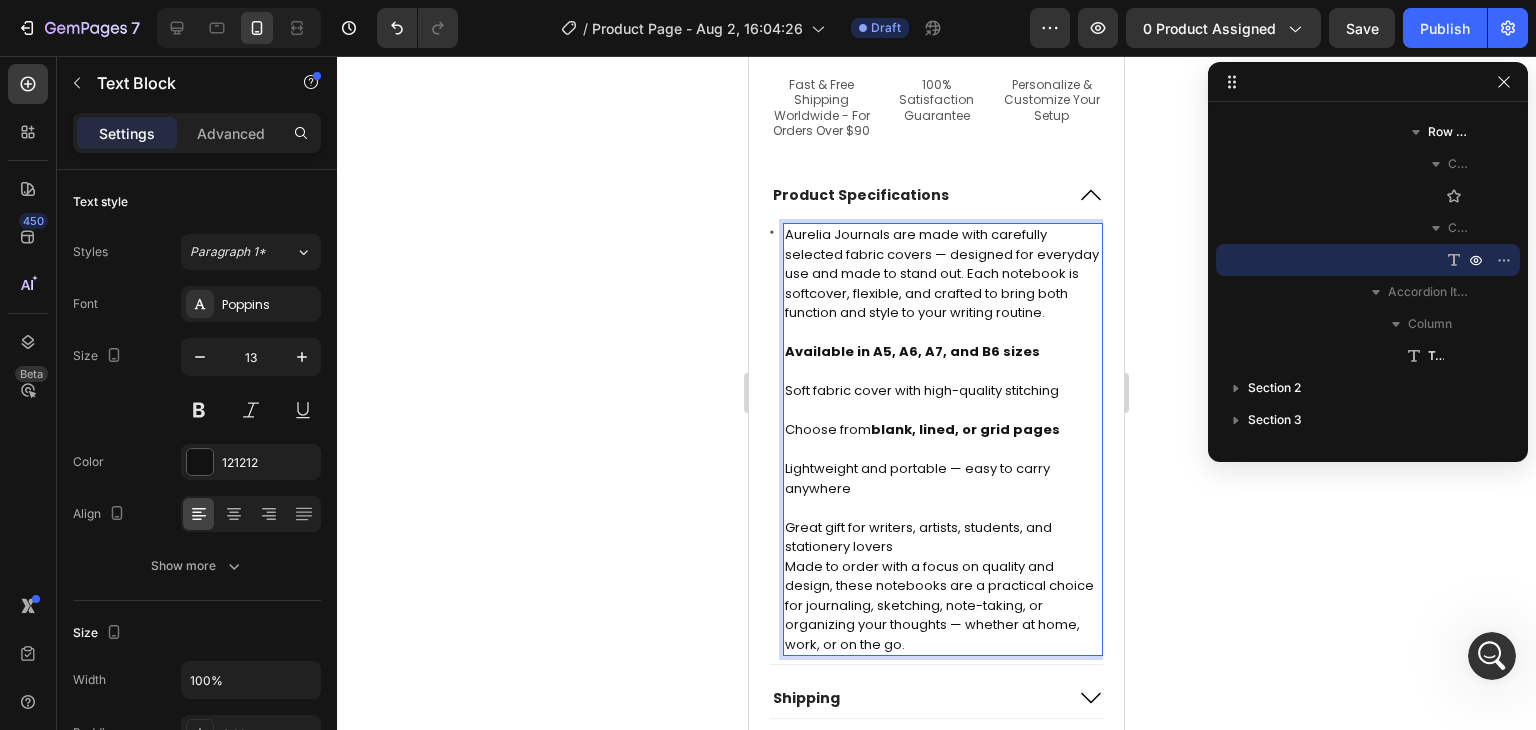 click on "Great gift for writers, artists, students, and stationery lovers" at bounding box center (943, 537) 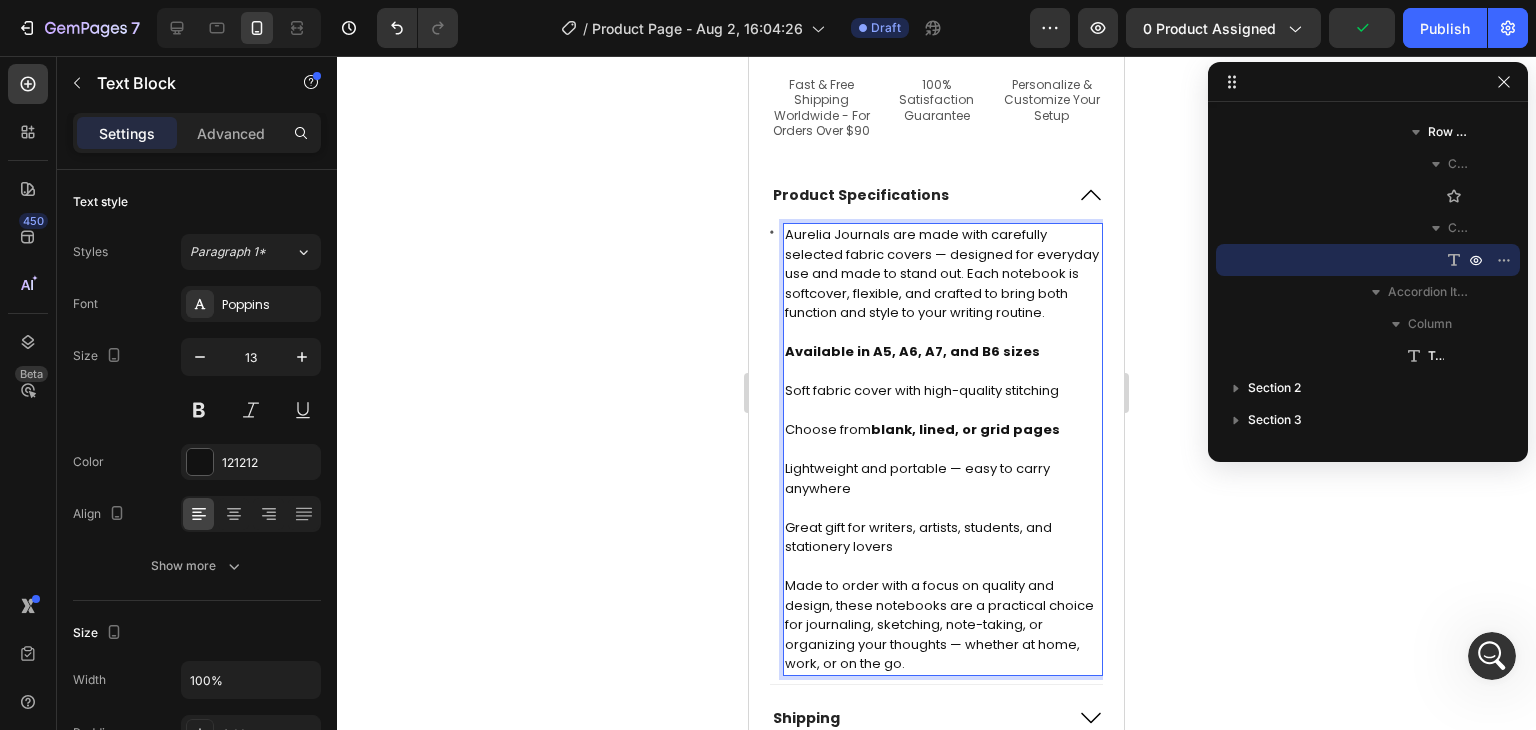 click on "Aurelia Journals are made with carefully selected fabric covers — designed for everyday use and made to stand out. Each notebook is softcover, flexible, and crafted to bring both function and style to your writing routine. Available in A5, A6, A7, and B6 sizes Soft fabric cover with high-quality stitching Choose from  blank, lined, or grid pages Lightweight and portable — easy to carry anywhere Great gift for writers, artists, students, and stationery lovers Made to order with a focus on quality and design, these notebooks are a practical choice for journaling, sketching, note-taking, or organizing your thoughts — whether at home, work, or on the go." at bounding box center [943, 449] 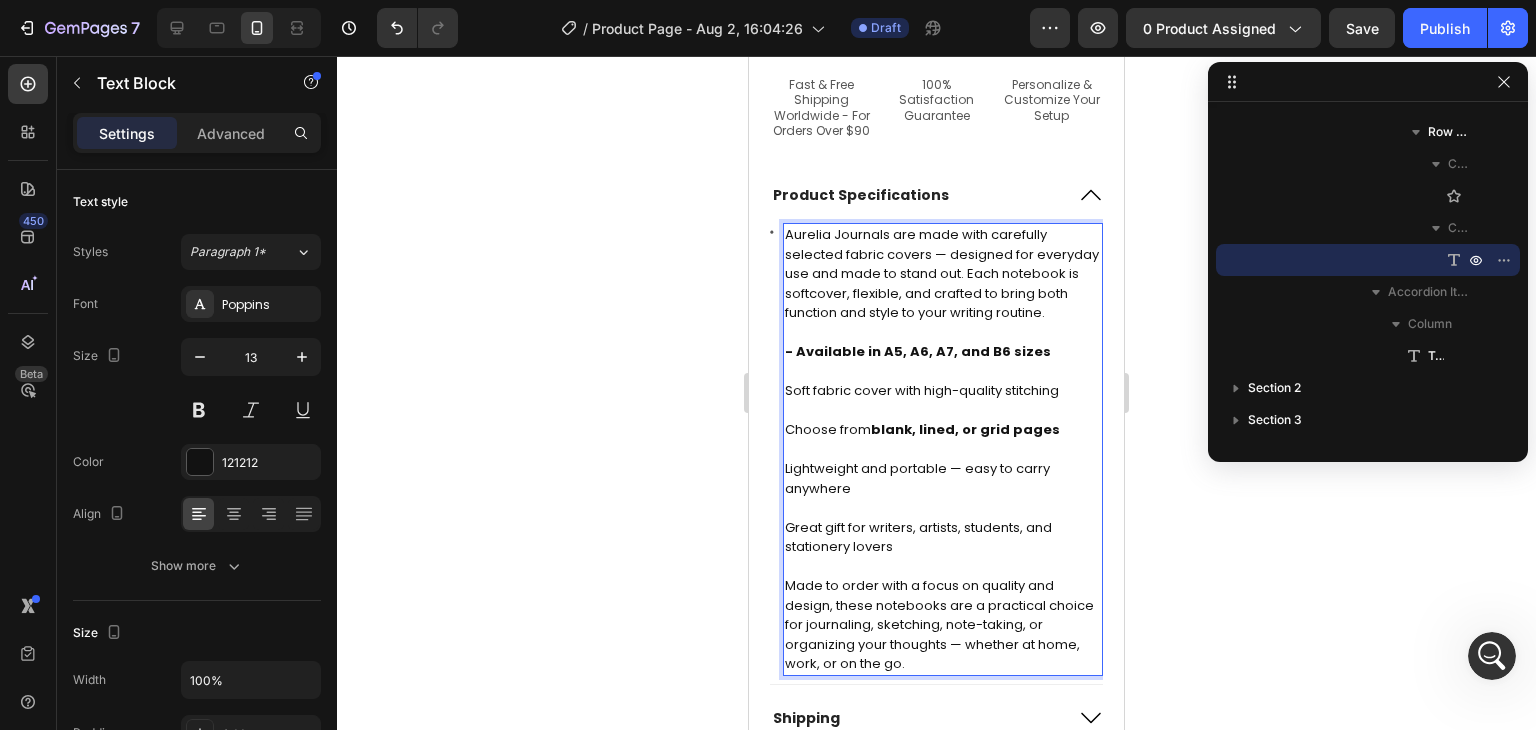 click on "Soft fabric cover with high-quality stitching" at bounding box center [943, 391] 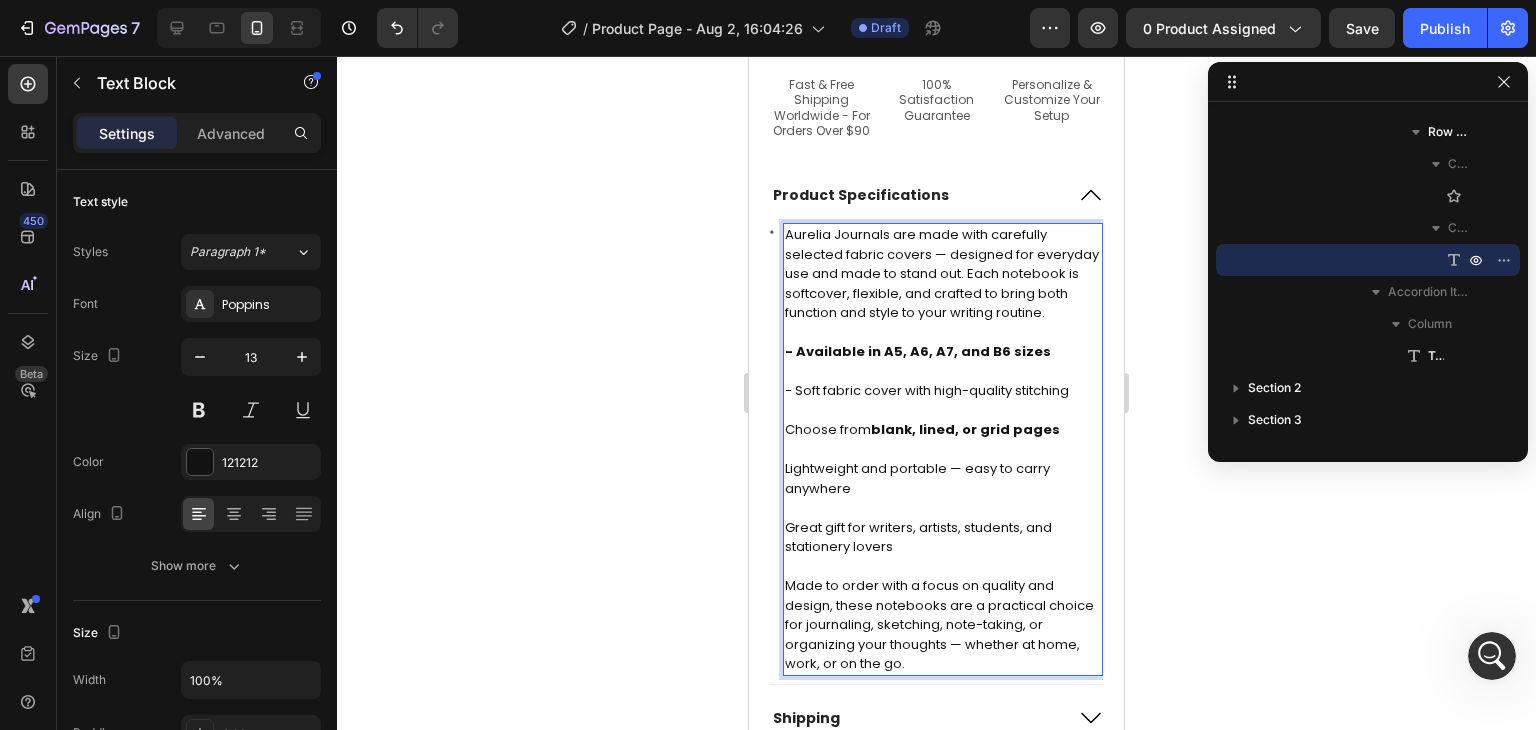 click on "Aurelia Journals are made with carefully selected fabric covers — designed for everyday use and made to stand out. Each notebook is softcover, flexible, and crafted to bring both function and style to your writing routine. - Available in A5, A6, A7, and B6 sizes - Soft fabric cover with high-quality stitching Choose from  blank, lined, or grid pages Lightweight and portable — easy to carry anywhere Great gift for writers, artists, students, and stationery lovers Made to order with a focus on quality and design, these notebooks are a practical choice for journaling, sketching, note-taking, or organizing your thoughts — whether at home, work, or on the go." at bounding box center [943, 449] 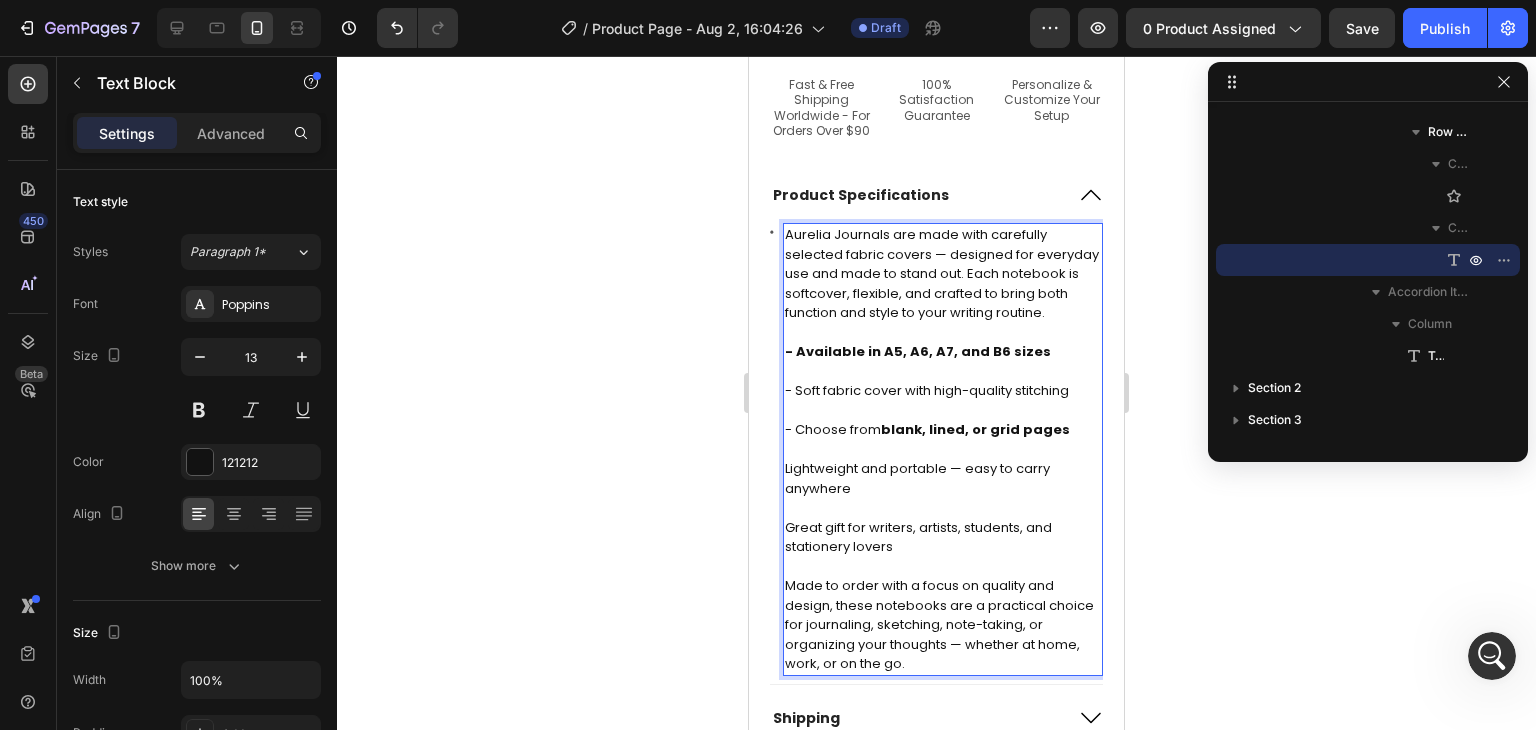 click on "Aurelia Journals are made with carefully selected fabric covers — designed for everyday use and made to stand out. Each notebook is softcover, flexible, and crafted to bring both function and style to your writing routine. - Available in A5, A6, A7, and B6 sizes - Soft fabric cover with high-quality stitching - Choose from  blank, lined, or grid pages Lightweight and portable — easy to carry anywhere Great gift for writers, artists, students, and stationery lovers Made to order with a focus on quality and design, these notebooks are a practical choice for journaling, sketching, note-taking, or organizing your thoughts — whether at home, work, or on the go." at bounding box center [943, 449] 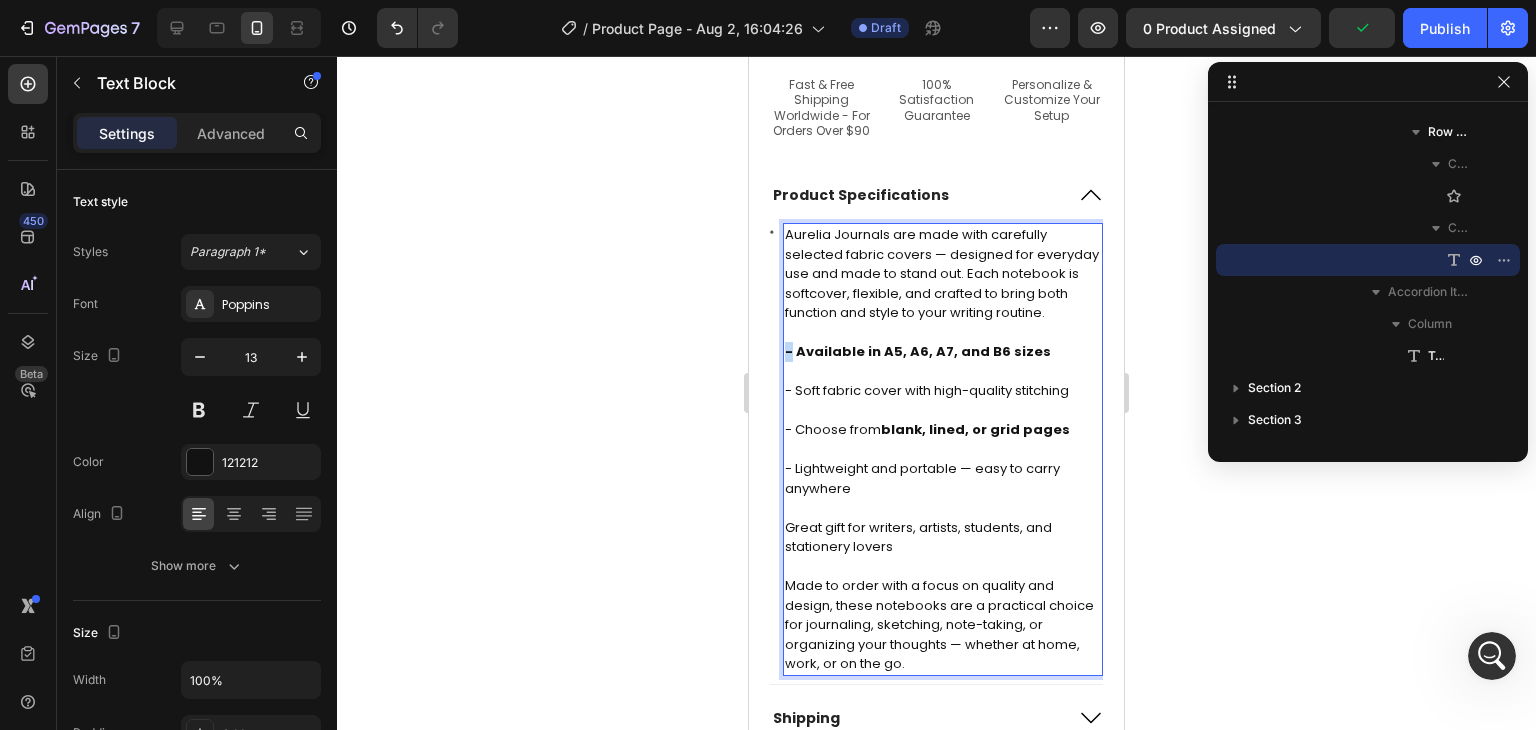 click on "- Available in A5, A6, A7, and B6 sizes" at bounding box center (918, 351) 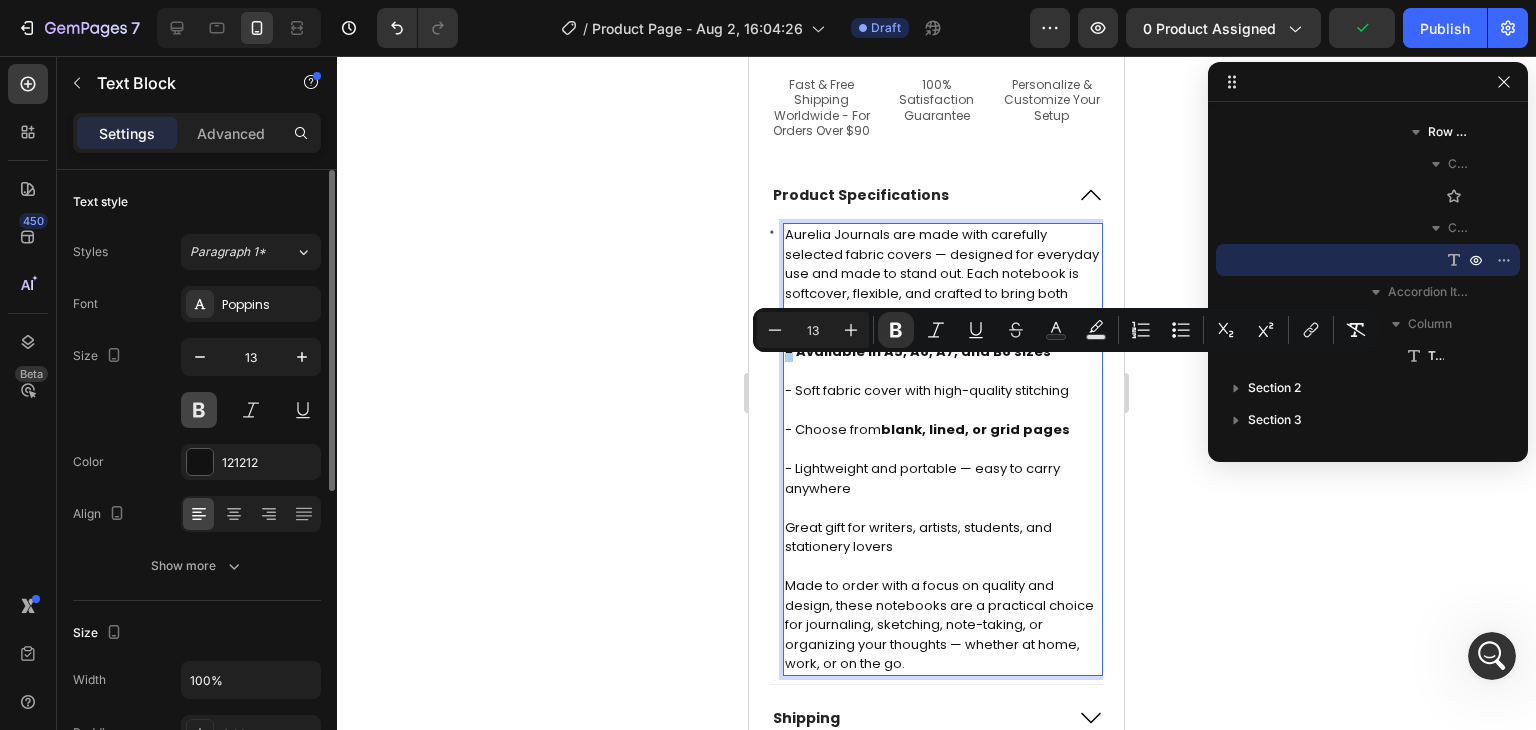 click at bounding box center [199, 410] 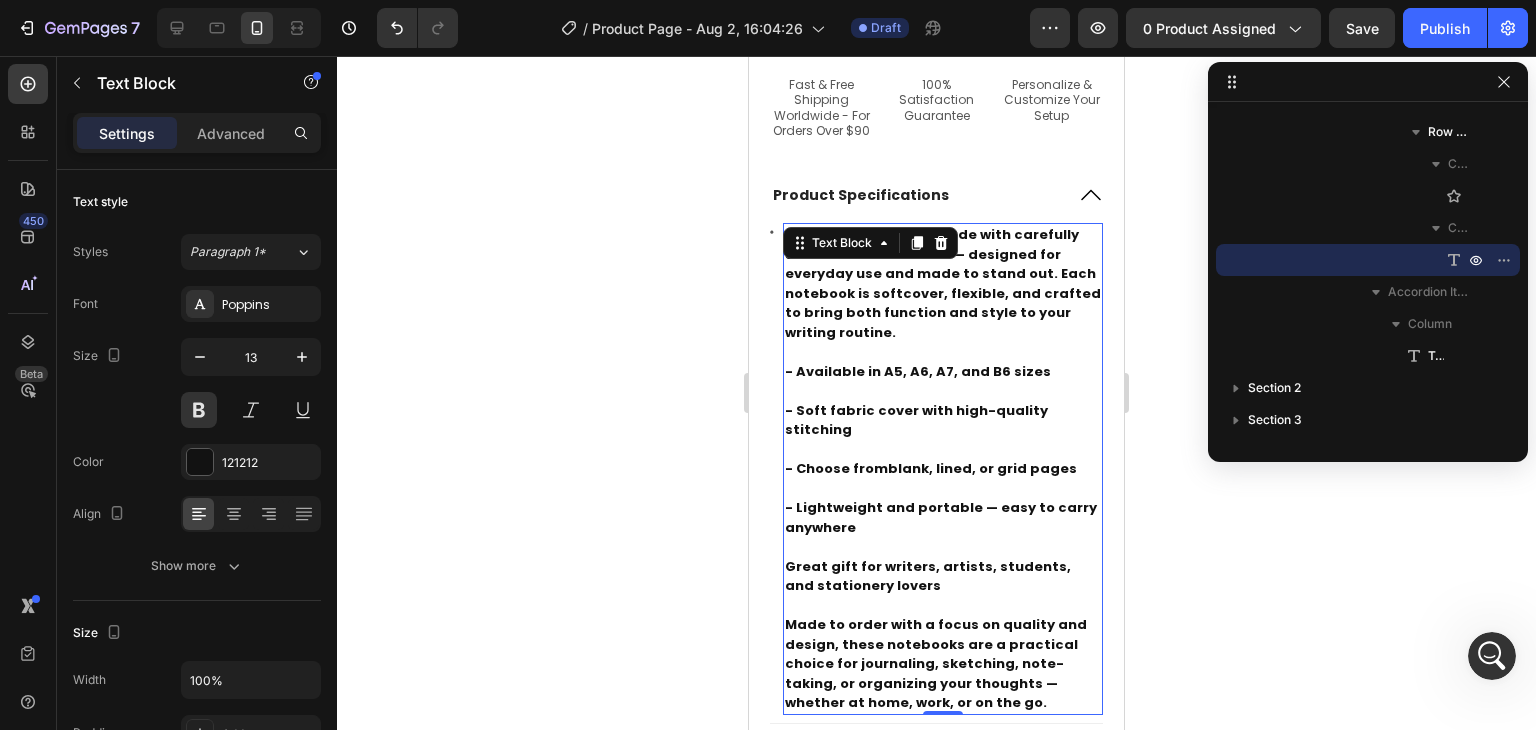 type 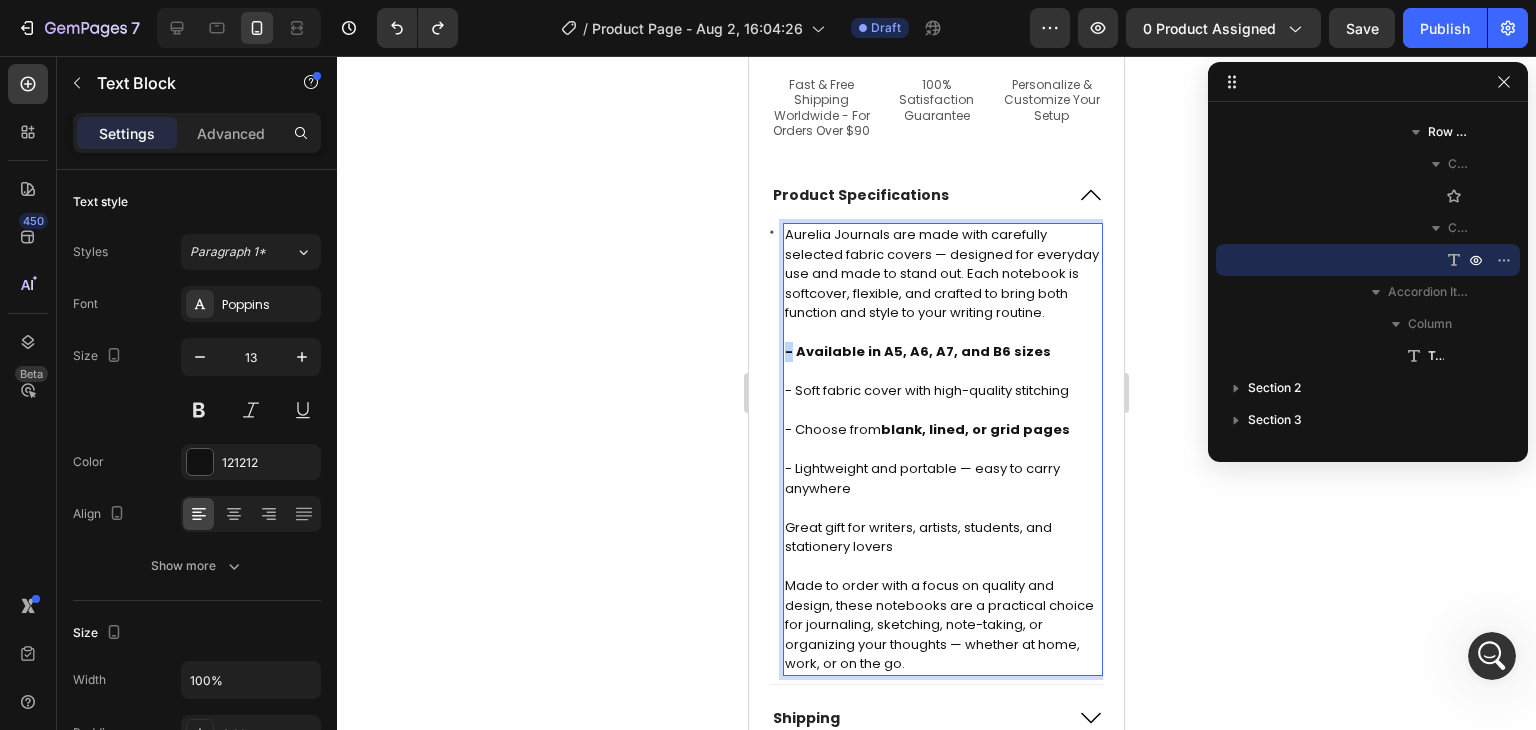 click on "- Available in A5, A6, A7, and B6 sizes" at bounding box center (918, 351) 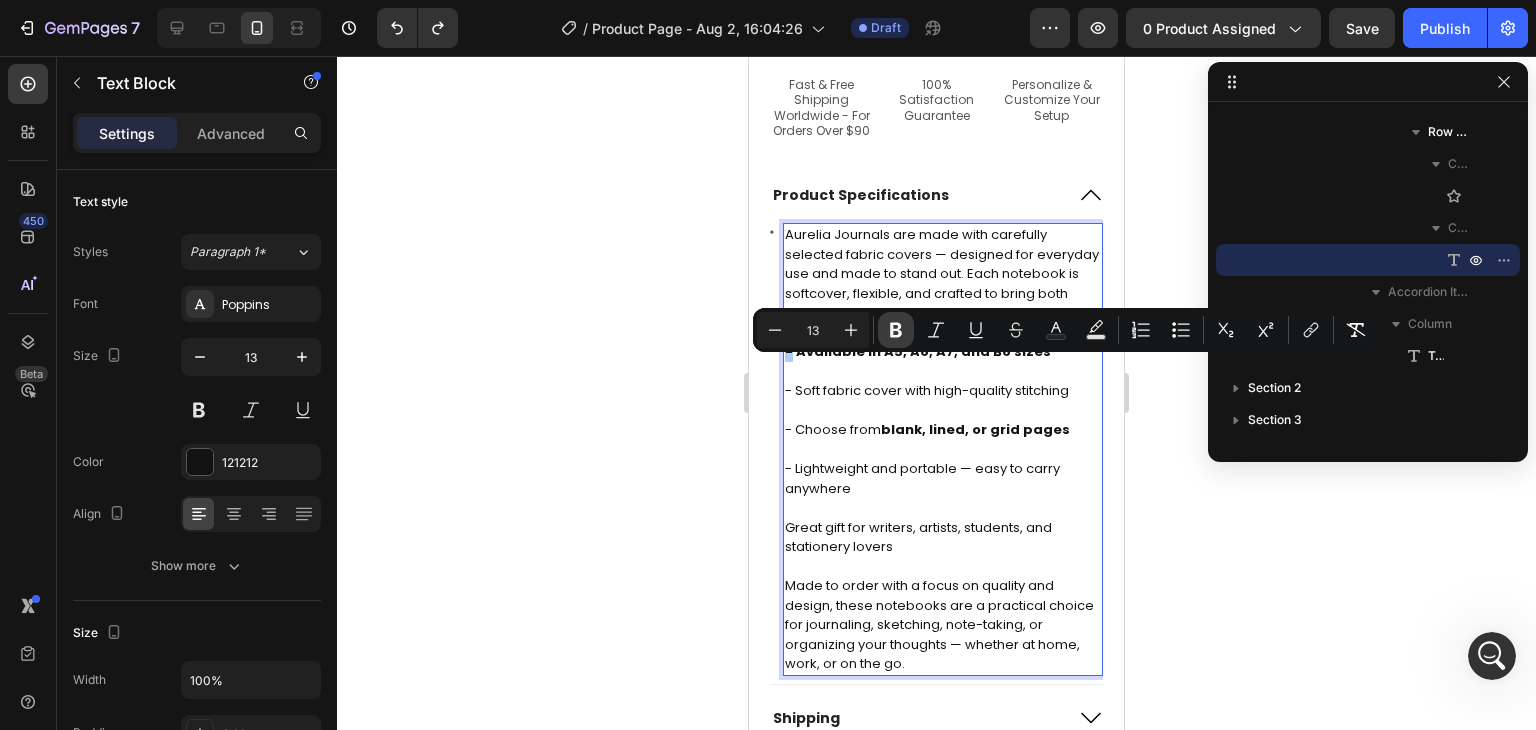 click 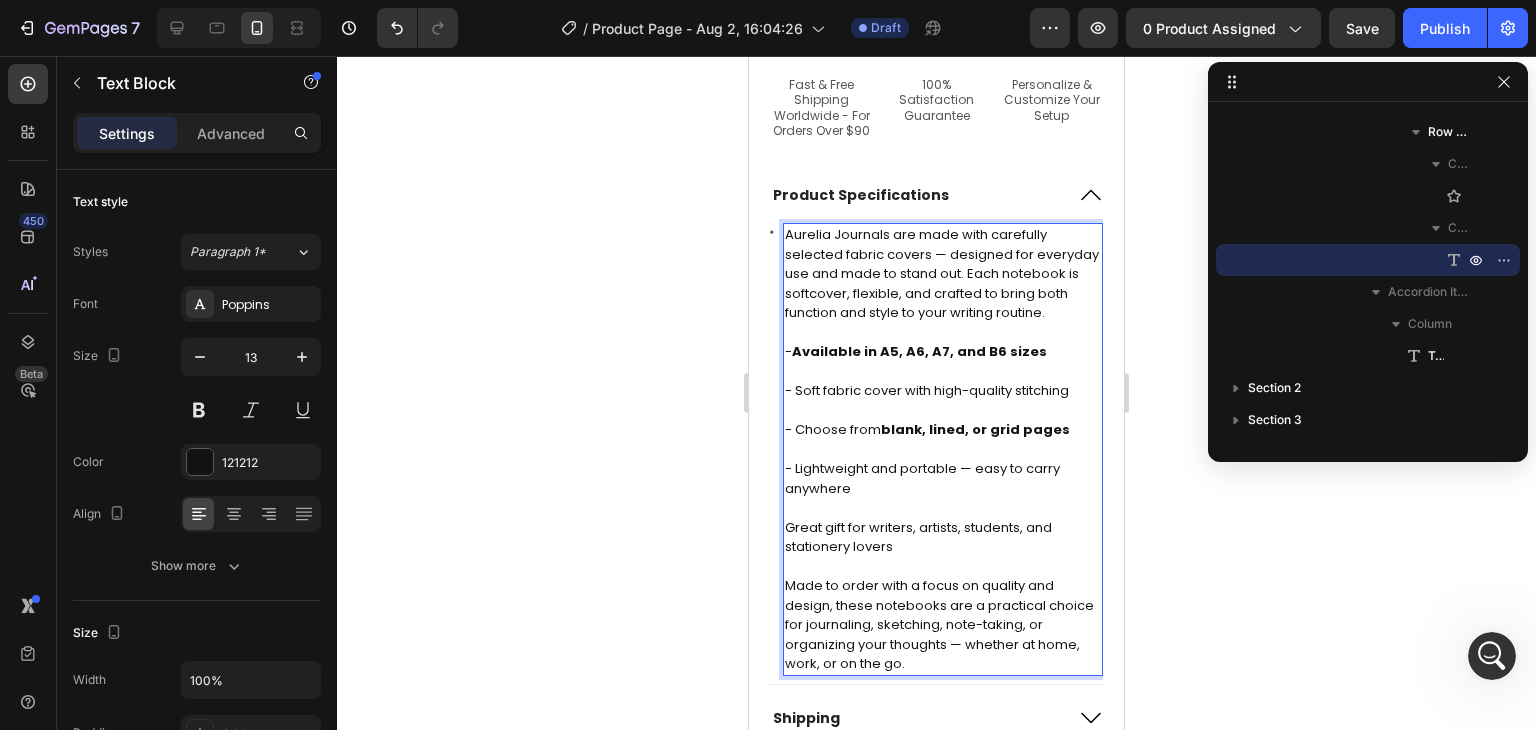 click at bounding box center (943, 411) 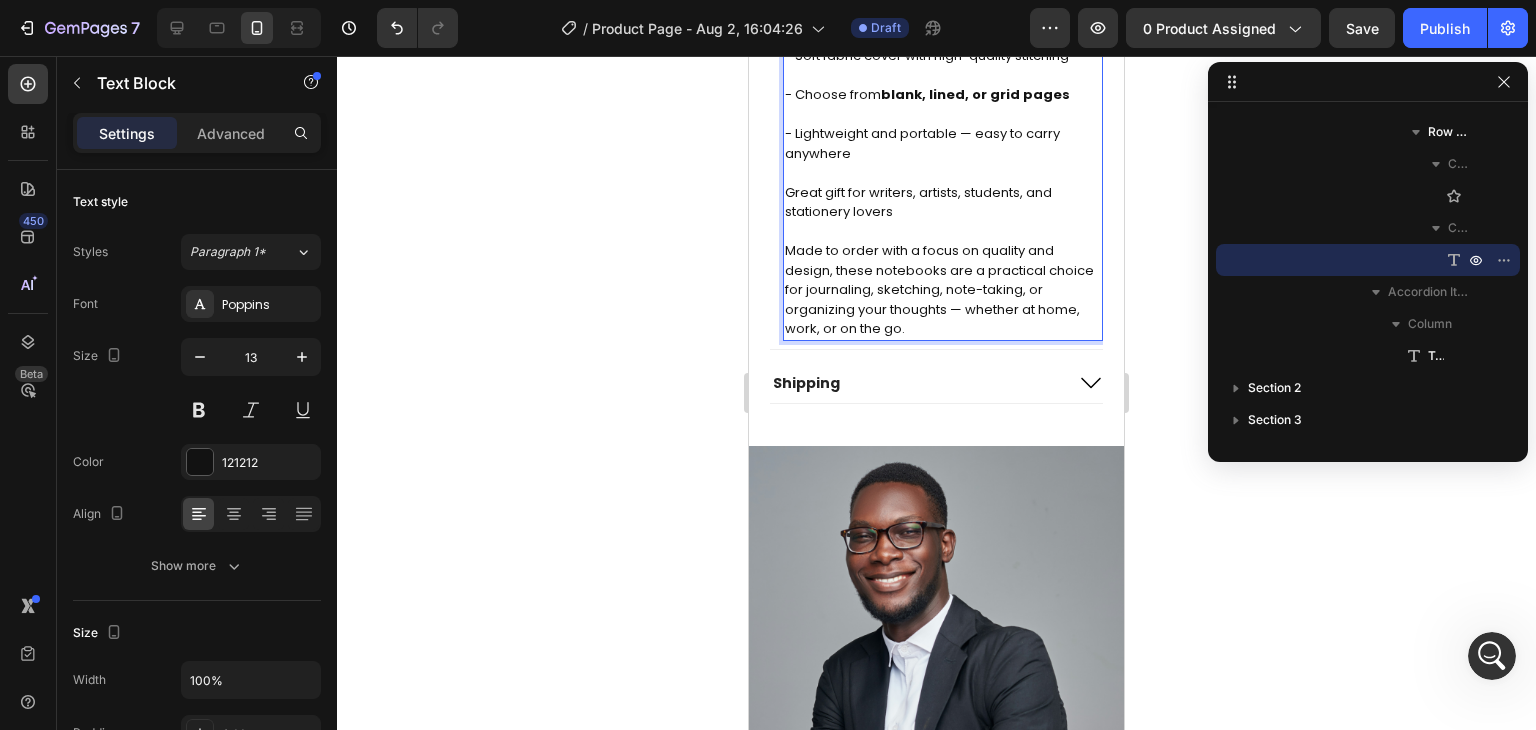 scroll, scrollTop: 1535, scrollLeft: 0, axis: vertical 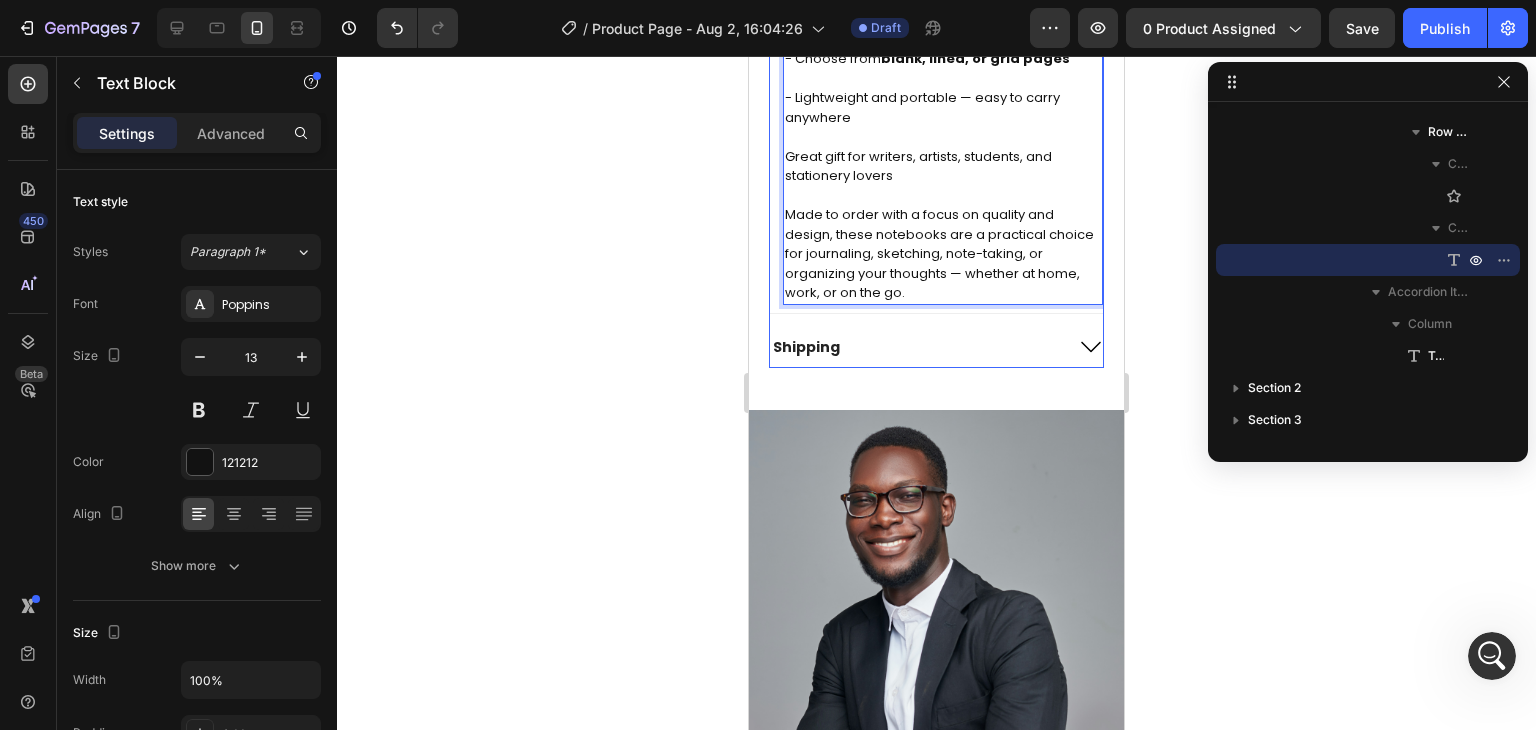 click on "Shipping" at bounding box center (916, 347) 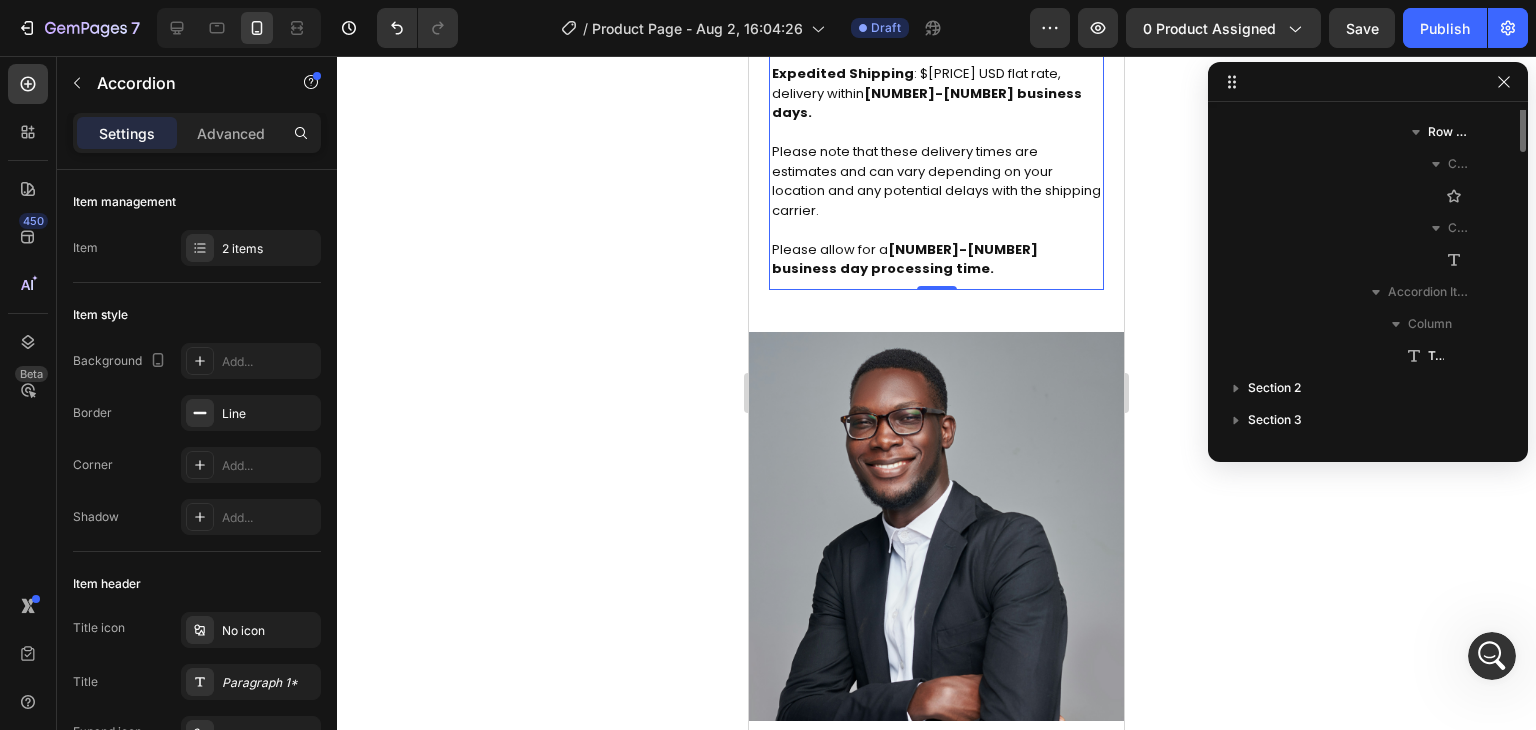 scroll, scrollTop: 1274, scrollLeft: 0, axis: vertical 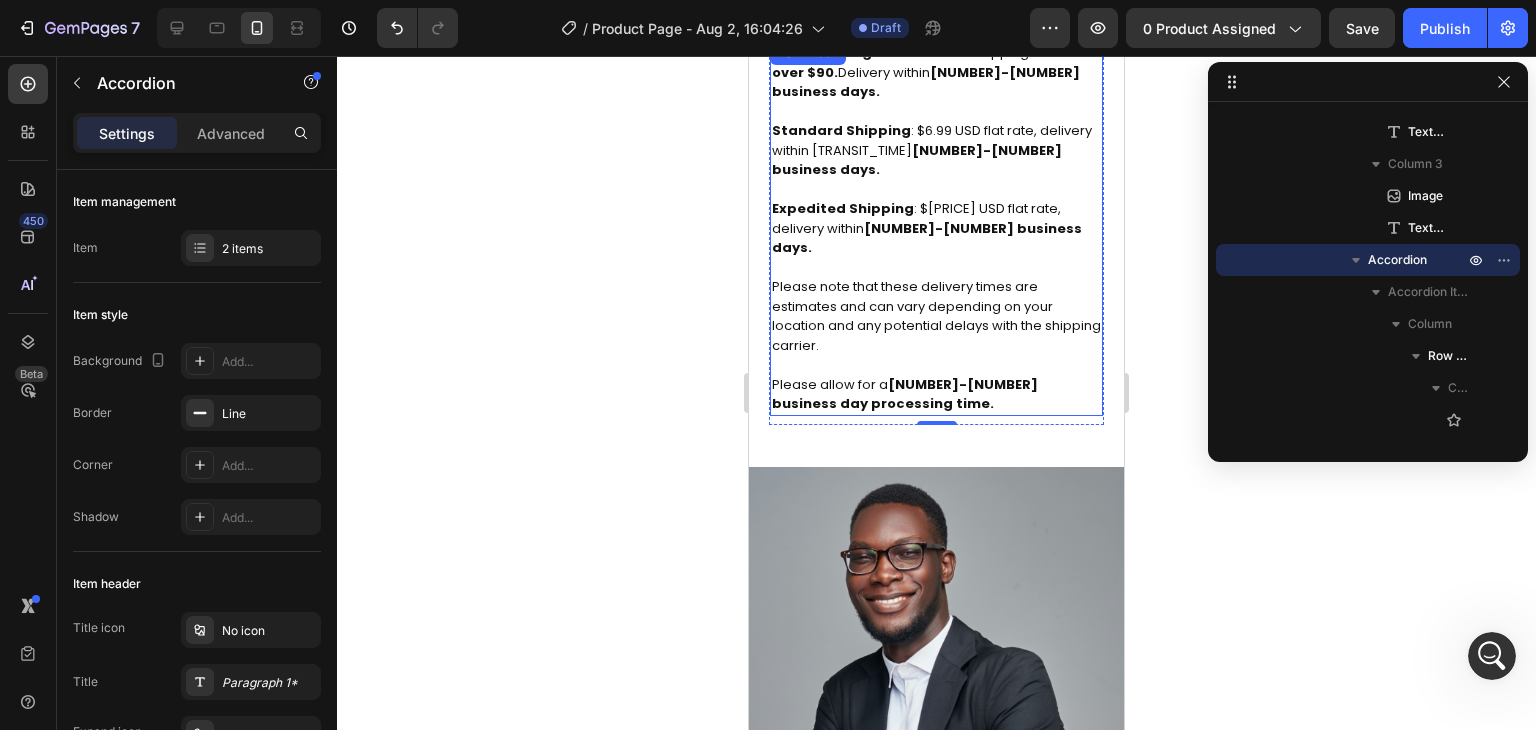 click at bounding box center (936, 268) 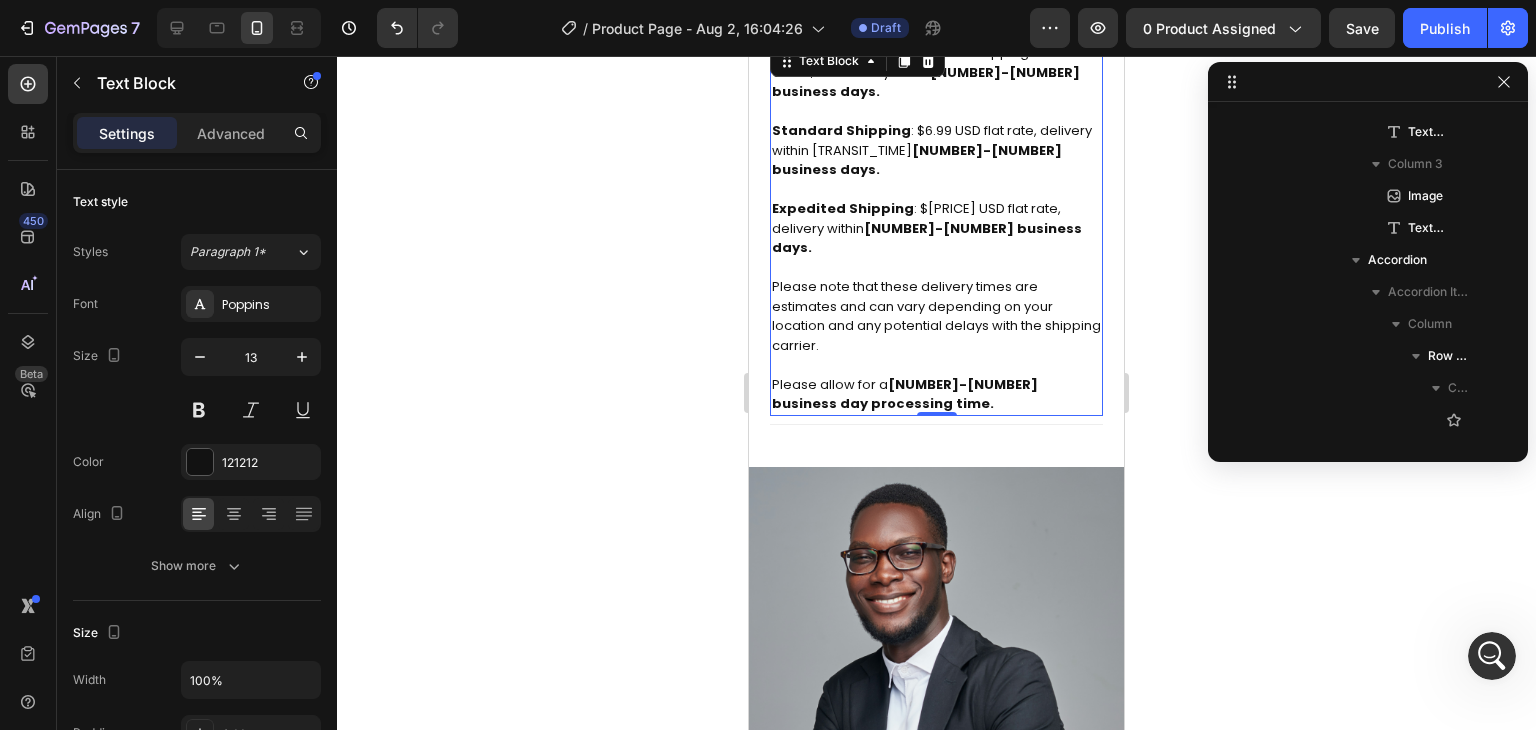 scroll, scrollTop: 1594, scrollLeft: 0, axis: vertical 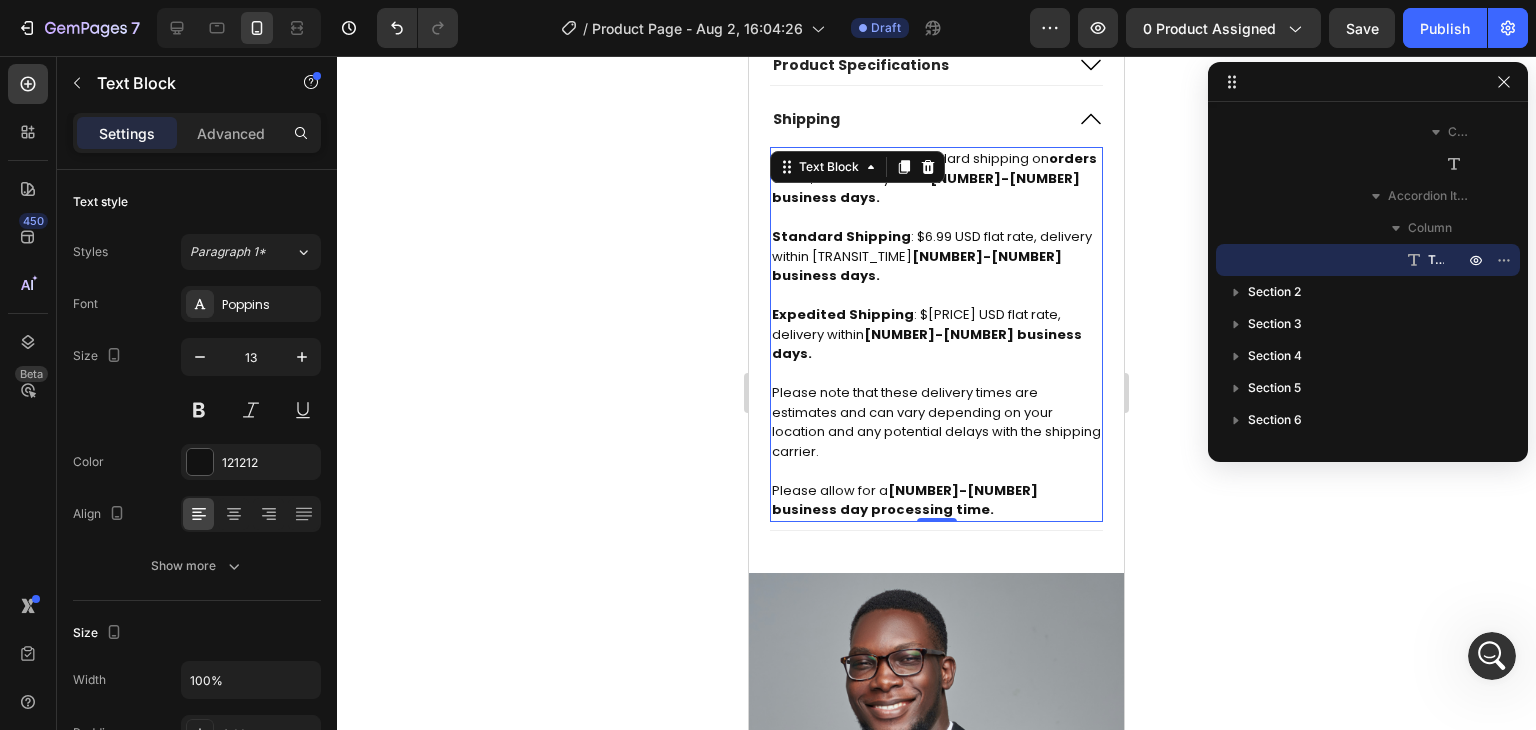 click on "4-7 business day processing time." at bounding box center [905, 500] 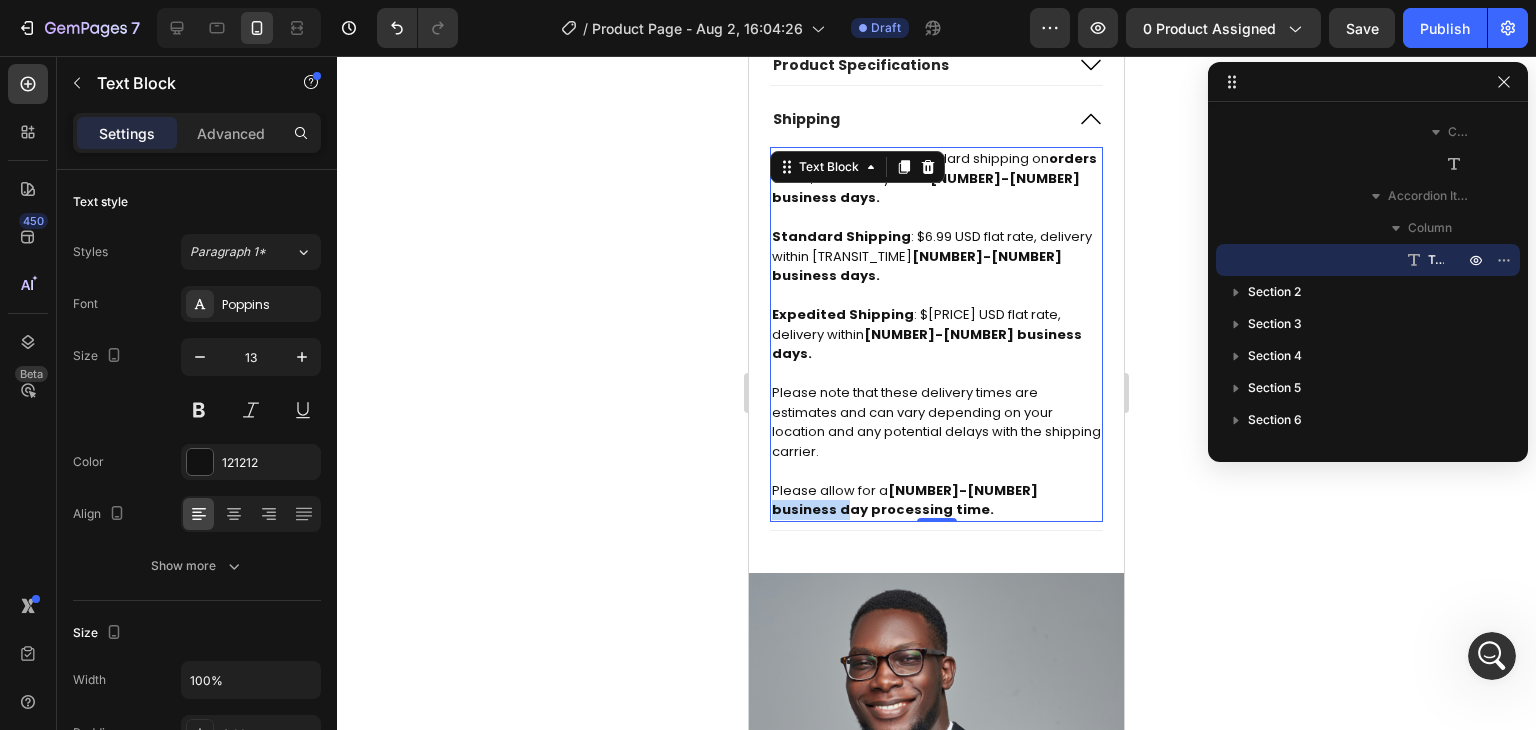 click on "4-7 business day processing time." at bounding box center (905, 500) 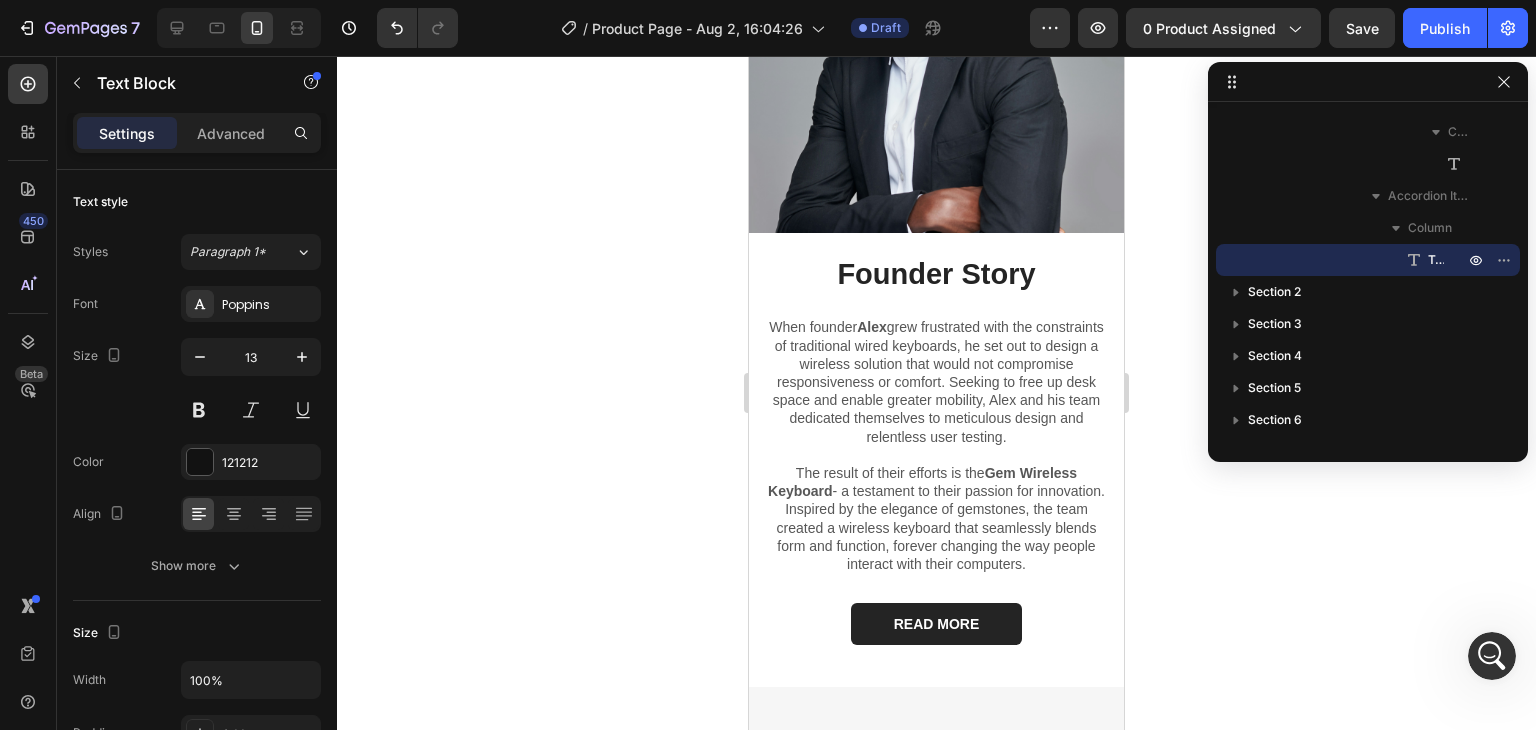 scroll, scrollTop: 1984, scrollLeft: 0, axis: vertical 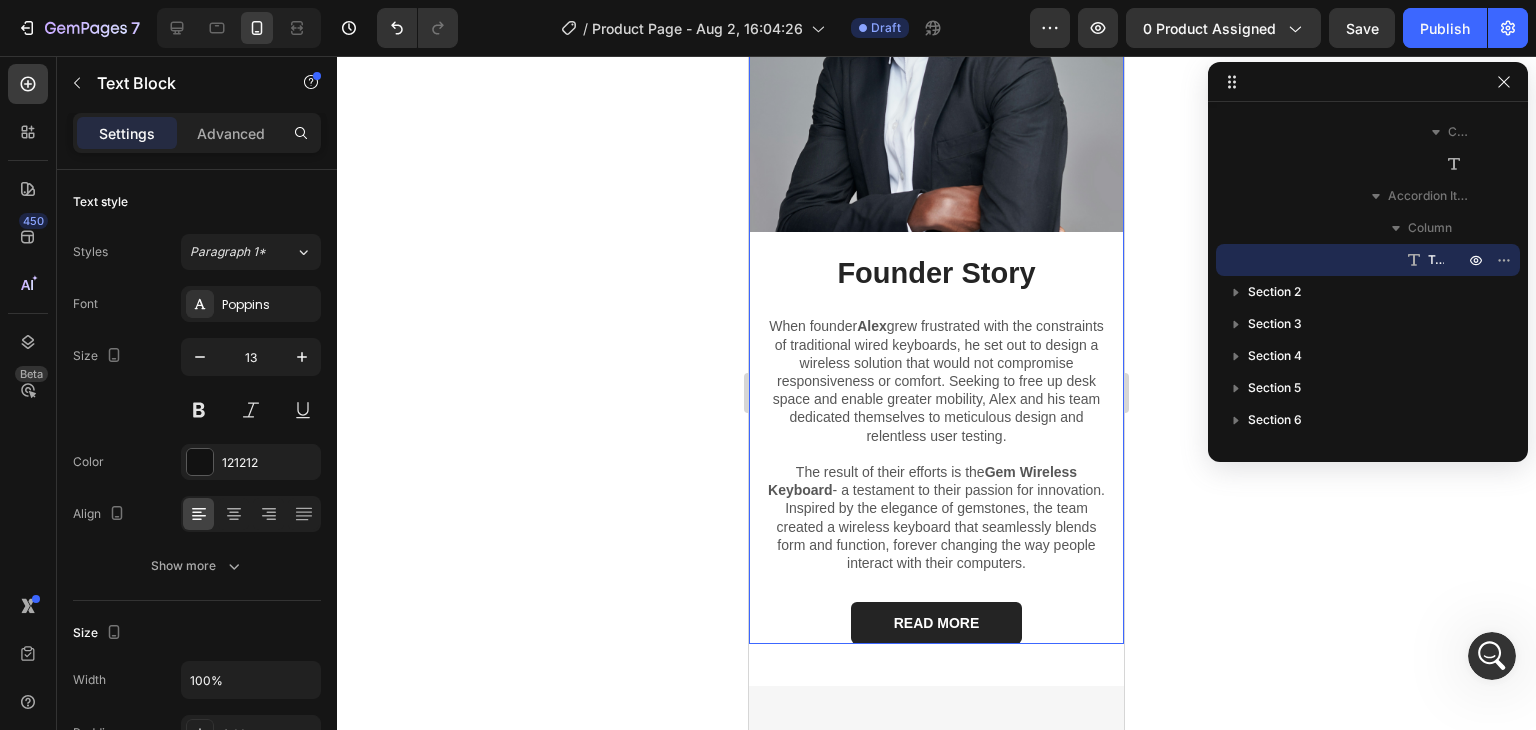 click on "Image Row" at bounding box center (936, 48) 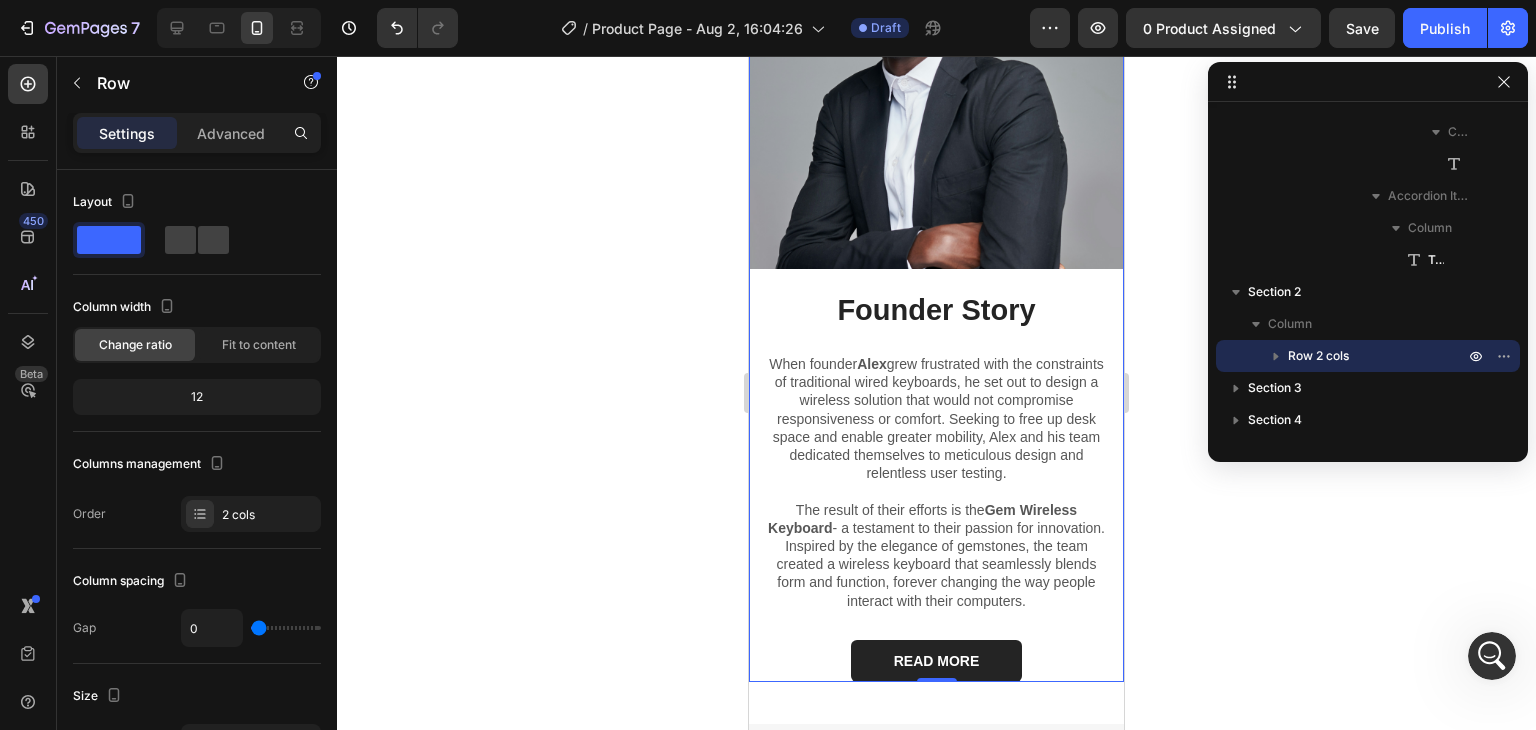 scroll, scrollTop: 1256, scrollLeft: 0, axis: vertical 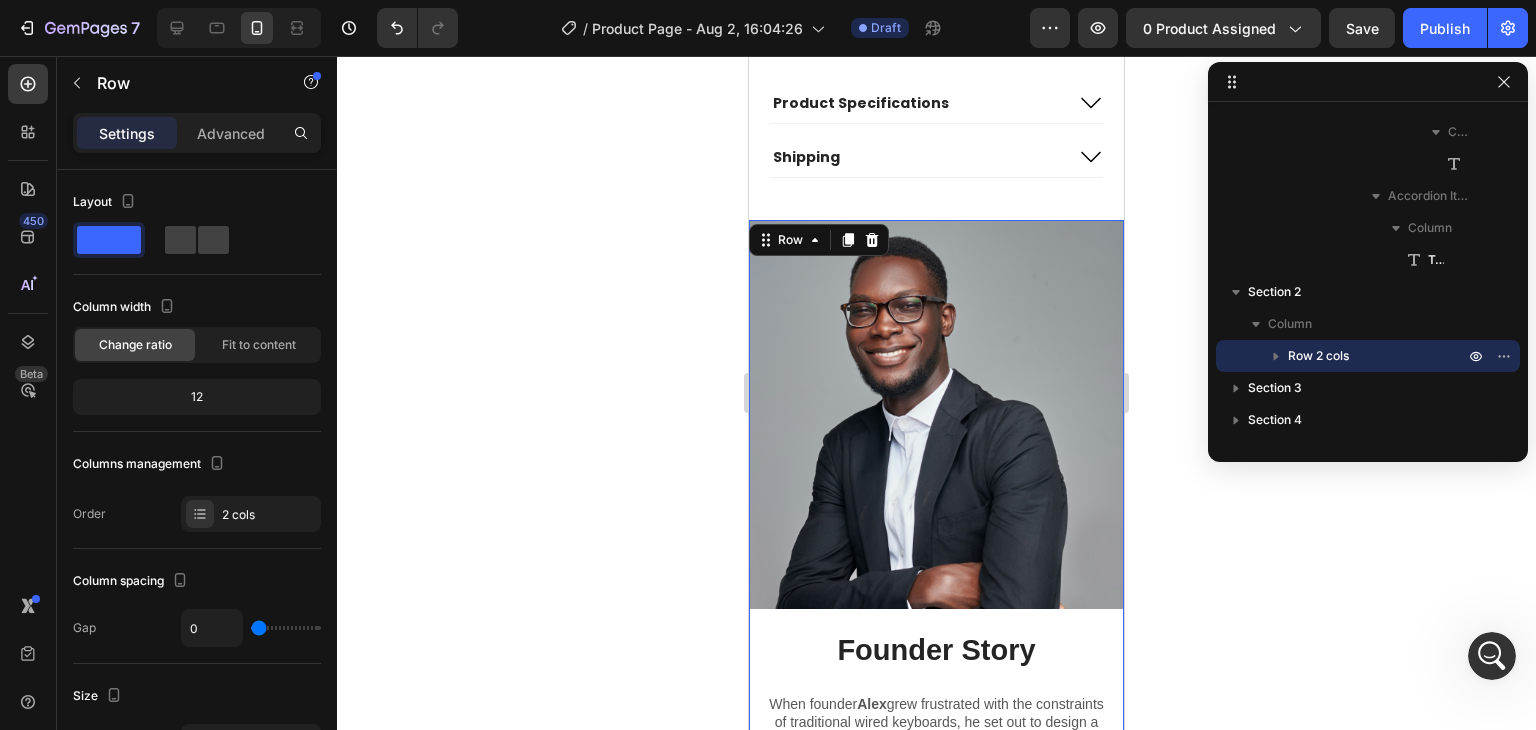 click on "Row" at bounding box center (819, 240) 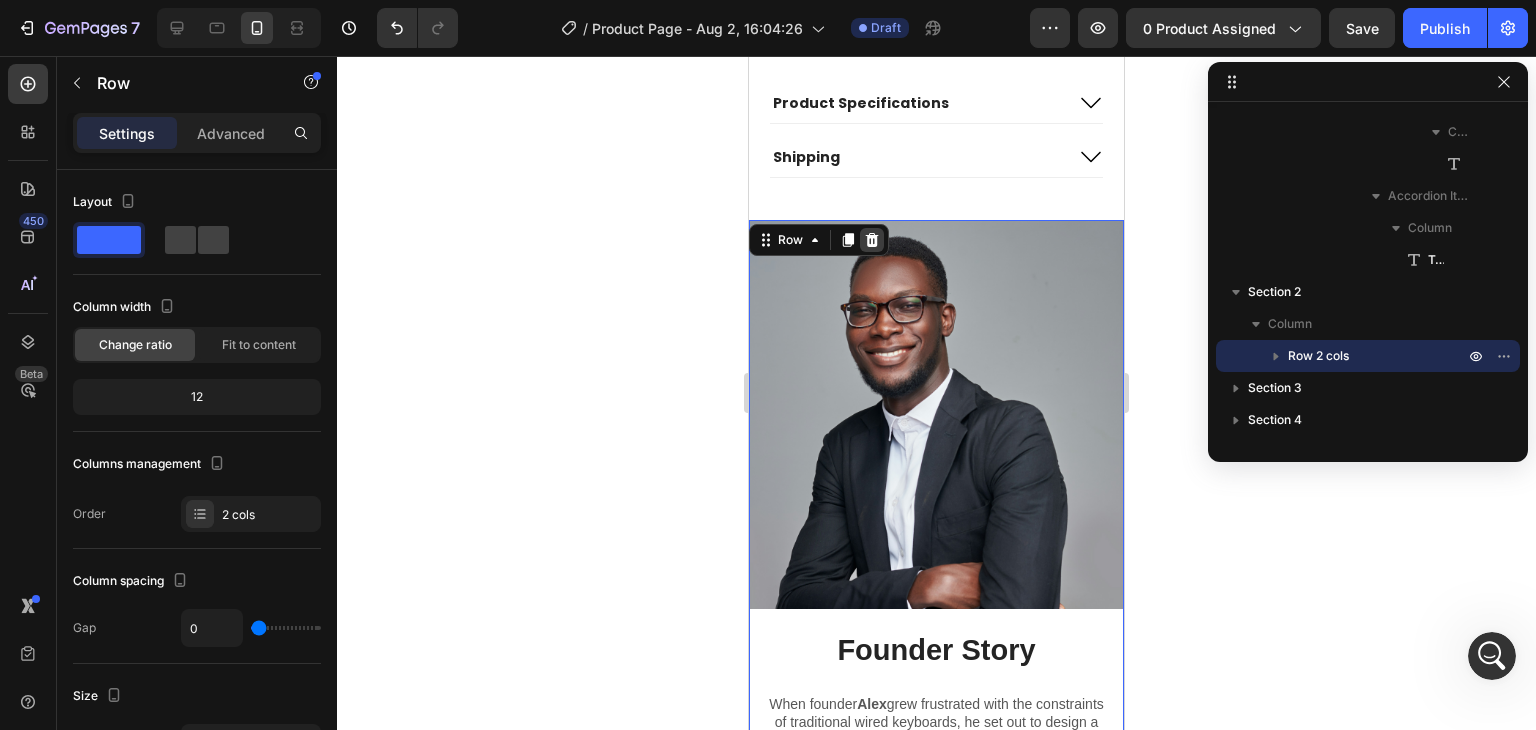 click 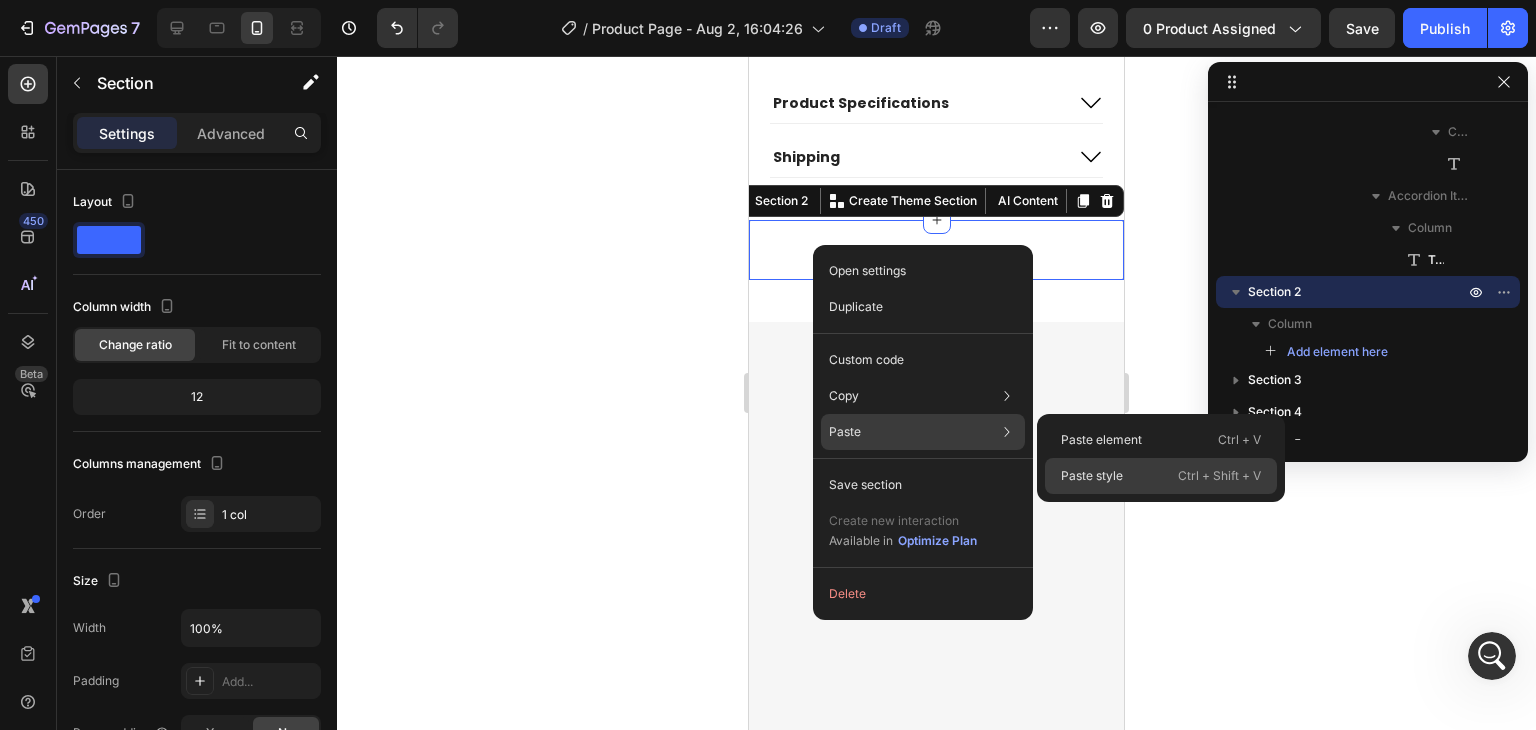 click on "Paste style" at bounding box center (1092, 476) 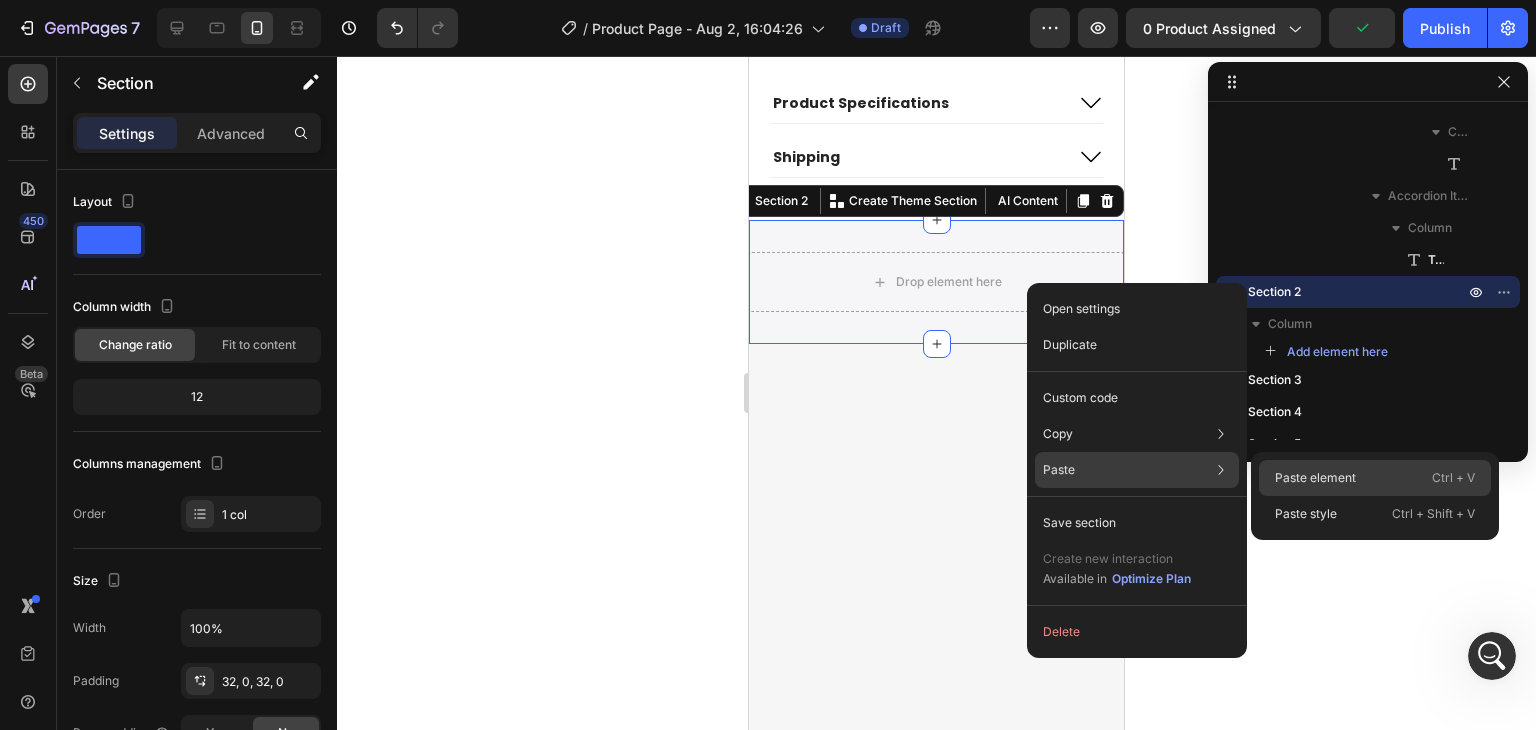 click on "Paste element" at bounding box center (1315, 478) 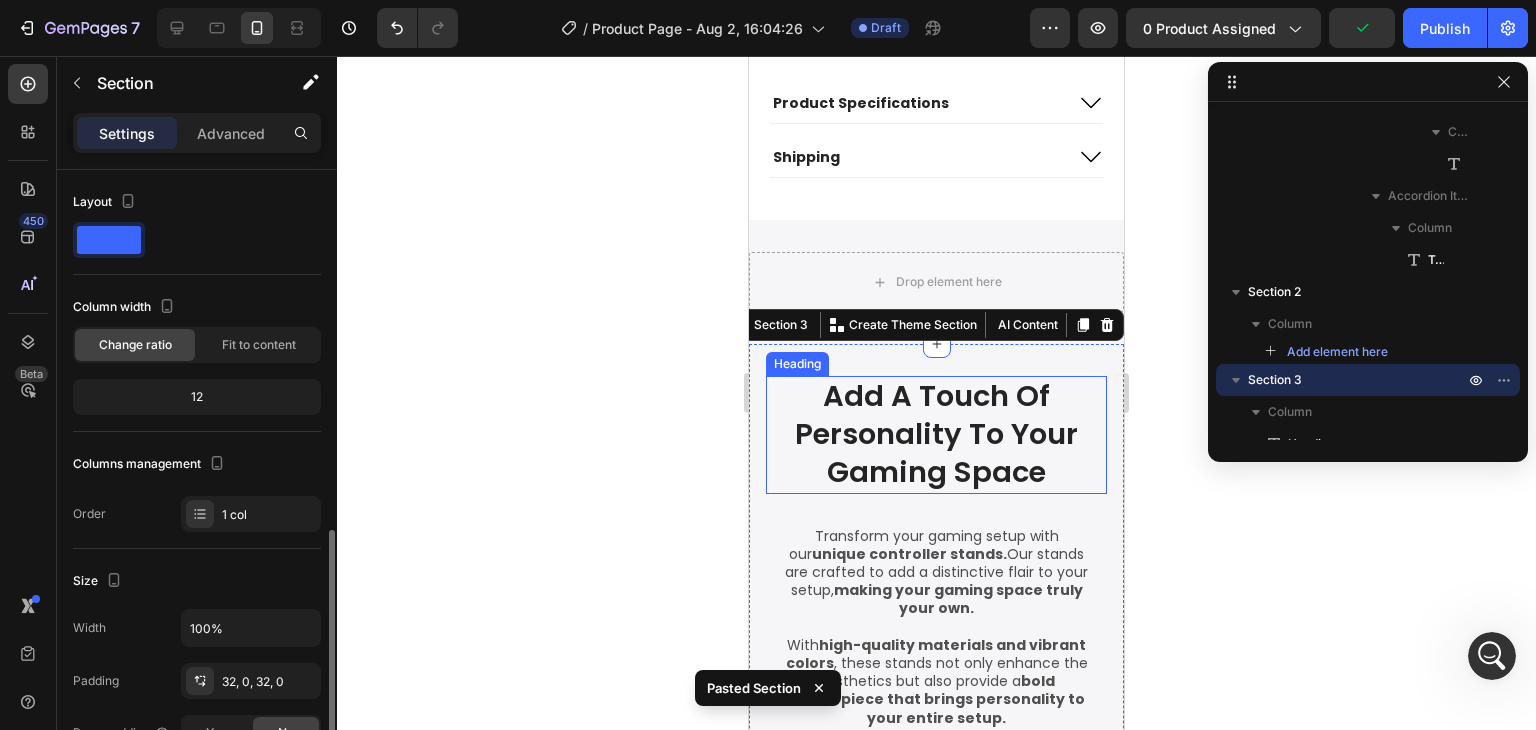 scroll, scrollTop: 236, scrollLeft: 0, axis: vertical 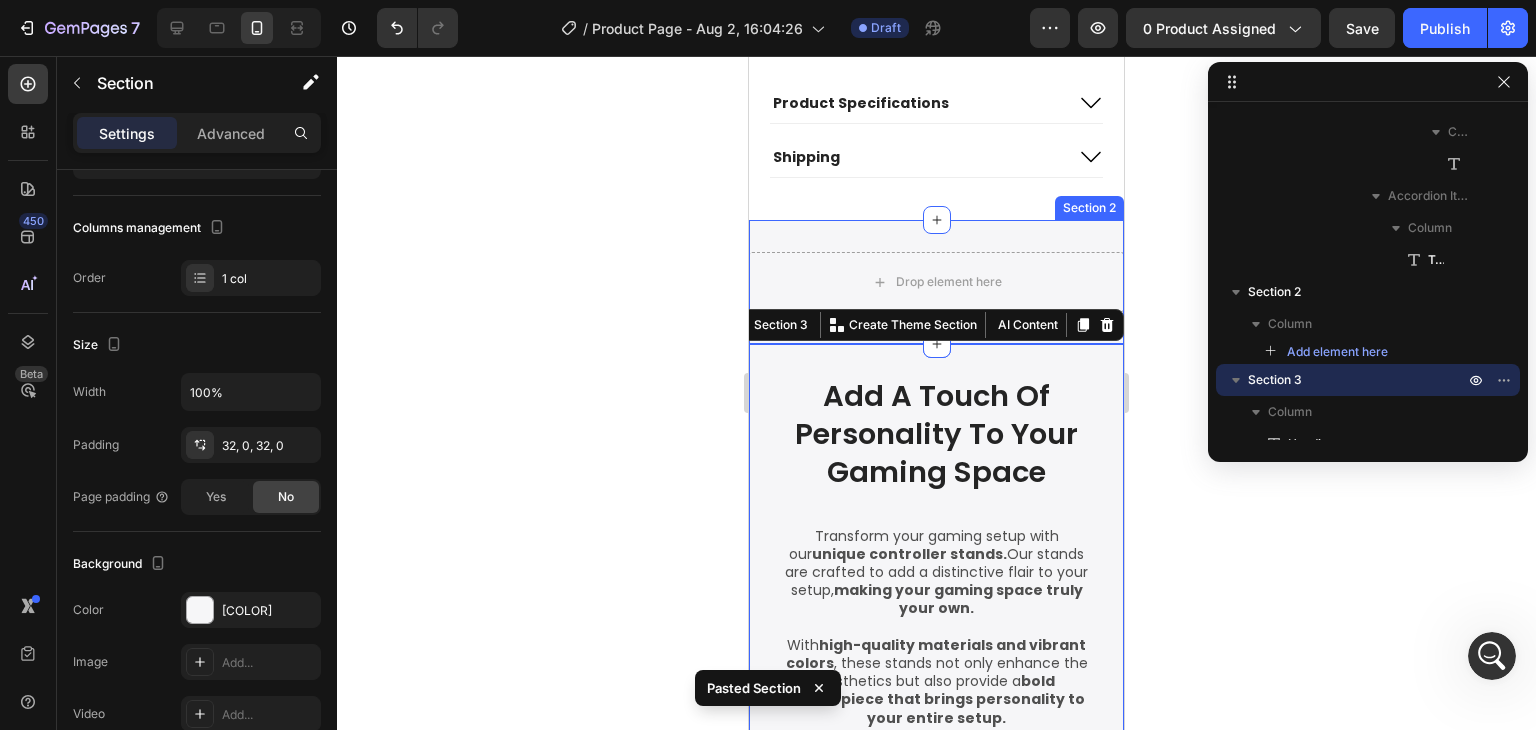 click on "Drop element here Section 2" at bounding box center (936, 282) 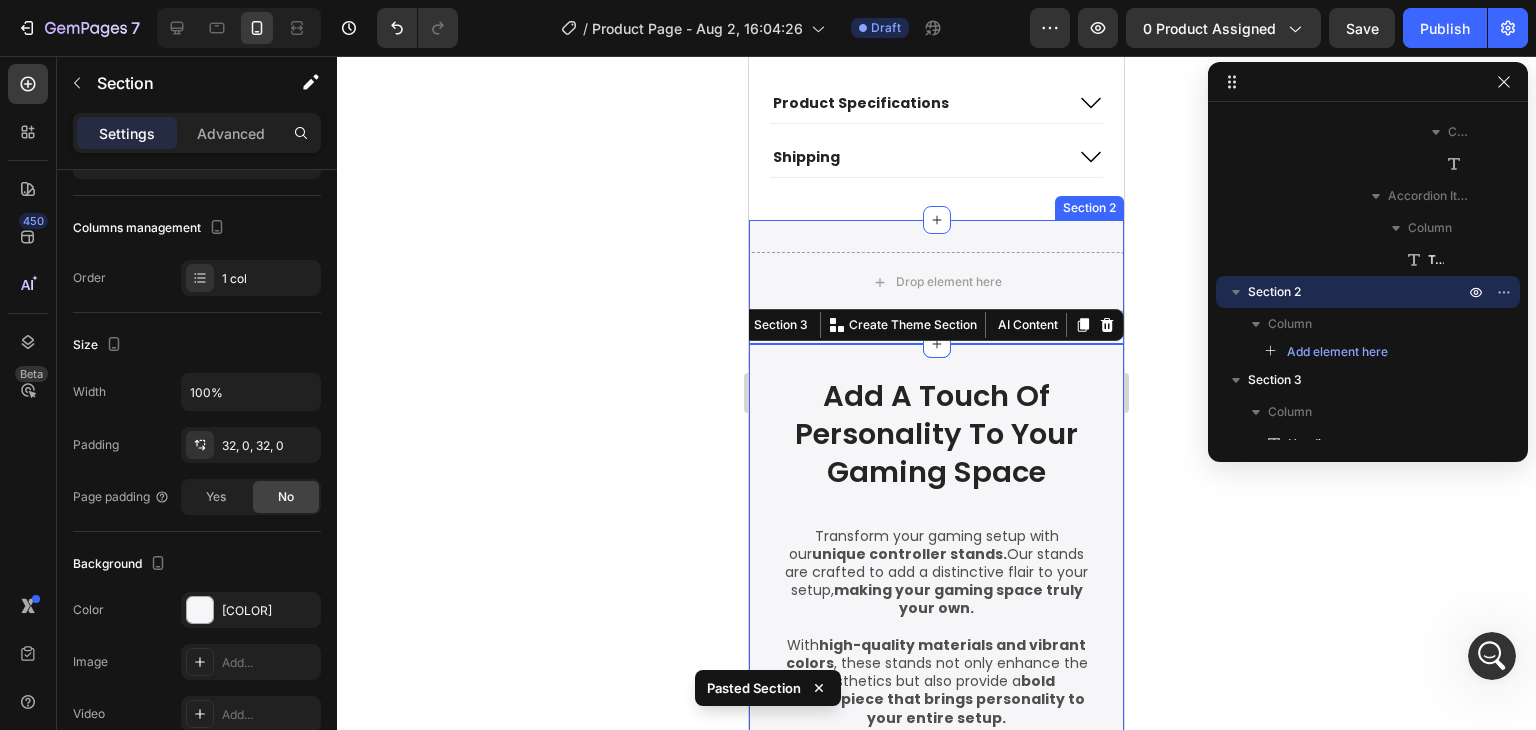 scroll, scrollTop: 236, scrollLeft: 0, axis: vertical 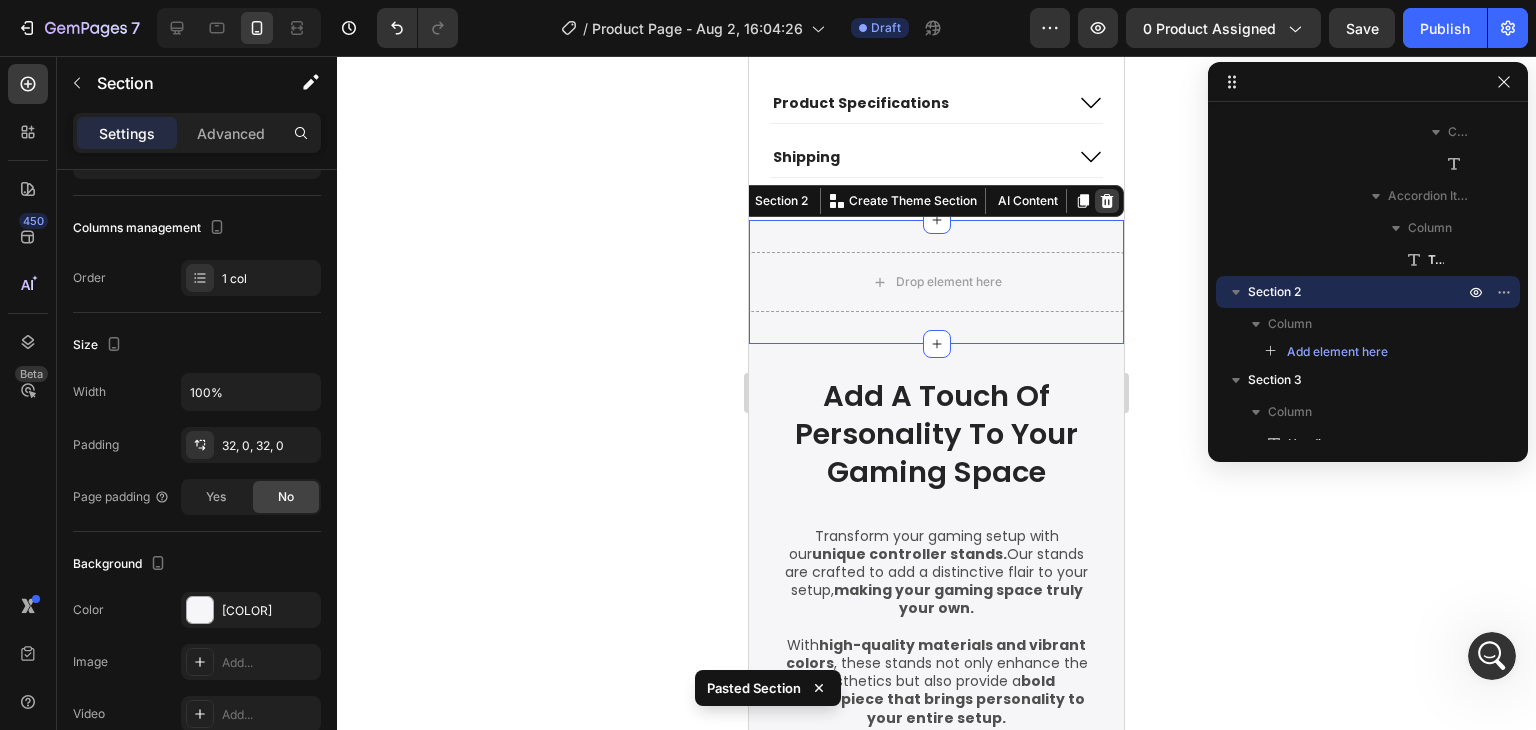 click 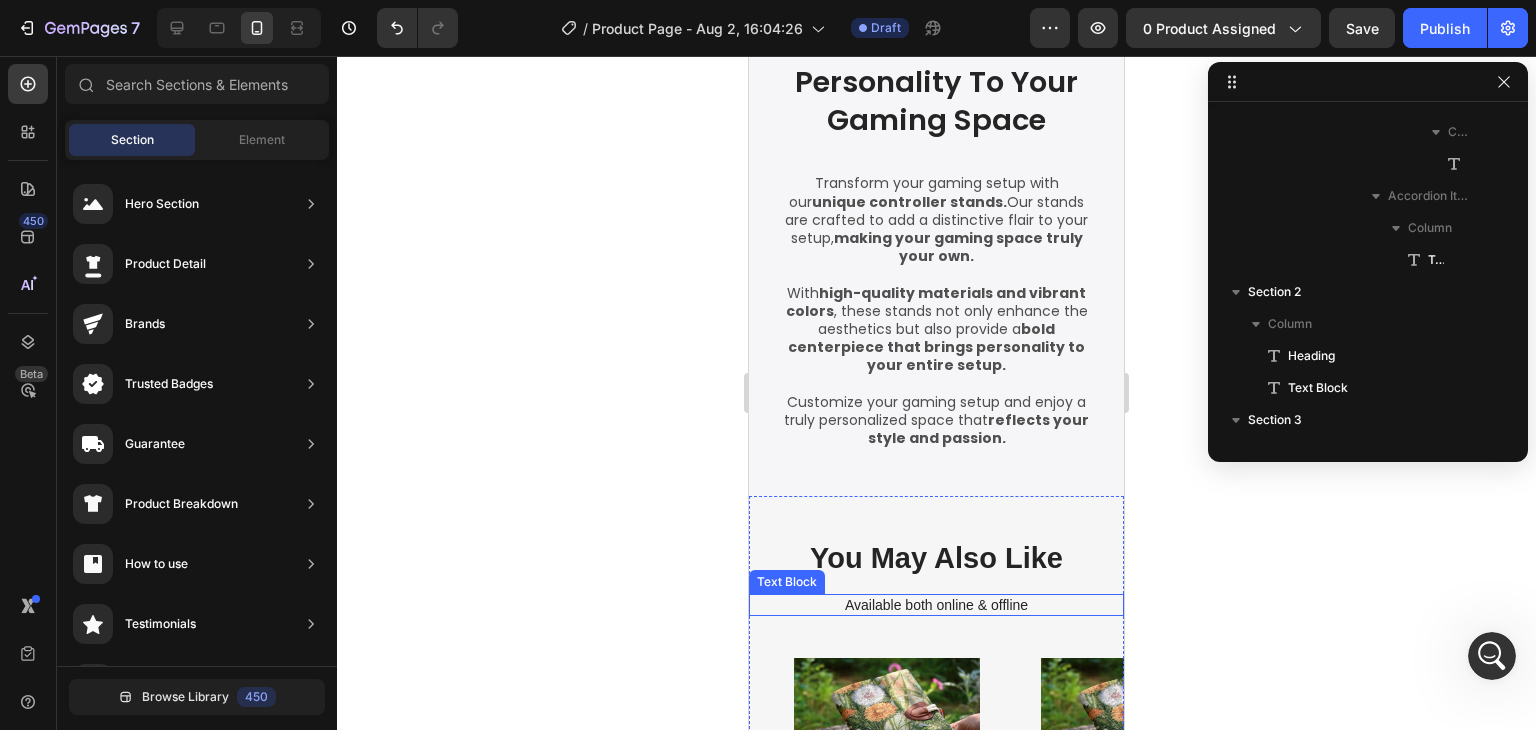 scroll, scrollTop: 1478, scrollLeft: 0, axis: vertical 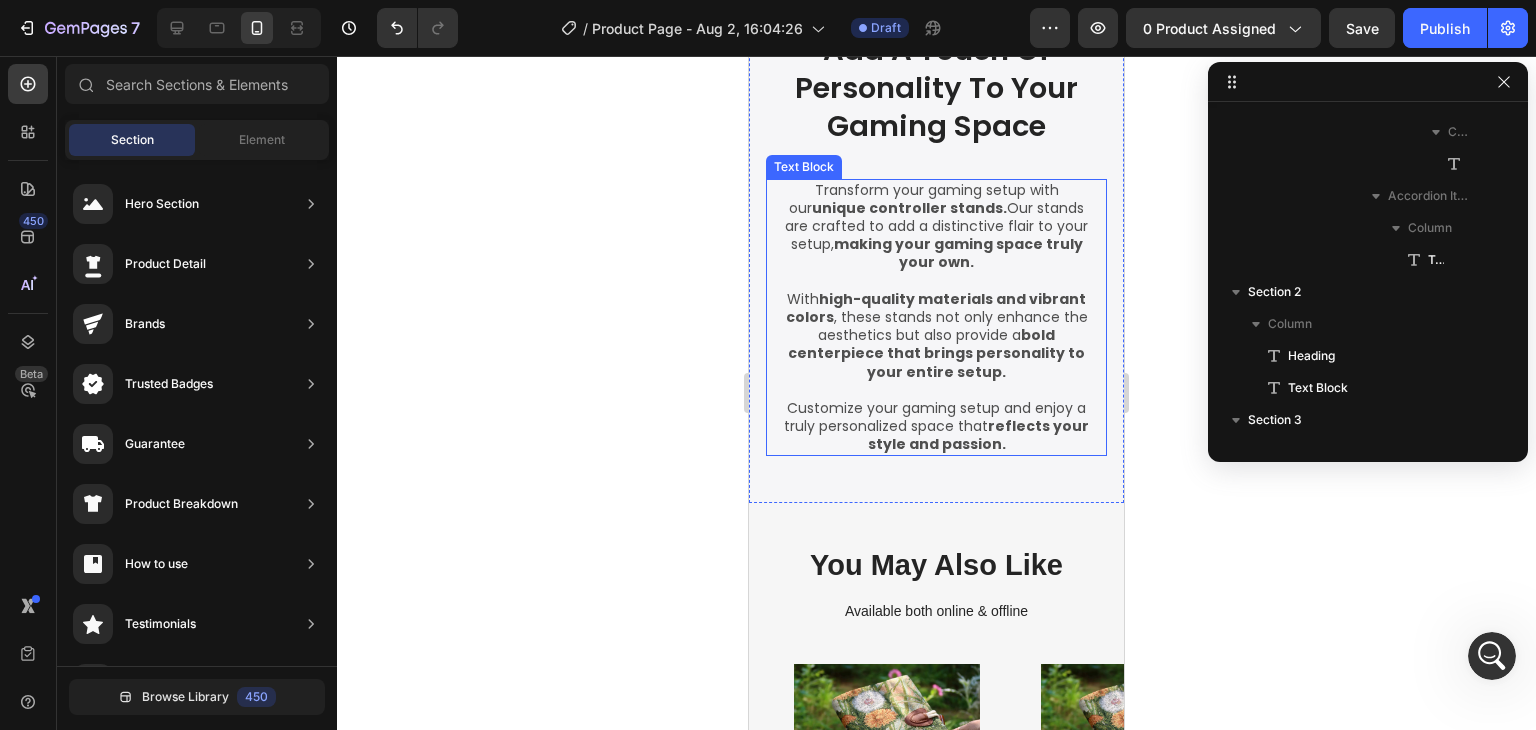 click on "With  high-quality materials and vibrant colors , these stands not only enhance the aesthetics but also provide a  bold centerpiece that brings personality to your entire setup." at bounding box center (936, 335) 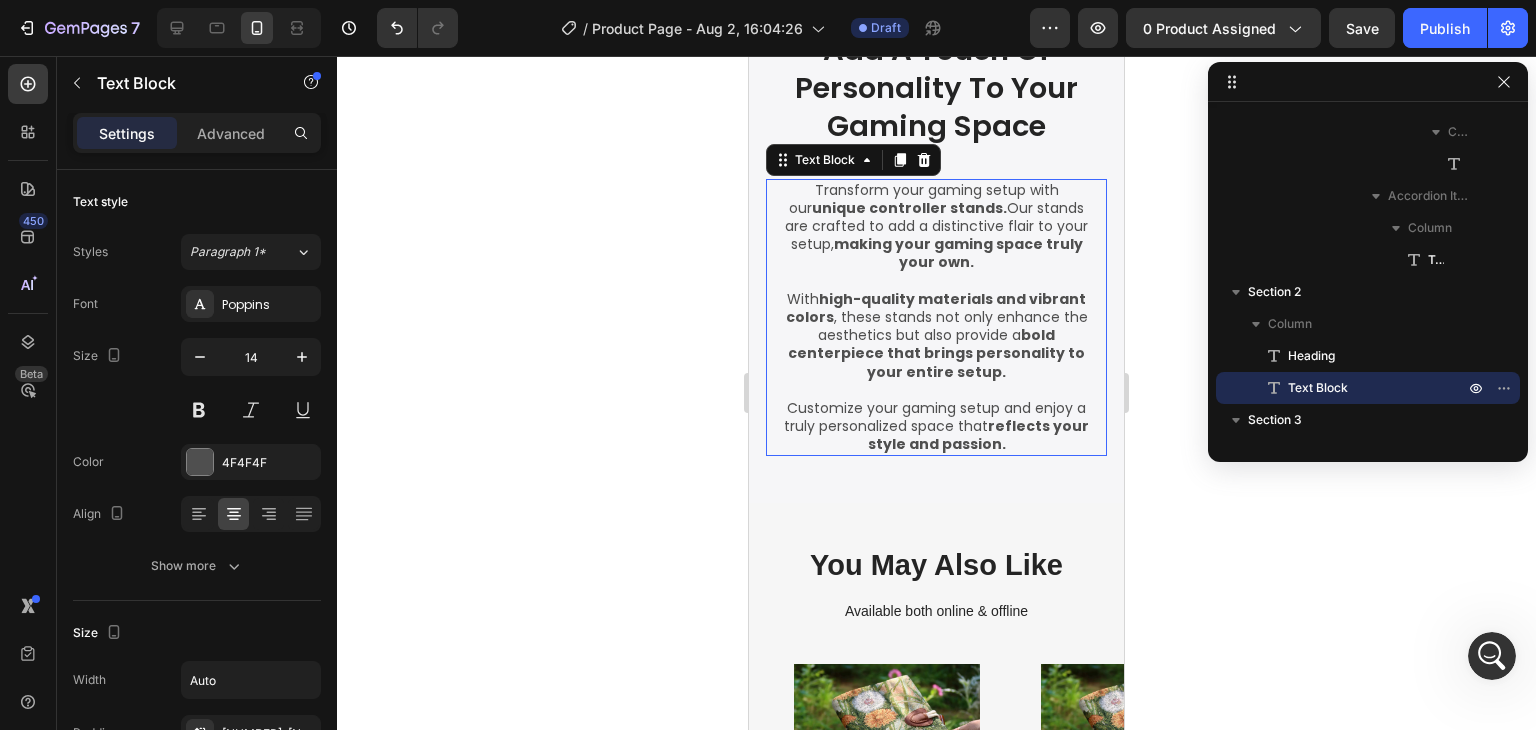 scroll, scrollTop: 1399, scrollLeft: 0, axis: vertical 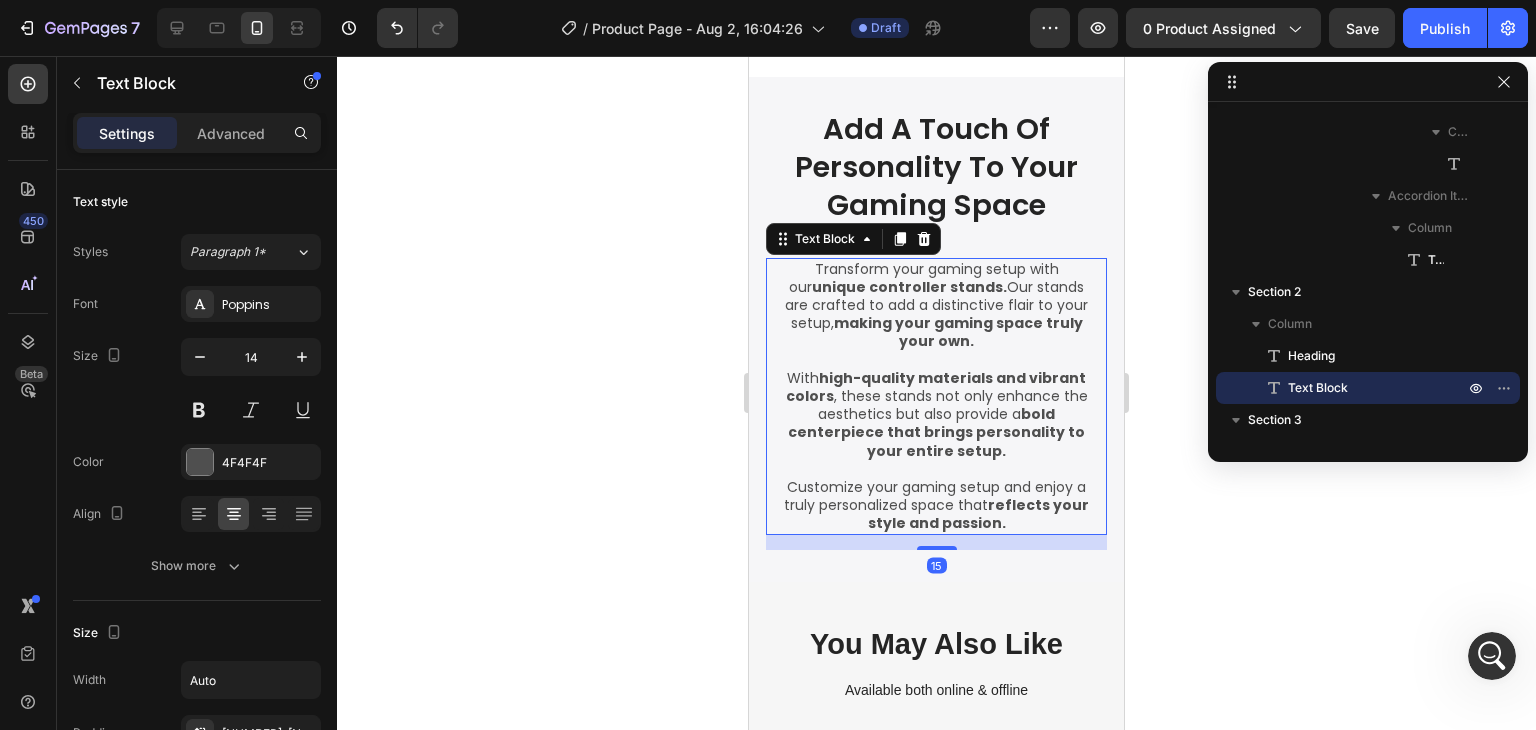 click on "With  high-quality materials and vibrant colors , these stands not only enhance the aesthetics but also provide a  bold centerpiece that brings personality to your entire setup." at bounding box center (936, 414) 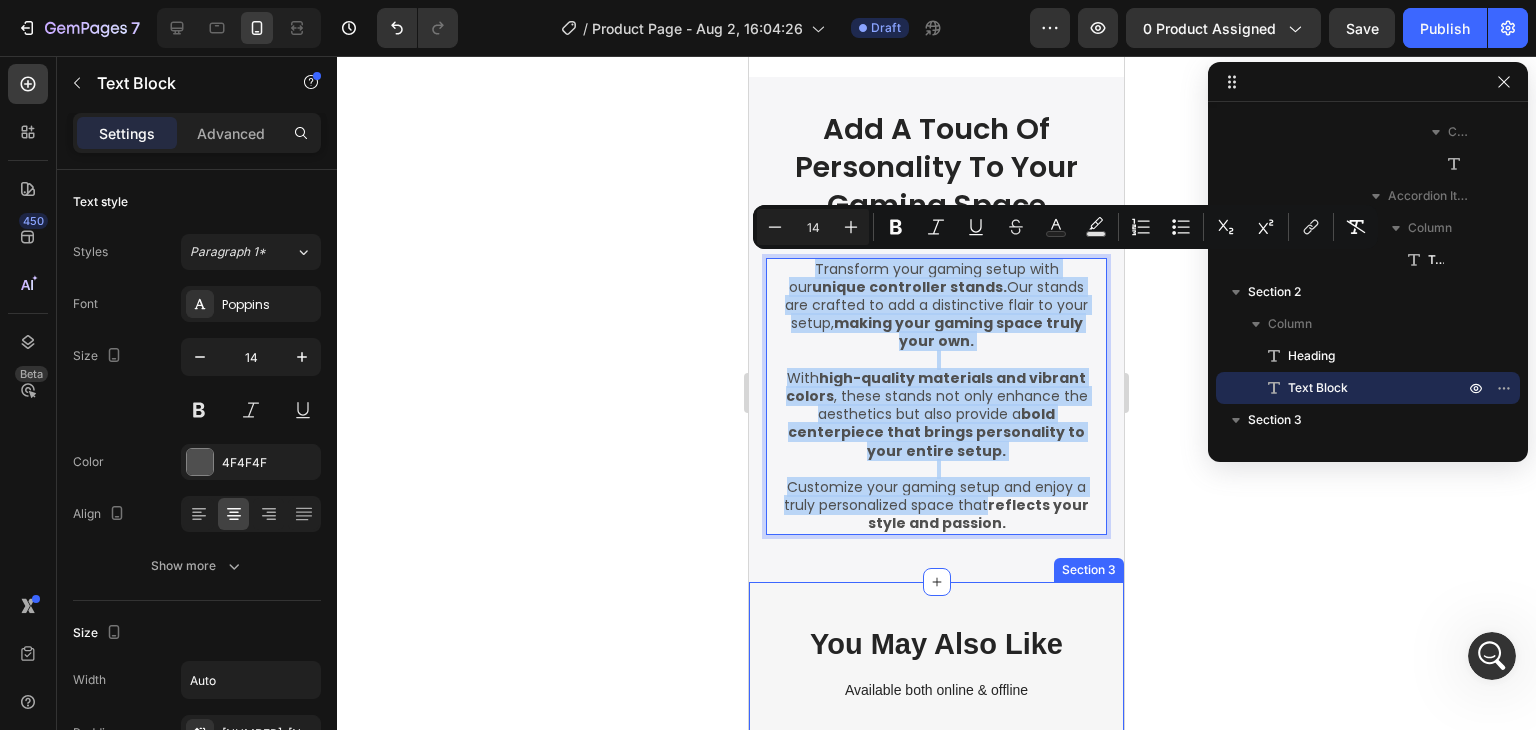 copy on "Transform your gaming setup with our  unique controller stands.  Our stands are crafted to add a distinctive flair to your setup,  making your gaming space truly your own. With  high-quality materials and vibrant colors , these stands not only enhance the aesthetics but also provide a  bold centerpiece that brings personality to your entire setup. Customize your gaming setup and enjoy a truly personalized space that" 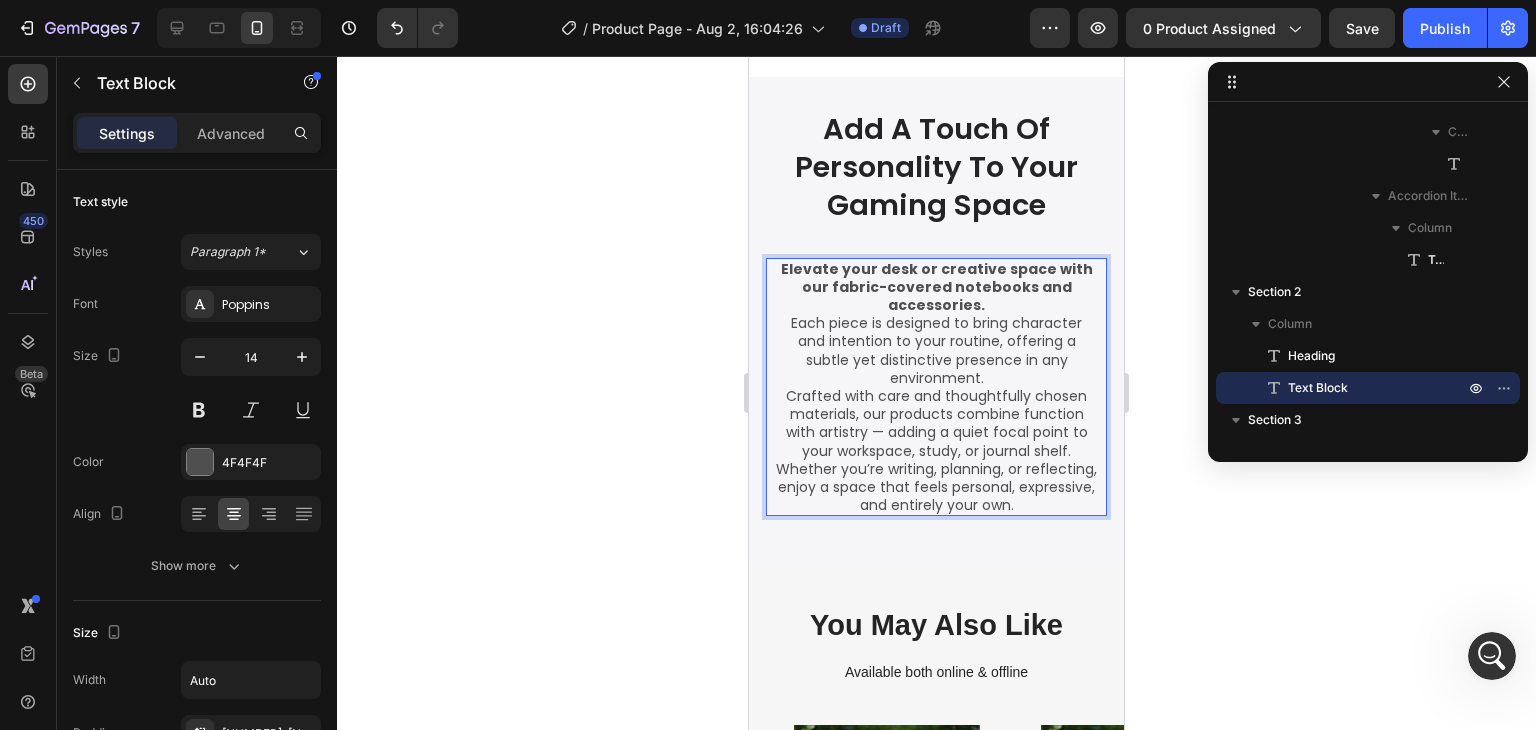 click on "Elevate your desk or creative space with our fabric-covered notebooks and accessories. Each piece is designed to bring character and intention to your routine, offering a subtle yet distinctive presence in any environment." at bounding box center [936, 323] 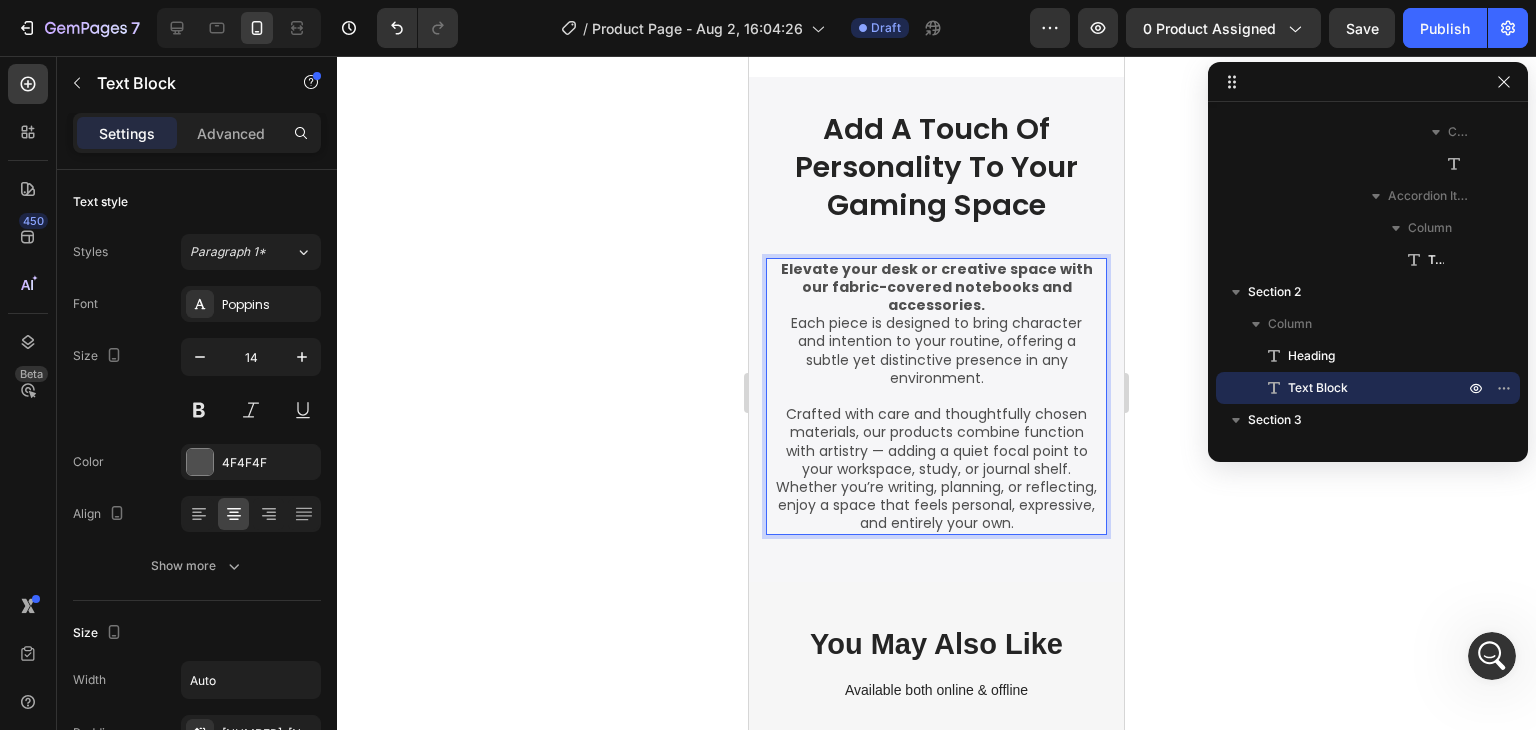 click on "Elevate your desk or creative space with our fabric-covered notebooks and accessories. Each piece is designed to bring character and intention to your routine, offering a subtle yet distinctive presence in any environment." at bounding box center (936, 323) 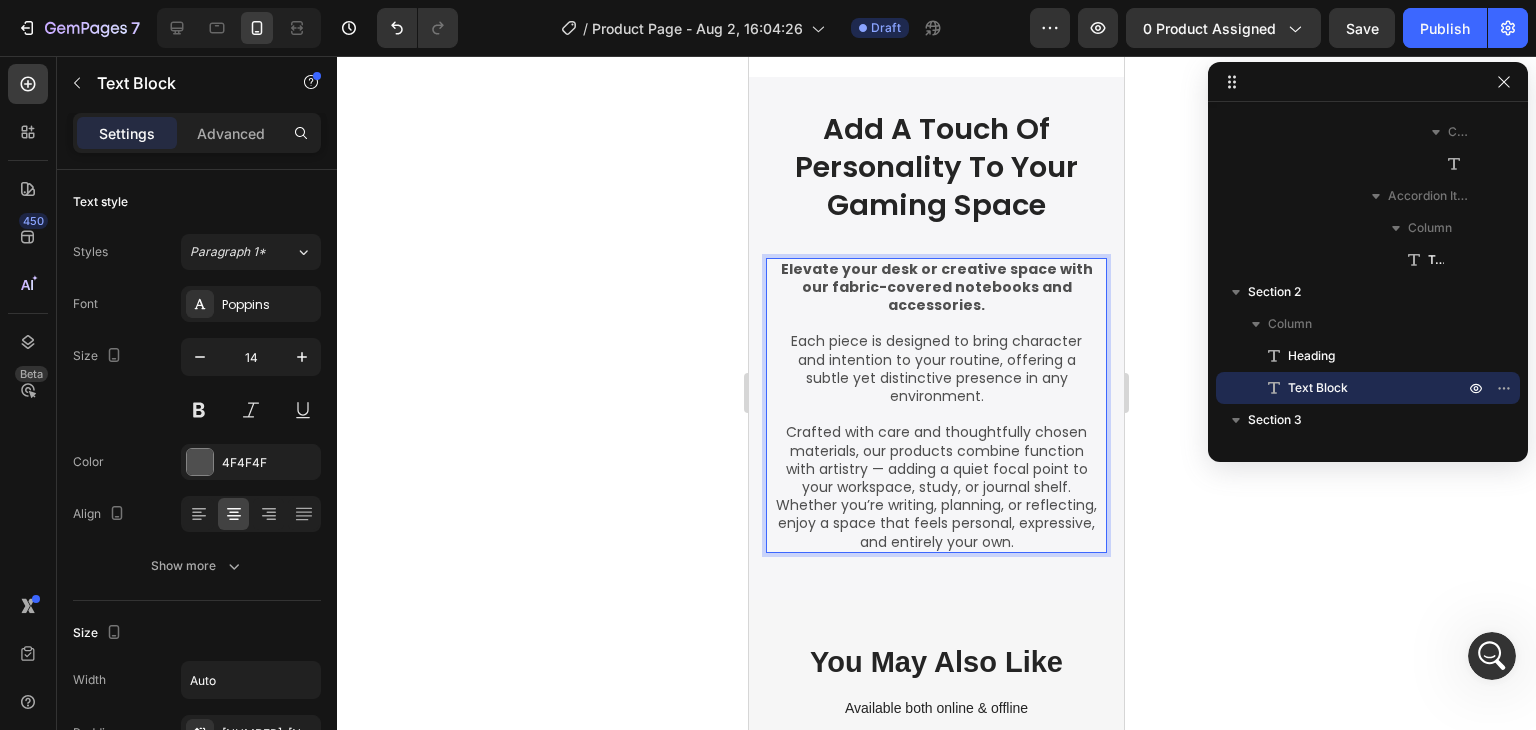 click on "Crafted with care and thoughtfully chosen materials, our products combine function with artistry — adding a quiet focal point to your workspace, study, or journal shelf." at bounding box center (936, 459) 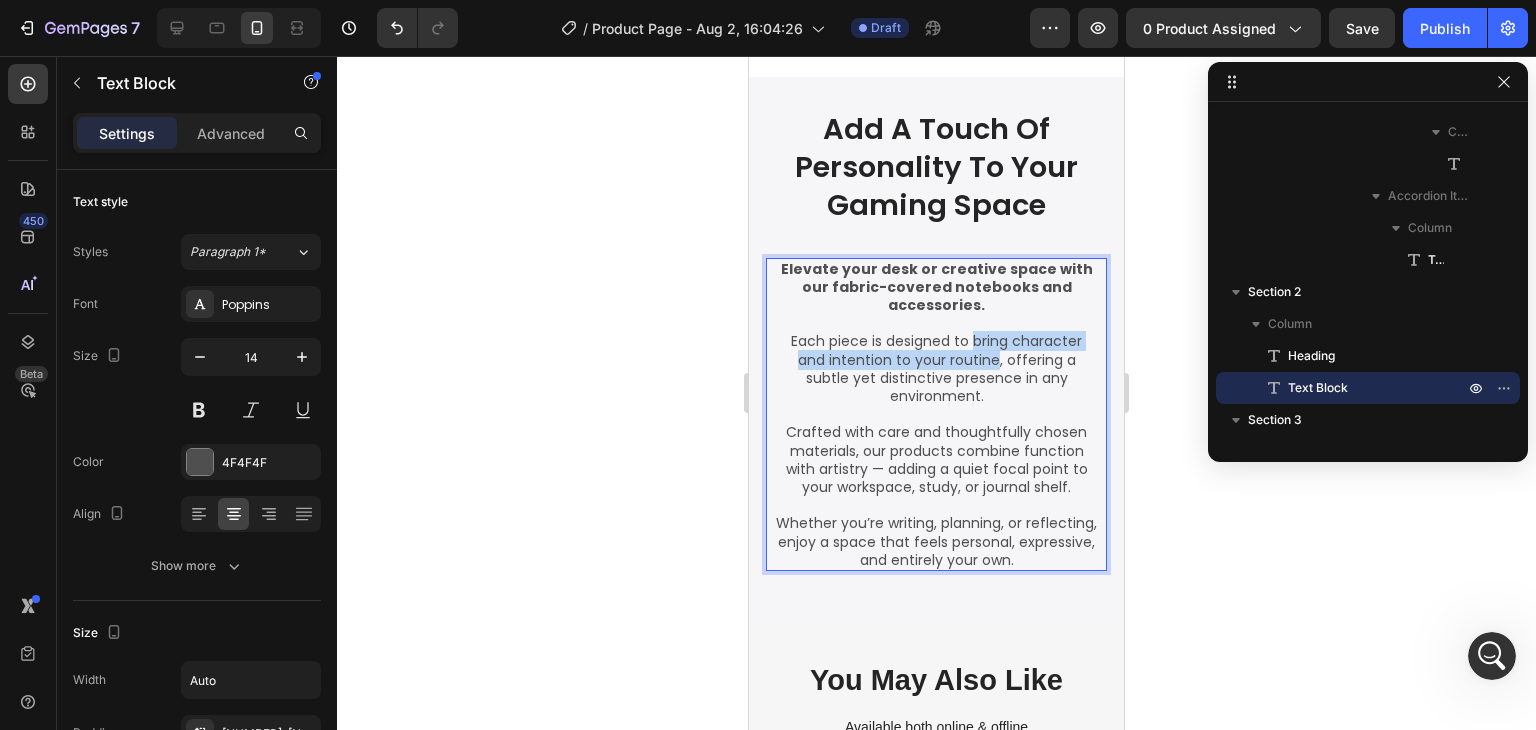 drag, startPoint x: 968, startPoint y: 339, endPoint x: 991, endPoint y: 361, distance: 31.827662 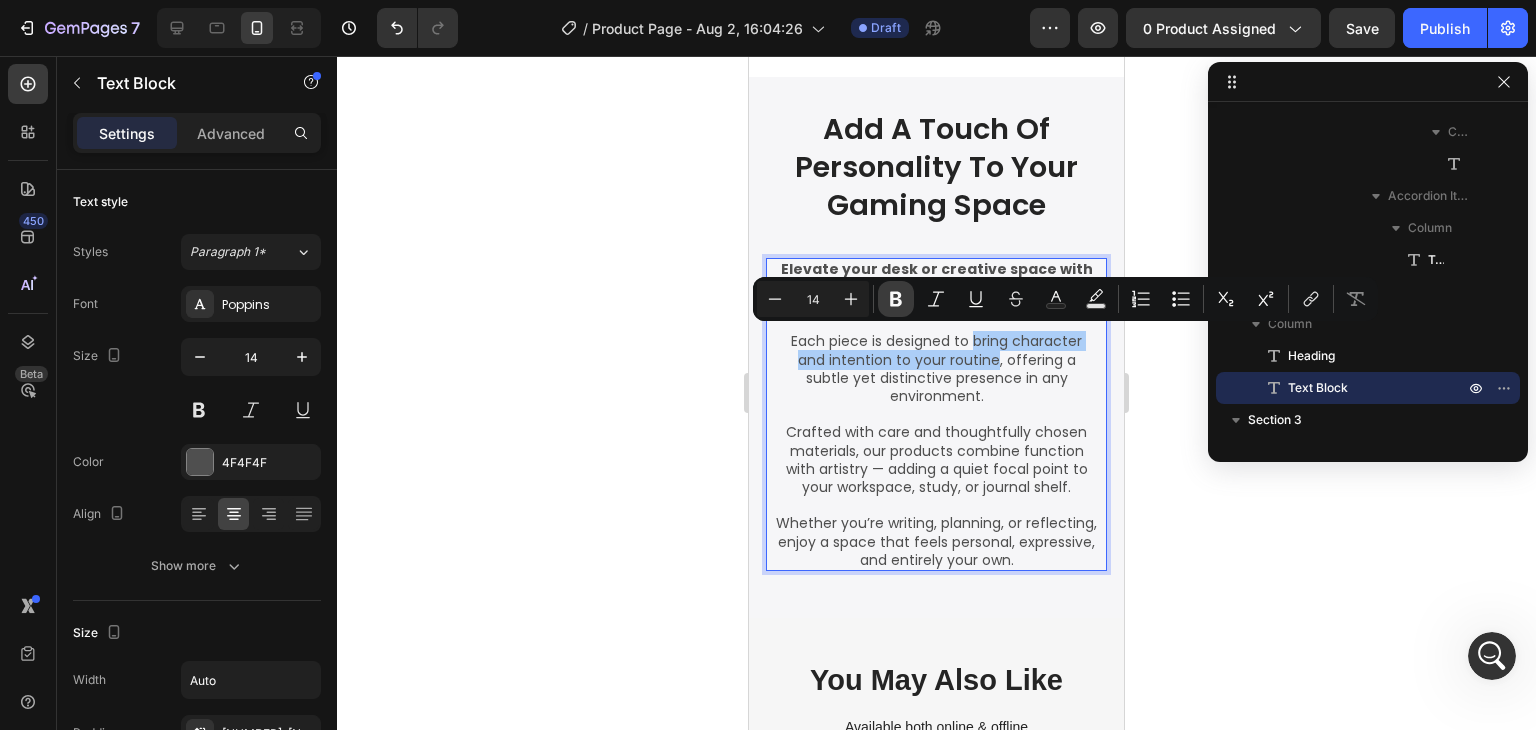 click on "Bold" at bounding box center [896, 299] 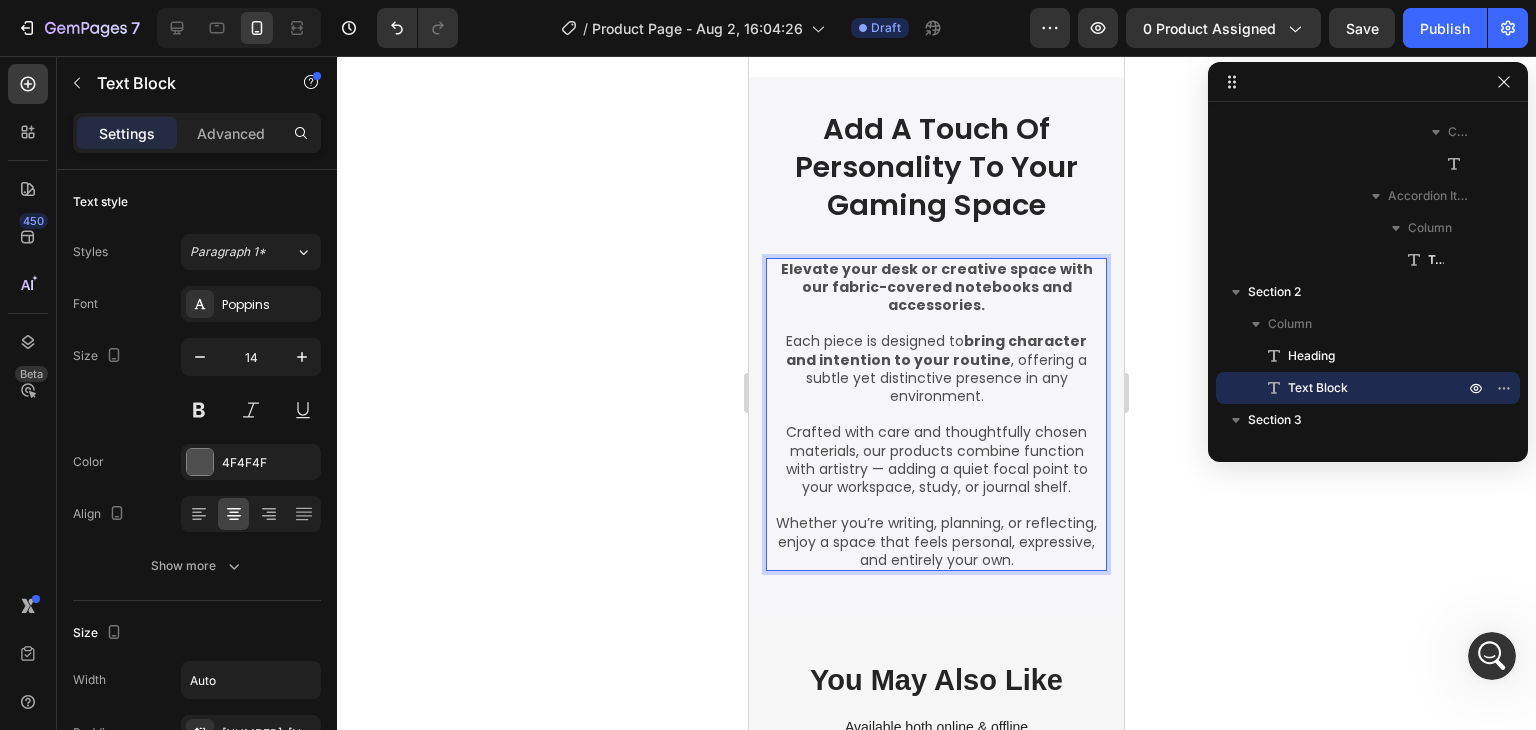 click on "bring character and intention to your routine" at bounding box center [936, 350] 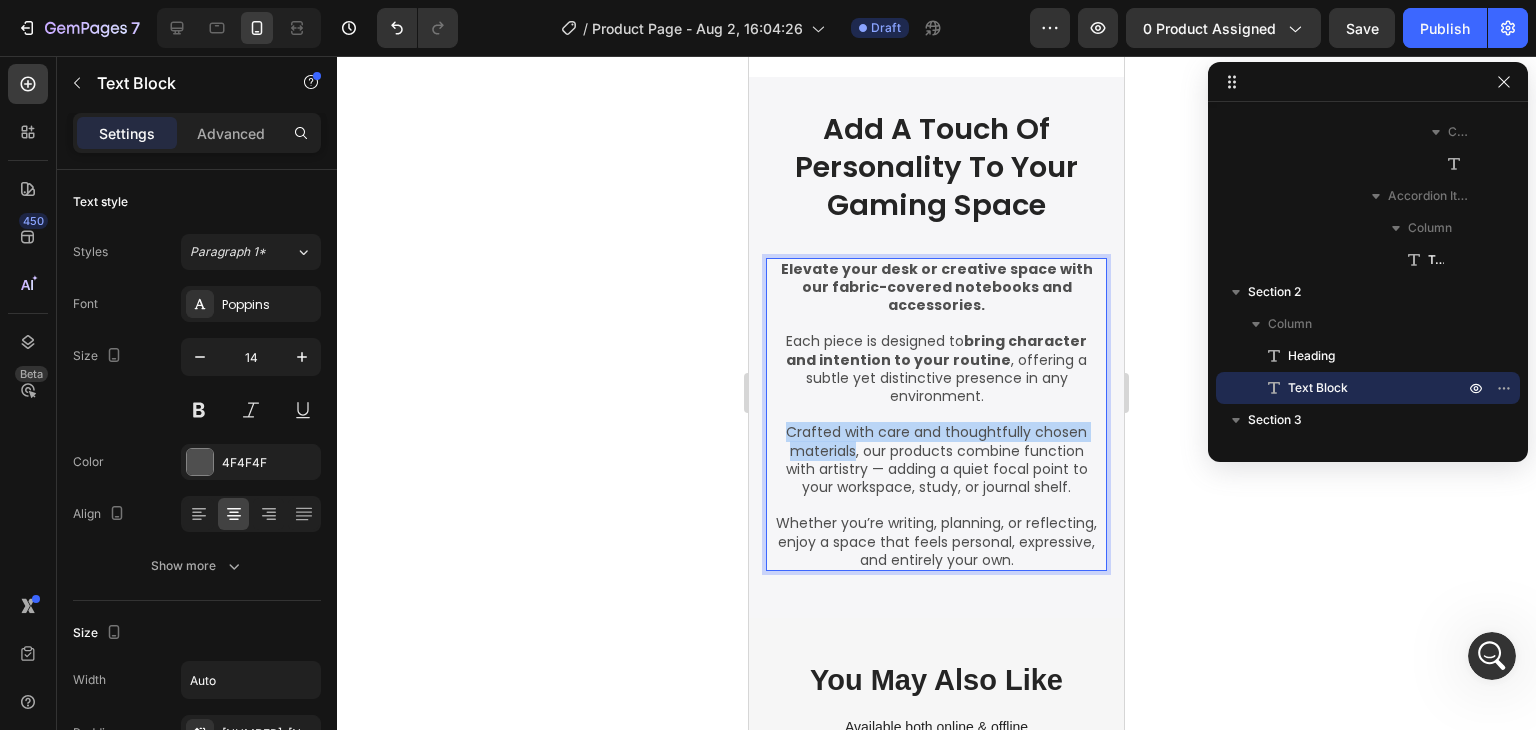 drag, startPoint x: 783, startPoint y: 433, endPoint x: 848, endPoint y: 449, distance: 66.94027 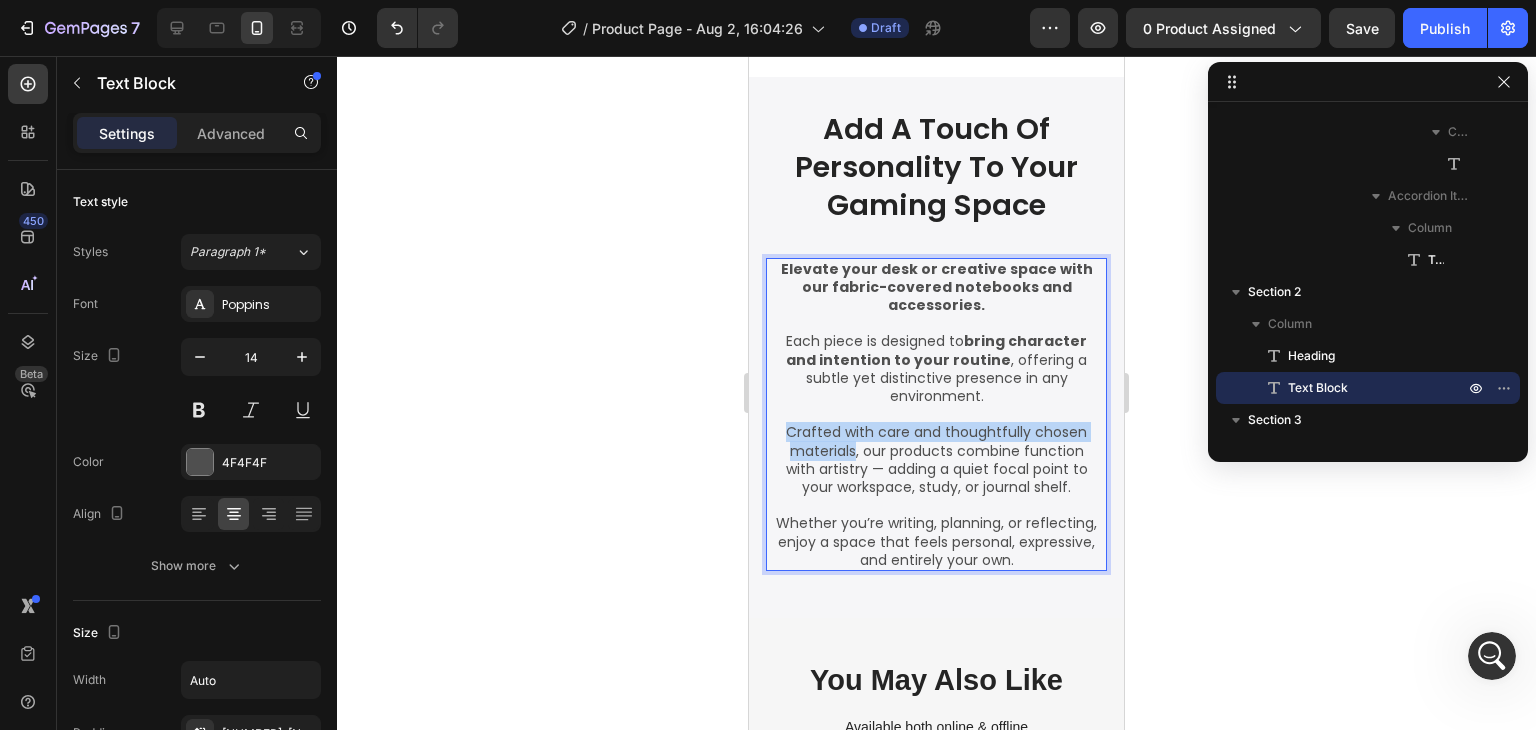 click on "Crafted with care and thoughtfully chosen materials, our products combine function with artistry — adding a quiet focal point to your workspace, study, or journal shelf." at bounding box center [936, 459] 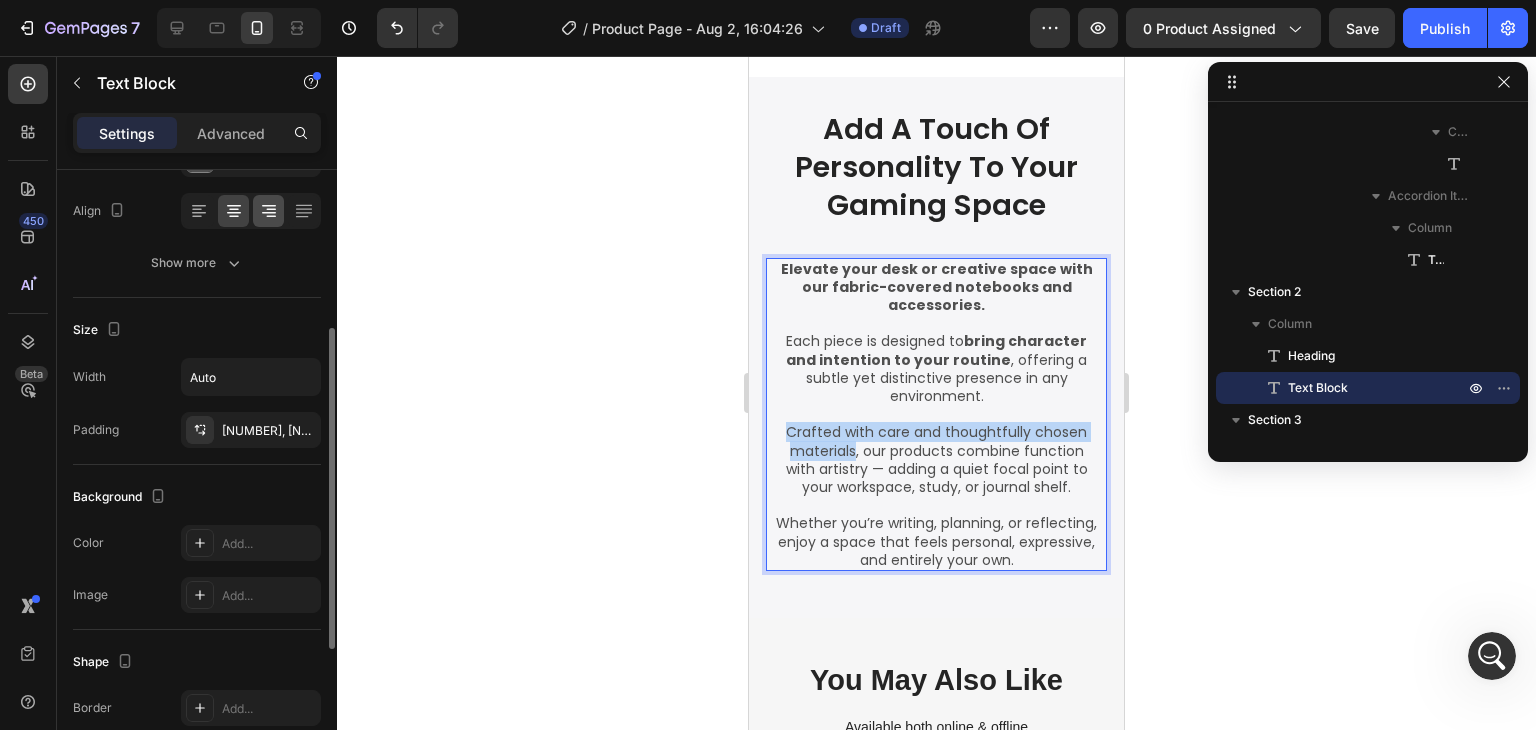 scroll, scrollTop: 0, scrollLeft: 0, axis: both 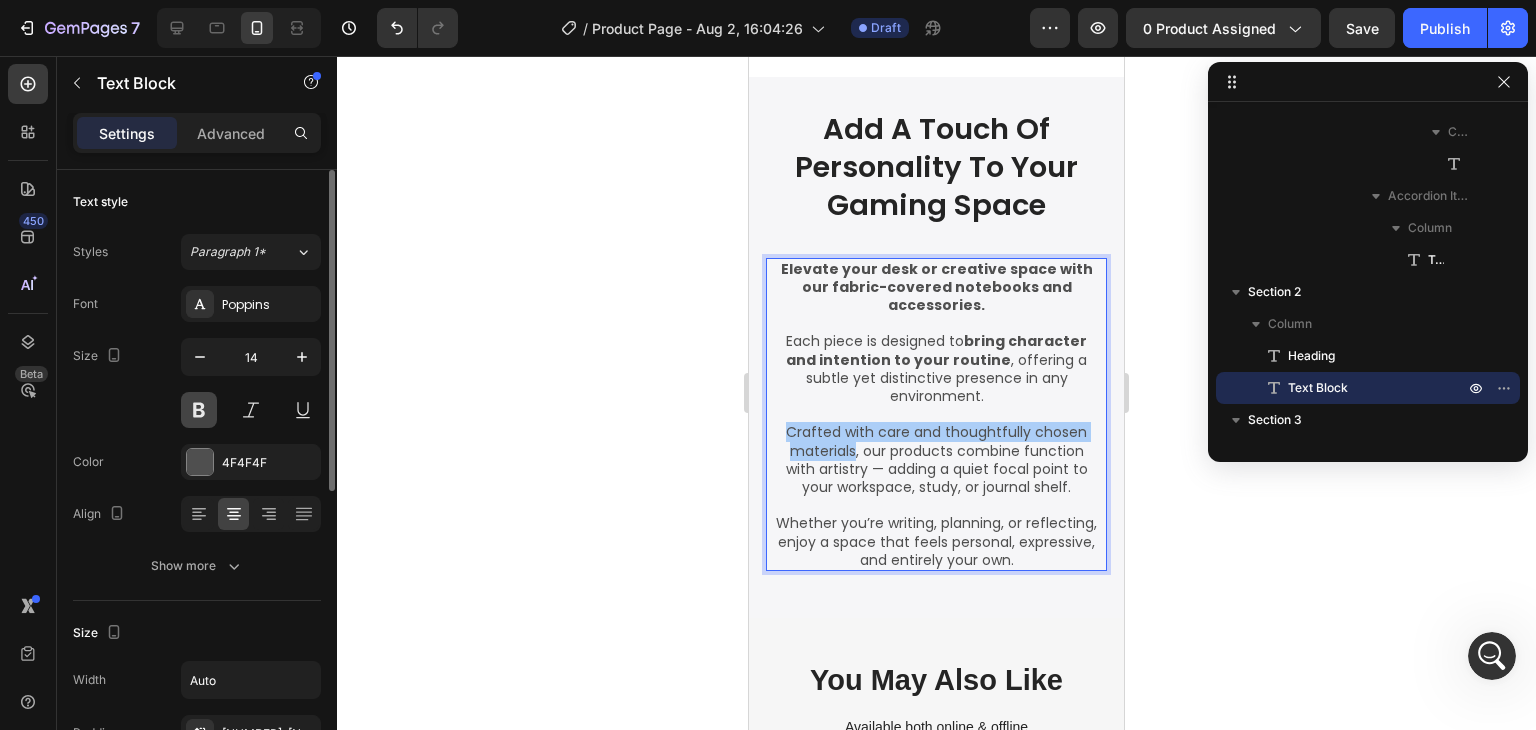 click at bounding box center [199, 410] 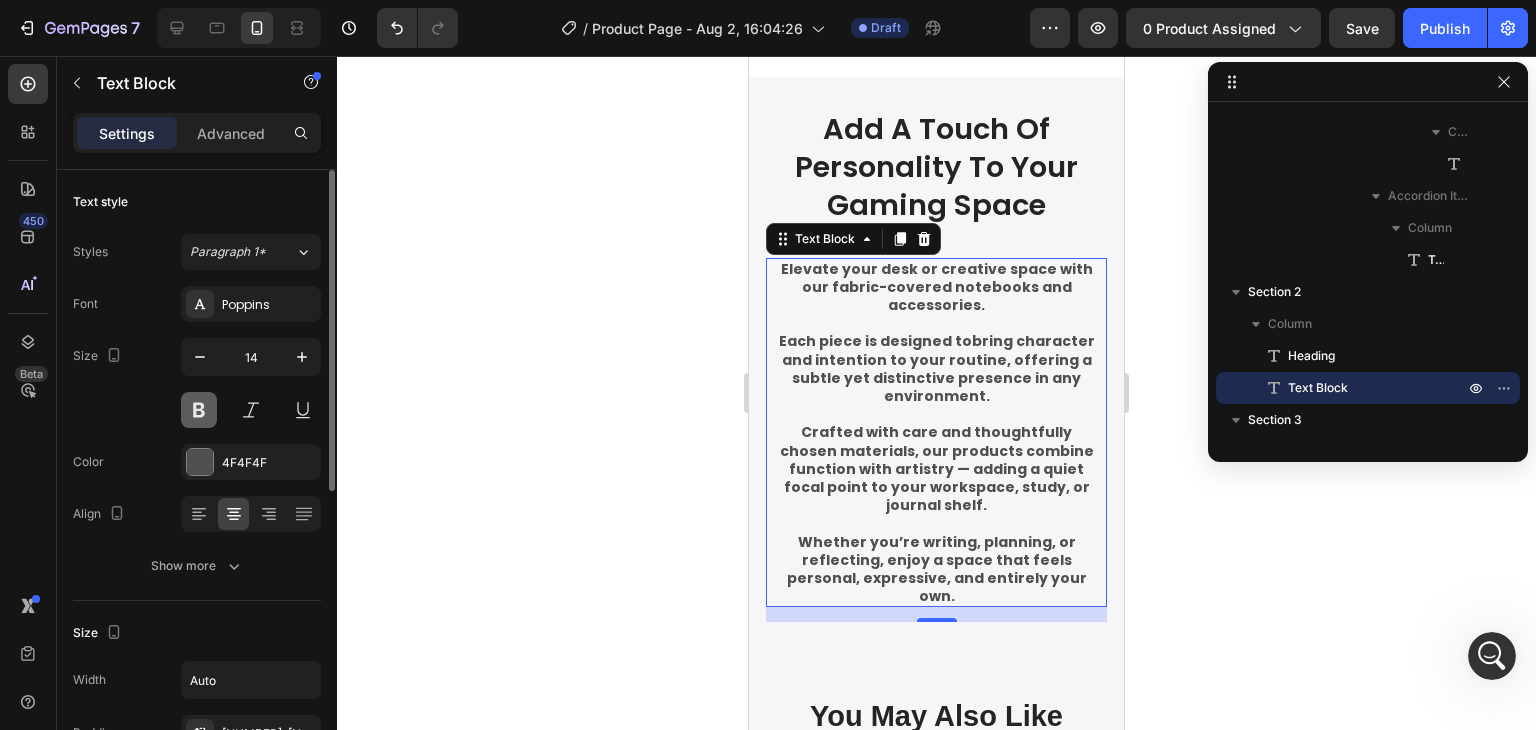click at bounding box center [199, 410] 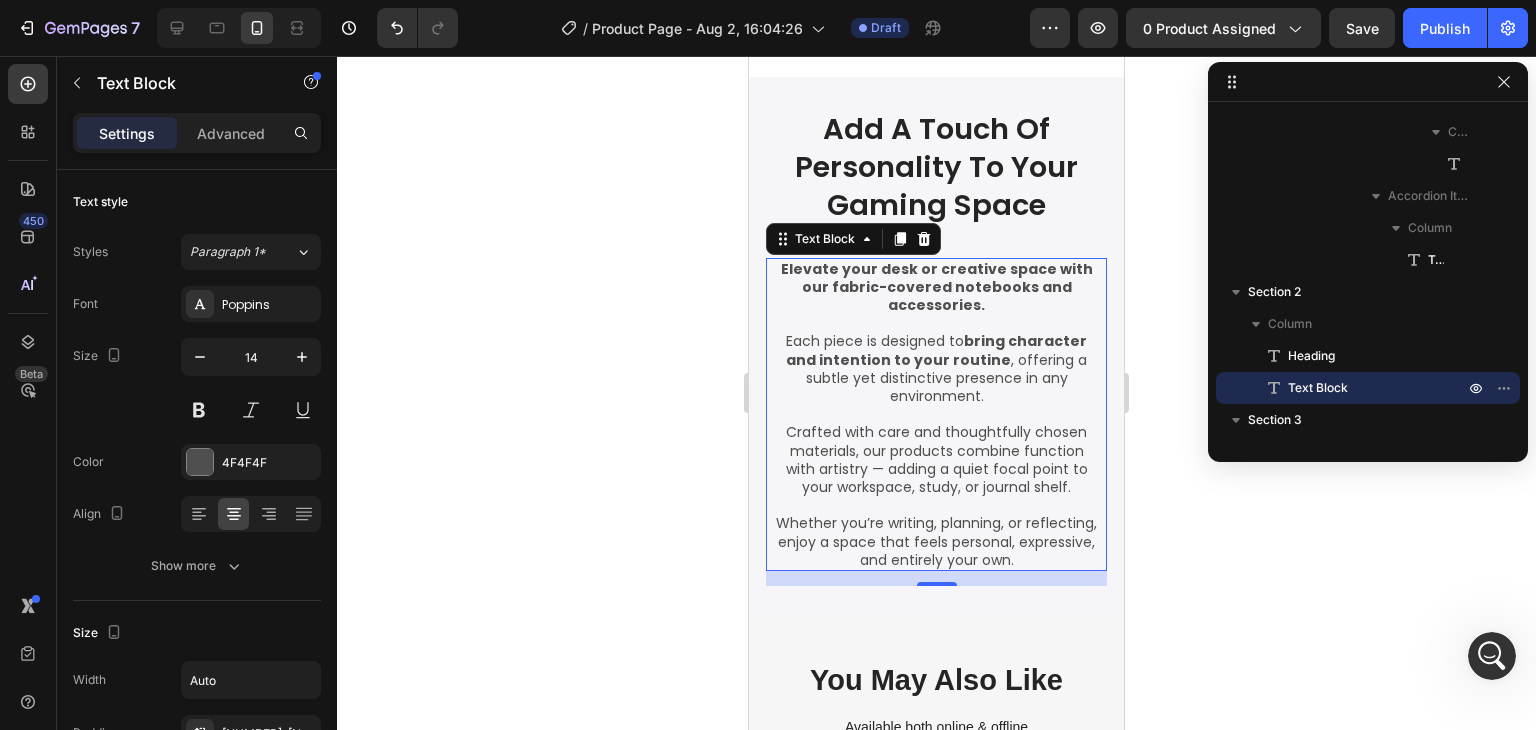 click on "Crafted with care and thoughtfully chosen materials, our products combine function with artistry — adding a quiet focal point to your workspace, study, or journal shelf." at bounding box center (936, 459) 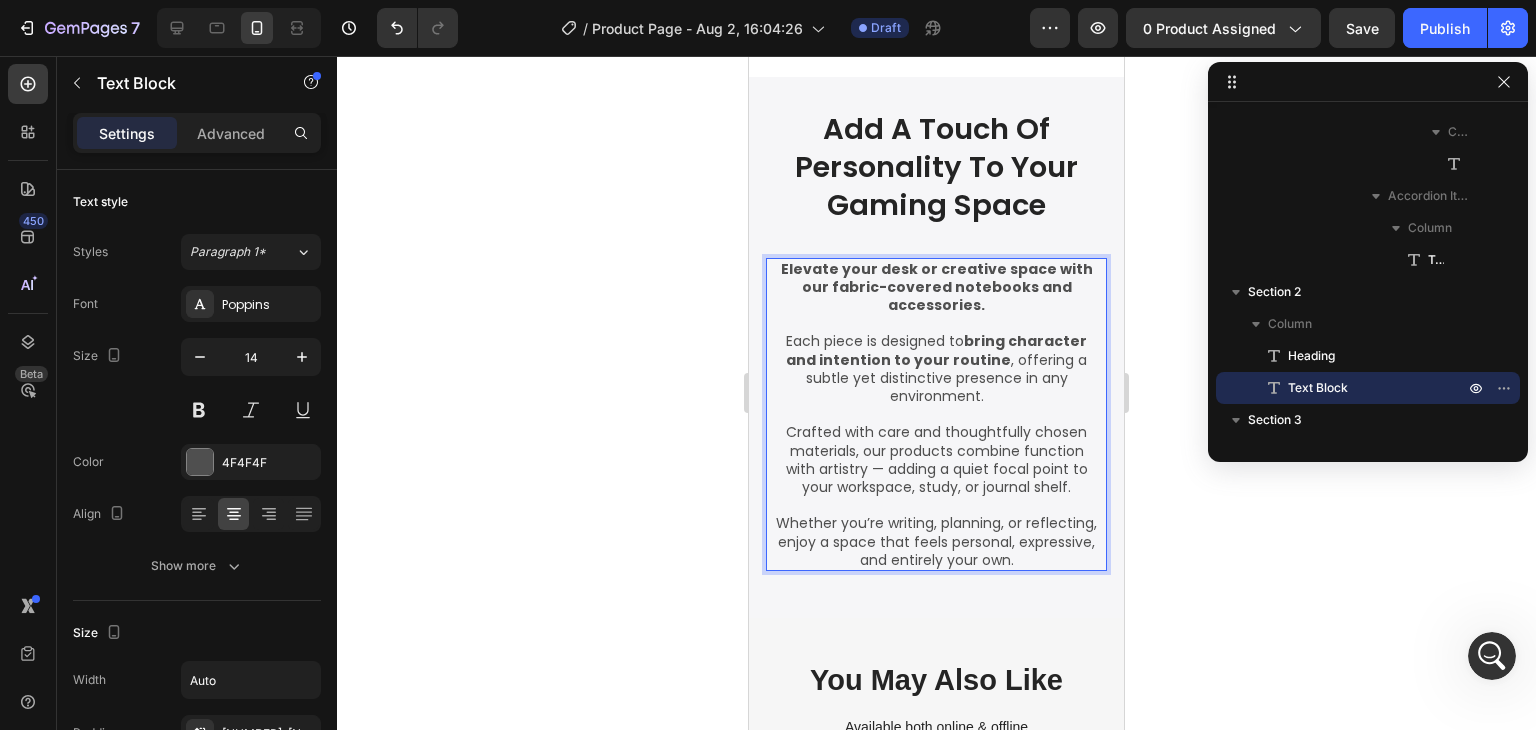 click on "Crafted with care and thoughtfully chosen materials, our products combine function with artistry — adding a quiet focal point to your workspace, study, or journal shelf." at bounding box center [936, 459] 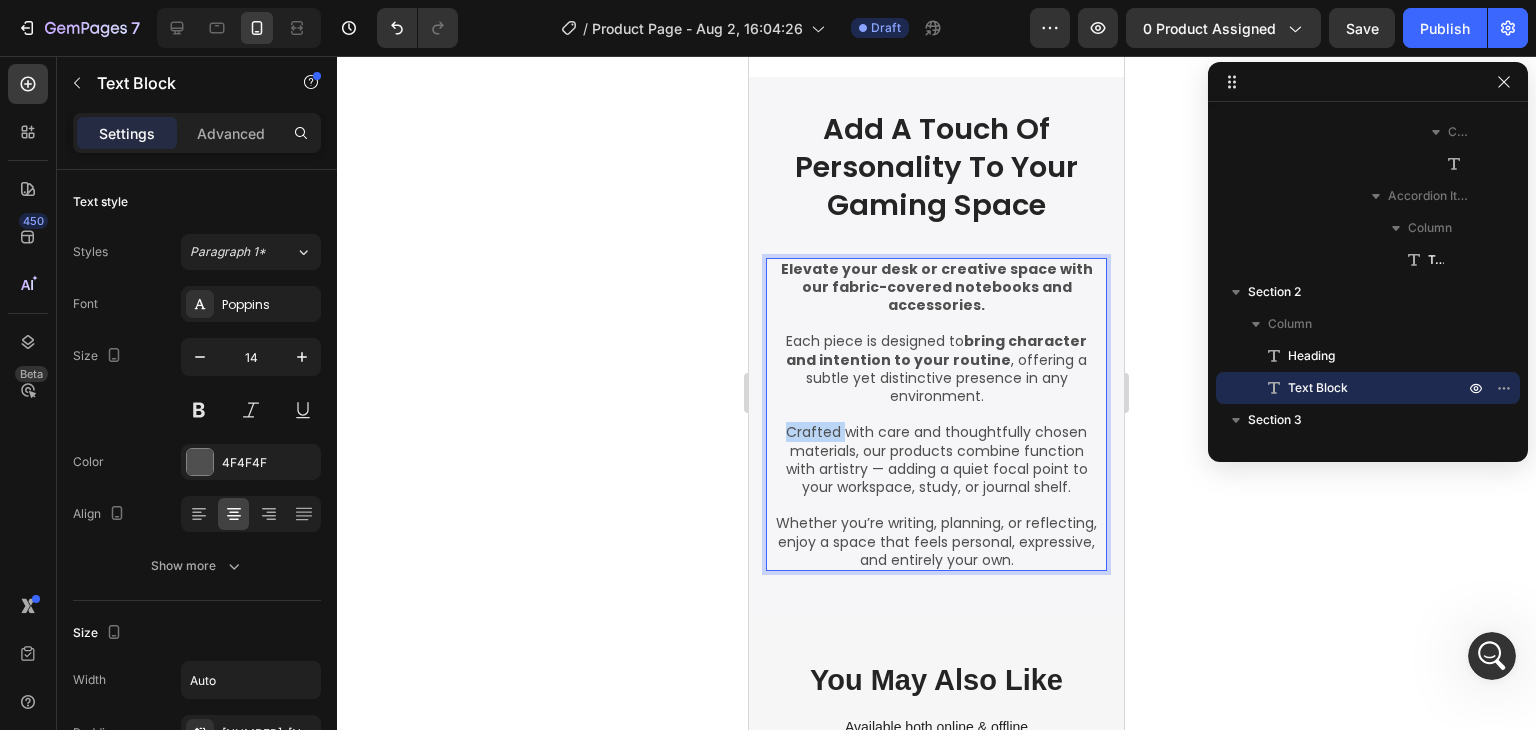 click on "Crafted with care and thoughtfully chosen materials, our products combine function with artistry — adding a quiet focal point to your workspace, study, or journal shelf." at bounding box center [936, 459] 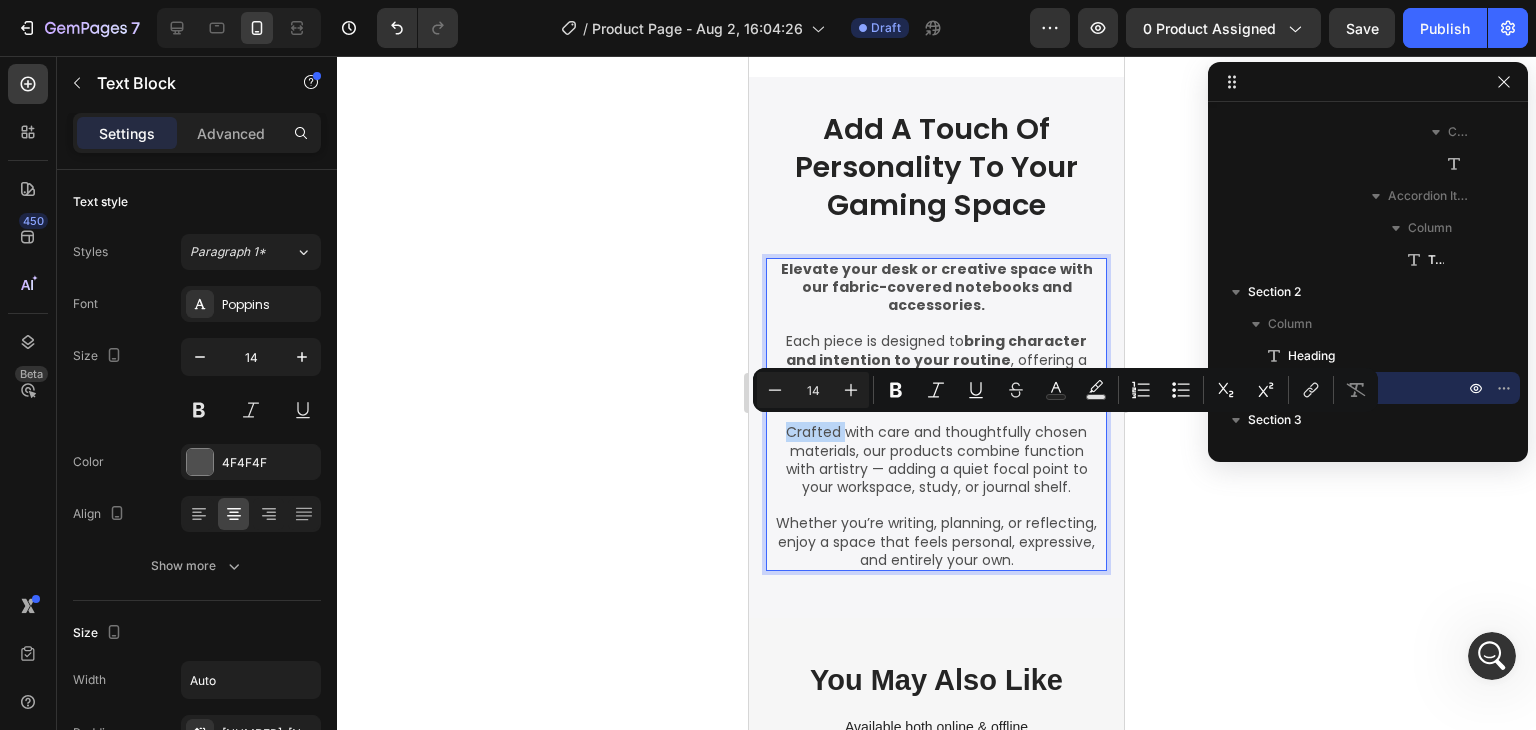 click on "Crafted with care and thoughtfully chosen materials, our products combine function with artistry — adding a quiet focal point to your workspace, study, or journal shelf." at bounding box center (936, 459) 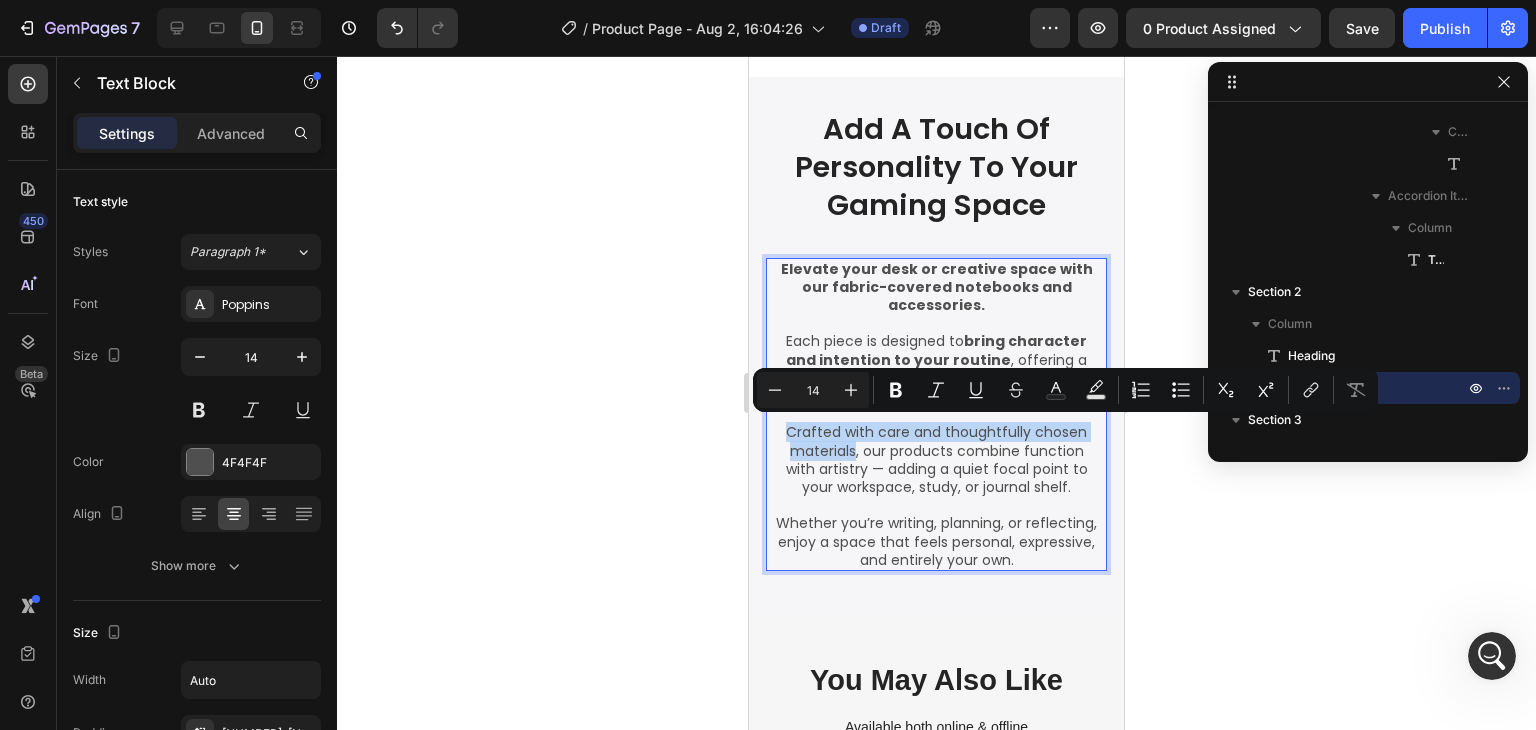 drag, startPoint x: 783, startPoint y: 428, endPoint x: 849, endPoint y: 452, distance: 70.2282 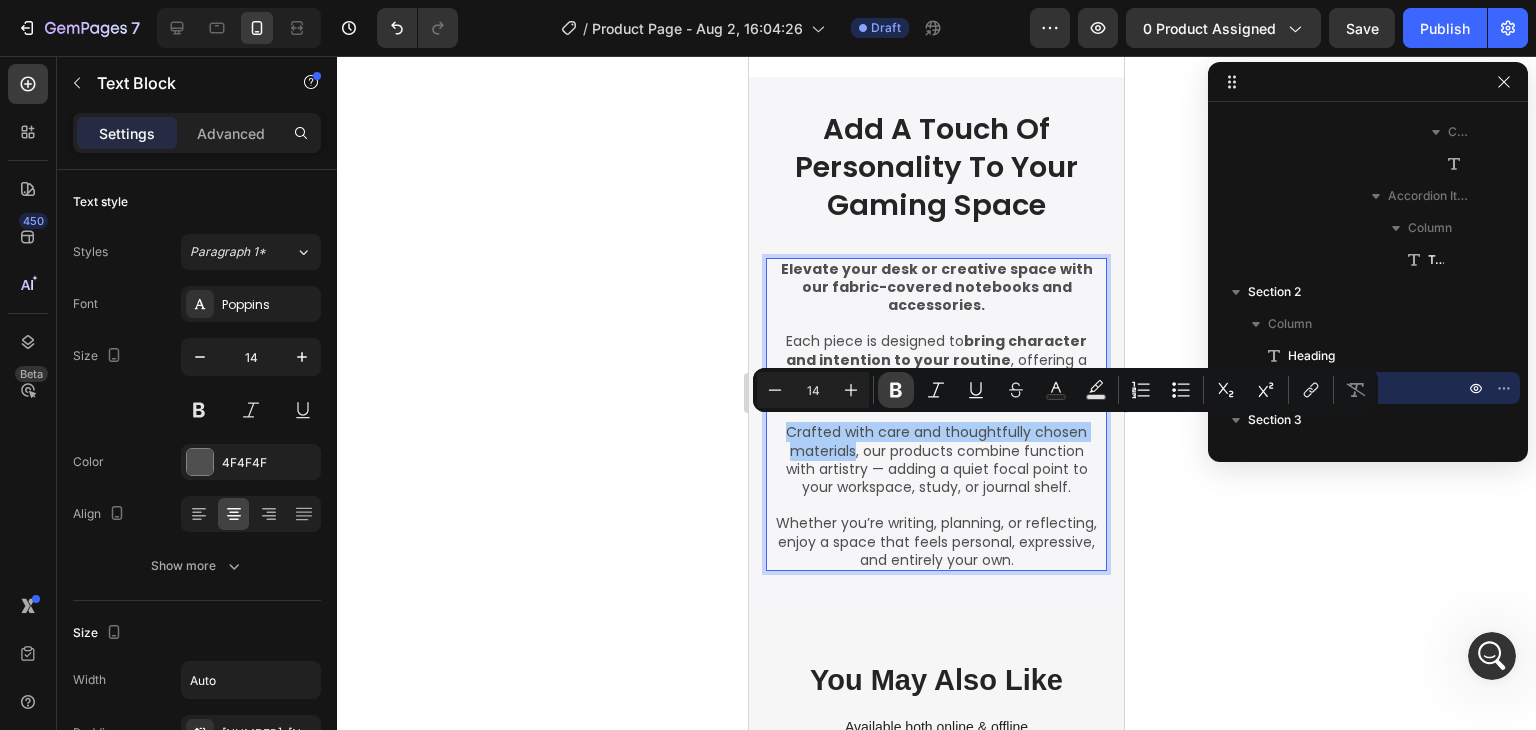 click 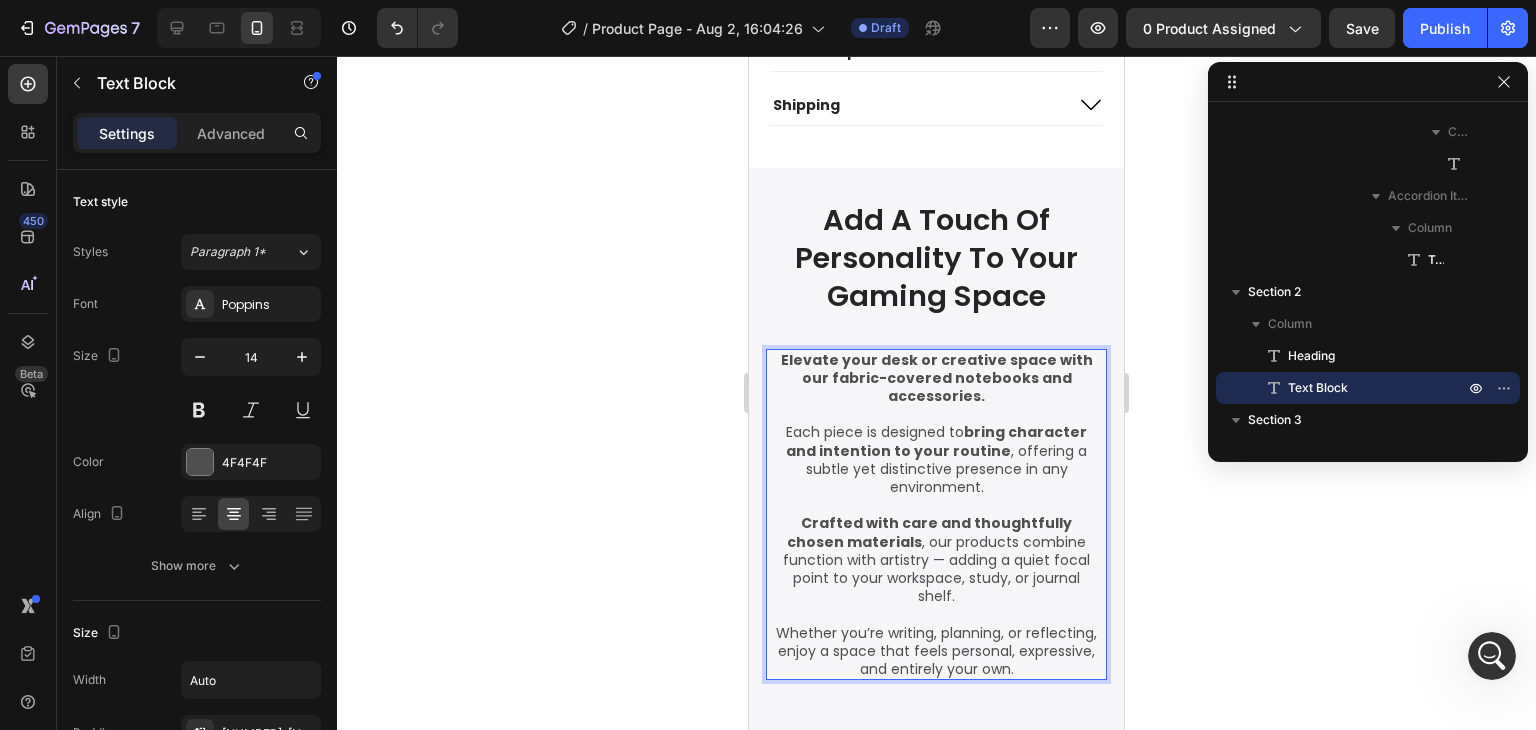 scroll, scrollTop: 1244, scrollLeft: 0, axis: vertical 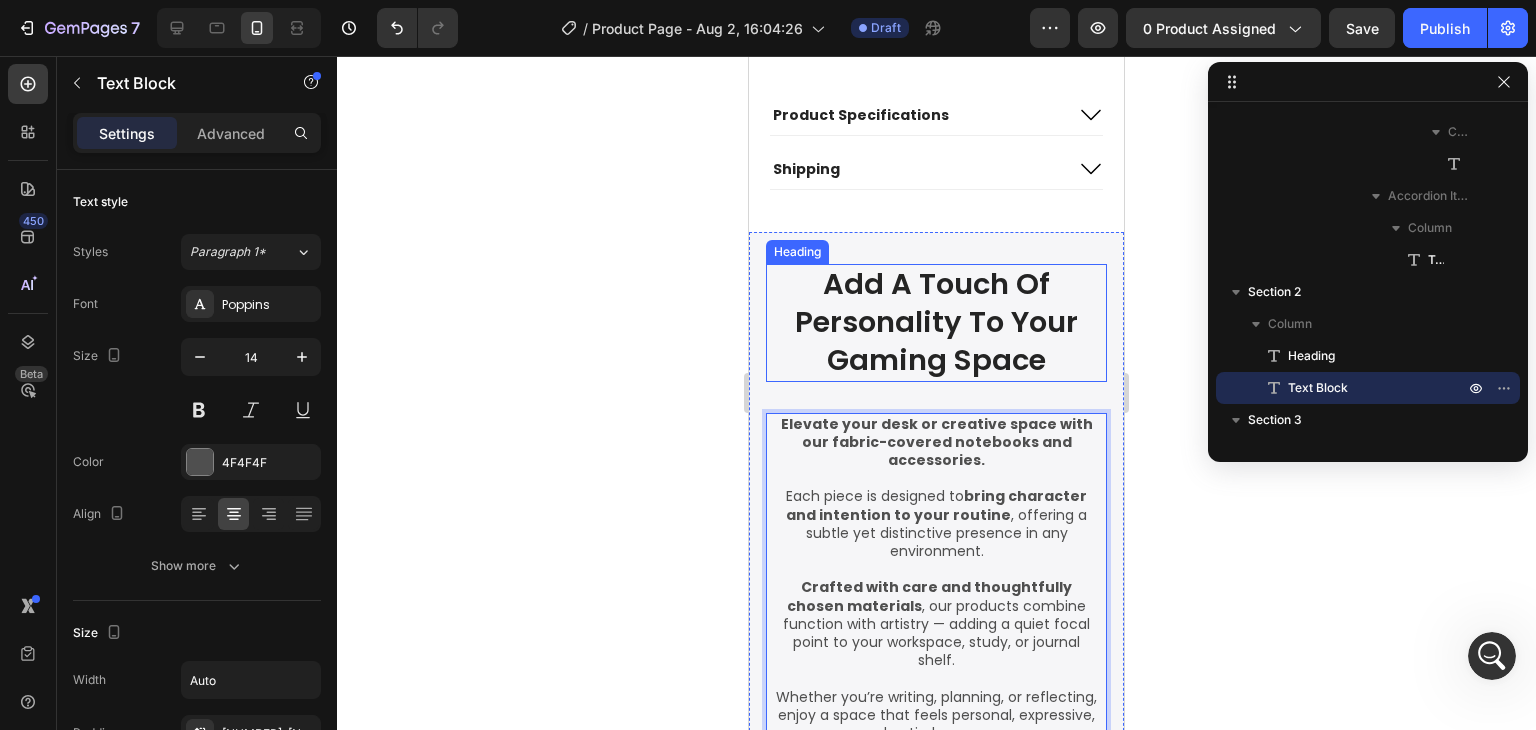 click on "Add A Touch Of Personality To Your Gaming Space" at bounding box center [936, 322] 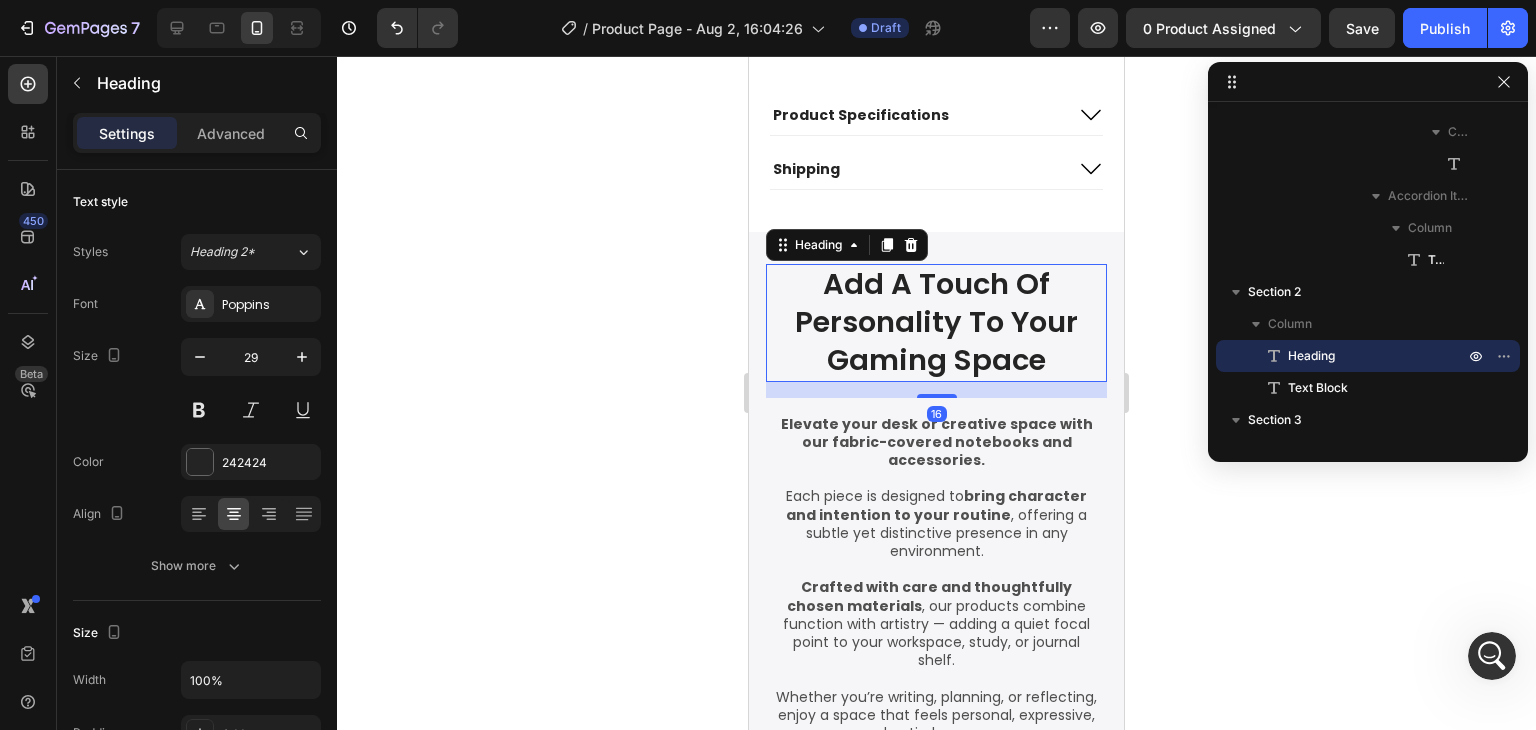 click on "Add A Touch Of Personality To Your Gaming Space" at bounding box center [936, 322] 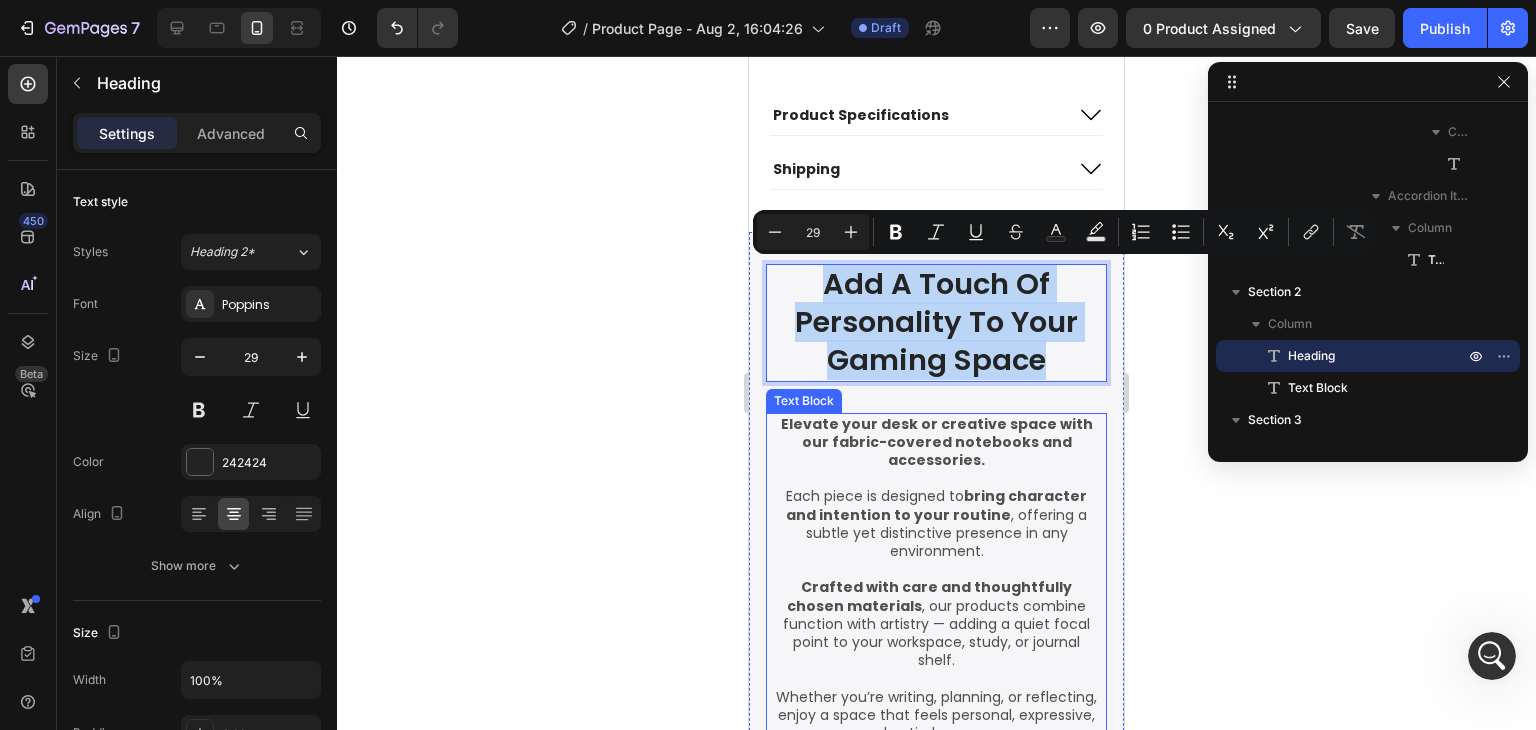 copy on "Add A Touch Of Personality To Your Gaming Space" 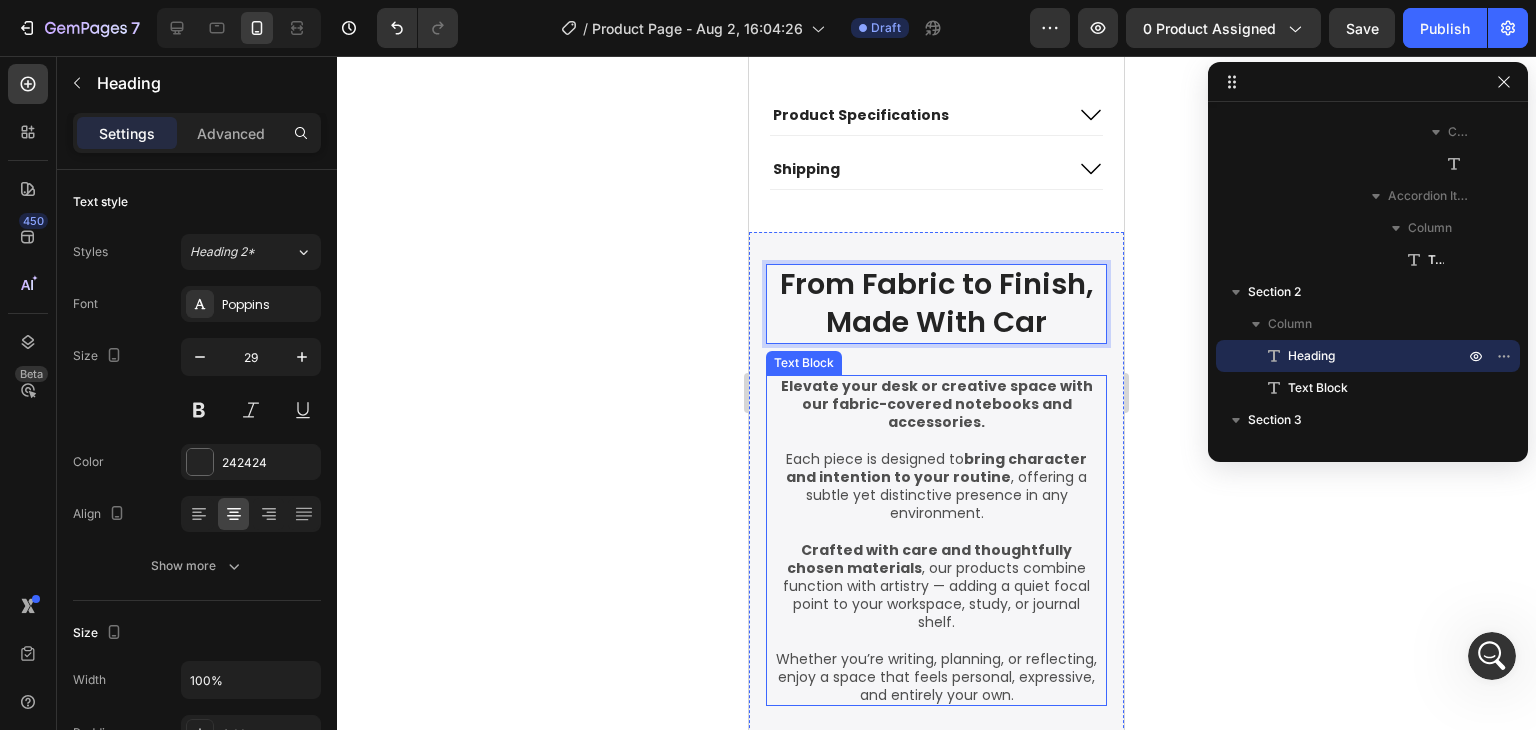 click on "Each piece is designed to  bring character and intention to your routine , offering a subtle yet distinctive presence in any environment." at bounding box center [936, 476] 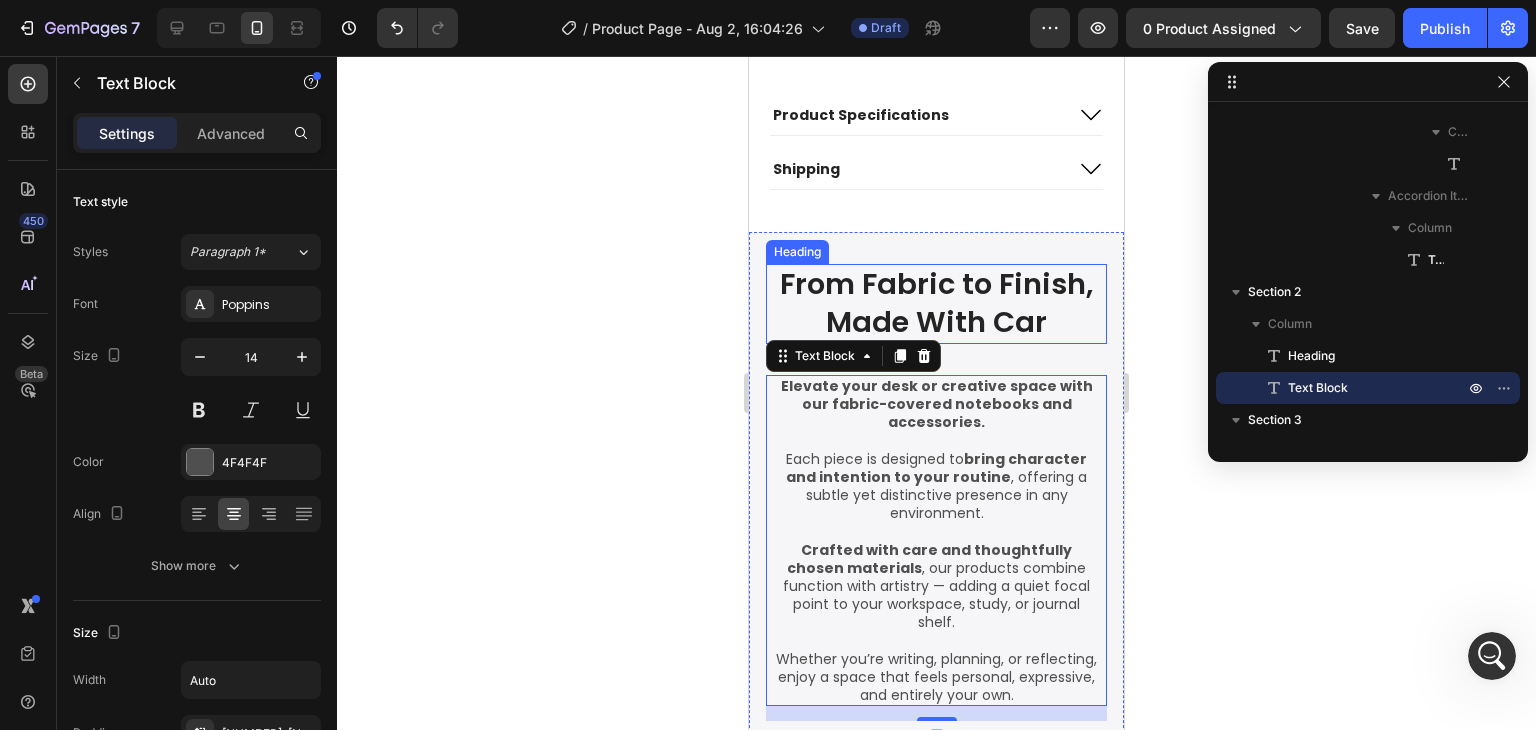 click on "From Fabric to Finish, Made With Car" at bounding box center [936, 303] 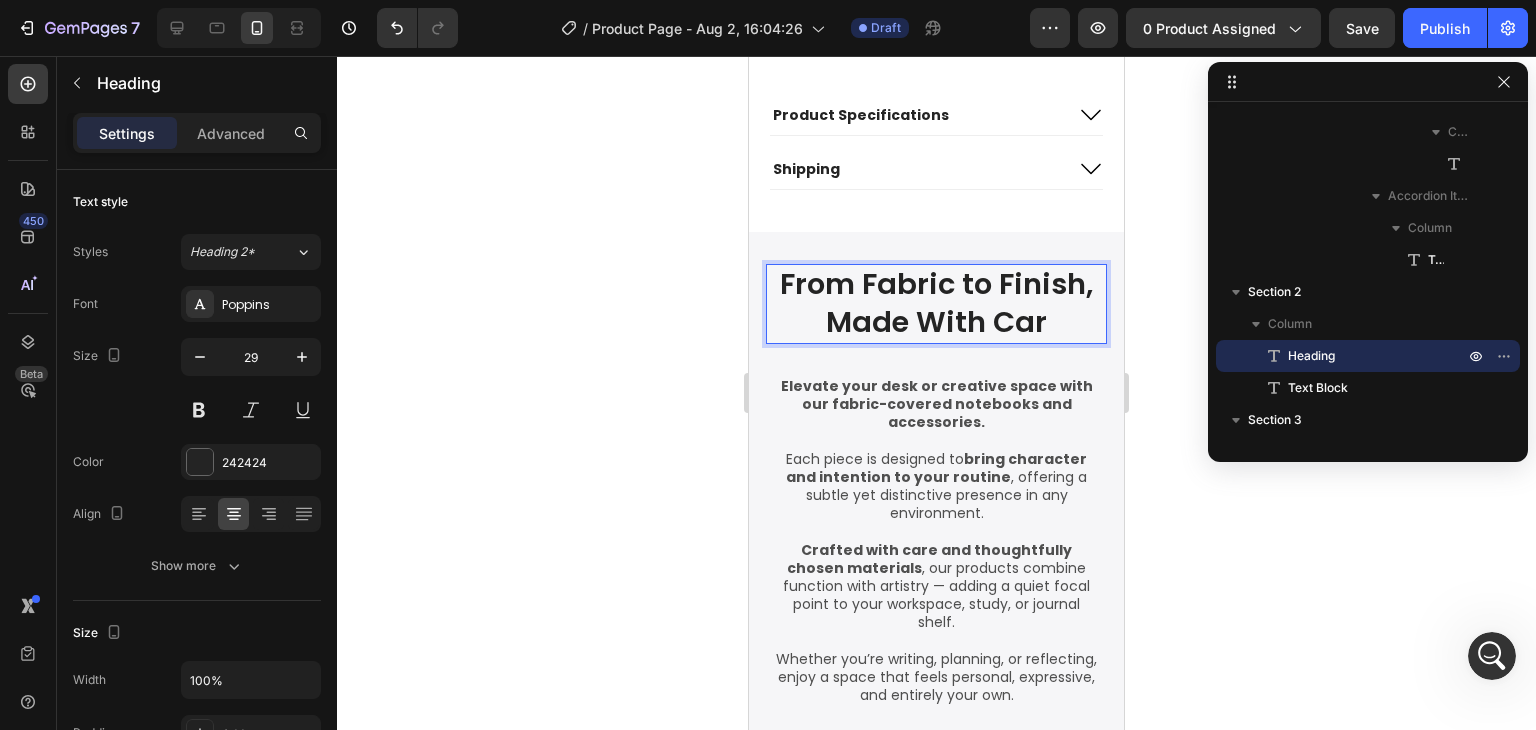 click on "From Fabric to Finish, Made With Car" at bounding box center (936, 303) 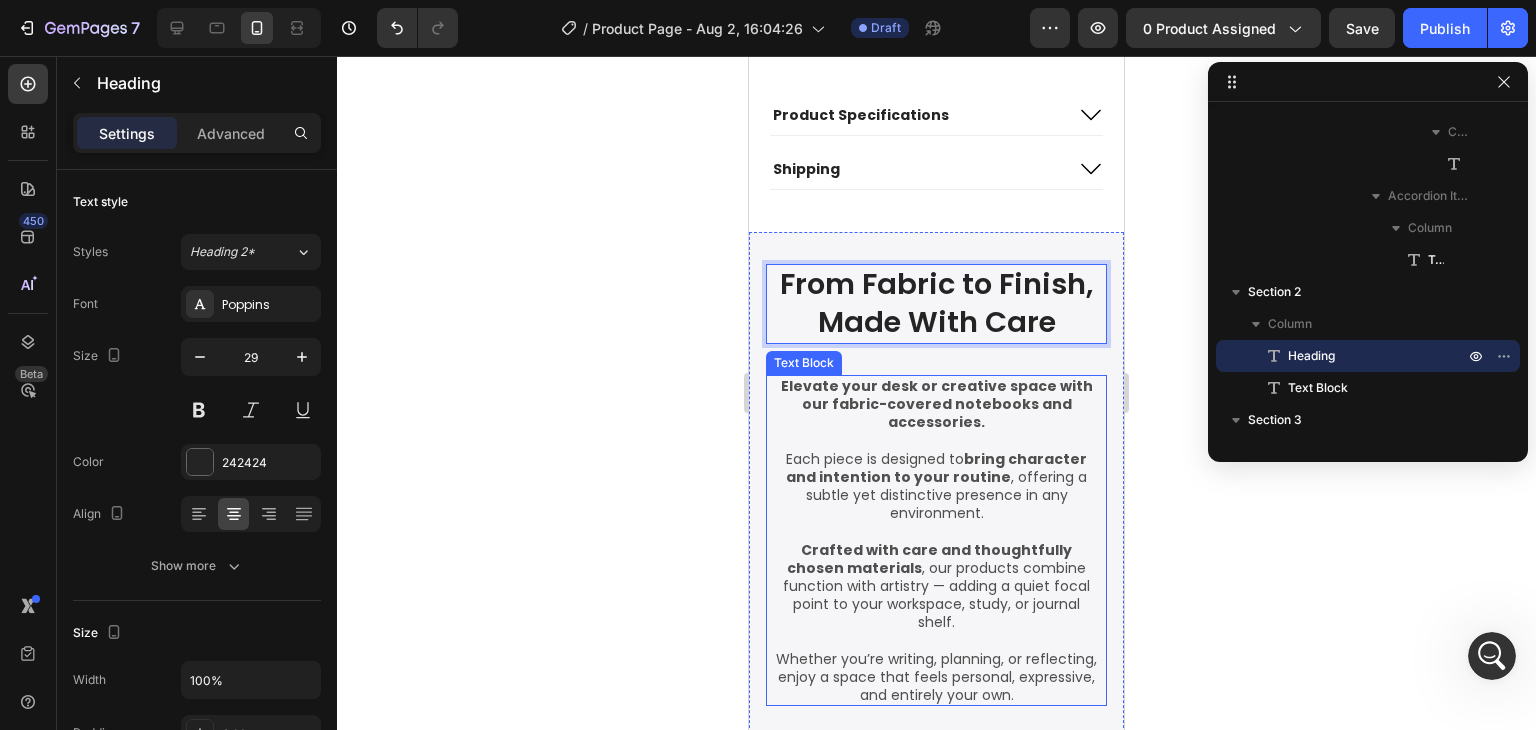 click on "bring character and intention to your routine" at bounding box center (936, 468) 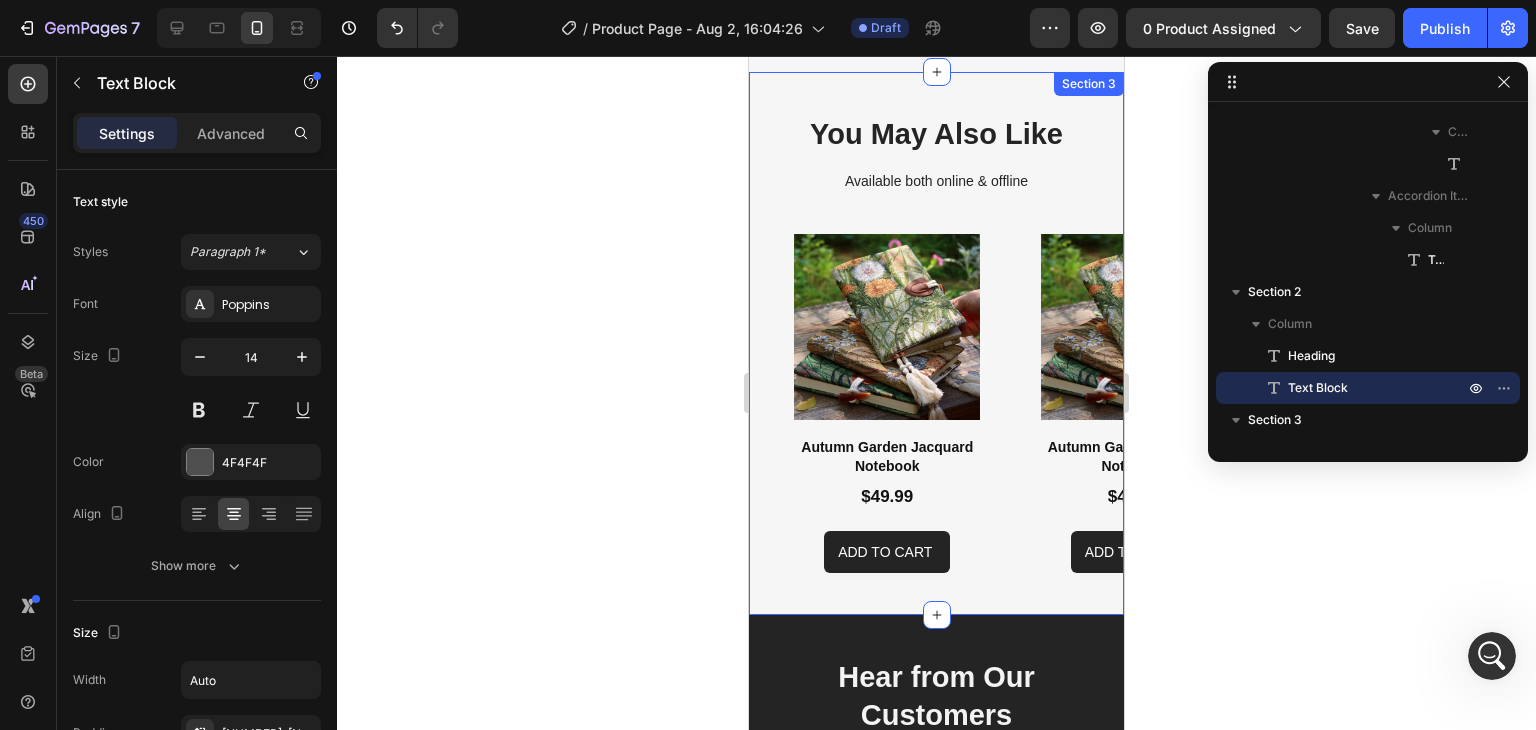 scroll, scrollTop: 1864, scrollLeft: 0, axis: vertical 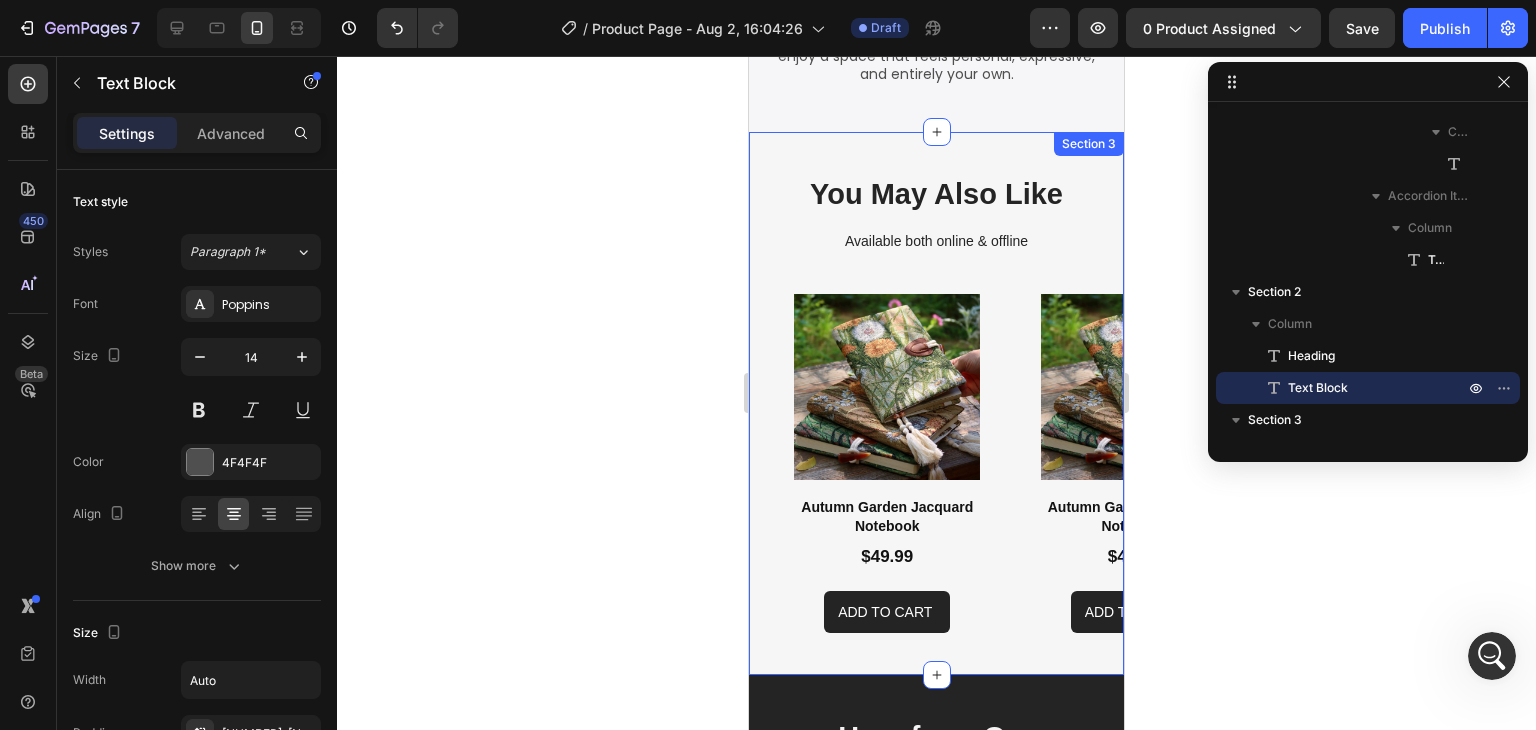 click on "You May Also Like" at bounding box center (936, 195) 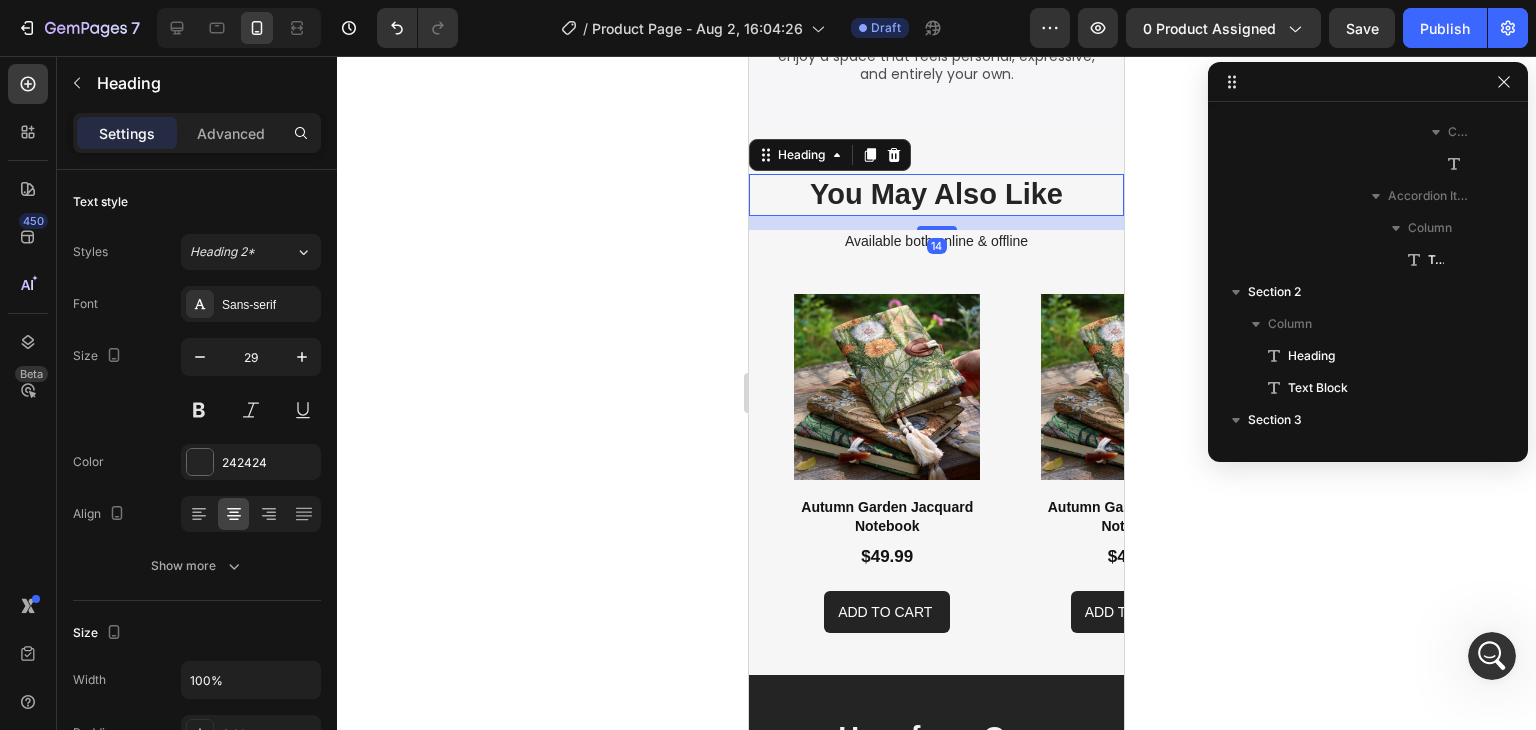 scroll, scrollTop: 1818, scrollLeft: 0, axis: vertical 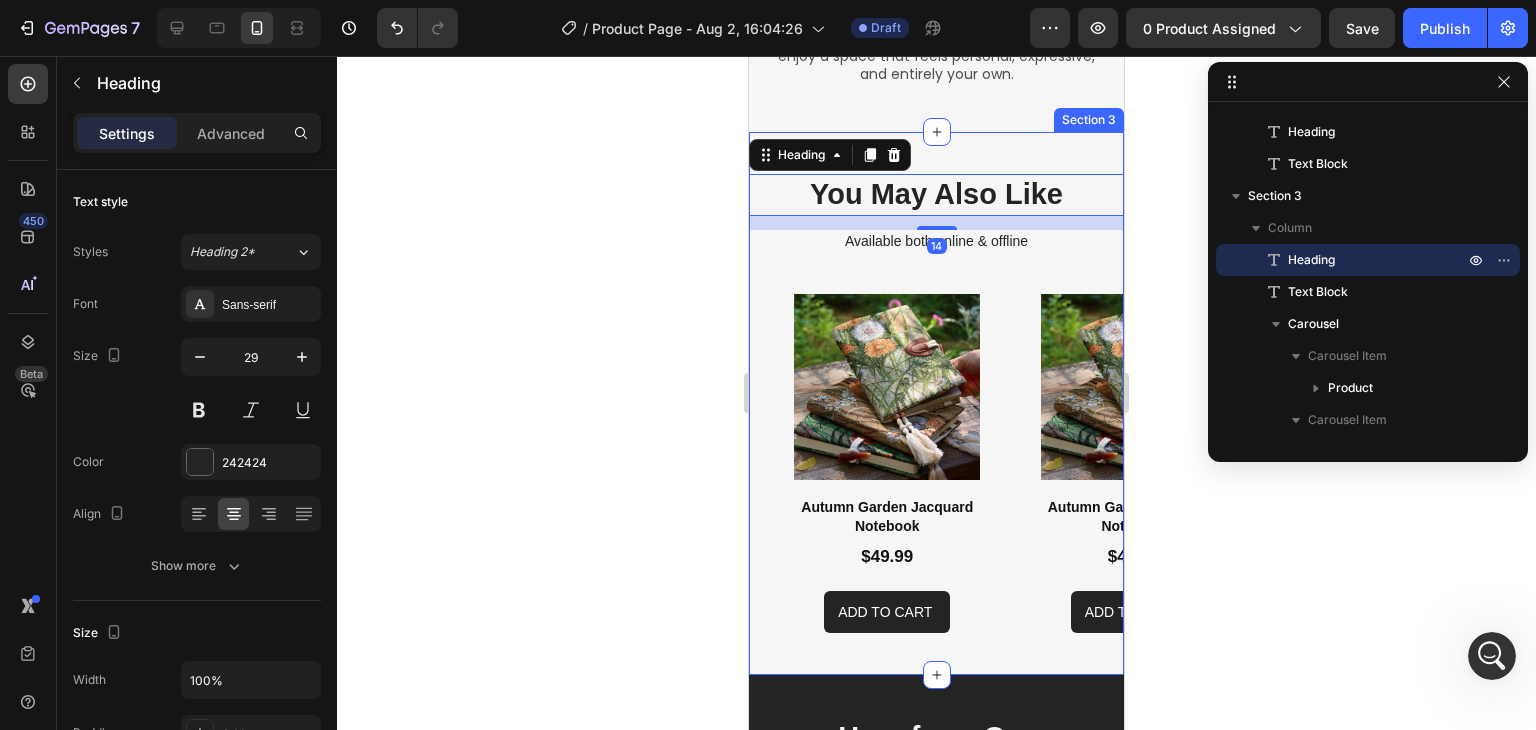 click on "You May Also Like Heading   14 Available both online & offline Text Block Product Images Autumn Garden Jacquard Notebook Product Title $49.99 Product Price Product Price Add to cart Add to Cart Product Product Images Autumn Garden Jacquard Notebook Product Title $49.99 Product Price Product Price Add to cart Add to Cart Product Product Images Autumn Garden Jacquard Notebook Product Title $49.99 Product Price Product Price Add to cart Add to Cart Product Product Images Autumn Garden Jacquard Notebook Product Title $49.99 Product Price Product Price Add to cart Add to Cart Product Carousel" at bounding box center [936, 403] 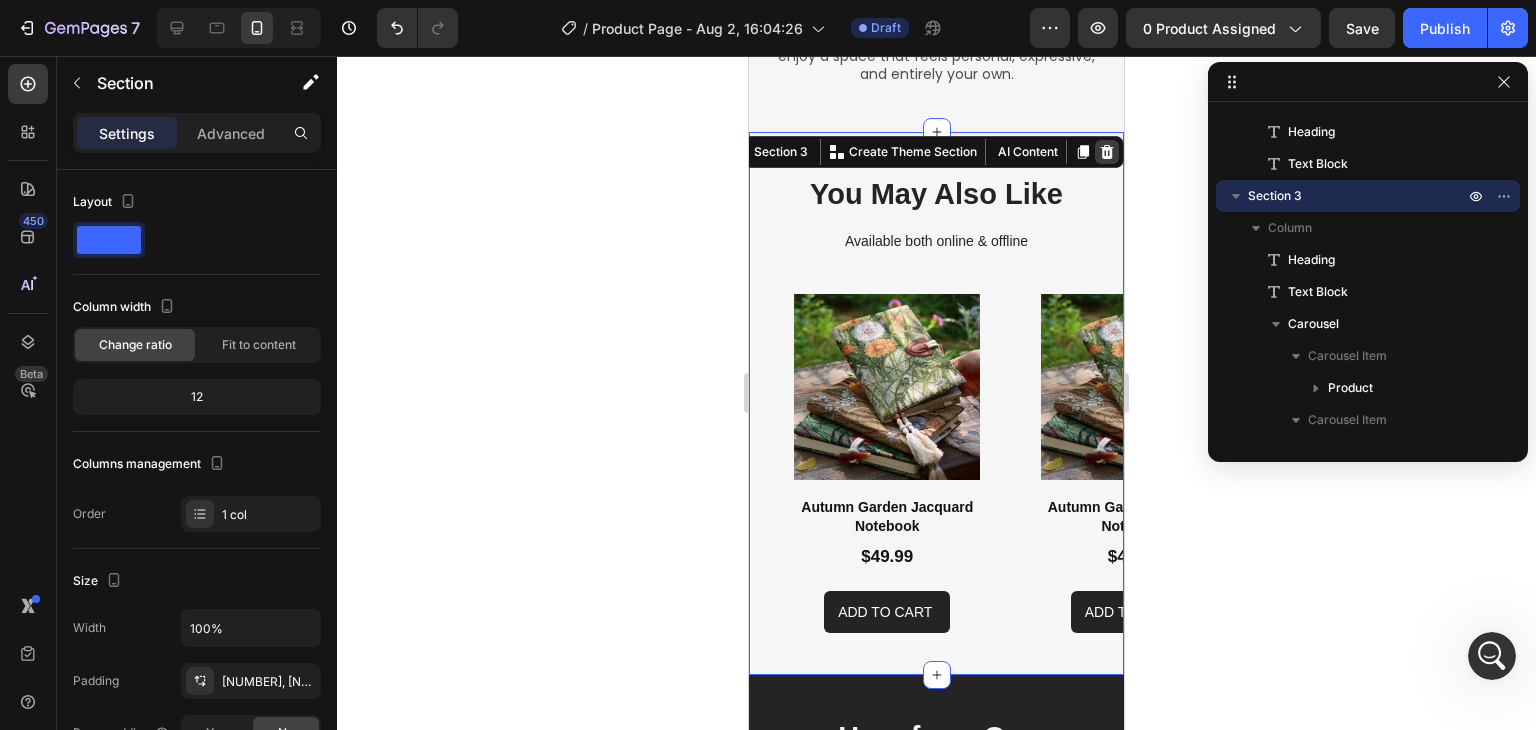 click 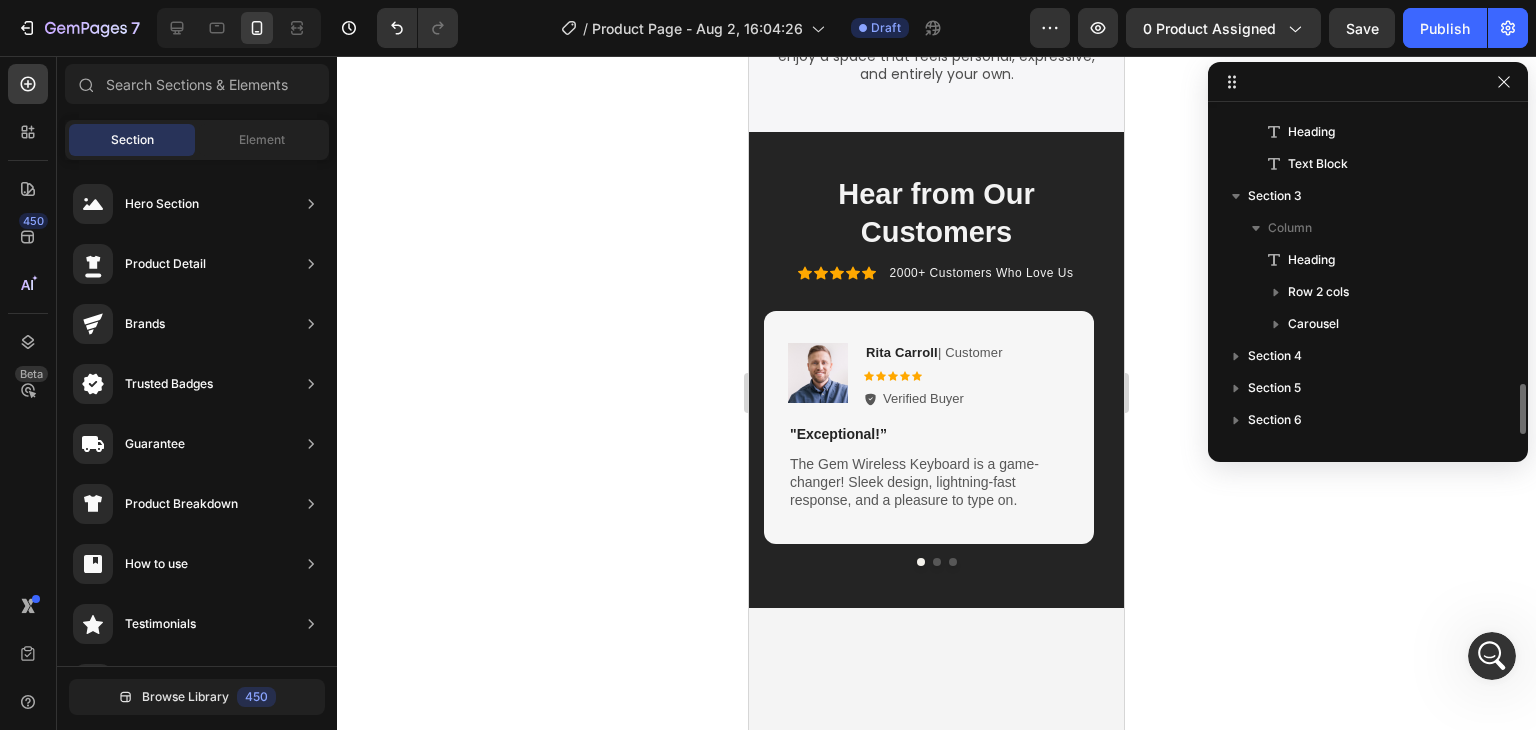 scroll, scrollTop: 1817, scrollLeft: 0, axis: vertical 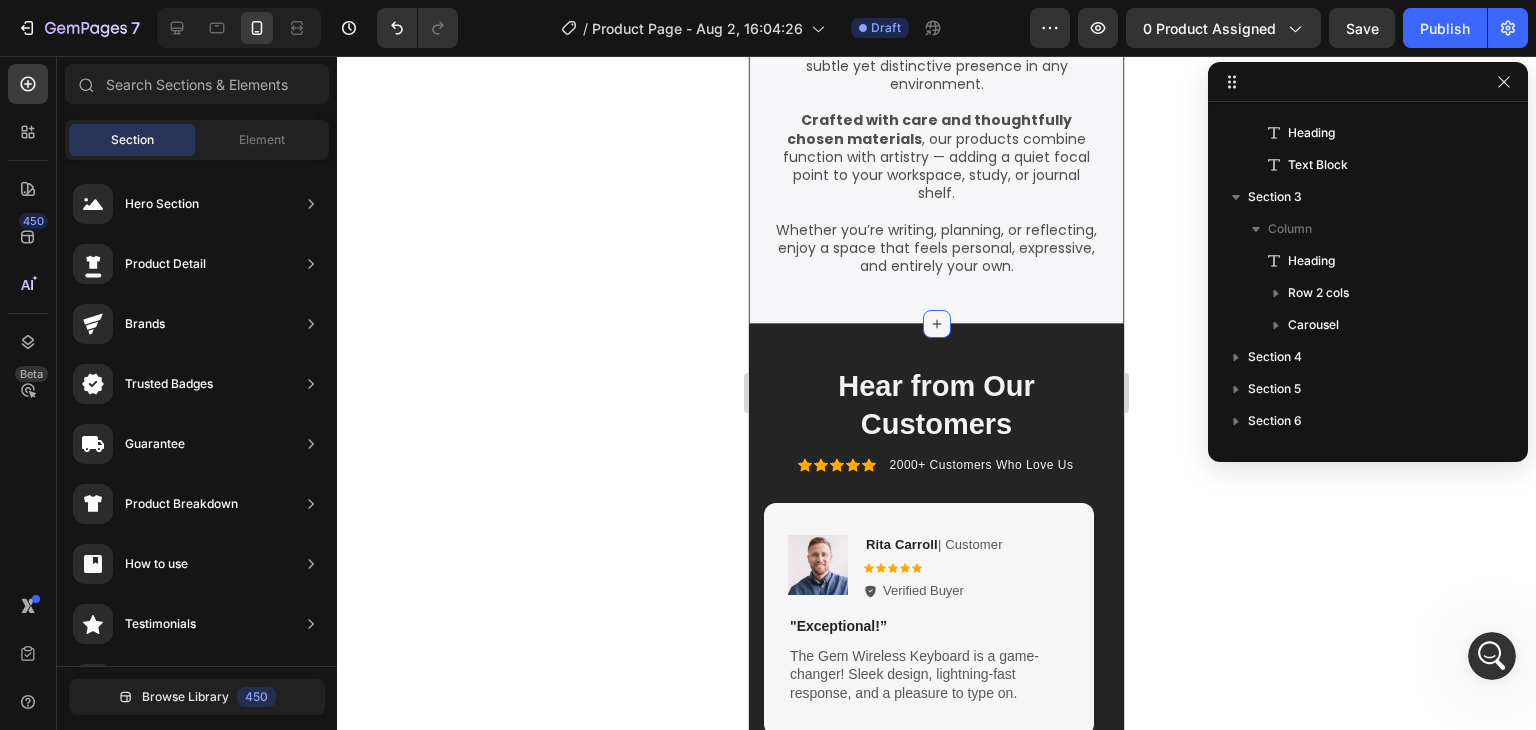 click 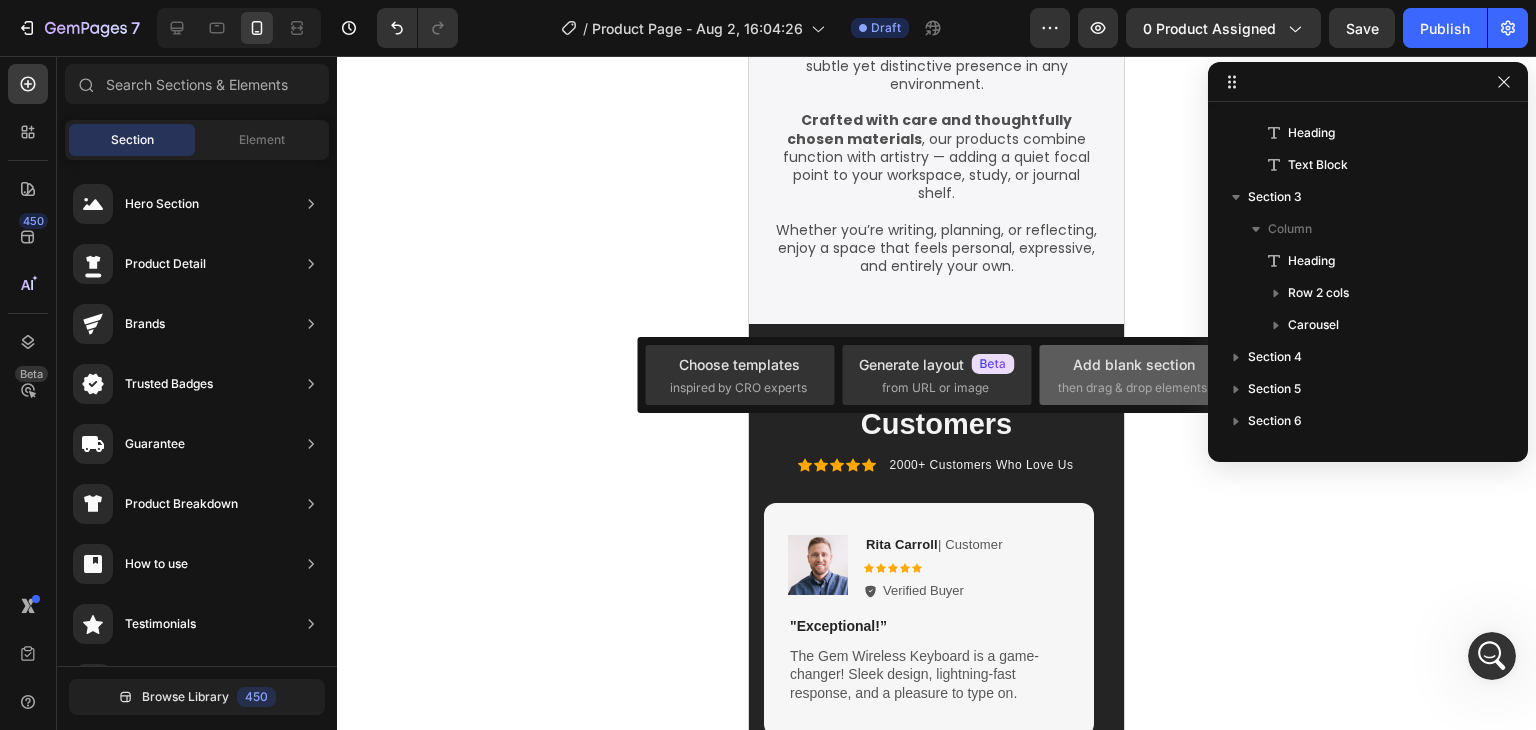 click on "Add blank section  then drag & drop elements" at bounding box center [1134, 375] 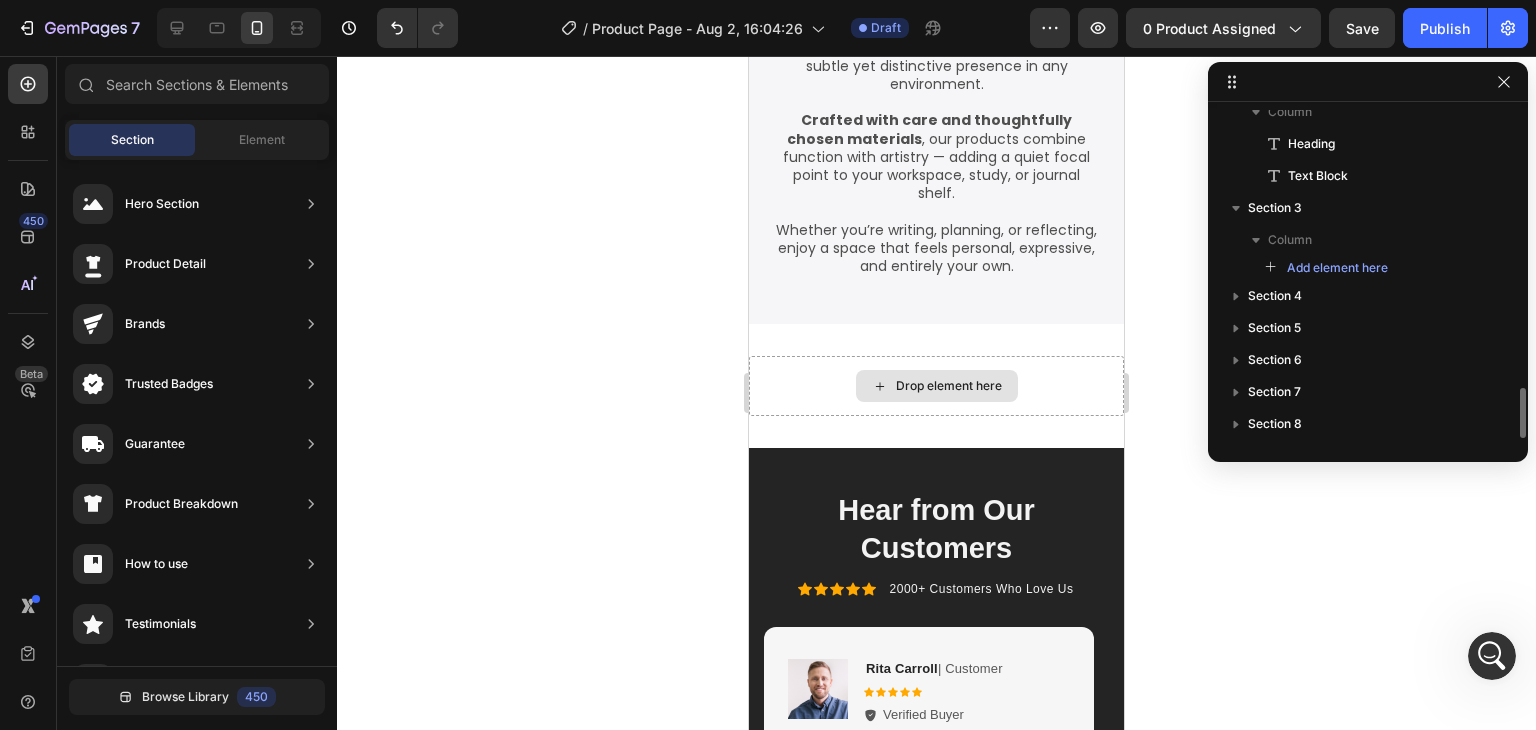 scroll, scrollTop: 1805, scrollLeft: 0, axis: vertical 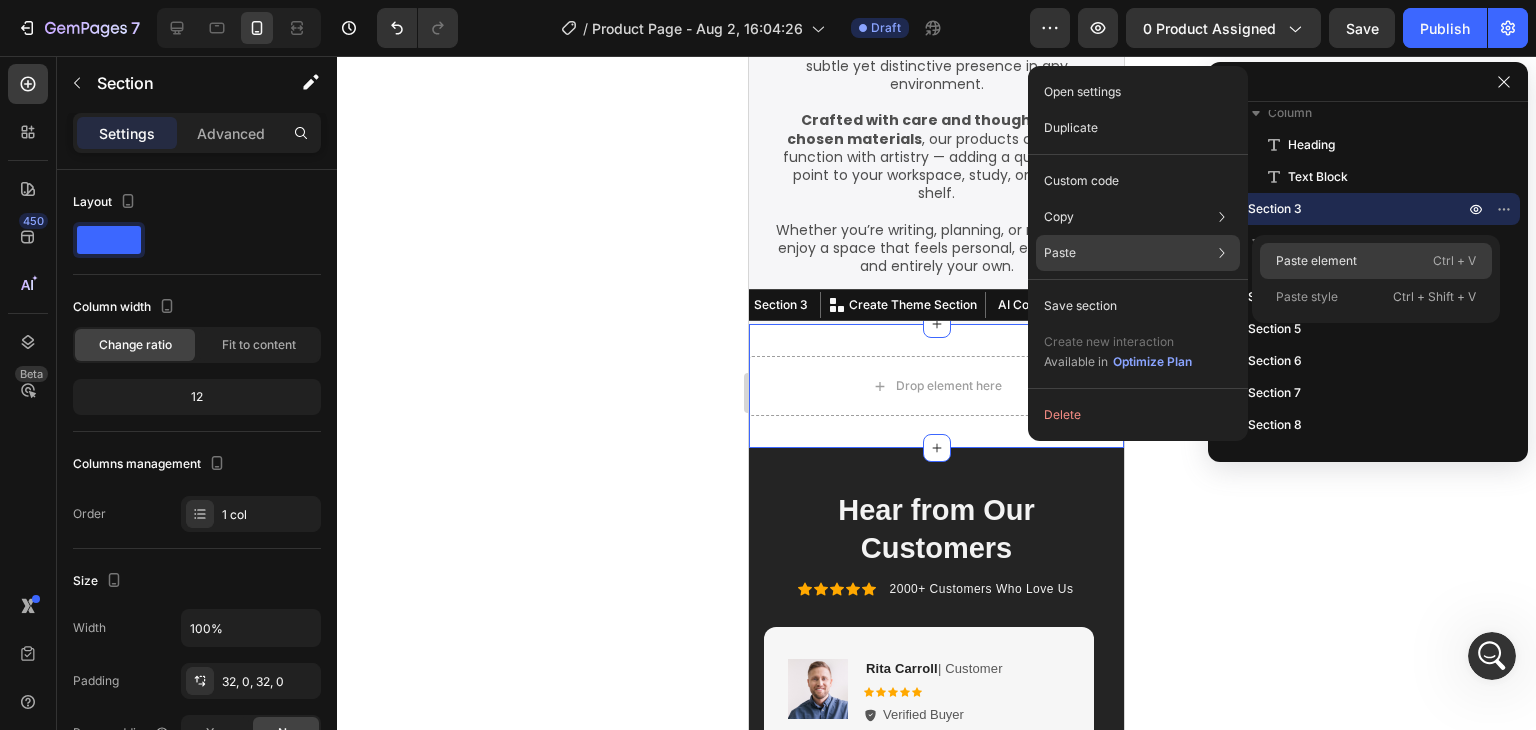 click on "Paste element  Ctrl + V" 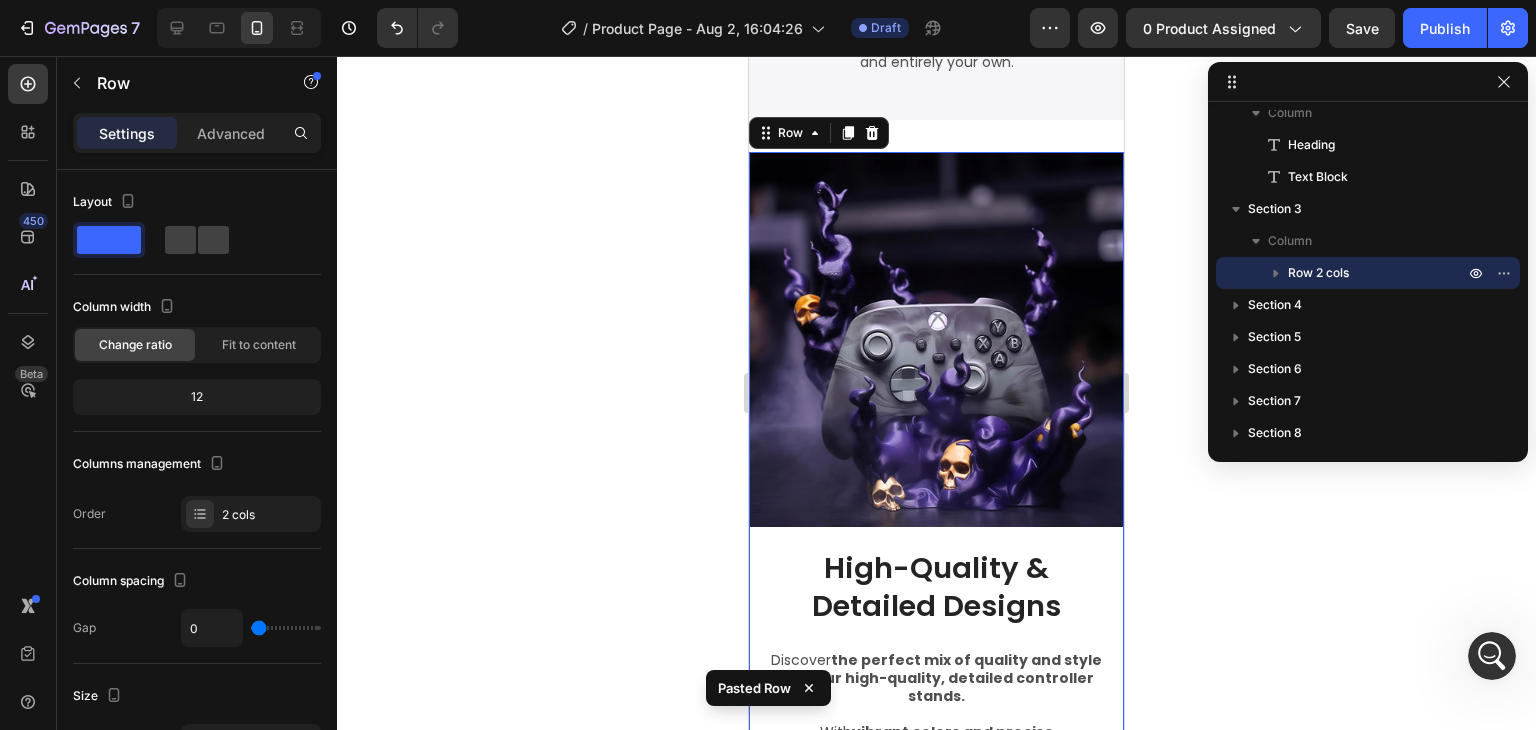 scroll, scrollTop: 1884, scrollLeft: 0, axis: vertical 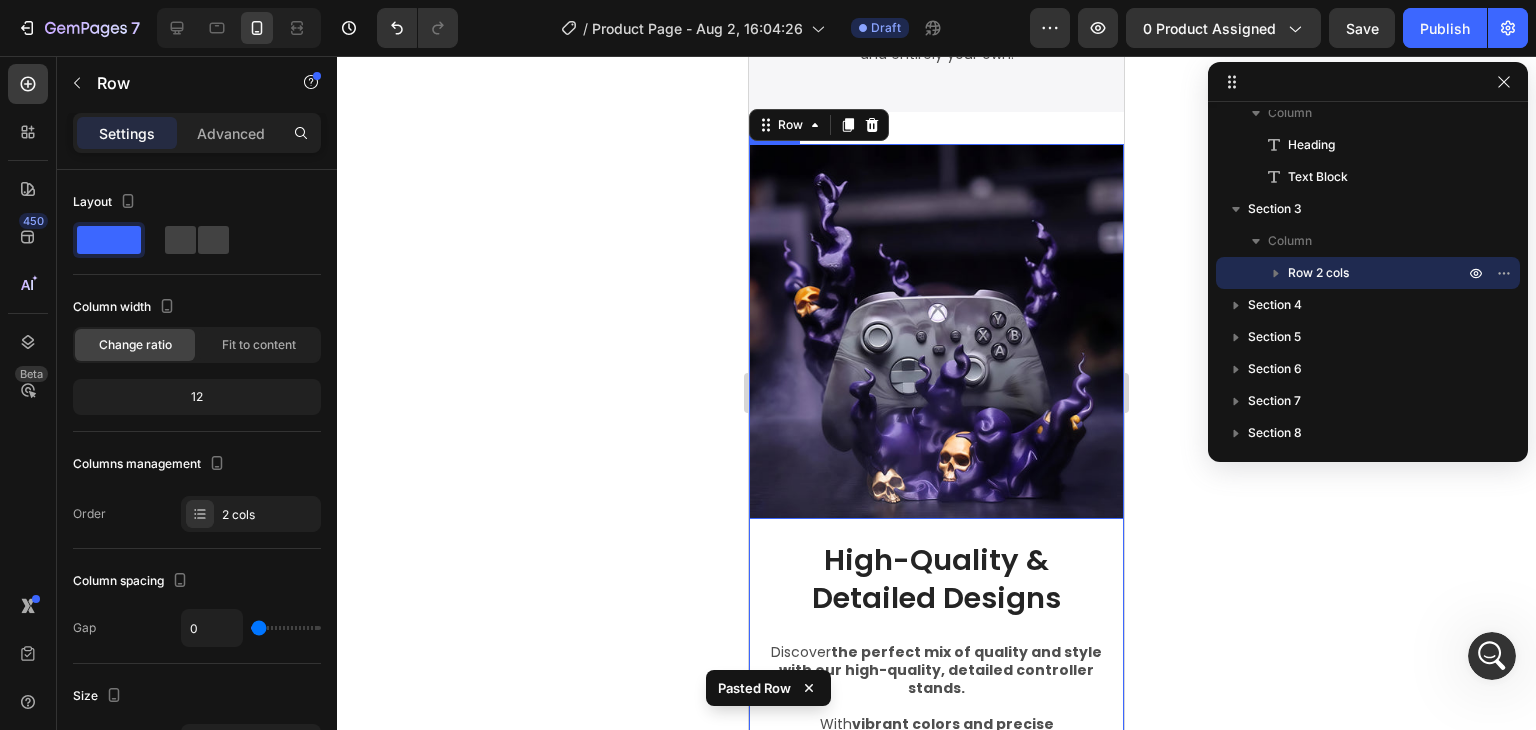 click at bounding box center (936, 331) 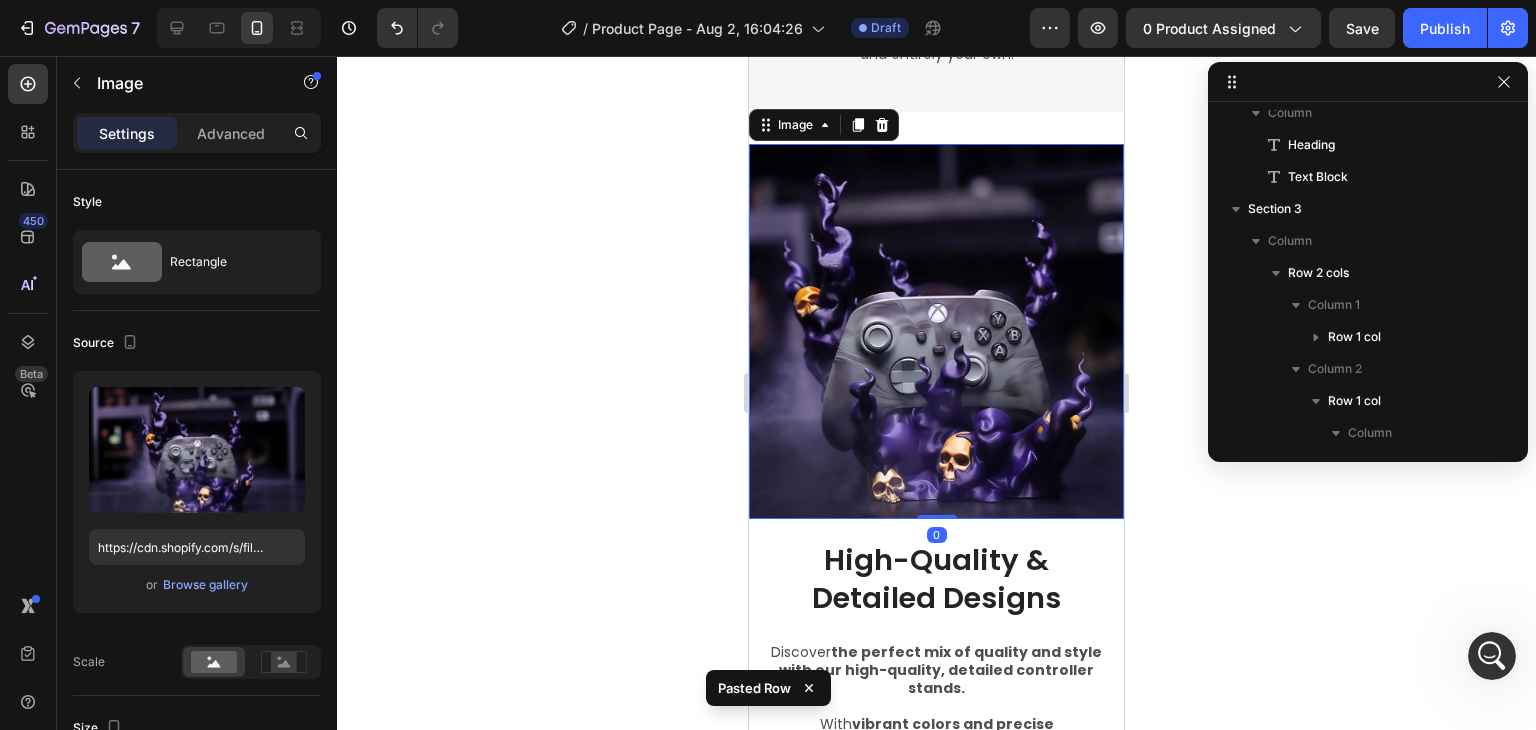 scroll, scrollTop: 2005, scrollLeft: 0, axis: vertical 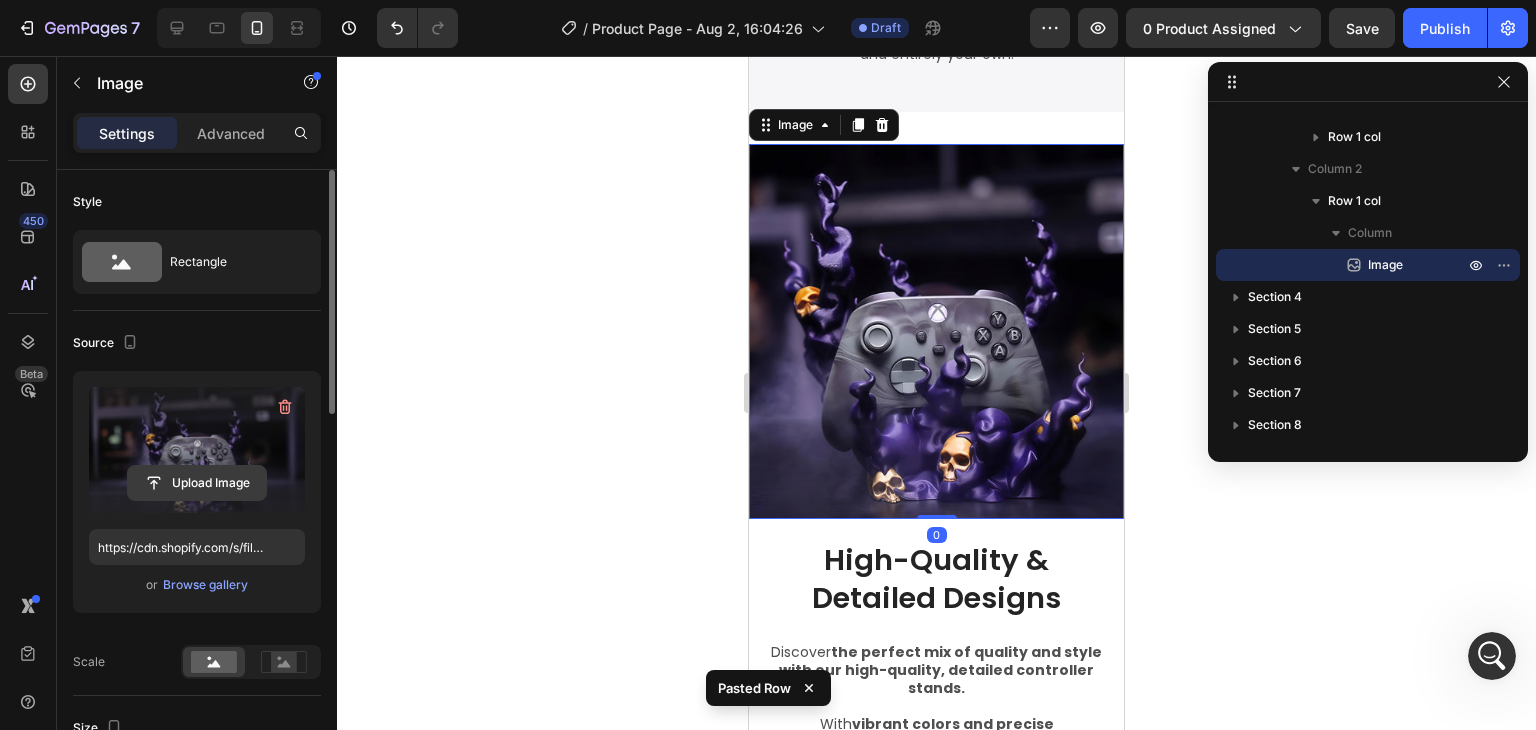 click 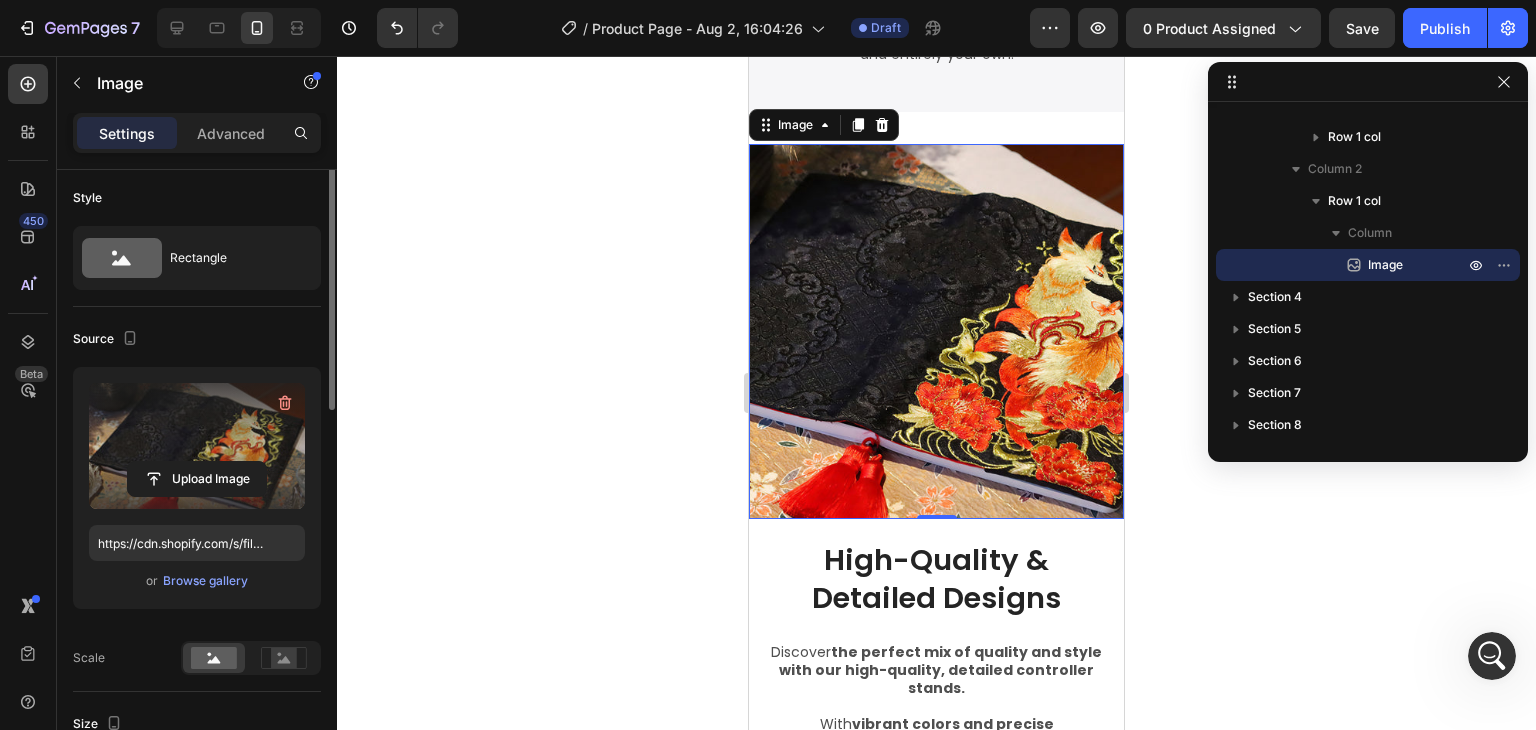 scroll, scrollTop: 0, scrollLeft: 0, axis: both 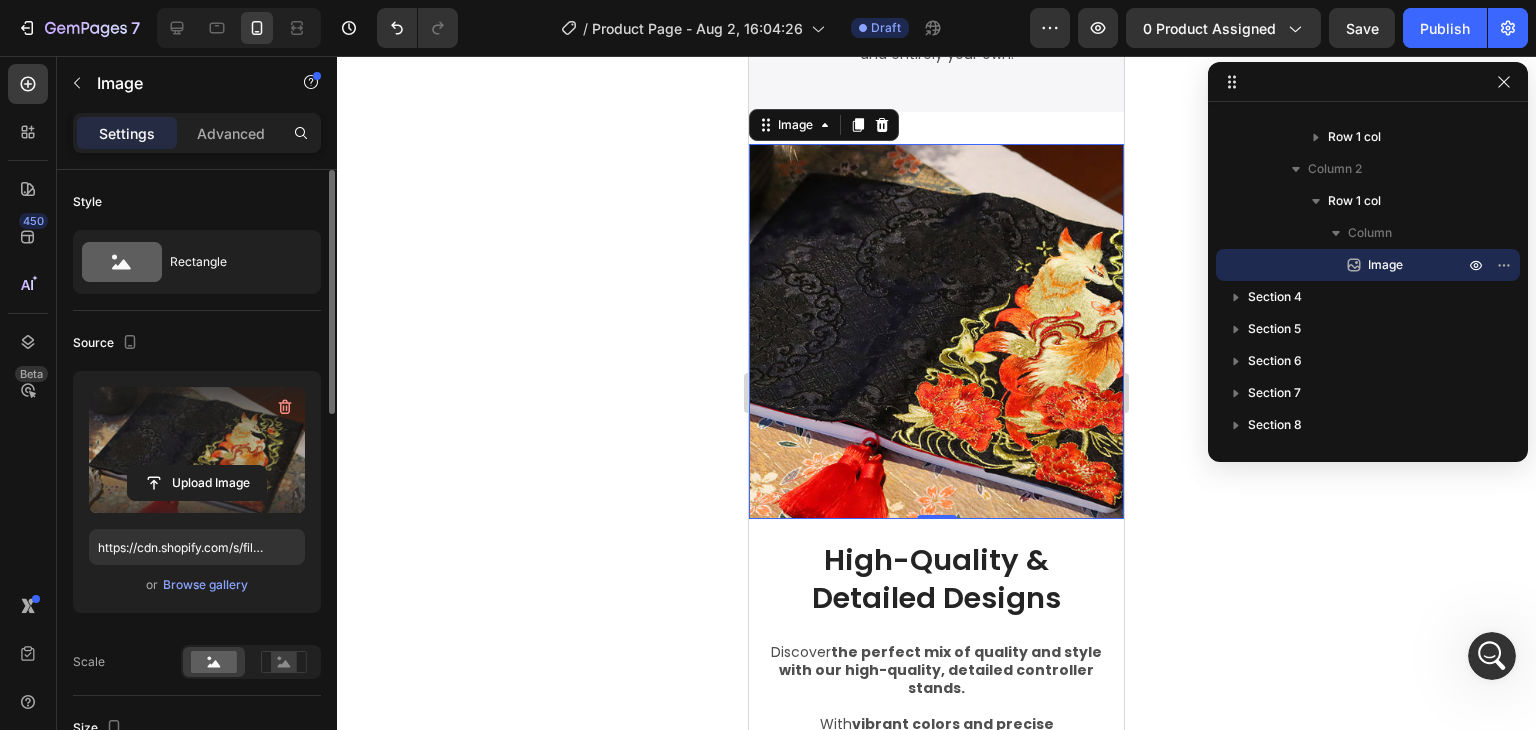 click at bounding box center (197, 450) 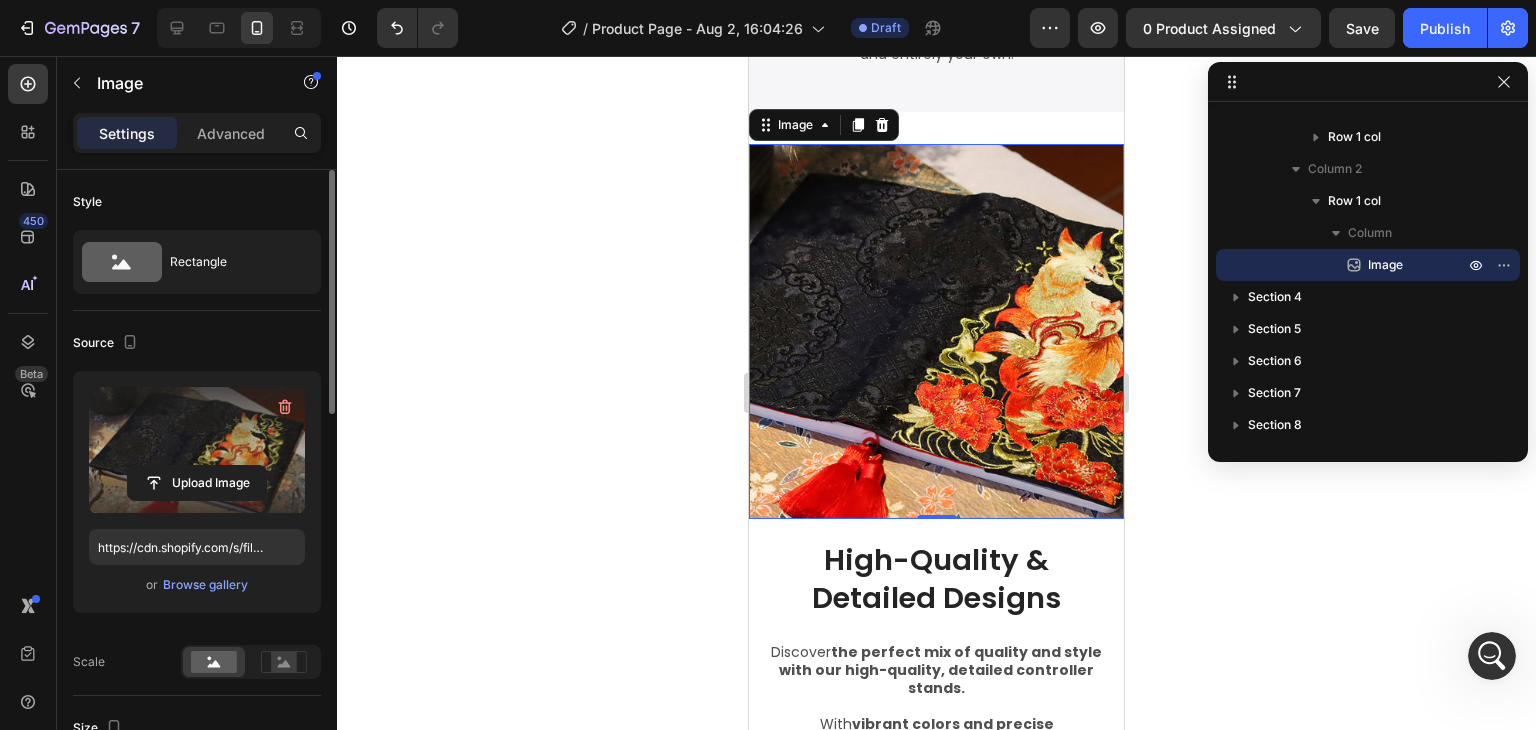 click 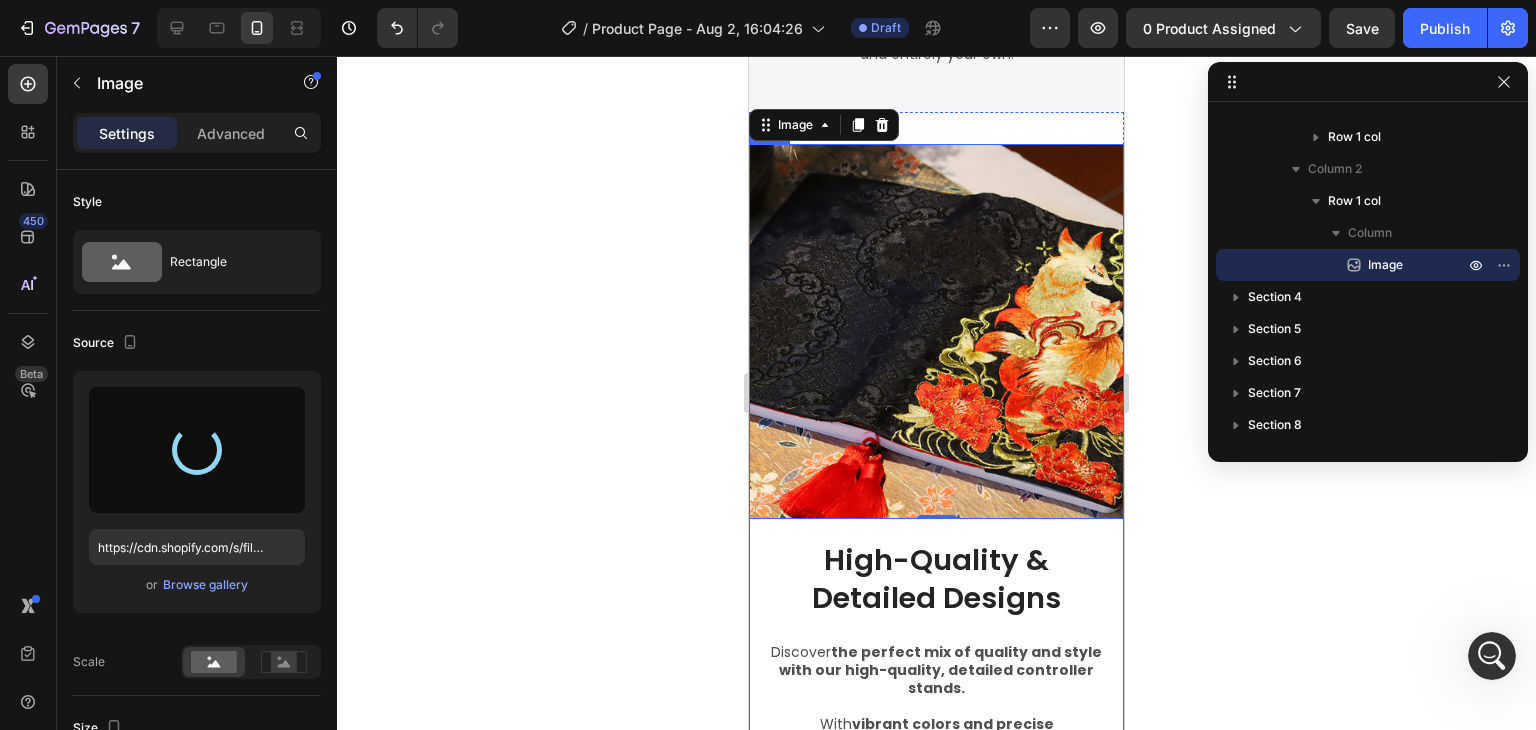 type on "https://cdn.shopify.com/s/files/1/0710/2670/4576/files/gempages_578117166604223164-c79853d0-feef-4af0-a6a4-0c045eaae03f.png" 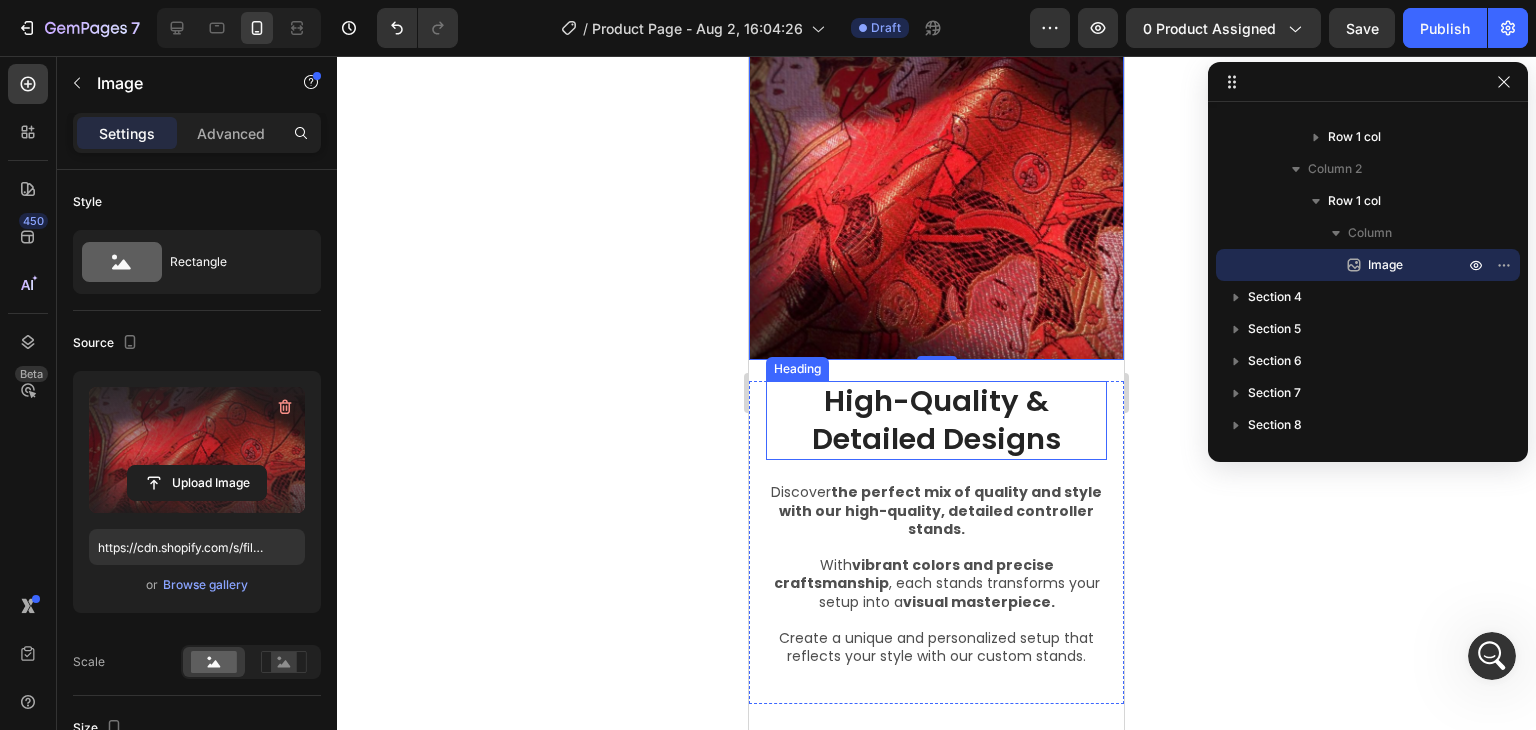 scroll, scrollTop: 2044, scrollLeft: 0, axis: vertical 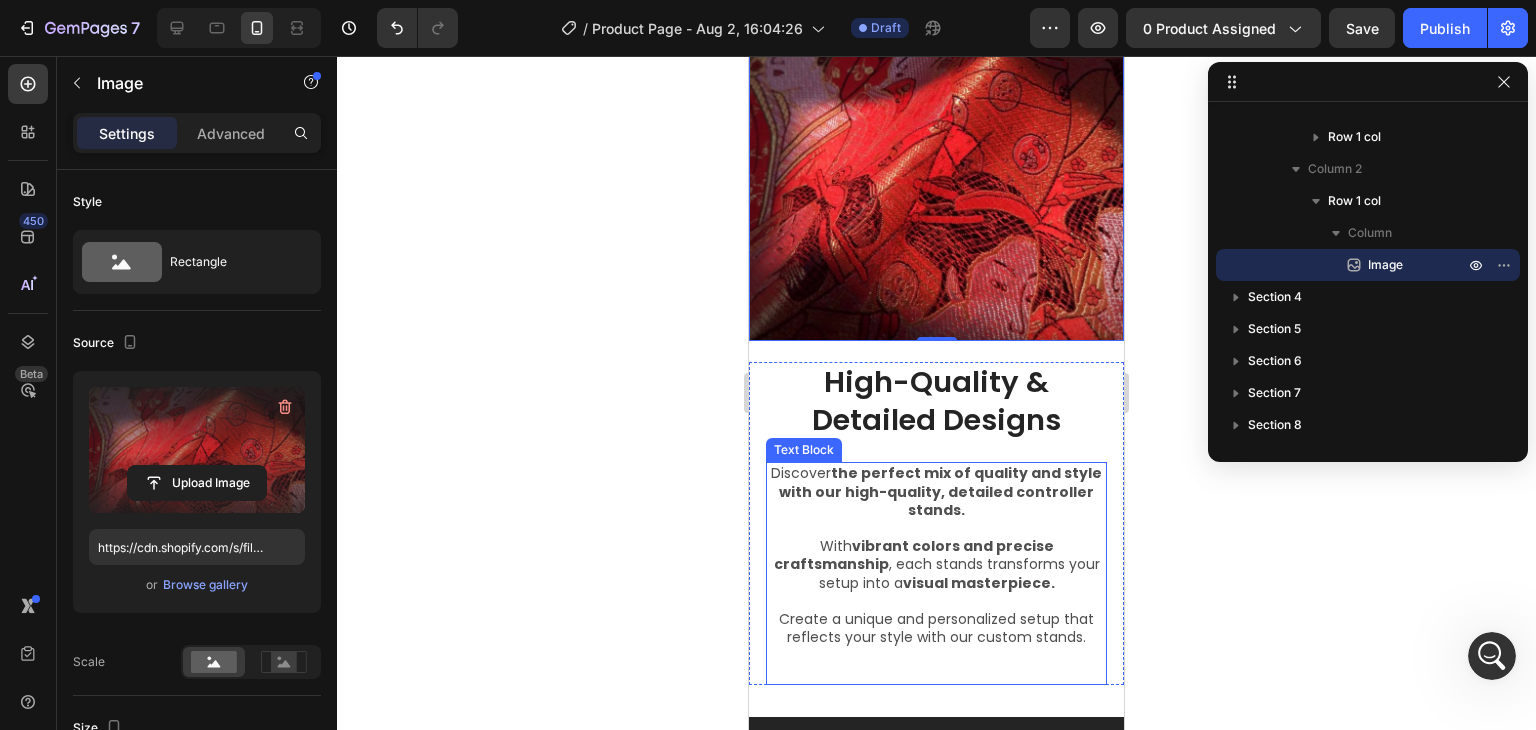 click on "the perfect mix of quality and style with our high-quality, detailed controller stands." at bounding box center (940, 491) 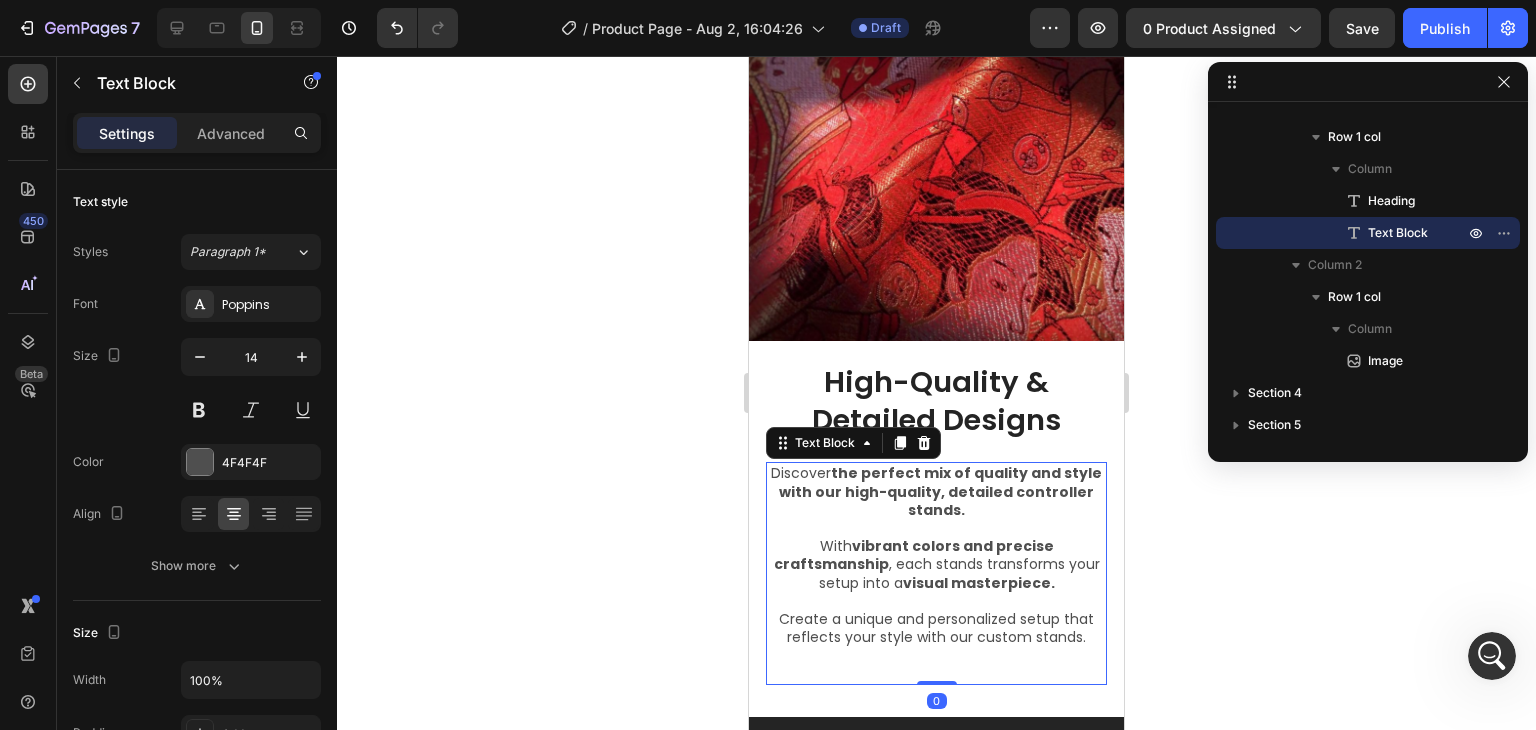 click on "the perfect mix of quality and style with our high-quality, detailed controller stands." at bounding box center (940, 491) 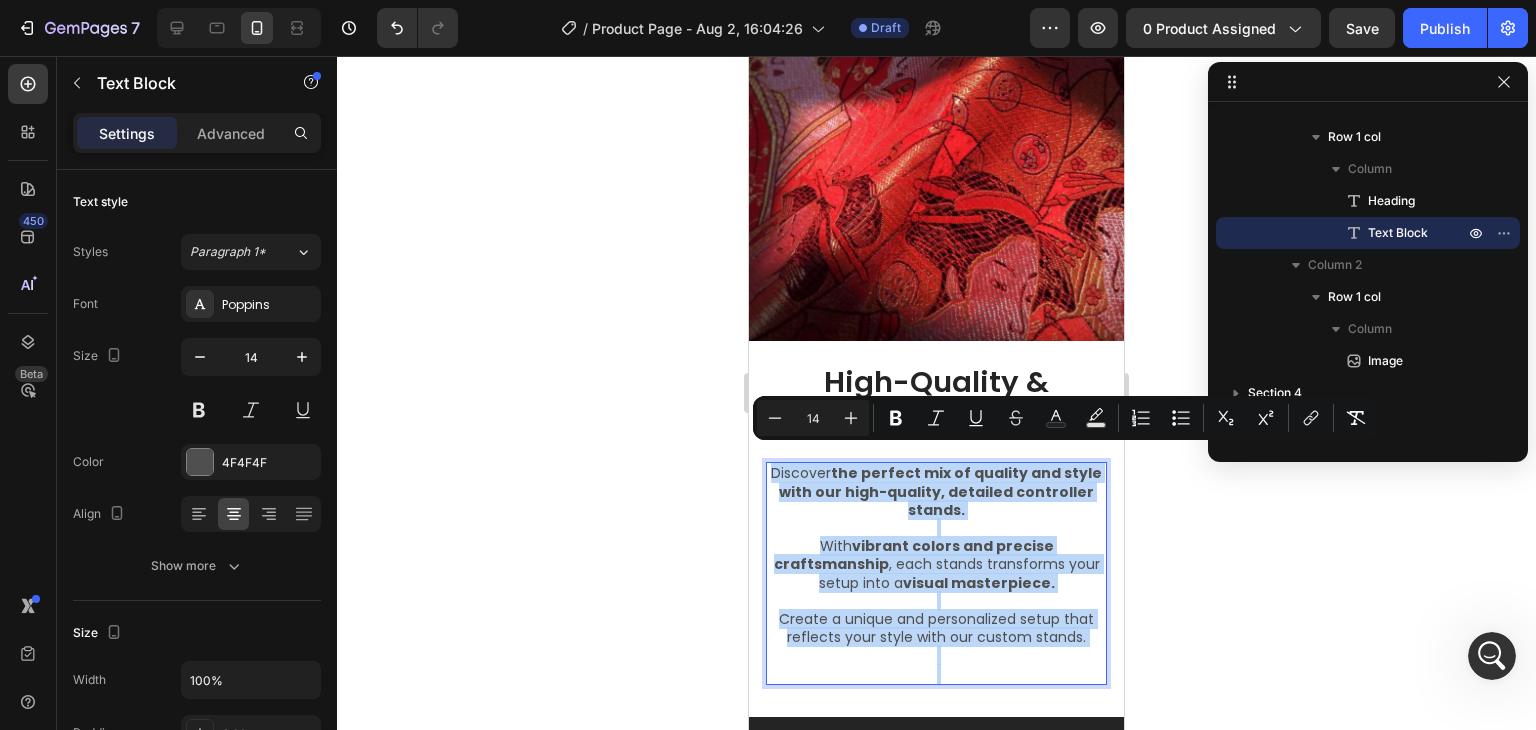copy on "Discover  the perfect mix of quality and style with our high-quality, detailed controller stands.  With  vibrant colors and precise craftsmanship , each stands transforms your setup into a  visual masterpiece. Create a unique and personalized setup that reflects your style with our custom stands." 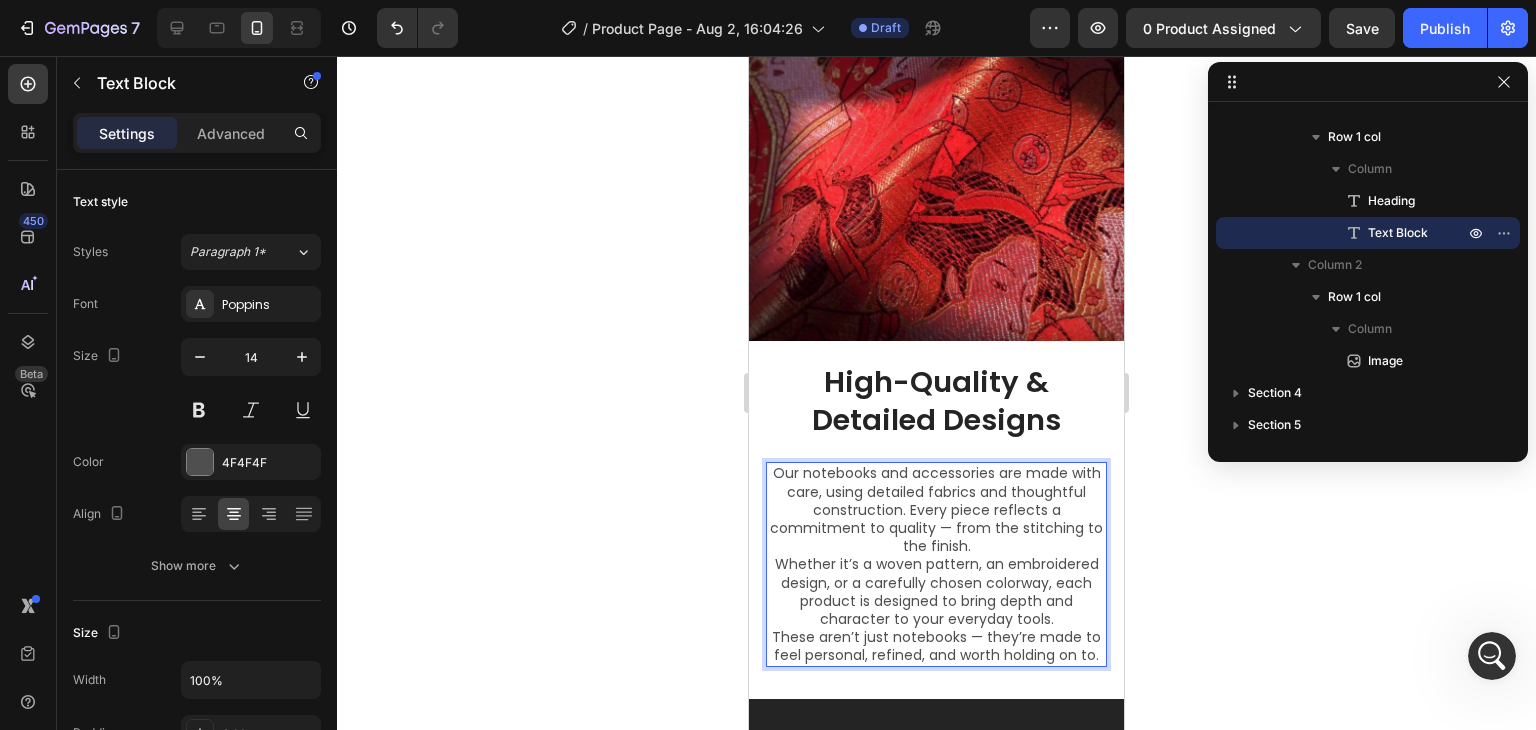 click on "Our notebooks and accessories are made with care, using detailed fabrics and thoughtful construction. Every piece reflects a commitment to quality — from the stitching to the finish." at bounding box center [936, 509] 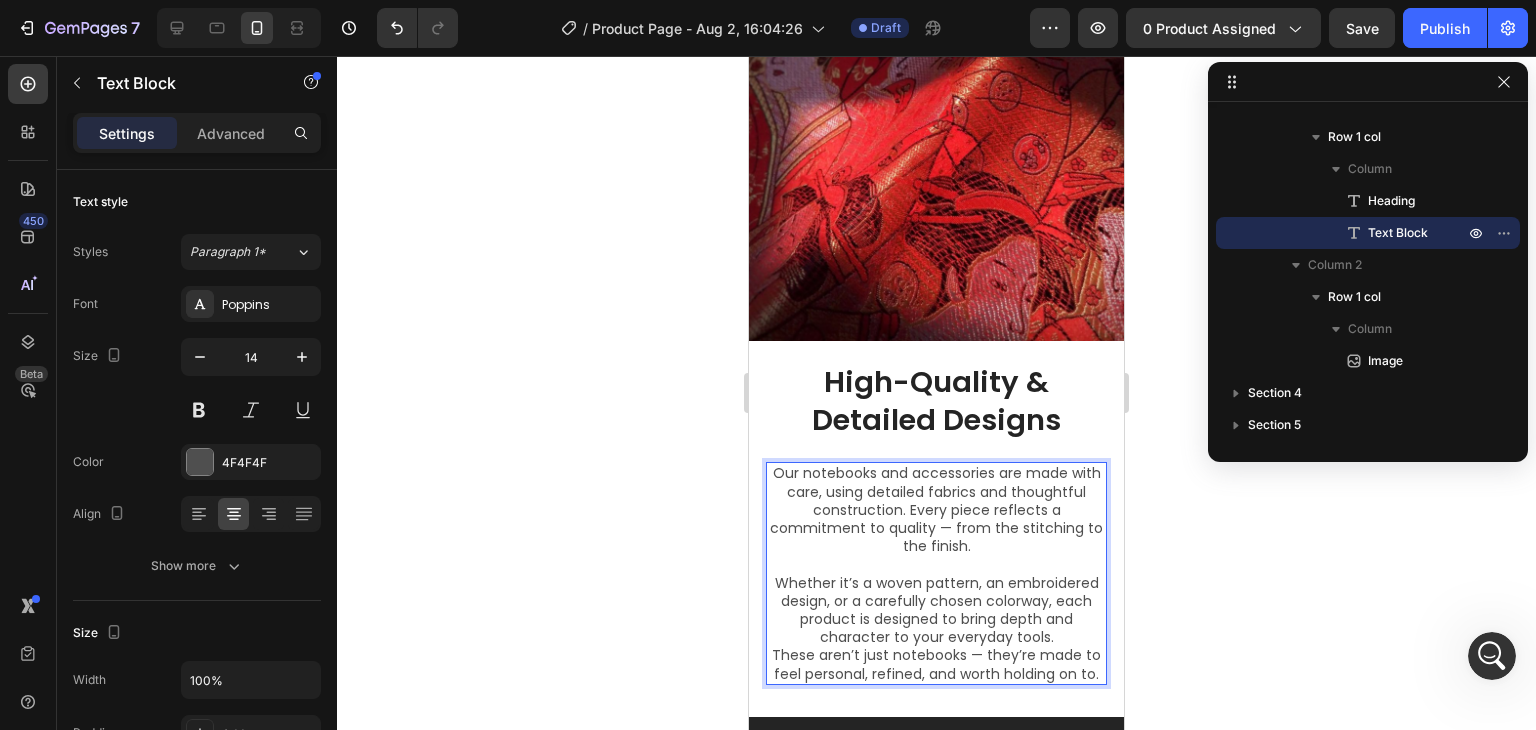 click on "Whether it’s a woven pattern, an embroidered design, or a carefully chosen colorway, each product is designed to bring depth and character to your everyday tools." at bounding box center [936, 610] 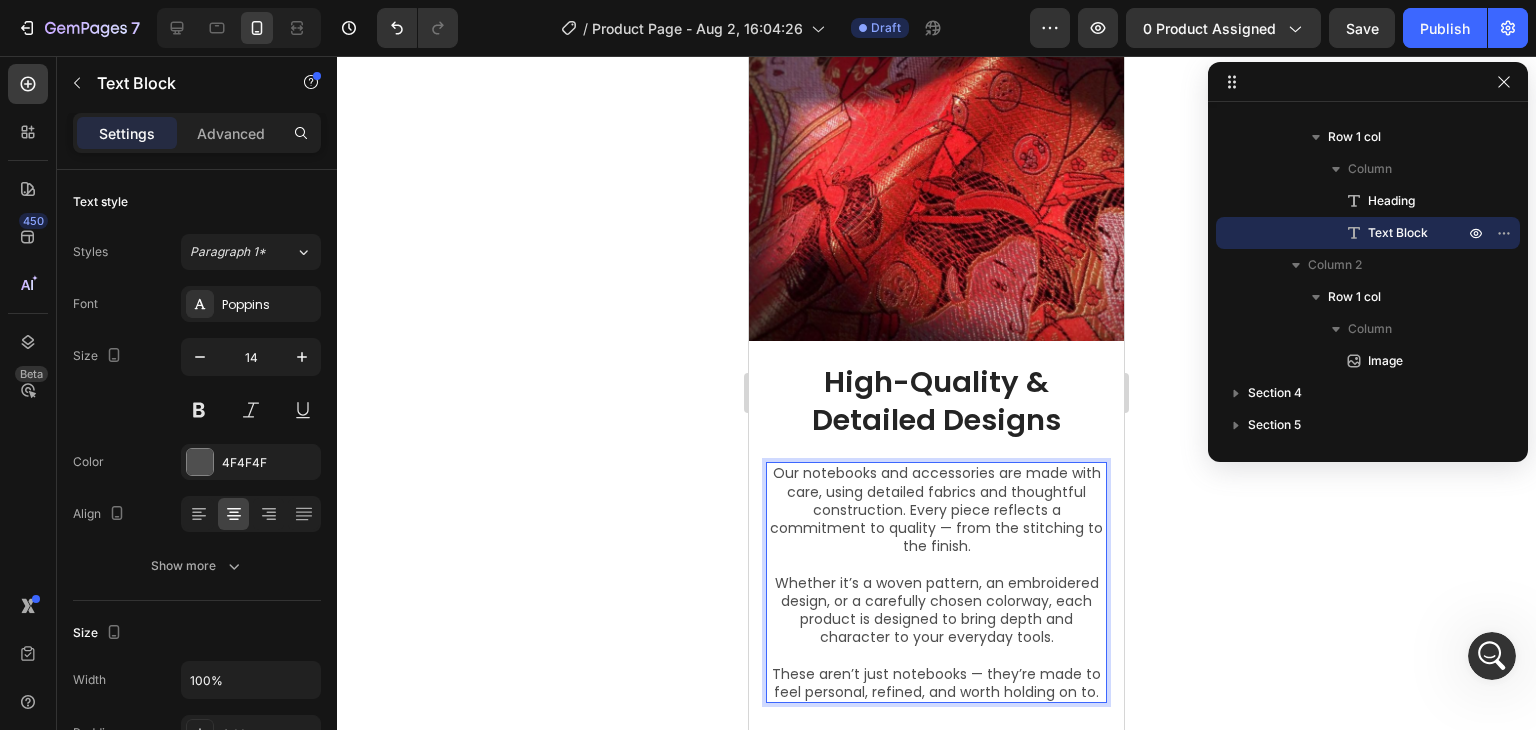 click on "Our notebooks and accessories are made with care, using detailed fabrics and thoughtful construction. Every piece reflects a commitment to quality — from the stitching to the finish." at bounding box center (936, 509) 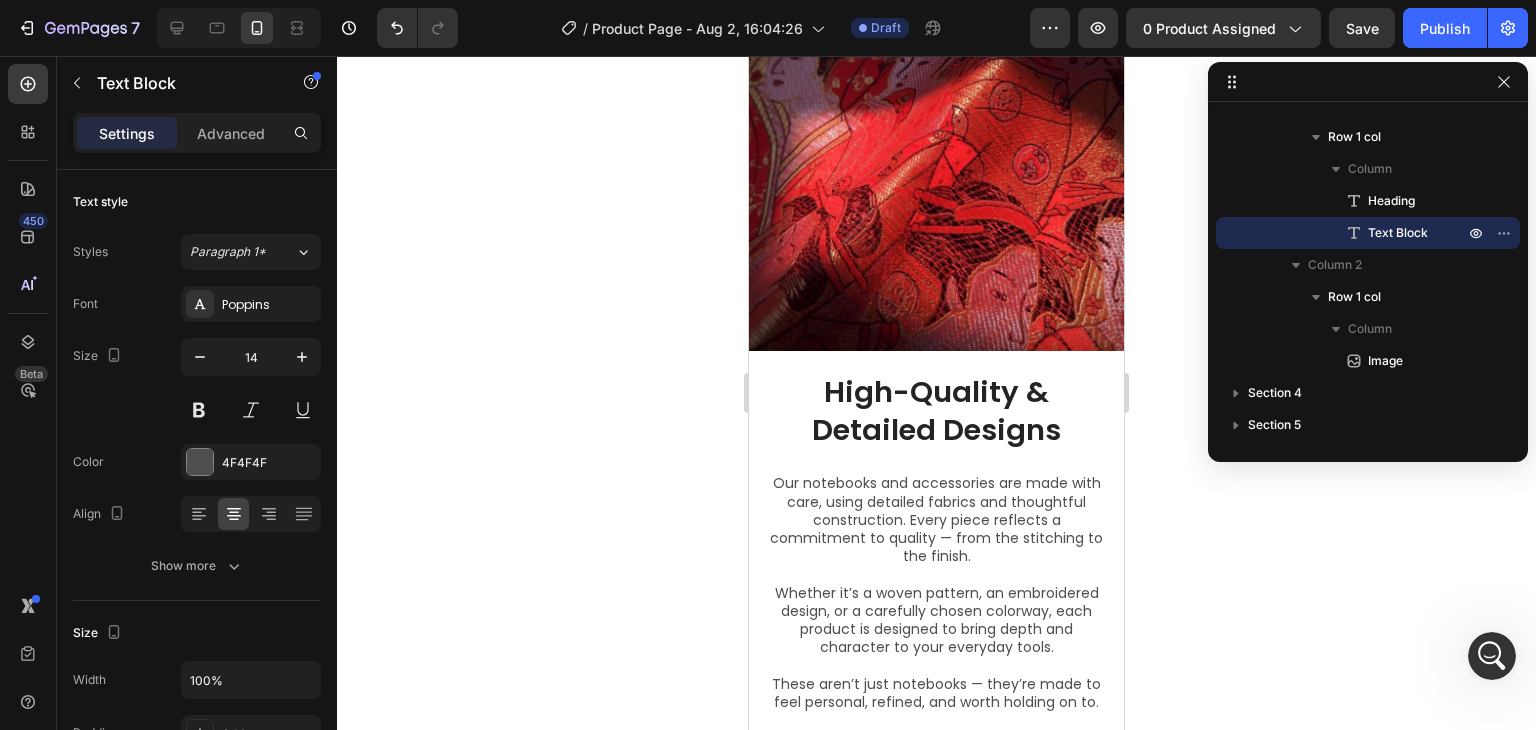 scroll, scrollTop: 2106, scrollLeft: 0, axis: vertical 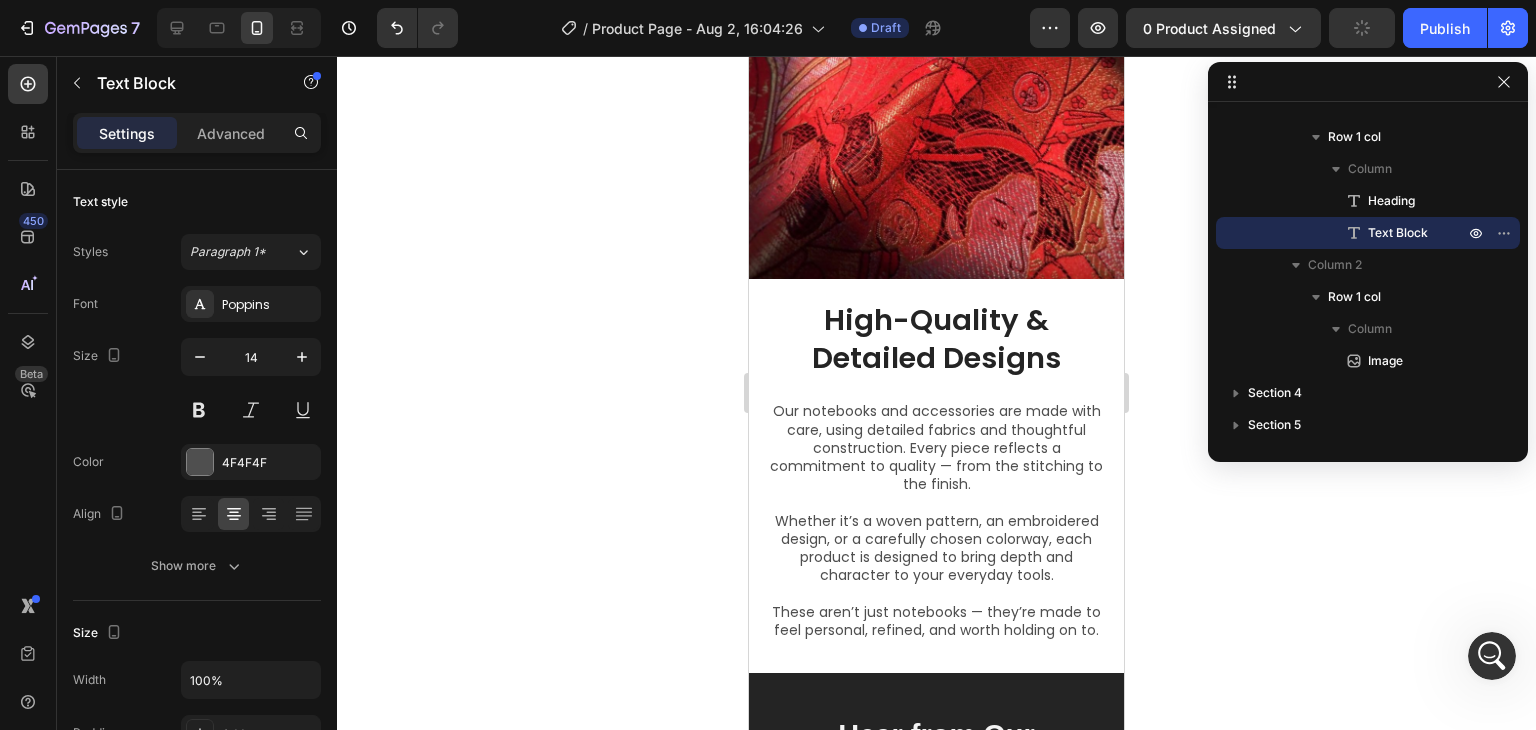 click on "Our notebooks and accessories are made with care, using detailed fabrics and thoughtful construction. Every piece reflects a commitment to quality — from the stitching to the finish." at bounding box center (936, 447) 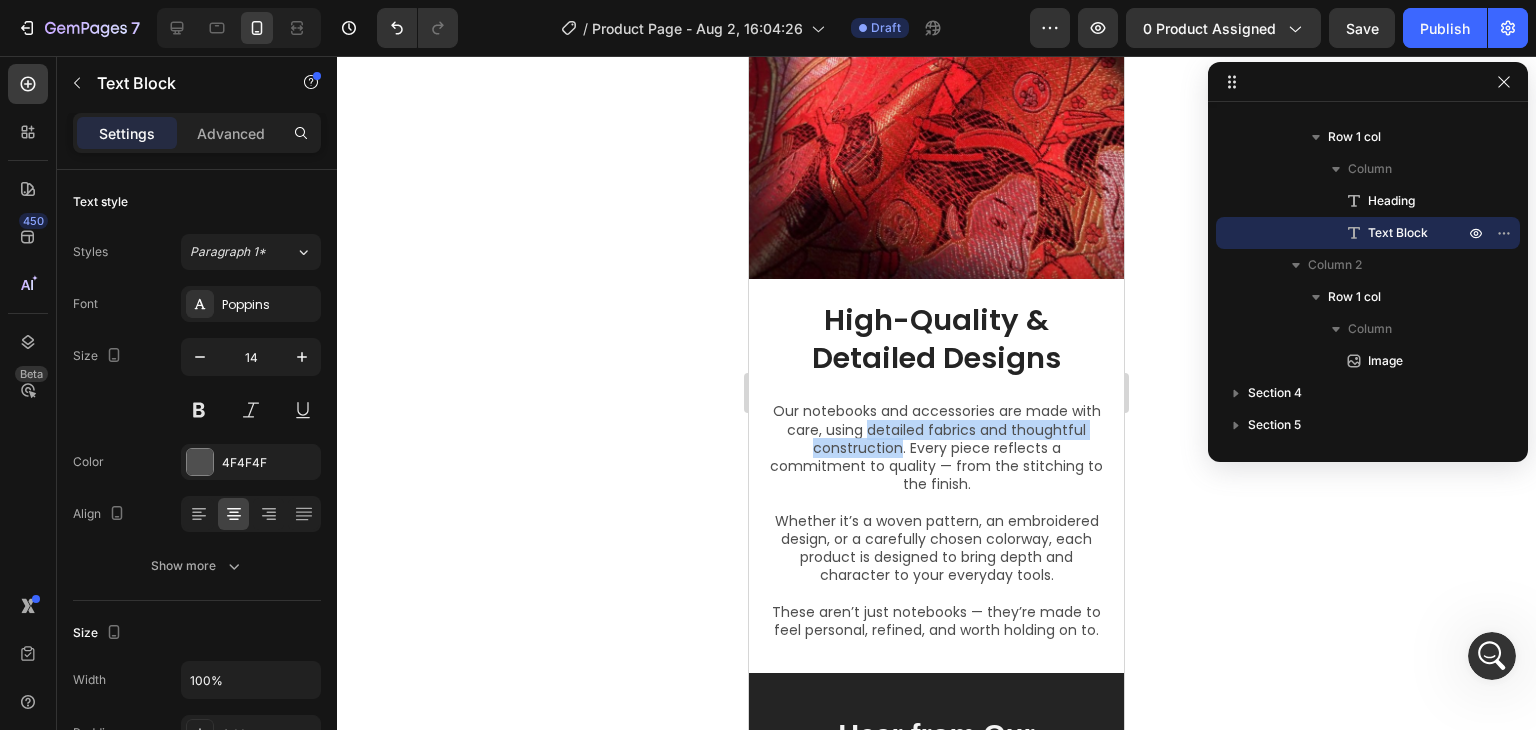 drag, startPoint x: 918, startPoint y: 413, endPoint x: 931, endPoint y: 433, distance: 23.853722 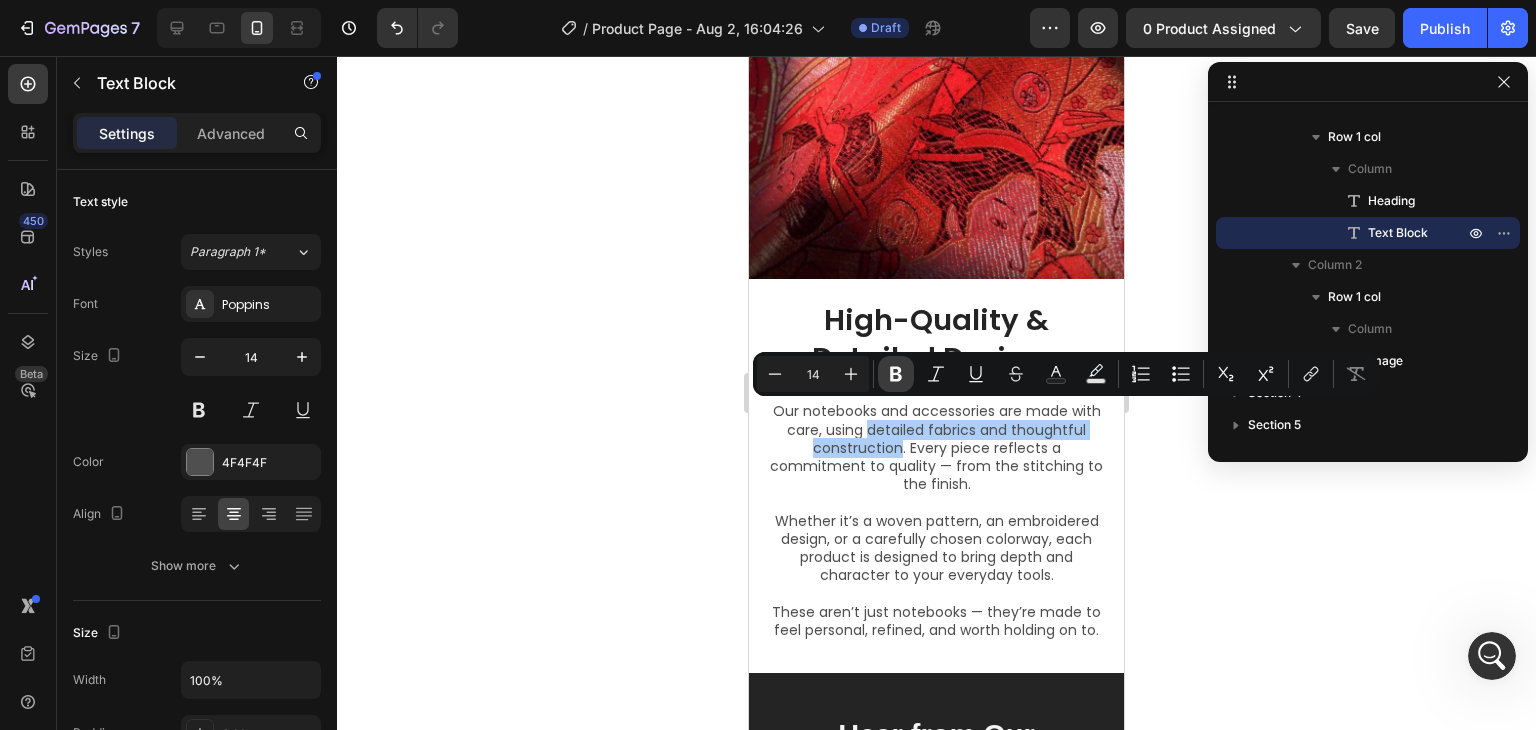 click 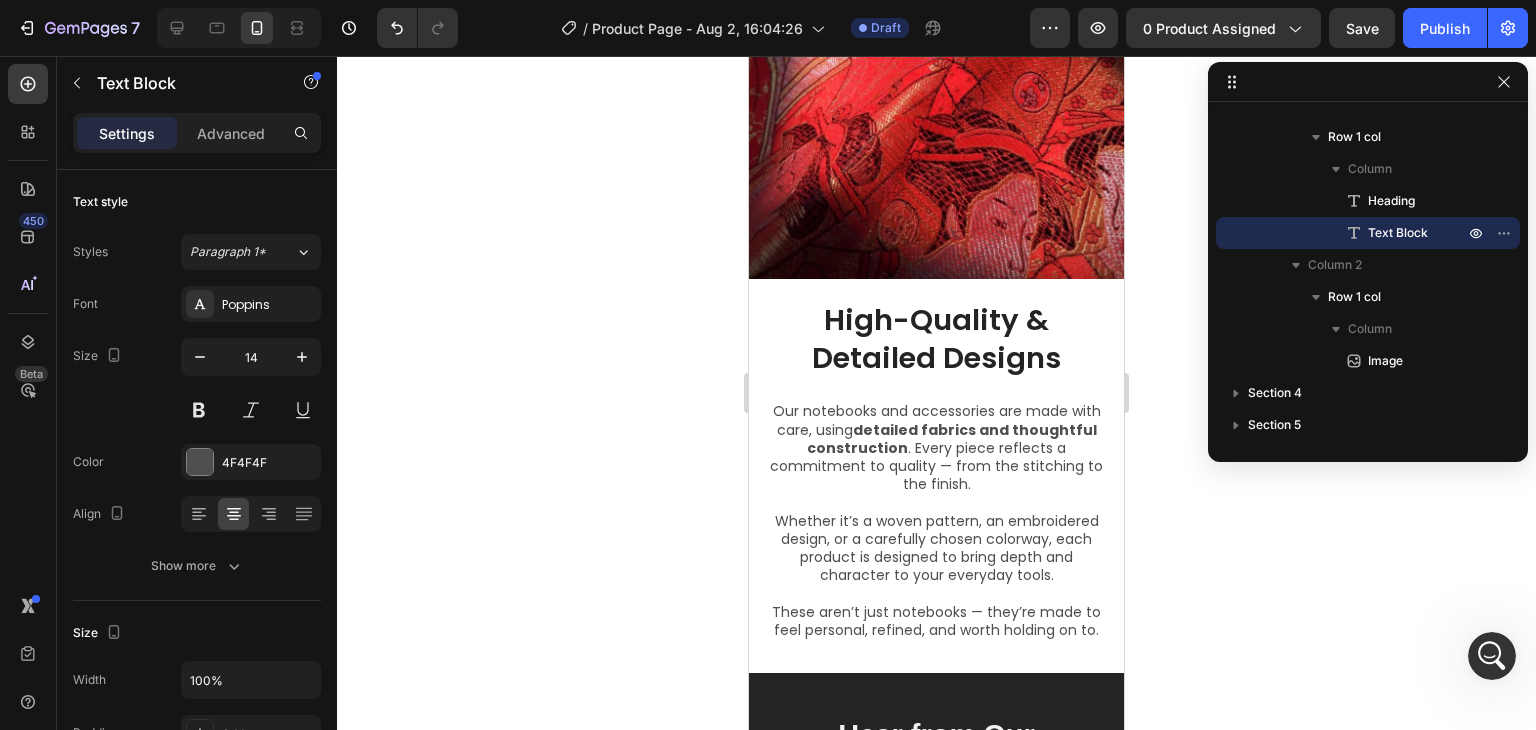 click on "Our notebooks and accessories are made with care, using  detailed fabrics and thoughtful construction . Every piece reflects a commitment to quality — from the stitching to the finish." at bounding box center [936, 447] 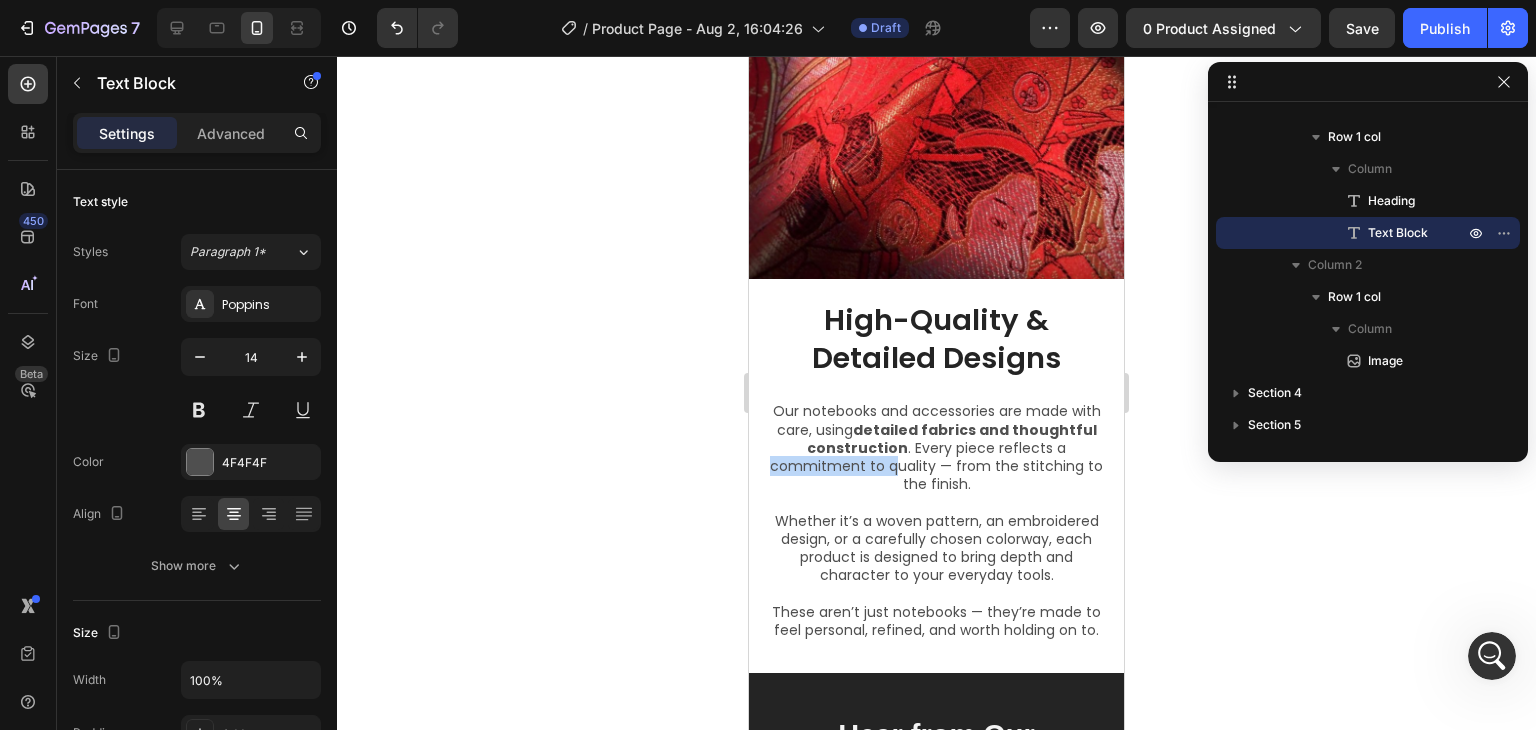 drag, startPoint x: 786, startPoint y: 453, endPoint x: 907, endPoint y: 445, distance: 121.264175 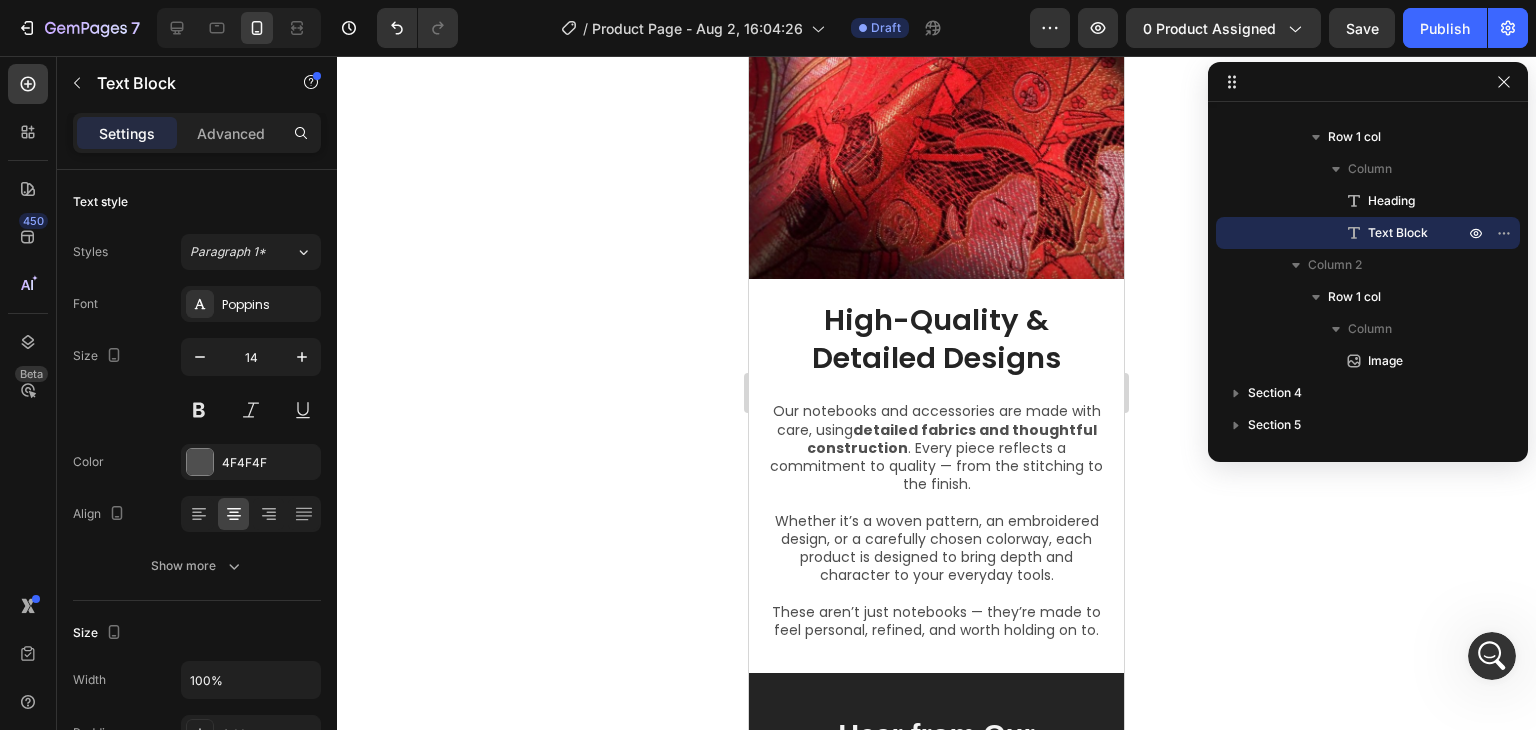 drag, startPoint x: 907, startPoint y: 445, endPoint x: 938, endPoint y: 446, distance: 31.016125 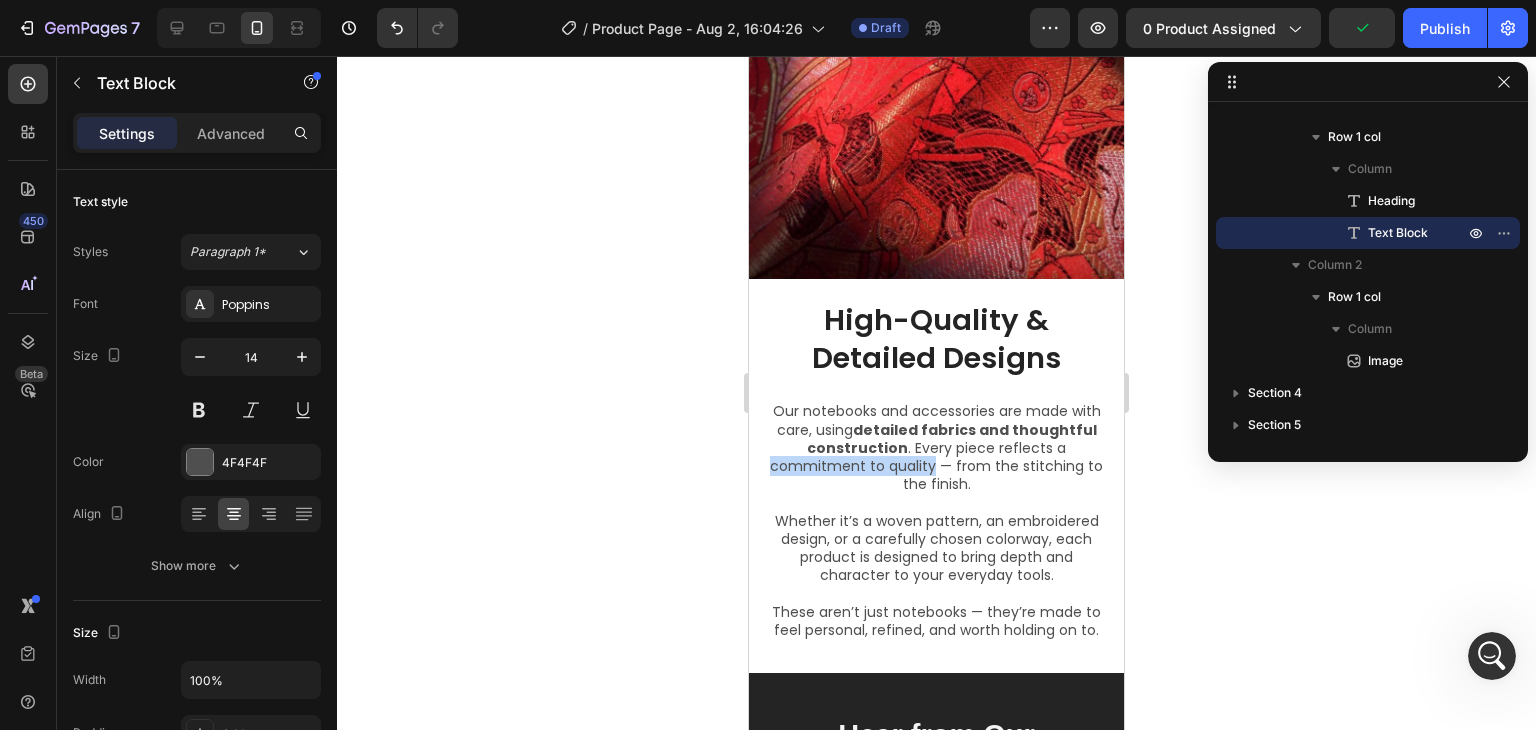 drag, startPoint x: 785, startPoint y: 452, endPoint x: 942, endPoint y: 453, distance: 157.00319 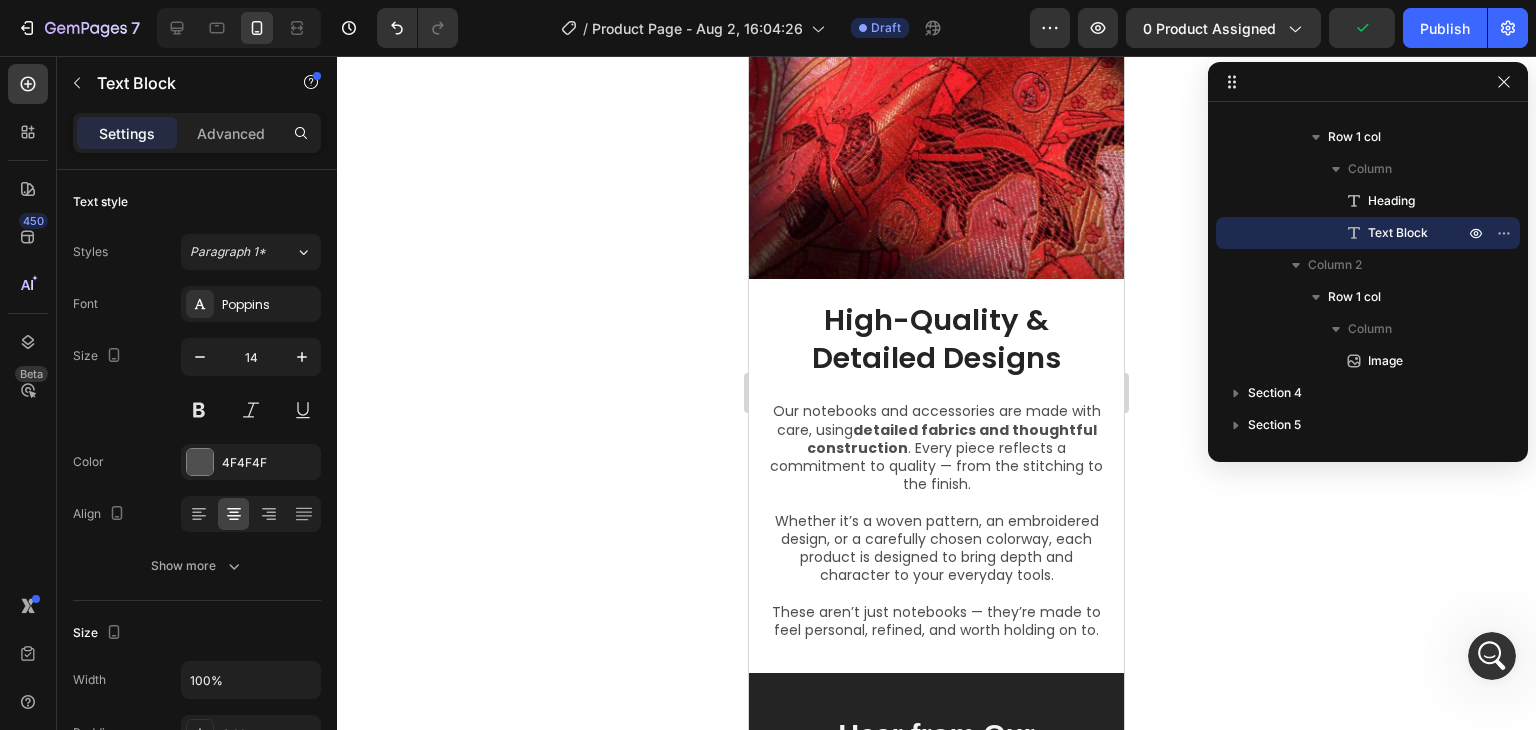 click on "Our notebooks and accessories are made with care, using  detailed fabrics and thoughtful construction . Every piece reflects a commitment to quality — from the stitching to the finish." at bounding box center (936, 447) 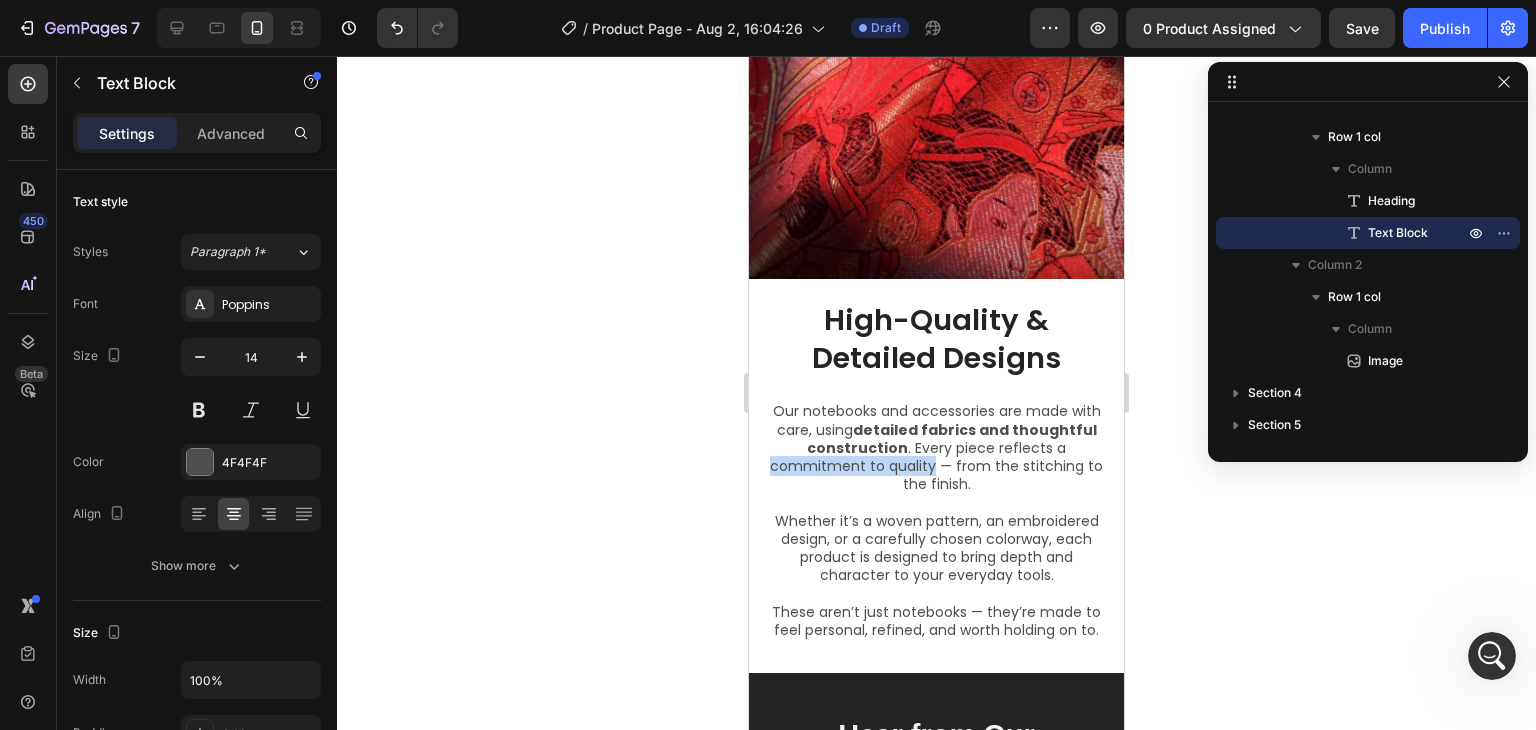 drag, startPoint x: 786, startPoint y: 449, endPoint x: 944, endPoint y: 448, distance: 158.00316 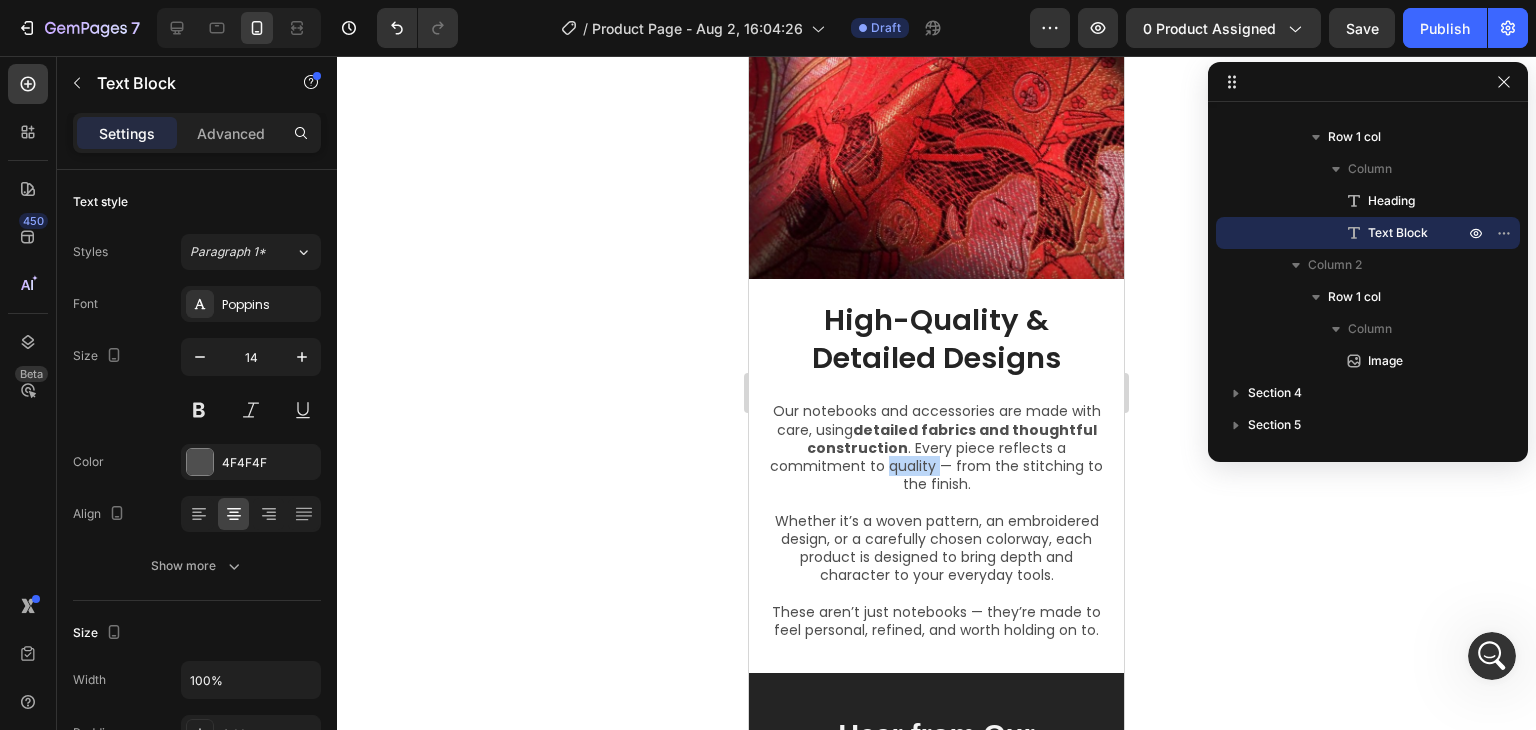 click on "Our notebooks and accessories are made with care, using  detailed fabrics and thoughtful construction . Every piece reflects a commitment to quality — from the stitching to the finish." at bounding box center [936, 447] 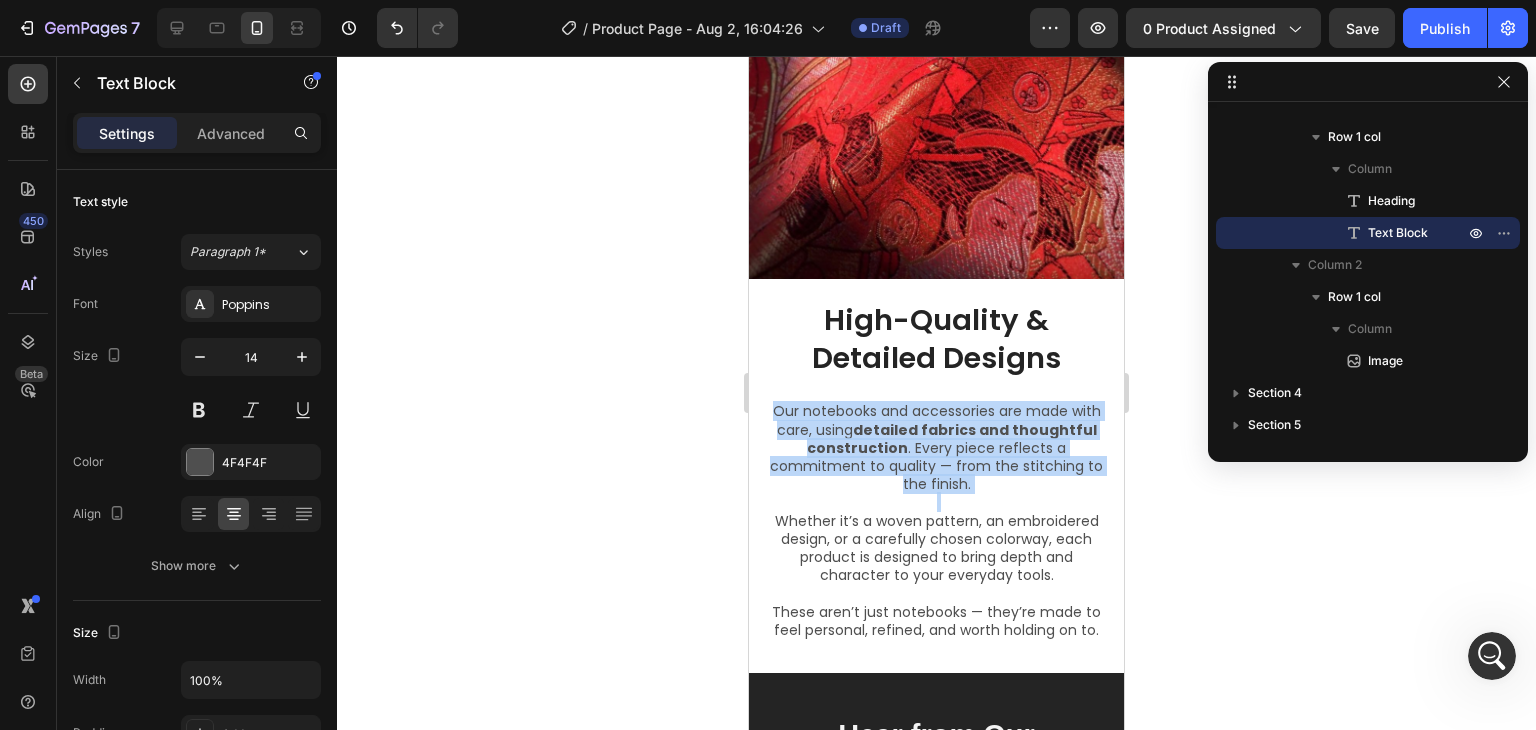 click on "Our notebooks and accessories are made with care, using  detailed fabrics and thoughtful construction . Every piece reflects a commitment to quality — from the stitching to the finish." at bounding box center [936, 447] 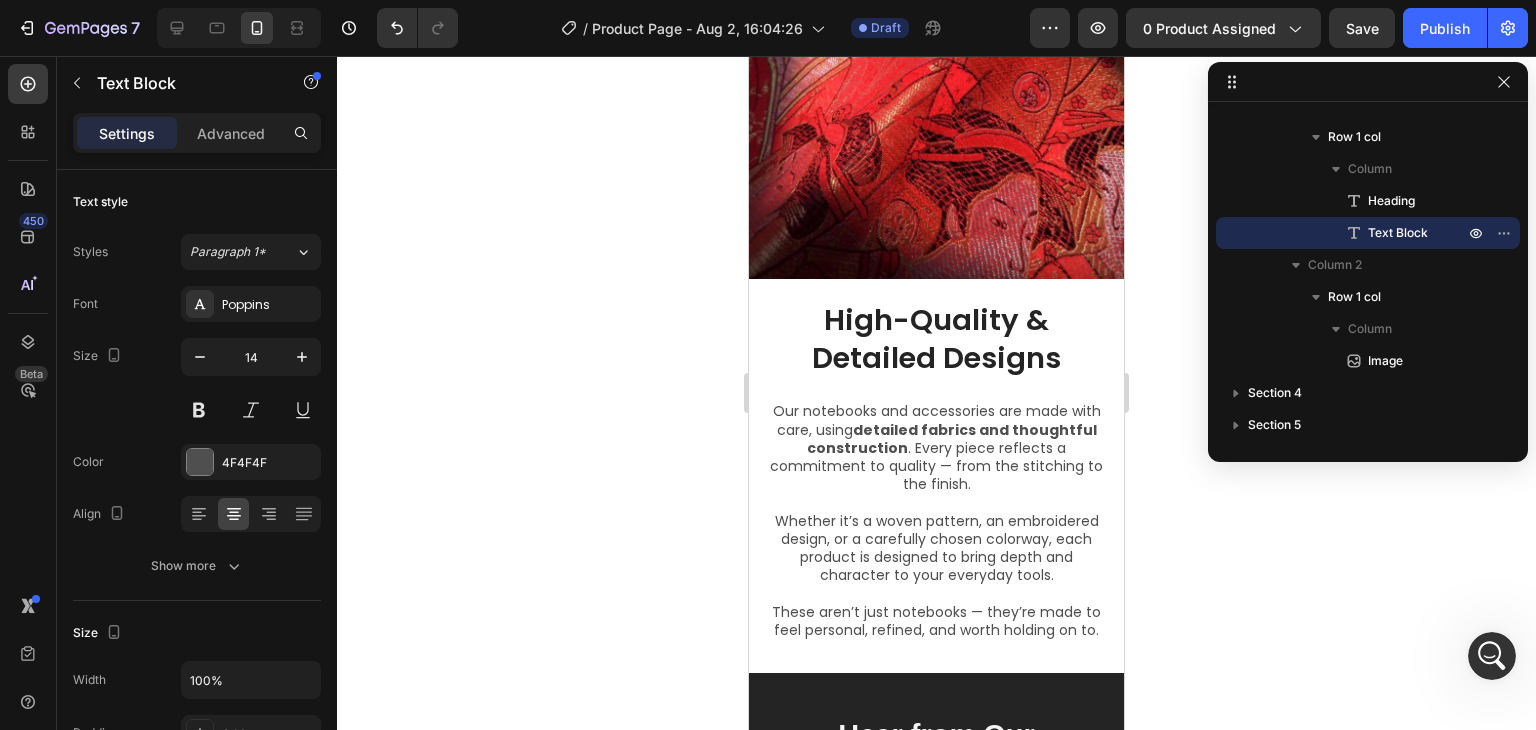 click on "Our notebooks and accessories are made with care, using  detailed fabrics and thoughtful construction . Every piece reflects a commitment to quality — from the stitching to the finish." at bounding box center (936, 447) 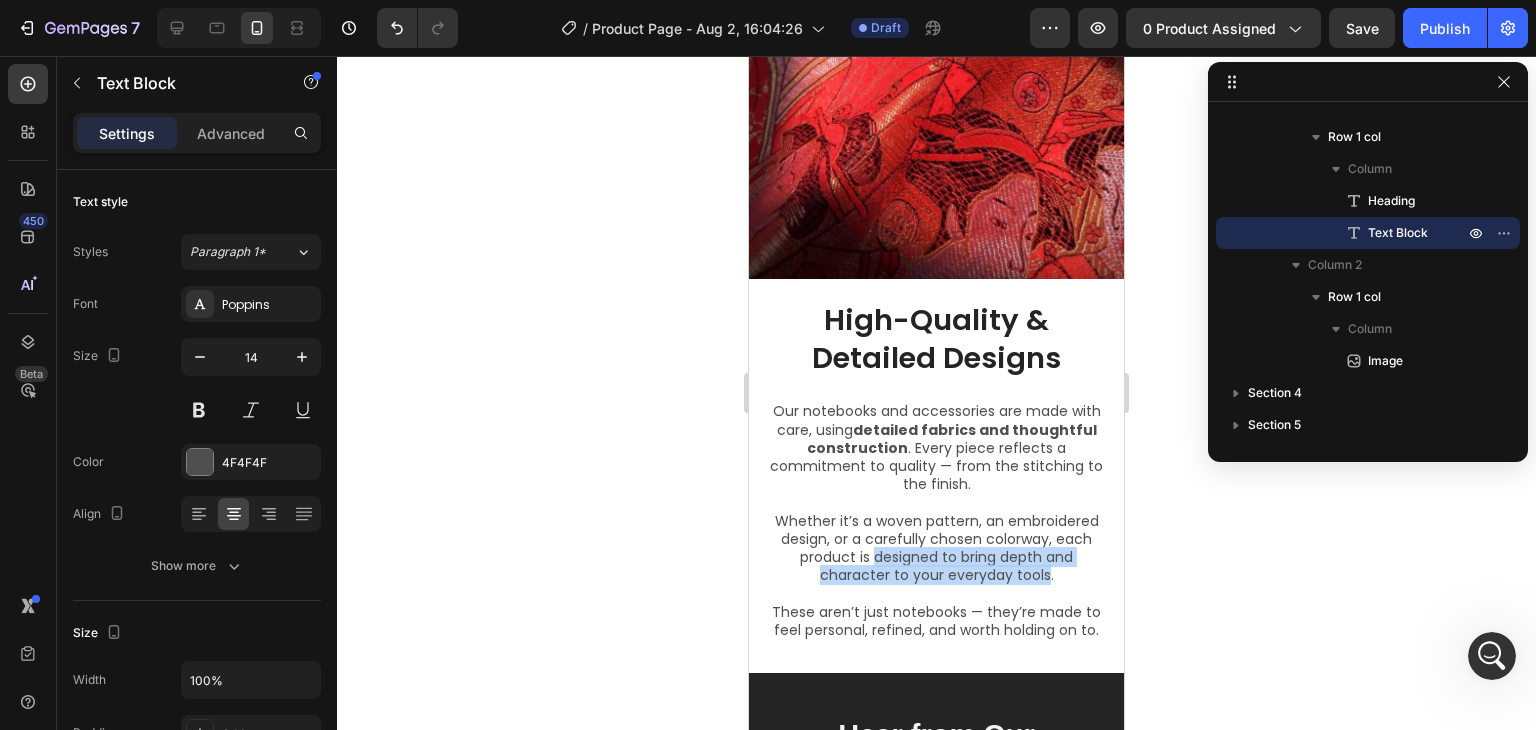 drag, startPoint x: 868, startPoint y: 544, endPoint x: 1042, endPoint y: 553, distance: 174.2326 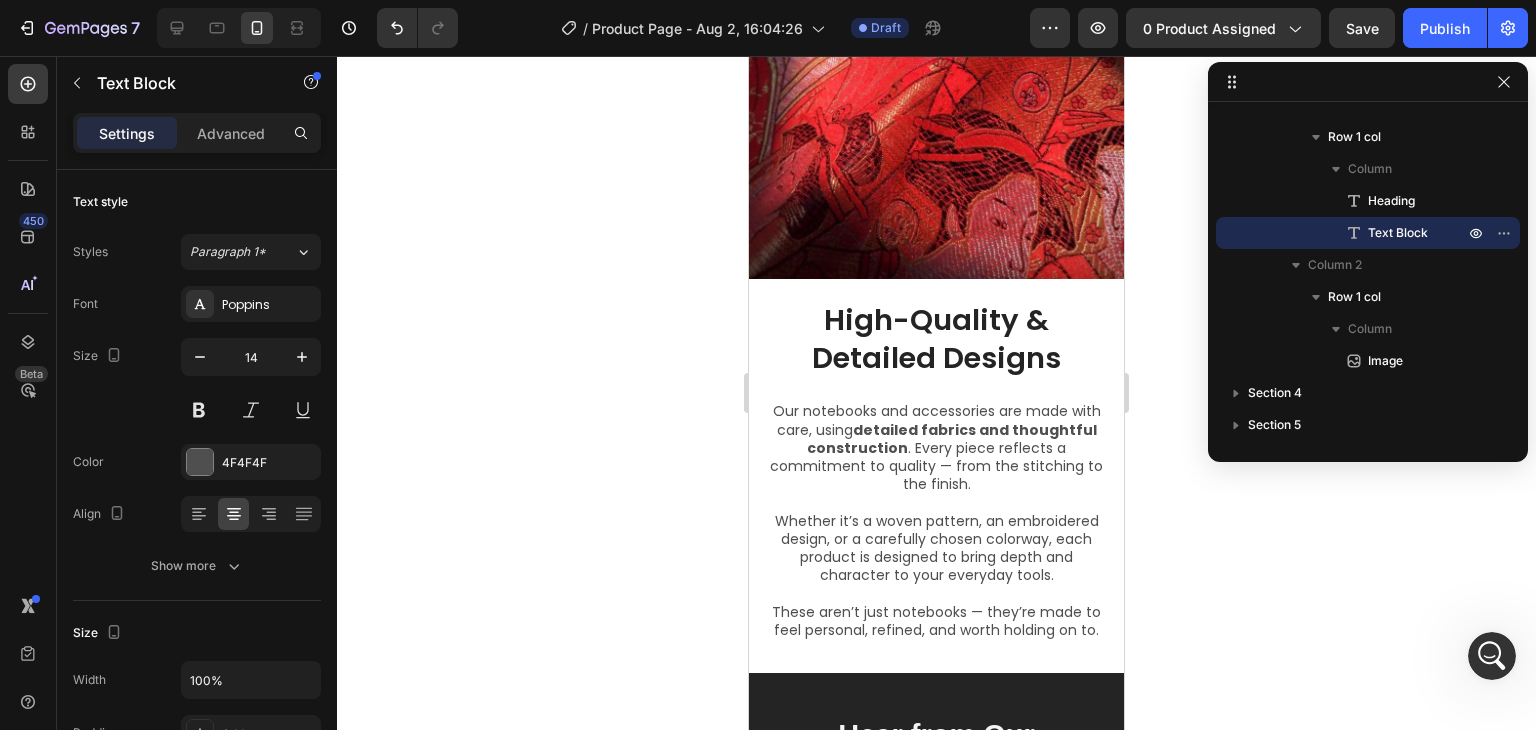 click on "Whether it’s a woven pattern, an embroidered design, or a carefully chosen colorway, each product is designed to bring depth and character to your everyday tools." at bounding box center (936, 548) 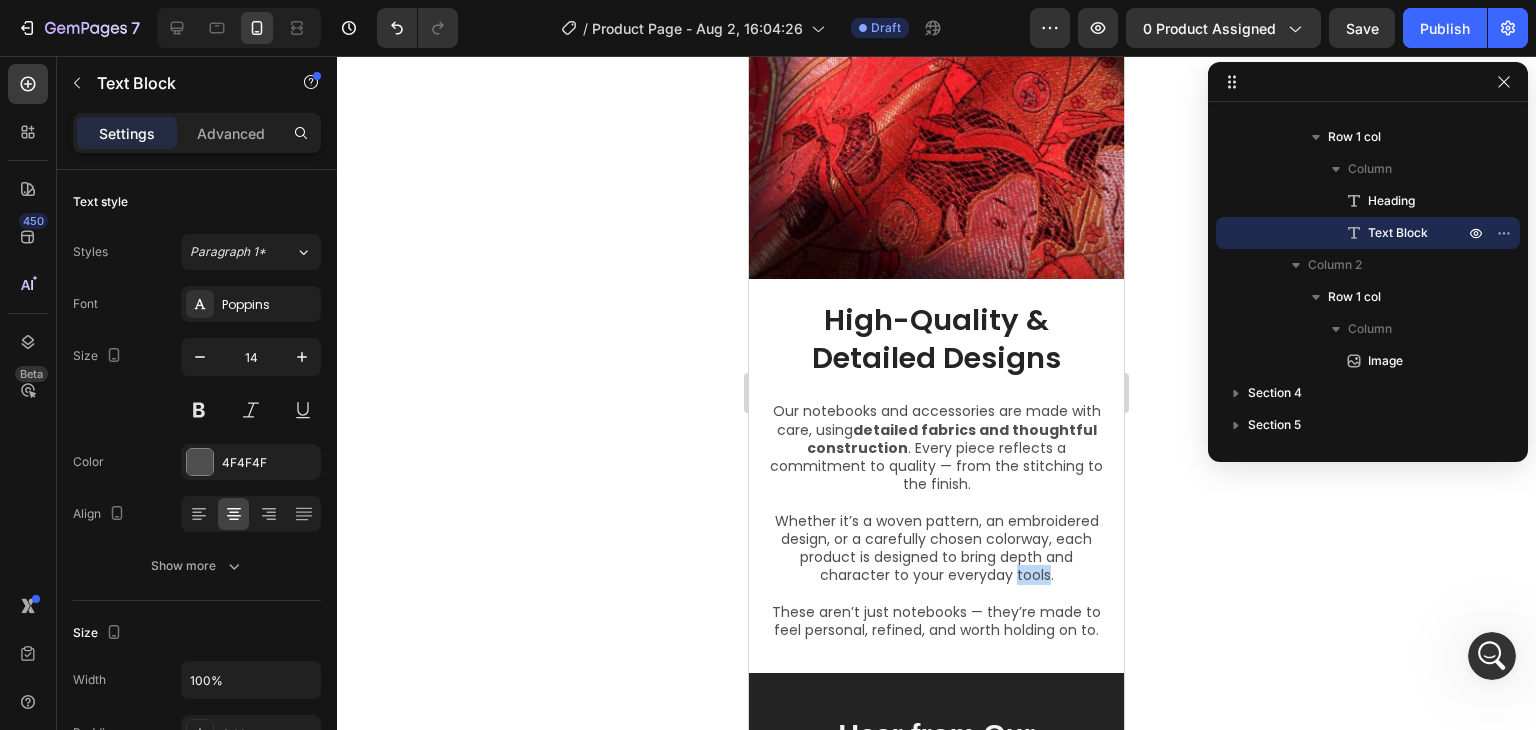 click on "Whether it’s a woven pattern, an embroidered design, or a carefully chosen colorway, each product is designed to bring depth and character to your everyday tools." at bounding box center [936, 548] 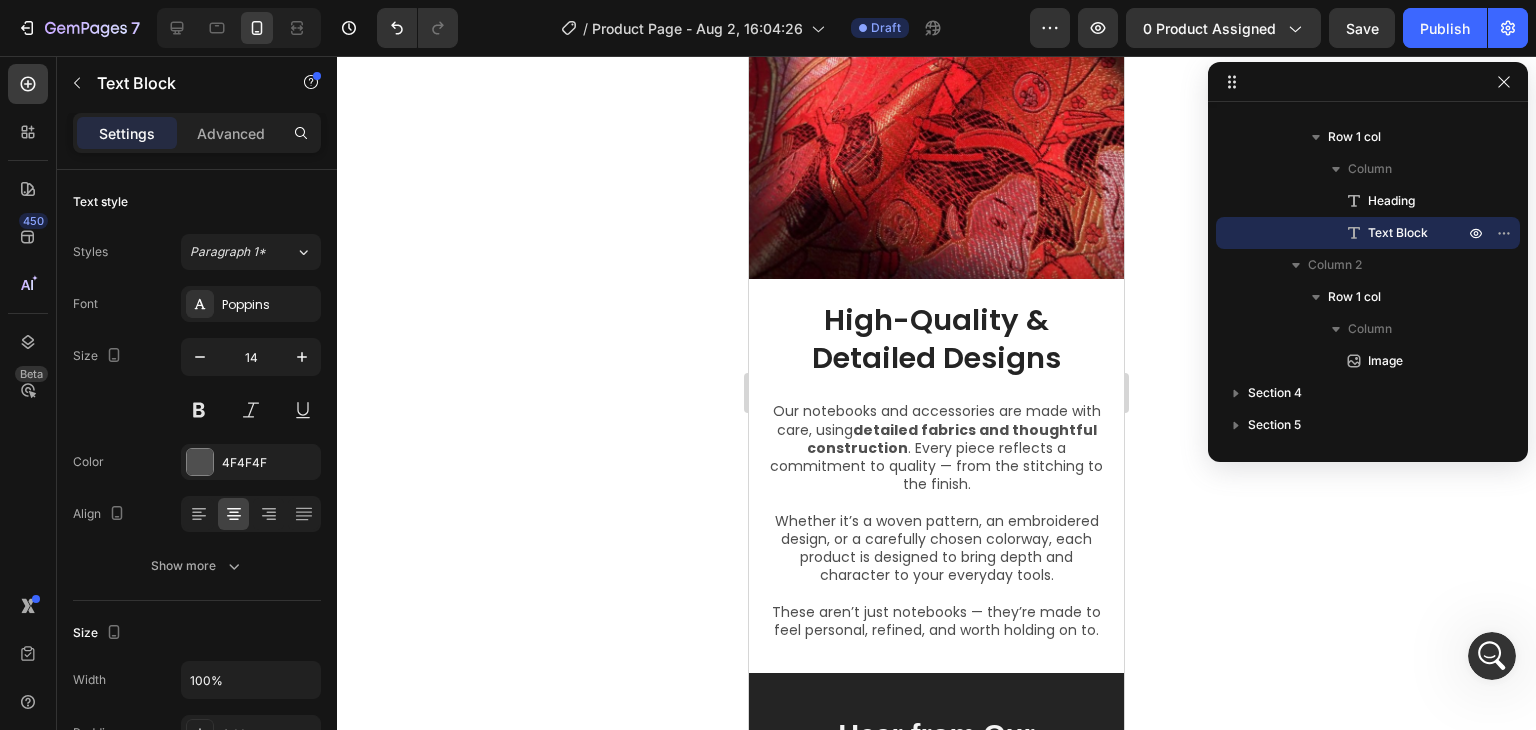 click on "Whether it’s a woven pattern, an embroidered design, or a carefully chosen colorway, each product is designed to bring depth and character to your everyday tools." at bounding box center [936, 548] 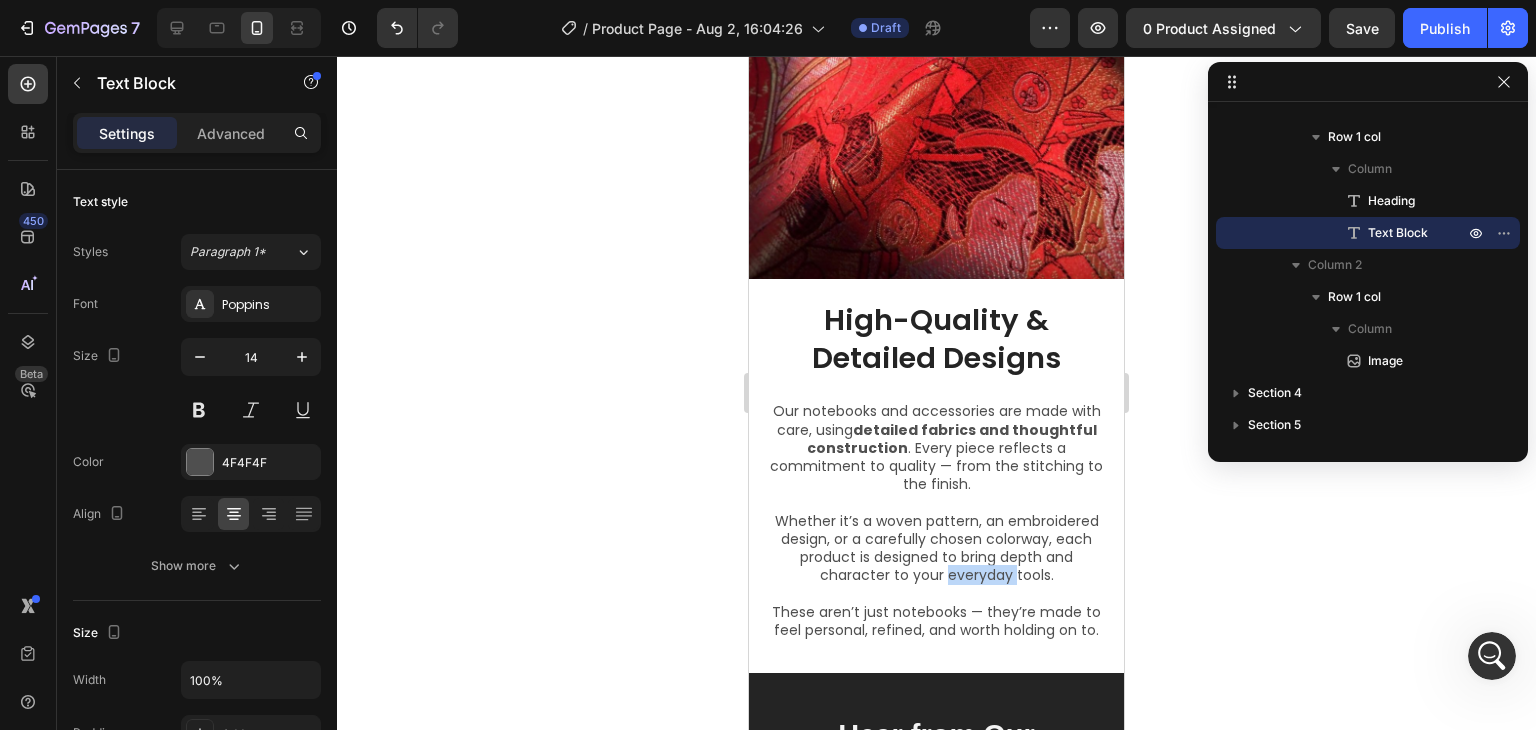 click on "Whether it’s a woven pattern, an embroidered design, or a carefully chosen colorway, each product is designed to bring depth and character to your everyday tools." at bounding box center (936, 548) 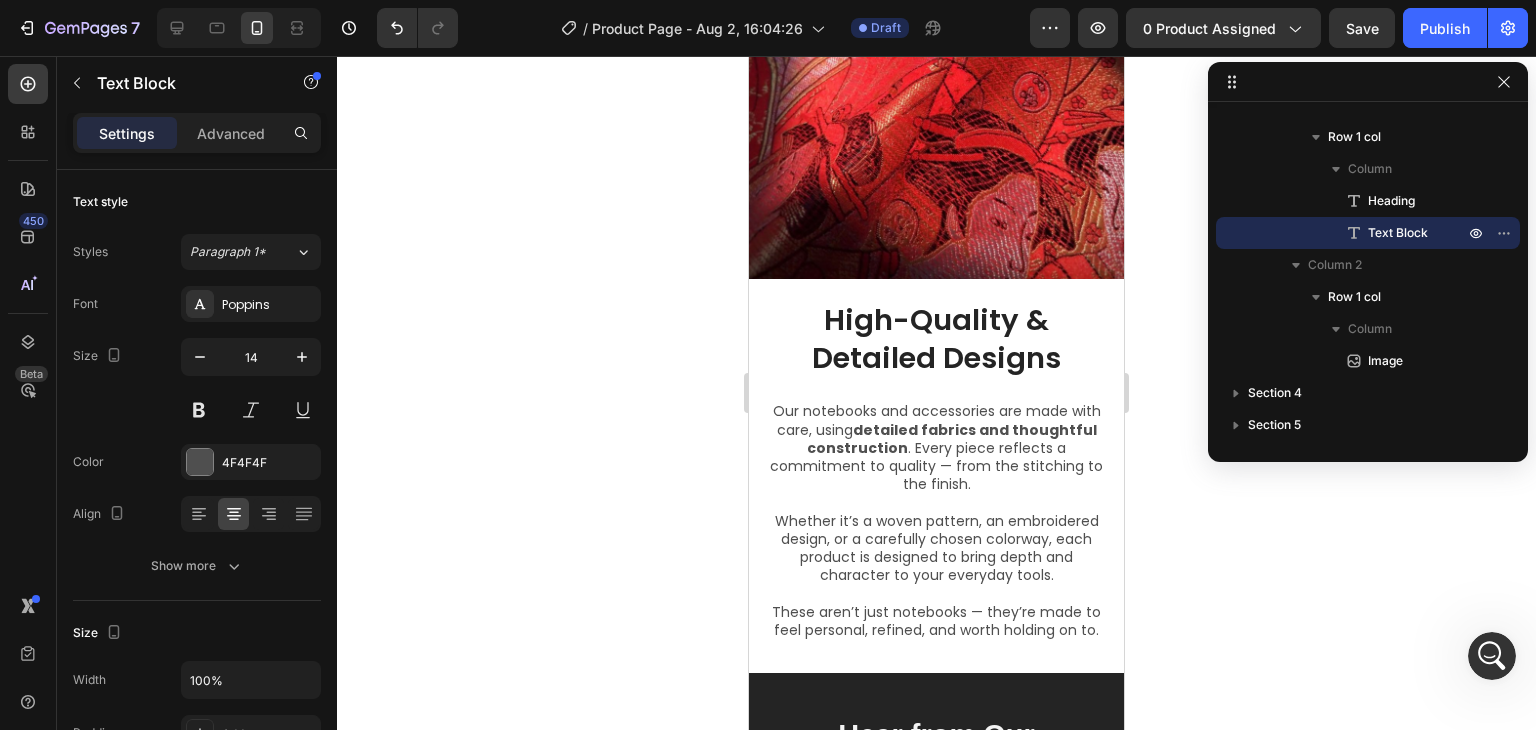 click on "Whether it’s a woven pattern, an embroidered design, or a carefully chosen colorway, each product is designed to bring depth and character to your everyday tools." at bounding box center (936, 548) 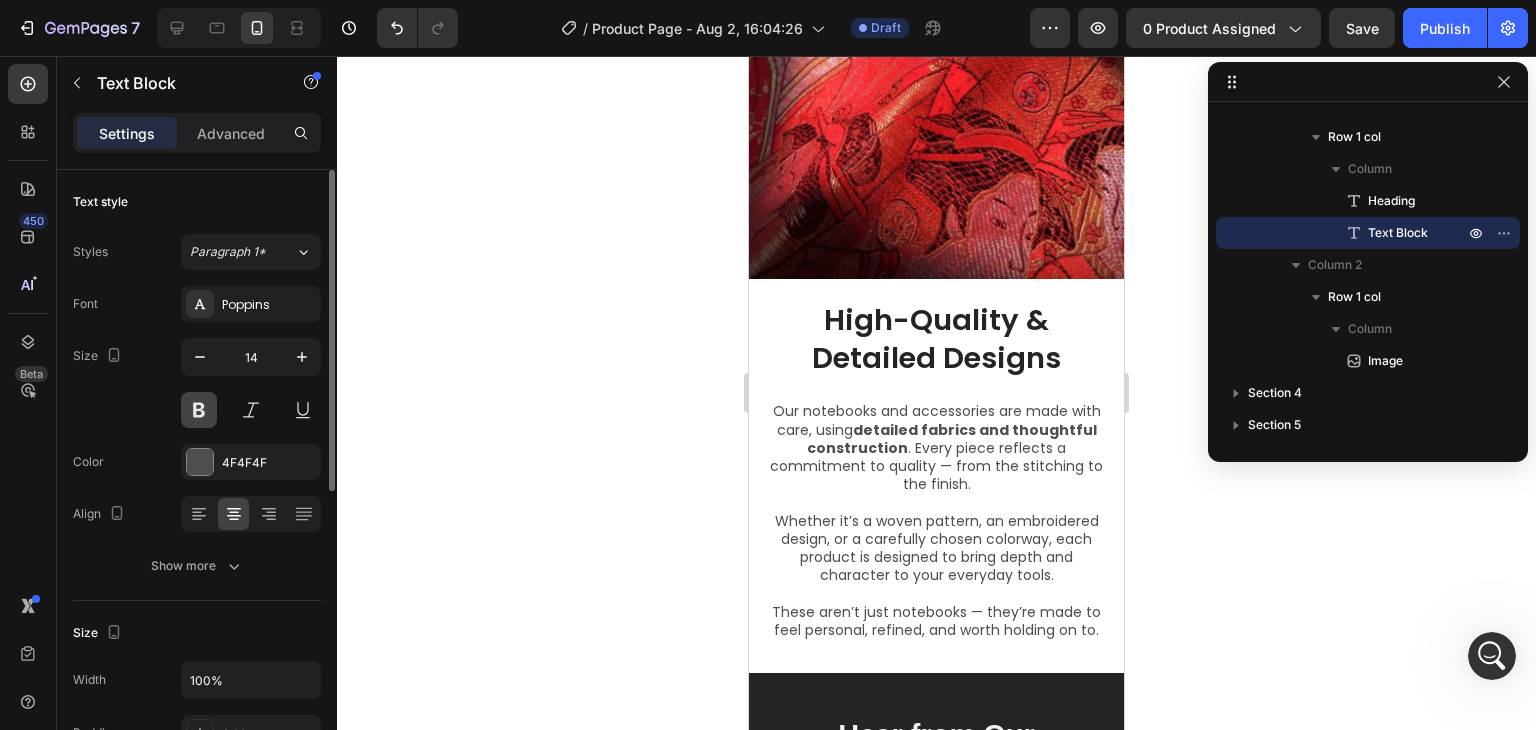click at bounding box center (199, 410) 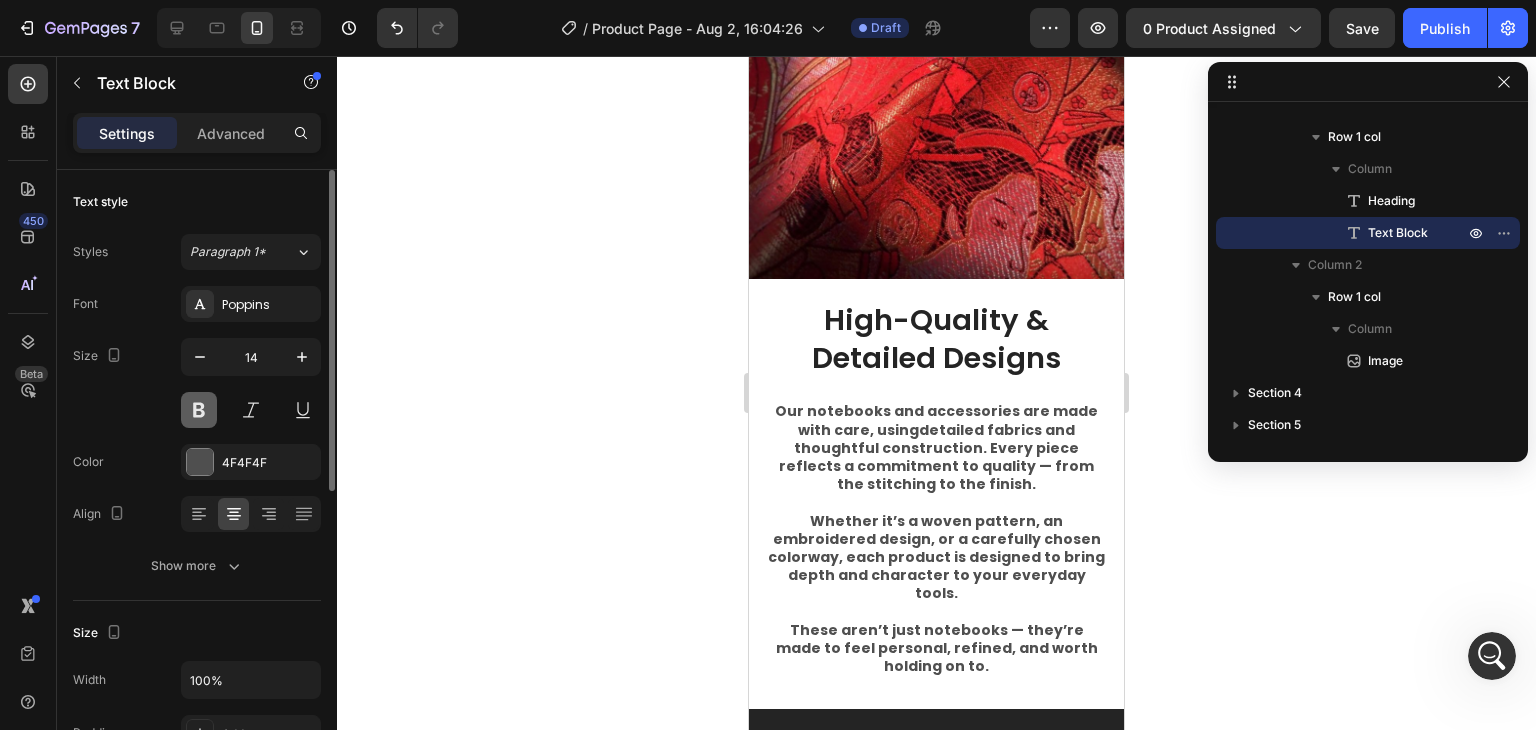 click at bounding box center (199, 410) 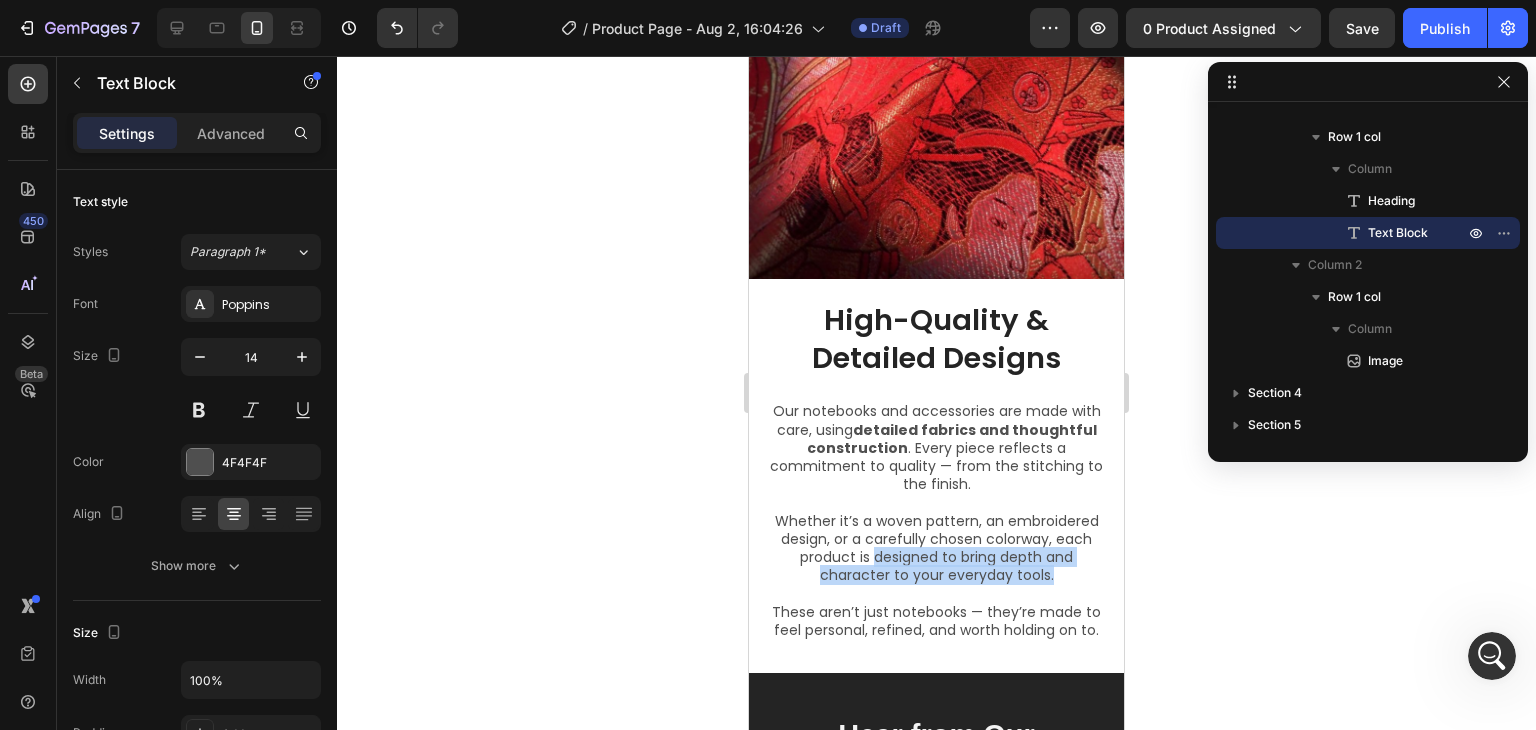 drag, startPoint x: 868, startPoint y: 543, endPoint x: 1054, endPoint y: 565, distance: 187.29655 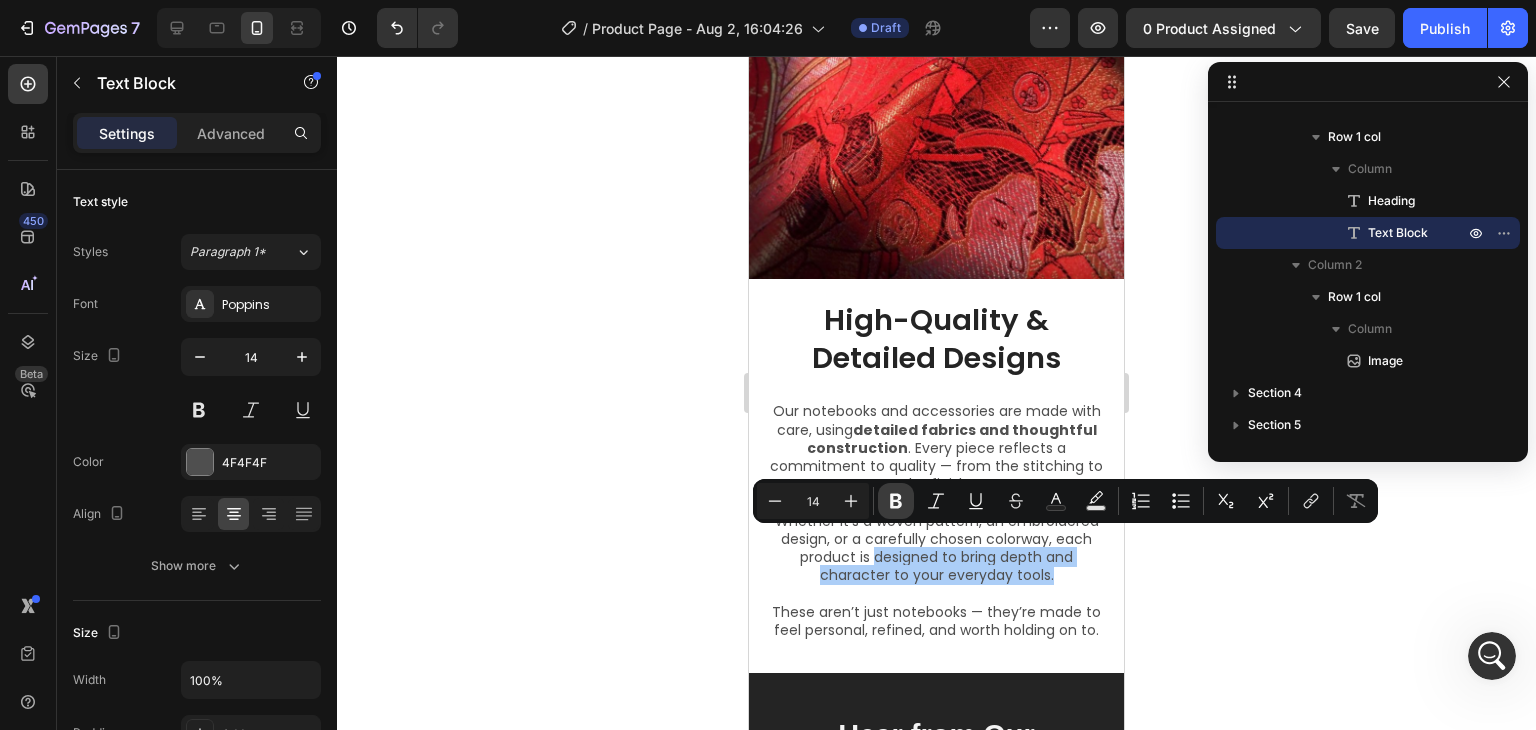 click 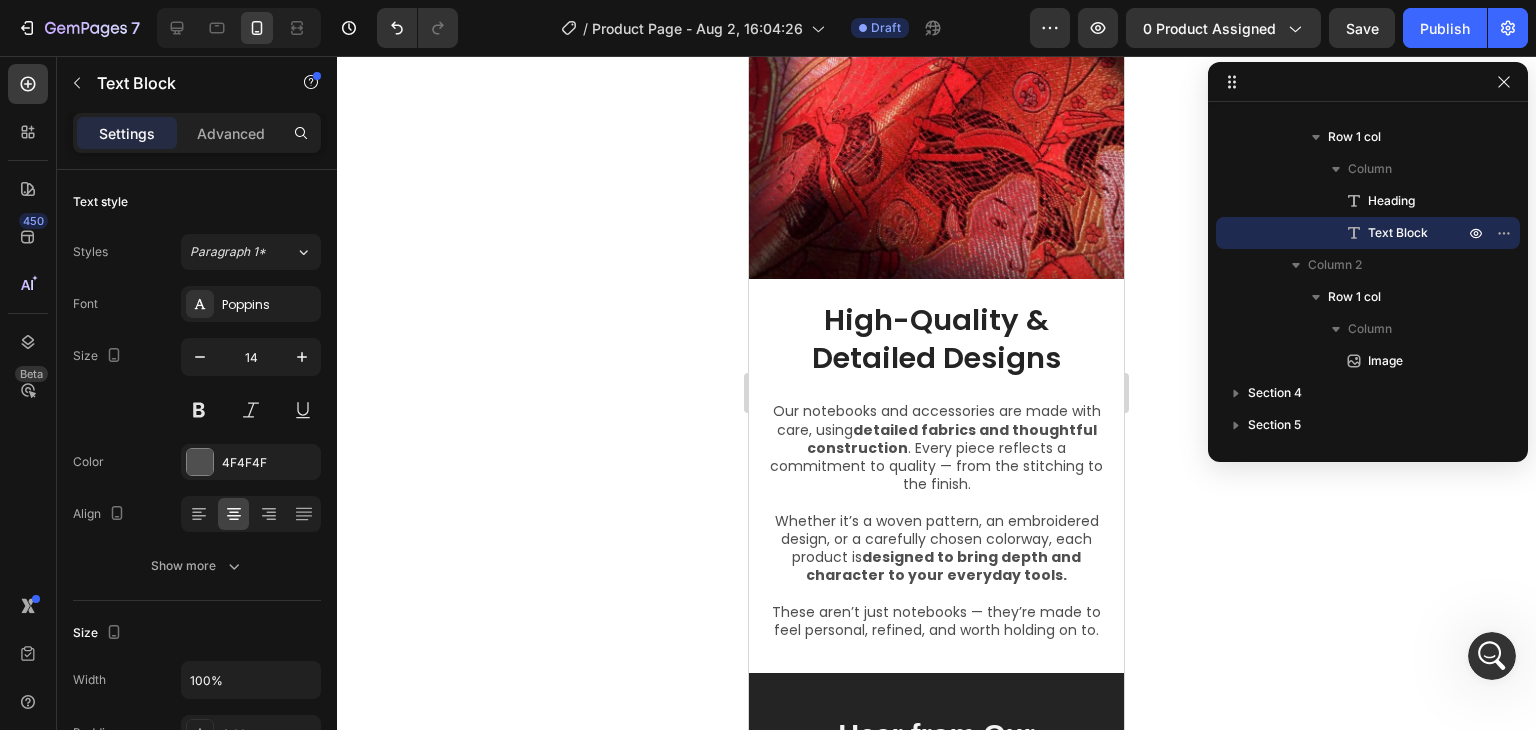 click on "Our notebooks and accessories are made with care, using  detailed fabrics and thoughtful construction . Every piece reflects a commitment to quality — from the stitching to the finish." at bounding box center [936, 447] 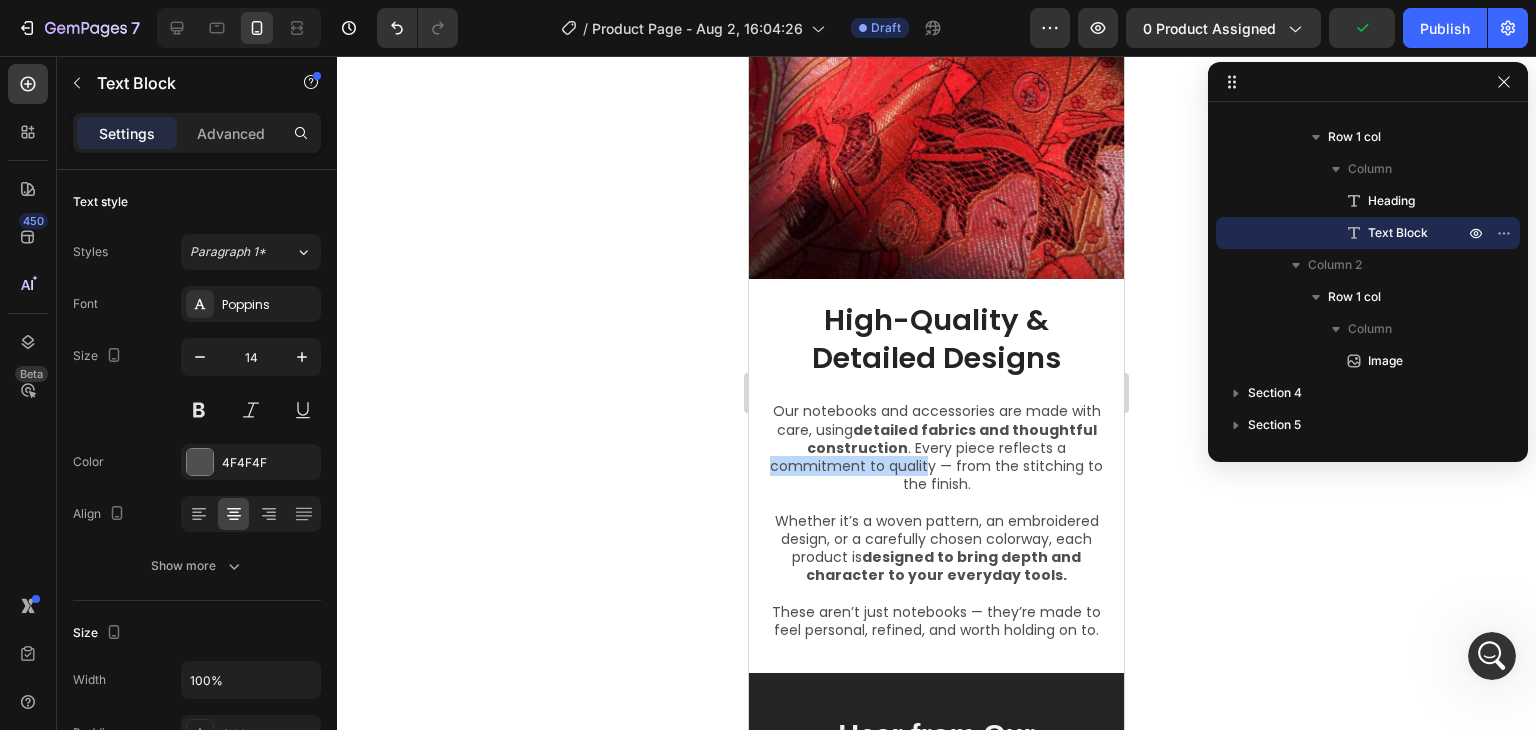 drag, startPoint x: 786, startPoint y: 452, endPoint x: 939, endPoint y: 454, distance: 153.01308 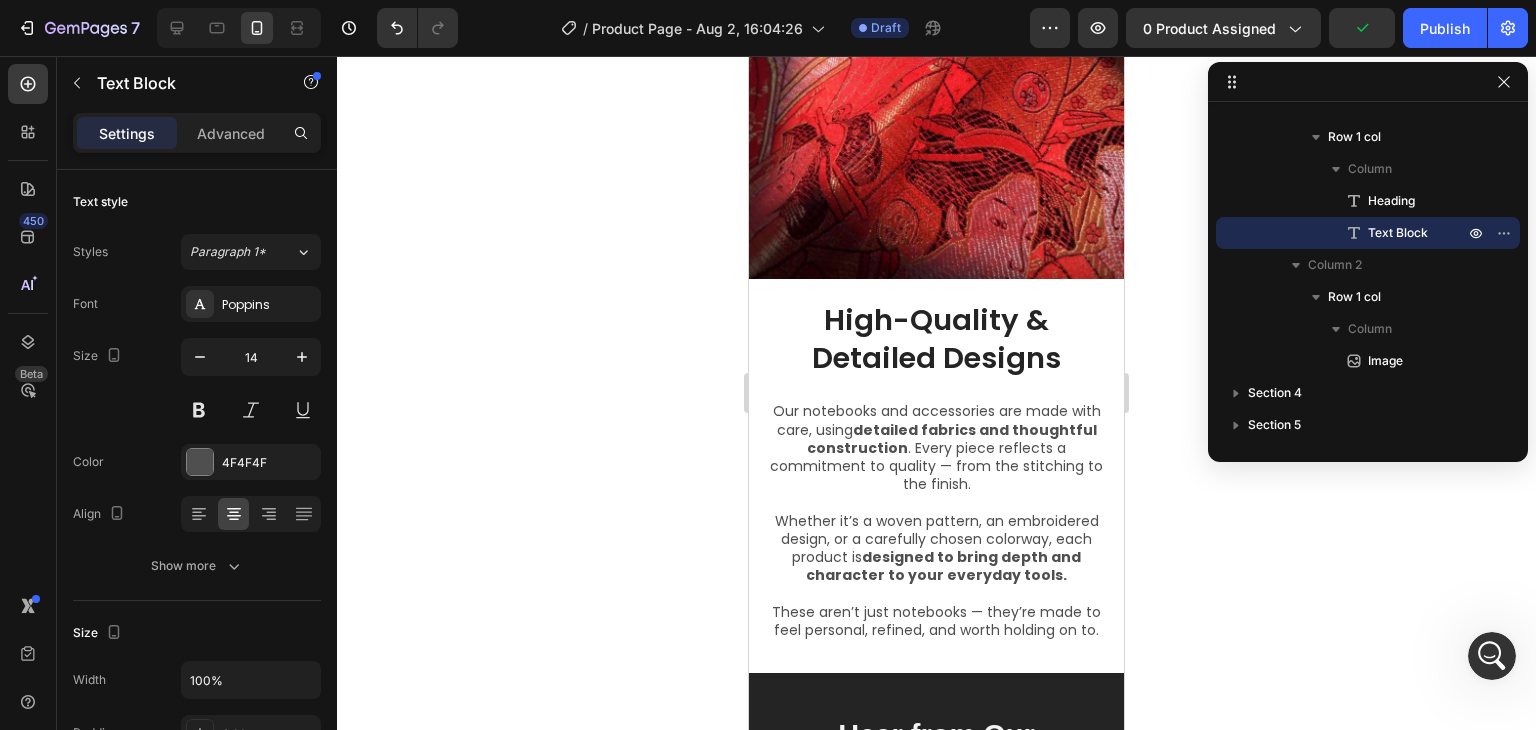 click on "Our notebooks and accessories are made with care, using  detailed fabrics and thoughtful construction . Every piece reflects a commitment to quality — from the stitching to the finish." at bounding box center (936, 447) 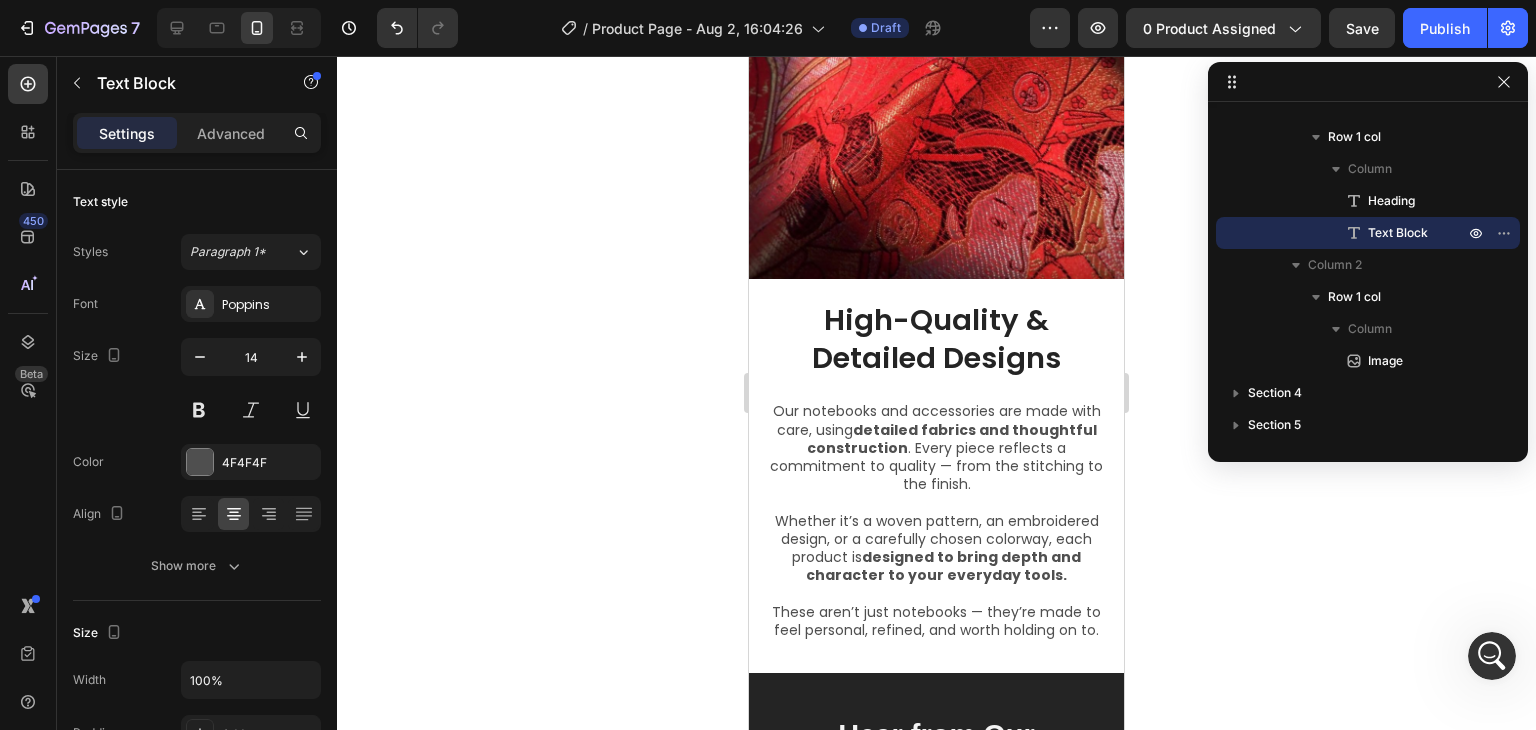 click on "Our notebooks and accessories are made with care, using  detailed fabrics and thoughtful construction . Every piece reflects a commitment to quality — from the stitching to the finish." at bounding box center [936, 447] 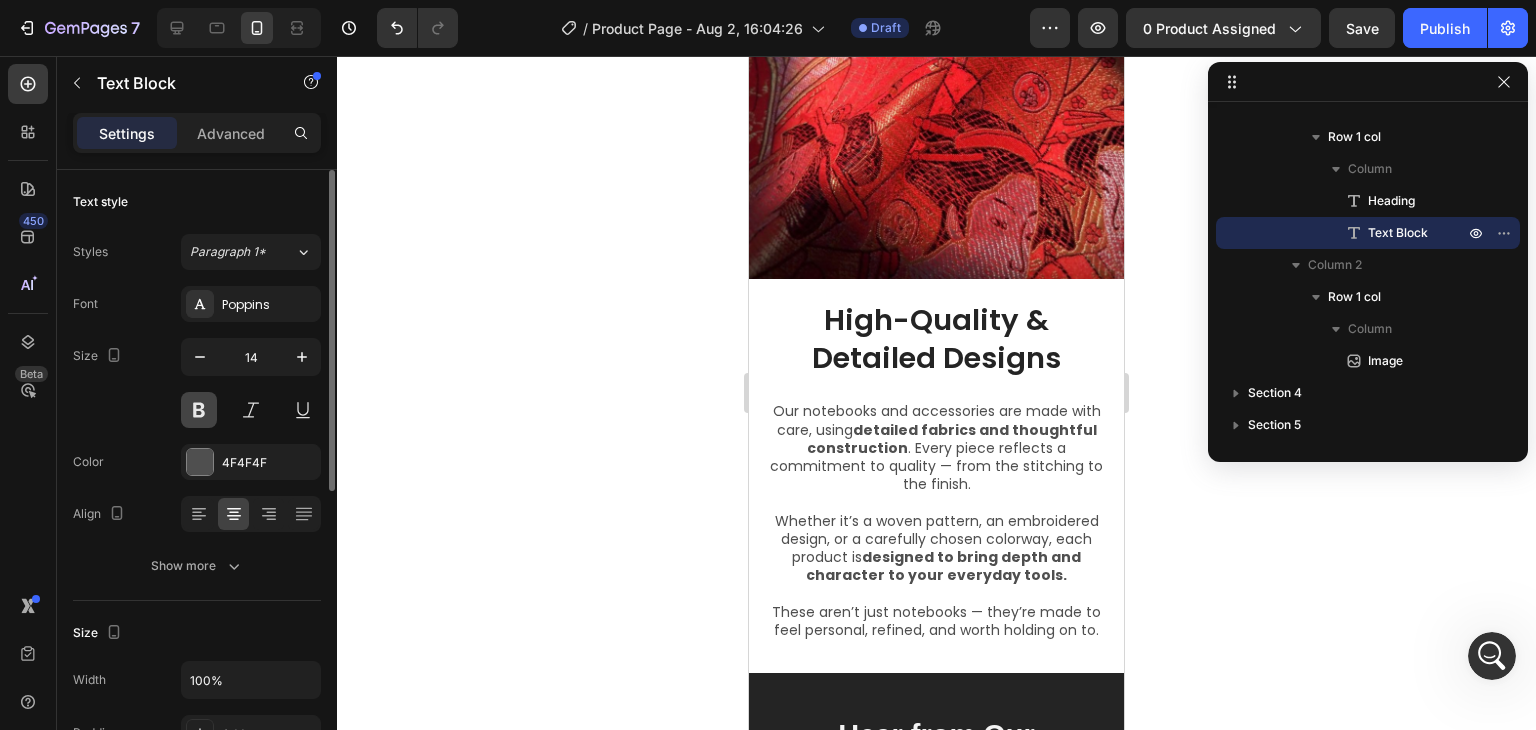 click at bounding box center (199, 410) 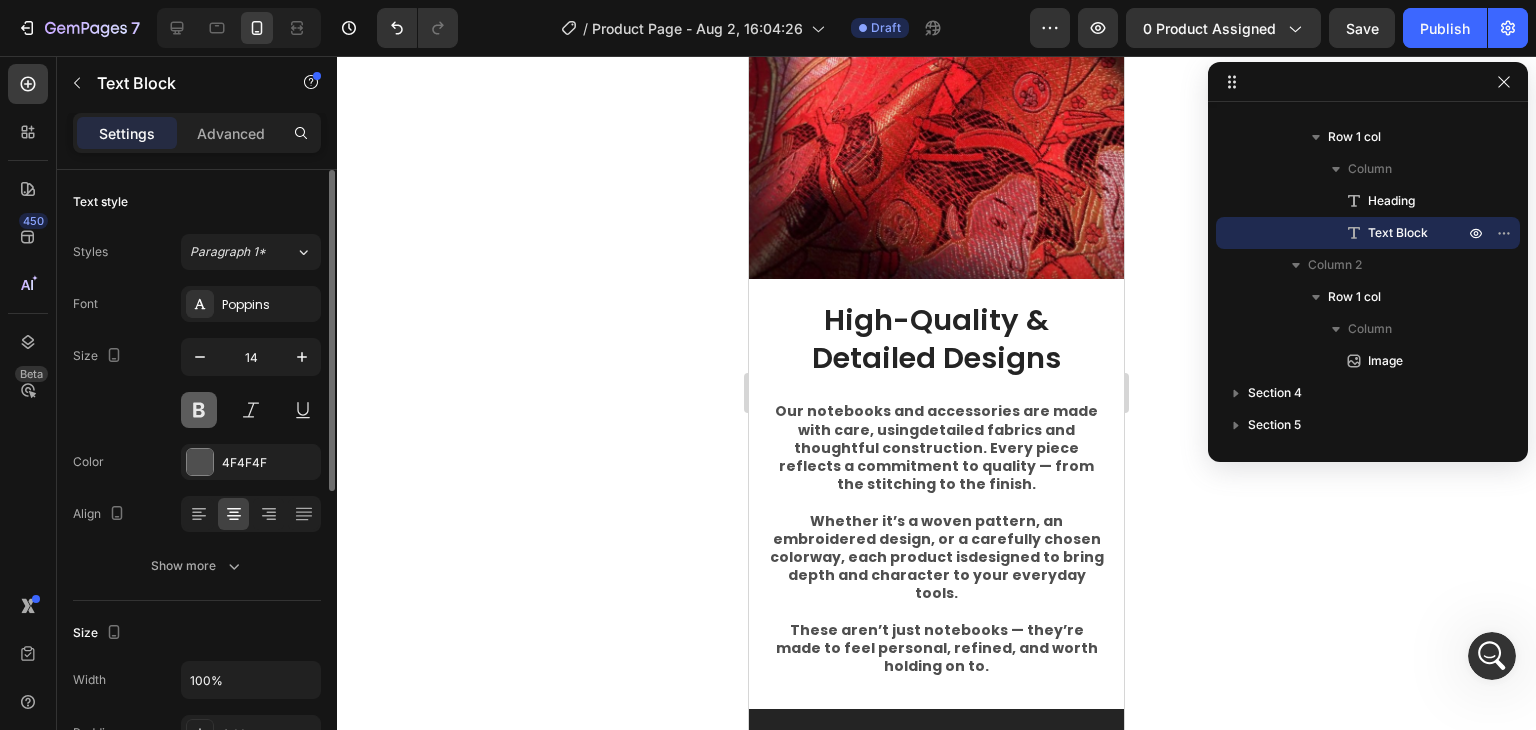 click at bounding box center (199, 410) 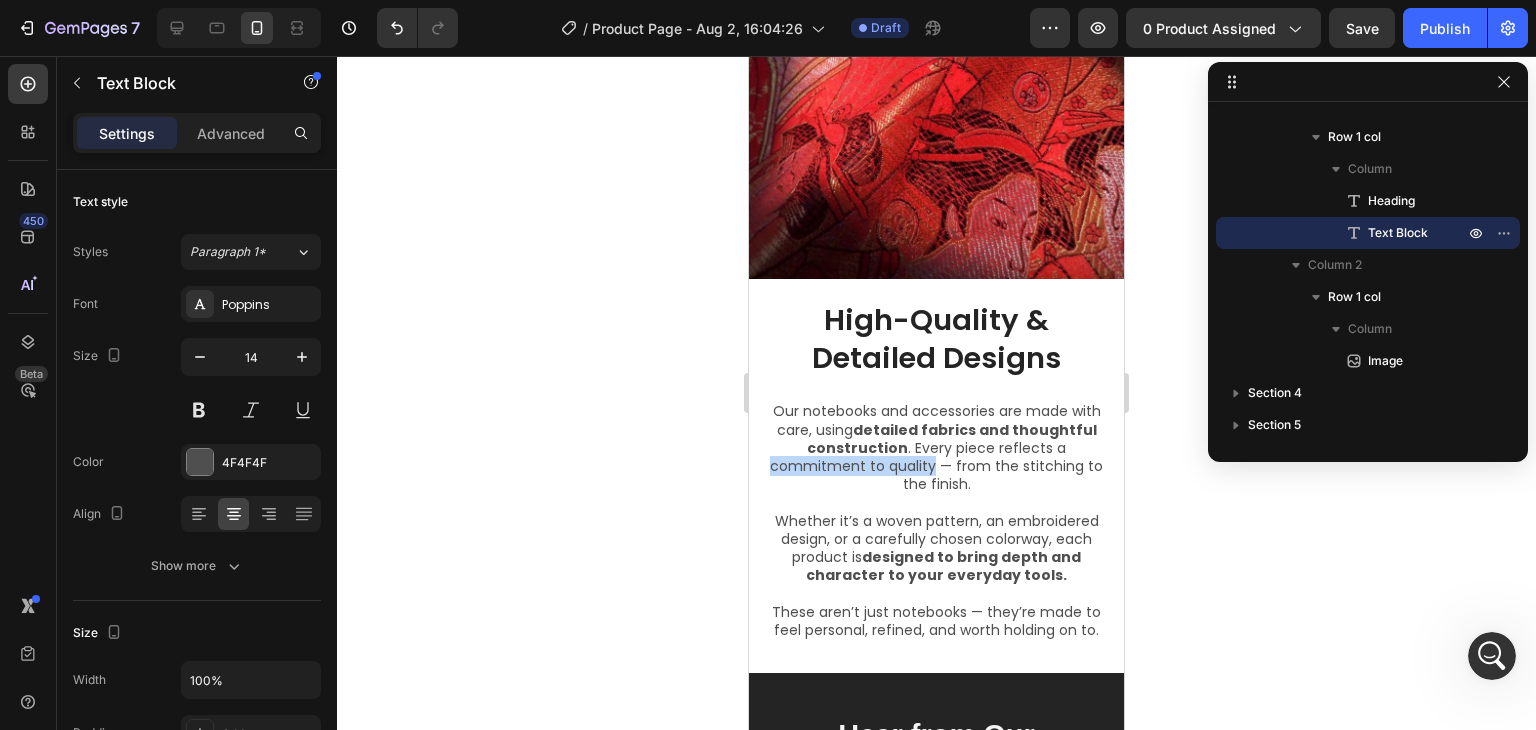 drag, startPoint x: 784, startPoint y: 452, endPoint x: 942, endPoint y: 453, distance: 158.00316 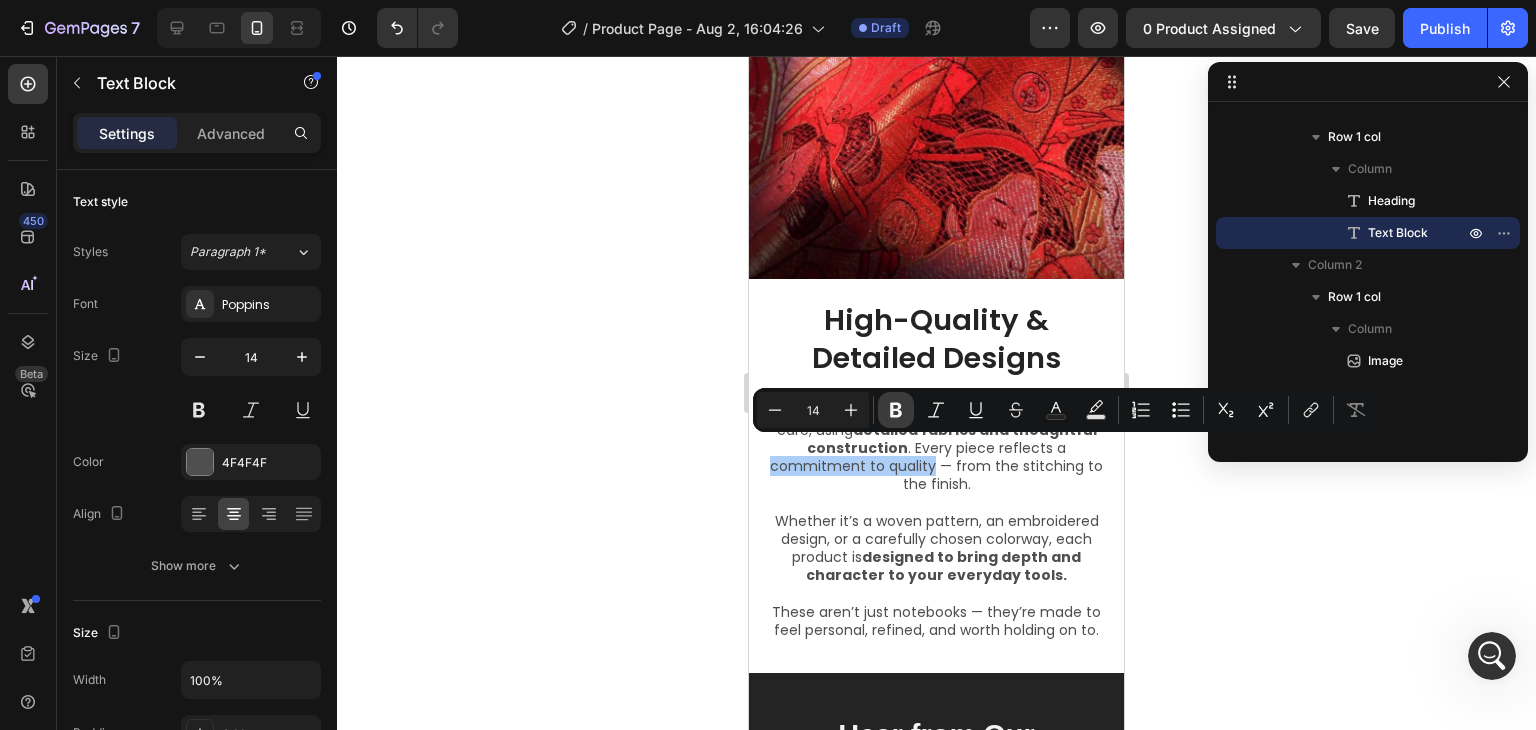 click 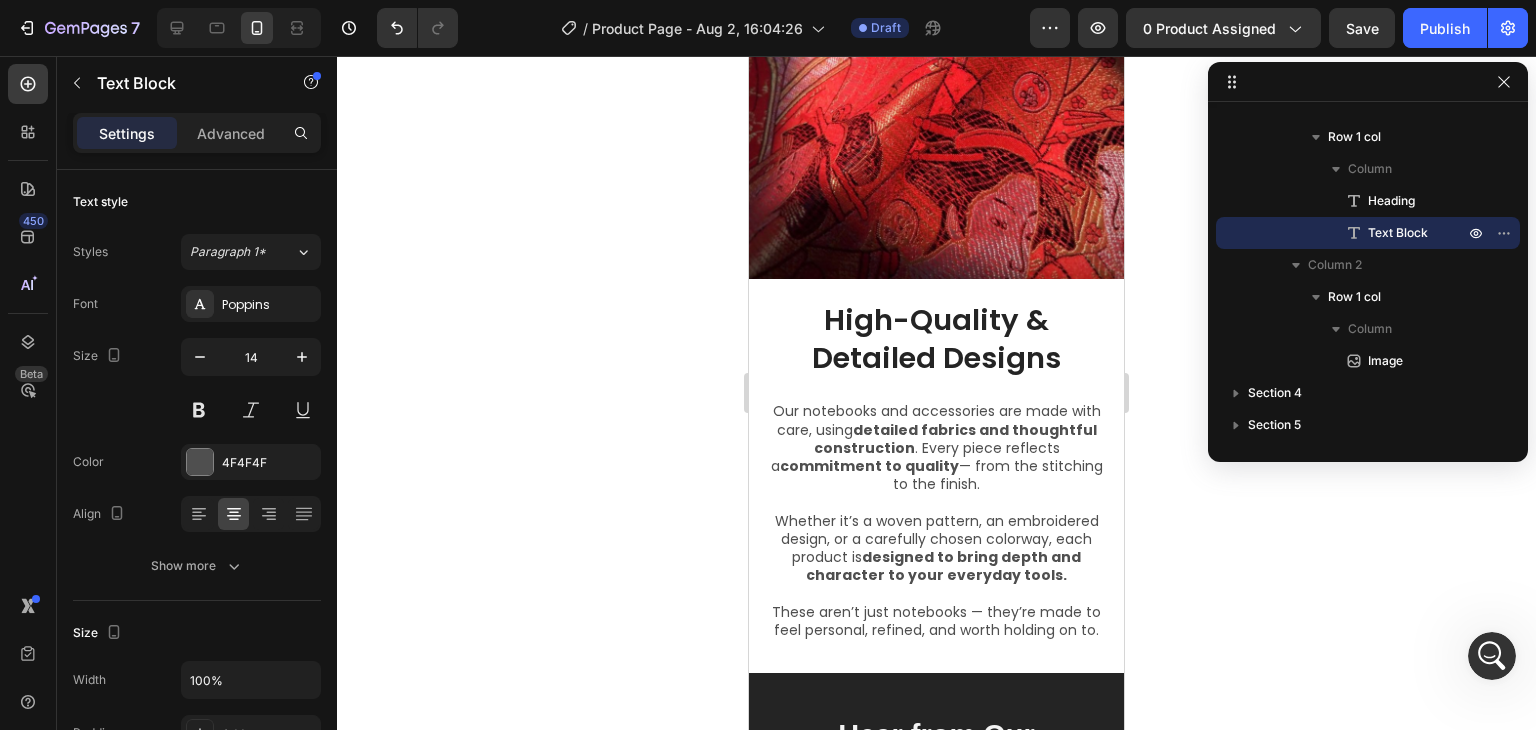 click on "designed to bring depth and character to your everyday tools." at bounding box center [943, 566] 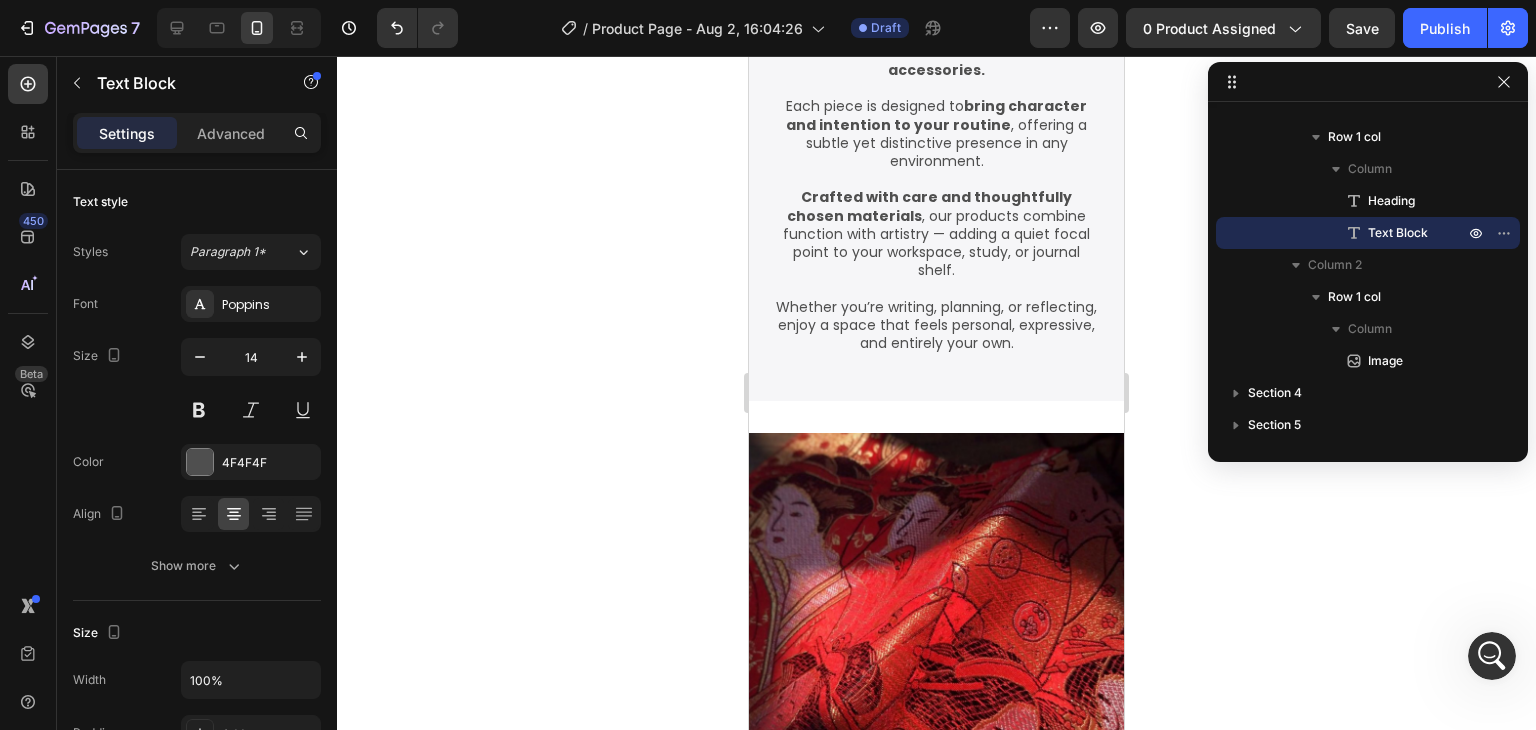 scroll, scrollTop: 1601, scrollLeft: 0, axis: vertical 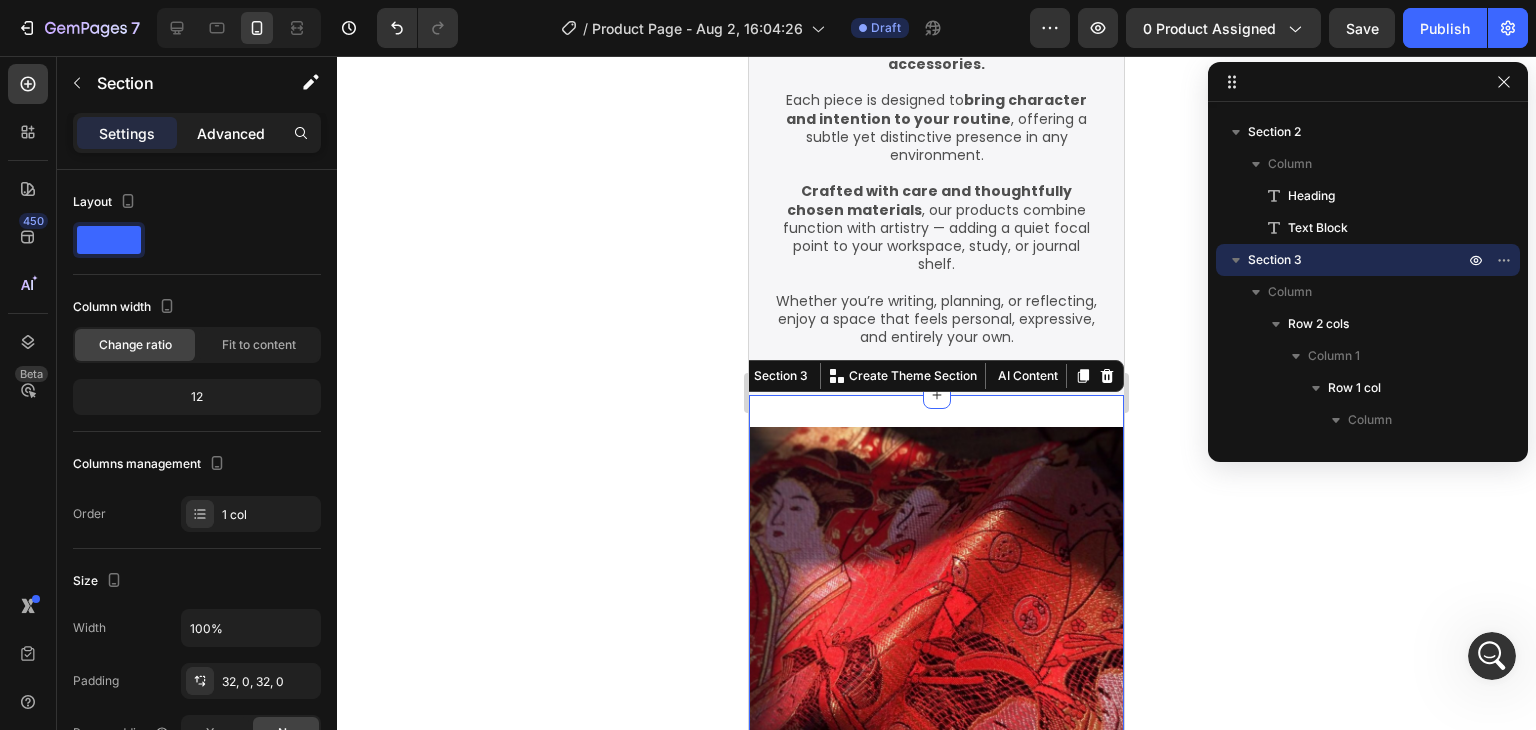click on "Advanced" at bounding box center (231, 133) 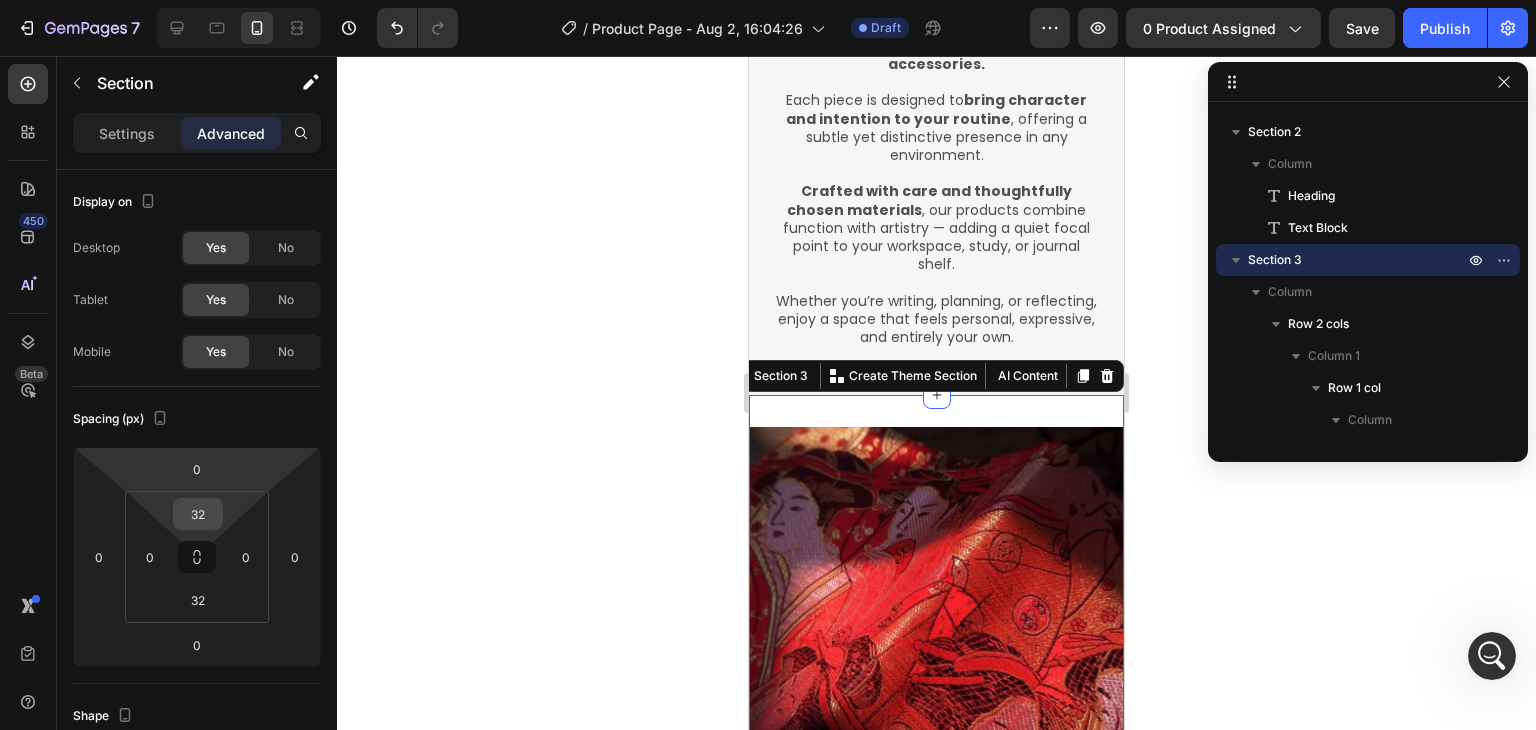click on "32" at bounding box center [198, 514] 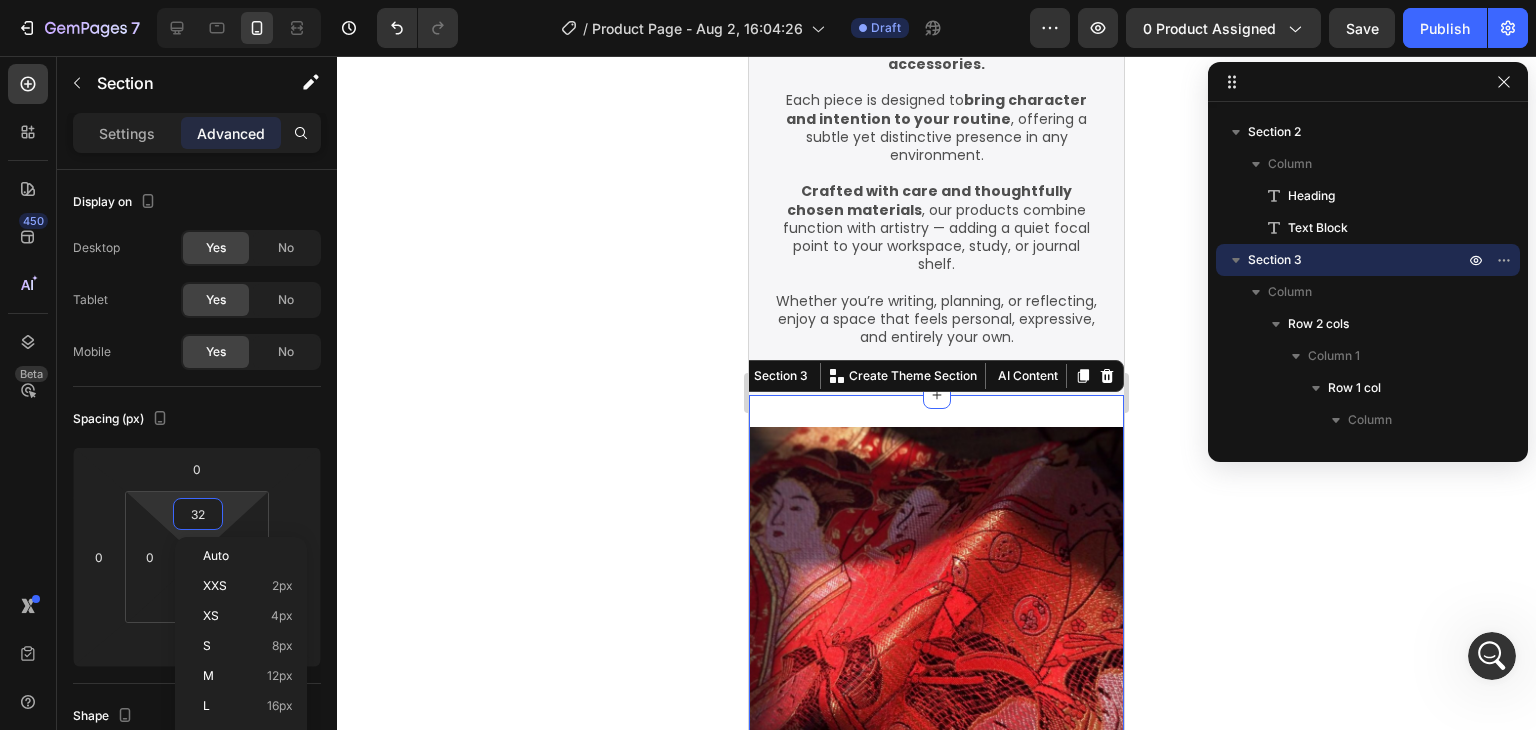 type on "0" 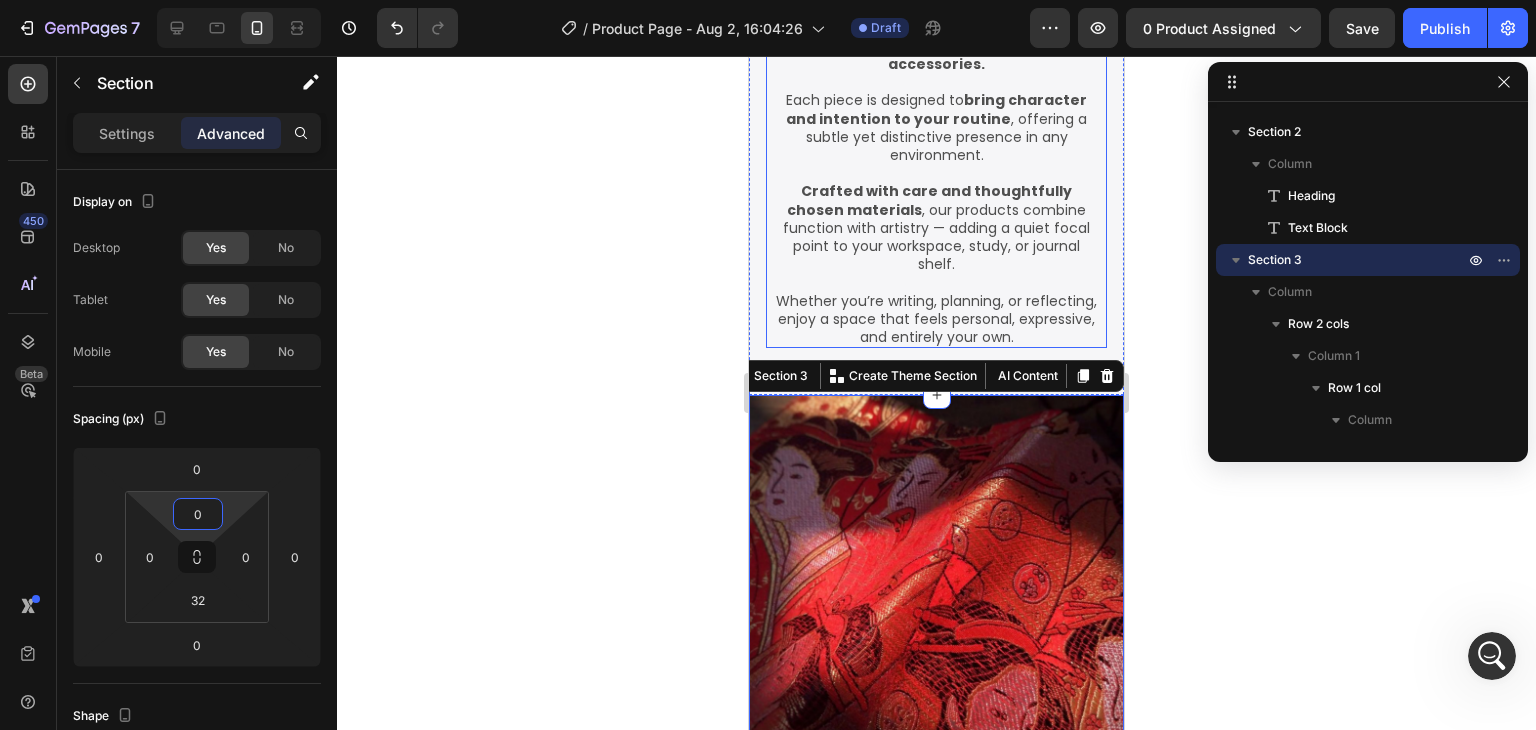 click on "Whether you’re writing, planning, or reflecting, enjoy a space that feels personal, expressive, and entirely your own." at bounding box center [936, 319] 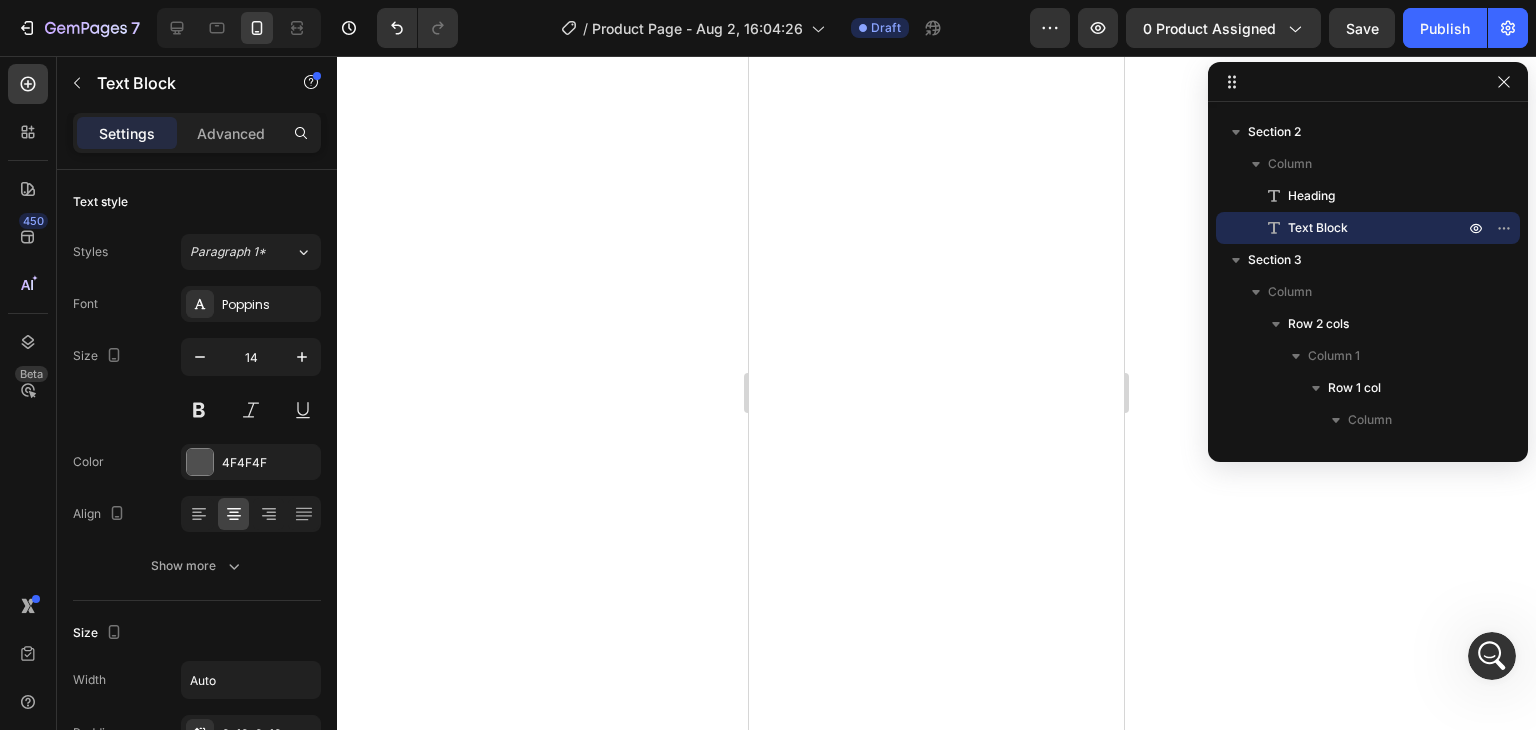 scroll, scrollTop: 0, scrollLeft: 0, axis: both 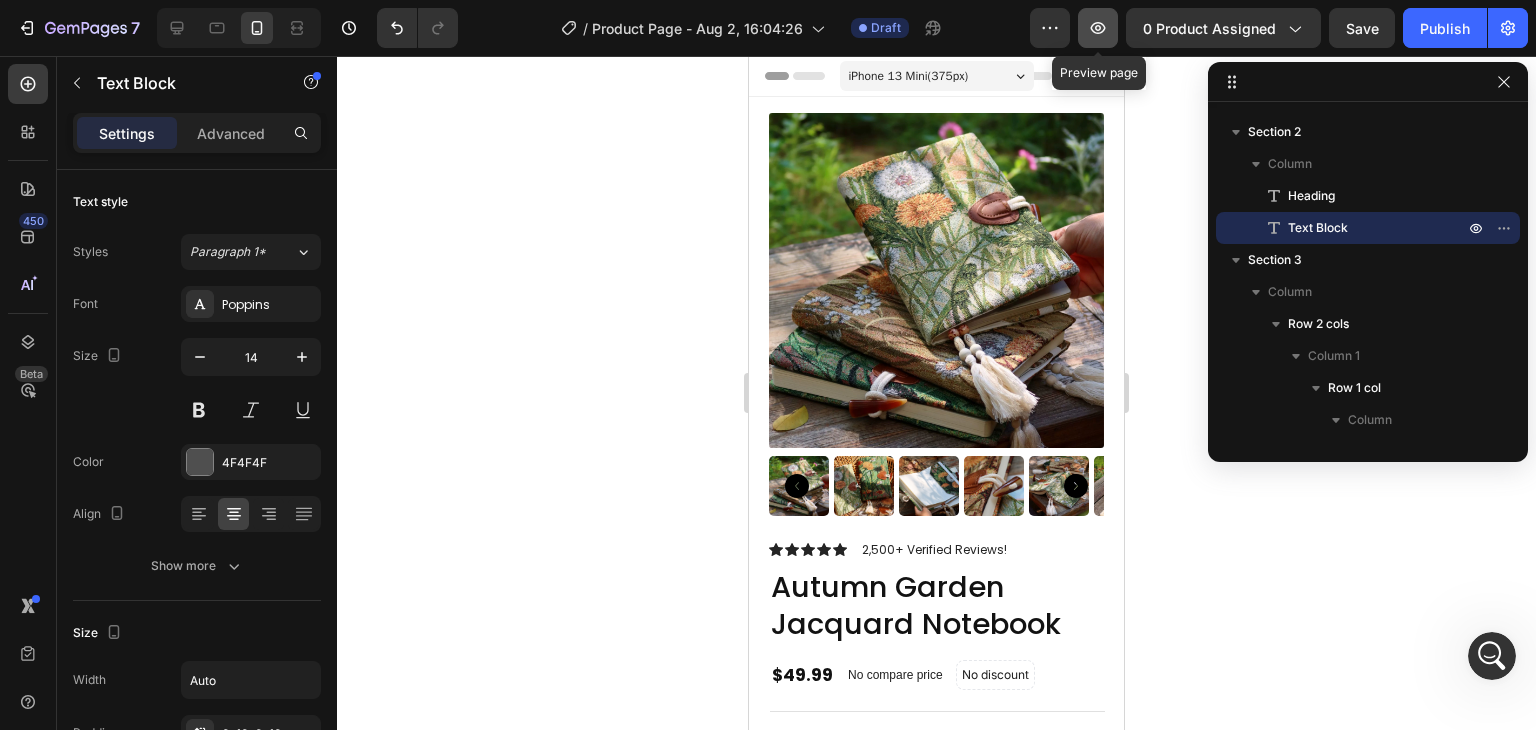 click 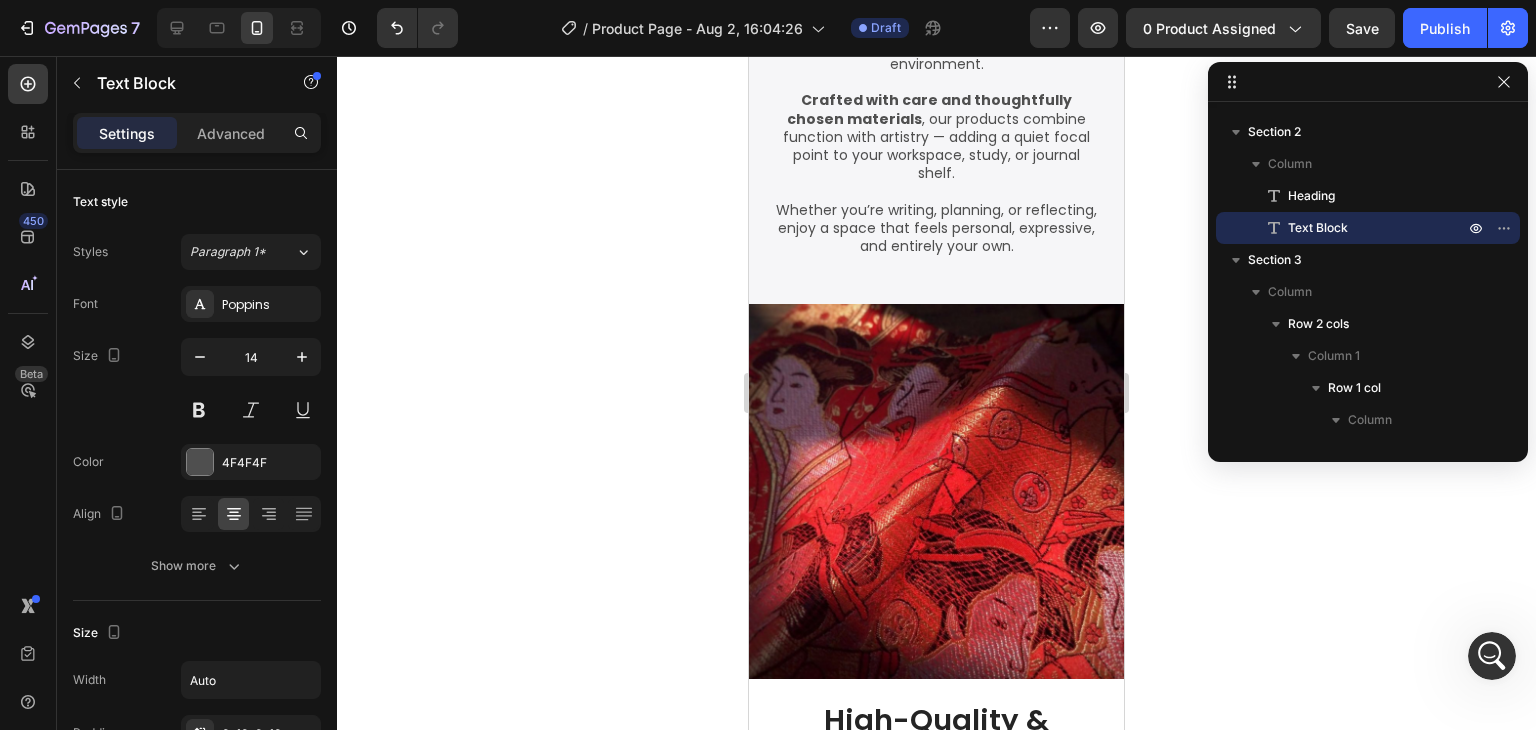 scroll, scrollTop: 1702, scrollLeft: 0, axis: vertical 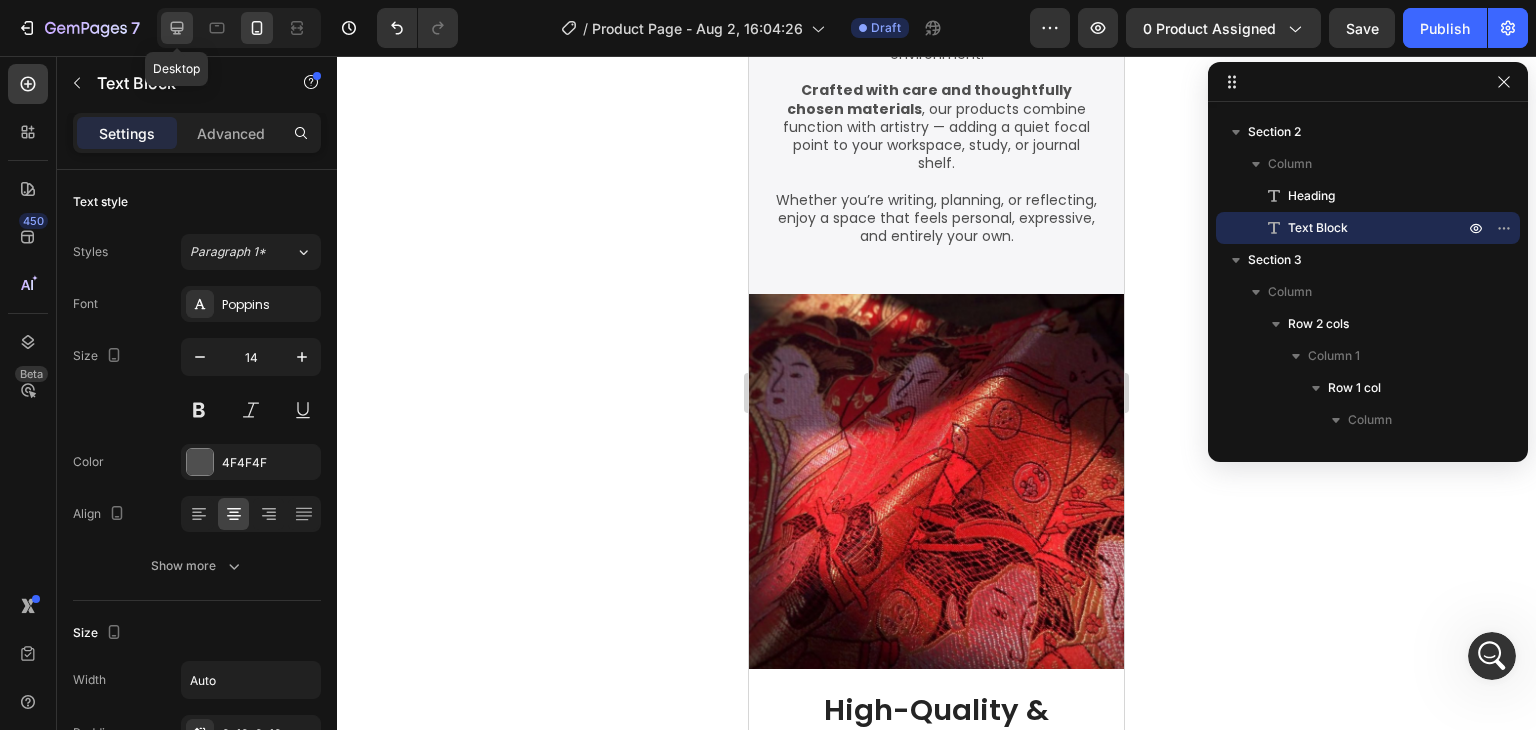 click 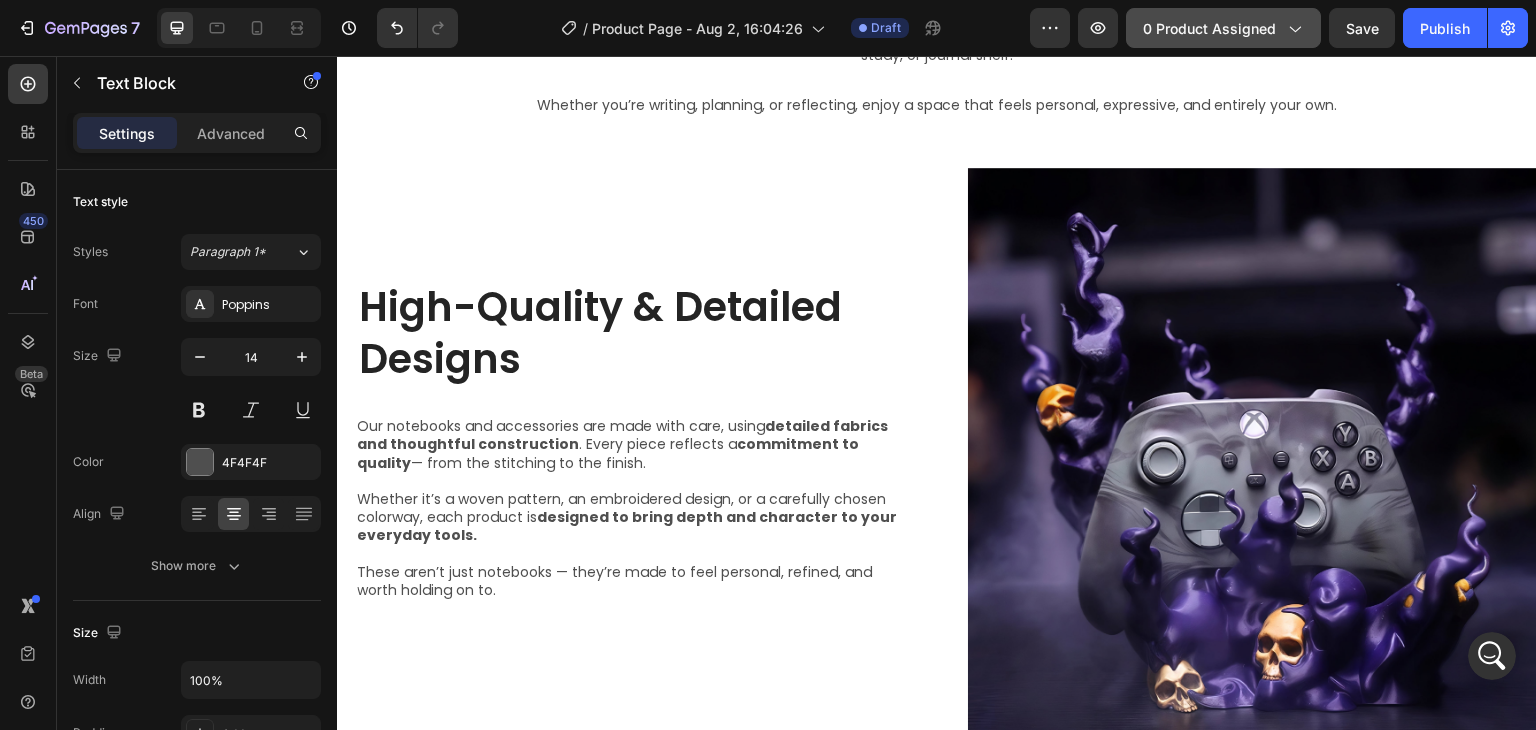 scroll, scrollTop: 1859, scrollLeft: 0, axis: vertical 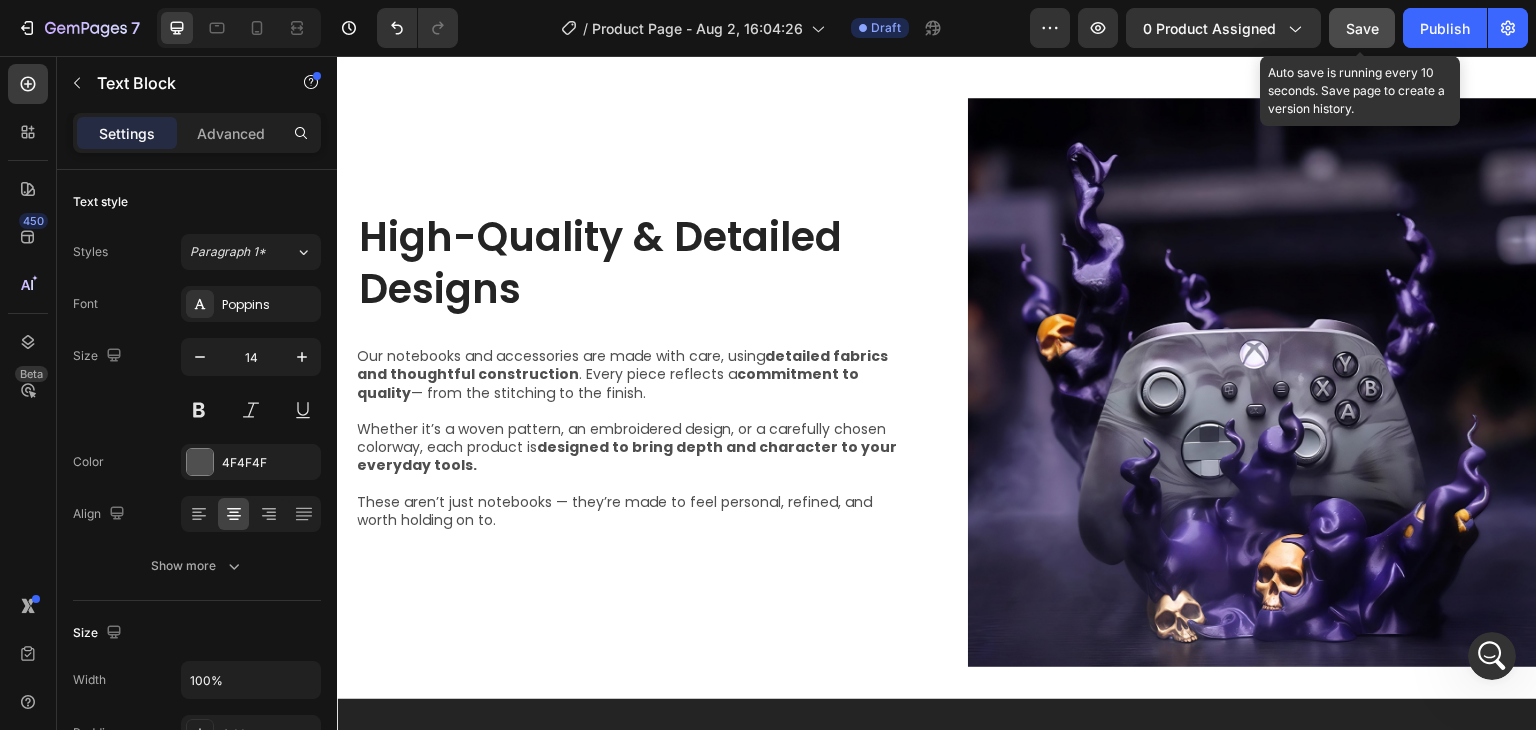 click on "Save" at bounding box center (1362, 28) 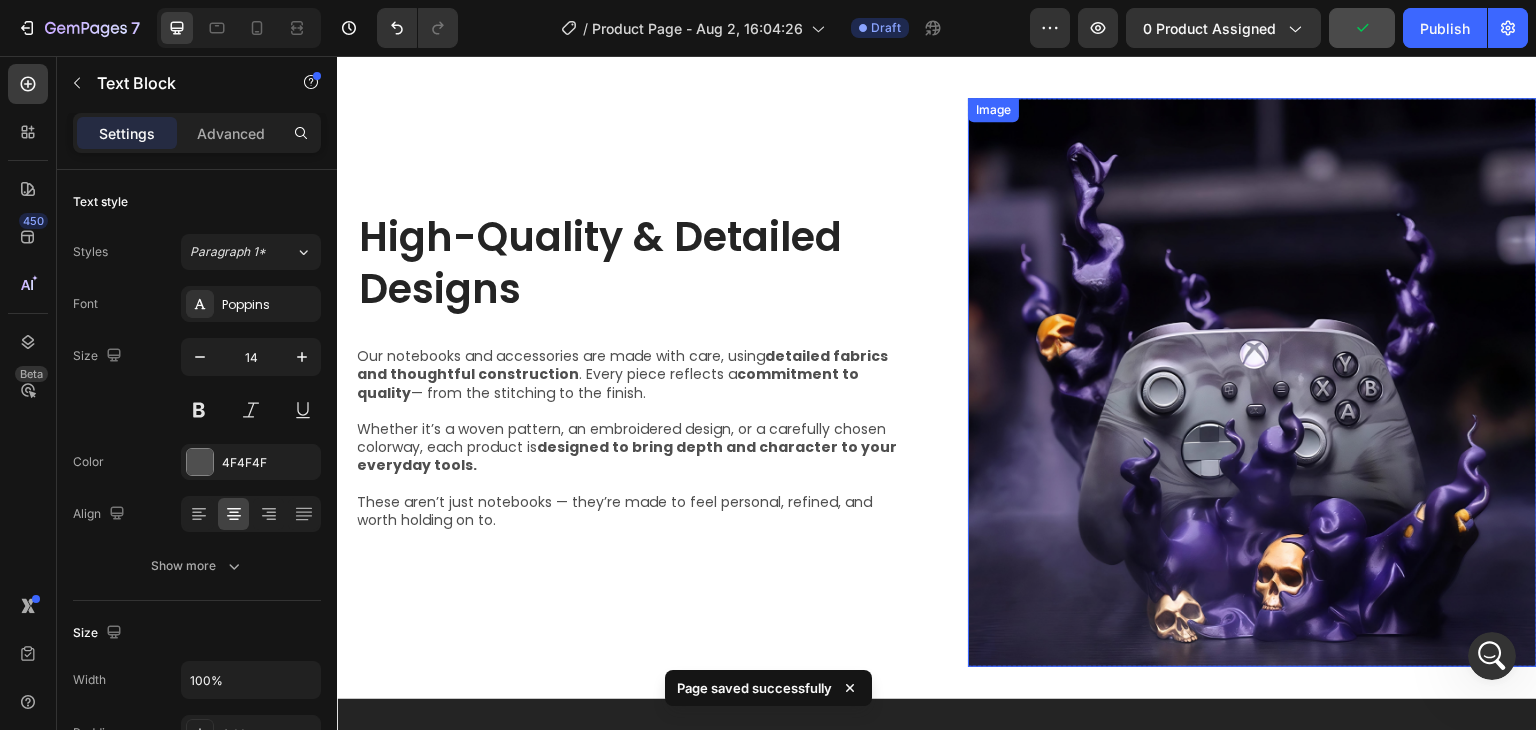 click at bounding box center (1252, 382) 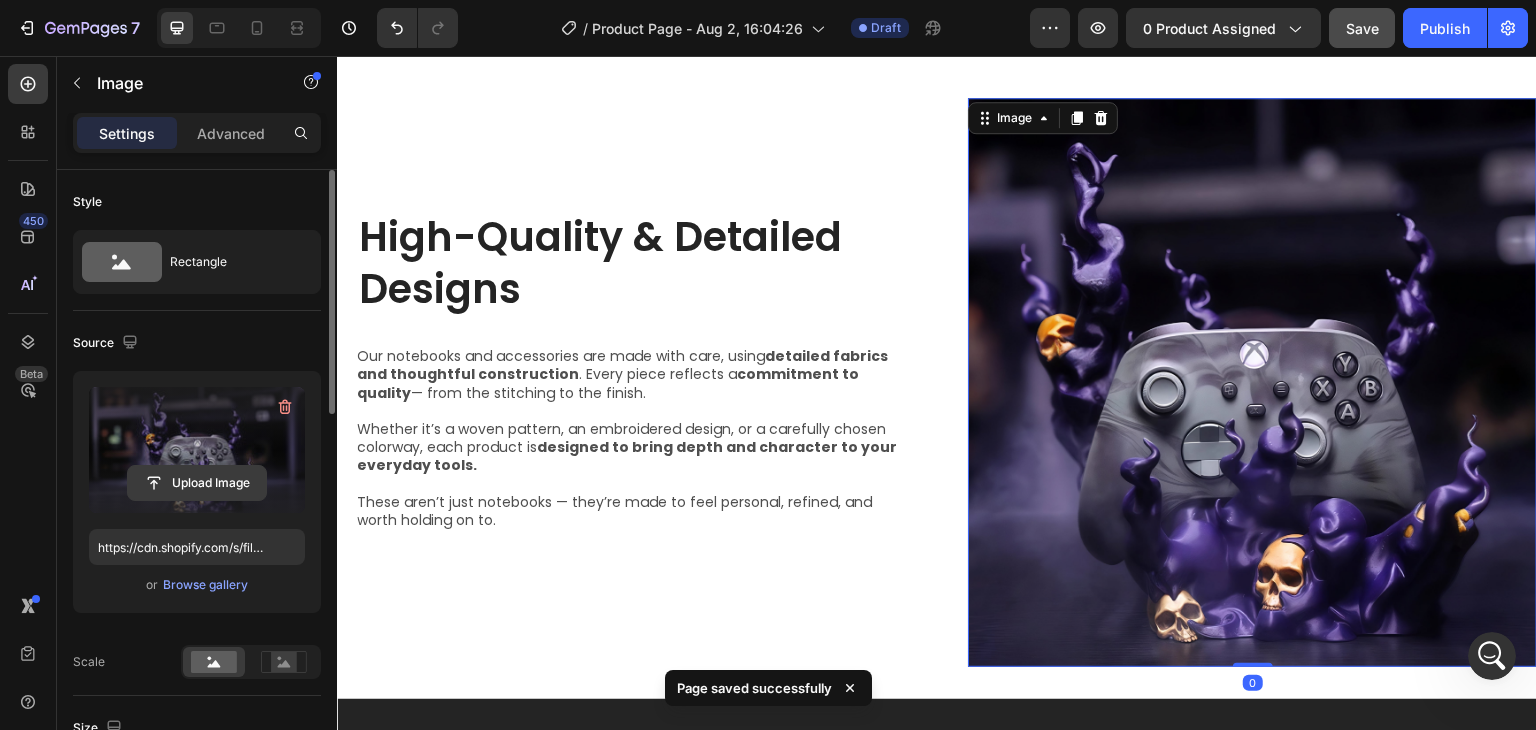 click 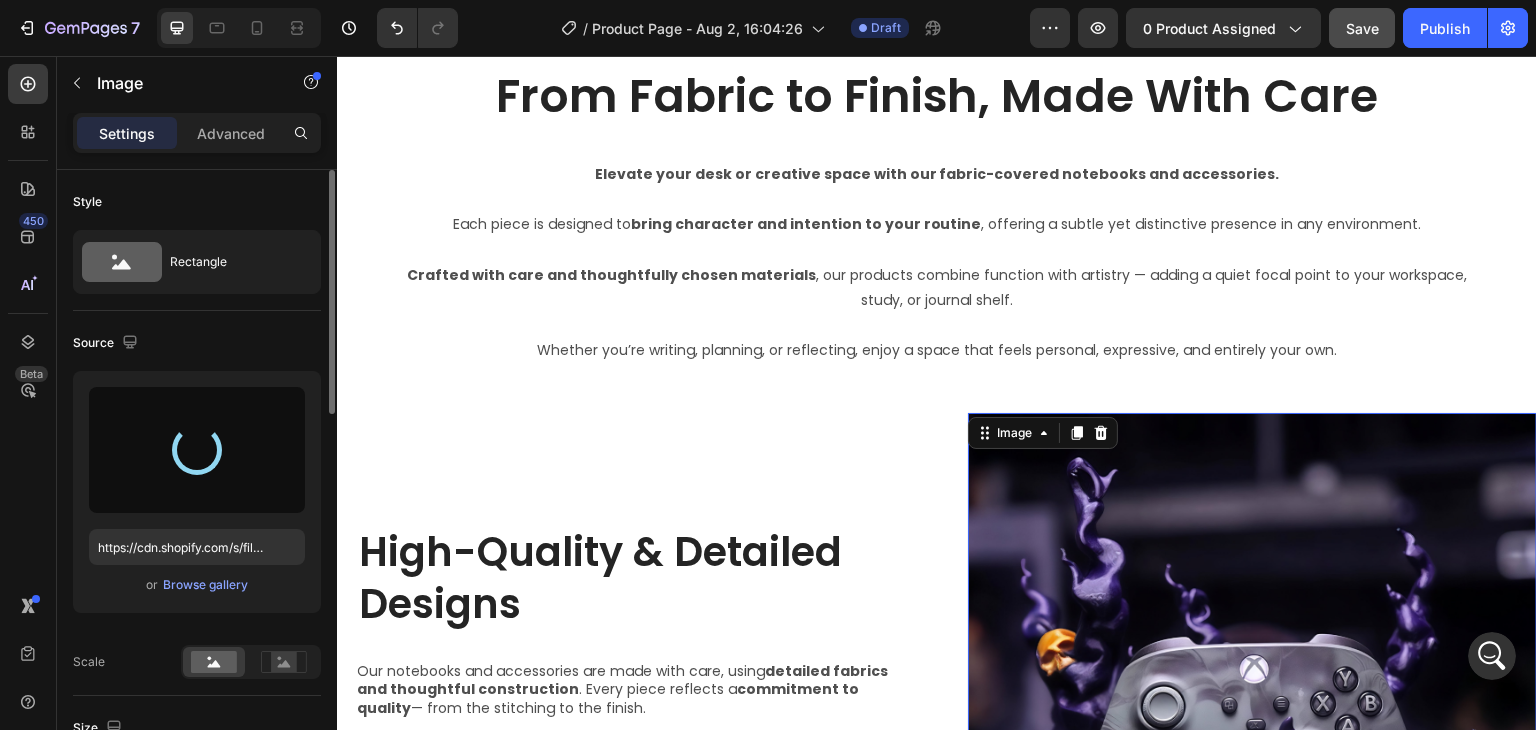 scroll, scrollTop: 1542, scrollLeft: 0, axis: vertical 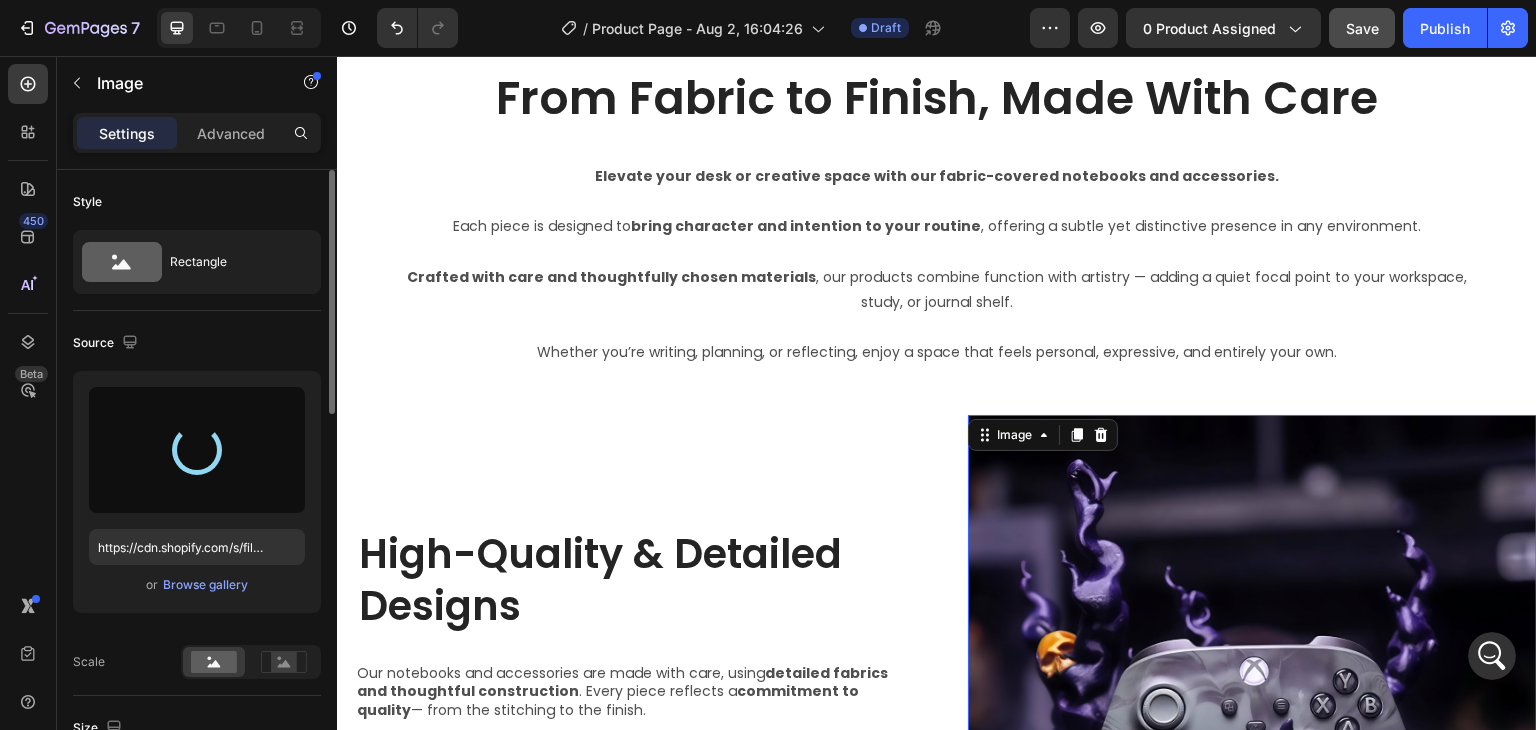 type on "https://cdn.shopify.com/s/files/1/0710/2670/4576/files/gempages_578117166604223164-c79853d0-feef-4af0-a6a4-0c045eaae03f.png" 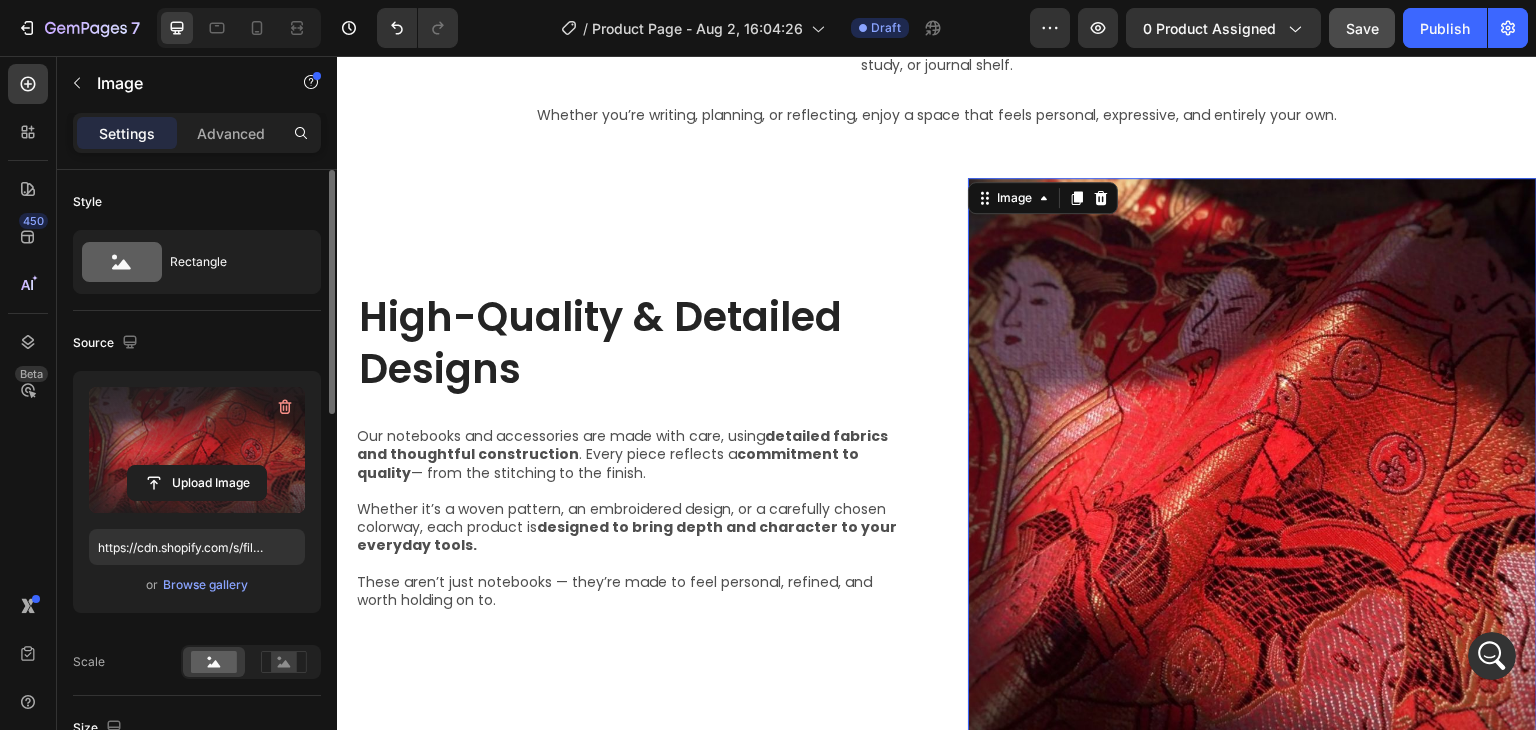 scroll, scrollTop: 2069, scrollLeft: 0, axis: vertical 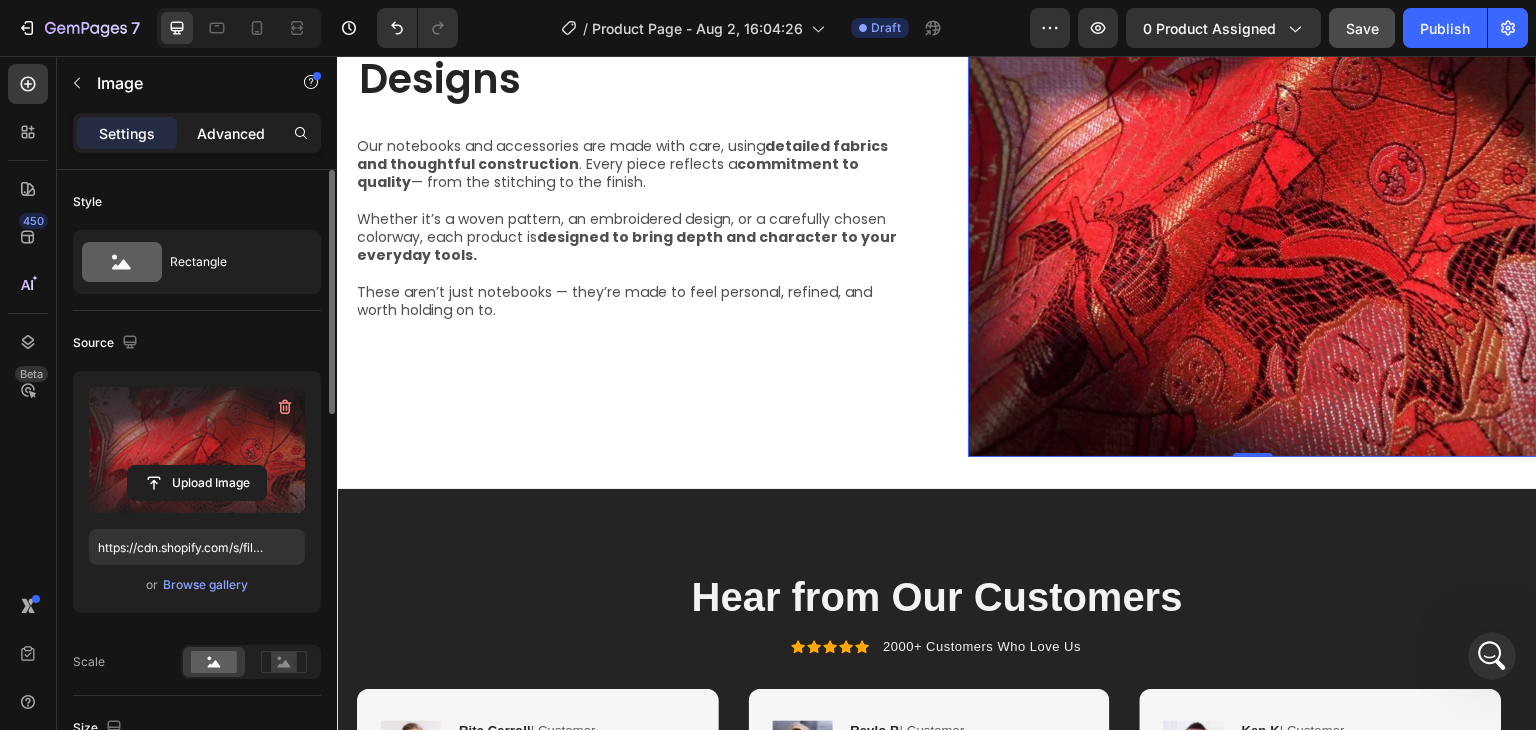 click on "Advanced" at bounding box center (231, 133) 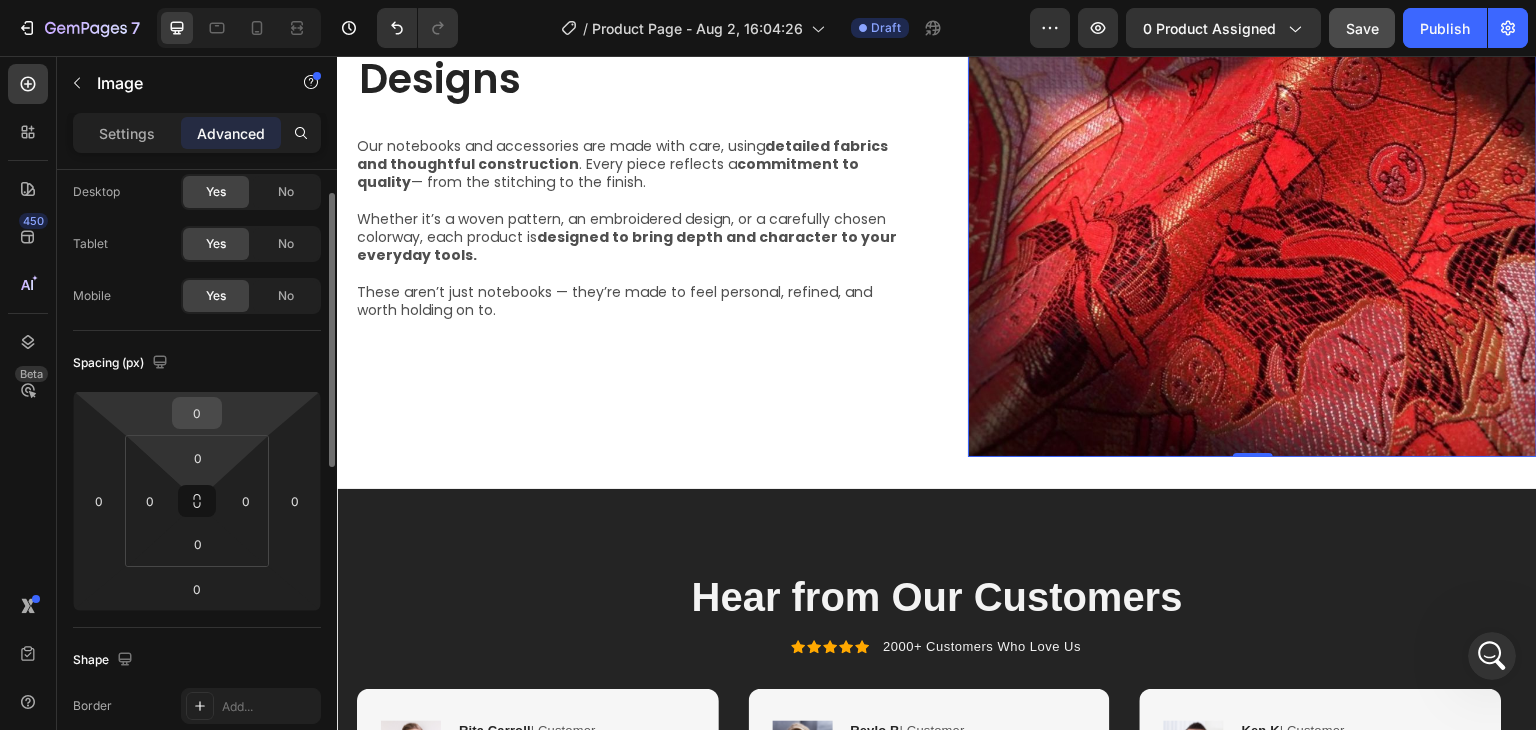 scroll, scrollTop: 55, scrollLeft: 0, axis: vertical 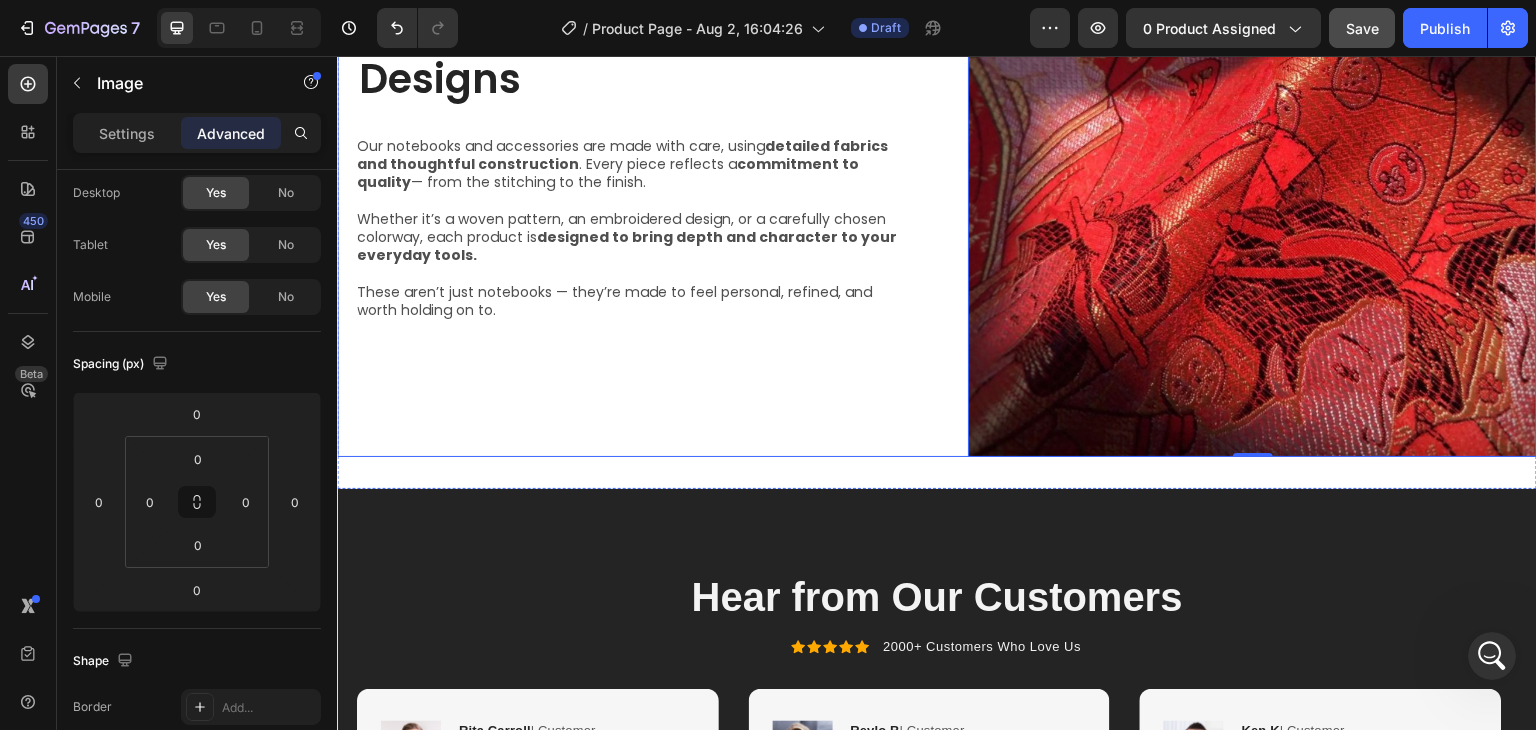 click on "High-Quality & Detailed Designs Heading Our notebooks and accessories are made with care, using  detailed fabrics and thoughtful construction . Every piece reflects a  commitment to quality  — from the stitching to the finish.   Whether it’s a woven pattern, an embroidered design, or a carefully chosen colorway, each product is  designed to bring depth and character to your everyday tools.   These aren’t just notebooks — they’re made to feel personal, refined, and worth holding on to. Text Block Row" at bounding box center (621, 172) 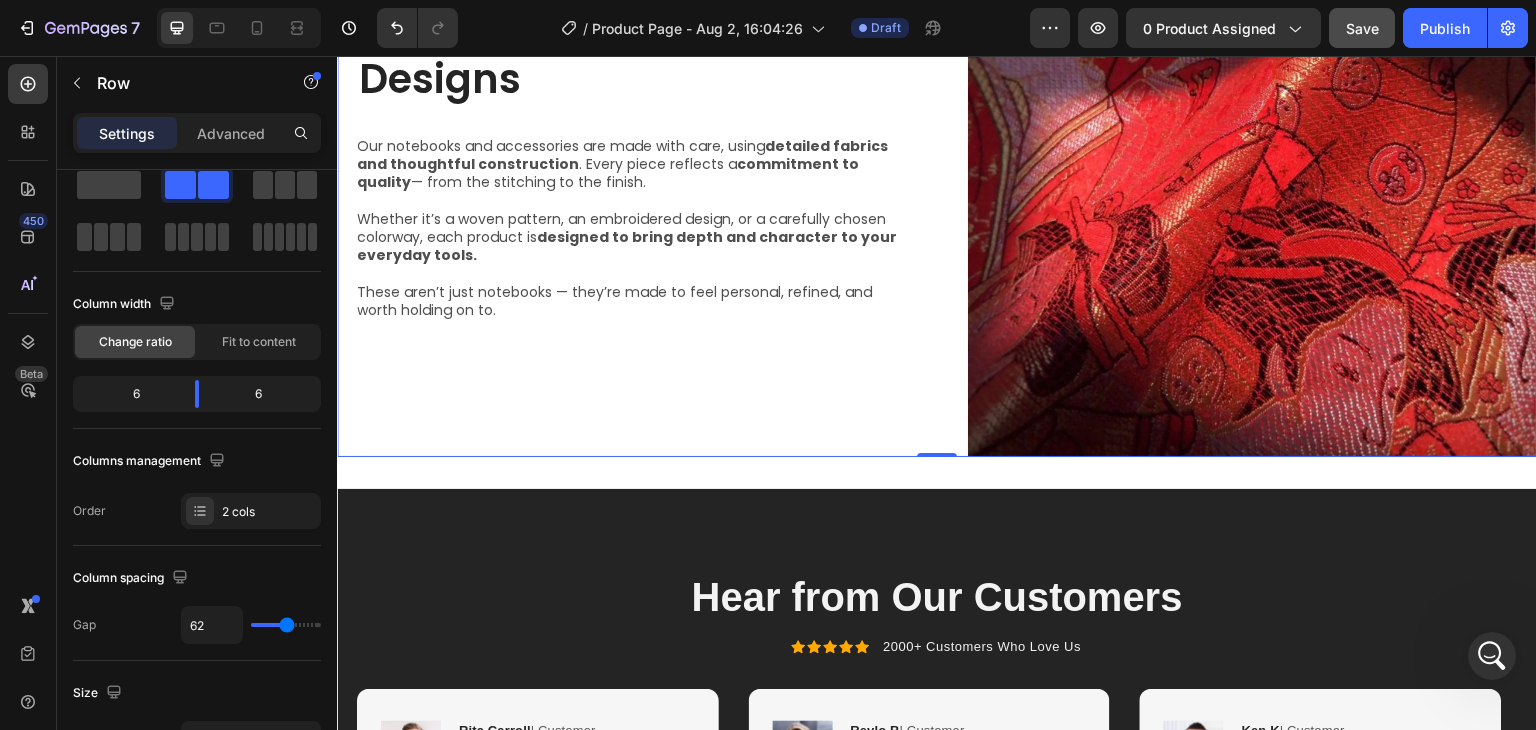 scroll, scrollTop: 0, scrollLeft: 0, axis: both 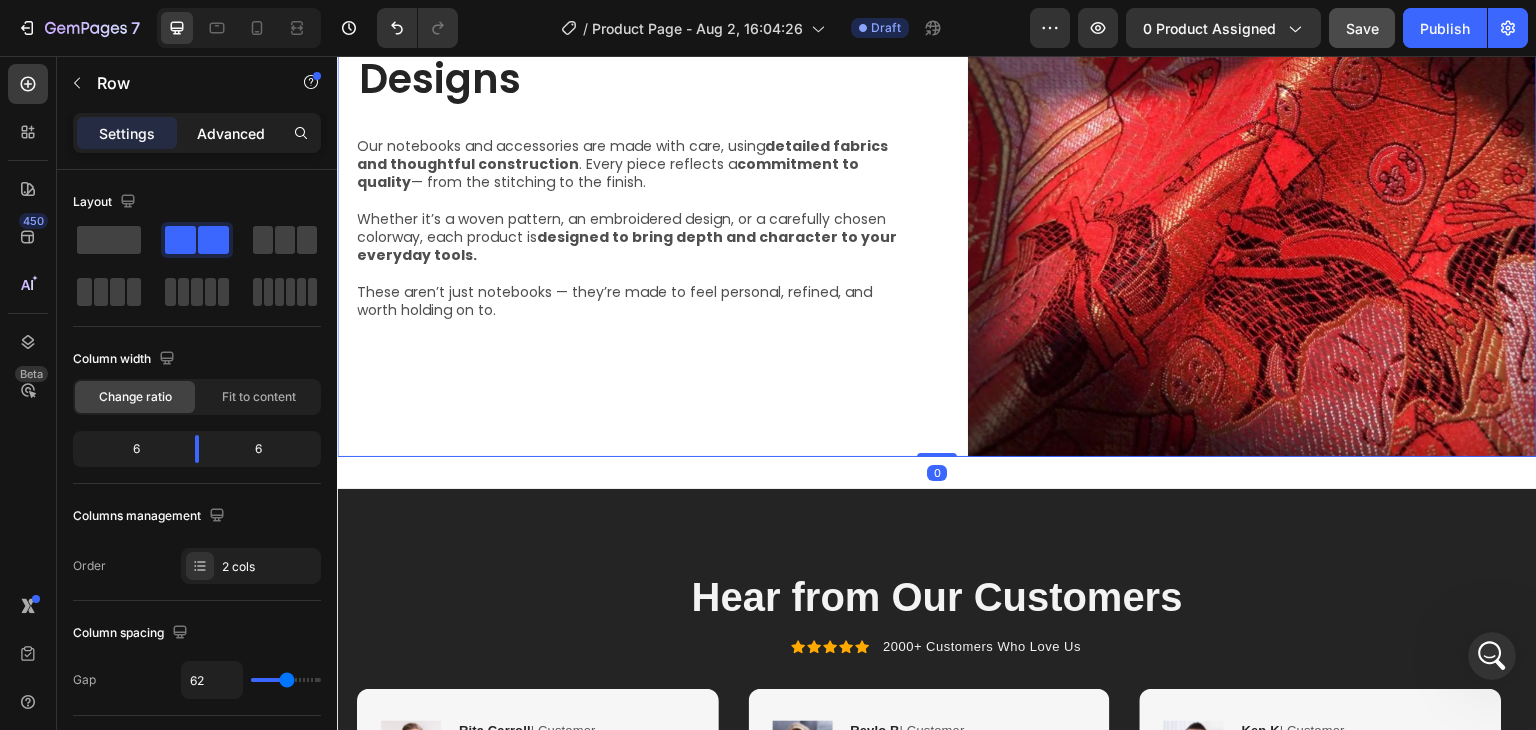 click on "Advanced" at bounding box center (231, 133) 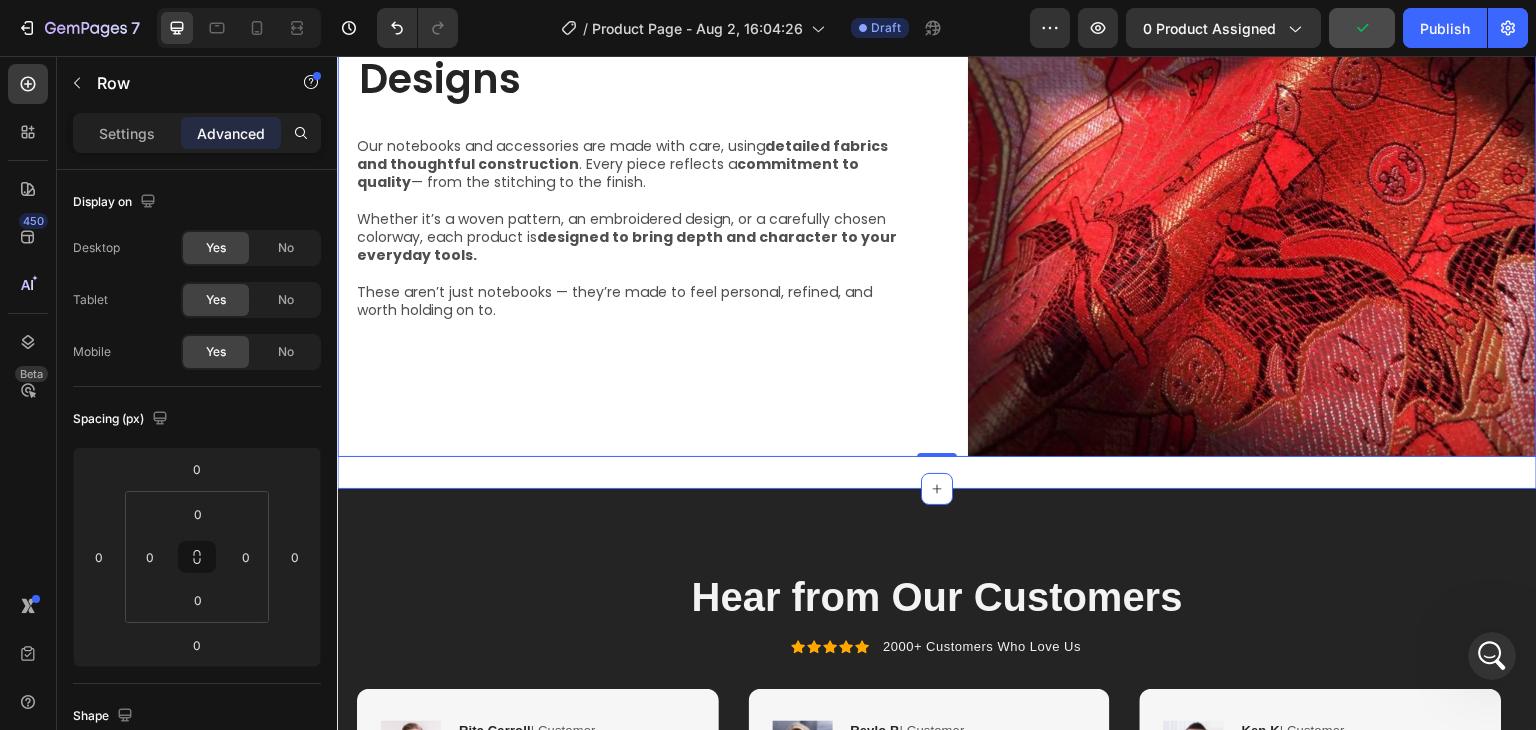 click on "High-Quality & Detailed Designs Heading Our notebooks and accessories are made with care, using  detailed fabrics and thoughtful construction . Every piece reflects a  commitment to quality  — from the stitching to the finish.   Whether it’s a woven pattern, an embroidered design, or a carefully chosen colorway, each product is  designed to bring depth and character to your everyday tools.   These aren’t just notebooks — they’re made to feel personal, refined, and worth holding on to. Text Block Row Image Row Row   0 Section 3" at bounding box center [937, 188] 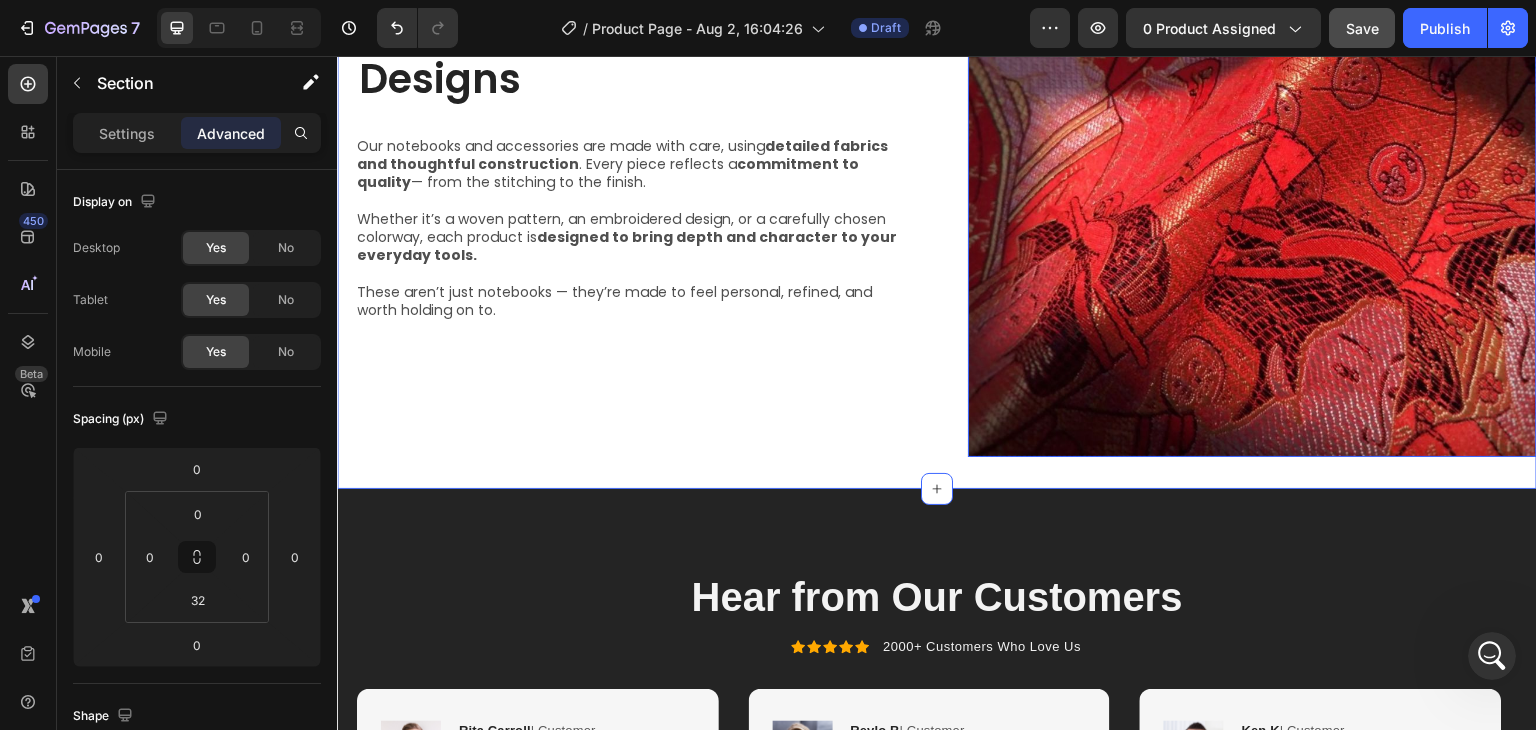 click at bounding box center [1252, 172] 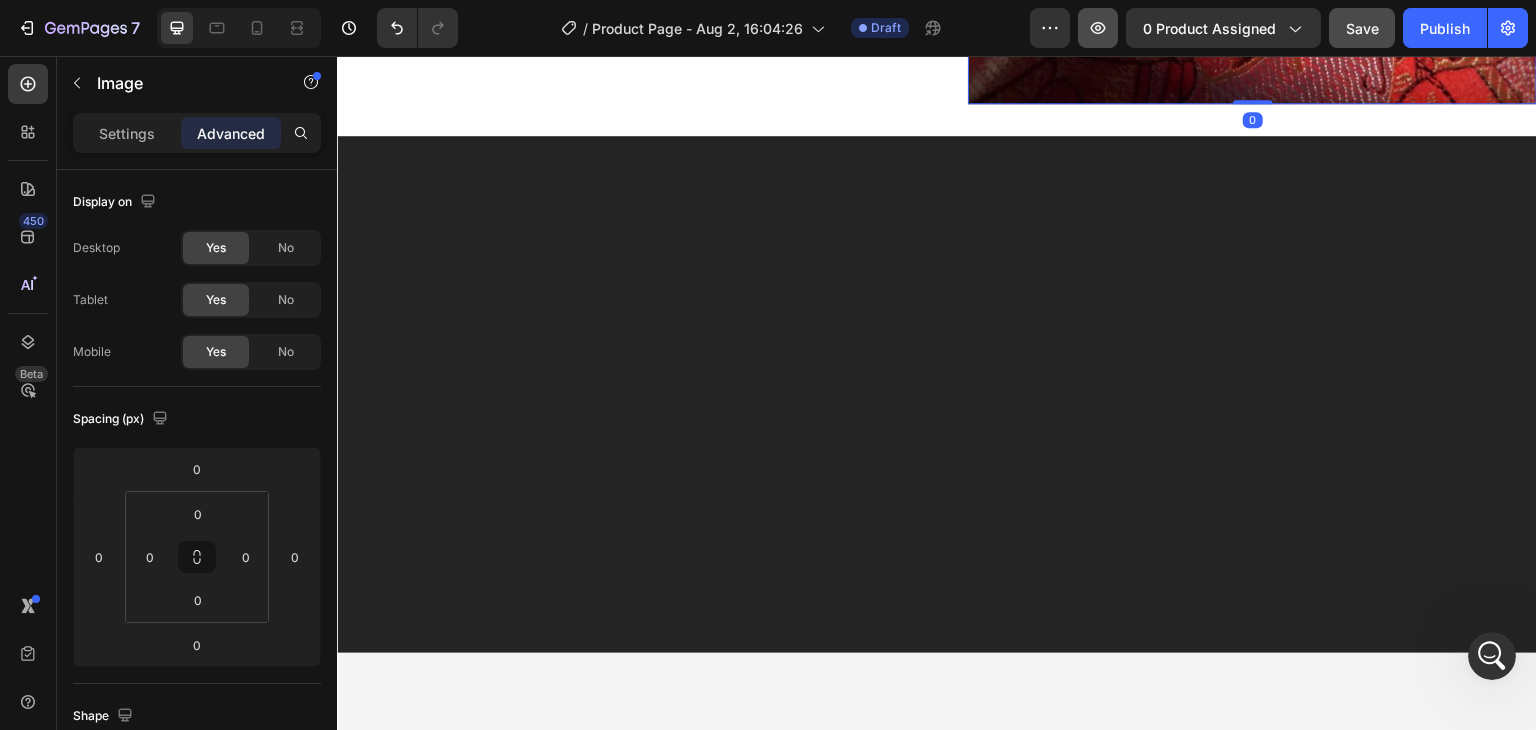 click 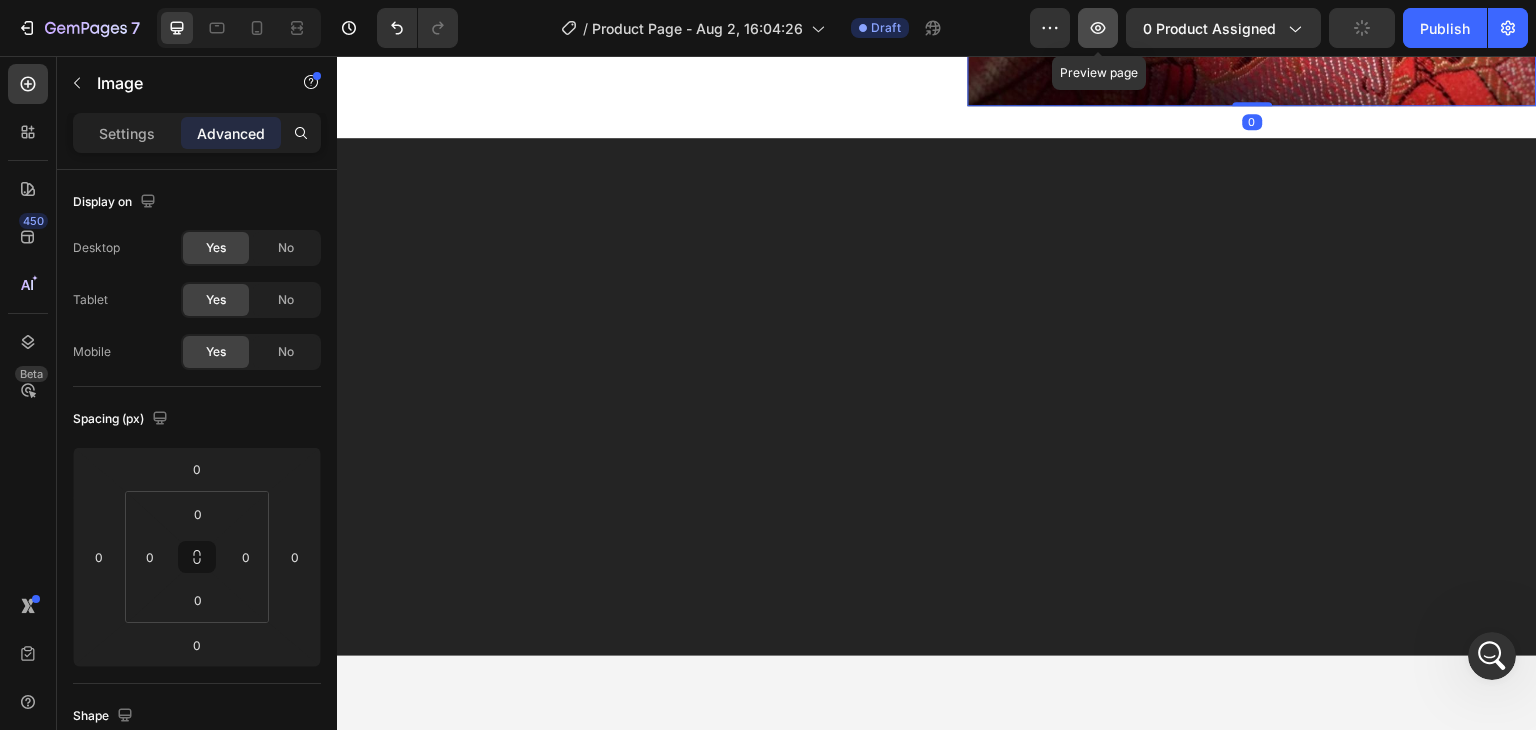 scroll, scrollTop: 1167, scrollLeft: 0, axis: vertical 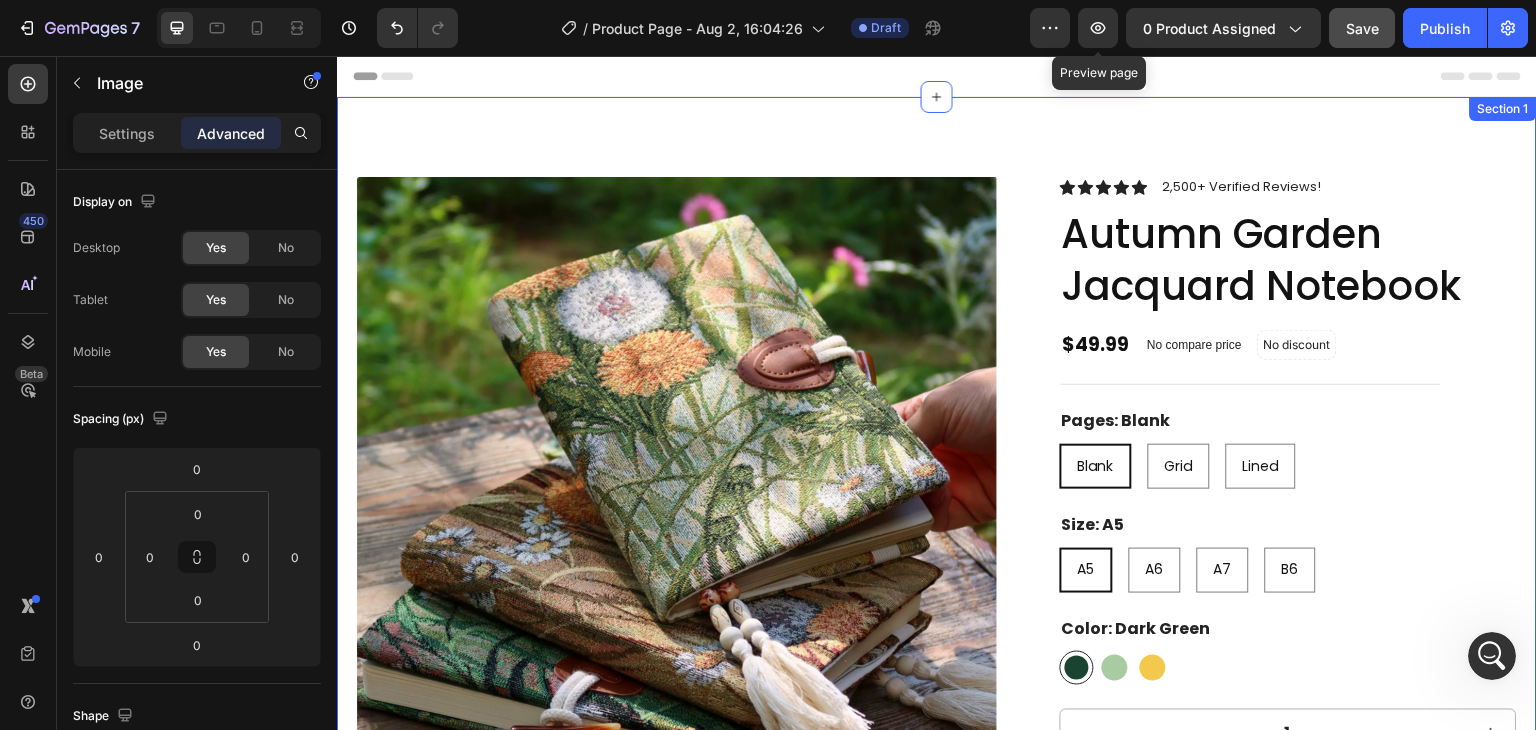 click on "Product Images
Icon
Icon
Icon
Icon
Icon Icon List 2,500+ Verified Reviews! Text Block Row Autumn Garden Jacquard Notebook Product Title $49.99 Product Price Product Price No compare price Product Price No discount   Not be displayed when published Discount Tag Row Pages: Blank Blank Blank Blank Grid Grid Grid Lined Lined Lined Size: A5 A5 A5 A5 A6 A6 A6 A7 A7 A7 B6 B6 B6 Color: Dark Green Dark Green Dark Green Light Green Light Green Autumn Yellow Autumn Yellow Product Variants & Swatches
1
Product Quantity Add to cart Add to Cart Image Fast & Free Shipping Worldwide - For Orders Over $90 Text Block Image 100% Satisfaction Guarantee Text Block Image Personalize & Customize Your Setup Text Block Row
Product Specifications
Shipping Accordion Row Product Section 1" at bounding box center [937, 662] 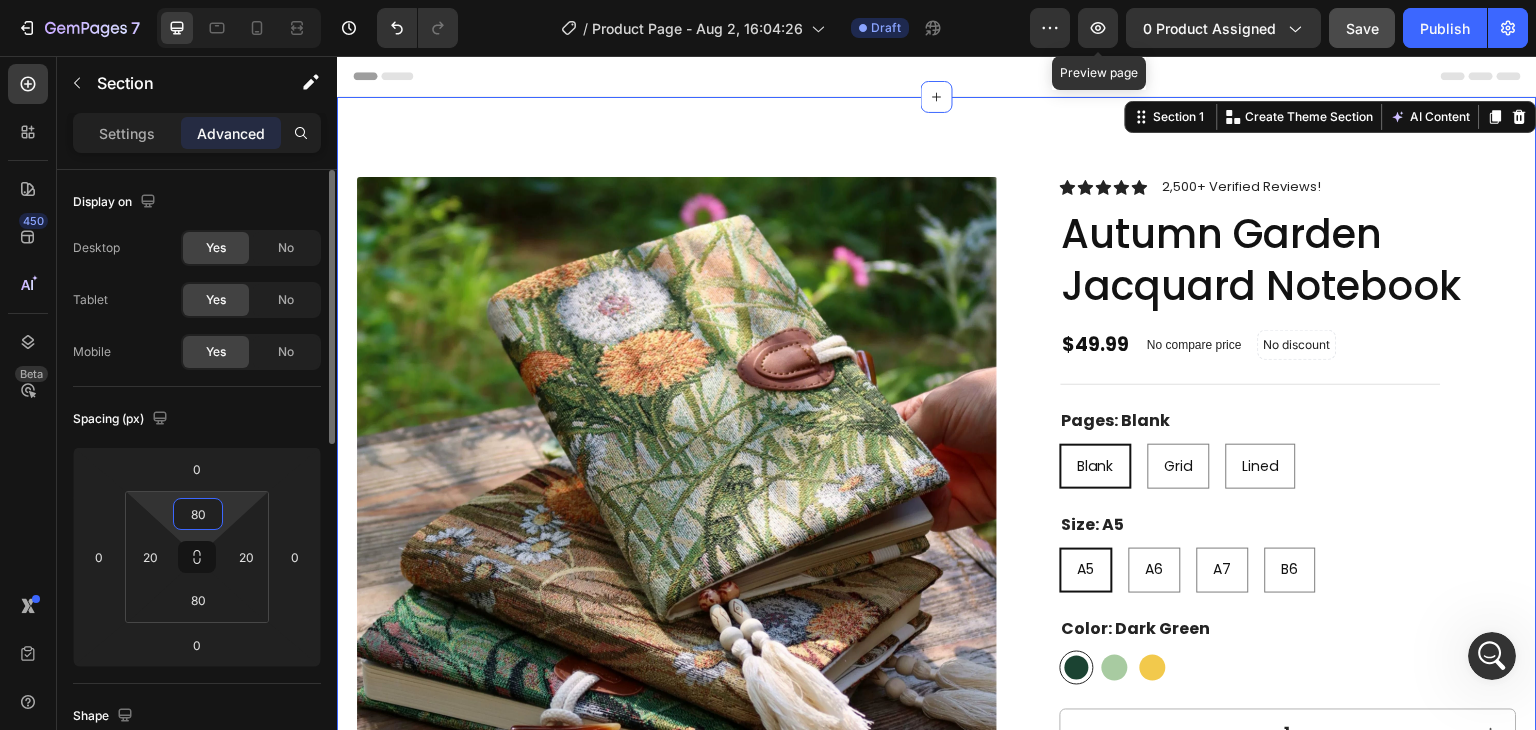click on "80" at bounding box center (198, 514) 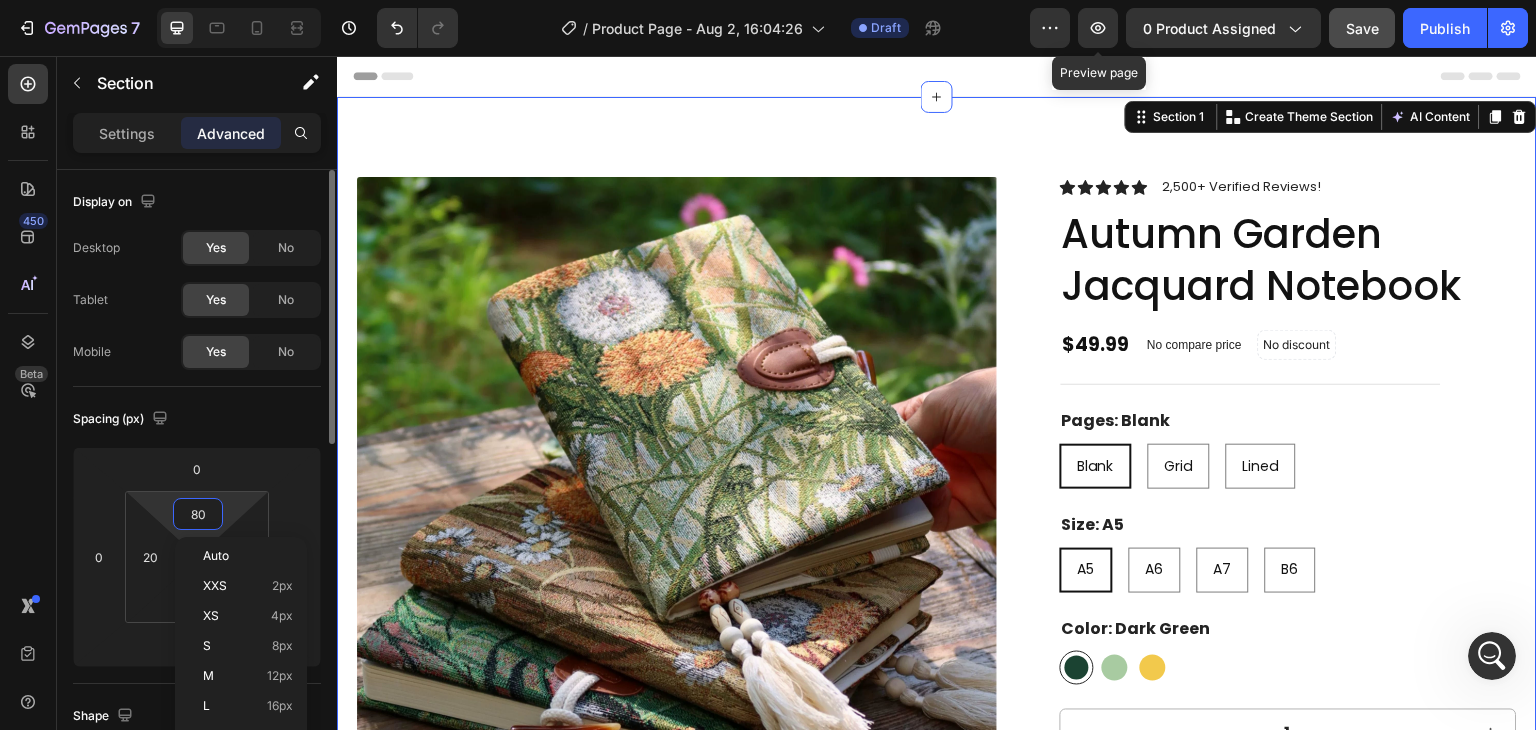 click on "Spacing (px)" at bounding box center [197, 419] 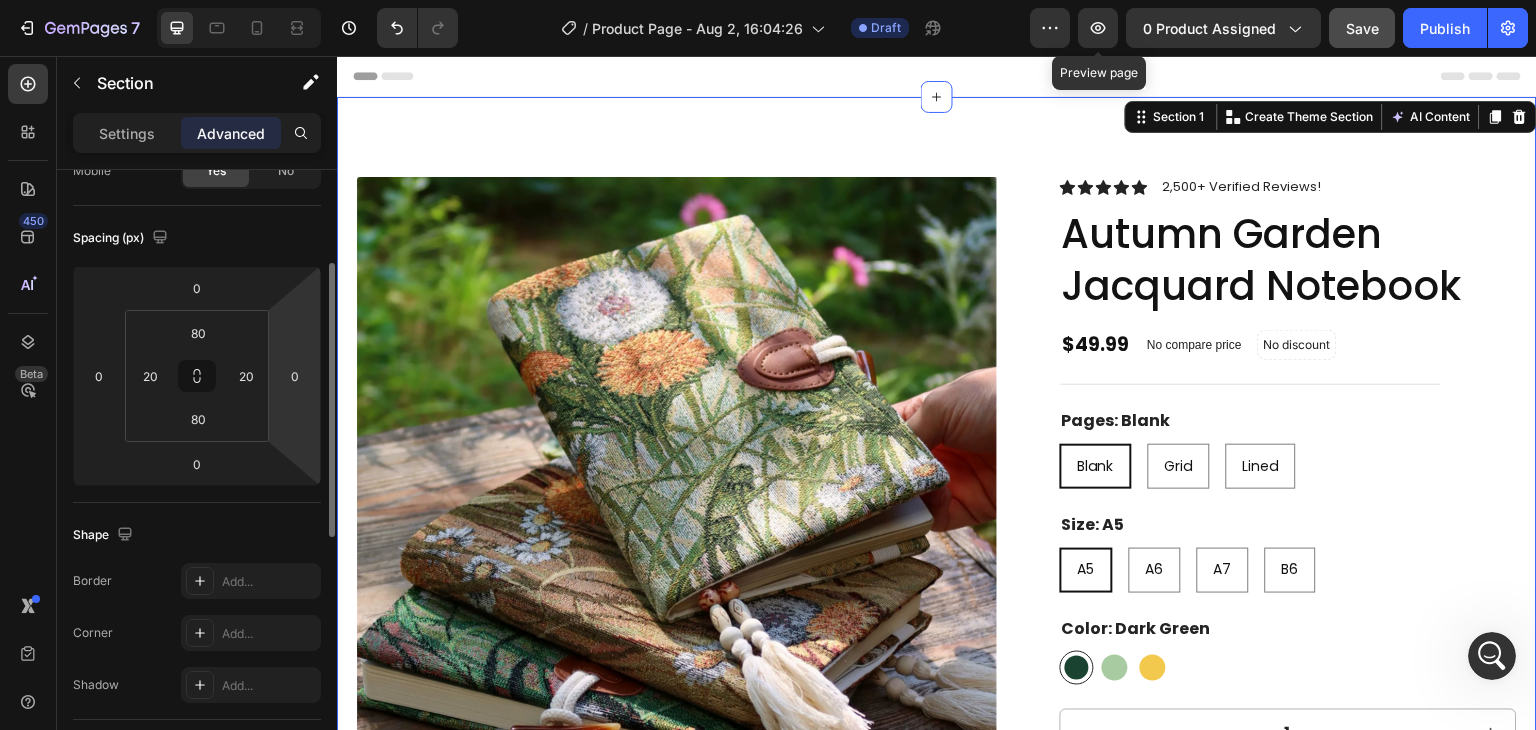 scroll, scrollTop: 190, scrollLeft: 0, axis: vertical 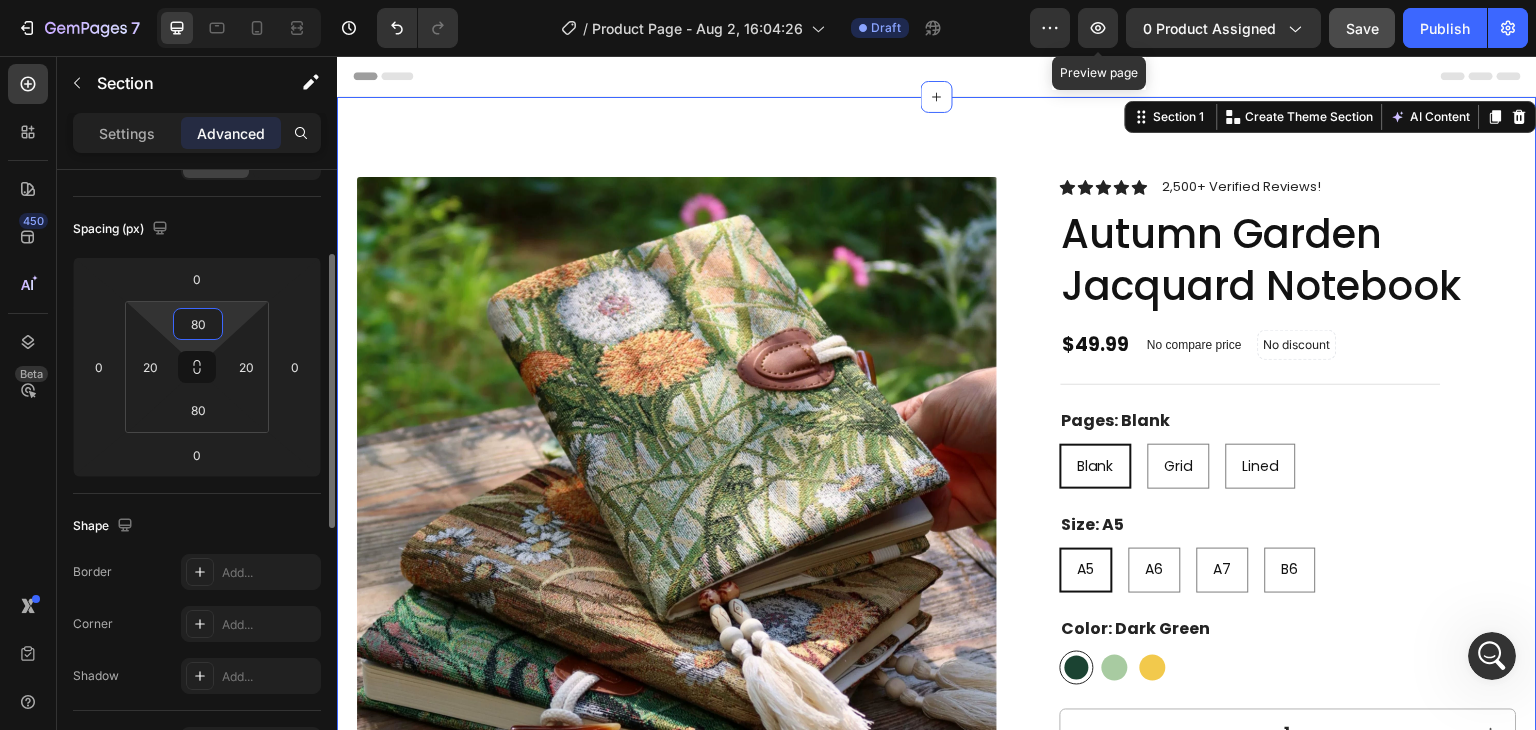 click on "80" at bounding box center (198, 324) 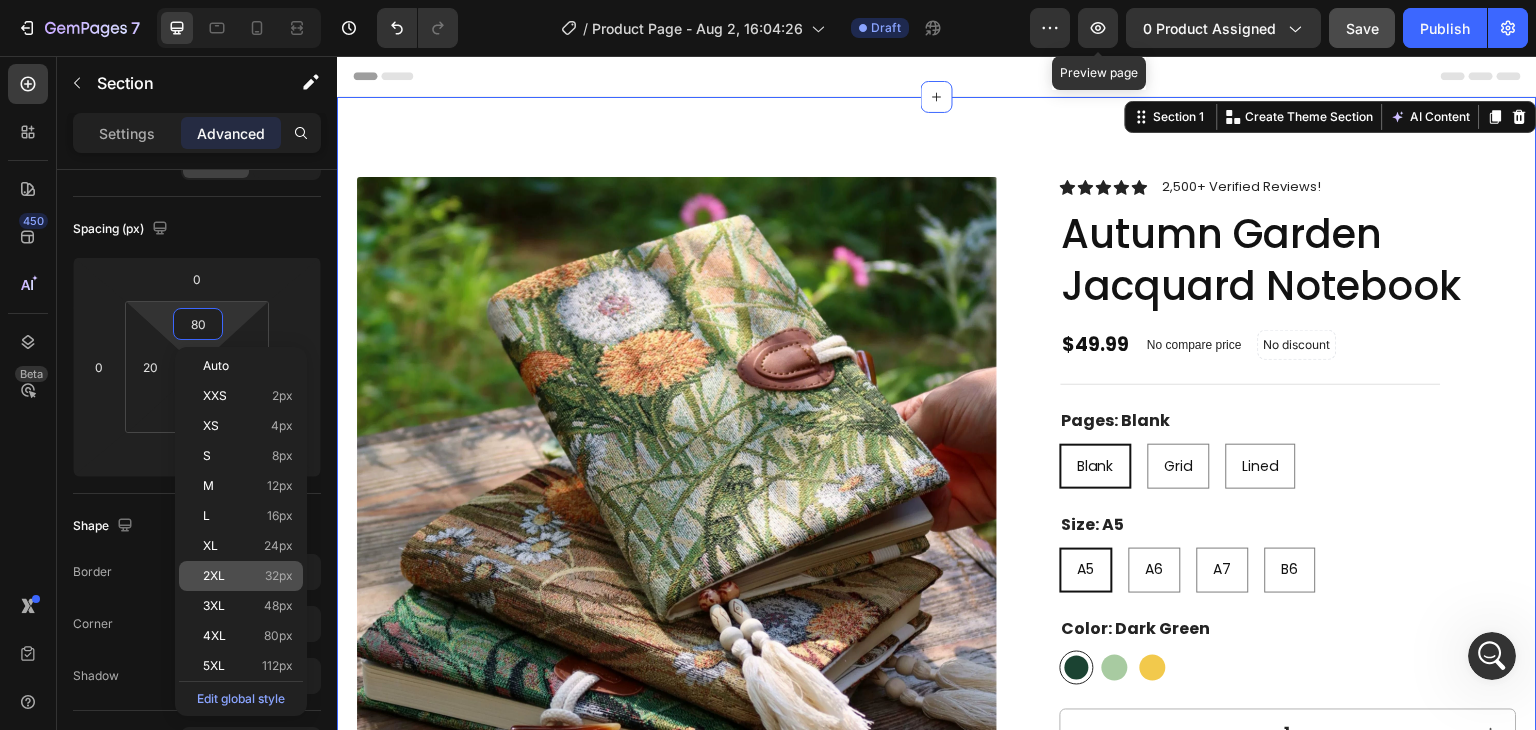 click on "32px" at bounding box center [279, 576] 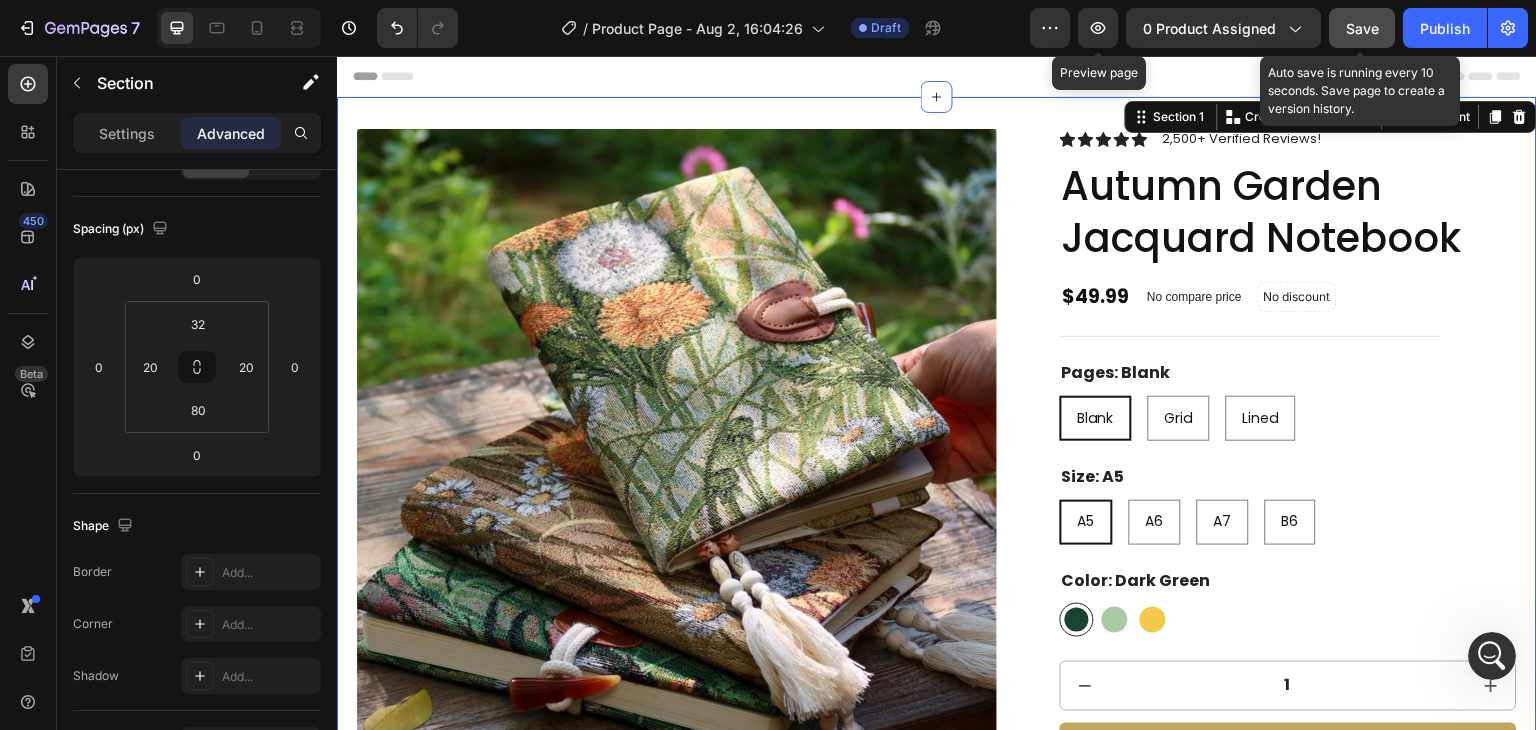 click on "Save" at bounding box center (1362, 28) 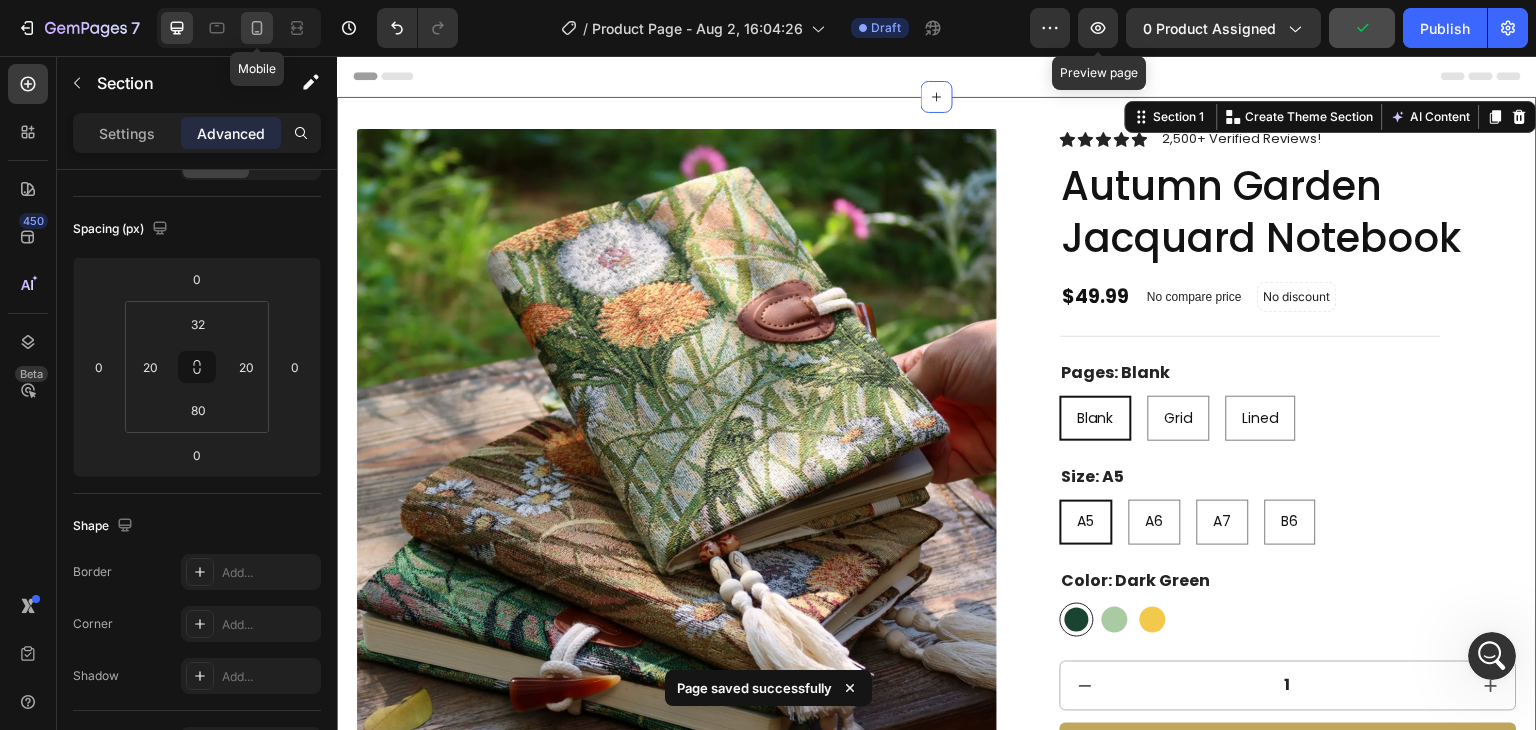 drag, startPoint x: 255, startPoint y: 36, endPoint x: 373, endPoint y: 238, distance: 233.94017 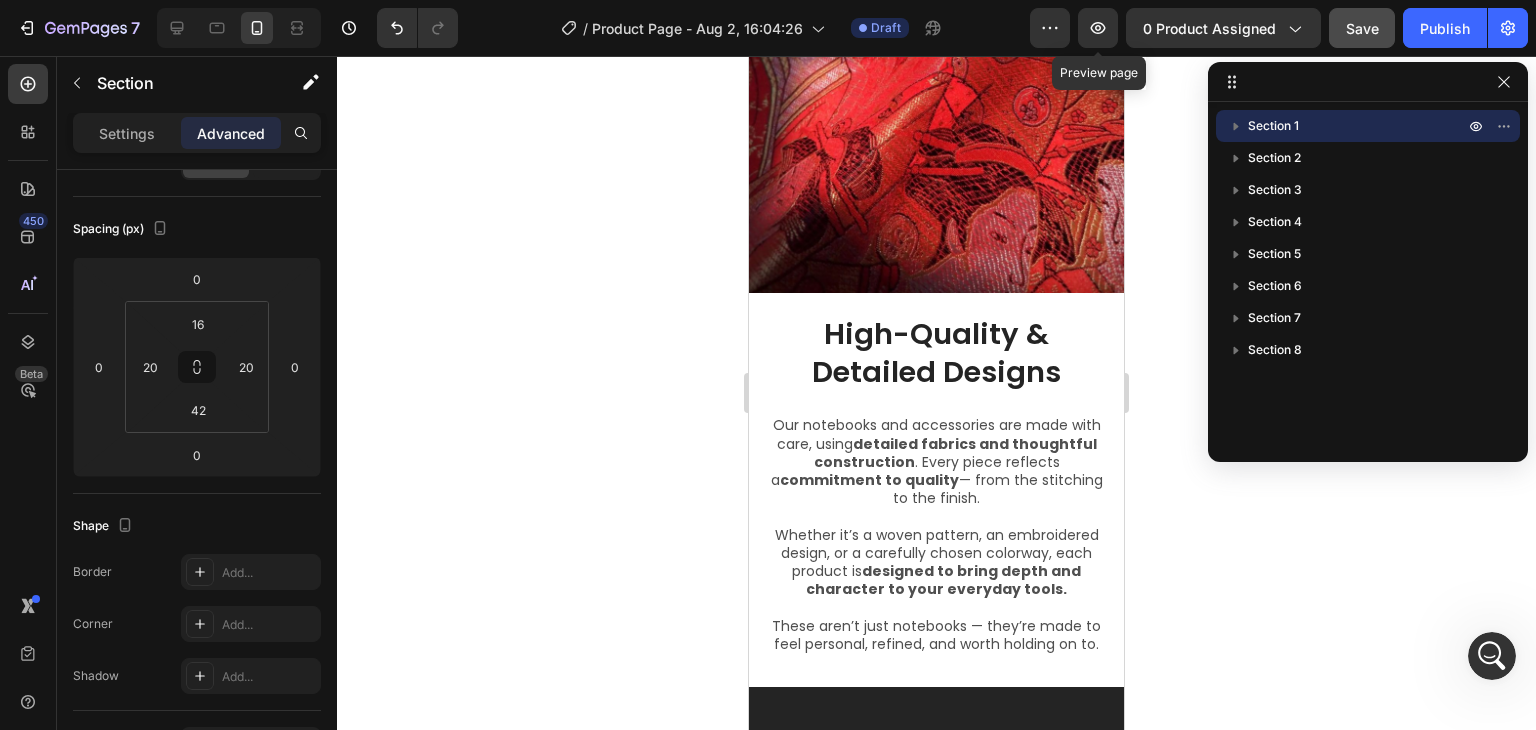 scroll, scrollTop: 2414, scrollLeft: 0, axis: vertical 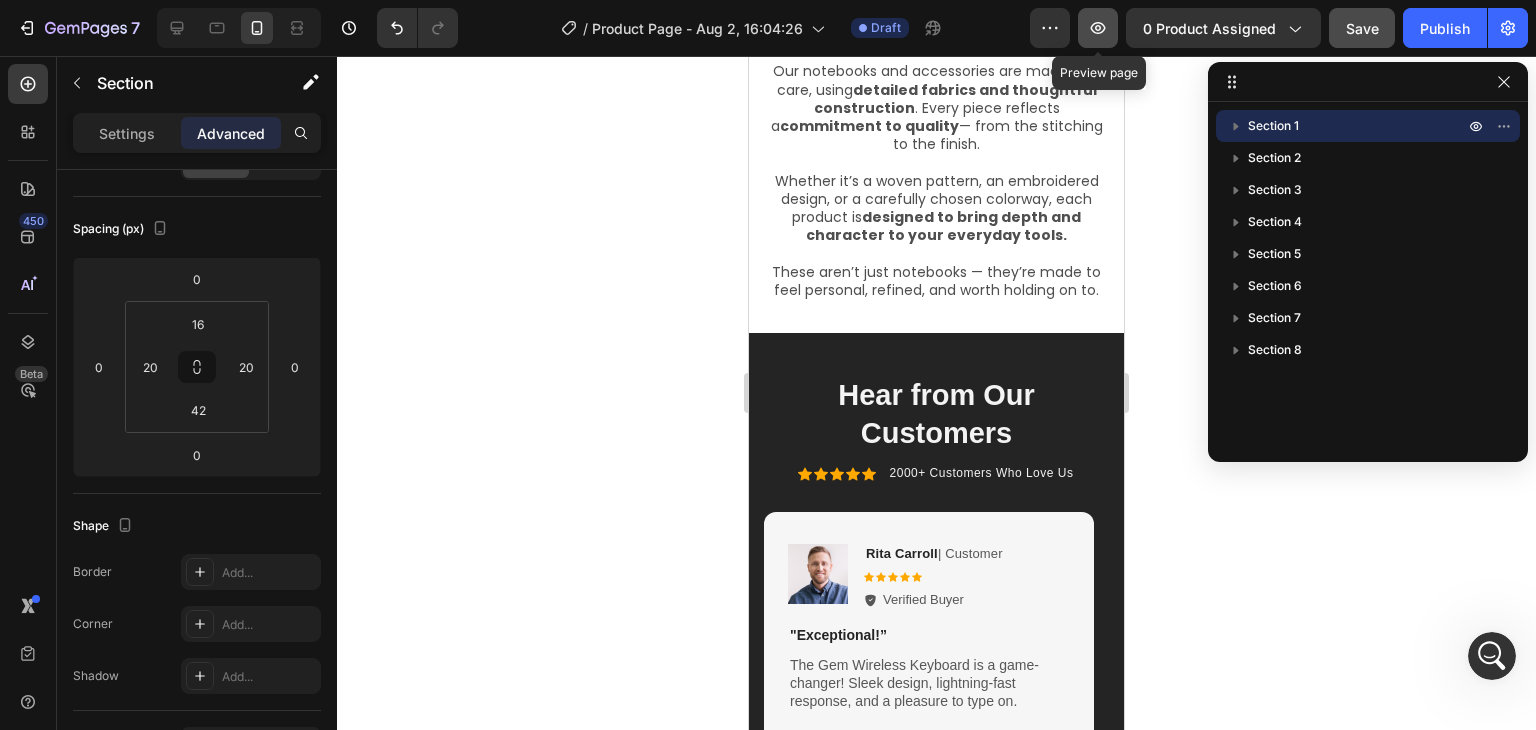 click 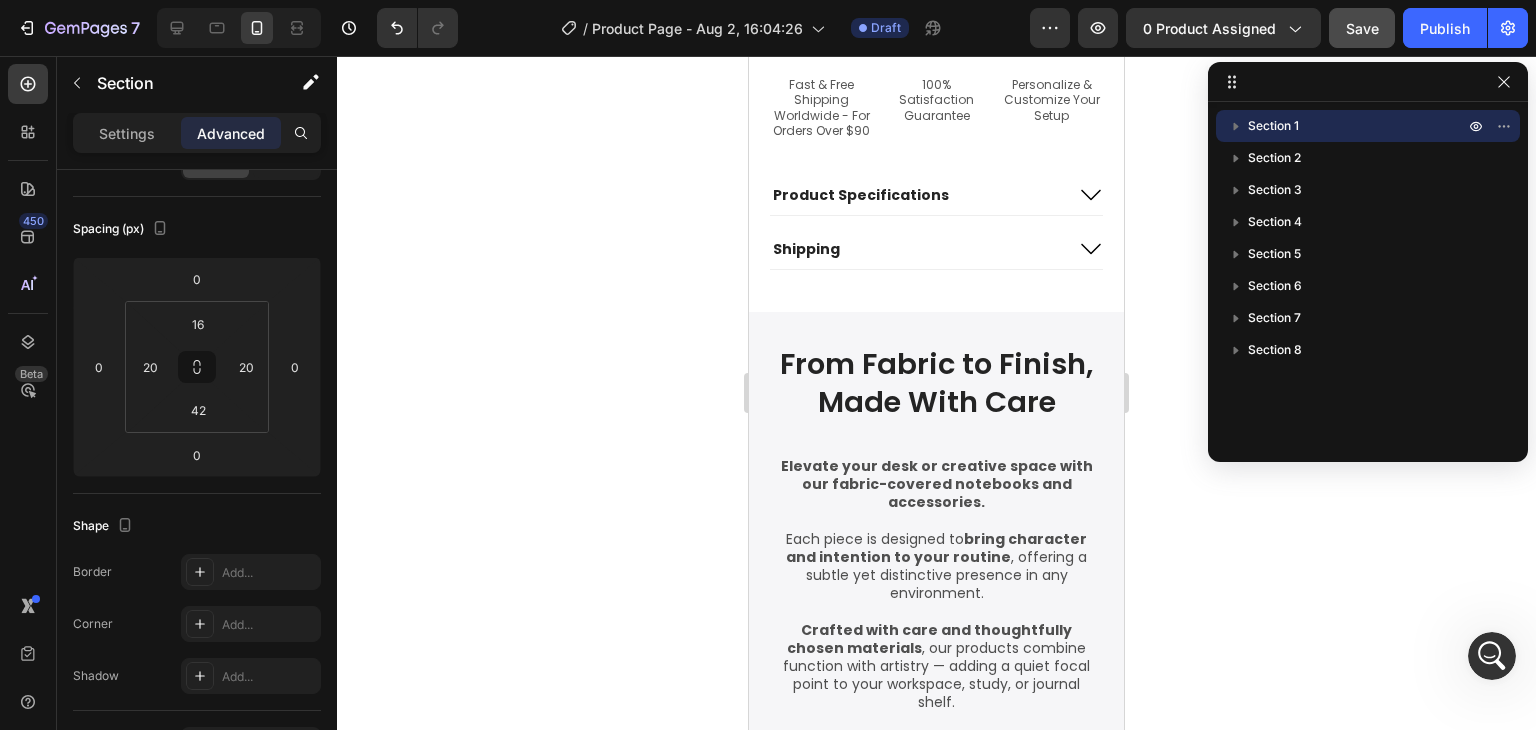 scroll, scrollTop: 1256, scrollLeft: 0, axis: vertical 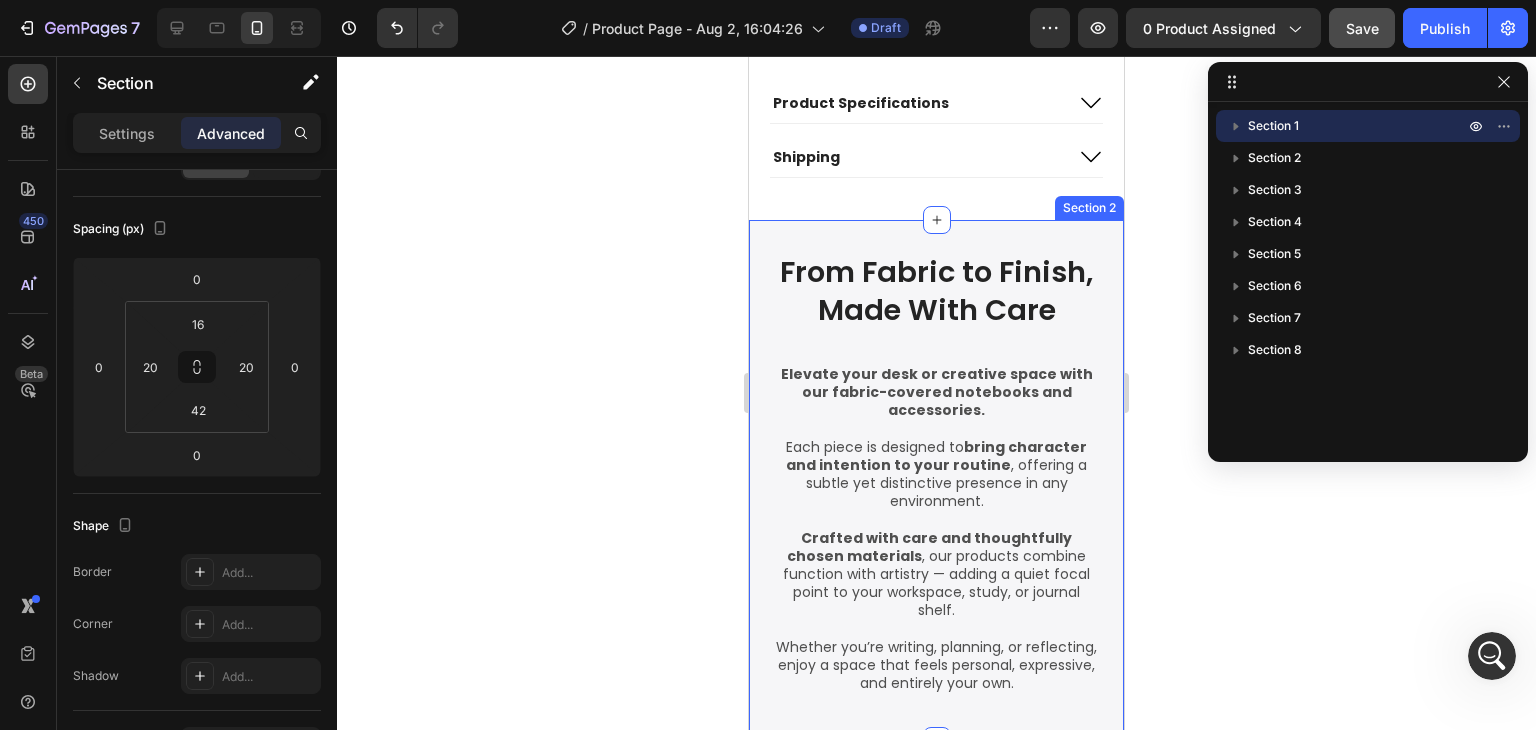 click on "From Fabric to Finish, Made With Care Heading Elevate your desk or creative space with our fabric-covered notebooks and accessories. Each piece is designed to bring character and intention to your routine , offering a subtle yet distinctive presence in any environment. Crafted with care and thoughtfully chosen materials , our products combine function with artistry — adding a quiet focal point to your workspace, study, or journal shelf. Whether you’re writing, planning, or reflecting, enjoy a space that feels personal, expressive, and entirely your own. Text Block" at bounding box center [936, 480] 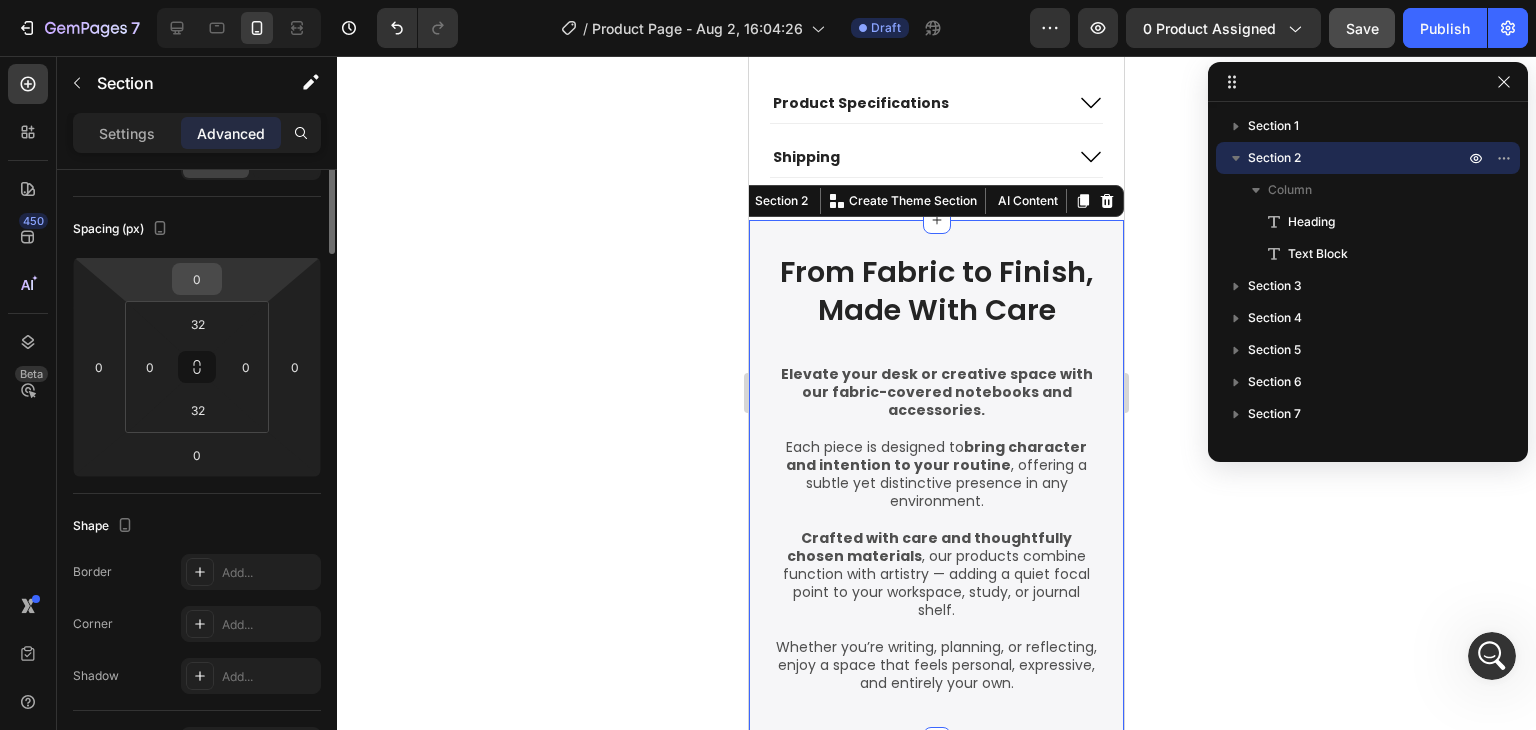 scroll, scrollTop: 0, scrollLeft: 0, axis: both 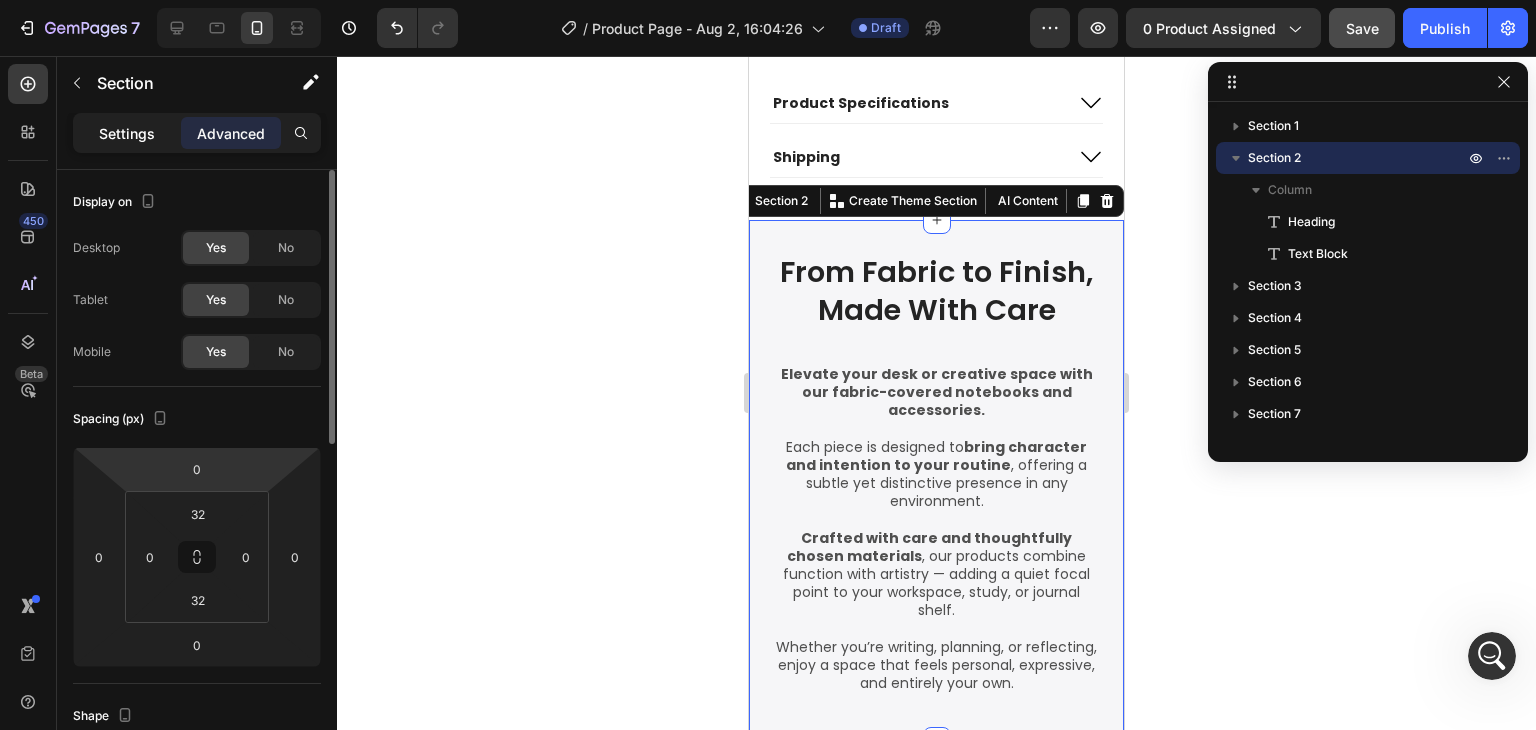 click on "Settings" at bounding box center (127, 133) 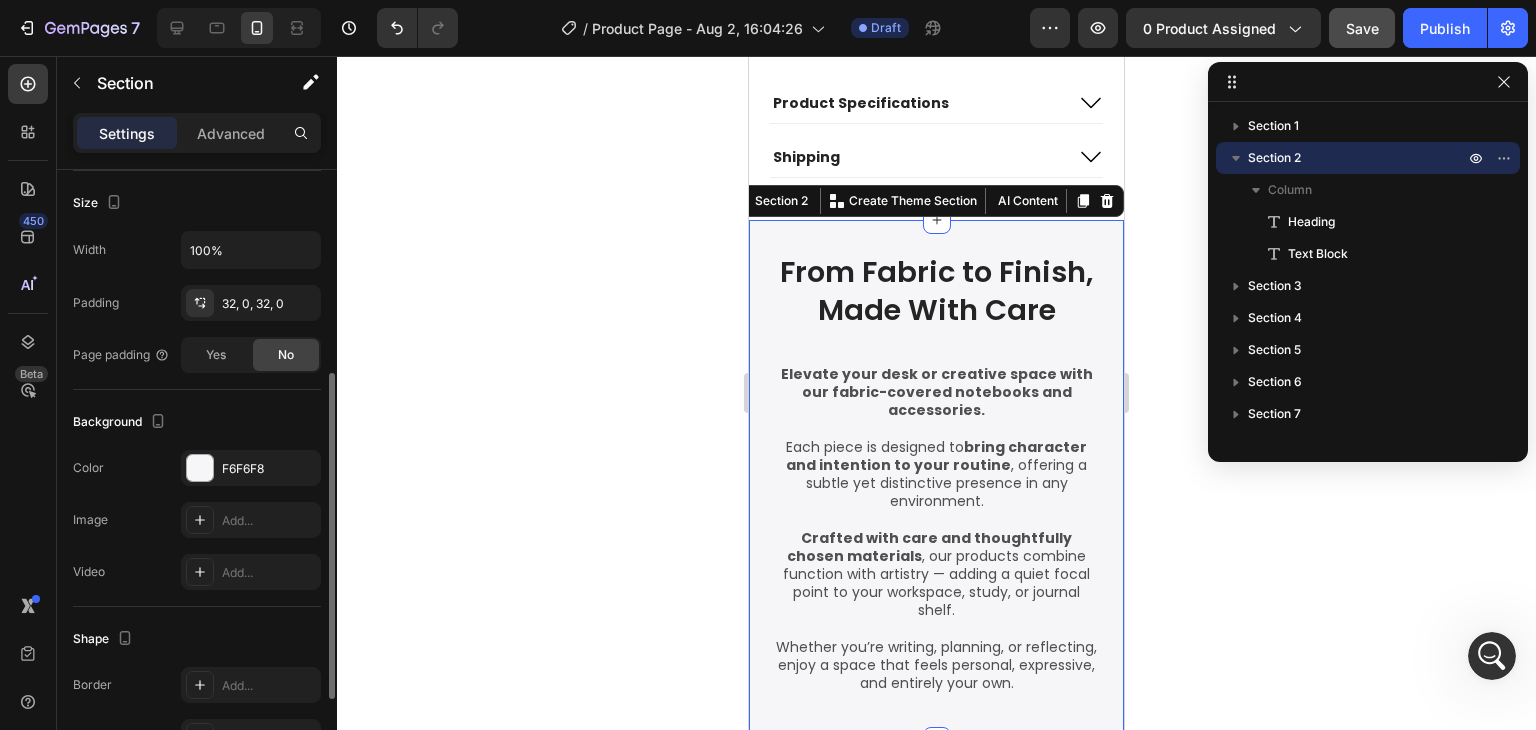 scroll, scrollTop: 380, scrollLeft: 0, axis: vertical 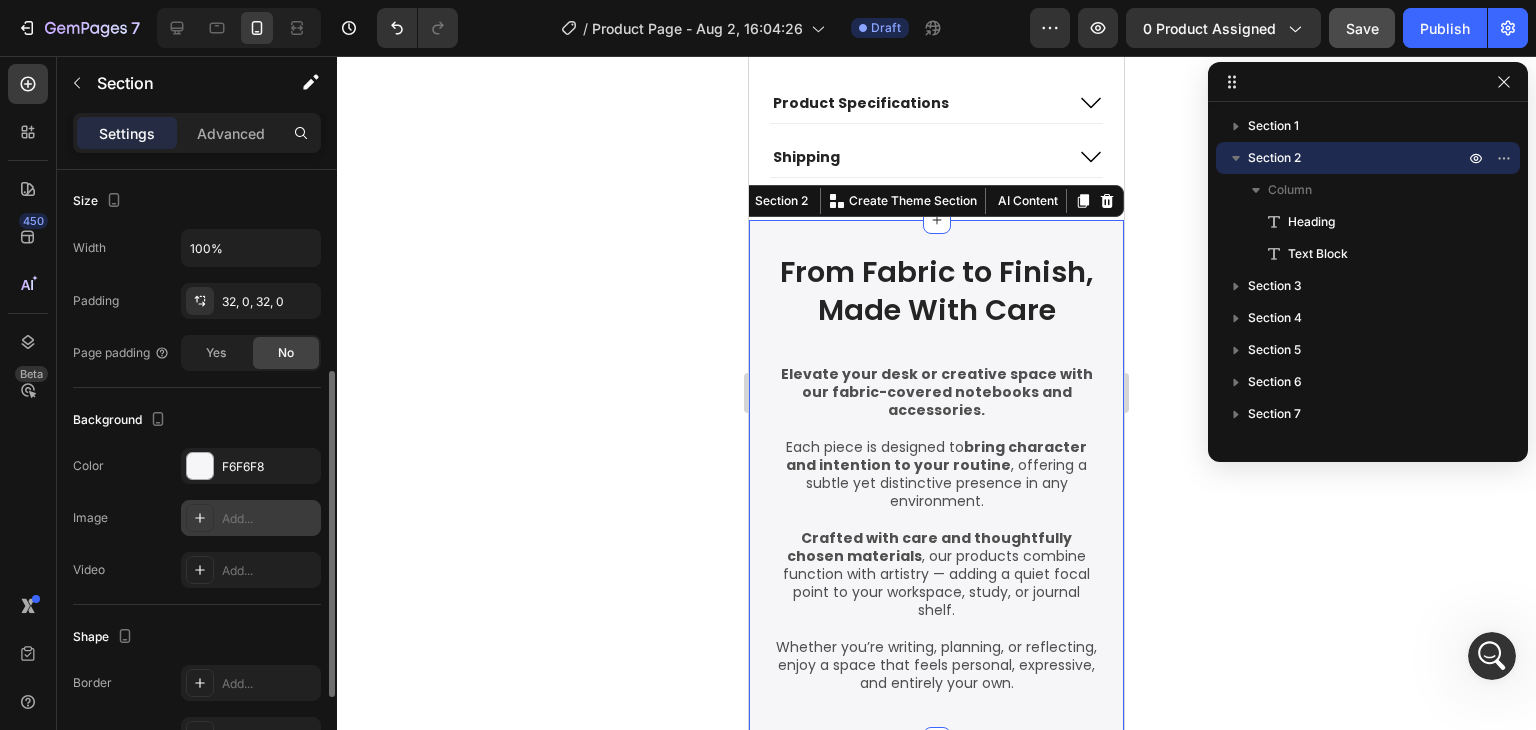 click on "Add..." at bounding box center (251, 518) 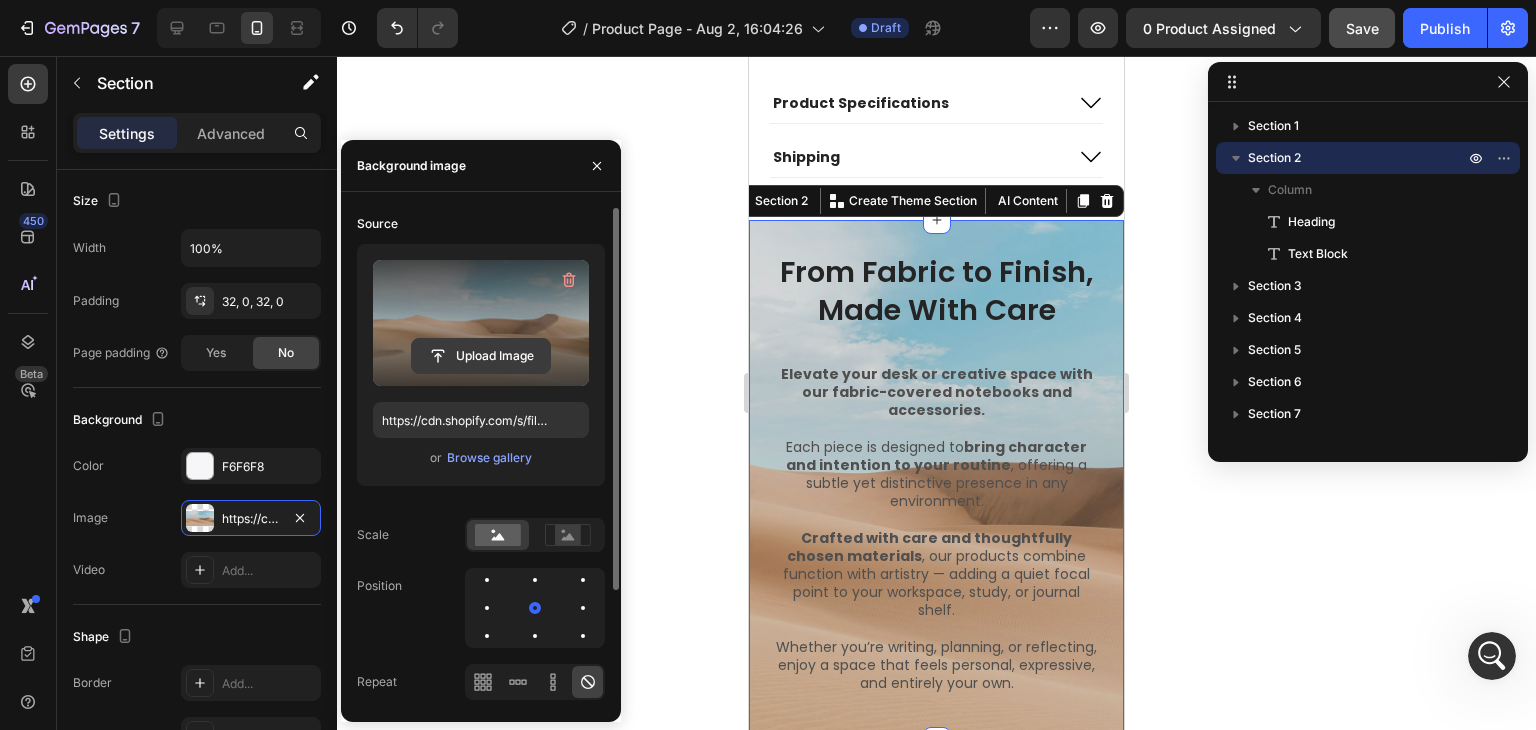 click 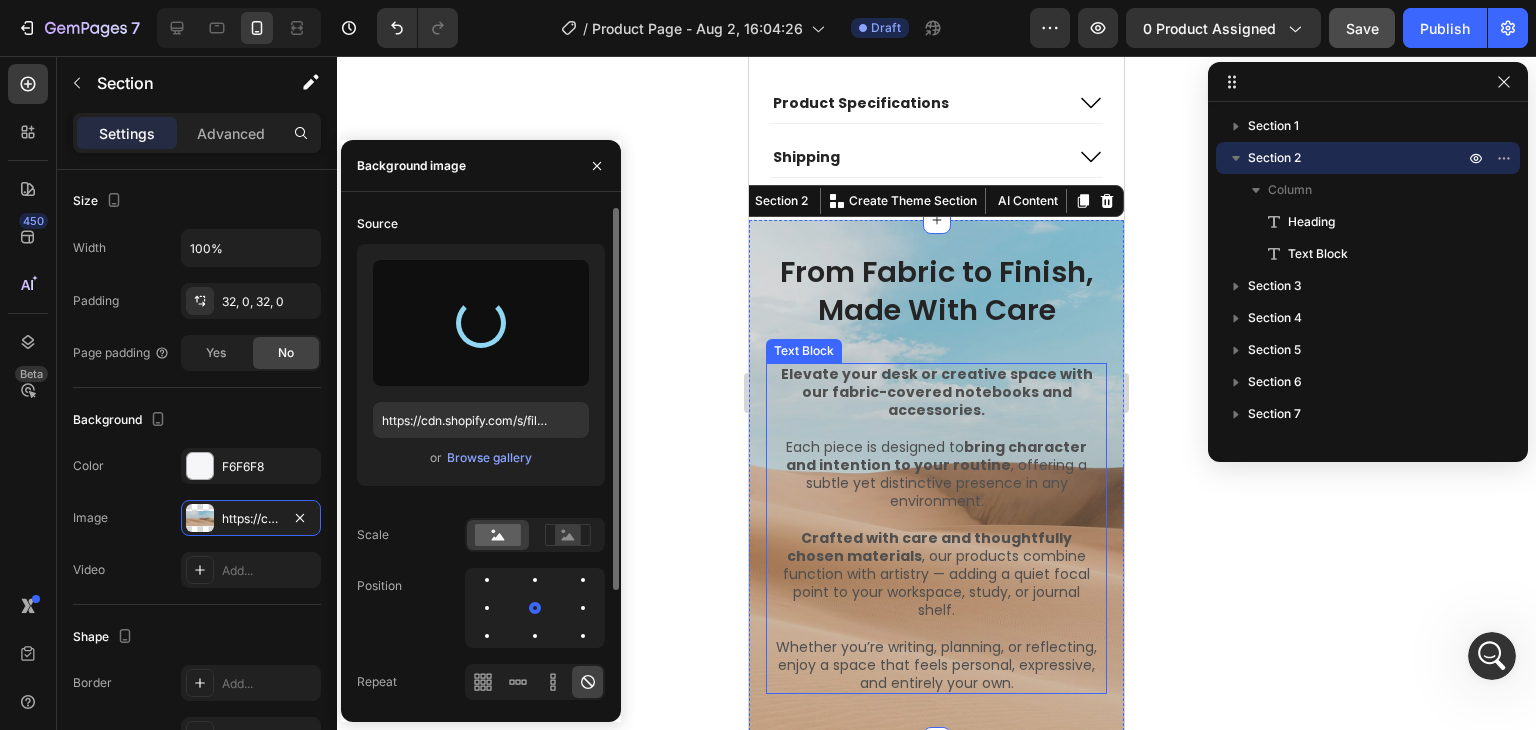 type on "https://cdn.shopify.com/s/files/1/0710/2670/4576/files/gempages_578117166604223164-fe9be606-ebbb-46f2-878b-56e965ab92ca.jpg" 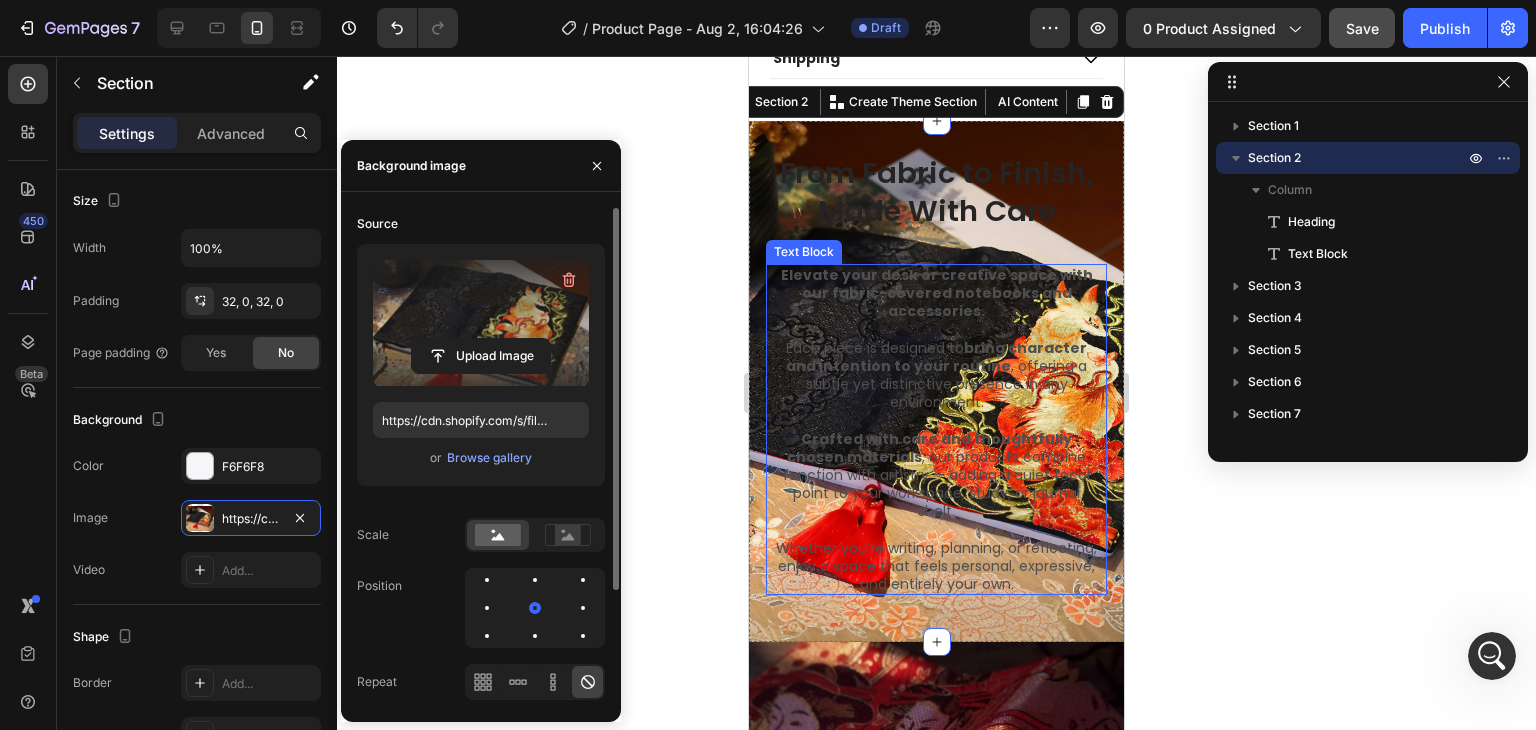 scroll, scrollTop: 1342, scrollLeft: 0, axis: vertical 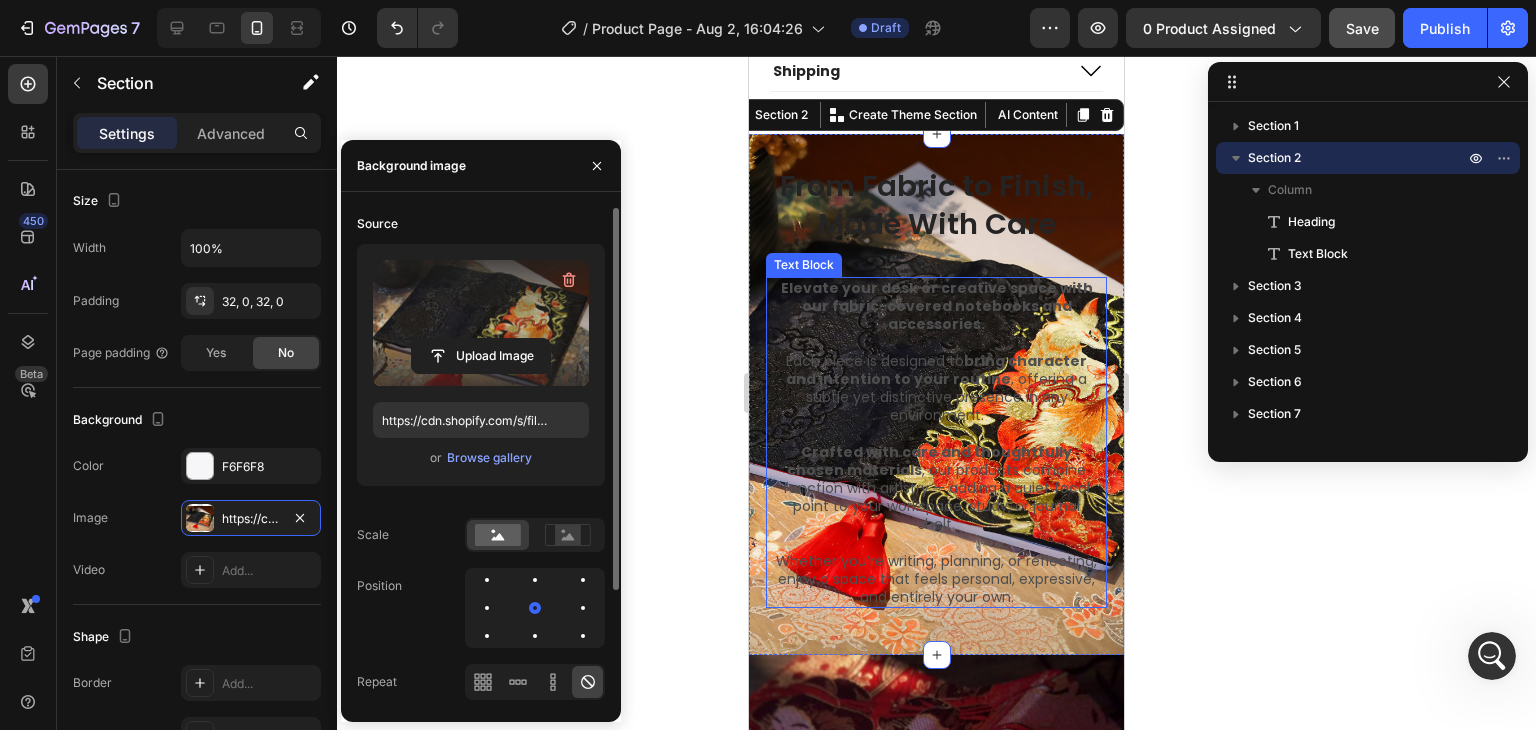 click at bounding box center (936, 543) 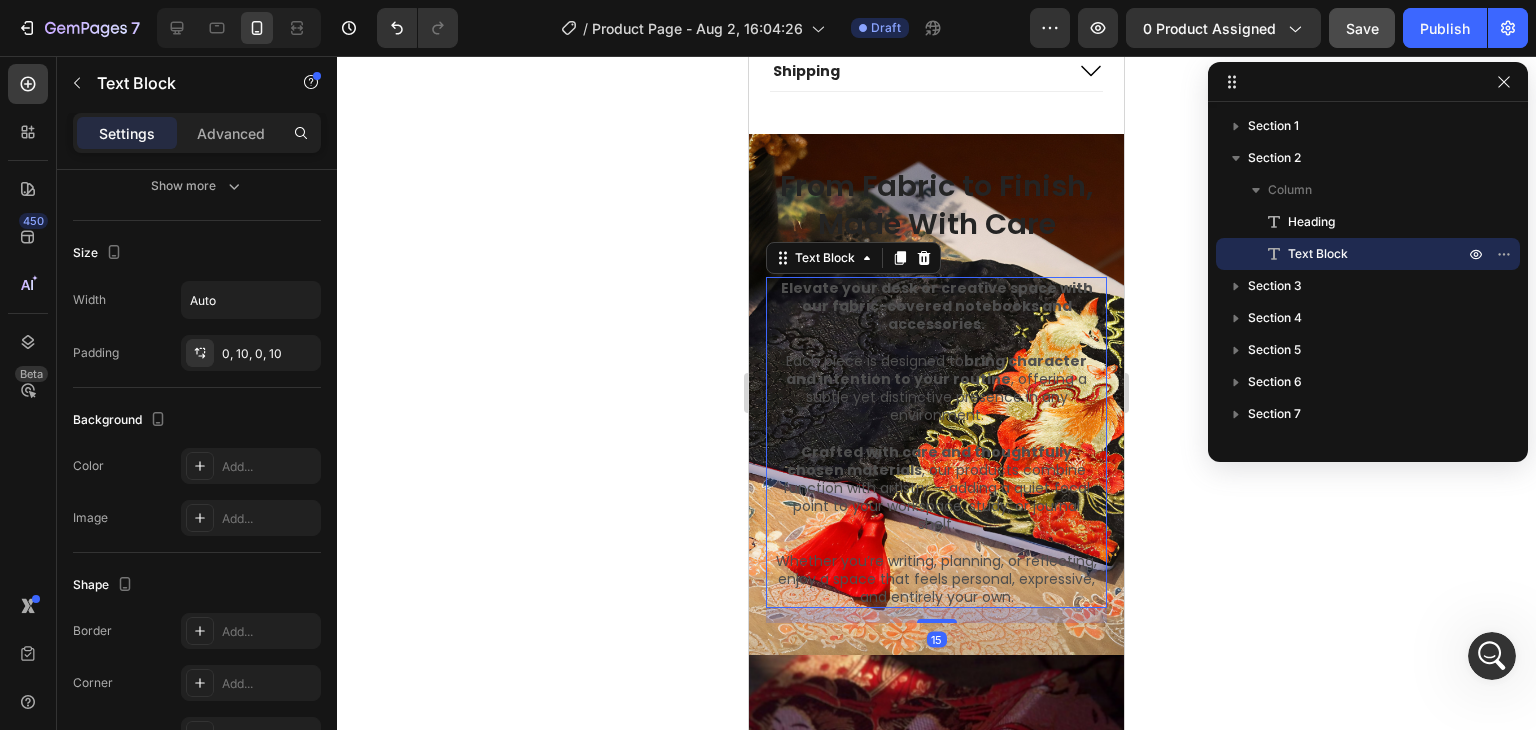 scroll, scrollTop: 0, scrollLeft: 0, axis: both 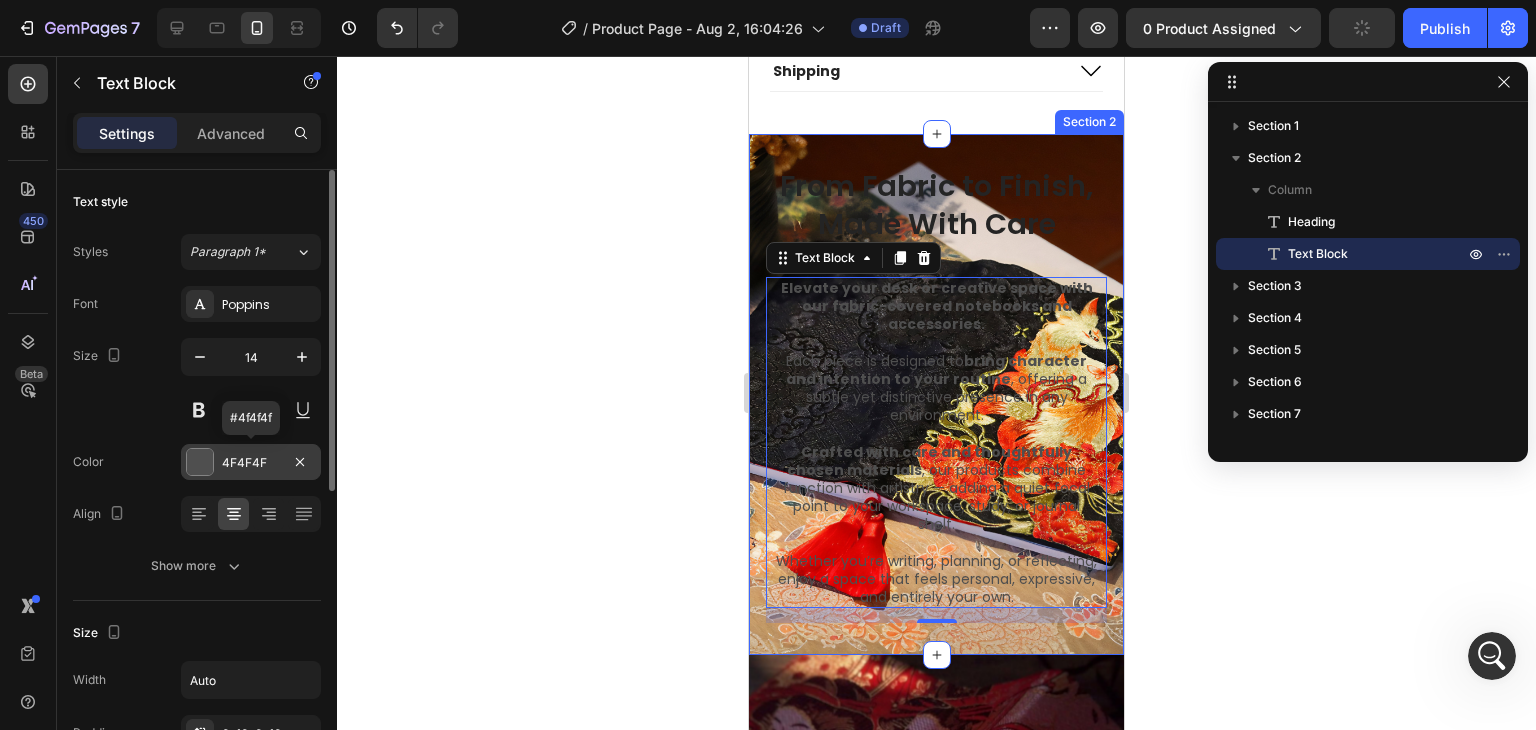 click on "4F4F4F" at bounding box center (251, 463) 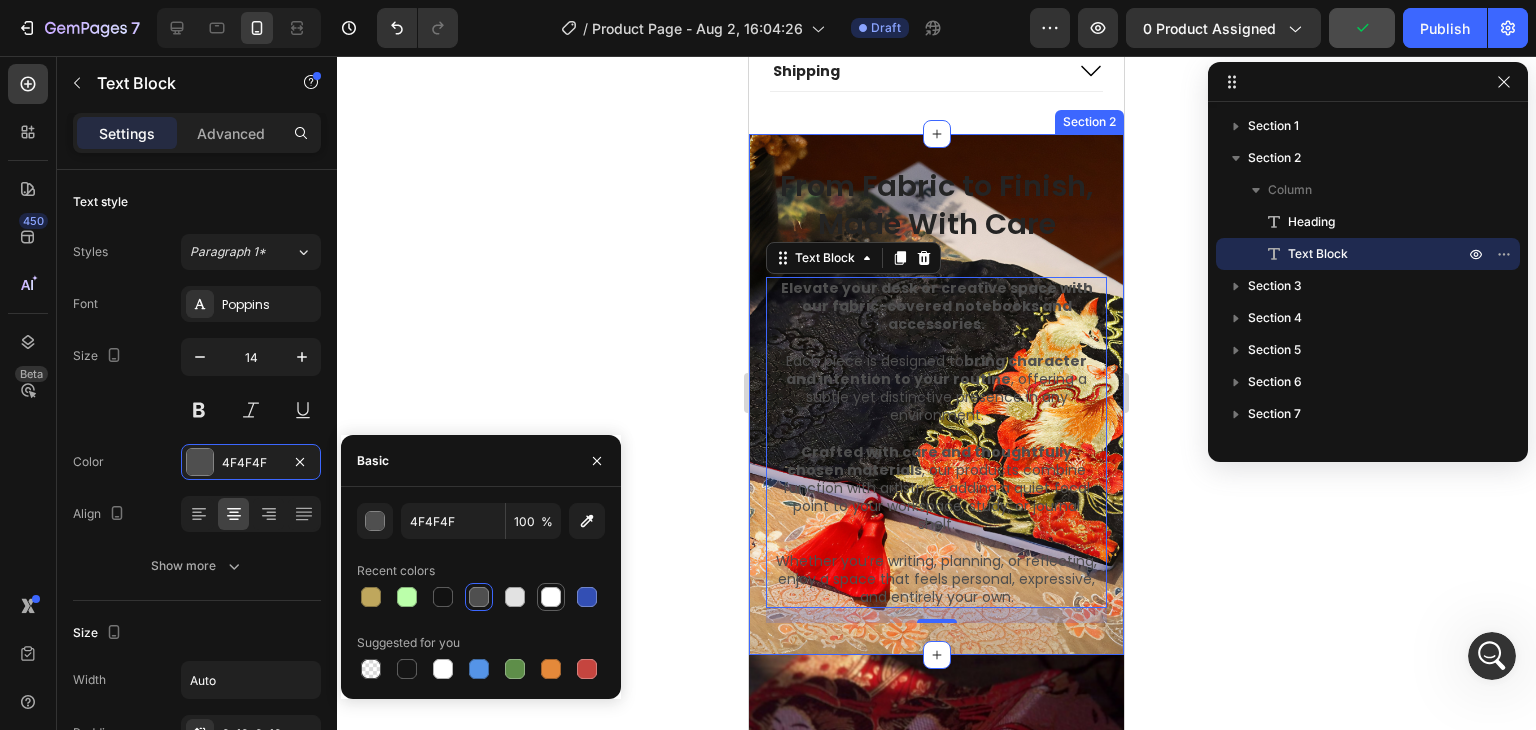 click at bounding box center (551, 597) 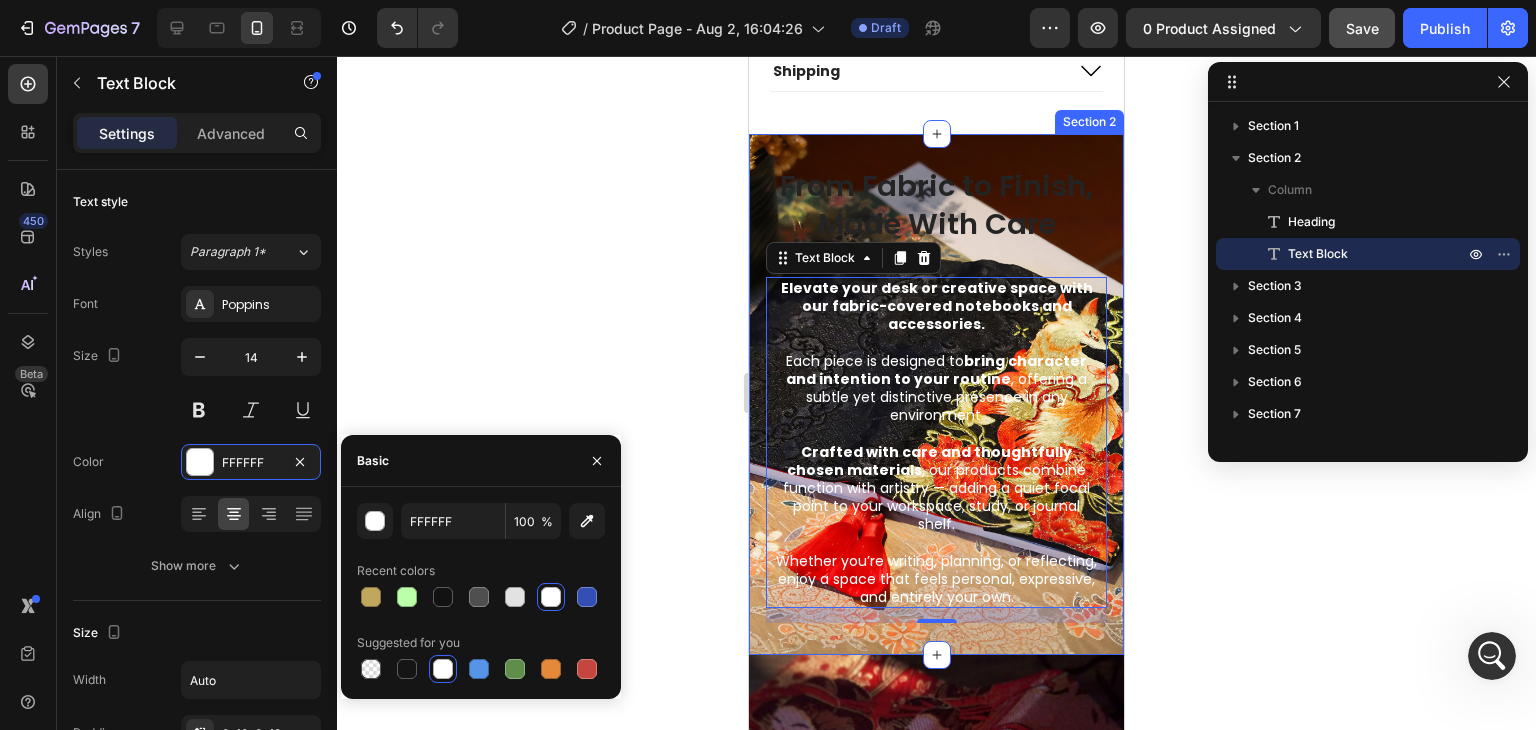 click on "From Fabric to Finish, Made With Care Heading Elevate your desk or creative space with our fabric-covered notebooks and accessories. Each piece is designed to  bring character and intention to your routine , offering a subtle yet distinctive presence in any environment.   Crafted with care and thoughtfully chosen materials , our products combine function with artistry — adding a quiet focal point to your workspace, study, or journal shelf.   Whether you’re writing, planning, or reflecting, enjoy a space that feels personal, expressive, and entirely your own. Text Block   15" at bounding box center (936, 394) 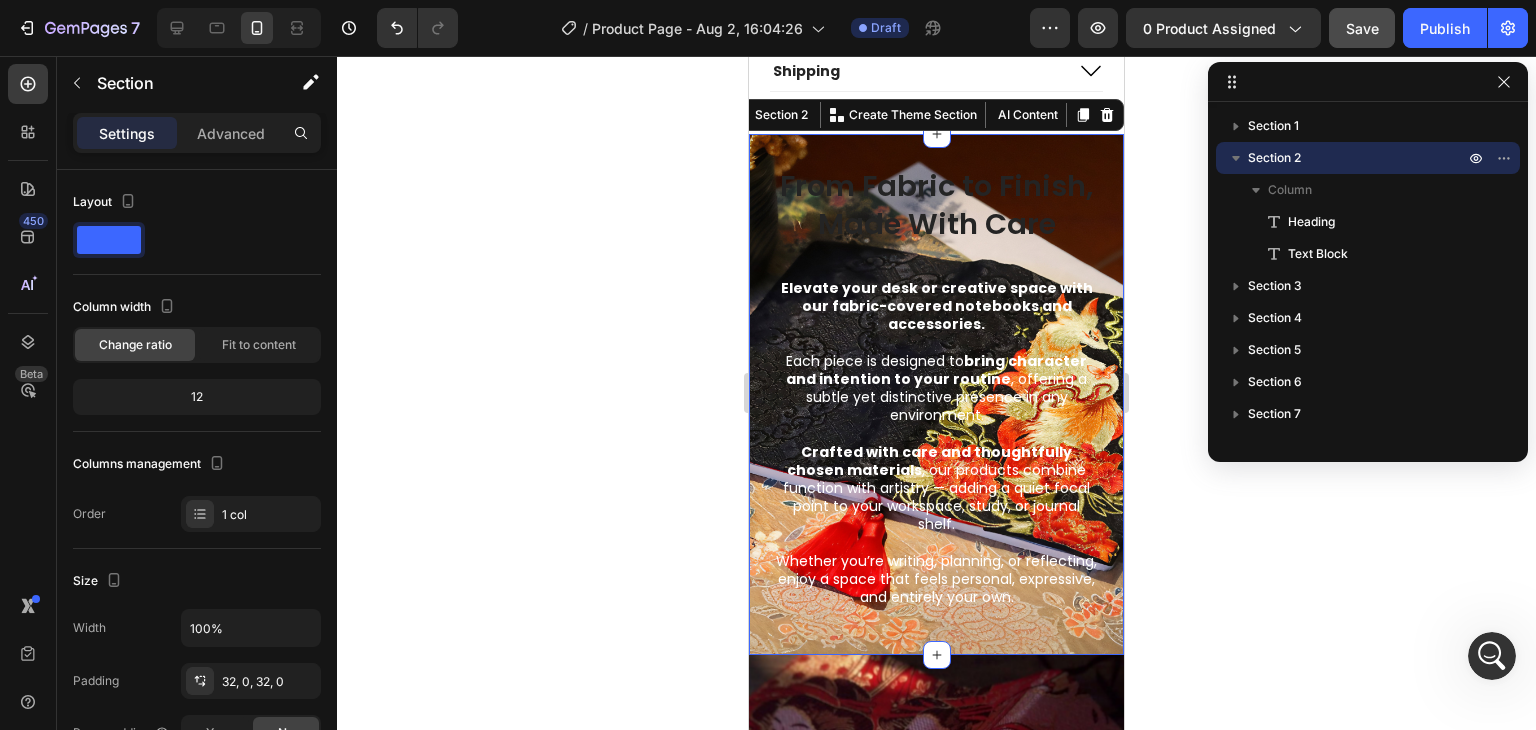 click on "From Fabric to Finish, Made With Care Heading Elevate your desk or creative space with our fabric-covered notebooks and accessories. Each piece is designed to bring character and intention to your routine , offering a subtle yet distinctive presence in any environment. Crafted with care and thoughtfully chosen materials , our products combine function with artistry — adding a quiet focal point to your workspace, study, or journal shelf. Whether you’re writing, planning, or reflecting, enjoy a space that feels personal, expressive, and entirely your own. Text Block Section 2 You can create reusable sections Create Theme Section AI Content Write with GemAI What would you like to describe here? Tone and Voice Persuasive Product Autumn Garden Jacquard Notebook Show more Generate" at bounding box center [936, 394] 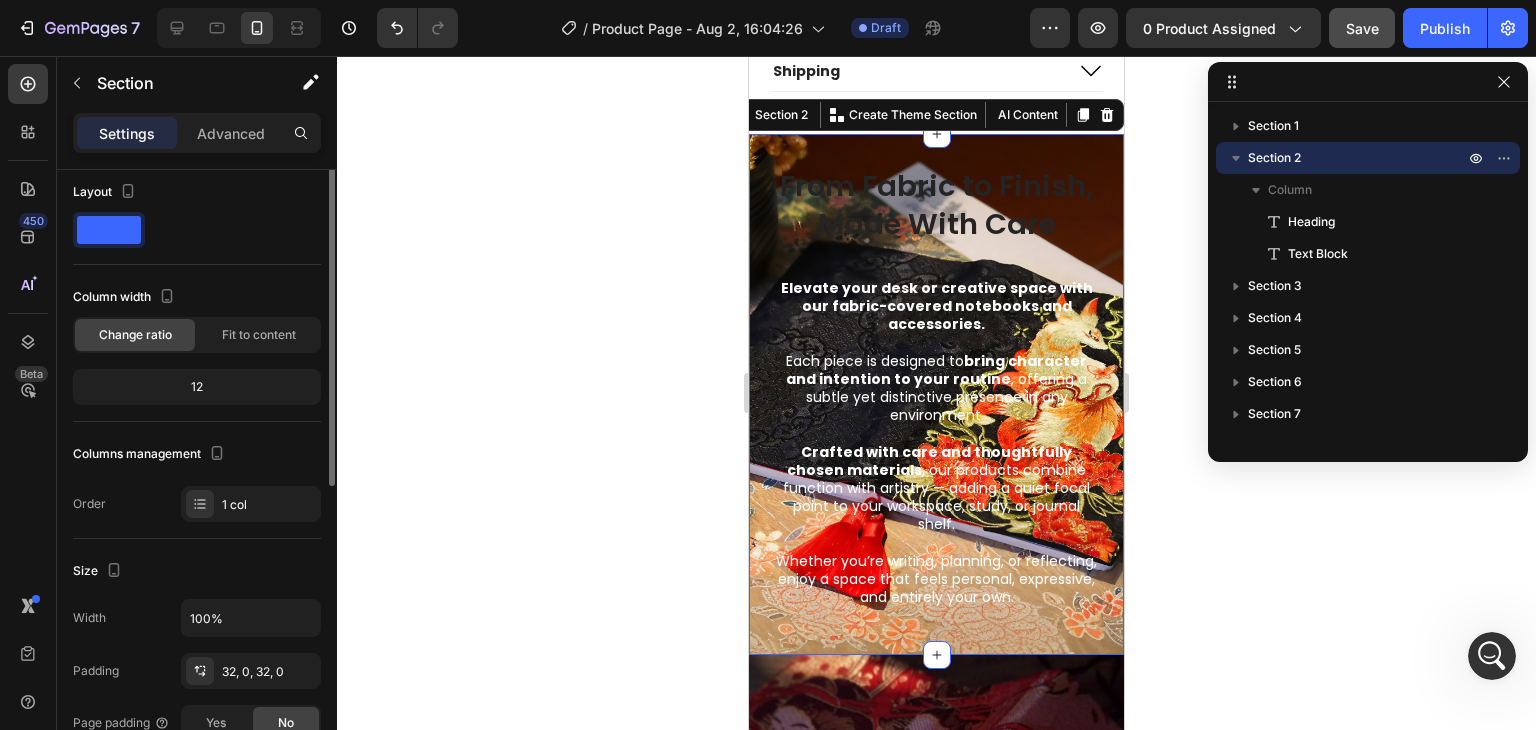 scroll, scrollTop: 0, scrollLeft: 0, axis: both 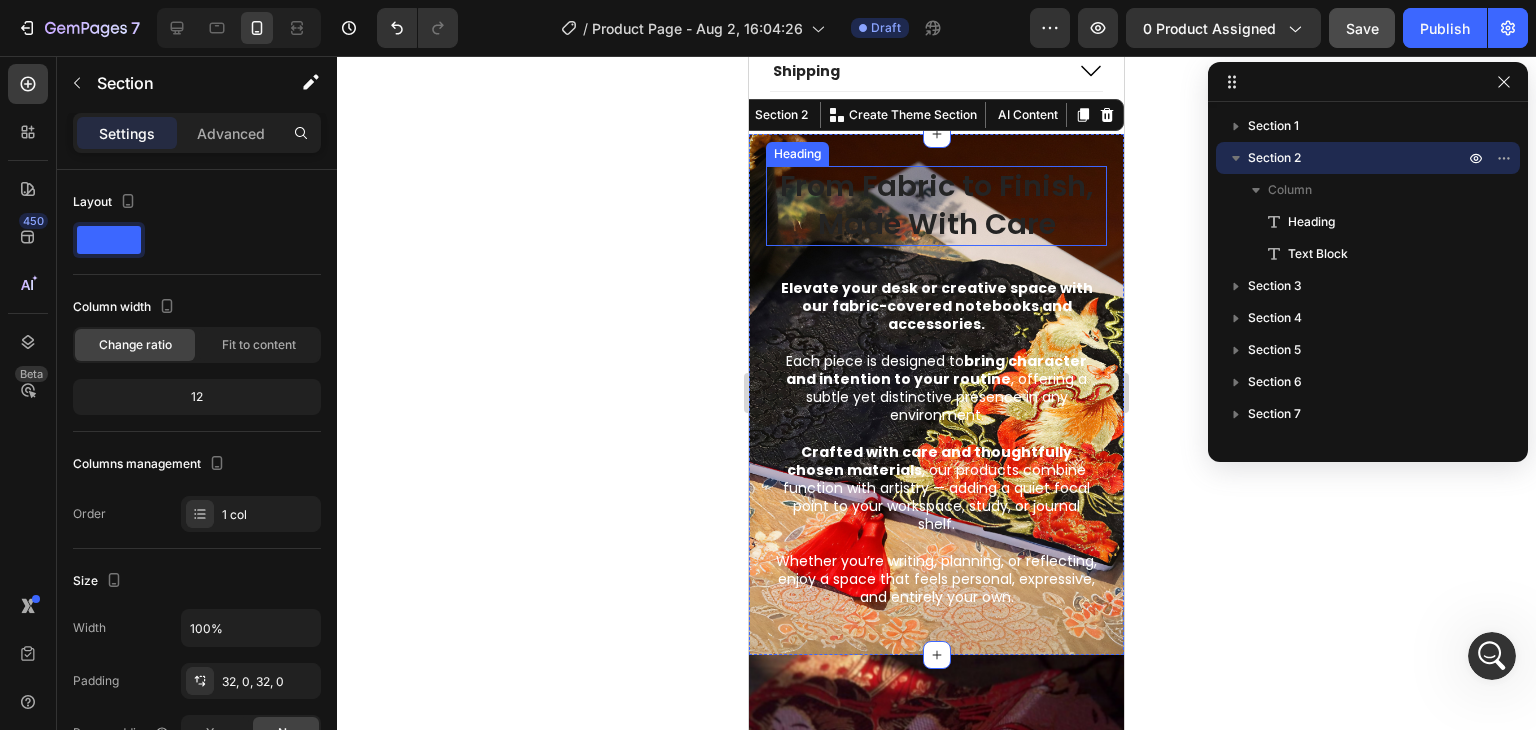 click on "From Fabric to Finish, Made With Care" at bounding box center (936, 205) 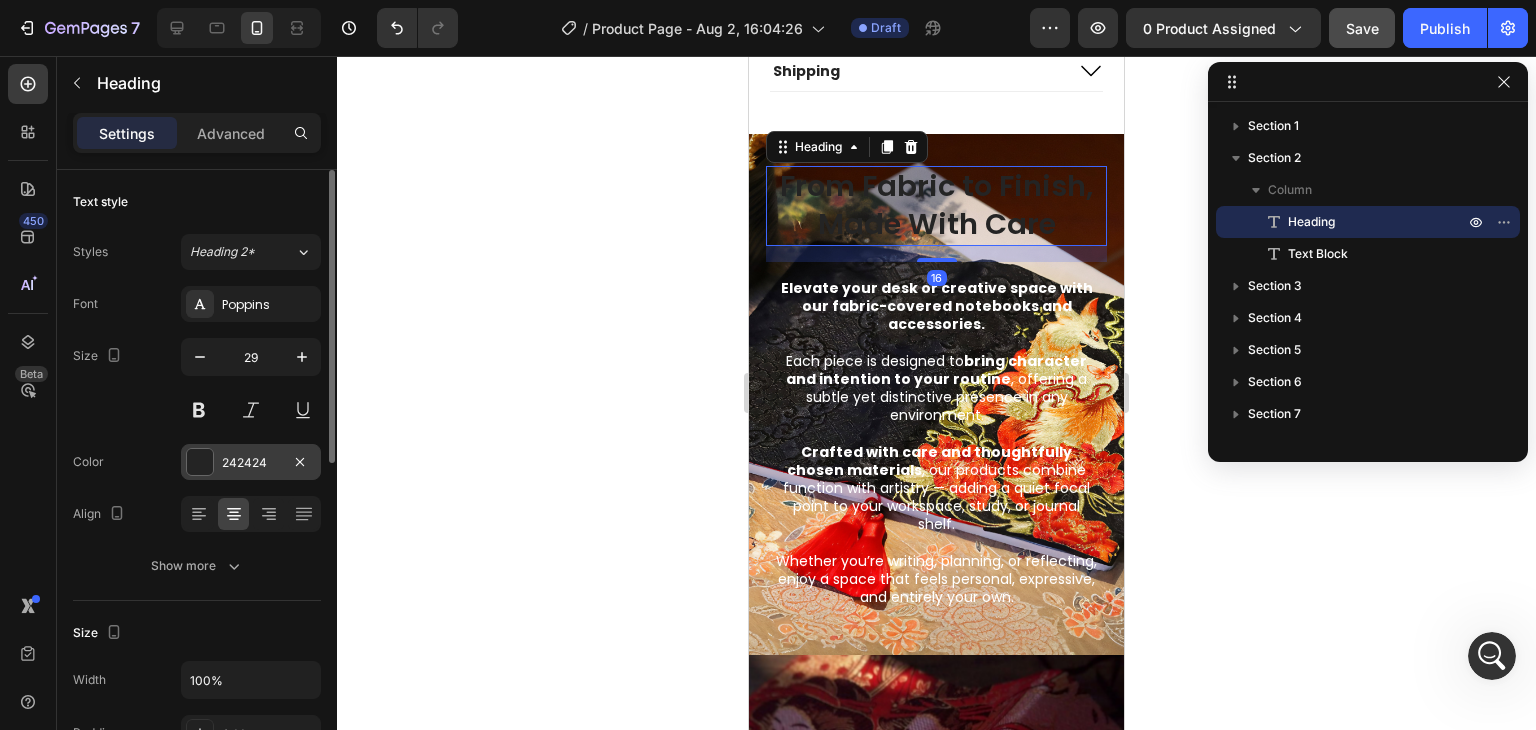 click on "242424" at bounding box center (251, 463) 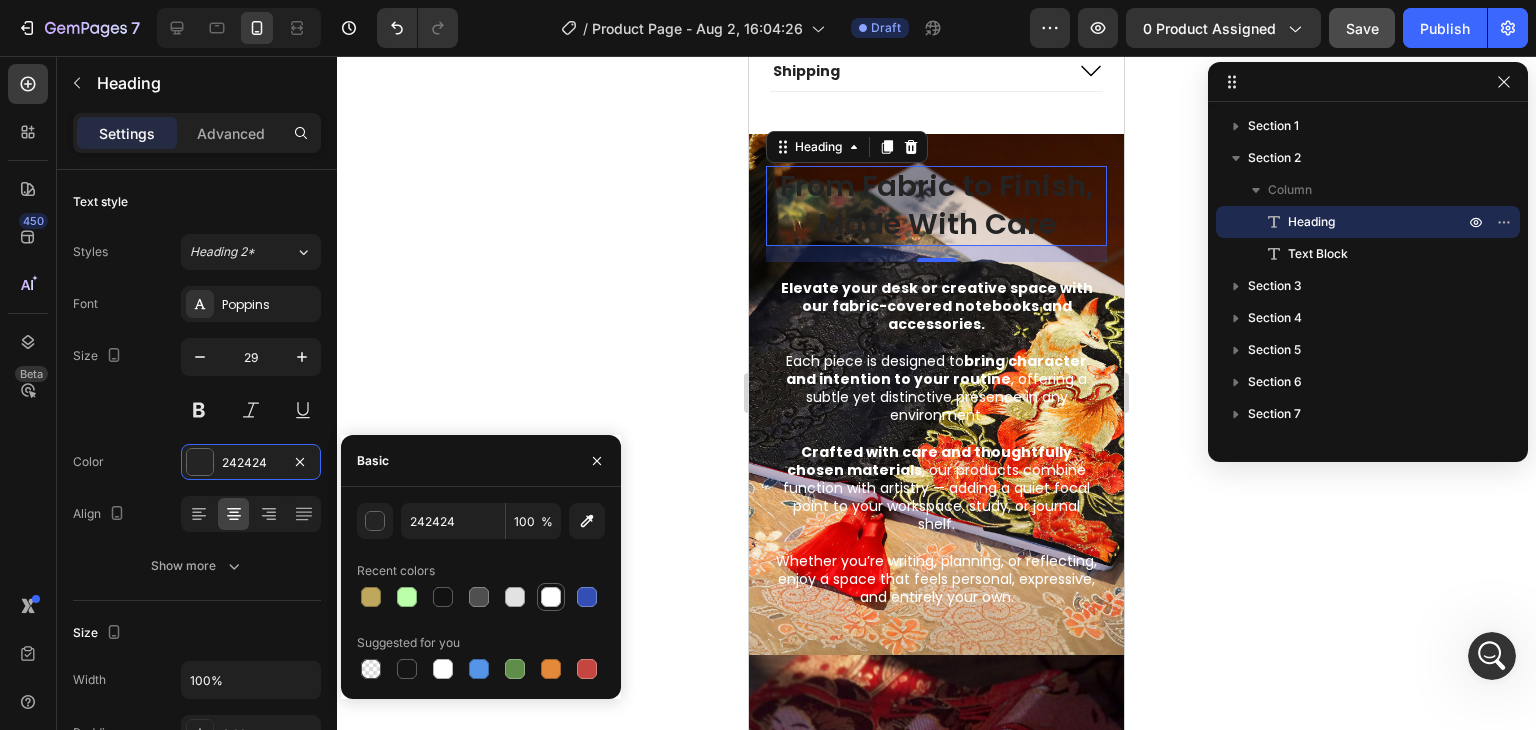 click at bounding box center (551, 597) 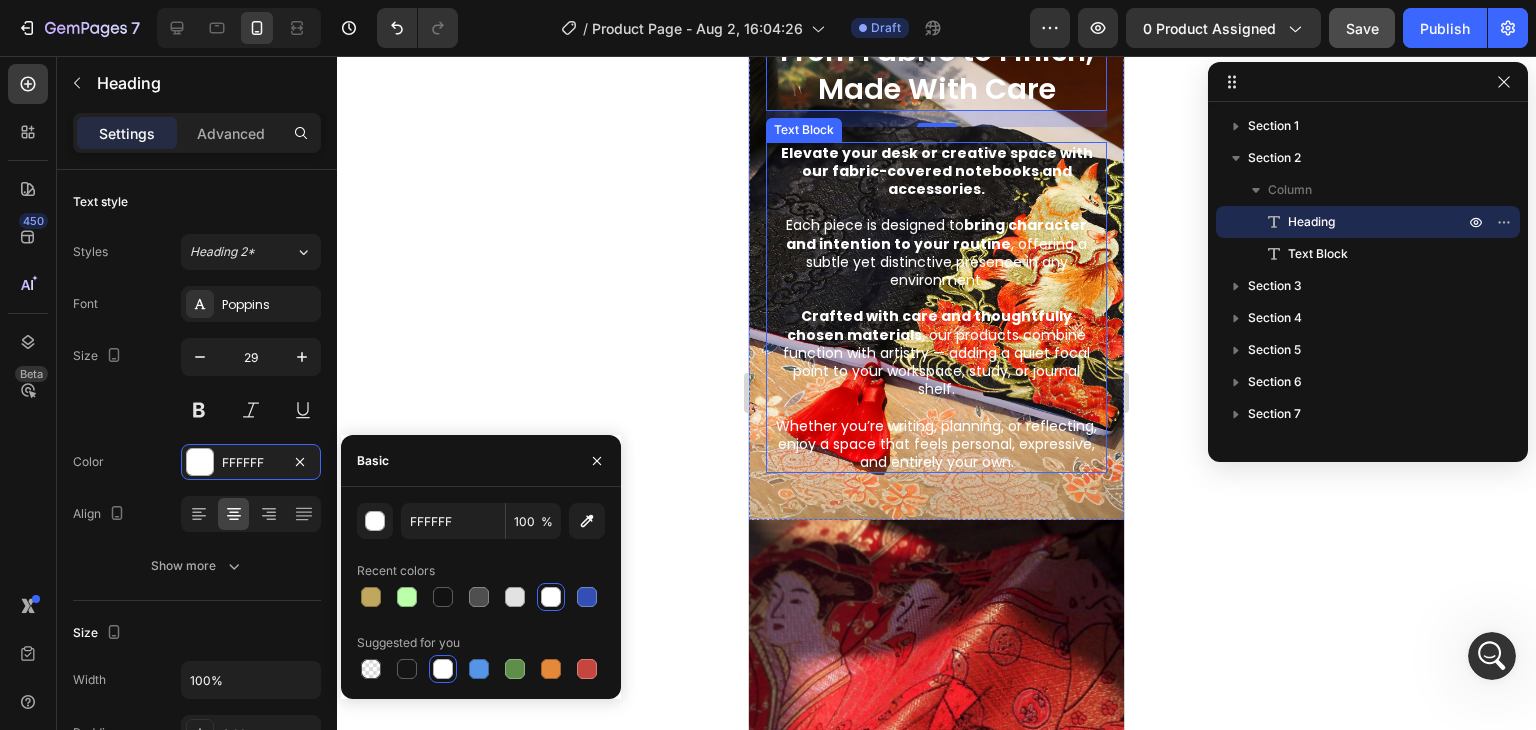 scroll, scrollTop: 1474, scrollLeft: 0, axis: vertical 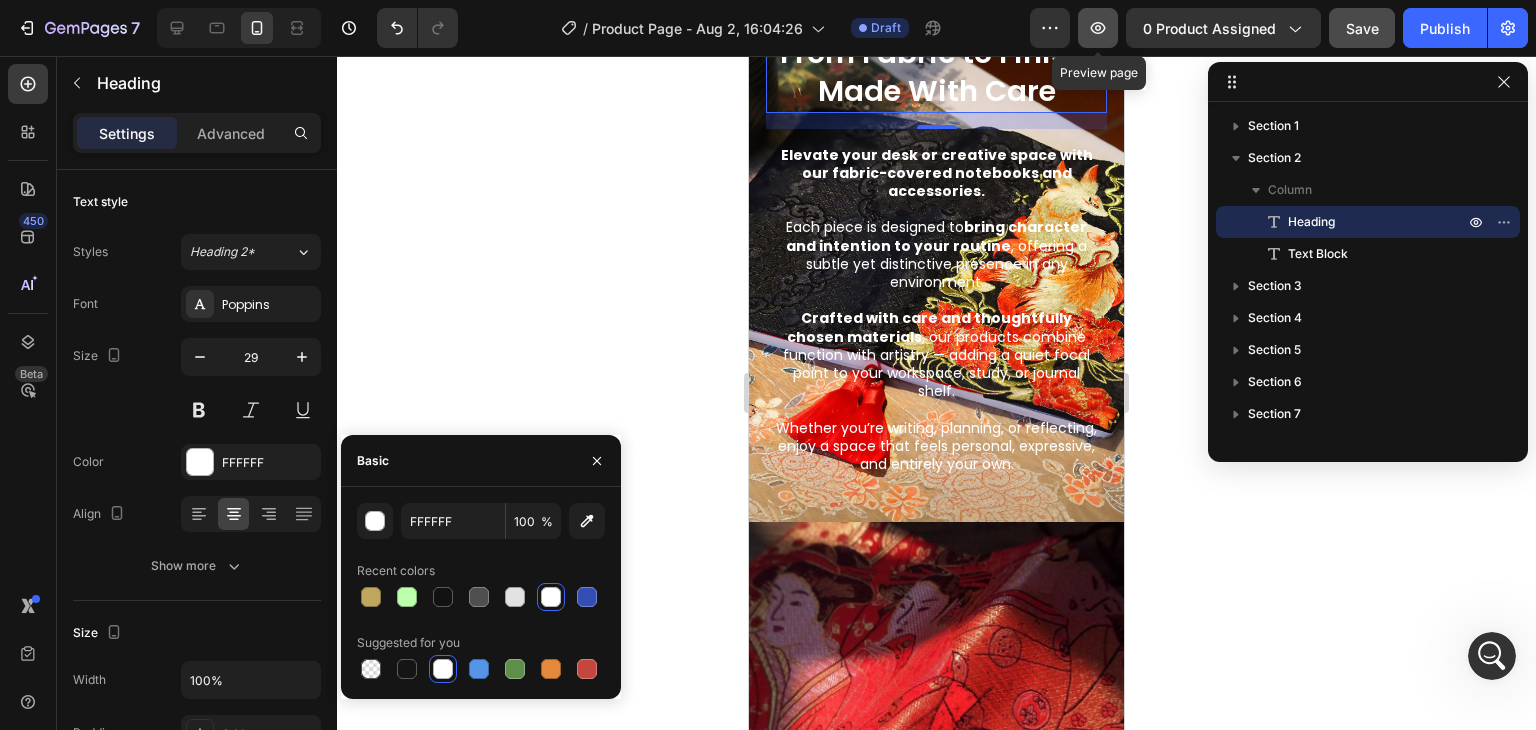 click 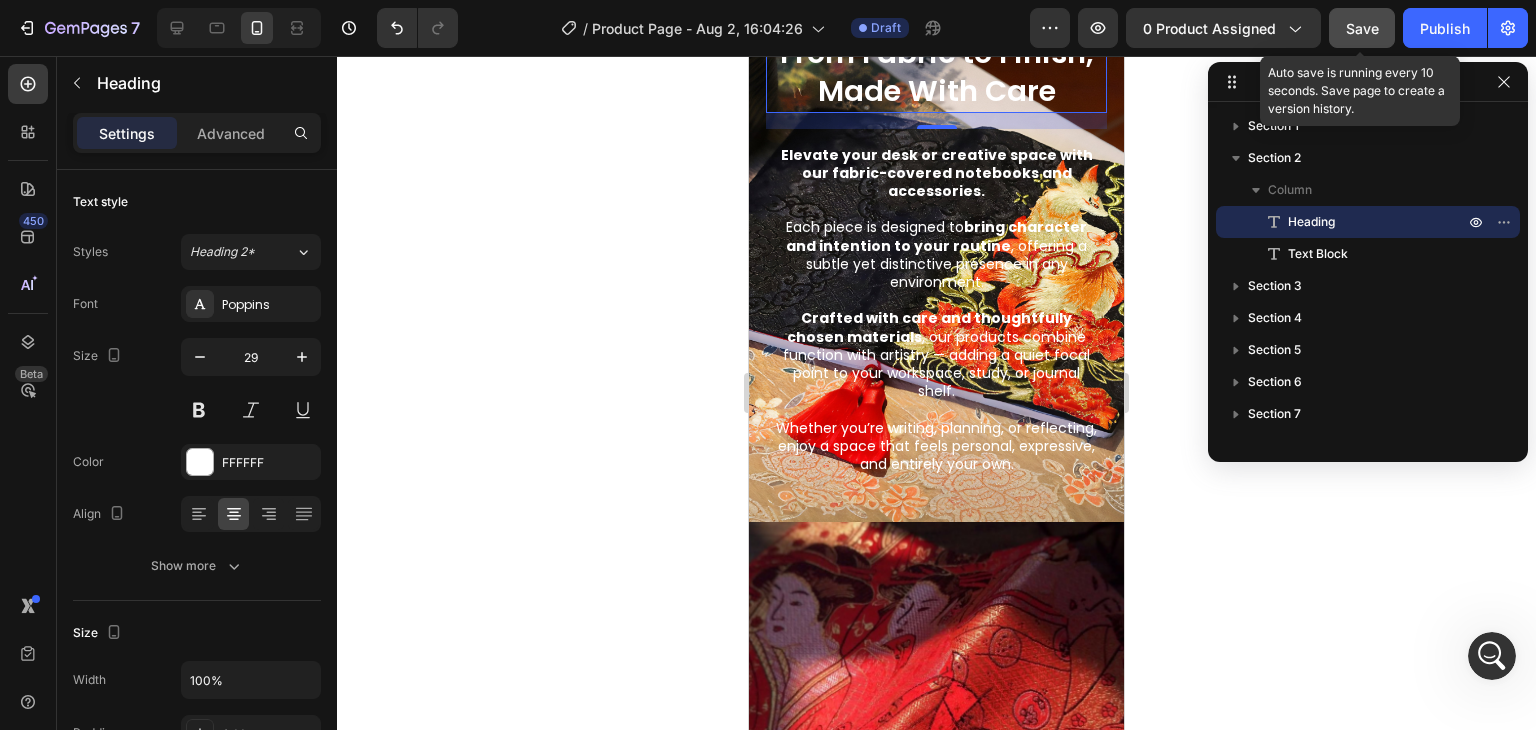 click on "Save" 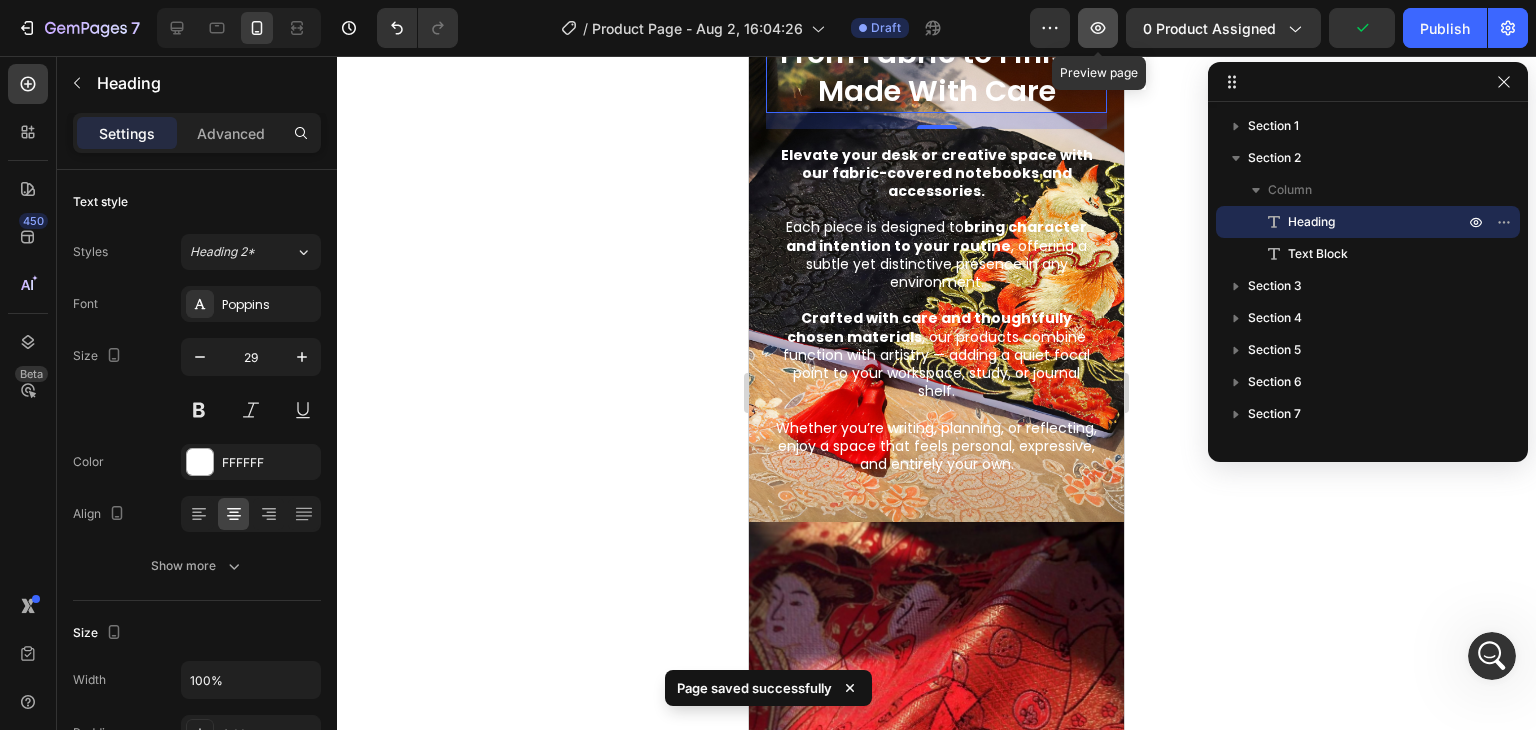 click 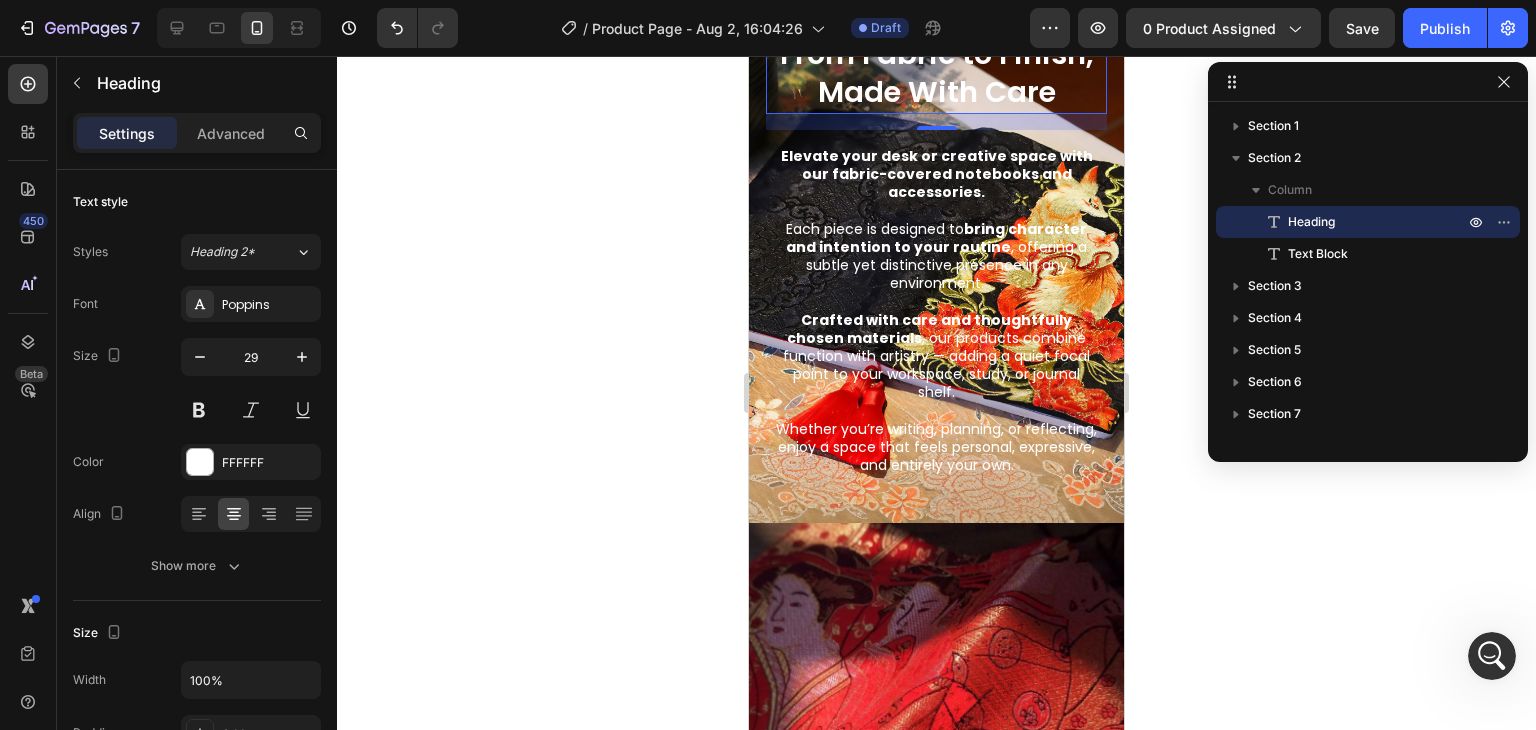scroll, scrollTop: 1354, scrollLeft: 0, axis: vertical 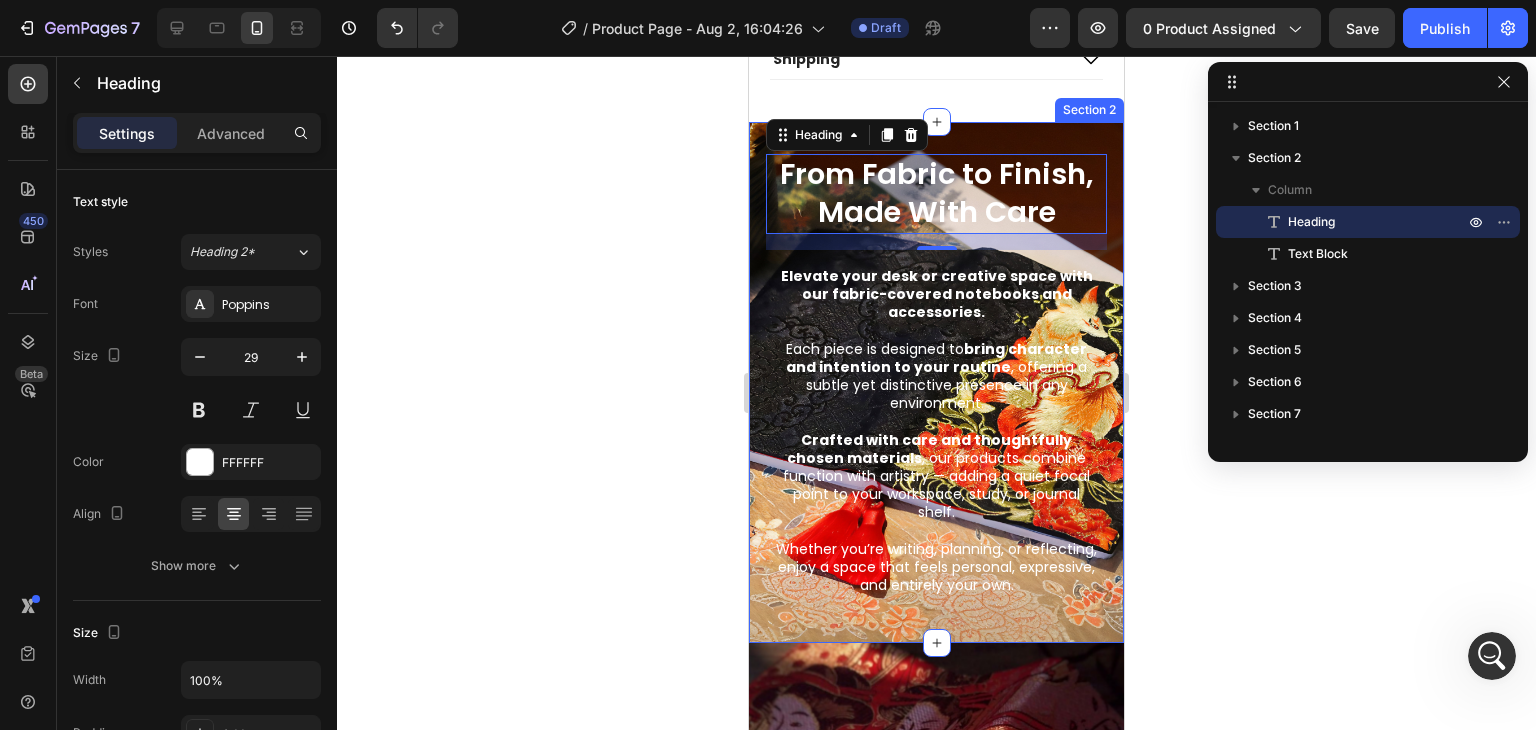 click on "From Fabric to Finish, Made With Care Heading   16 Elevate your desk or creative space with our fabric-covered notebooks and accessories. Each piece is designed to  bring character and intention to your routine , offering a subtle yet distinctive presence in any environment.   Crafted with care and thoughtfully chosen materials , our products combine function with artistry — adding a quiet focal point to your workspace, study, or journal shelf.   Whether you’re writing, planning, or reflecting, enjoy a space that feels personal, expressive, and entirely your own. Text Block" at bounding box center (936, 382) 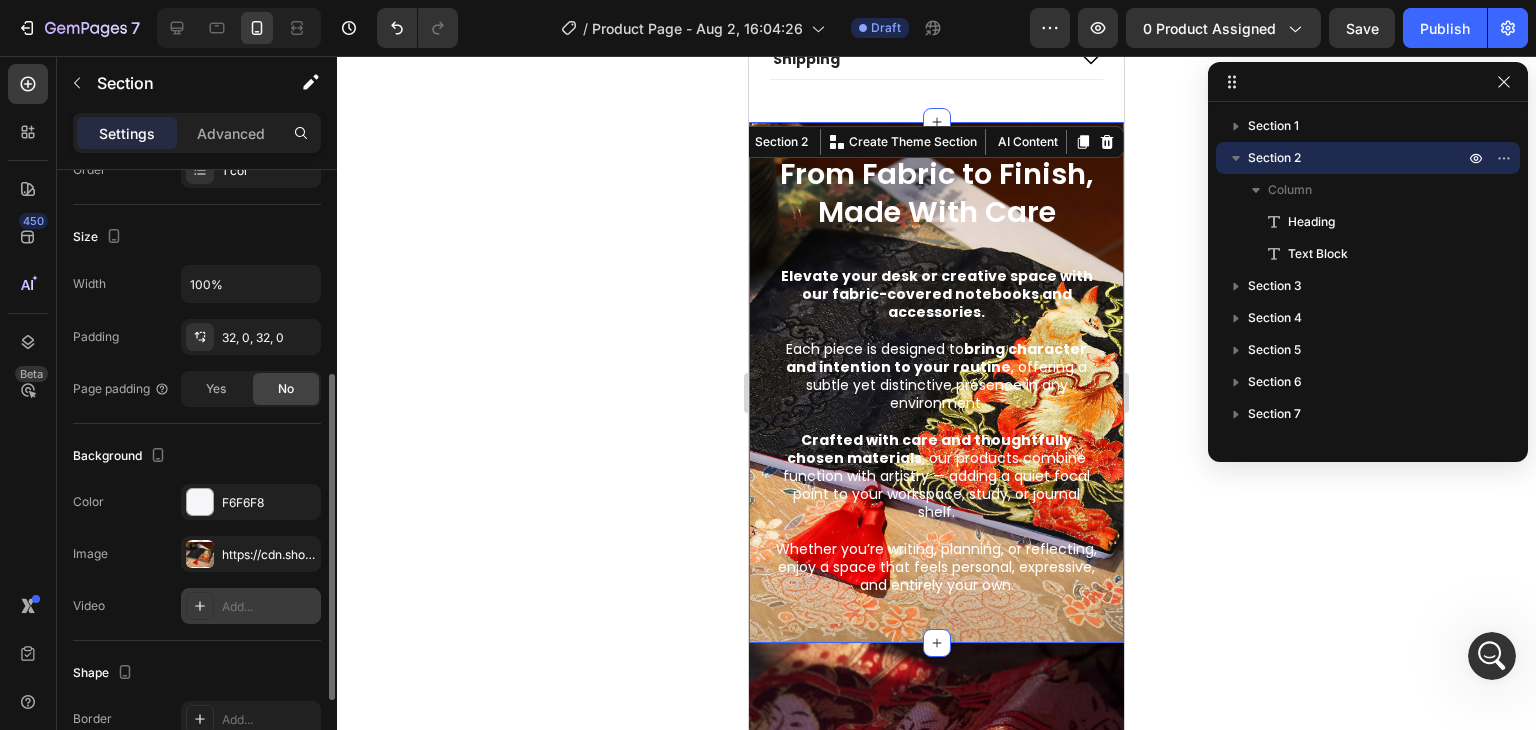 scroll, scrollTop: 364, scrollLeft: 0, axis: vertical 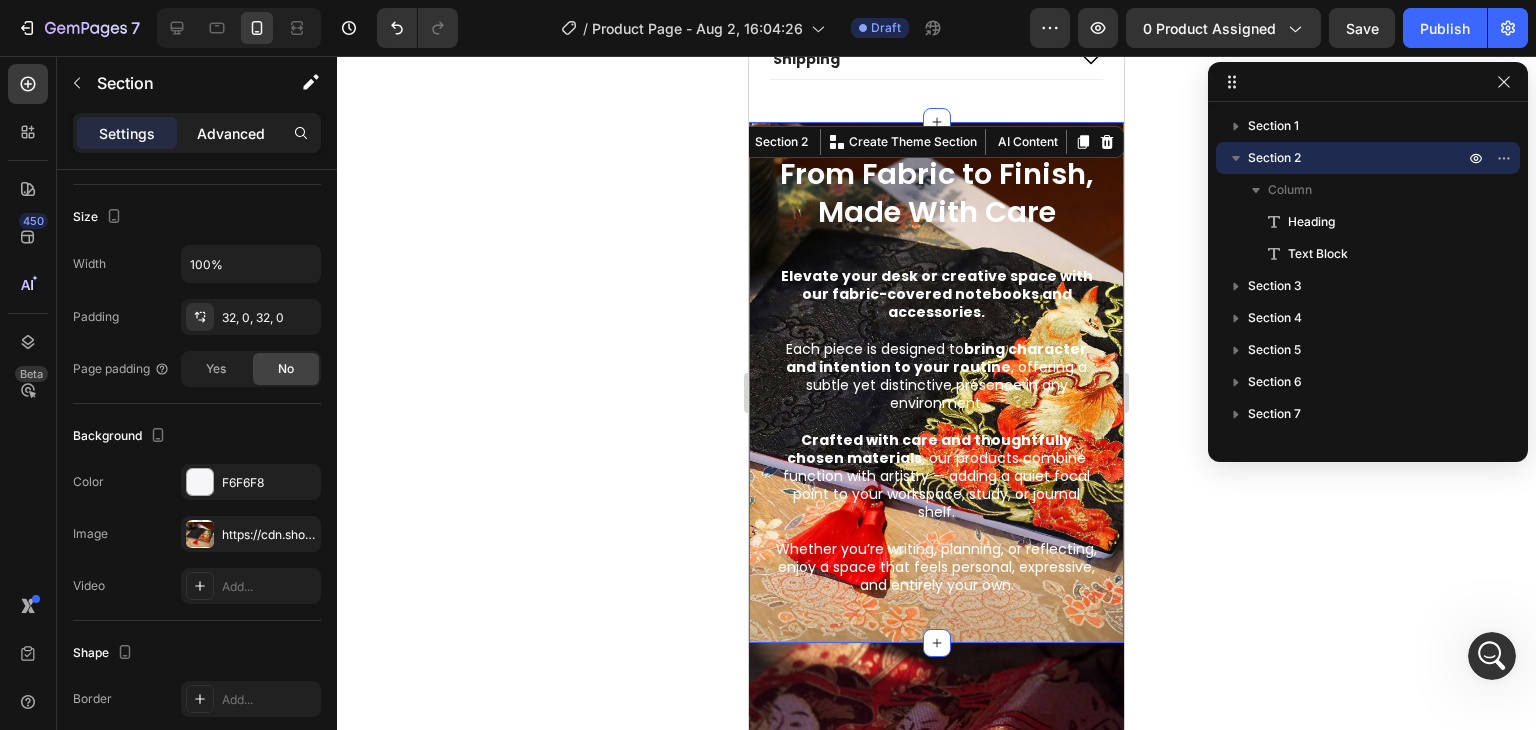 click on "Advanced" at bounding box center [231, 133] 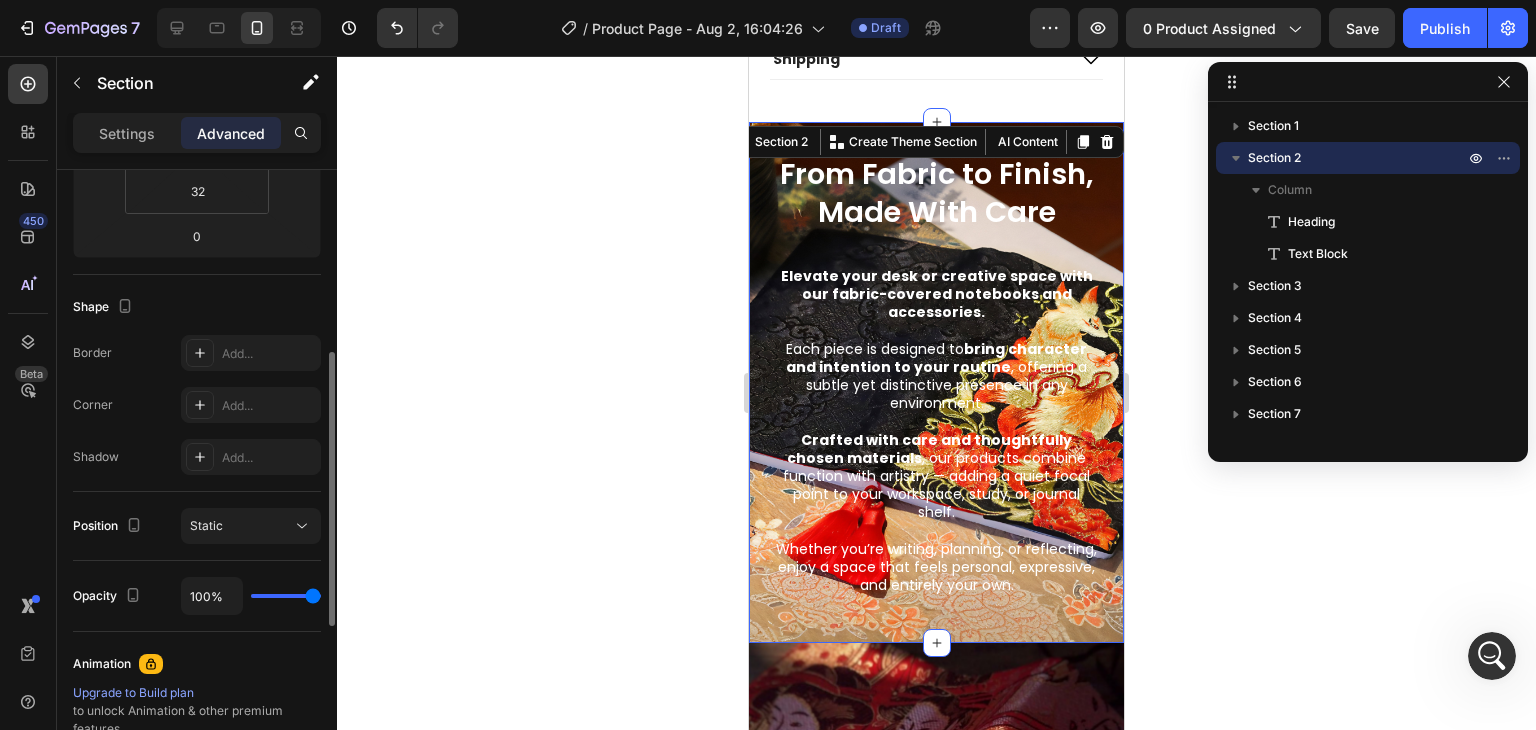 scroll, scrollTop: 409, scrollLeft: 0, axis: vertical 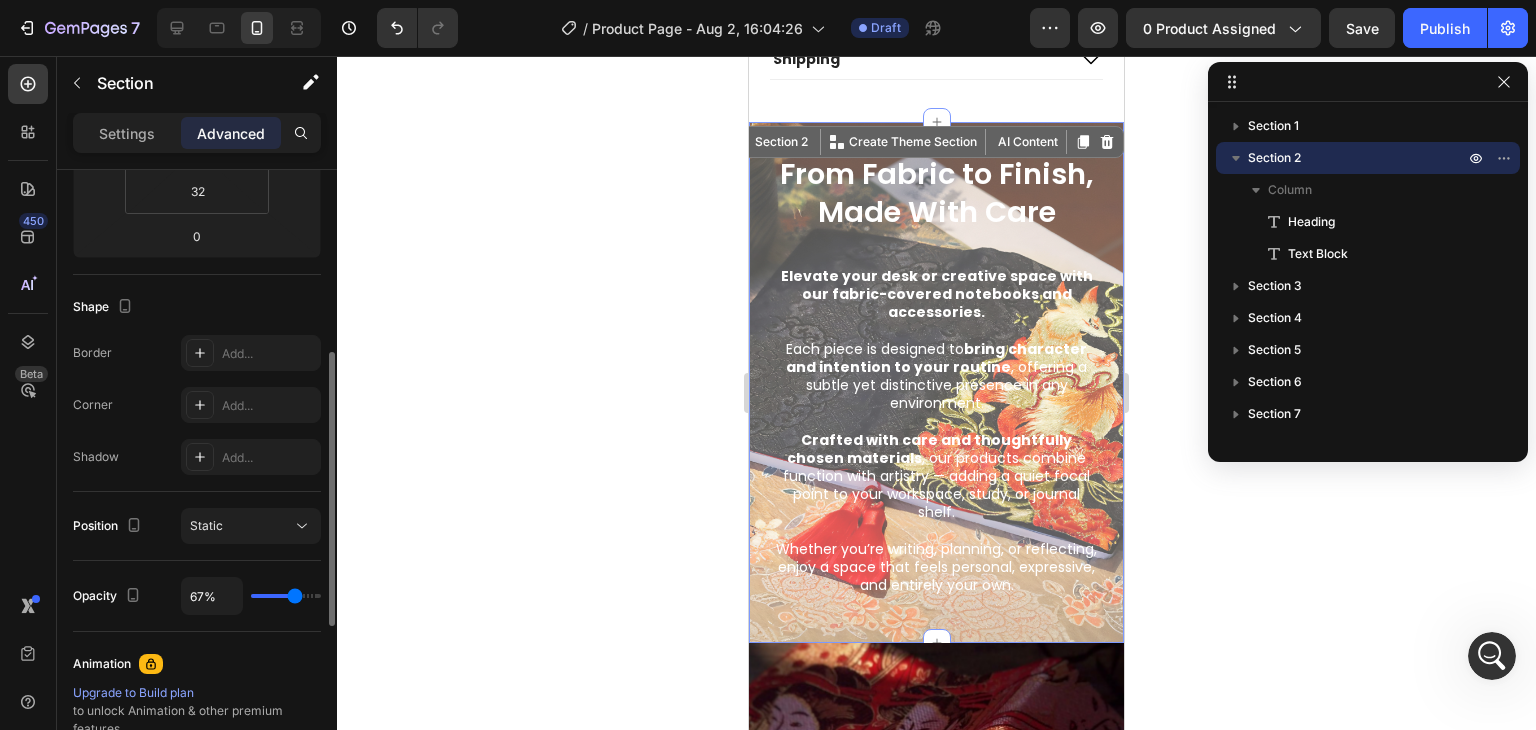 type on "60%" 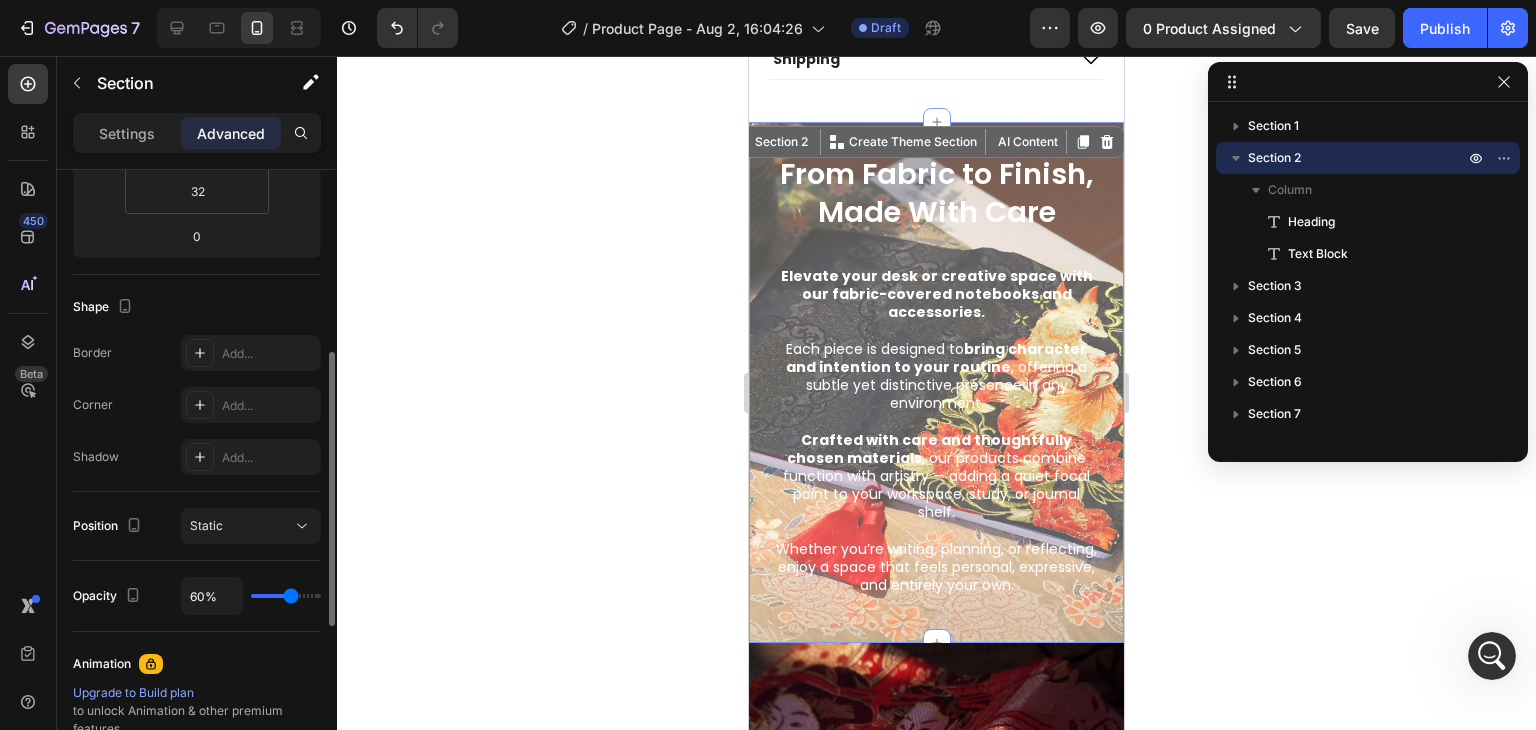 type on "58%" 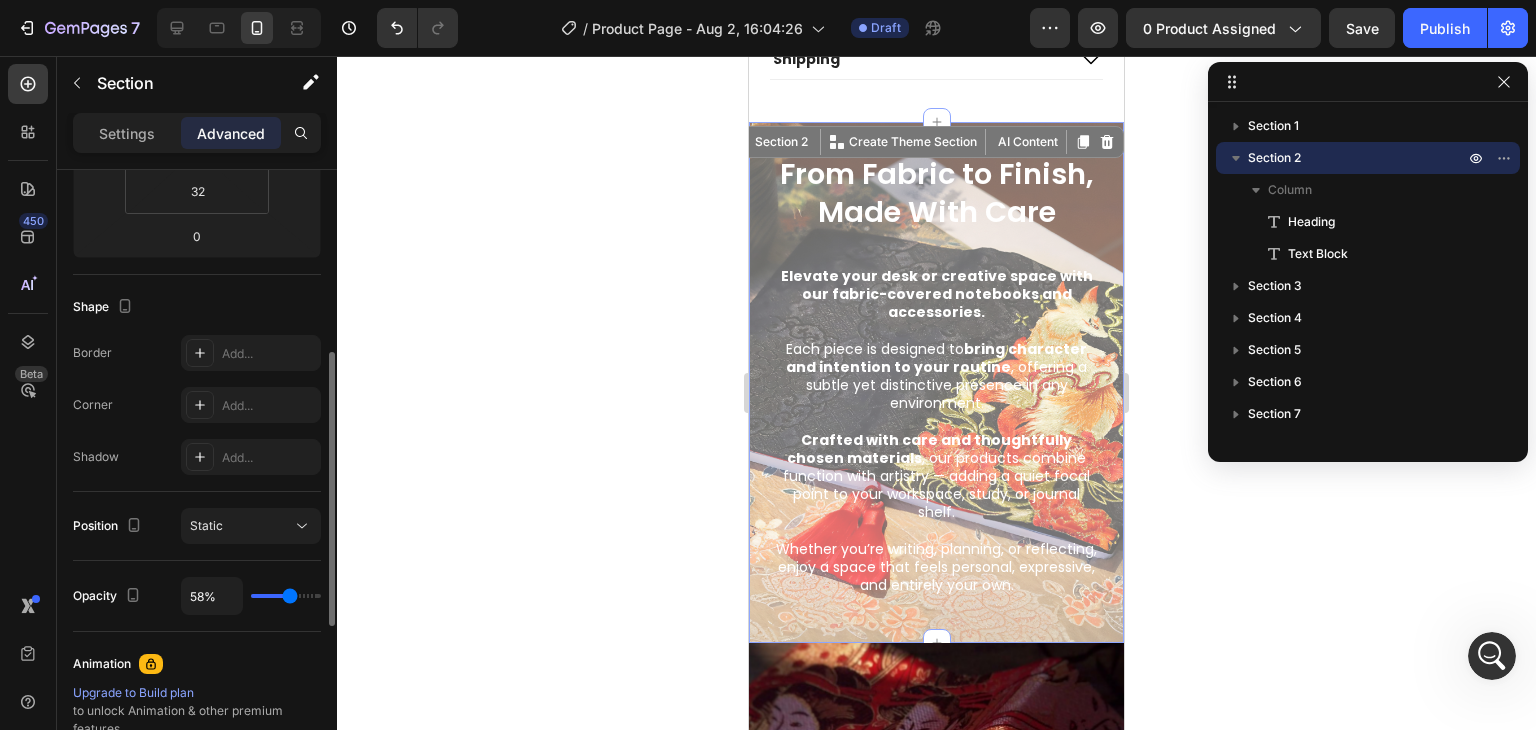 type on "55%" 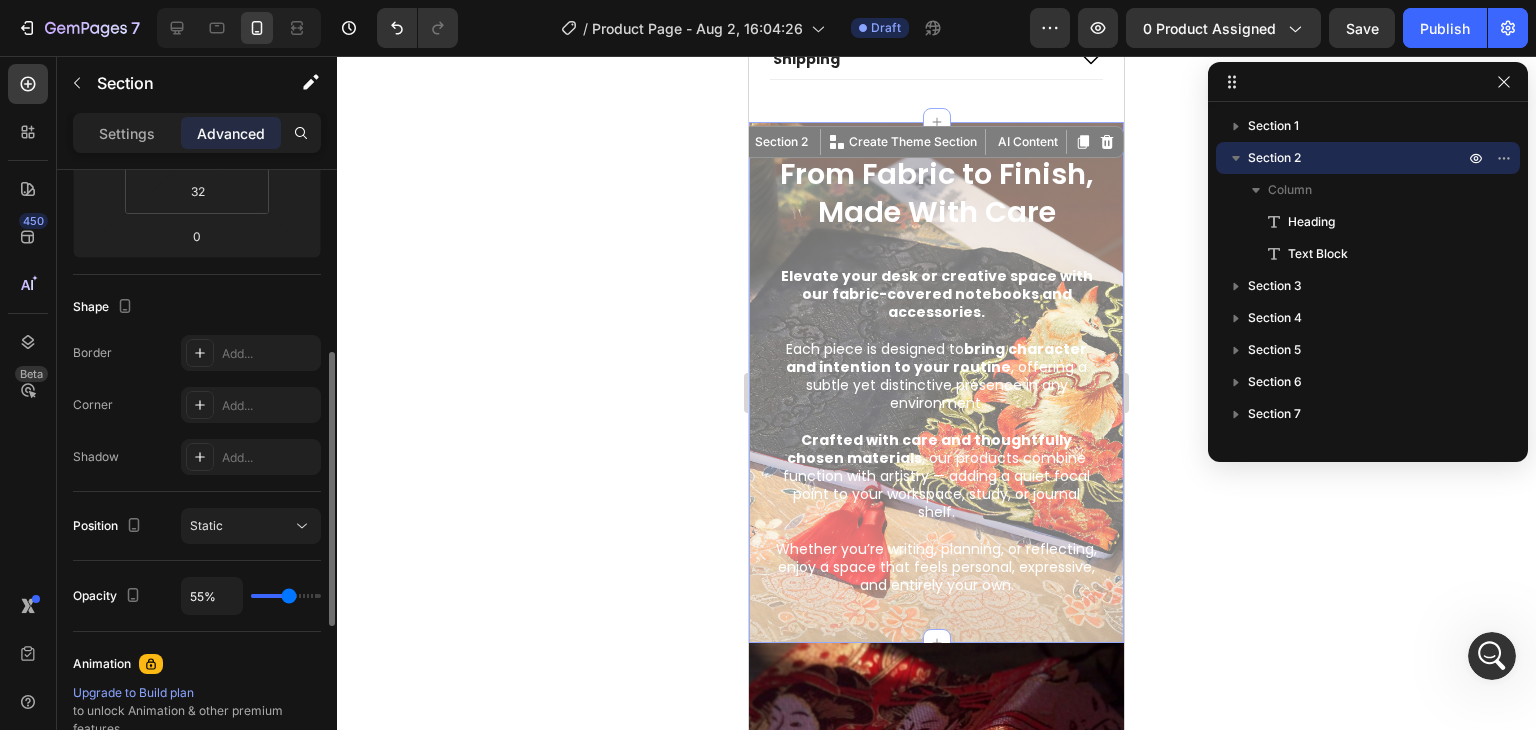 type on "51%" 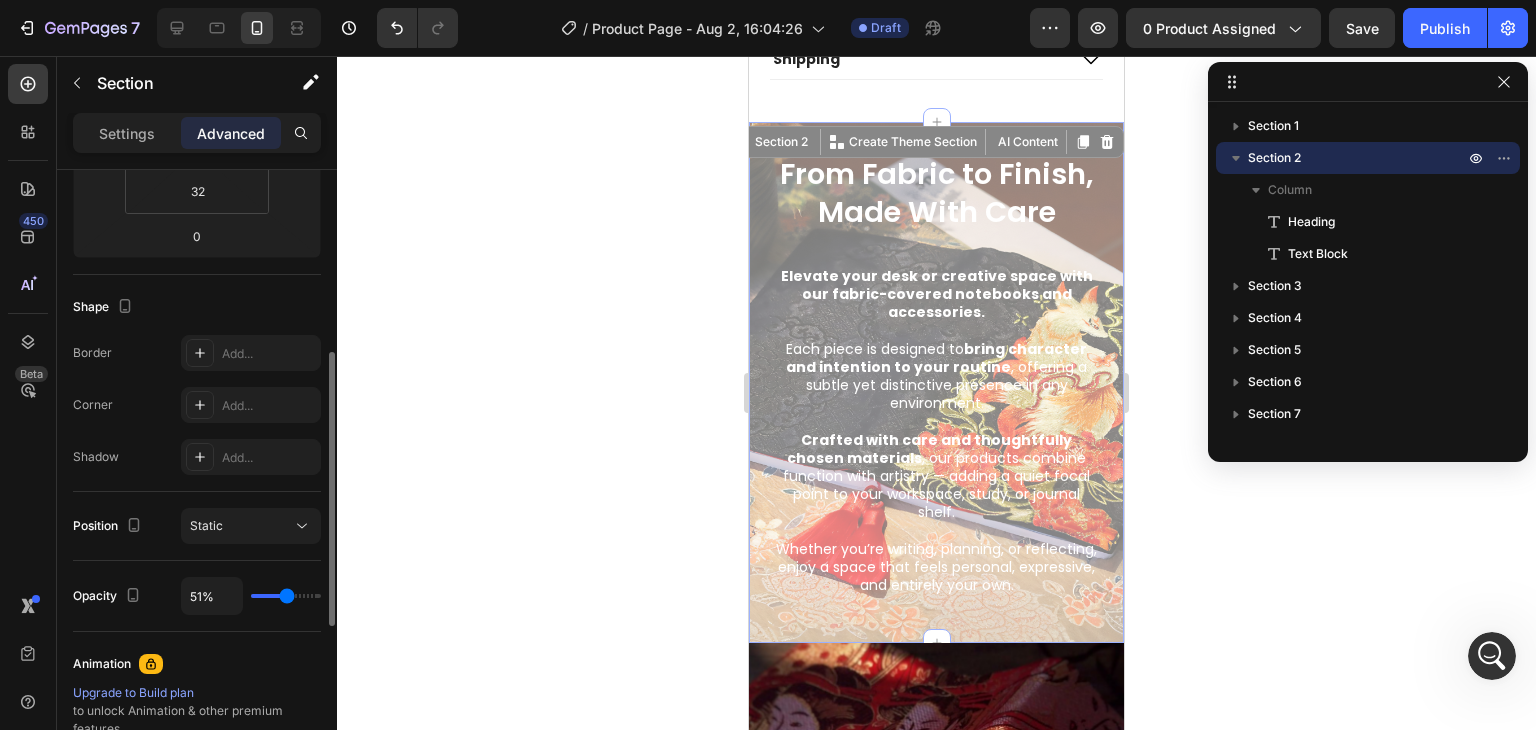 type on "49%" 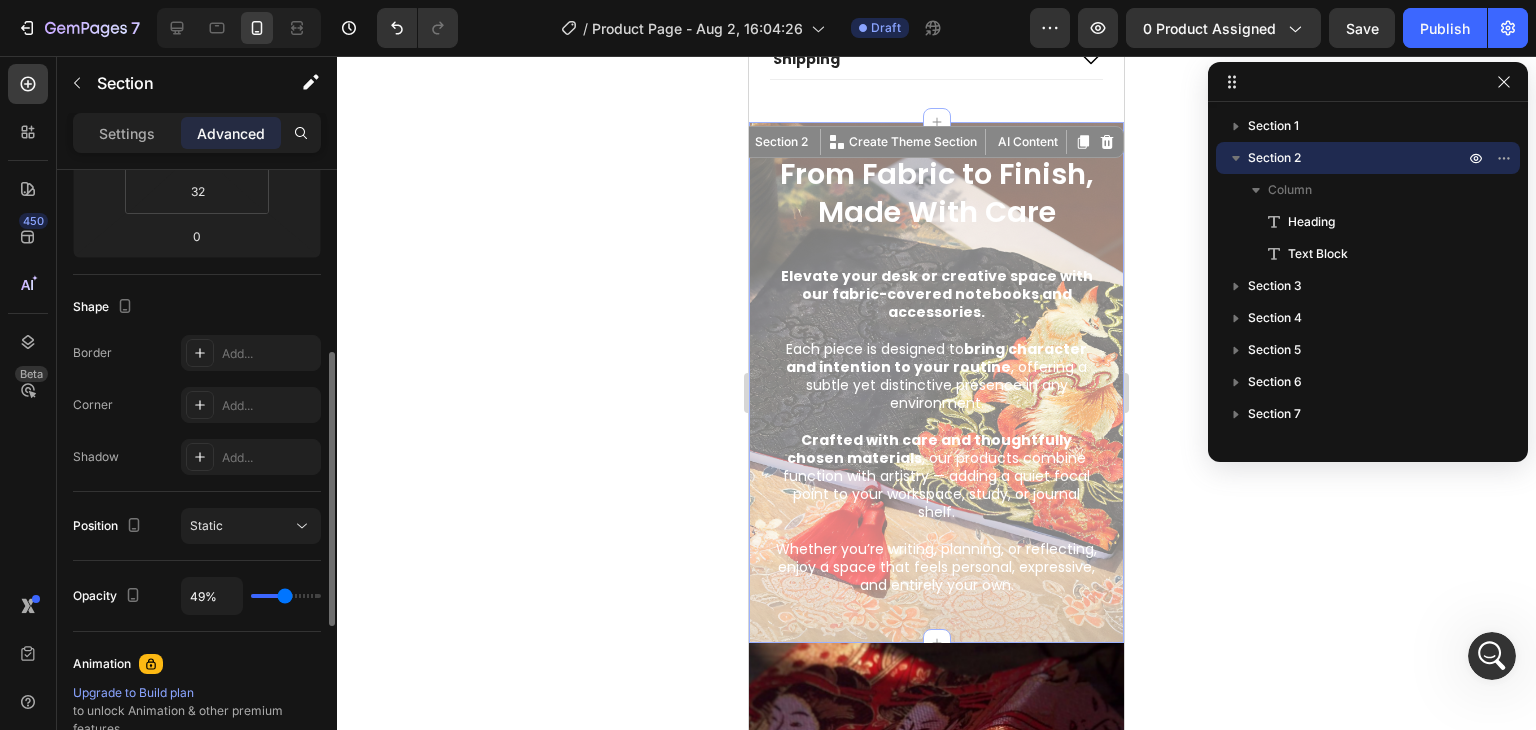 type on "48%" 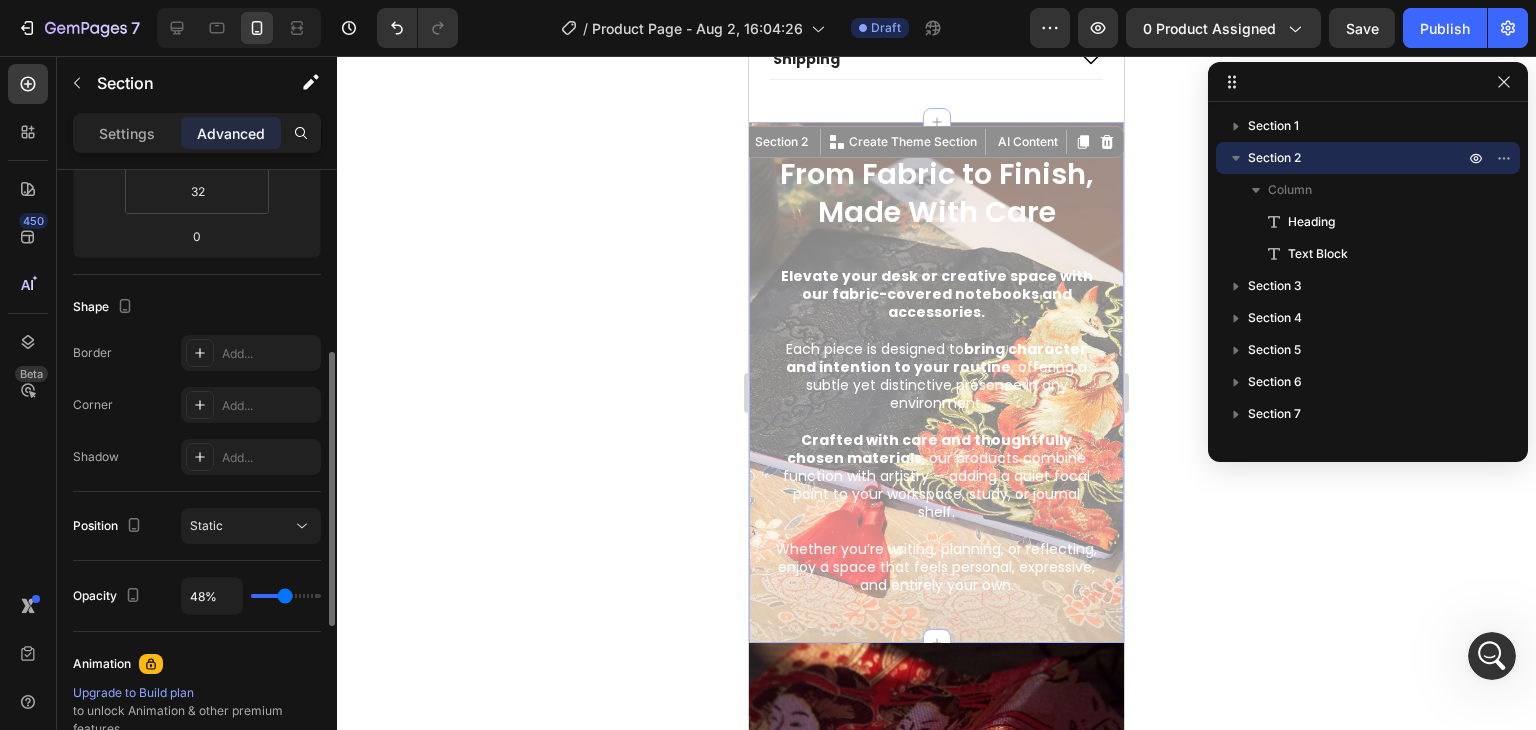 type on "30%" 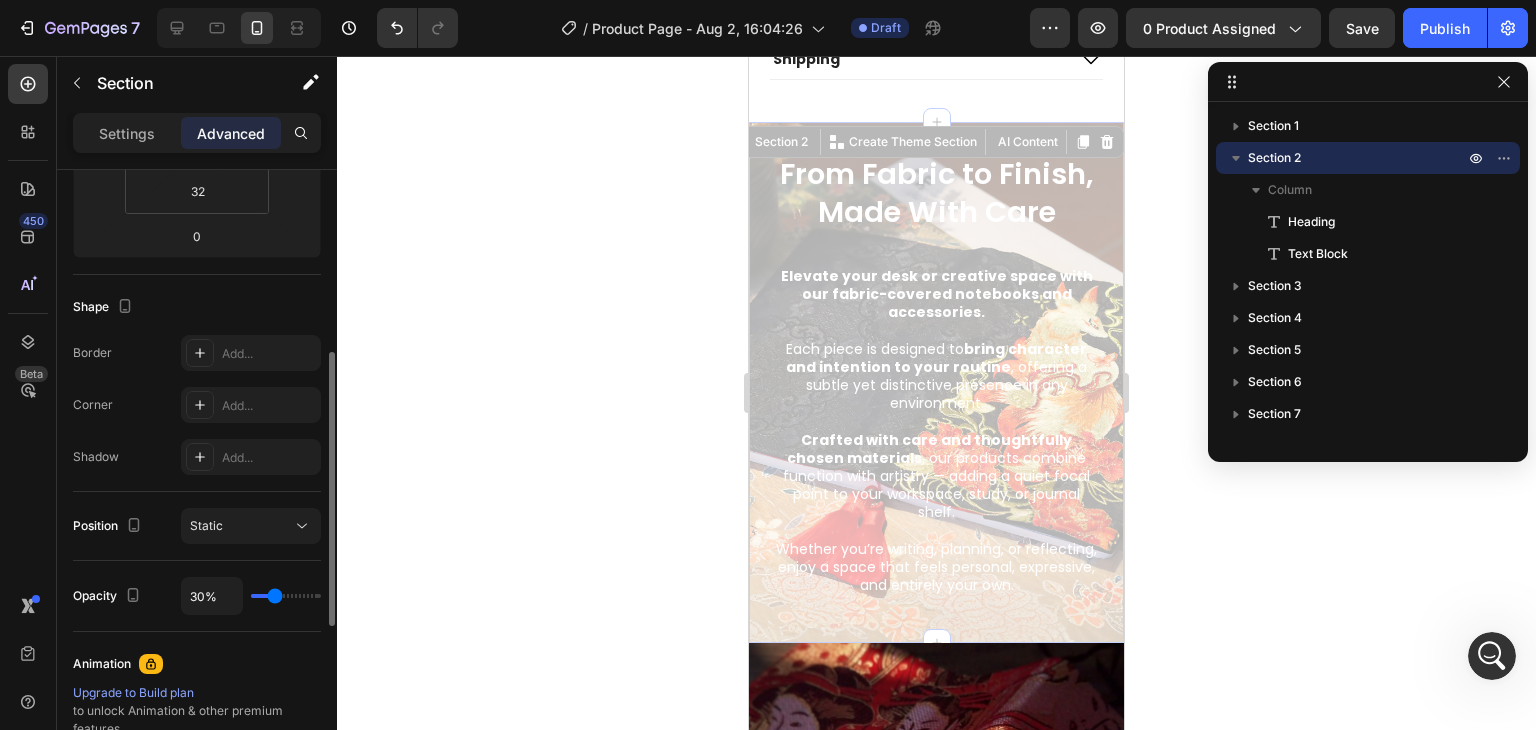 type on "29%" 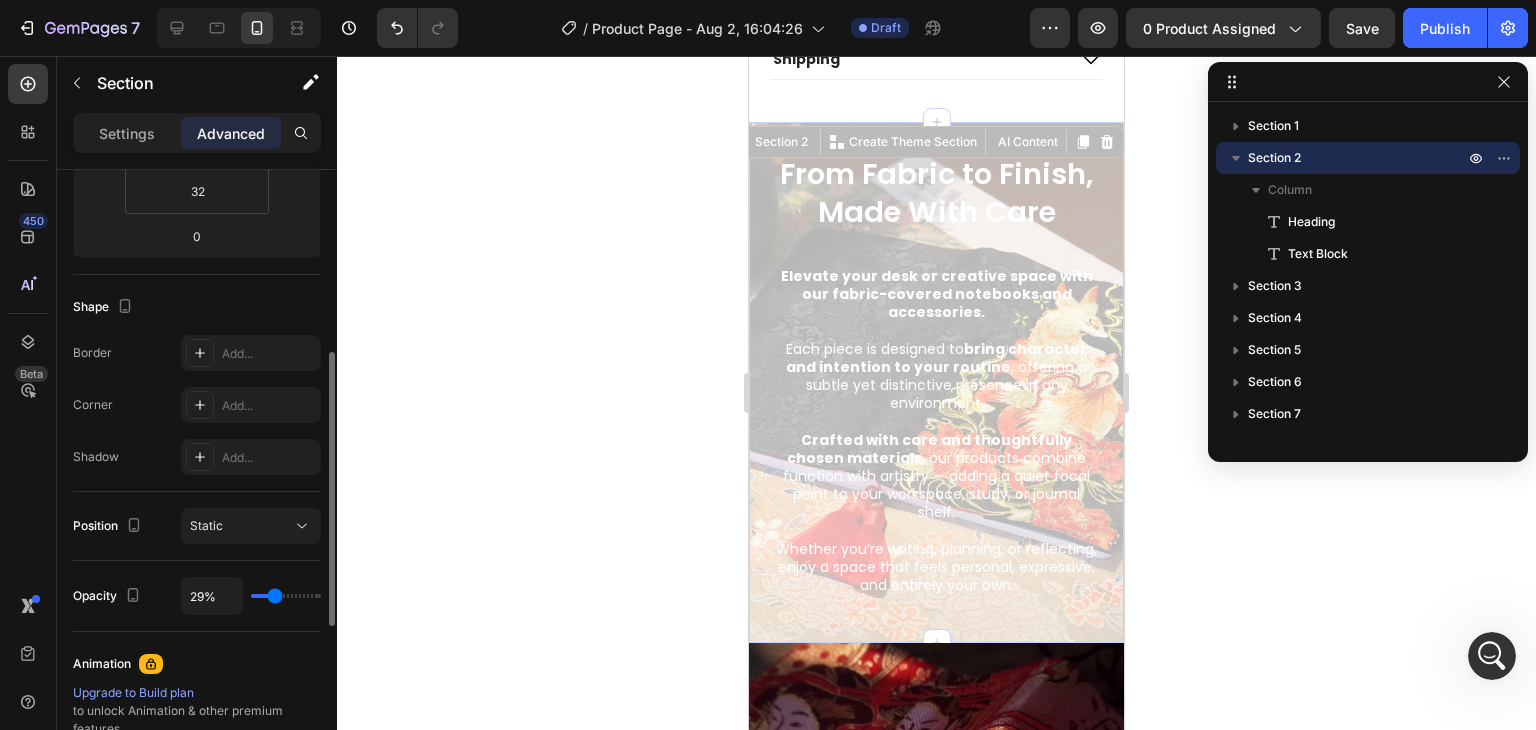 type on "91%" 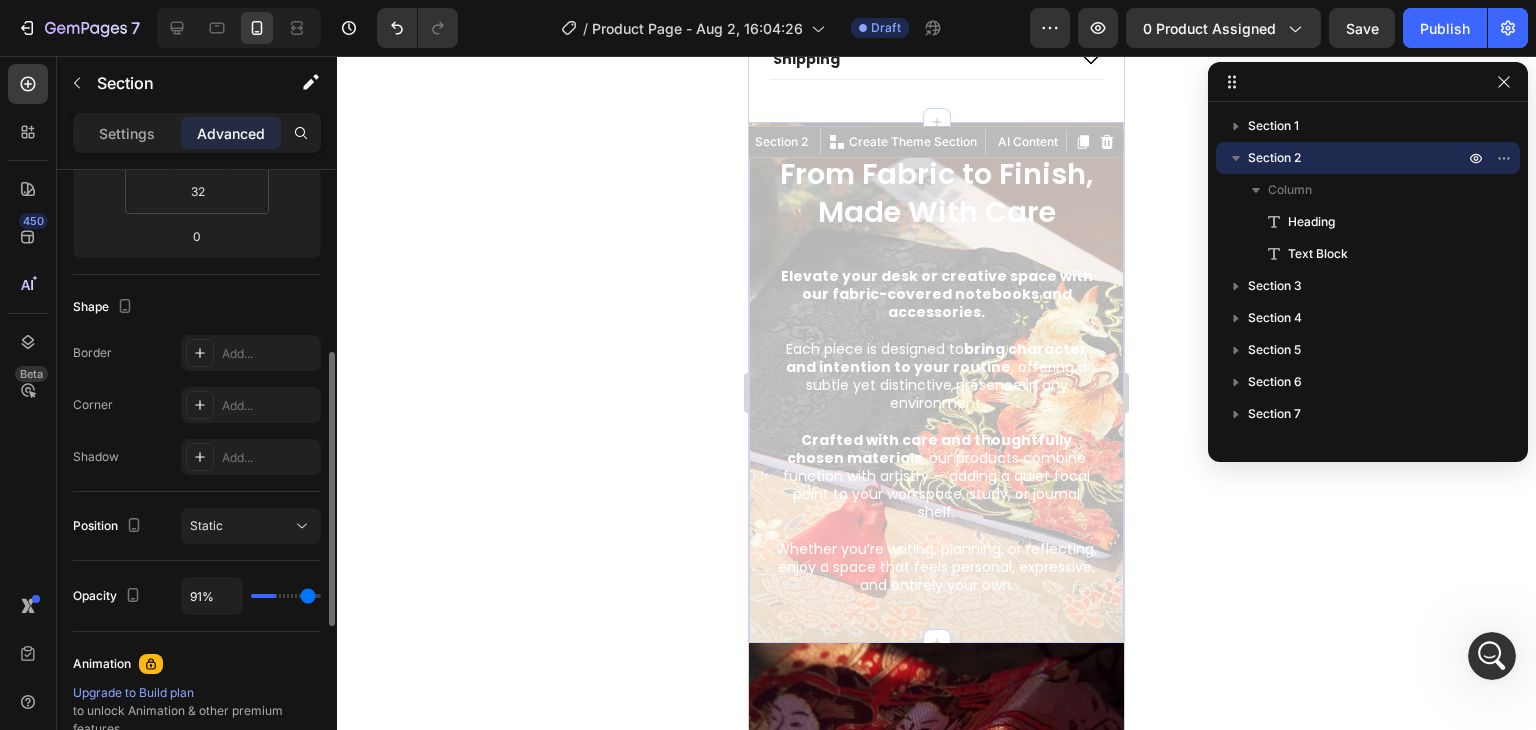 type on "100%" 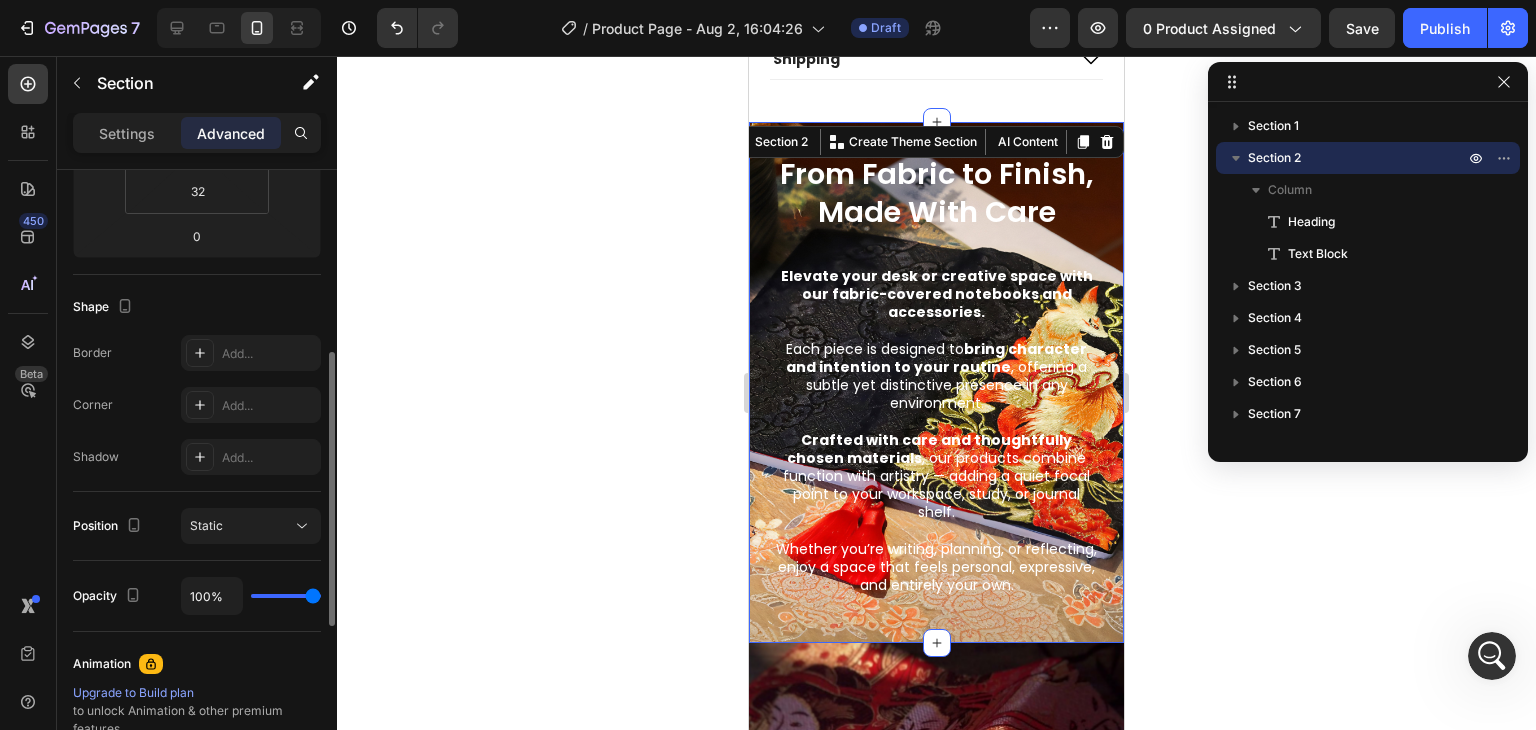 drag, startPoint x: 313, startPoint y: 586, endPoint x: 335, endPoint y: 593, distance: 23.086792 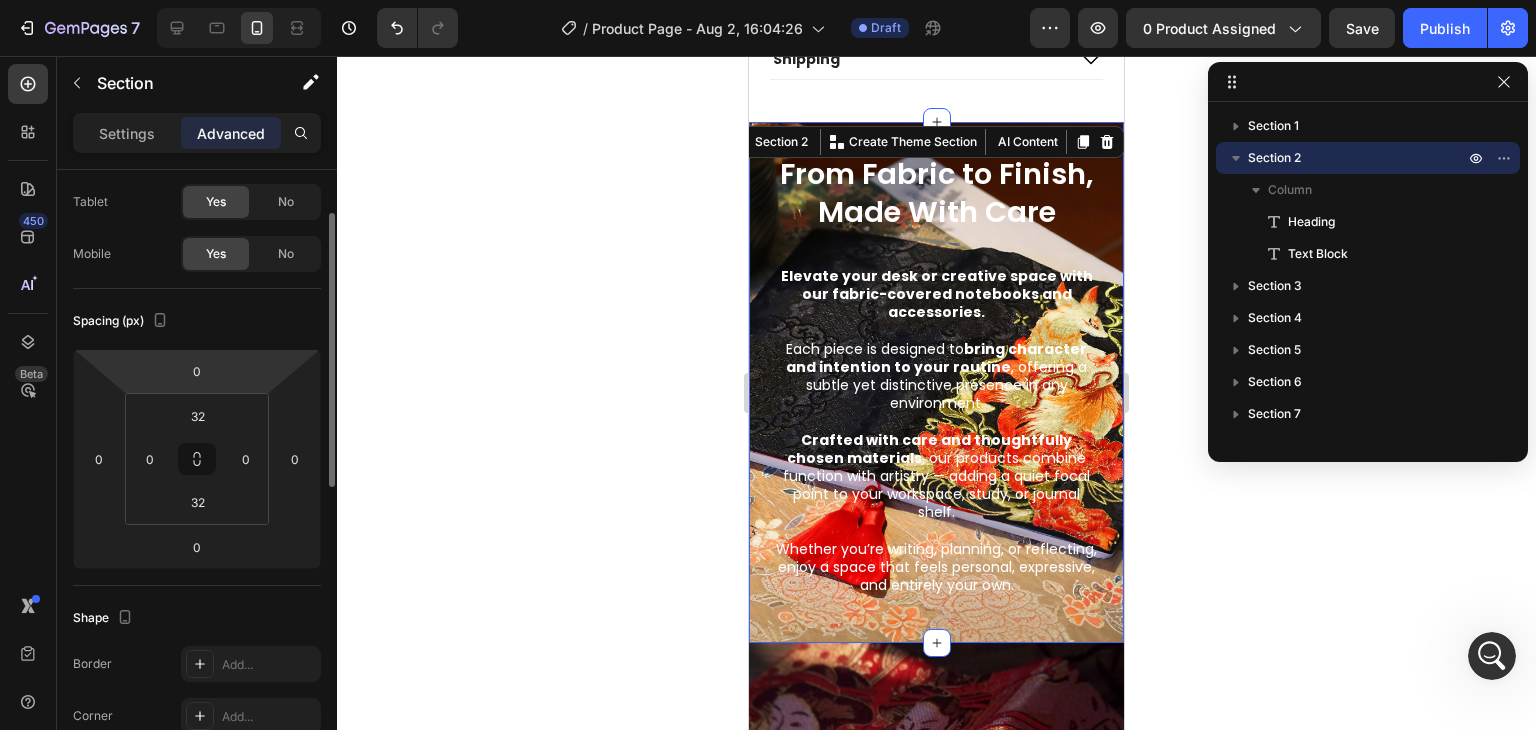 scroll, scrollTop: 0, scrollLeft: 0, axis: both 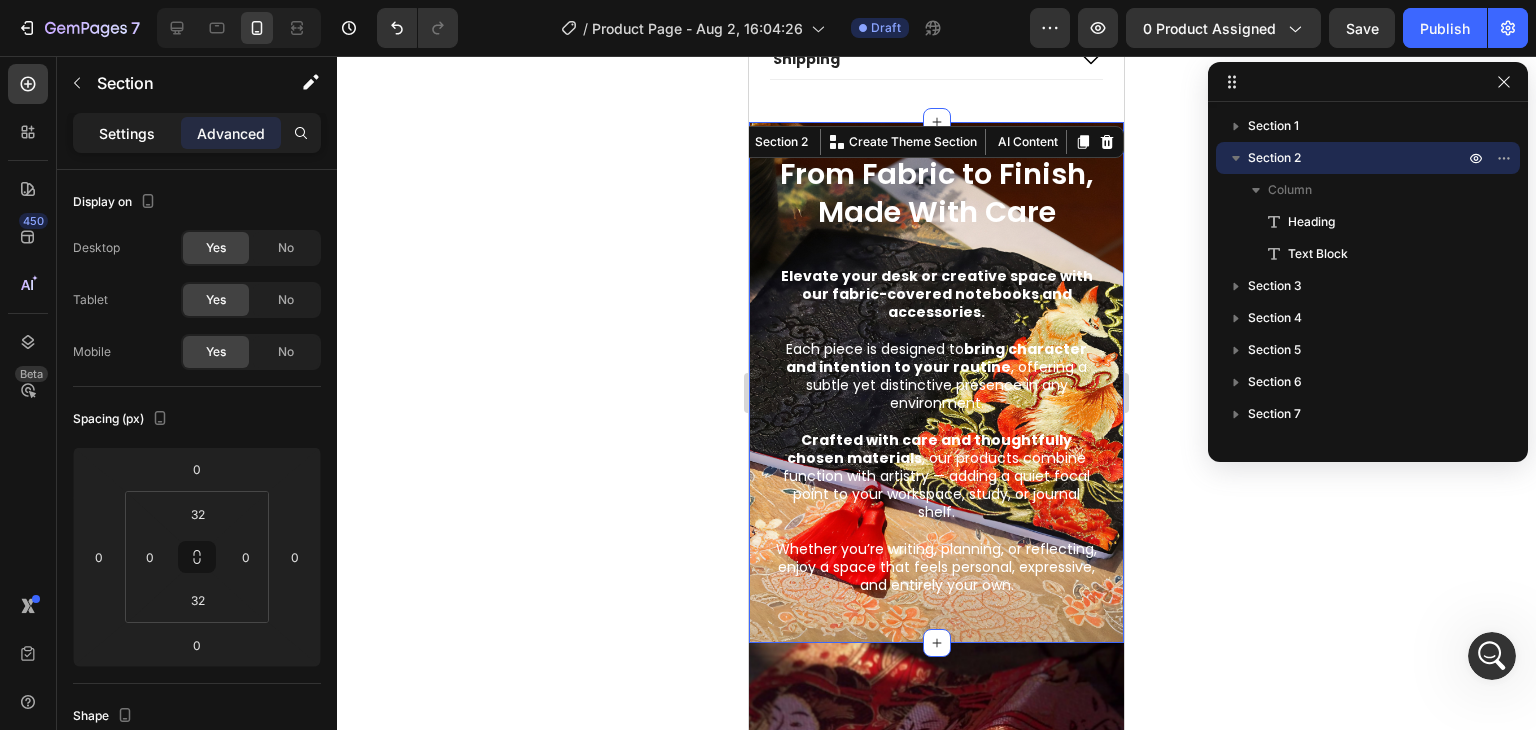 click on "Settings" at bounding box center [127, 133] 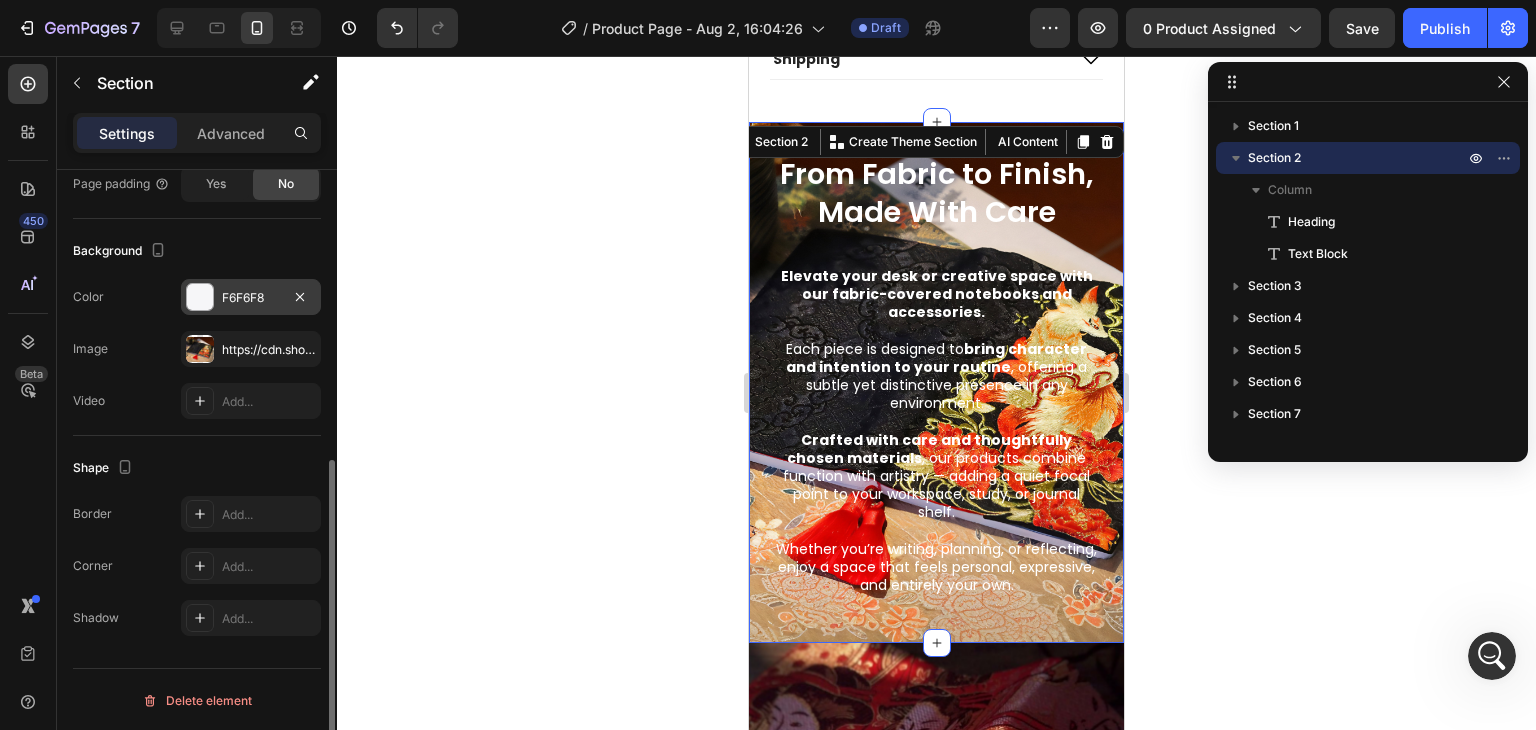 scroll, scrollTop: 548, scrollLeft: 0, axis: vertical 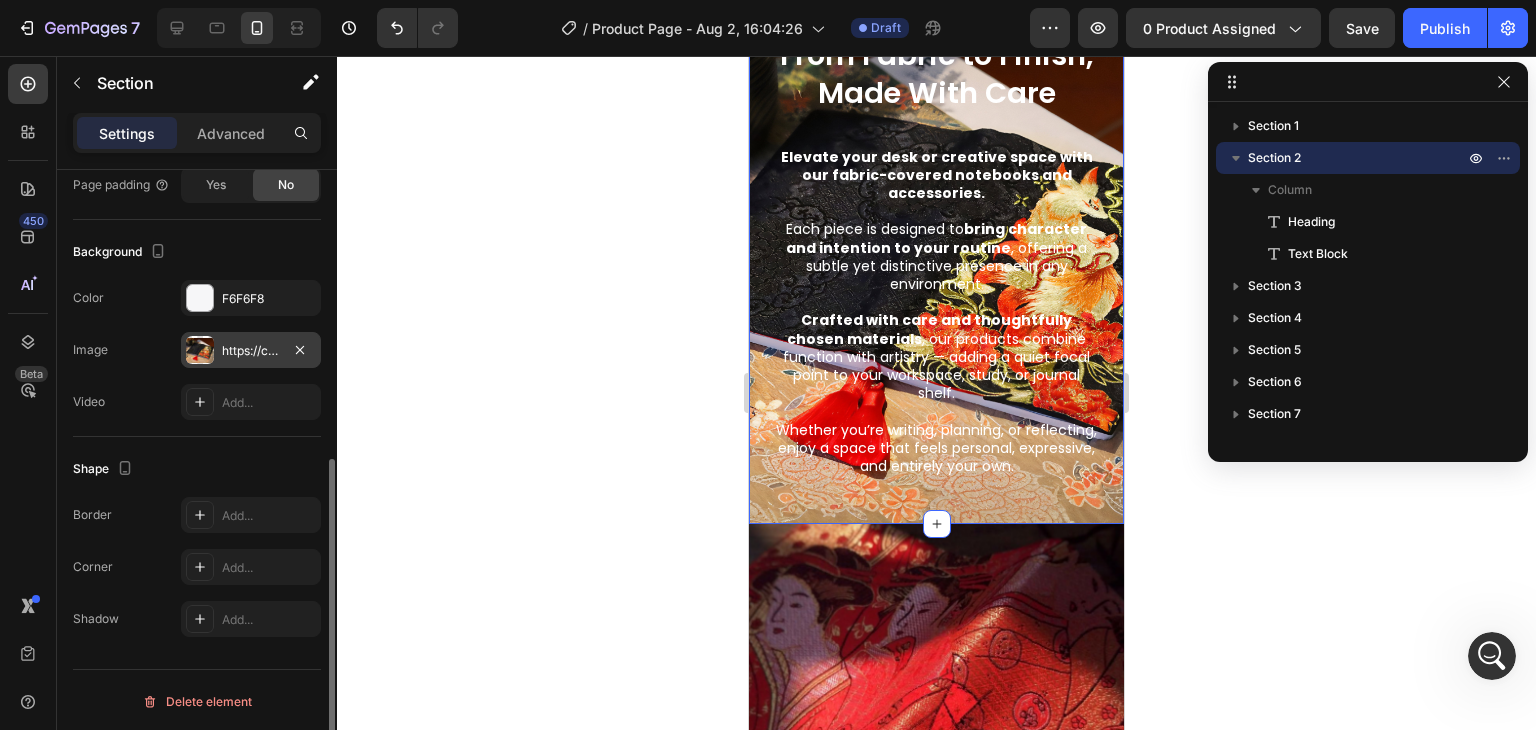 click on "https://cdn.shopify.com/s/files/1/0710/2670/4576/files/gempages_578117166604223164-fe9be606-ebbb-46f2-878b-56e965ab92ca.jpg" at bounding box center [251, 350] 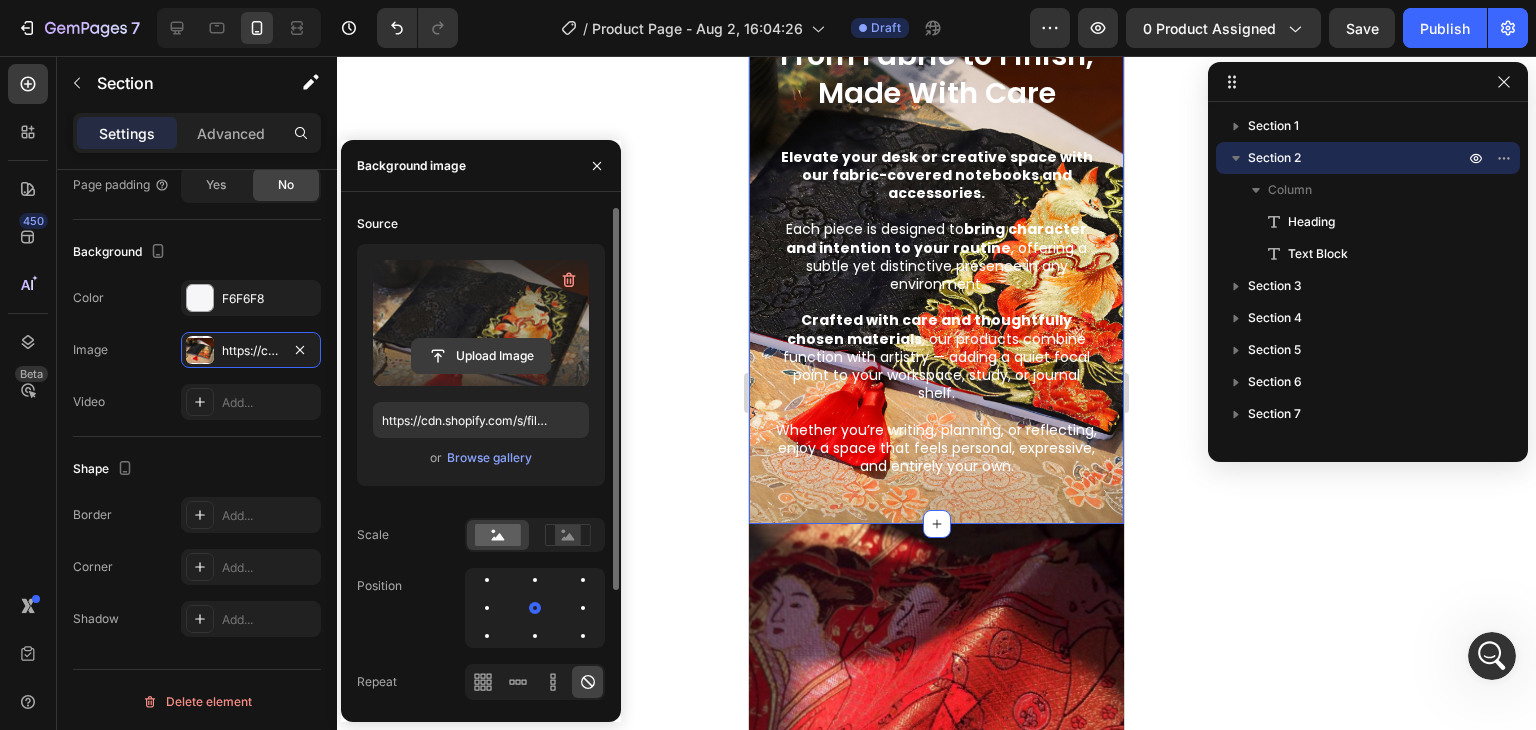 click 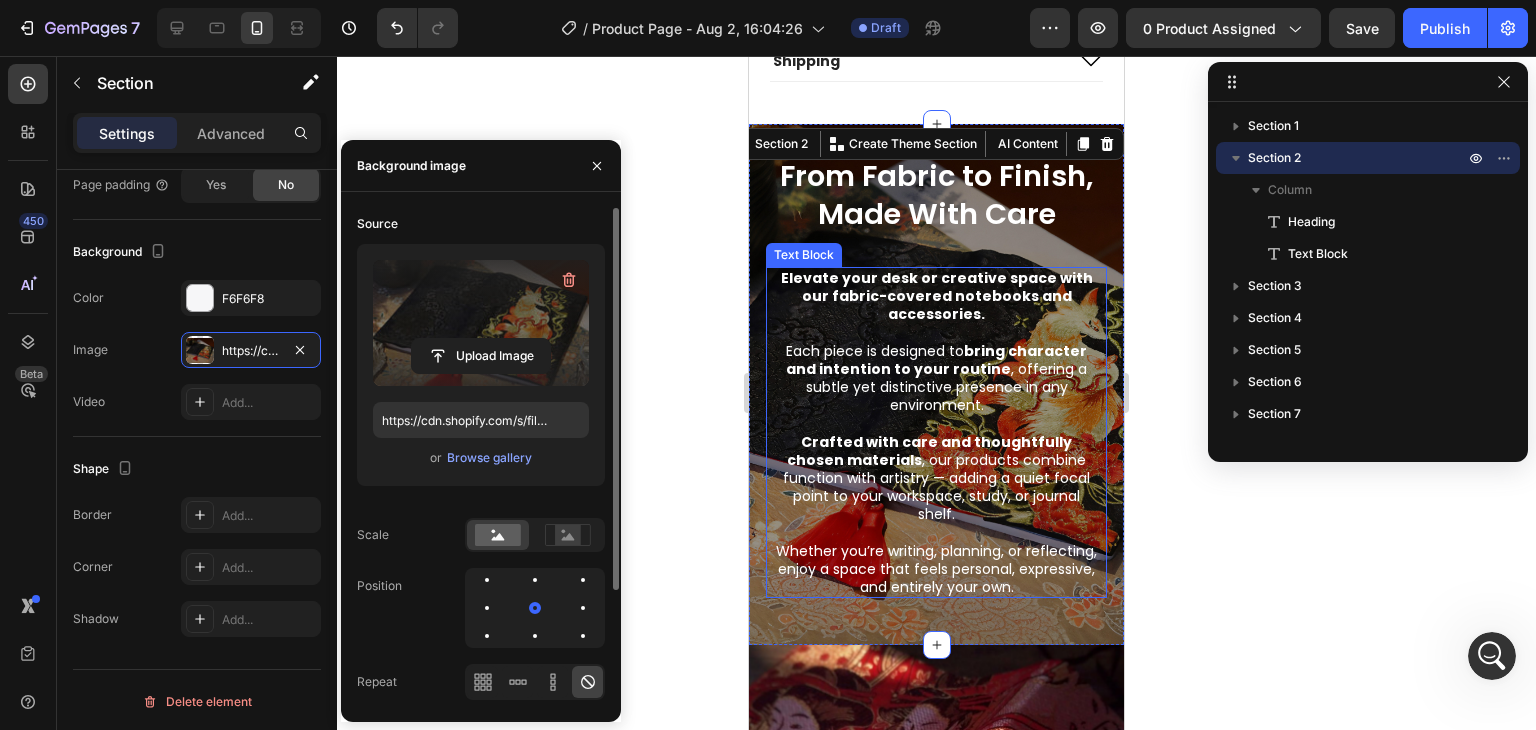 scroll, scrollTop: 1219, scrollLeft: 0, axis: vertical 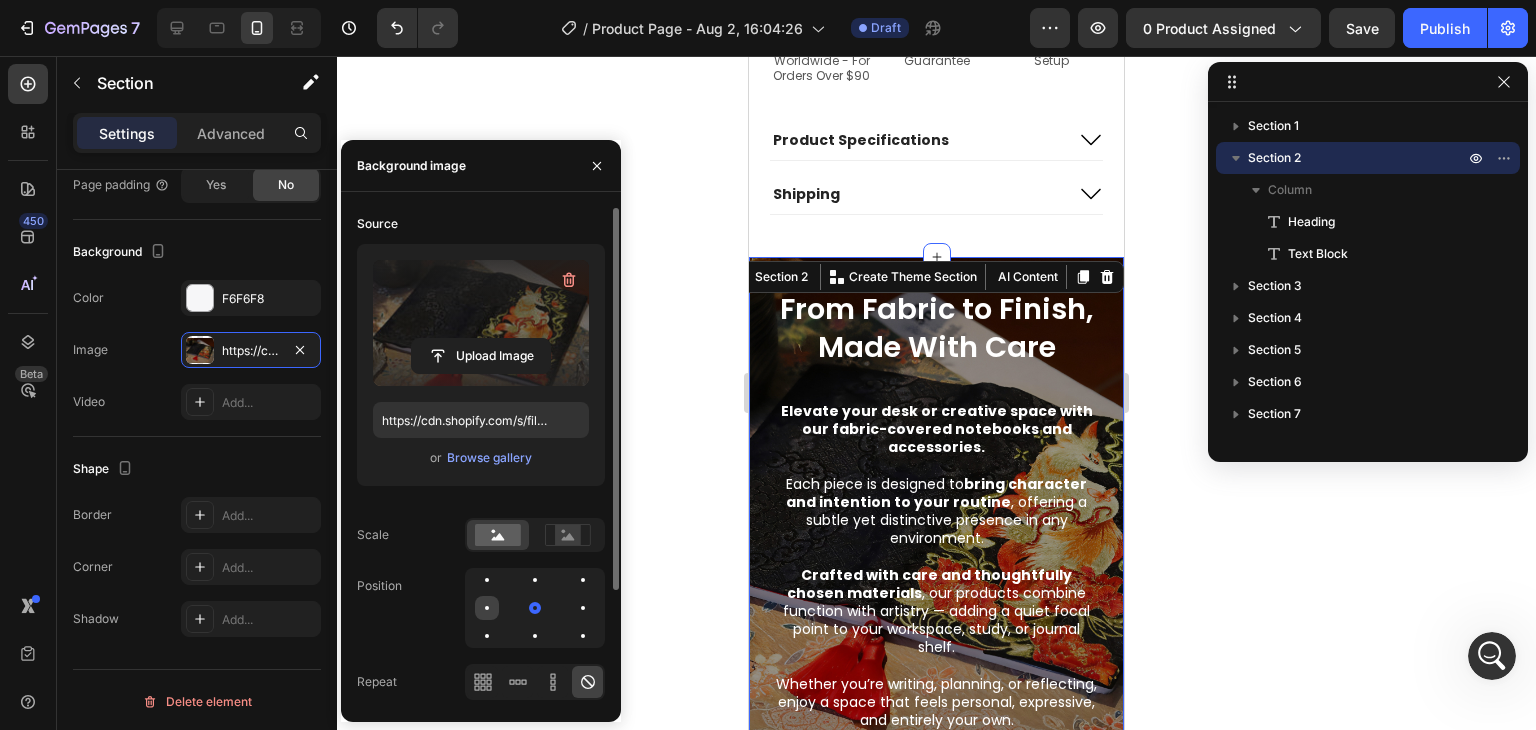 click 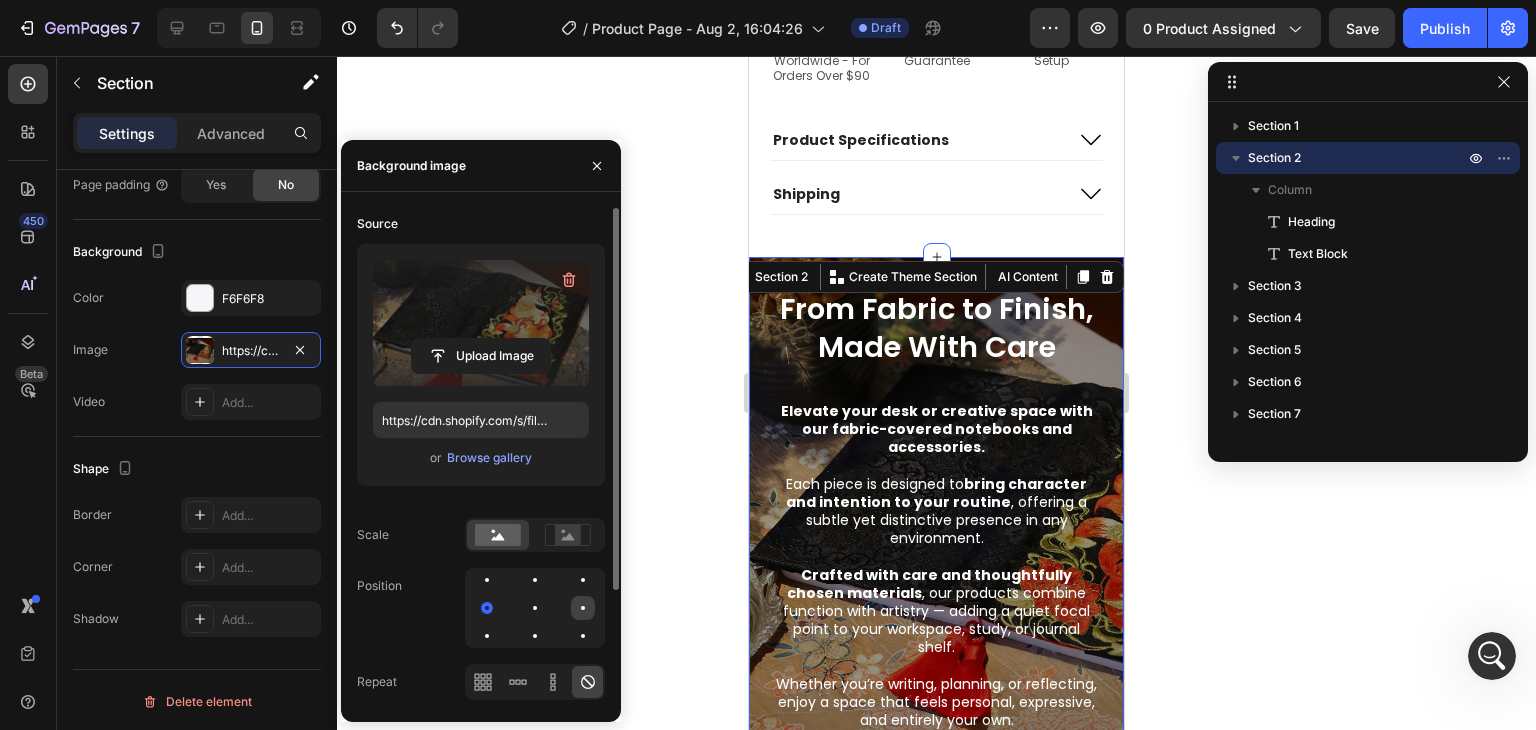 click 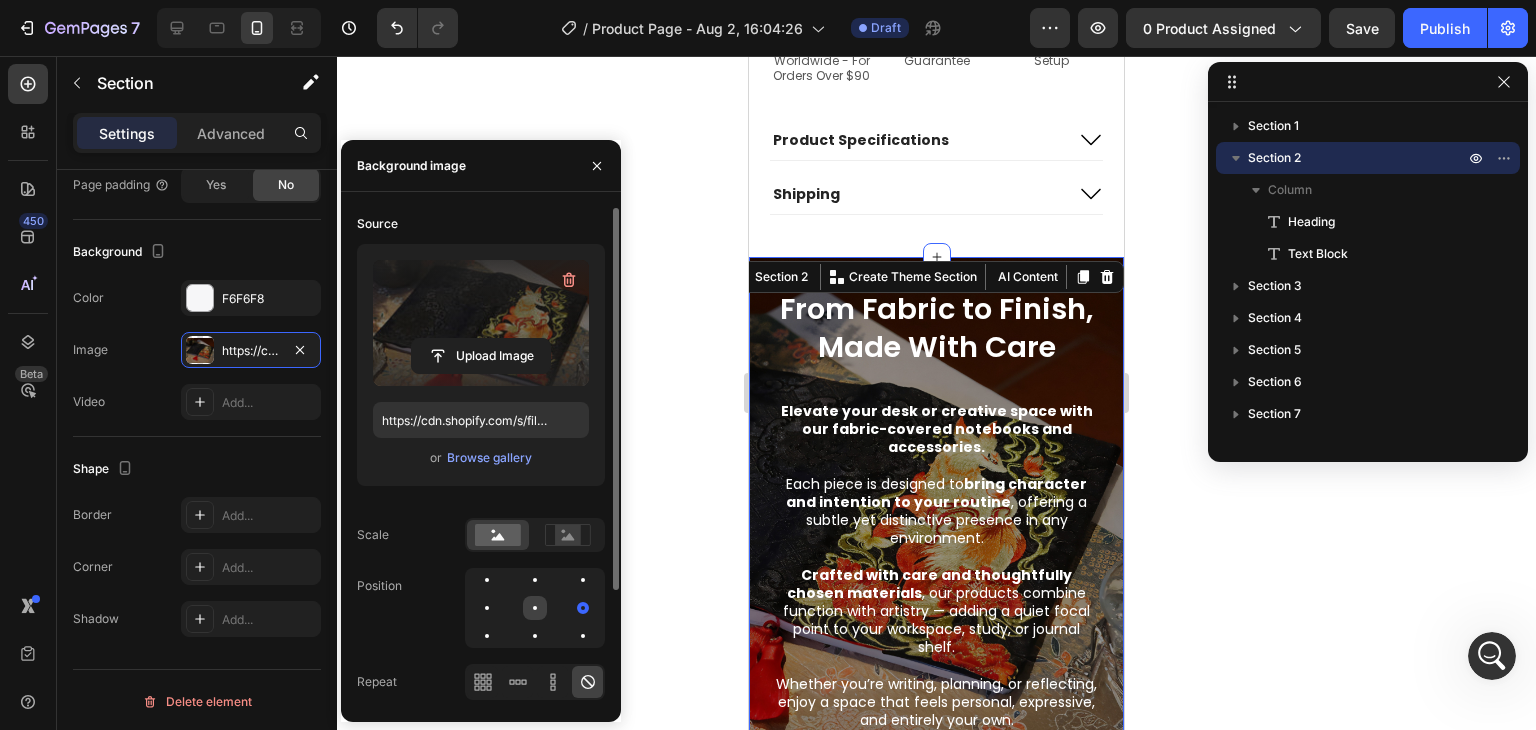click 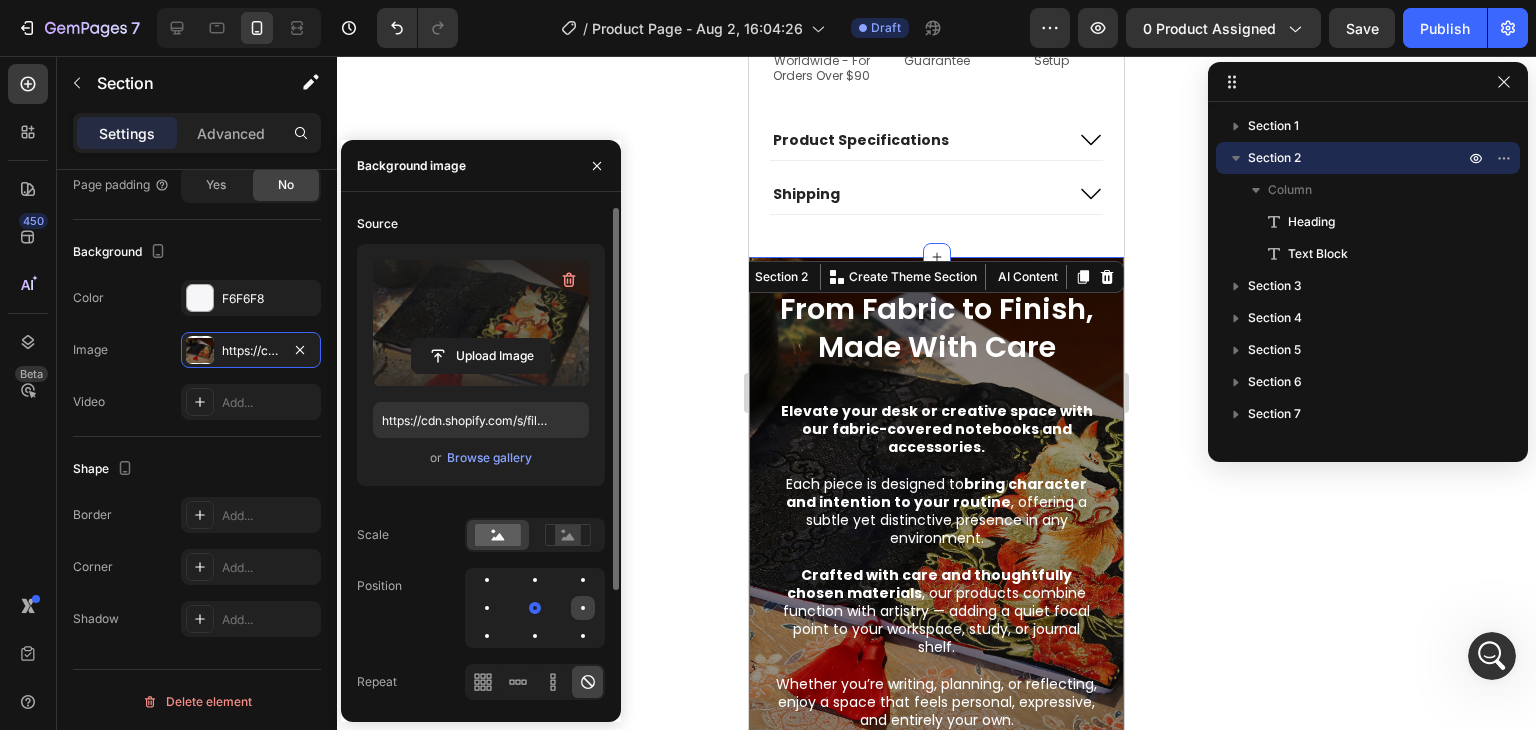click 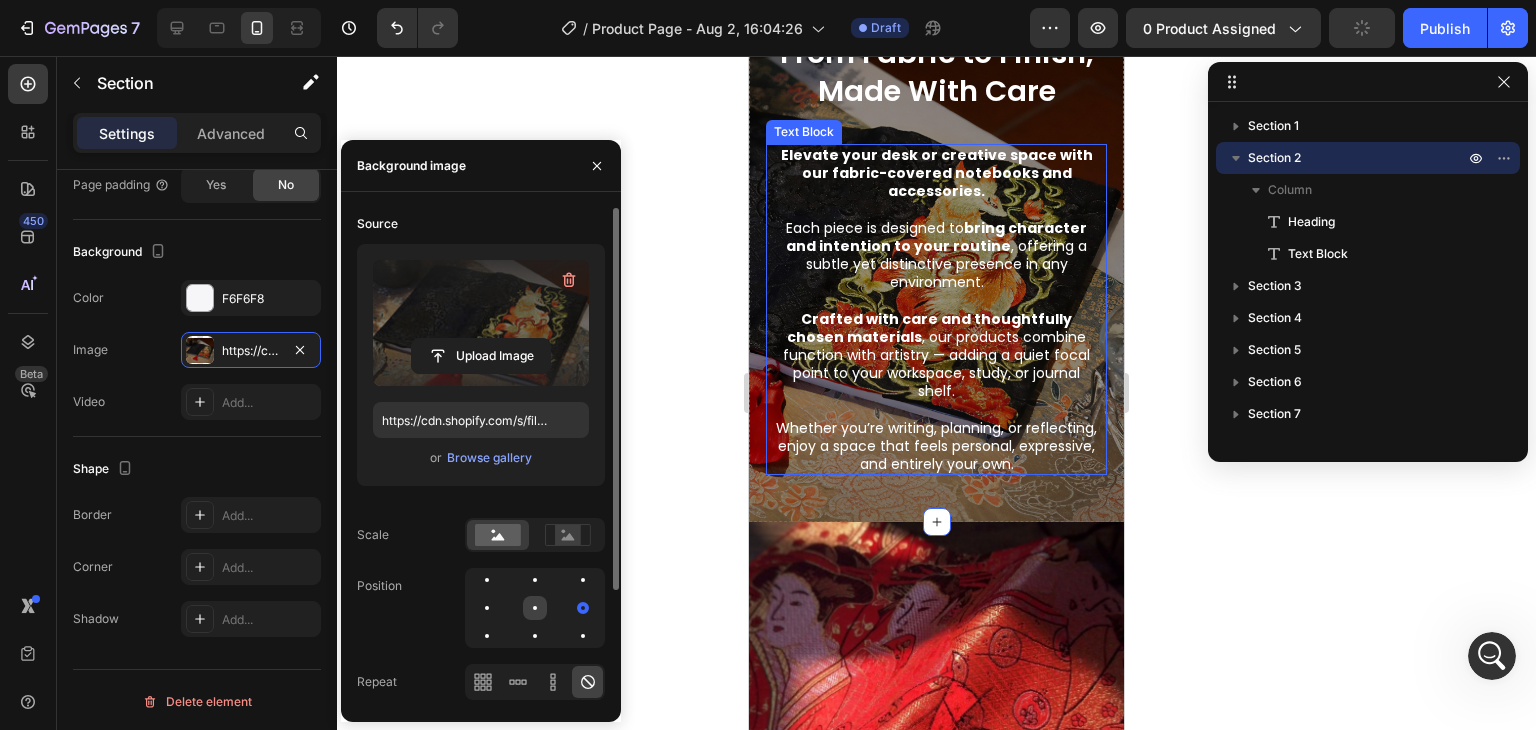 scroll, scrollTop: 1343, scrollLeft: 0, axis: vertical 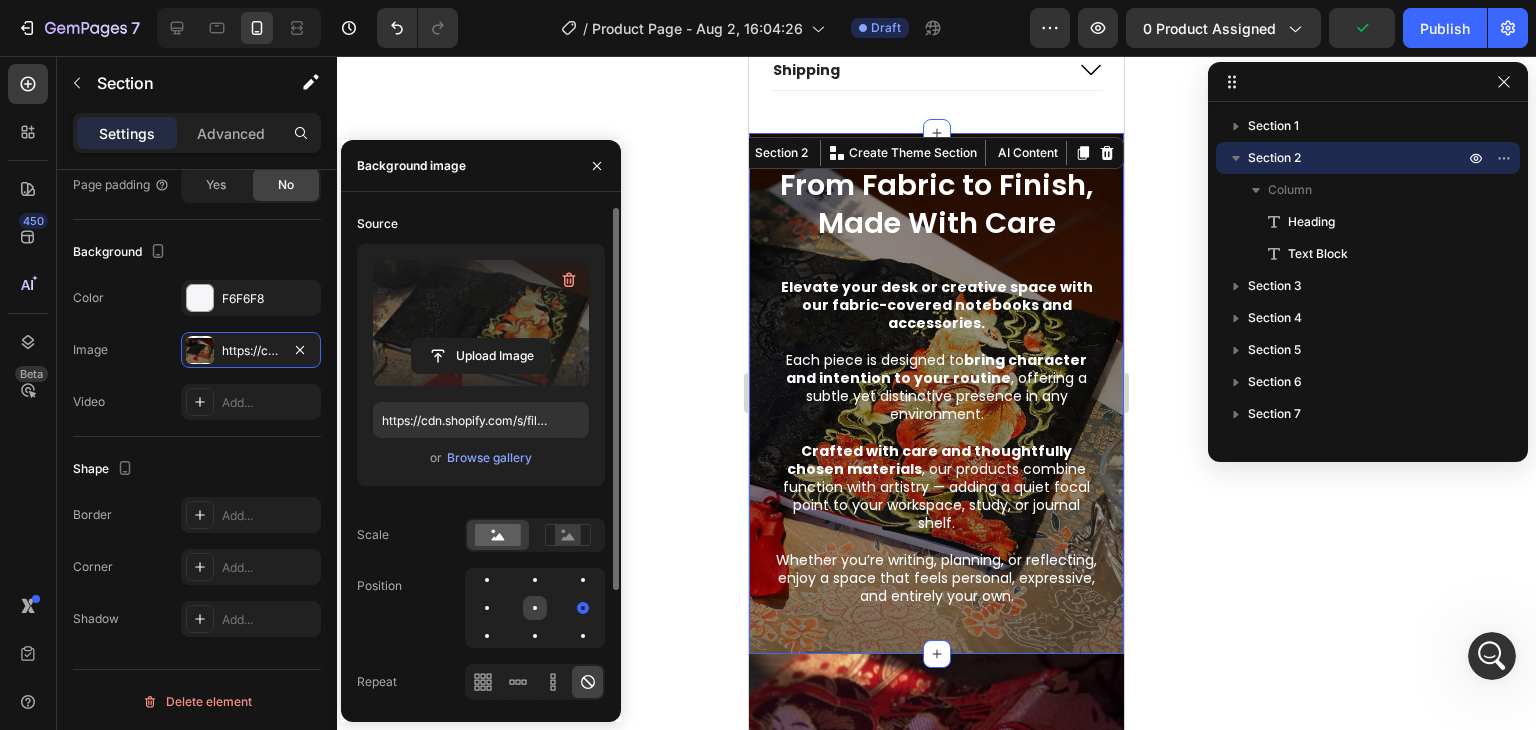 click 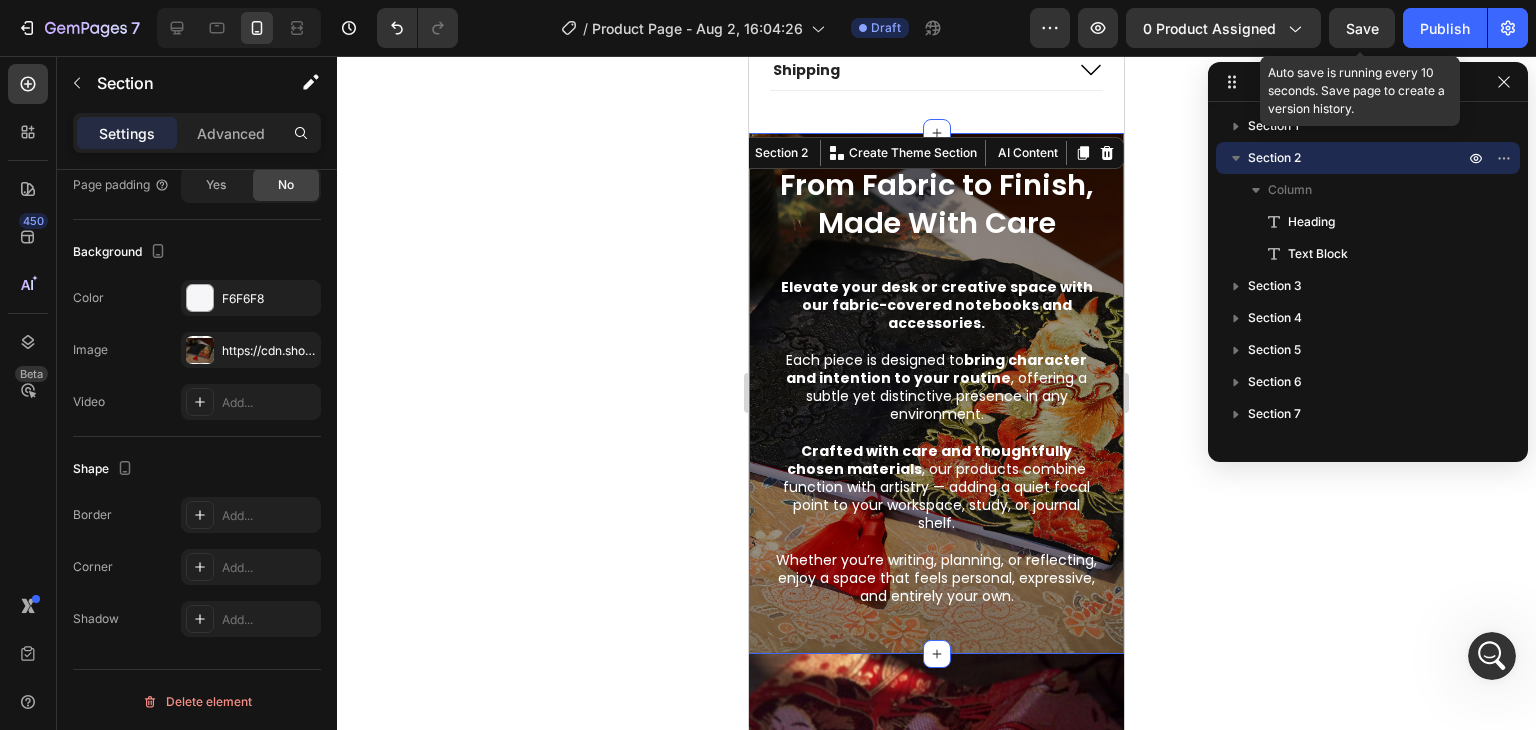 click on "Save" at bounding box center (1362, 28) 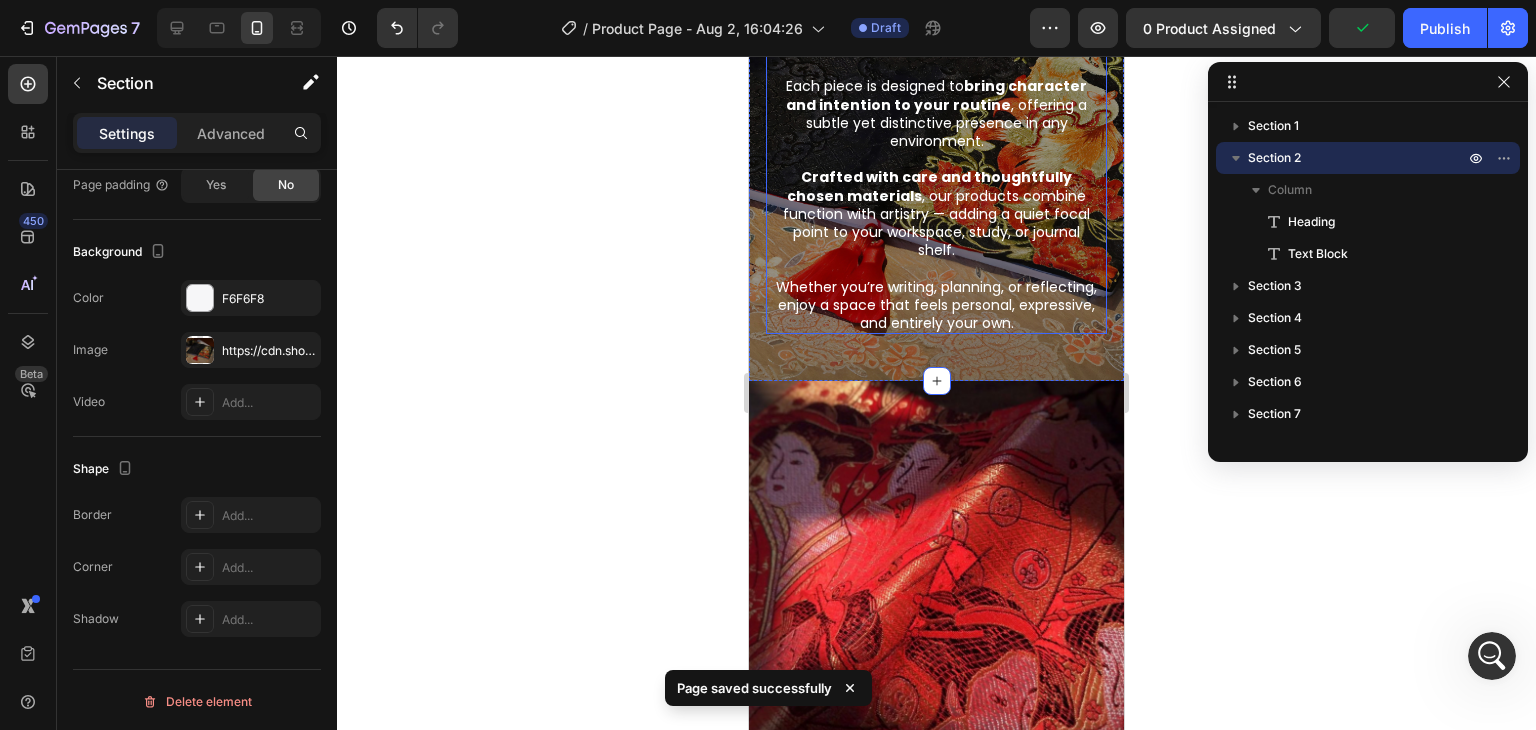 scroll, scrollTop: 1611, scrollLeft: 0, axis: vertical 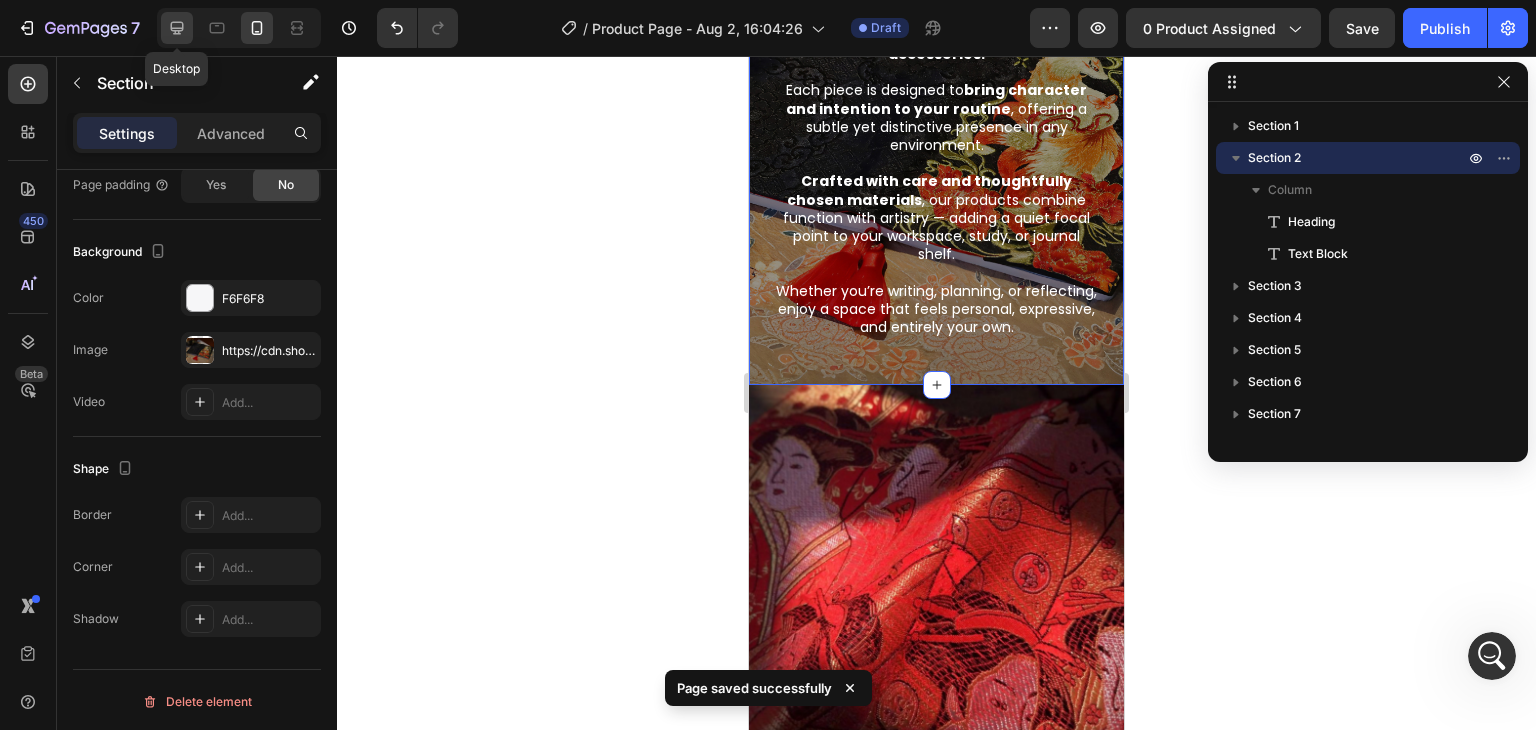 drag, startPoint x: 188, startPoint y: 28, endPoint x: 94, endPoint y: 25, distance: 94.04786 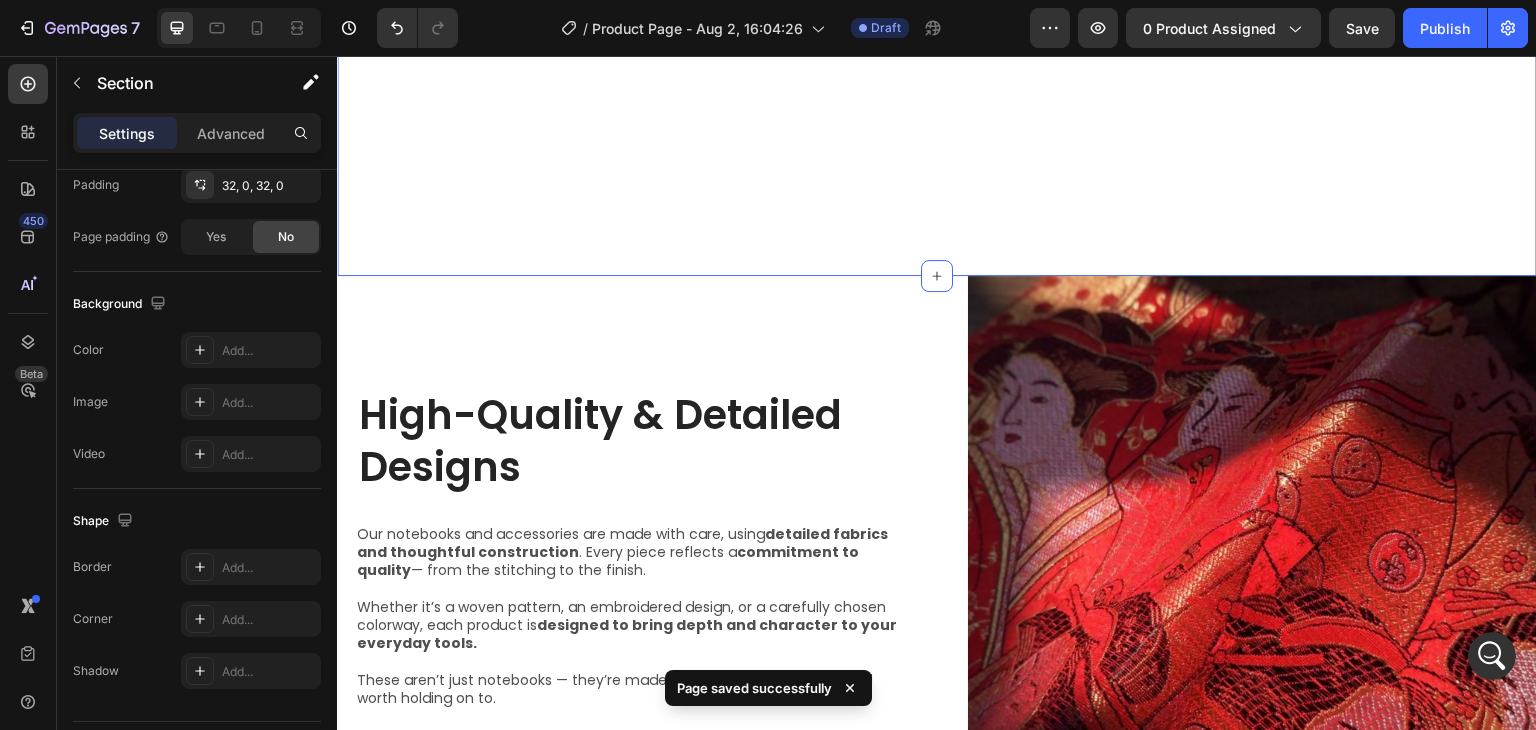 scroll, scrollTop: 1530, scrollLeft: 0, axis: vertical 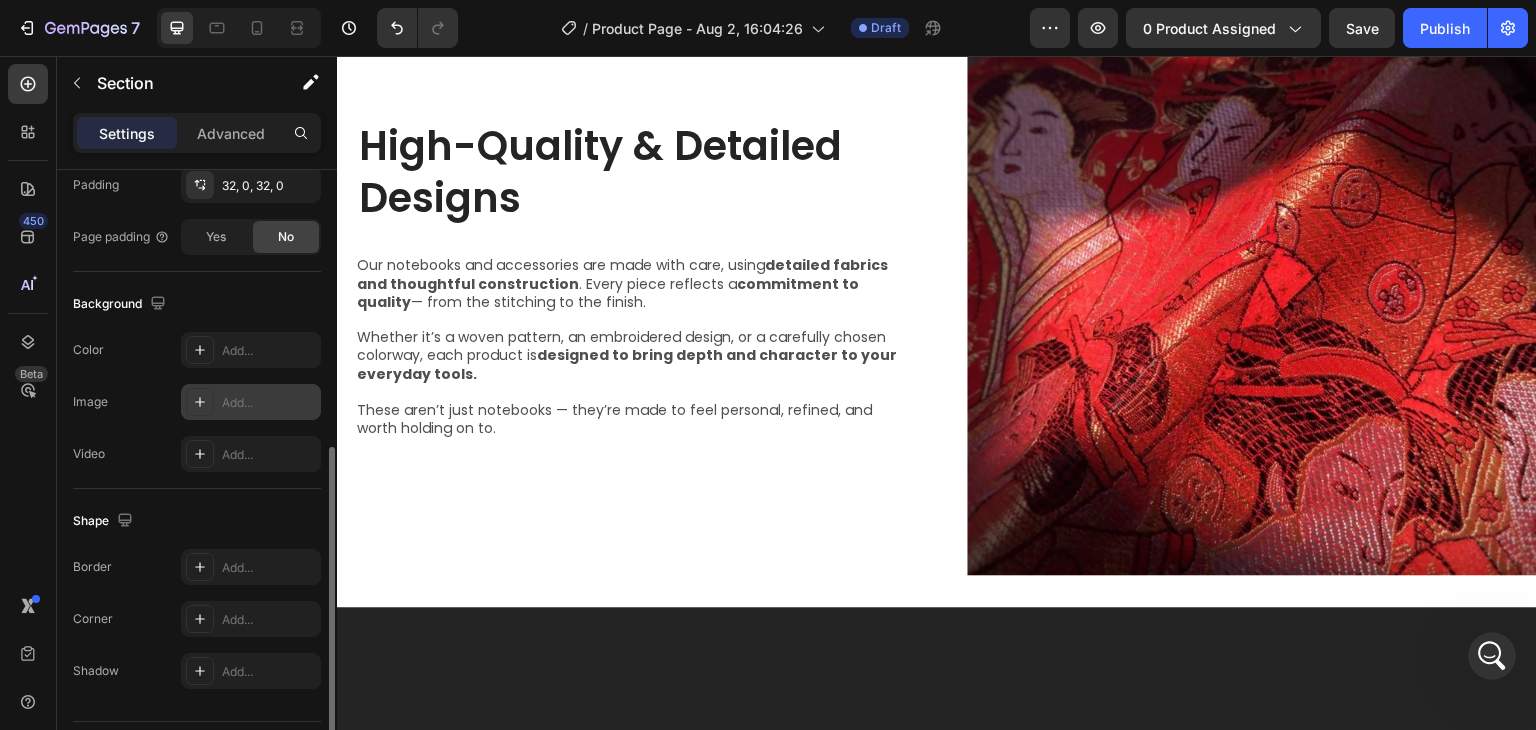 click on "Add..." at bounding box center (269, 403) 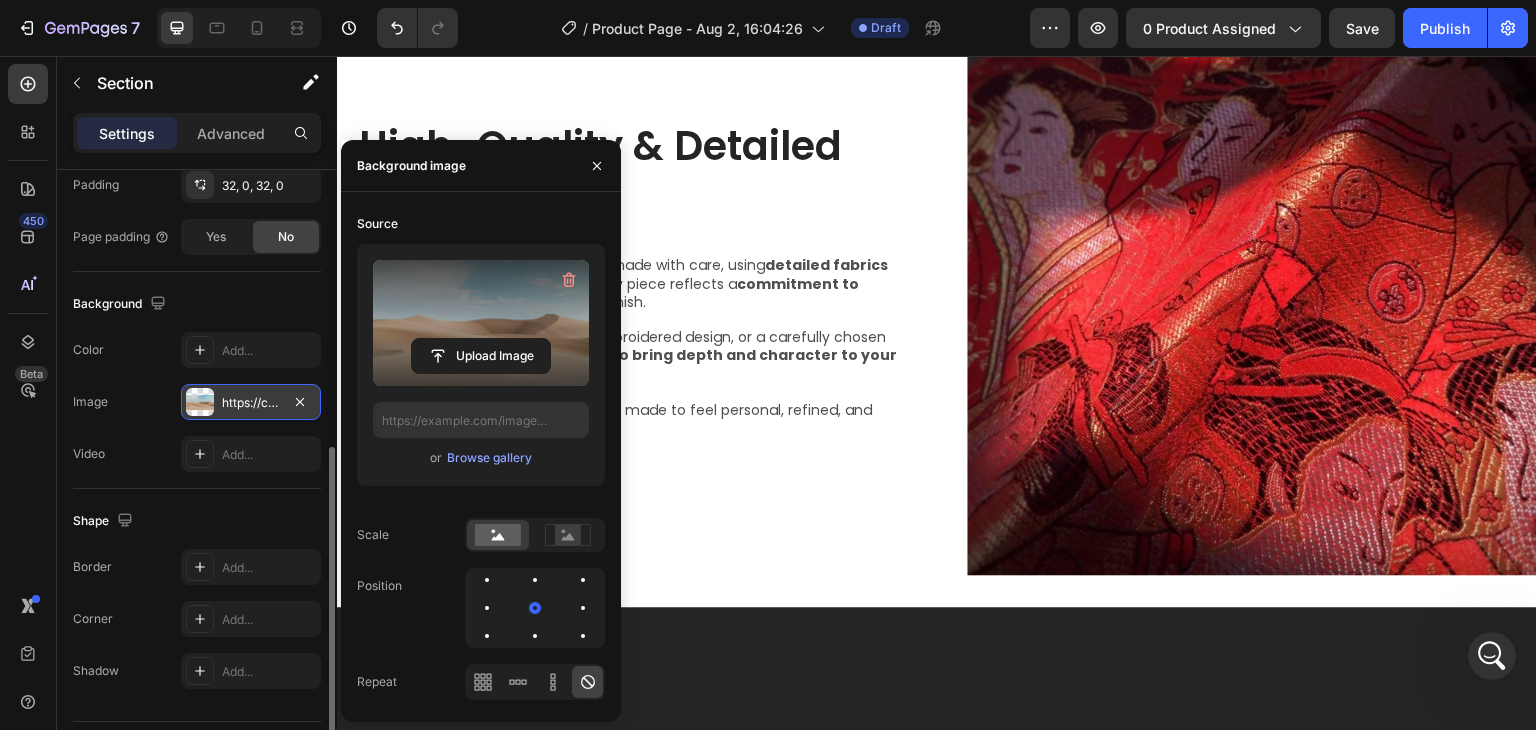 scroll, scrollTop: 895, scrollLeft: 0, axis: vertical 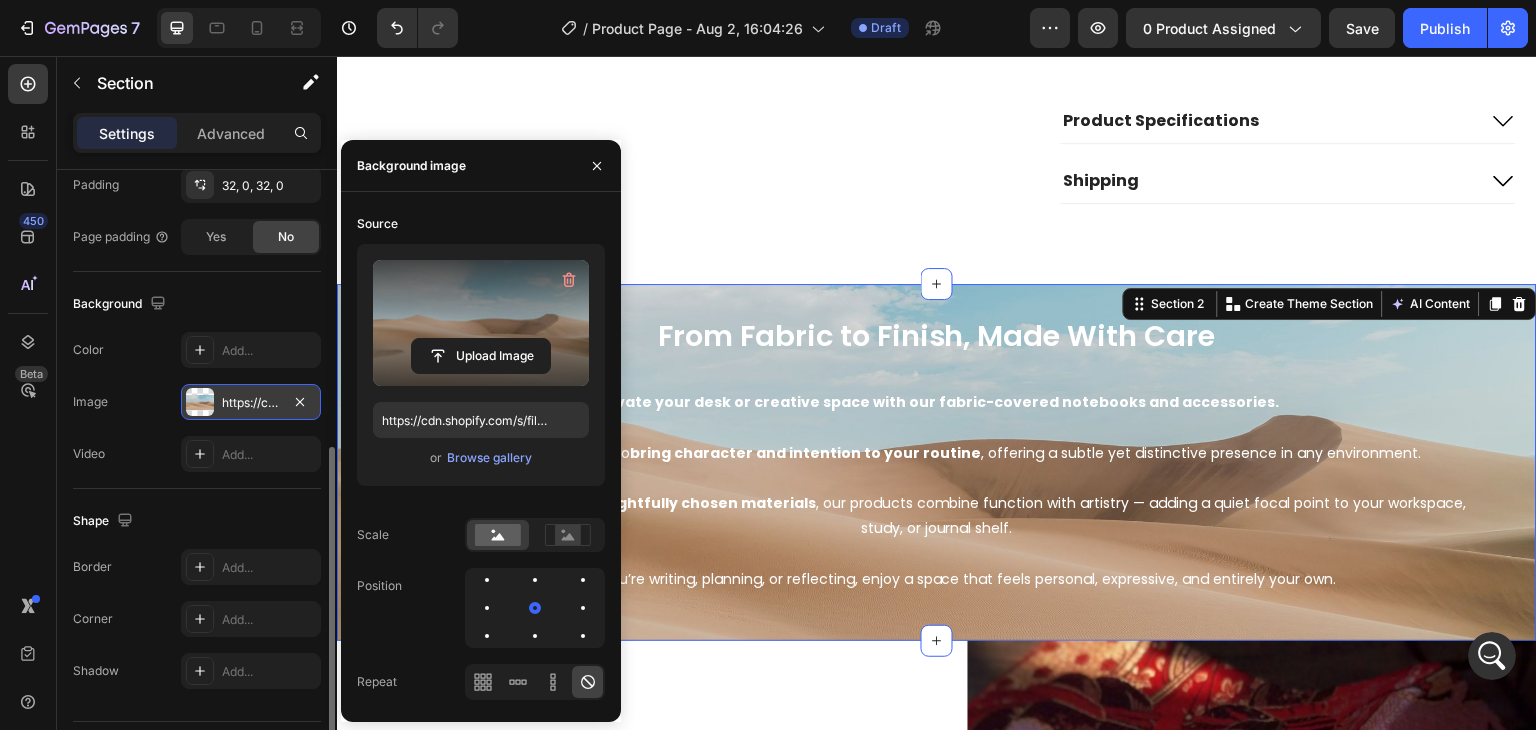 click at bounding box center (481, 323) 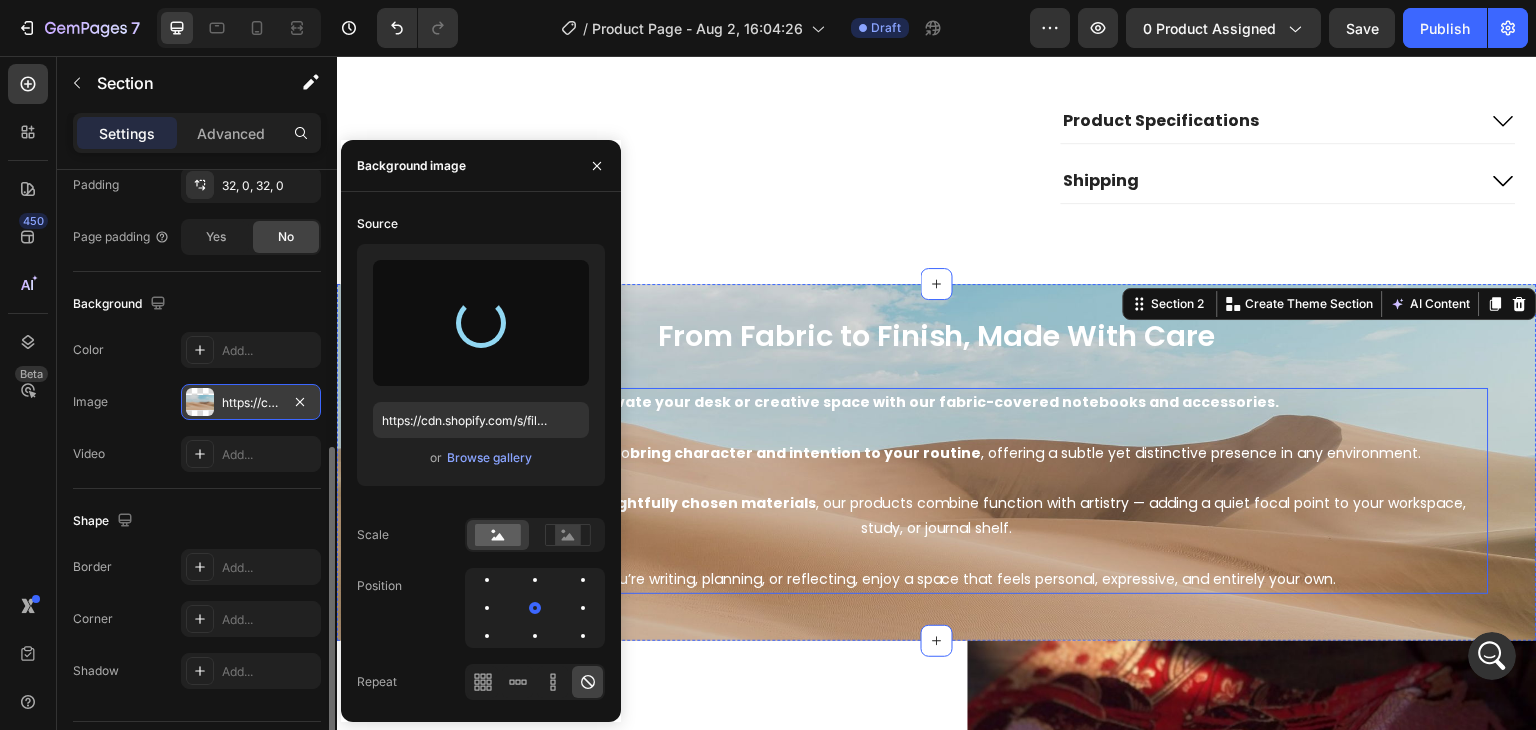type on "https://cdn.shopify.com/s/files/1/0710/2670/4576/files/gempages_578117166604223164-8c81ad8a-c080-41de-bd3e-d3fe95189f5f.jpg" 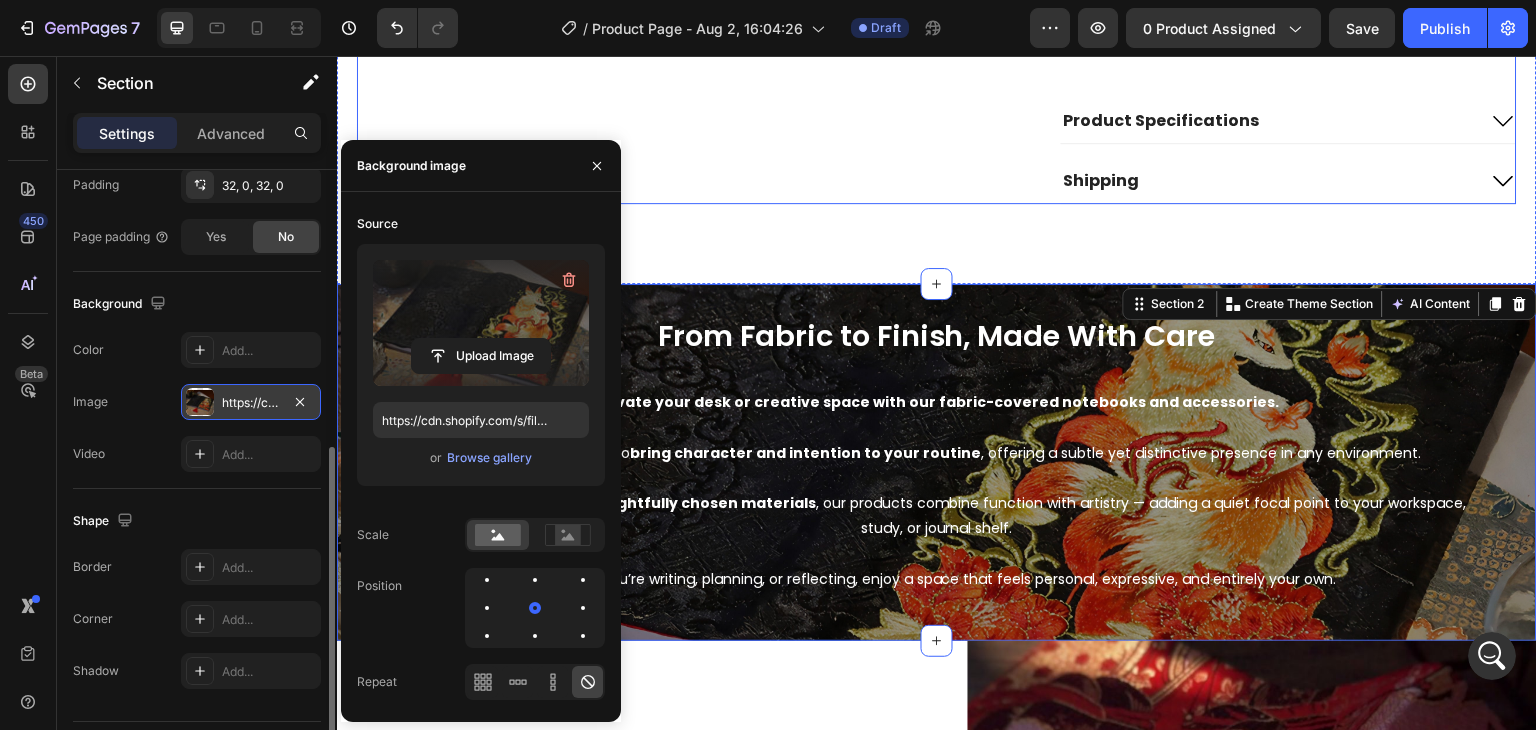 click on "Product Images" at bounding box center (677, -281) 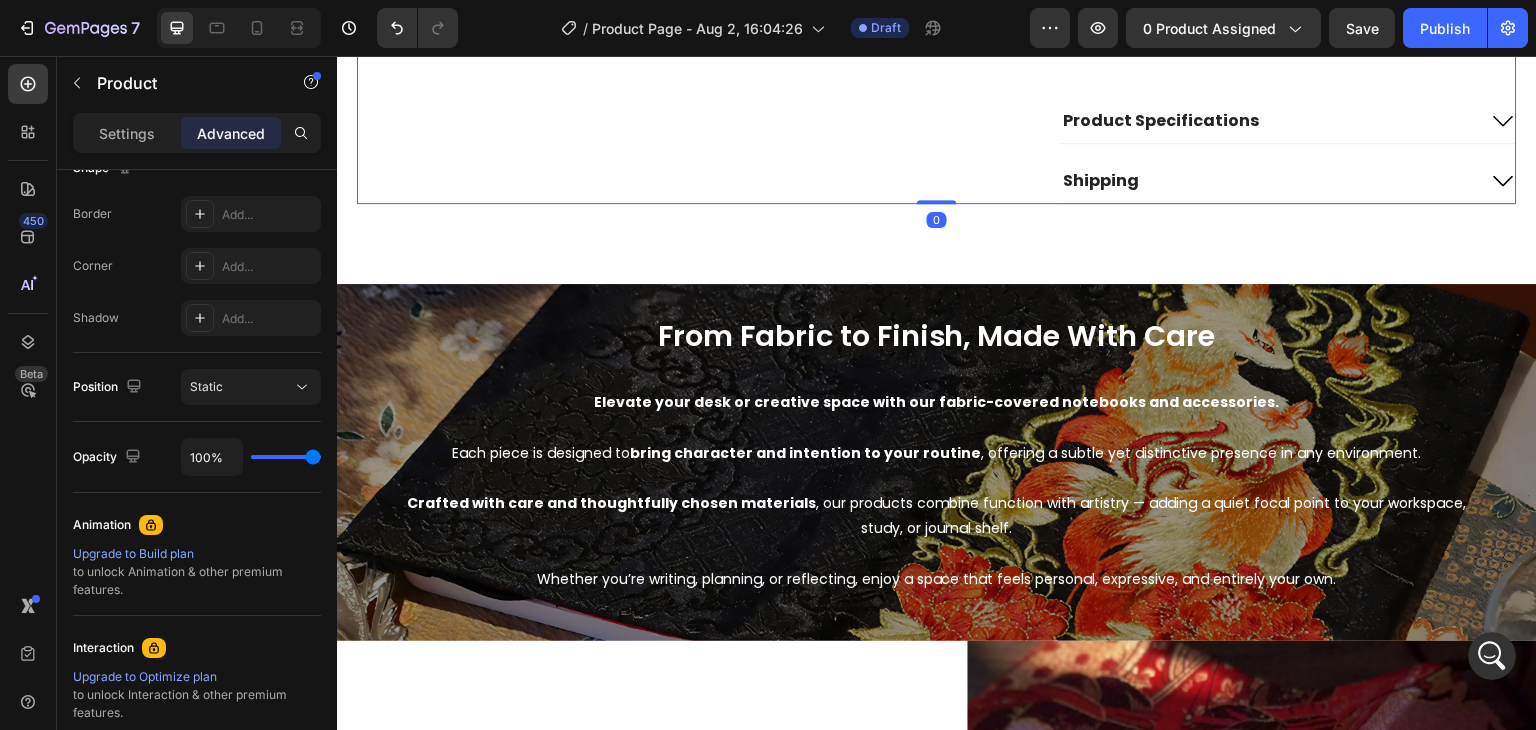 scroll, scrollTop: 0, scrollLeft: 0, axis: both 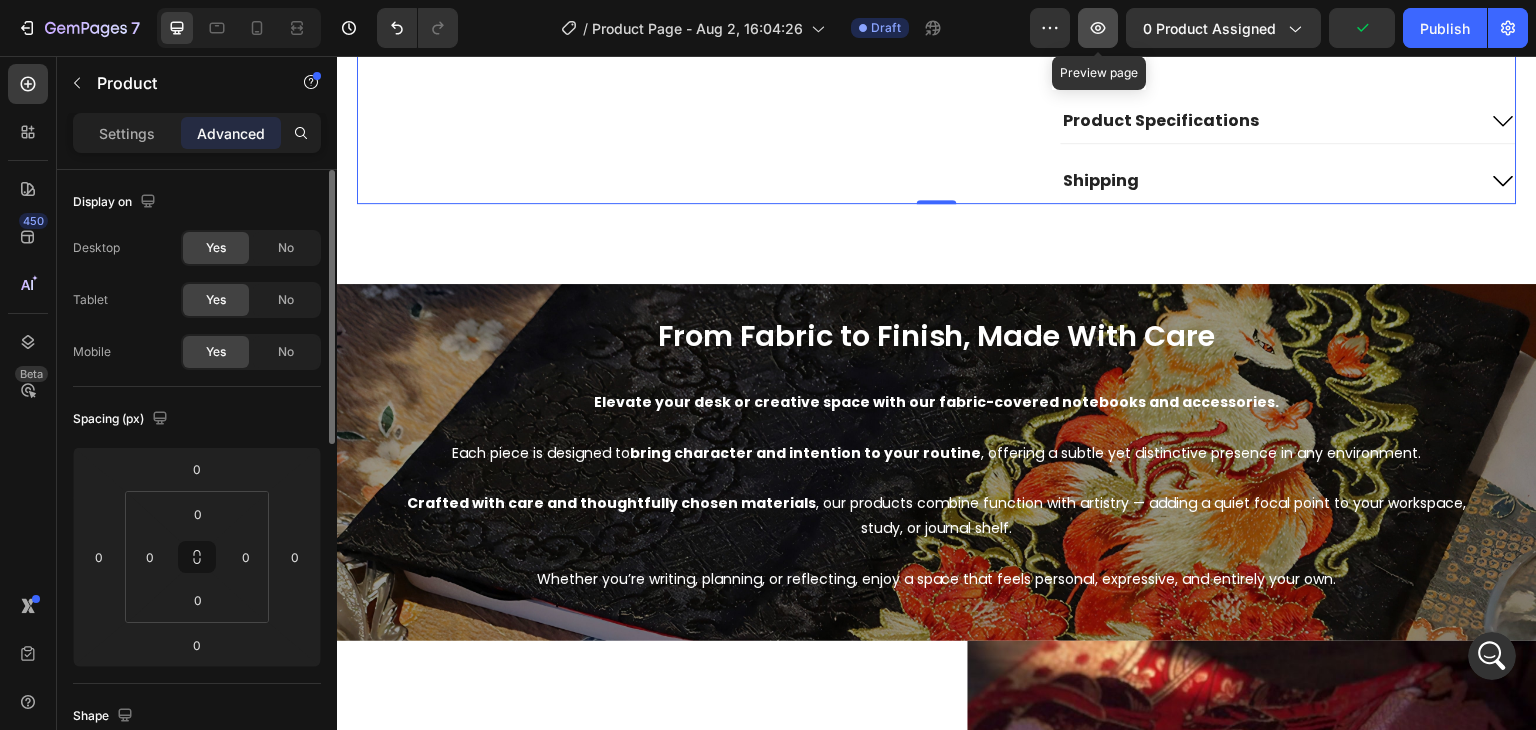 click 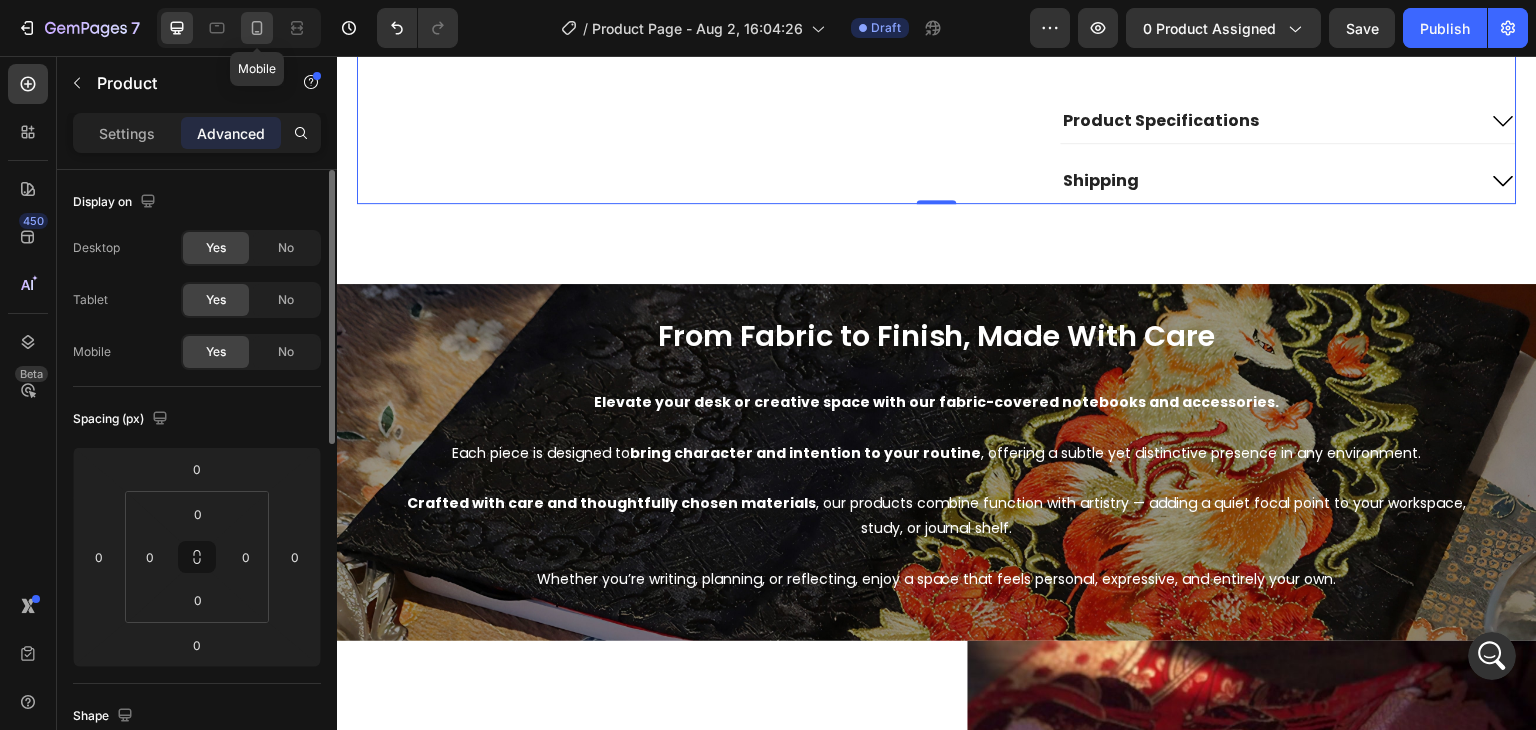 click 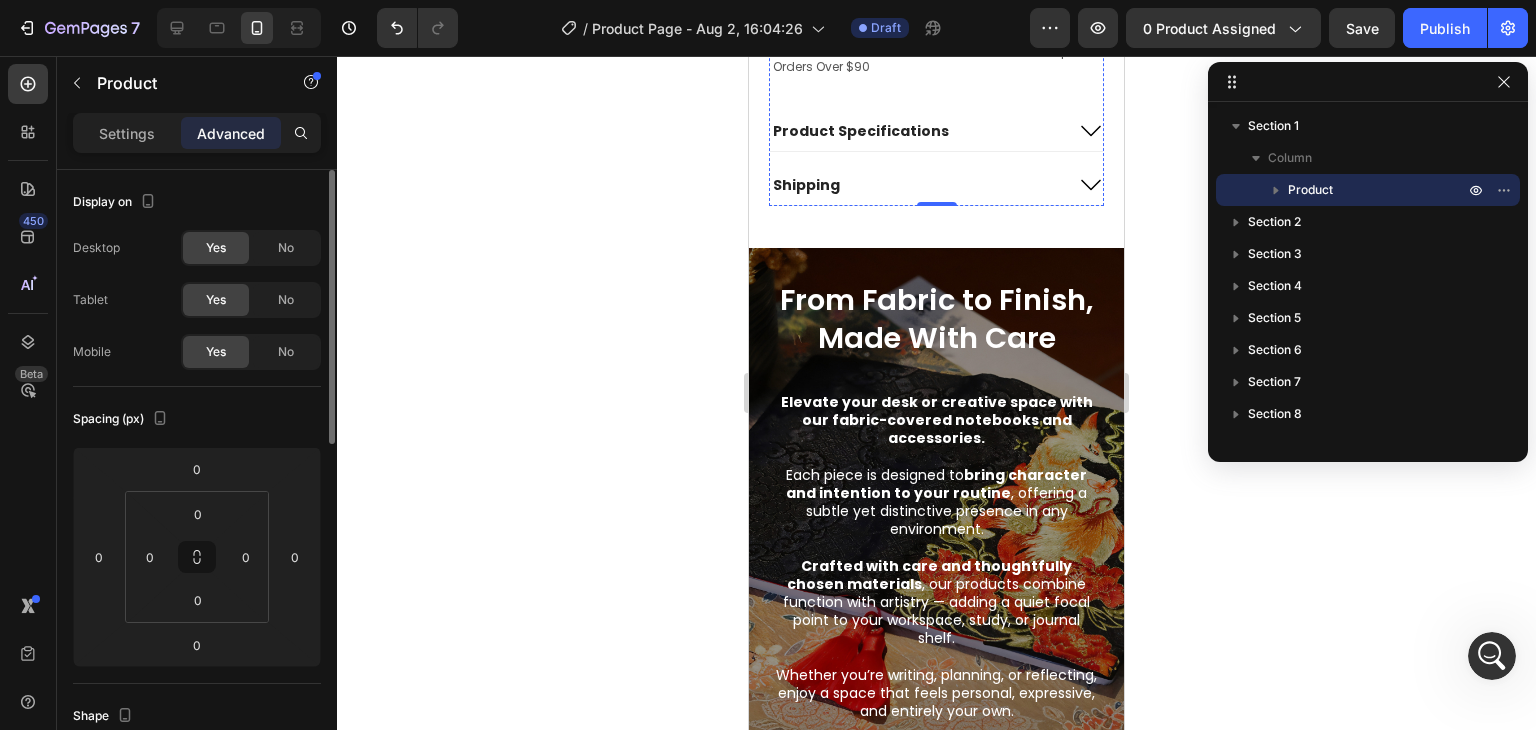 scroll, scrollTop: 1222, scrollLeft: 0, axis: vertical 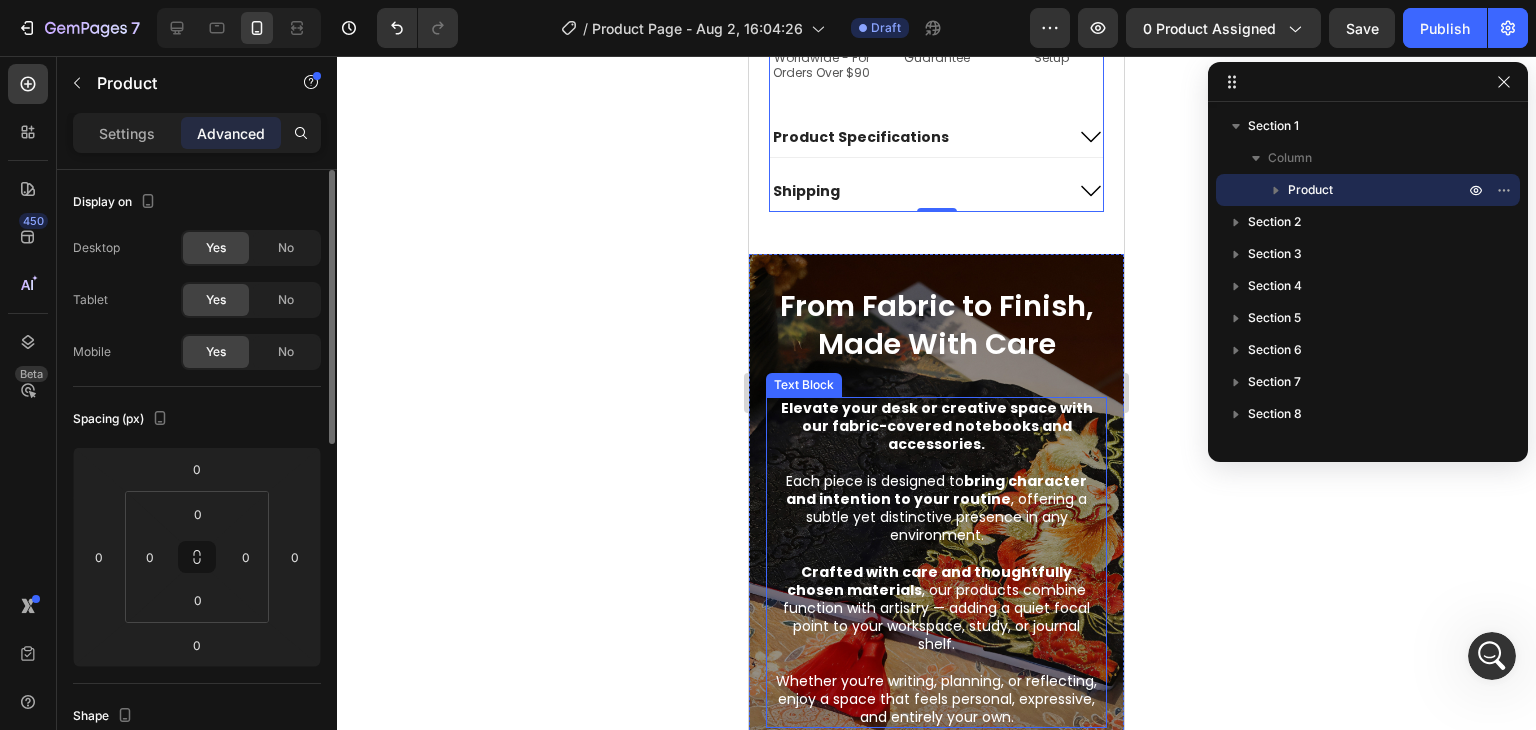 click on "Elevate your desk or creative space with our fabric-covered notebooks and accessories." at bounding box center (937, 426) 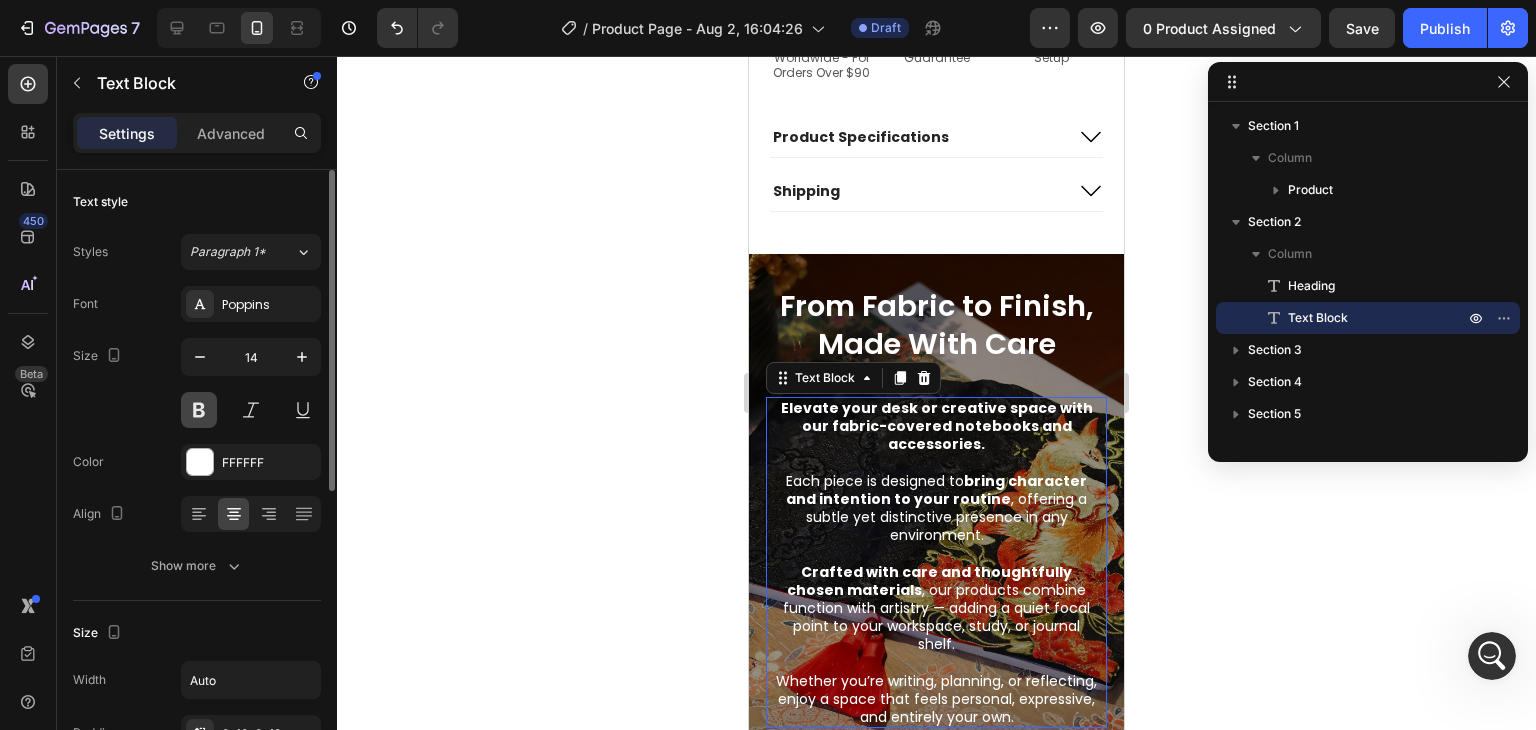 click at bounding box center [199, 410] 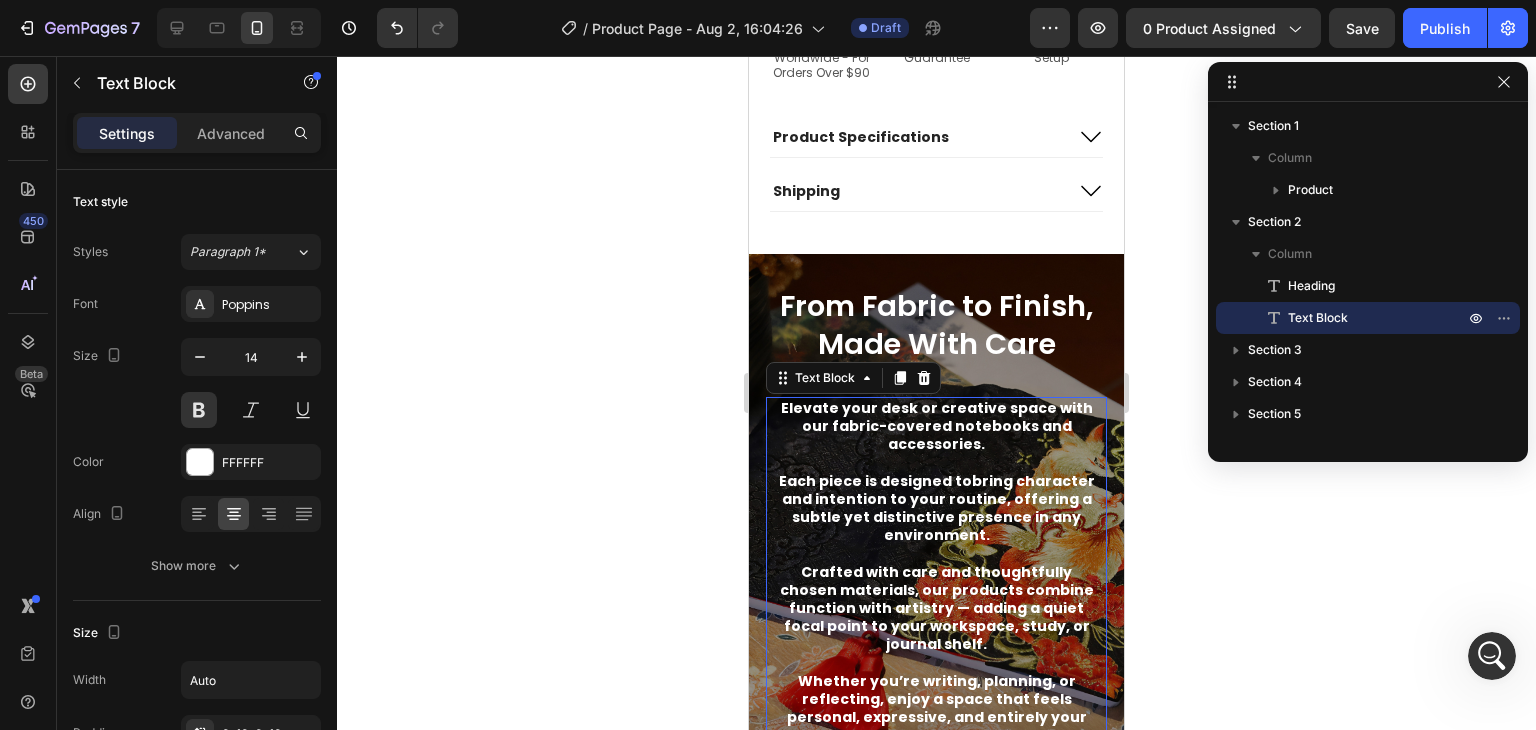 scroll, scrollTop: 1340, scrollLeft: 0, axis: vertical 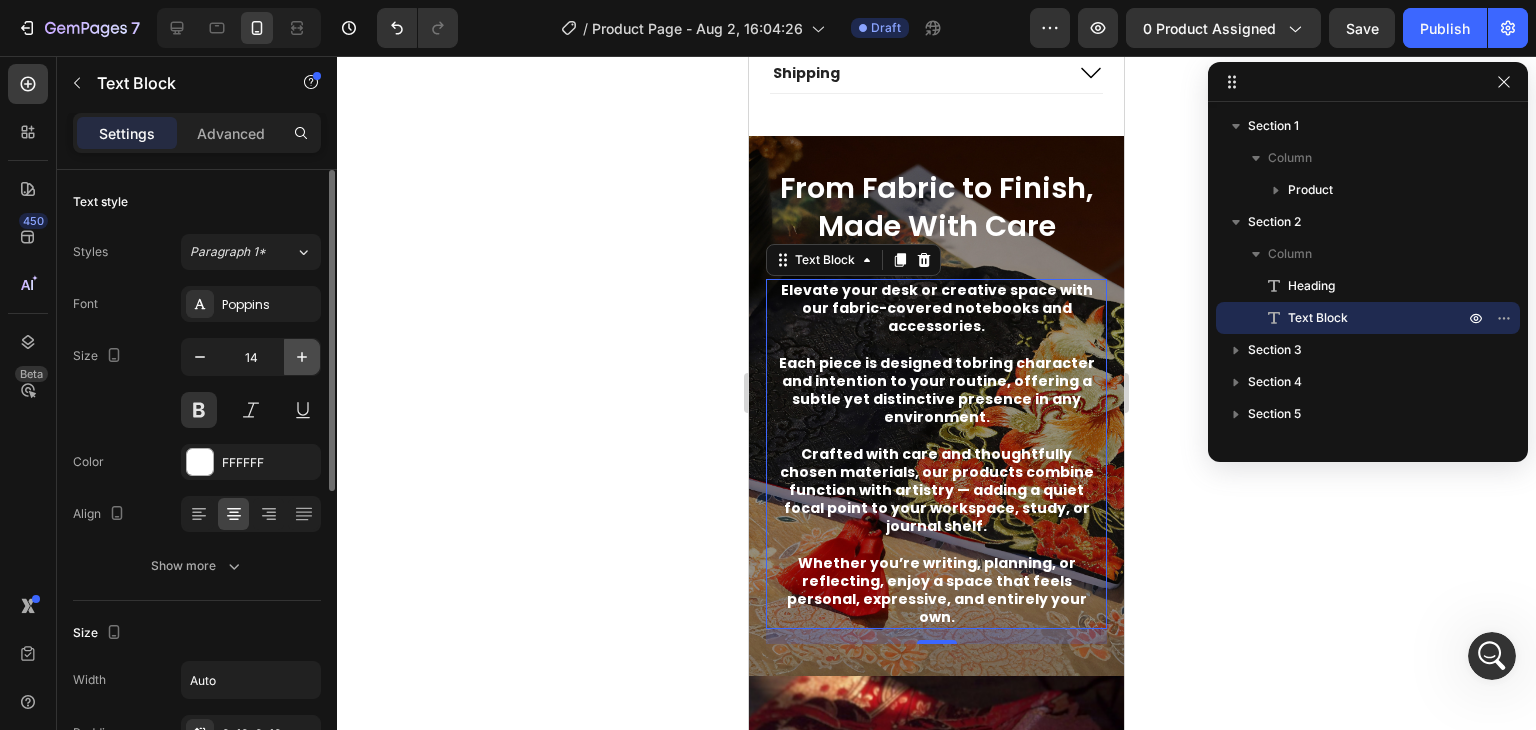 click 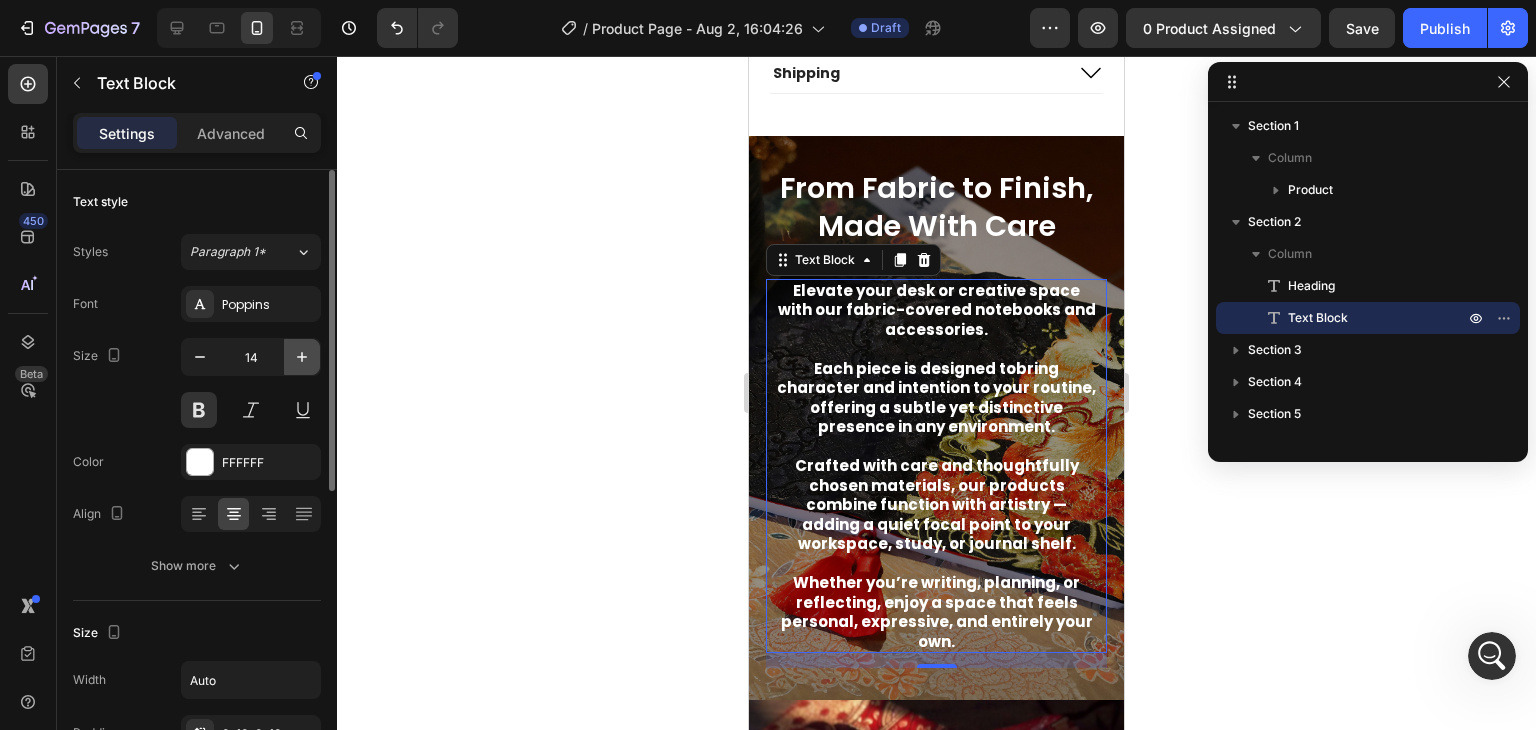 type on "15" 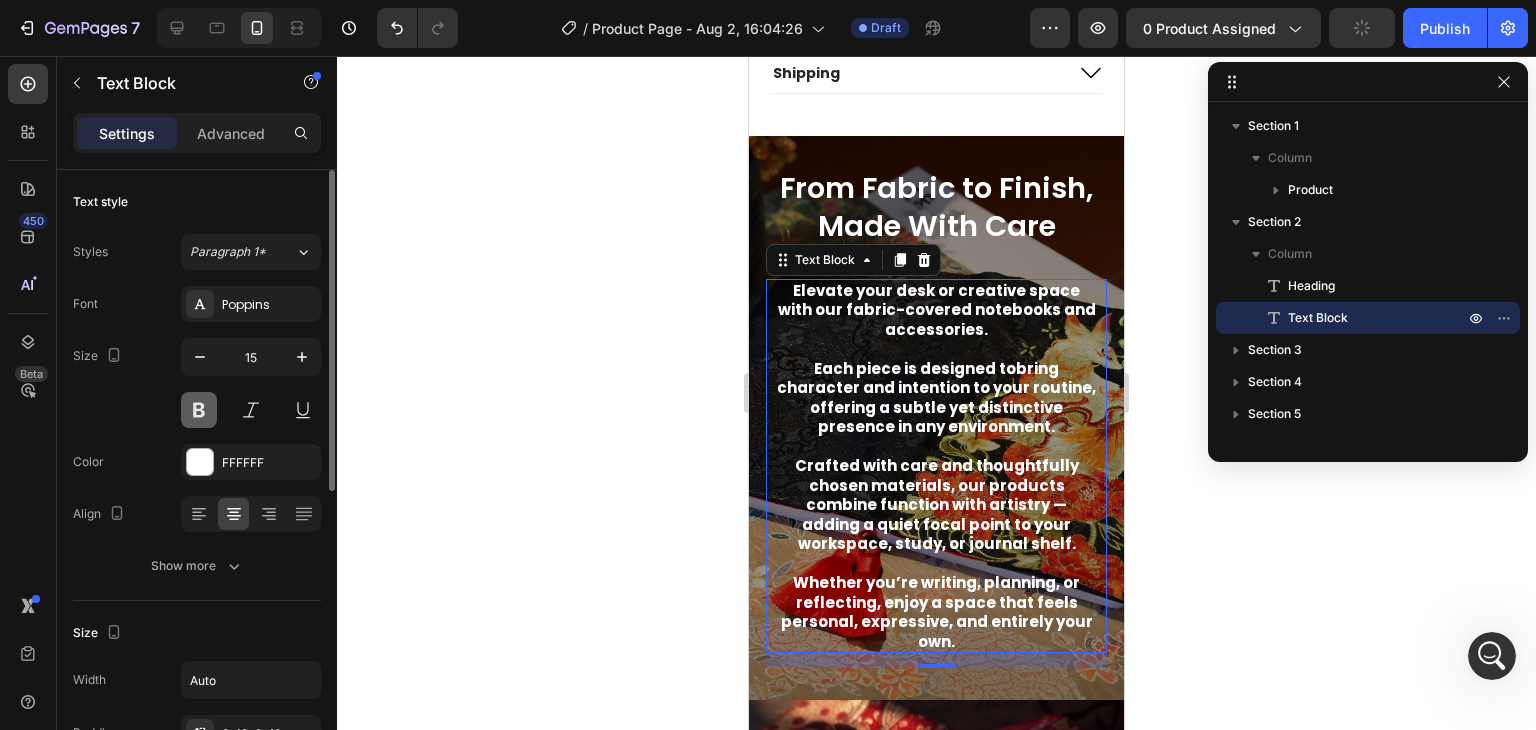 click at bounding box center [199, 410] 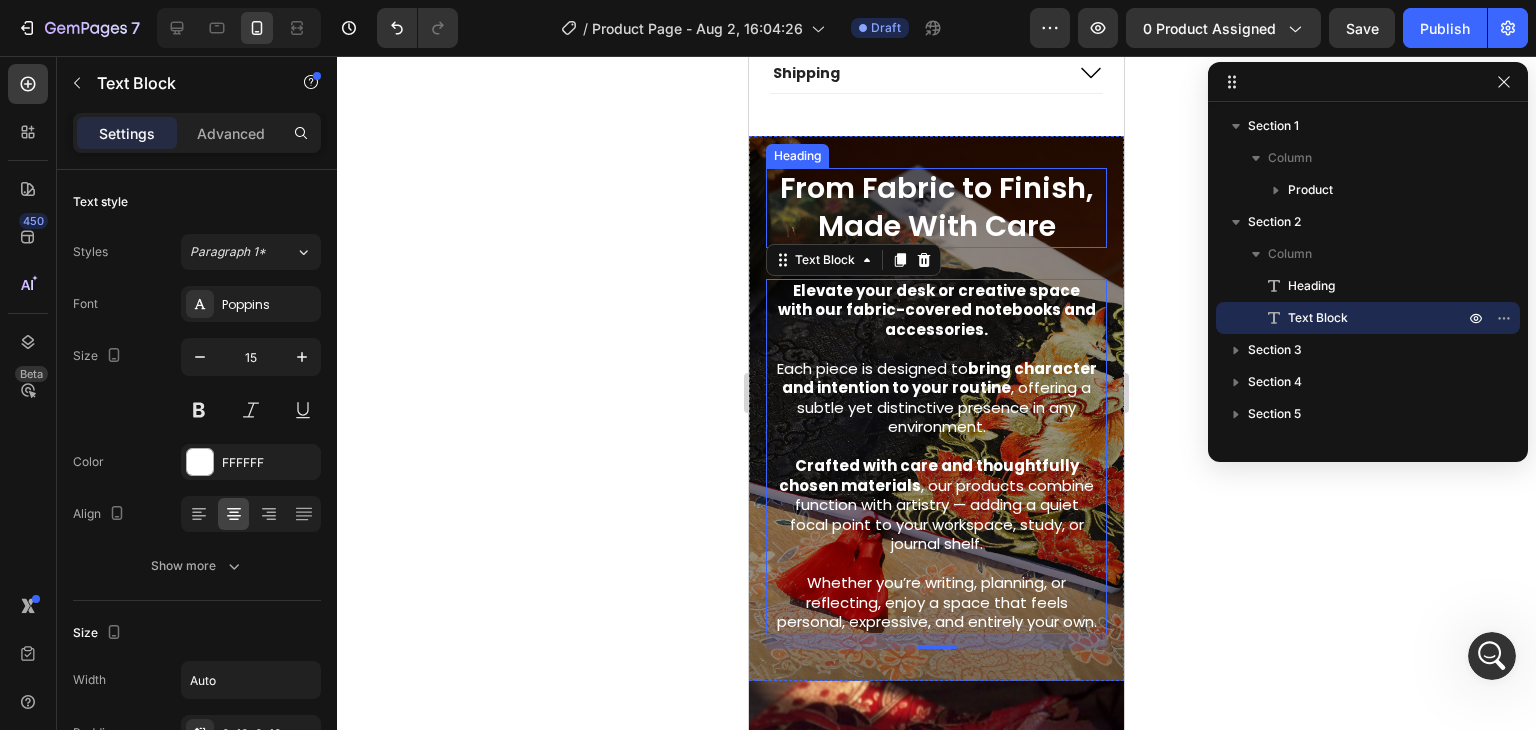 click on "From Fabric to Finish, Made With Care" at bounding box center (936, 207) 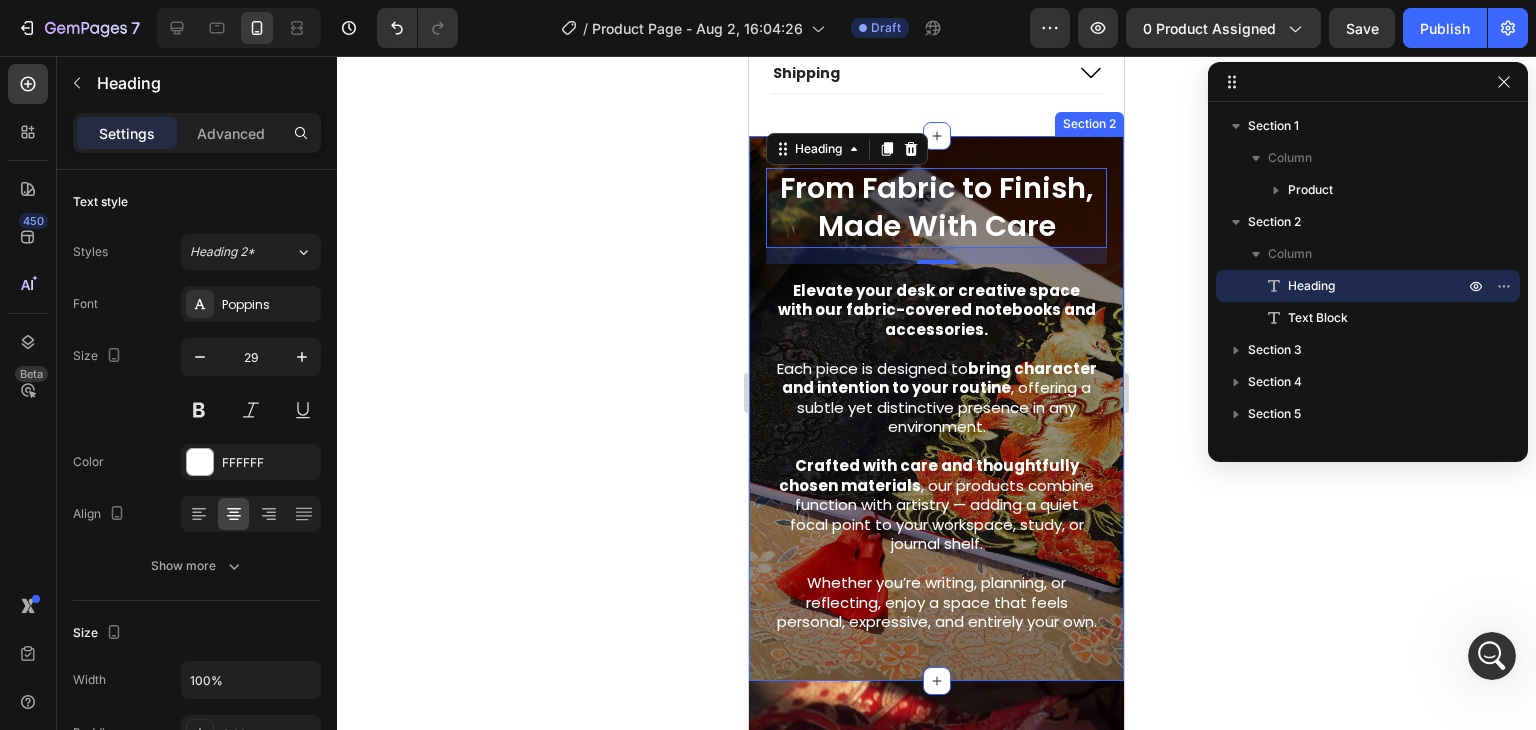 click on "From Fabric to Finish, Made With Care Heading   16 Elevate your desk or creative space with our fabric-covered notebooks and accessories. Each piece is designed to  bring character and intention to your routine , offering a subtle yet distinctive presence in any environment.   Crafted with care and thoughtfully chosen materials , our products combine function with artistry — adding a quiet focal point to your workspace, study, or journal shelf.   Whether you’re writing, planning, or reflecting, enjoy a space that feels personal, expressive, and entirely your own. Text Block Section 2" at bounding box center (936, 408) 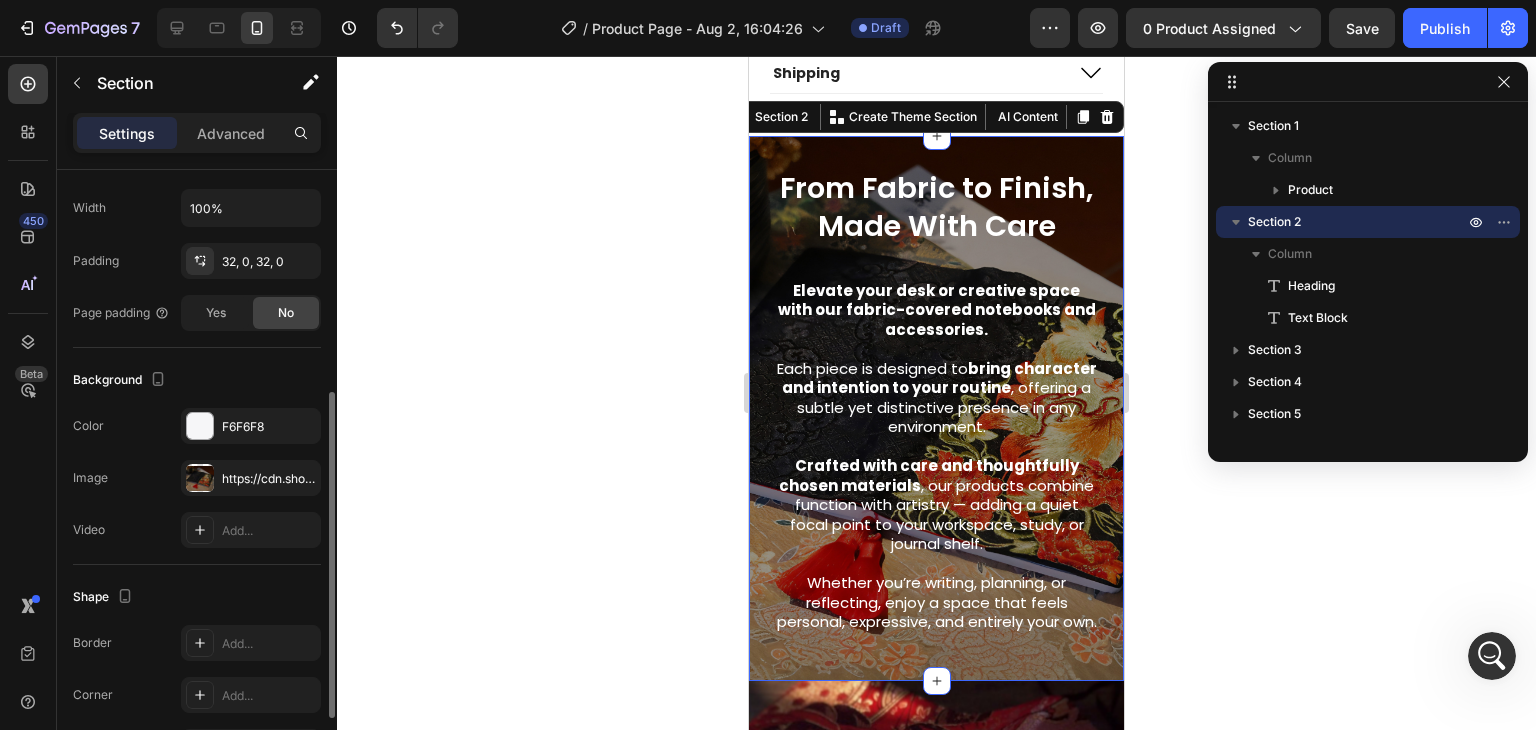 scroll, scrollTop: 432, scrollLeft: 0, axis: vertical 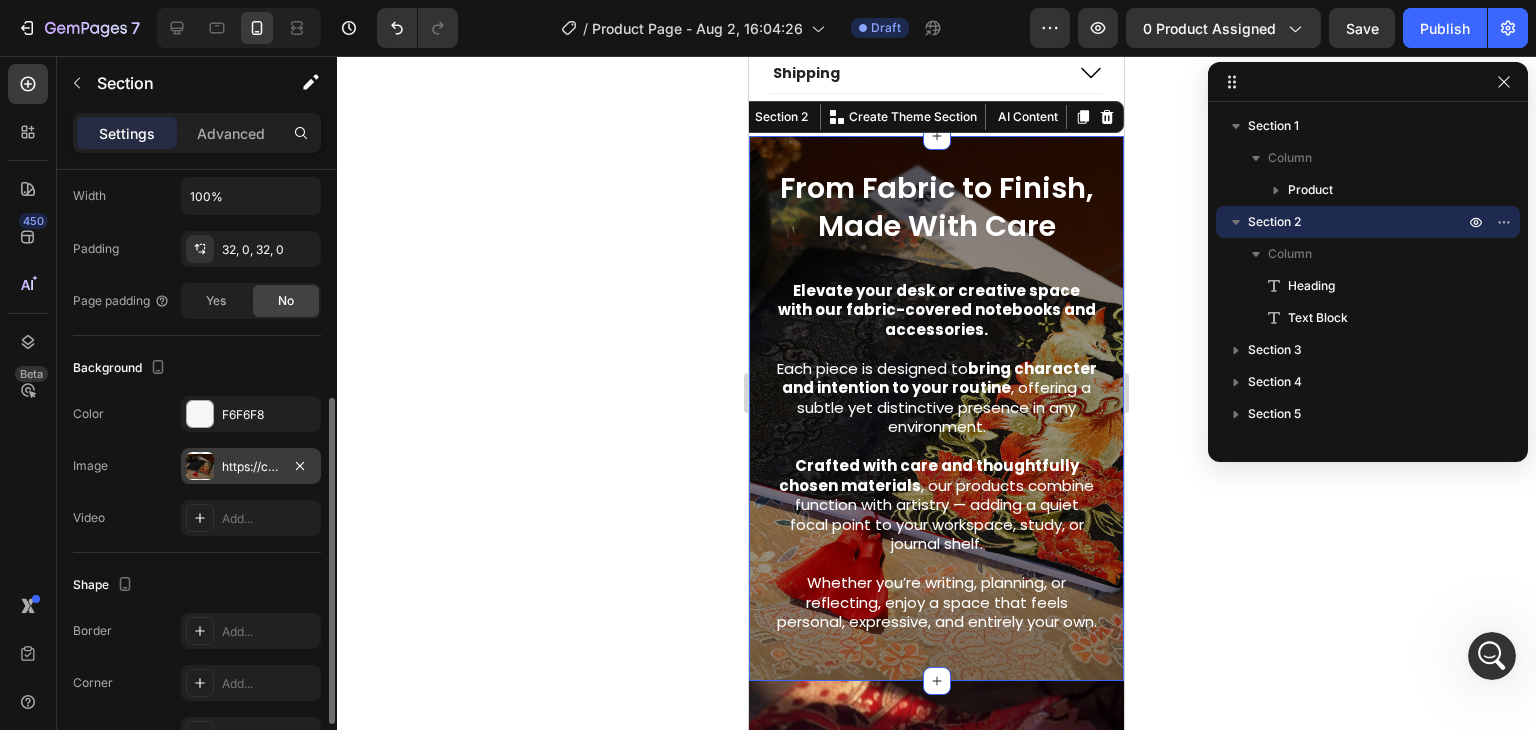 click on "https://cdn.shopify.com/s/files/1/0710/2670/4576/files/gempages_578117166604223164-8c81ad8a-c080-41de-bd3e-d3fe95189f5f.jpg" at bounding box center (251, 467) 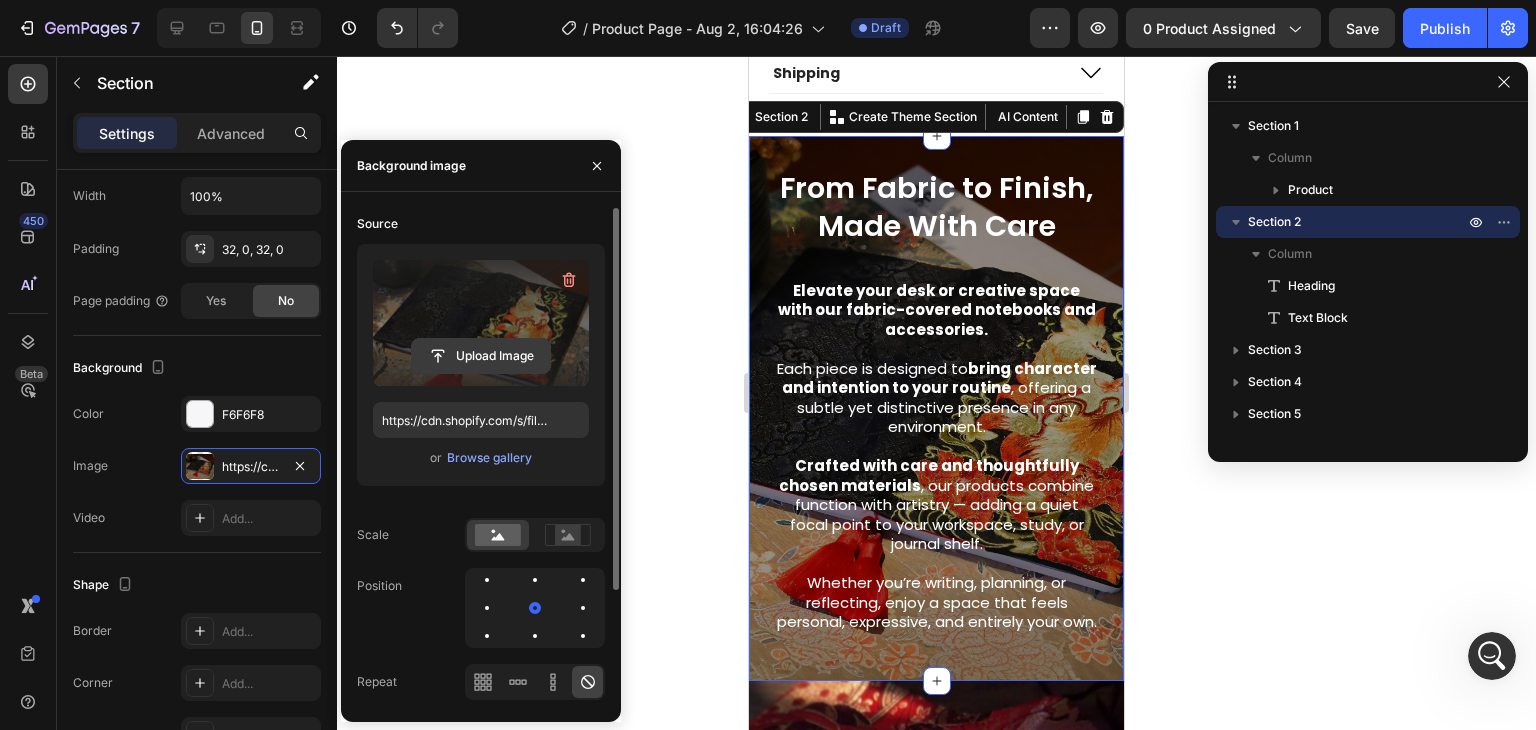 click 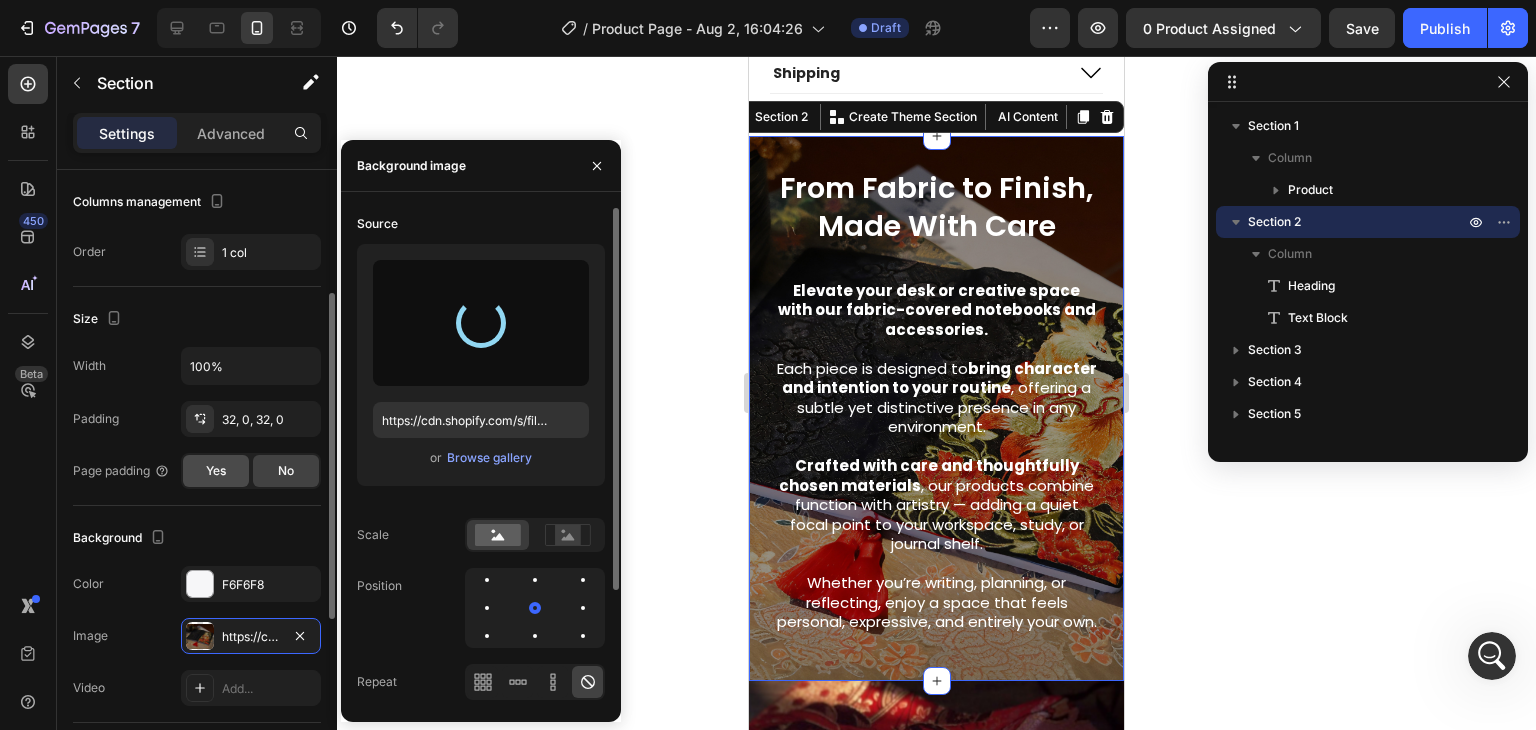scroll, scrollTop: 252, scrollLeft: 0, axis: vertical 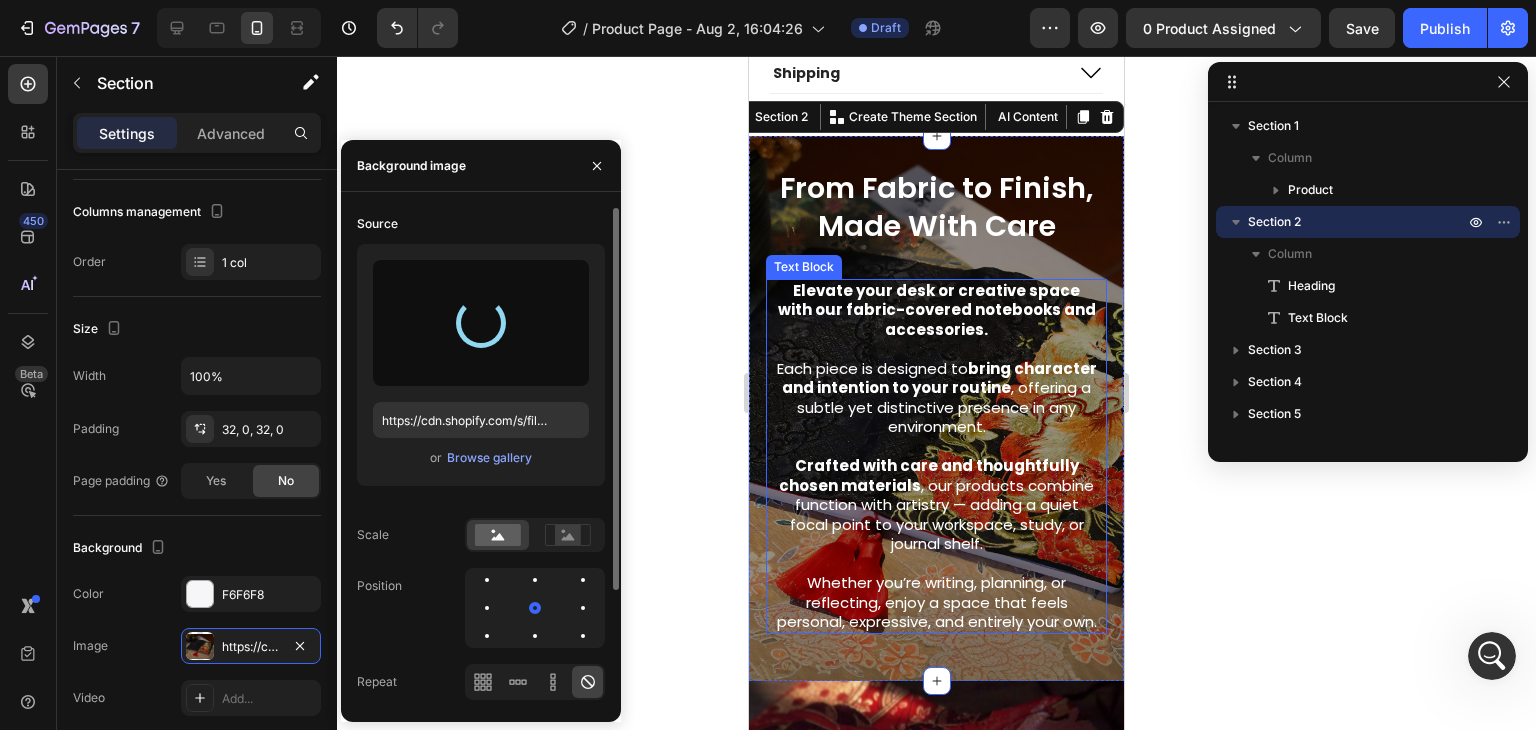 click on "Each piece is designed to  bring character and intention to your routine , offering a subtle yet distinctive presence in any environment." at bounding box center (936, 388) 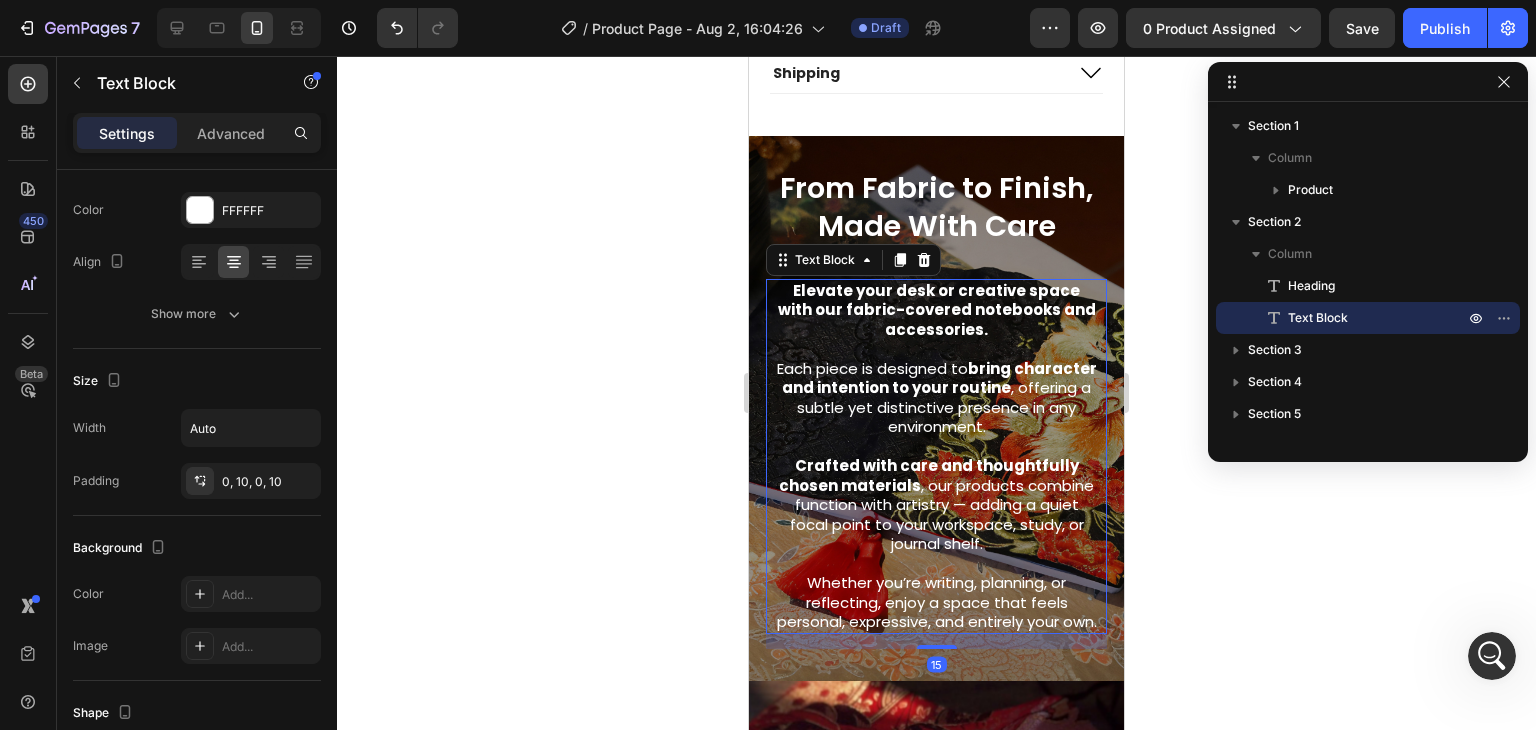 scroll, scrollTop: 0, scrollLeft: 0, axis: both 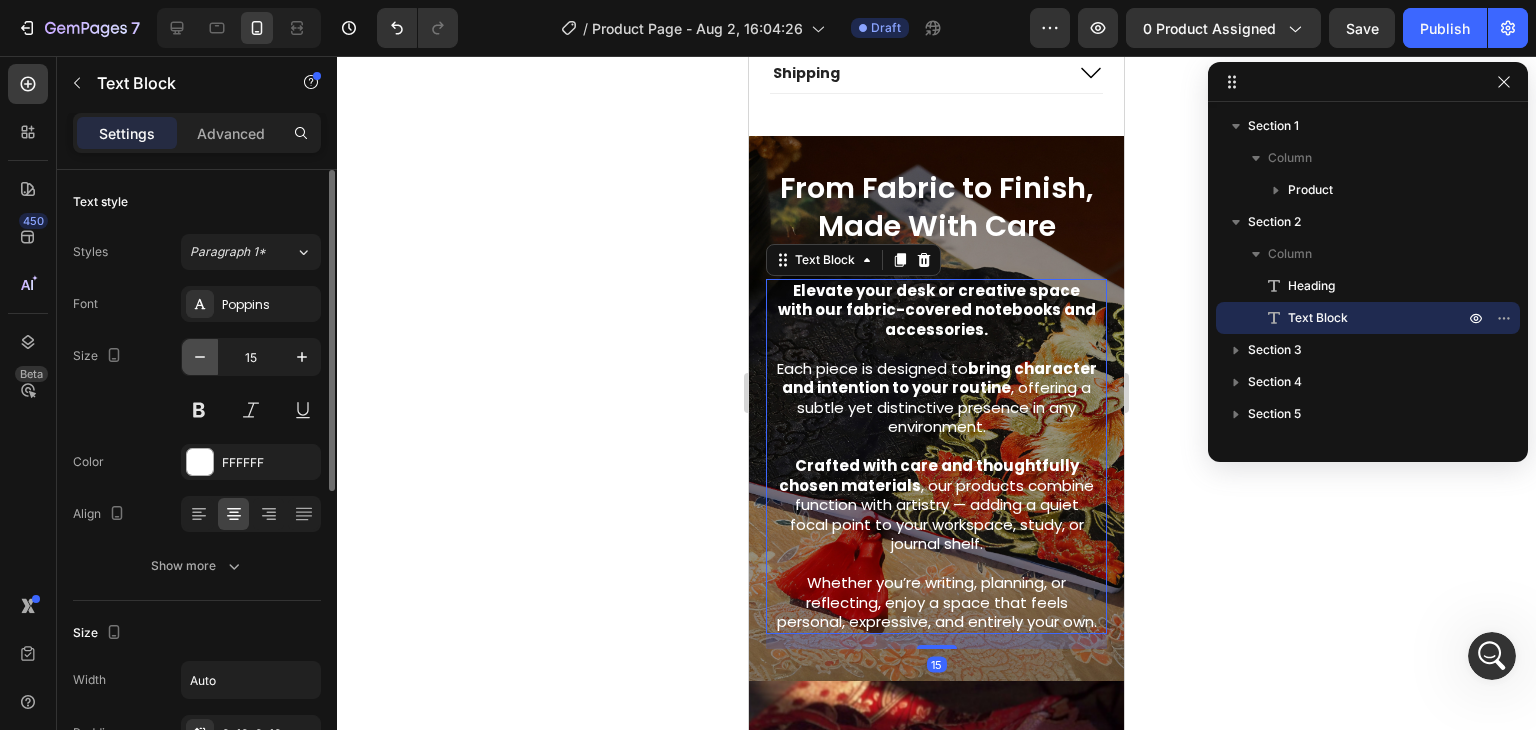 click 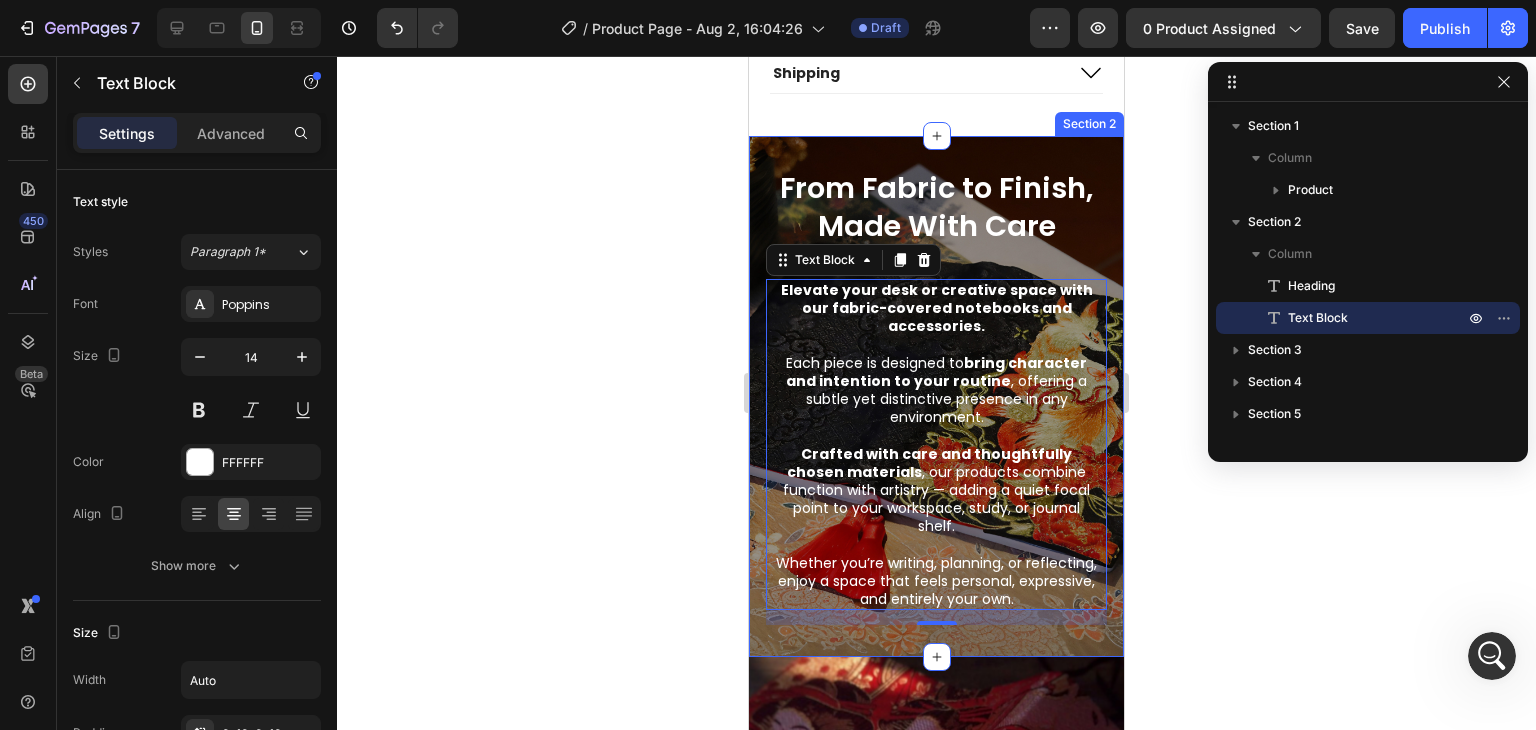 click on "From Fabric to Finish, Made With Care Heading Elevate your desk or creative space with our fabric-covered notebooks and accessories. Each piece is designed to  bring character and intention to your routine , offering a subtle yet distinctive presence in any environment.   Crafted with care and thoughtfully chosen materials , our products combine function with artistry — adding a quiet focal point to your workspace, study, or journal shelf.   Whether you’re writing, planning, or reflecting, enjoy a space that feels personal, expressive, and entirely your own. Text Block   15 Section 2" at bounding box center [936, 396] 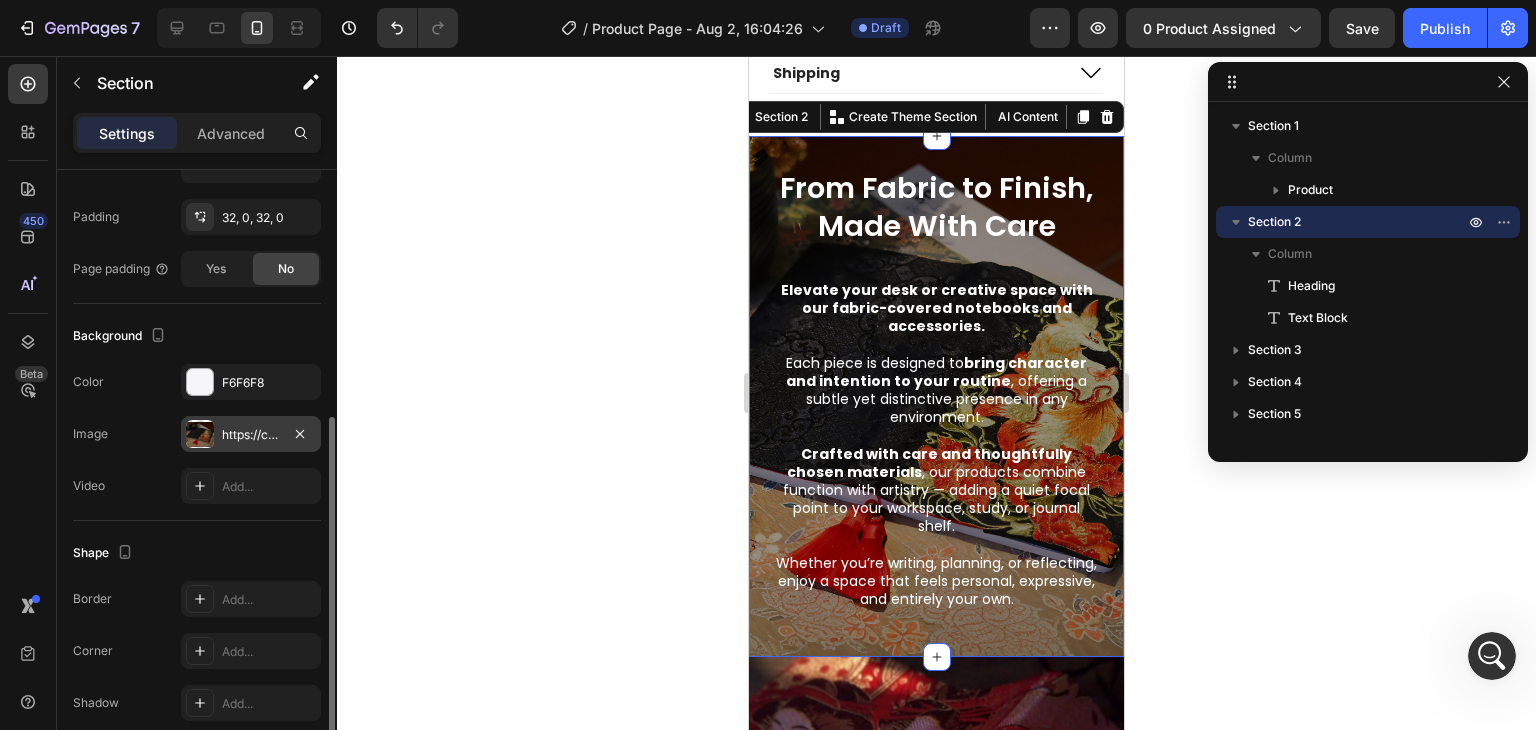 scroll, scrollTop: 465, scrollLeft: 0, axis: vertical 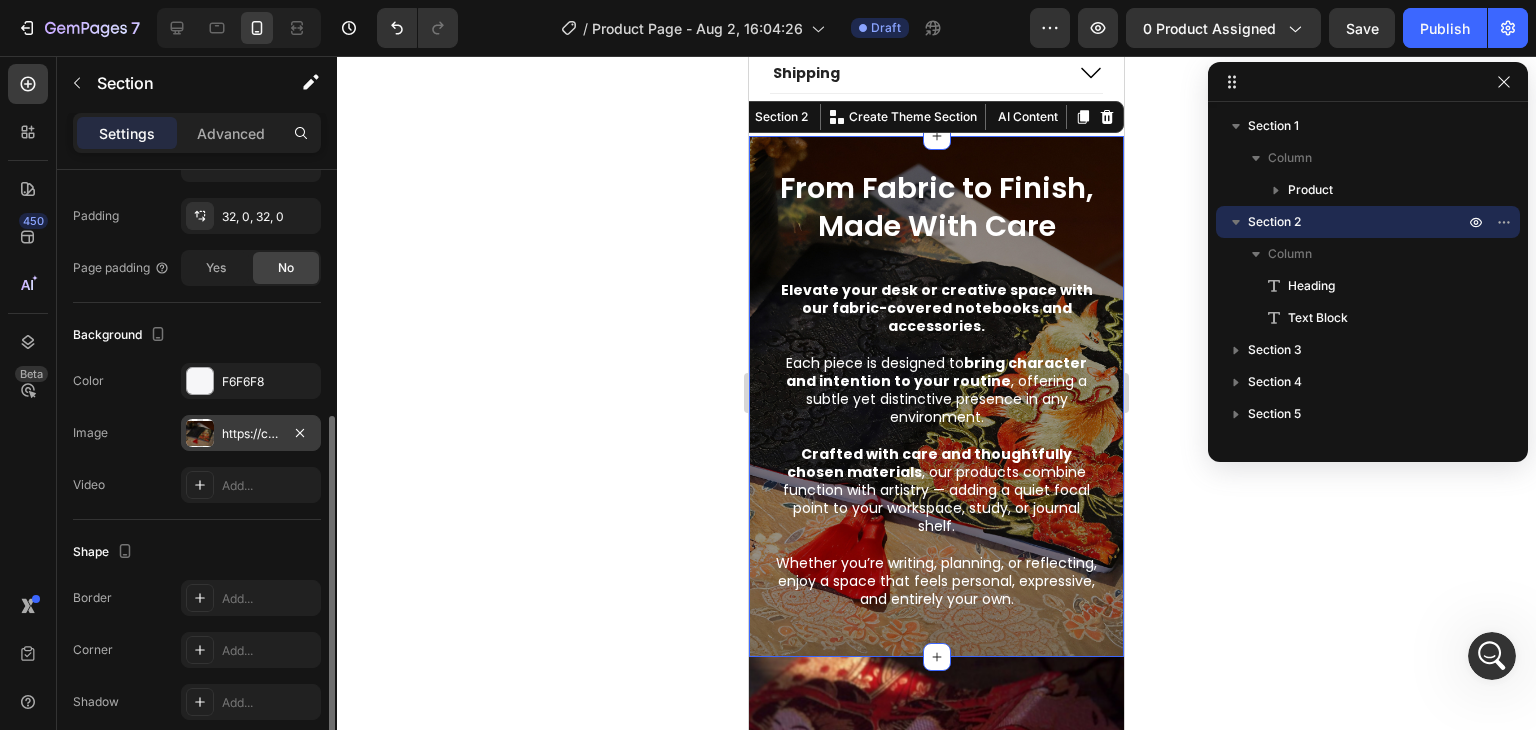 click on "https://cdn.shopify.com/s/files/1/0710/2670/4576/files/gempages_578117166604223164-8c81ad8a-c080-41de-bd3e-d3fe95189f5f.jpg" at bounding box center (251, 434) 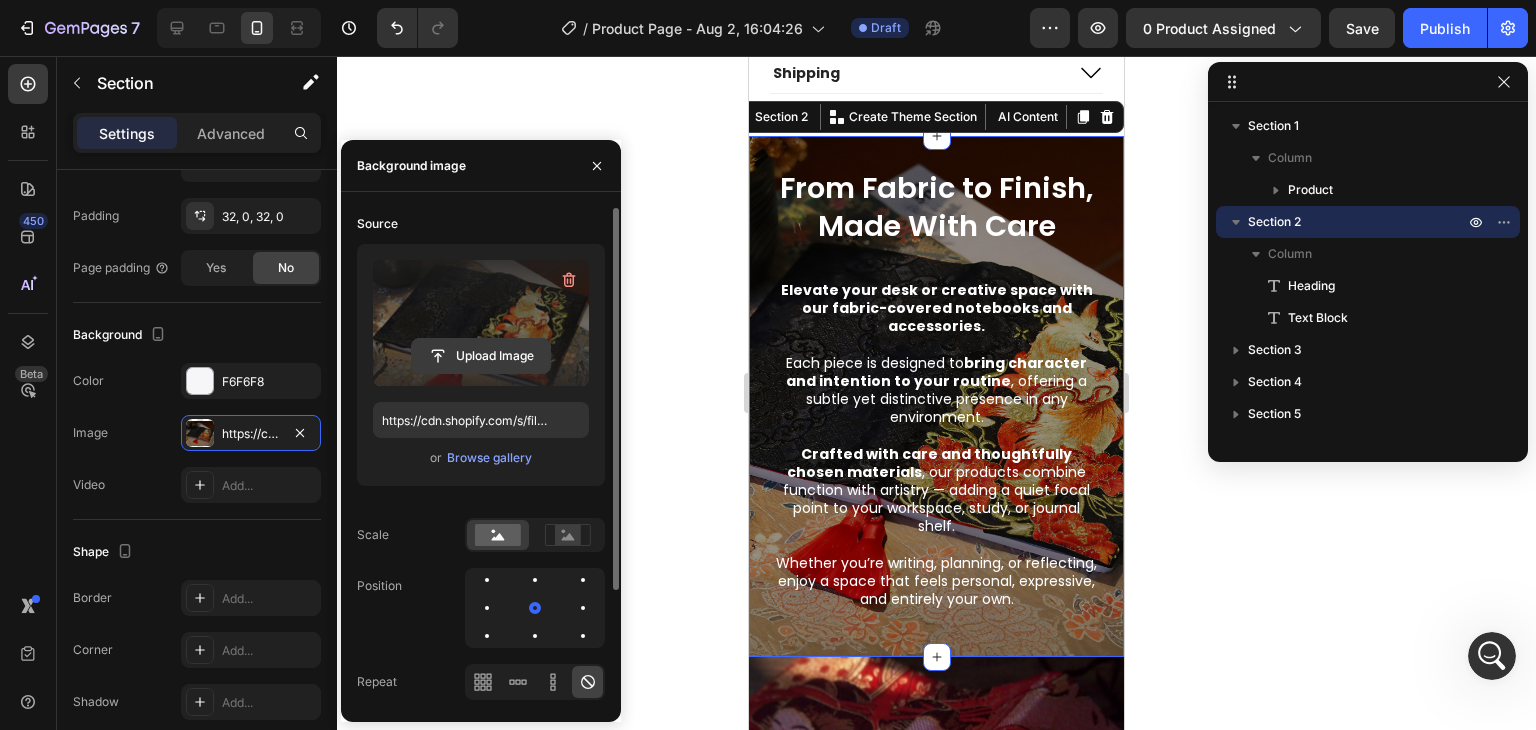 click 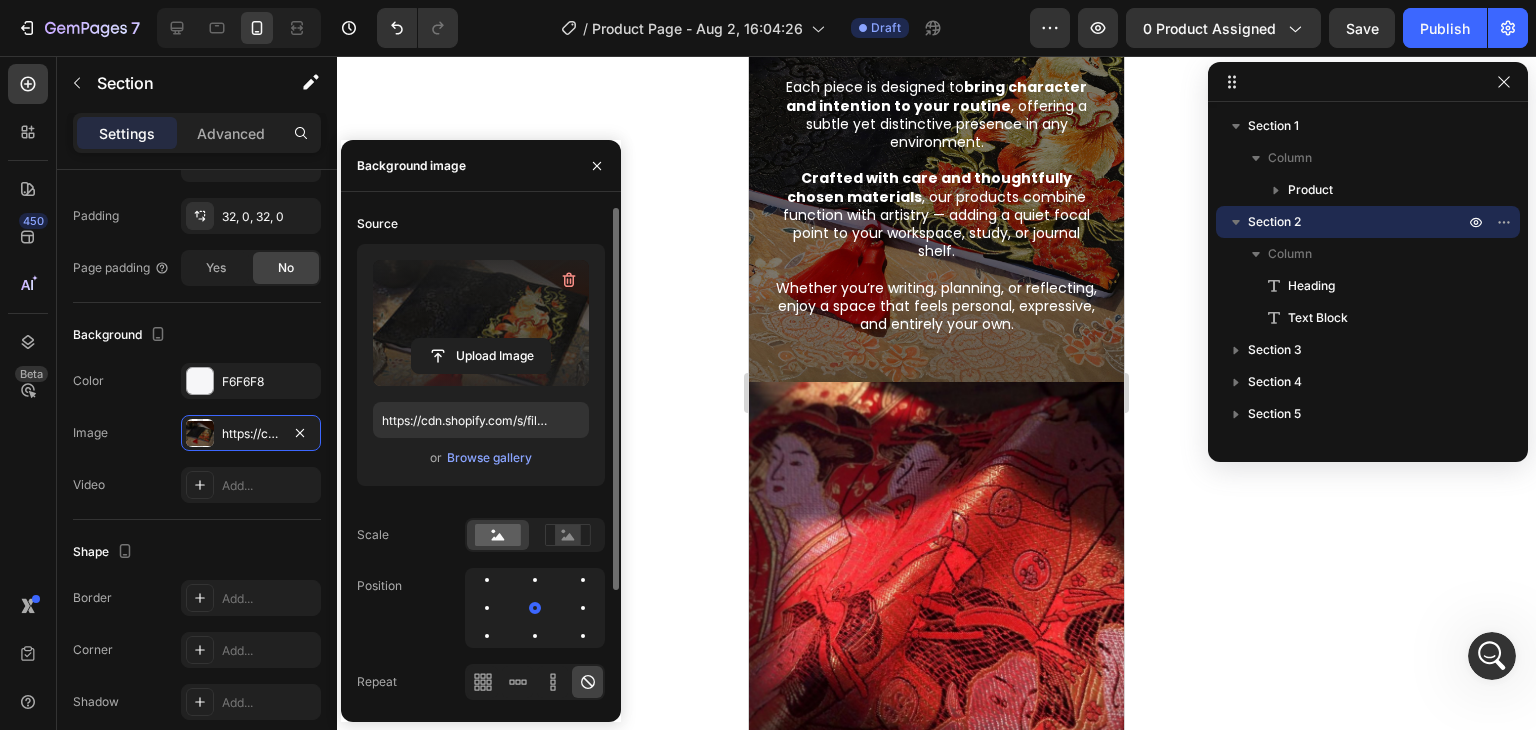 scroll, scrollTop: 1482, scrollLeft: 0, axis: vertical 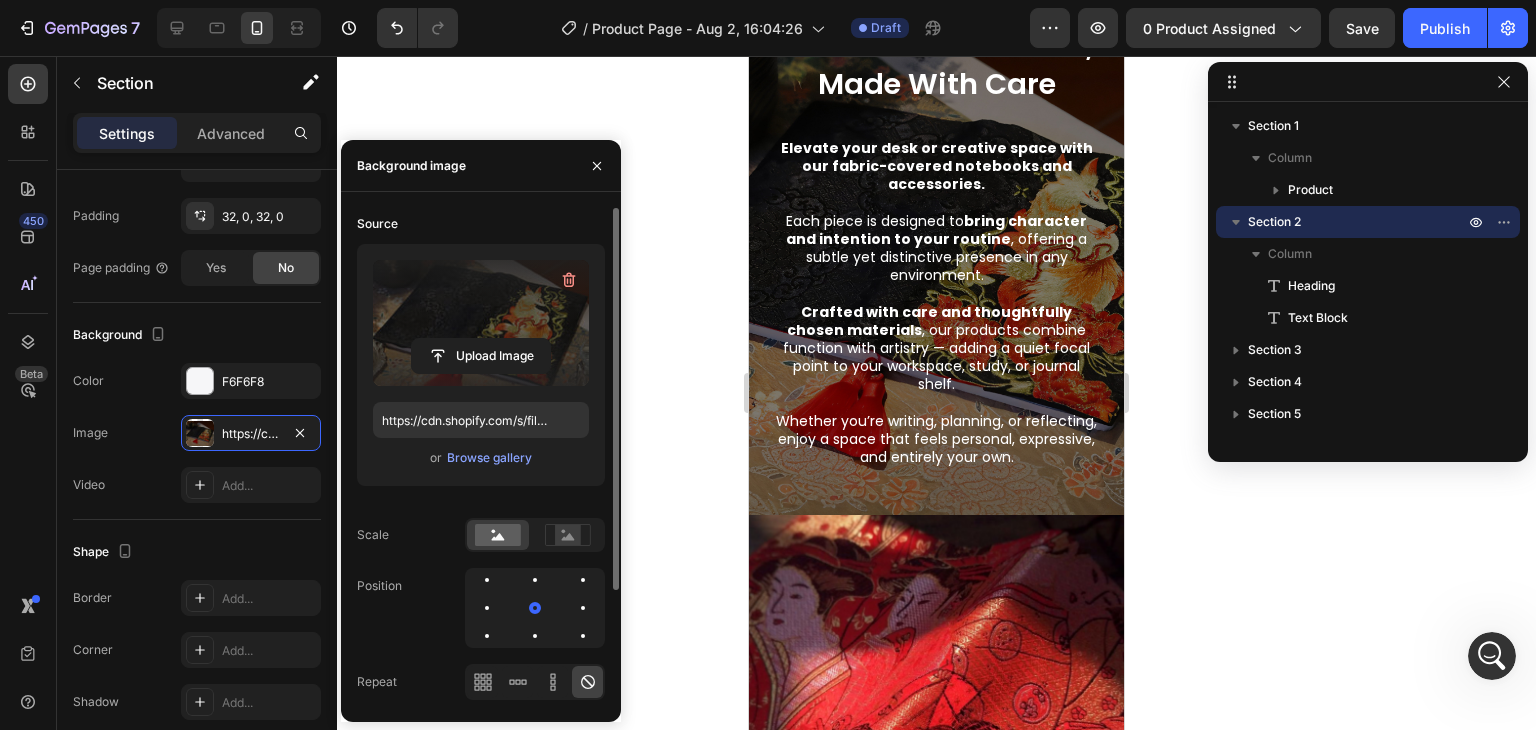 click on "Save" at bounding box center (1362, 28) 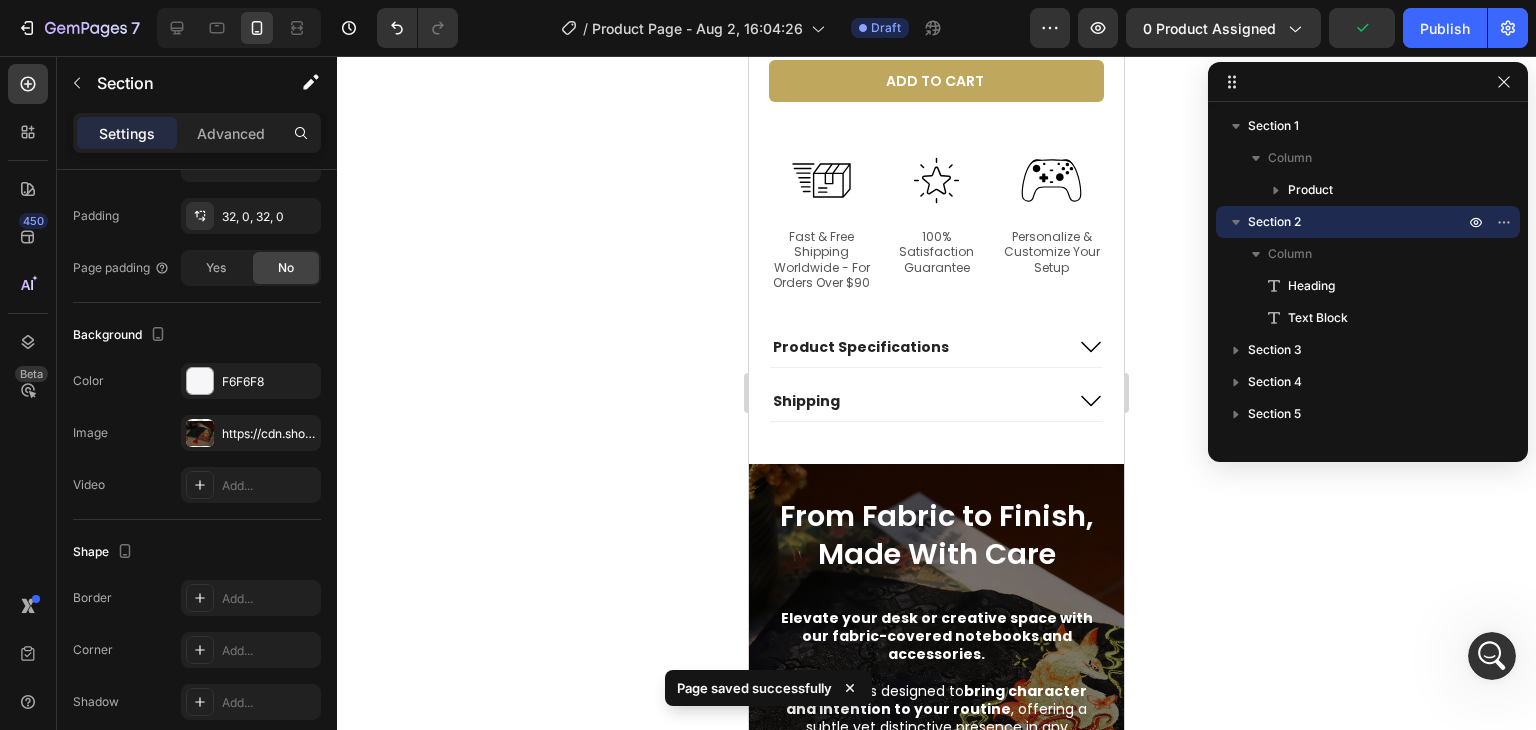 scroll, scrollTop: 1010, scrollLeft: 0, axis: vertical 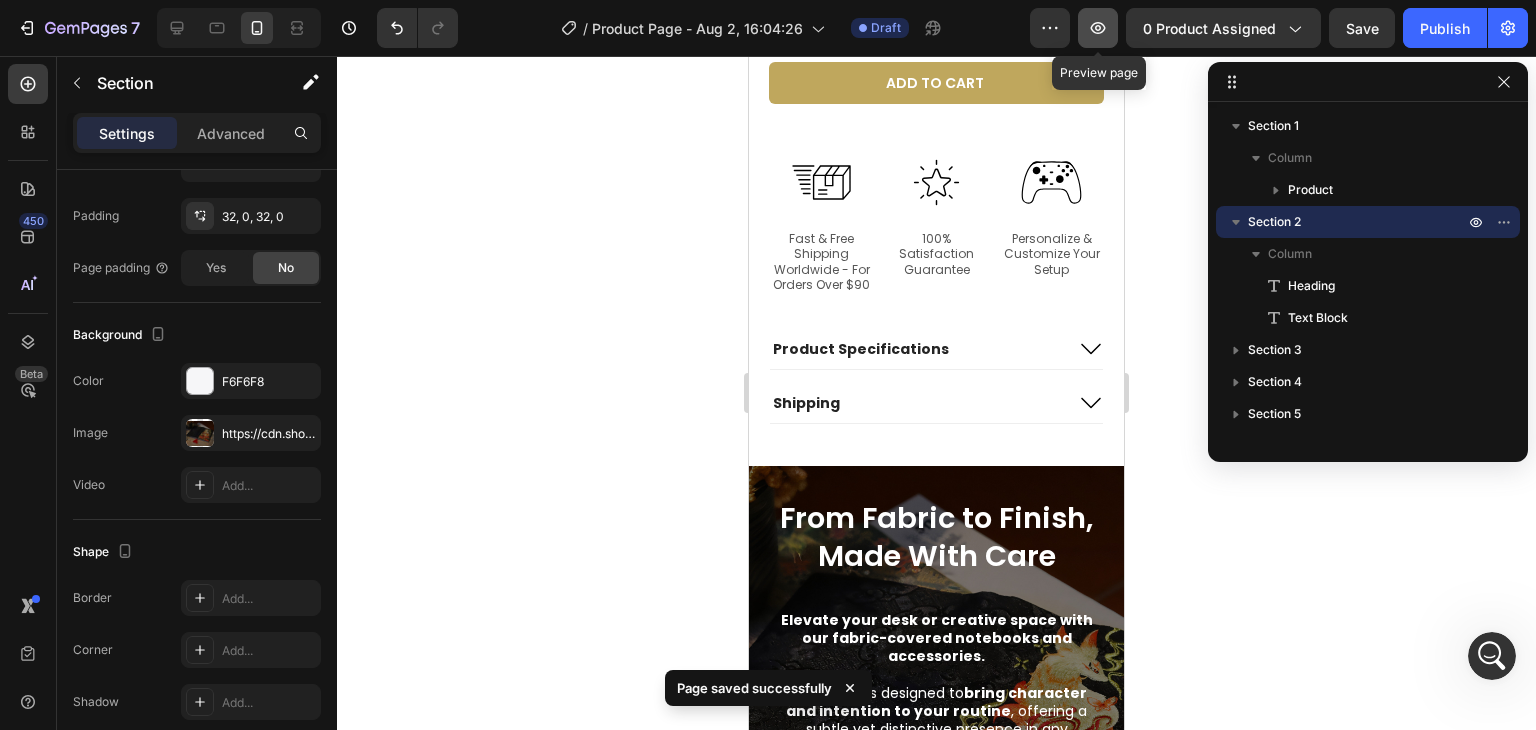 click 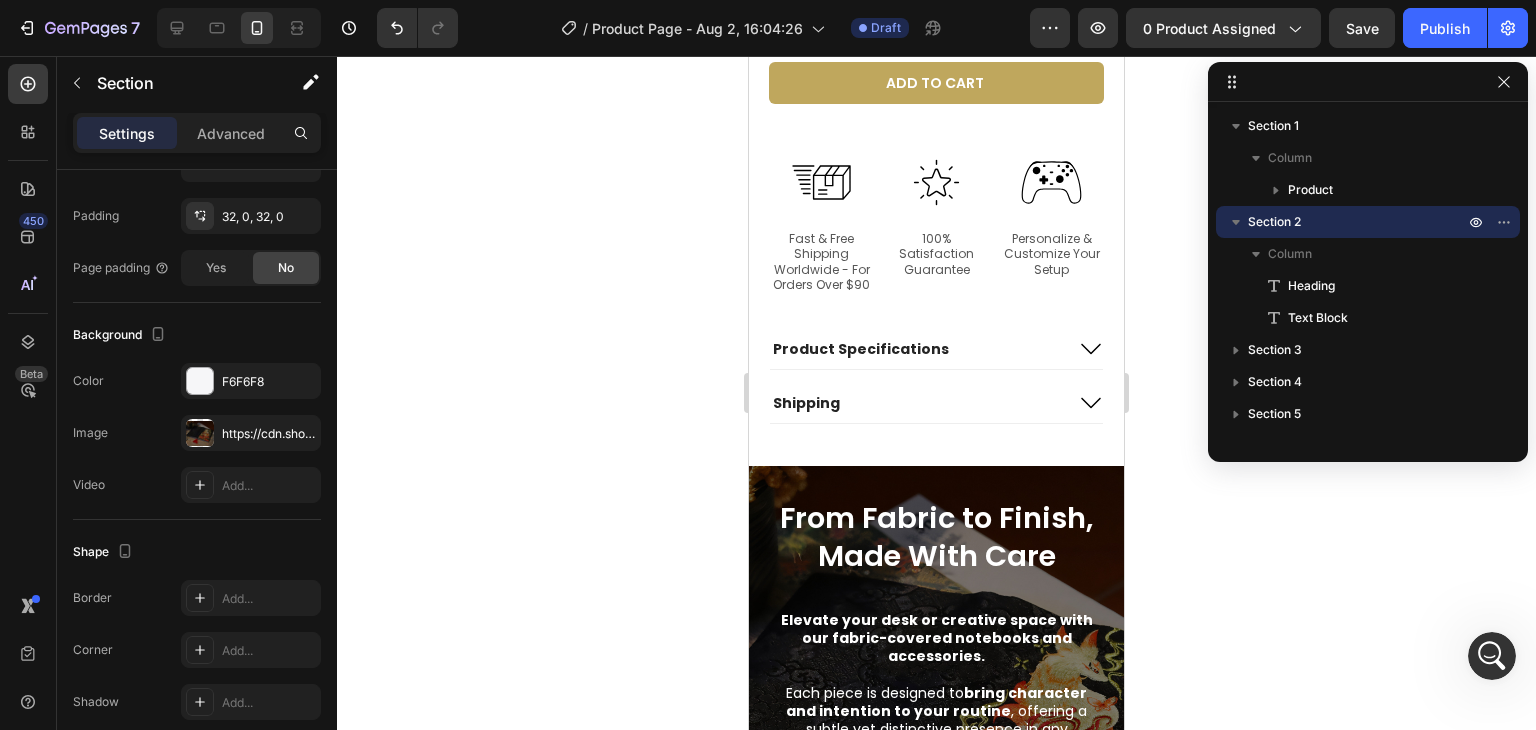 click at bounding box center [239, 28] 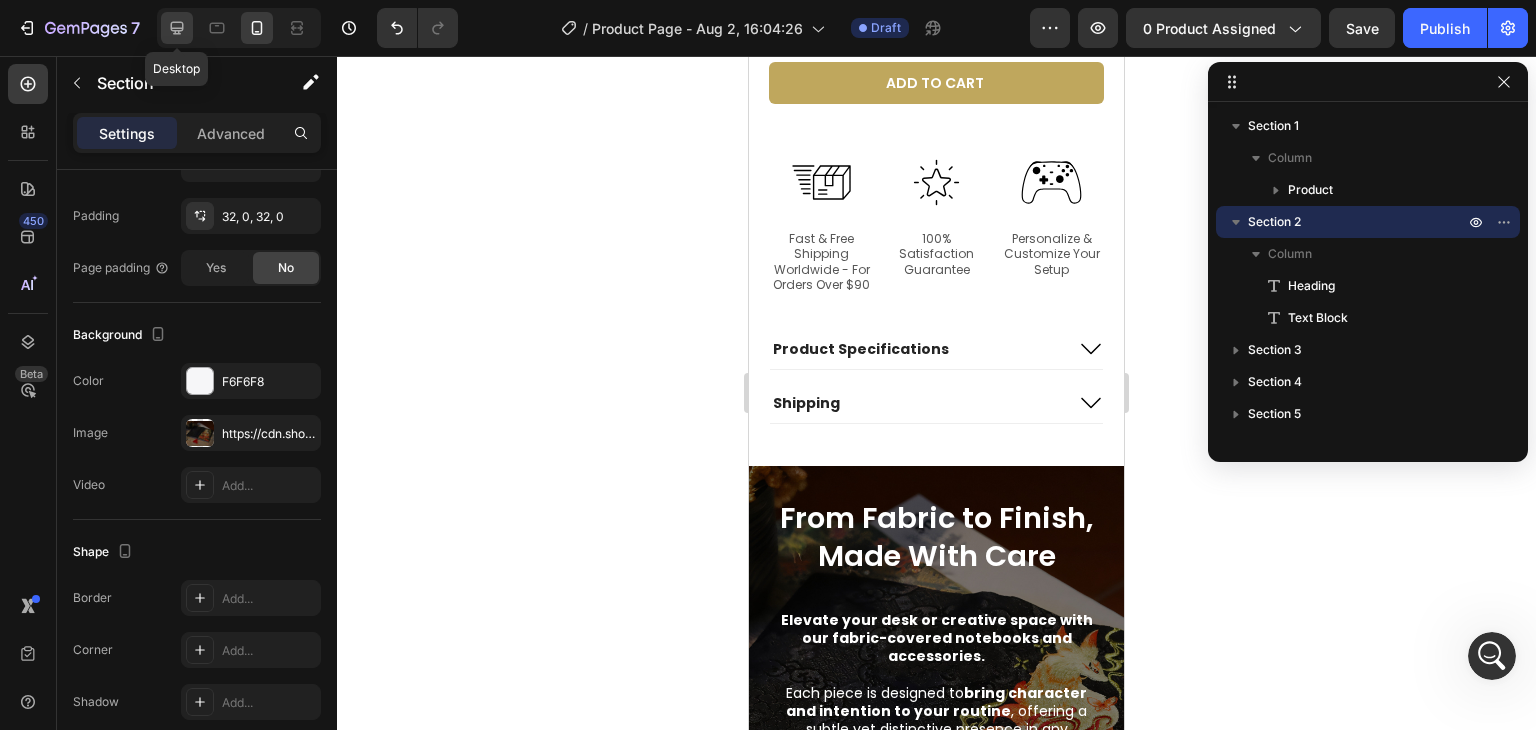 click 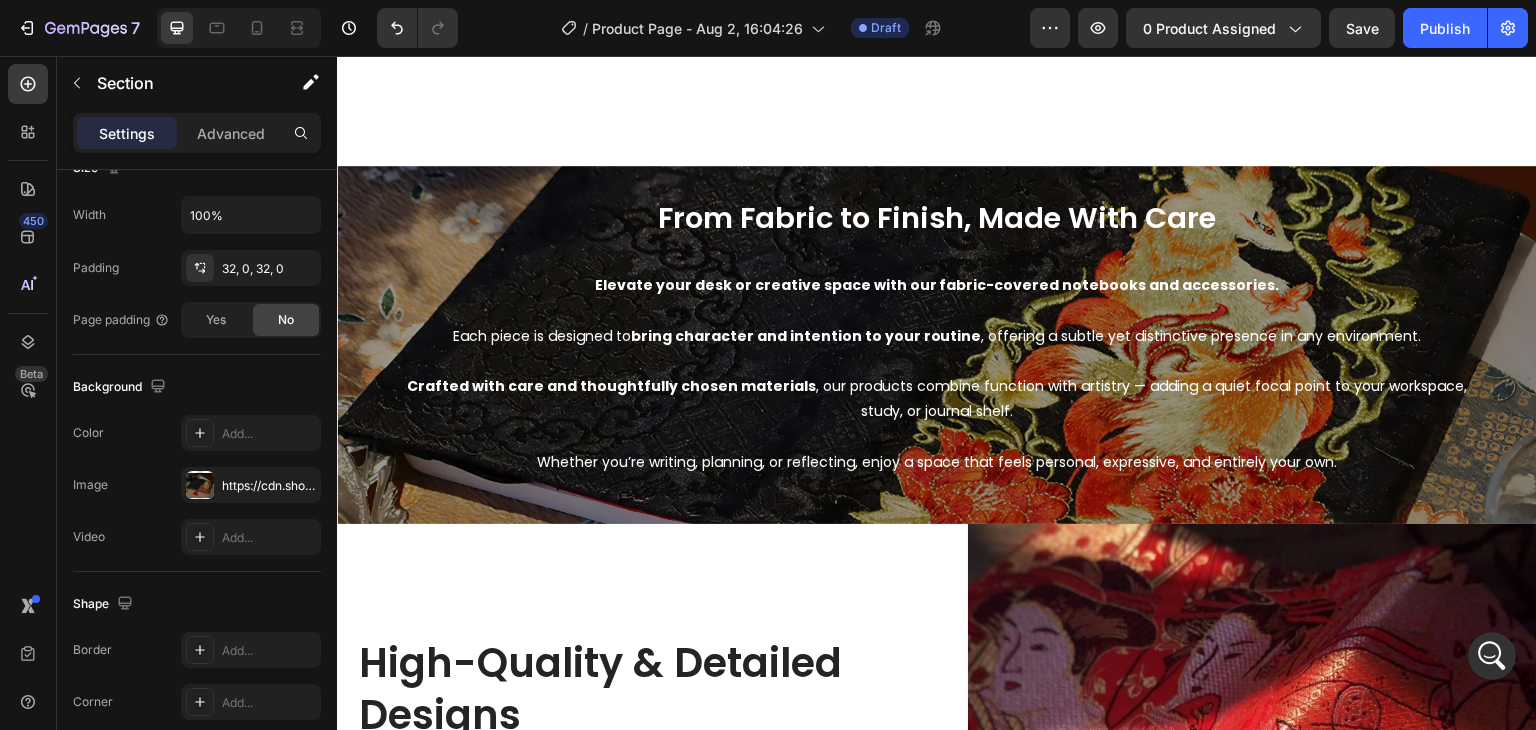 scroll, scrollTop: 1171, scrollLeft: 0, axis: vertical 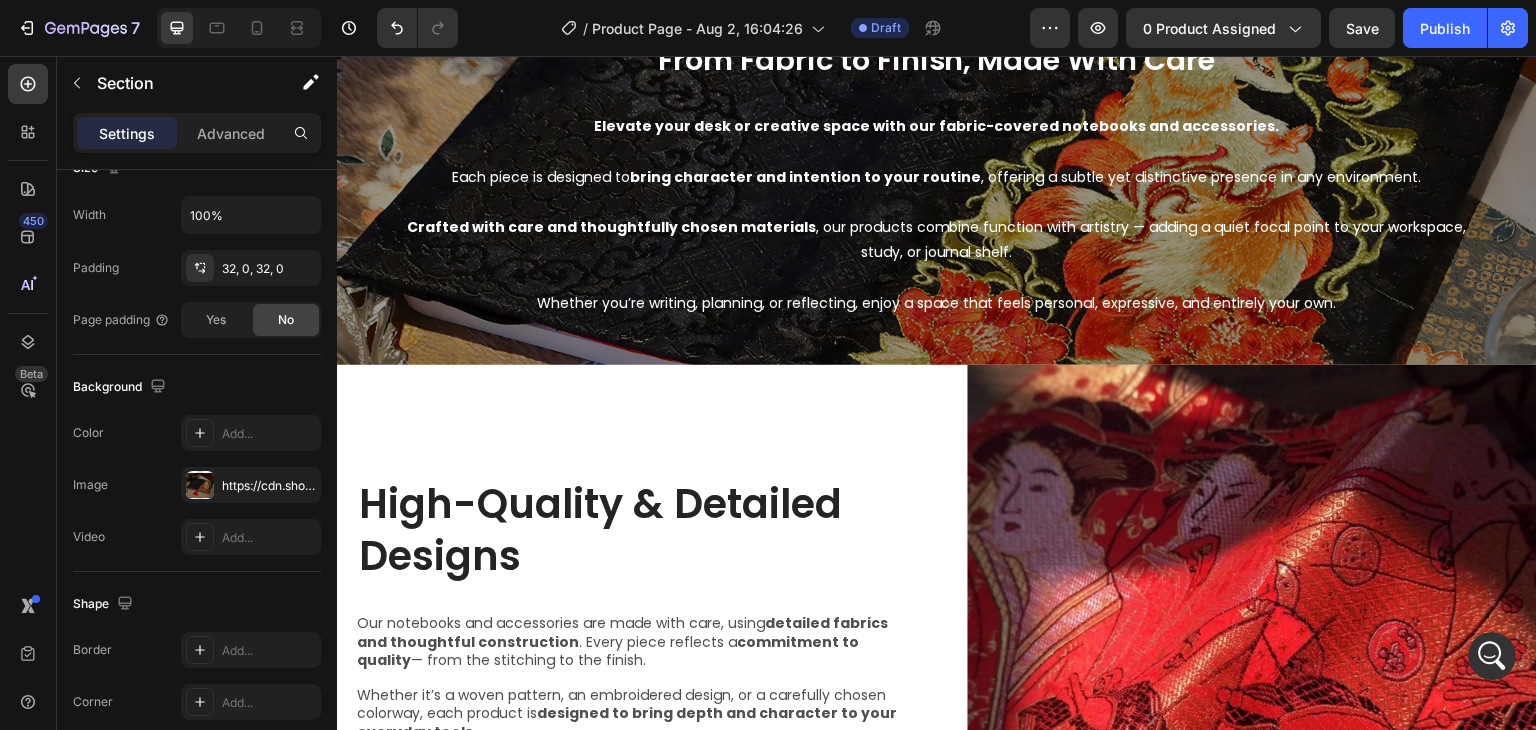 click on "From Fabric to Finish, Made With Care Heading Elevate your desk or creative space with our fabric-covered notebooks and accessories. Each piece is designed to bring character and intention to your routine , offering a subtle yet distinctive presence in any environment. Crafted with care and thoughtfully chosen materials , our products combine function with artistry — adding a quiet focal point to your workspace, study, or journal shelf. Whether you’re writing, planning, or reflecting, enjoy a space that feels personal, expressive, and entirely your own. Text Block" at bounding box center (937, 186) 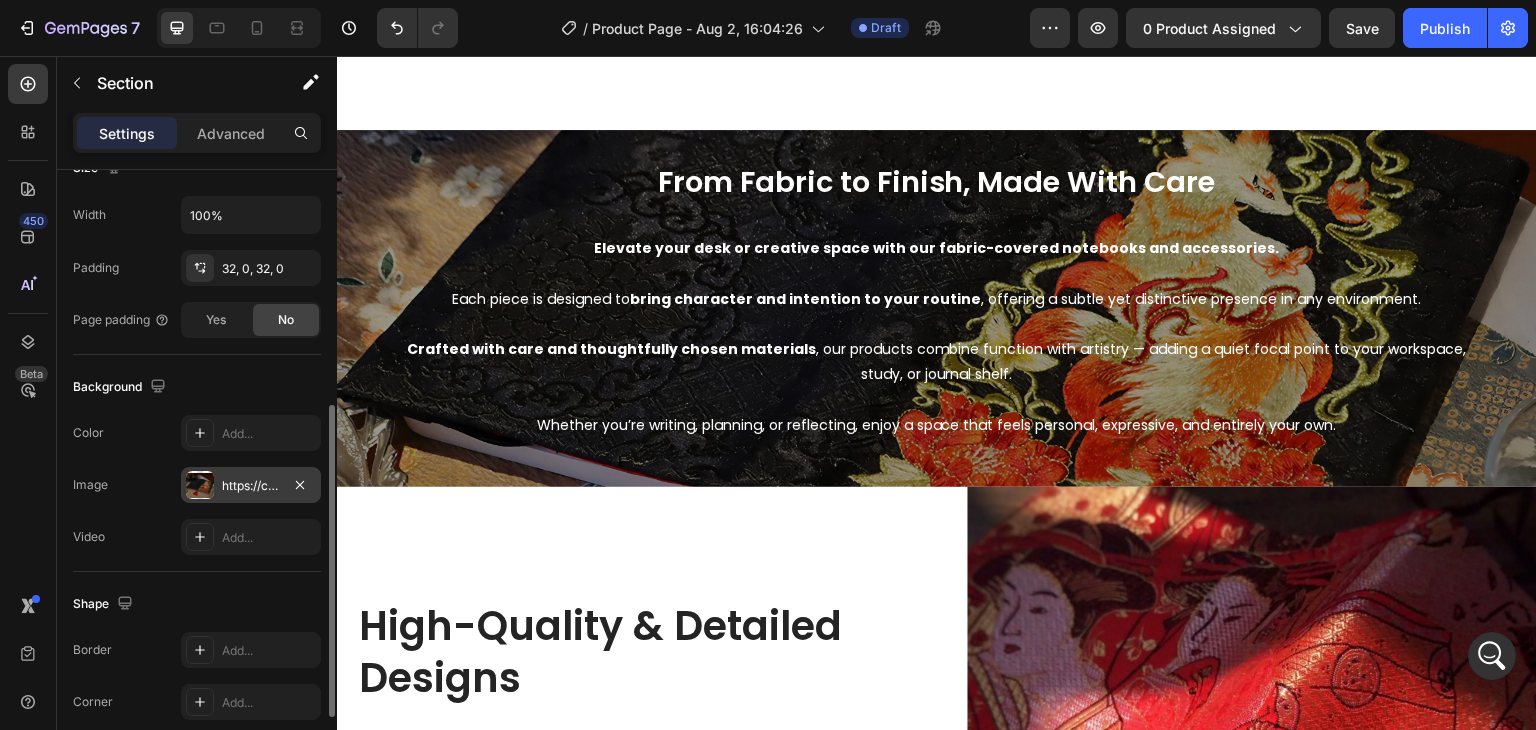 click on "https://cdn.shopify.com/s/files/1/0710/2670/4576/files/gempages_578117166604223164-8c81ad8a-c080-41de-bd3e-d3fe95189f5f.jpg" at bounding box center [251, 486] 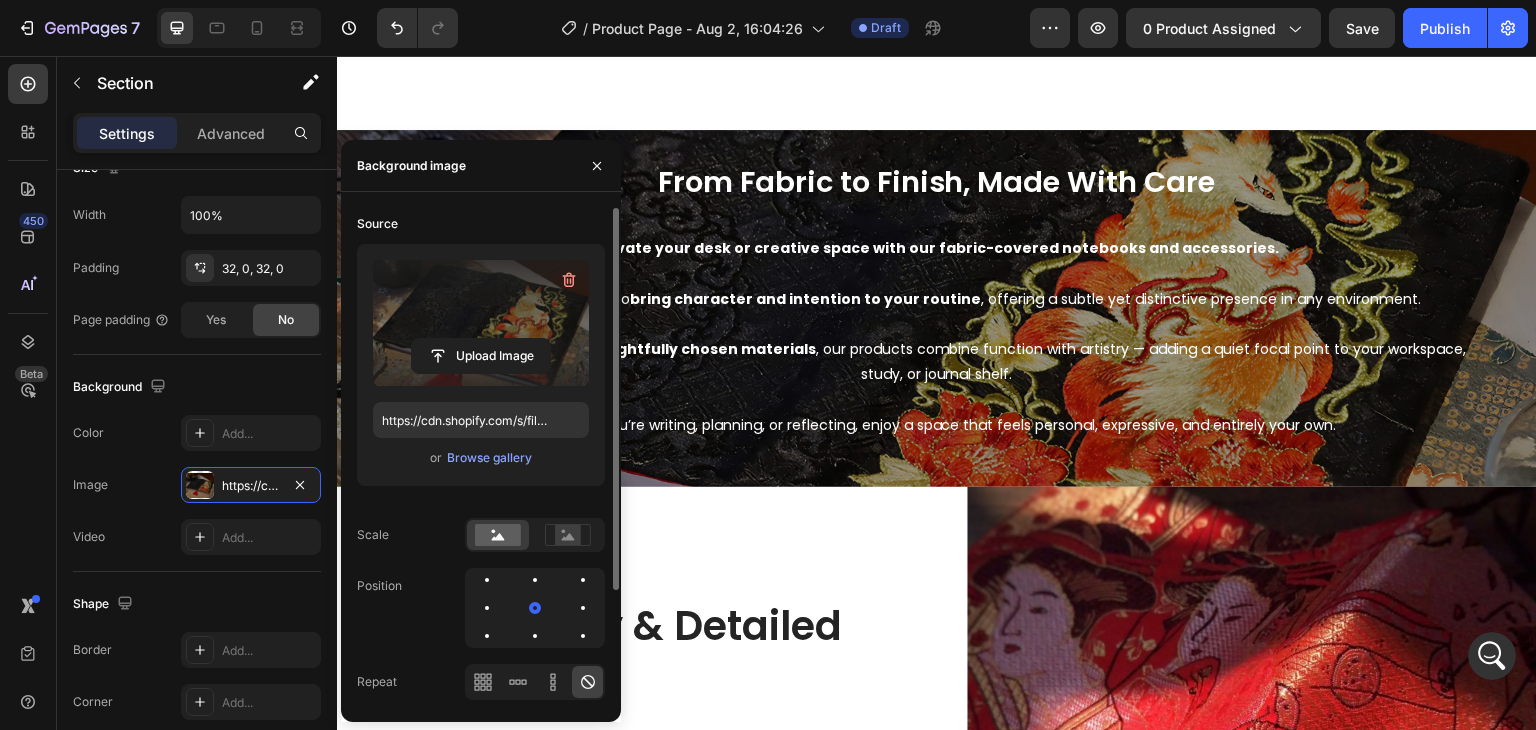 click at bounding box center [481, 323] 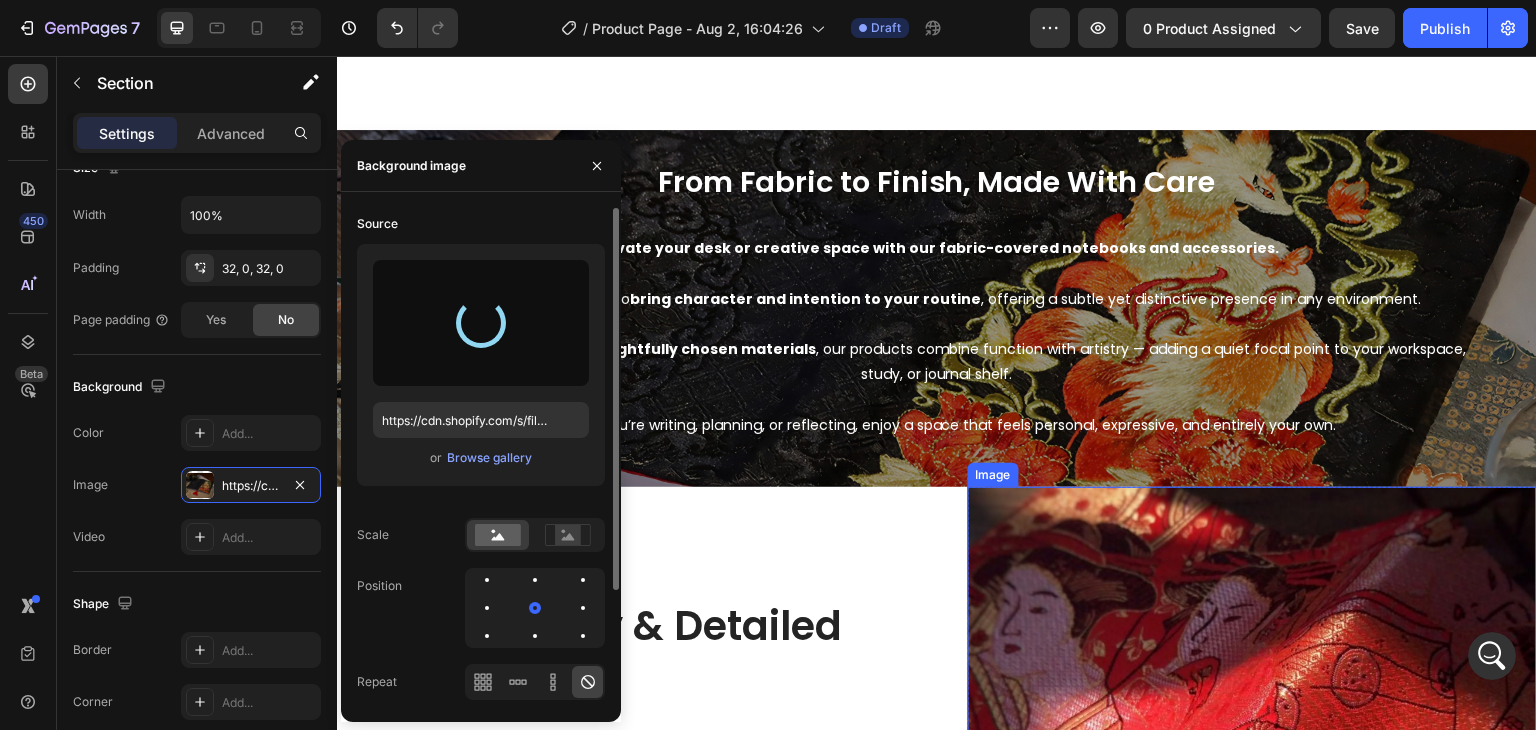 type on "https://cdn.shopify.com/s/files/1/0710/2670/4576/files/gempages_578117166604223164-b6660e09-61ad-4efd-81be-42940b54b246.jpg" 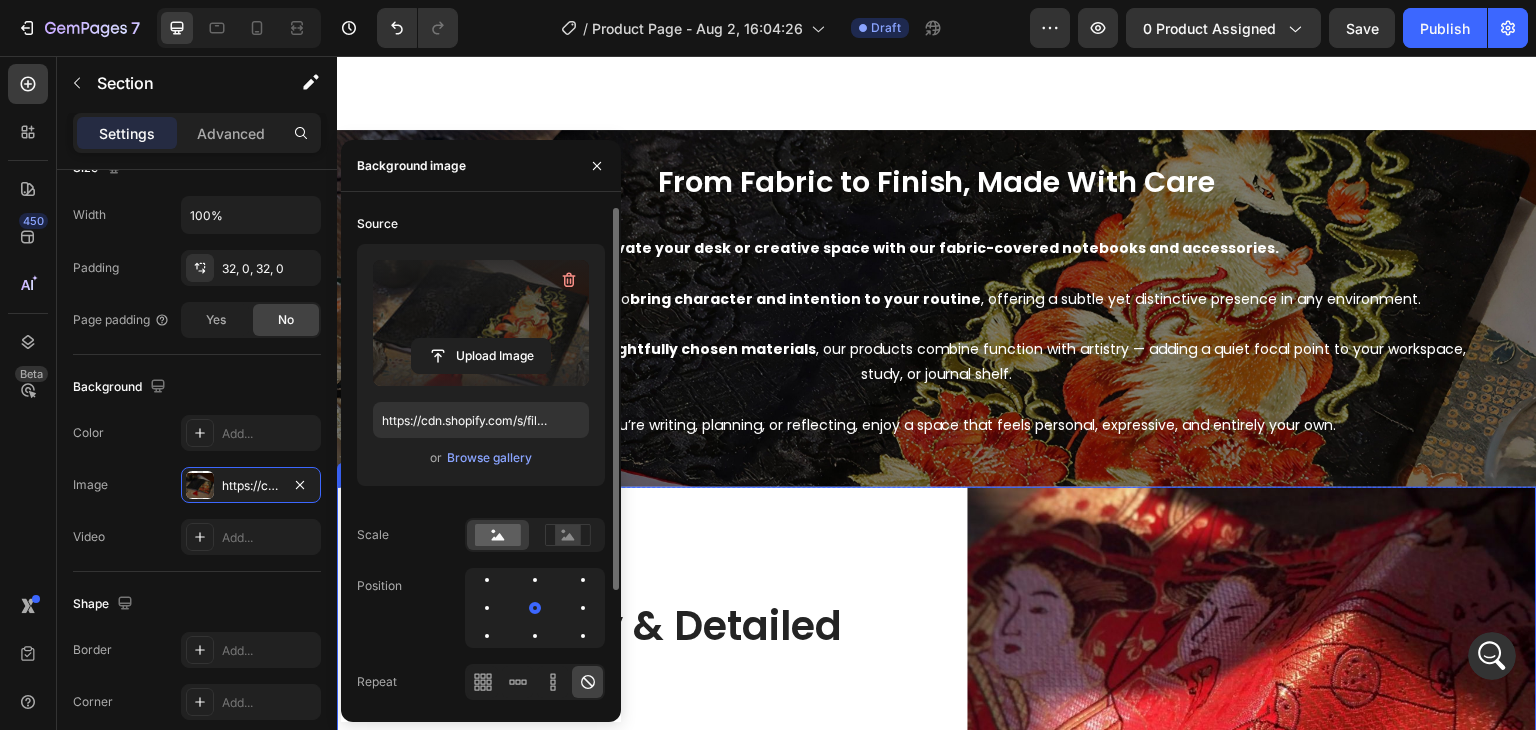 click on "High-Quality & Detailed Designs Heading Our notebooks and accessories are made with care, using  detailed fabrics and thoughtful construction . Every piece reflects a  commitment to quality  — from the stitching to the finish.   Whether it’s a woven pattern, an embroidered design, or a carefully chosen colorway, each product is  designed to bring depth and character to your everyday tools.   These aren’t just notebooks — they’re made to feel personal, refined, and worth holding on to. Text Block Row" at bounding box center [621, 771] 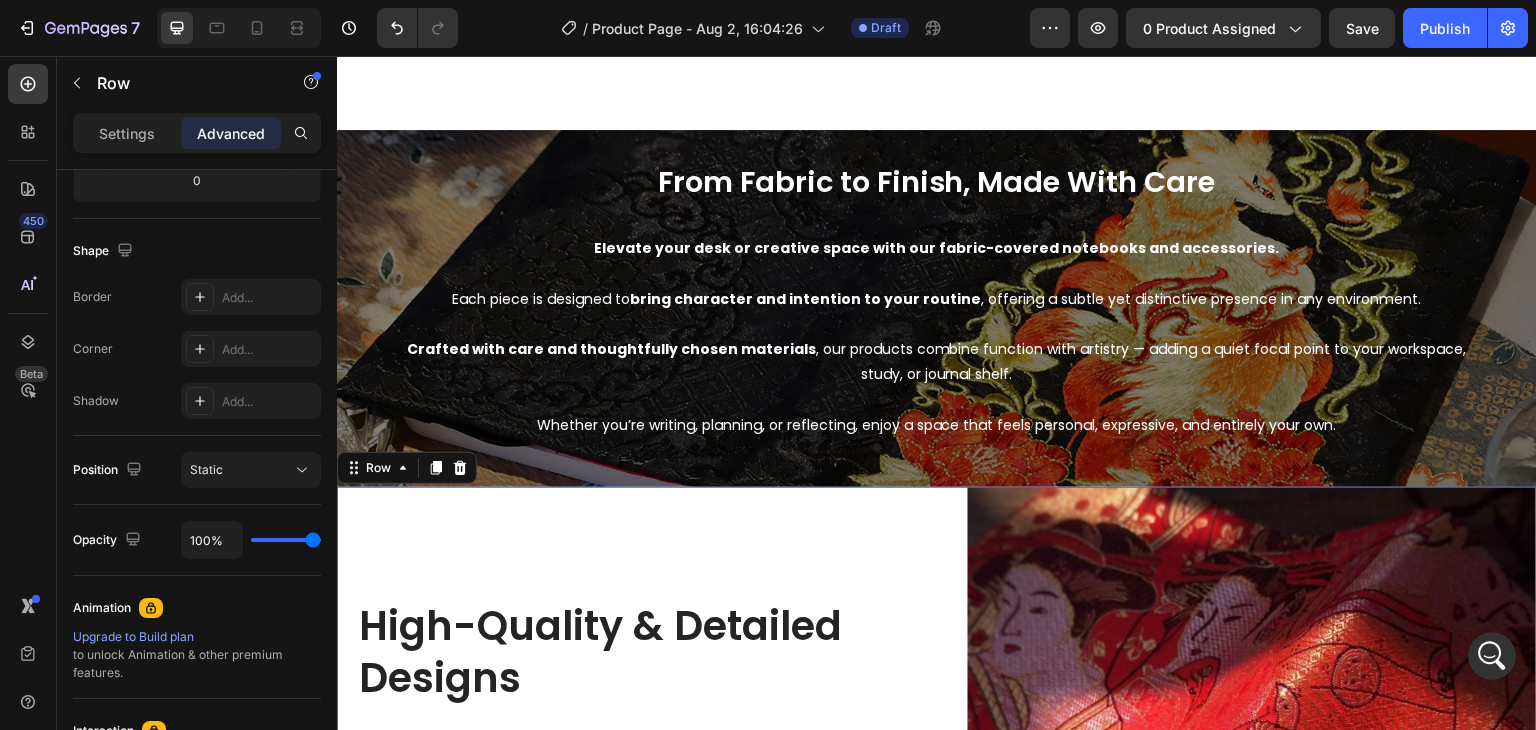 scroll, scrollTop: 0, scrollLeft: 0, axis: both 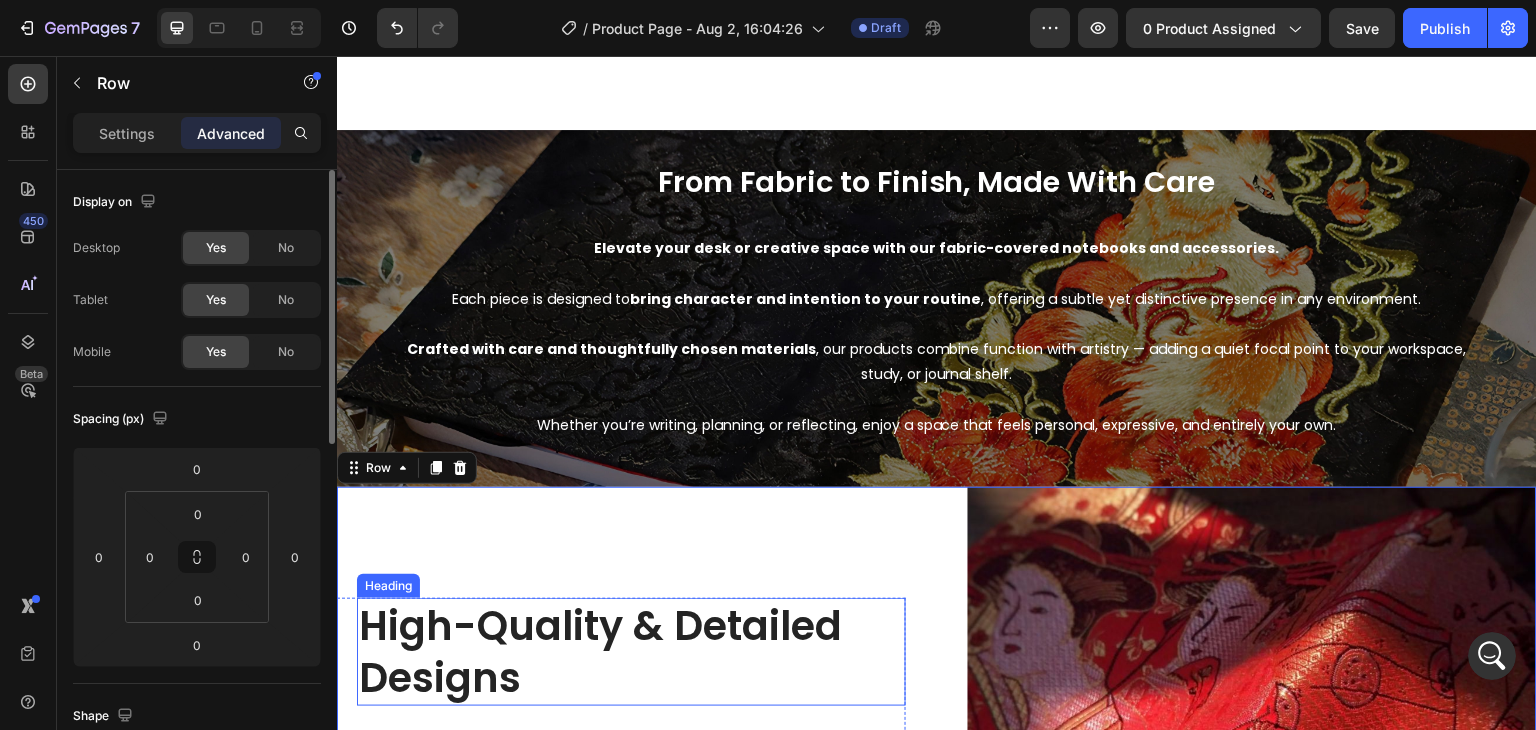 click on "High-Quality & Detailed Designs" at bounding box center (631, 652) 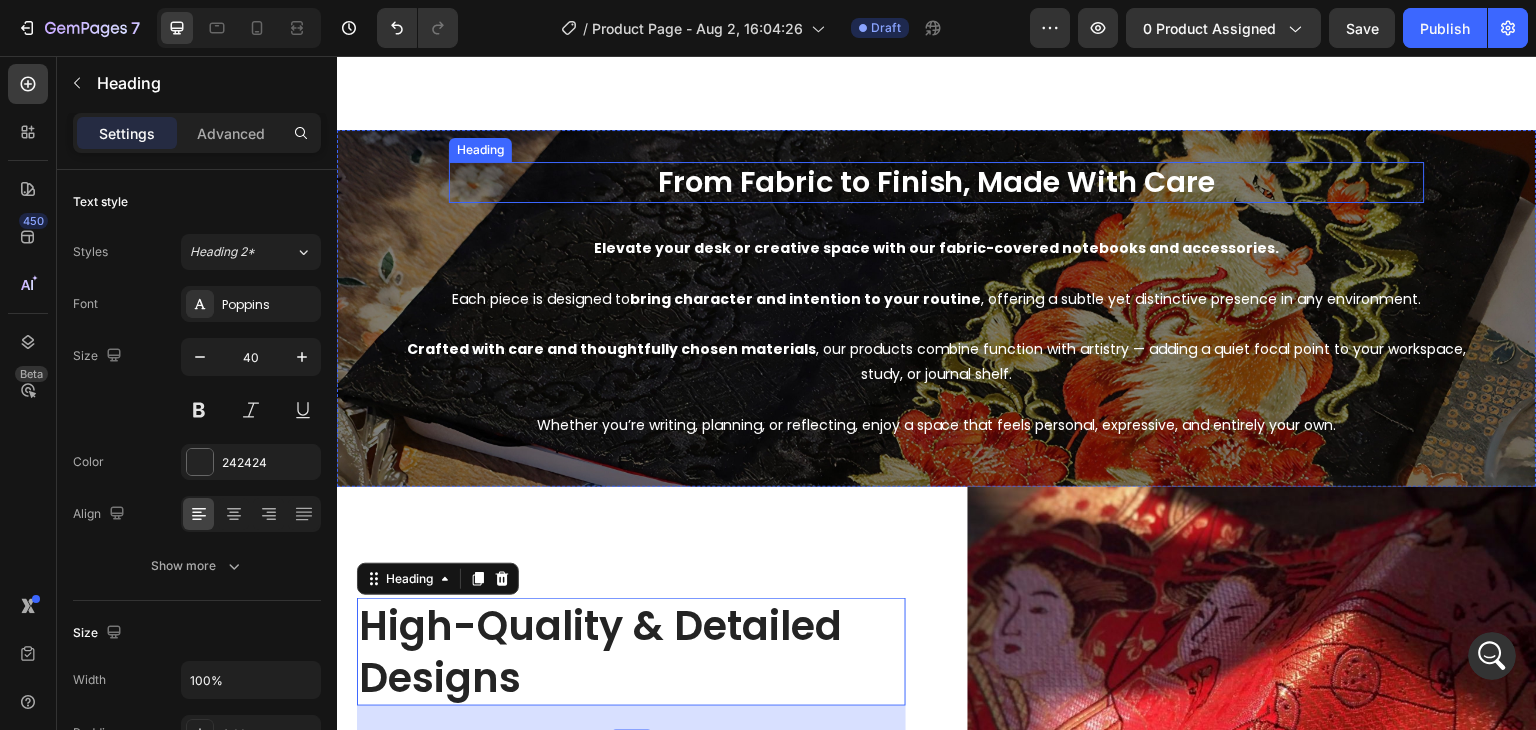 click on "From Fabric to Finish, Made With Care" at bounding box center [937, 183] 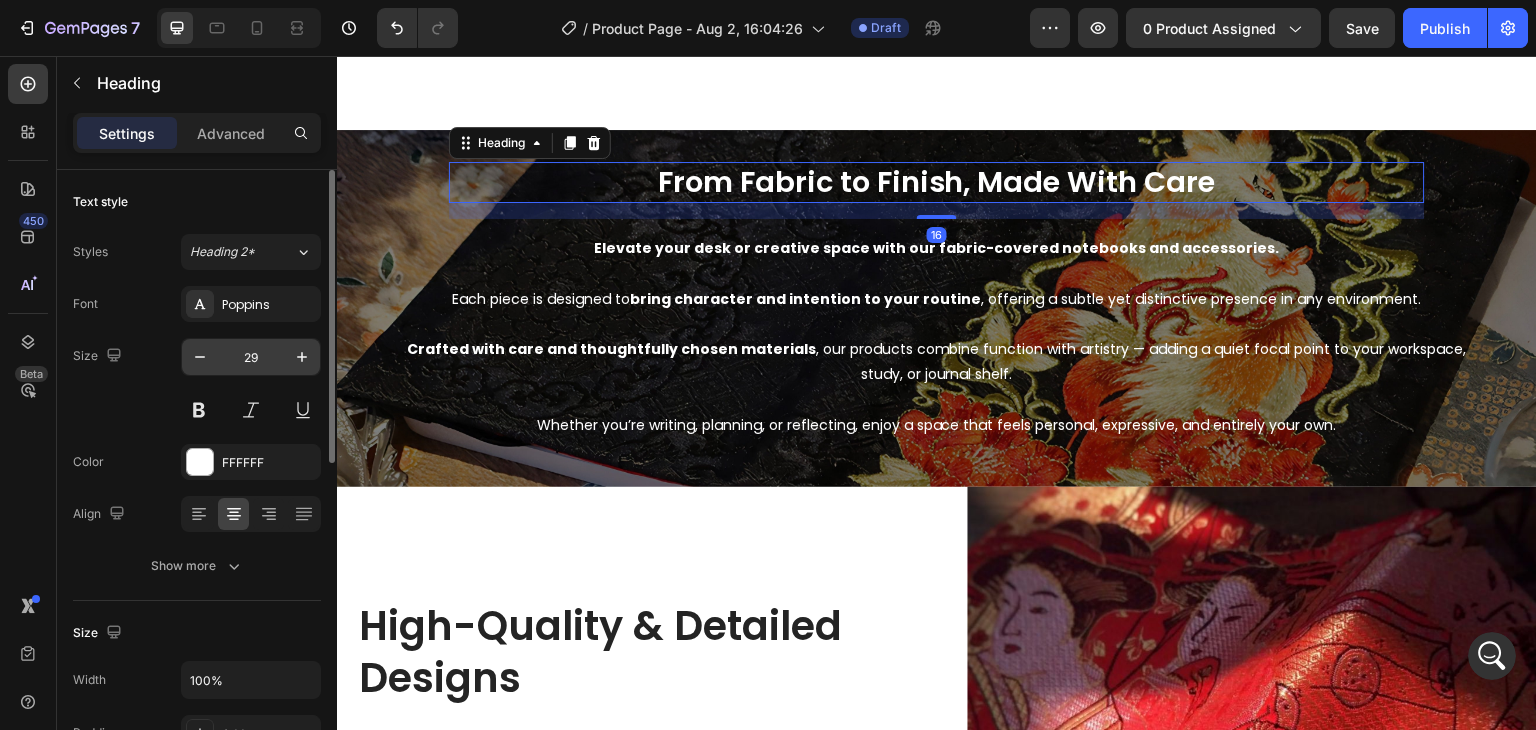 click on "29" at bounding box center (251, 357) 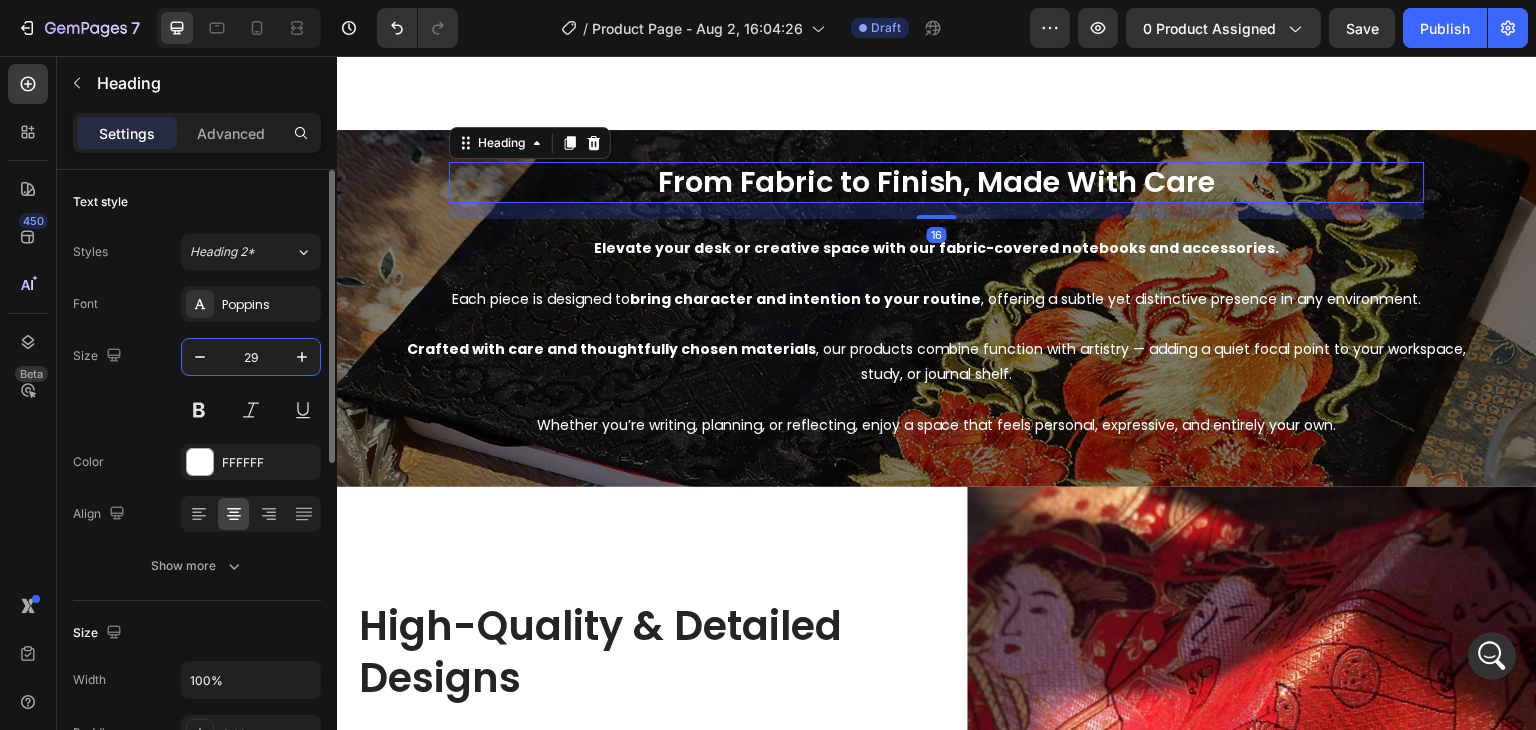 click on "29" at bounding box center (251, 357) 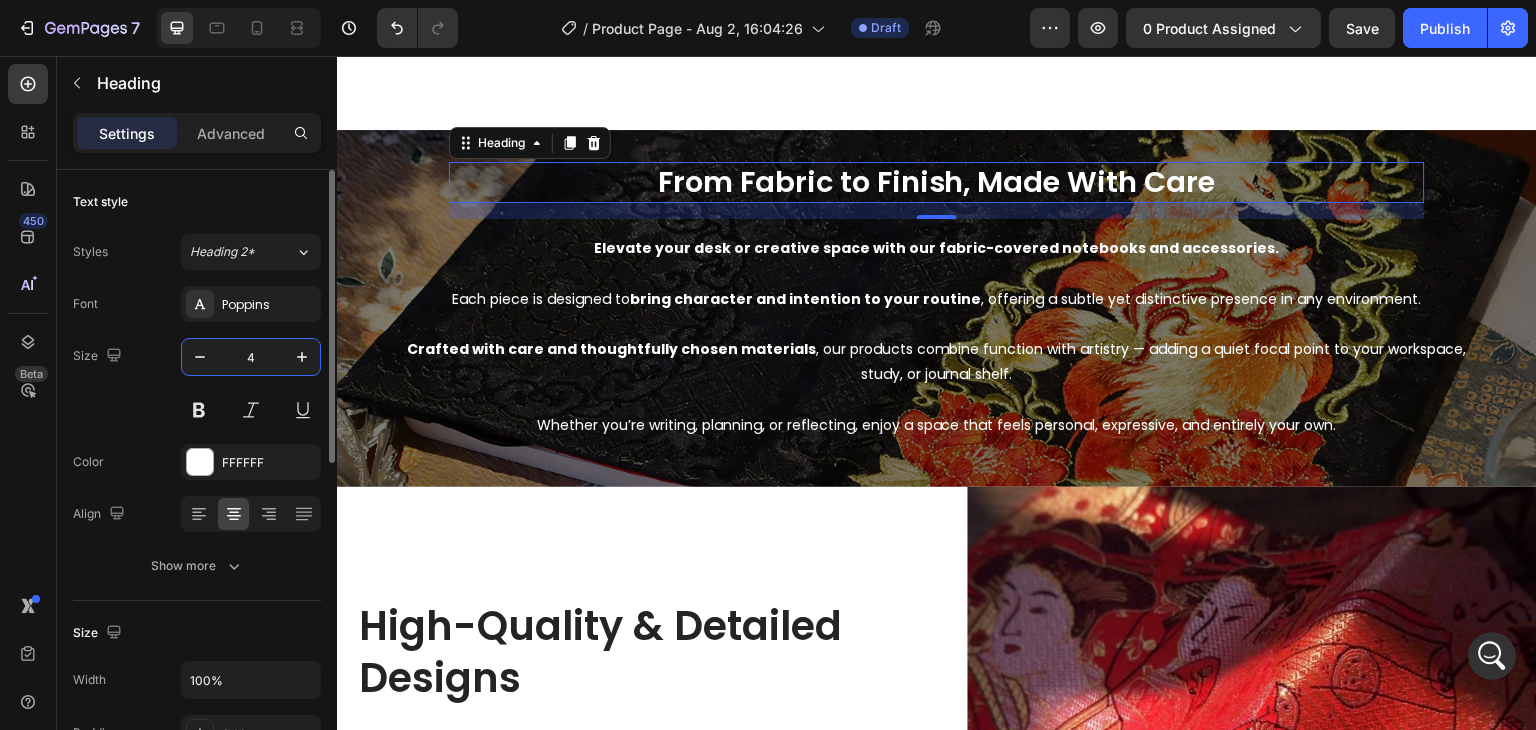 type on "40" 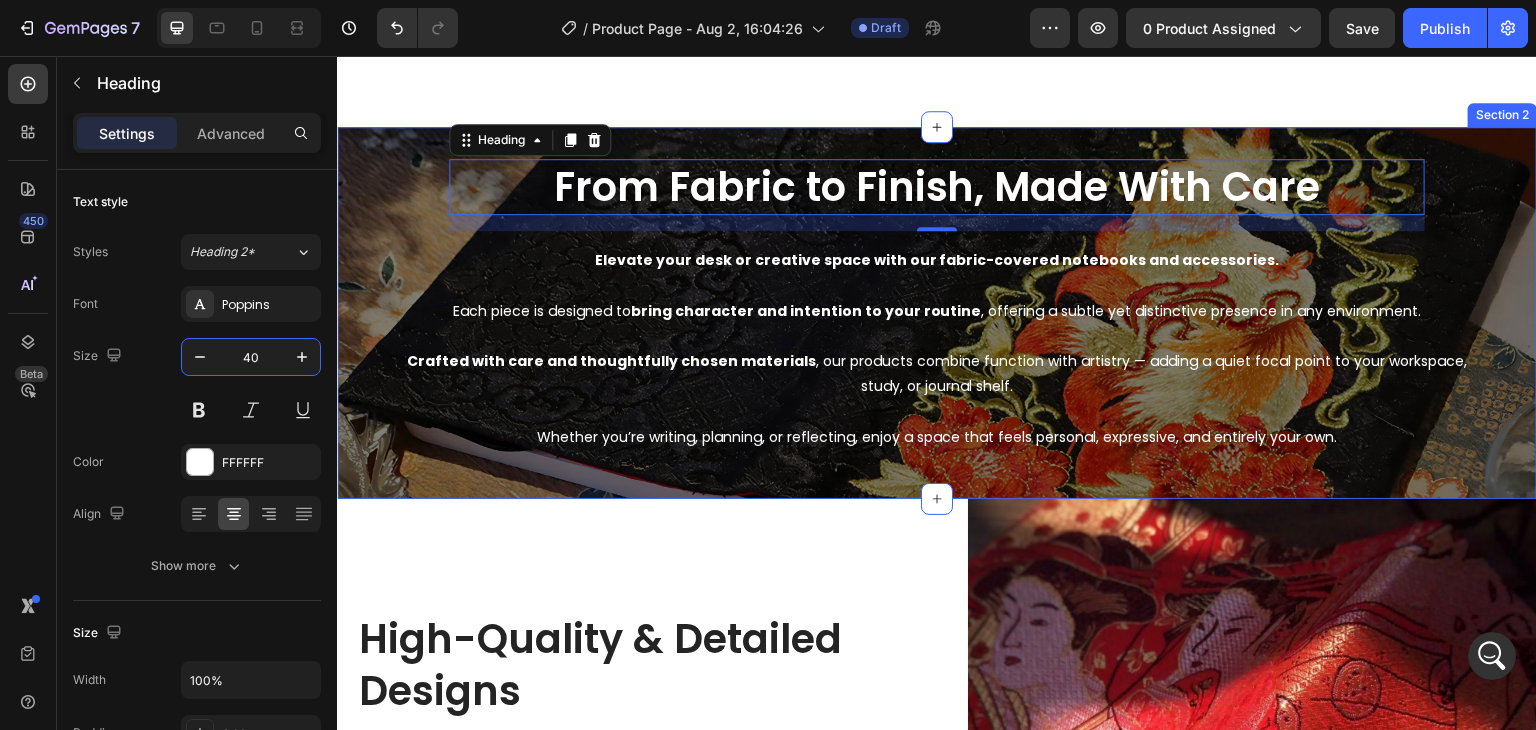 scroll, scrollTop: 1272, scrollLeft: 0, axis: vertical 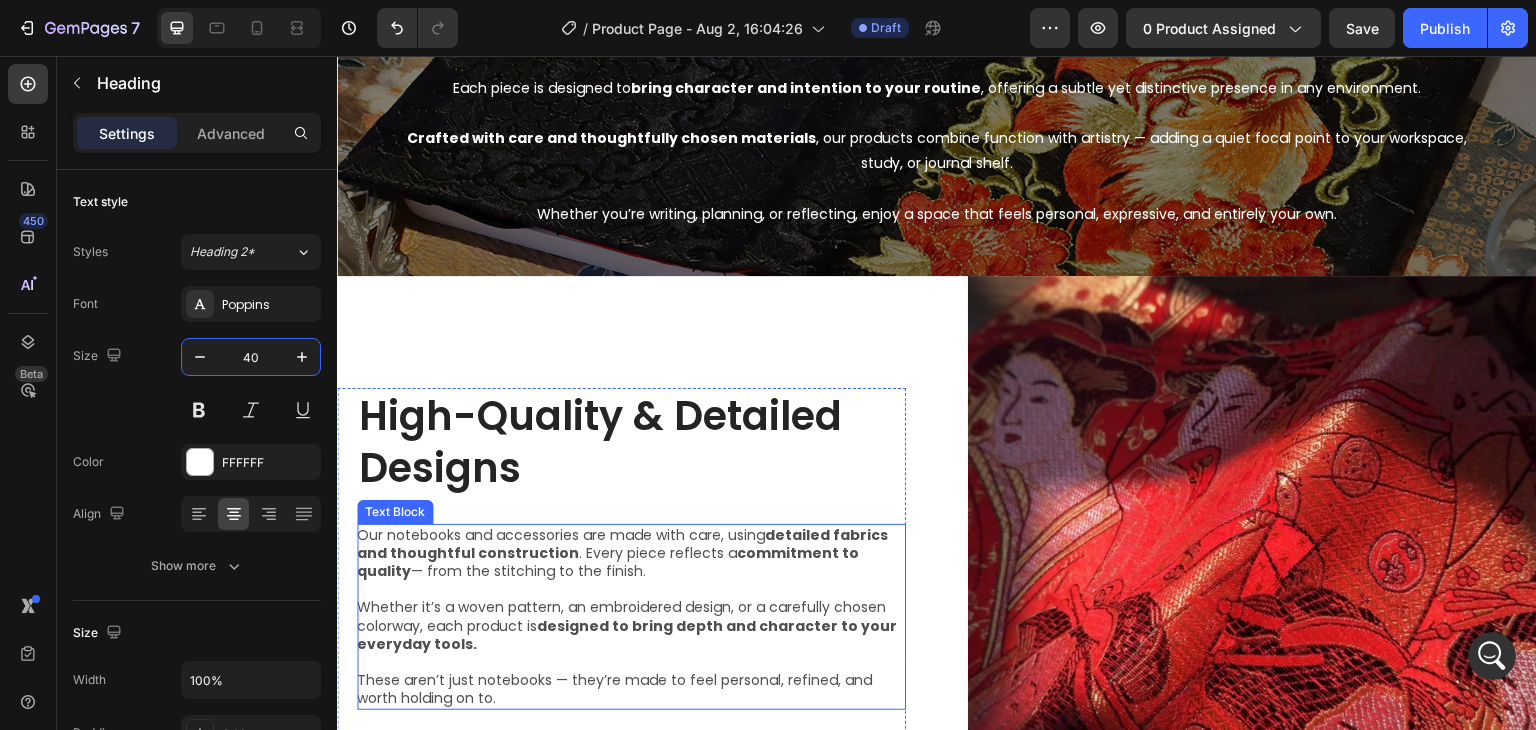 click on "Whether it’s a woven pattern, an embroidered design, or a carefully chosen colorway, each product is  designed to bring depth and character to your everyday tools." at bounding box center [631, 625] 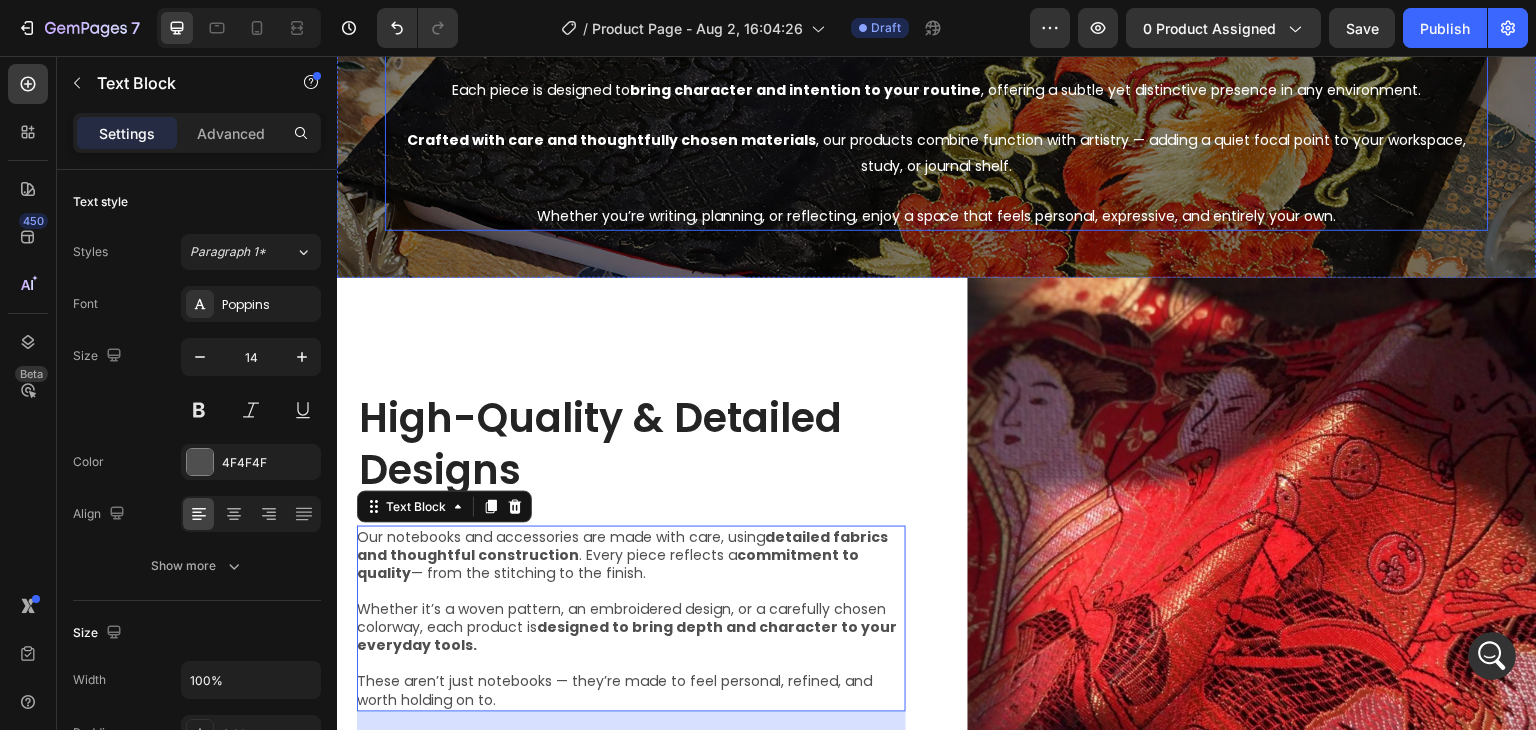 click at bounding box center [937, 115] 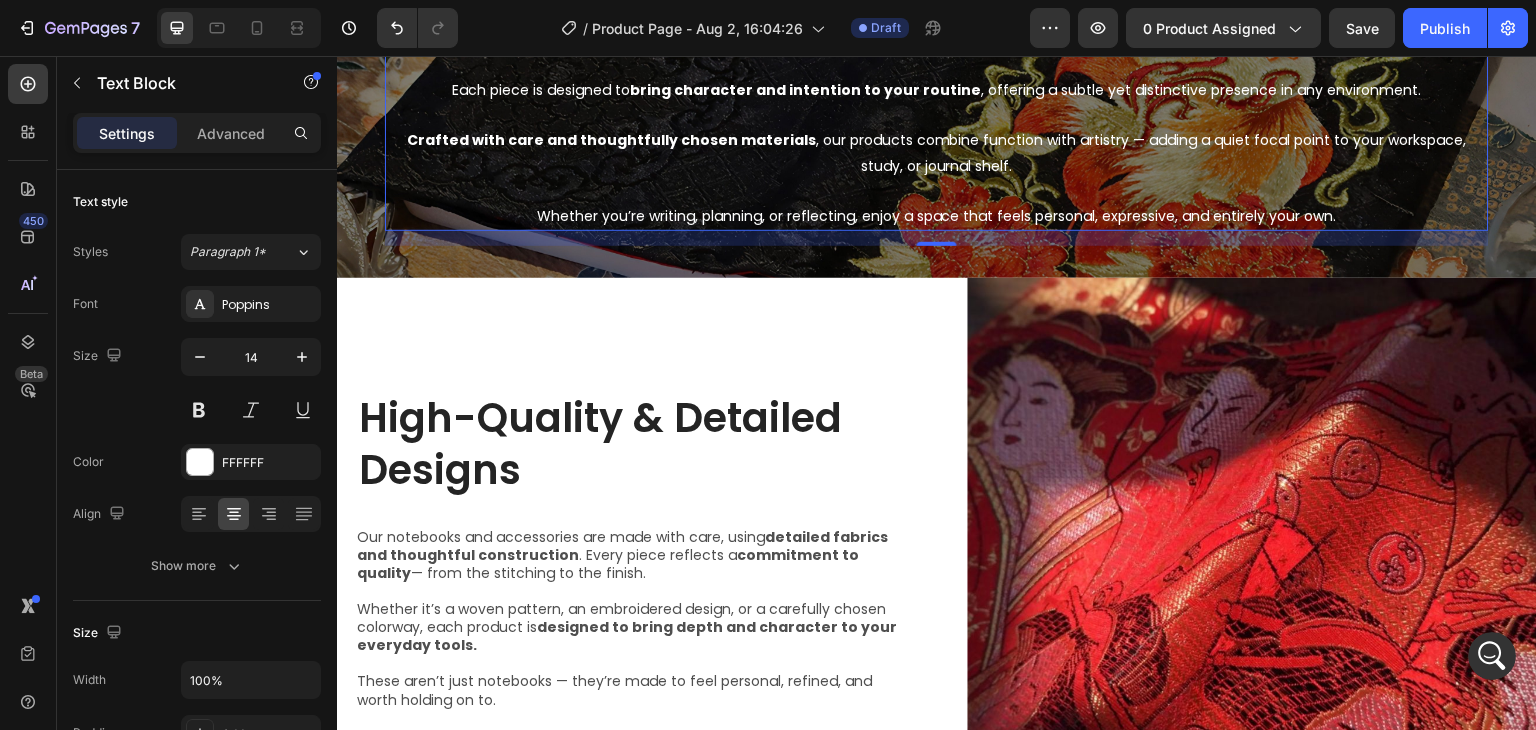 scroll, scrollTop: 1014, scrollLeft: 0, axis: vertical 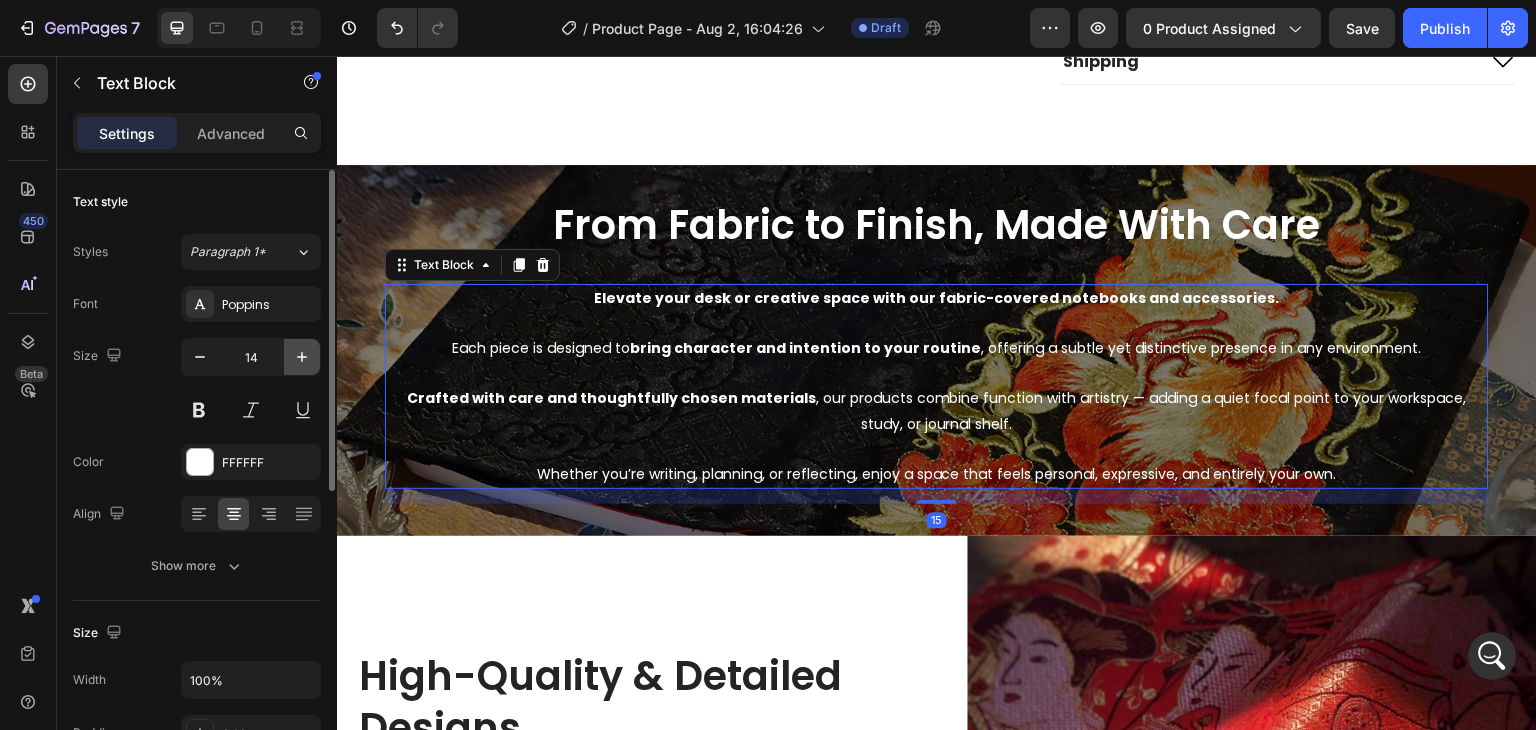 click 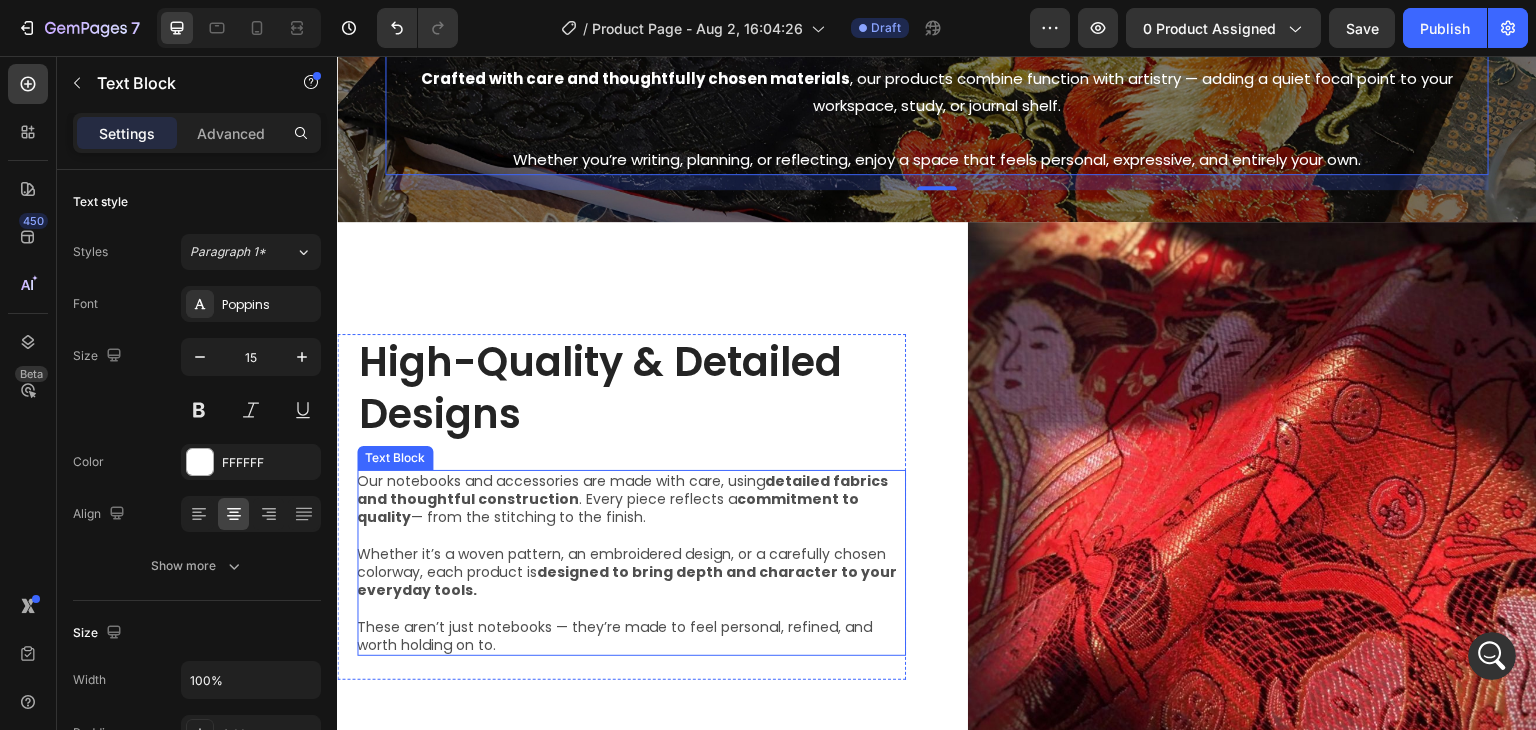 scroll, scrollTop: 1343, scrollLeft: 0, axis: vertical 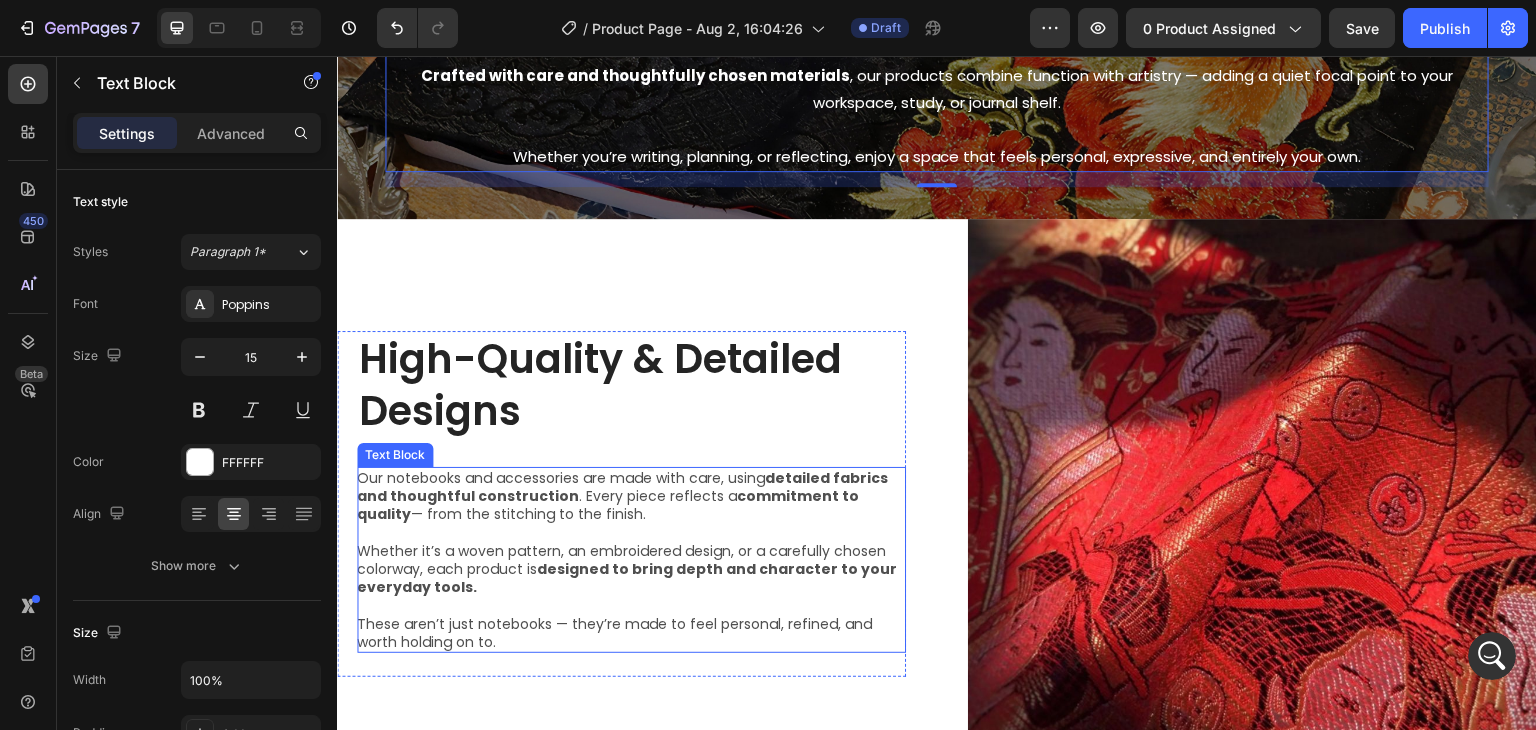 click on "designed to bring depth and character to your everyday tools." at bounding box center [627, 578] 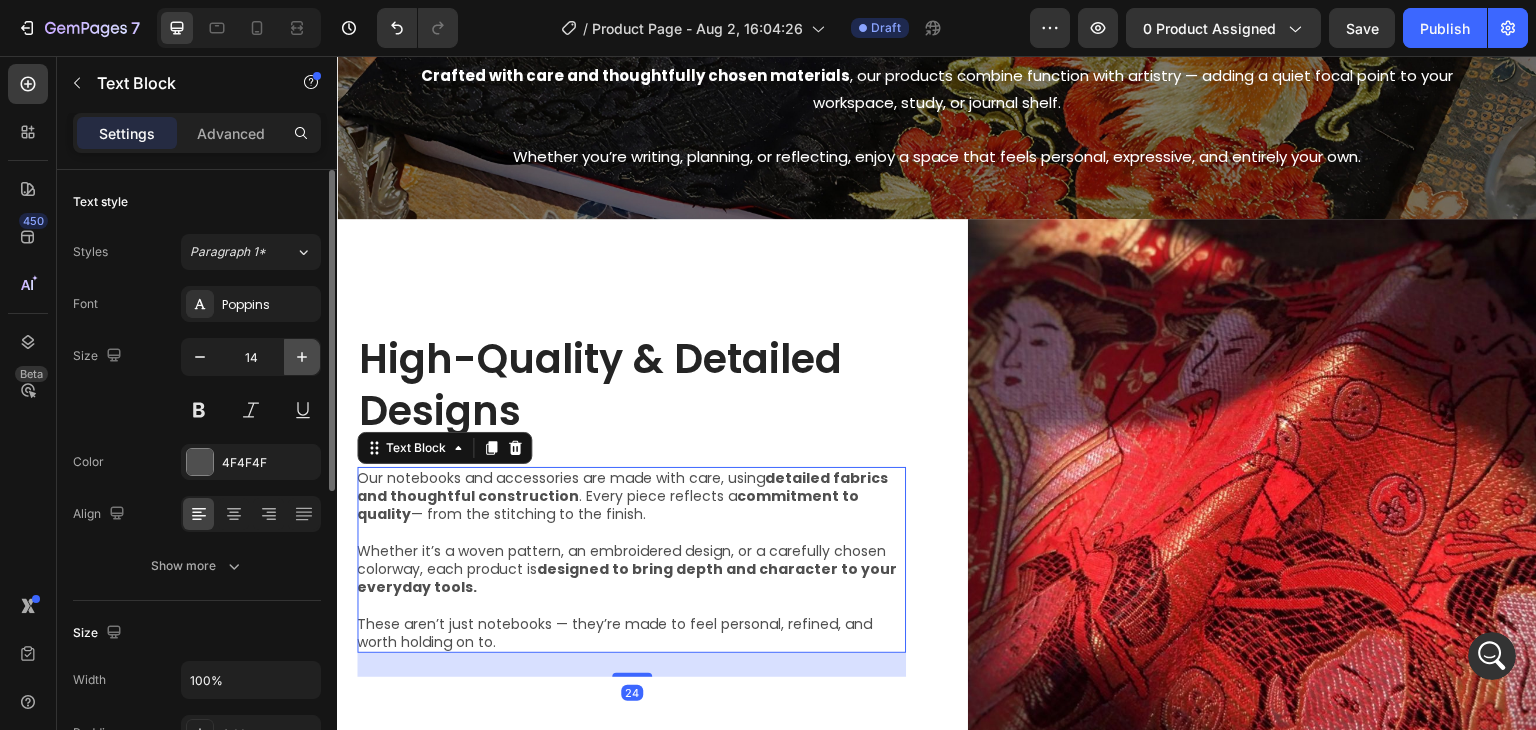 click 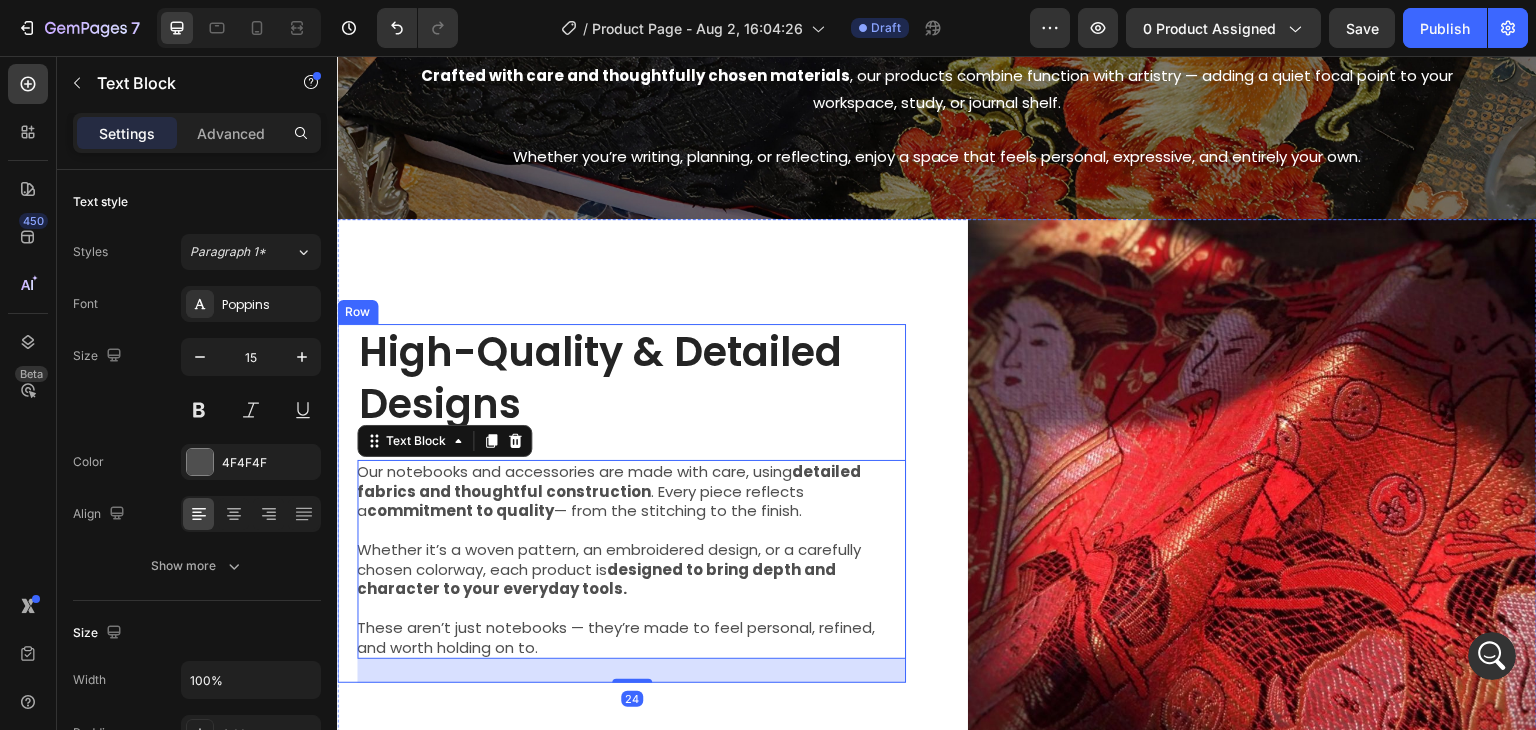 click on "Save" at bounding box center [1362, 28] 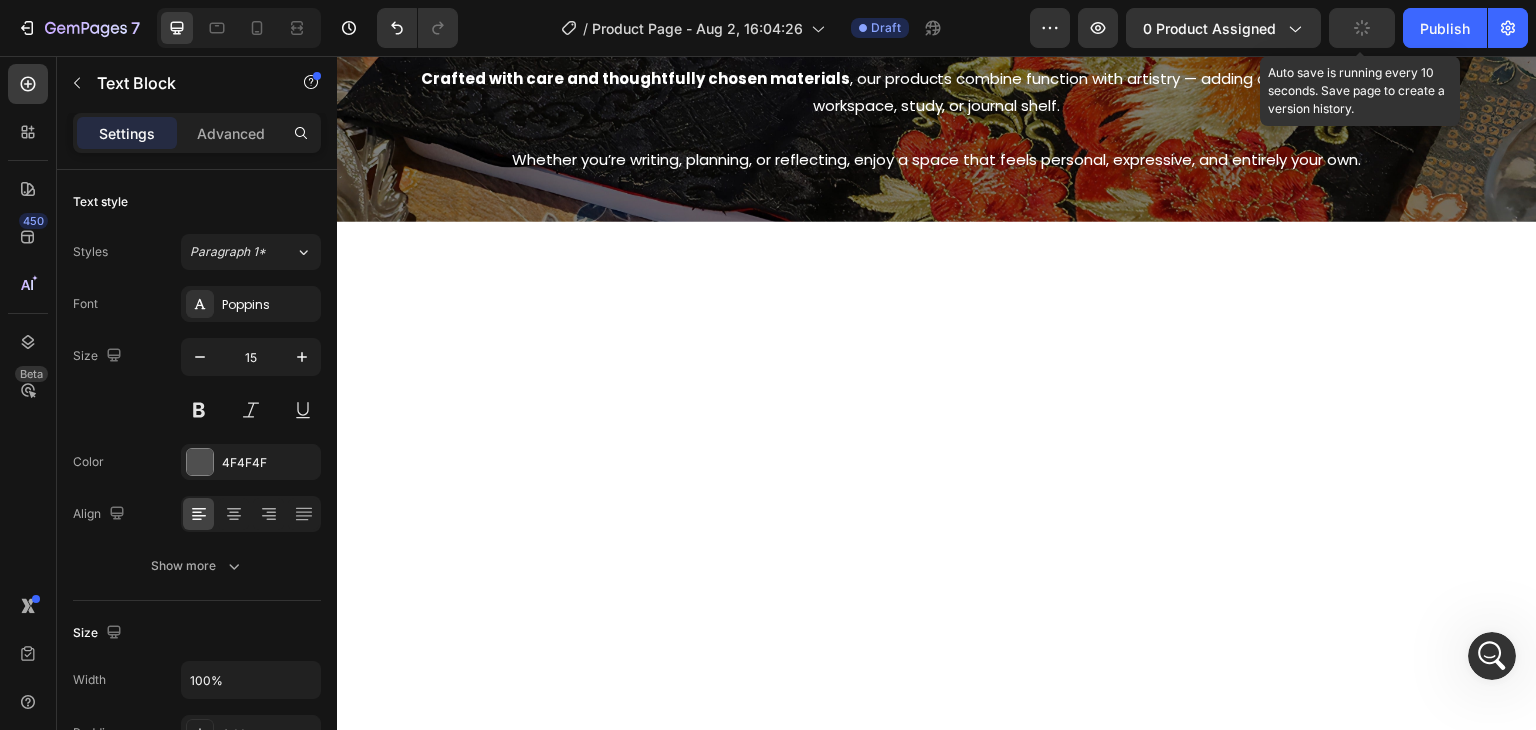 scroll, scrollTop: 659, scrollLeft: 0, axis: vertical 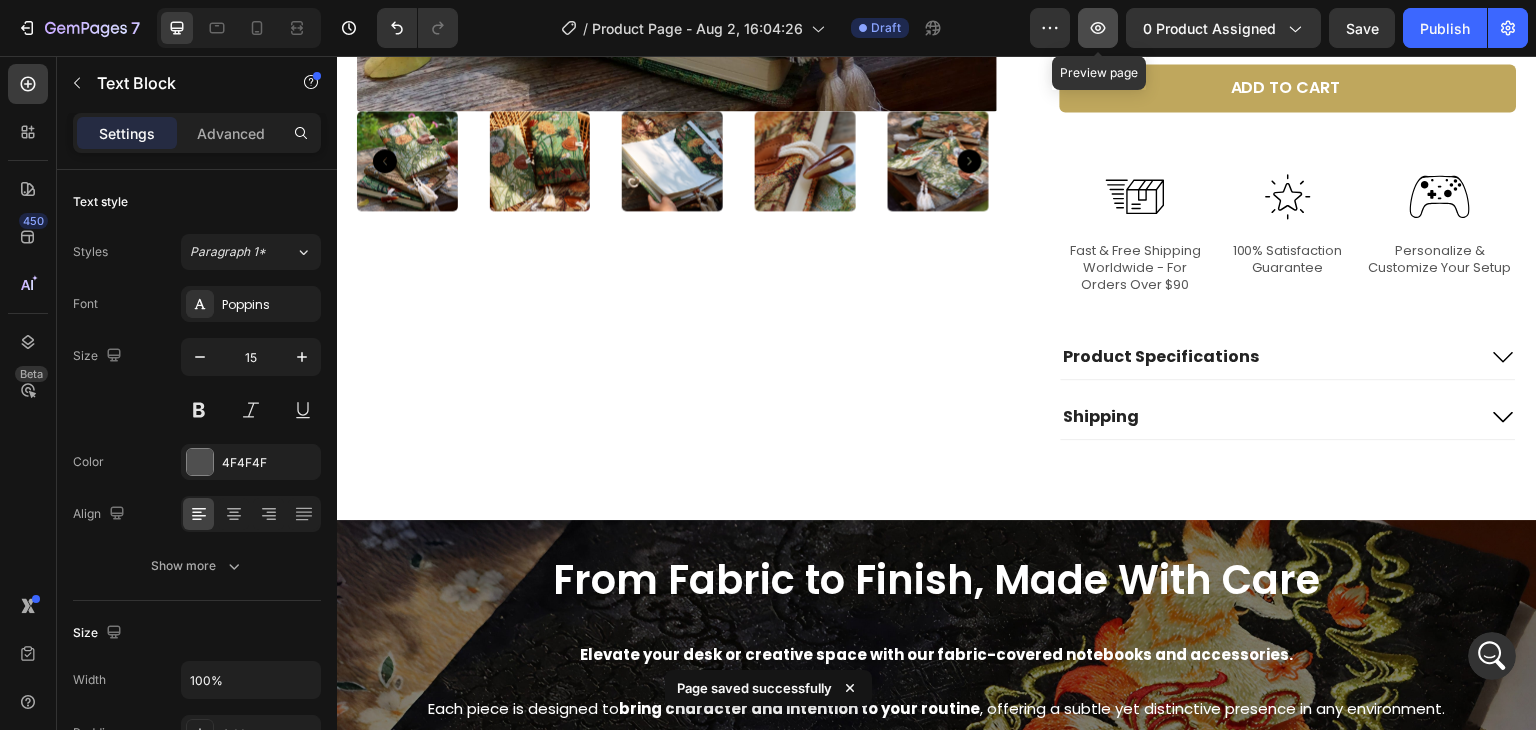 click 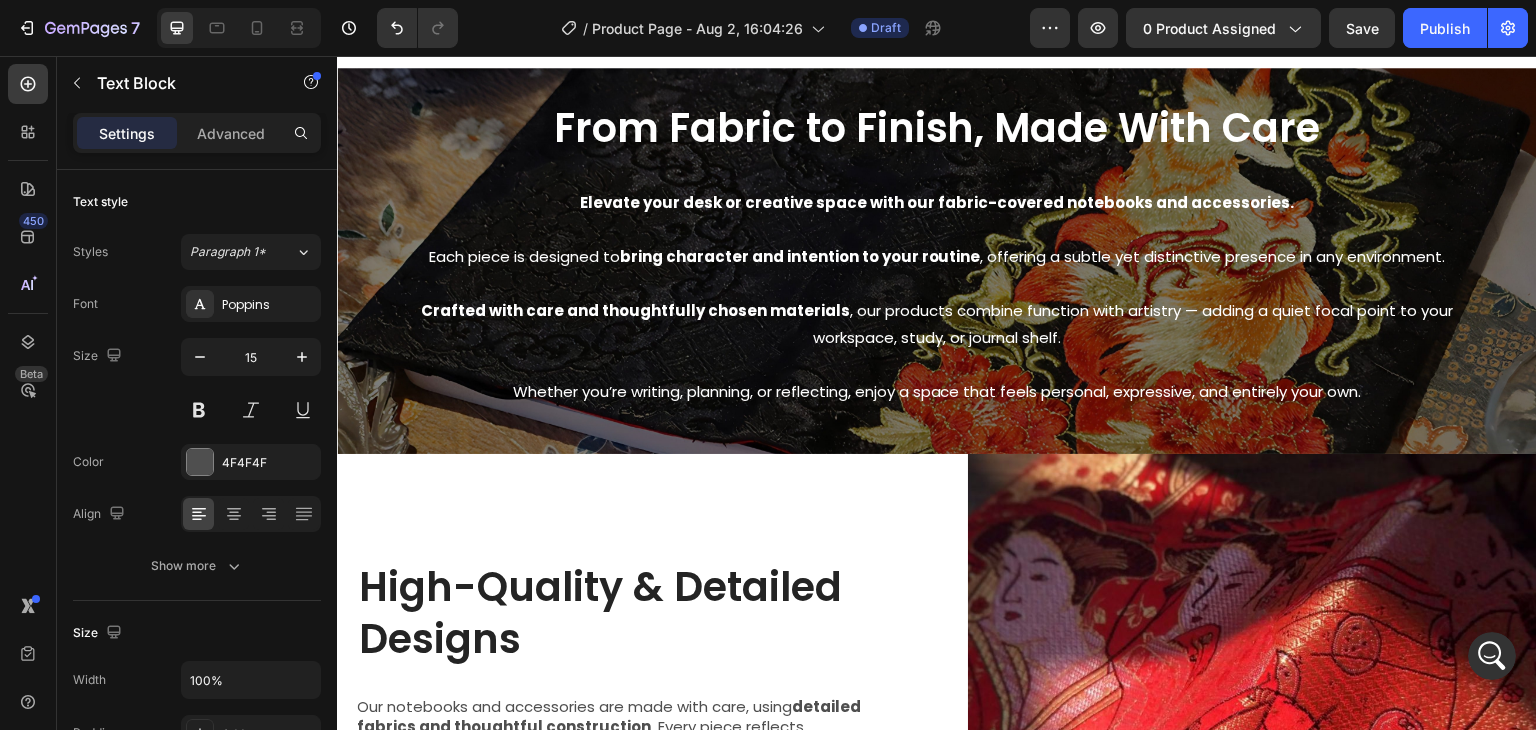 scroll, scrollTop: 1156, scrollLeft: 0, axis: vertical 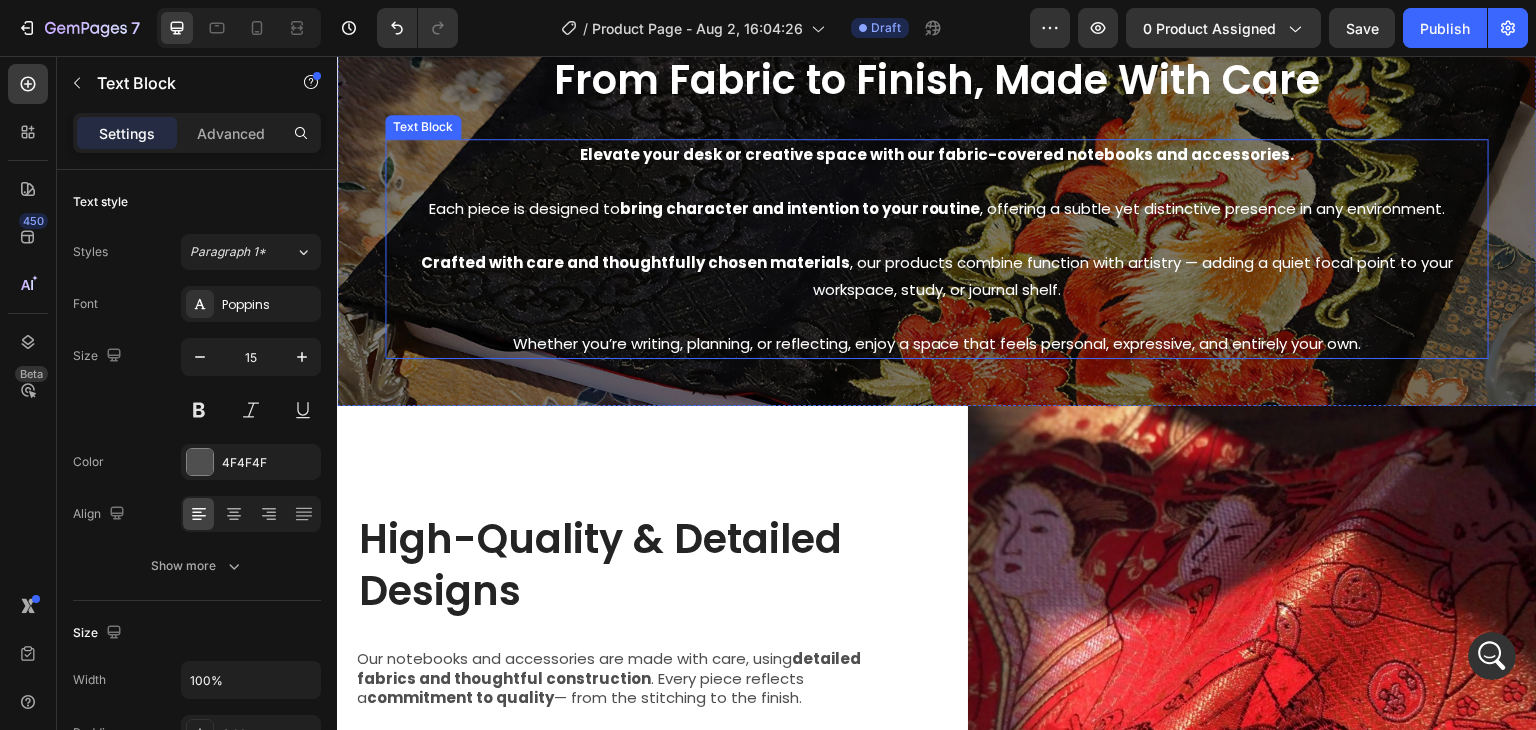 click at bounding box center (937, 235) 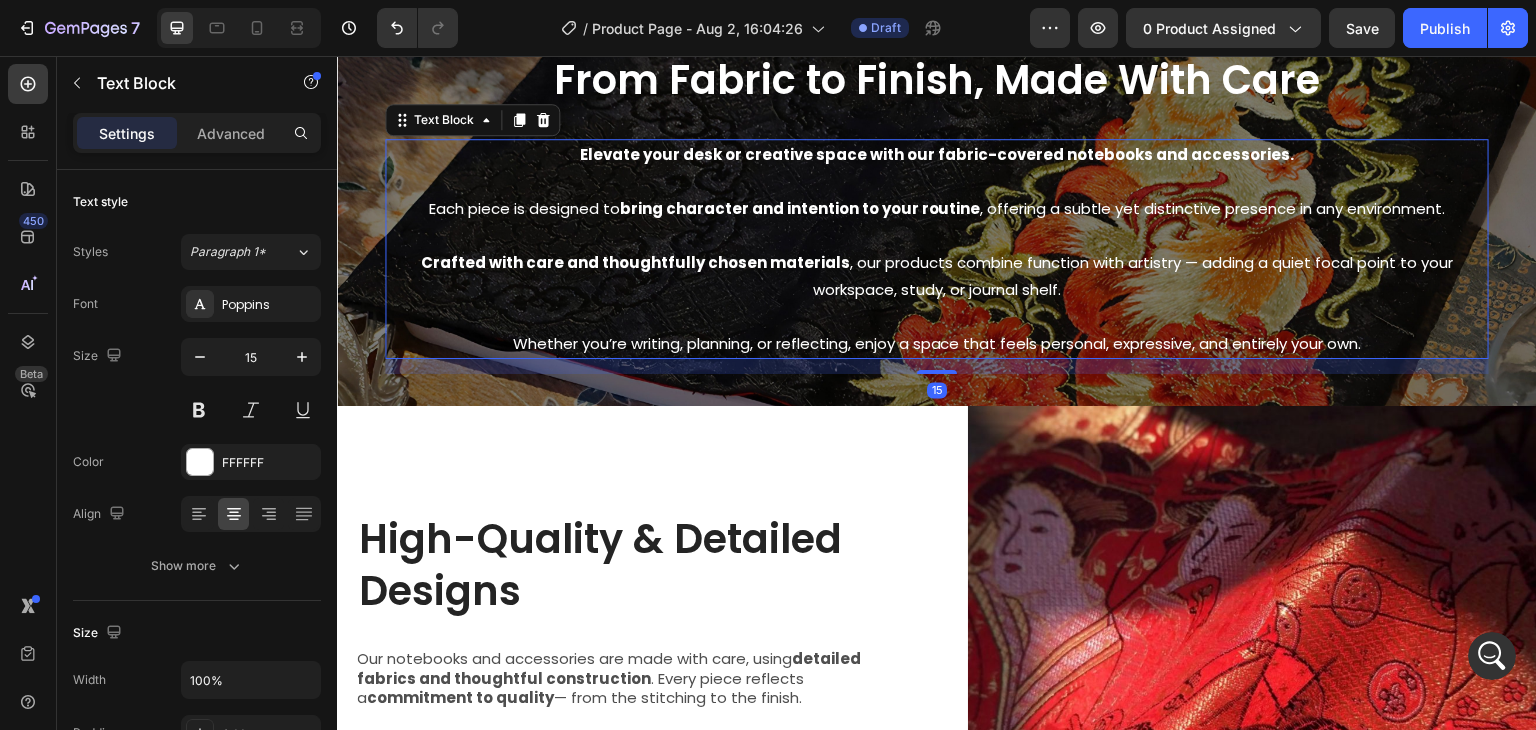 click at bounding box center (937, 235) 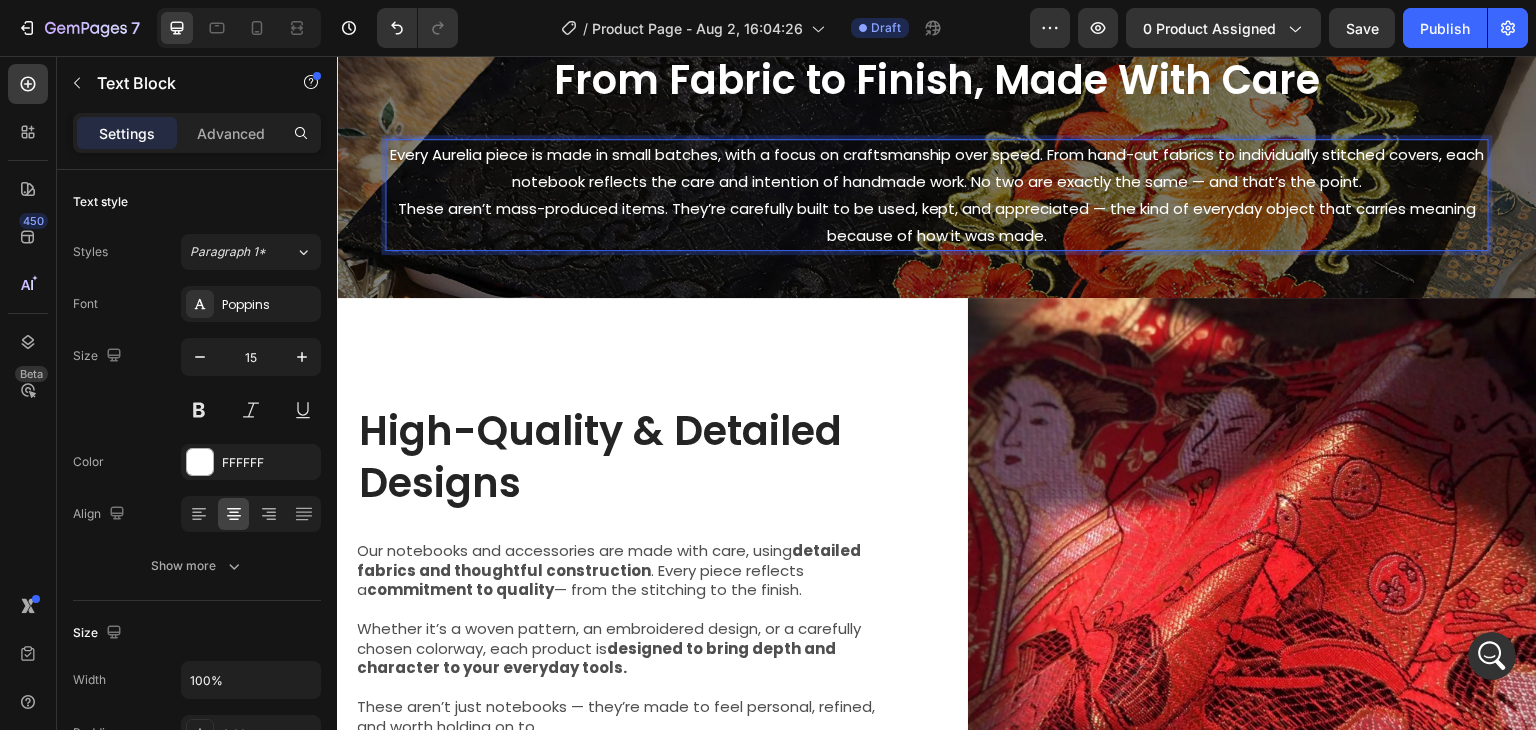 click on "Every Aurelia piece is made in small batches, with a focus on craftsmanship over speed. From hand-cut fabrics to individually stitched covers, each notebook reflects the care and intention of handmade work. No two are exactly the same — and that’s the point." at bounding box center (937, 168) 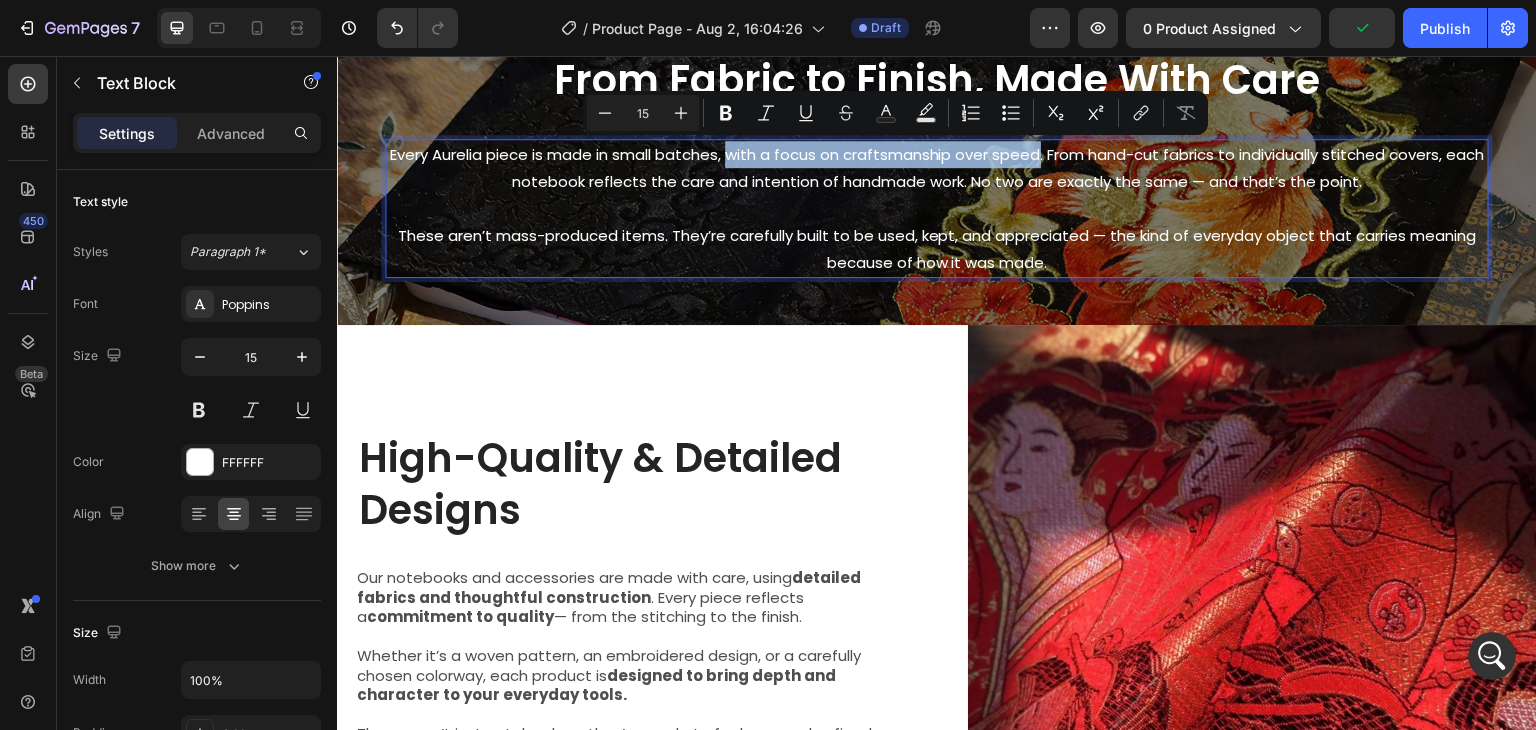 drag, startPoint x: 742, startPoint y: 153, endPoint x: 1050, endPoint y: 154, distance: 308.00162 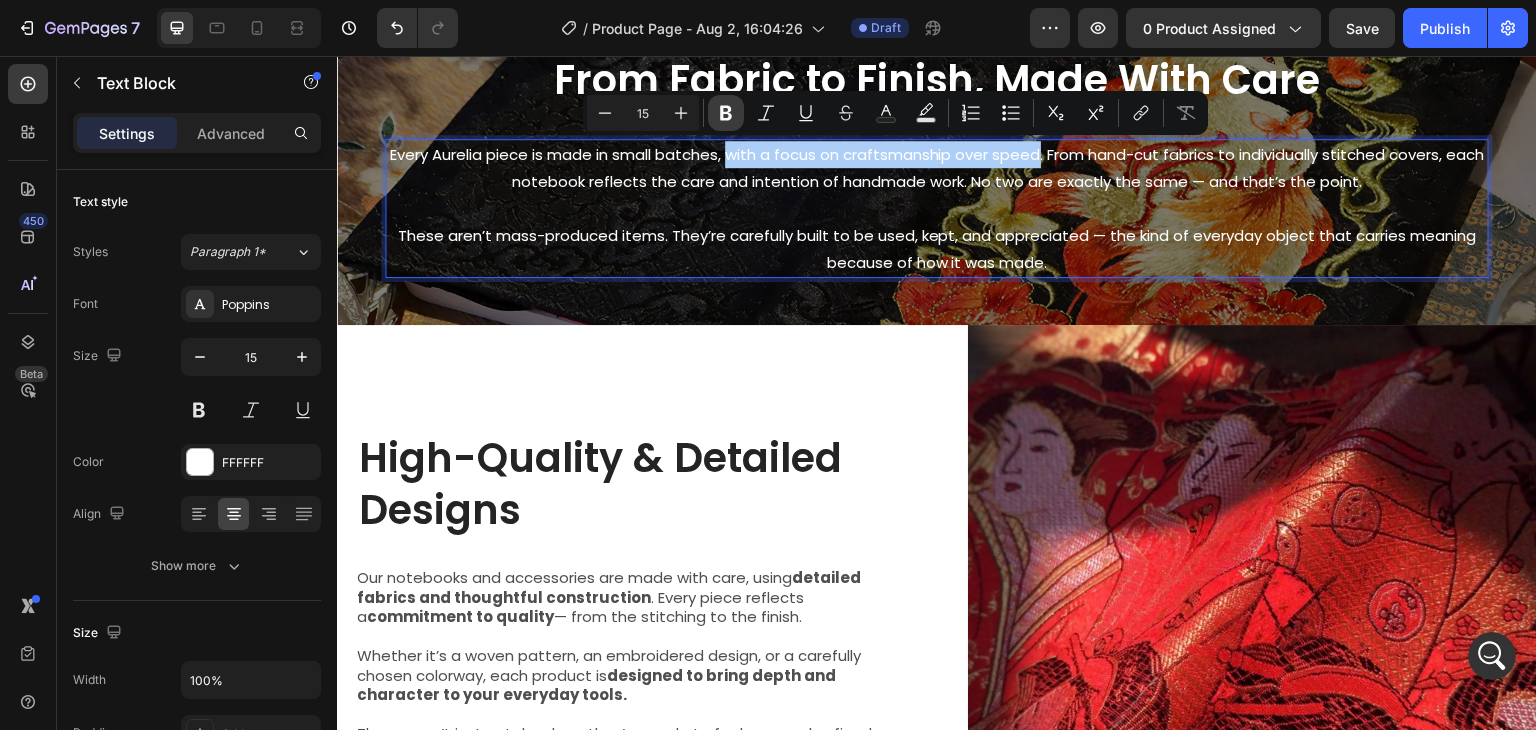 click 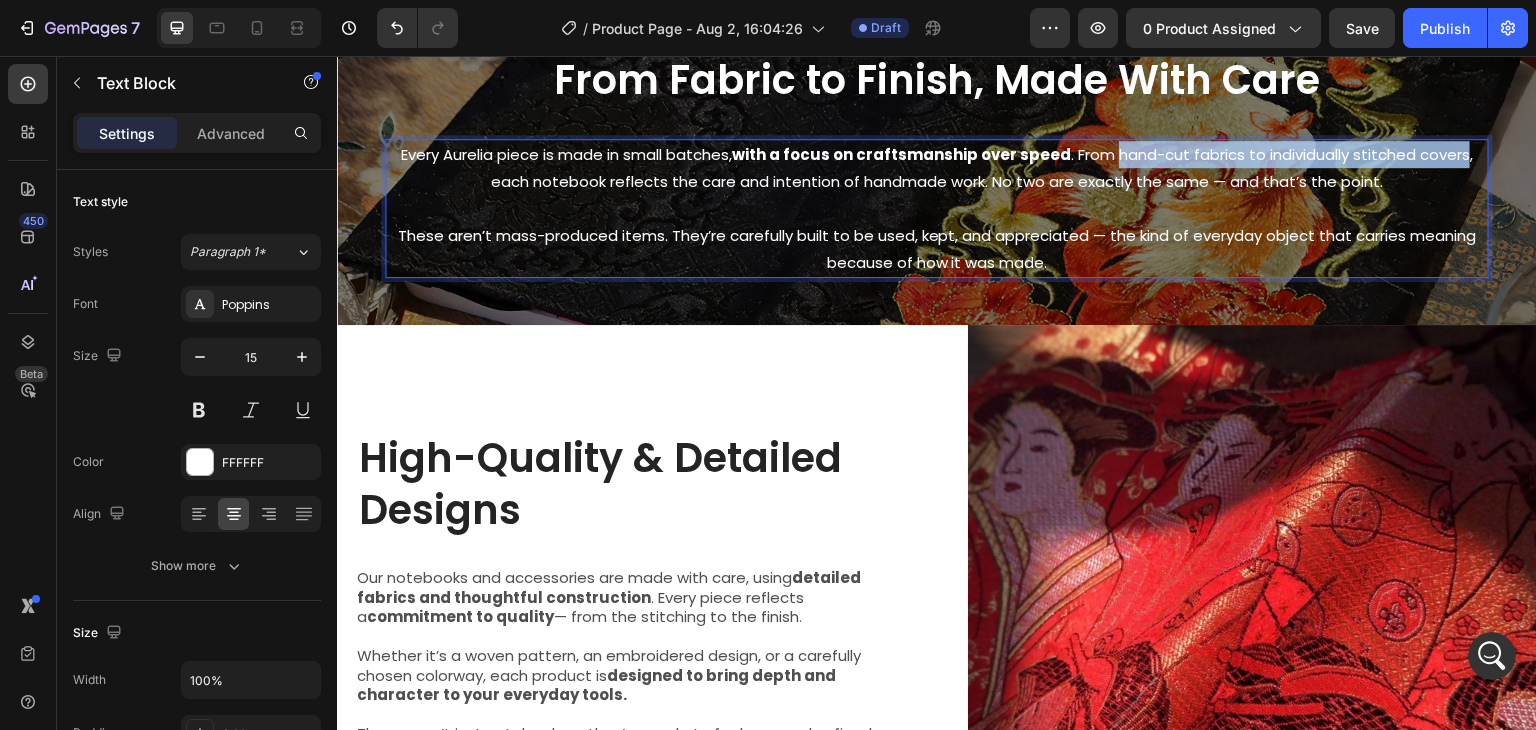 drag, startPoint x: 1110, startPoint y: 156, endPoint x: 1458, endPoint y: 149, distance: 348.0704 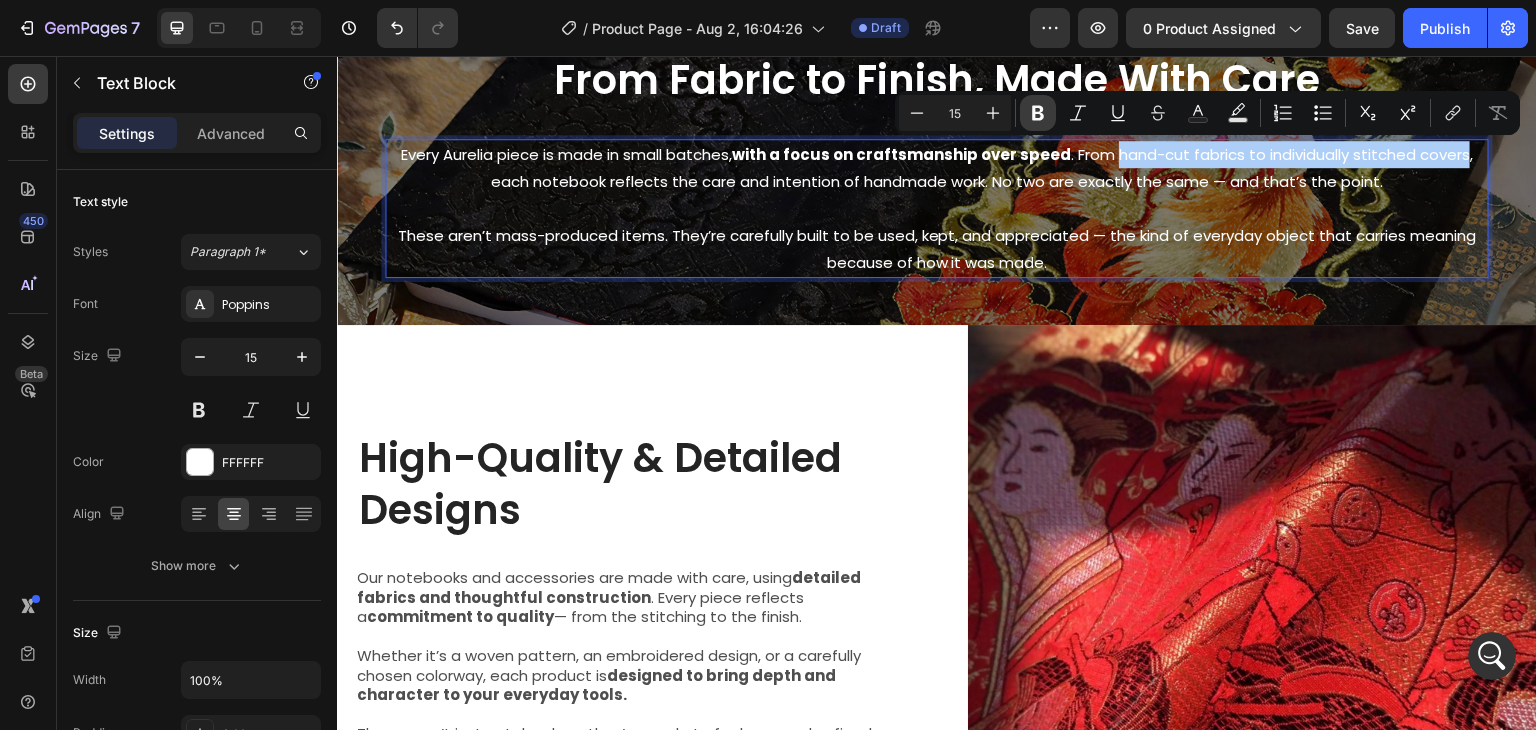 click 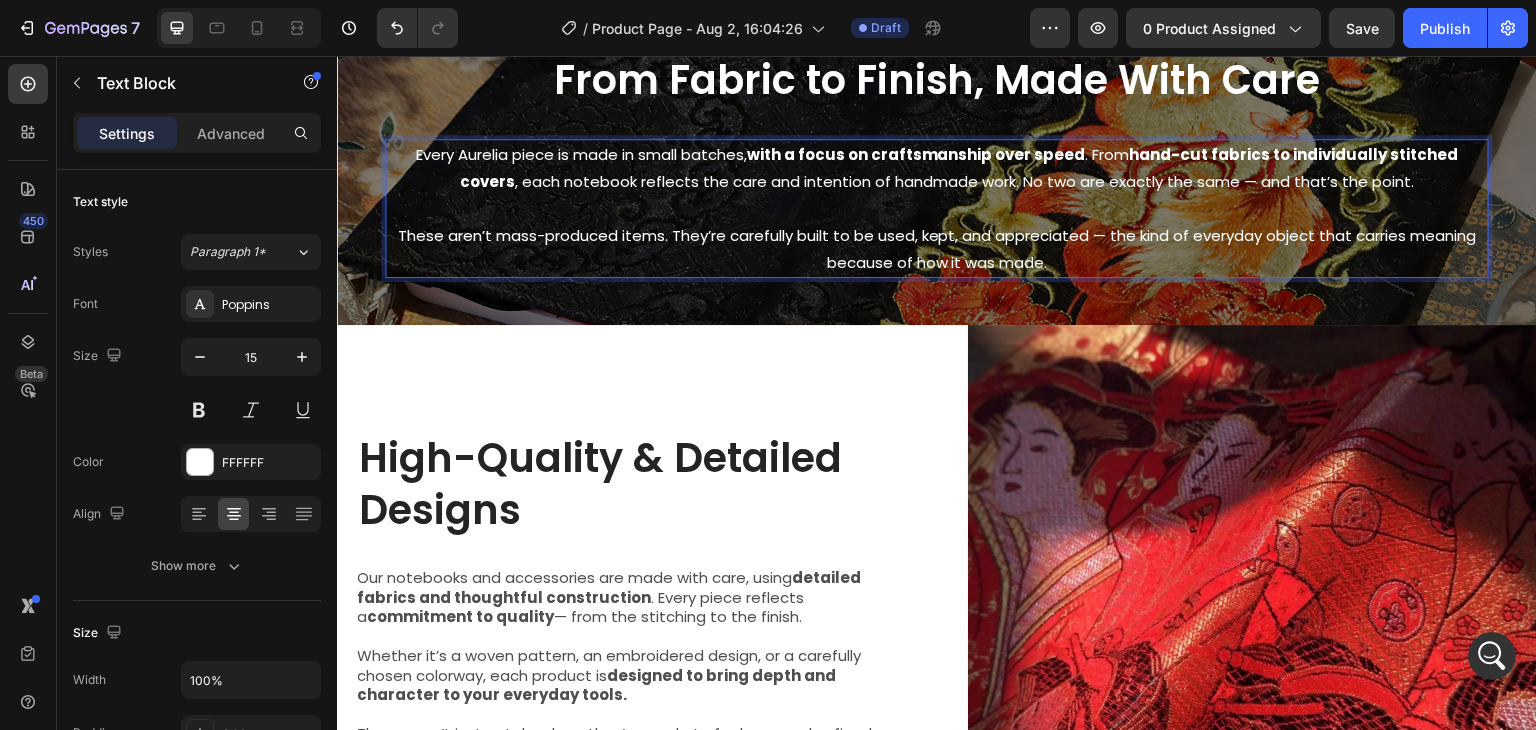 click at bounding box center (937, 208) 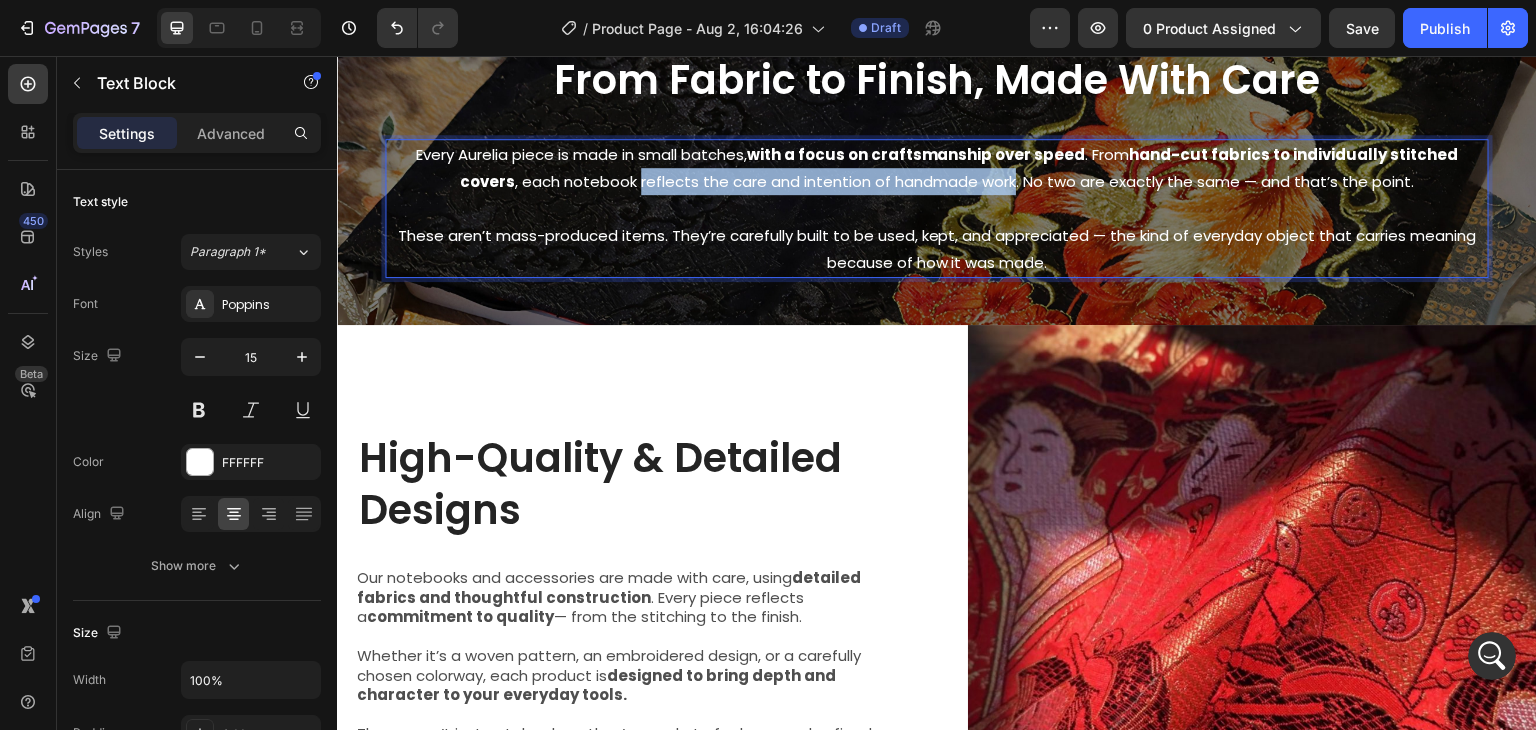 drag, startPoint x: 609, startPoint y: 177, endPoint x: 977, endPoint y: 187, distance: 368.13583 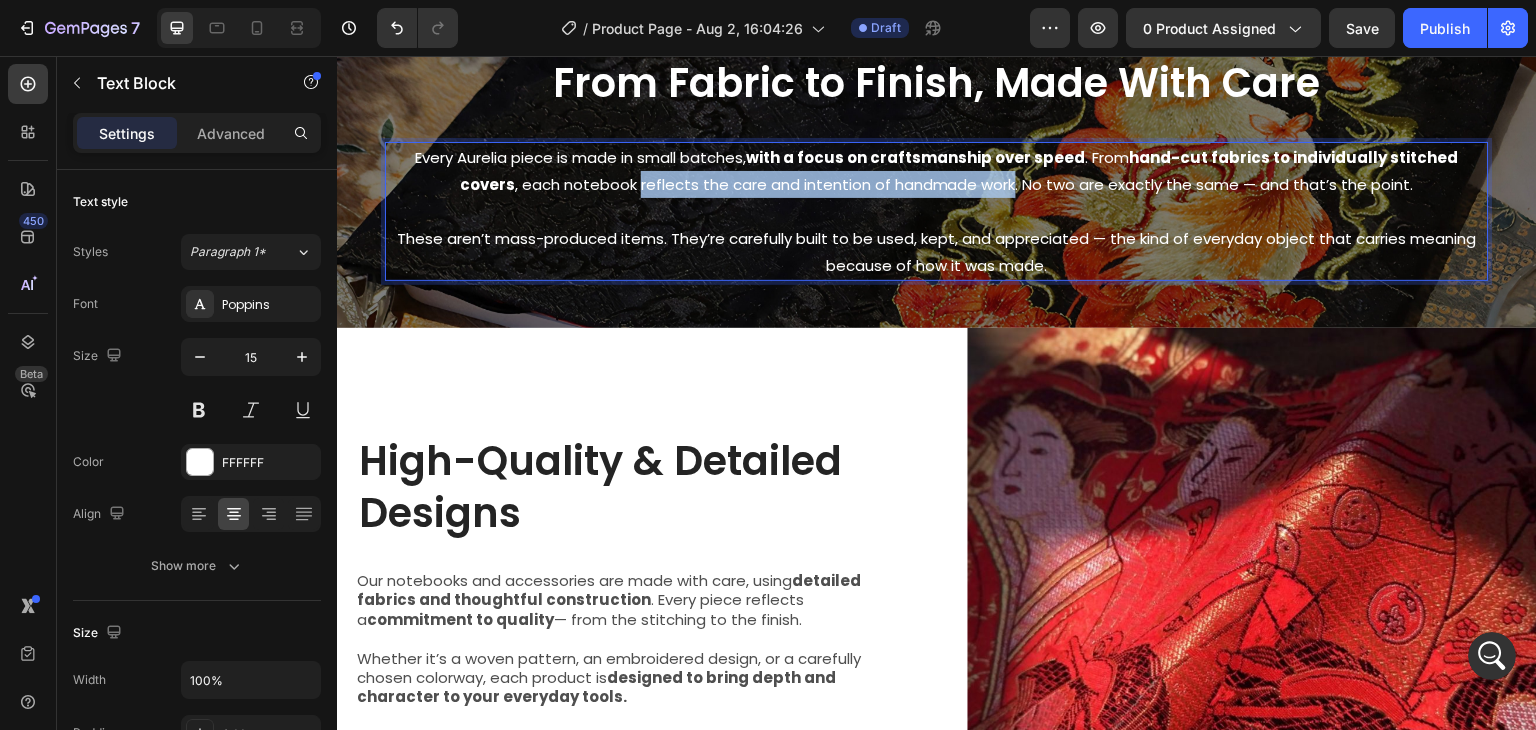 click on "with a focus on craftsmanship over speed" at bounding box center (916, 157) 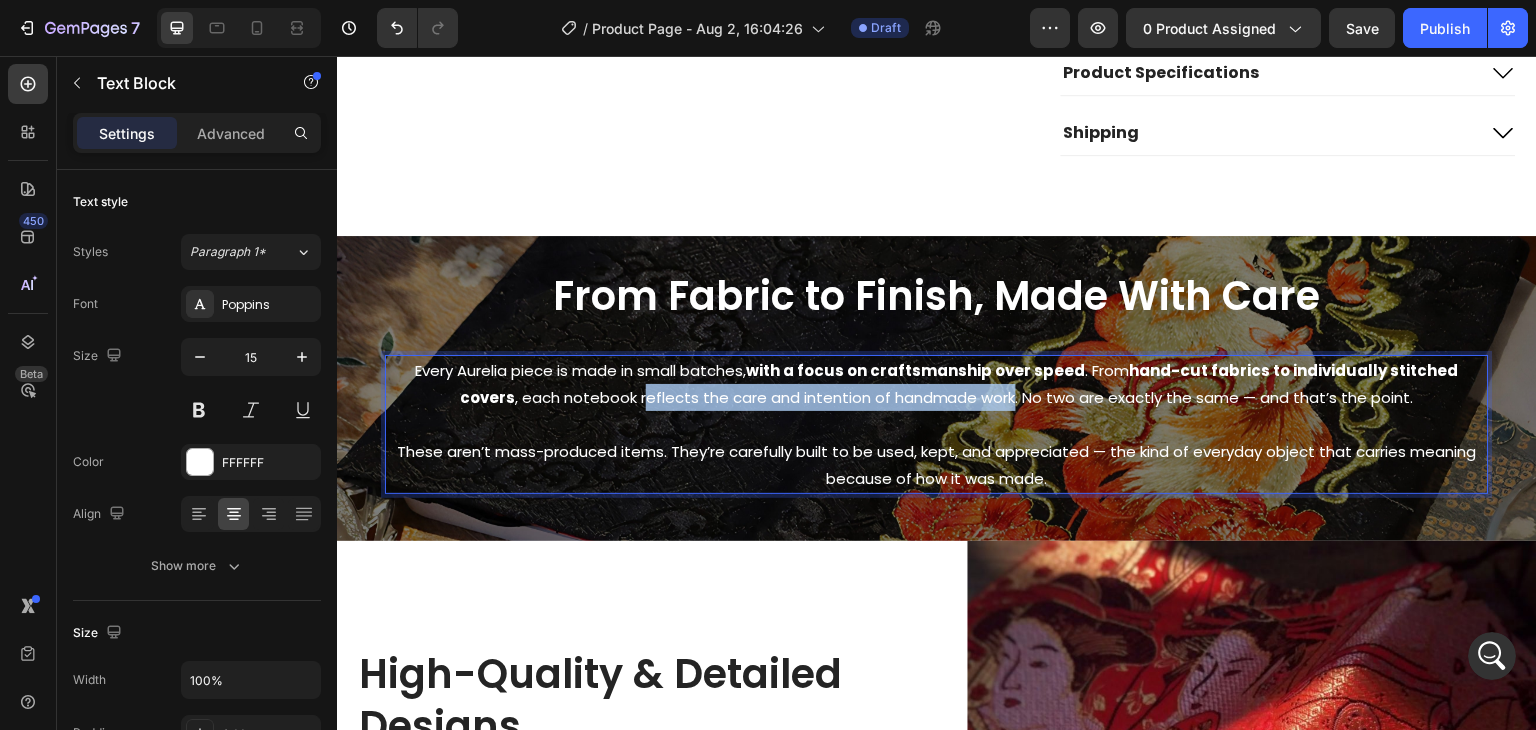 drag, startPoint x: 611, startPoint y: 394, endPoint x: 978, endPoint y: 402, distance: 367.0872 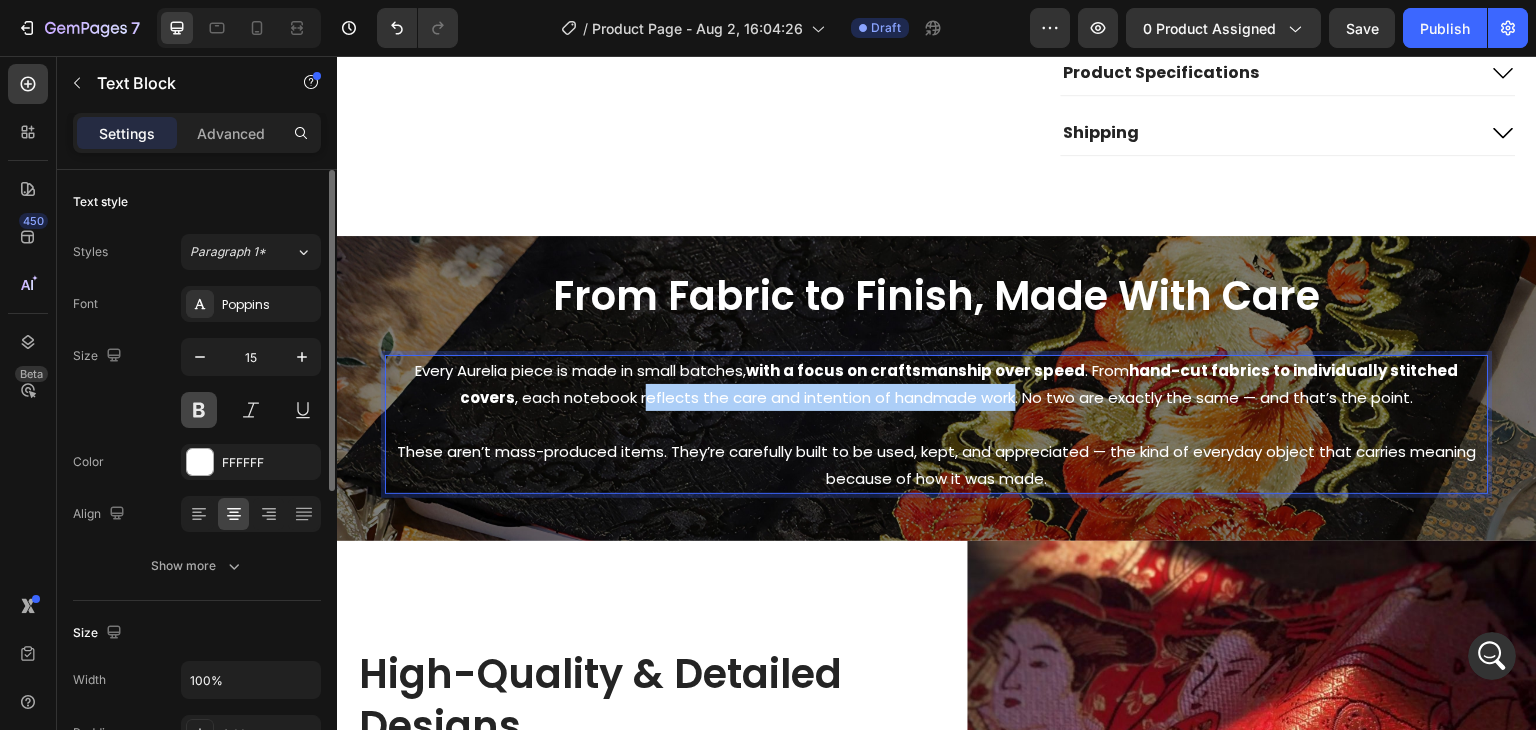 click at bounding box center (199, 410) 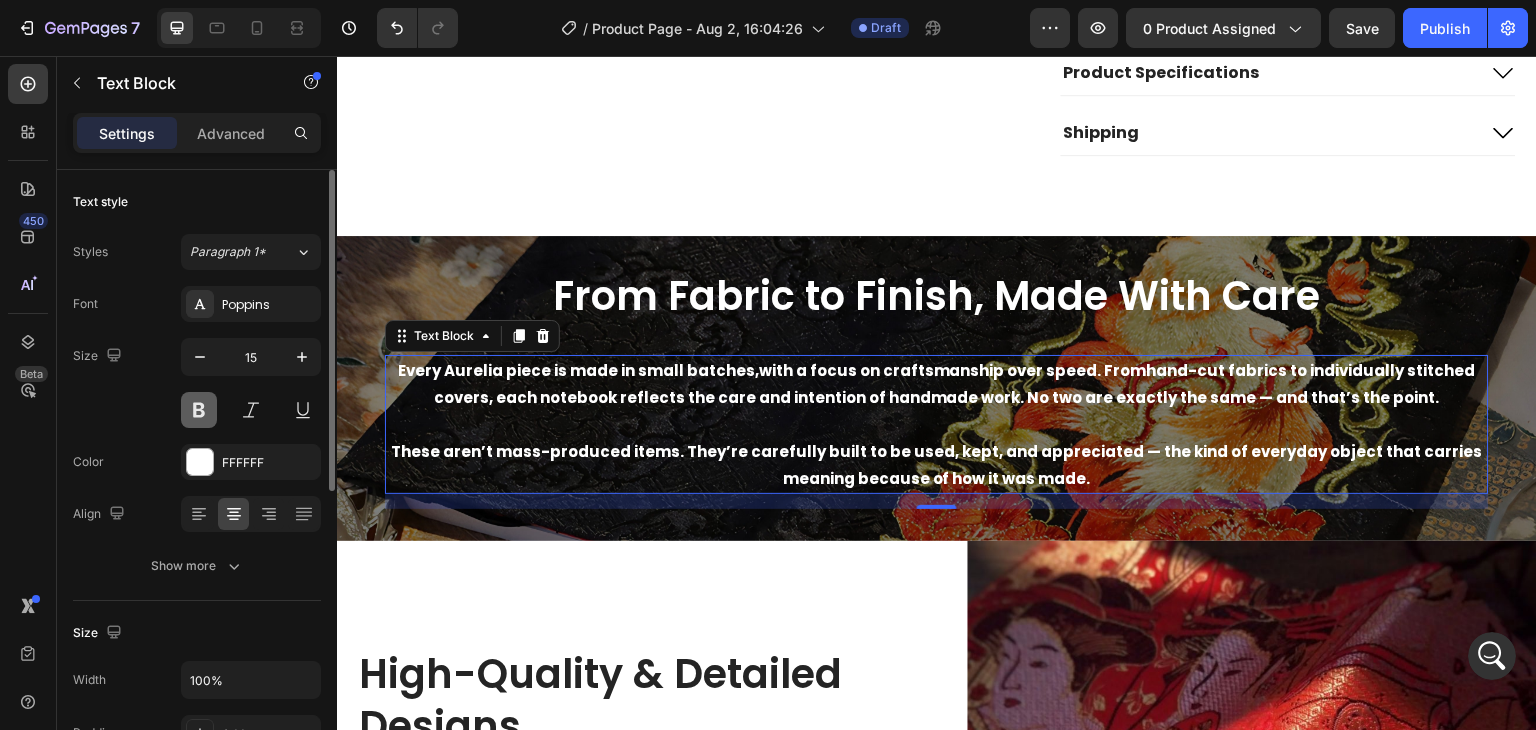 click at bounding box center [199, 410] 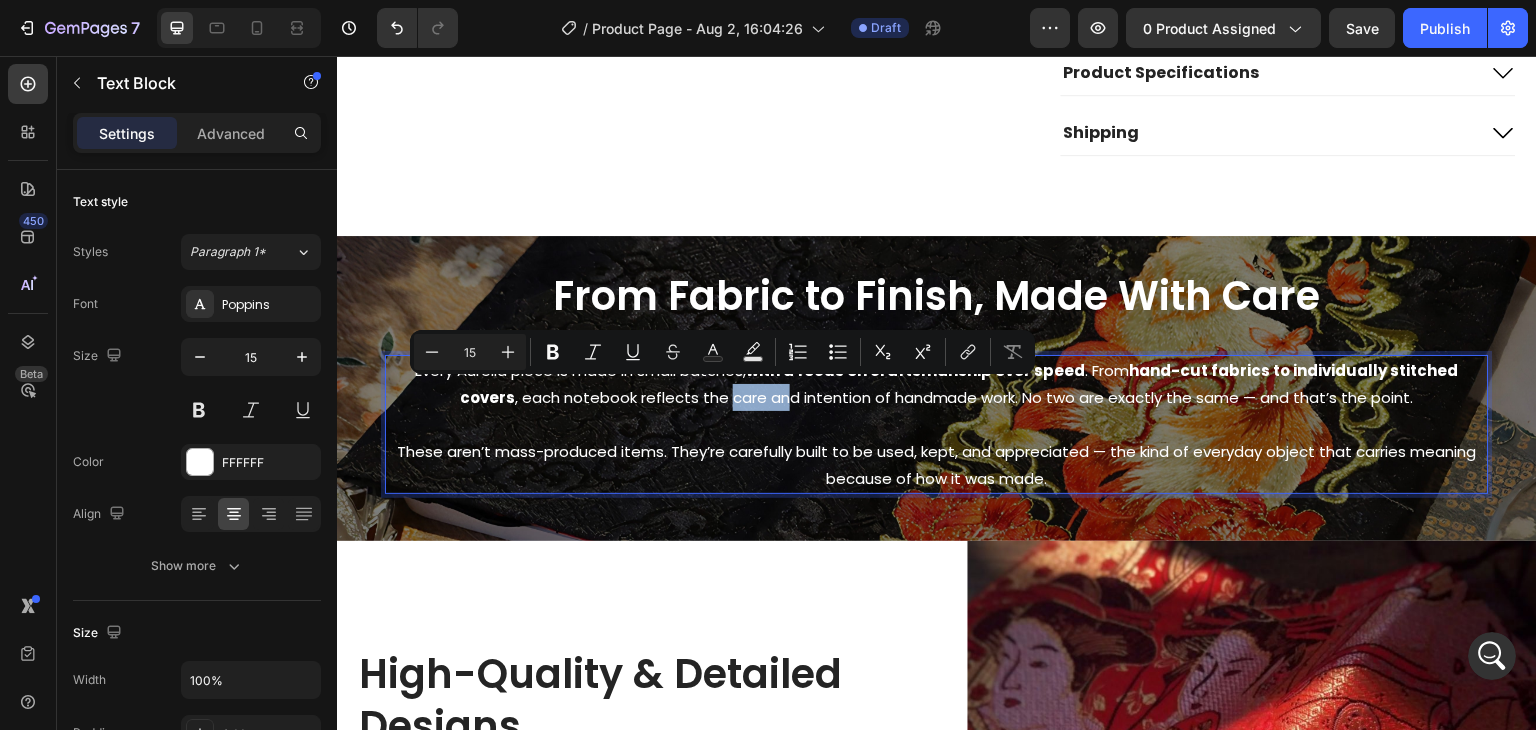 drag, startPoint x: 694, startPoint y: 394, endPoint x: 753, endPoint y: 400, distance: 59.3043 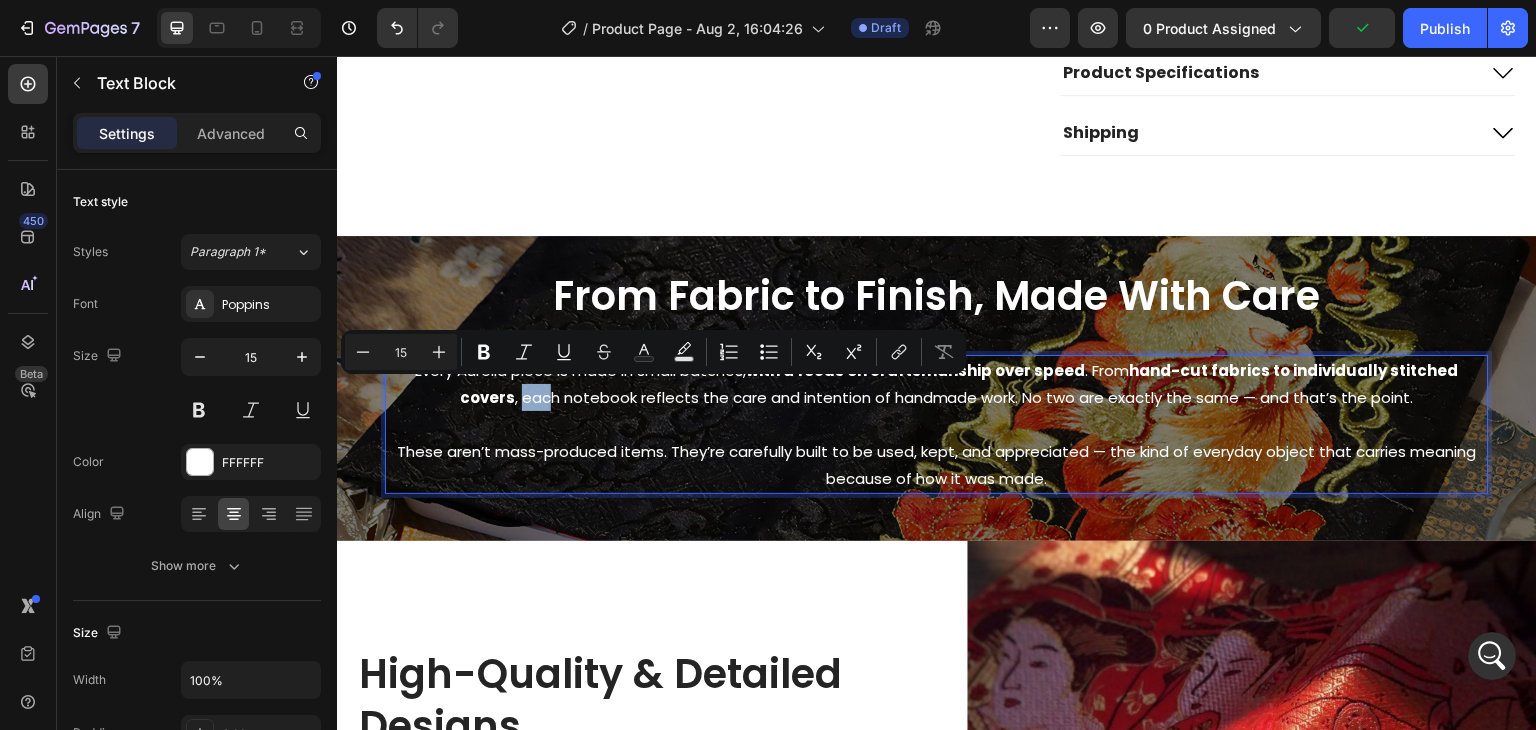 drag, startPoint x: 493, startPoint y: 396, endPoint x: 521, endPoint y: 397, distance: 28.01785 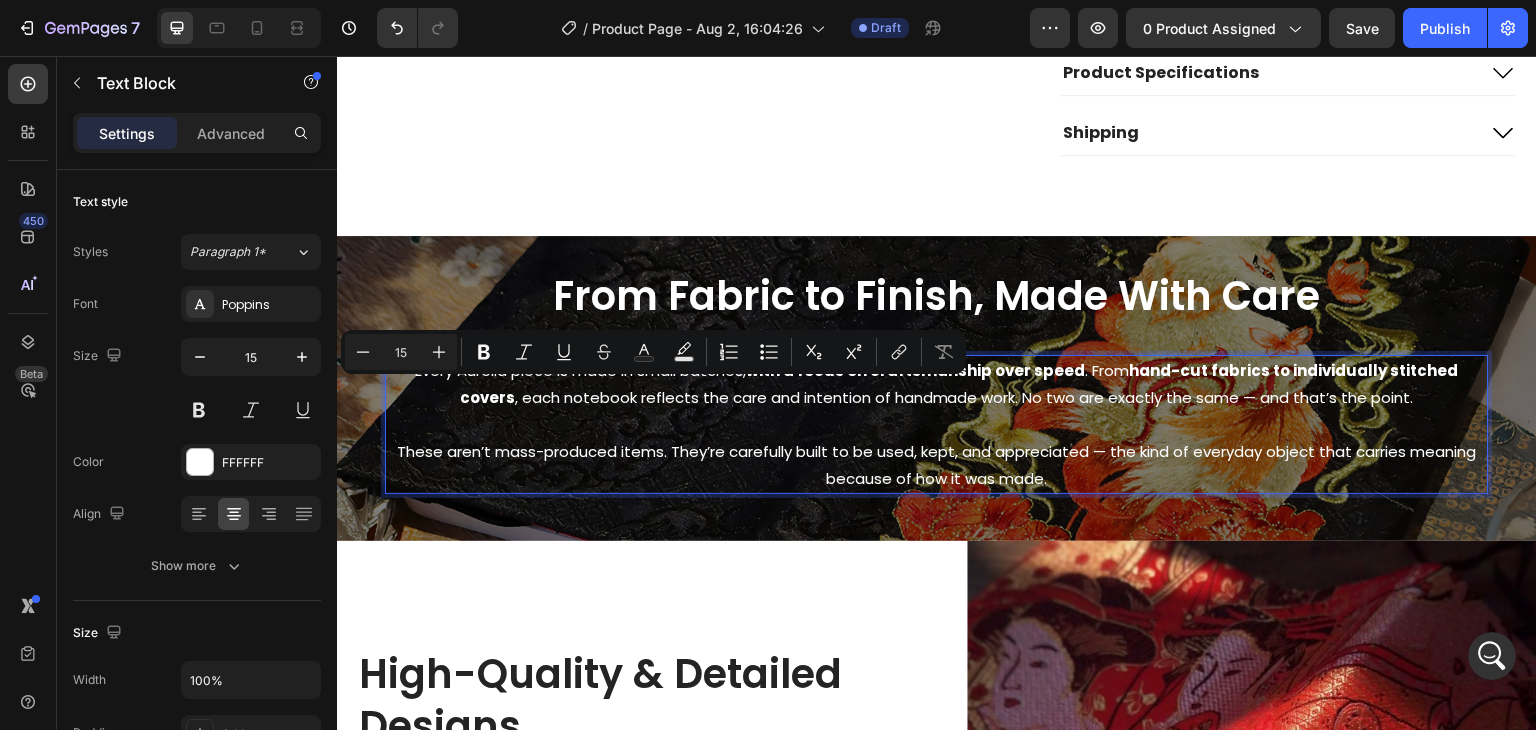 click on "hand-cut fabrics to individually stitched covers" at bounding box center [959, 384] 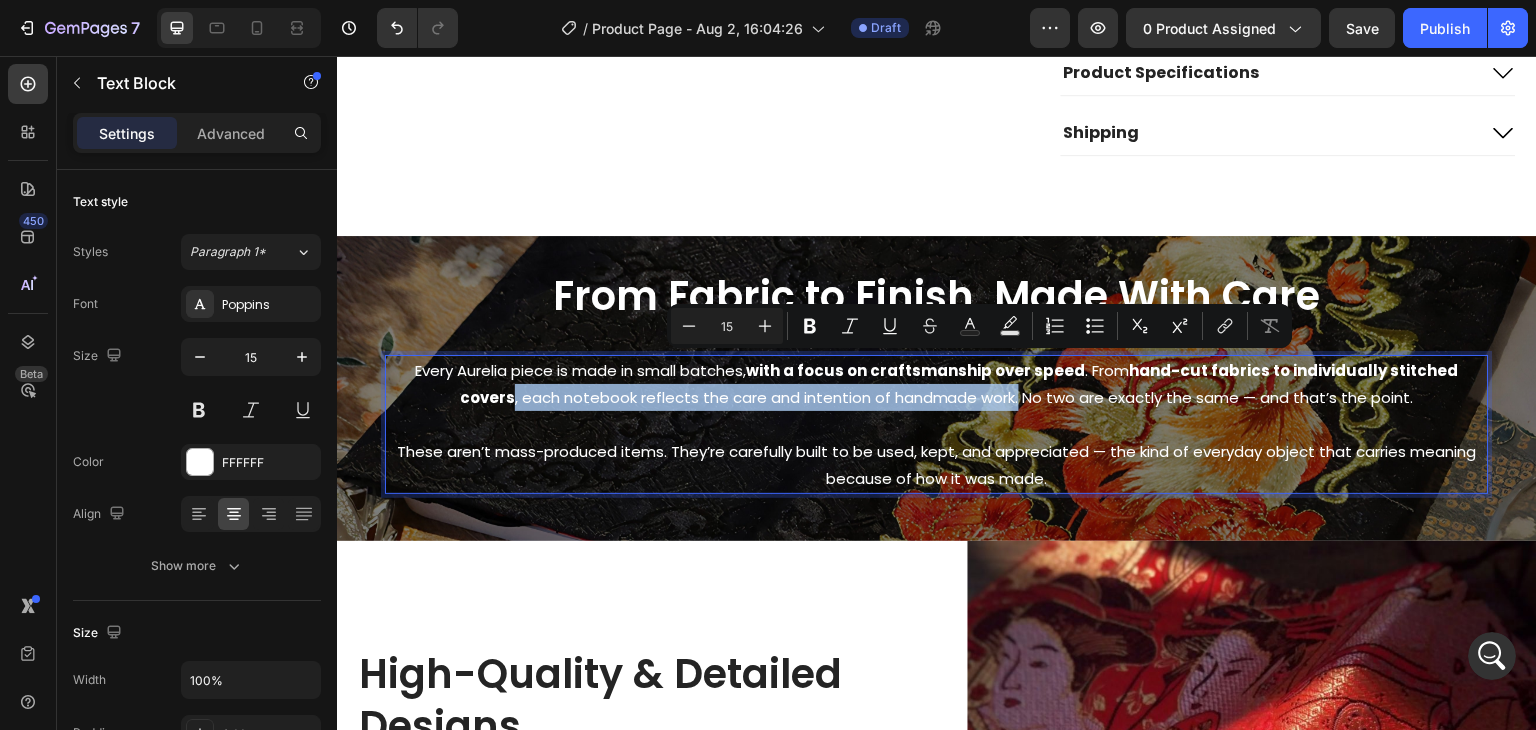 drag, startPoint x: 1466, startPoint y: 367, endPoint x: 980, endPoint y: 397, distance: 486.92505 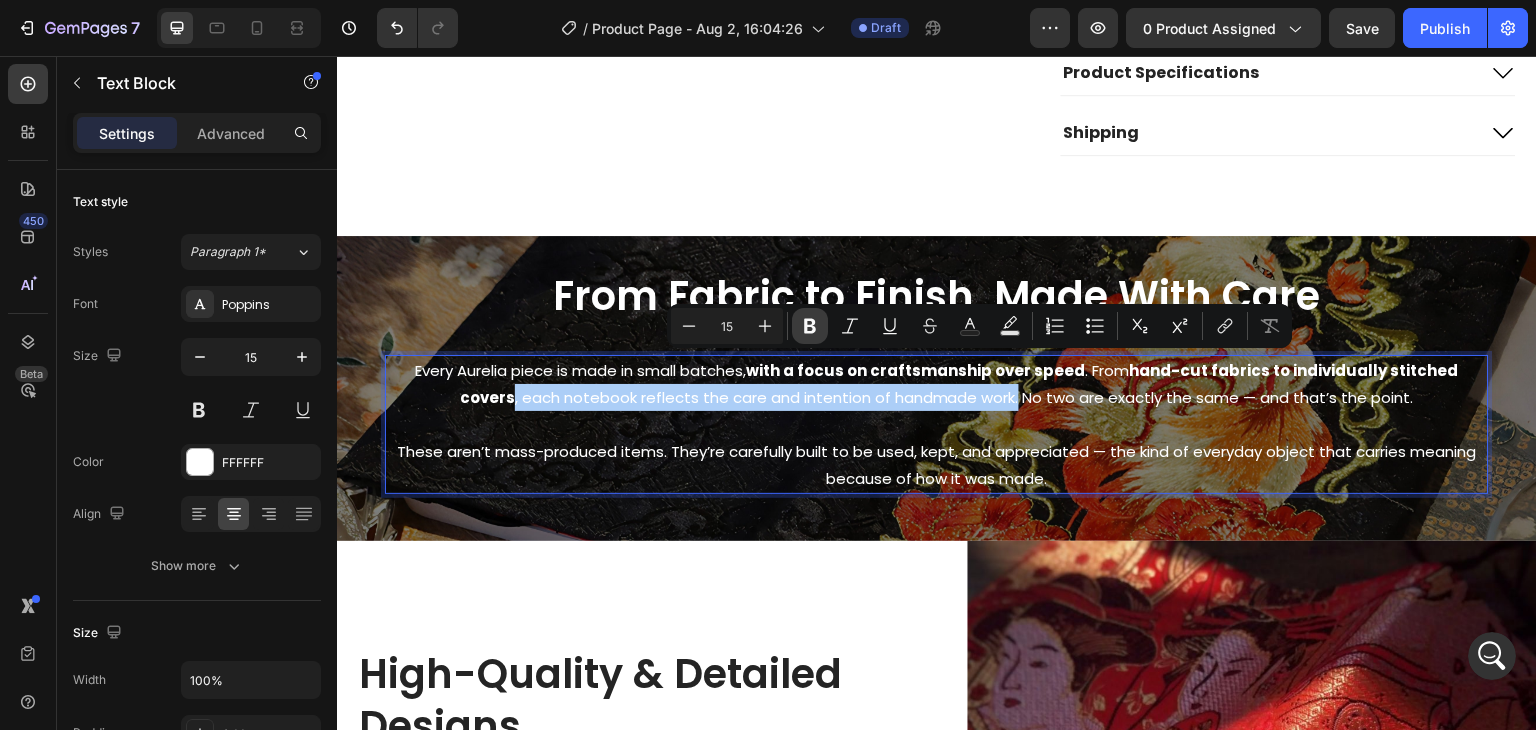 click 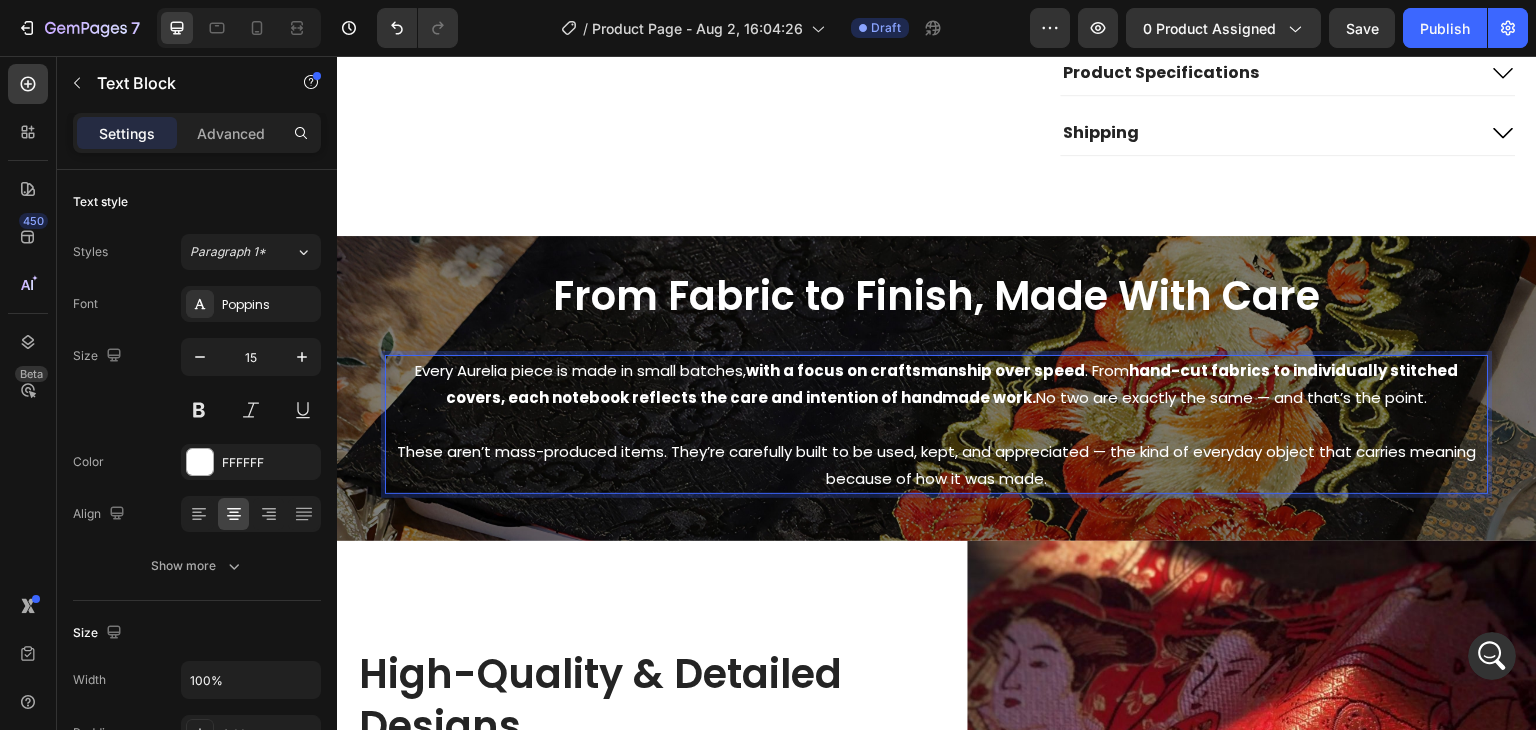 click on "with a focus on craftsmanship over speed" at bounding box center [916, 370] 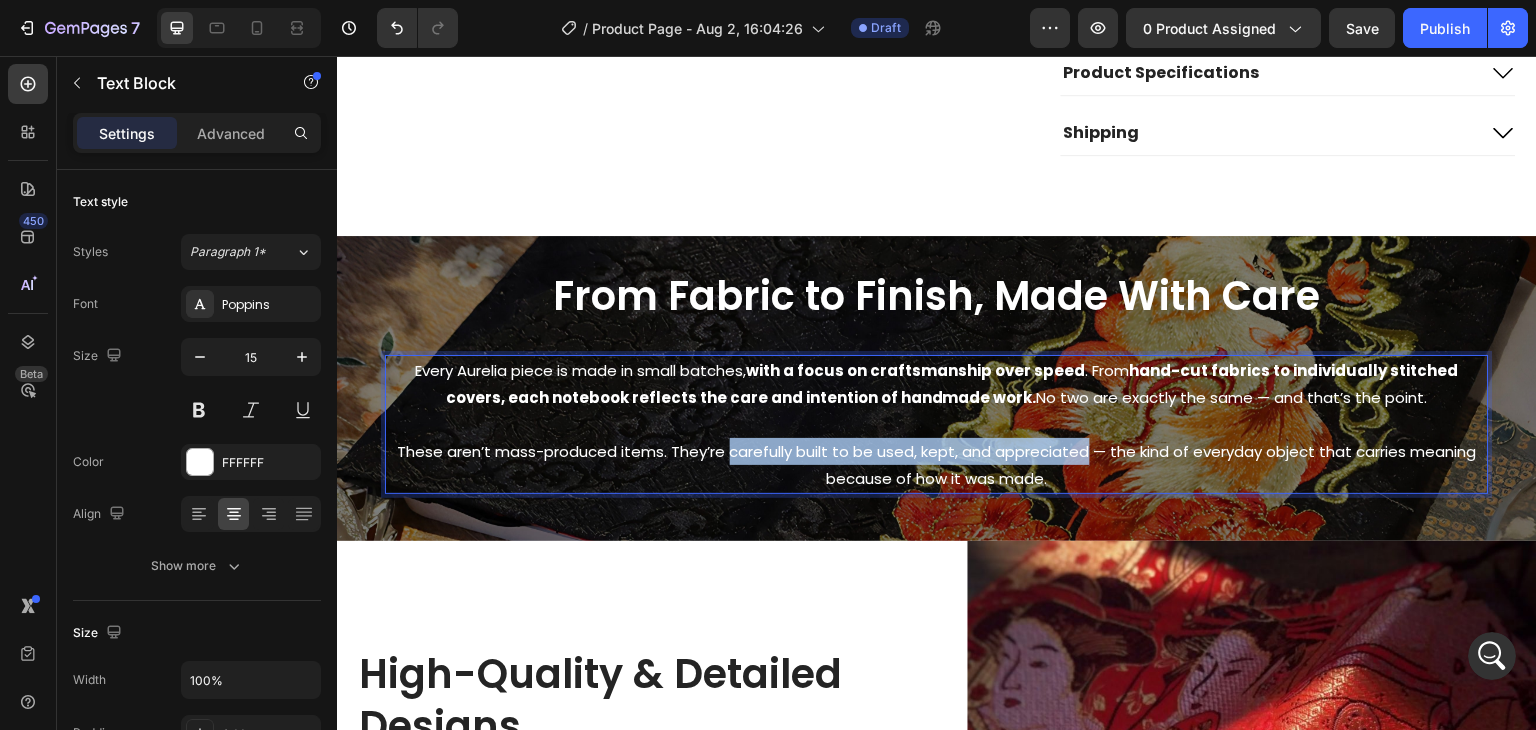 drag, startPoint x: 725, startPoint y: 446, endPoint x: 1079, endPoint y: 449, distance: 354.01273 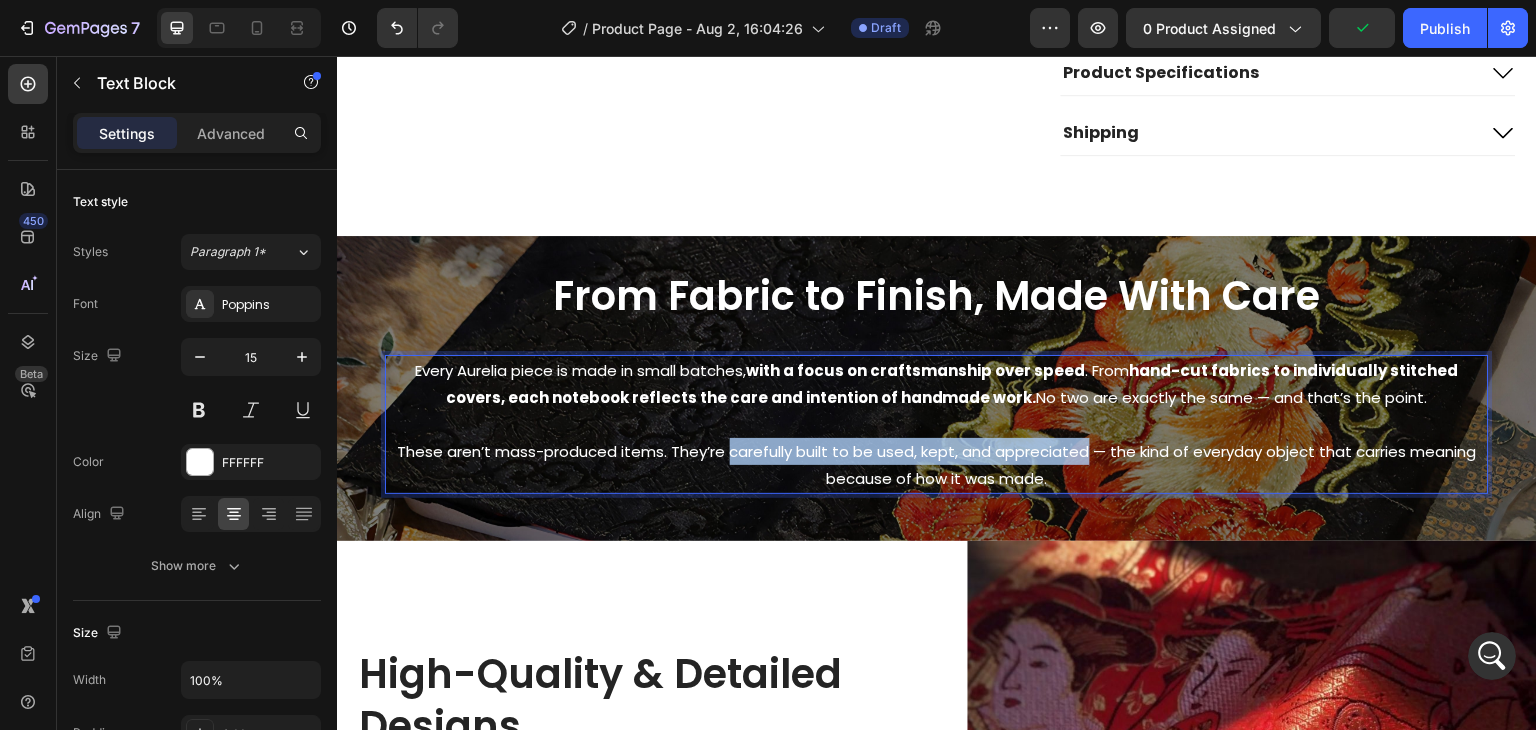 drag, startPoint x: 723, startPoint y: 447, endPoint x: 1079, endPoint y: 448, distance: 356.0014 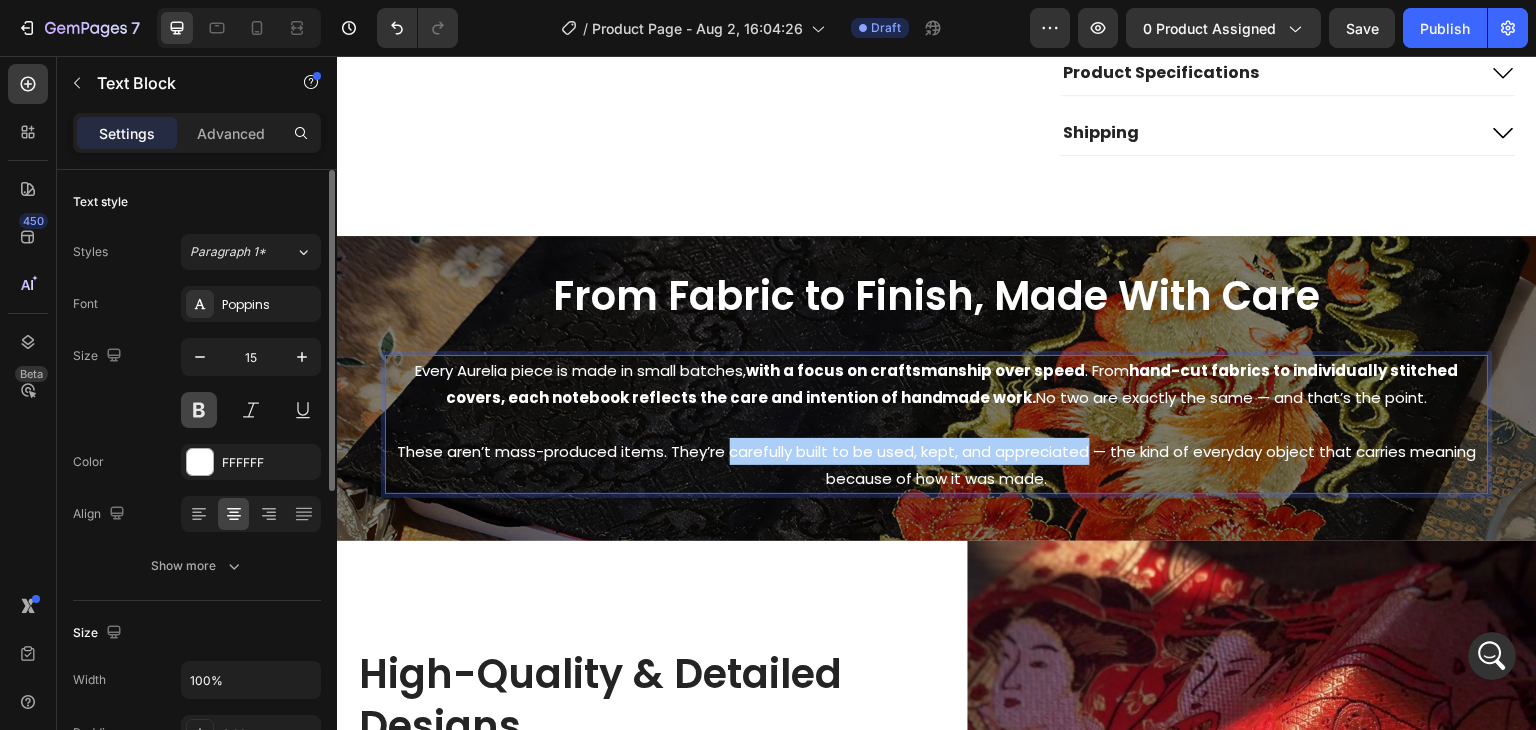 click at bounding box center [199, 410] 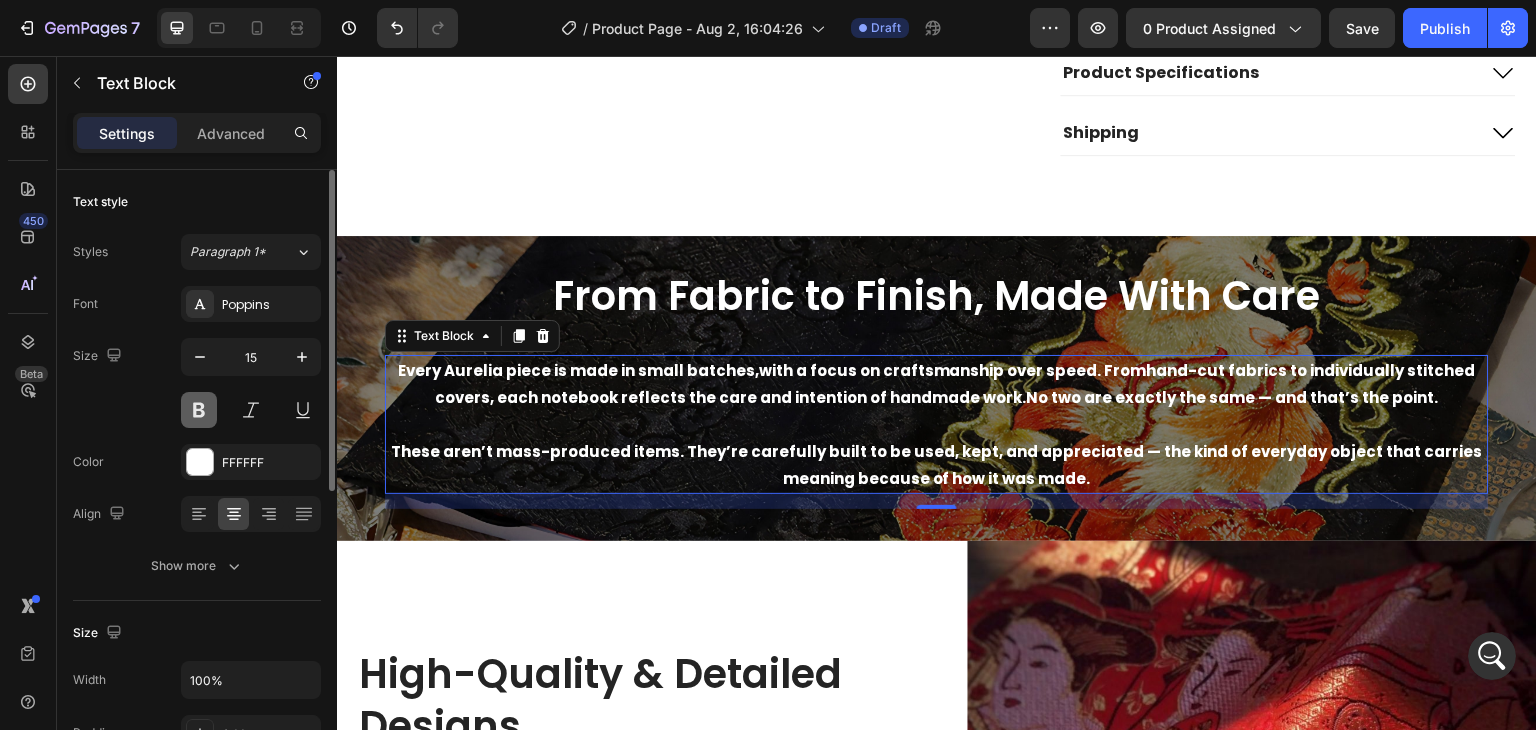 click at bounding box center (199, 410) 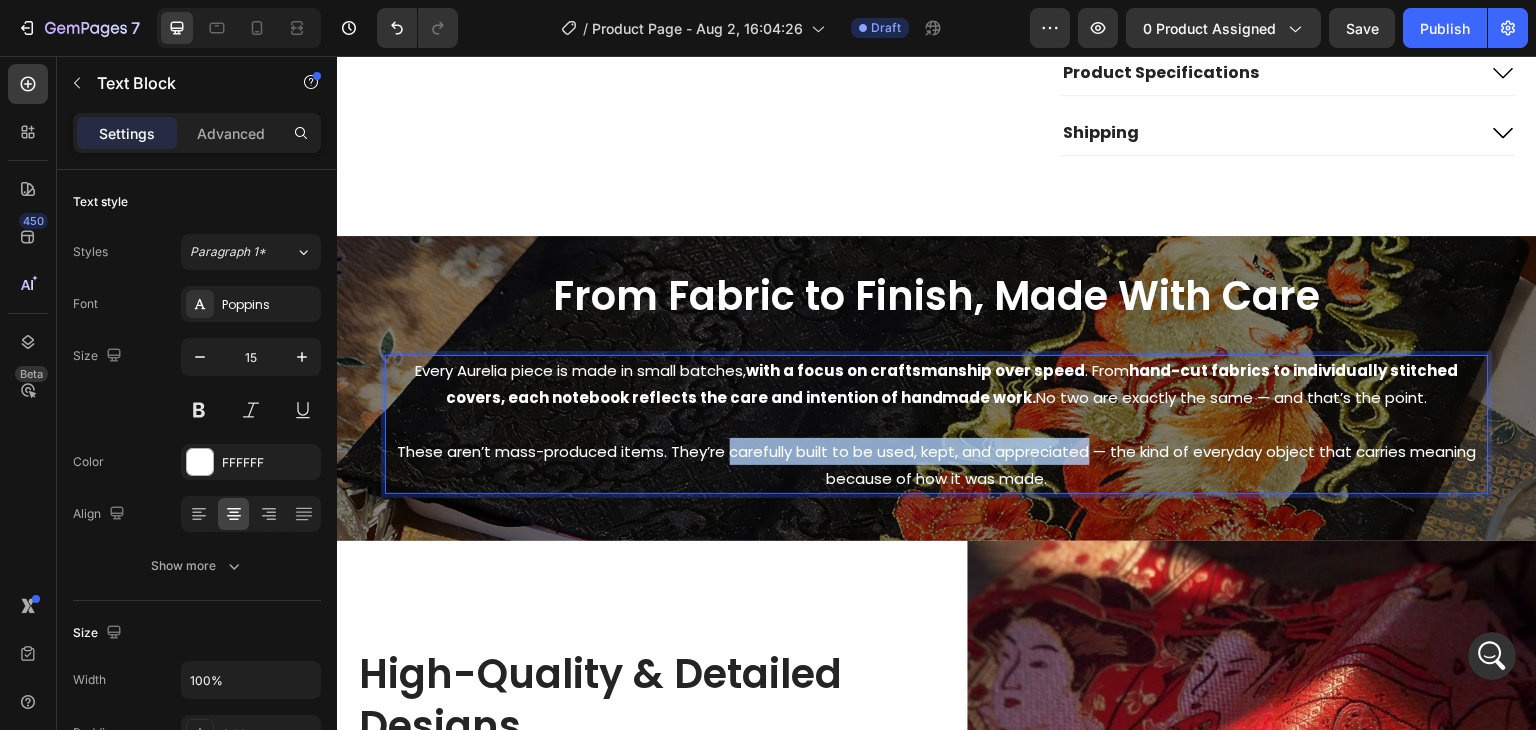 drag, startPoint x: 723, startPoint y: 448, endPoint x: 1080, endPoint y: 448, distance: 357 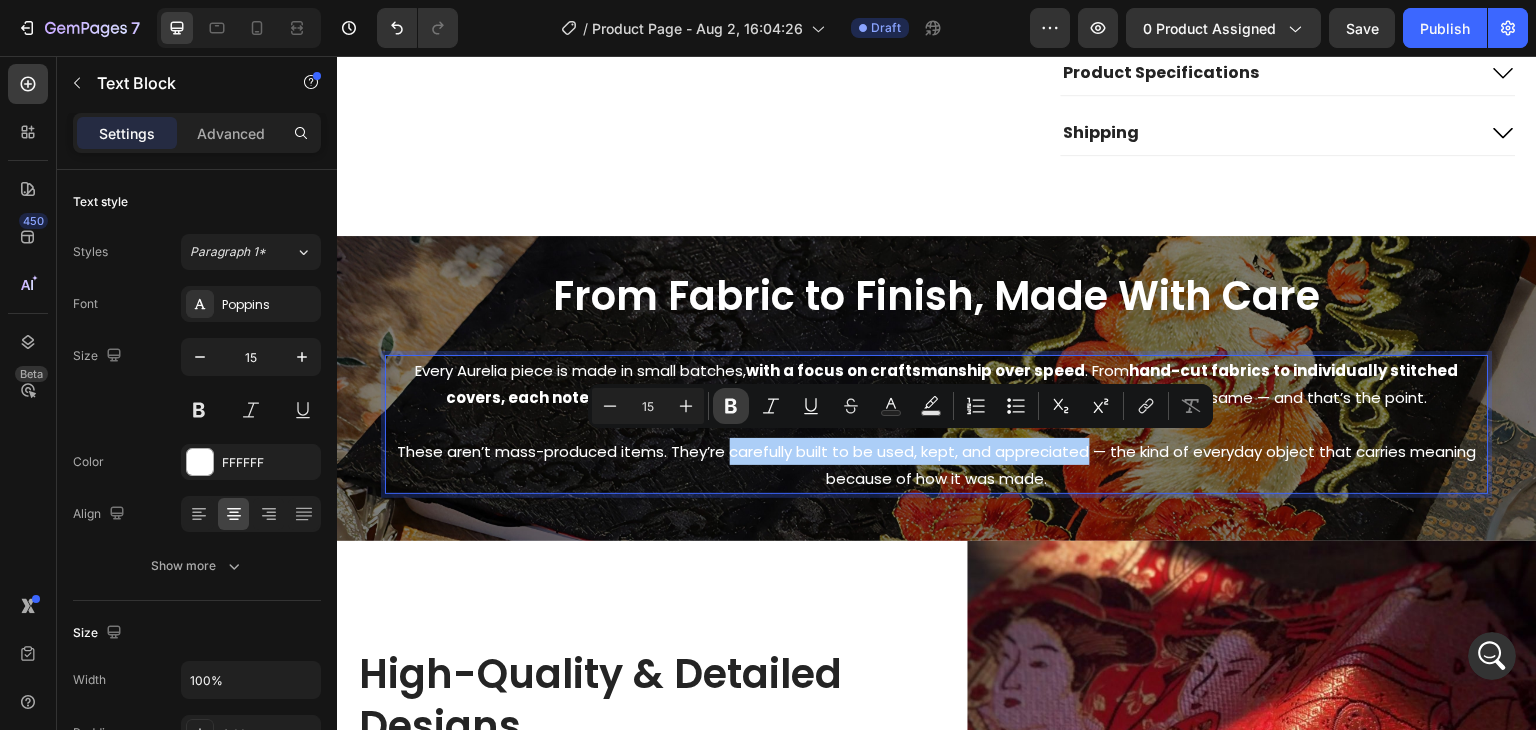 click 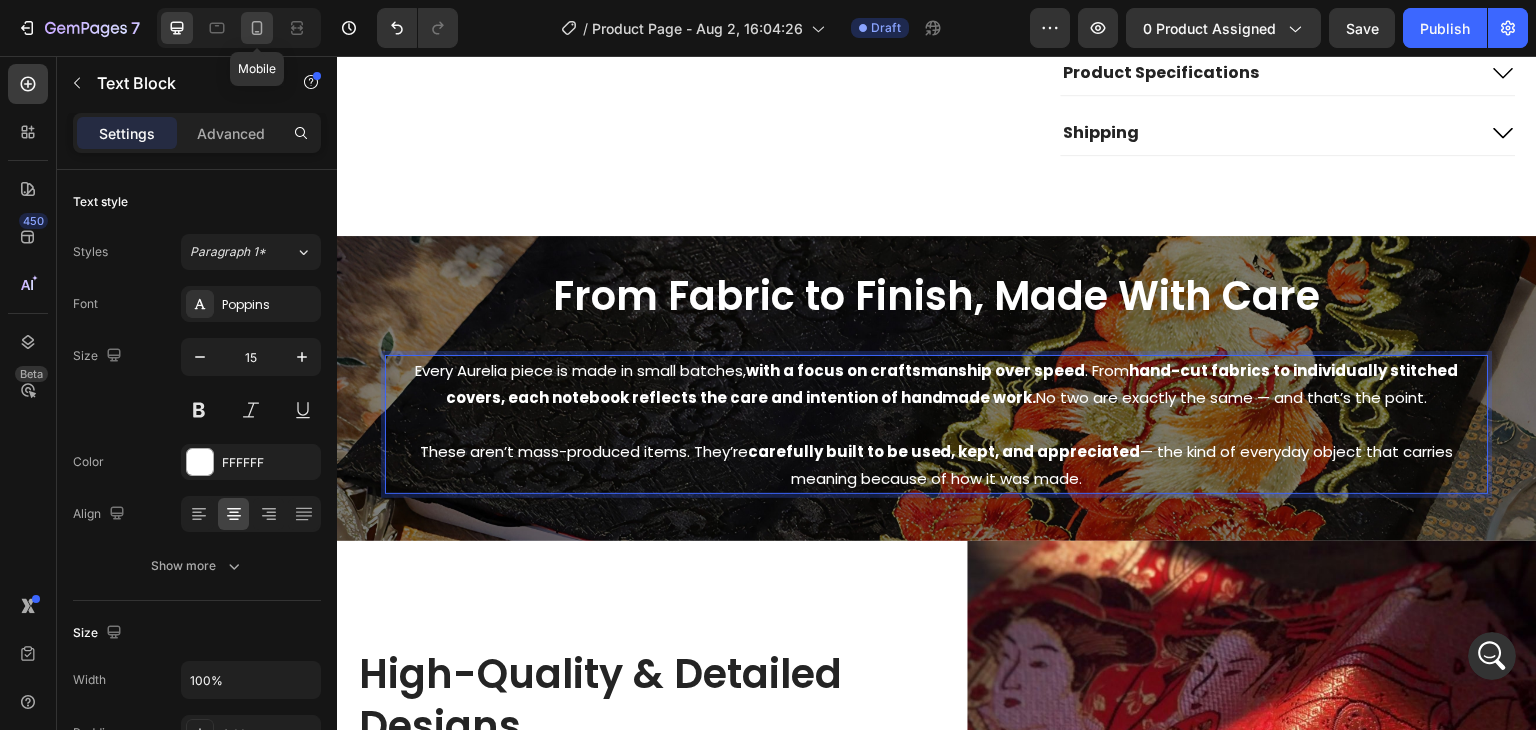 click 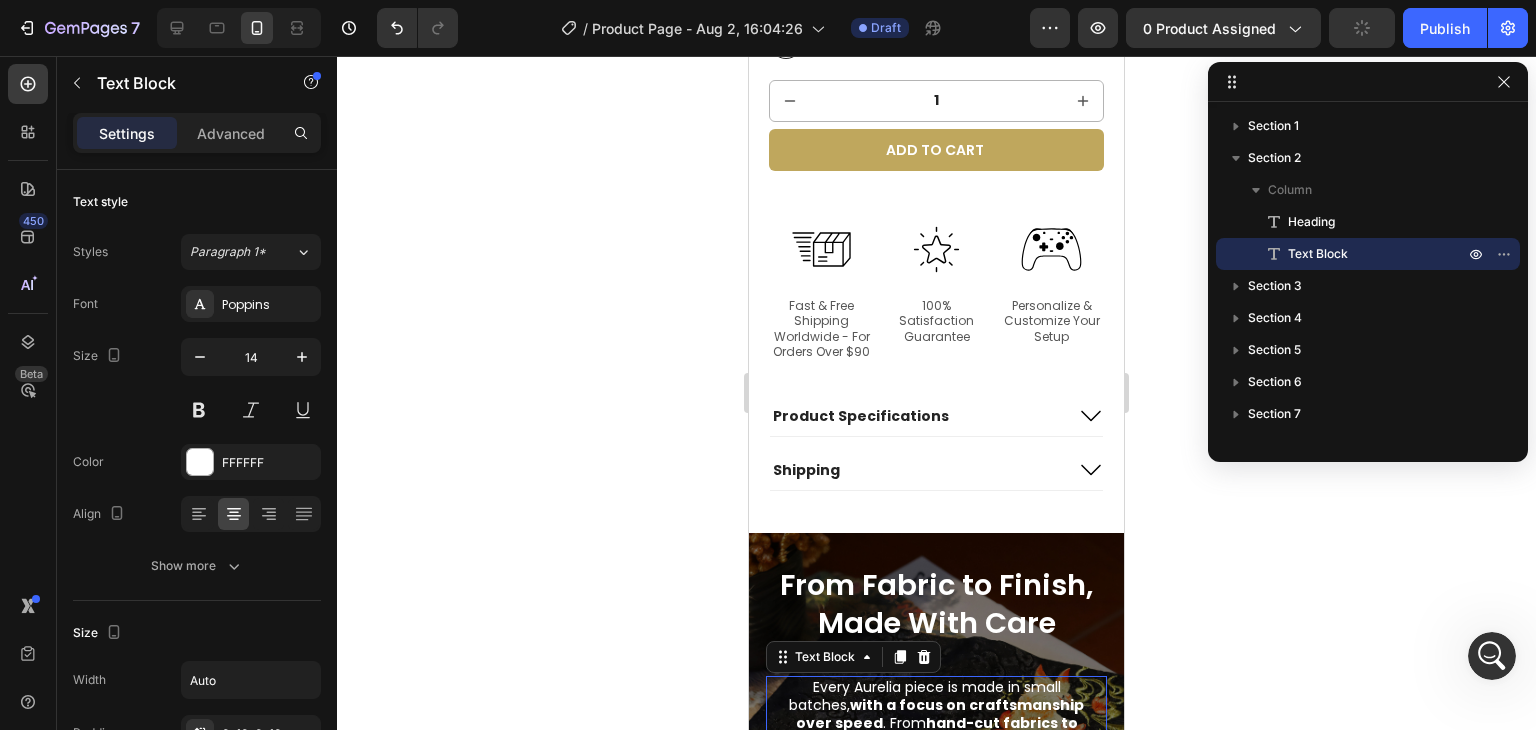 scroll, scrollTop: 1491, scrollLeft: 0, axis: vertical 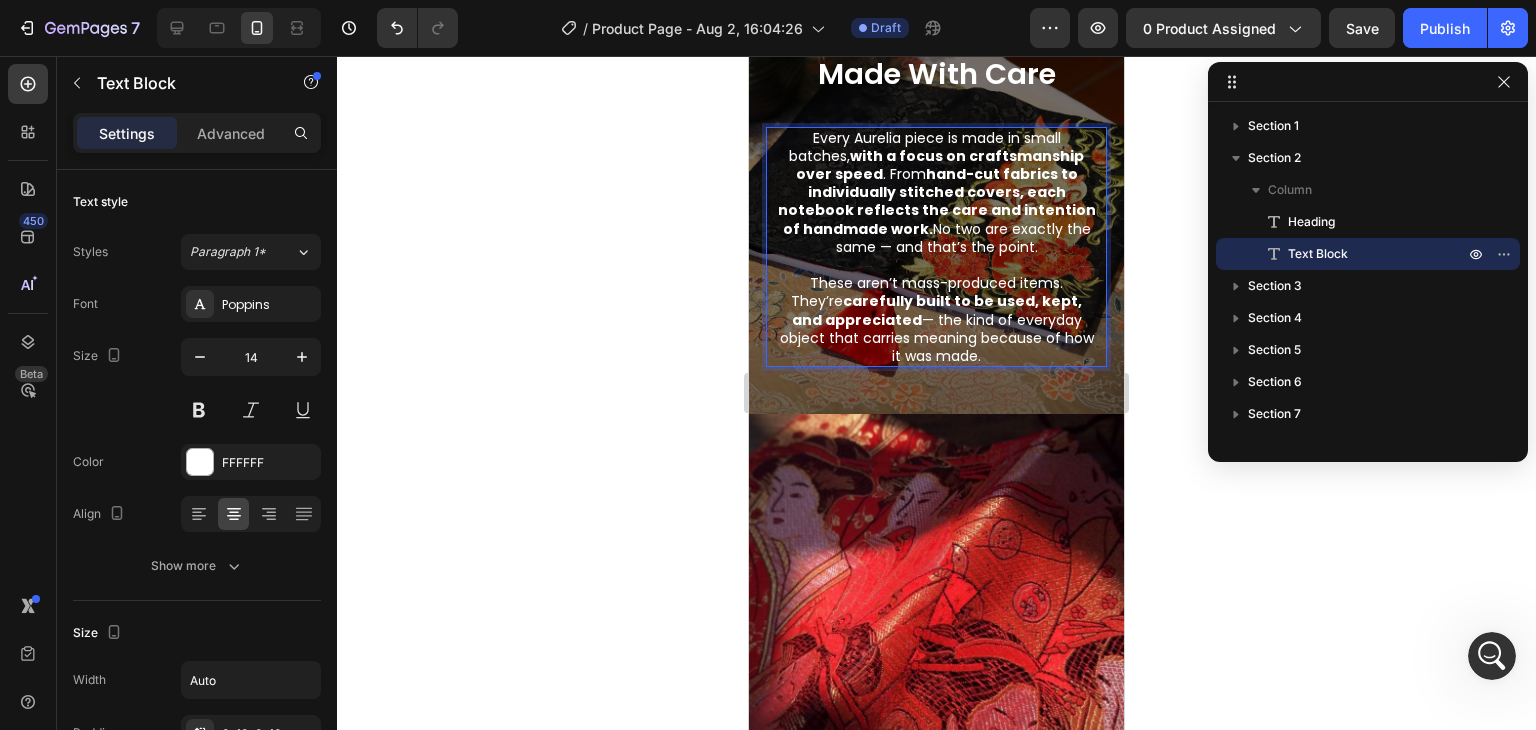 click on "Every Aurelia piece is made in small batches,  with a focus on craftsmanship over speed . From  hand-cut fabrics to individually stitched covers, each notebook reflects the care and intention of handmade work.  No two are exactly the same — and that’s the point." at bounding box center (936, 192) 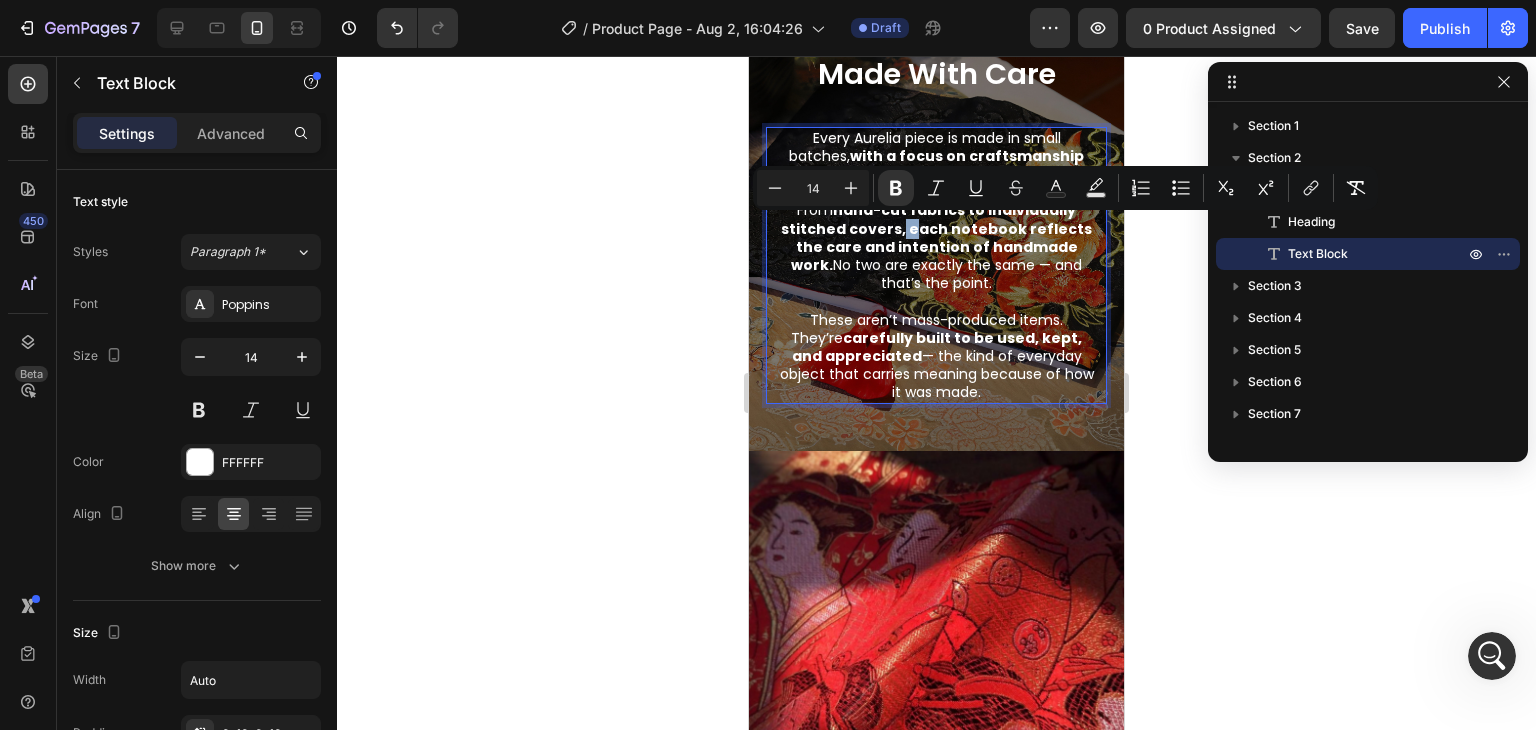 drag, startPoint x: 900, startPoint y: 228, endPoint x: 916, endPoint y: 233, distance: 16.763054 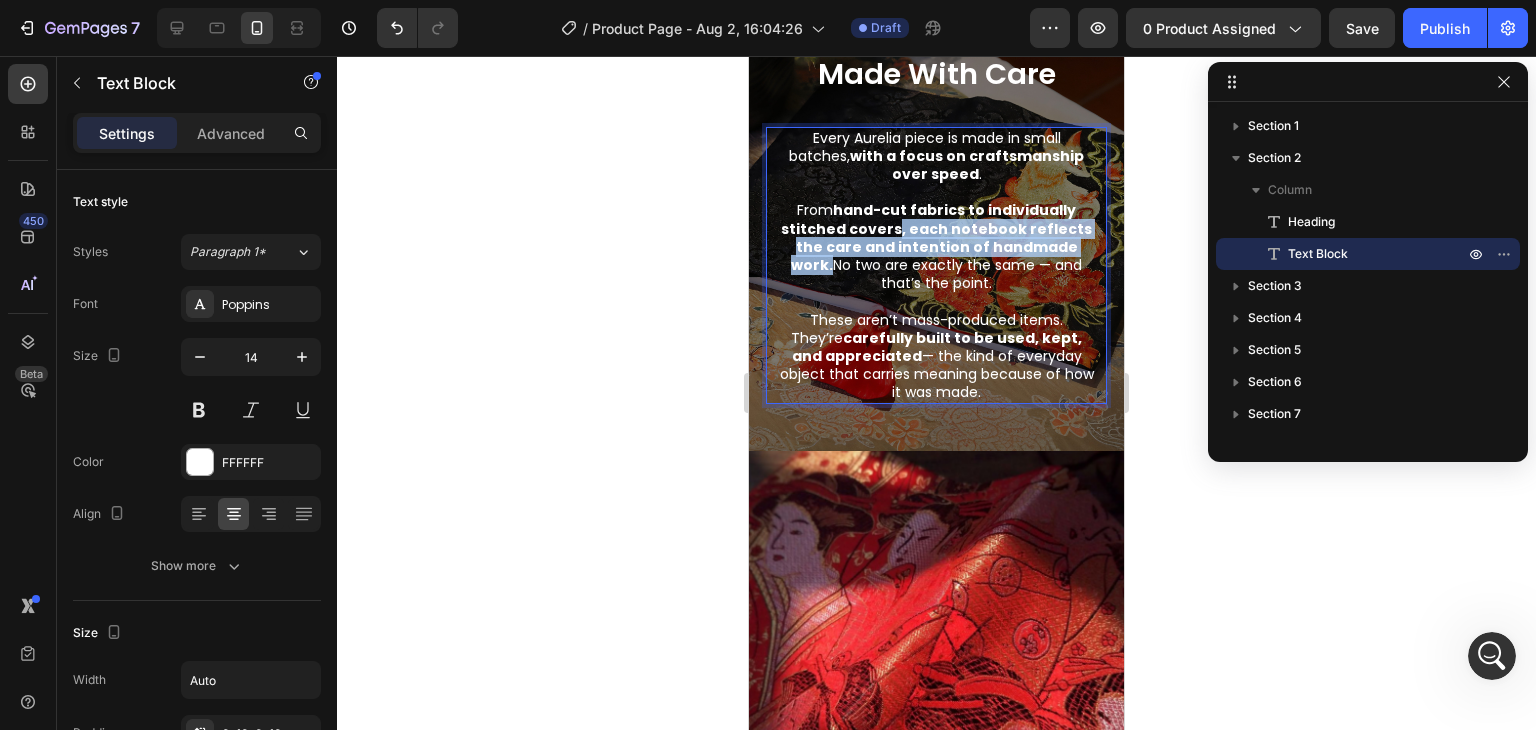 drag, startPoint x: 900, startPoint y: 229, endPoint x: 1079, endPoint y: 241, distance: 179.40178 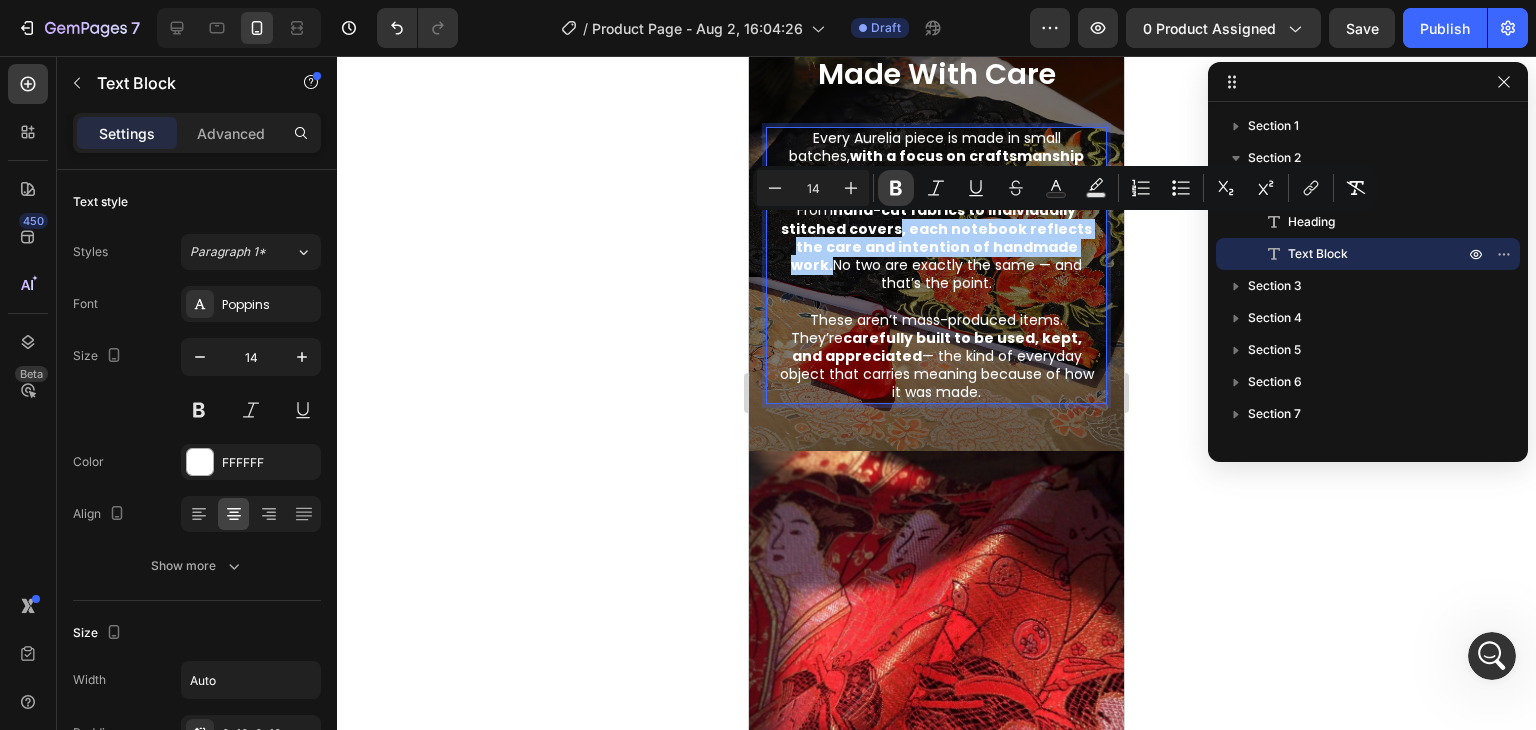 click 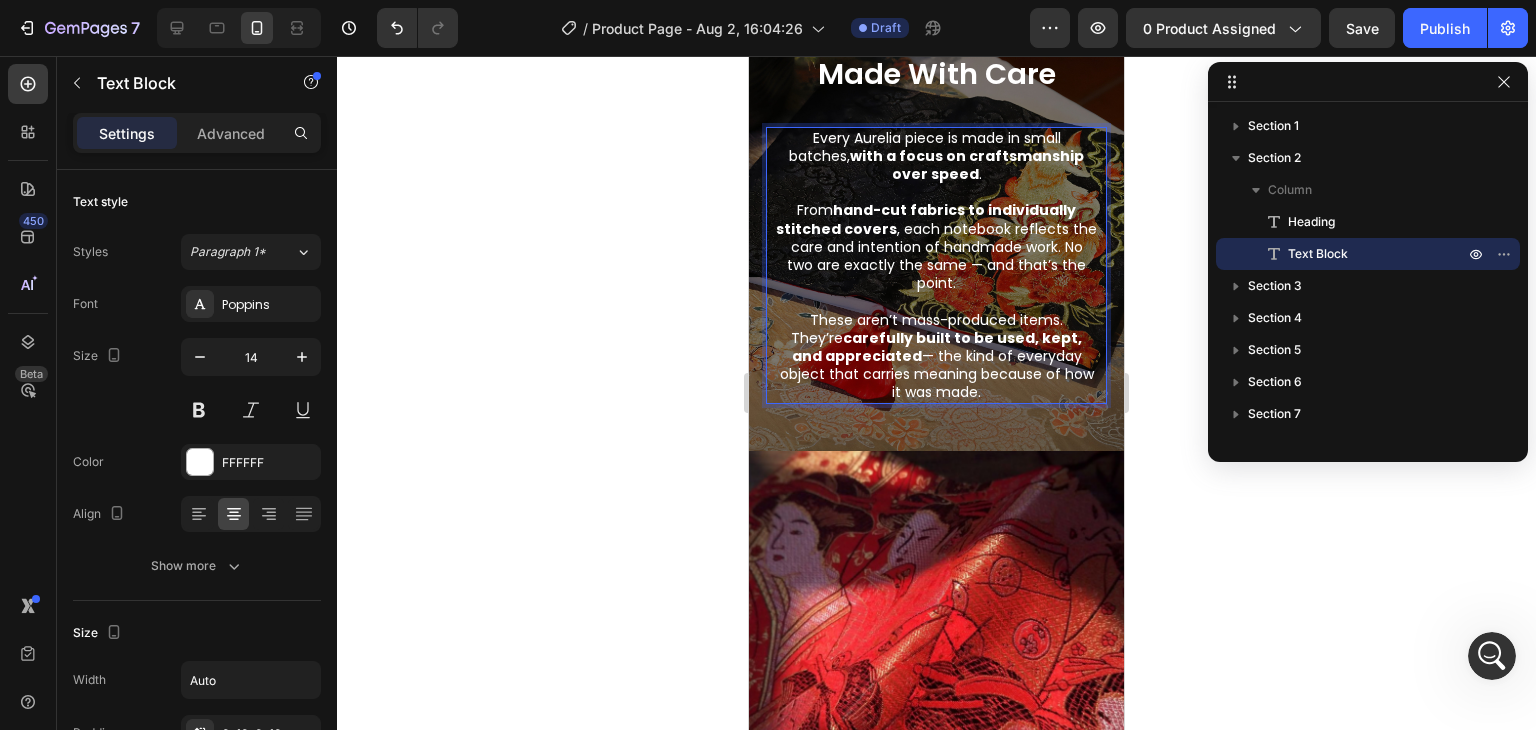 click on "From  hand-cut fabrics to individually stitched covers , each notebook reflects the care and intention of handmade work. No two are exactly the same — and that’s the point." at bounding box center (936, 246) 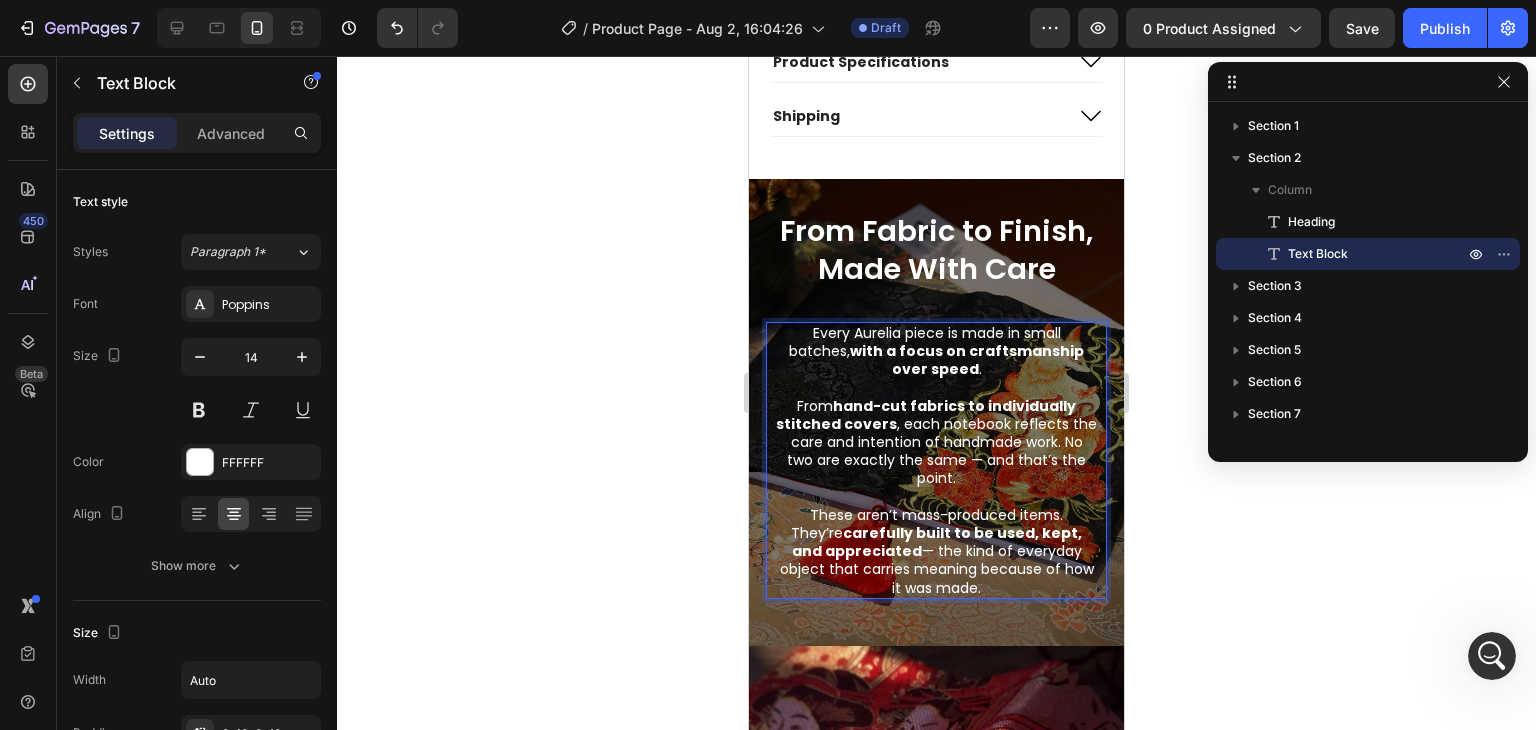 scroll, scrollTop: 1296, scrollLeft: 0, axis: vertical 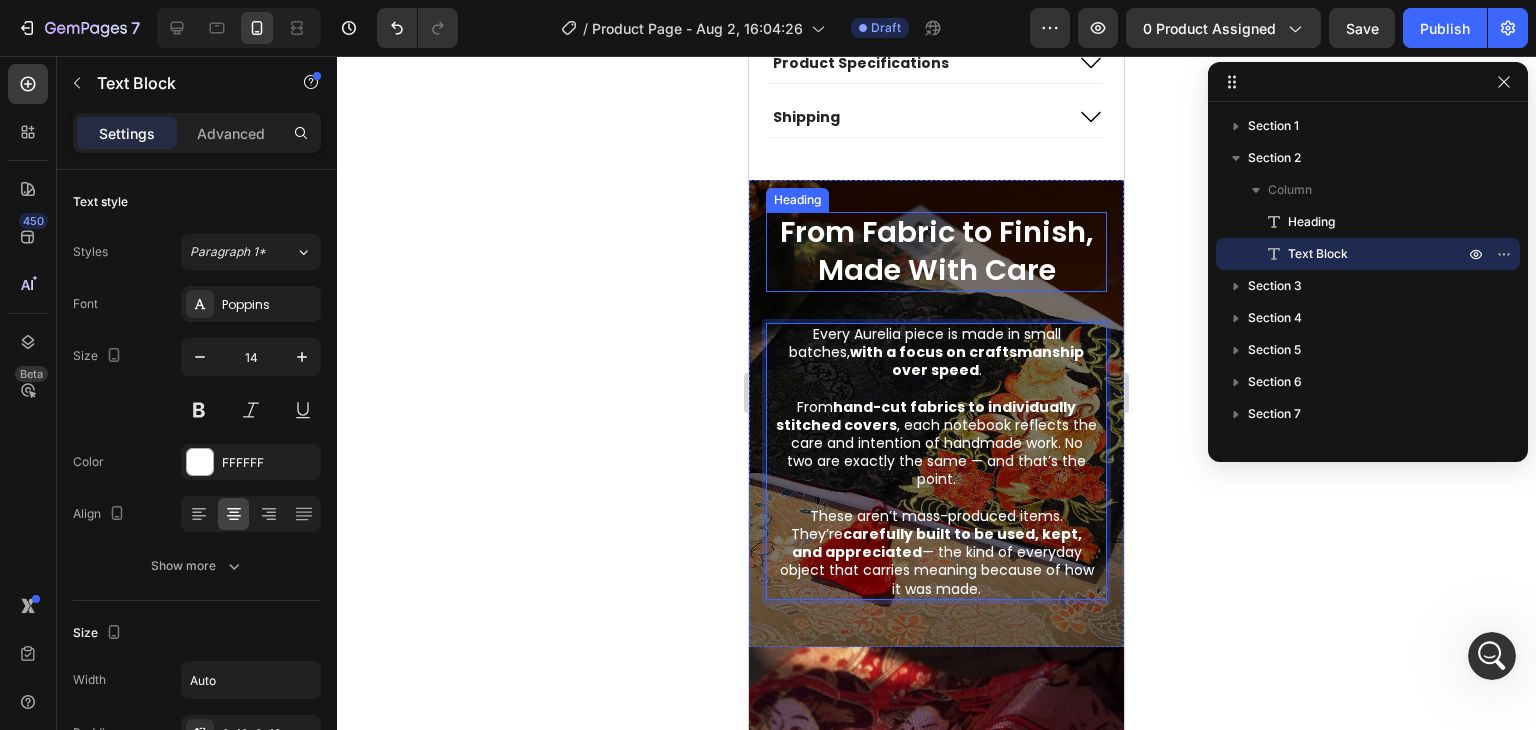 click on "From Fabric to Finish, Made With Care" at bounding box center [936, 251] 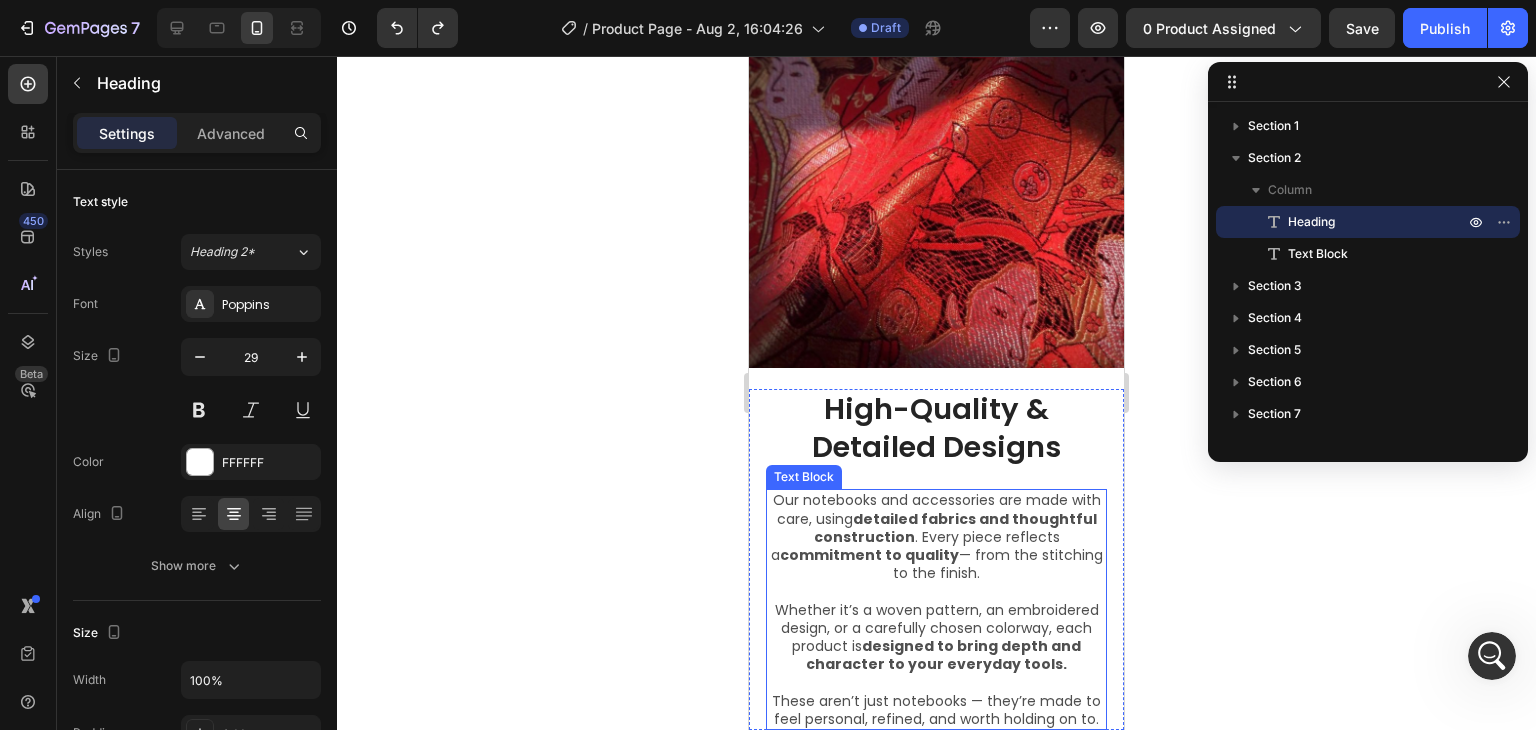 scroll, scrollTop: 2095, scrollLeft: 0, axis: vertical 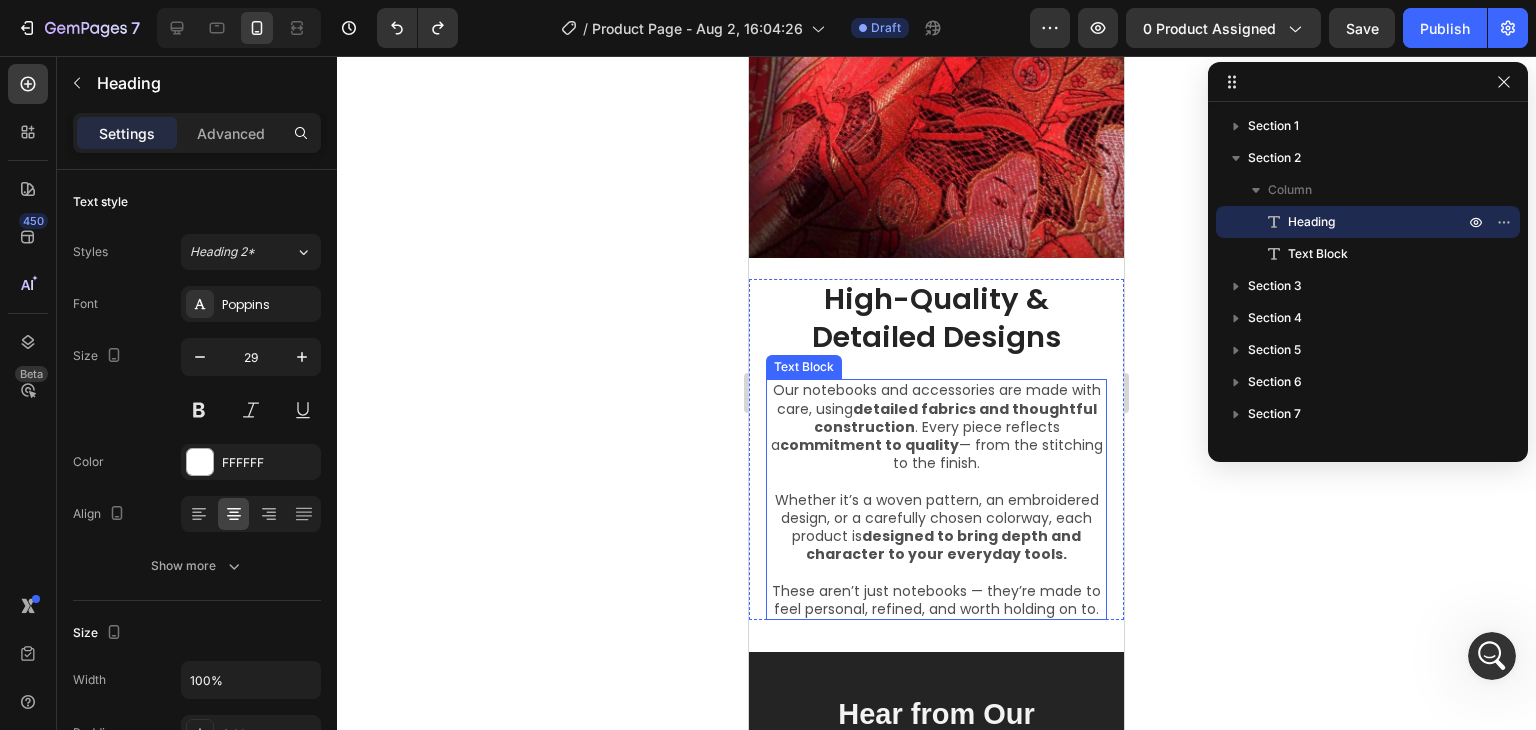 click at bounding box center (936, 481) 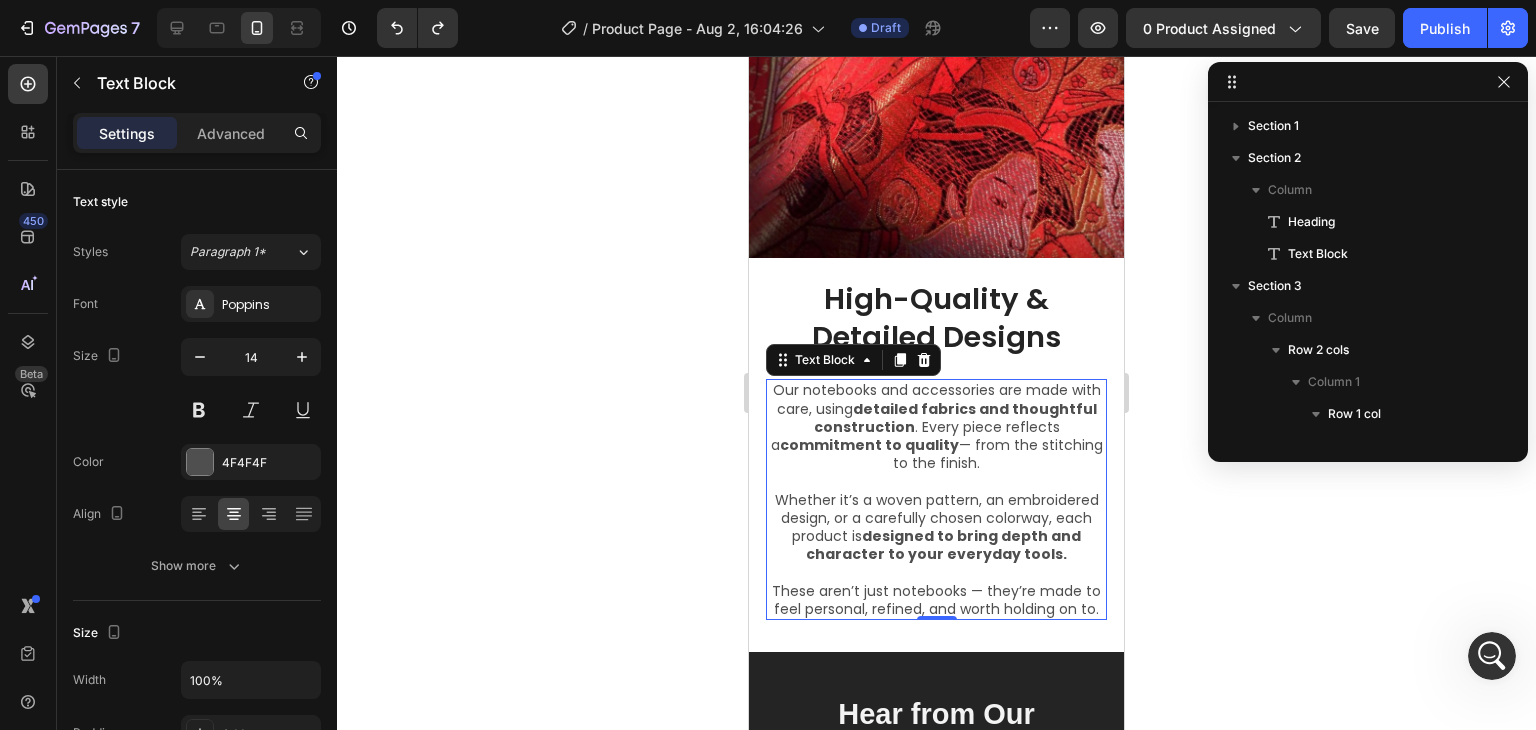 scroll, scrollTop: 250, scrollLeft: 0, axis: vertical 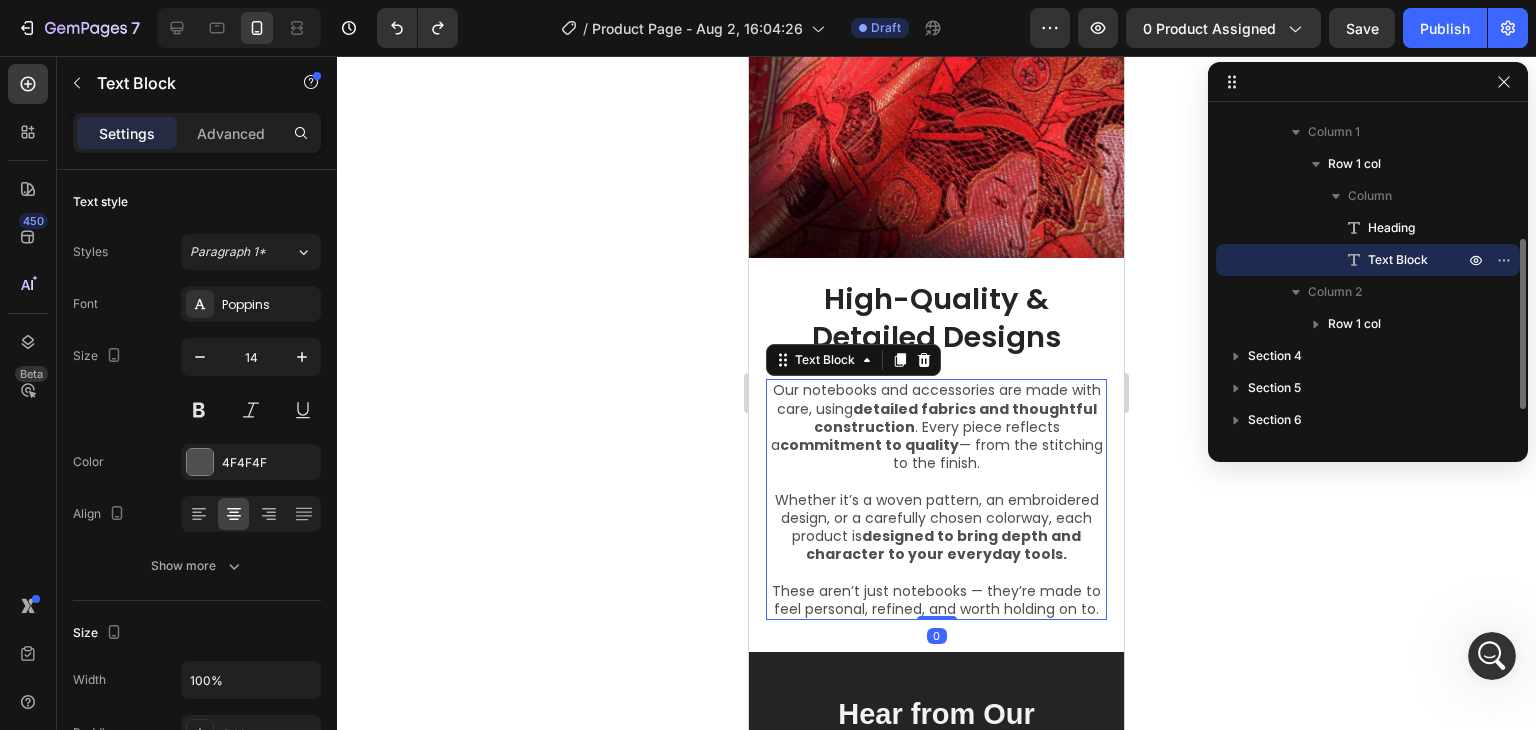 click at bounding box center [936, 481] 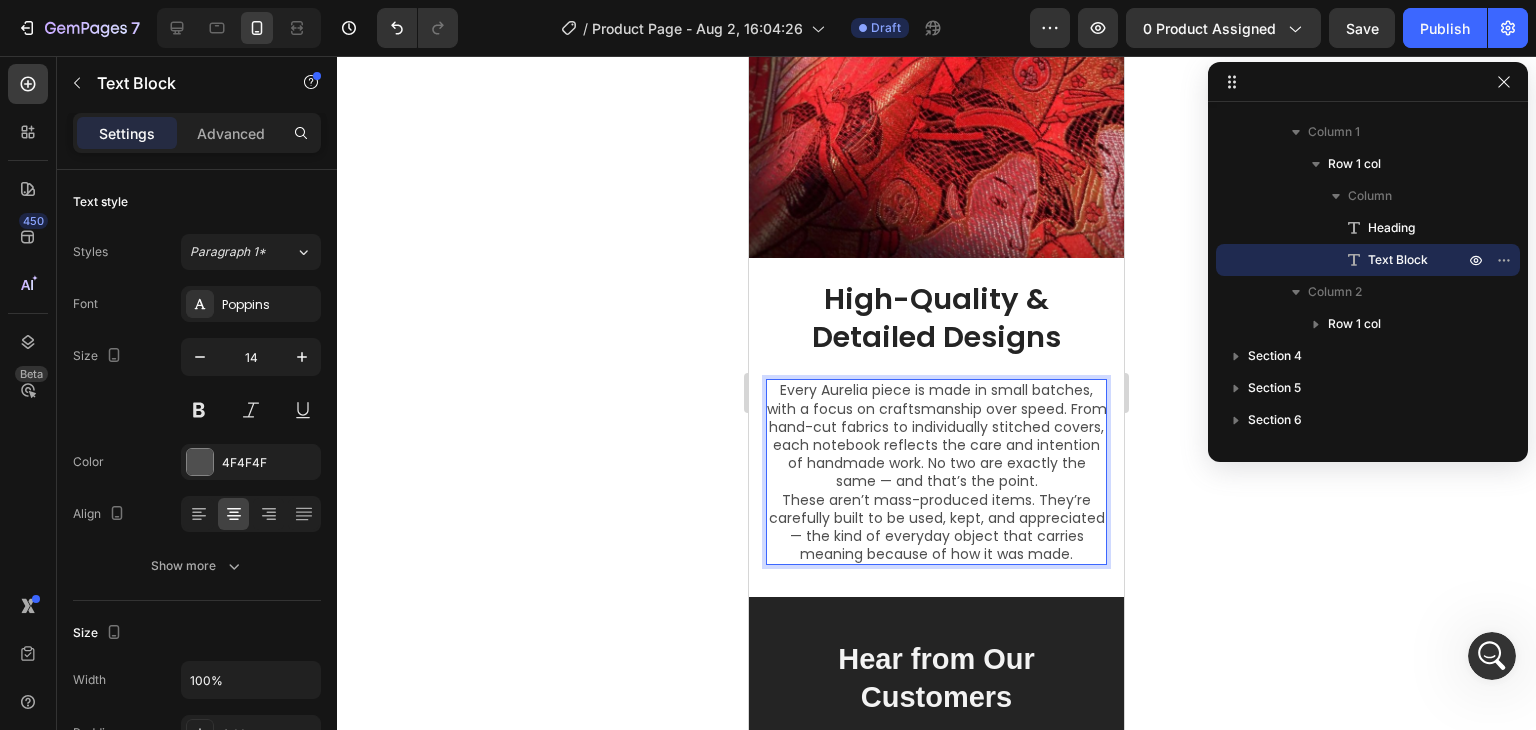 click on "Every Aurelia piece is made in small batches, with a focus on craftsmanship over speed. From hand-cut fabrics to individually stitched covers, each notebook reflects the care and intention of handmade work. No two are exactly the same — and that’s the point." at bounding box center (936, 435) 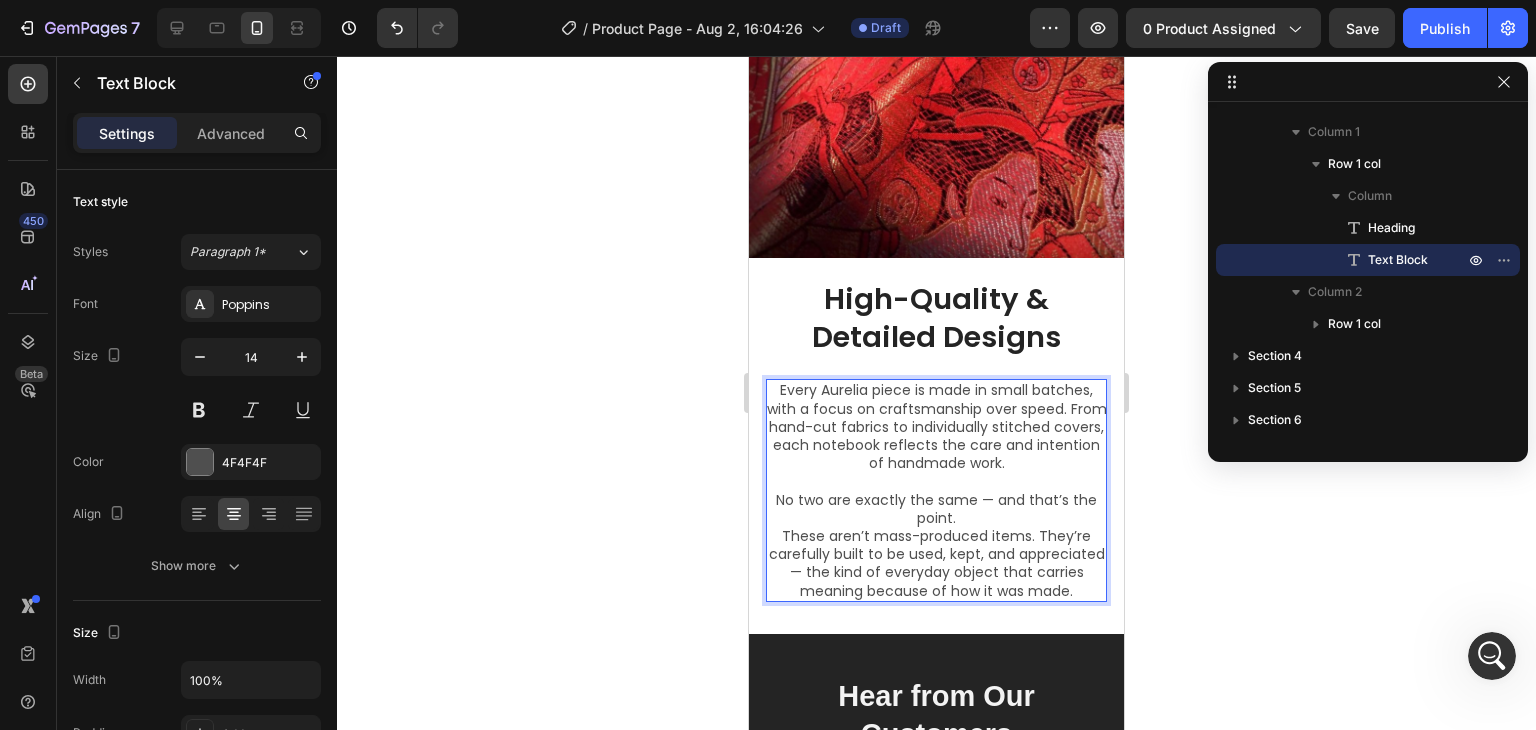 click on "No two are exactly the same — and that’s the point." at bounding box center [936, 509] 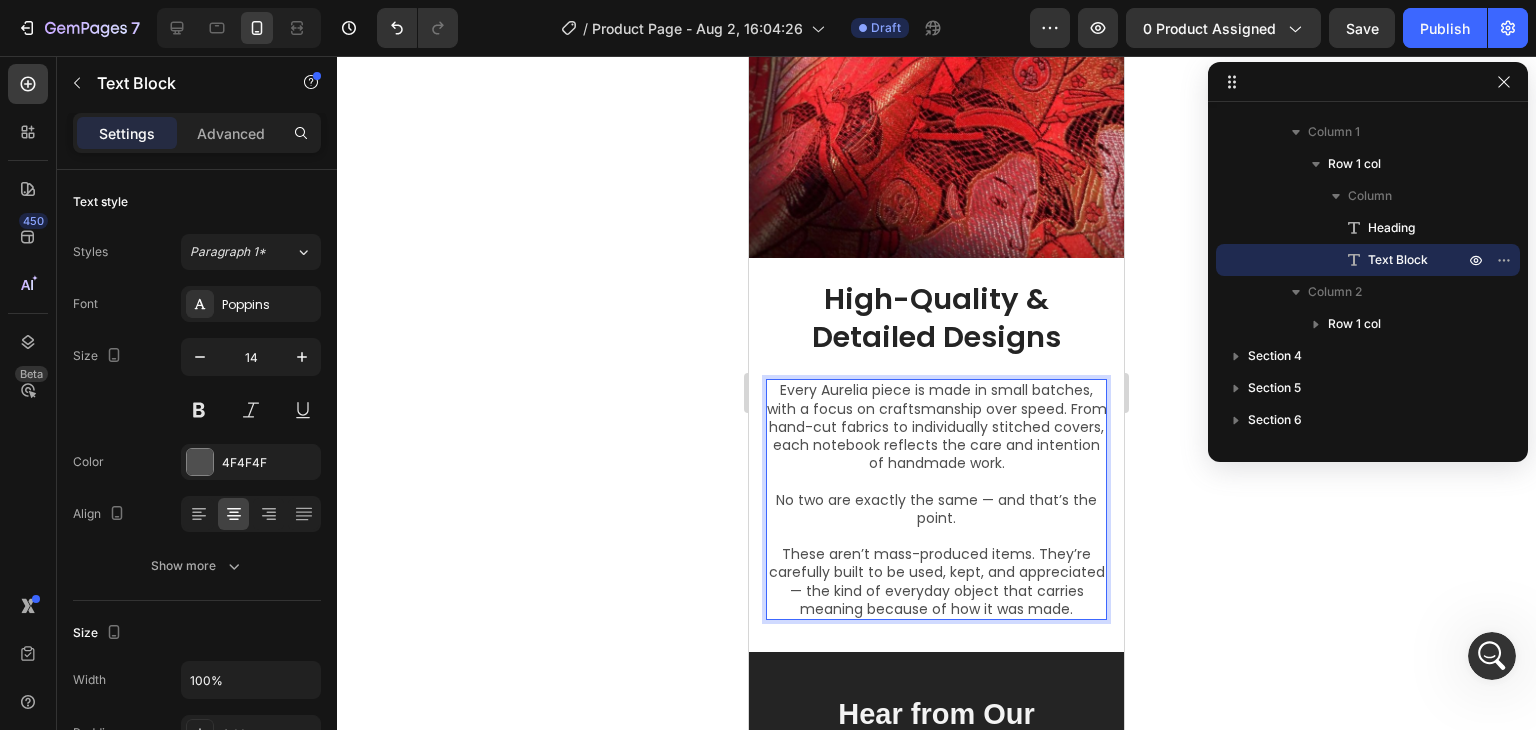 click on "Every Aurelia piece is made in small batches, with a focus on craftsmanship over speed. From hand-cut fabrics to individually stitched covers, each notebook reflects the care and intention of handmade work." at bounding box center (936, 426) 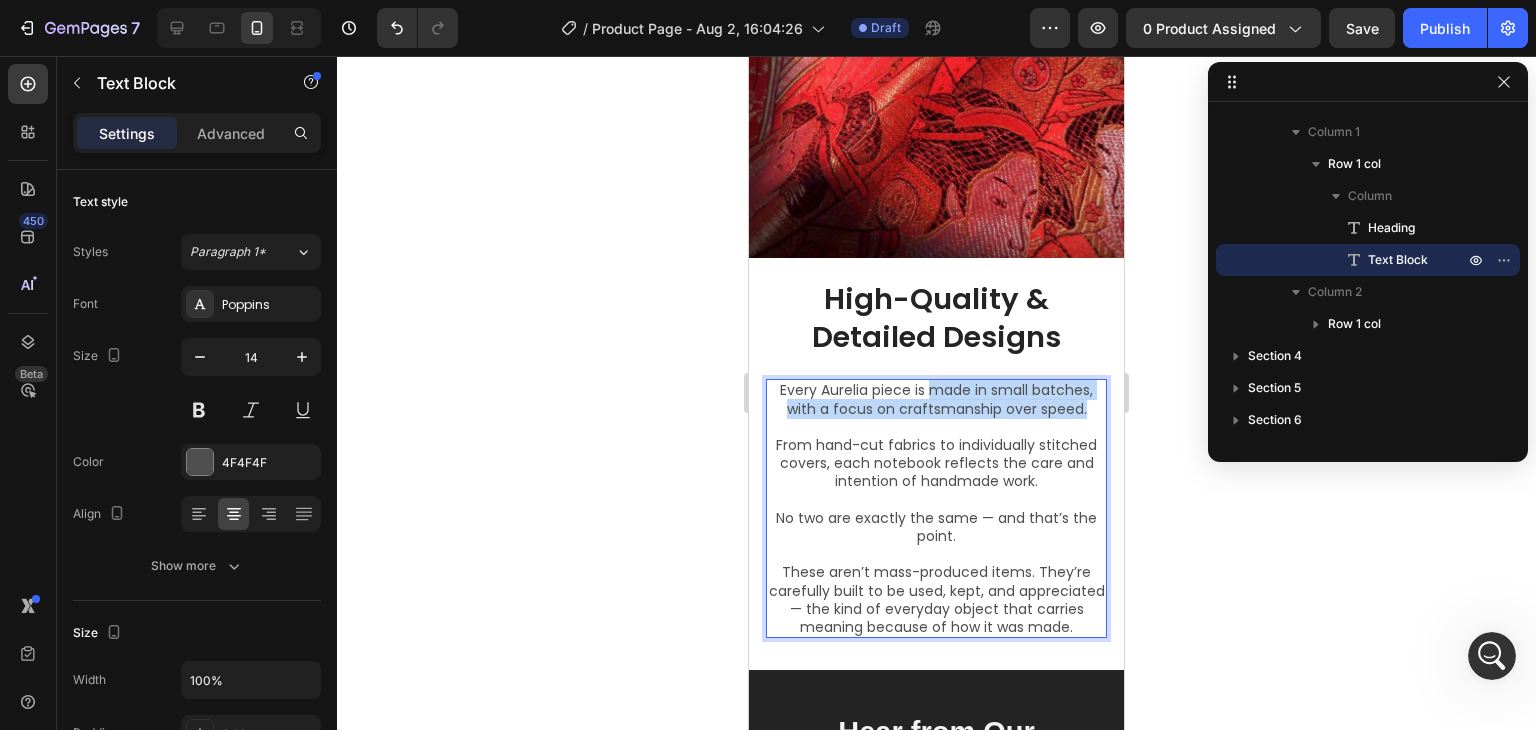 drag, startPoint x: 924, startPoint y: 374, endPoint x: 1075, endPoint y: 398, distance: 152.89539 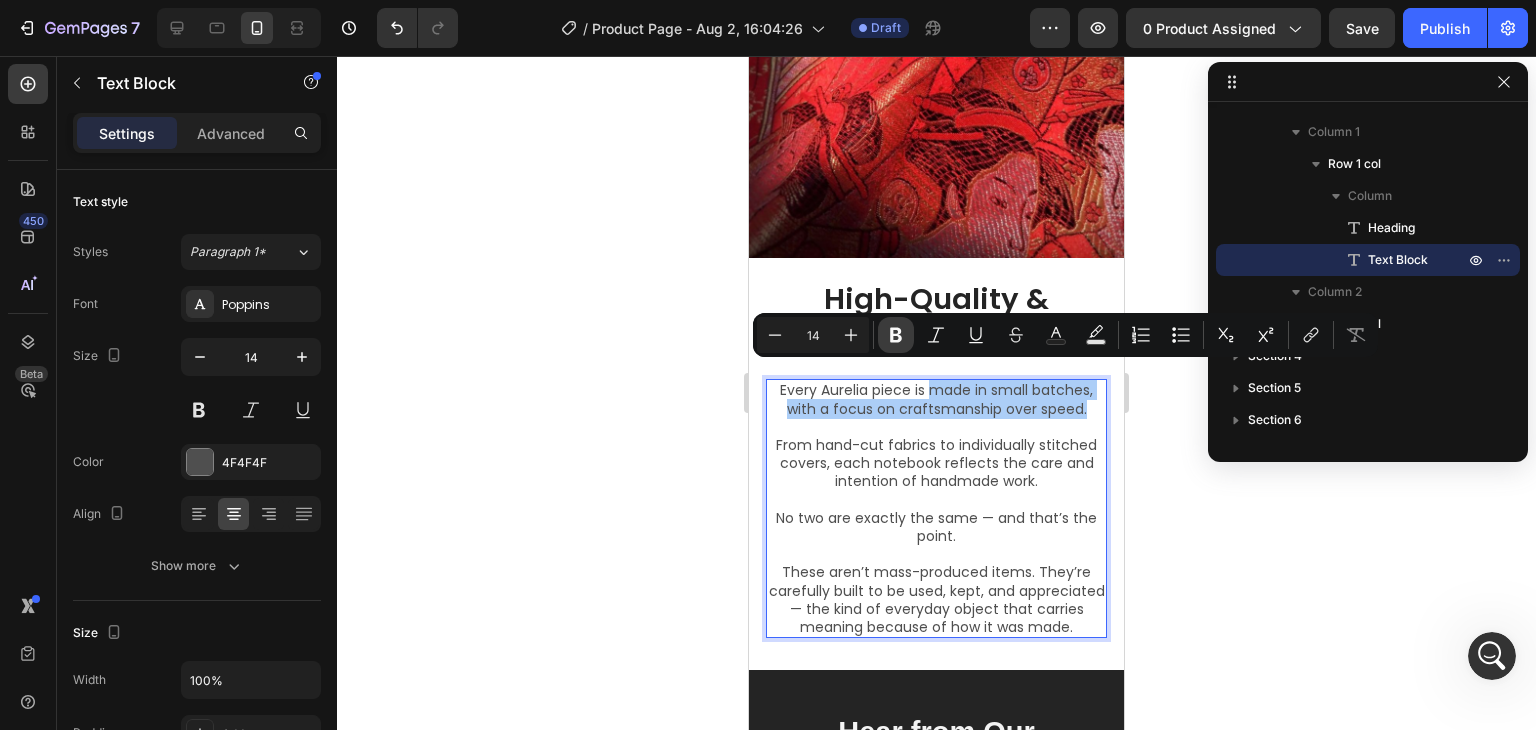 click 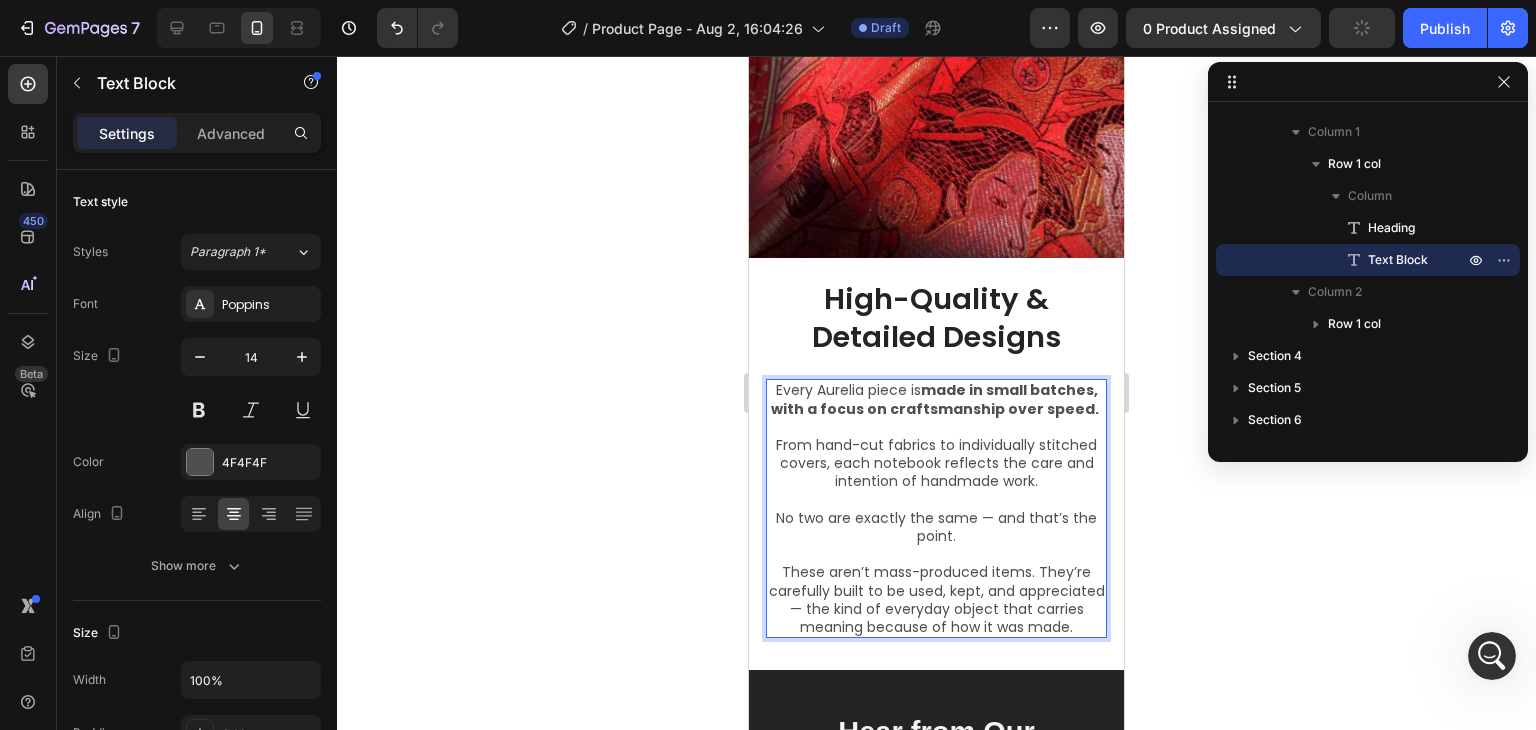 click on "From hand-cut fabrics to individually stitched covers, each notebook reflects the care and intention of handmade work." at bounding box center [936, 463] 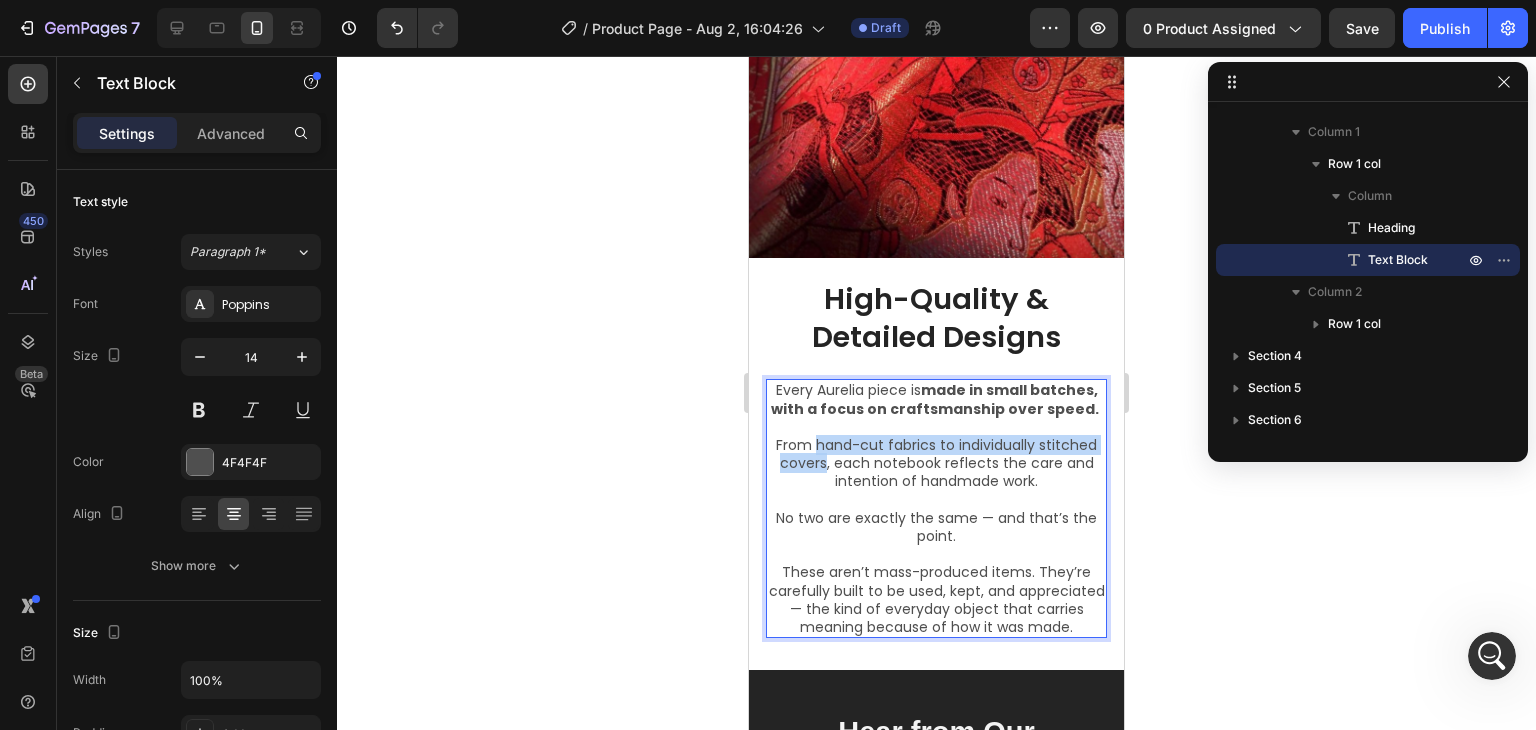 drag, startPoint x: 810, startPoint y: 428, endPoint x: 820, endPoint y: 450, distance: 24.166092 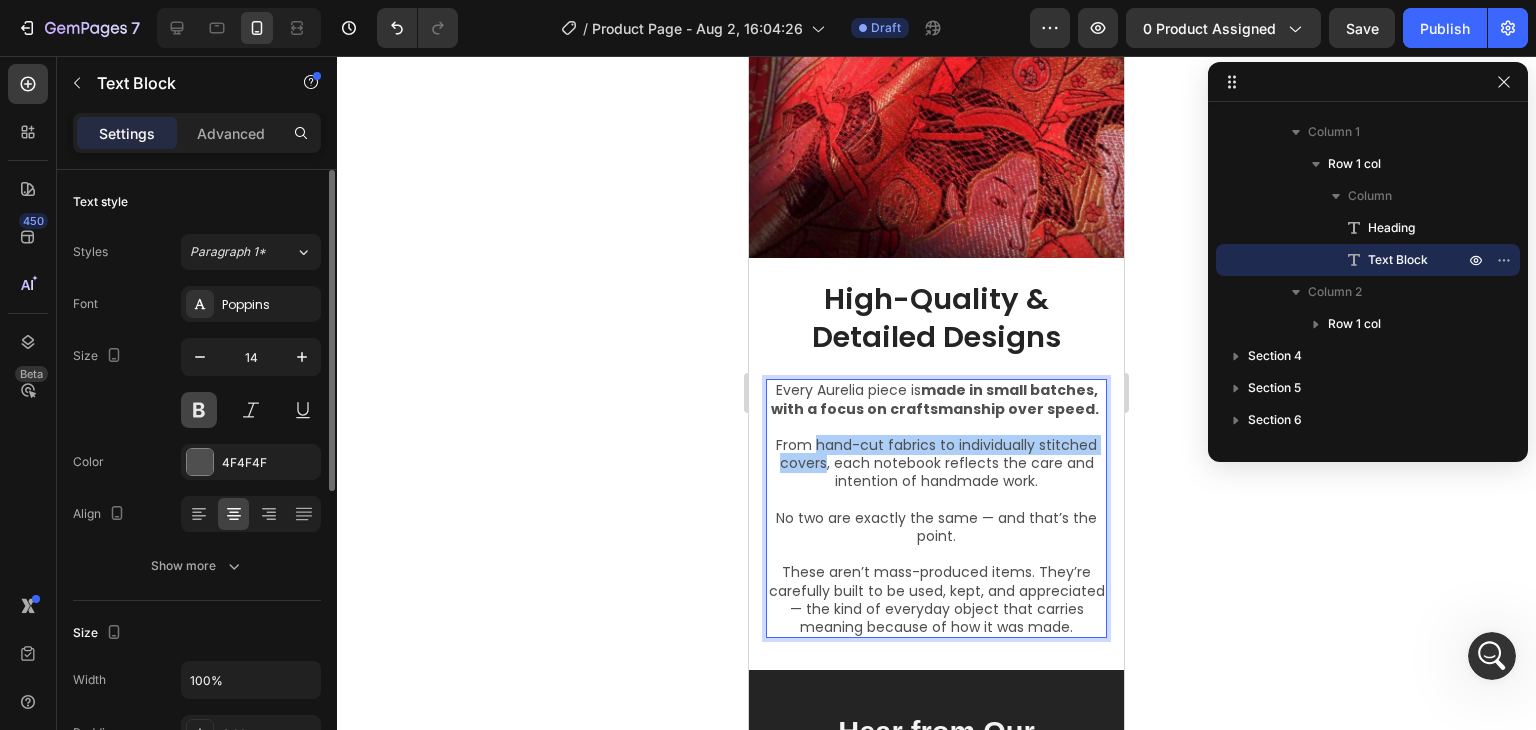 click at bounding box center [199, 410] 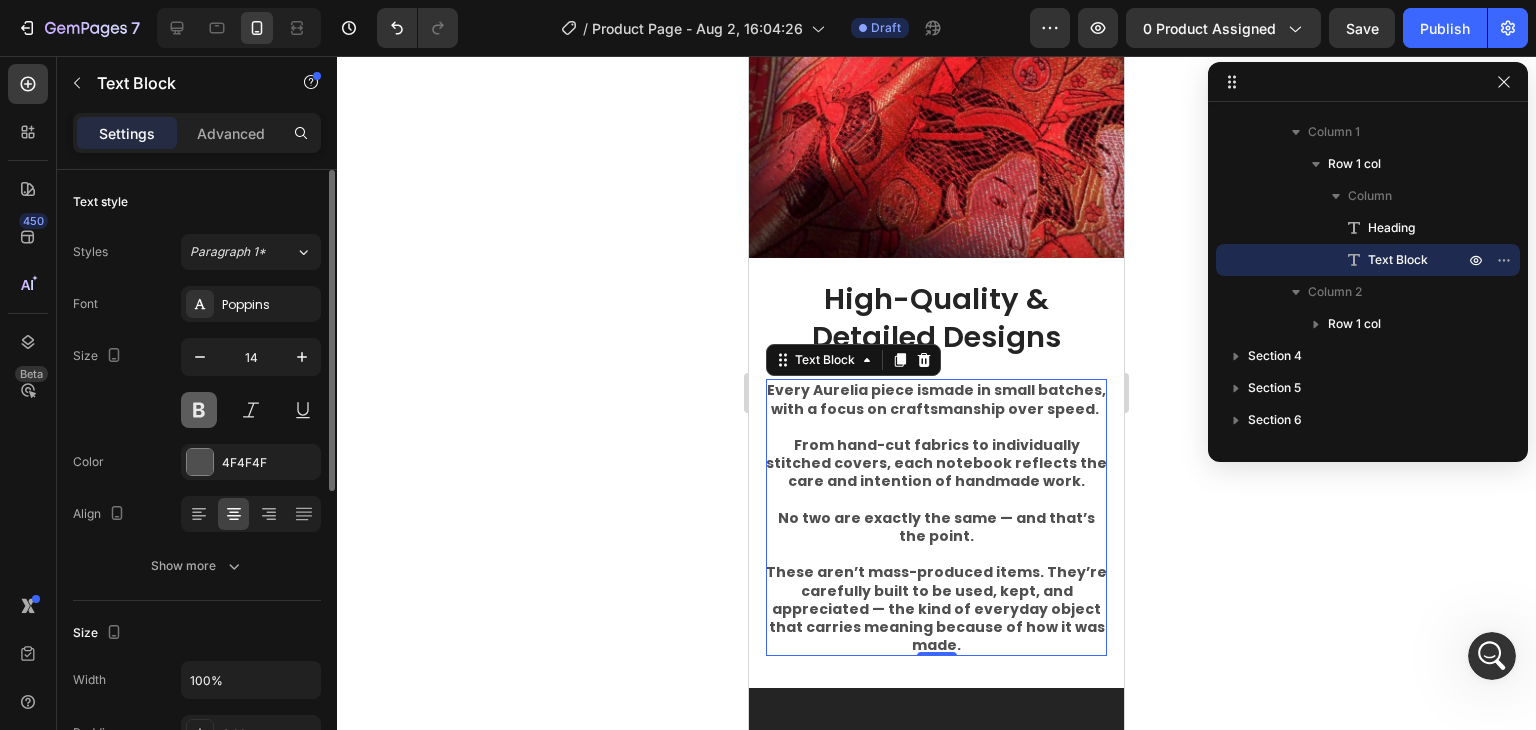click at bounding box center [199, 410] 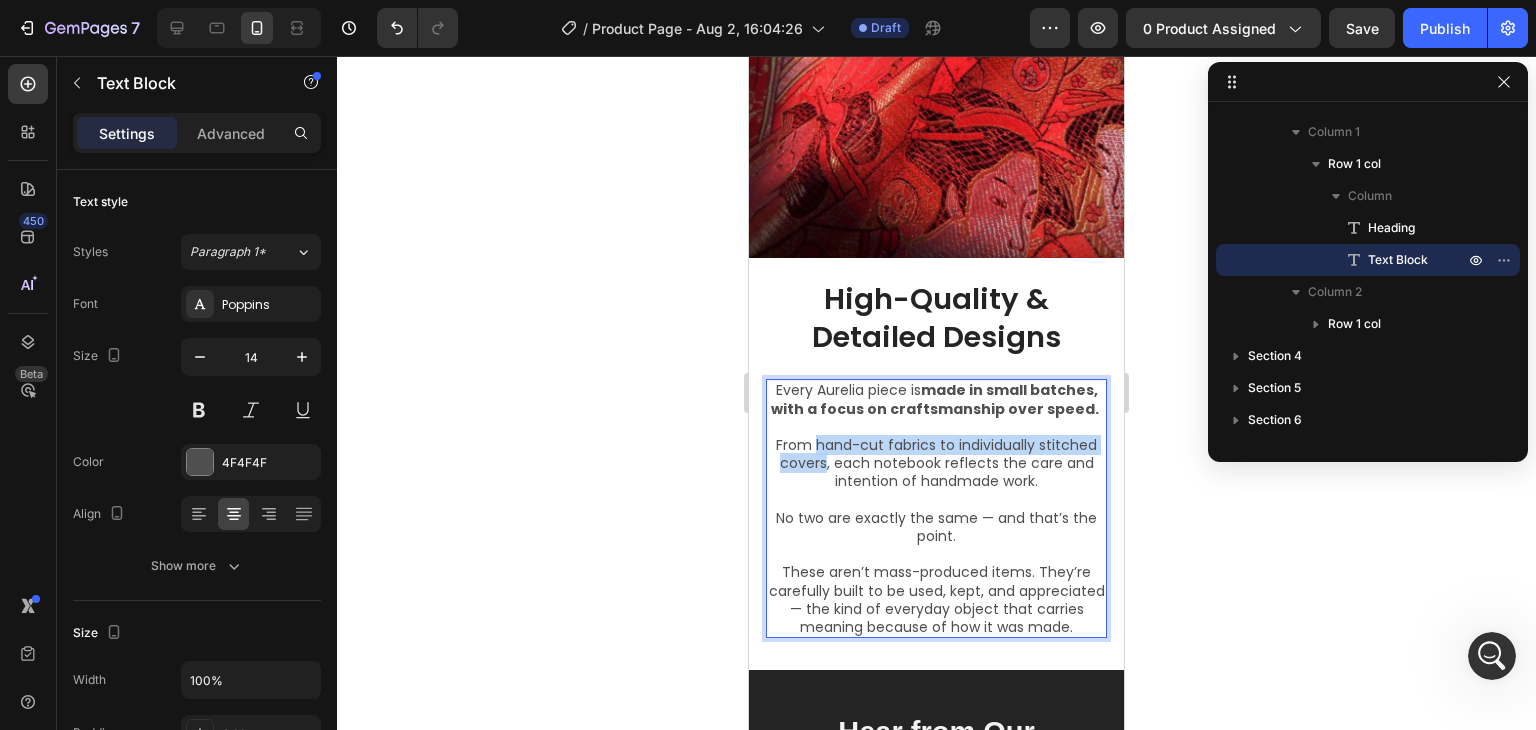 drag, startPoint x: 812, startPoint y: 426, endPoint x: 819, endPoint y: 448, distance: 23.086792 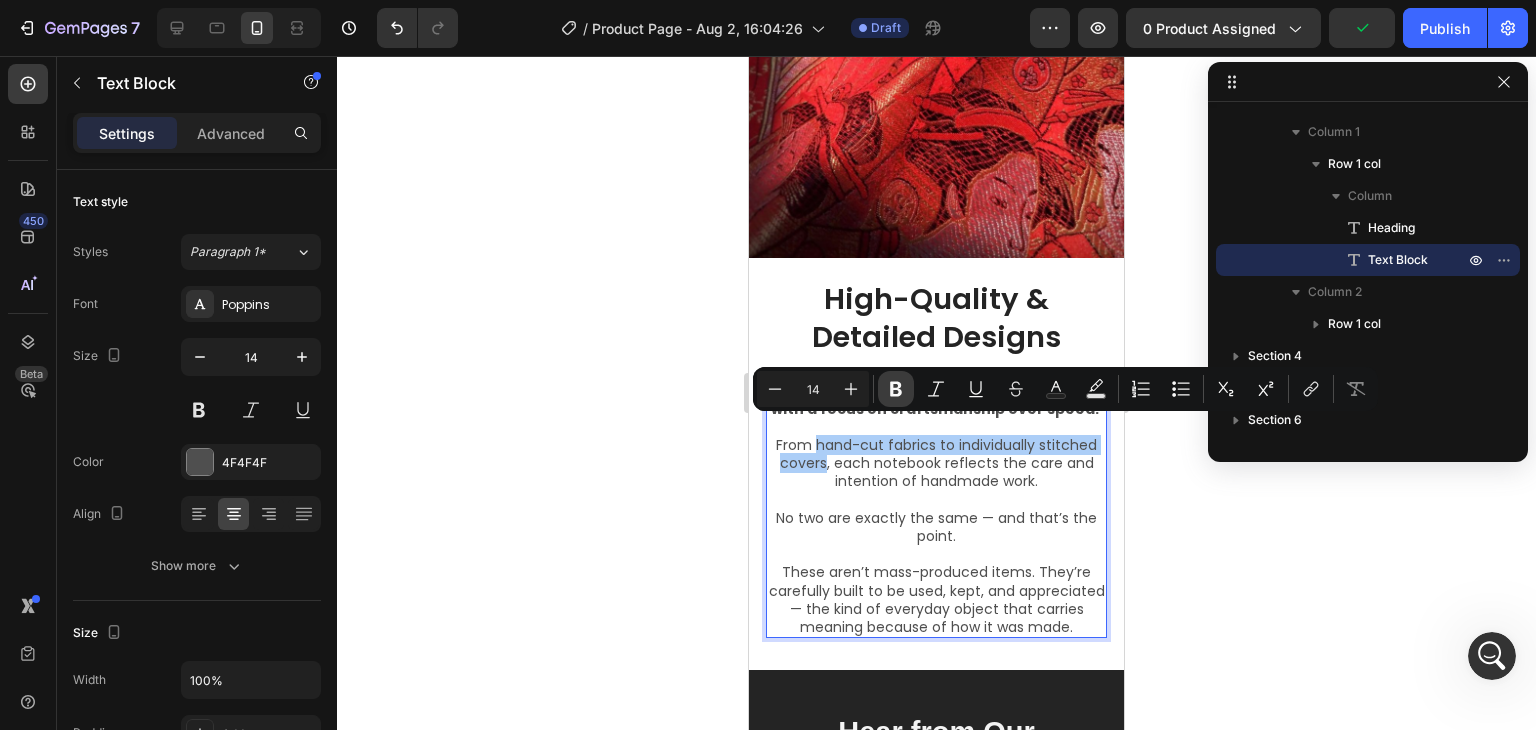 click 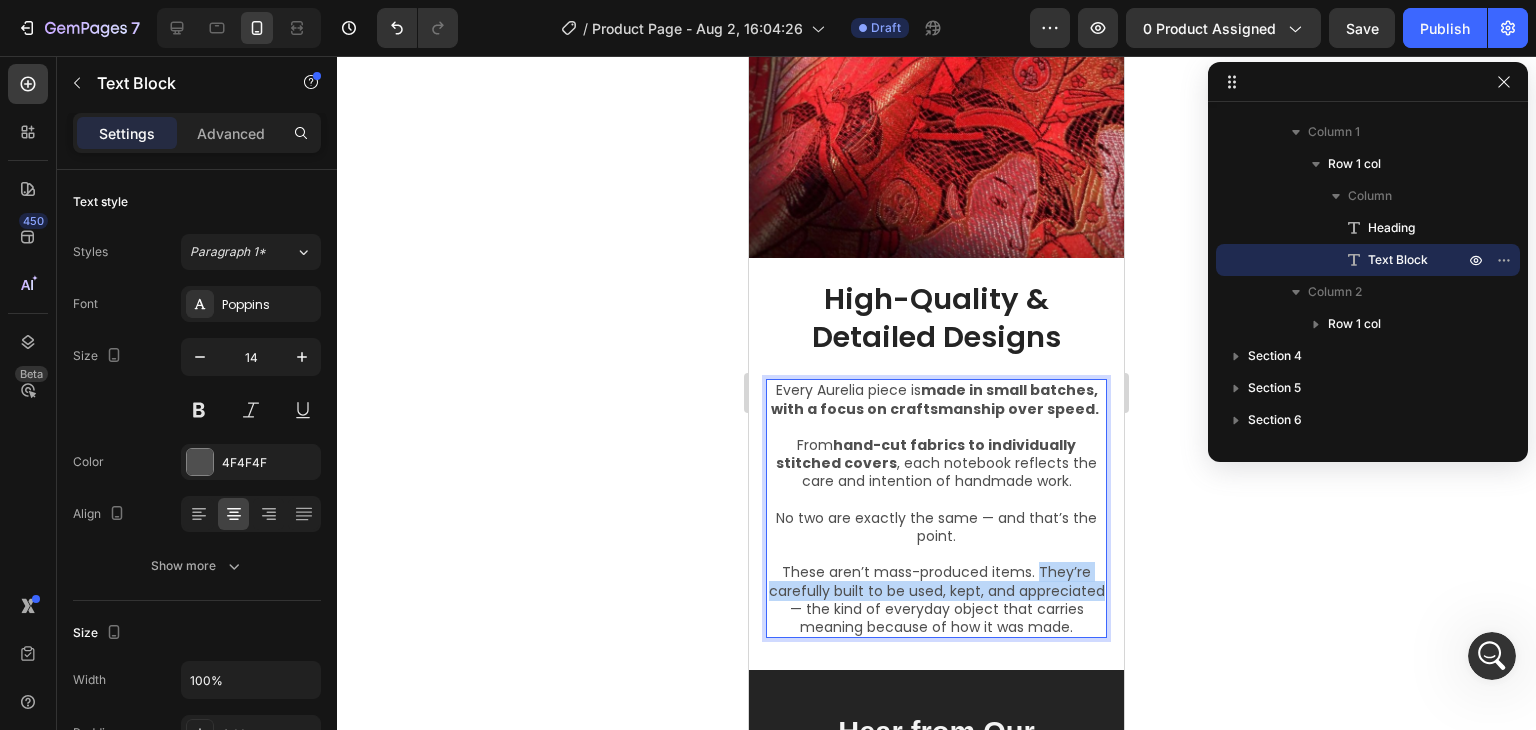 drag, startPoint x: 1032, startPoint y: 553, endPoint x: 868, endPoint y: 599, distance: 170.32909 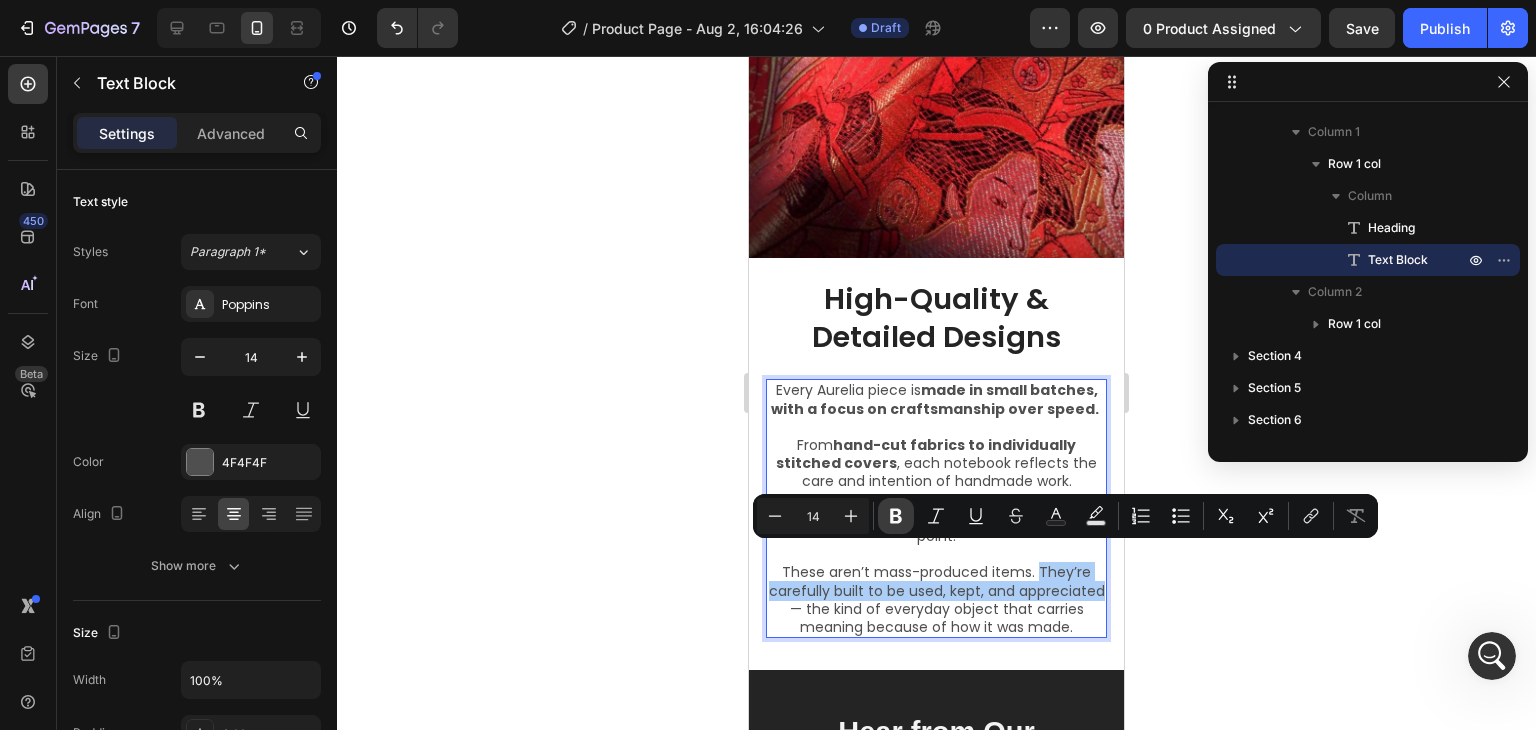 click 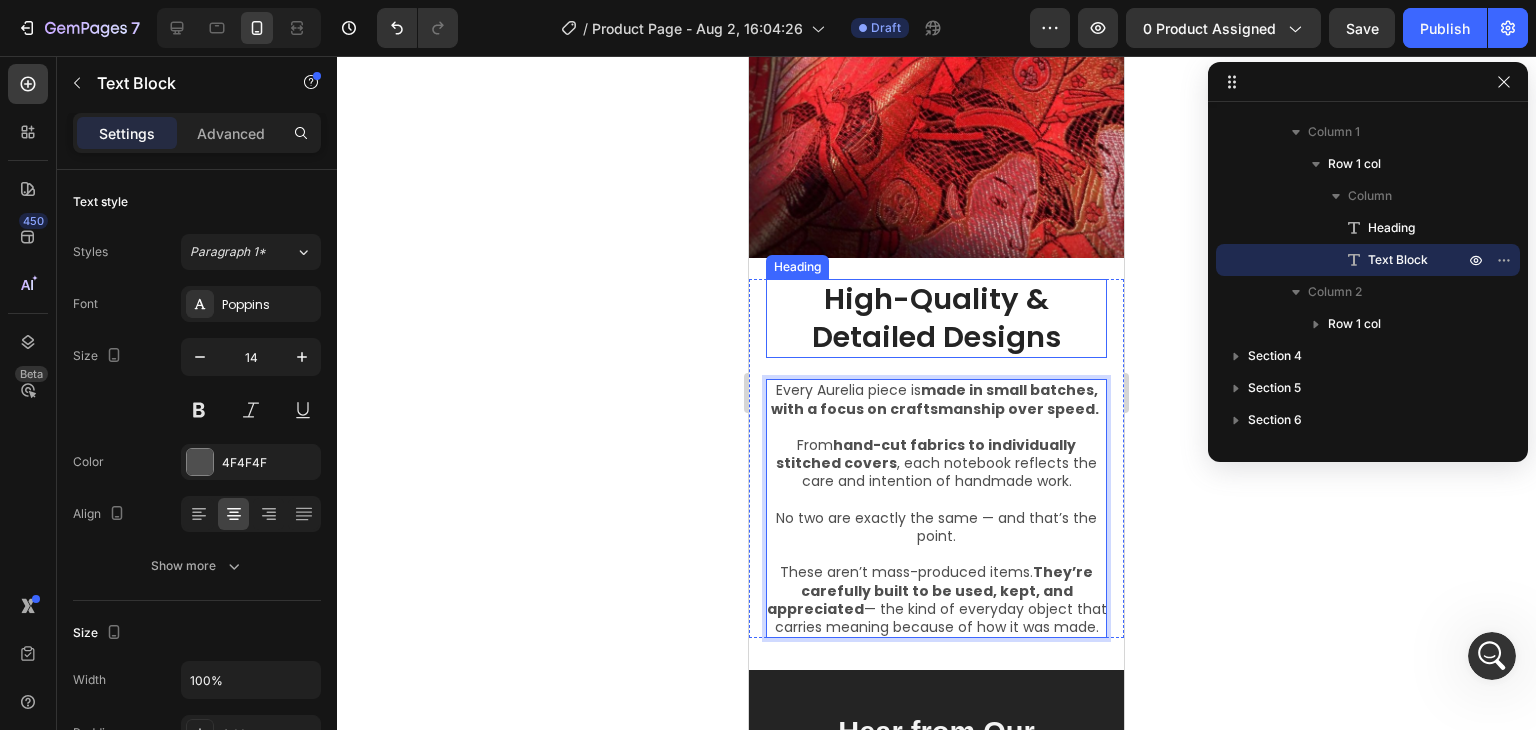 click on "High-Quality & Detailed Designs" at bounding box center [936, 318] 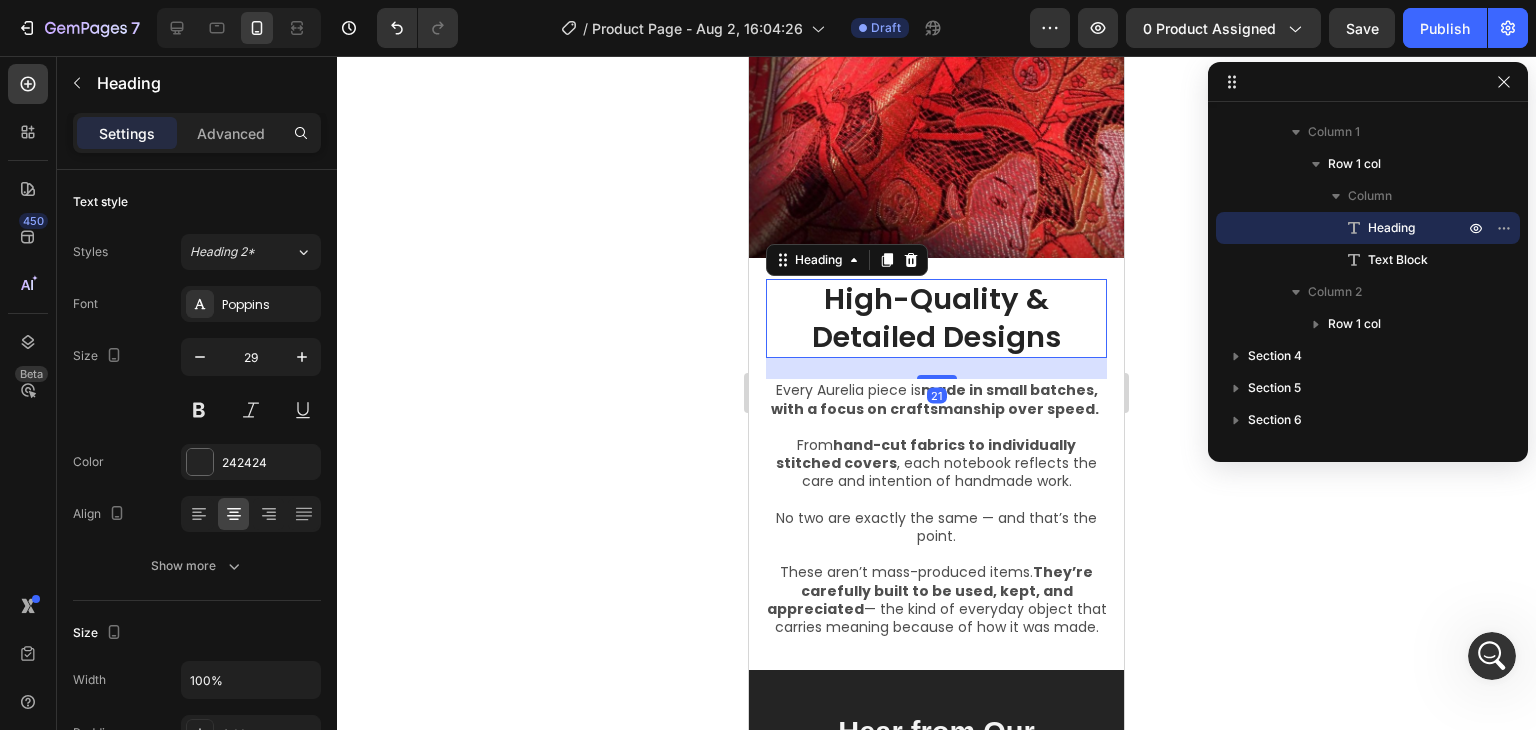 click on "High-Quality & Detailed Designs" at bounding box center (936, 318) 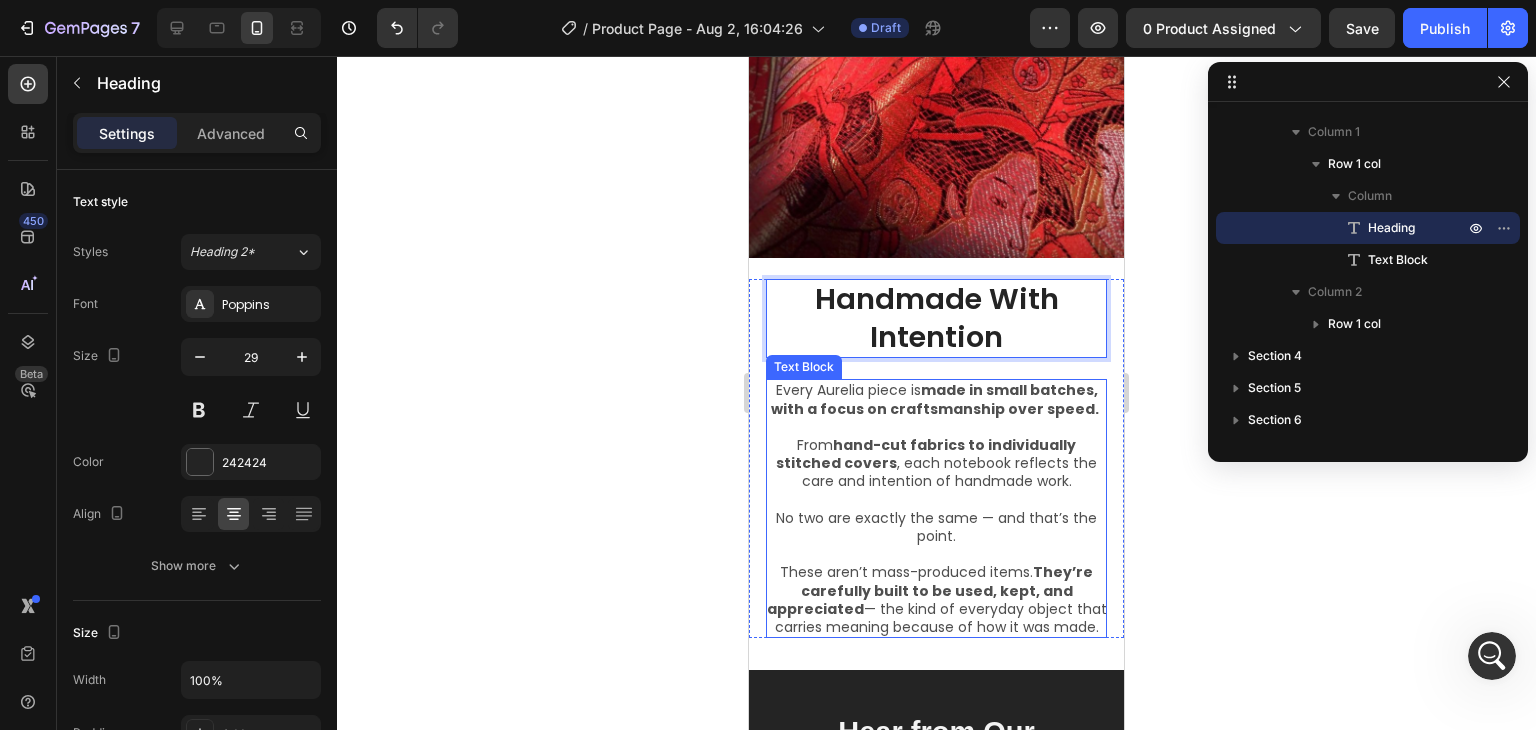 click at bounding box center [936, 427] 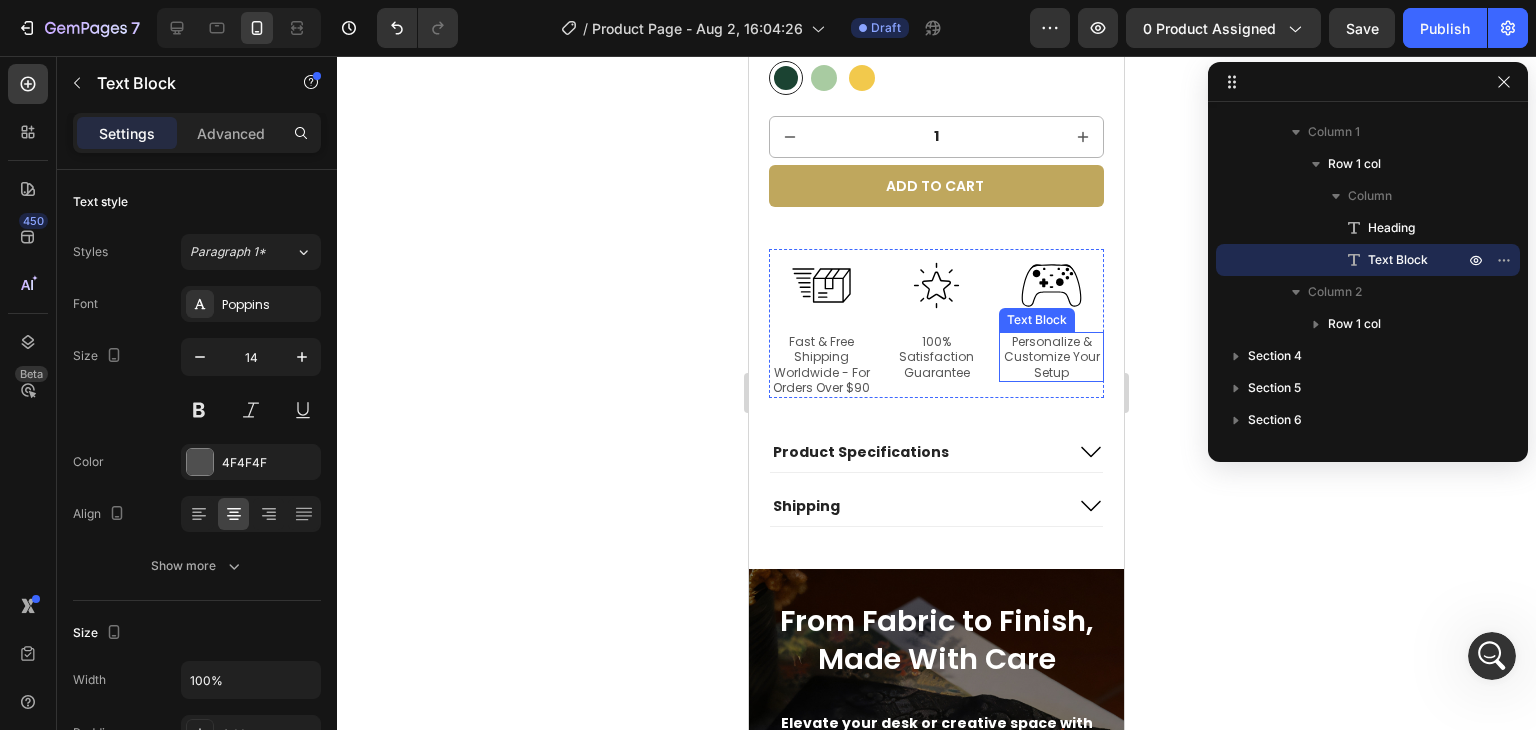 scroll, scrollTop: 909, scrollLeft: 0, axis: vertical 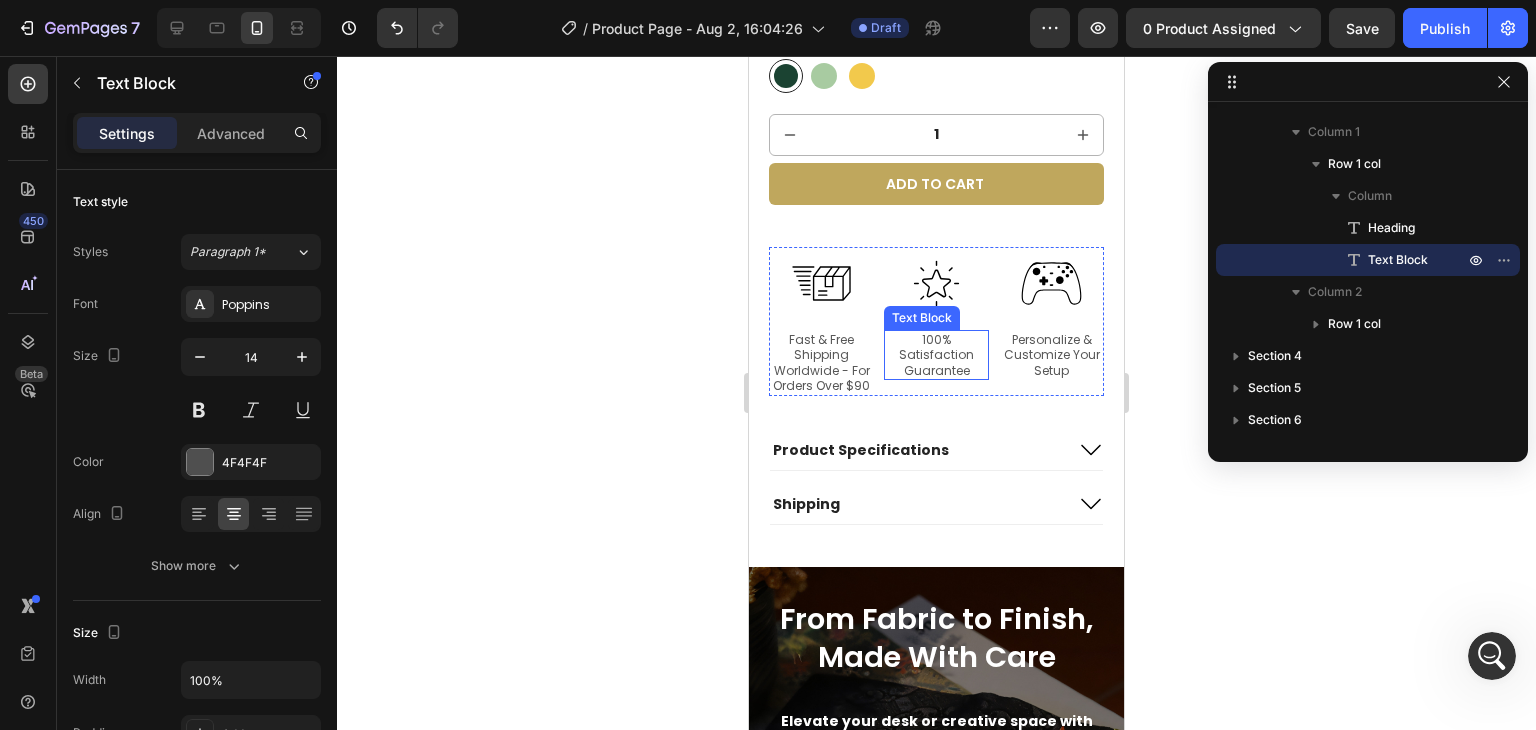 click on "100% Satisfaction Guarantee" at bounding box center [936, 355] 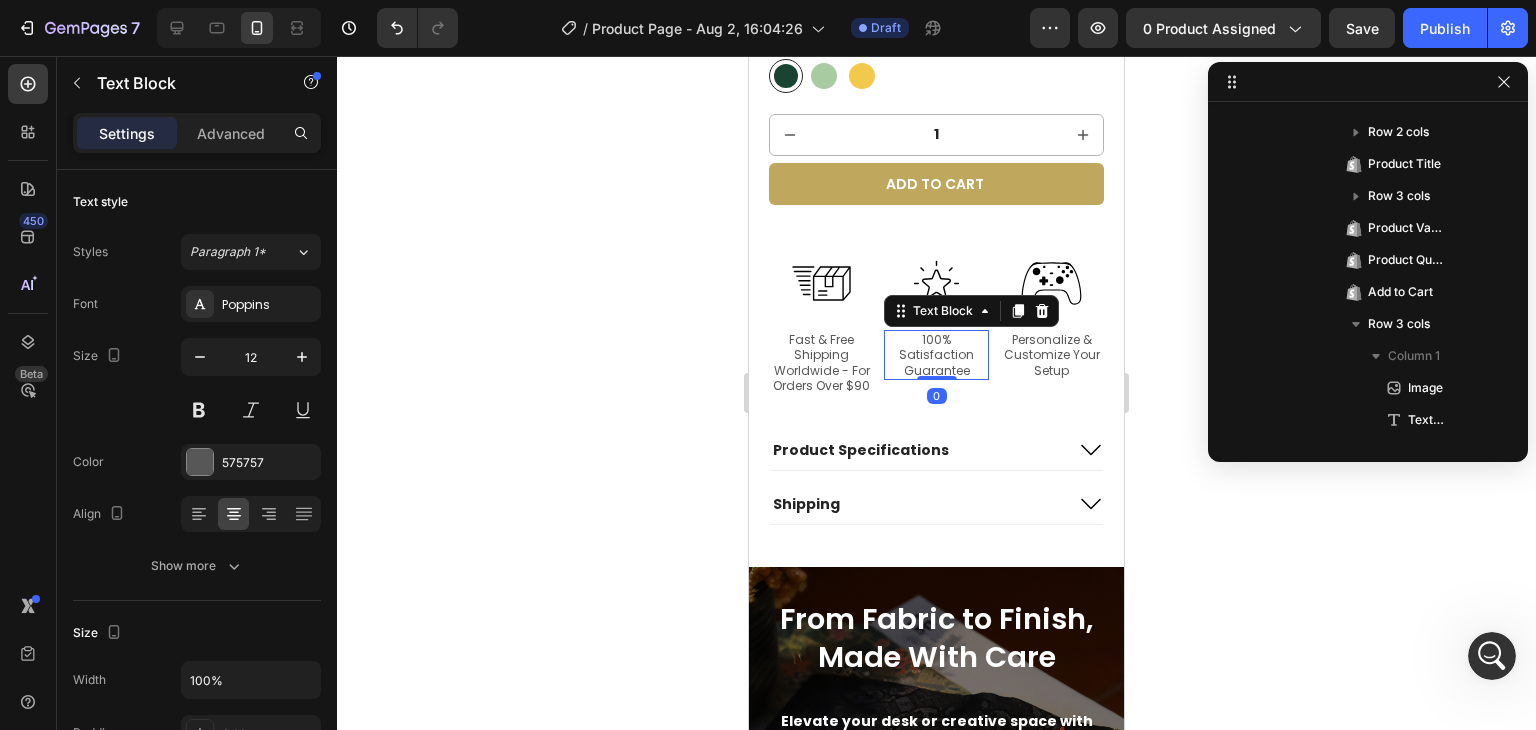 scroll, scrollTop: 506, scrollLeft: 0, axis: vertical 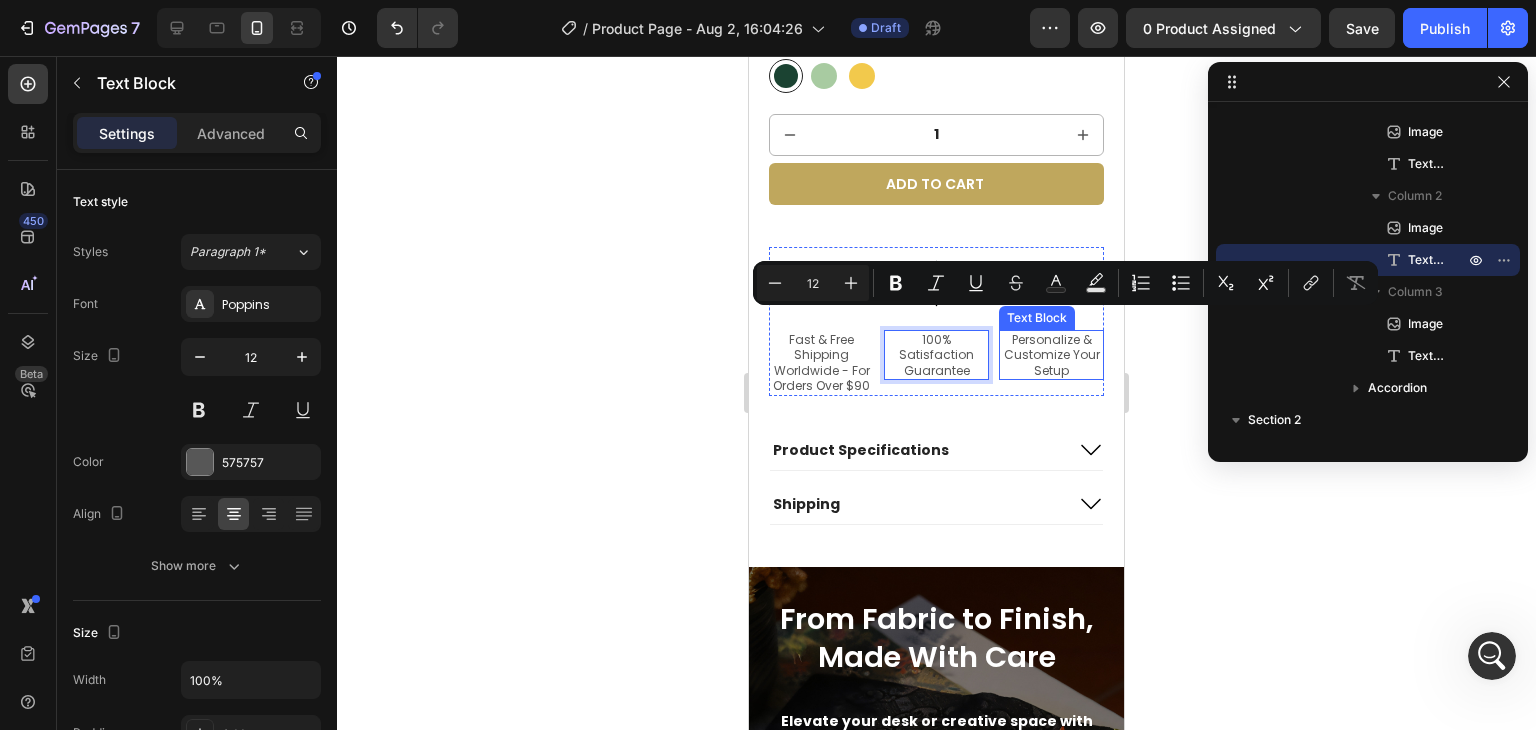click on "Personalize & Customize Your Setup" at bounding box center (1051, 355) 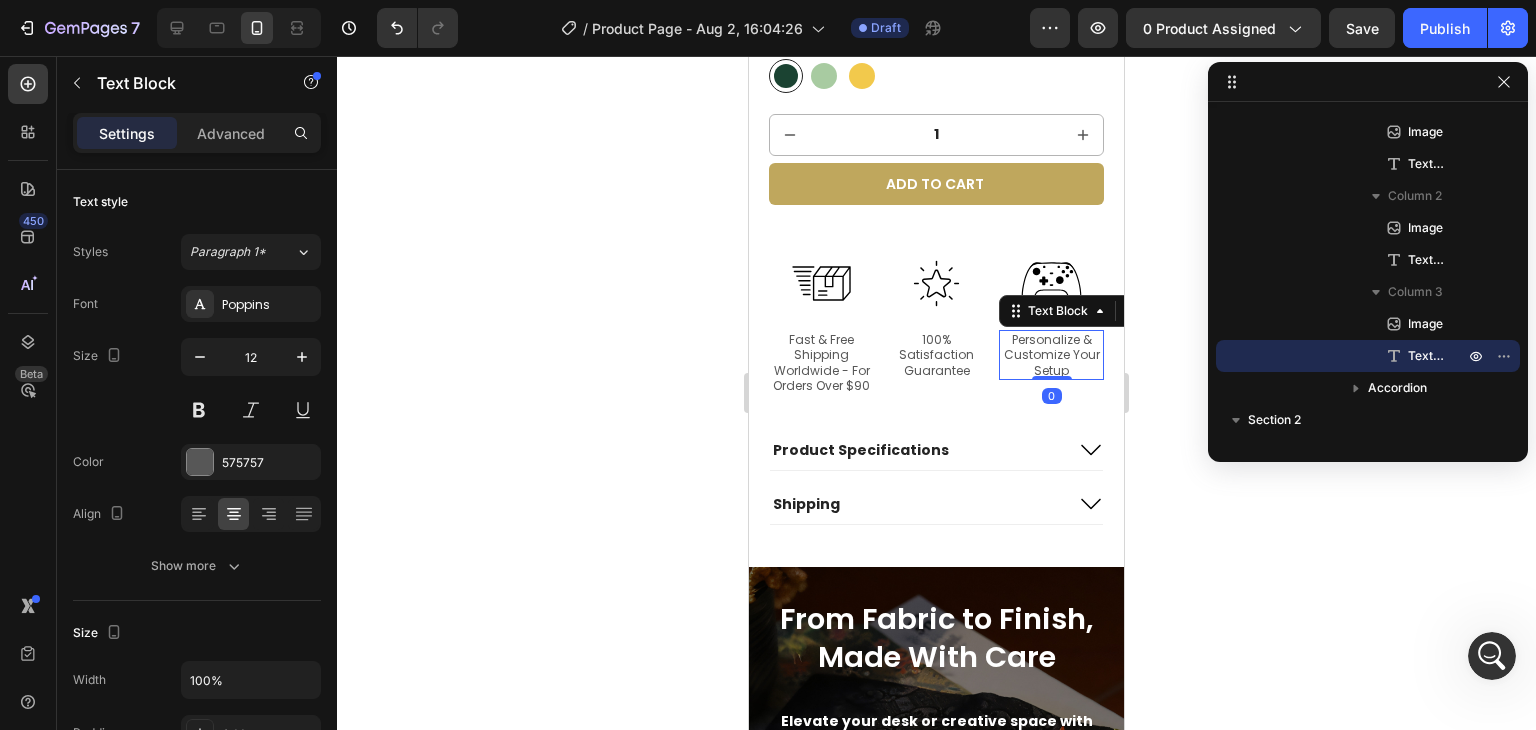 click on "Personalize & Customize Your Setup" at bounding box center [1051, 355] 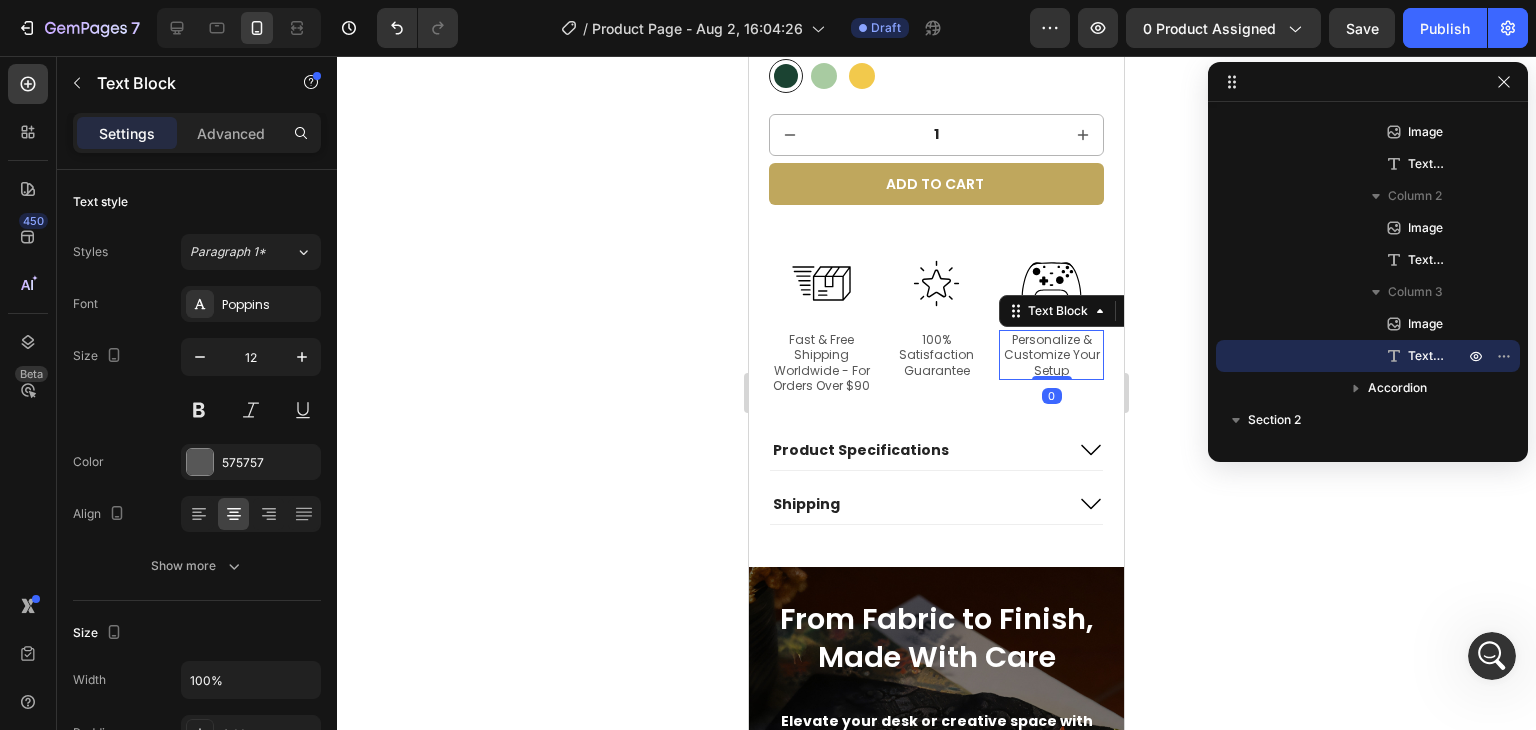 click on "Personalize & Customize Your Setup" at bounding box center [1051, 355] 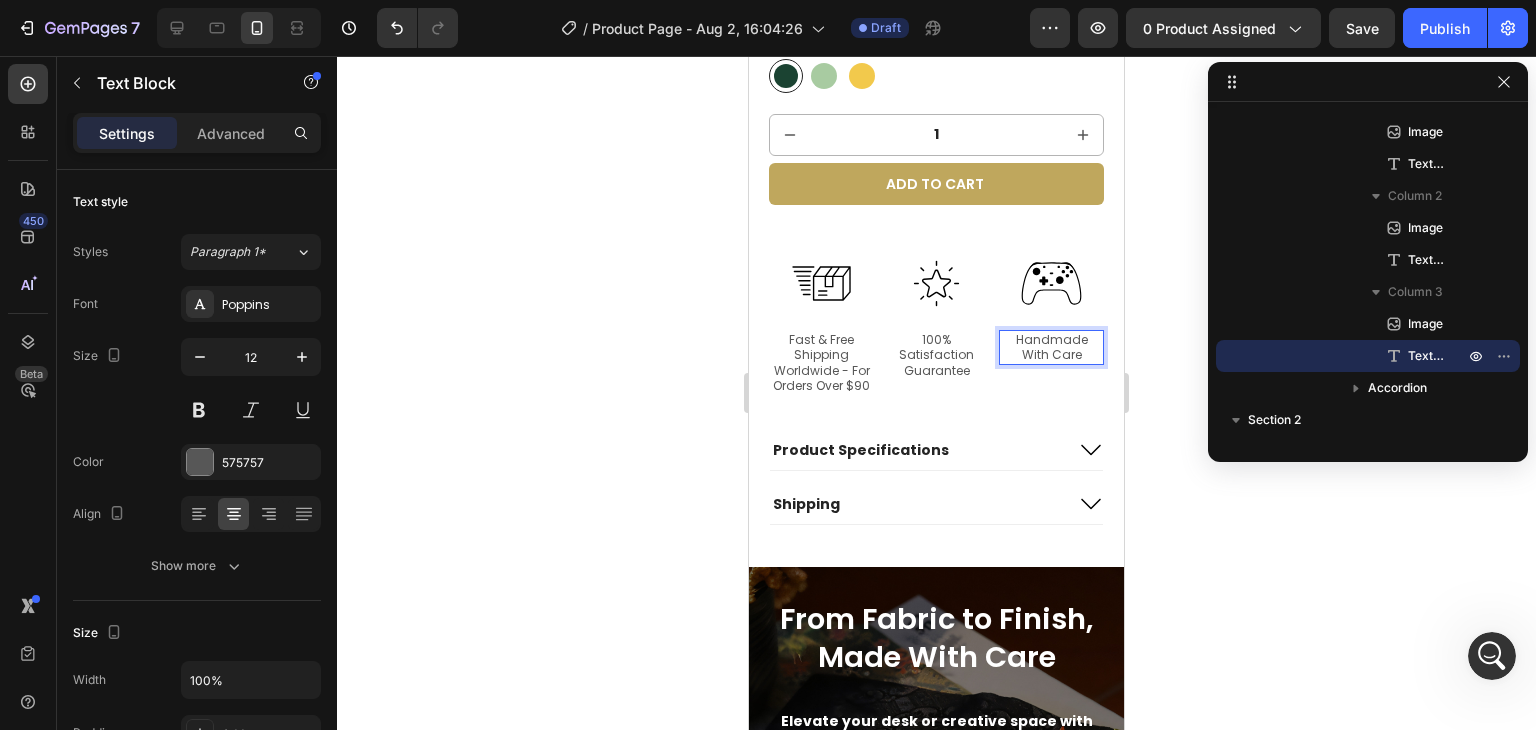 click on "Handmade With Care" at bounding box center (1051, 347) 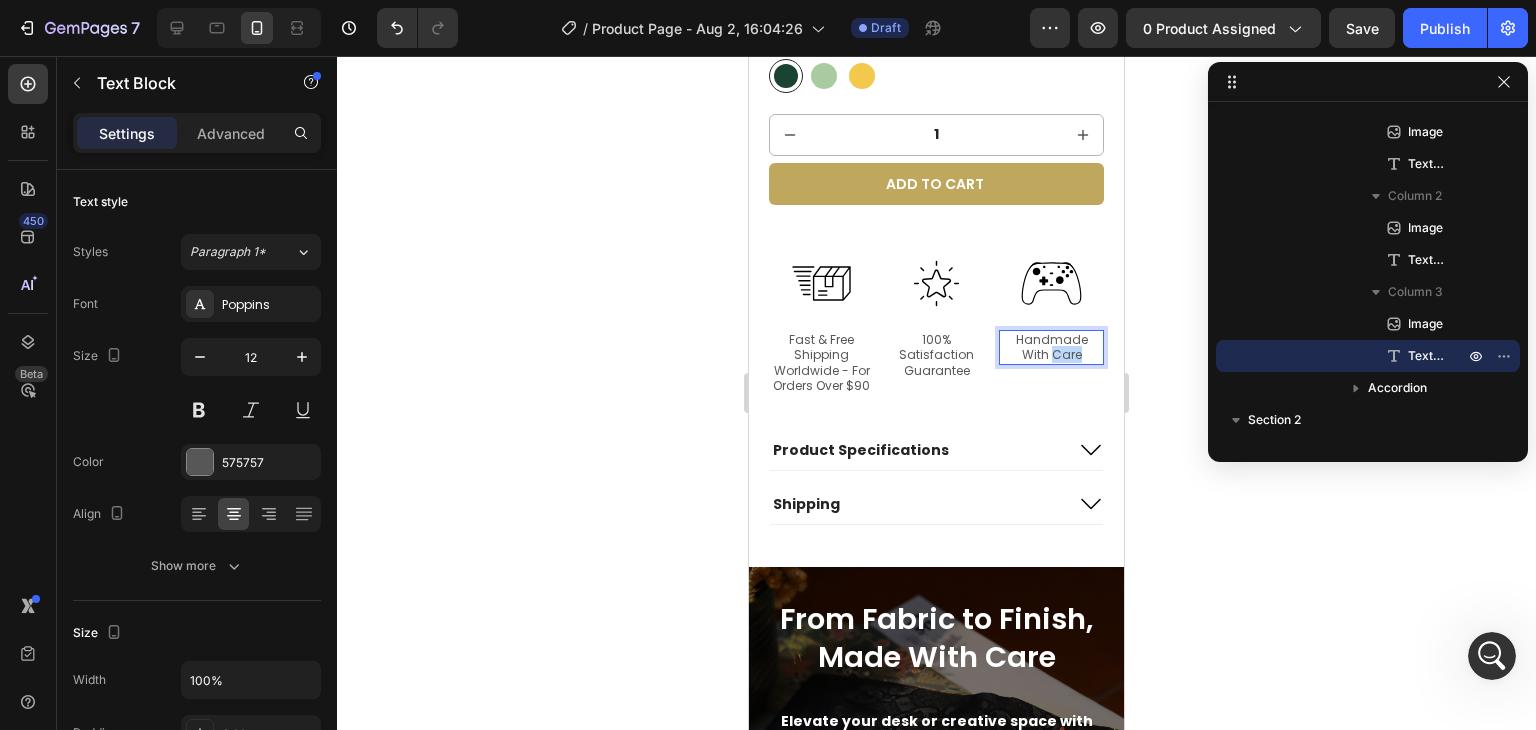 click on "Handmade With Care" at bounding box center (1051, 347) 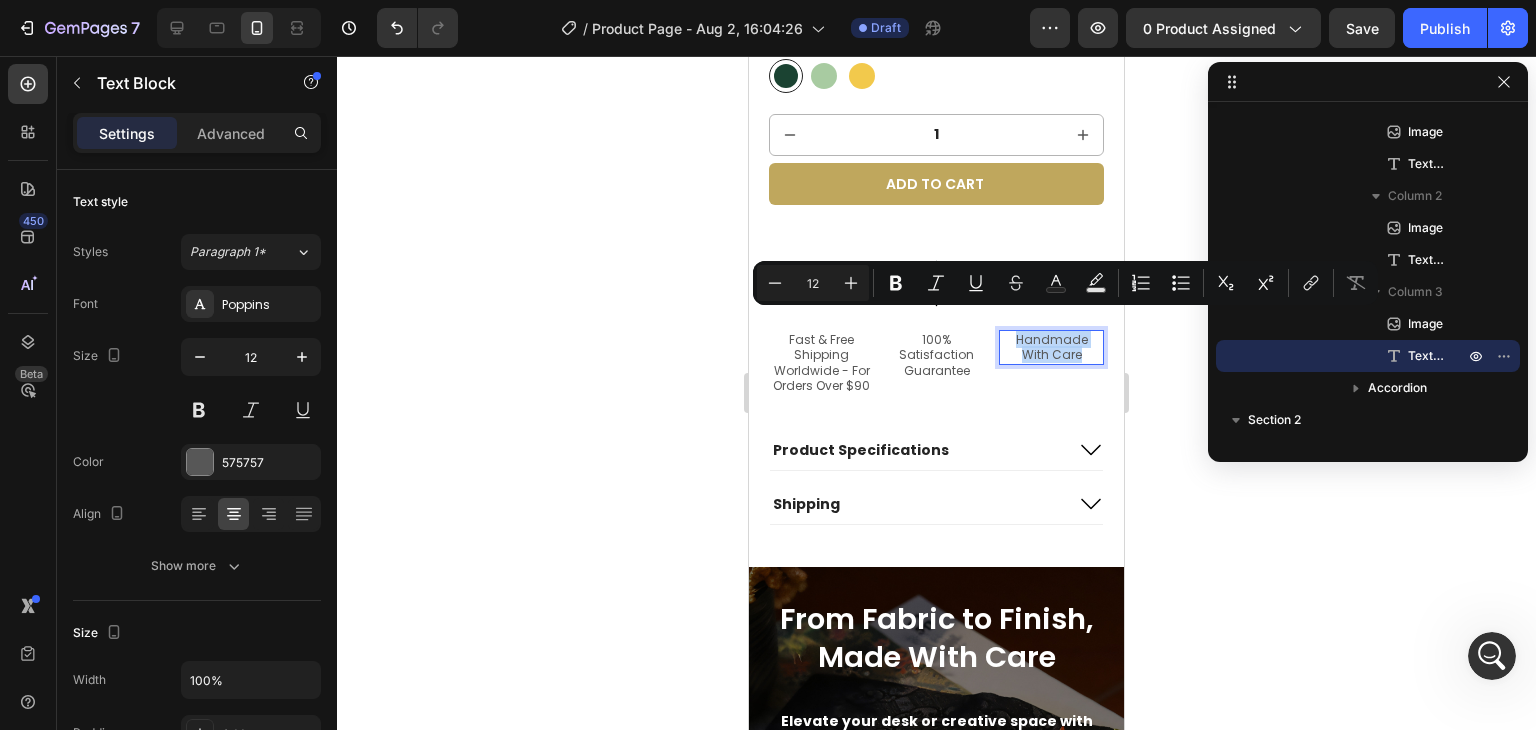 click on "Handmade With Care" at bounding box center [1051, 347] 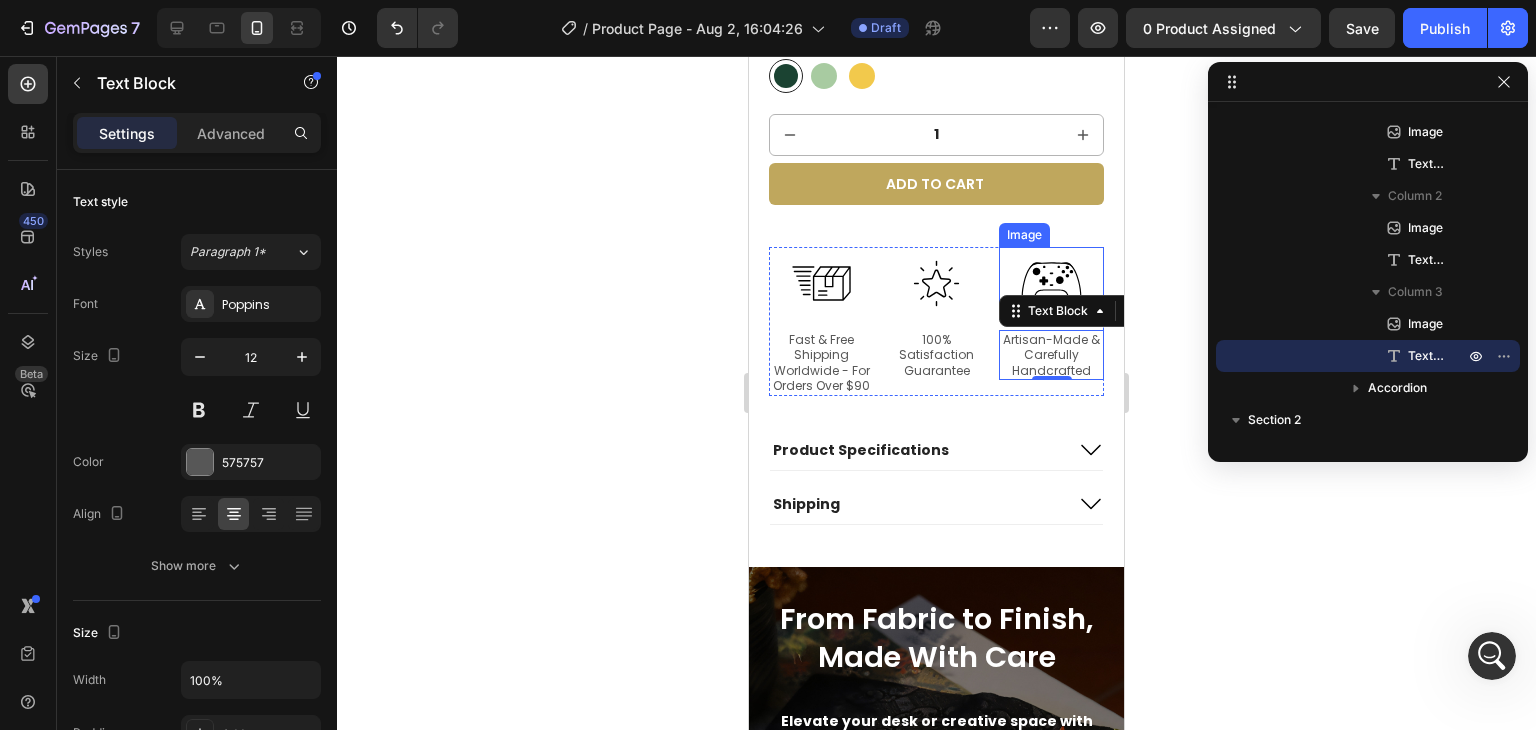 click at bounding box center (1051, 283) 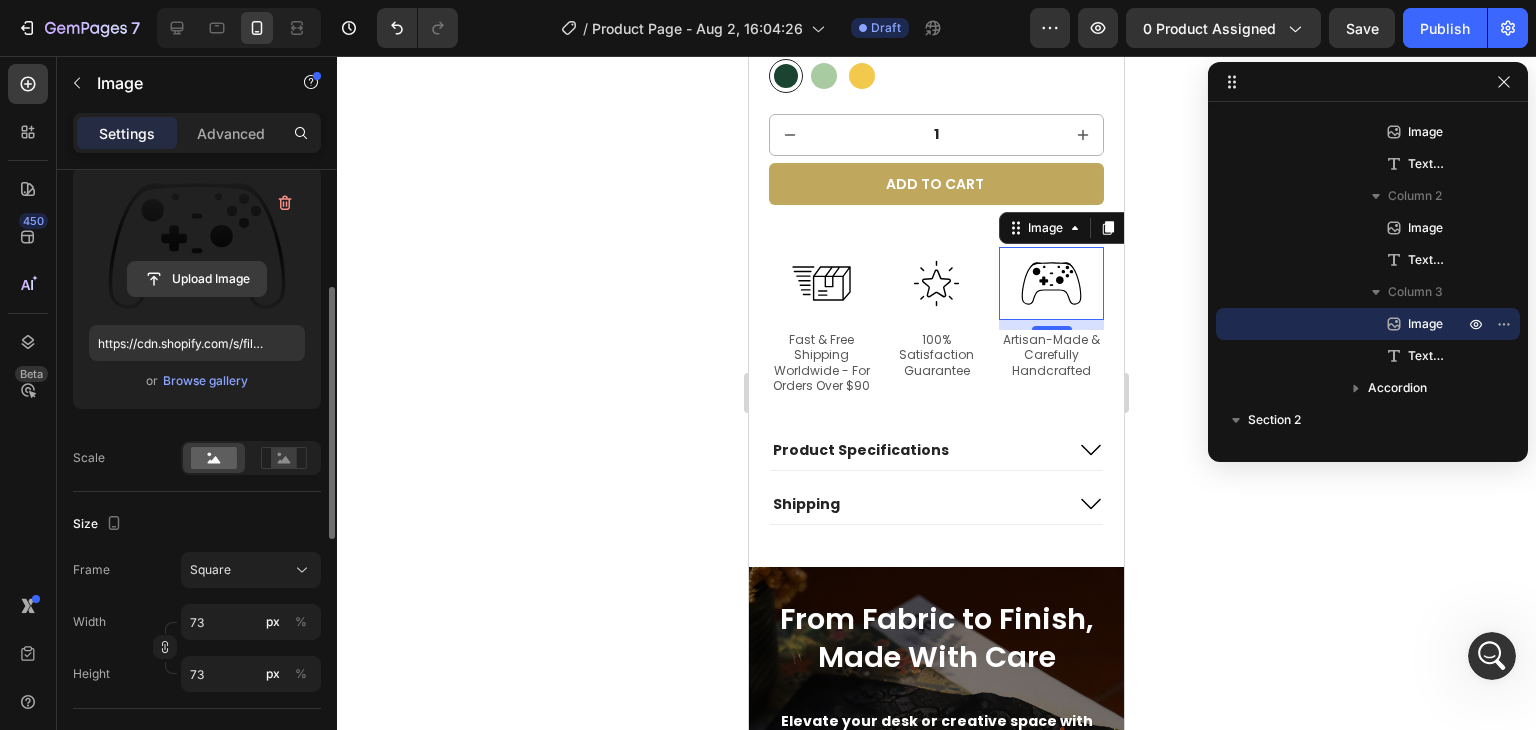 scroll, scrollTop: 232, scrollLeft: 0, axis: vertical 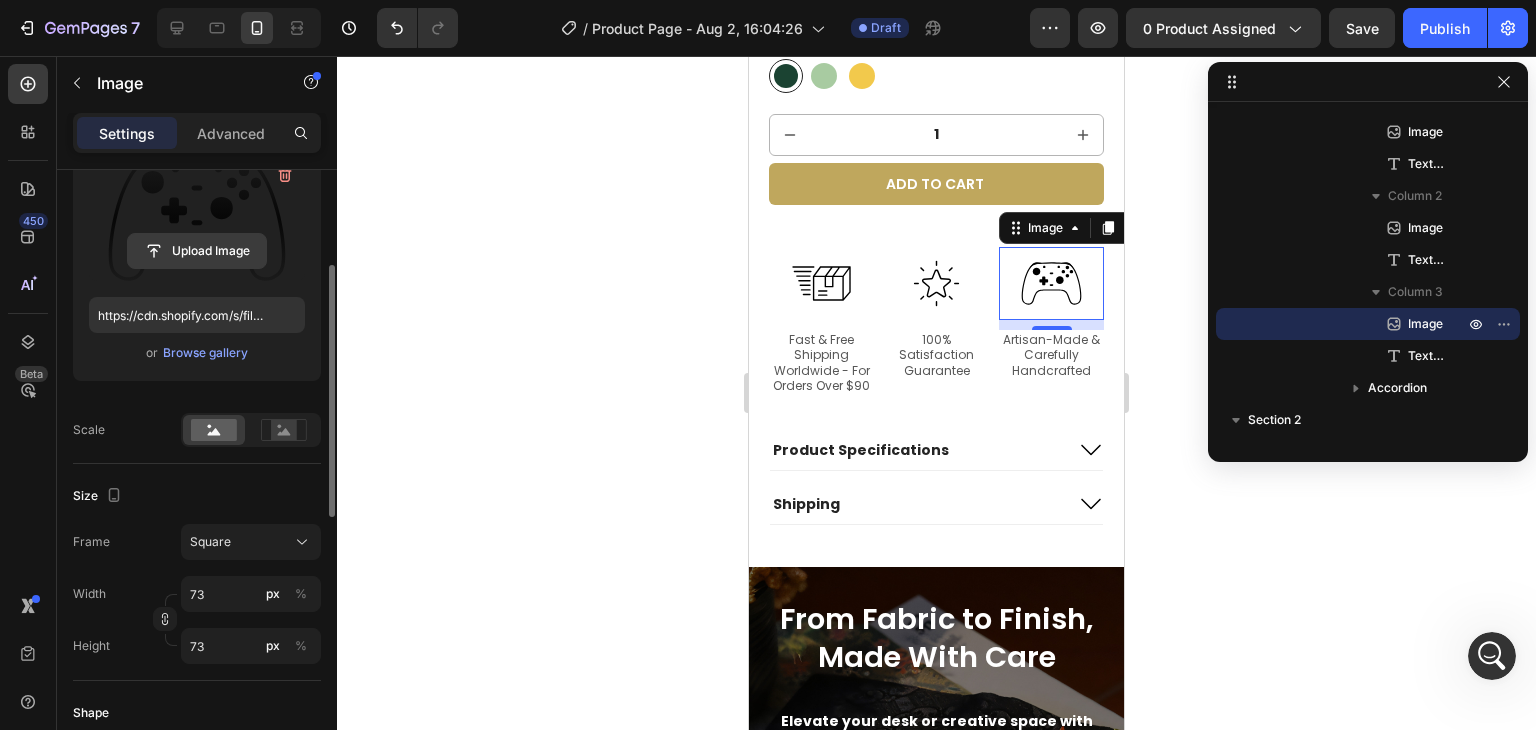 click 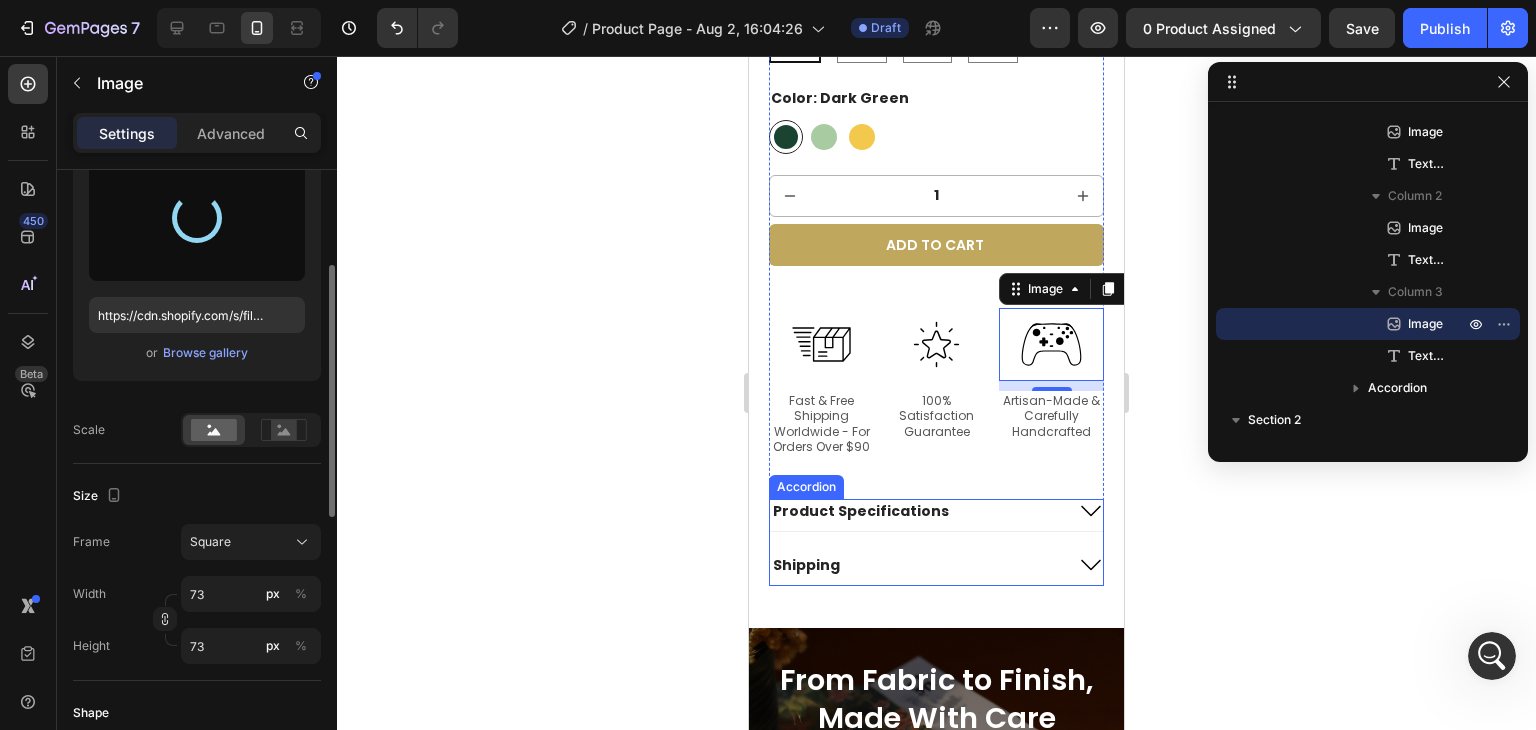 scroll, scrollTop: 843, scrollLeft: 0, axis: vertical 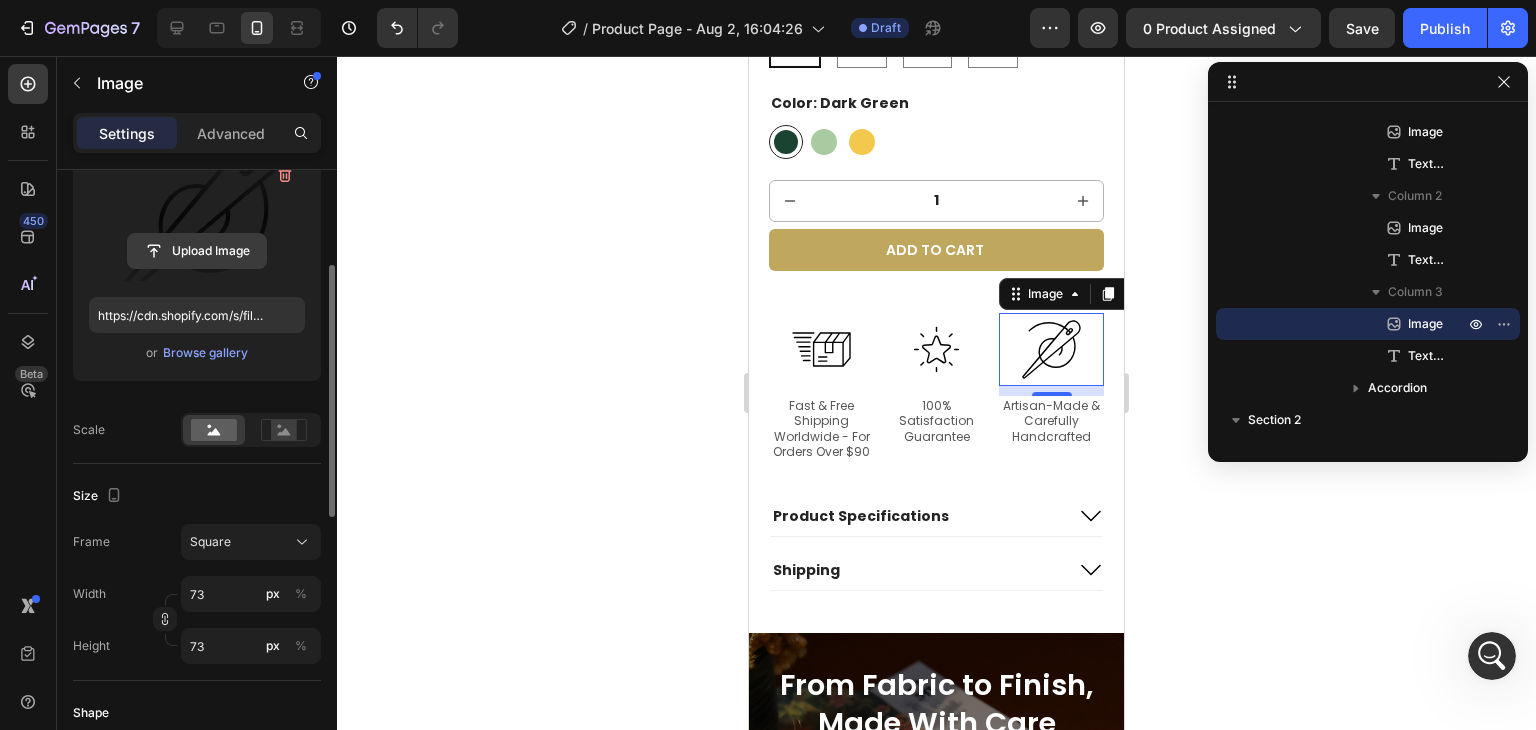 click 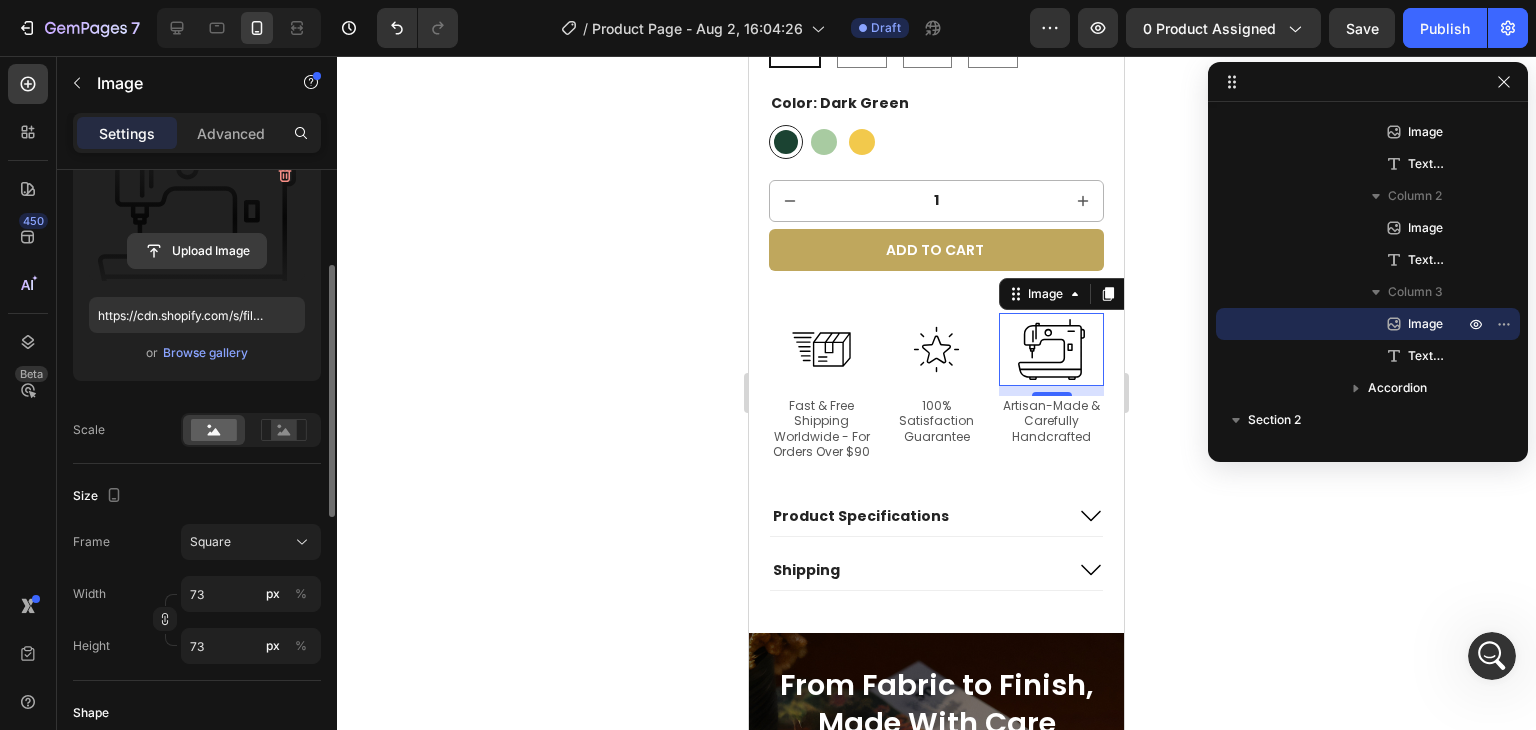 click 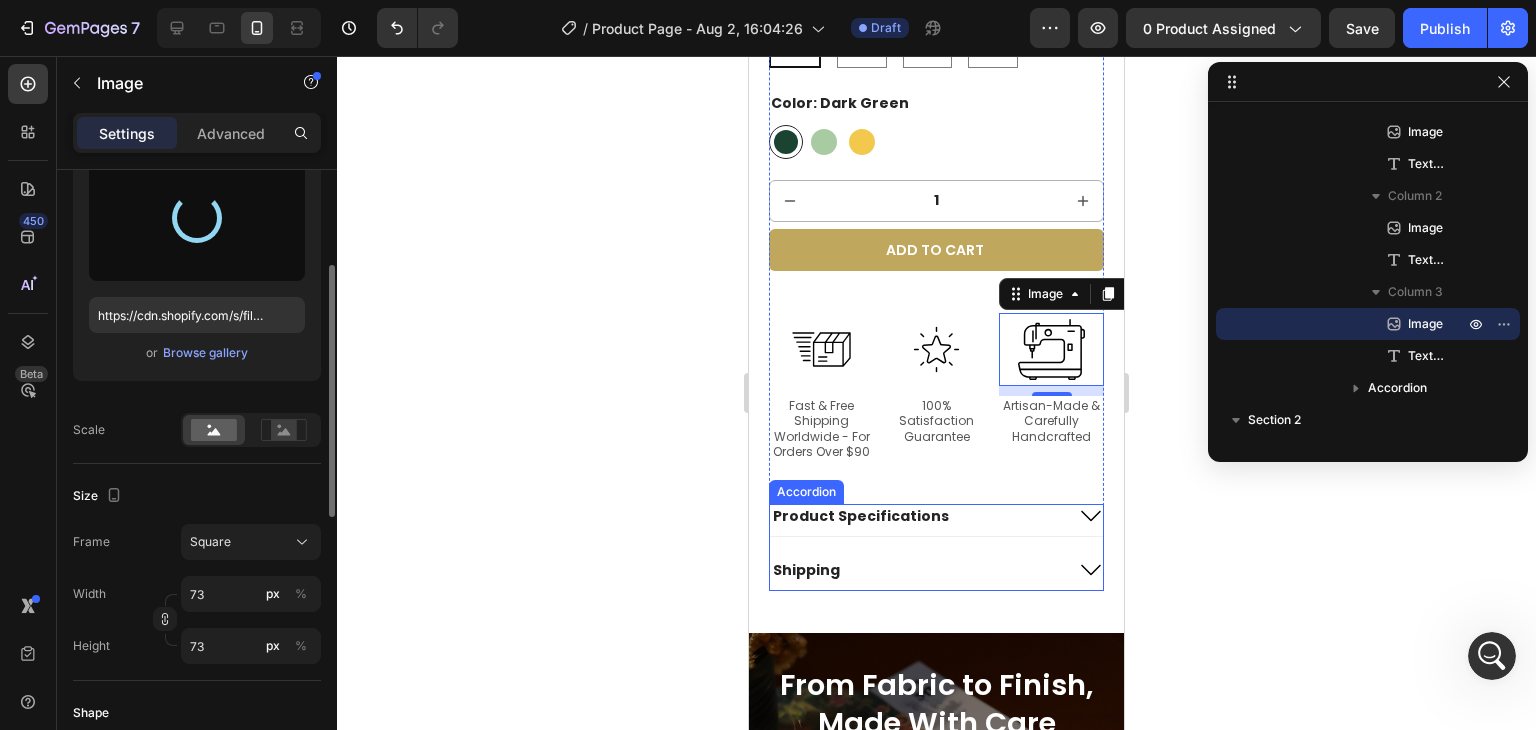 type on "https://cdn.shopify.com/s/files/1/0710/2670/4576/files/gempages_578117166604223164-2df4bb1b-4fee-48d3-a3ab-78ed3538180a.svg" 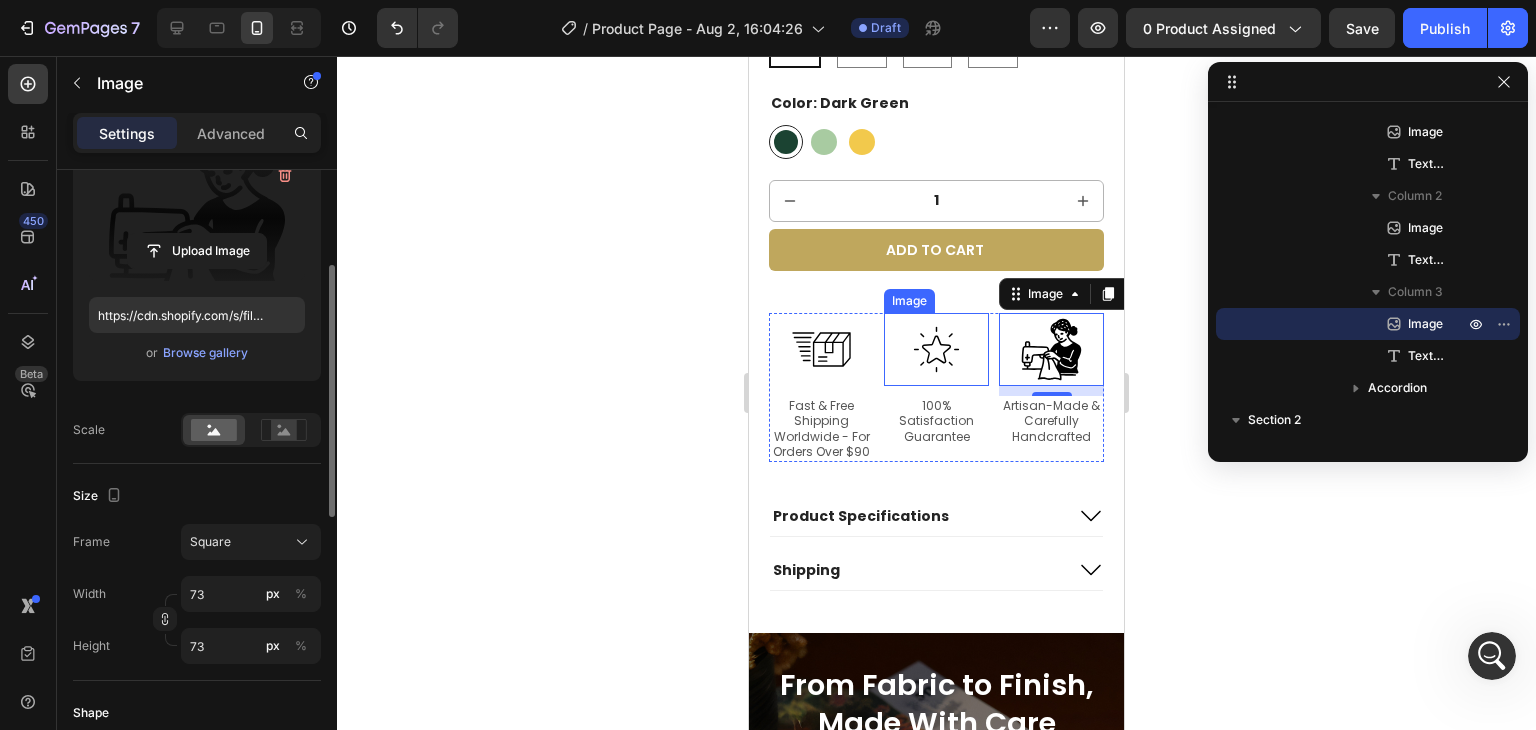 scroll, scrollTop: 232, scrollLeft: 0, axis: vertical 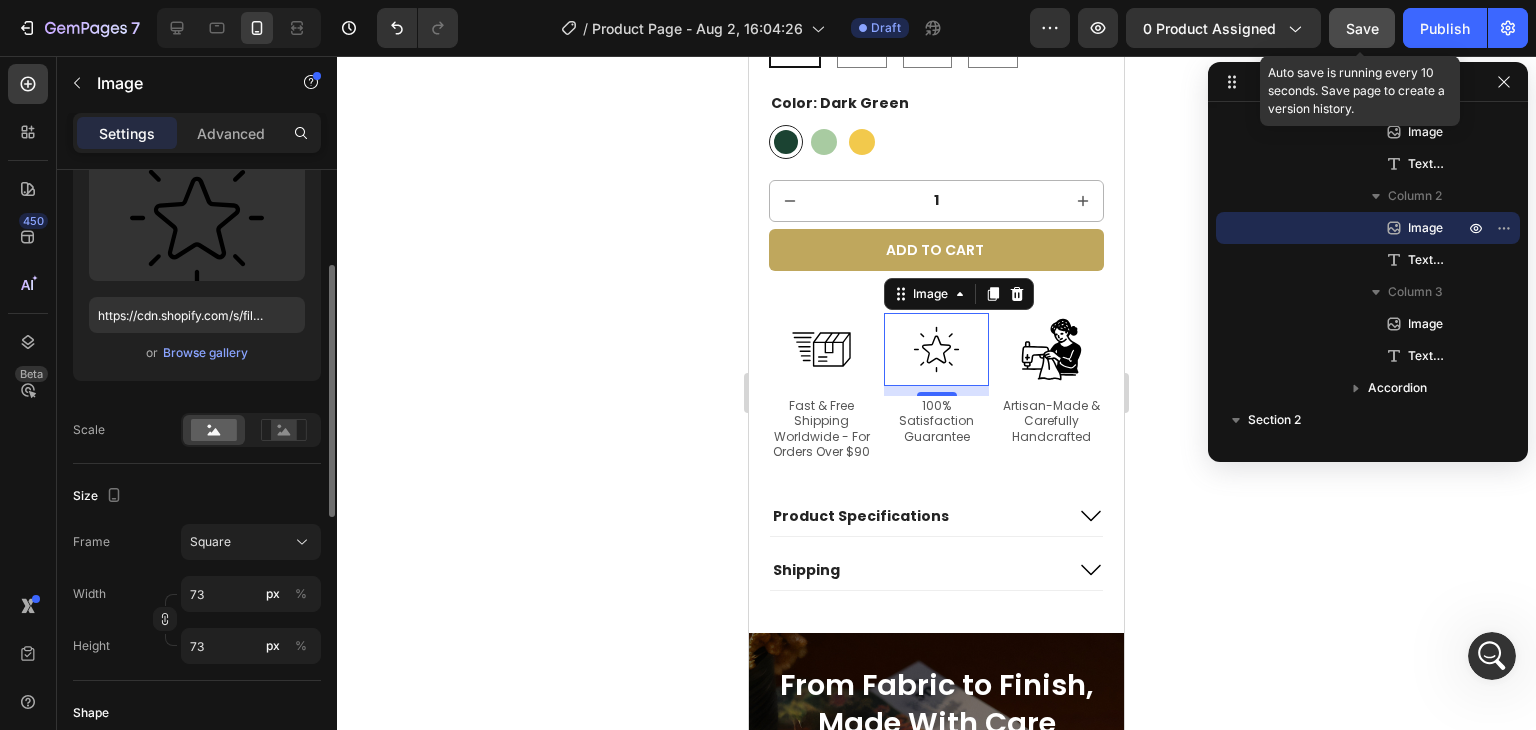 click on "Save" 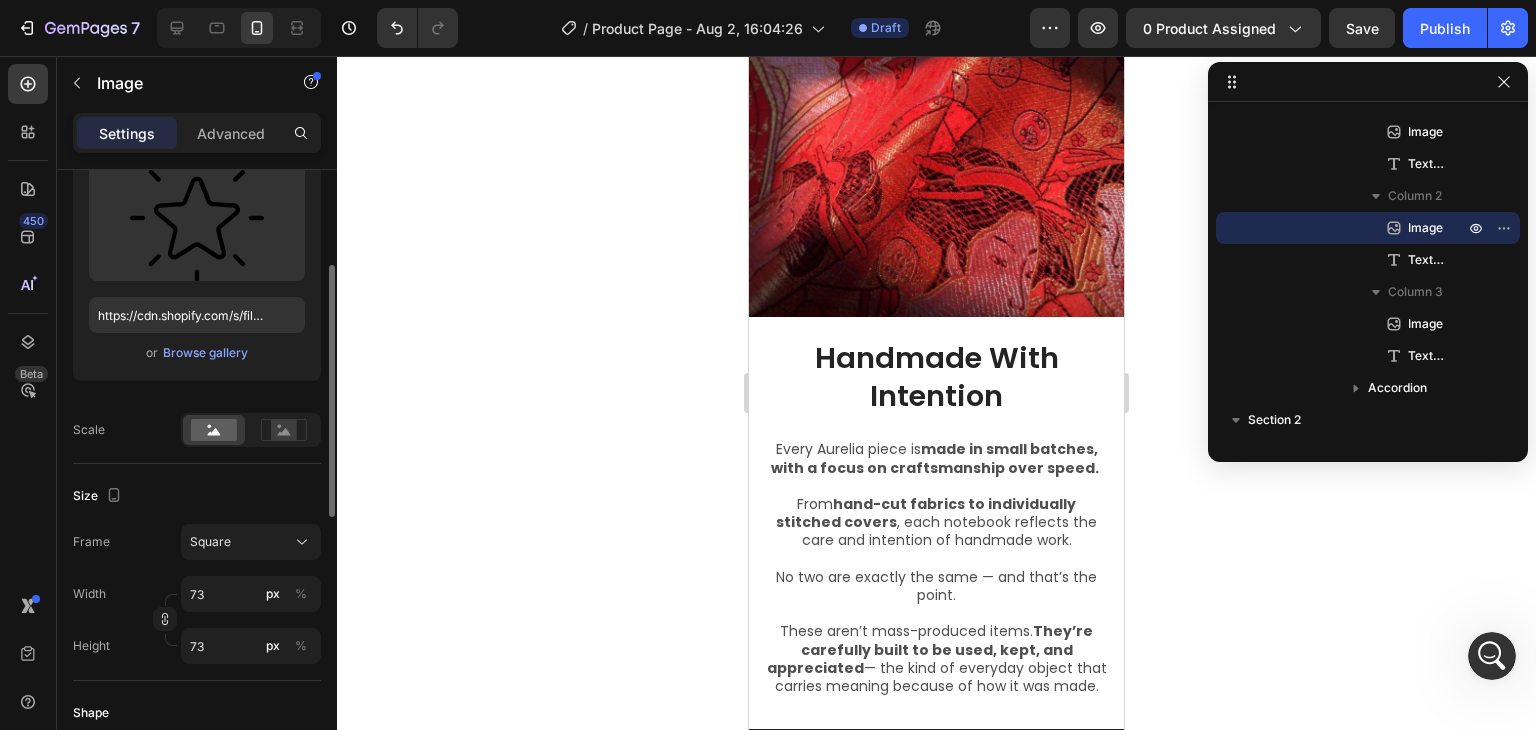 scroll, scrollTop: 2195, scrollLeft: 0, axis: vertical 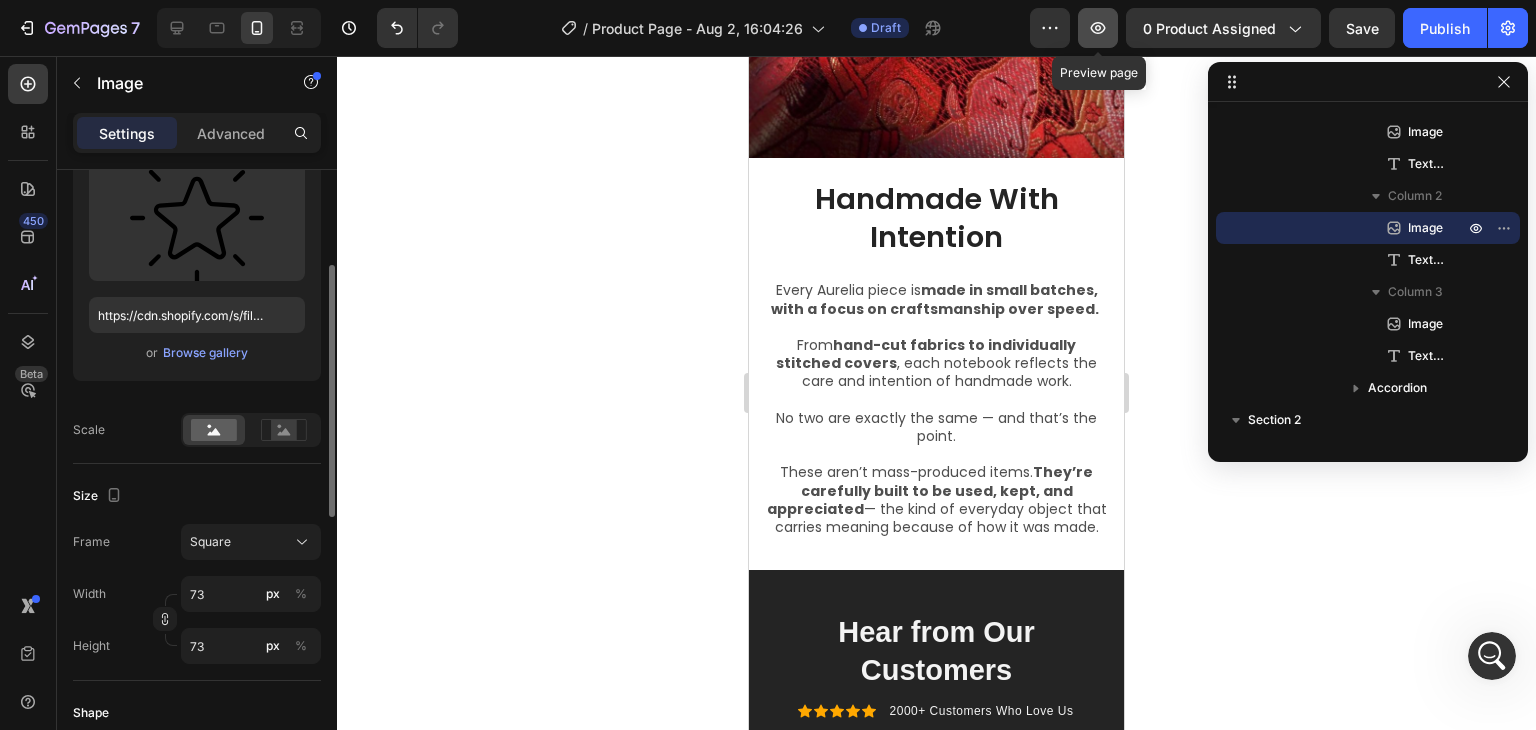 click 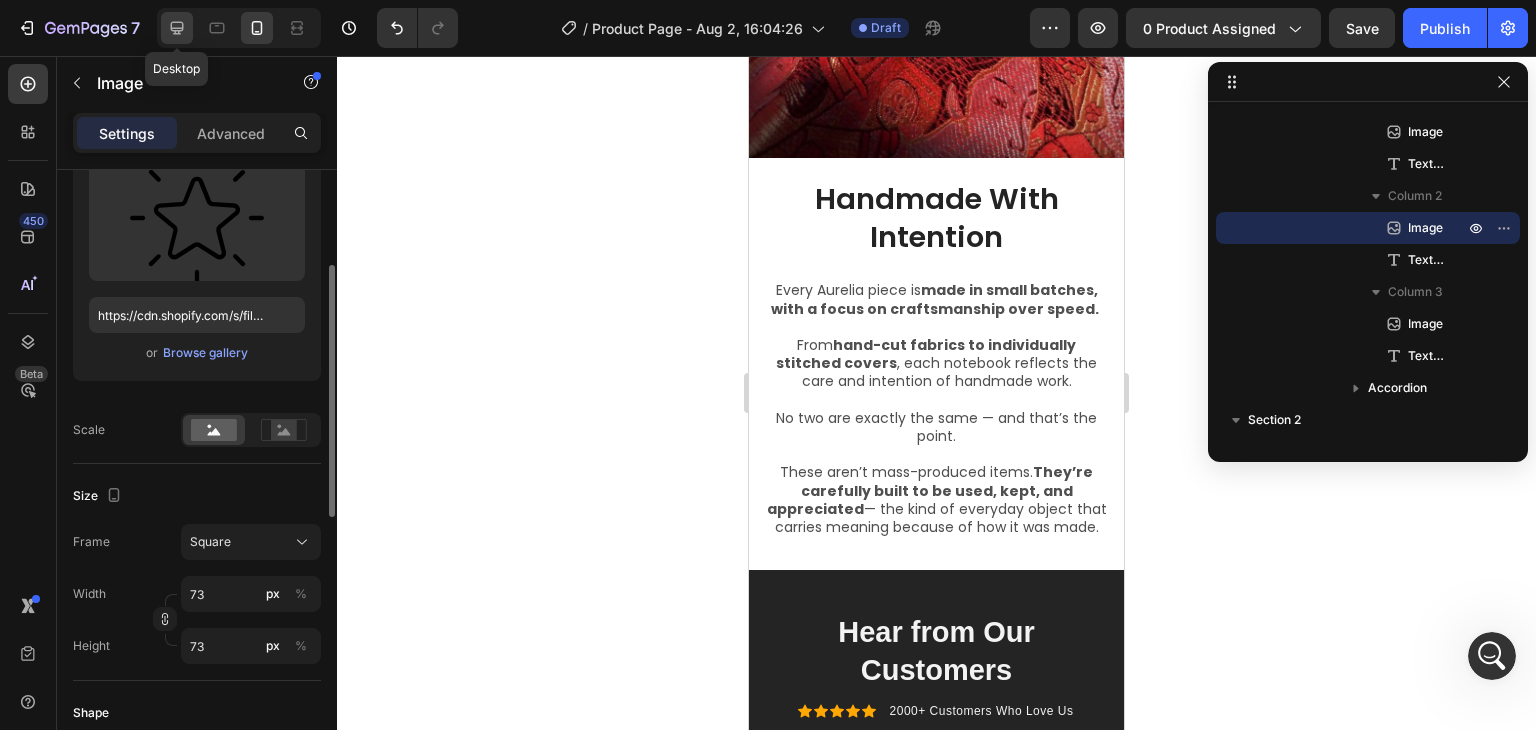 click 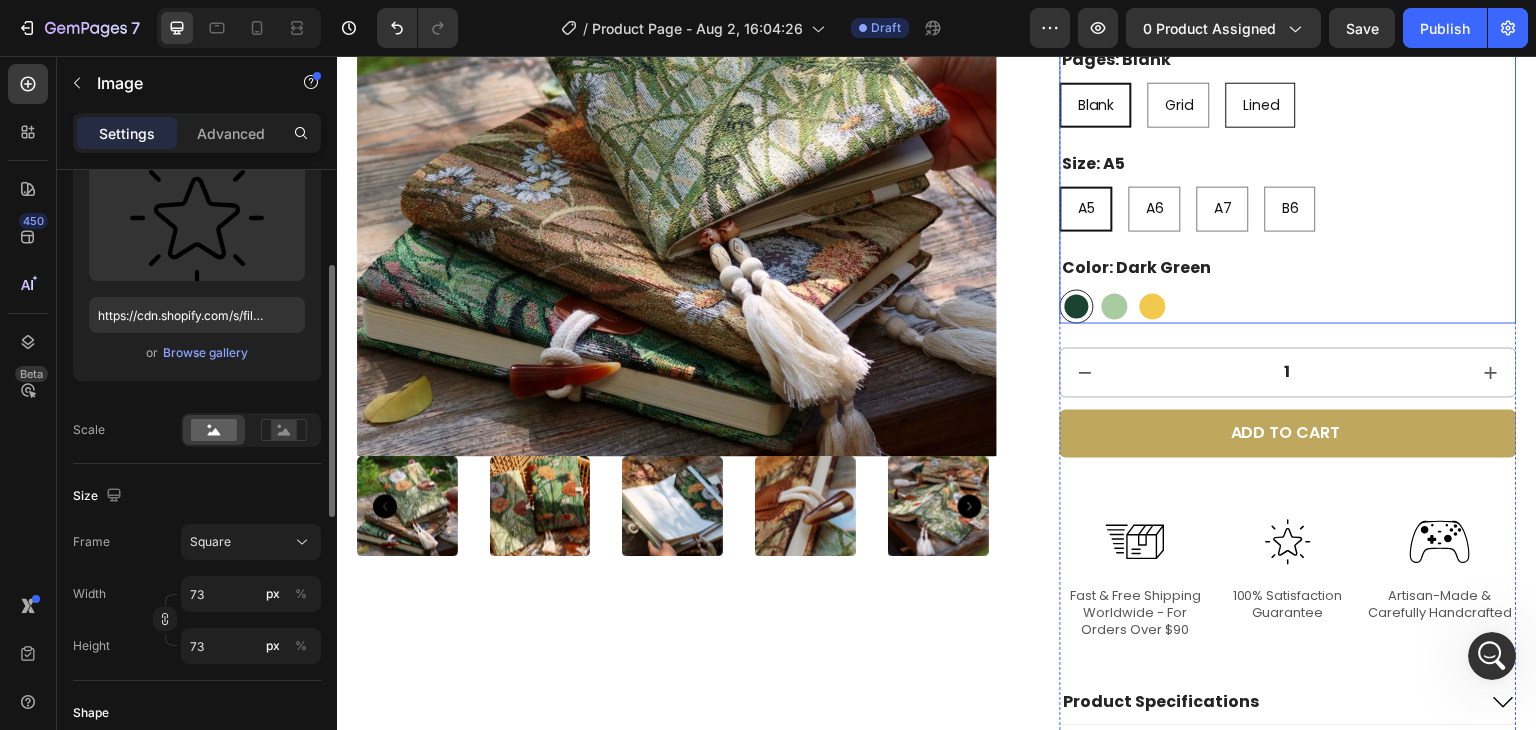 scroll, scrollTop: 318, scrollLeft: 0, axis: vertical 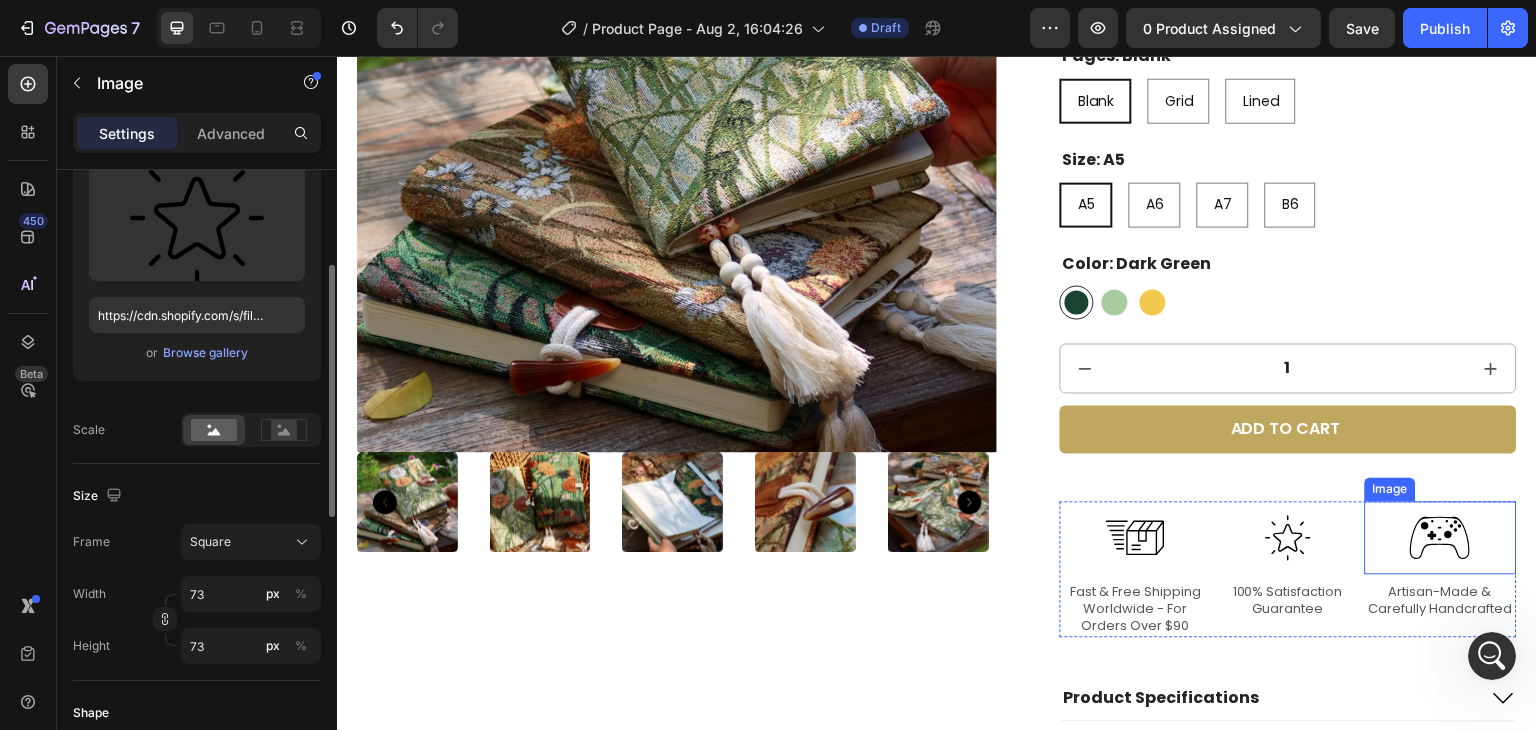 click at bounding box center (1440, 537) 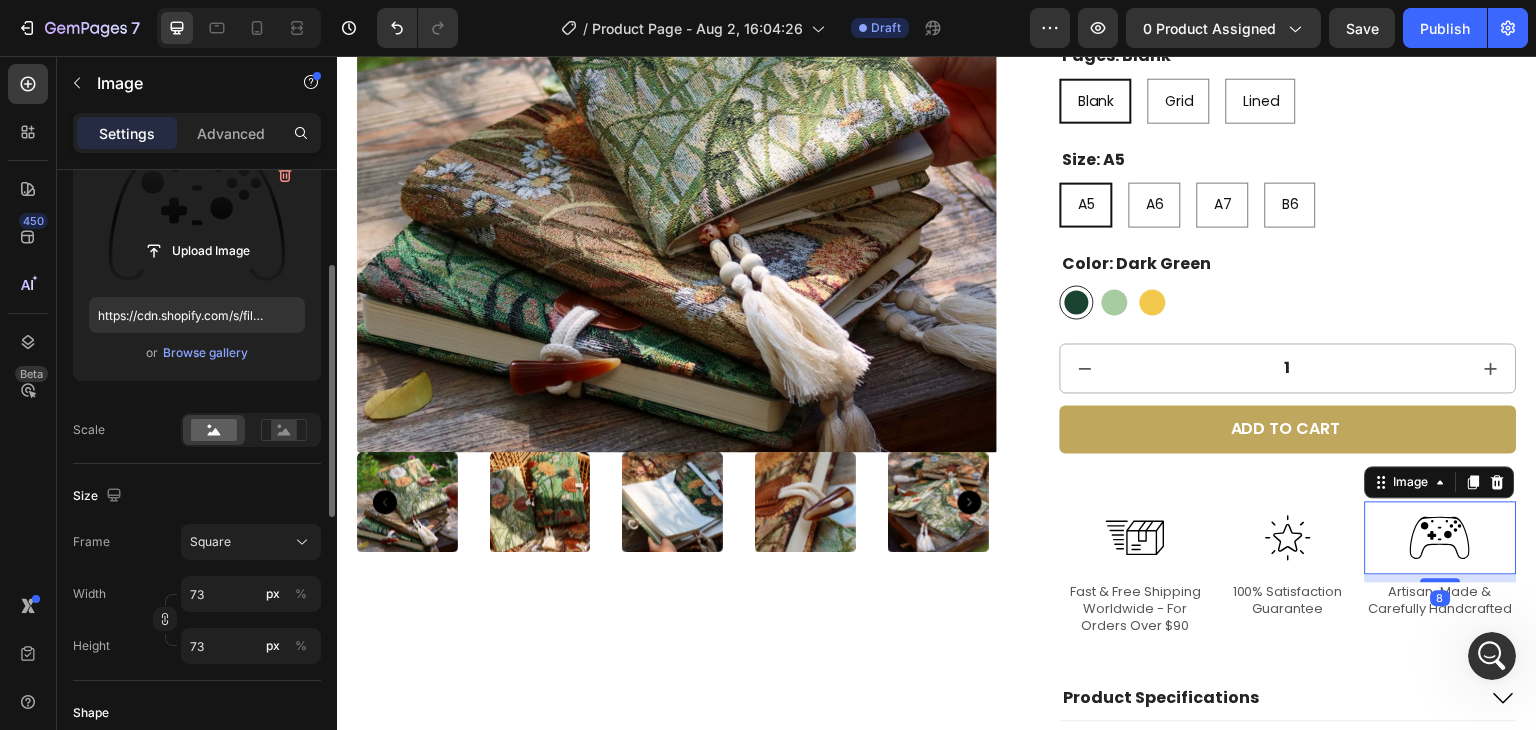 click at bounding box center [197, 218] 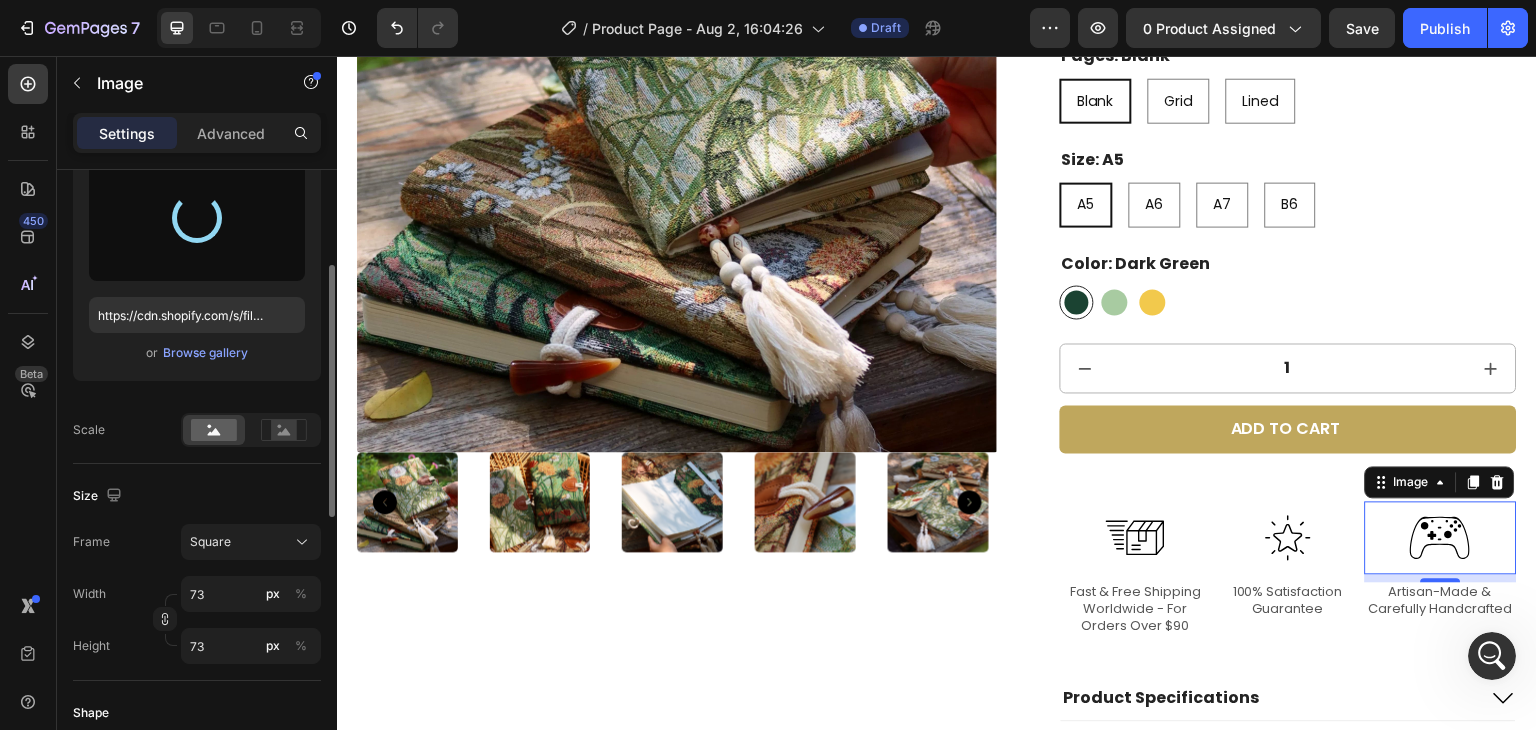 type on "https://cdn.shopify.com/s/files/1/0710/2670/4576/files/gempages_578117166604223164-2df4bb1b-4fee-48d3-a3ab-78ed3538180a.svg" 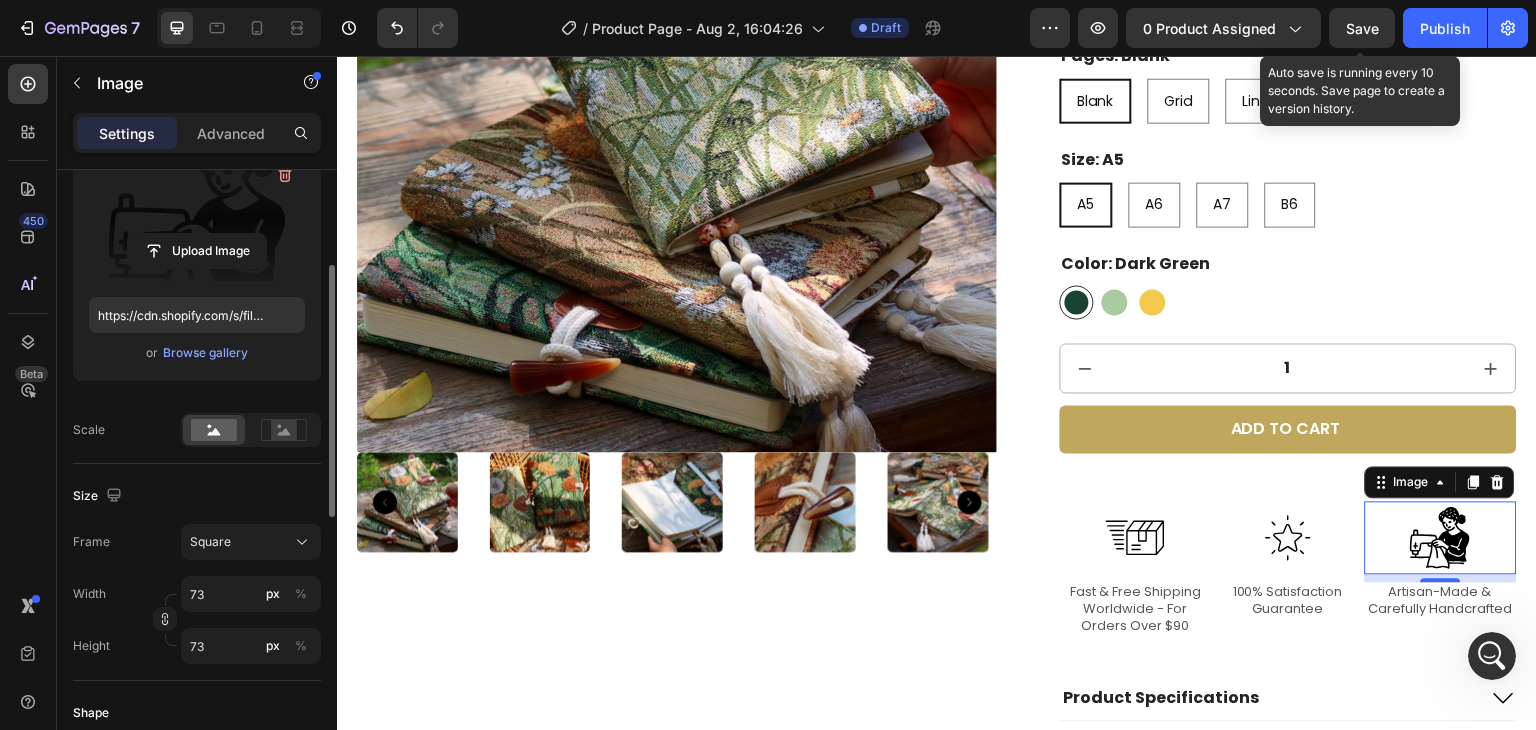 click on "Save" at bounding box center (1362, 28) 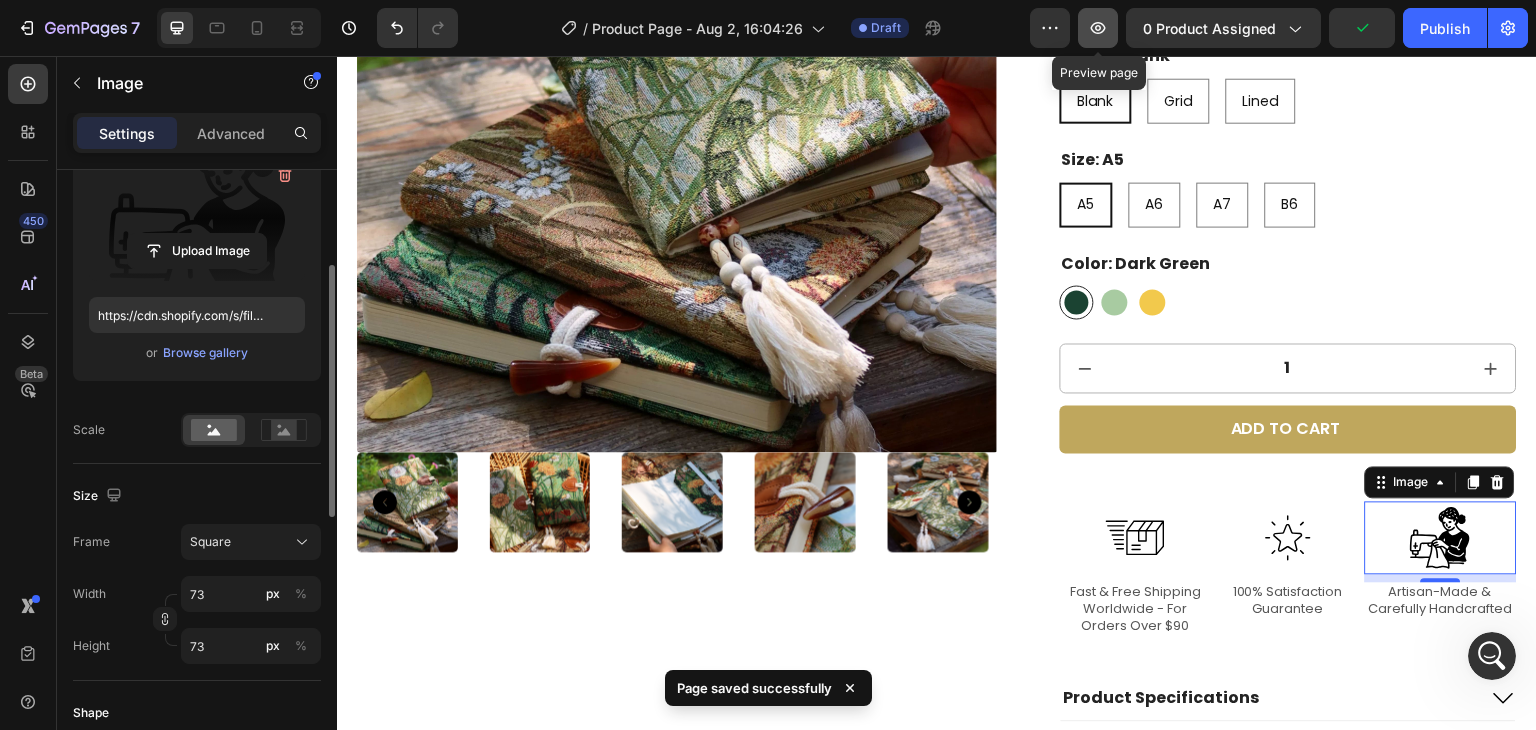 click 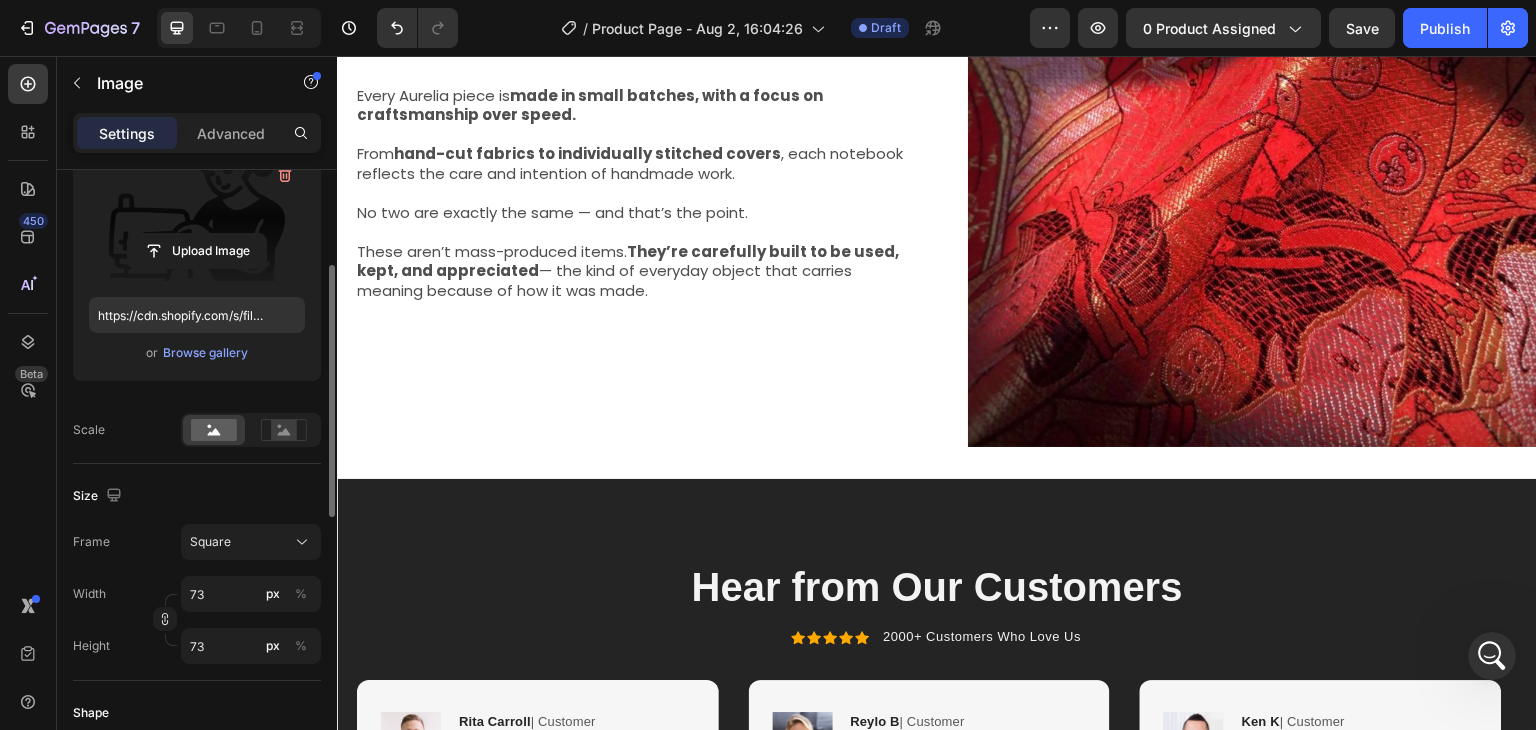 scroll, scrollTop: 1968, scrollLeft: 0, axis: vertical 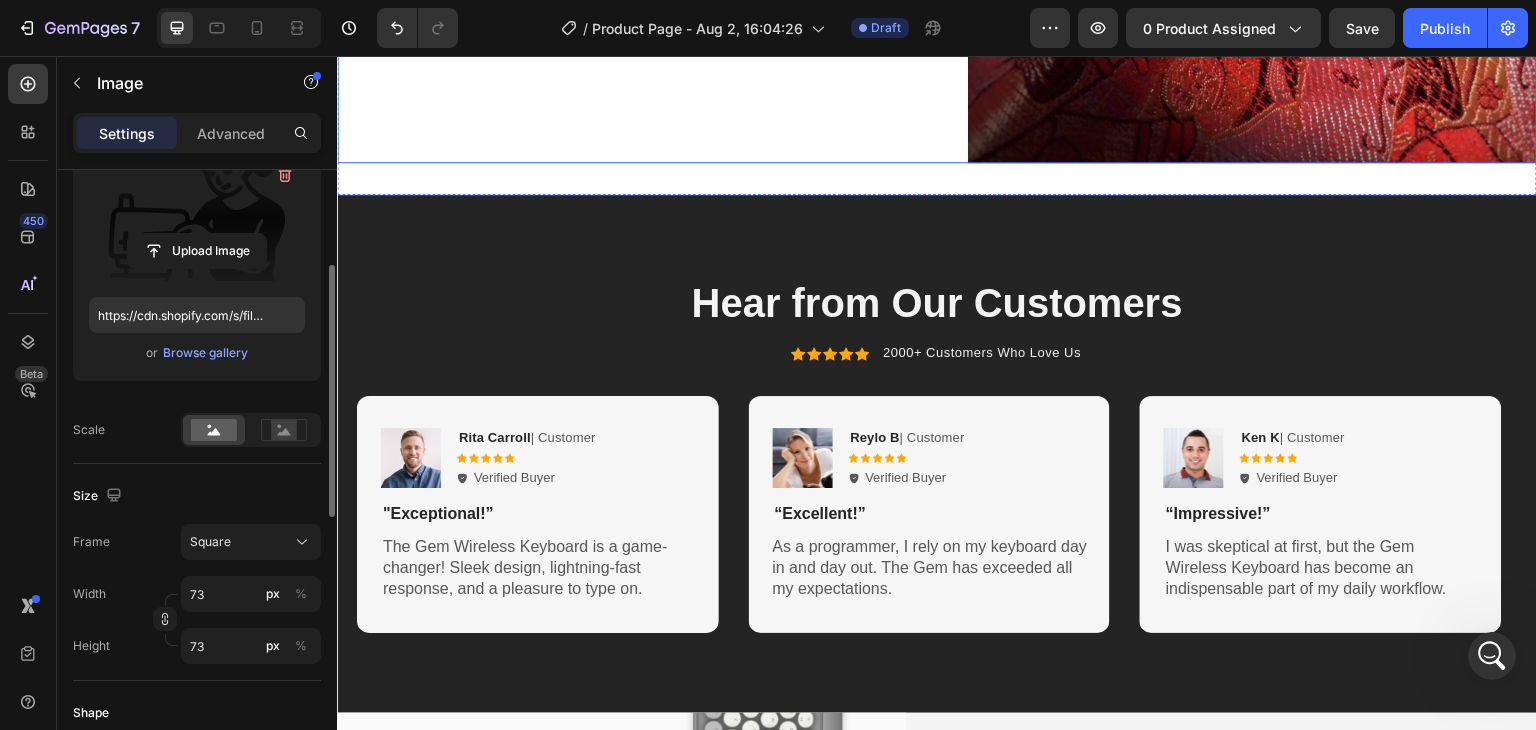 click on "Handmade With Intention Heading Every Aurelia piece is  made in small batches, with a focus on craftsmanship over speed.     From  hand-cut fabrics to individually stitched covers , each notebook reflects the care and intention of handmade work.    No two are exactly the same — and that’s the point.   These aren’t mass-produced items.  They’re carefully built to be used, kept, and appreciated  — the kind of everyday object that carries meaning because of how it was made. Text Block Row" at bounding box center (621, -122) 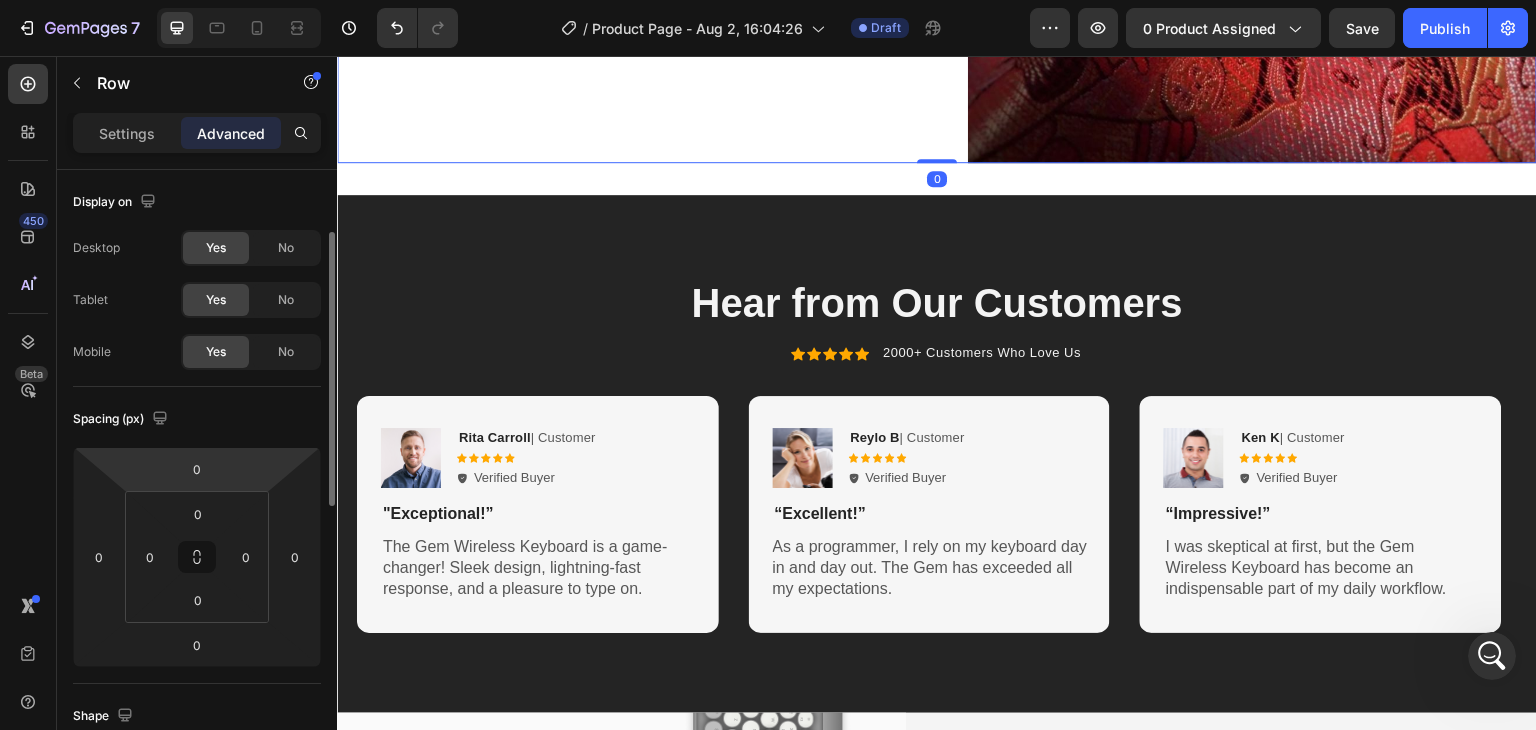 scroll, scrollTop: 48, scrollLeft: 0, axis: vertical 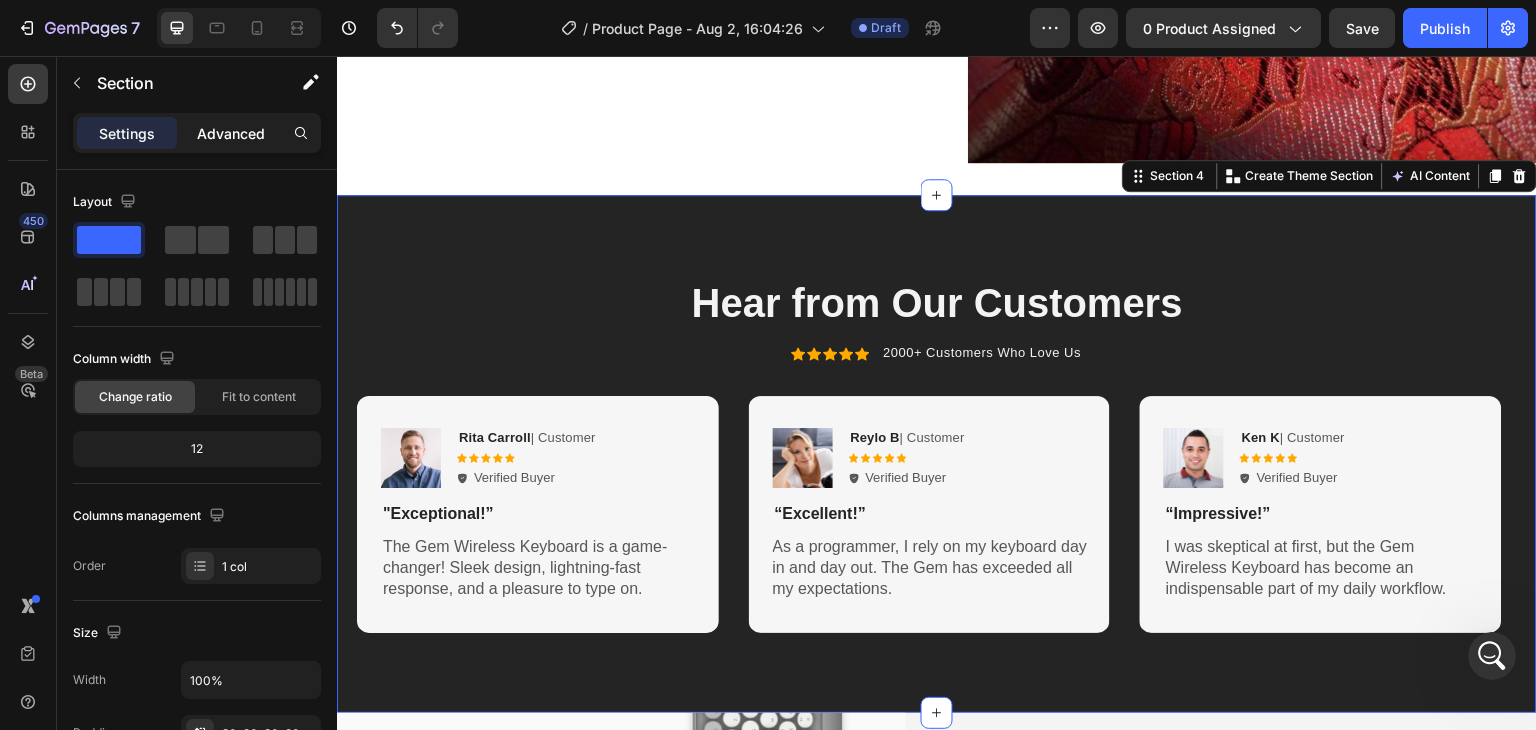 click on "Advanced" at bounding box center (231, 133) 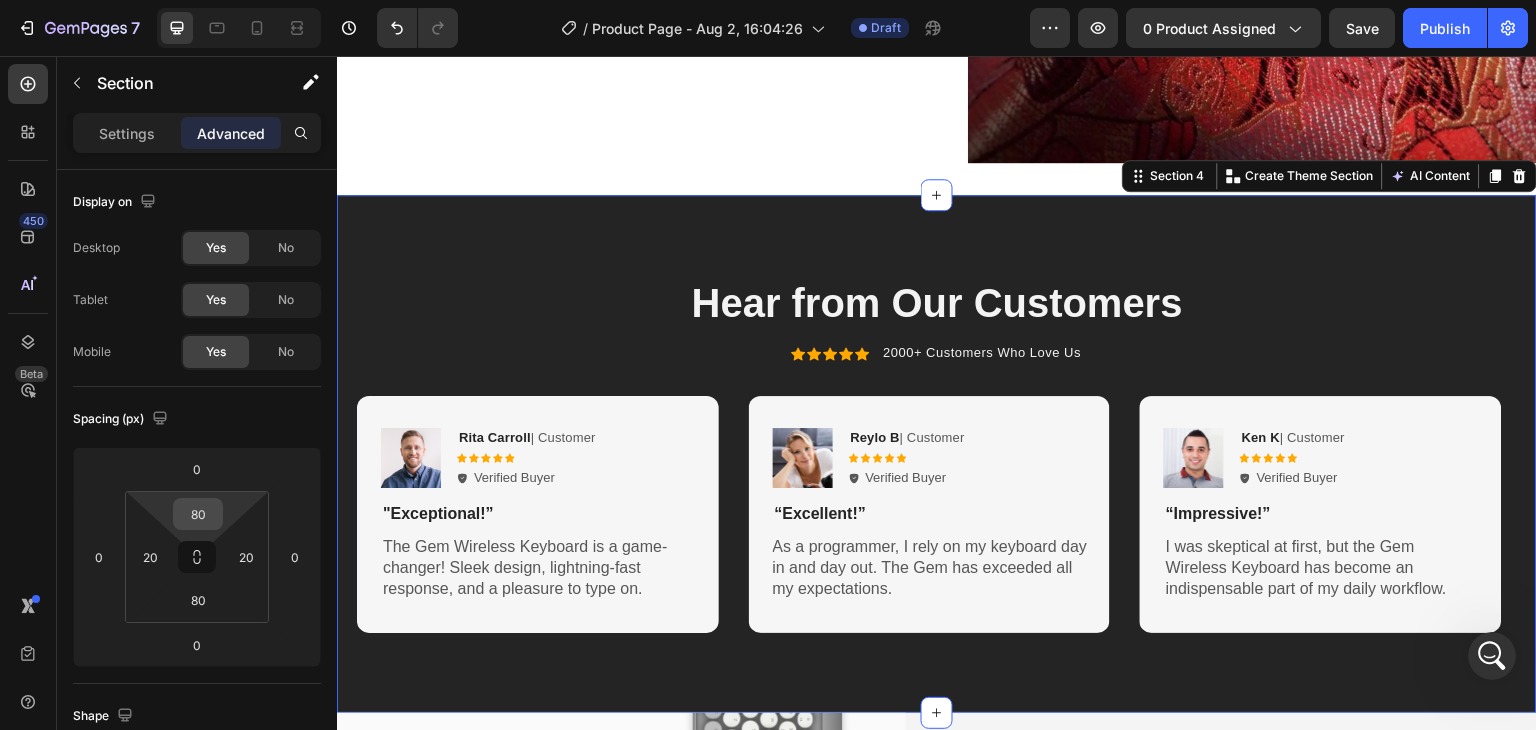 click on "80" at bounding box center [198, 514] 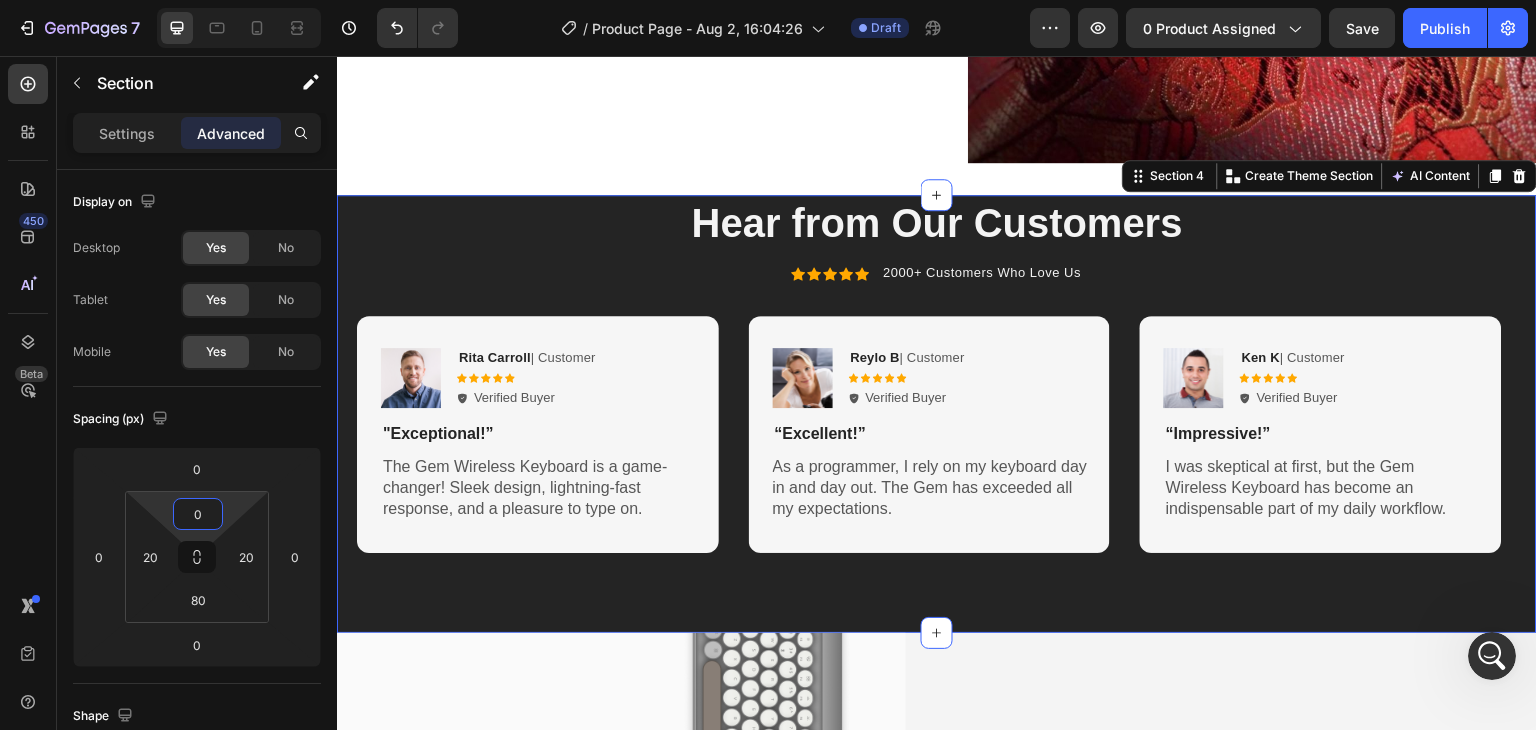 type on "0" 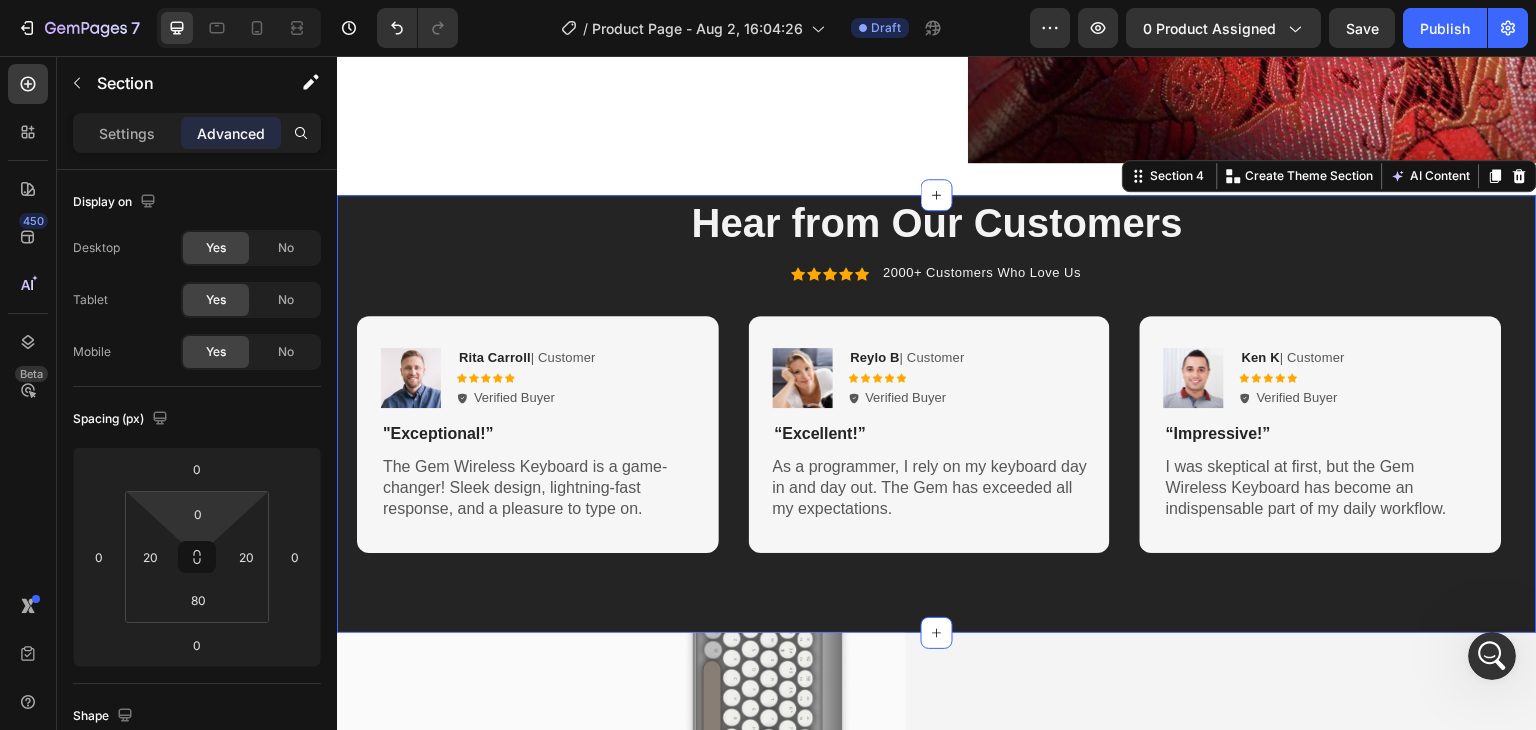 click on "Hear from Our Customers Heading Icon Icon Icon Icon Icon Icon List 2000+ Customers Who Love Us Text Block Row Image [NAME] [LAST]  | Customer   Text Block Icon Icon Icon Icon Icon Icon List
Verified Buyer Item List Row "Exceptional!” Text Block The Gem Wireless Keyboard is a game-changer! Sleek design, lightning-fast response, and a pleasure to type on. Text Block Row Image [NAME] [LAST]  | Customer   Text Block Icon Icon Icon Icon Icon Icon List
Verified Buyer Item List Row “Excellent!” Text Block As a programmer, I rely on my keyboard day in and day out. The Gem has exceeded all my expectations. Text Block Row Image [NAME] [LAST]  | Customer   Text Block Icon Icon Icon Icon Icon Icon List
Verified Buyer Item List Row “Impressive!” Text Block I was skeptical at first, but the Gem Wireless Keyboard has become an indispensable part of my daily workflow. Text Block Row Carousel" at bounding box center (937, 374) 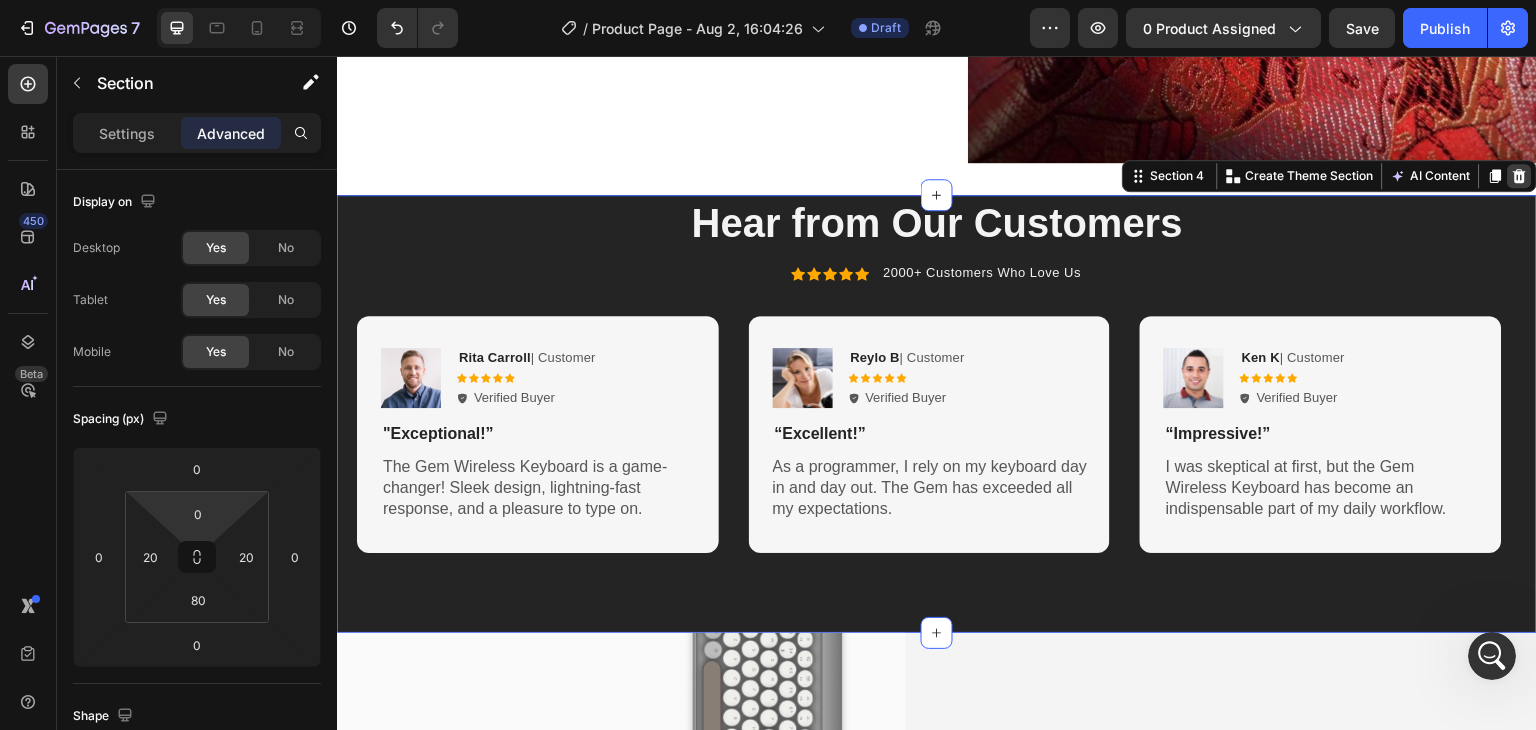click 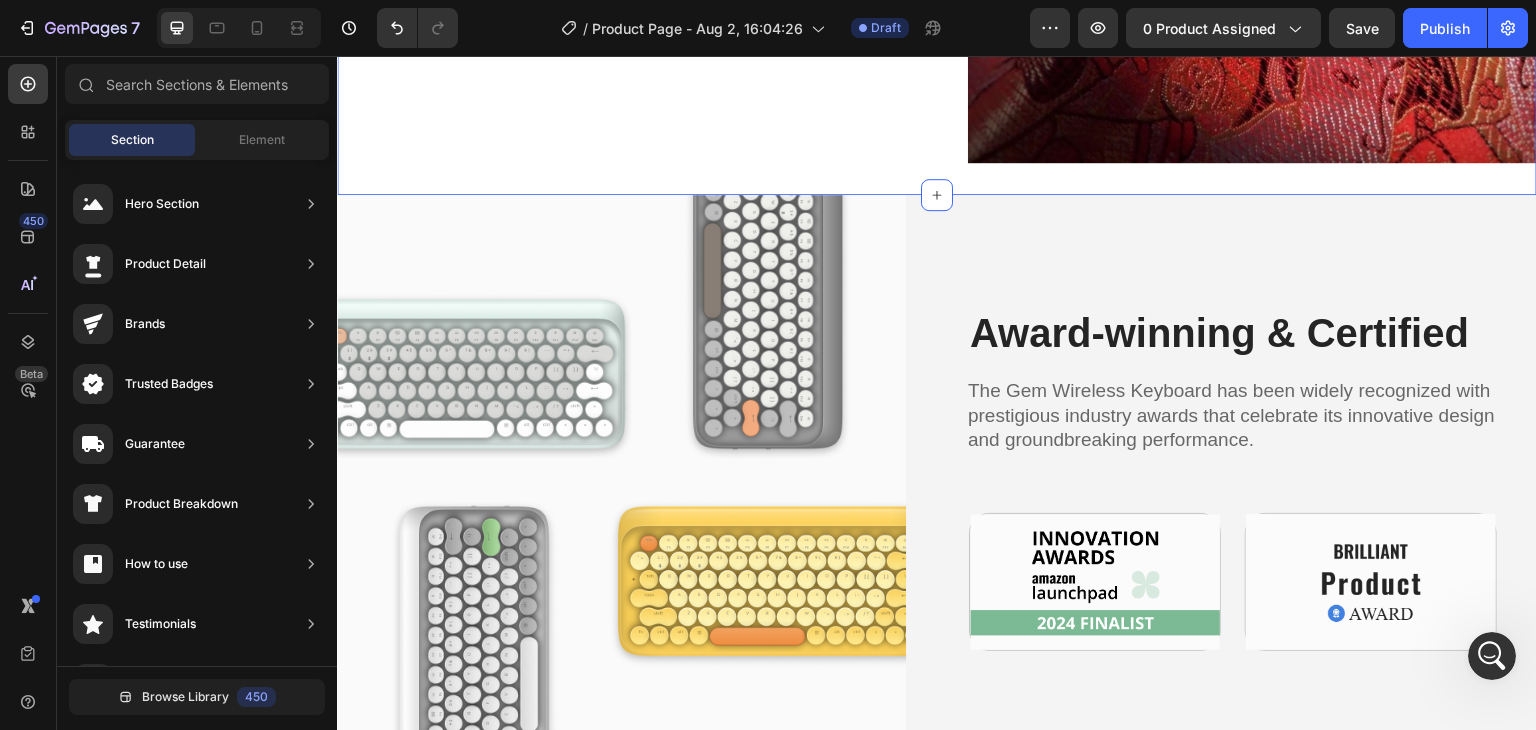 click on "Handmade With Intention Heading Every Aurelia piece is  made in small batches, with a focus on craftsmanship over speed.     From  hand-cut fabrics to individually stitched covers , each notebook reflects the care and intention of handmade work.    No two are exactly the same — and that’s the point.   These aren’t mass-produced items.  They’re carefully built to be used, kept, and appreciated  — the kind of everyday object that carries meaning because of how it was made. Text Block Row Image Row Row Section 3" at bounding box center (937, -106) 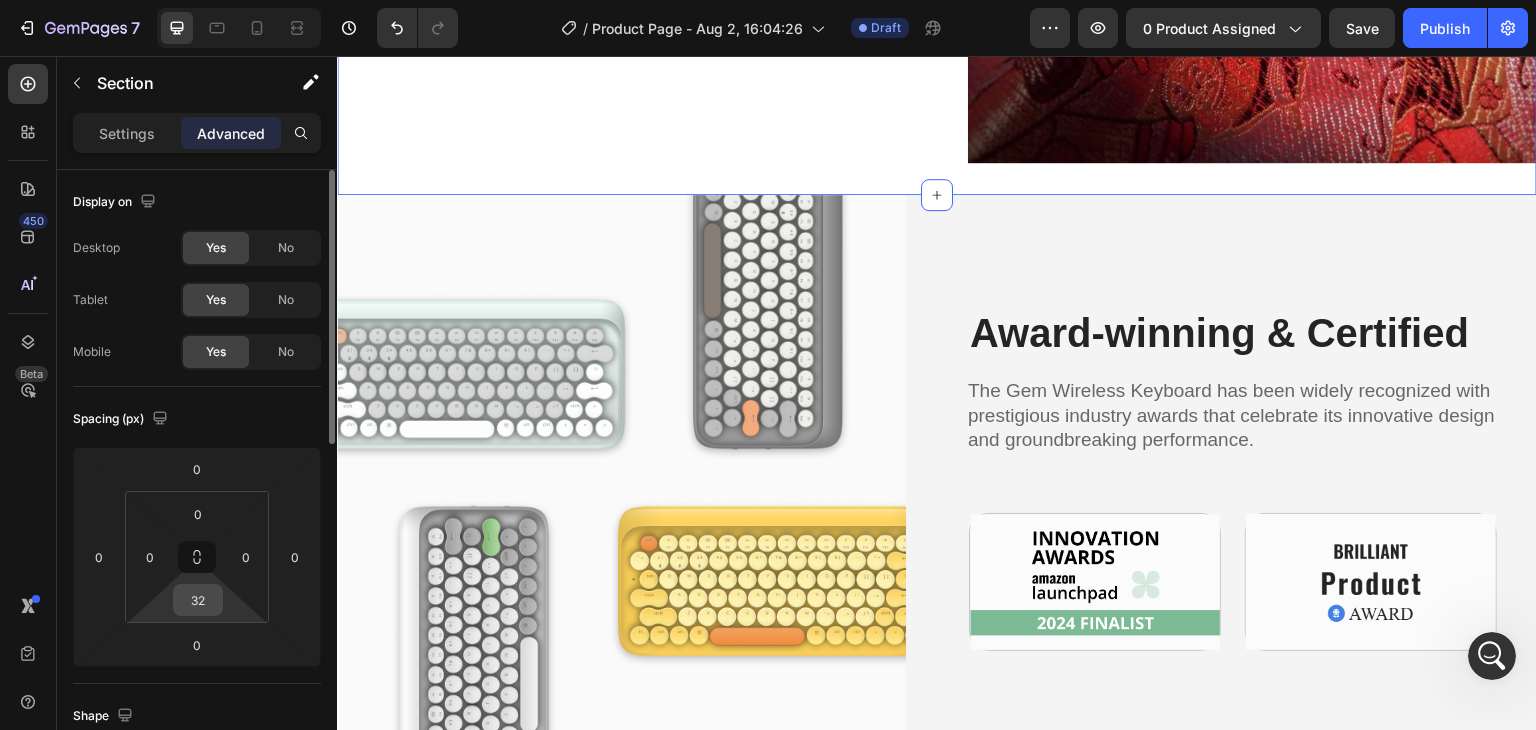 click on "32" at bounding box center (198, 600) 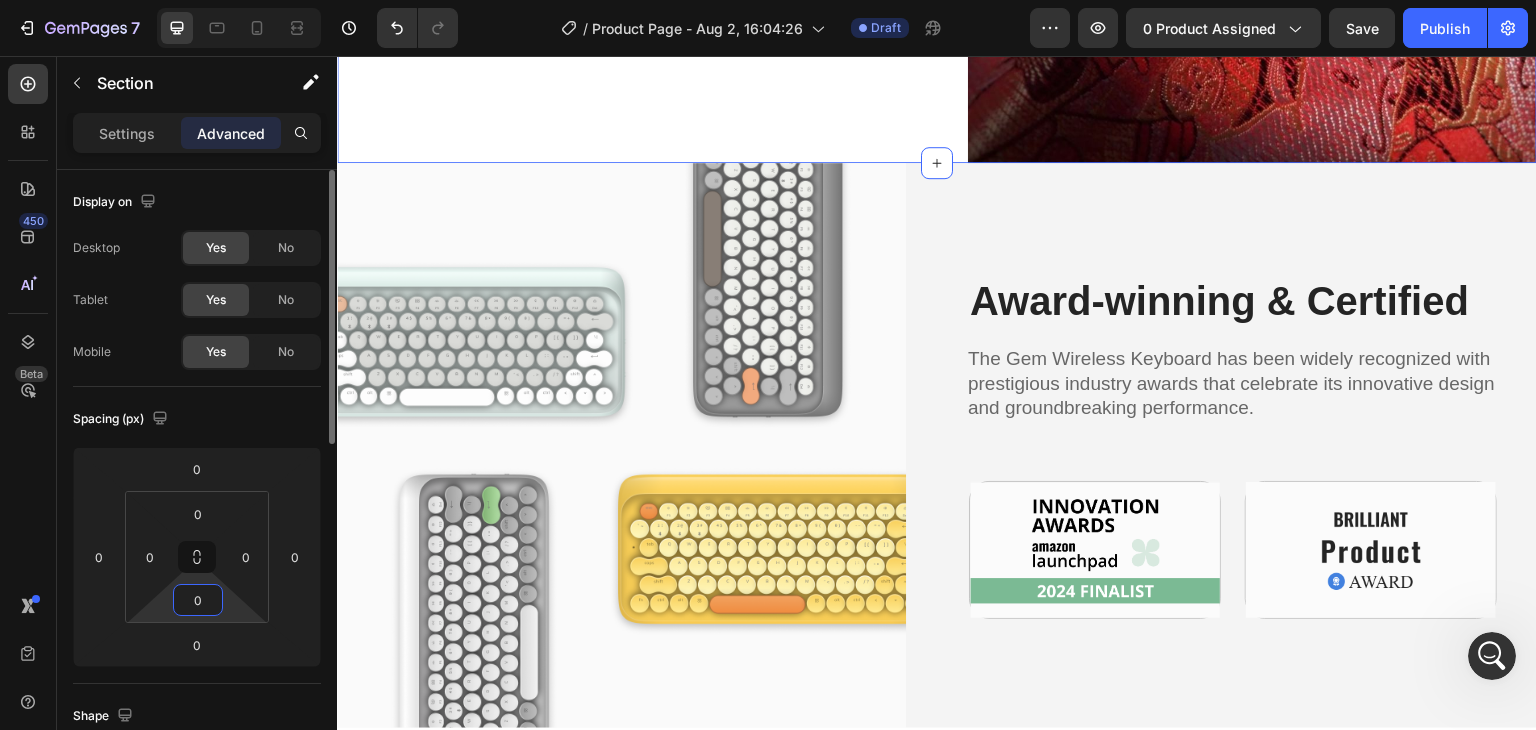 type on "0" 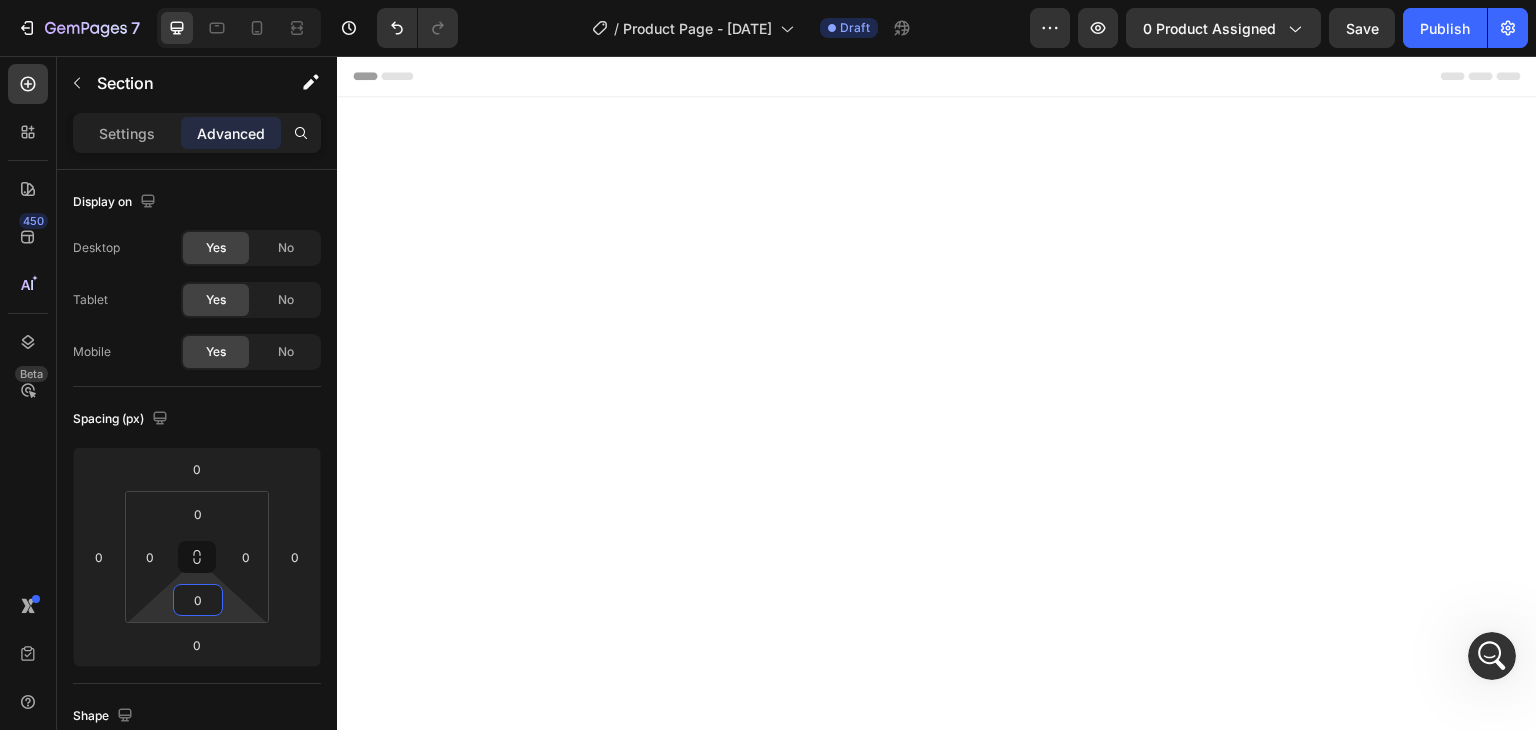 scroll, scrollTop: 1968, scrollLeft: 0, axis: vertical 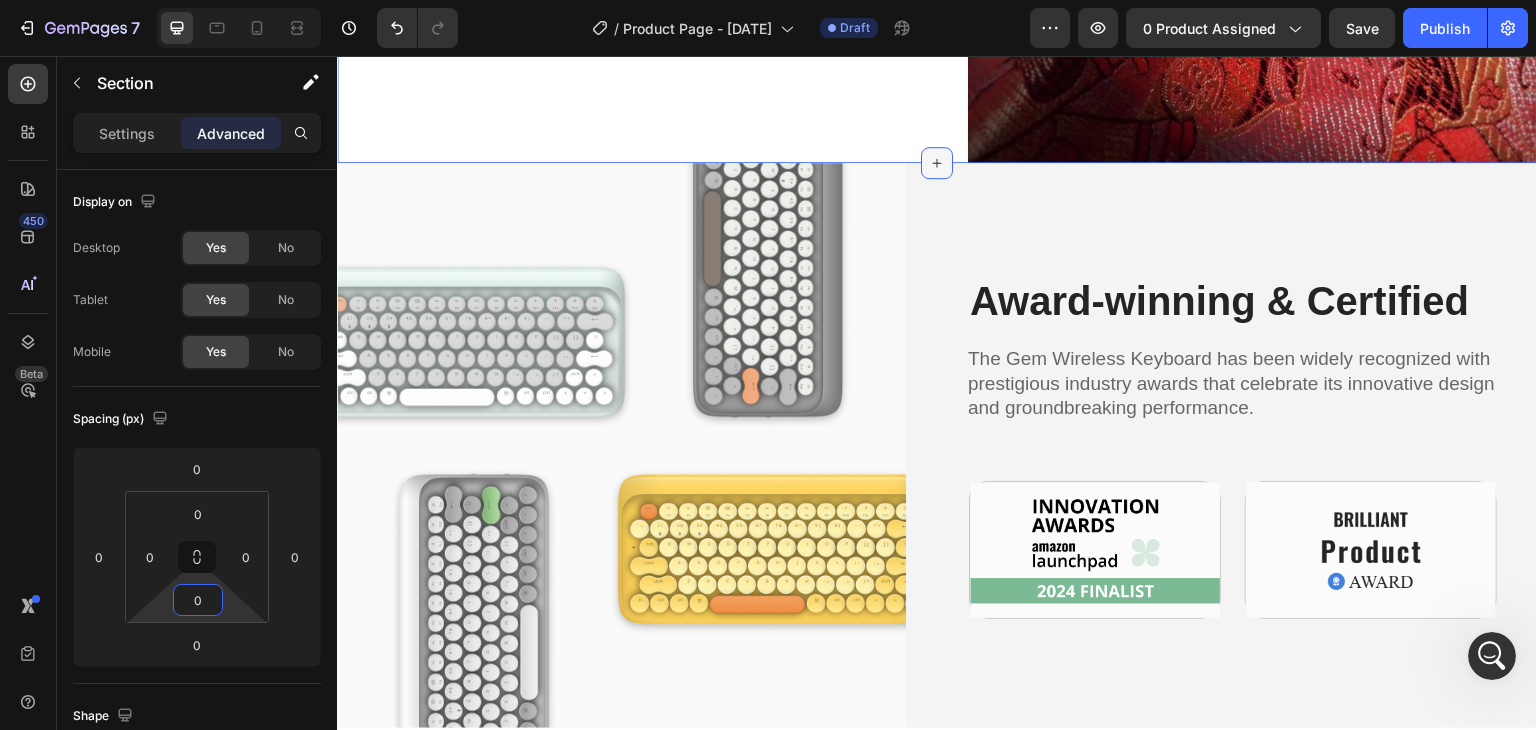 click 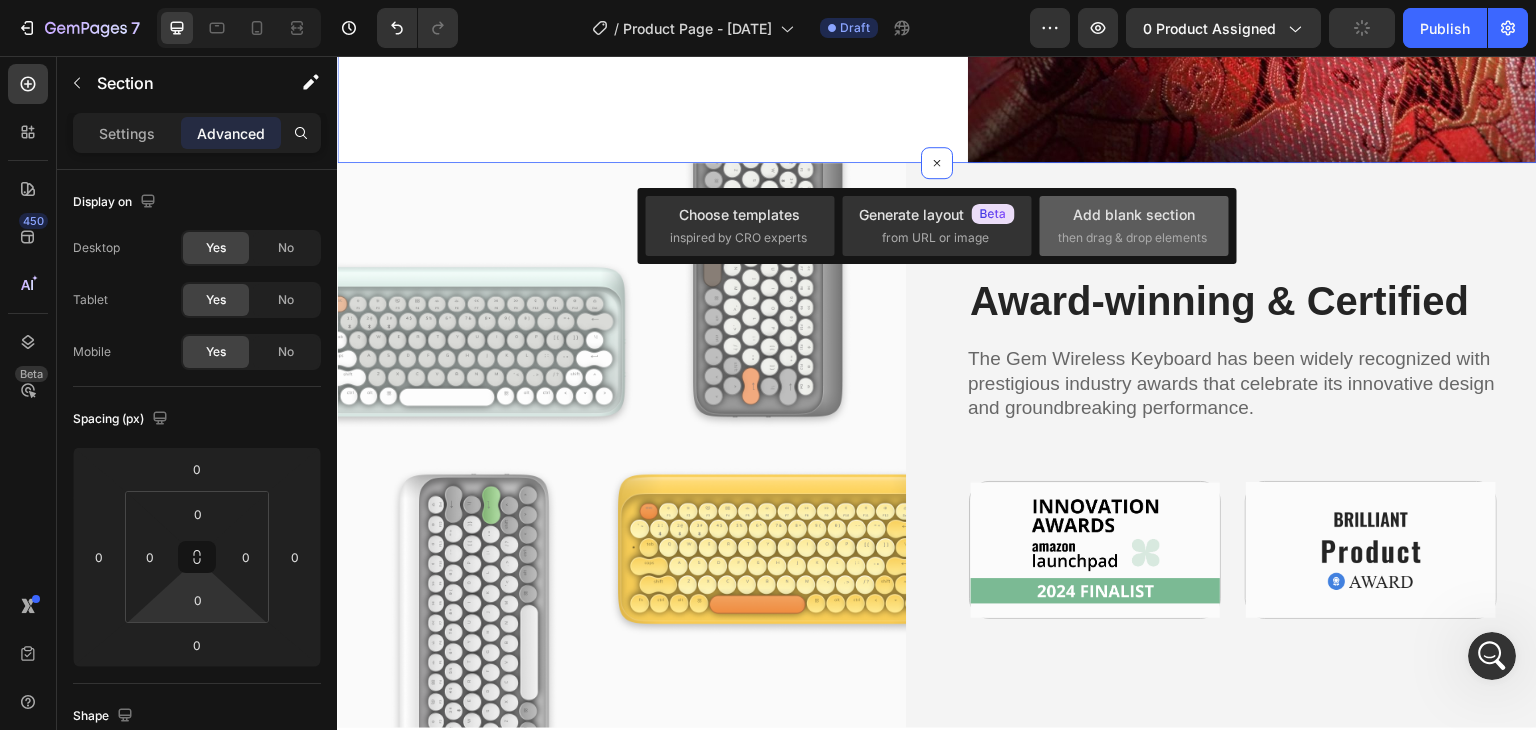 click on "then drag & drop elements" at bounding box center [1132, 238] 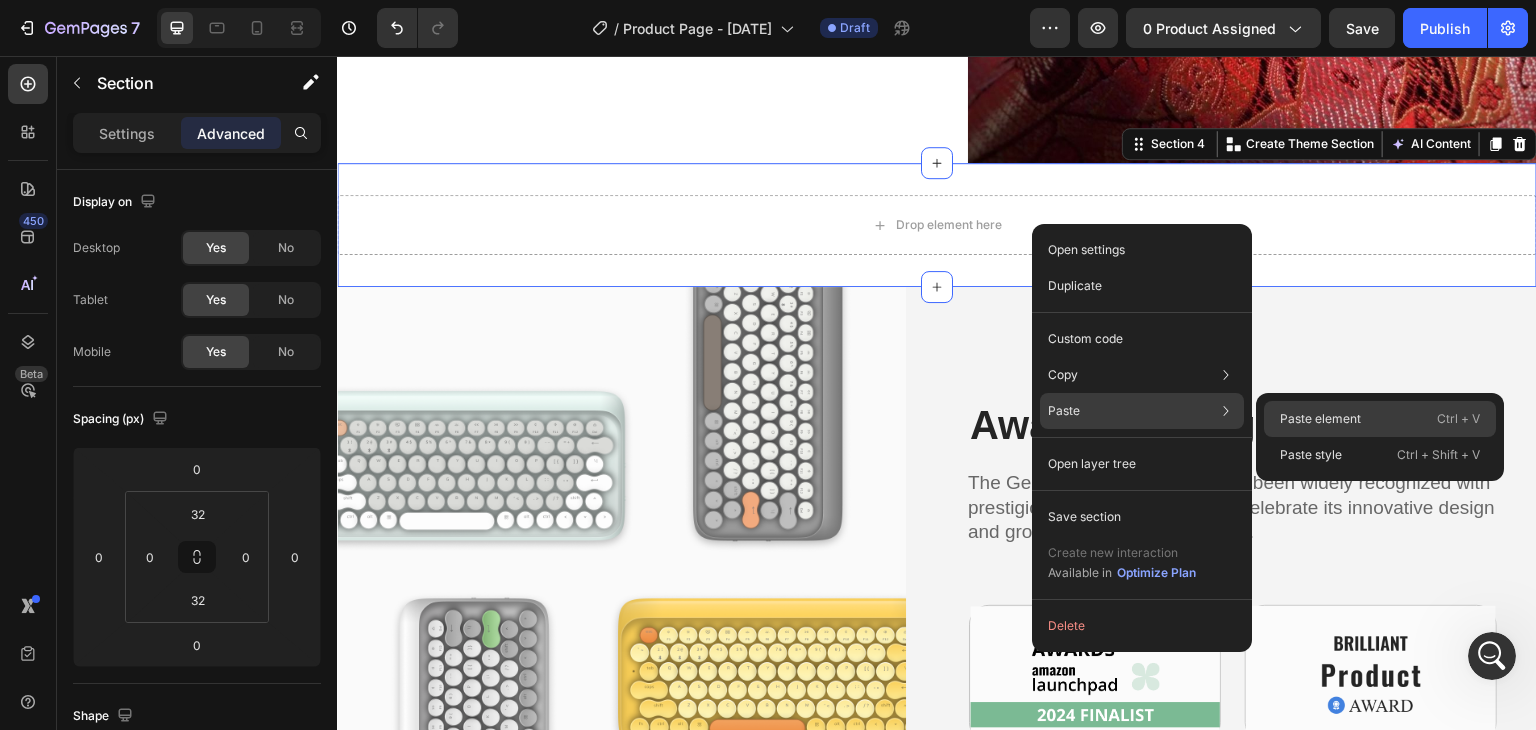 click on "Paste element  Ctrl + V" 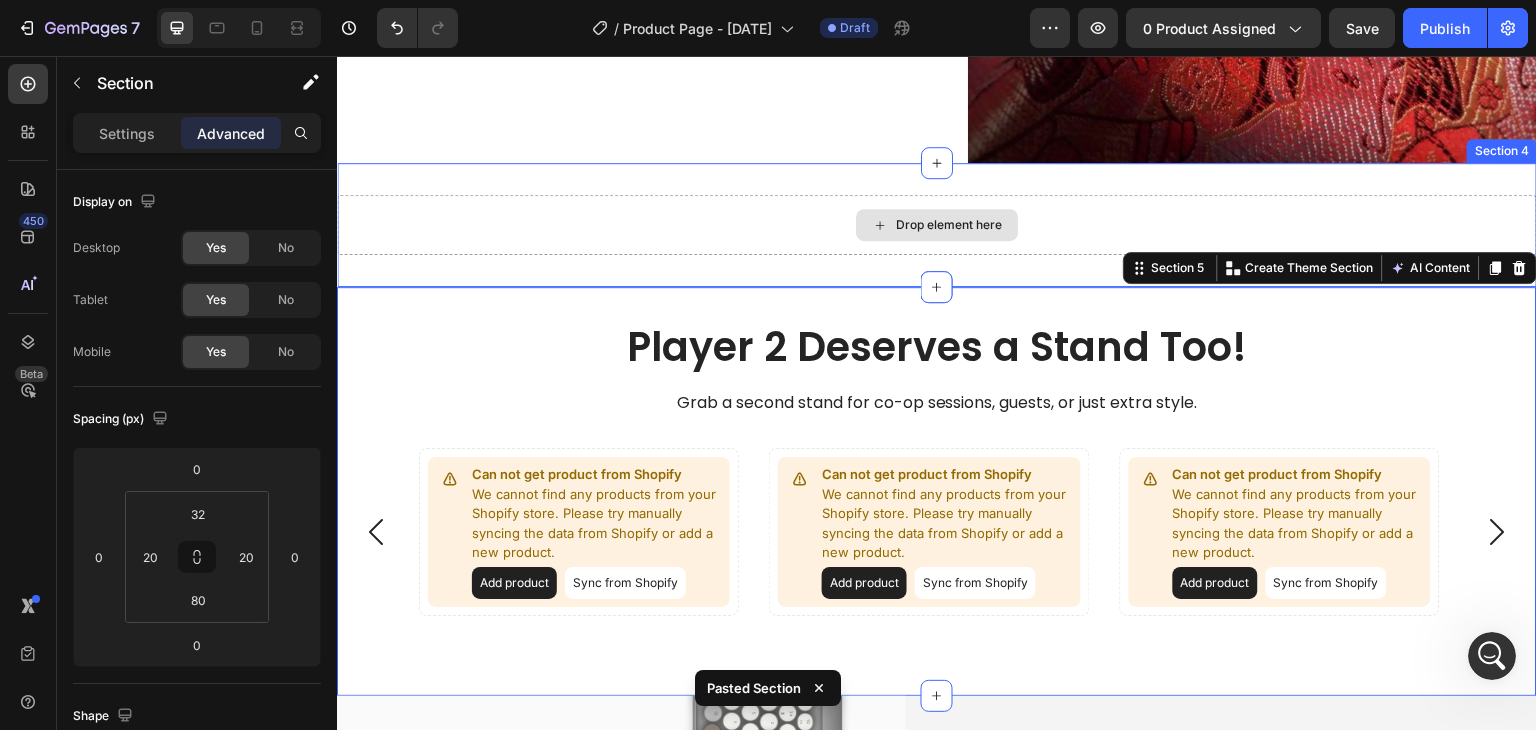 click on "Drop element here" at bounding box center (937, 225) 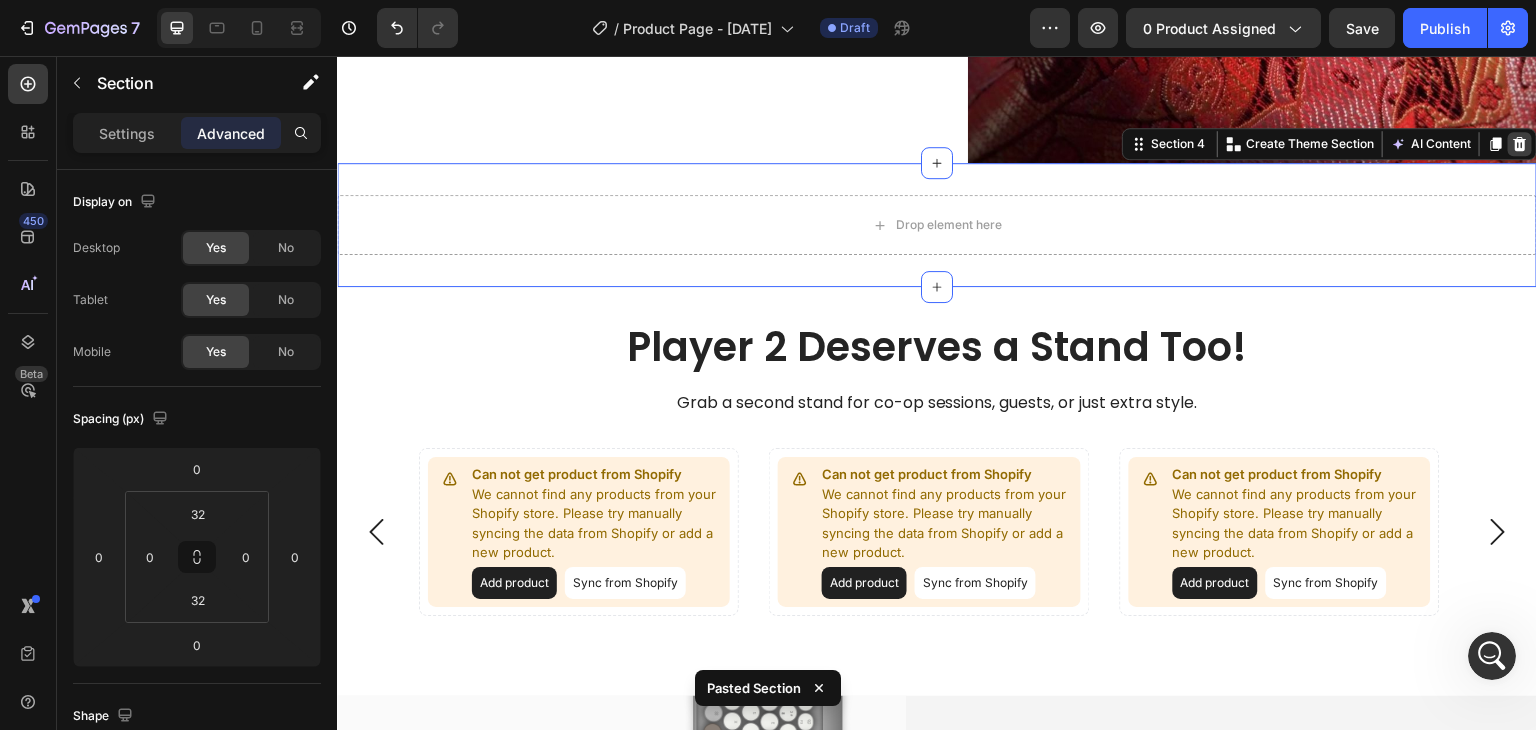 click 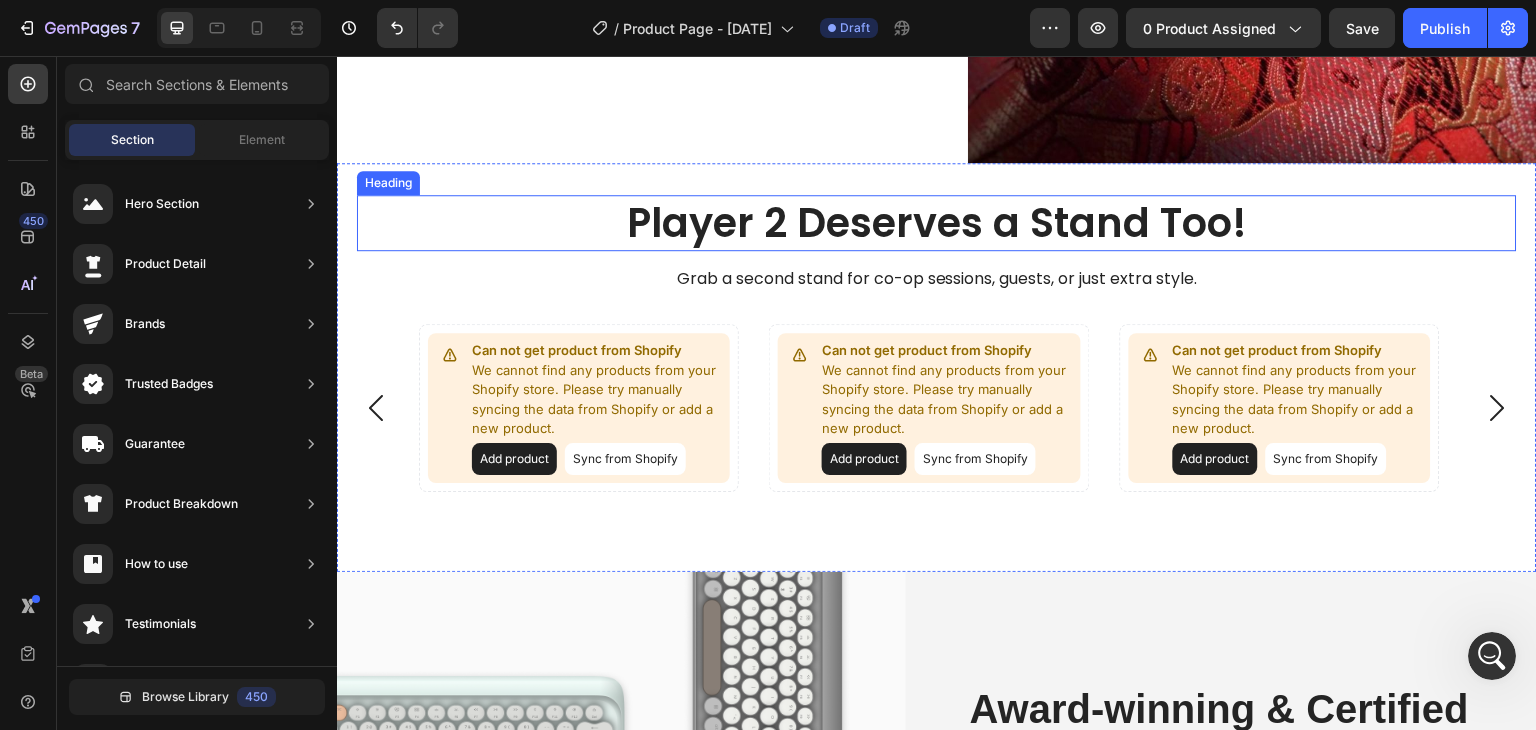 click on "Player 2 Deserves a Stand Too!" at bounding box center (937, 223) 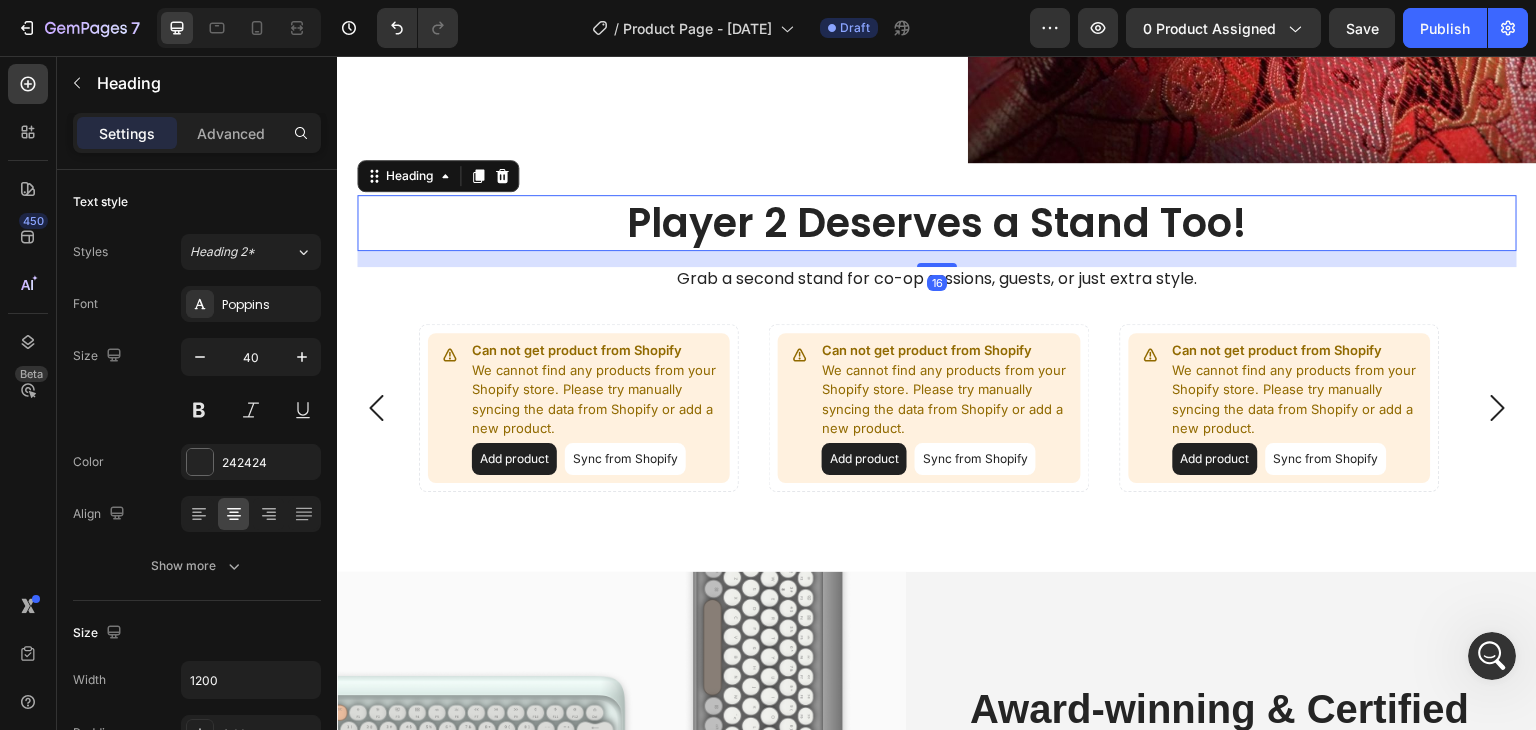 click on "Player 2 Deserves a Stand Too!" at bounding box center [937, 223] 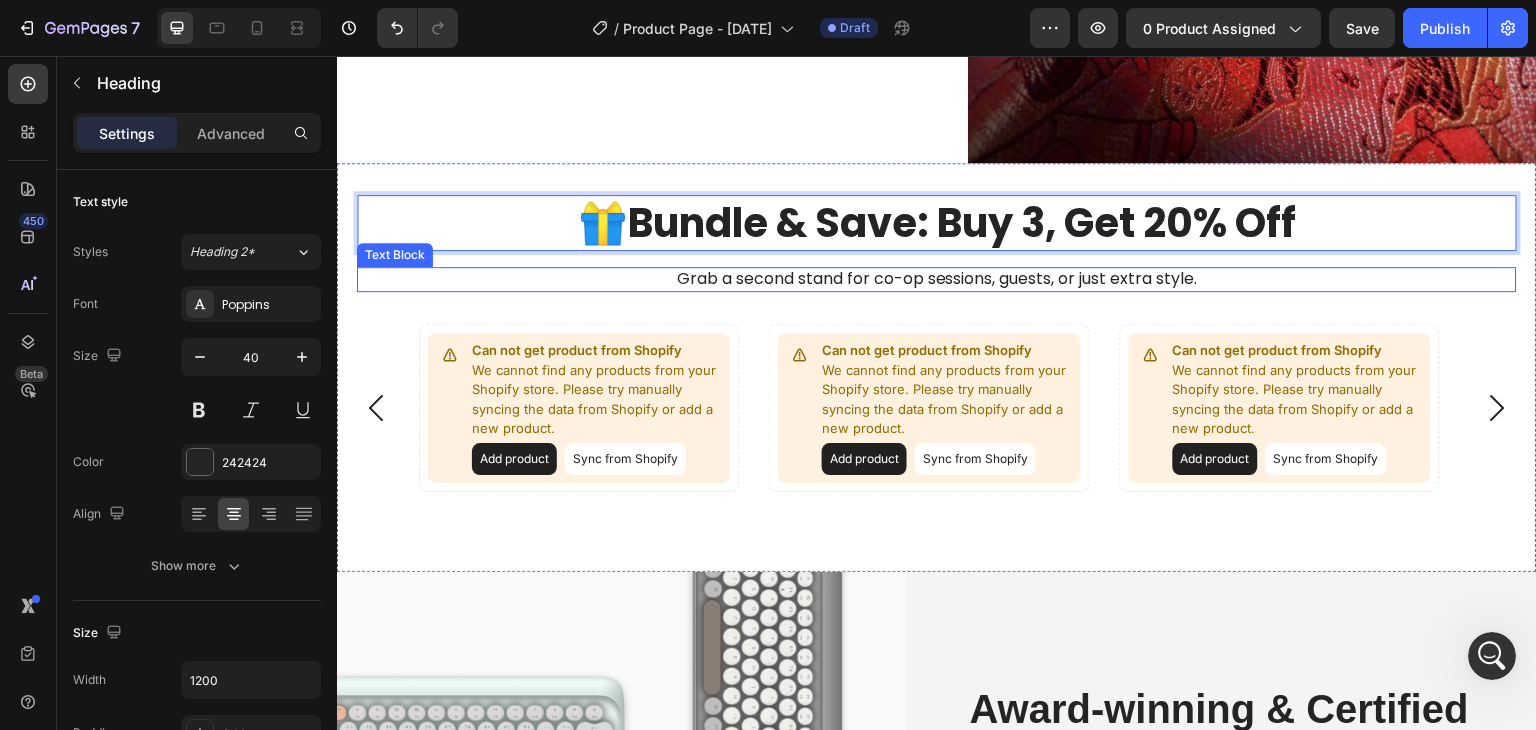 click on "Grab a second stand for co-op sessions, guests, or just extra style." at bounding box center (937, 279) 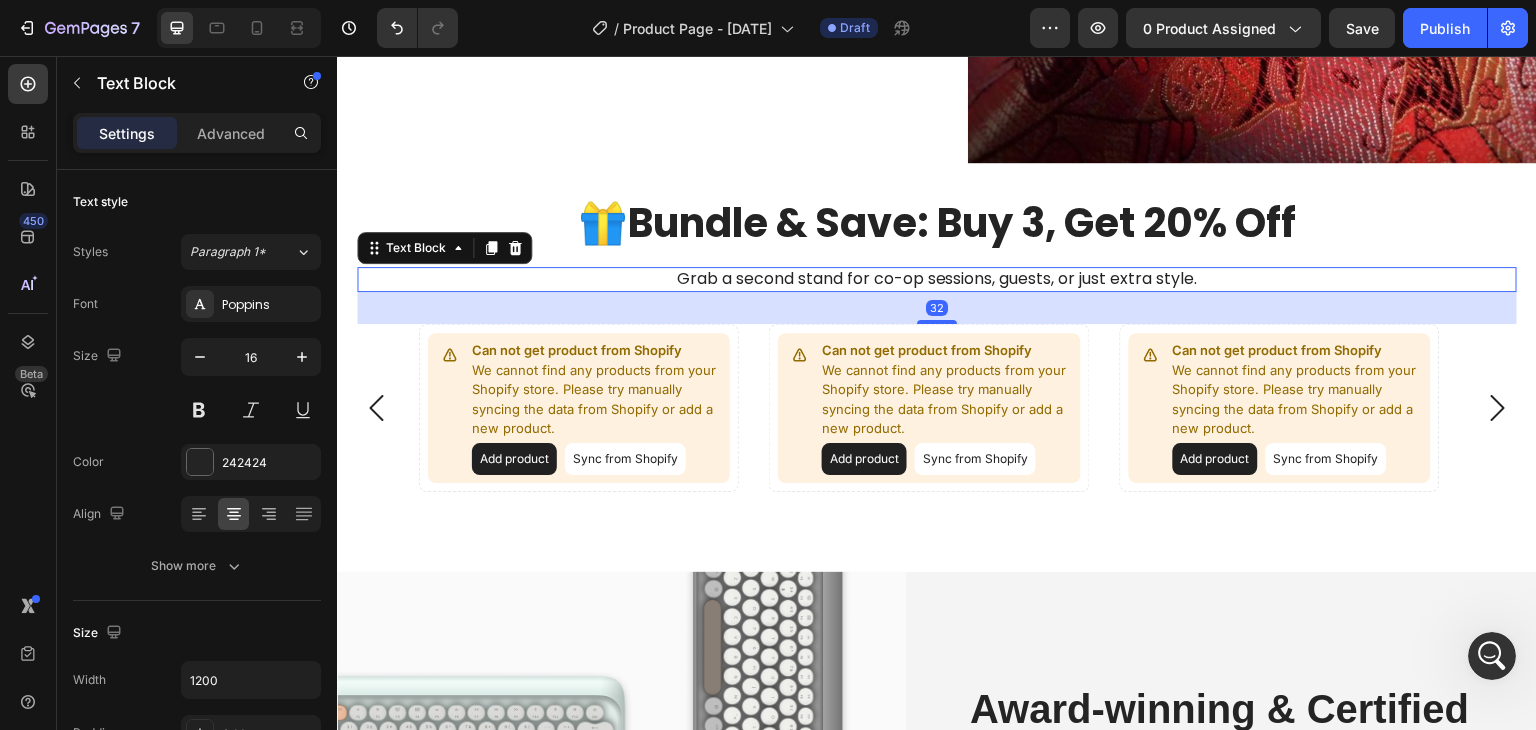 click on "Grab a second stand for co-op sessions, guests, or just extra style." at bounding box center (937, 279) 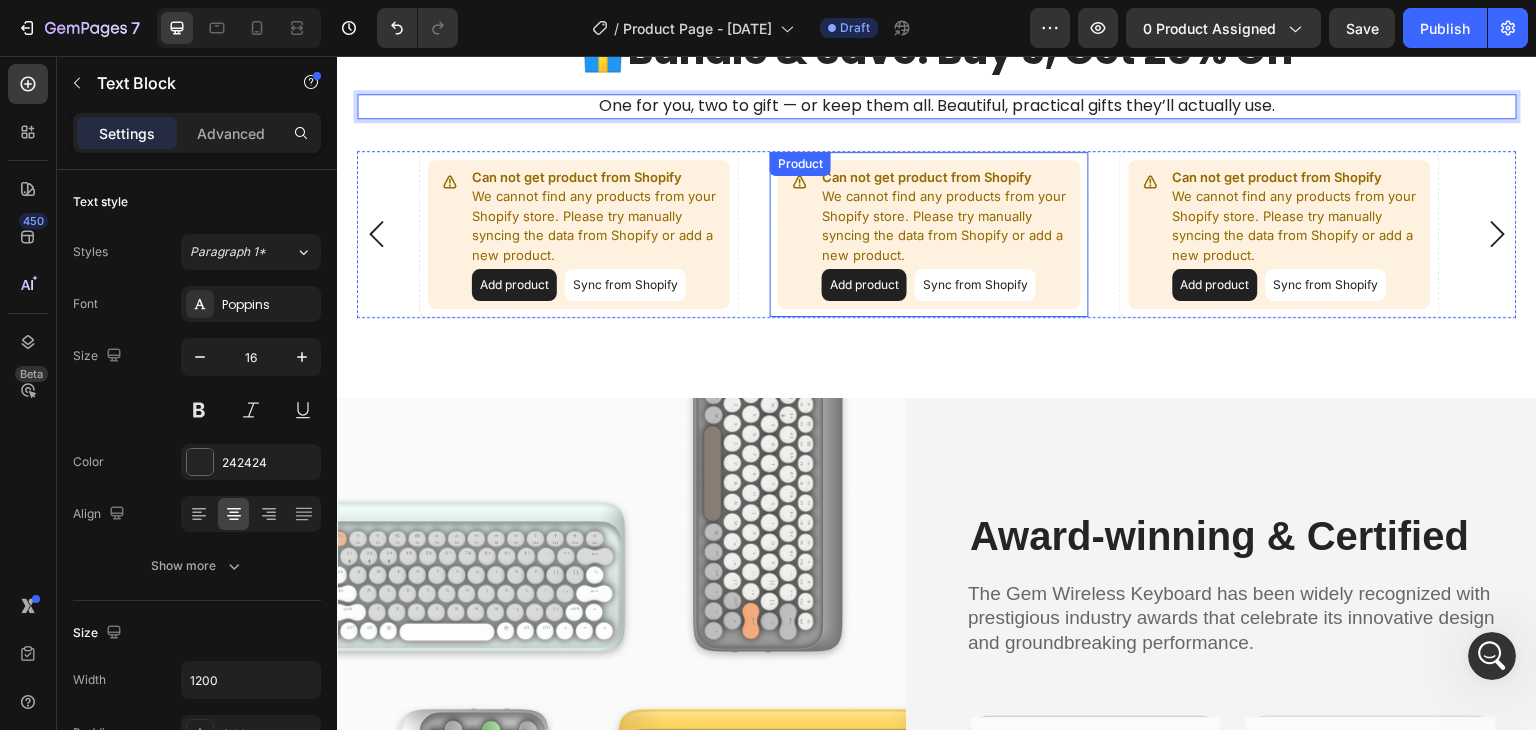 scroll, scrollTop: 2256, scrollLeft: 0, axis: vertical 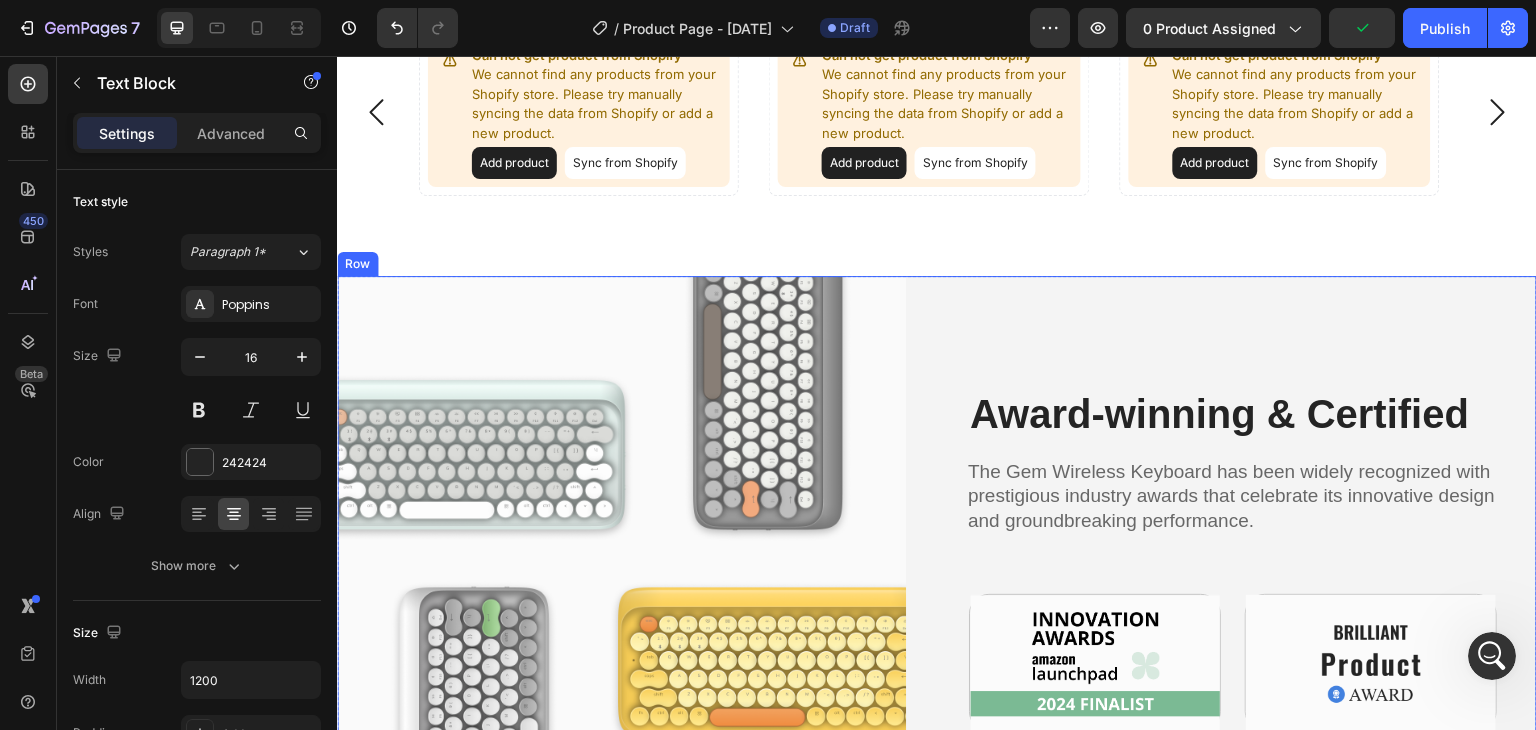click on "Award-winning & Certified Heading The Gem Wireless Keyboard has been widely recognized with prestigious industry awards that celebrate its innovative design and groundbreaking performance. Text Block Image Image Row" at bounding box center [1252, 558] 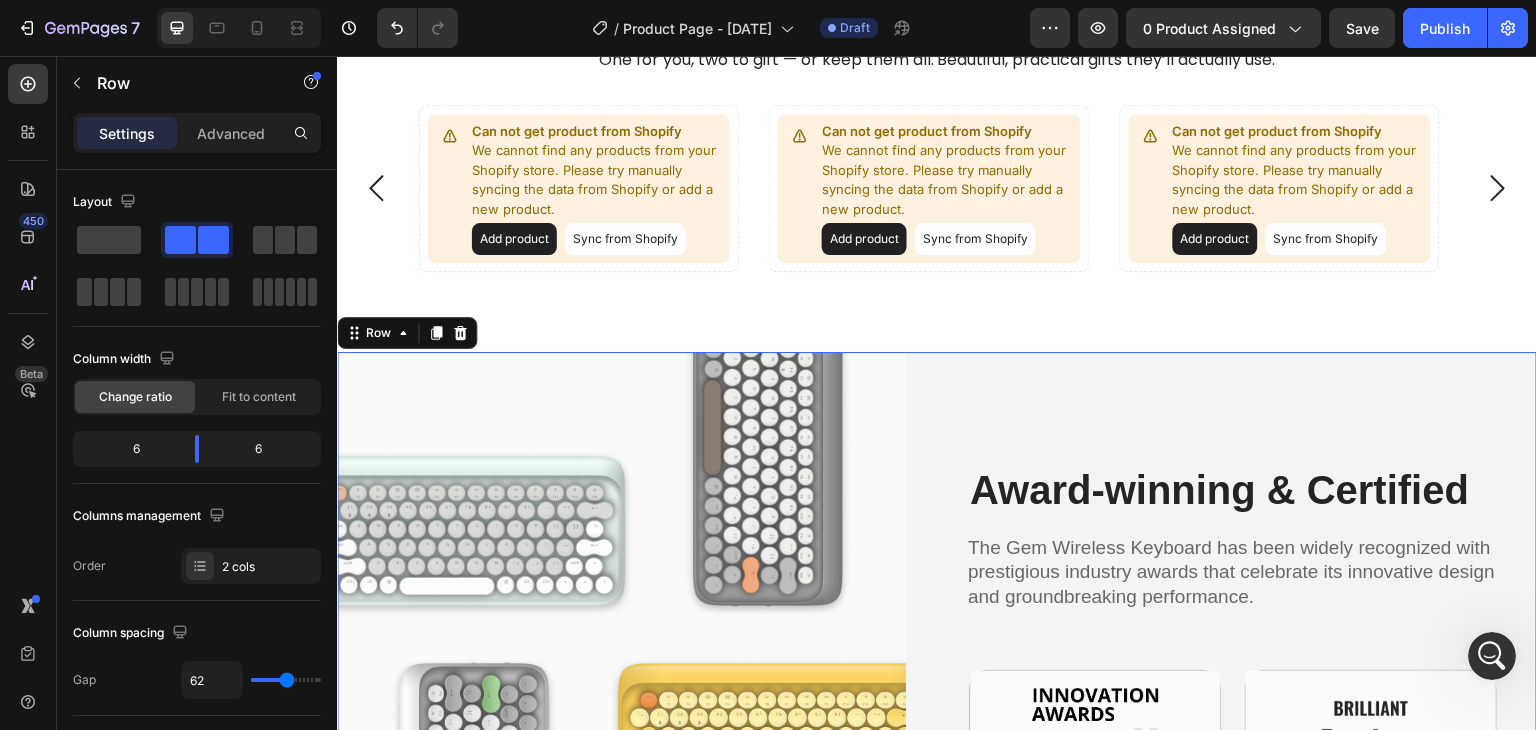 scroll, scrollTop: 2178, scrollLeft: 0, axis: vertical 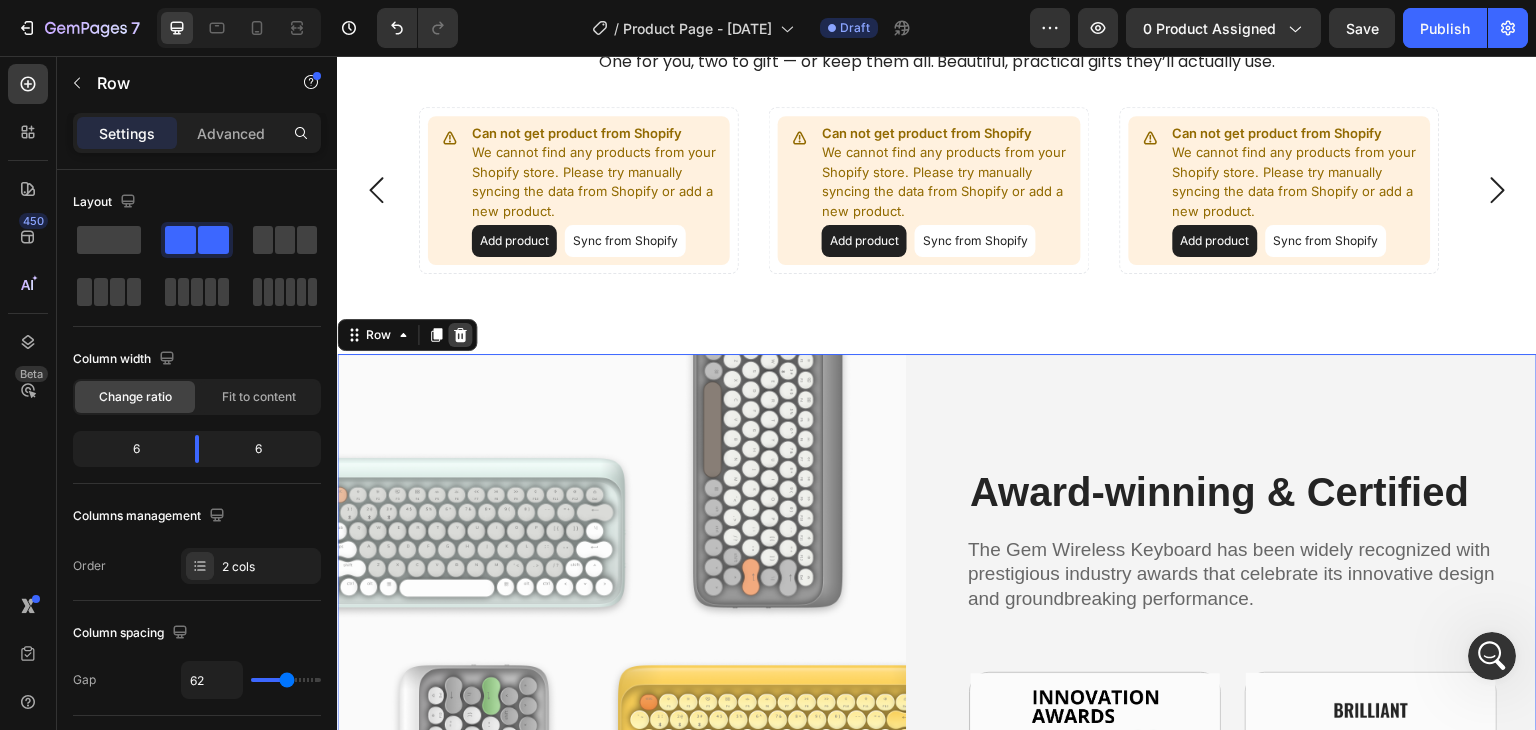 click 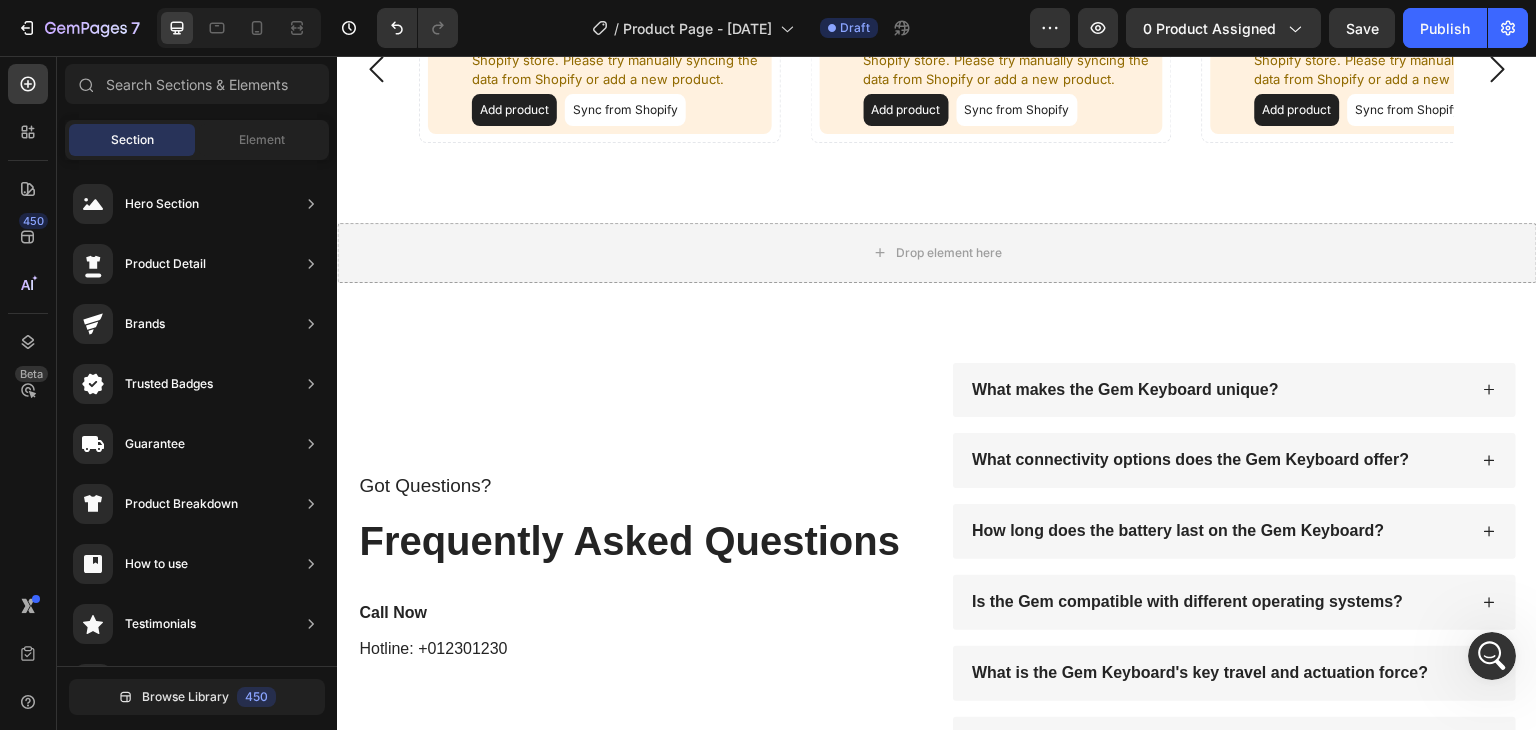 scroll, scrollTop: 2348, scrollLeft: 0, axis: vertical 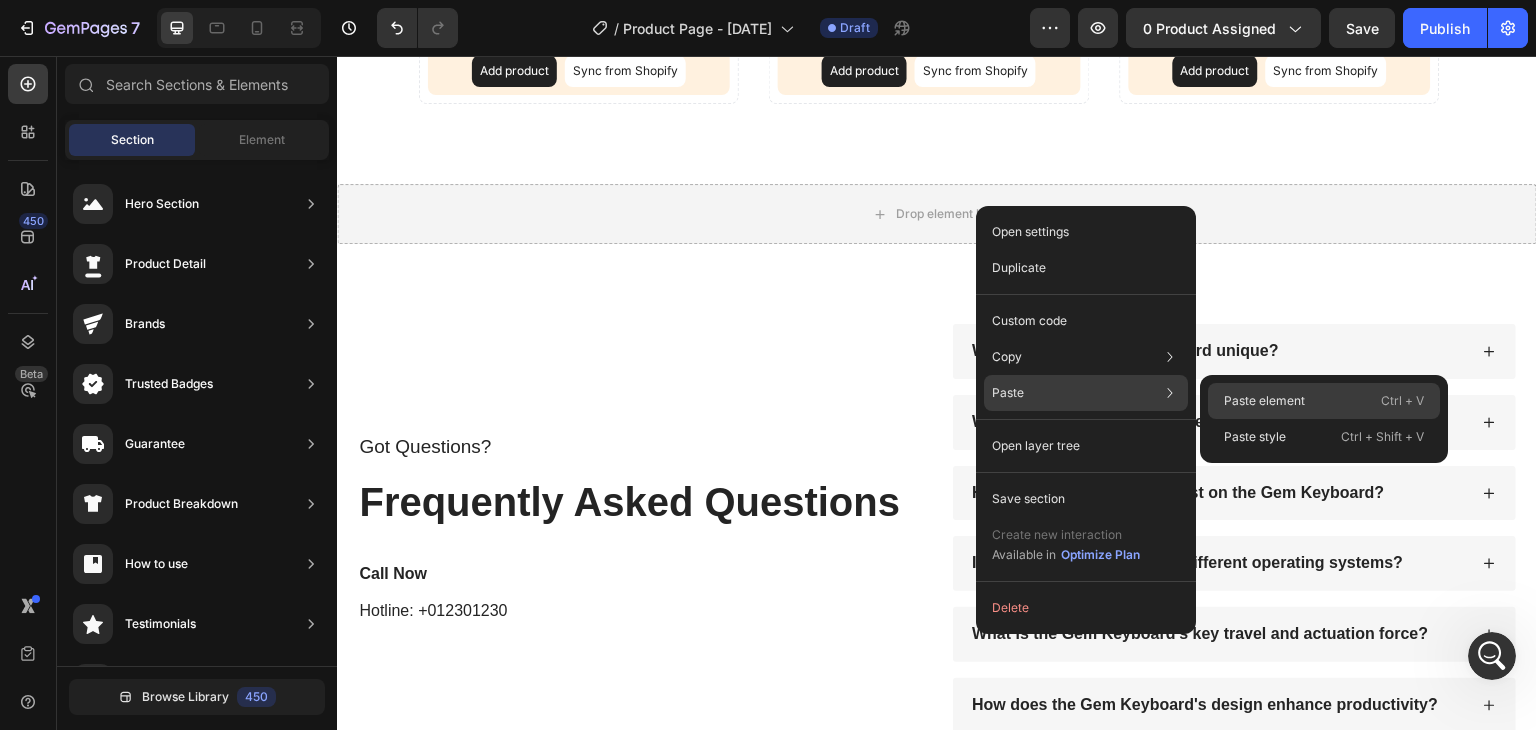 click on "Paste element  Ctrl + V" 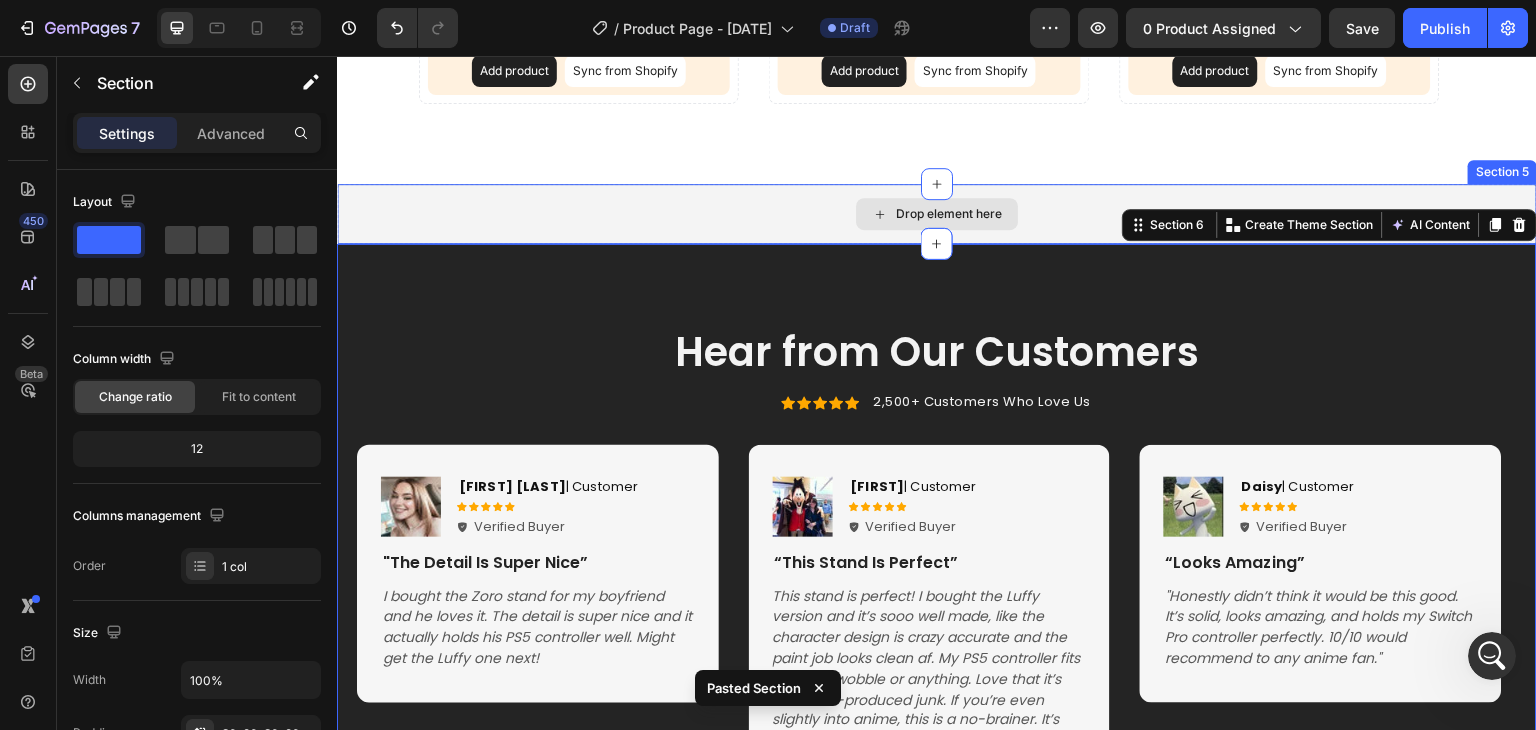 click on "Drop element here" at bounding box center [937, 214] 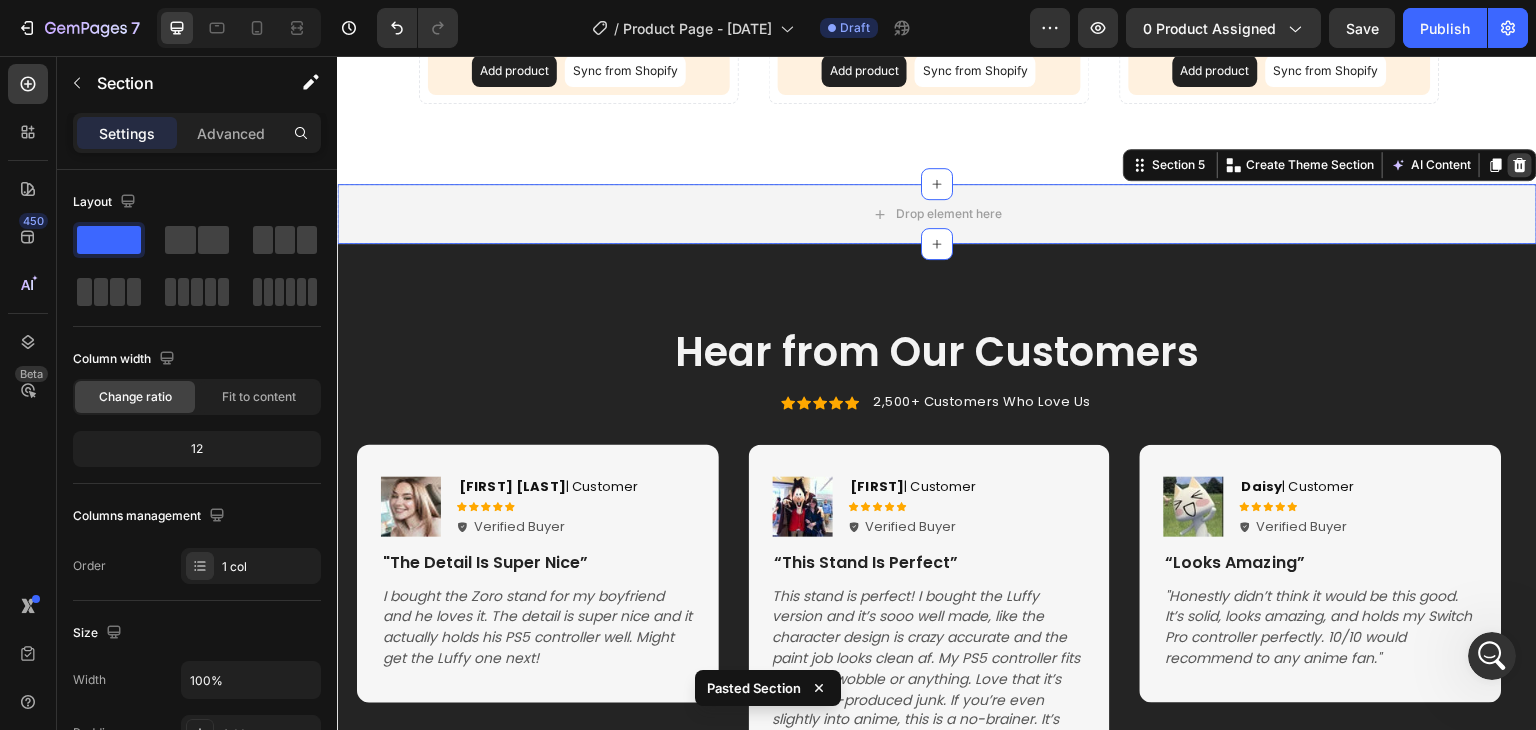 click 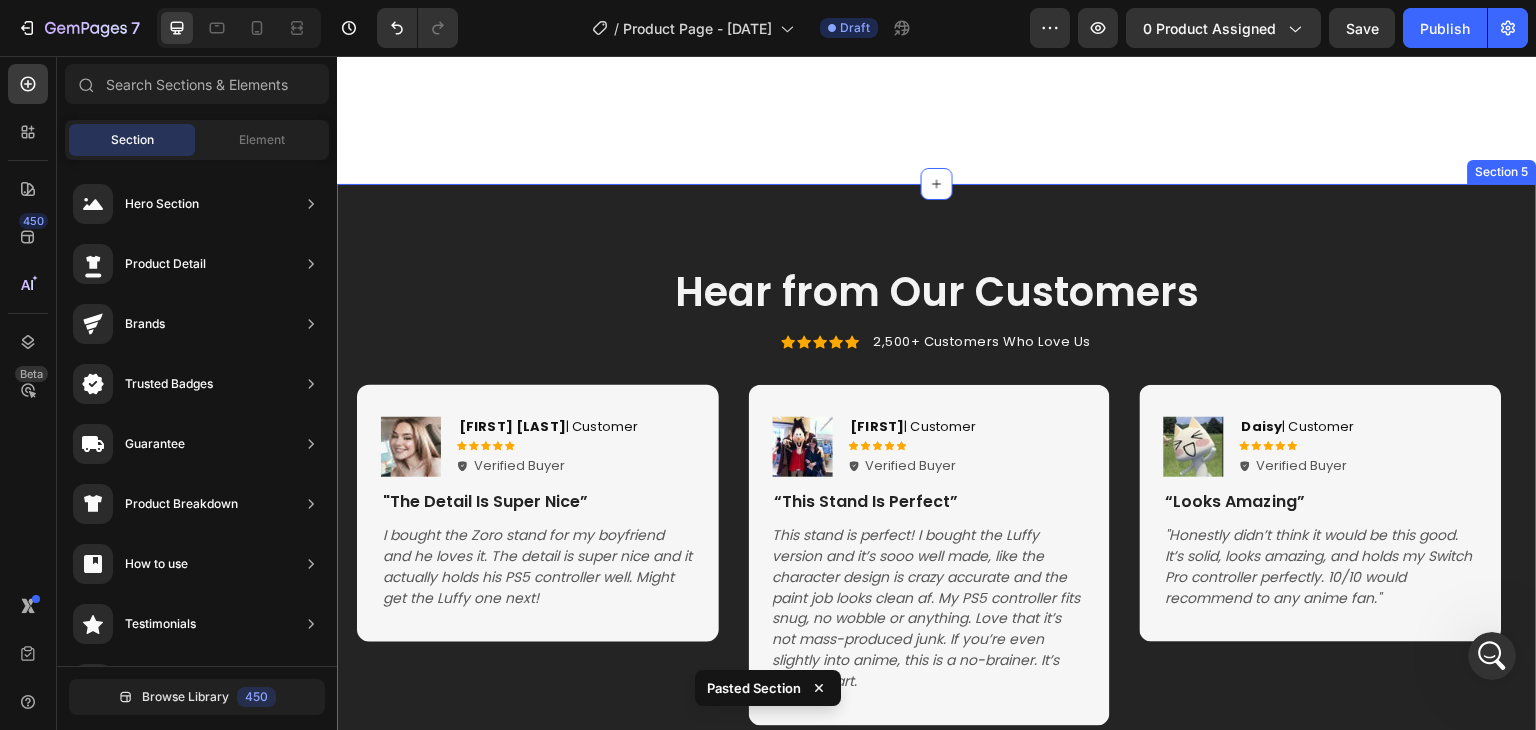 scroll, scrollTop: 2524, scrollLeft: 0, axis: vertical 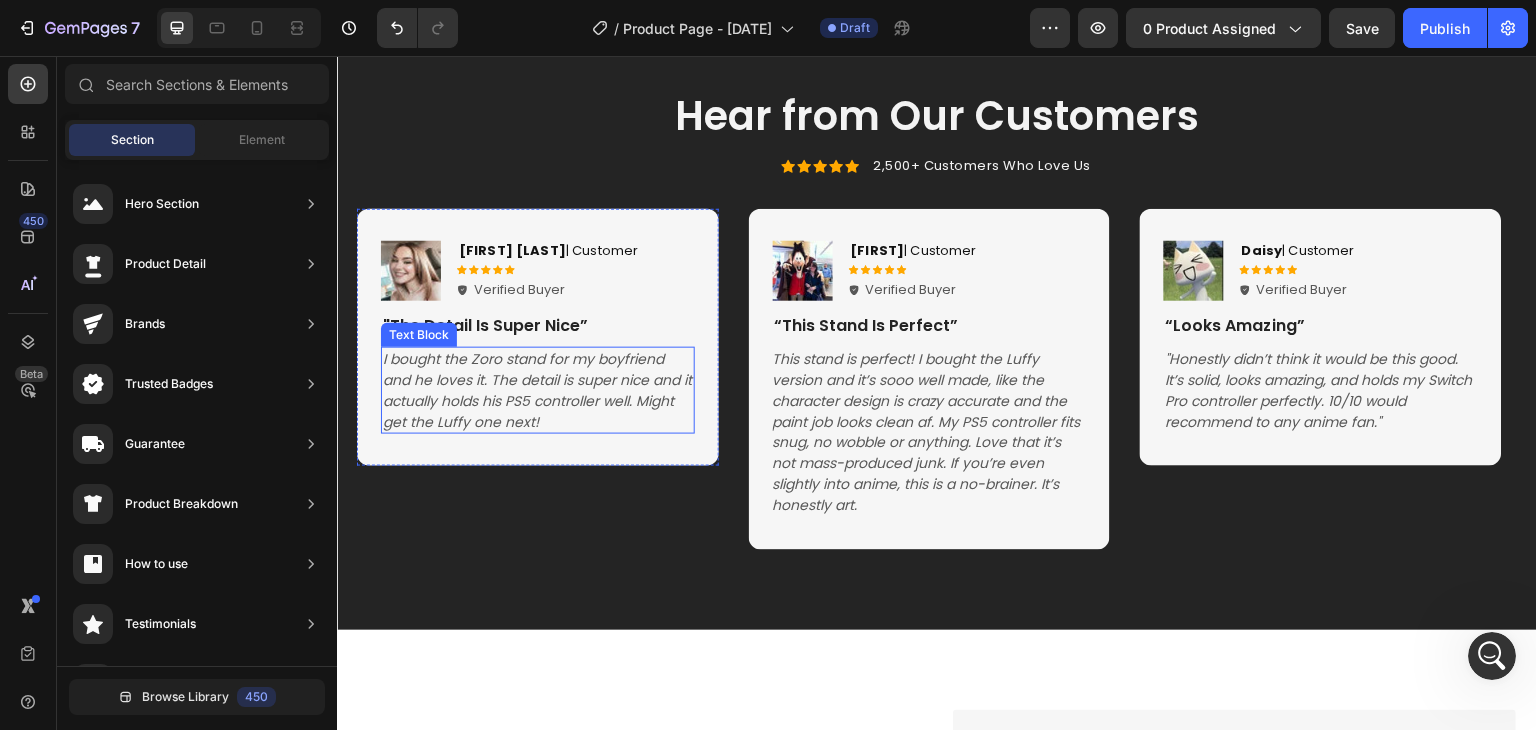 click on ""I bought the Zoro stand for my boyfriend and he loves it. The detail is super nice and it actually holds his PS5 controller well. Might get the Luffy one next!"" at bounding box center [537, 390] 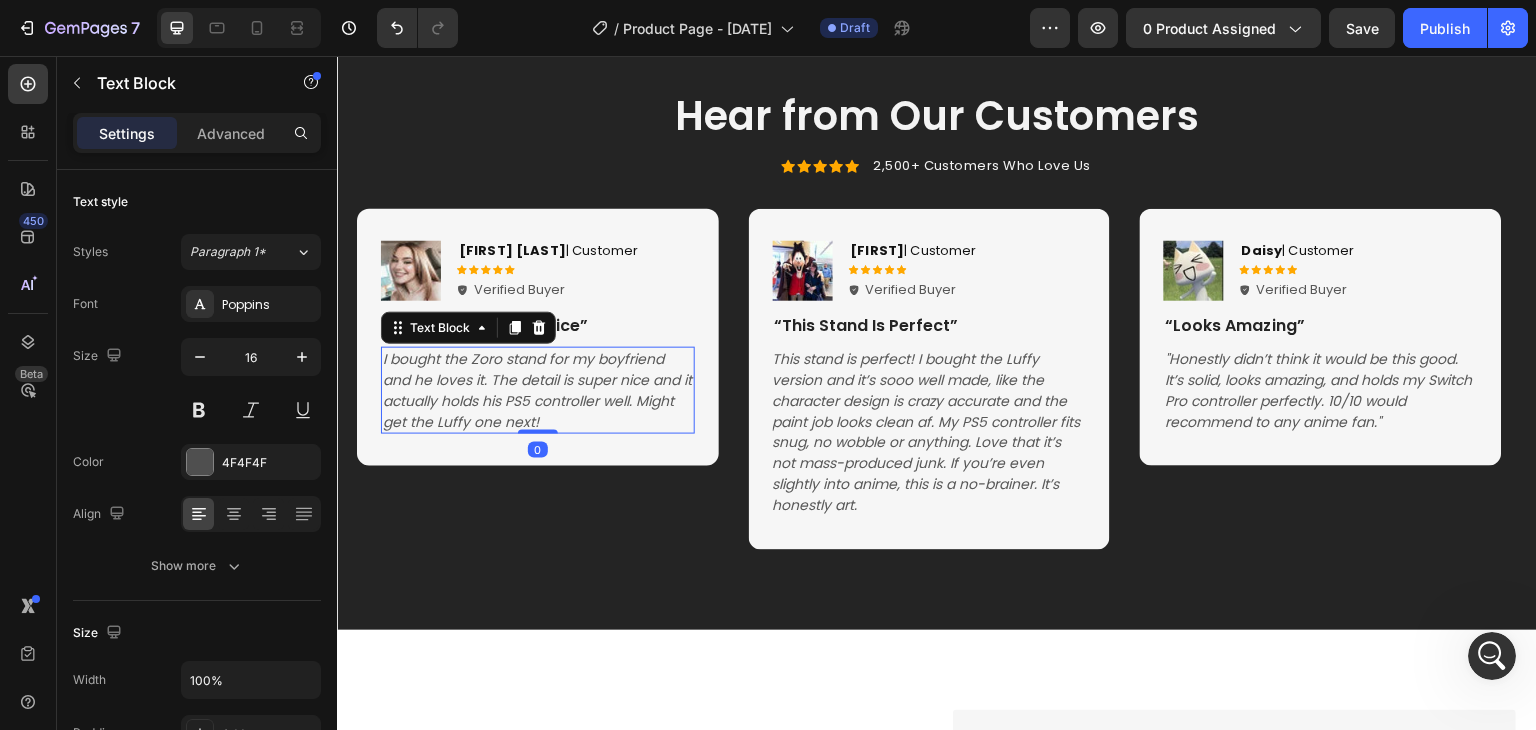 click on ""I bought the Zoro stand for my boyfriend and he loves it. The detail is super nice and it actually holds his PS5 controller well. Might get the Luffy one next!"" at bounding box center [537, 390] 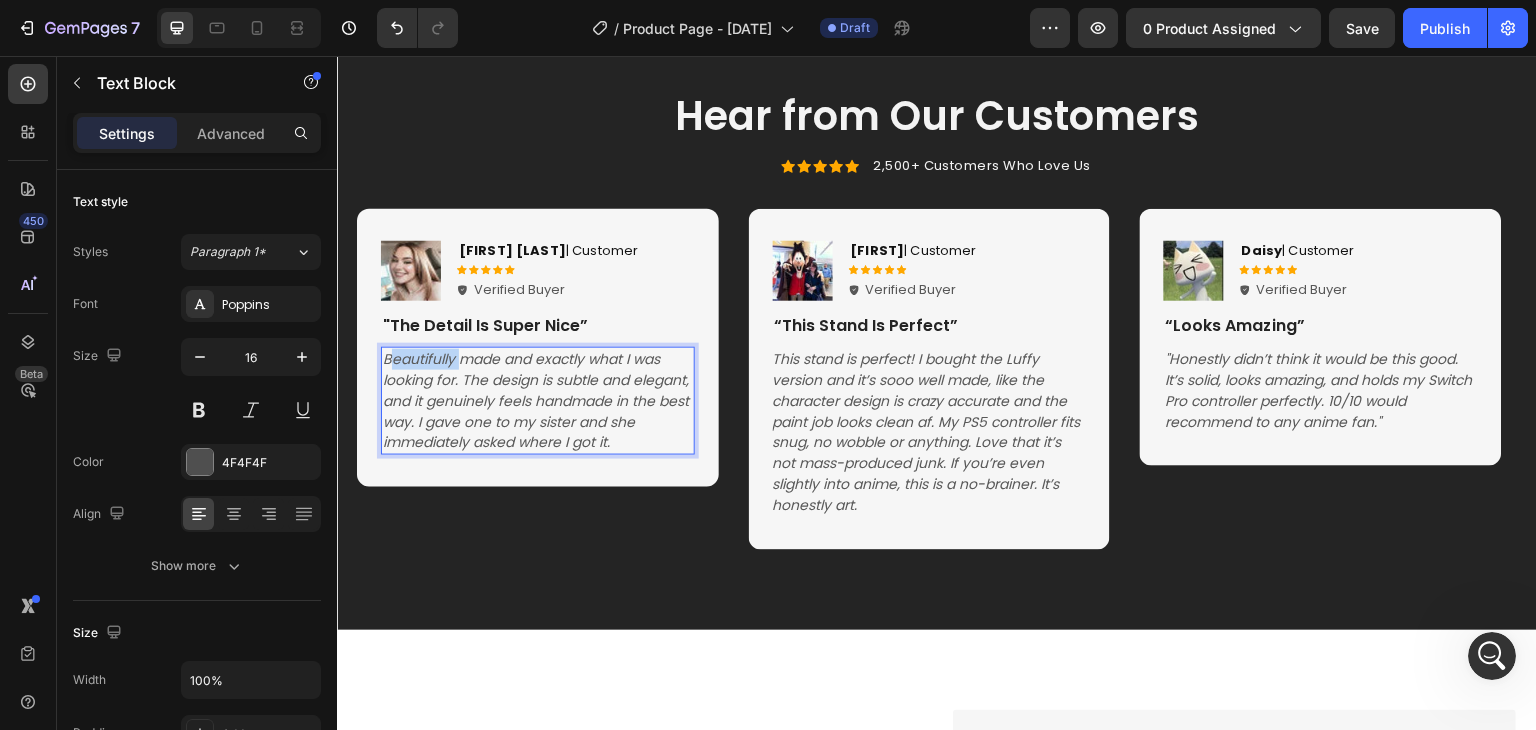 drag, startPoint x: 387, startPoint y: 354, endPoint x: 459, endPoint y: 351, distance: 72.06247 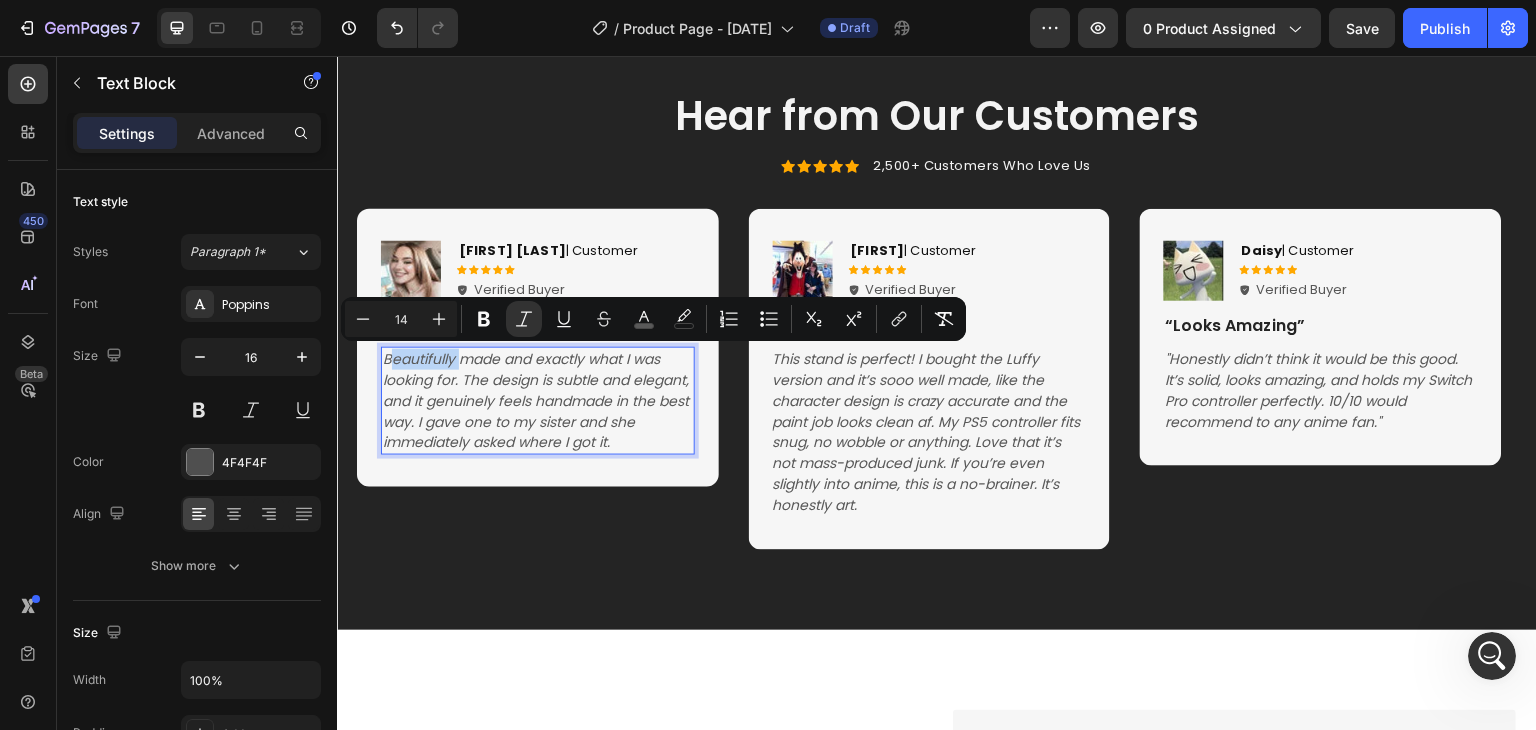 click on "Beautifully made and exactly what I was looking for. The design is subtle and elegant, and it genuinely feels handmade in the best way. I gave one to my sister and she immediately asked where I got it." at bounding box center [536, 400] 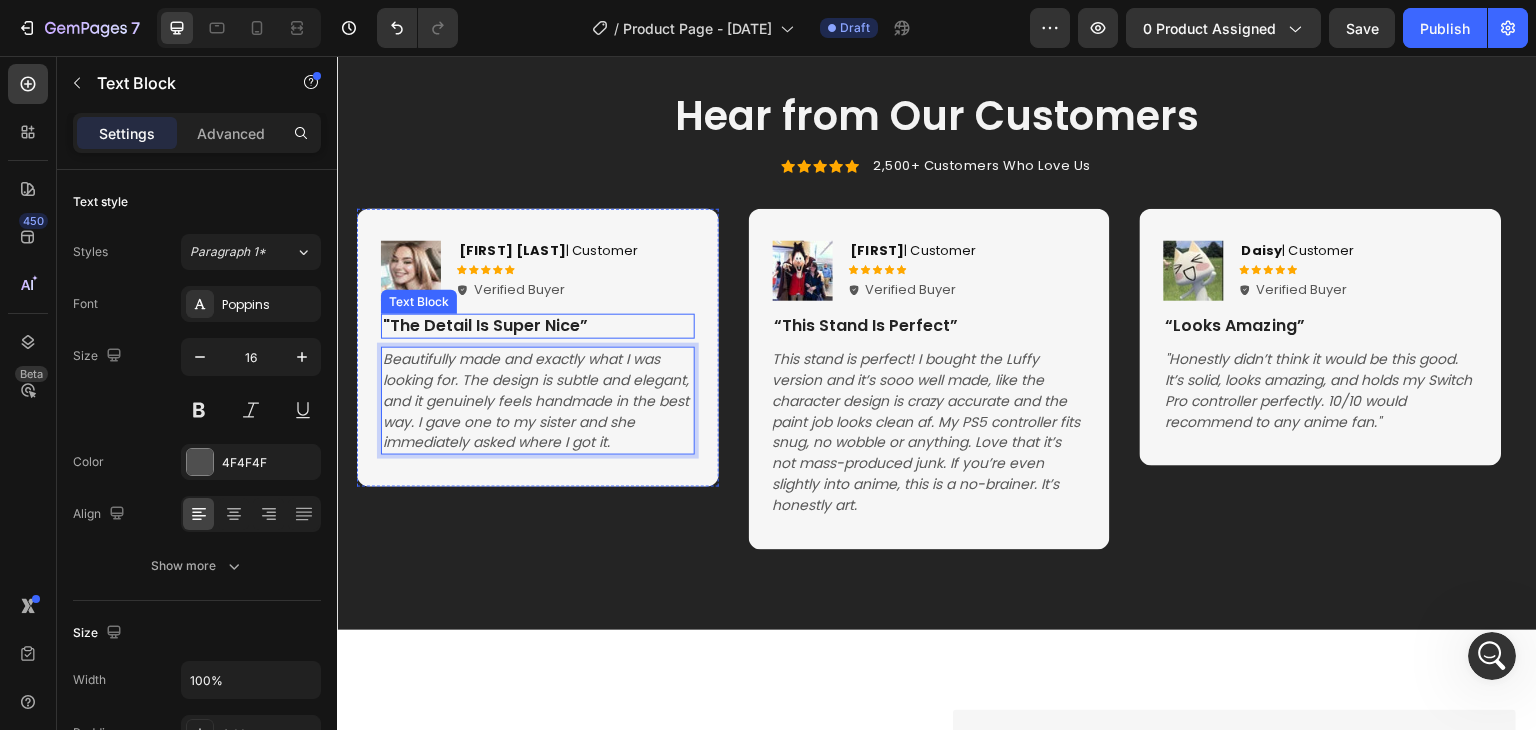 click on ""The Detail Is Super Nice”" at bounding box center (538, 326) 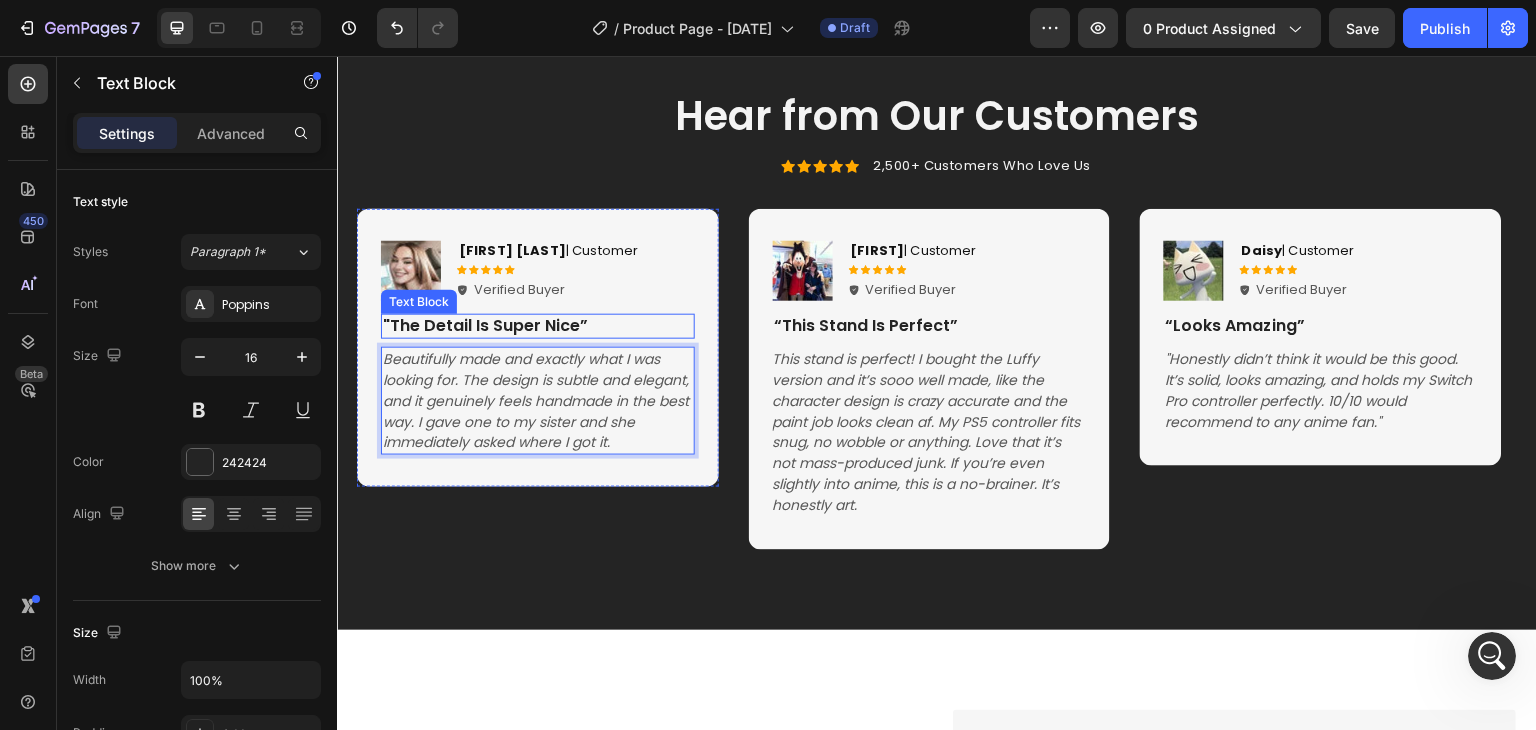 click on ""The Detail Is Super Nice”" at bounding box center (538, 326) 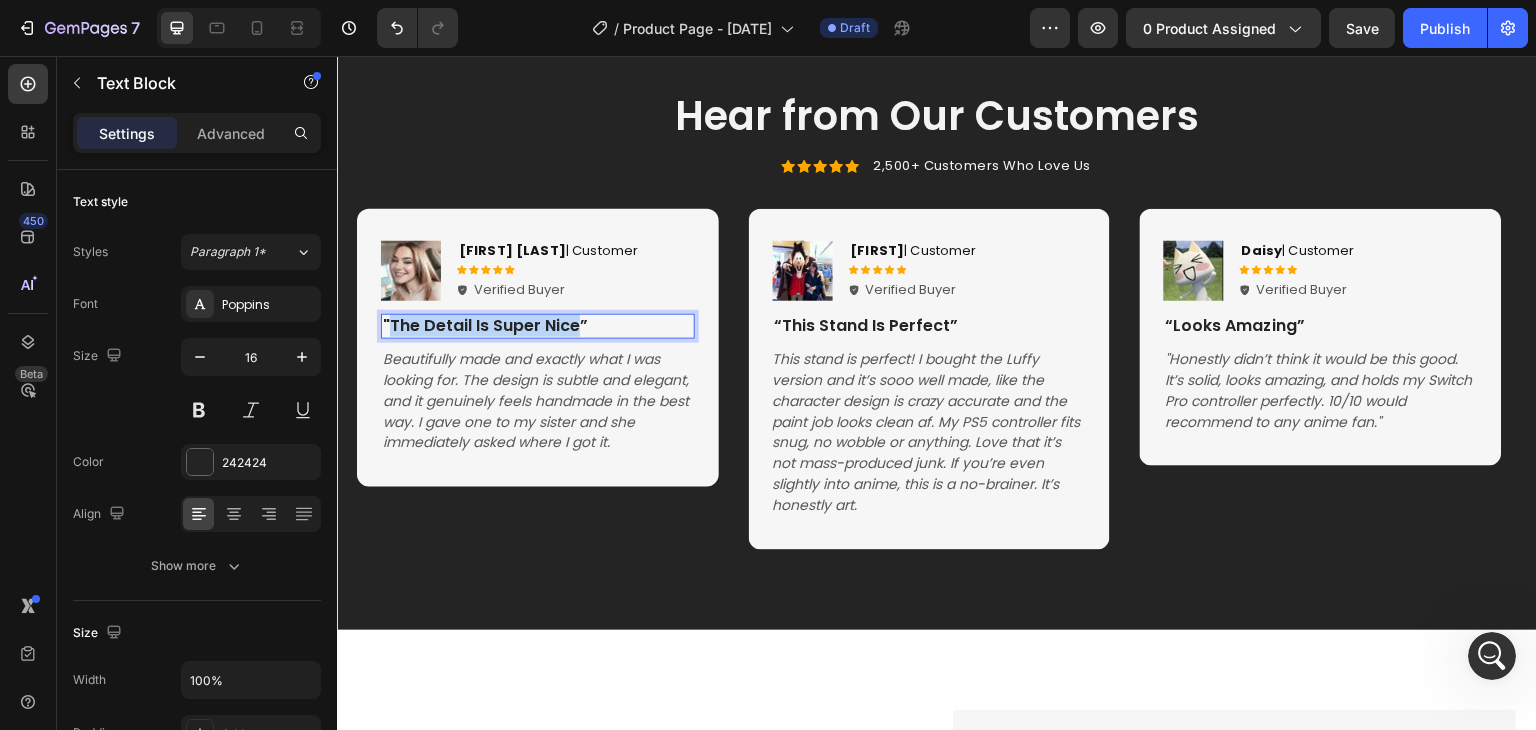 drag, startPoint x: 392, startPoint y: 323, endPoint x: 574, endPoint y: 318, distance: 182.06866 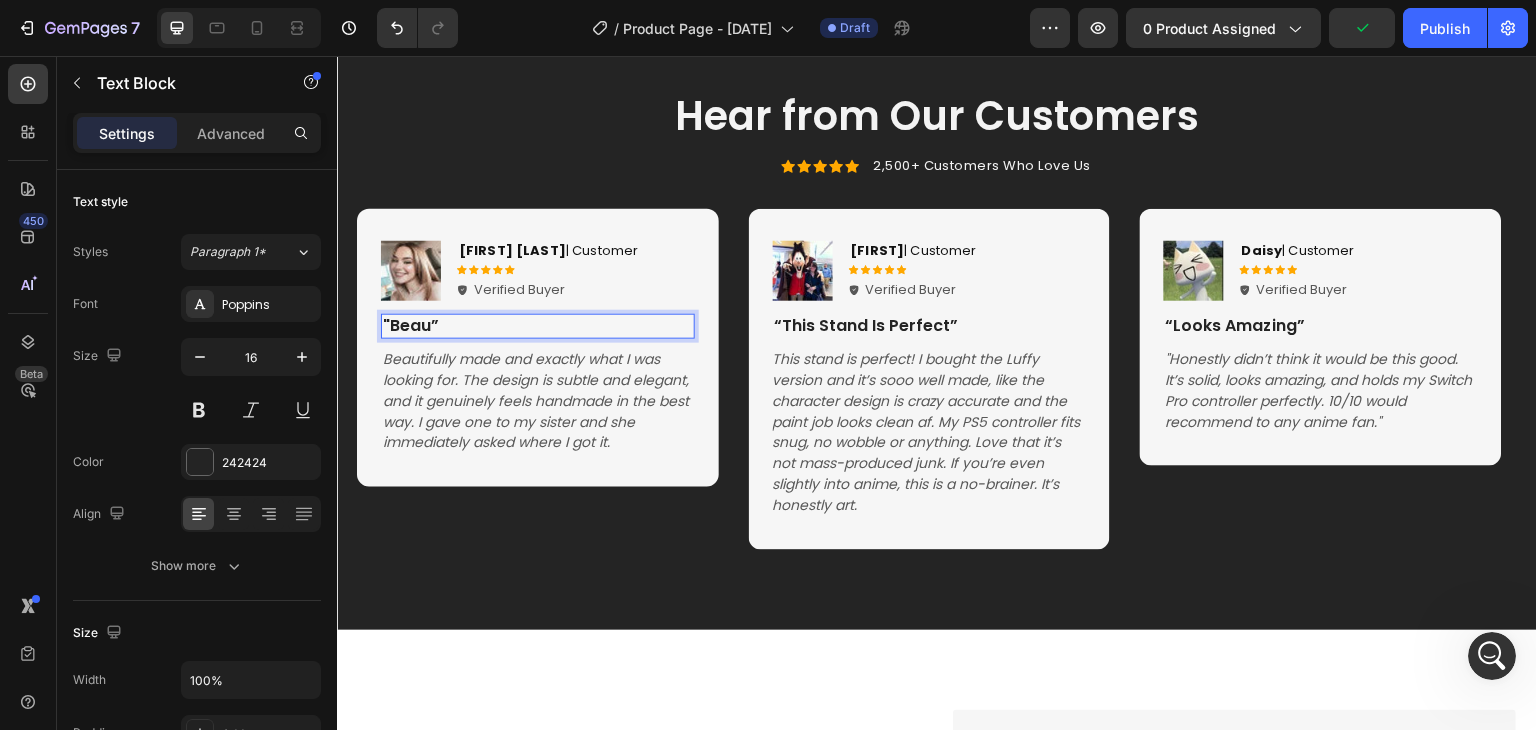 scroll, scrollTop: 90, scrollLeft: 0, axis: vertical 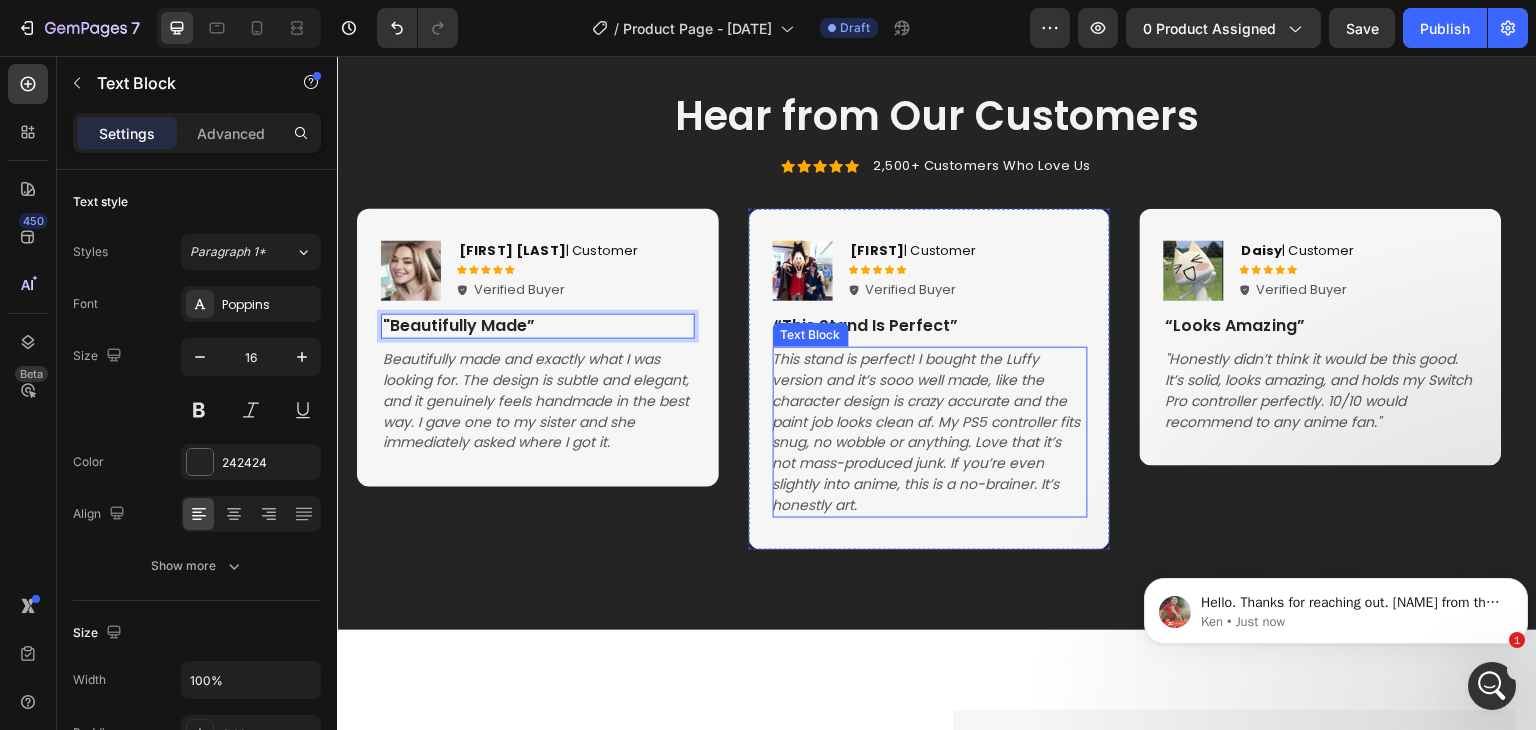 click on ""This stand is perfect! I bought the Luffy version and it’s sooo well made, like the character design is crazy accurate and the paint job looks clean af. My PS5 controller fits snug, no wobble or anything. Love that it’s not mass-produced junk. If you’re even slightly into anime, this is a no-brainer. It’s honestly art."" at bounding box center (927, 432) 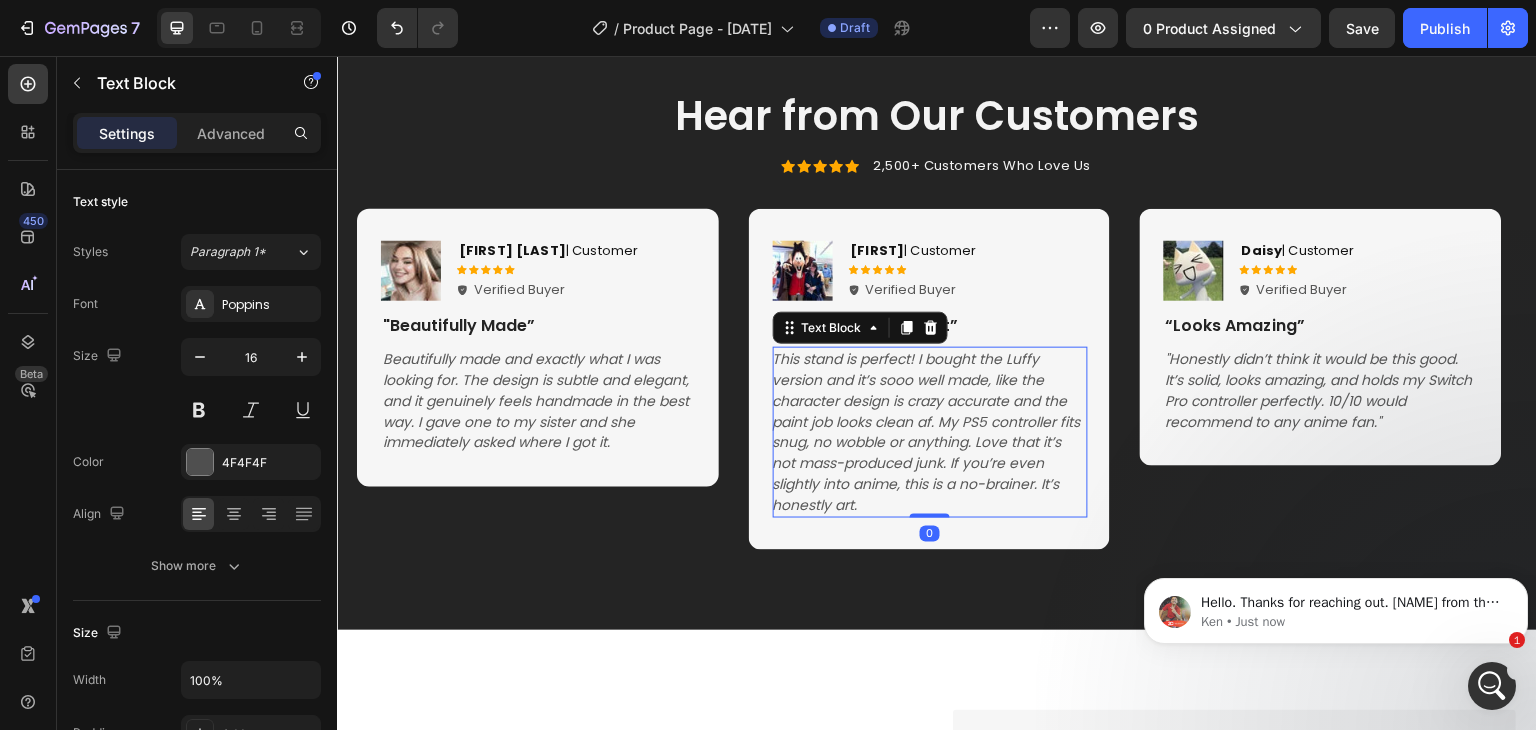click on ""This stand is perfect! I bought the Luffy version and it’s sooo well made, like the character design is crazy accurate and the paint job looks clean af. My PS5 controller fits snug, no wobble or anything. Love that it’s not mass-produced junk. If you’re even slightly into anime, this is a no-brainer. It’s honestly art."" at bounding box center (927, 432) 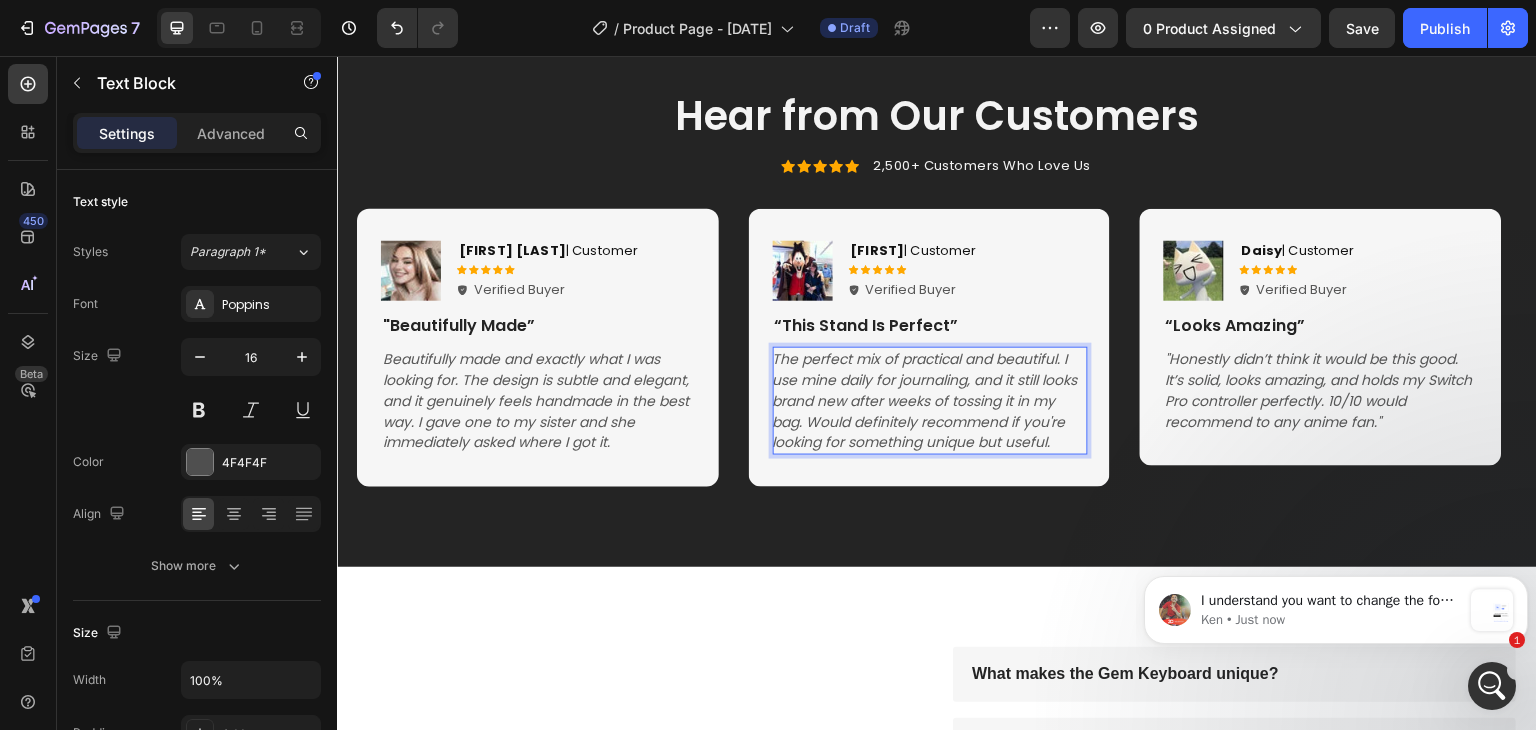 scroll, scrollTop: 526, scrollLeft: 0, axis: vertical 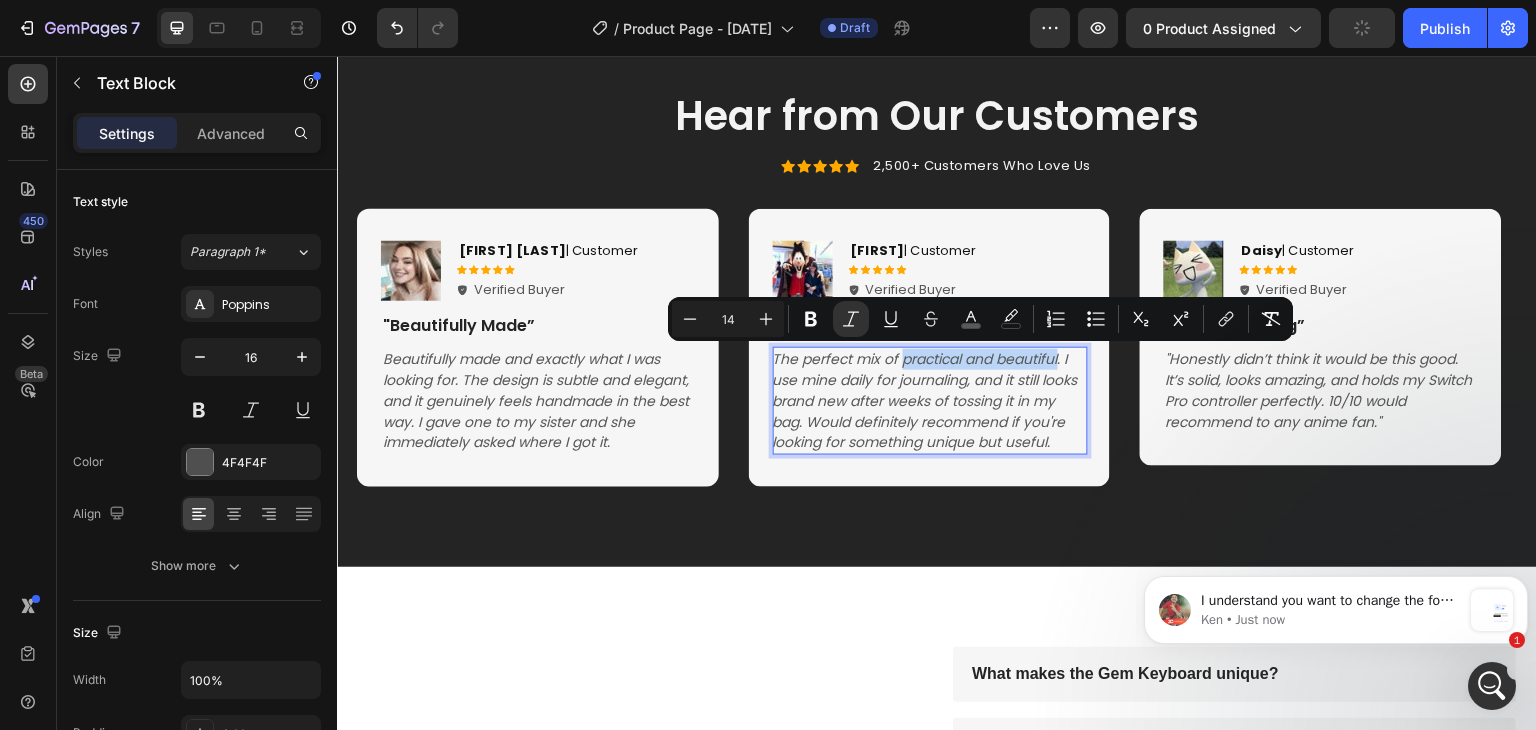 drag, startPoint x: 904, startPoint y: 358, endPoint x: 1059, endPoint y: 364, distance: 155.11609 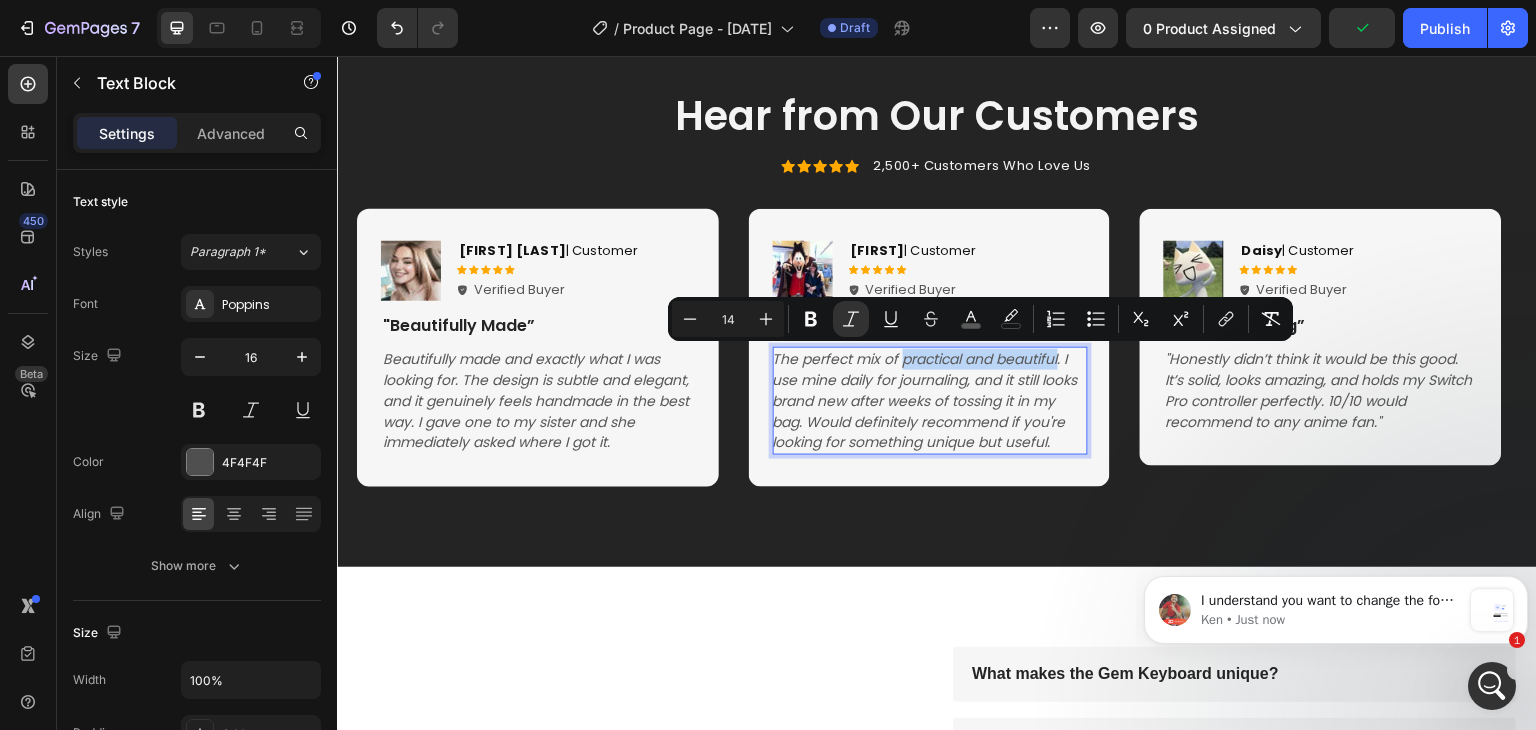 copy on "practical and beautiful" 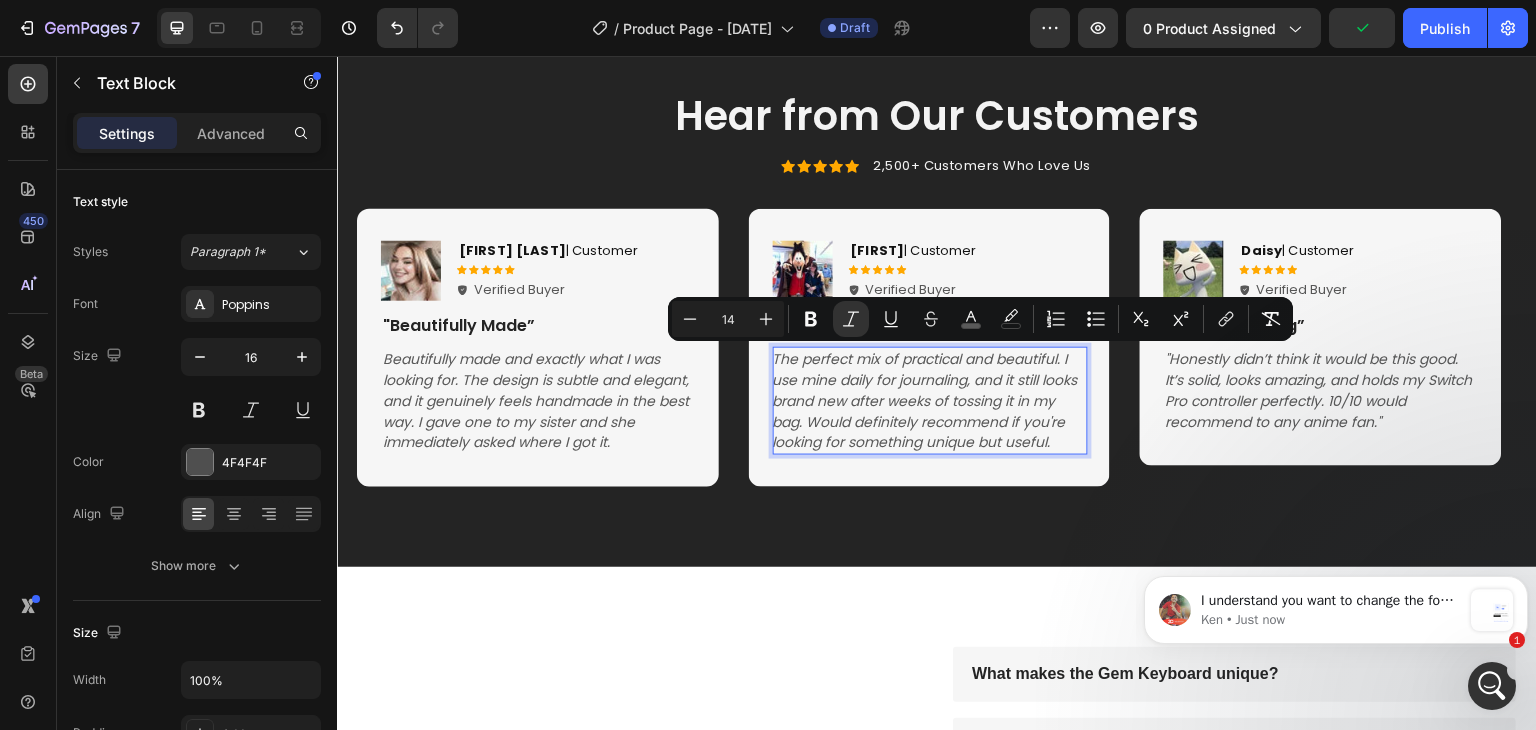 click on "The perfect mix of practical and beautiful. I use mine daily for journaling, and it still looks brand new after weeks of tossing it in my bag. Would definitely recommend if you're looking for something unique but useful." at bounding box center [925, 400] 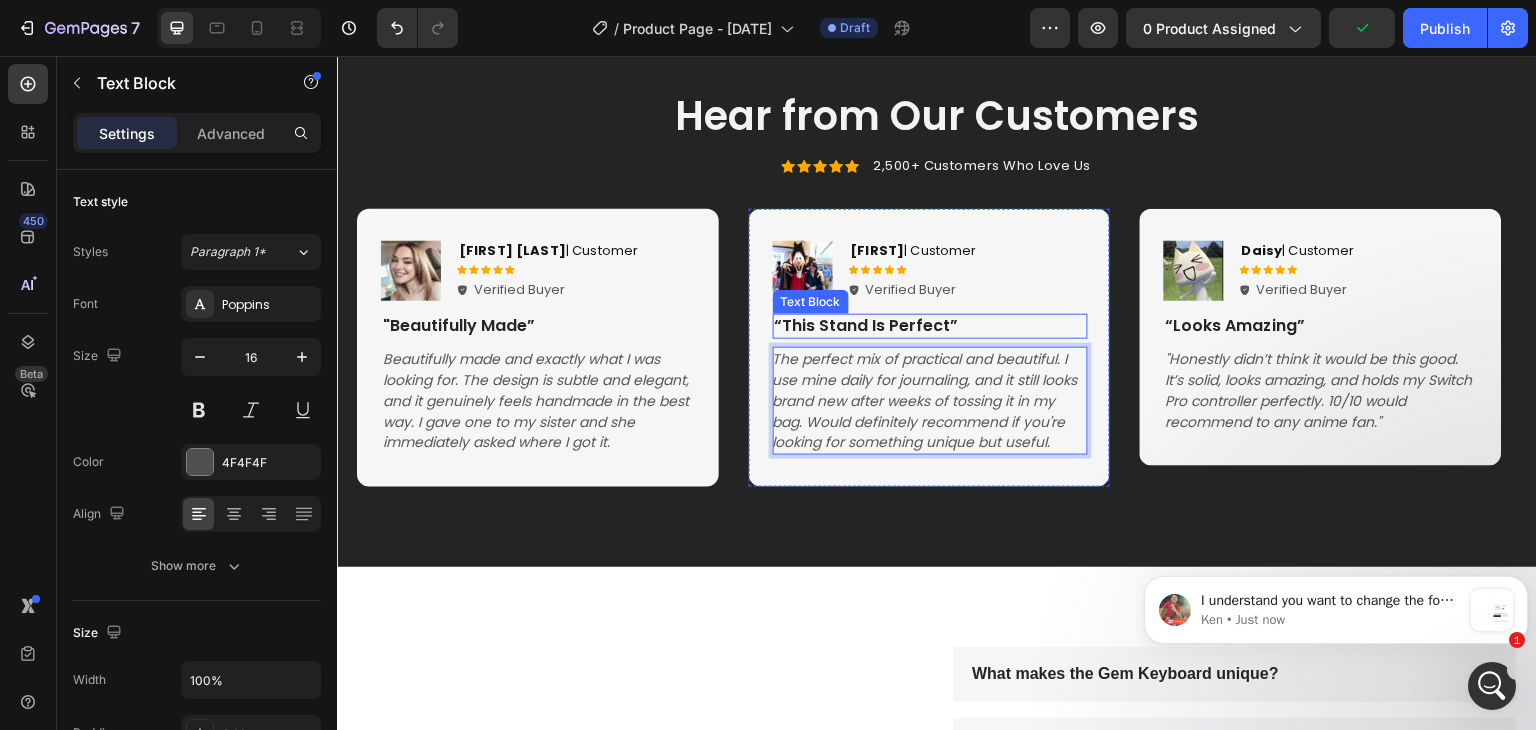 click on "“This Stand Is Perfect”" at bounding box center (931, 326) 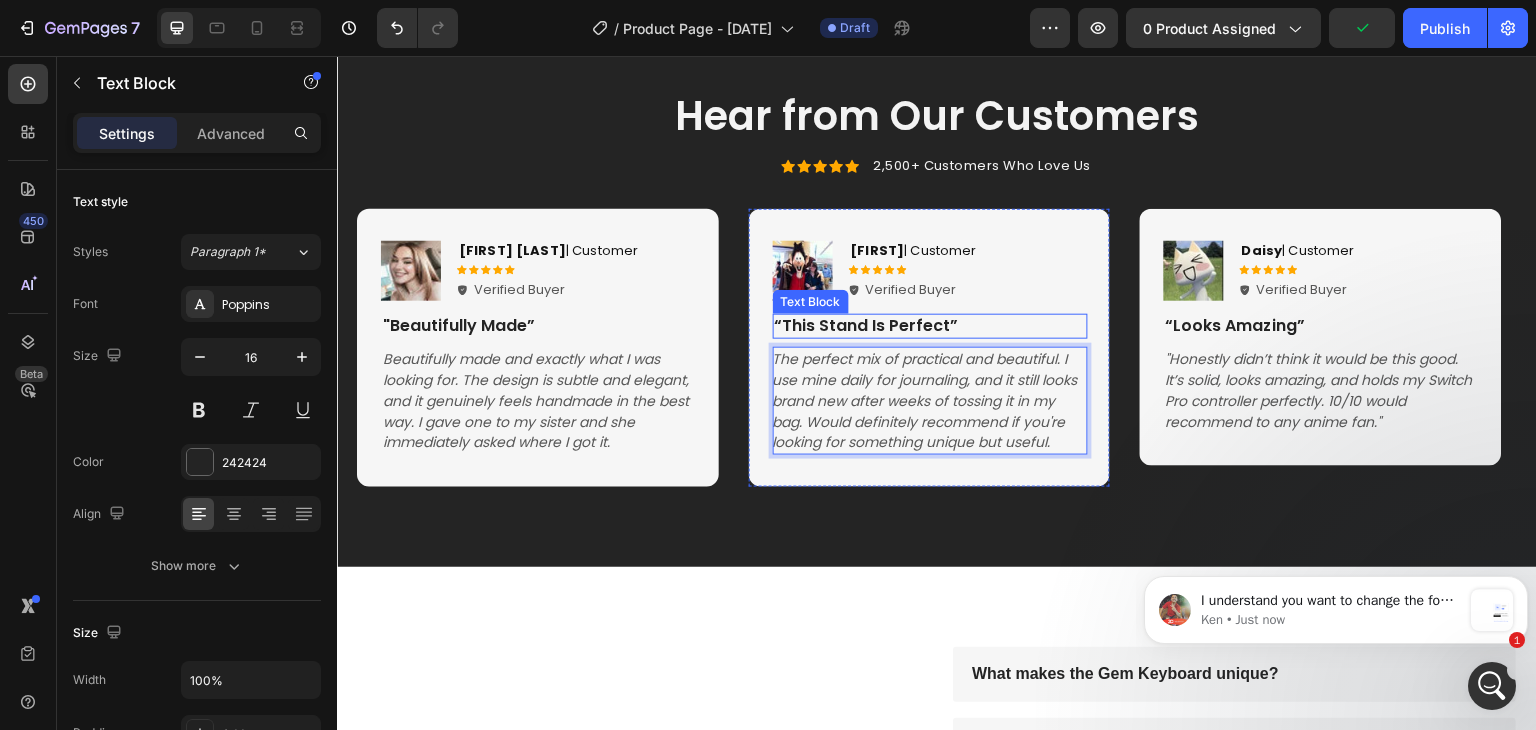 click on "“This Stand Is Perfect”" at bounding box center (931, 326) 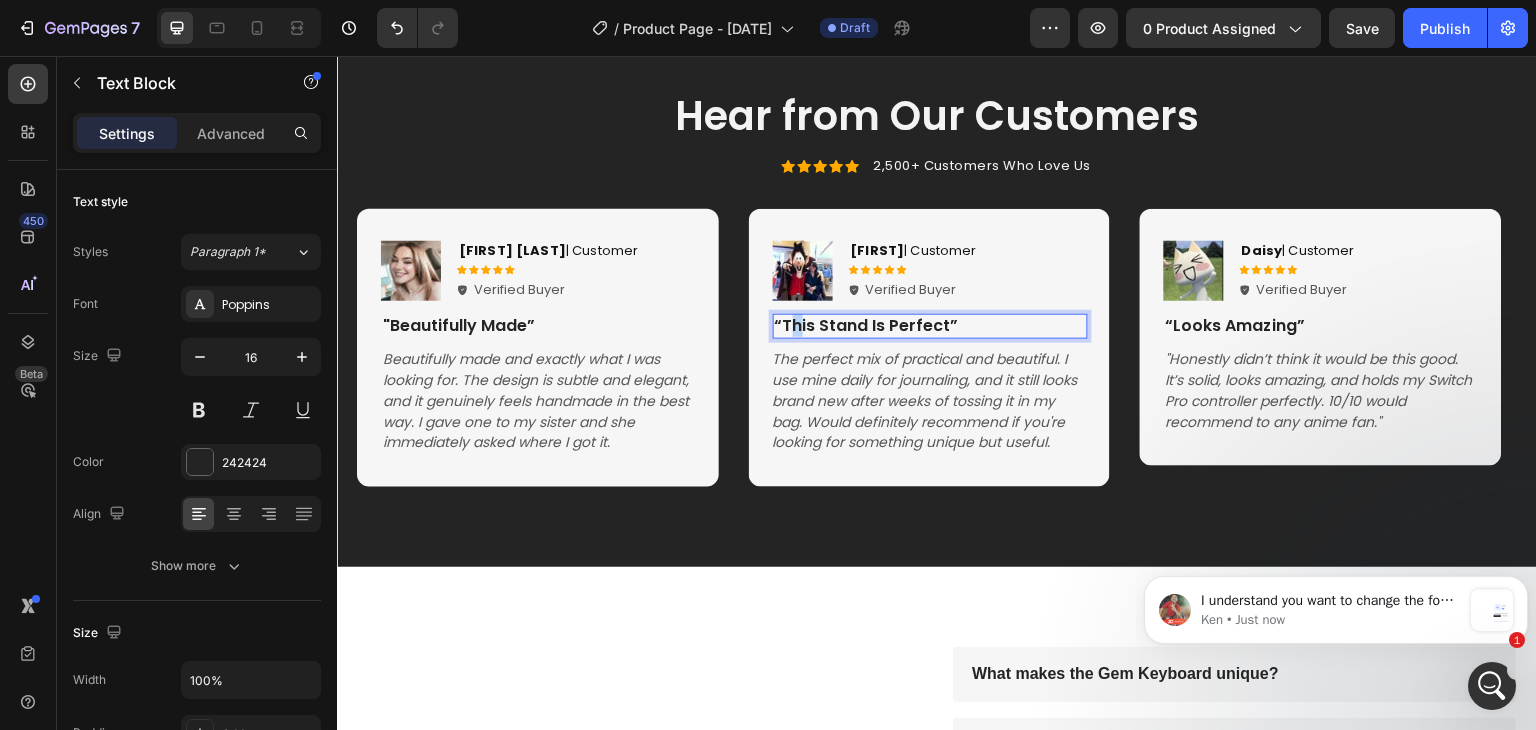 click on "“This Stand Is Perfect”" at bounding box center (931, 326) 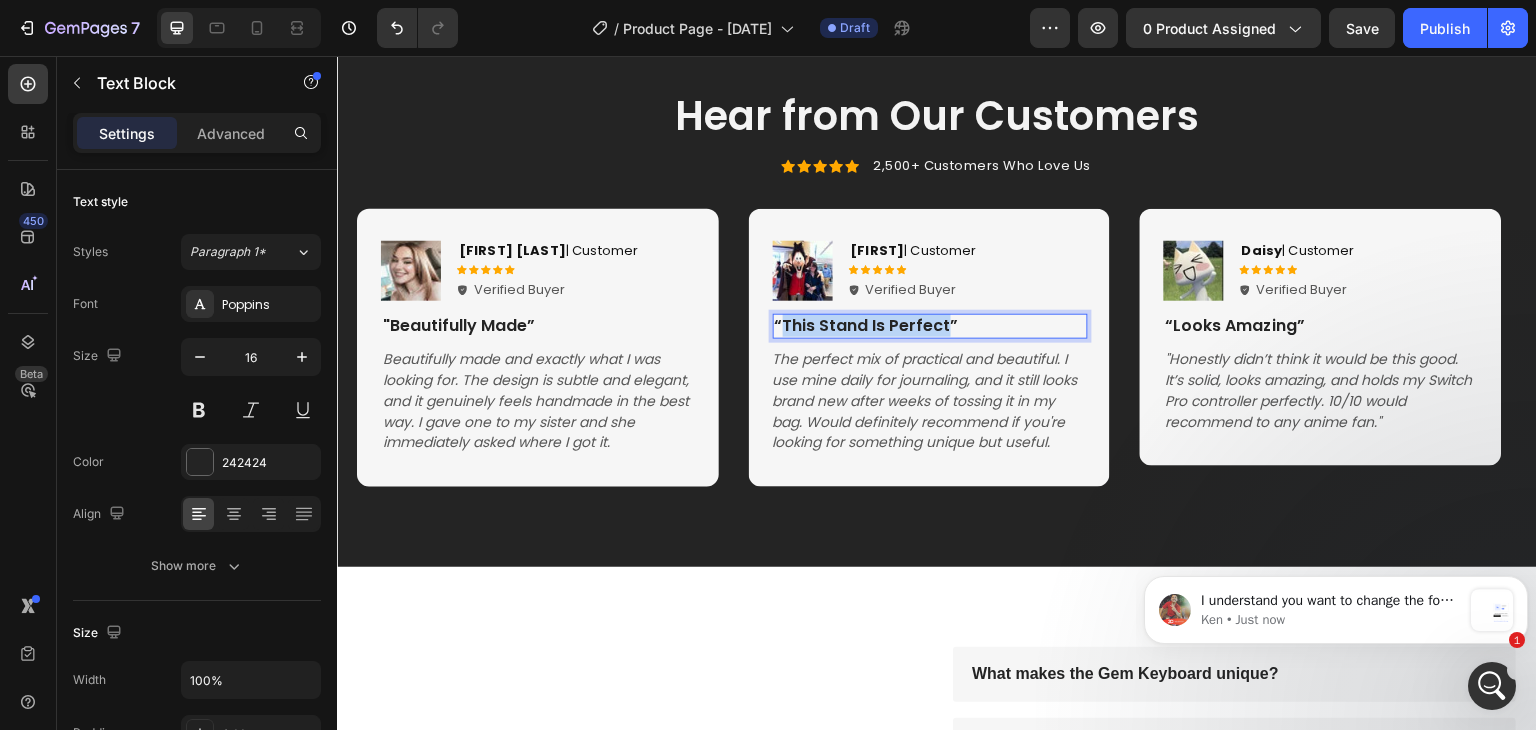 drag, startPoint x: 785, startPoint y: 322, endPoint x: 944, endPoint y: 326, distance: 159.05031 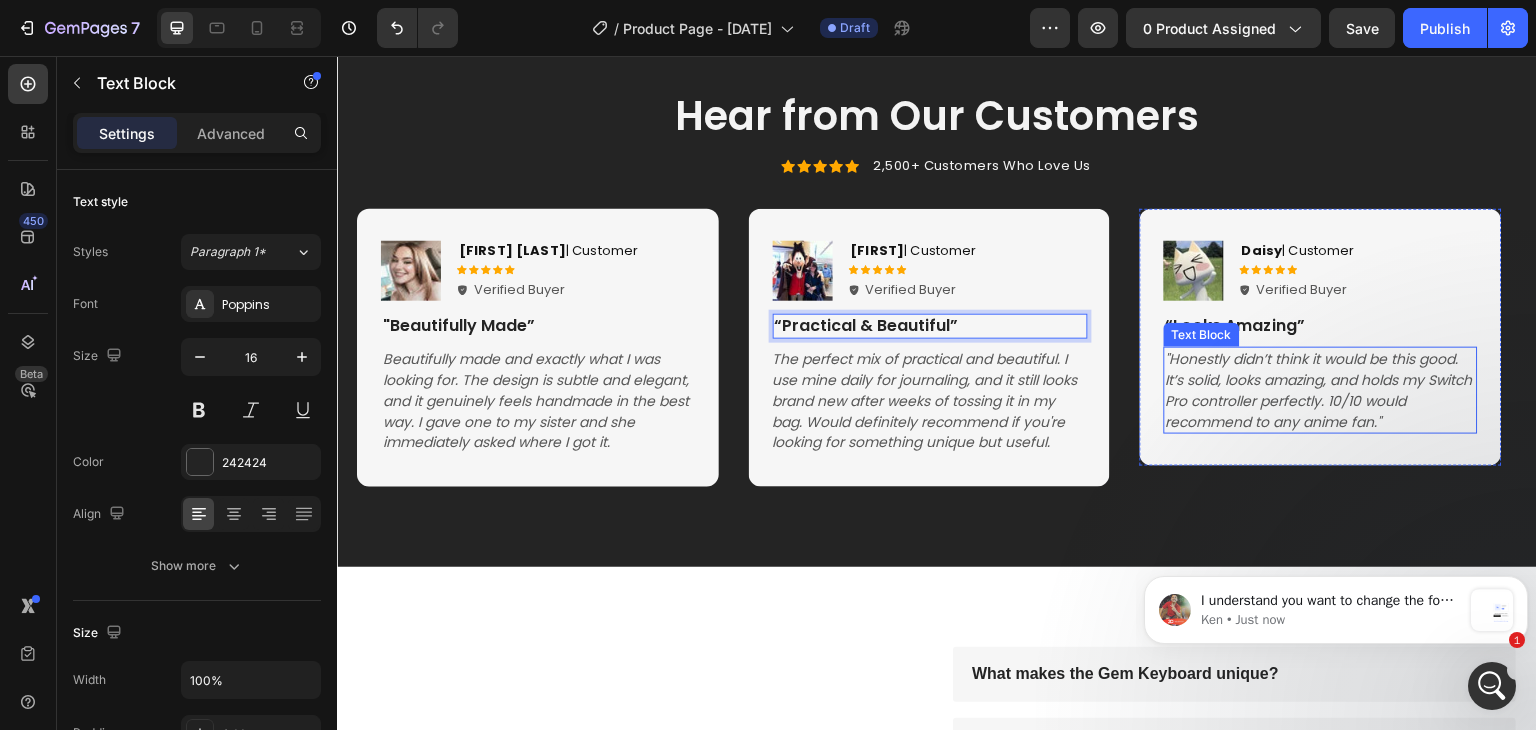 click on ""Honestly didn’t think it would be this good. It’s solid, looks amazing, and holds my Switch Pro controller perfectly. 10/10 would recommend to any anime fan."" at bounding box center [1319, 390] 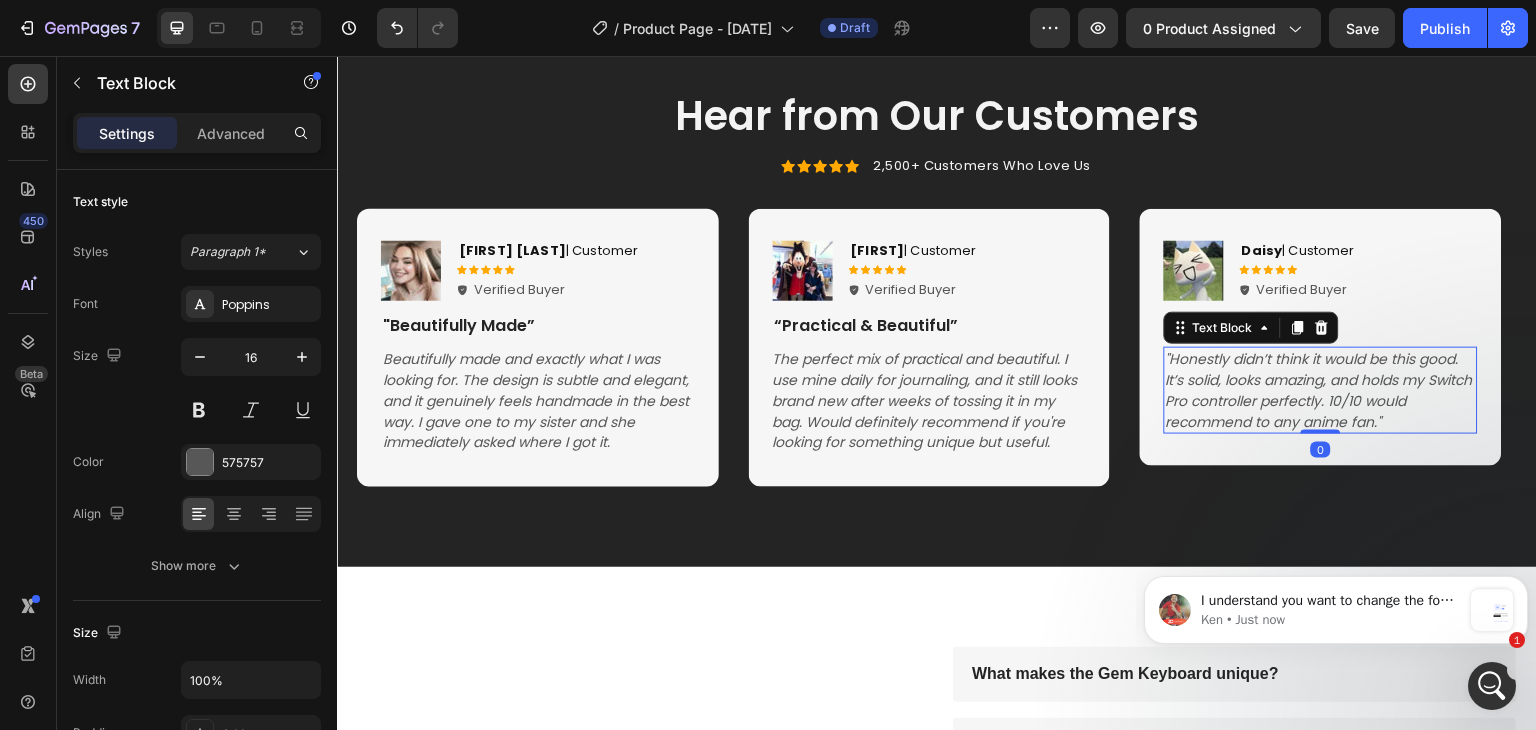 click on ""Honestly didn’t think it would be this good. It’s solid, looks amazing, and holds my Switch Pro controller perfectly. 10/10 would recommend to any anime fan."" at bounding box center [1319, 390] 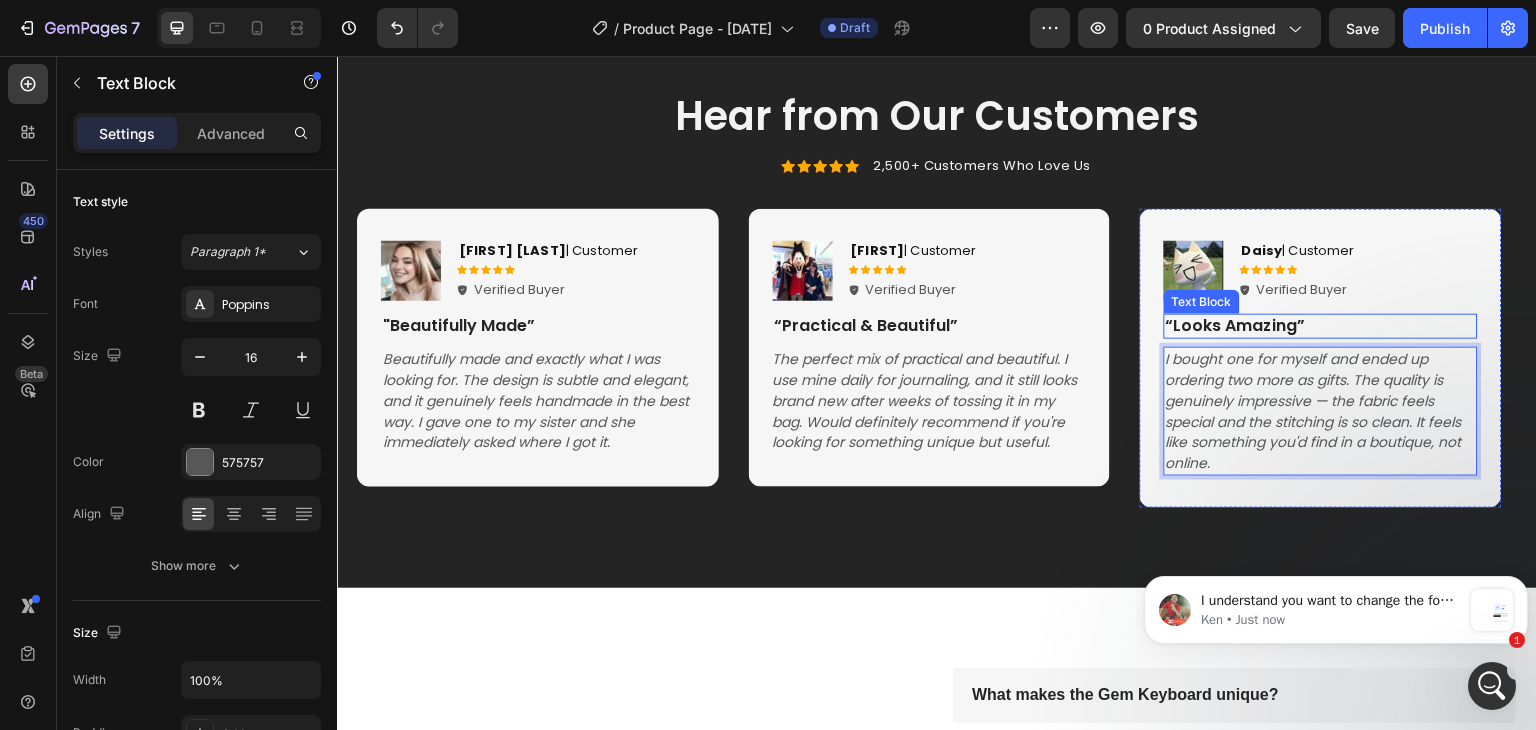 click on "“Looks Amazing”" at bounding box center (1321, 326) 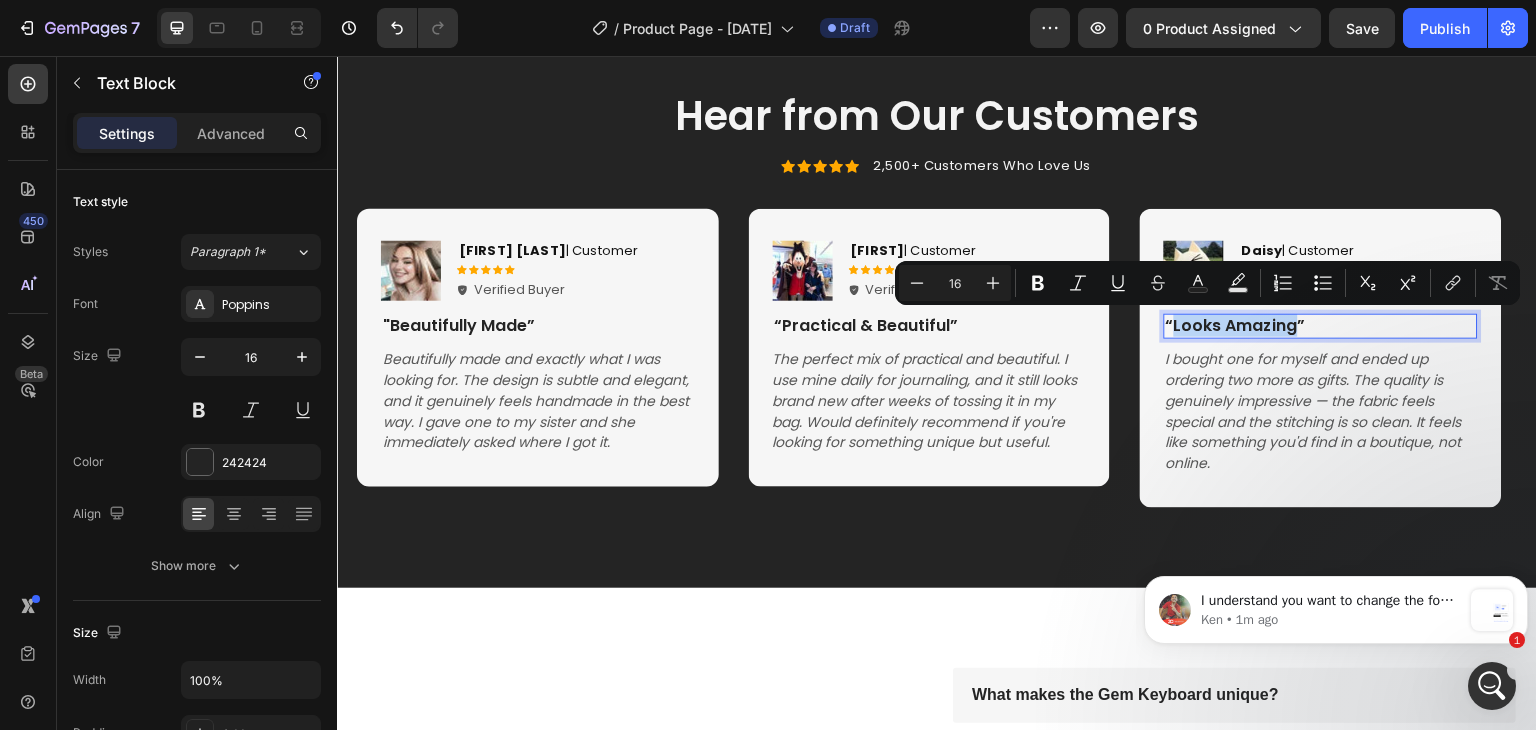 drag, startPoint x: 1173, startPoint y: 326, endPoint x: 1294, endPoint y: 325, distance: 121.004135 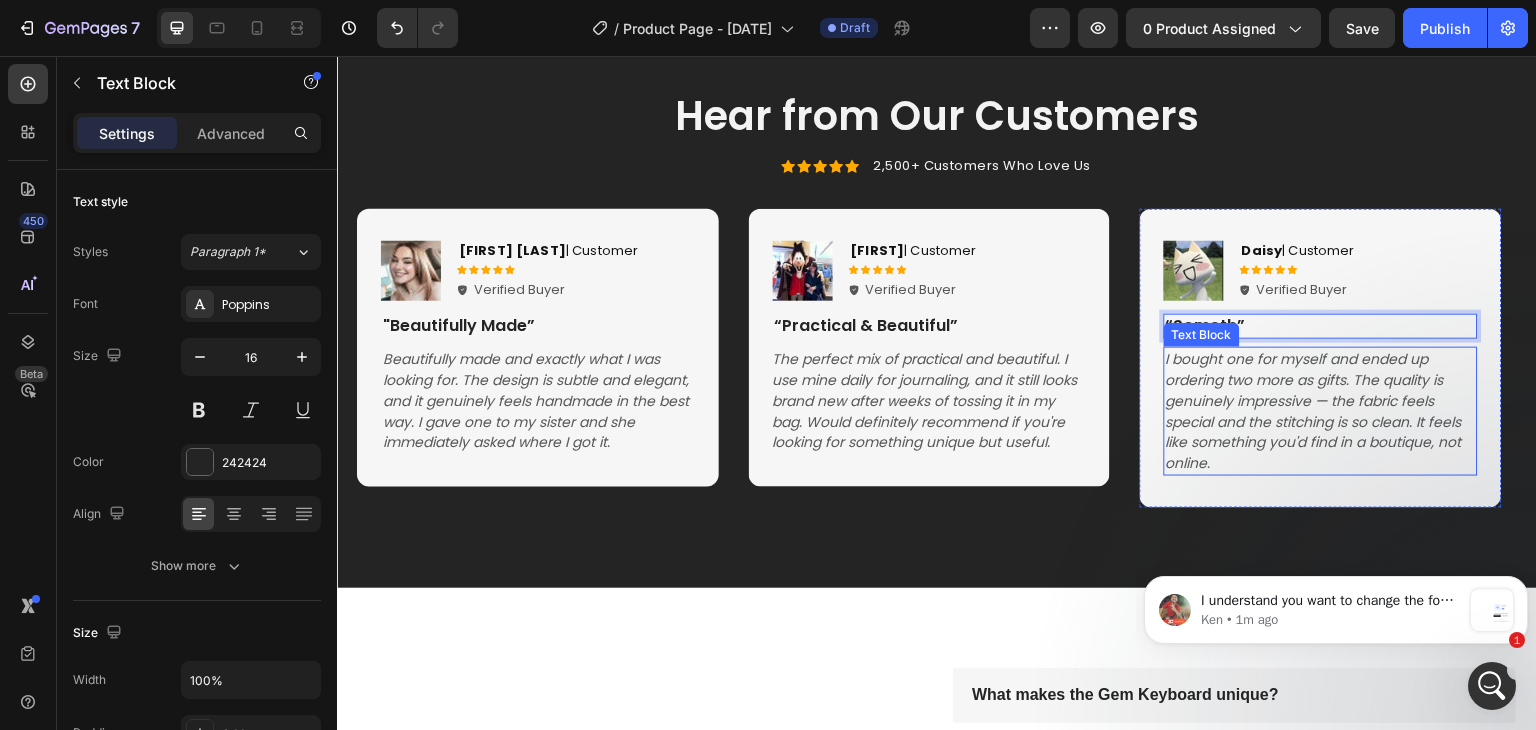click on "I bought one for myself and ended up ordering two more as gifts. The quality is genuinely impressive — the fabric feels special and the stitching is so clean. It feels like something you'd find in a boutique, not online." at bounding box center (1314, 411) 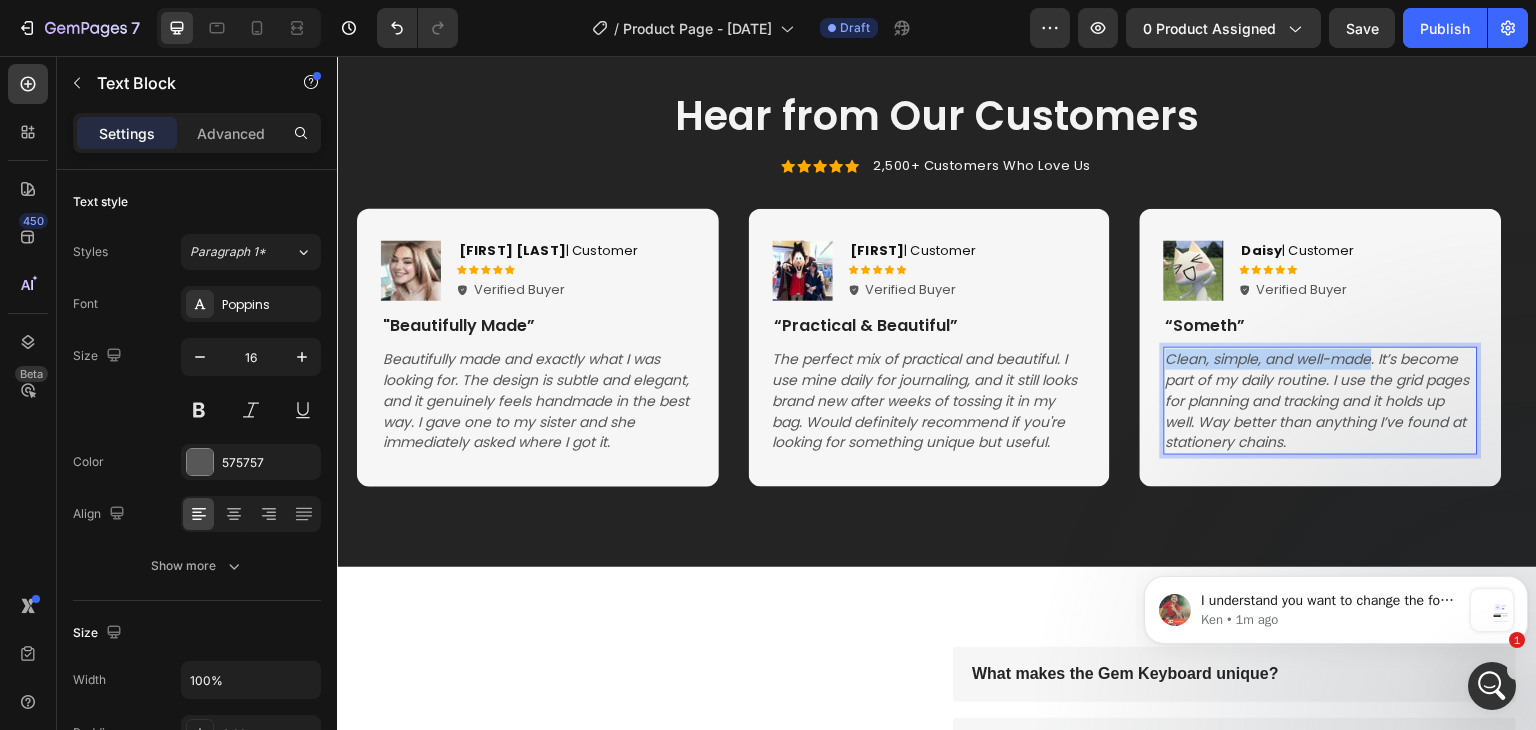 drag, startPoint x: 1168, startPoint y: 358, endPoint x: 1376, endPoint y: 363, distance: 208.06009 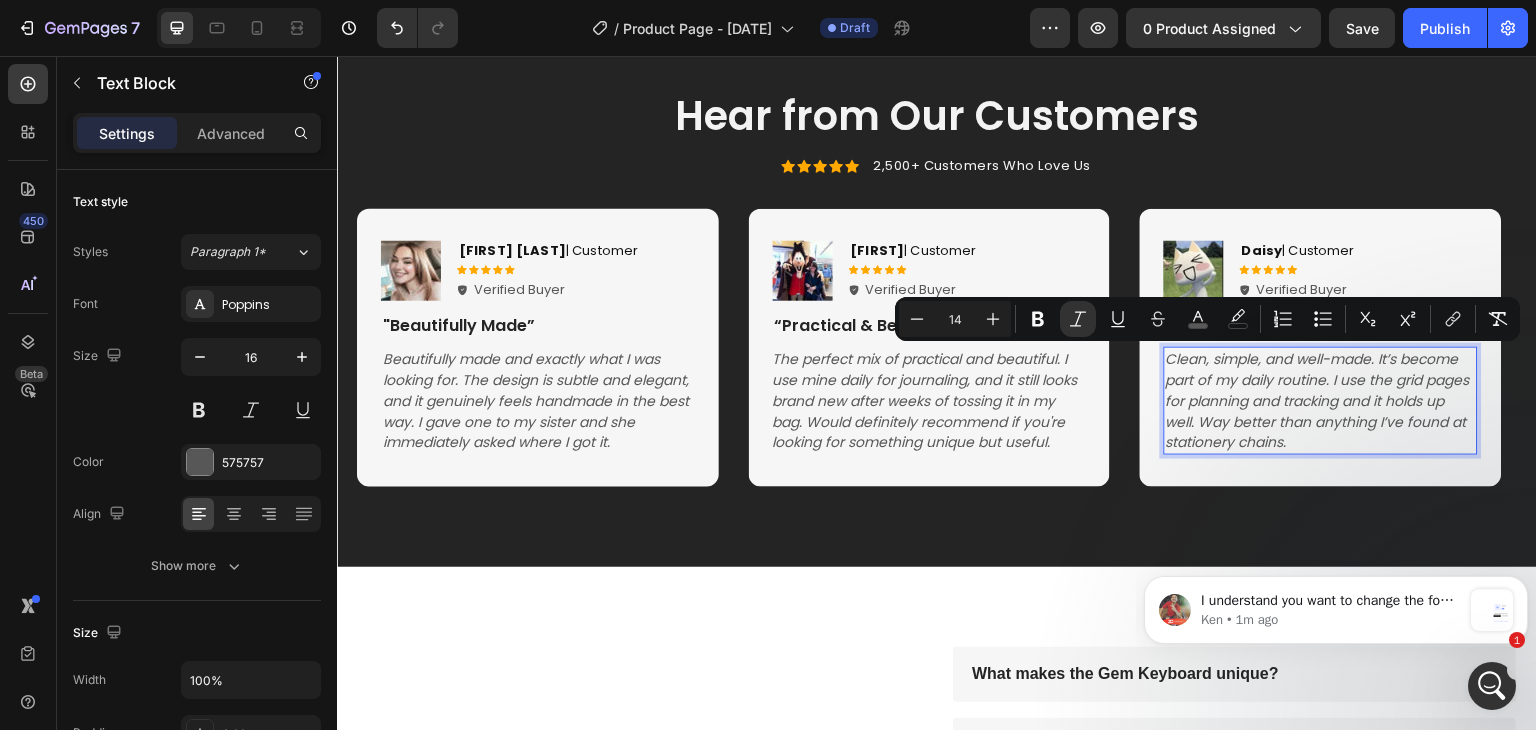 click on "Clean, simple, and well-made. It’s become part of my daily routine. I use the grid pages for planning and tracking and it holds up well. Way better than anything I’ve found at stationery chains." at bounding box center (1318, 400) 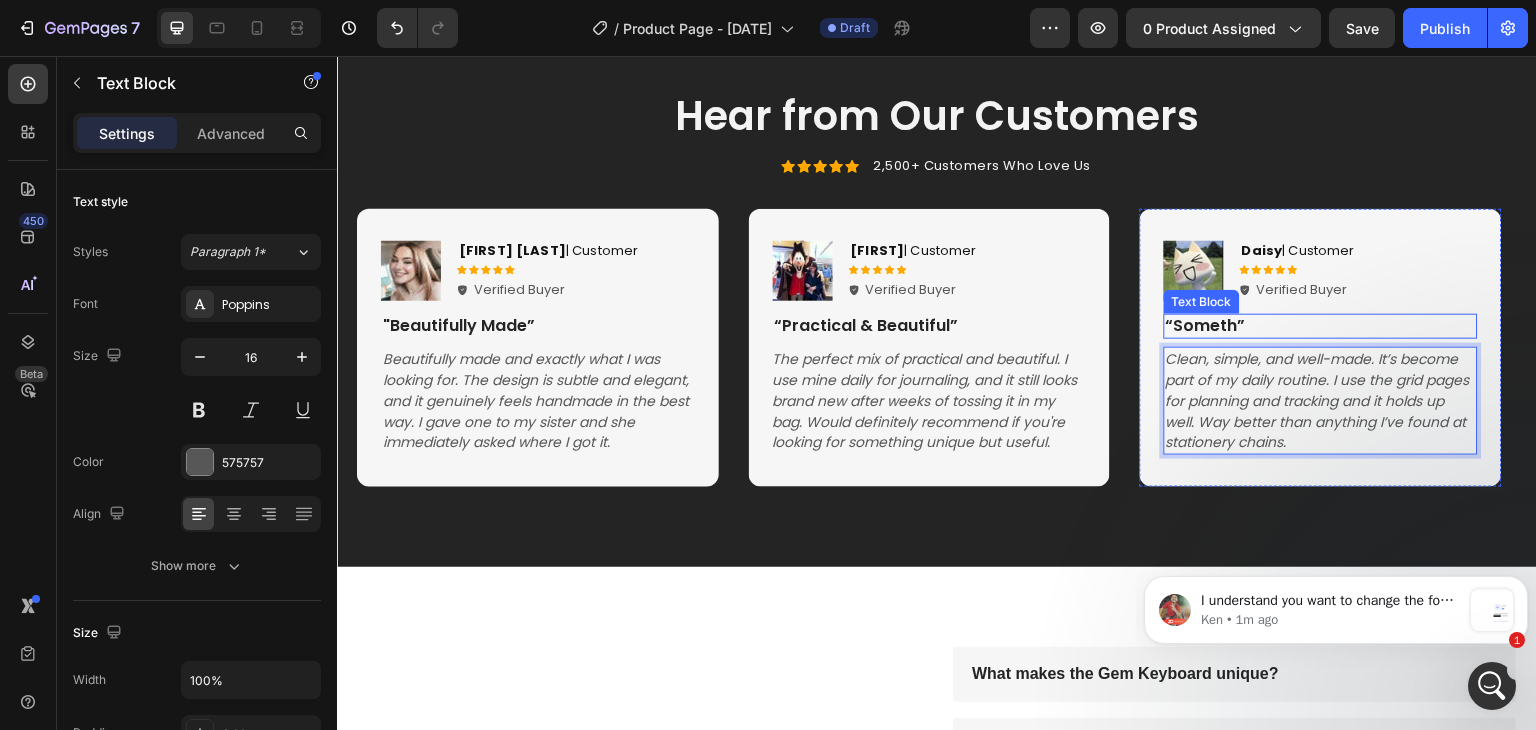 click on "“Someth”" at bounding box center [1321, 326] 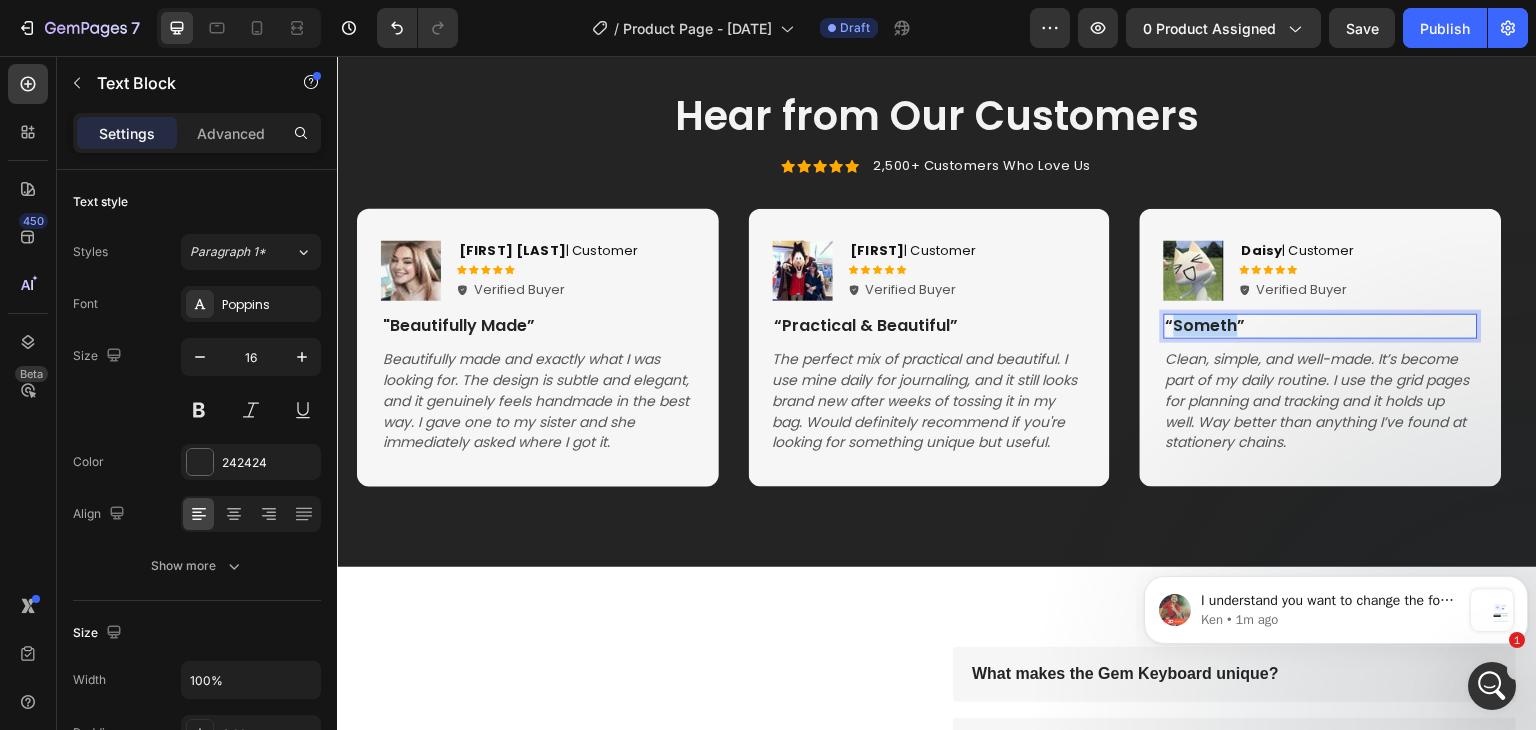 drag, startPoint x: 1177, startPoint y: 321, endPoint x: 1237, endPoint y: 327, distance: 60.299255 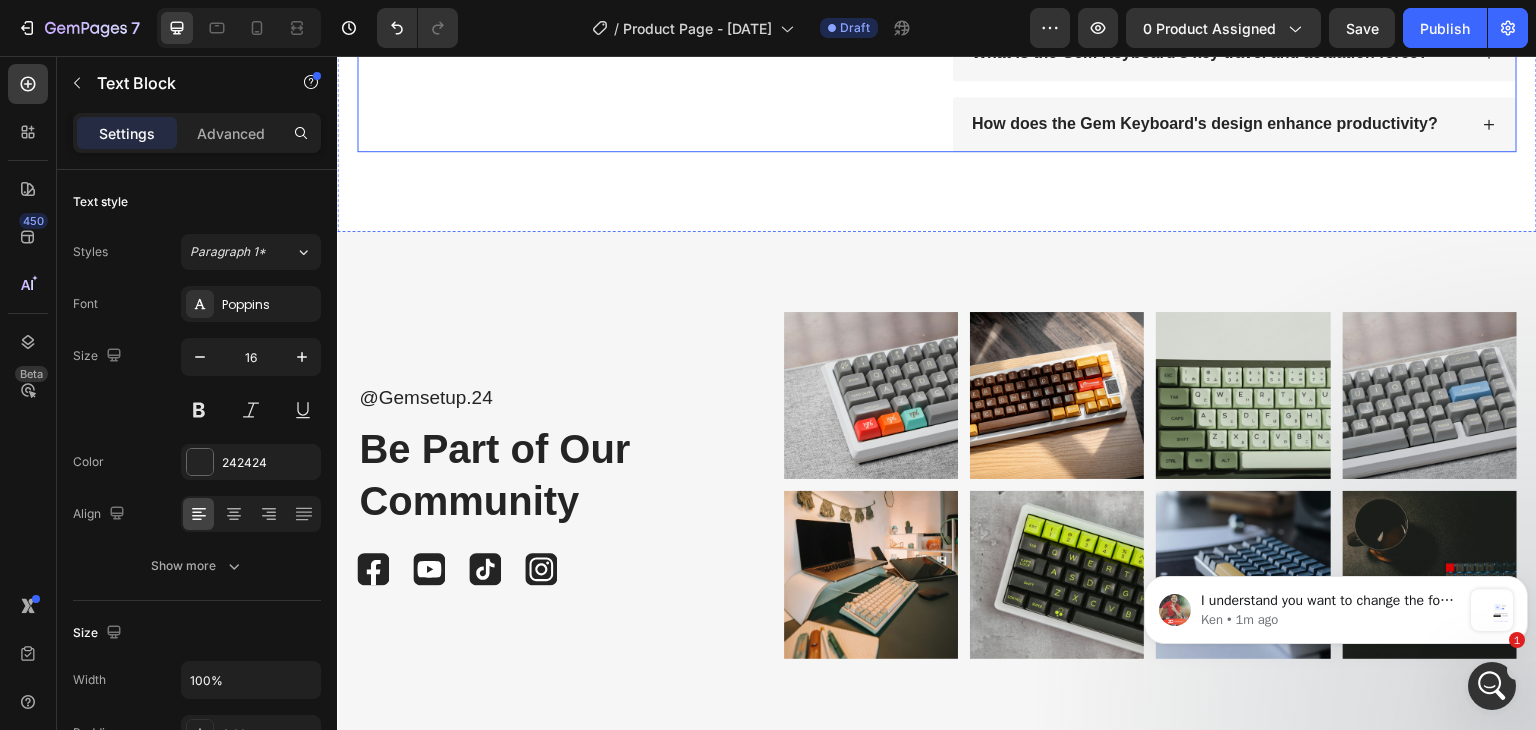 scroll, scrollTop: 3435, scrollLeft: 0, axis: vertical 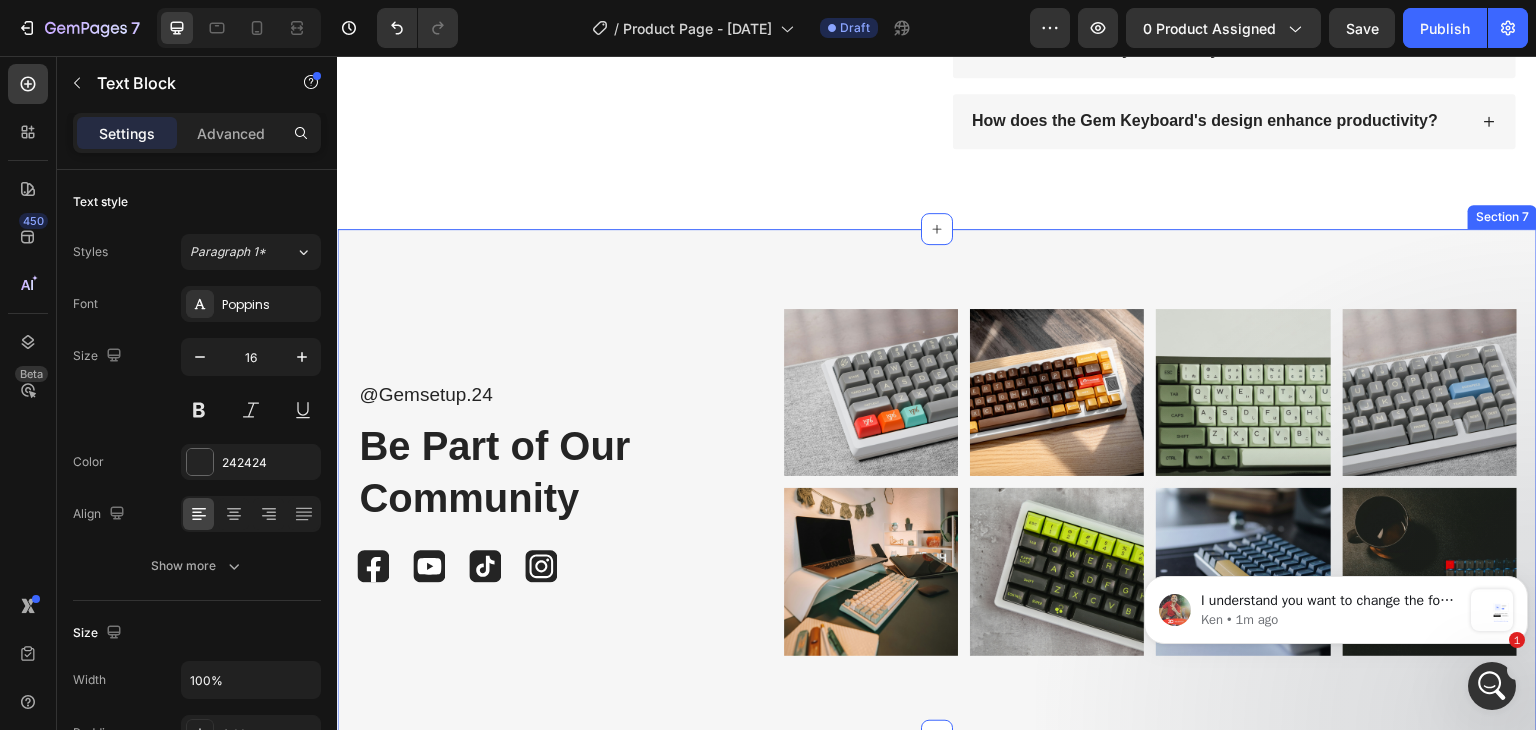 click on "@Gemsetup.24 Text Block Be Part of Our Community Heading Image Image Image Image Row Image Image Image Image Row Image Image Image Image Row Row Section 7" at bounding box center [937, 482] 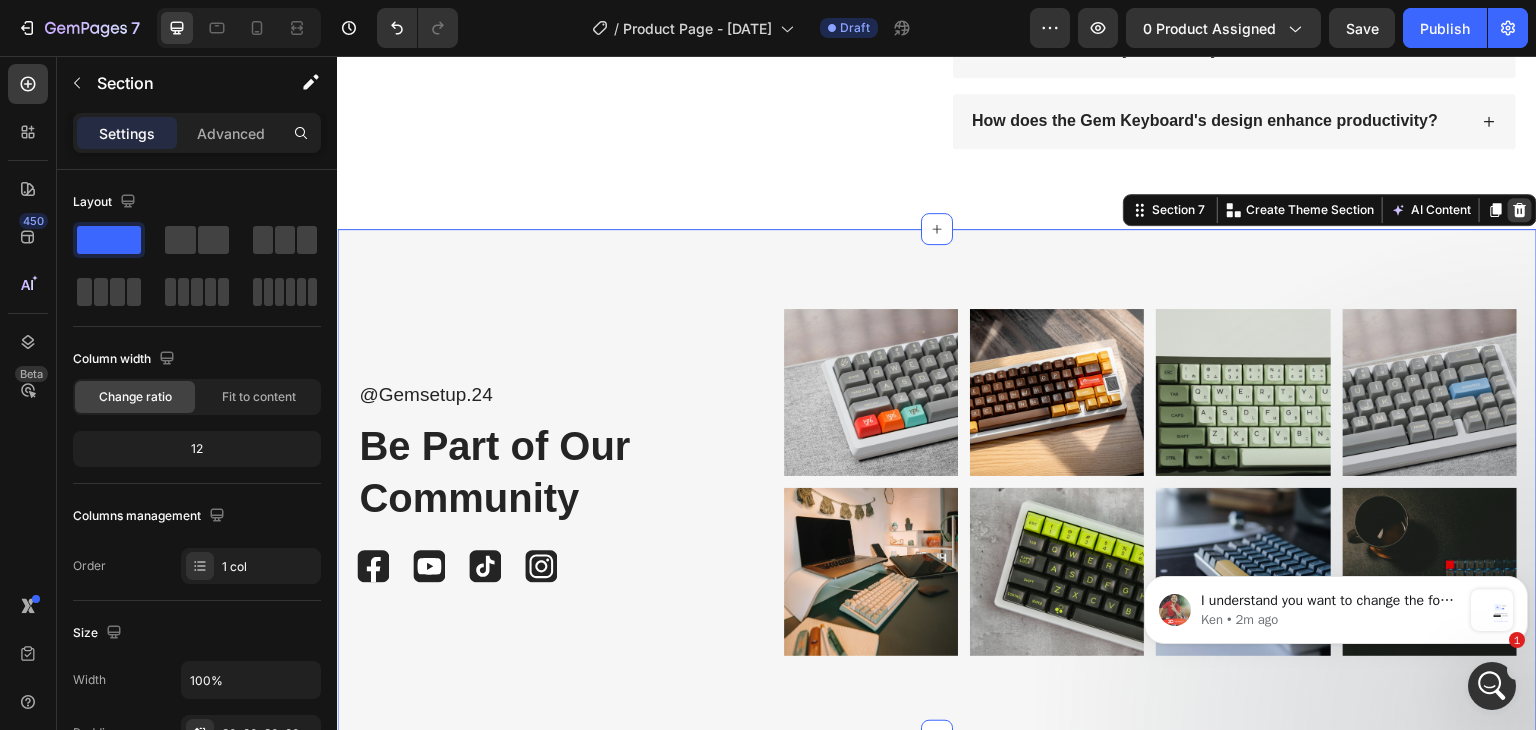 click 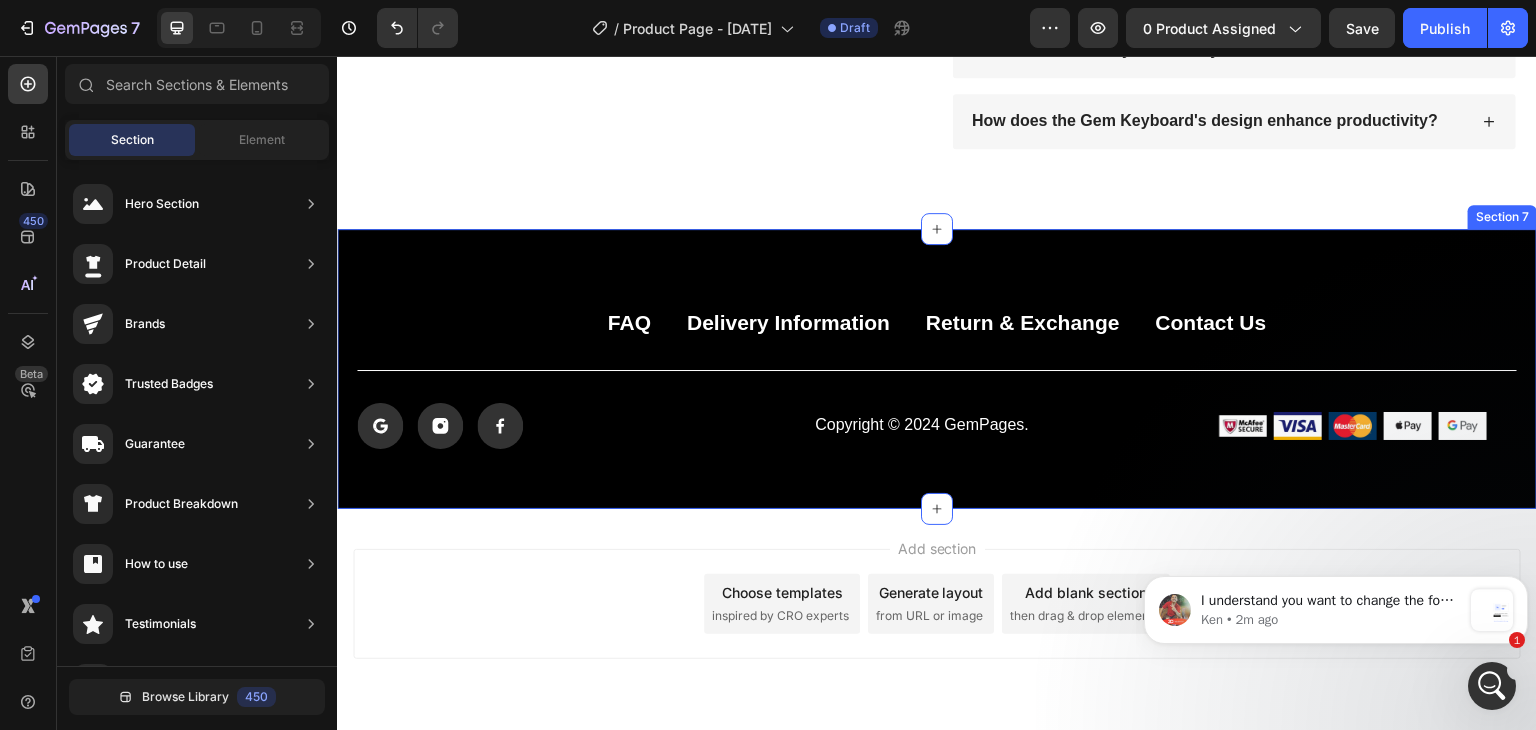 click on "FAQ Button Delivery Information Button Return & Exchange Button Contact Us Button Row
Icon
Icon
Icon Icon List Copyright © 2024 GemPages.  Text Block Image Image Image Image Image Row Row Section 7" at bounding box center [937, 369] 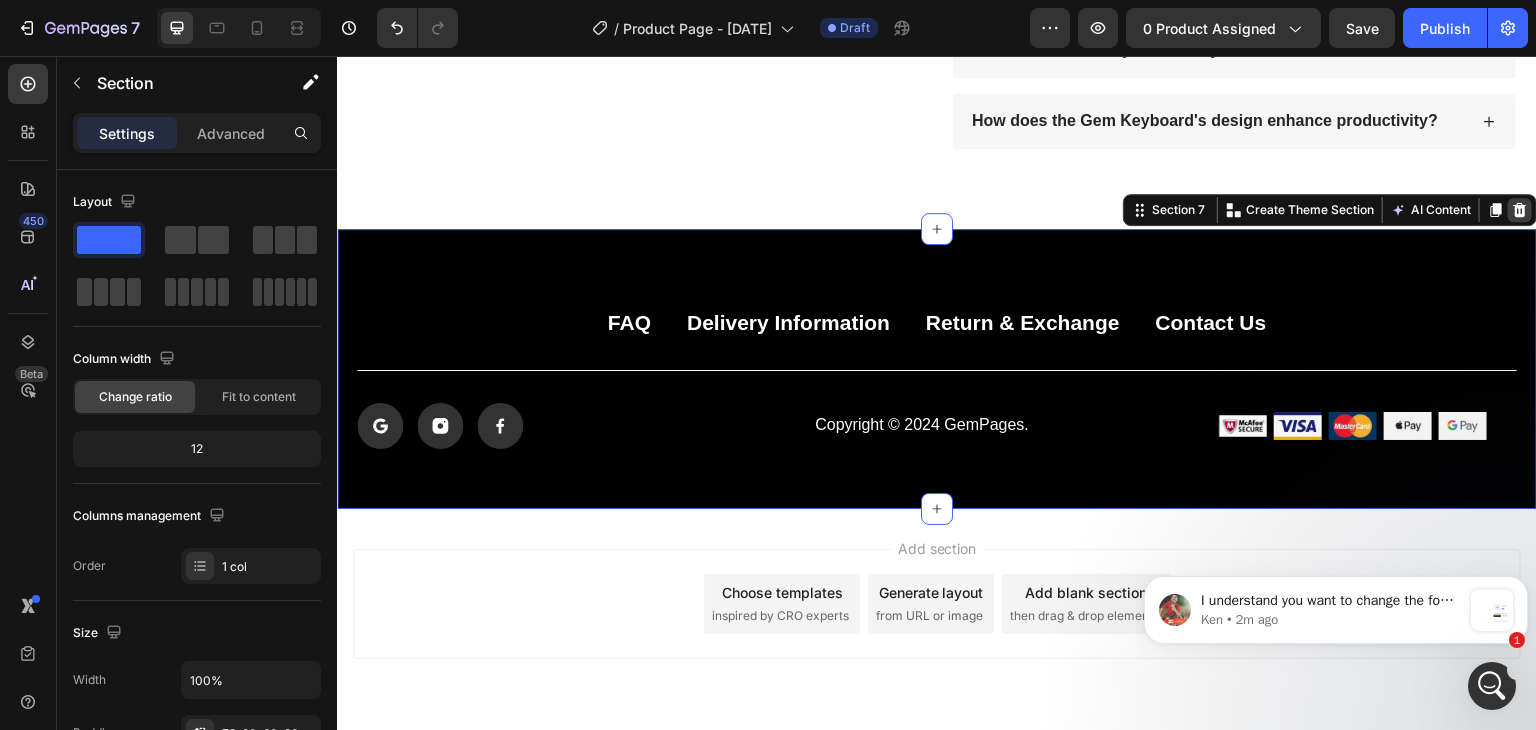 click 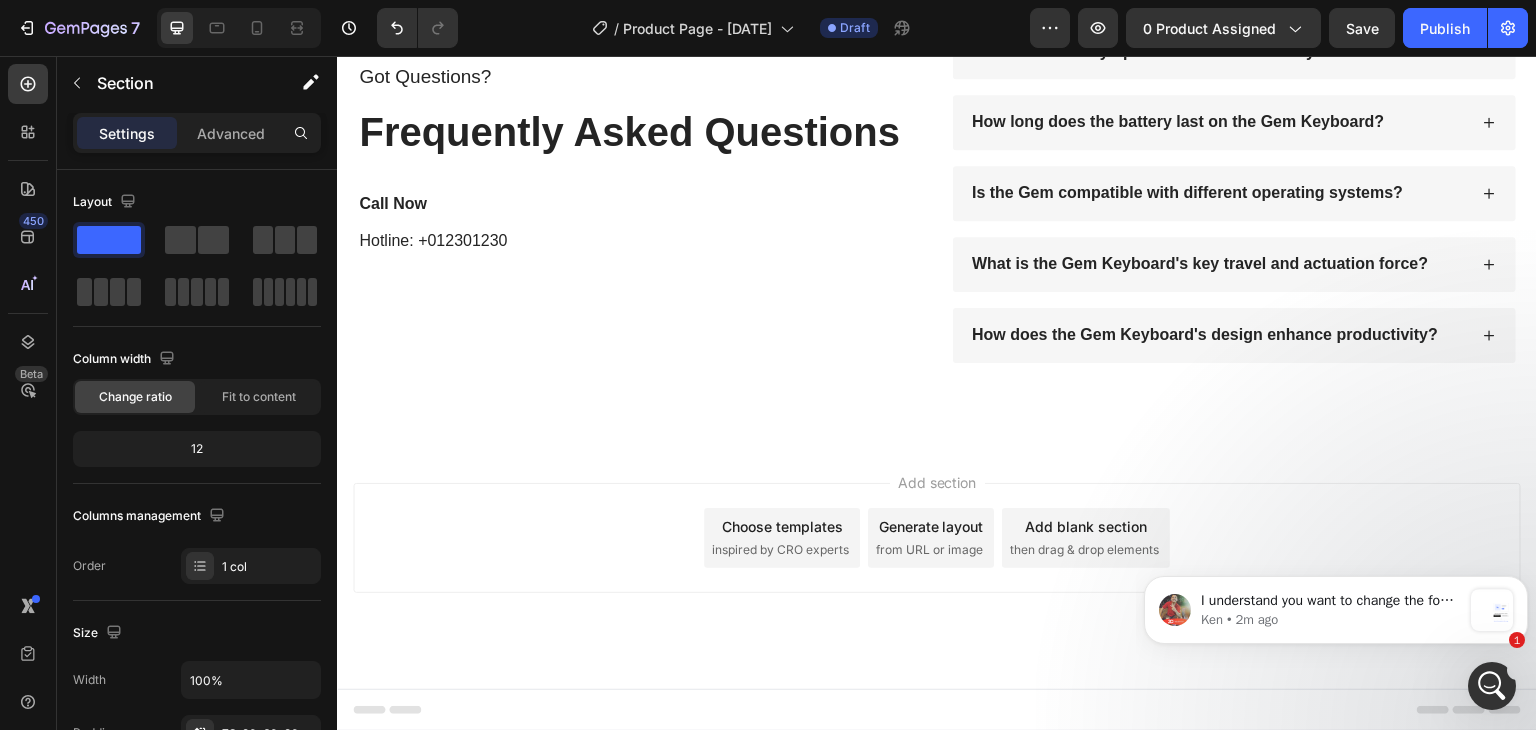 scroll, scrollTop: 3217, scrollLeft: 0, axis: vertical 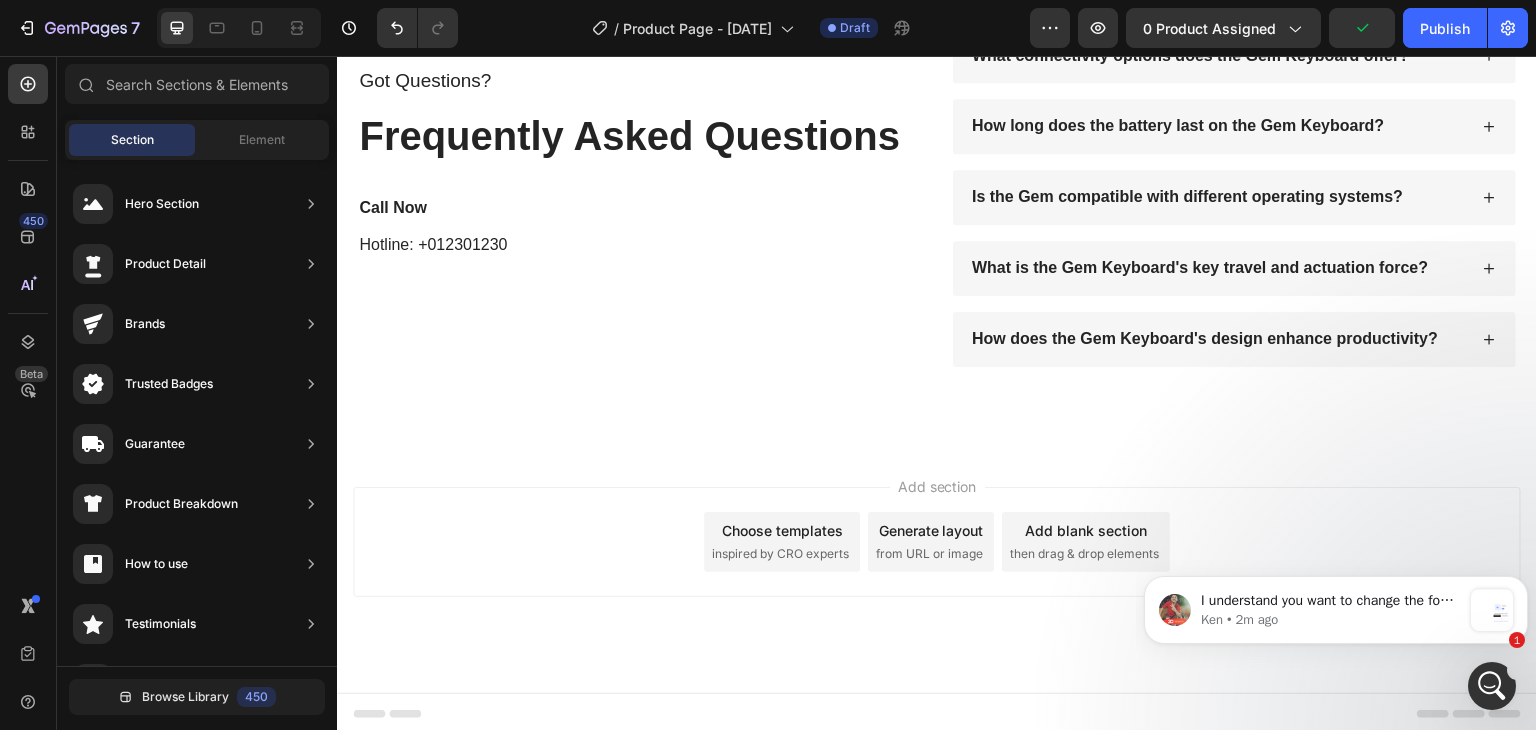 click on "Add section Choose templates inspired by CRO experts Generate layout from URL or image Add blank section then drag & drop elements" at bounding box center [937, 542] 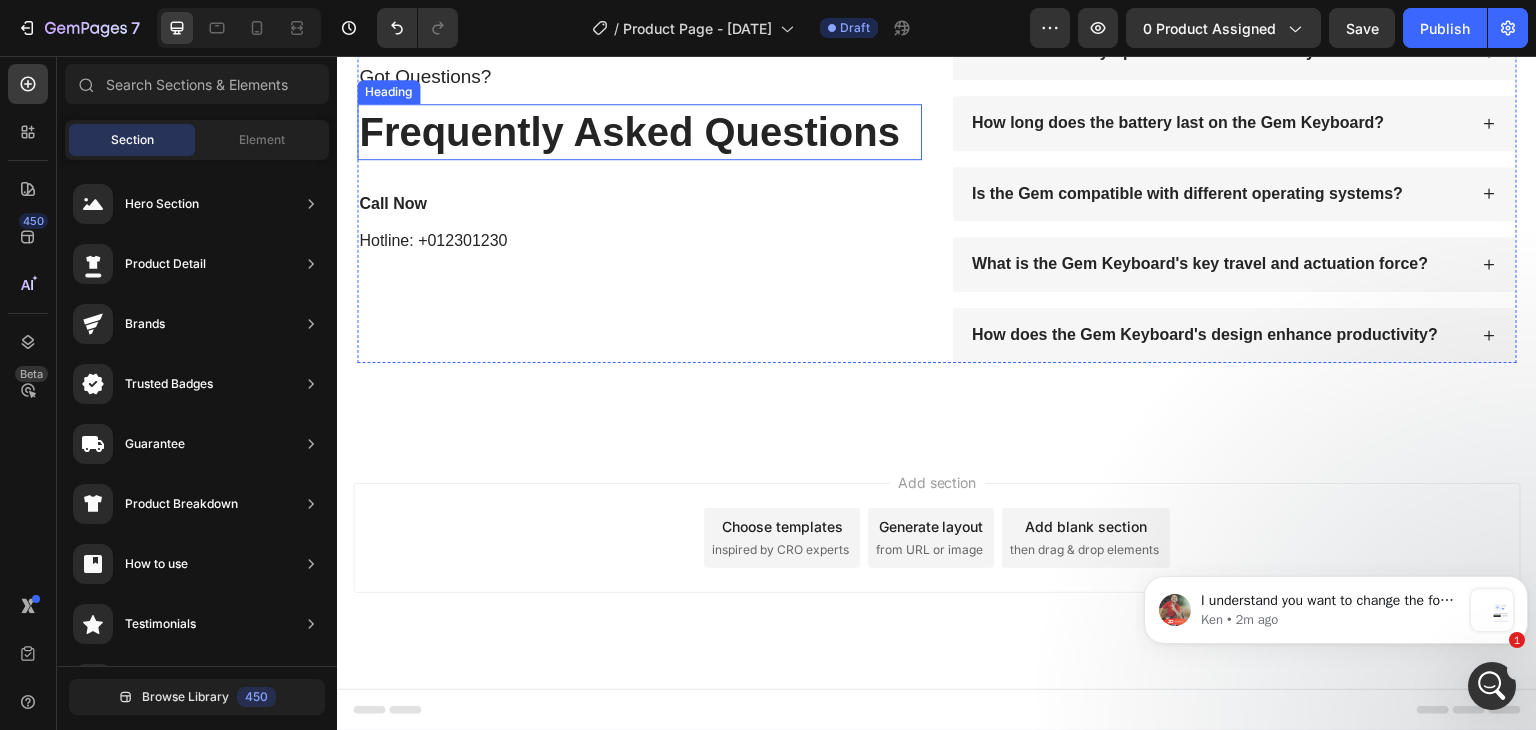 scroll, scrollTop: 2875, scrollLeft: 0, axis: vertical 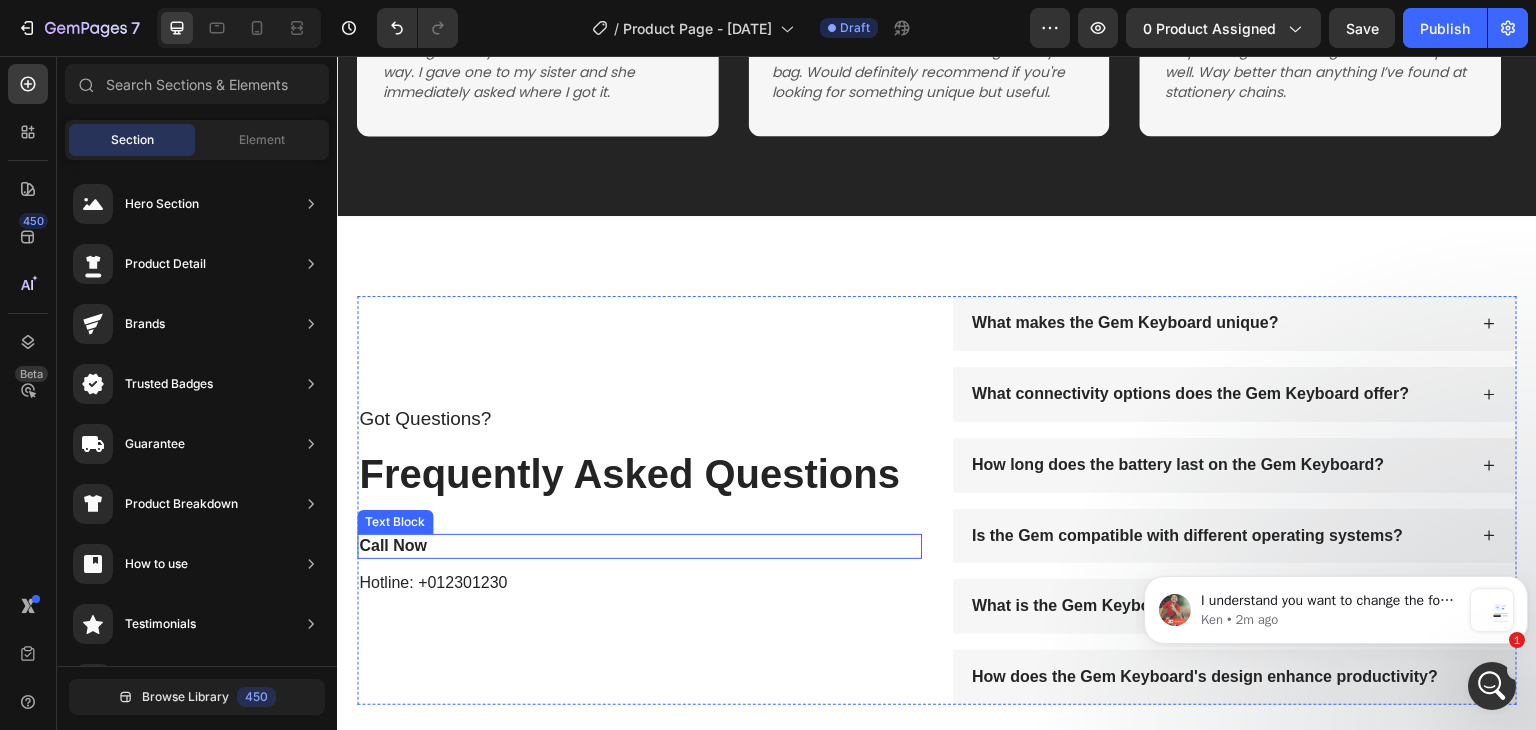 click on "Call Now" at bounding box center (639, 546) 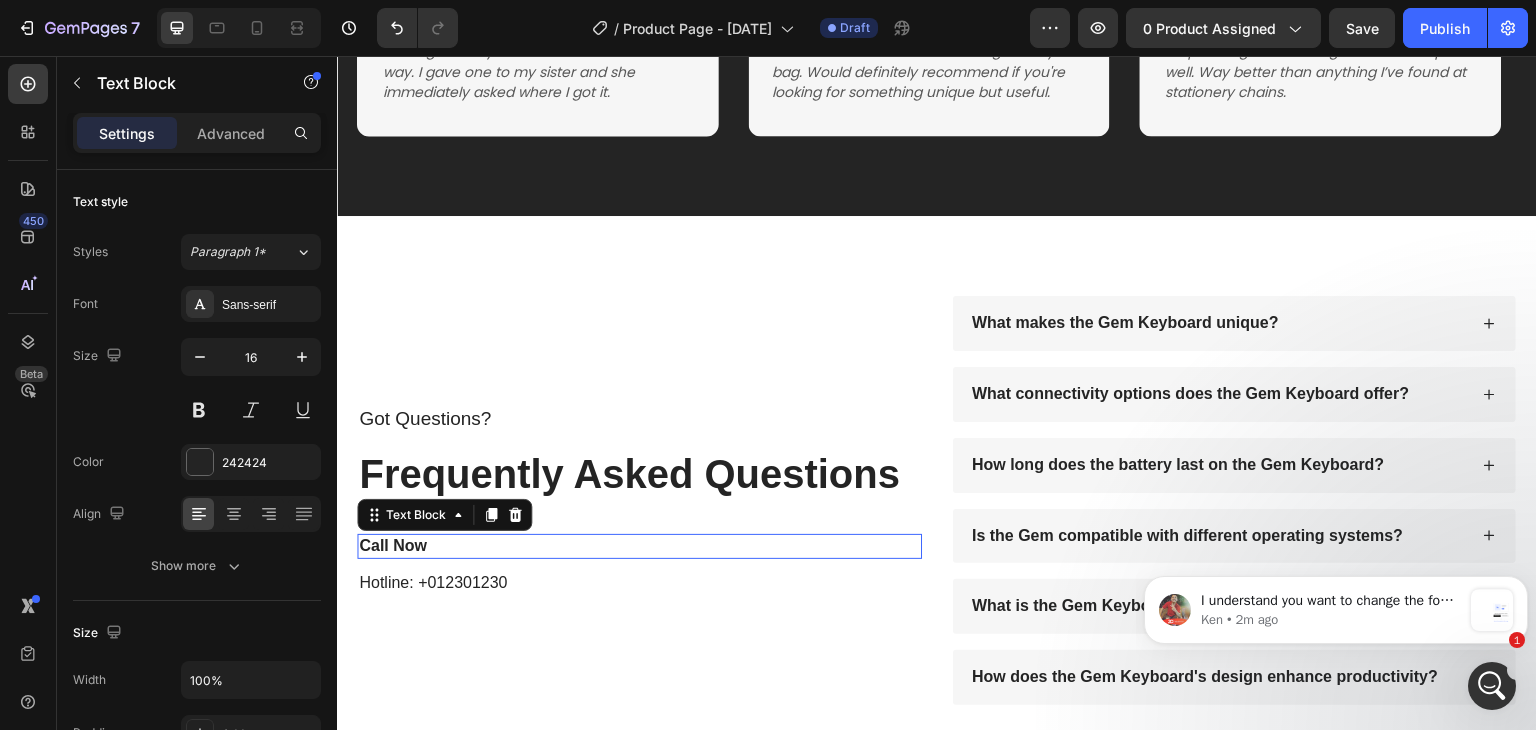 click on "Call Now" at bounding box center [639, 546] 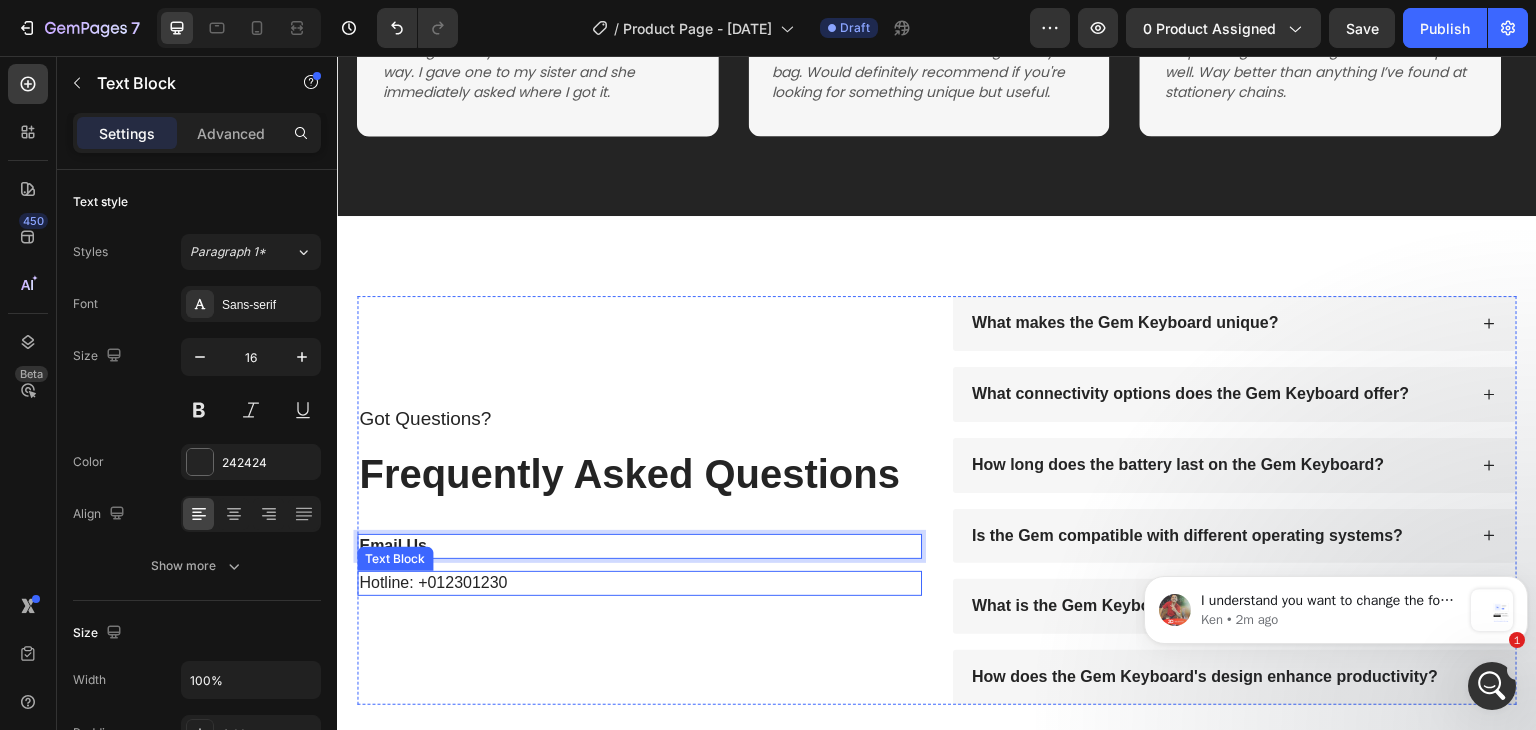 click on "Hotline: +012301230" at bounding box center (639, 583) 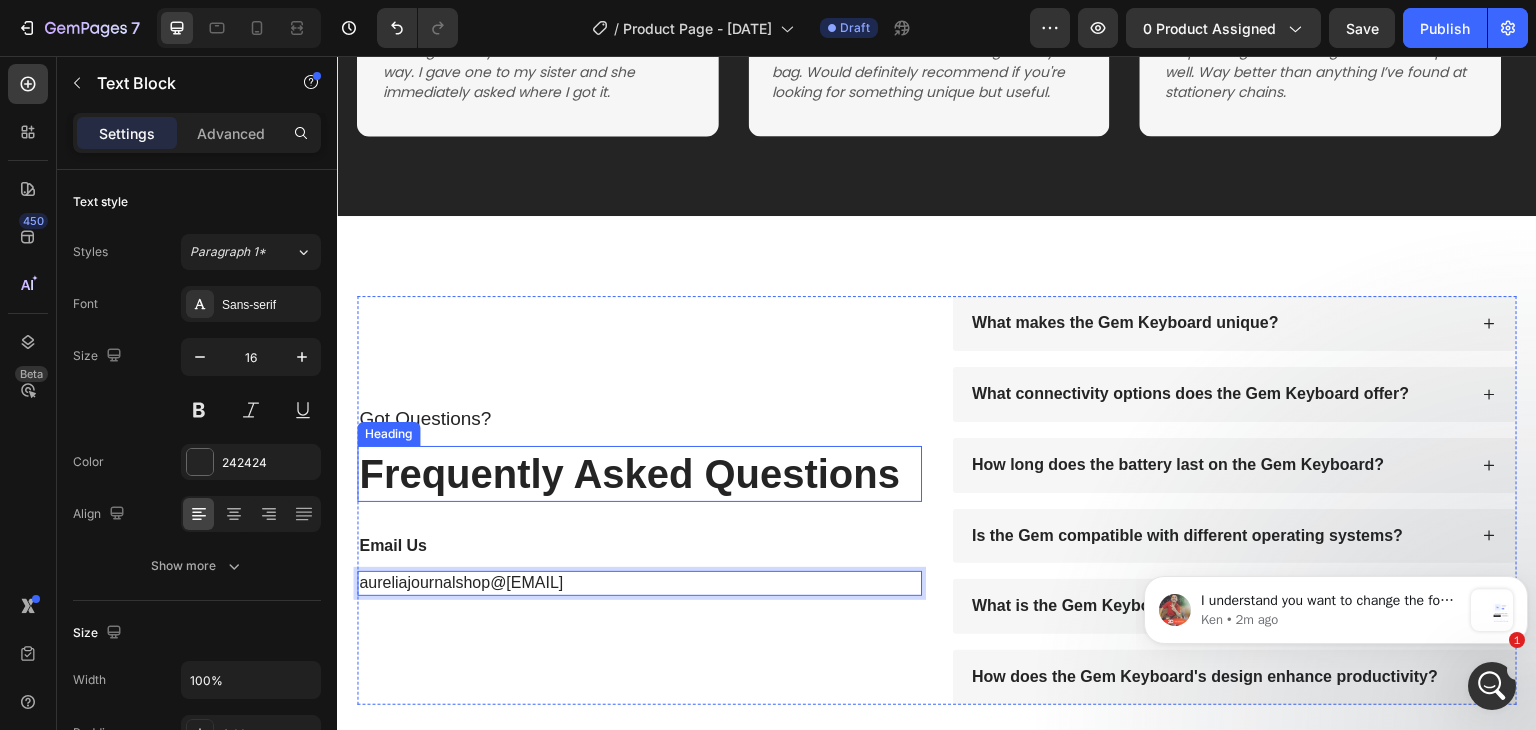 click on "Frequently Asked Questions" at bounding box center [639, 474] 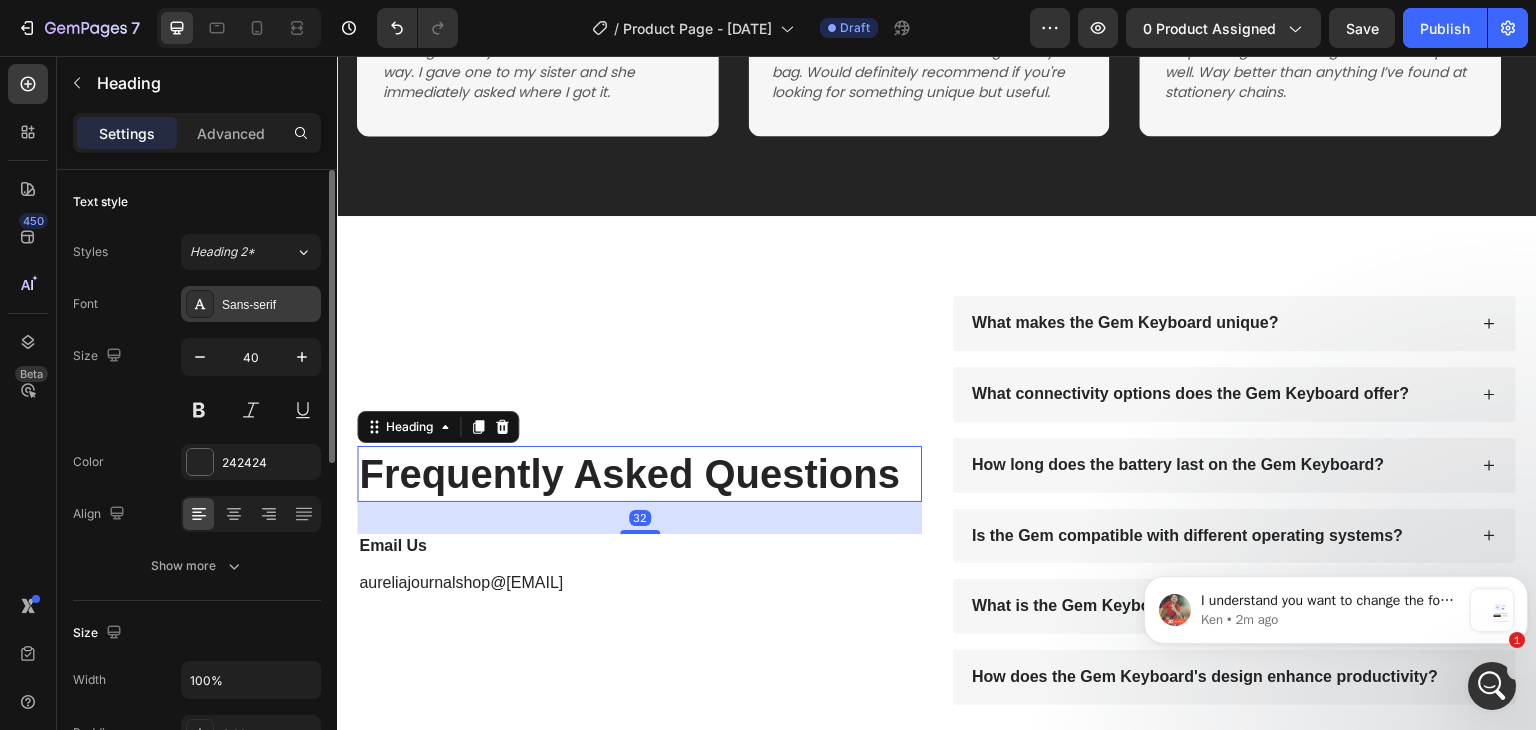 click on "Sans-serif" at bounding box center [269, 305] 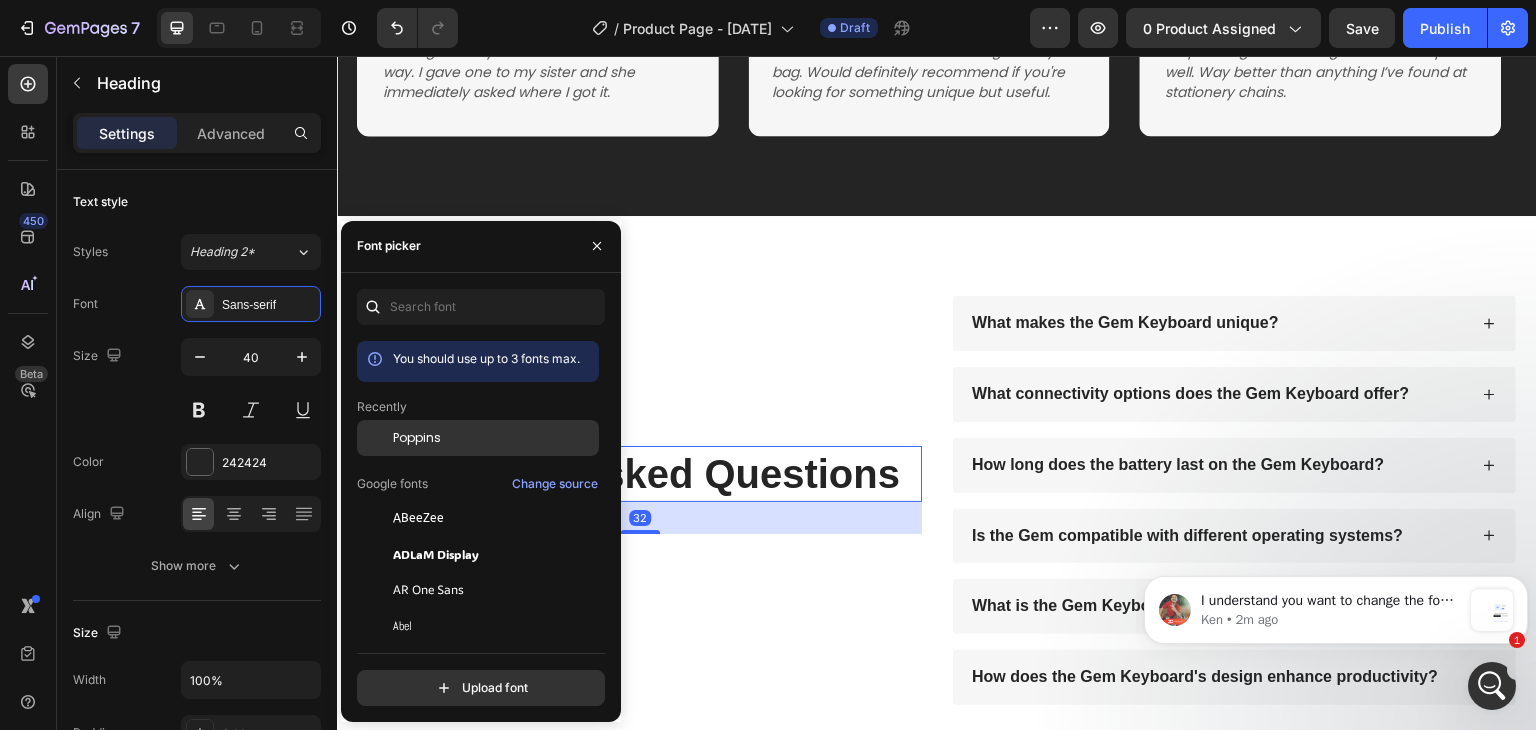 click on "Poppins" 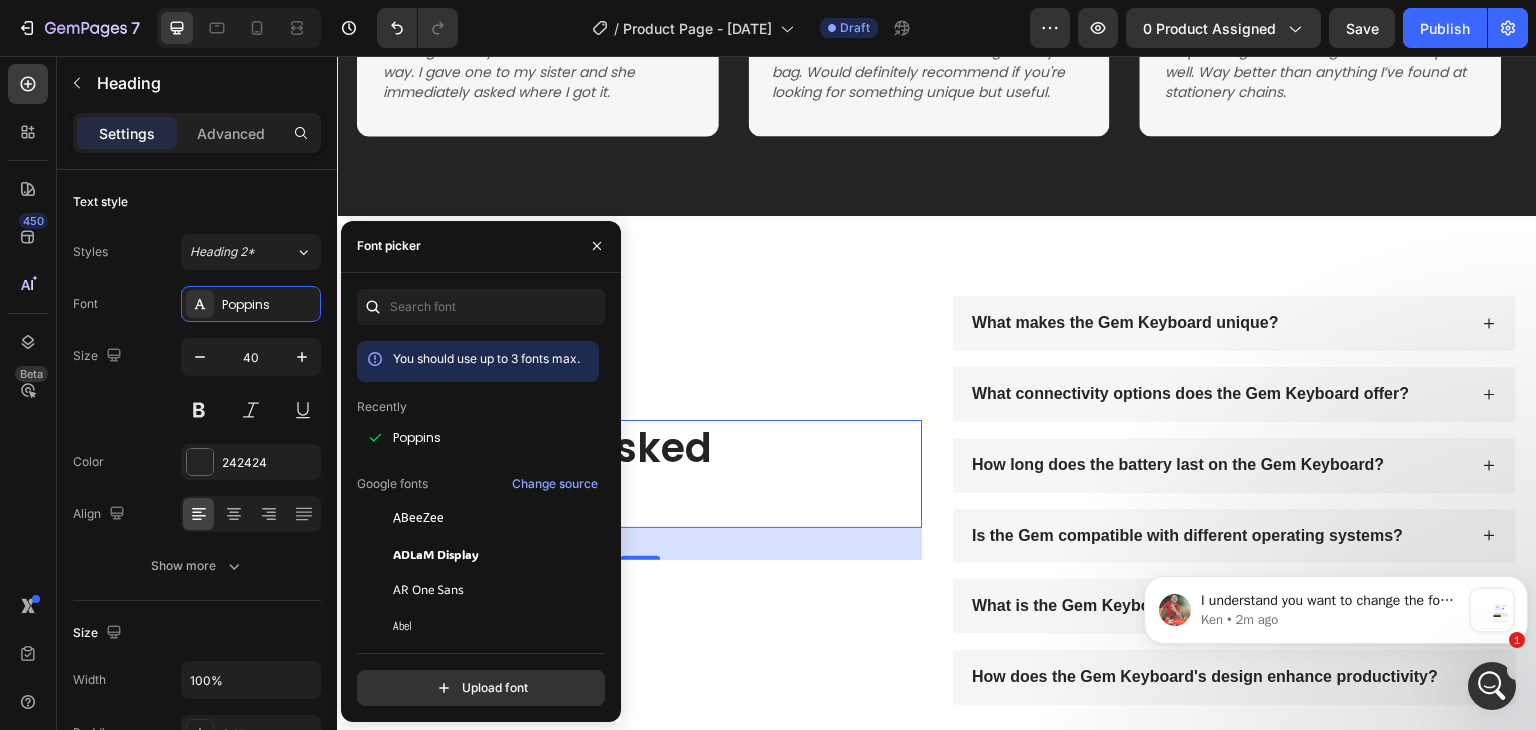 click on "Frequently Asked Questions" at bounding box center (639, 474) 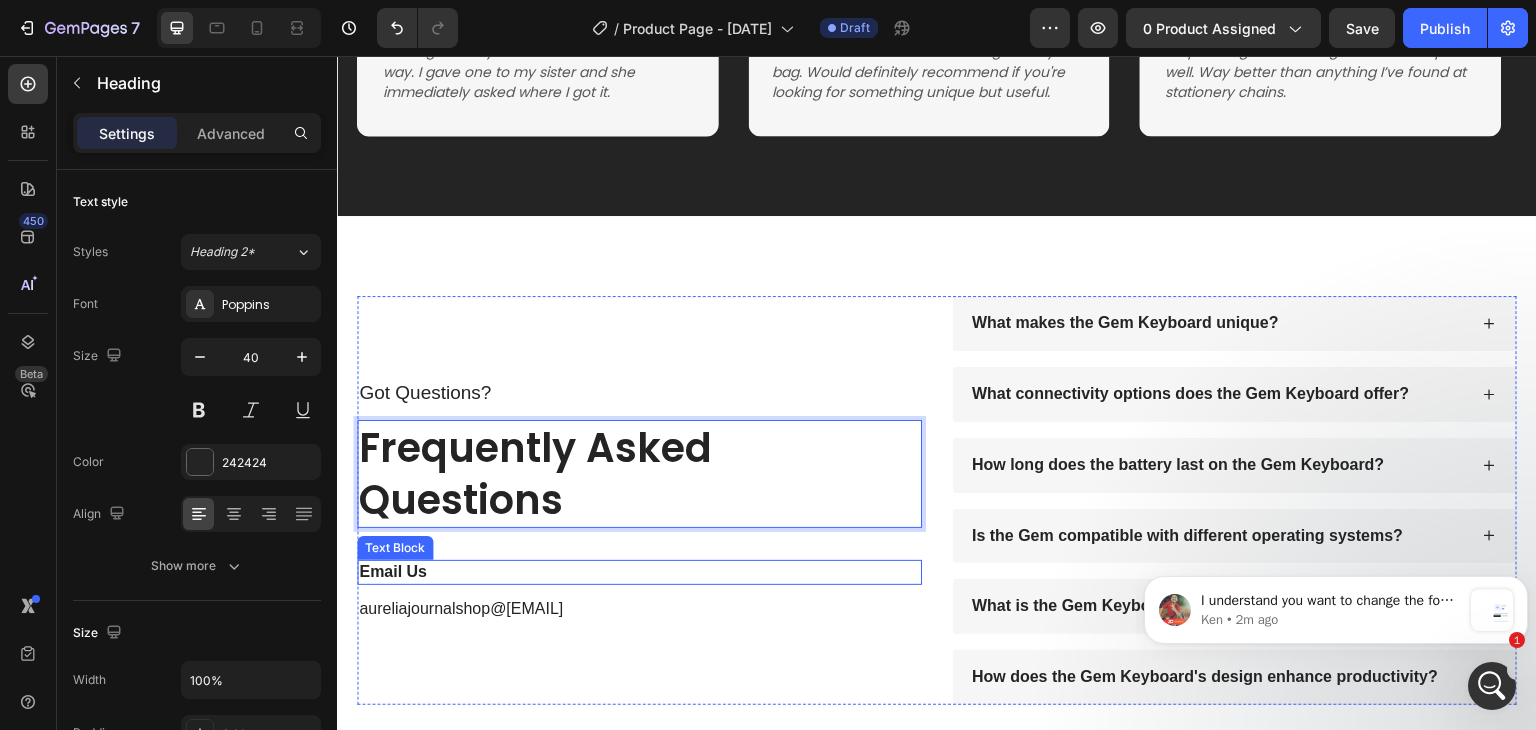 click on "Email Us" at bounding box center (639, 572) 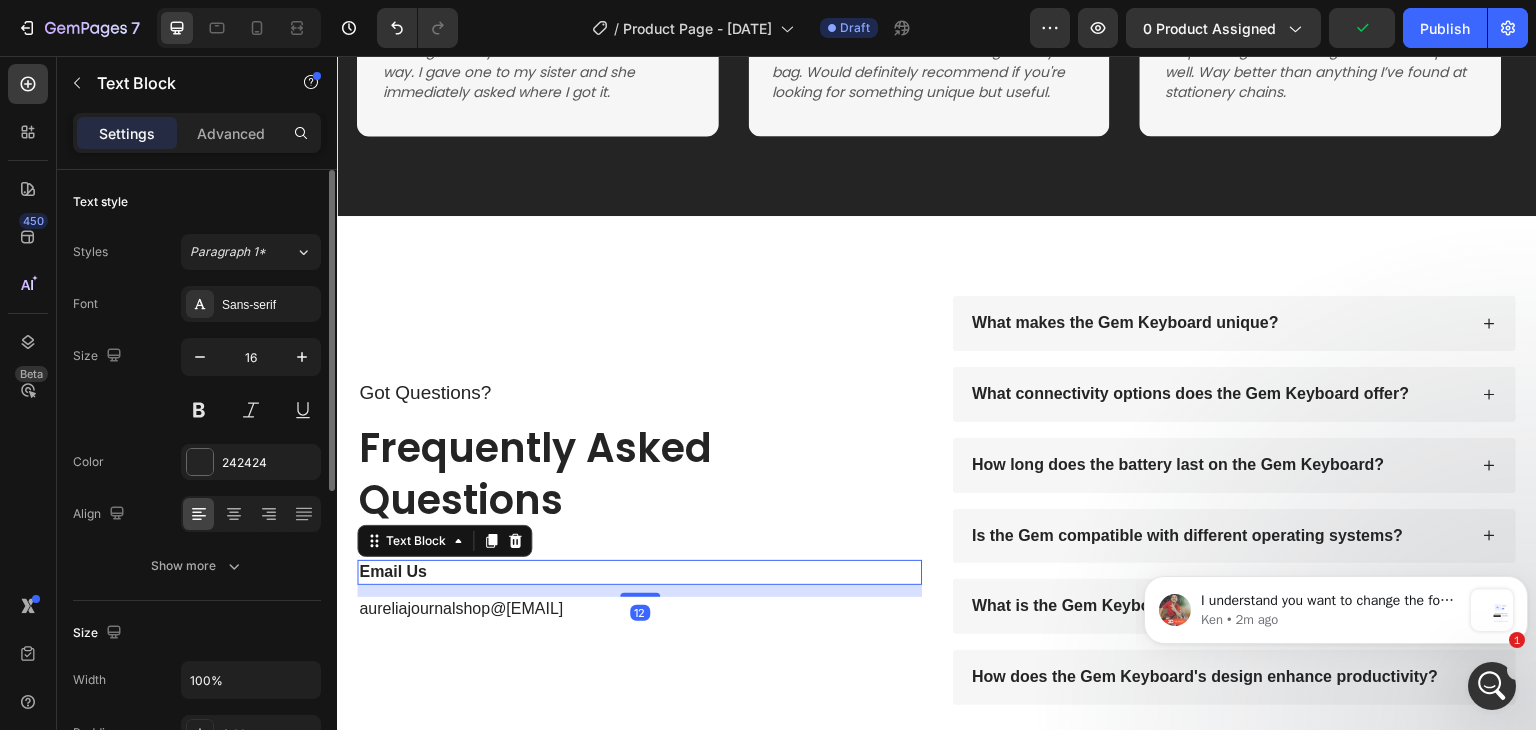 click on "Sans-serif" at bounding box center (251, 304) 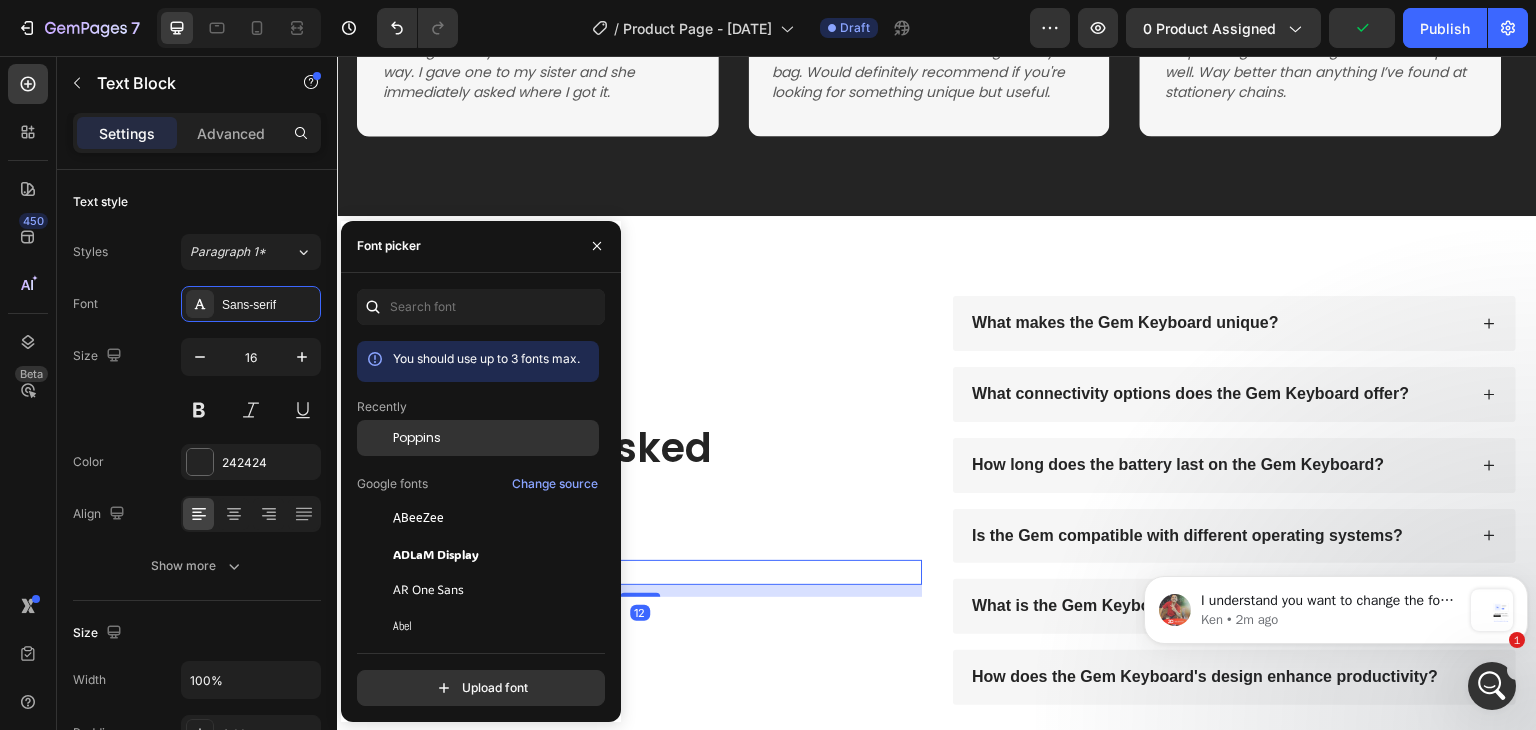 click on "Poppins" at bounding box center [417, 438] 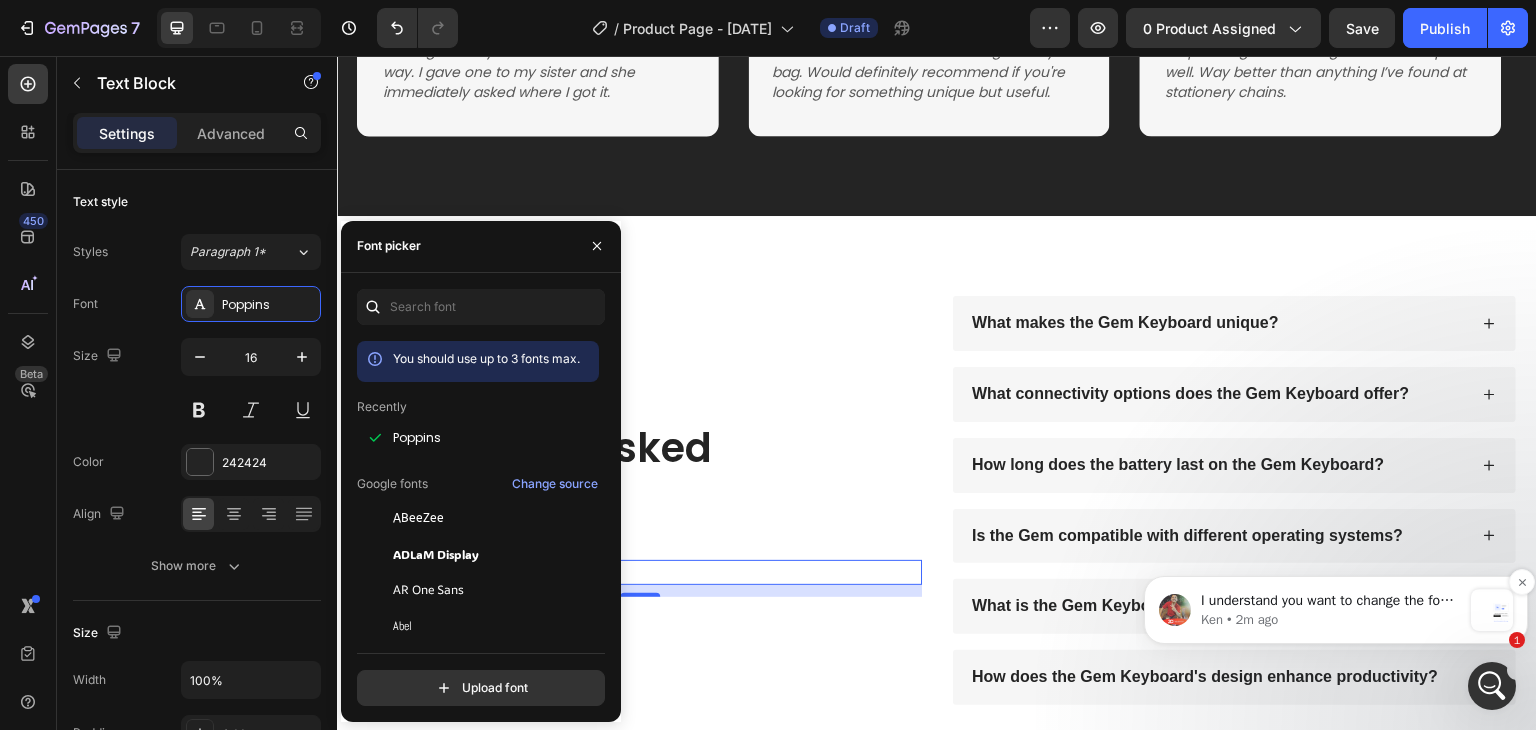 click on "Ken • 2m ago" at bounding box center [1331, 620] 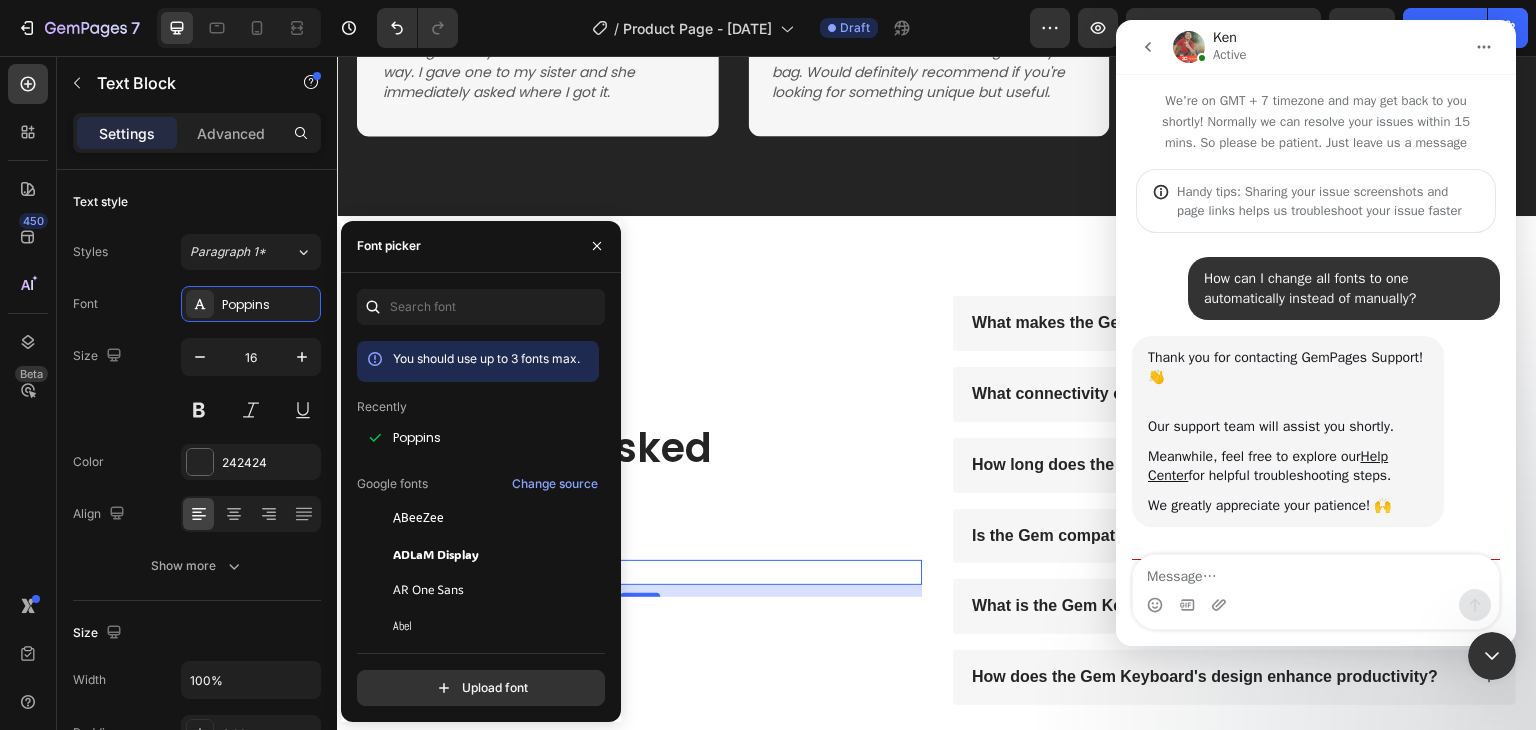 scroll, scrollTop: 3, scrollLeft: 0, axis: vertical 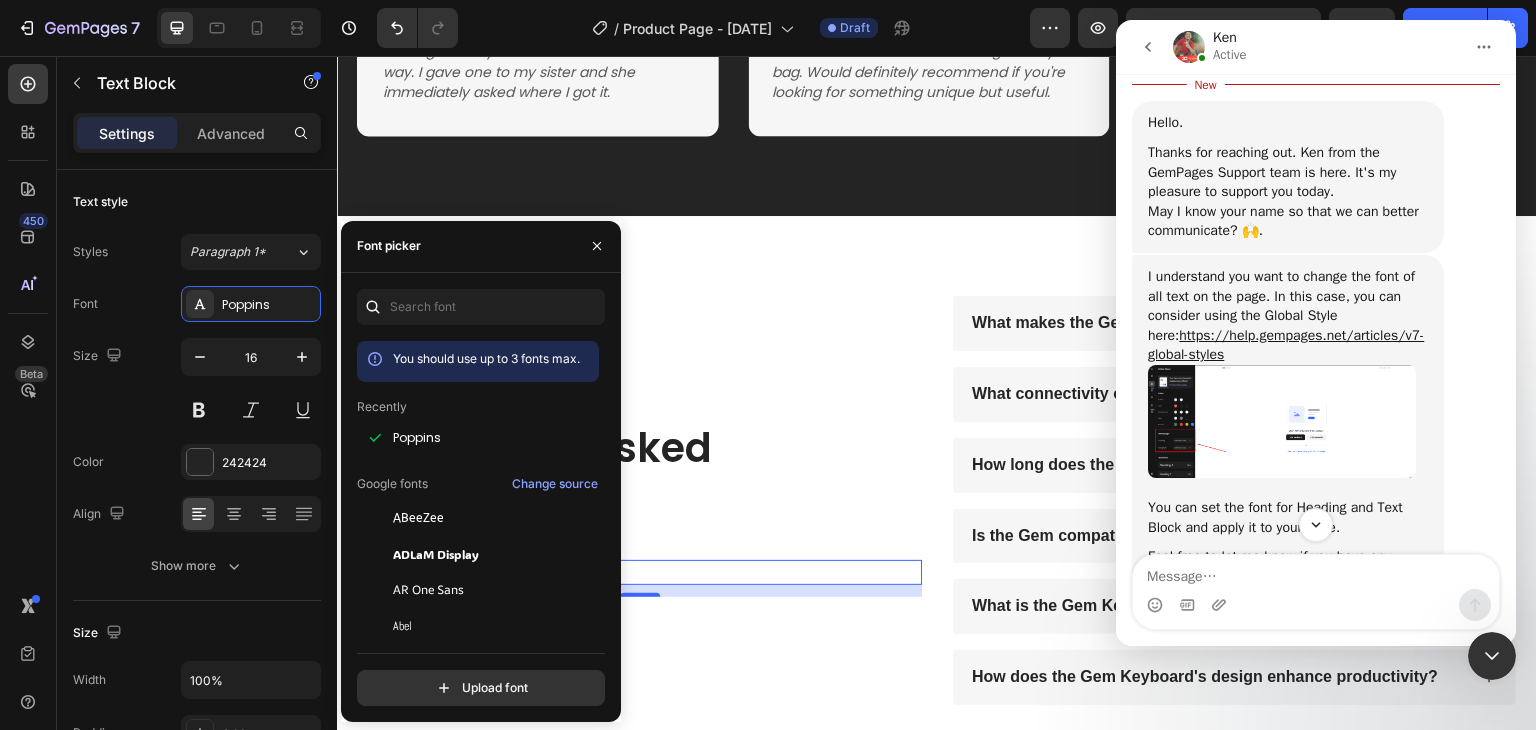 click at bounding box center (1282, 421) 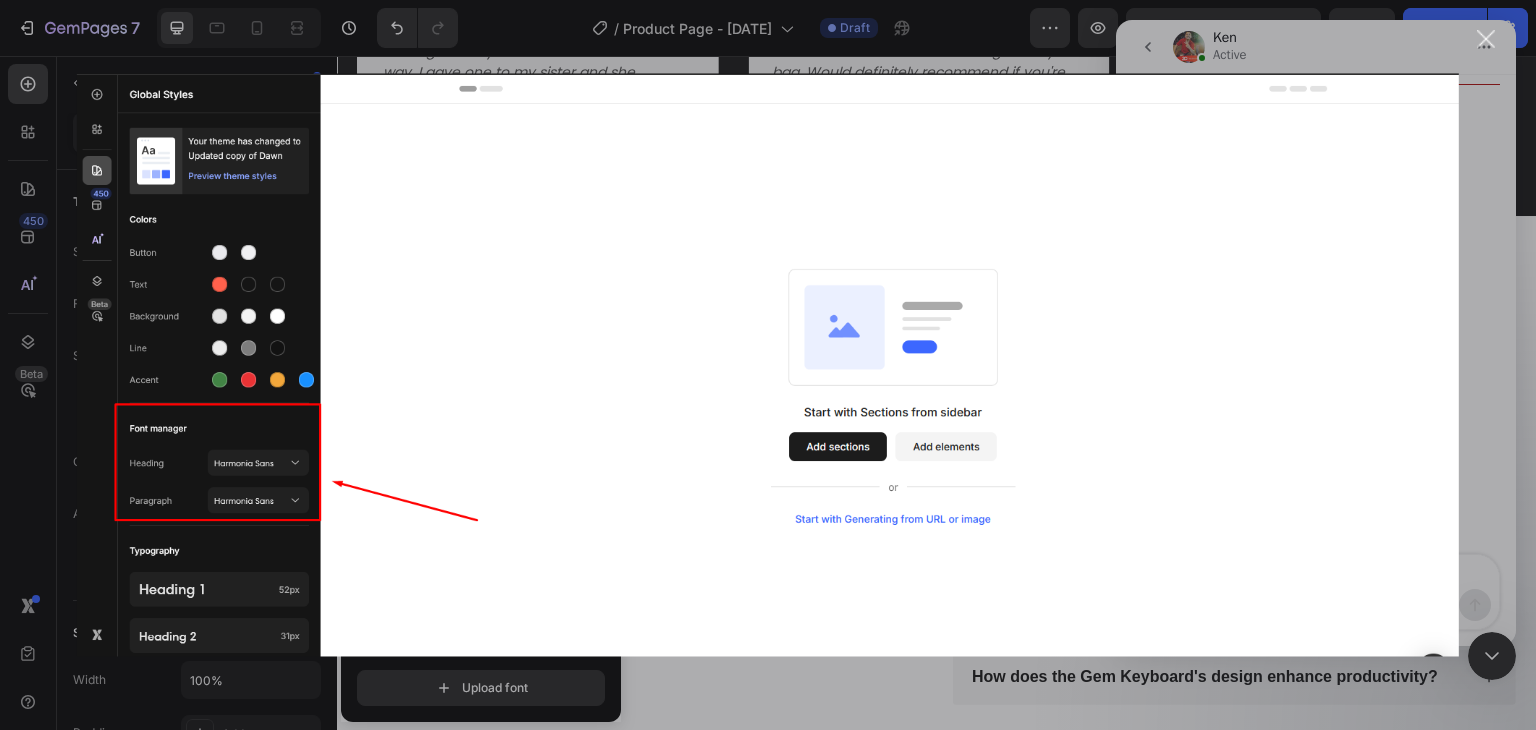 scroll, scrollTop: 0, scrollLeft: 0, axis: both 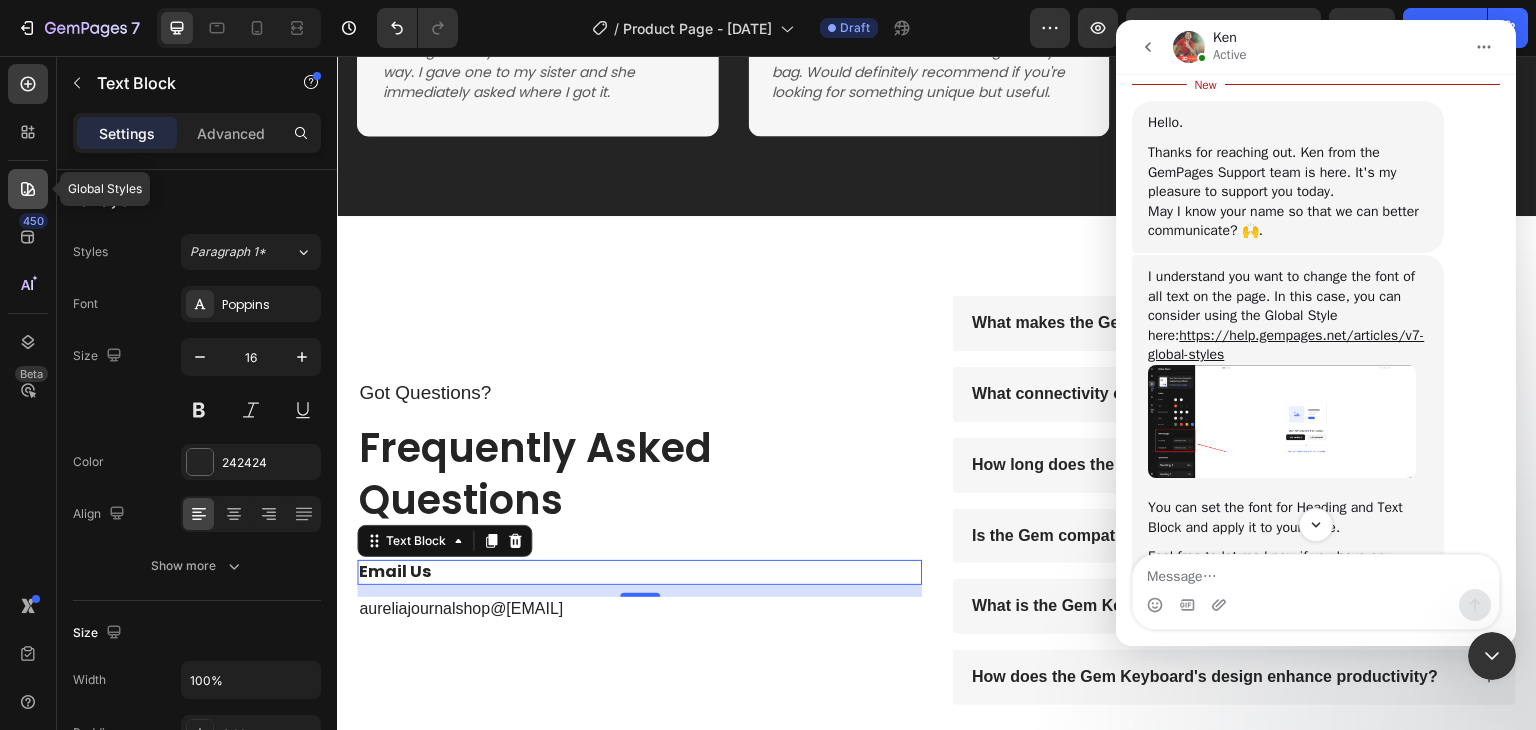 click 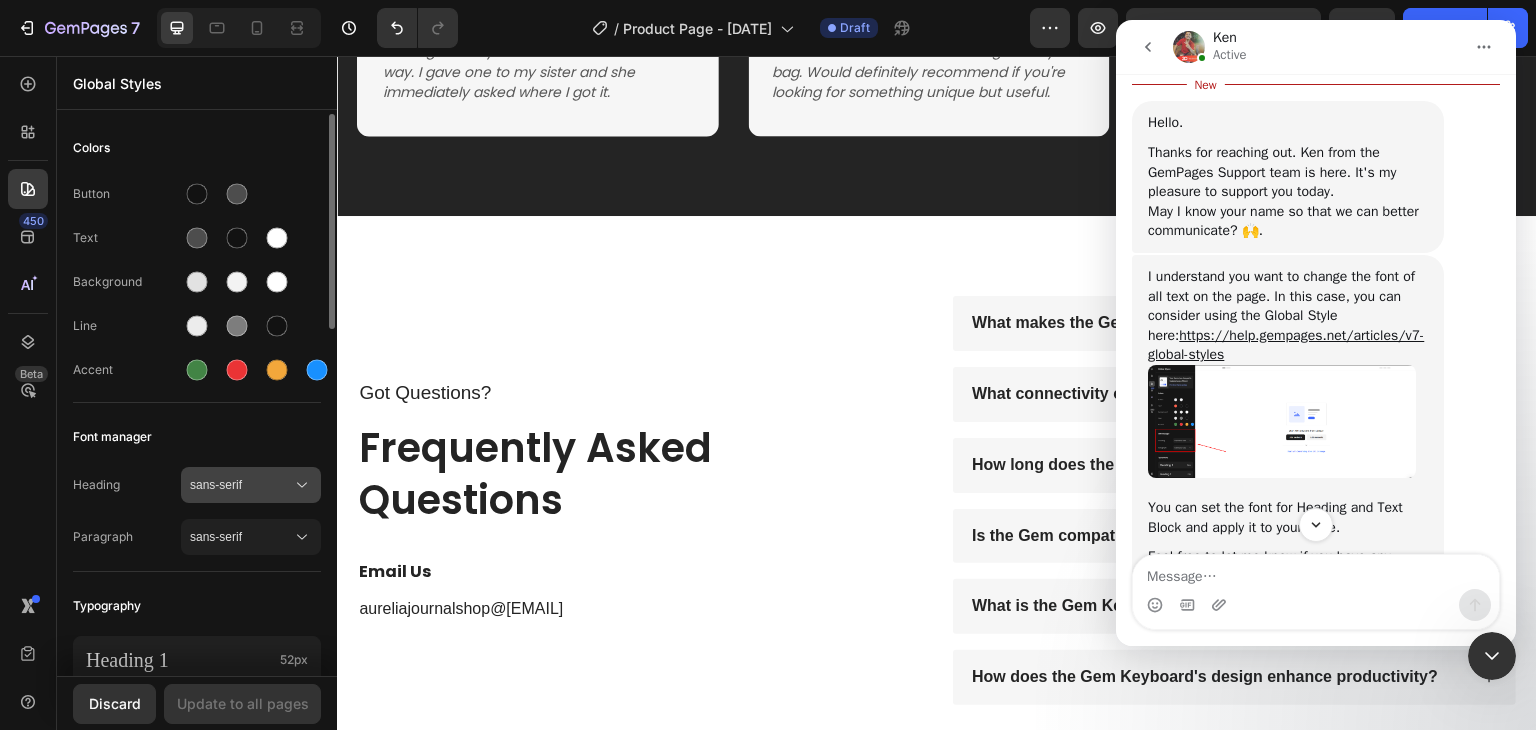 click on "sans-serif" at bounding box center (241, 485) 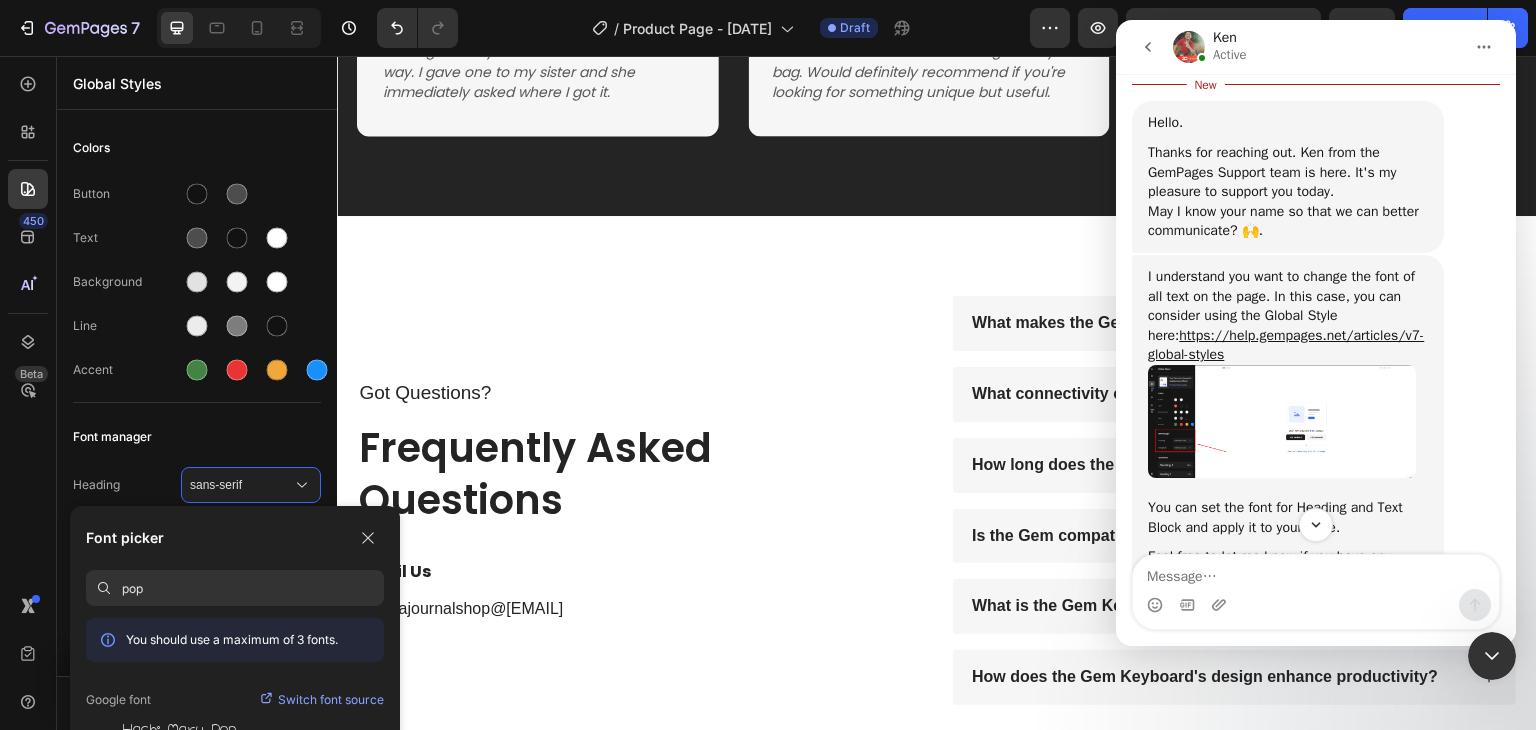 scroll, scrollTop: 0, scrollLeft: 0, axis: both 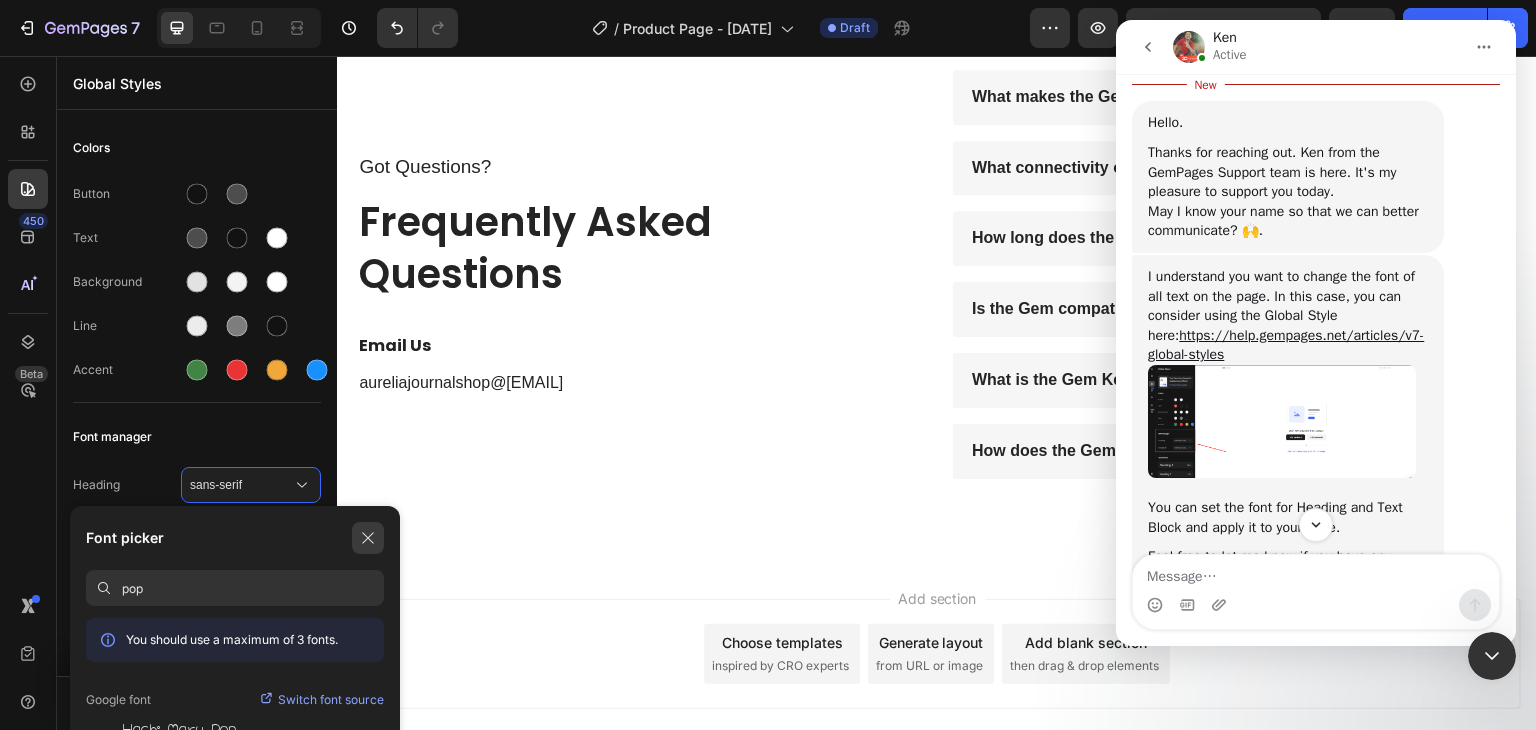 type on "pop" 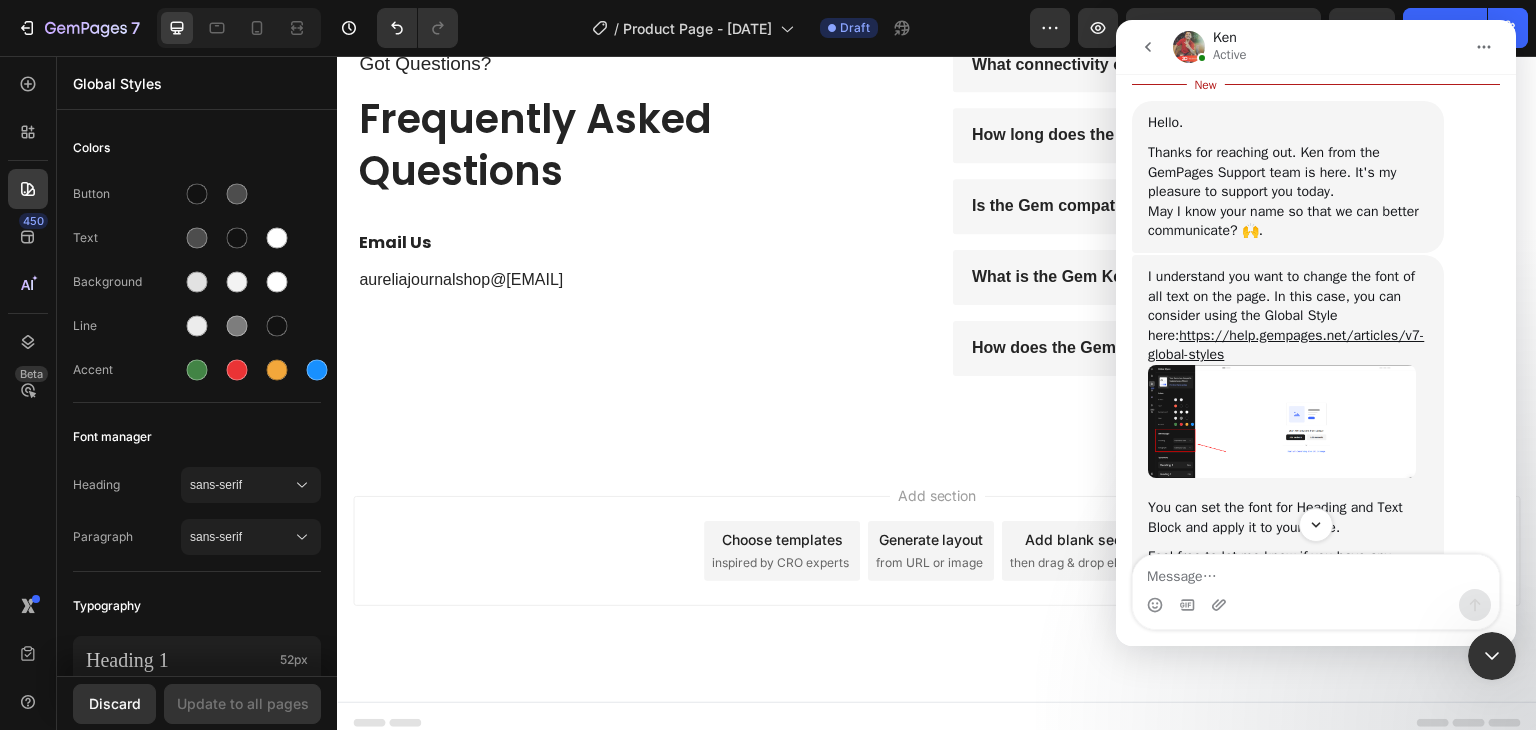 scroll, scrollTop: 3217, scrollLeft: 0, axis: vertical 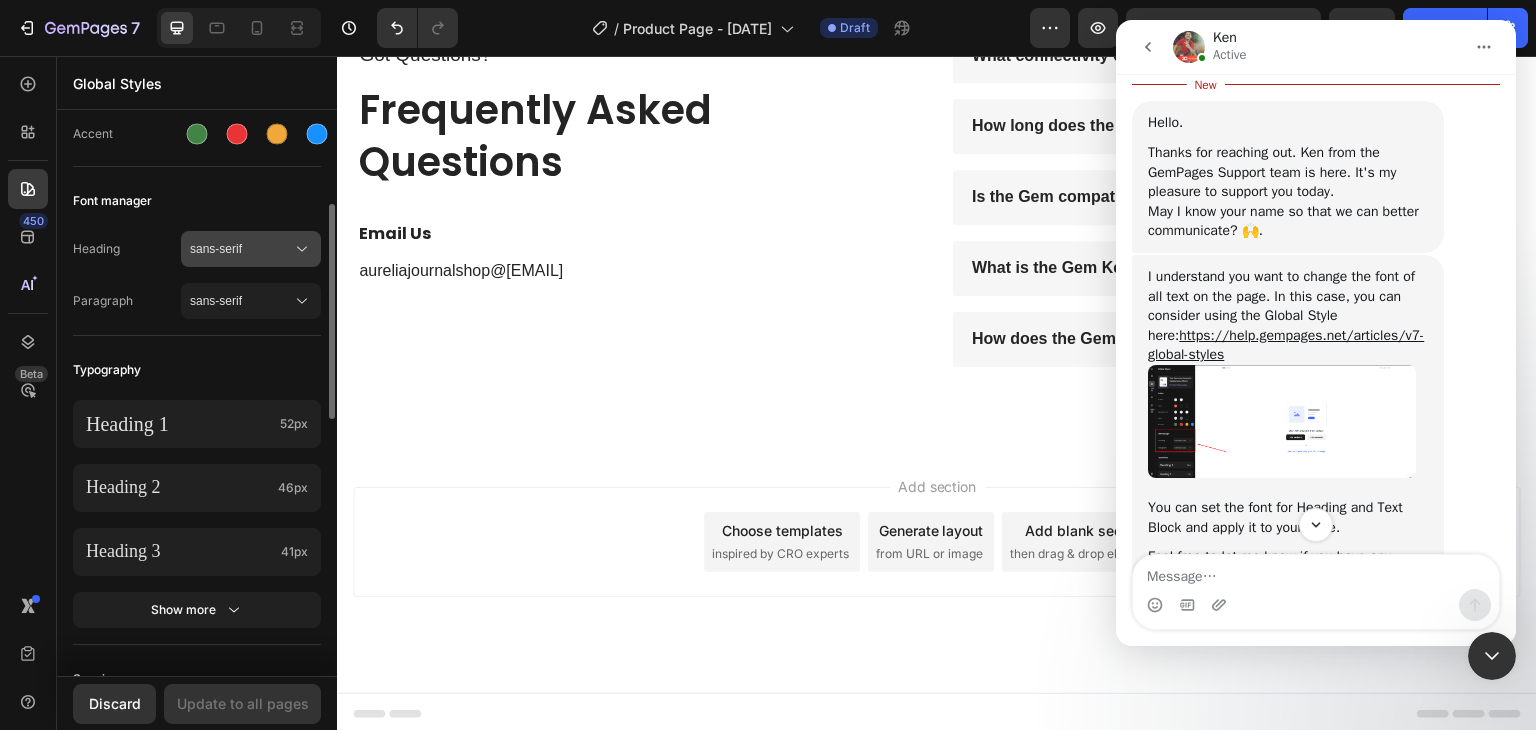 click on "sans-serif" at bounding box center (241, 249) 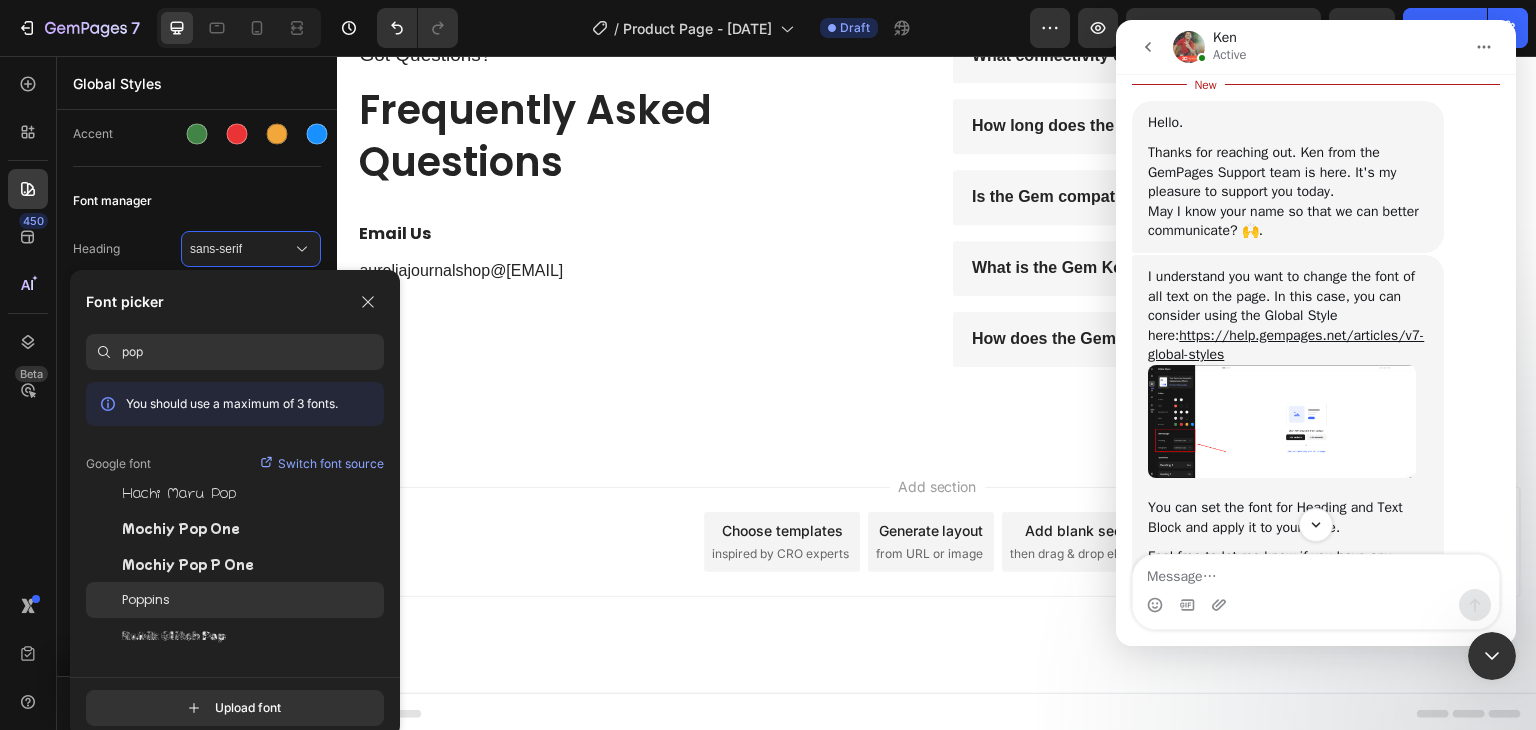 click on "Poppins" 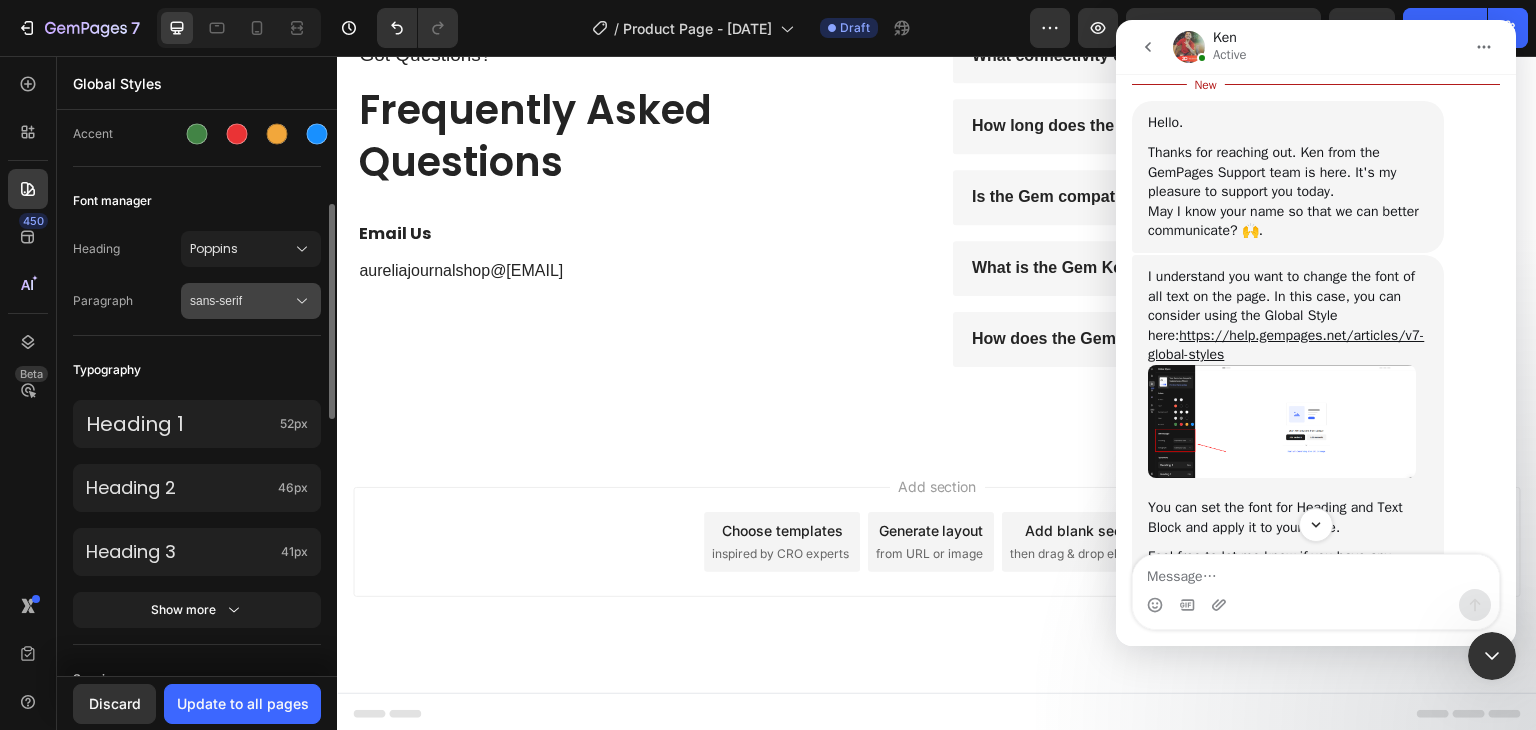 click on "sans-serif" at bounding box center (241, 301) 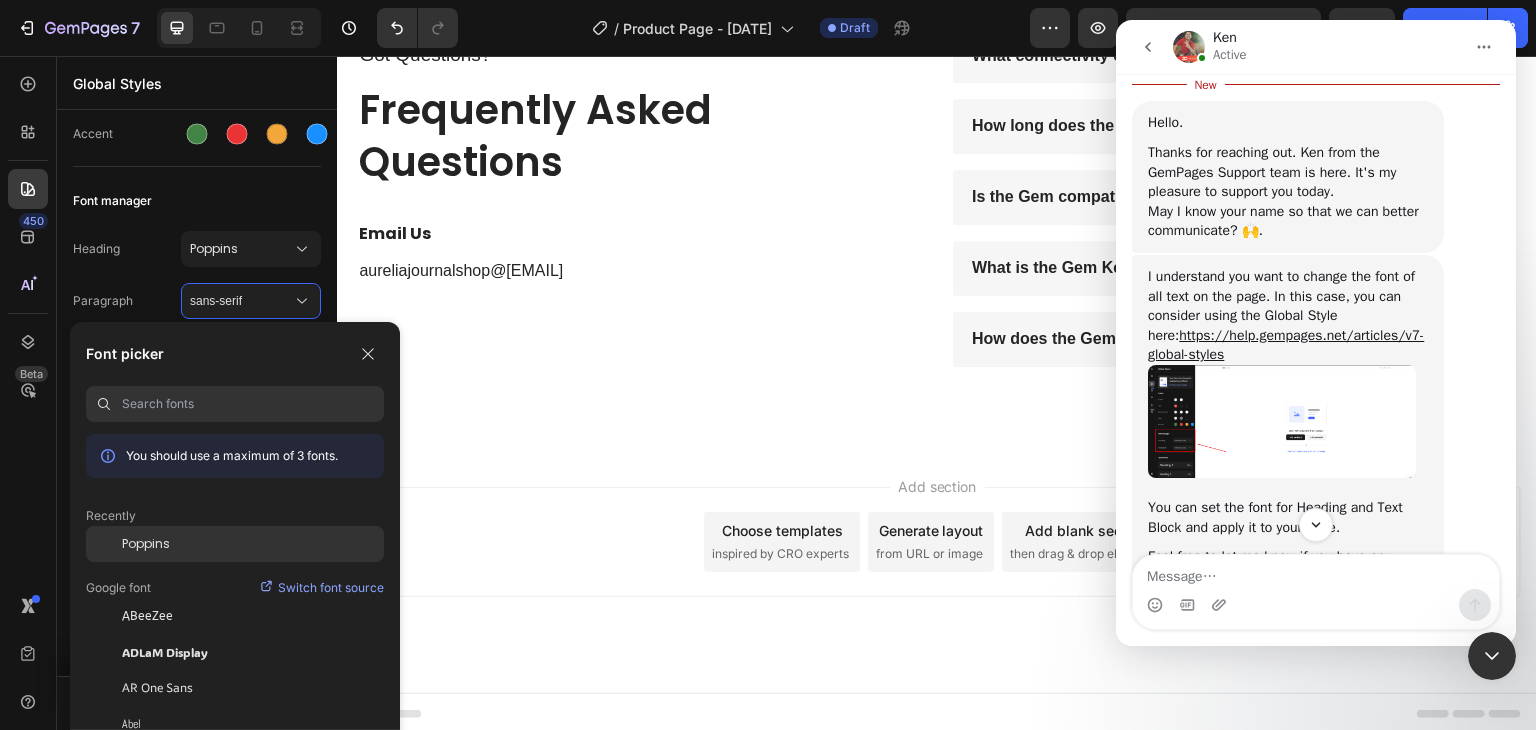 click on "Poppins" 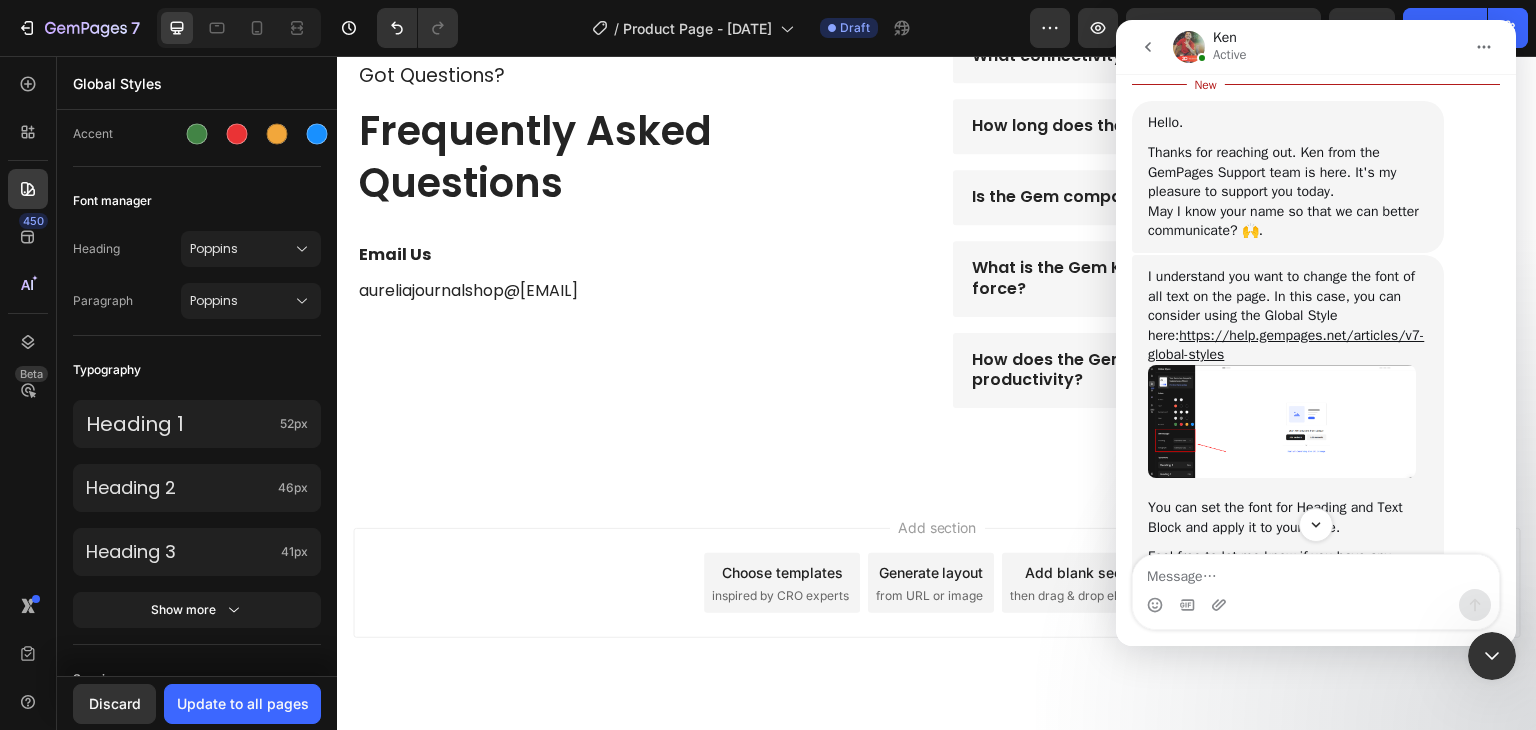 scroll, scrollTop: 3236, scrollLeft: 0, axis: vertical 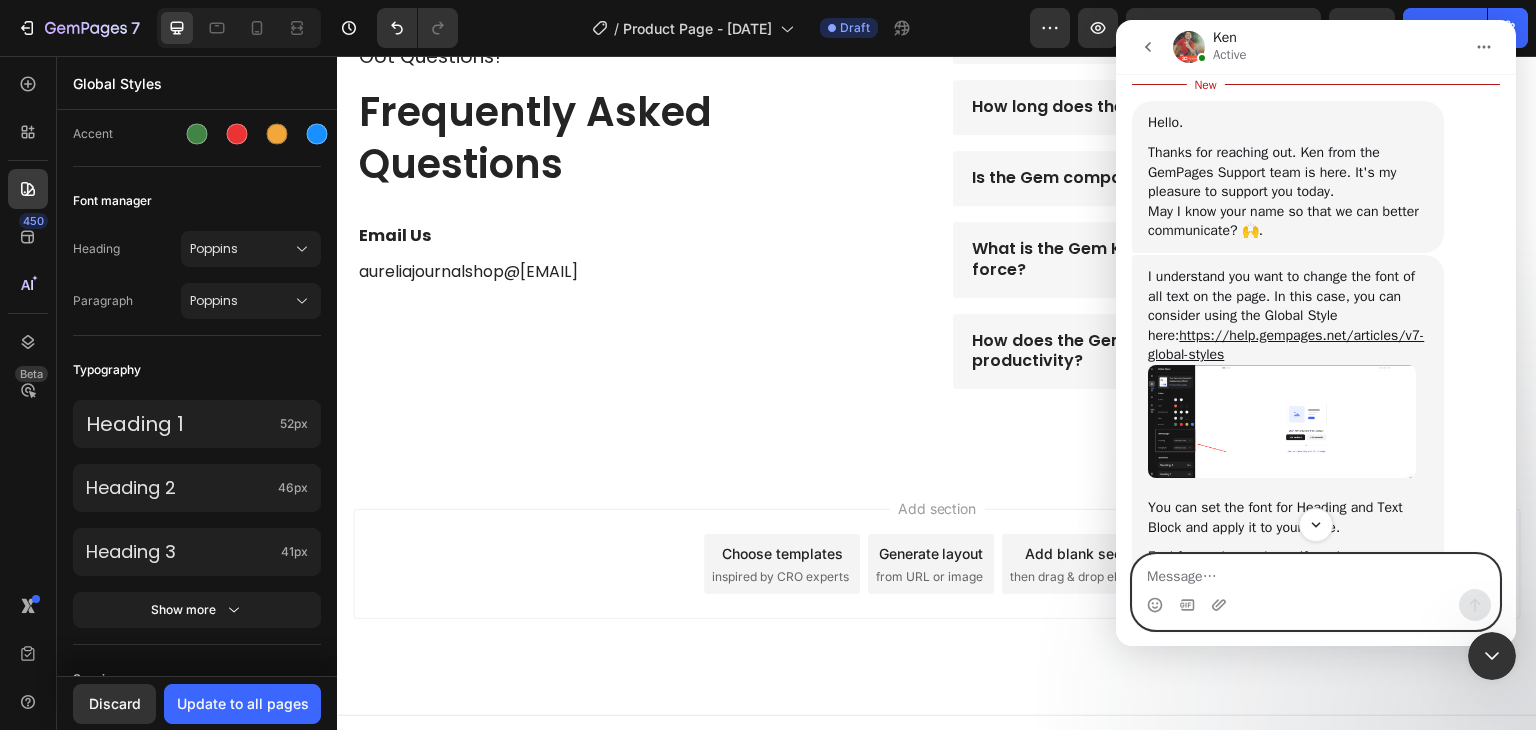 click at bounding box center (1316, 572) 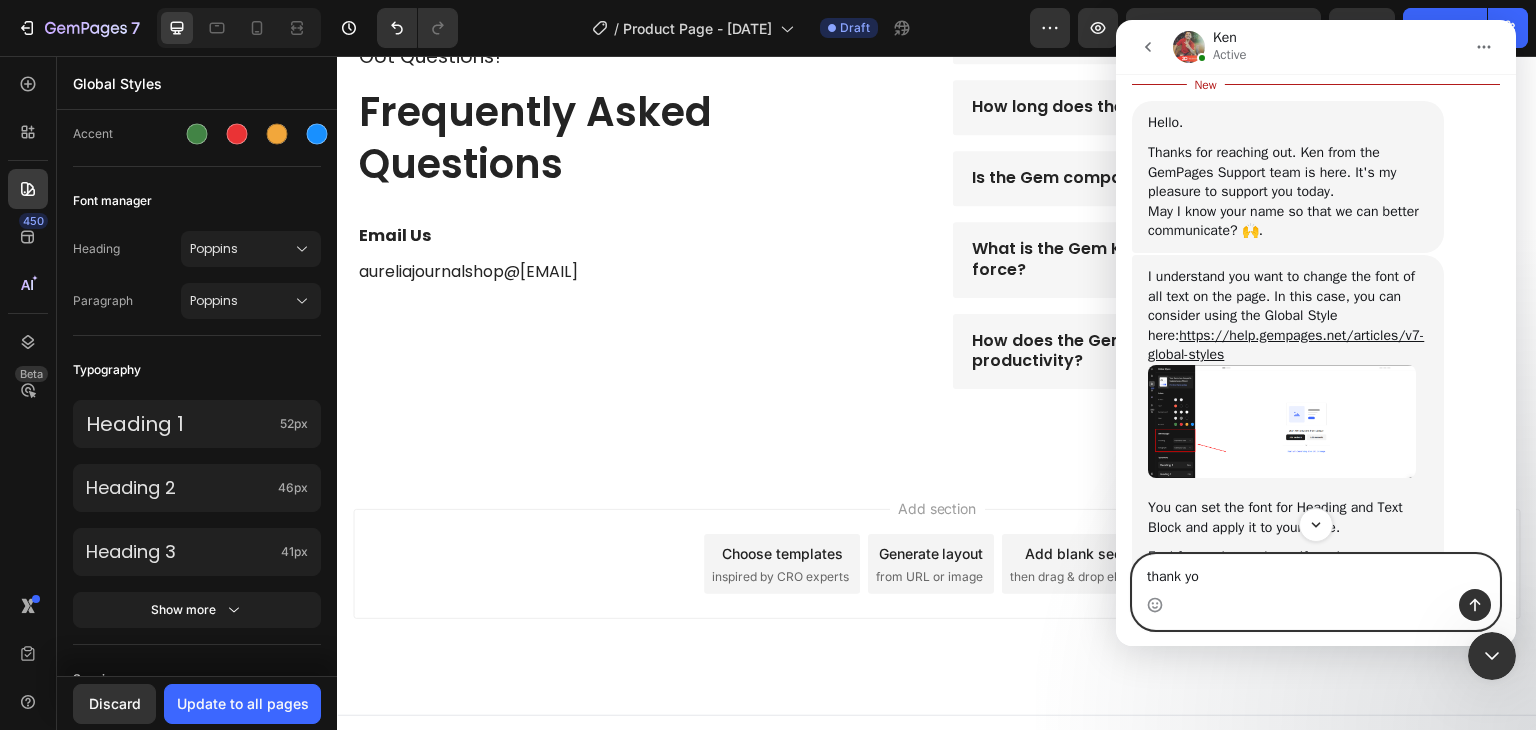 type on "thank you" 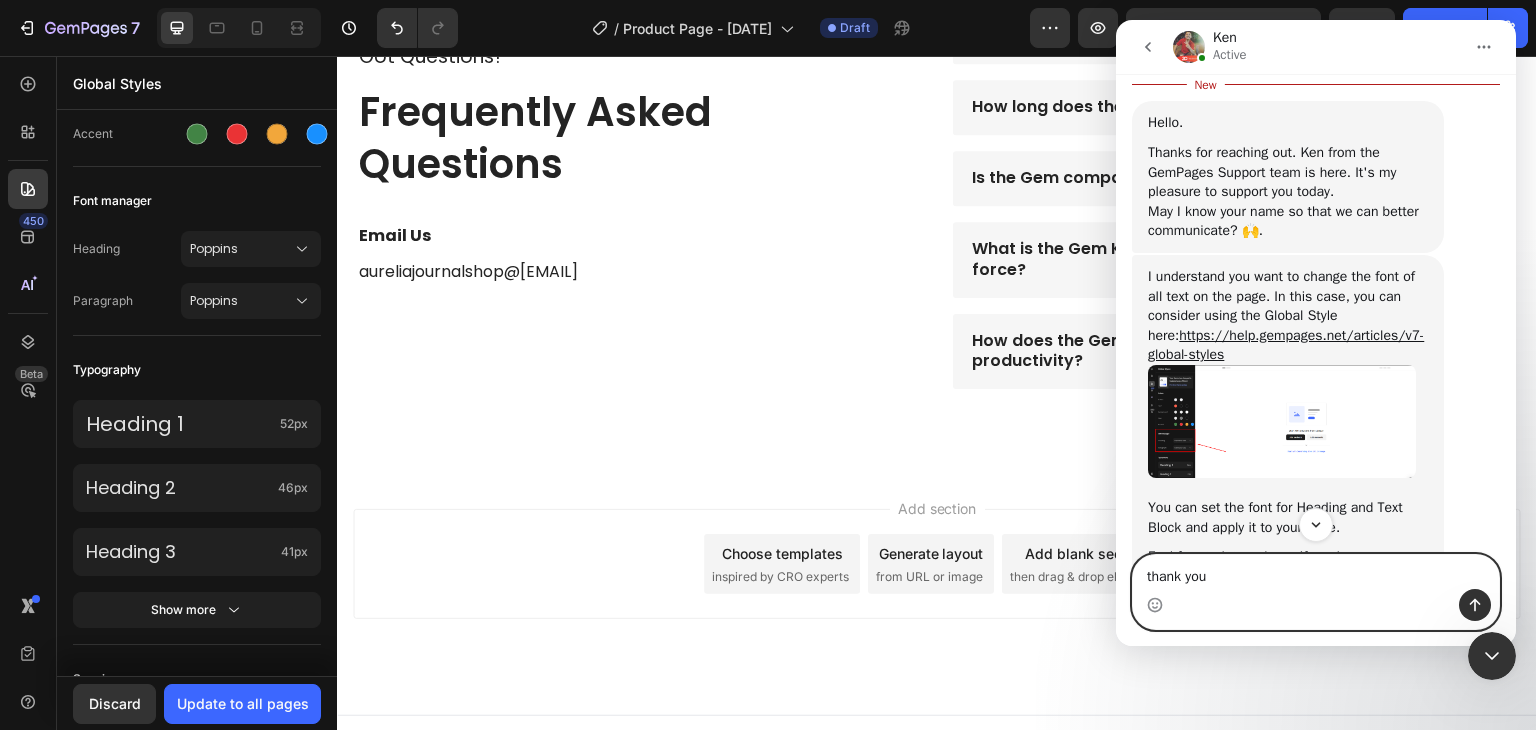 type 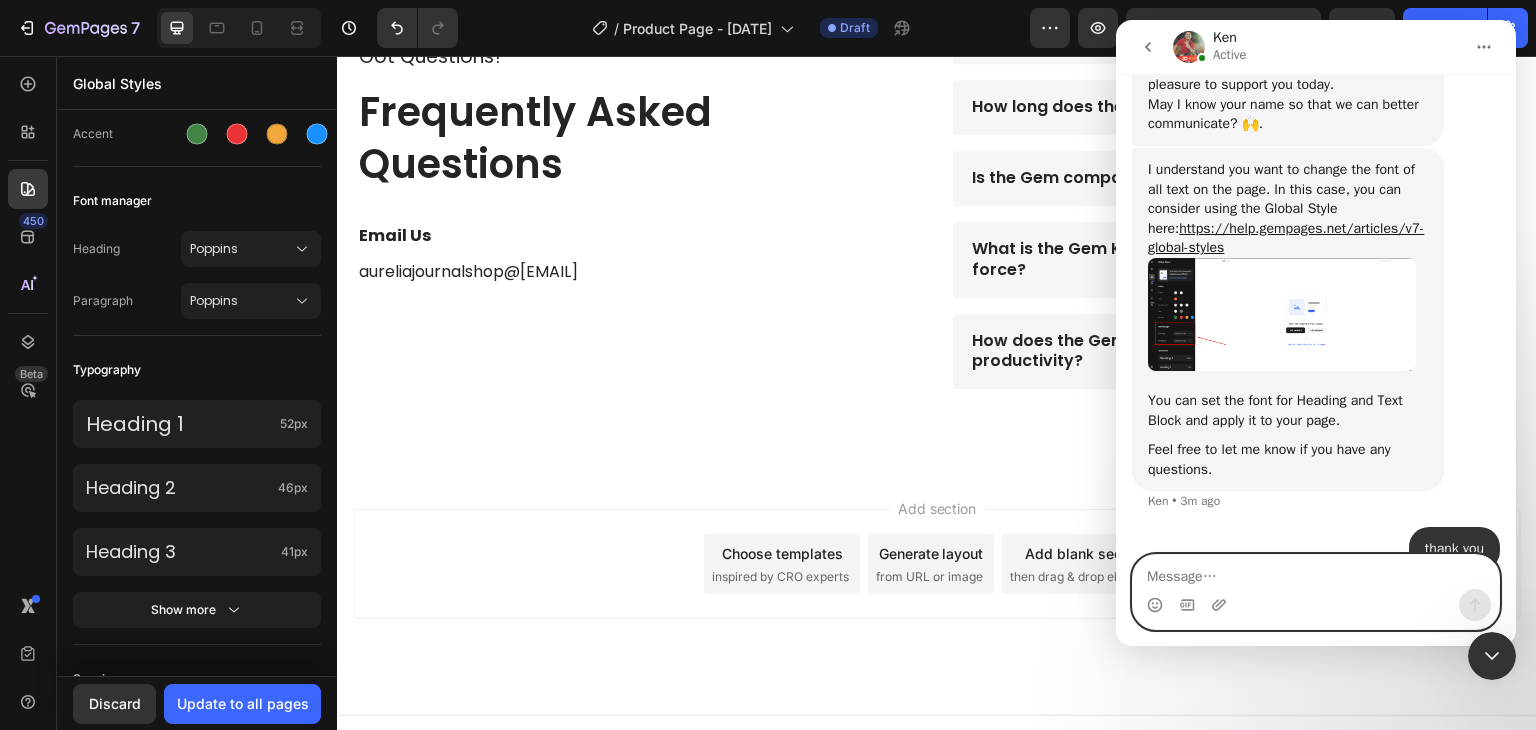 scroll, scrollTop: 586, scrollLeft: 0, axis: vertical 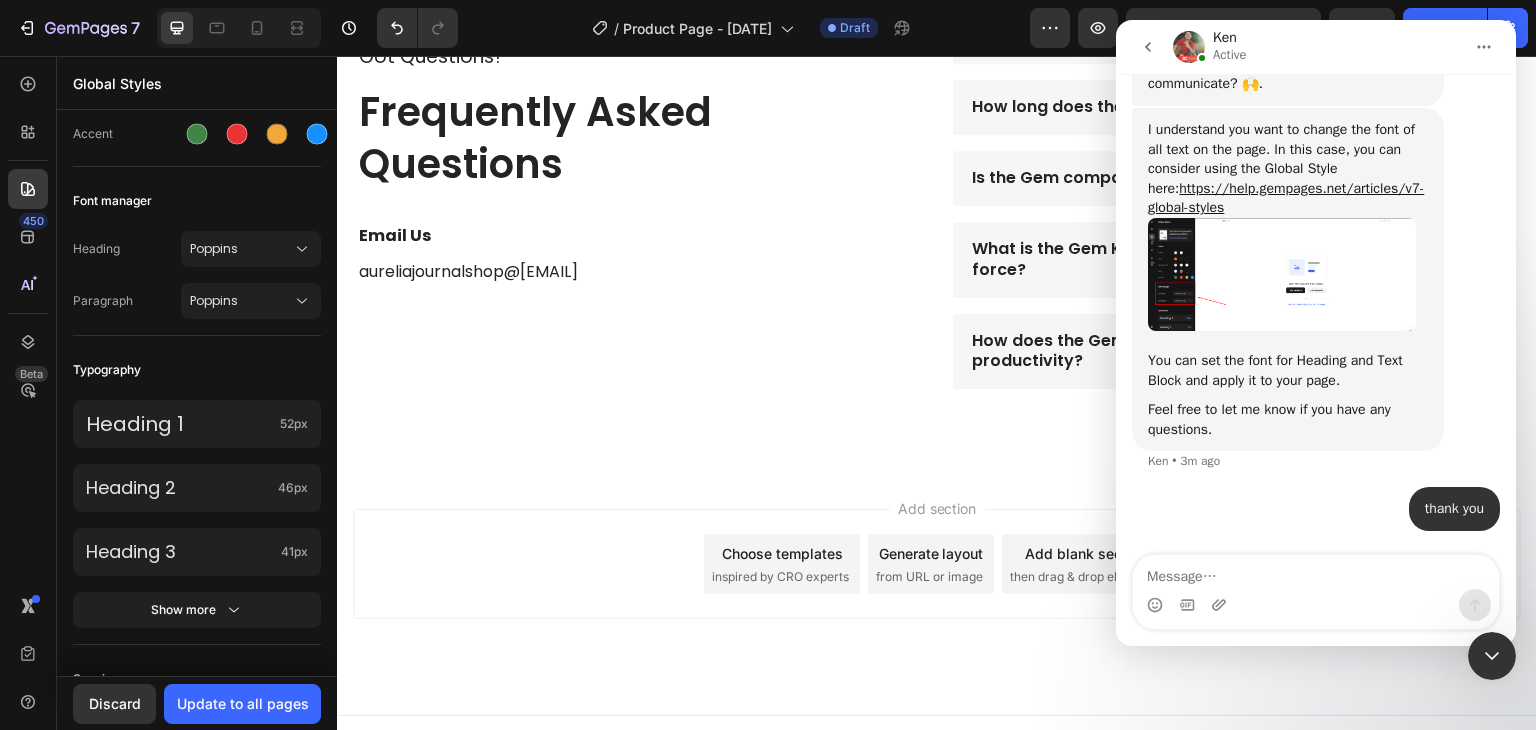 click at bounding box center [1492, 656] 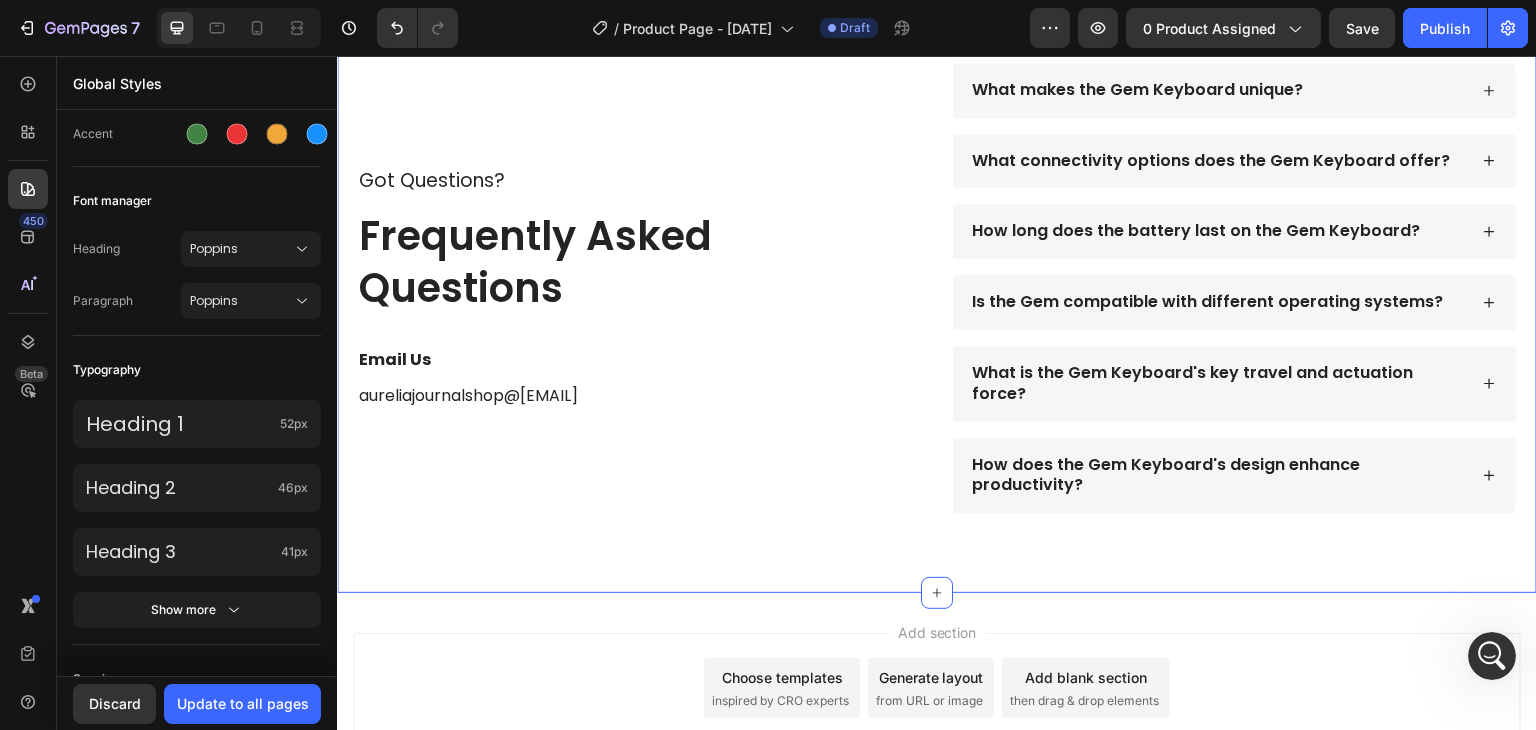 scroll, scrollTop: 3067, scrollLeft: 0, axis: vertical 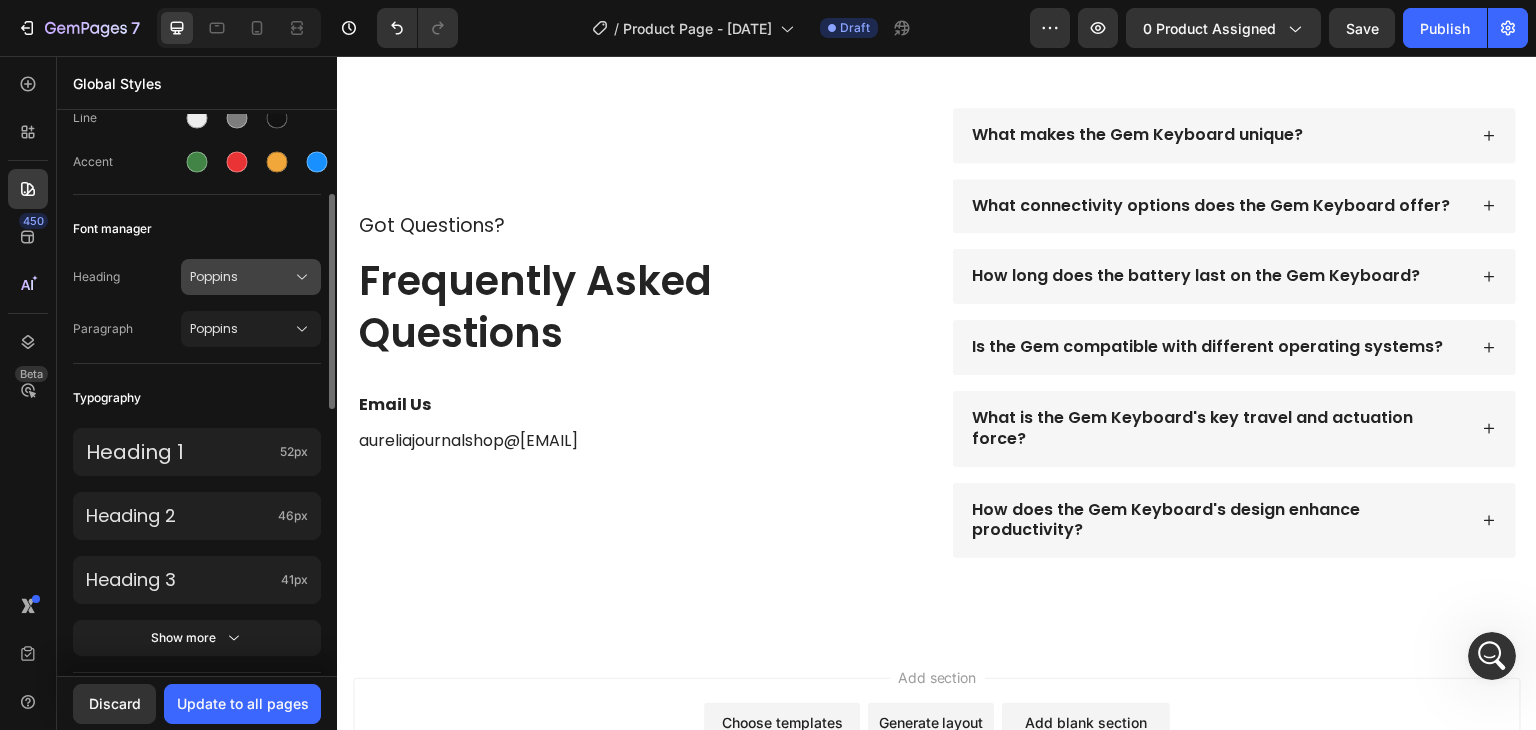click on "Poppins" at bounding box center (241, 277) 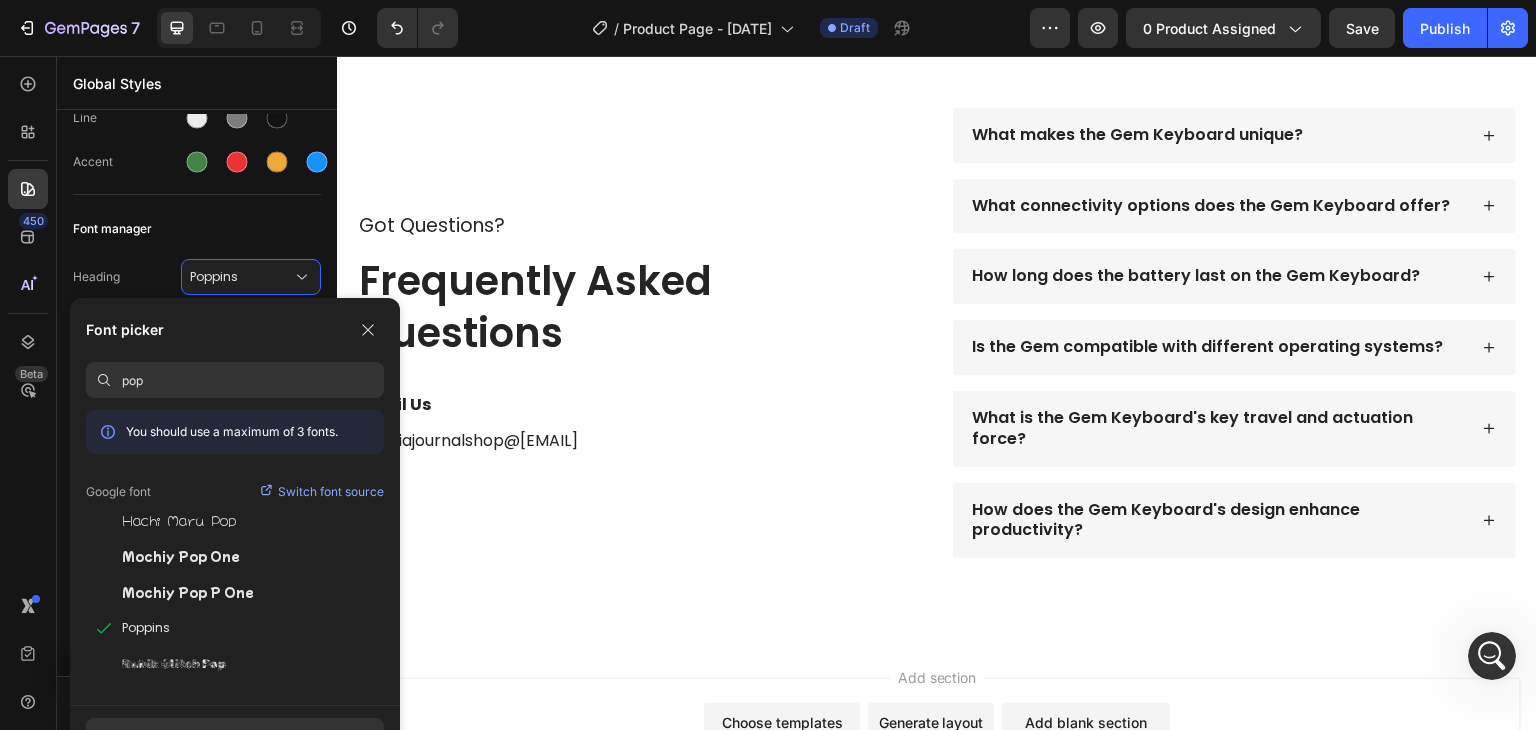 scroll, scrollTop: 663, scrollLeft: 0, axis: vertical 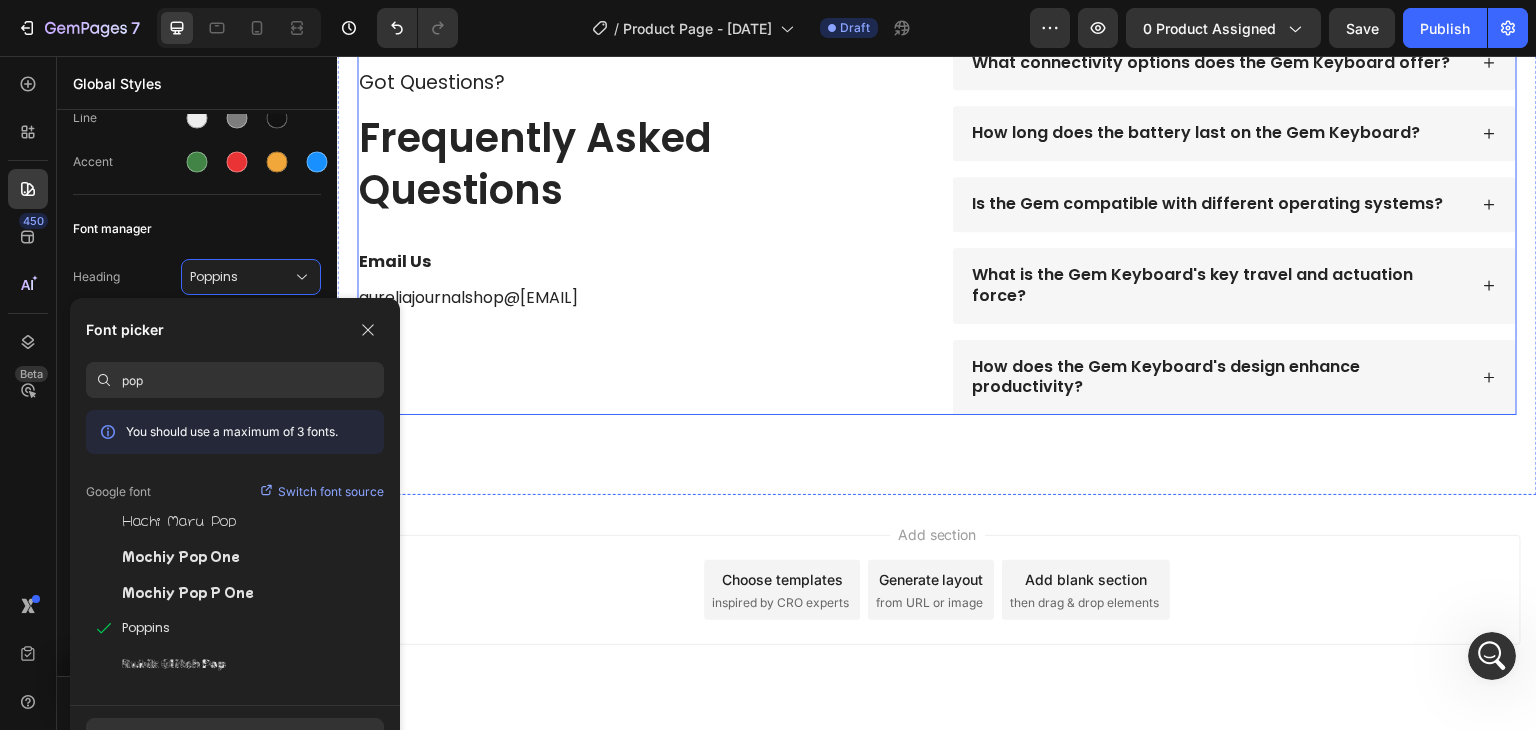 click on "Got Questions? Text Block Frequently Asked Questions Heading Email Us Text Block aureliajournalshop@gmail.com Text Block" at bounding box center [639, 190] 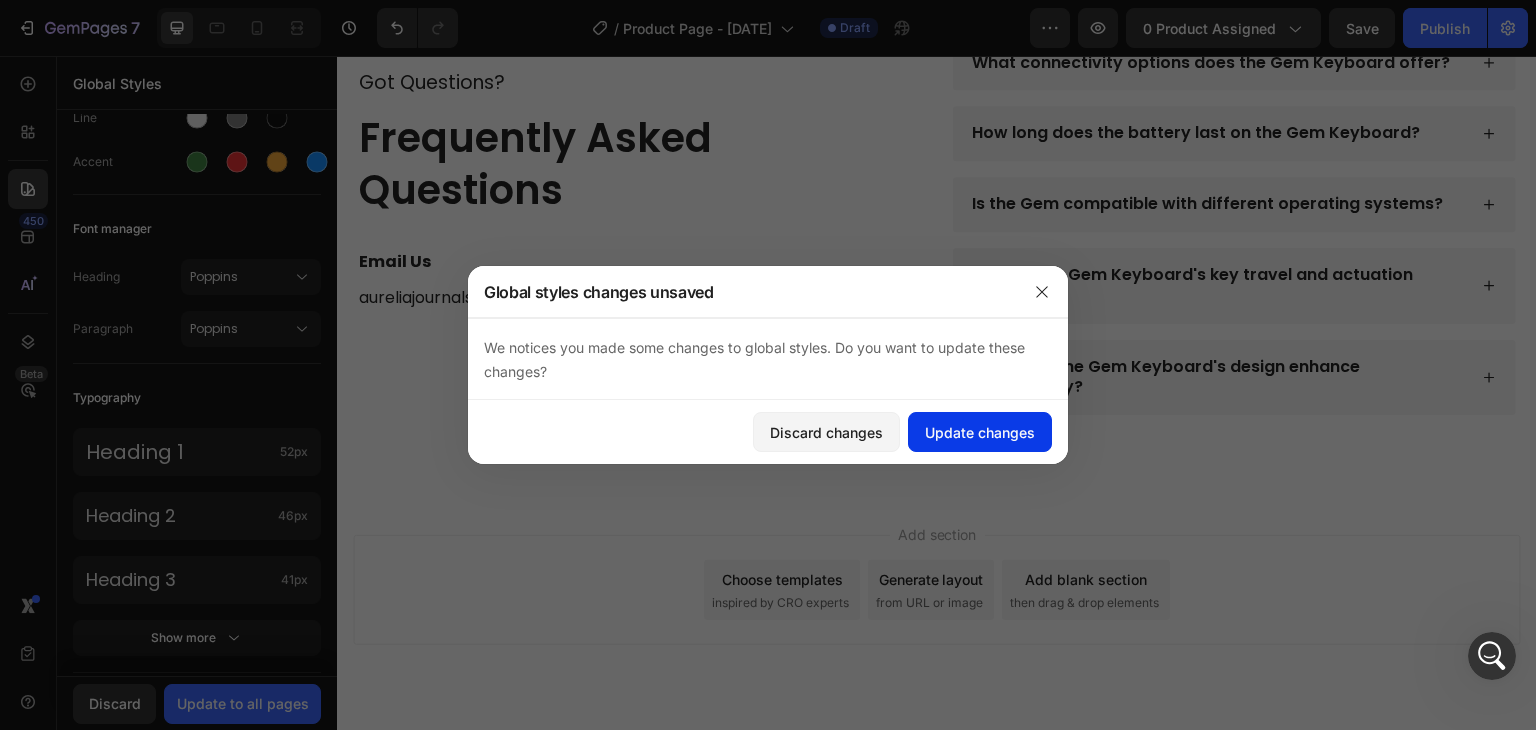 click on "Update changes" 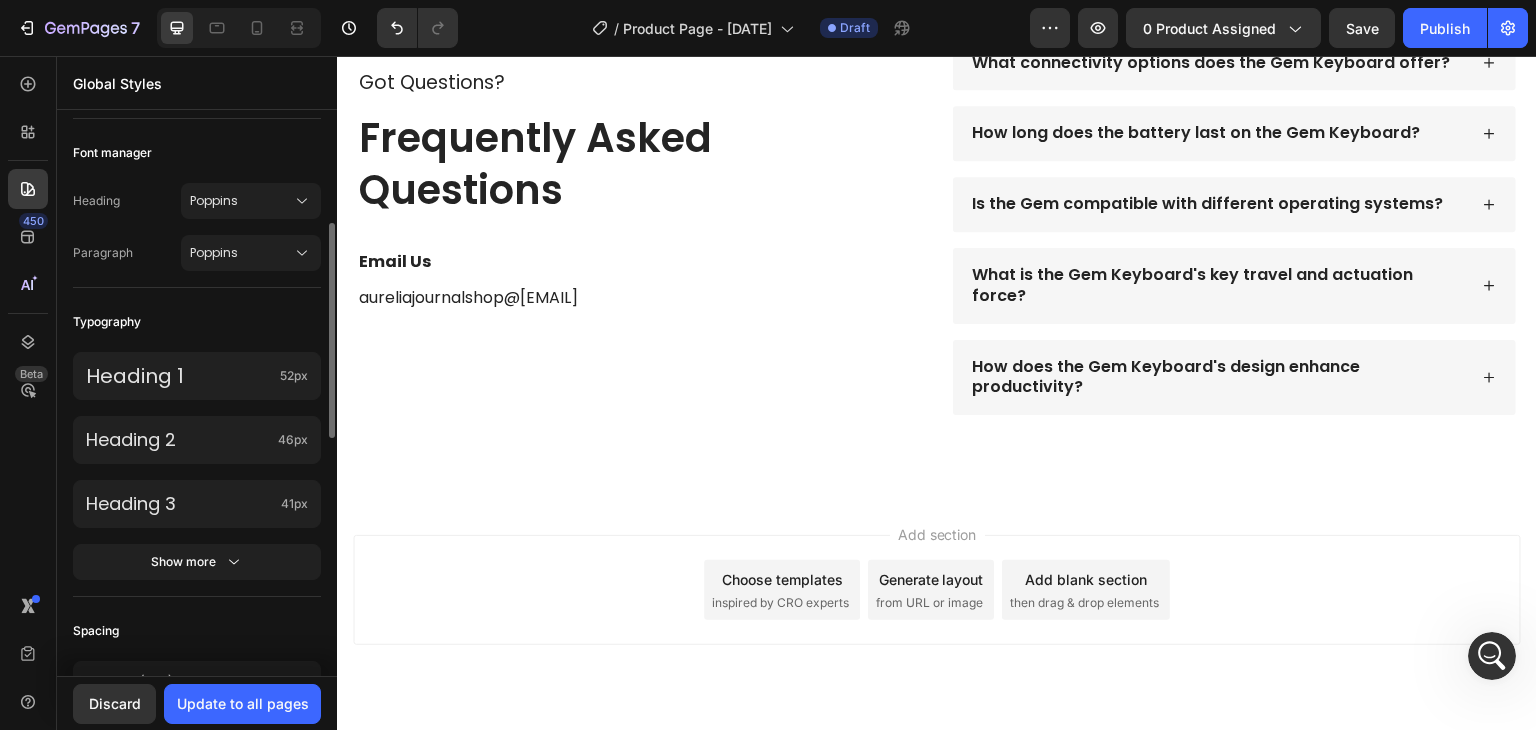 scroll, scrollTop: 284, scrollLeft: 0, axis: vertical 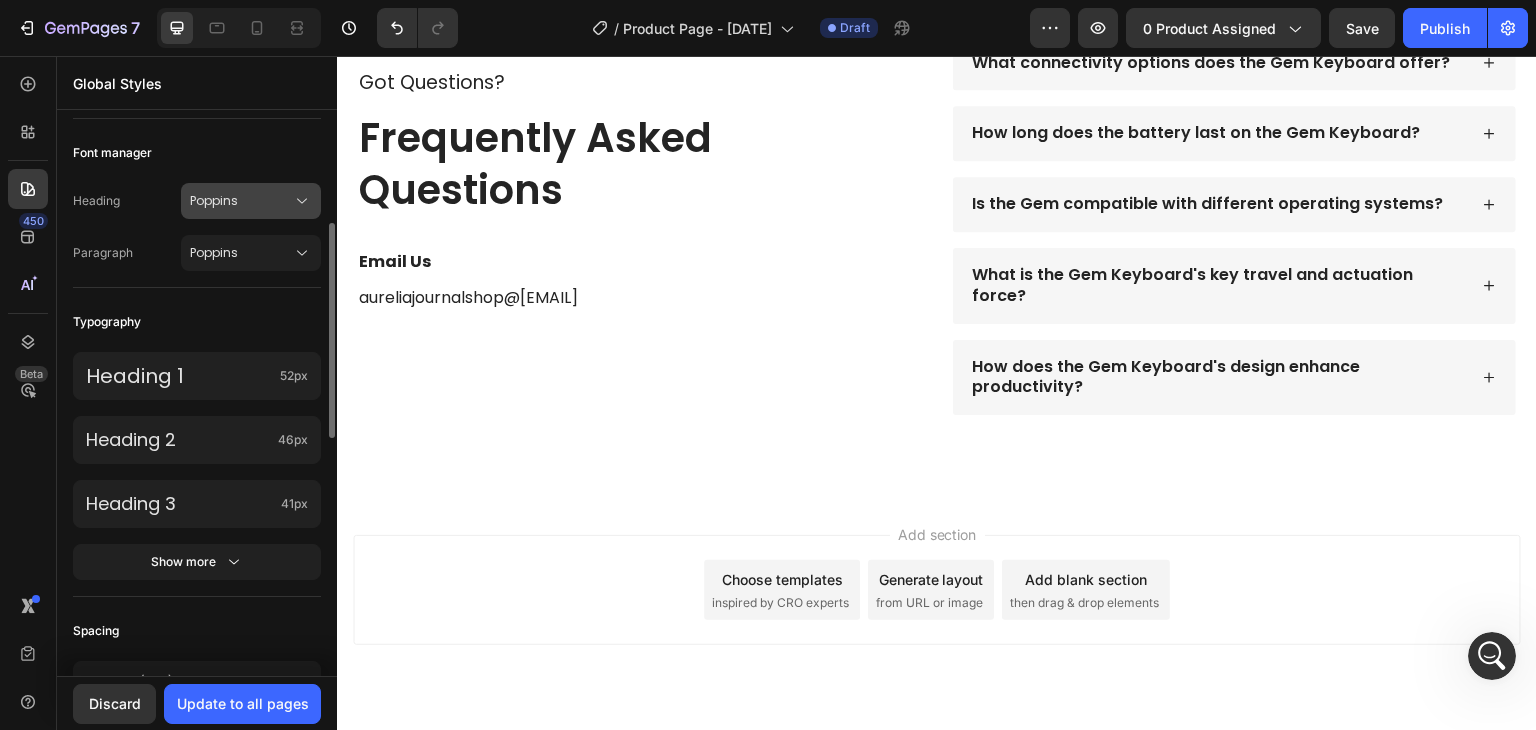 click on "Poppins" at bounding box center [241, 201] 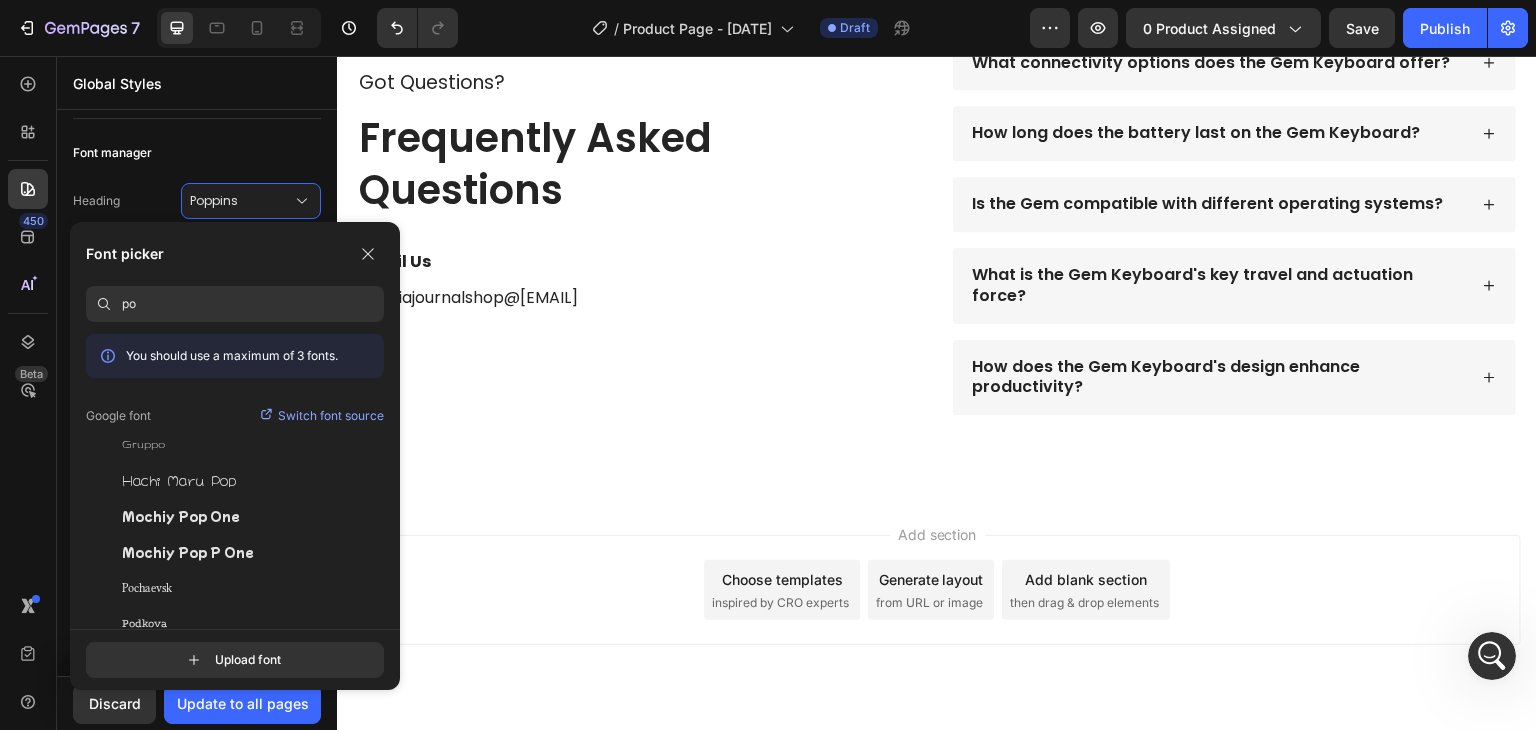 type on "p" 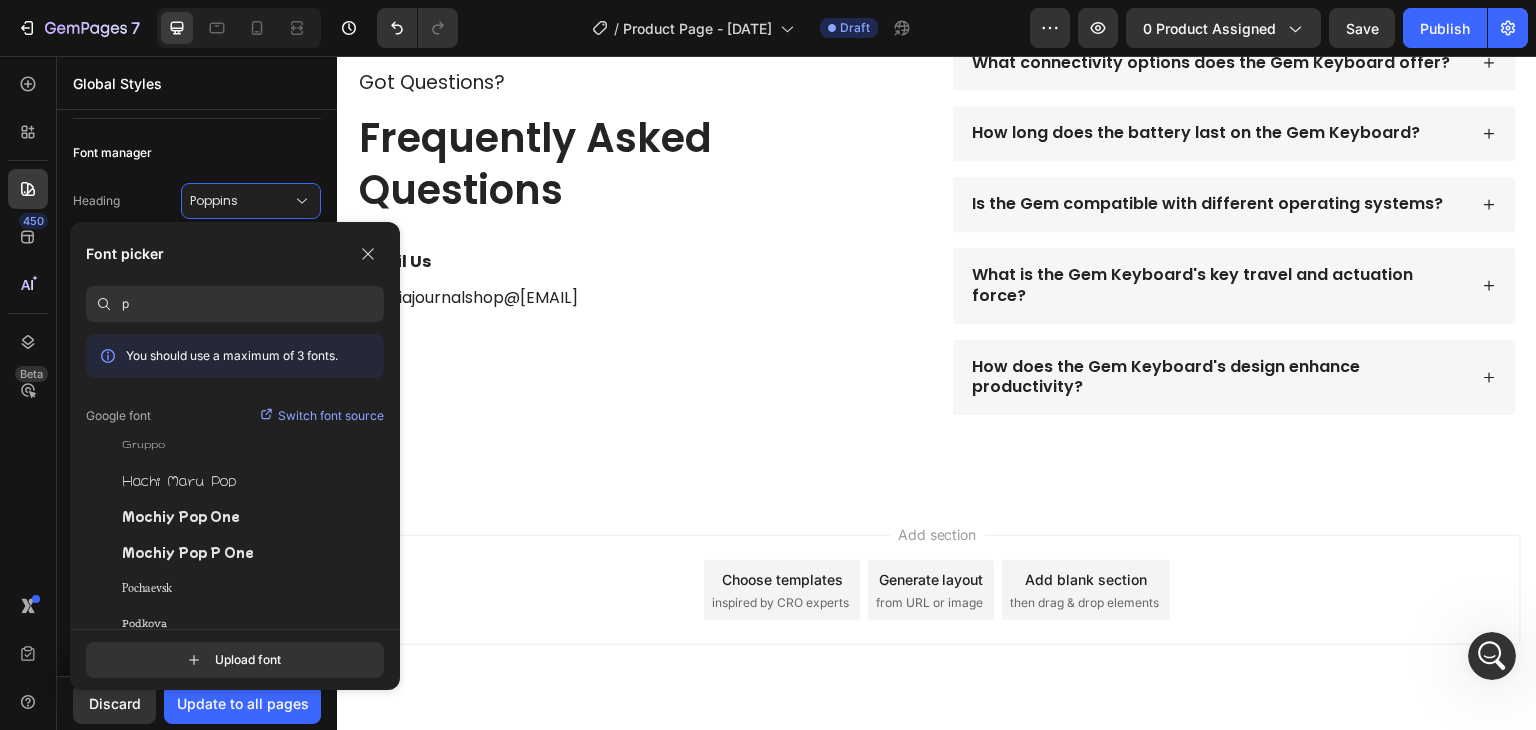 scroll, scrollTop: 663, scrollLeft: 0, axis: vertical 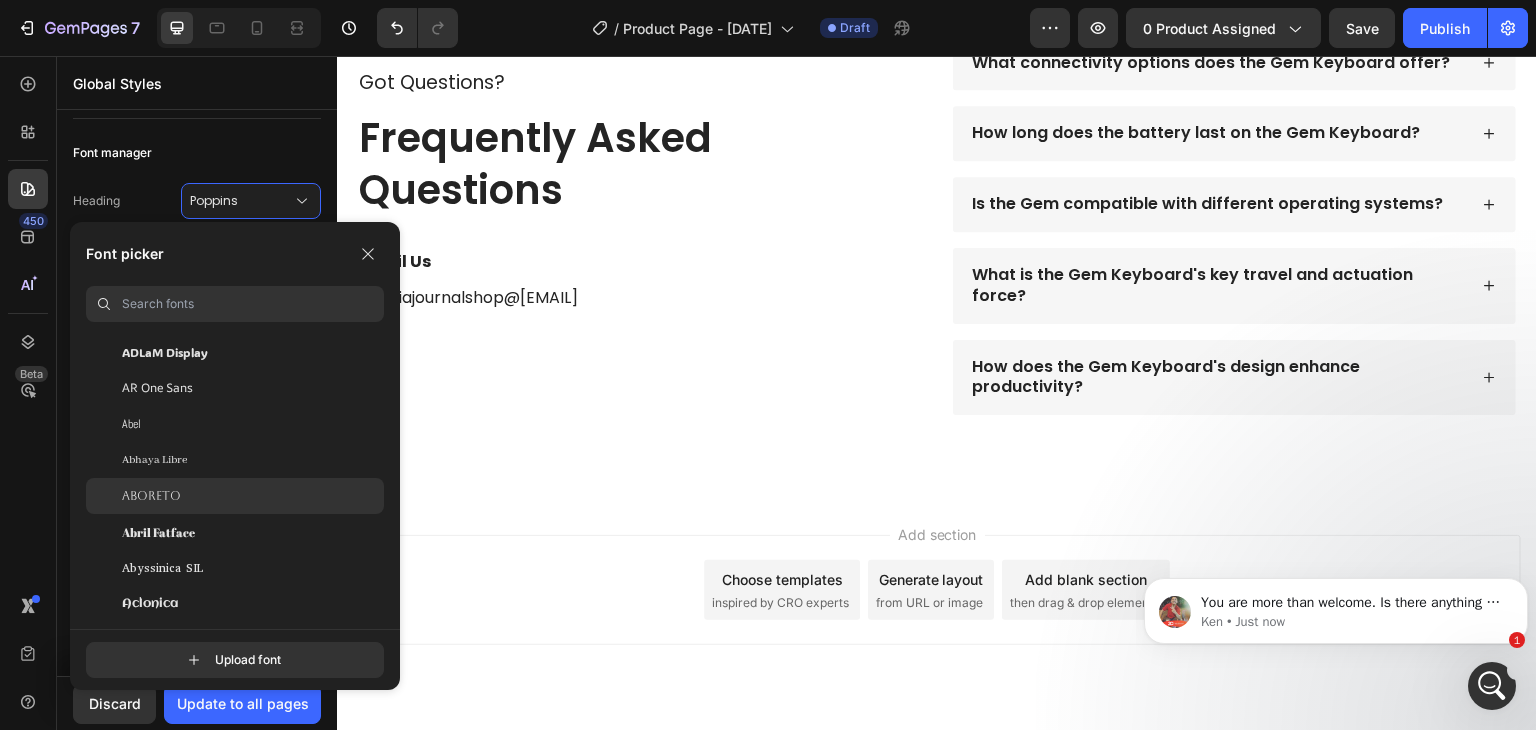type 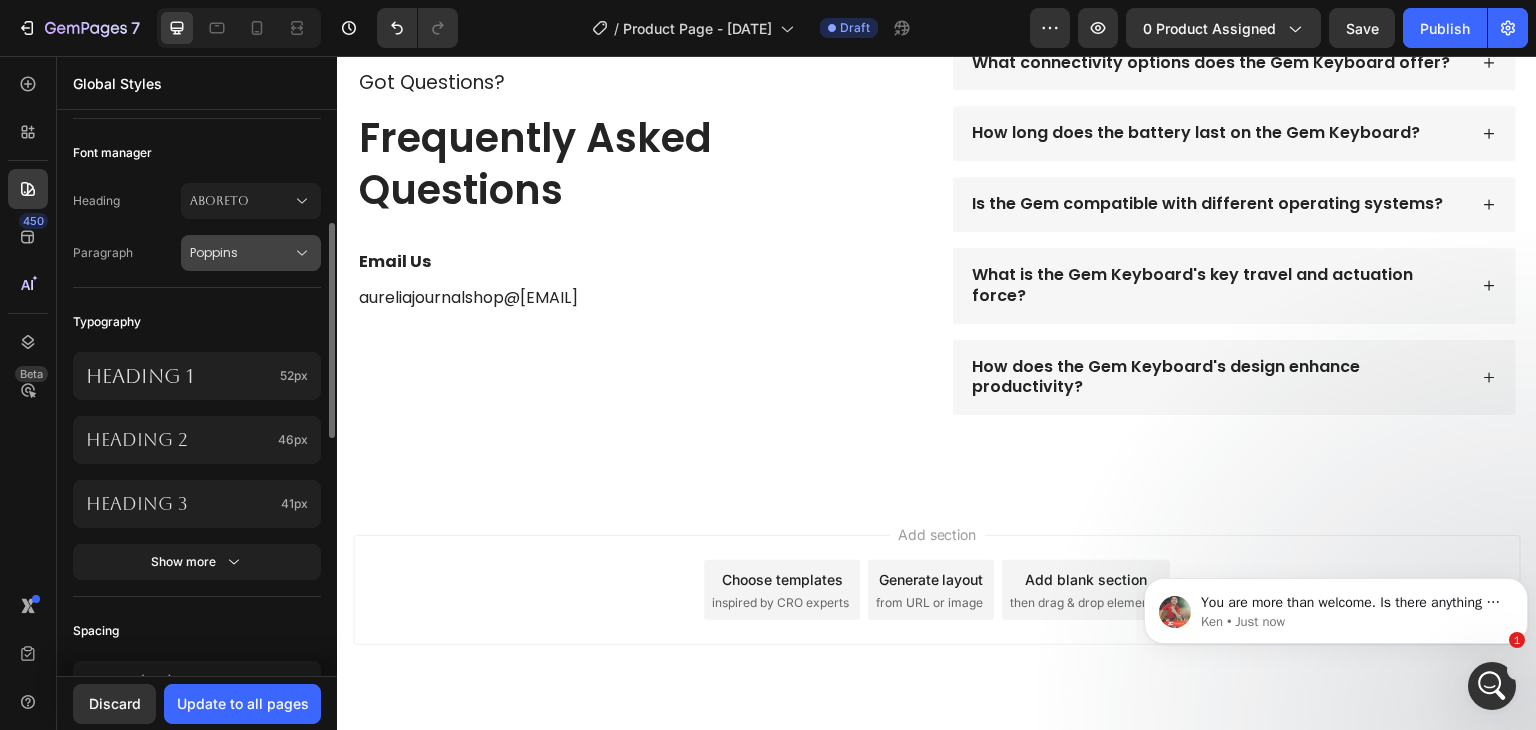 click on "Poppins" at bounding box center (241, 253) 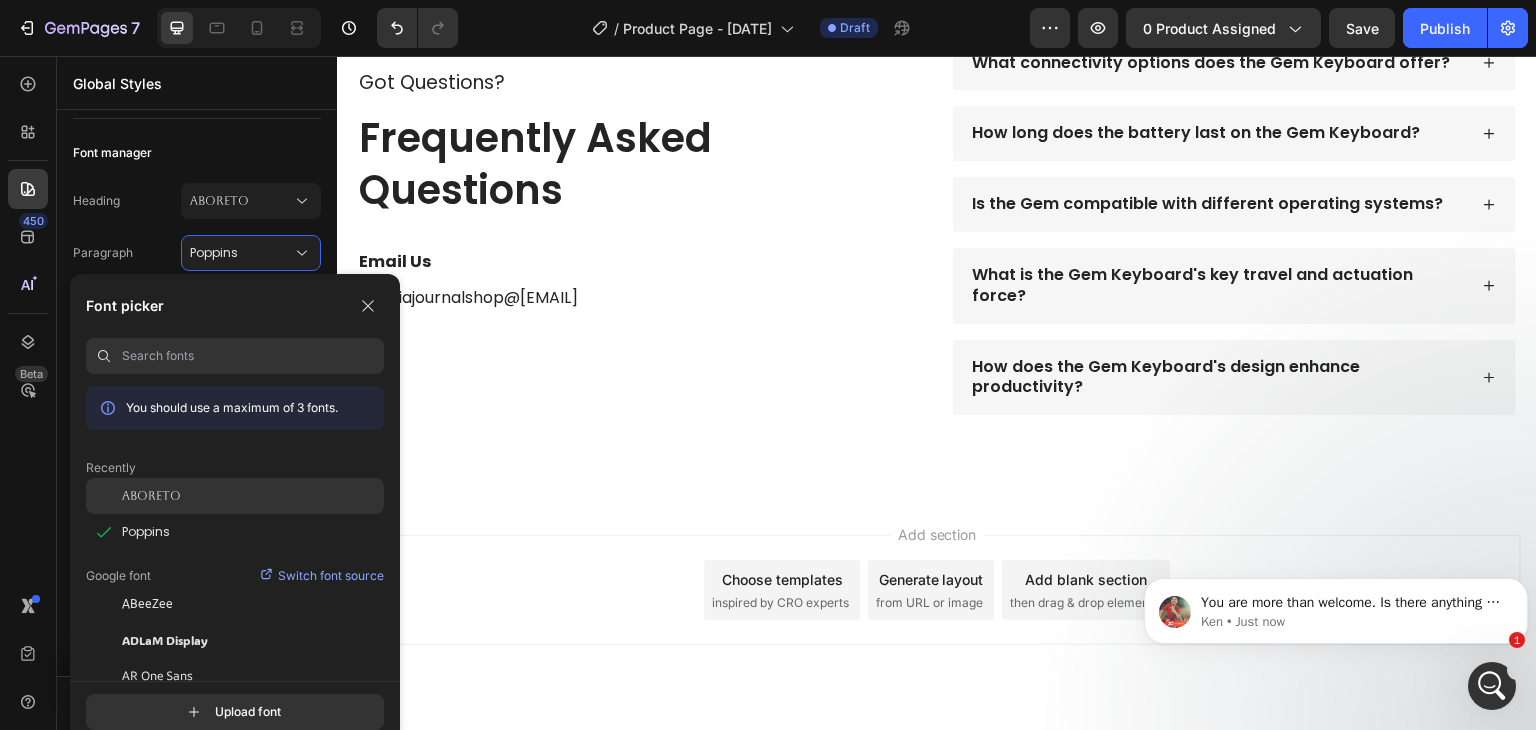 click on "Aboreto" 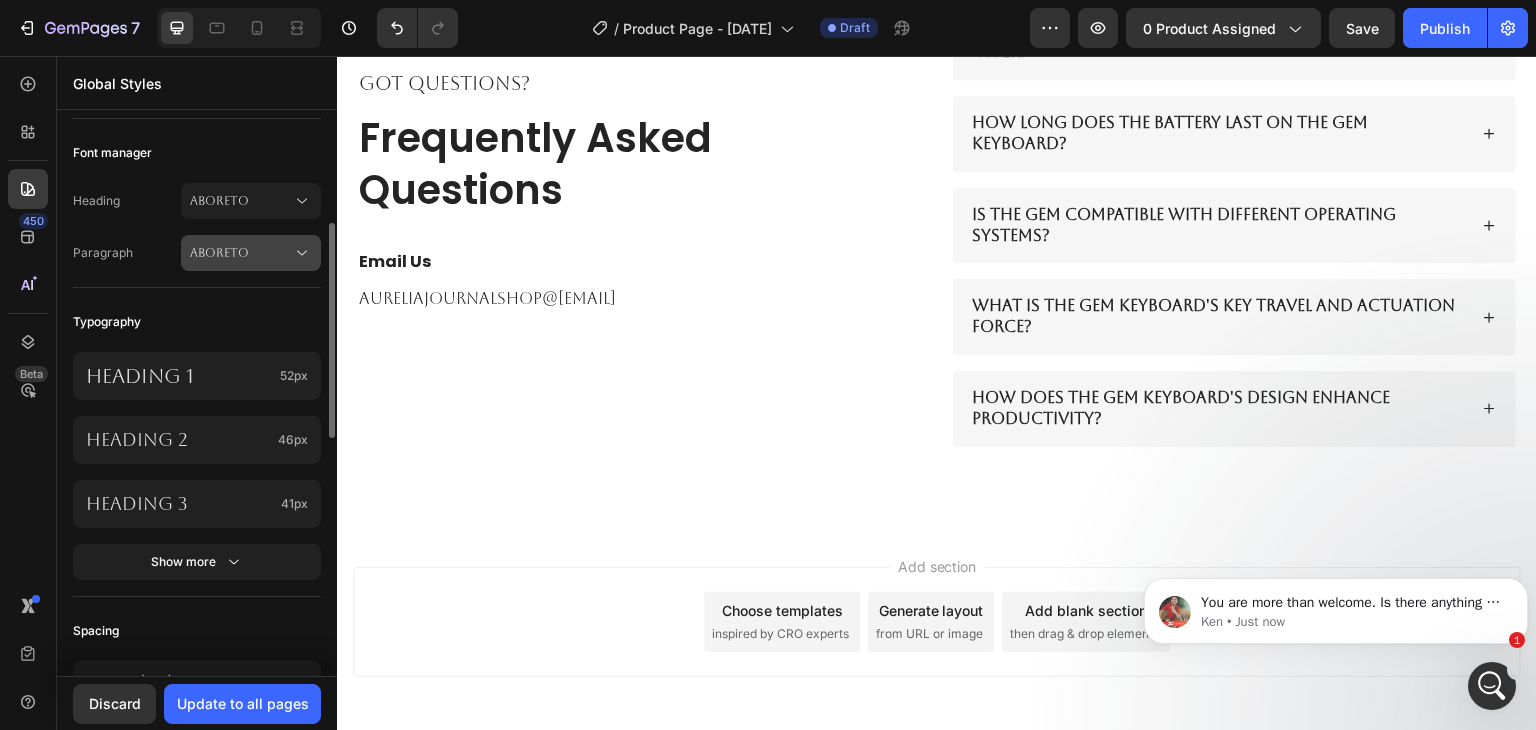 click on "Aboreto" at bounding box center [241, 253] 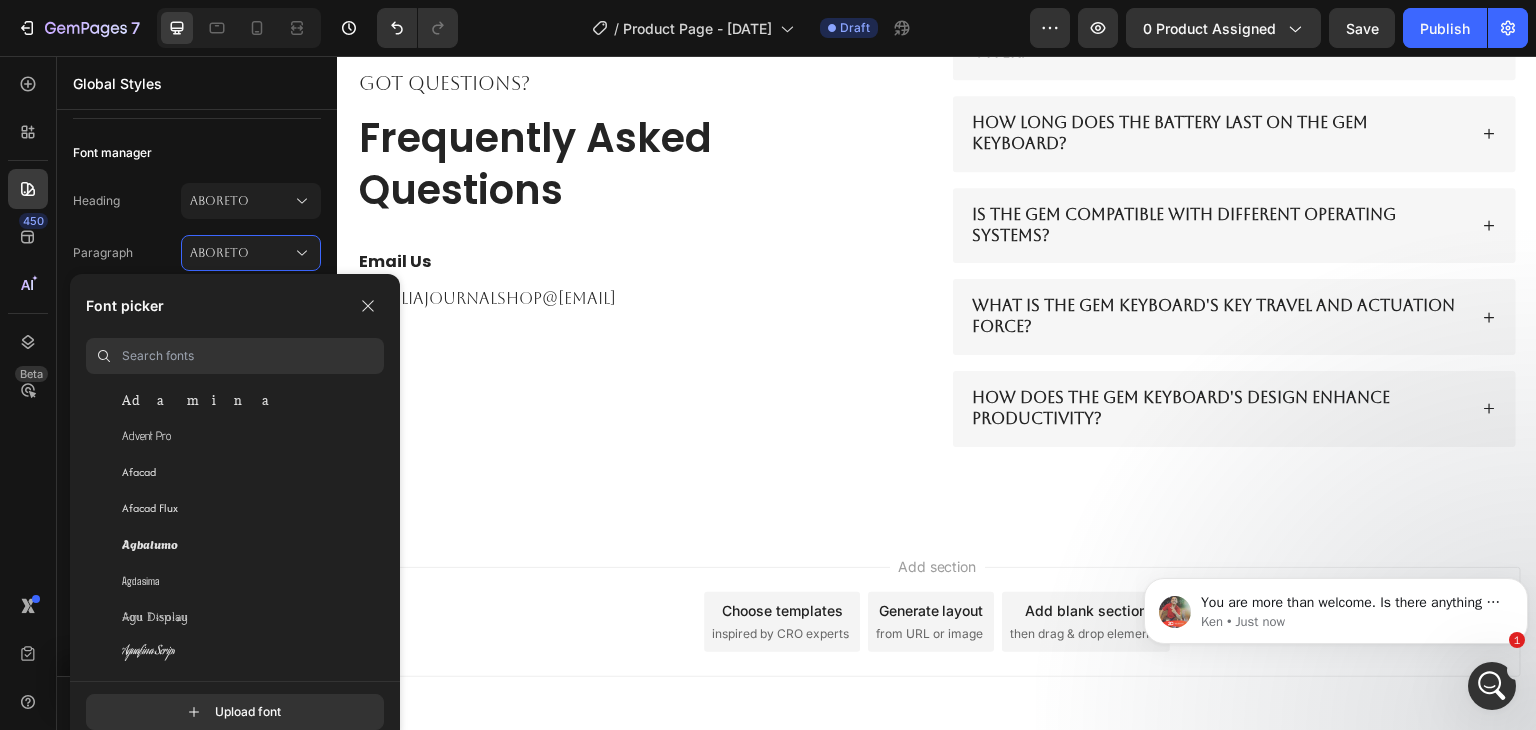 scroll, scrollTop: 564, scrollLeft: 0, axis: vertical 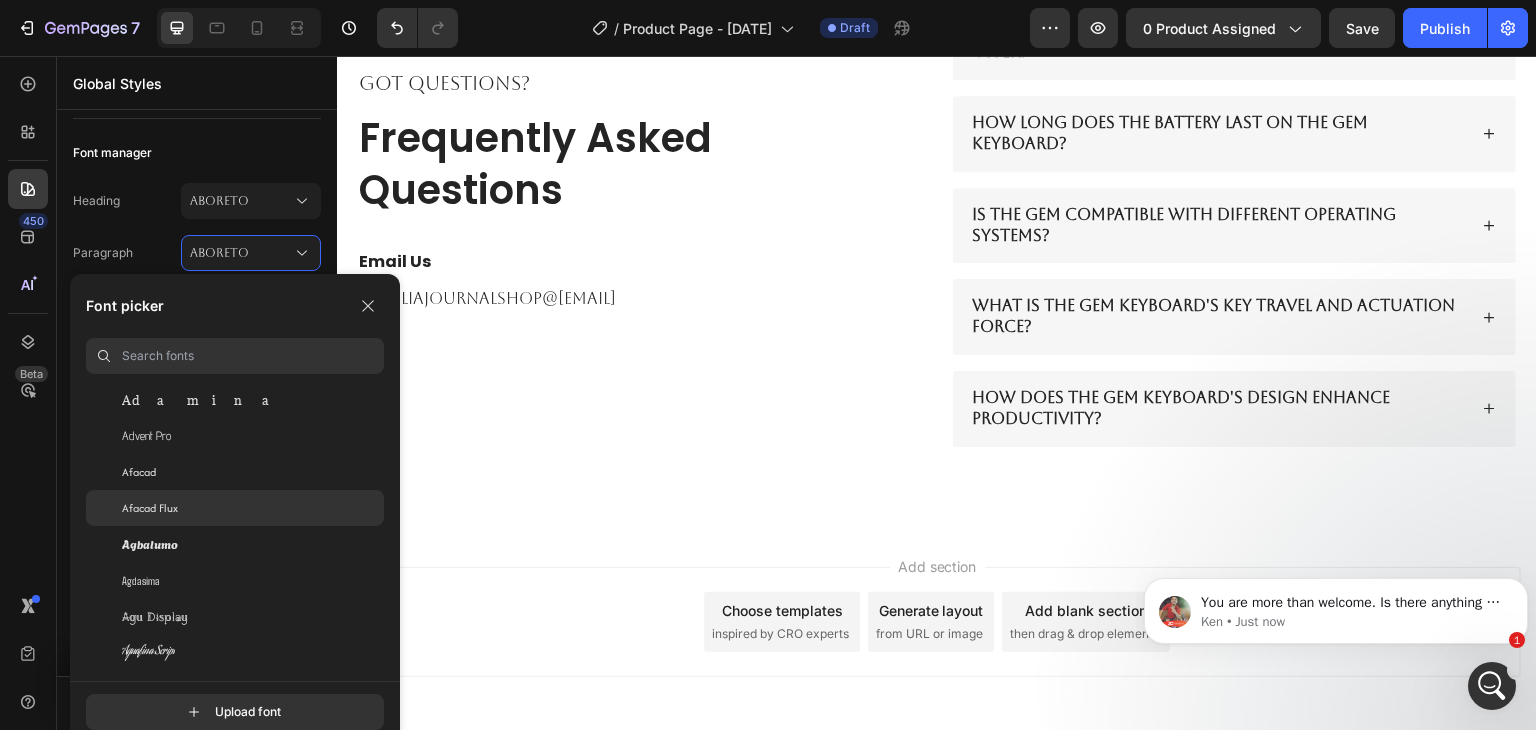 click on "Afacad Flux" 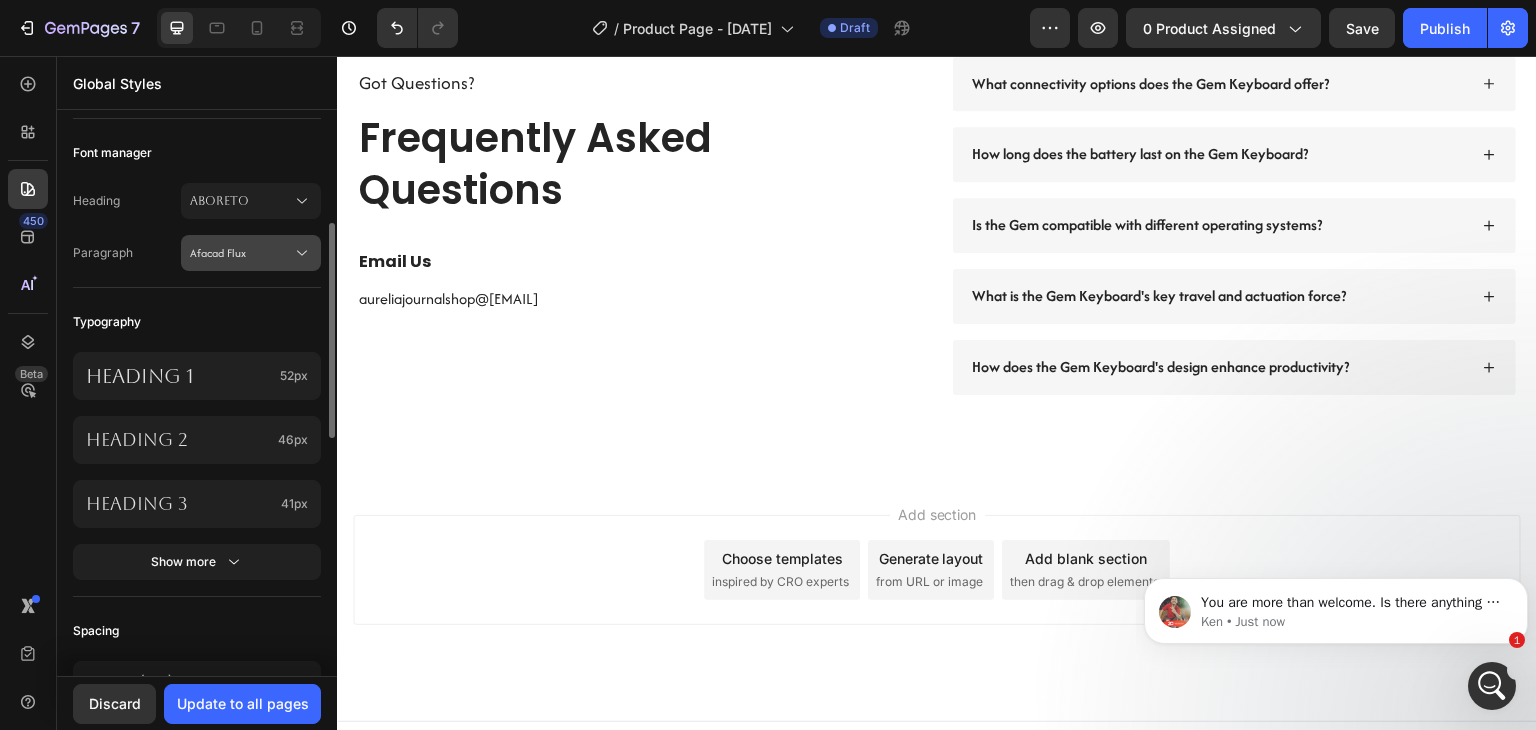click on "Afacad Flux" at bounding box center [251, 253] 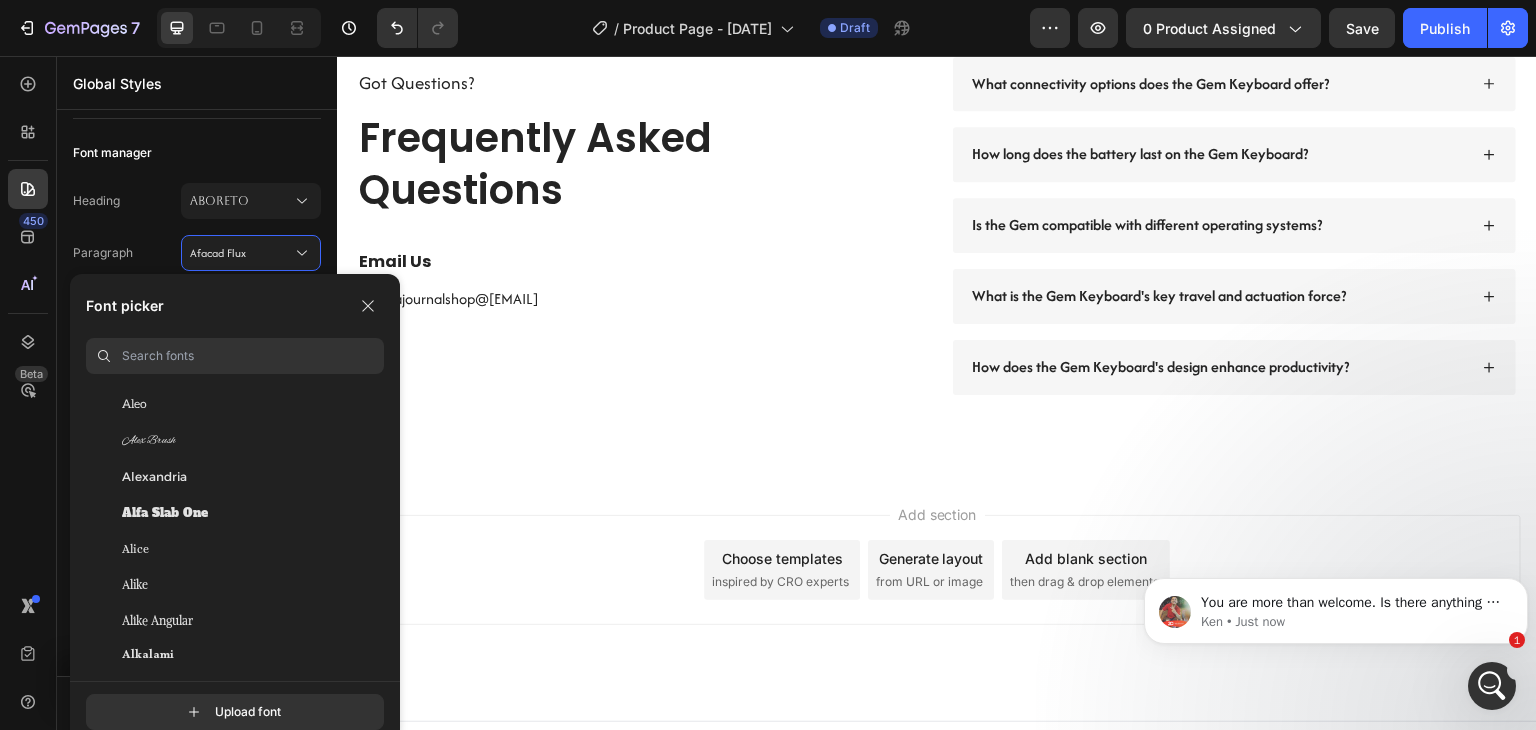 scroll, scrollTop: 1396, scrollLeft: 0, axis: vertical 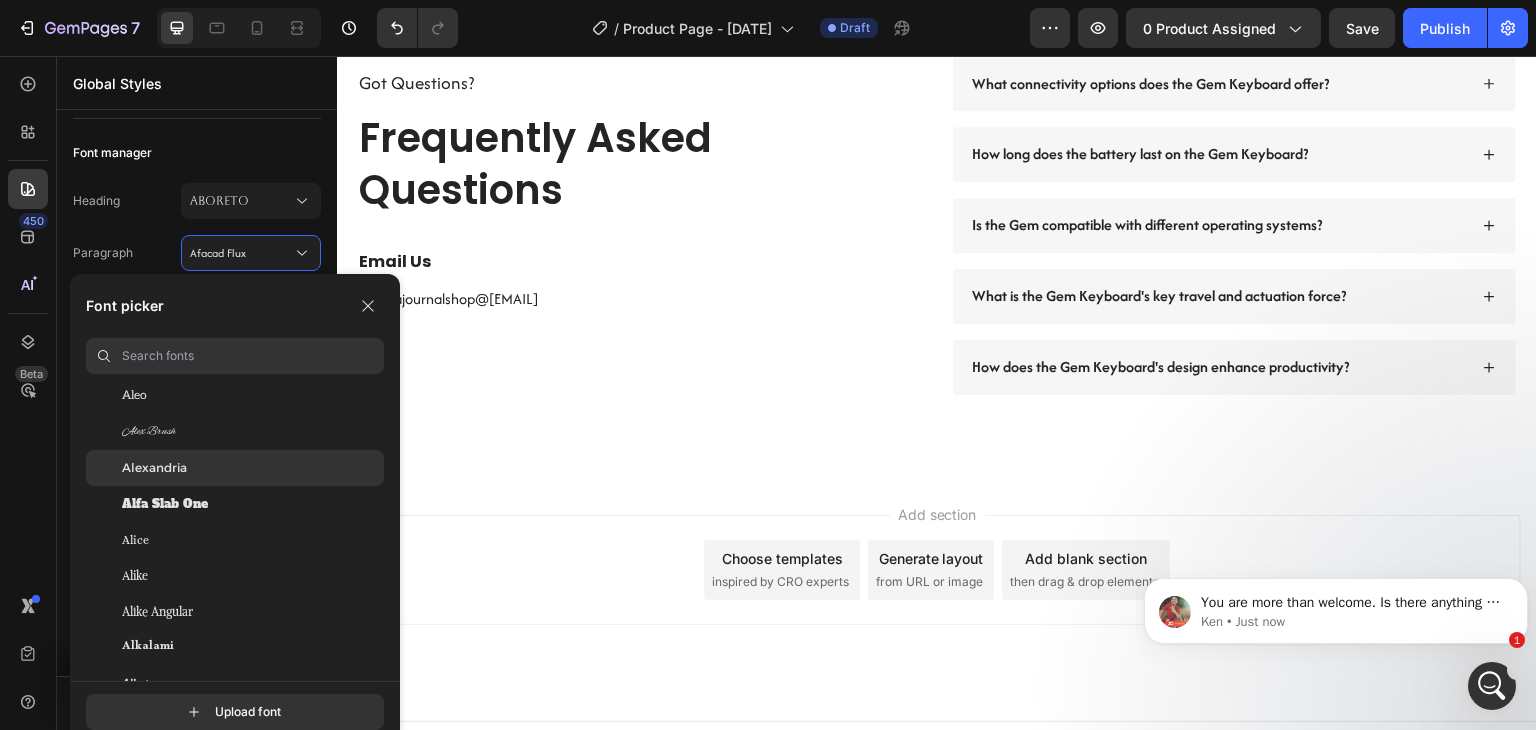 click on "Alexandria" 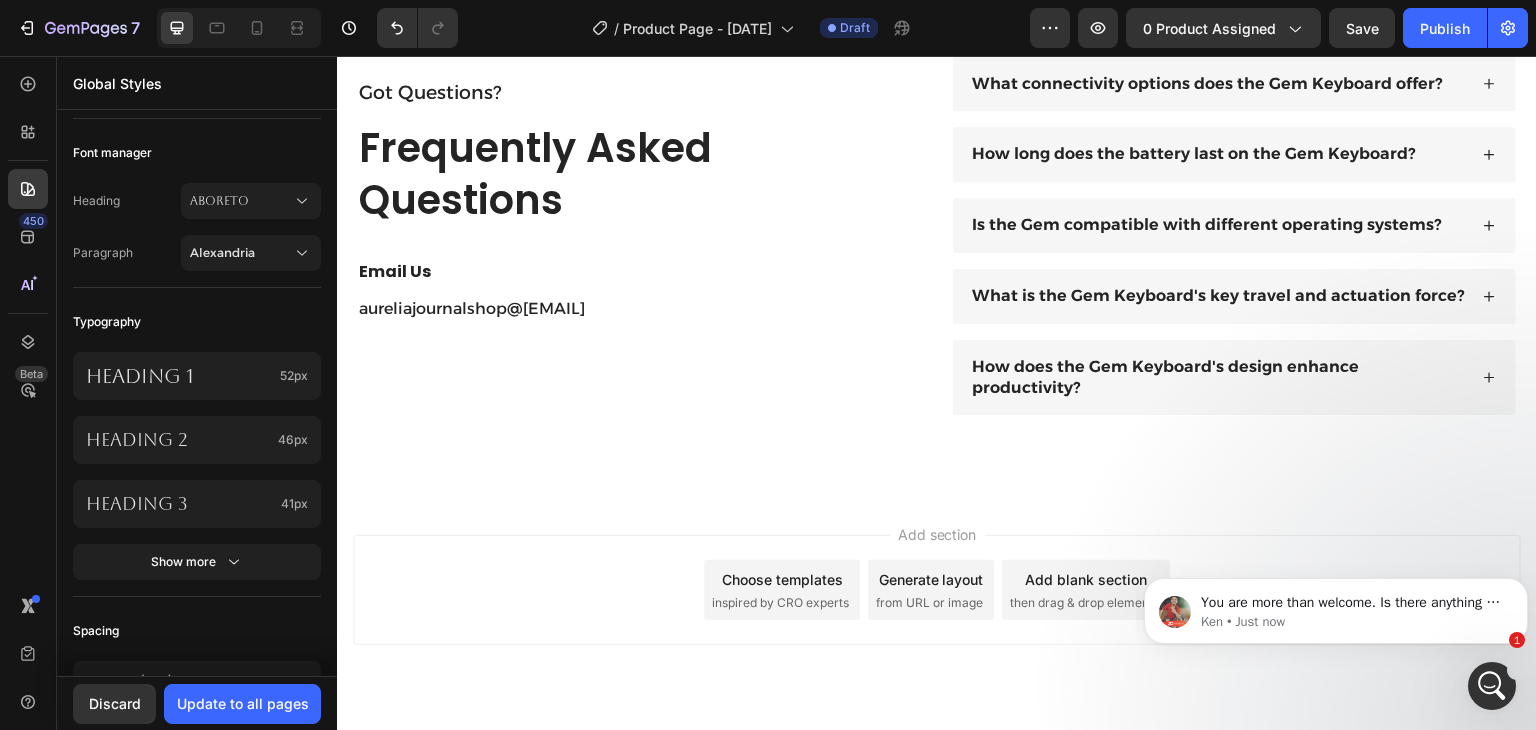 scroll, scrollTop: 3200, scrollLeft: 0, axis: vertical 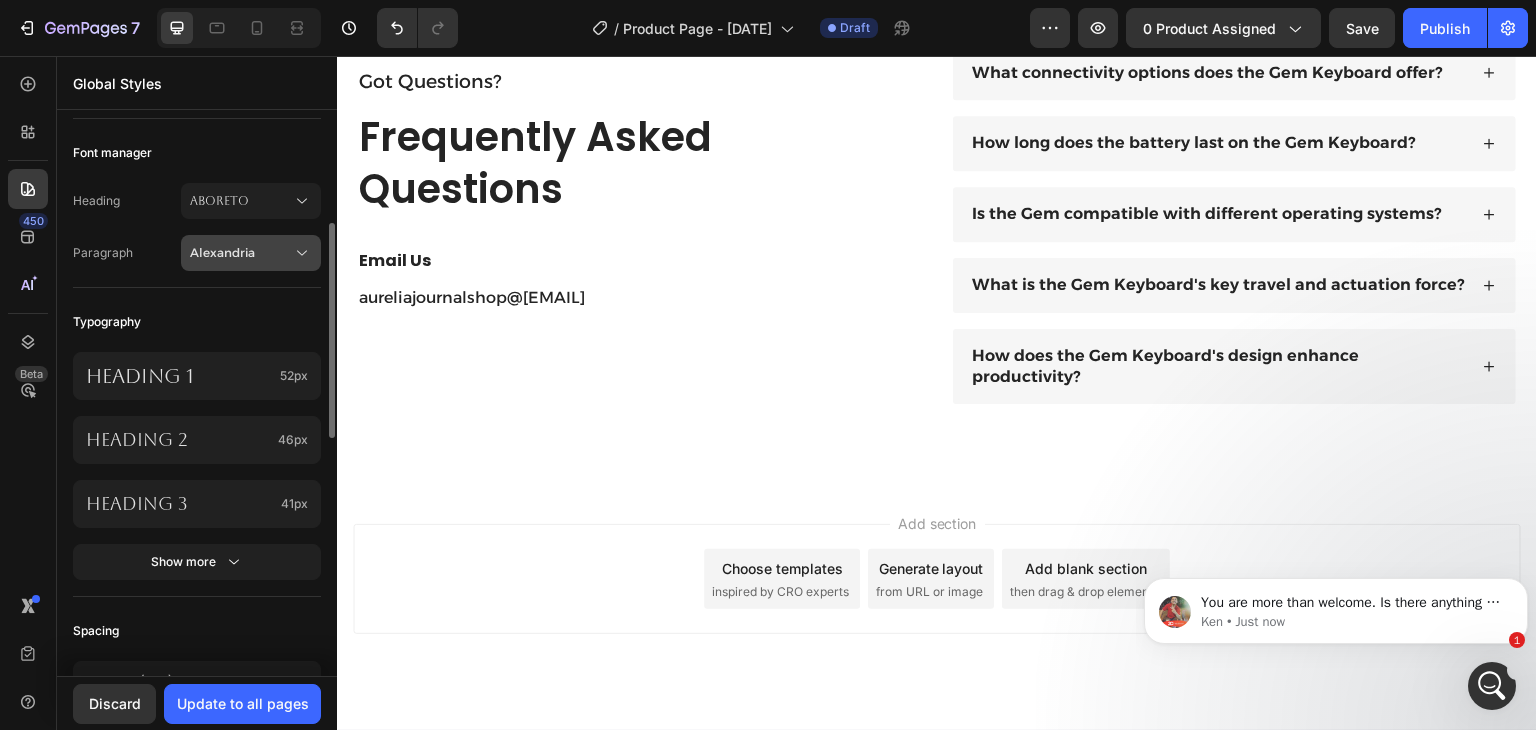 click on "Alexandria" at bounding box center [241, 253] 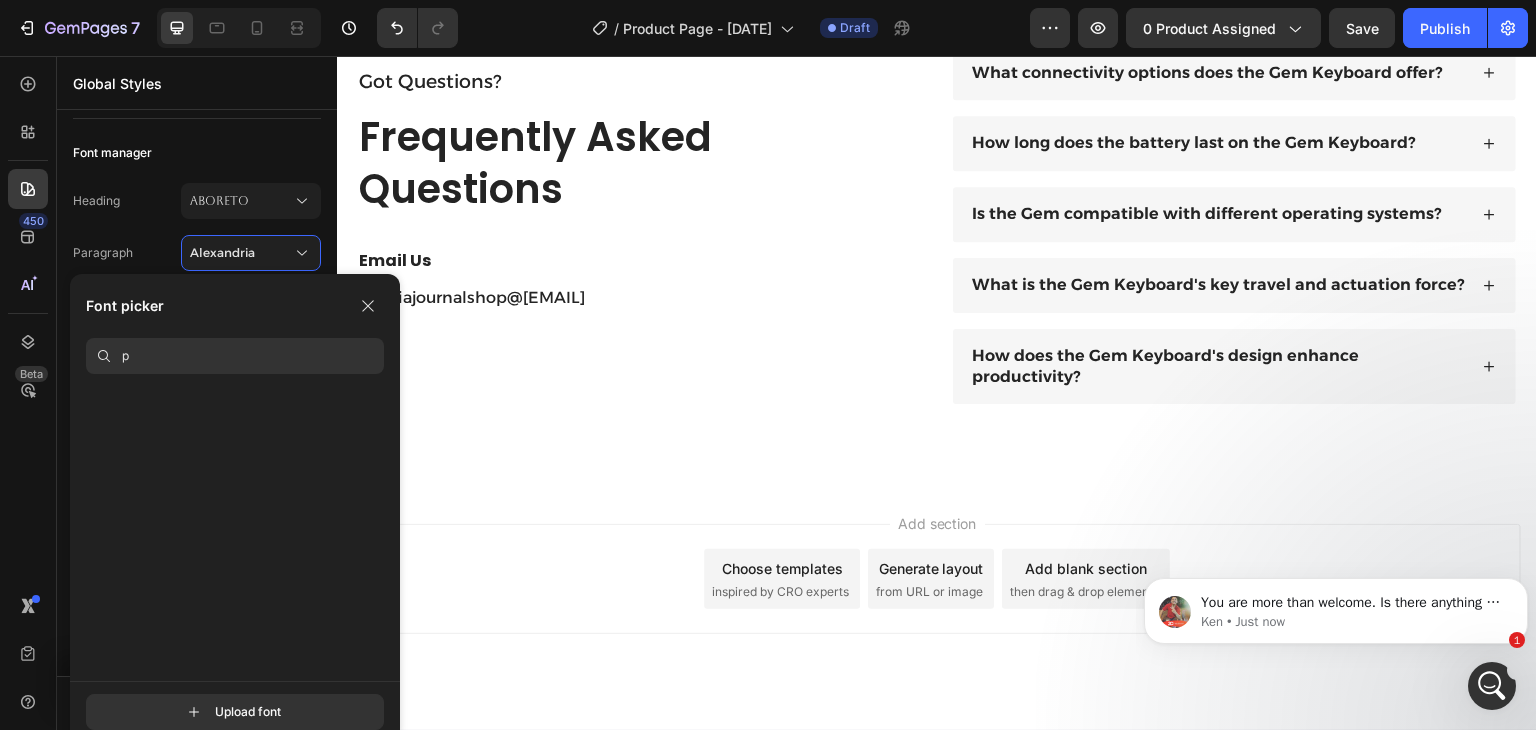 scroll, scrollTop: 0, scrollLeft: 0, axis: both 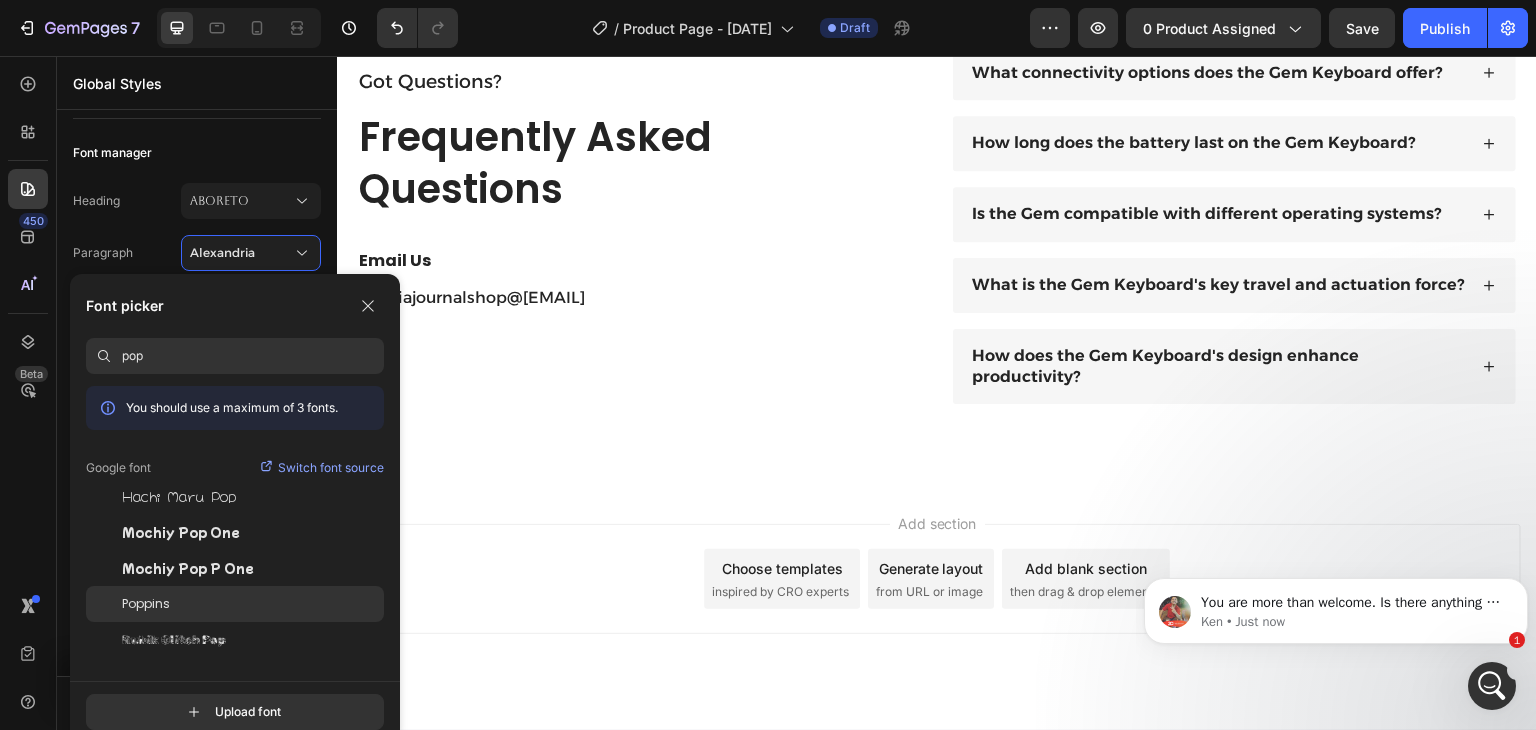 type on "pop" 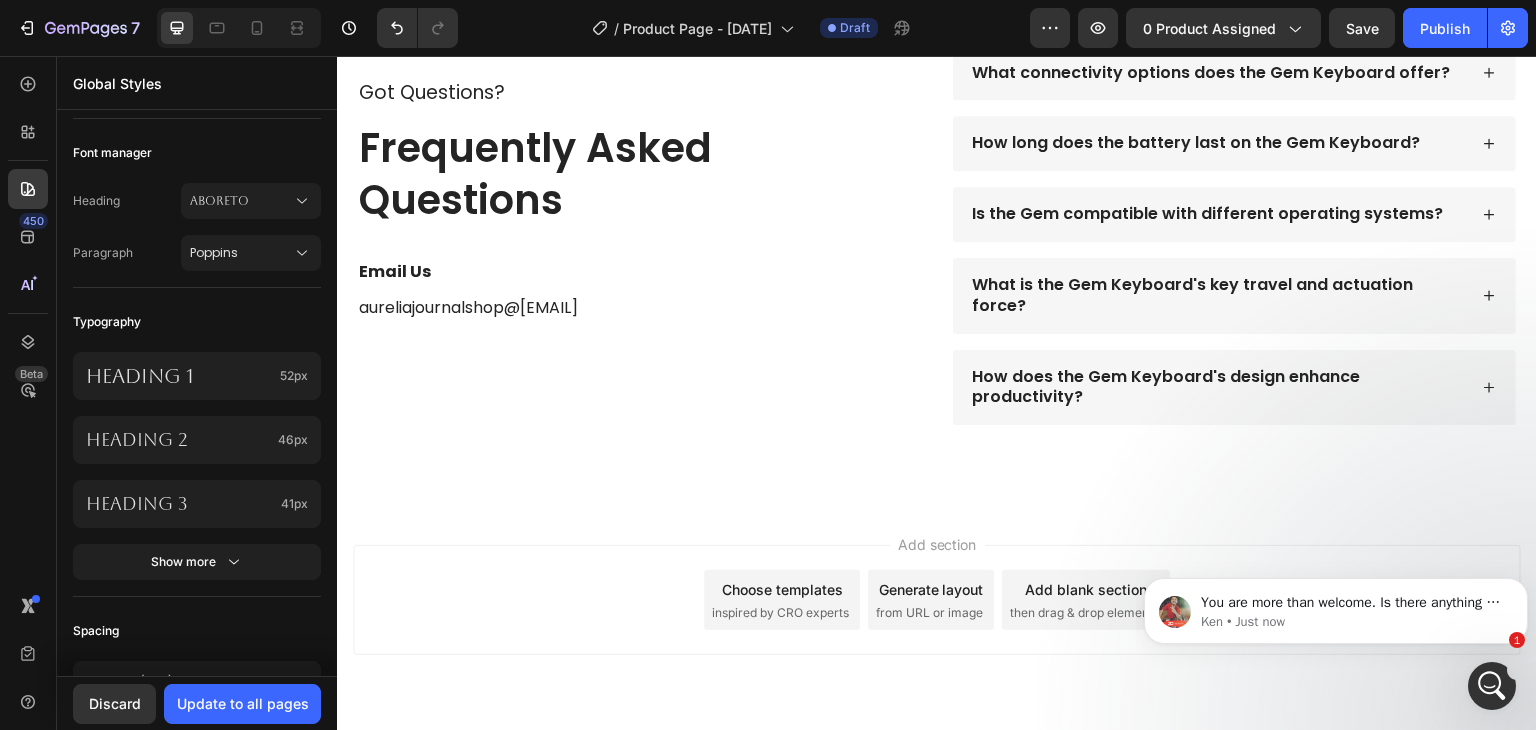 scroll, scrollTop: 3210, scrollLeft: 0, axis: vertical 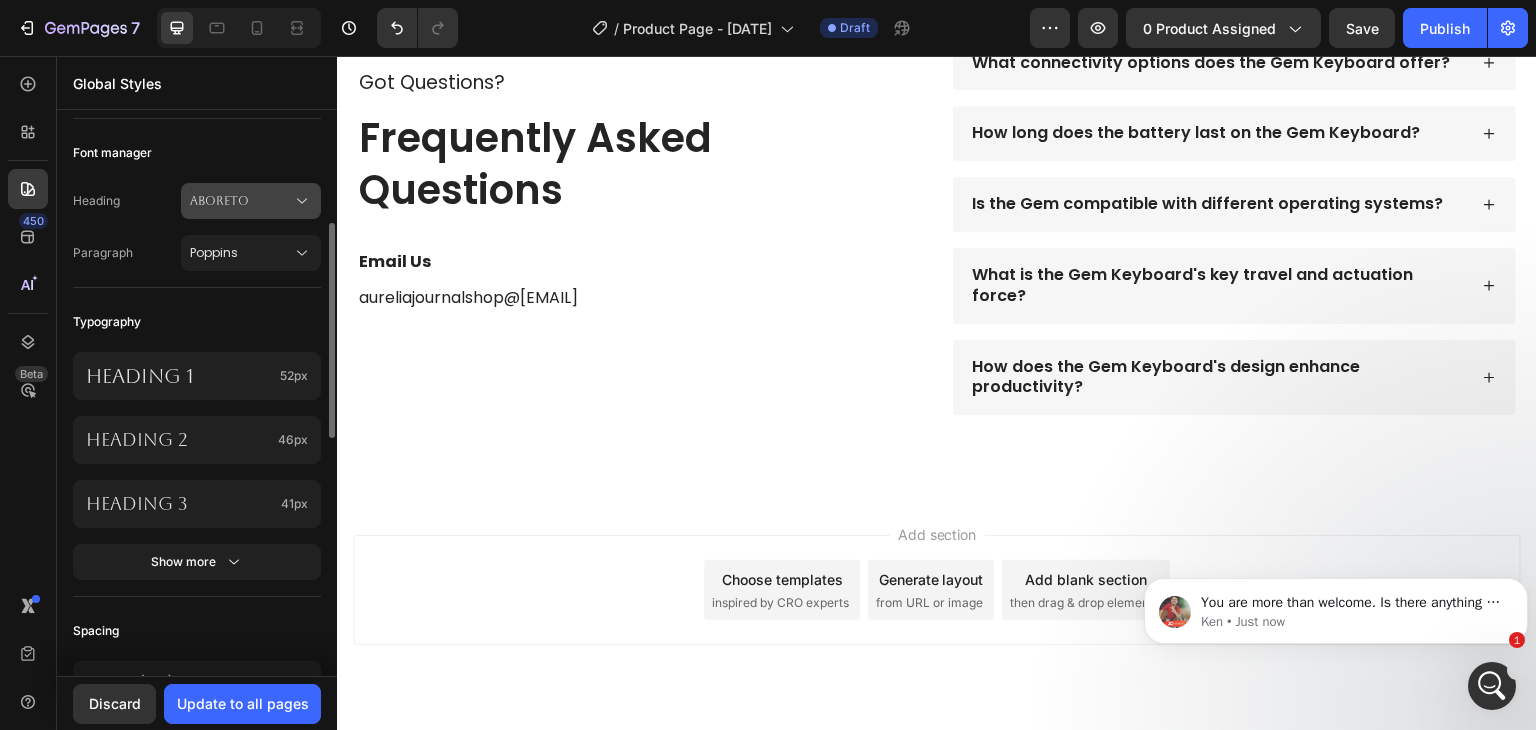 click on "Aboreto" at bounding box center (241, 201) 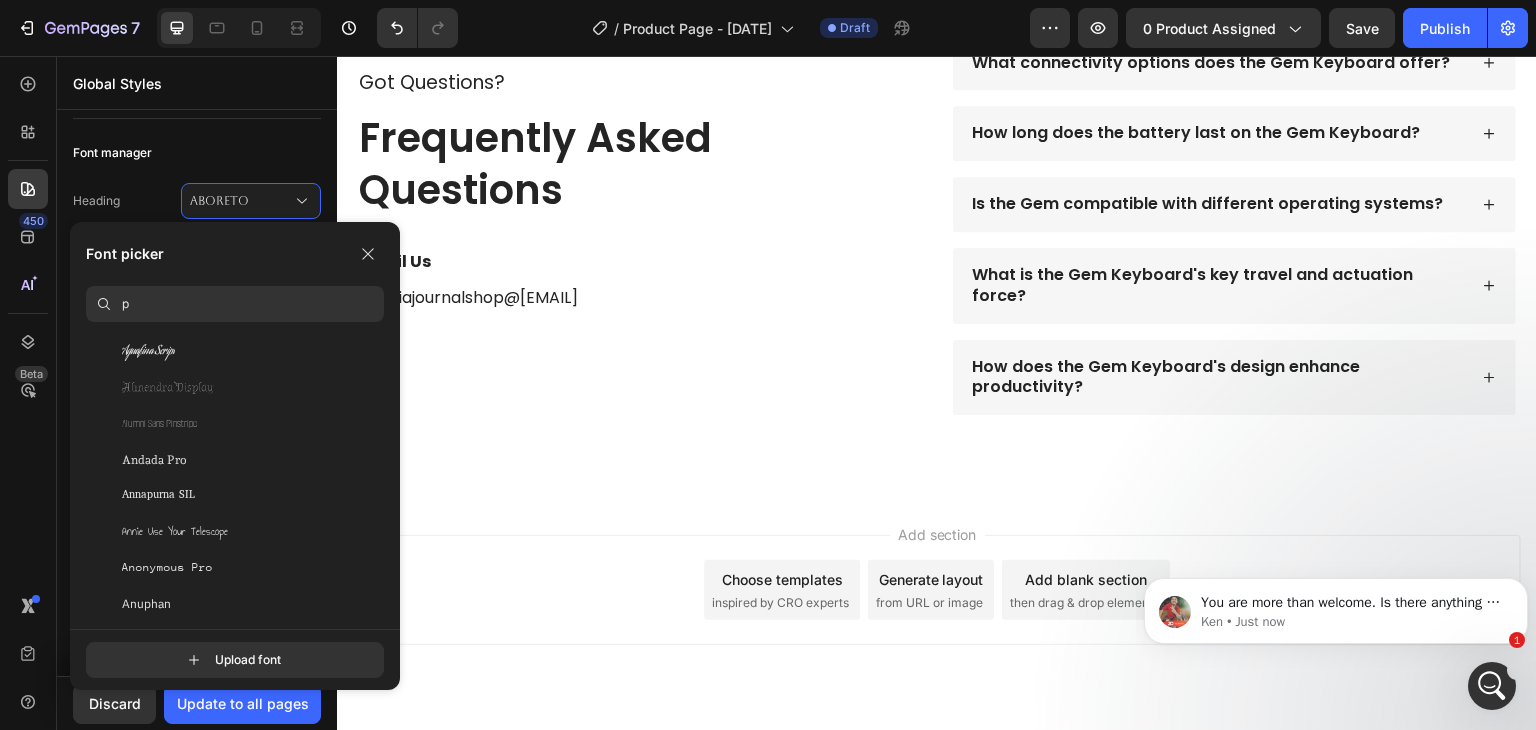 scroll, scrollTop: 0, scrollLeft: 0, axis: both 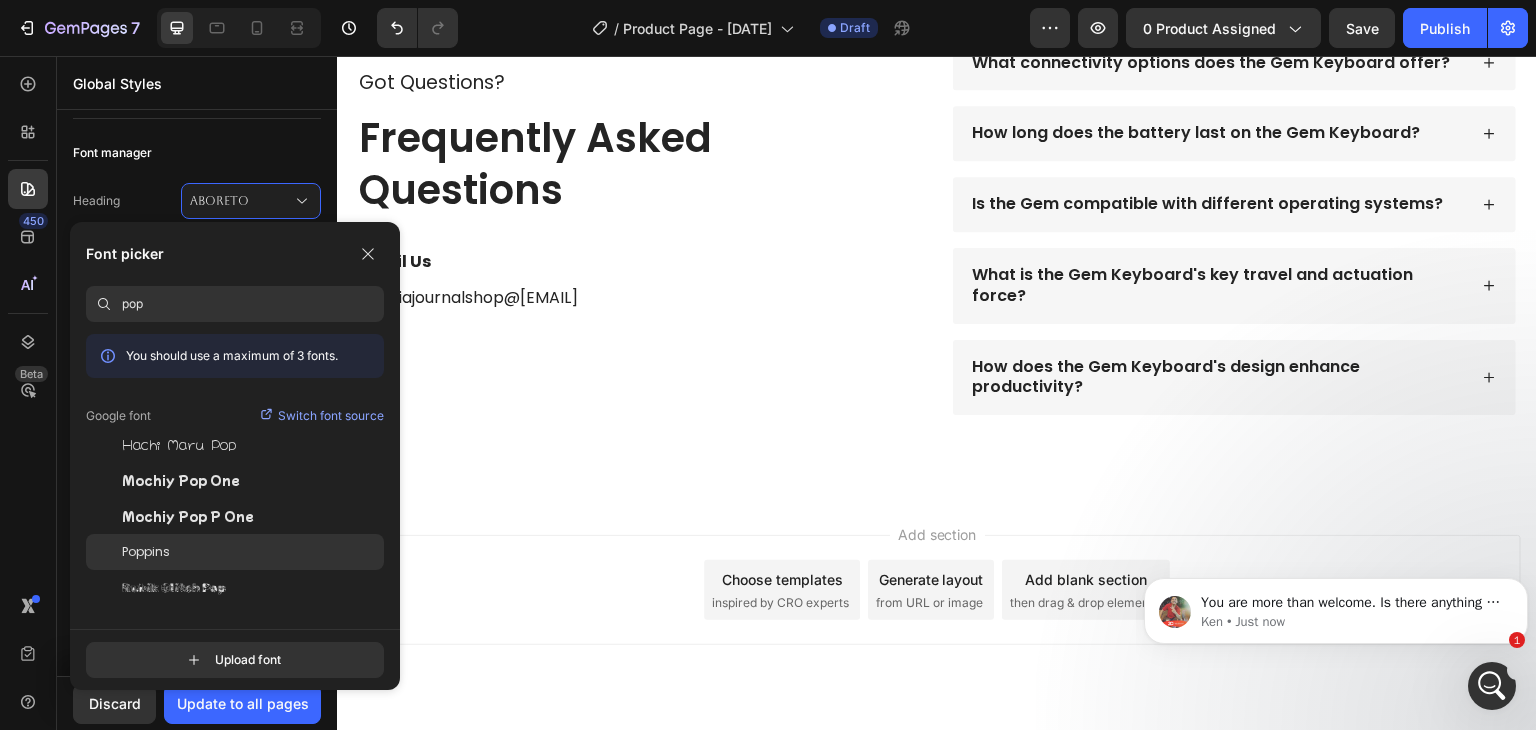 type on "pop" 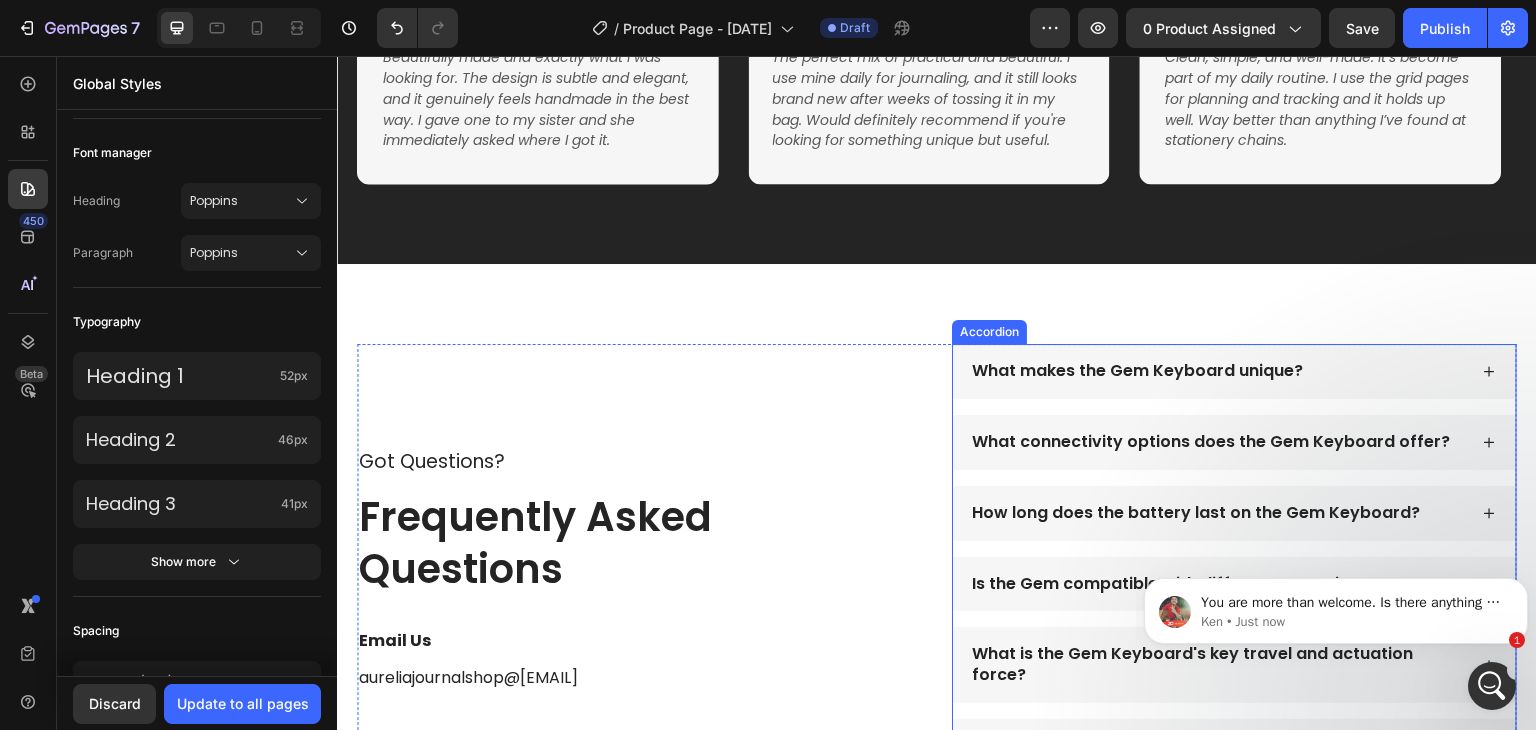 scroll, scrollTop: 2828, scrollLeft: 0, axis: vertical 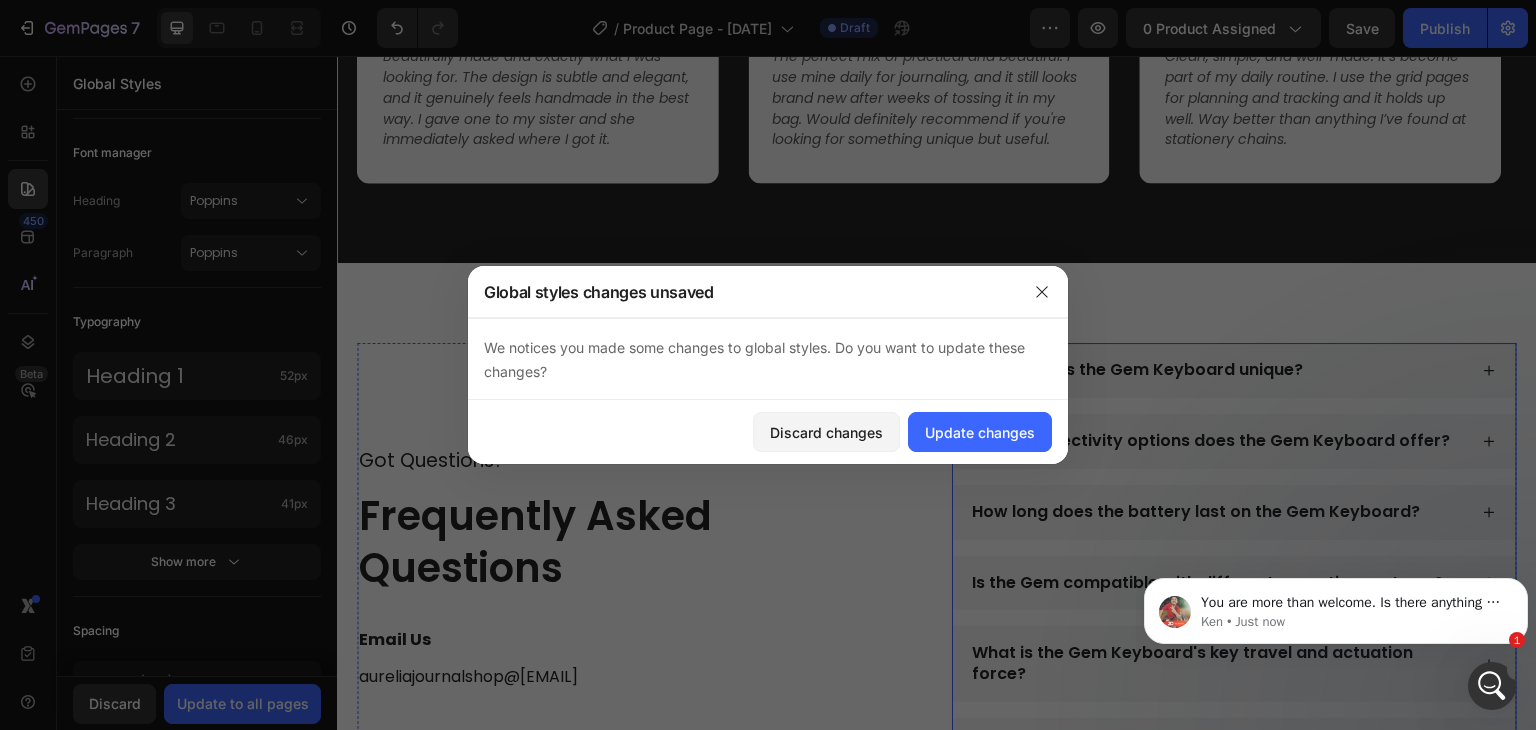 click on "What makes the Gem Keyboard unique?" at bounding box center (1137, 370) 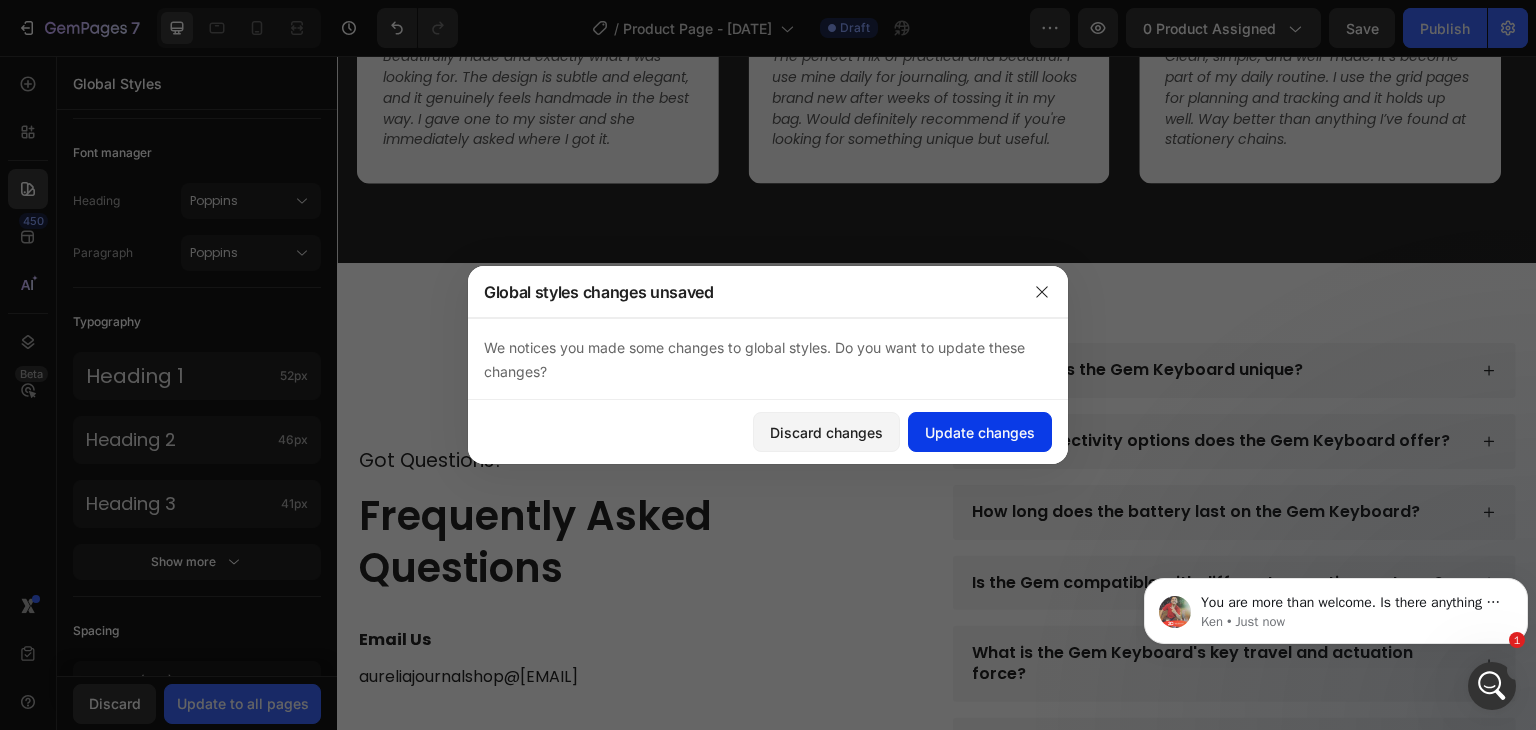 click on "Update changes" at bounding box center [980, 432] 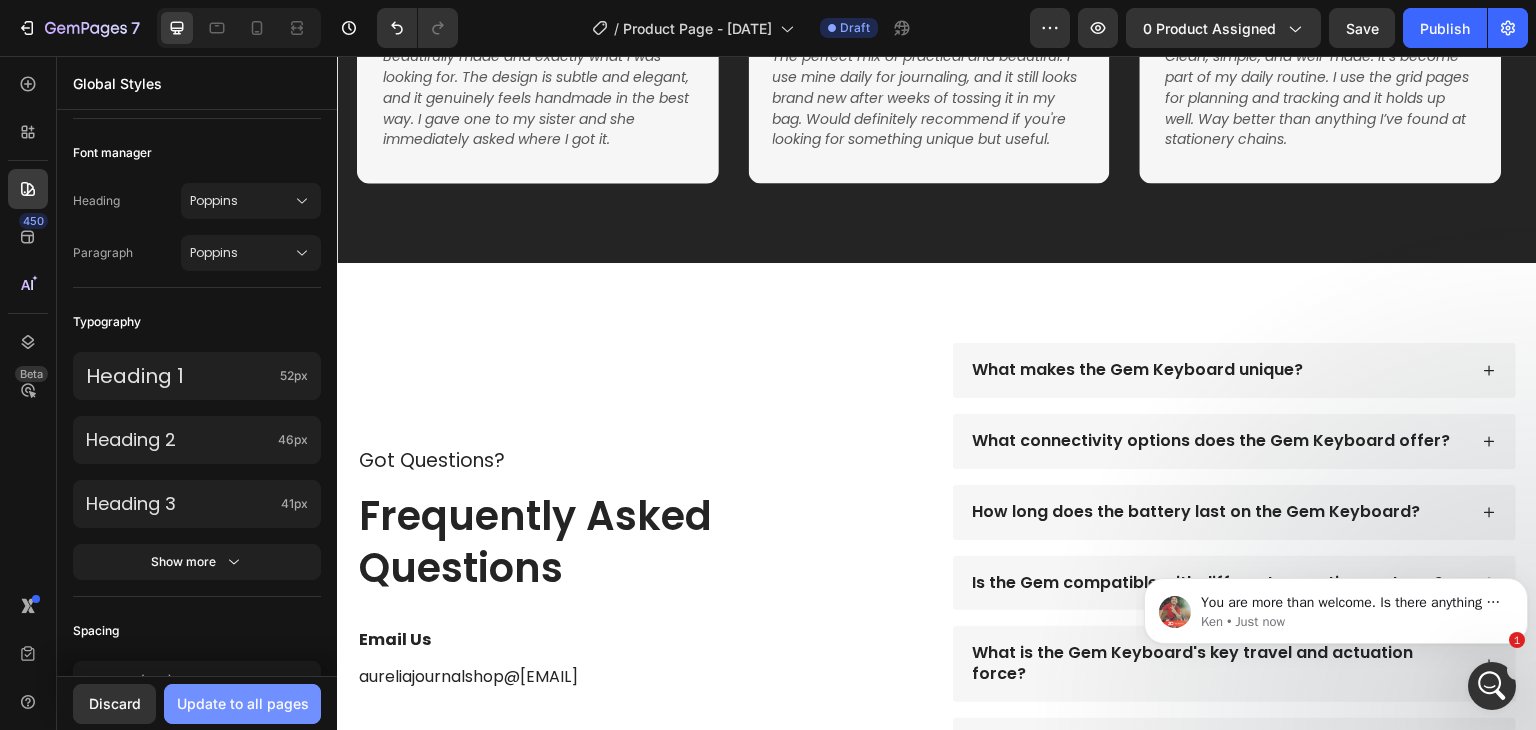 click on "Update to all pages" at bounding box center [243, 703] 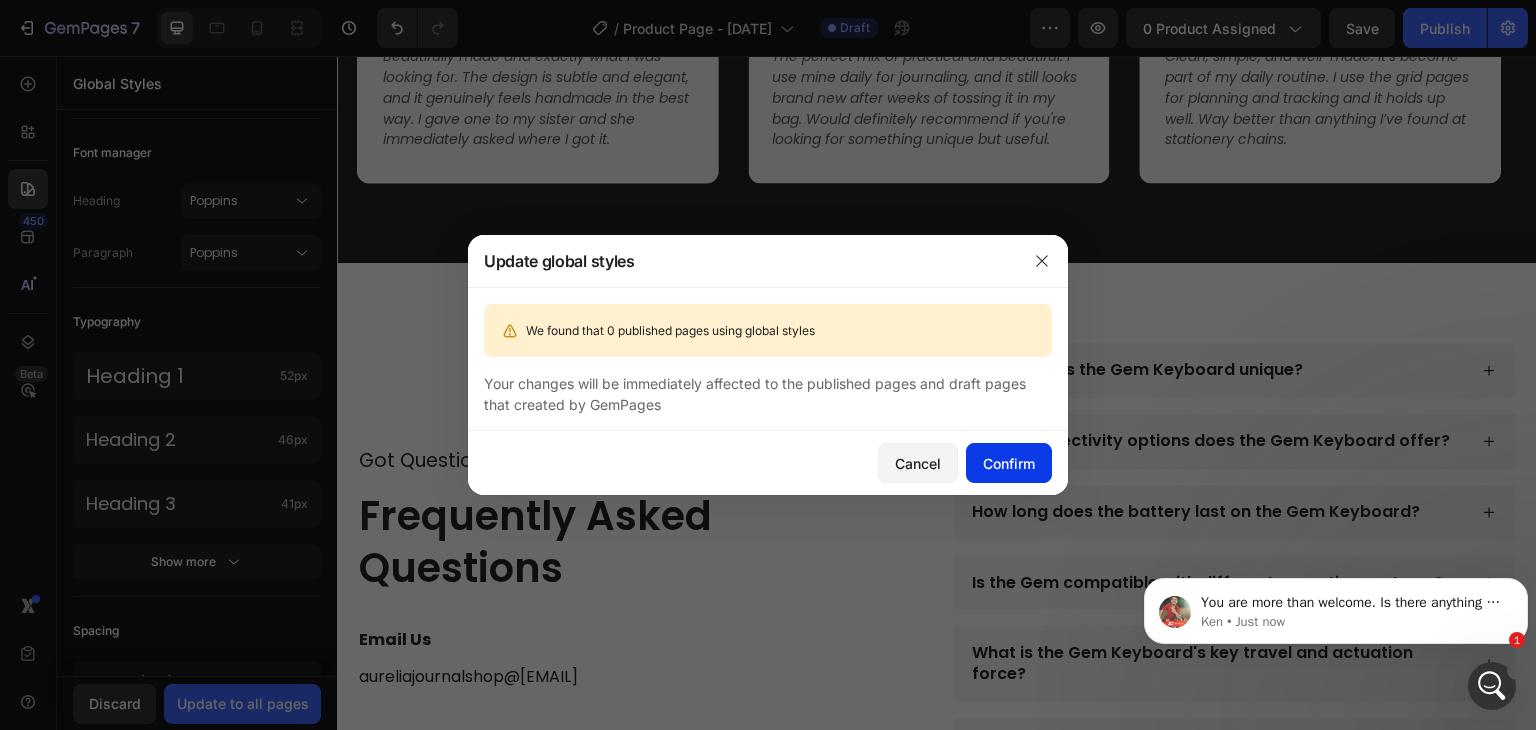 click on "Confirm" at bounding box center [1009, 463] 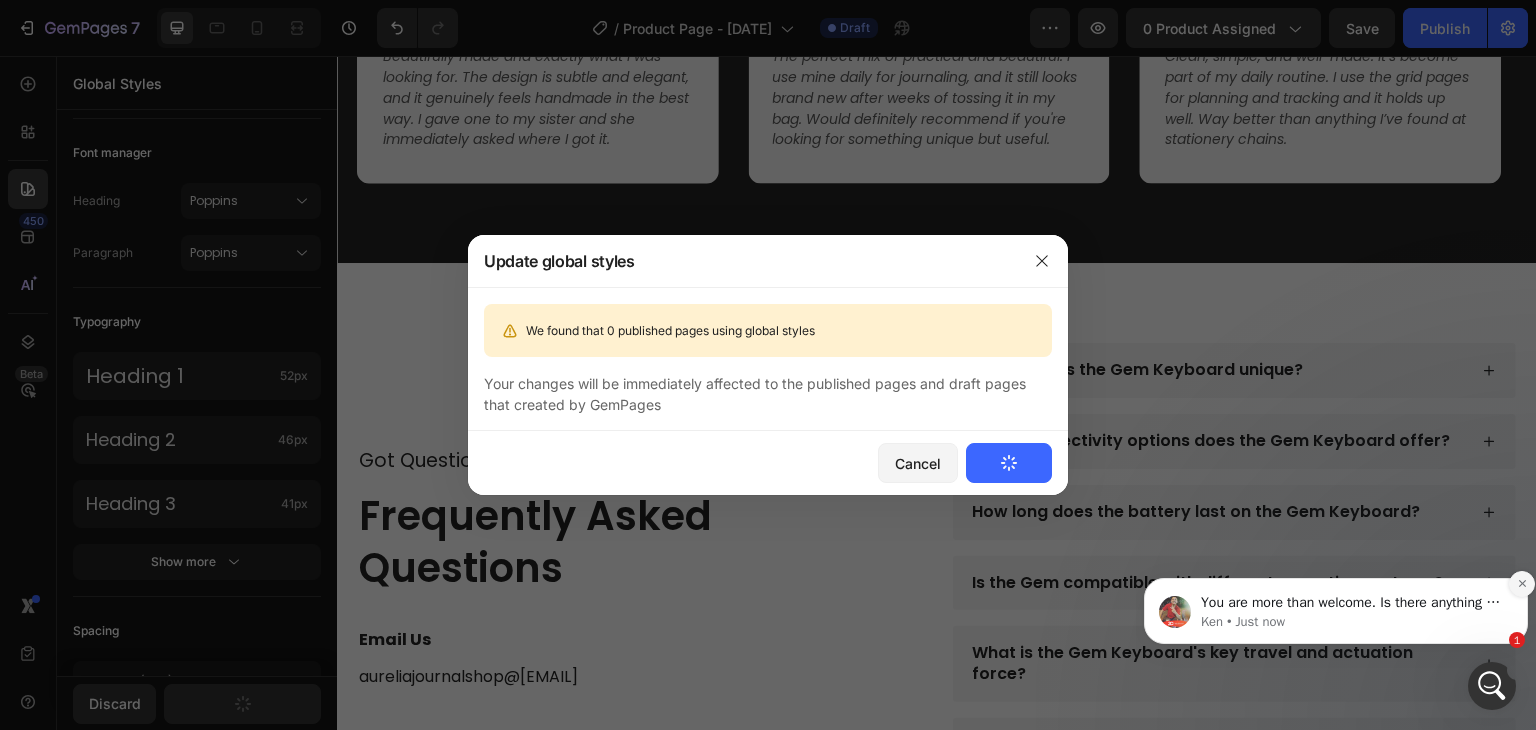 click 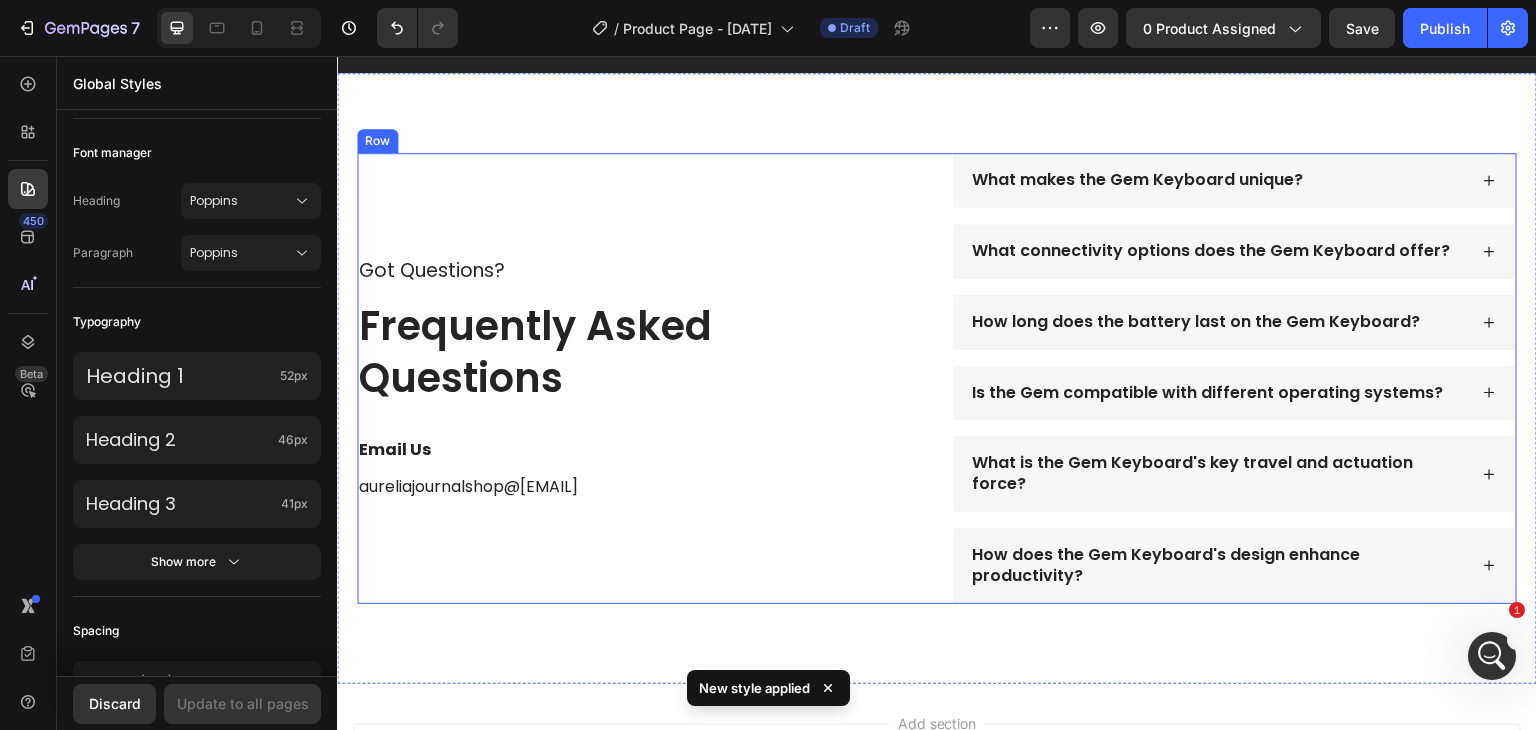 scroll, scrollTop: 3016, scrollLeft: 0, axis: vertical 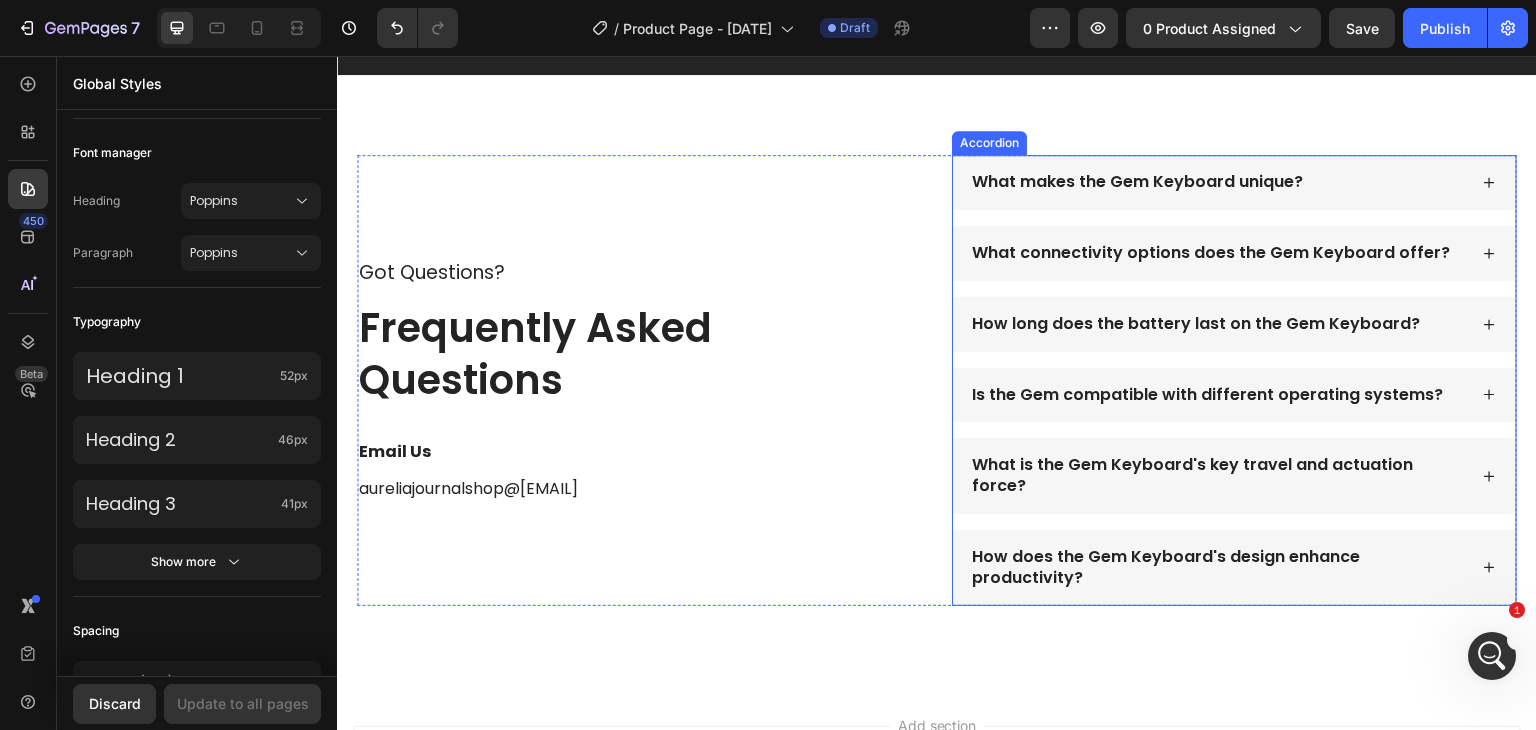click on "What makes the Gem Keyboard unique?" at bounding box center (1137, 182) 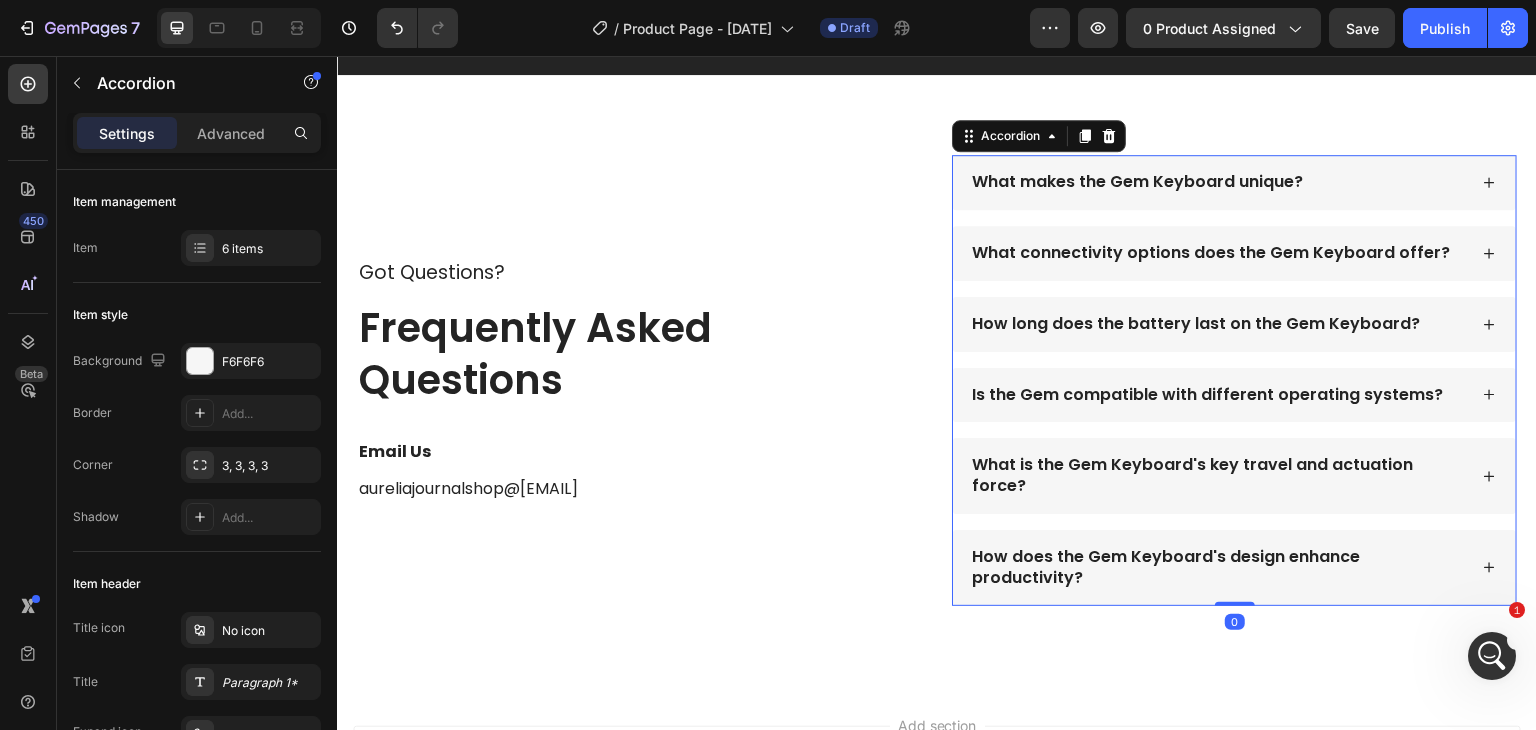 click on "What makes the Gem Keyboard unique?" at bounding box center (1137, 182) 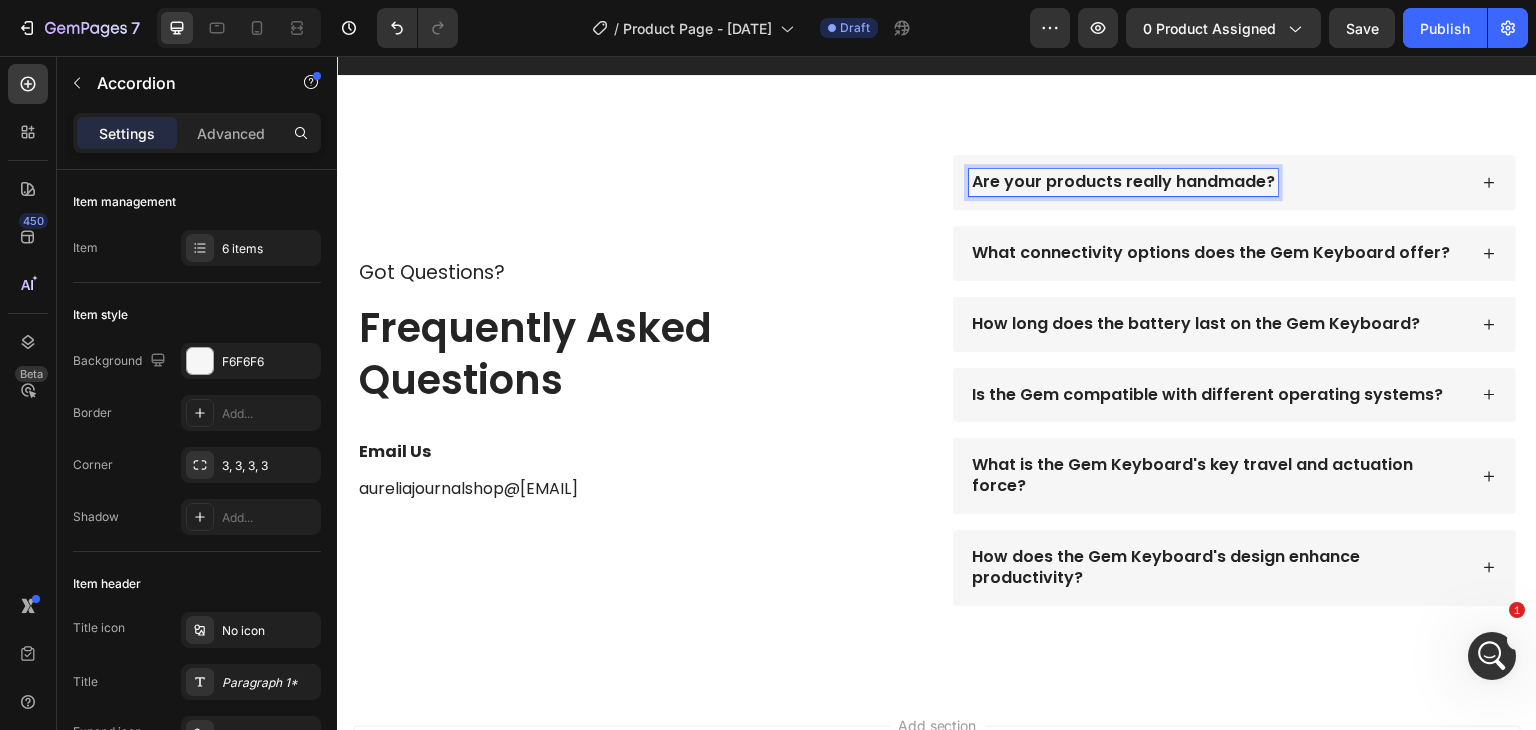 click 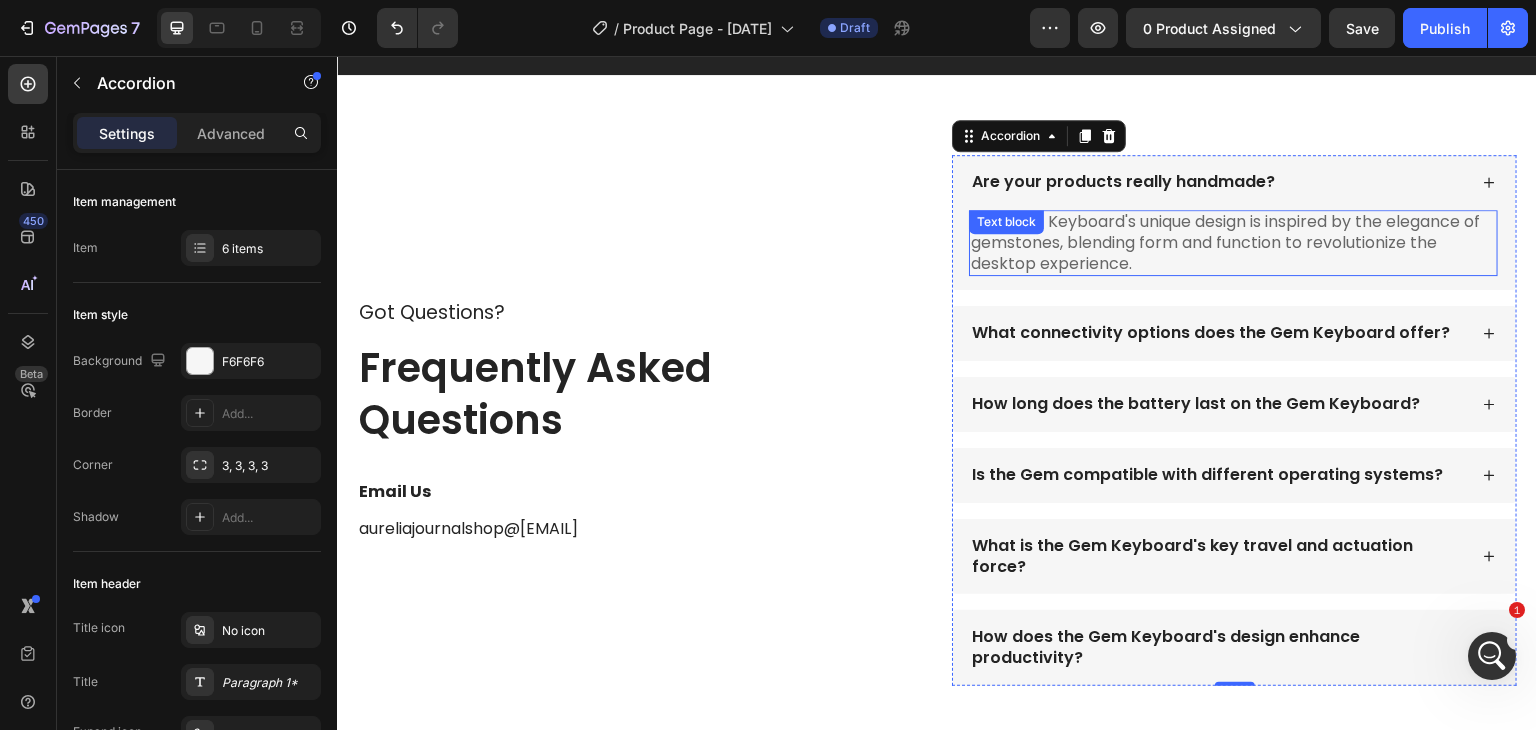 click on "The Gem Keyboard's unique design is inspired by the elegance of gemstones, blending form and function to revolutionize the desktop experience." at bounding box center [1233, 243] 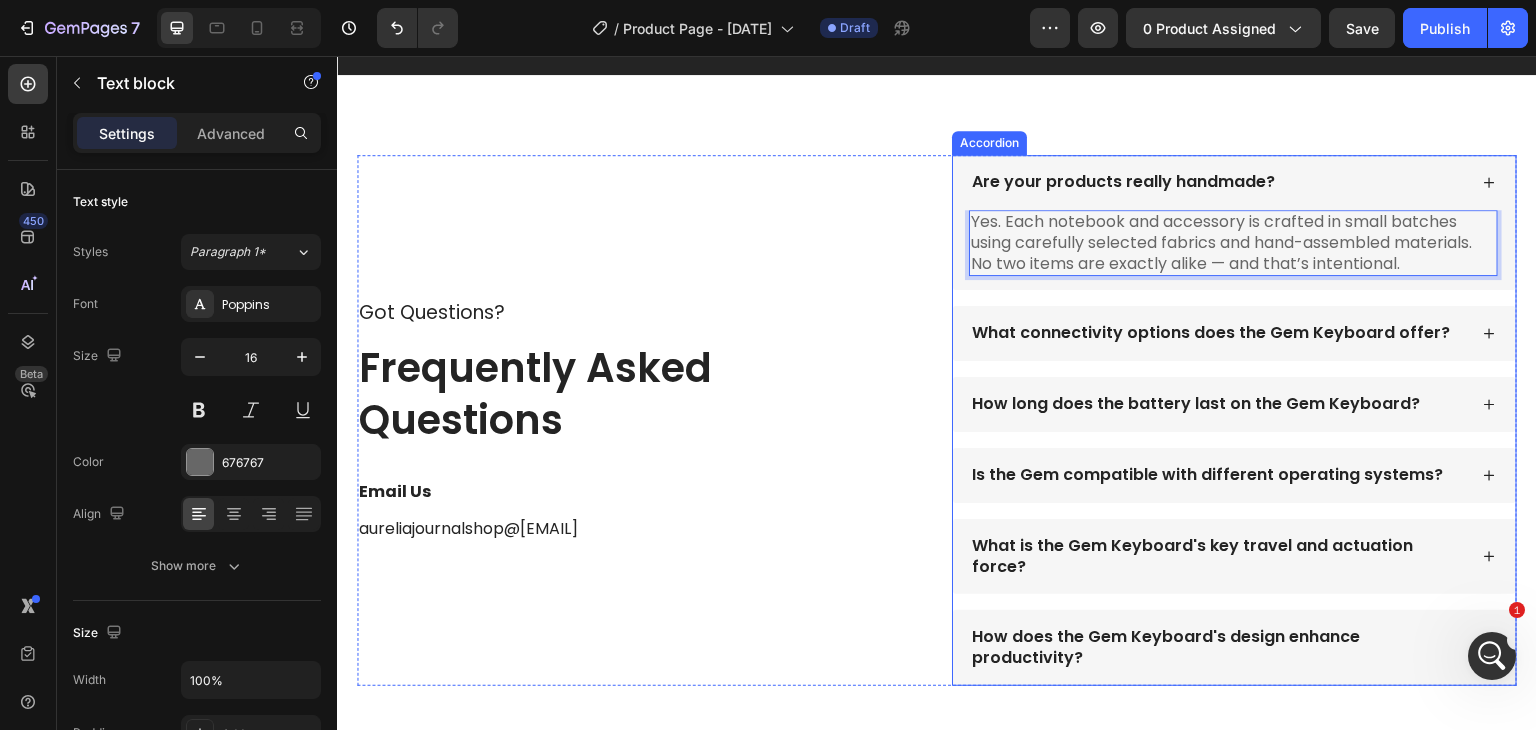 click 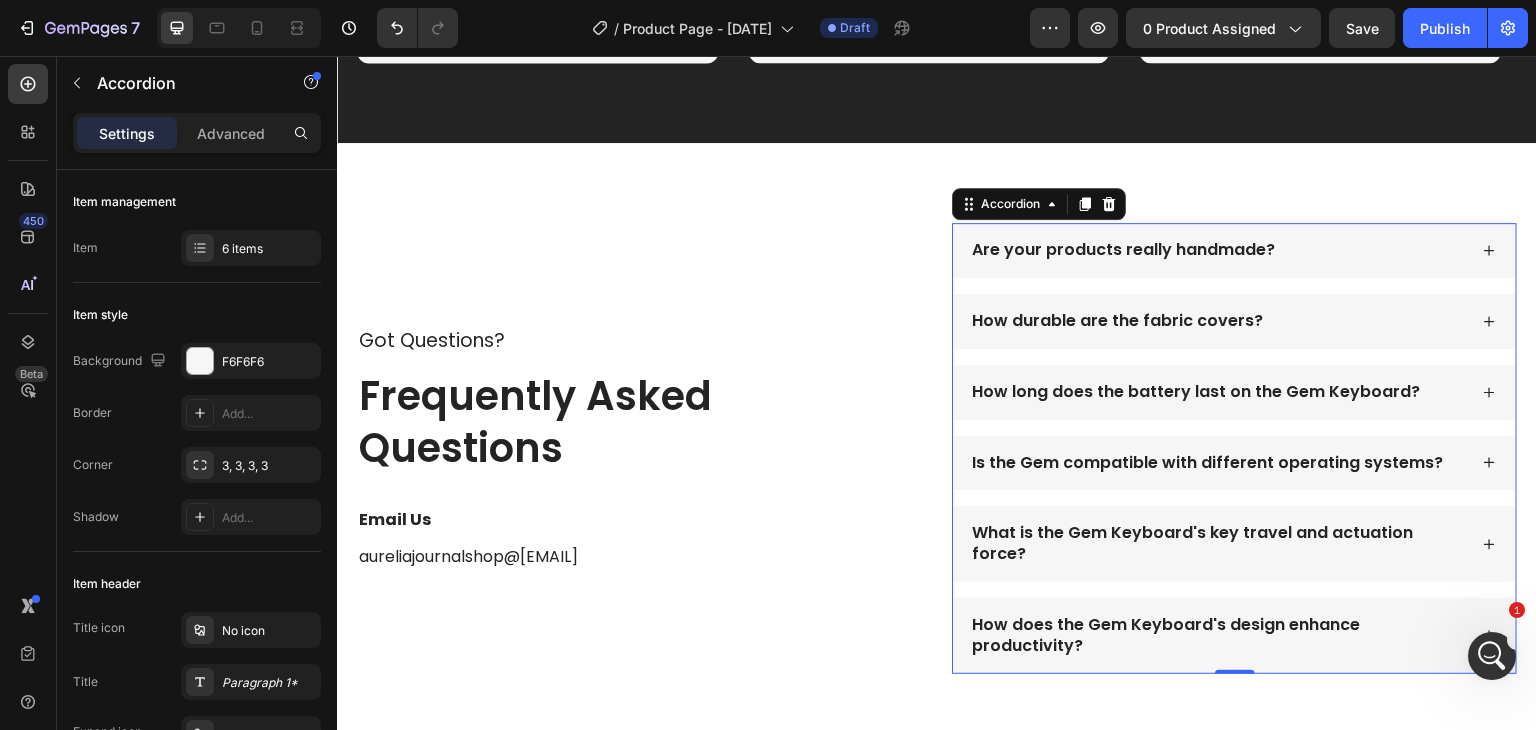 scroll, scrollTop: 2936, scrollLeft: 0, axis: vertical 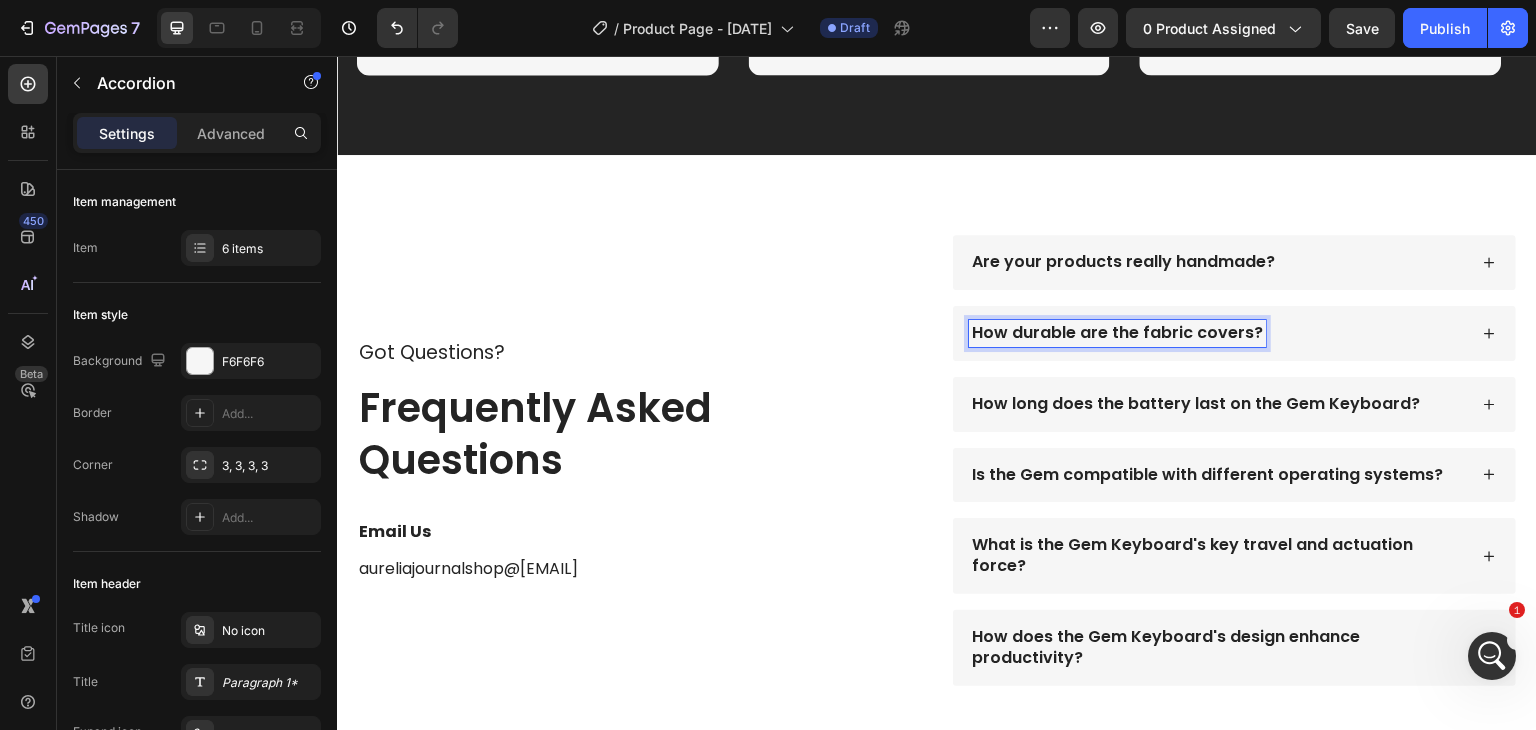 click on "How durable are the fabric covers?" at bounding box center (1218, 333) 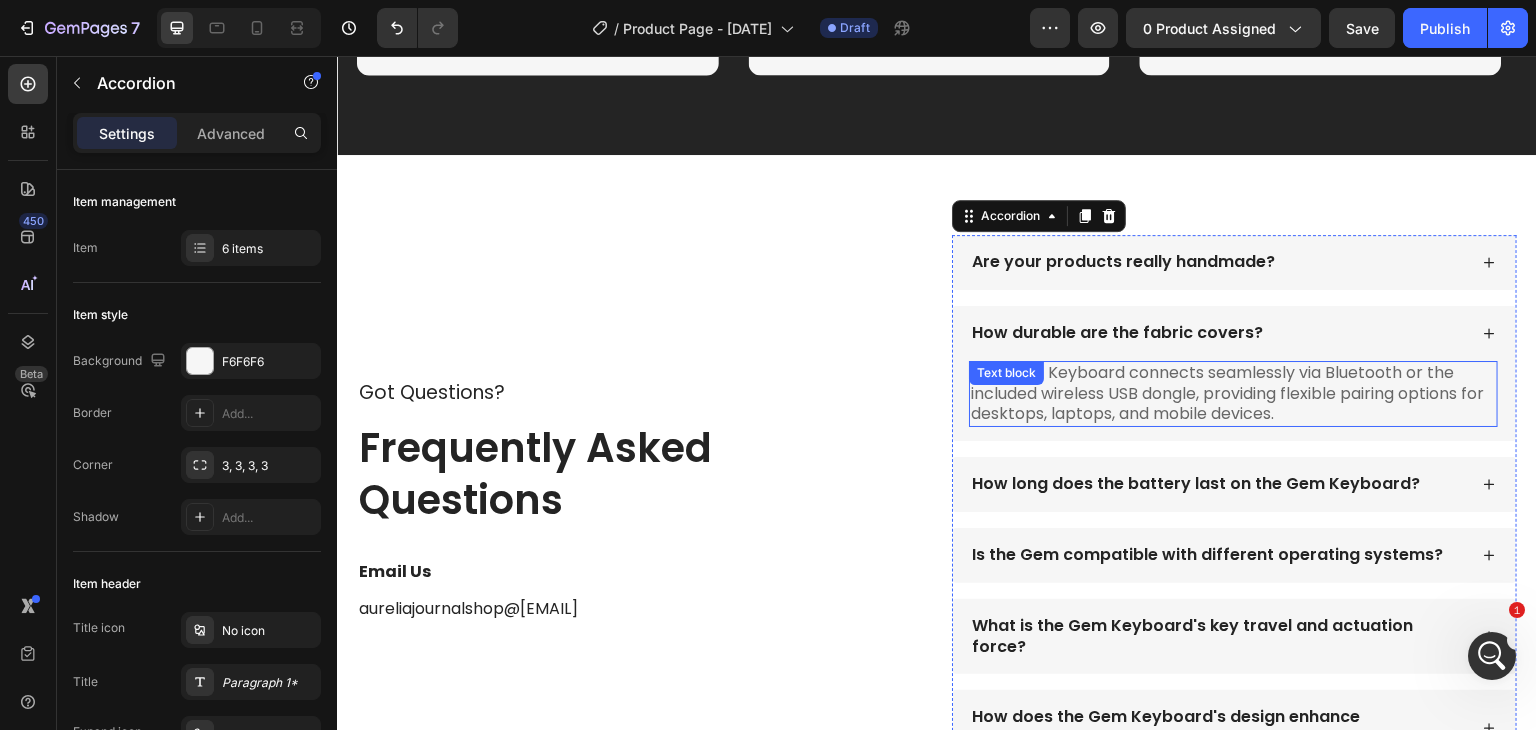 click on "The Gem Keyboard connects seamlessly via Bluetooth or the included wireless USB dongle, providing flexible pairing options for desktops, laptops, and mobile devices." at bounding box center [1233, 394] 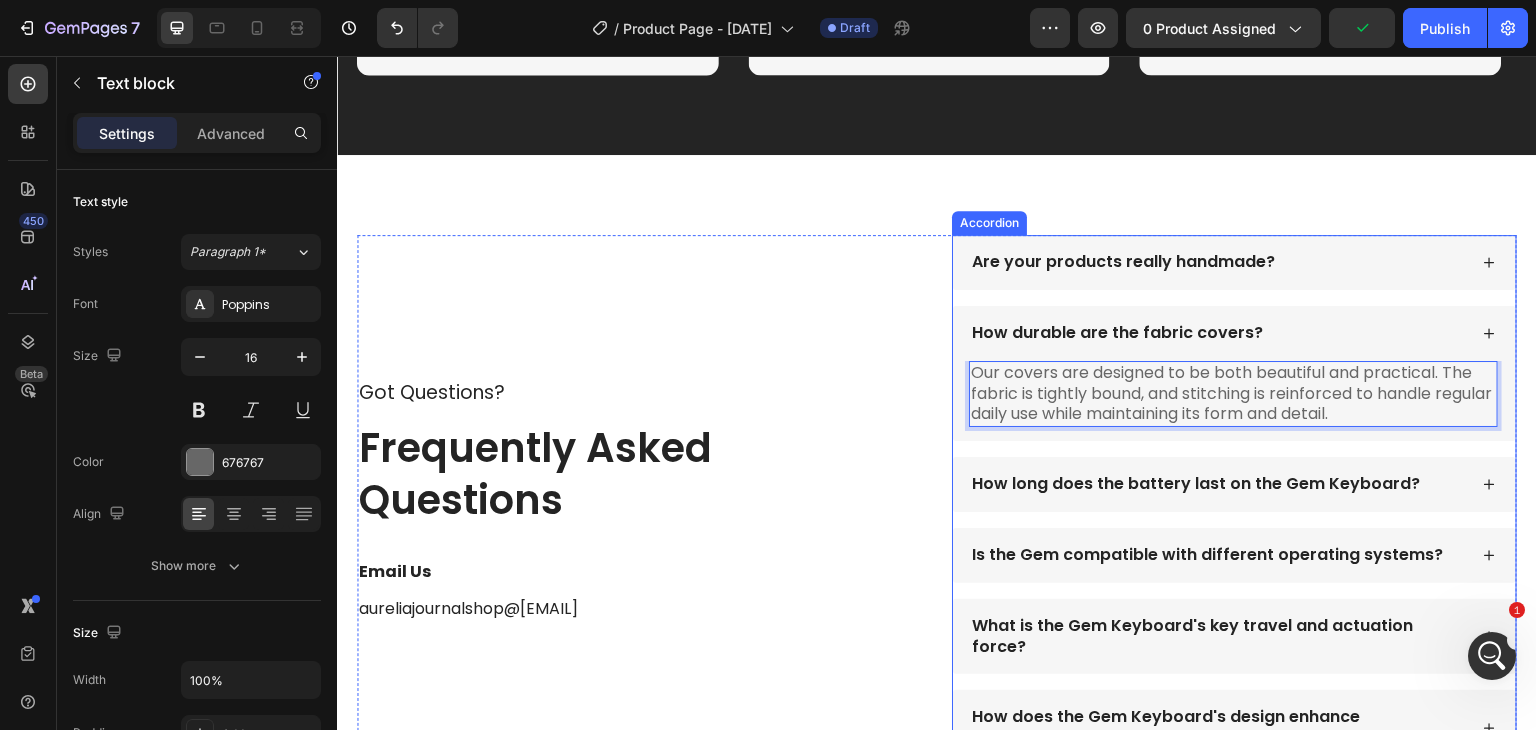 click on "How long does the battery last on the Gem Keyboard?" at bounding box center [1234, 484] 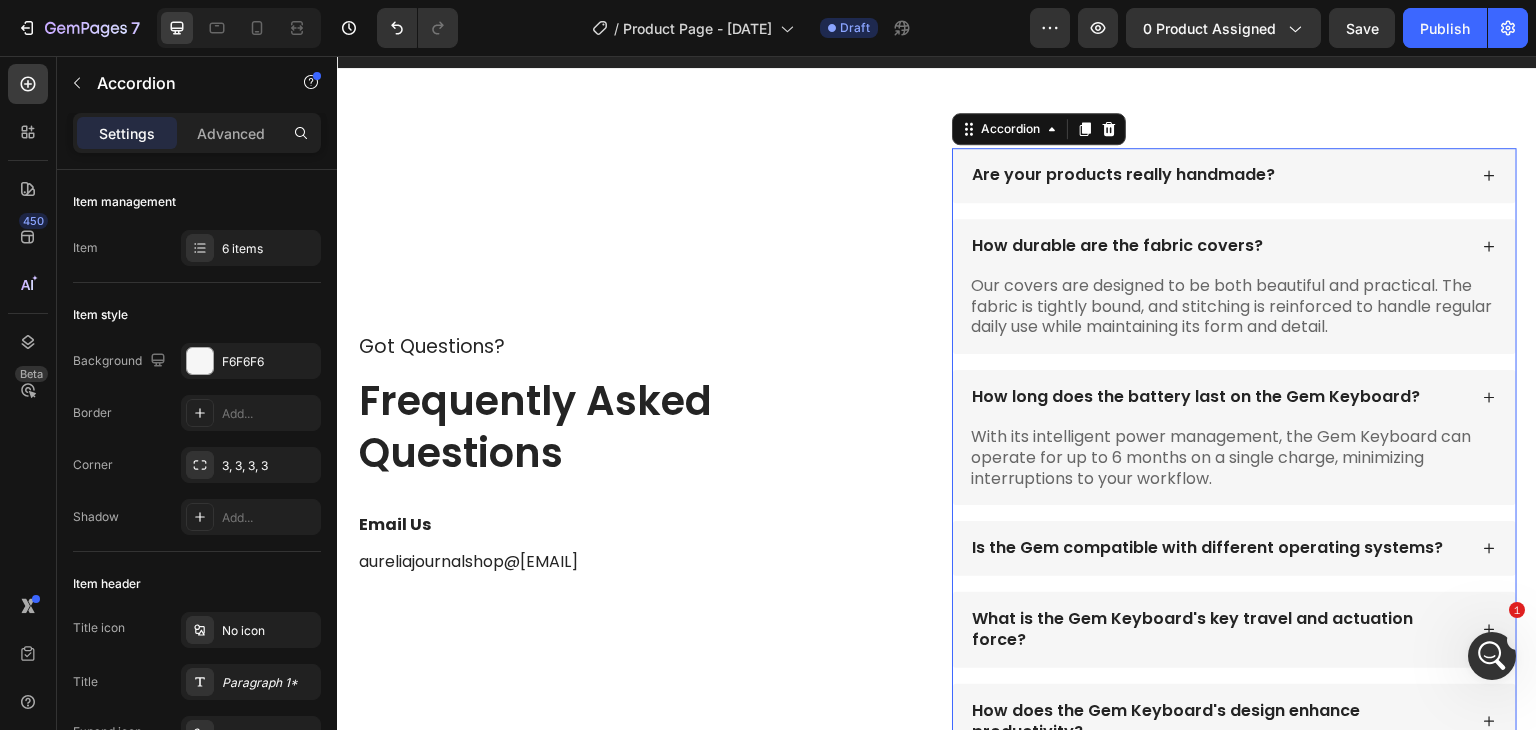 scroll, scrollTop: 3024, scrollLeft: 0, axis: vertical 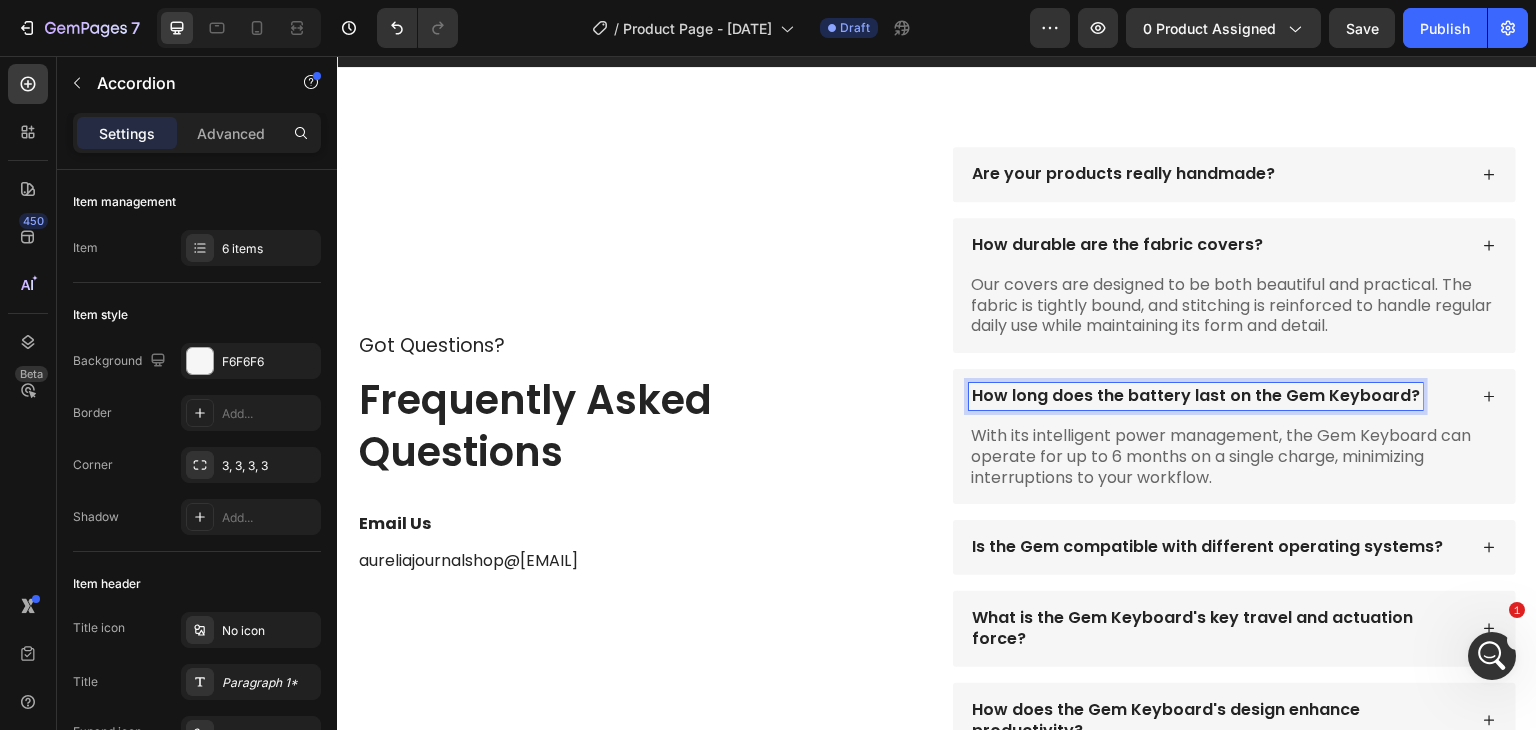 click on "How long does the battery last on the Gem Keyboard?" at bounding box center (1196, 396) 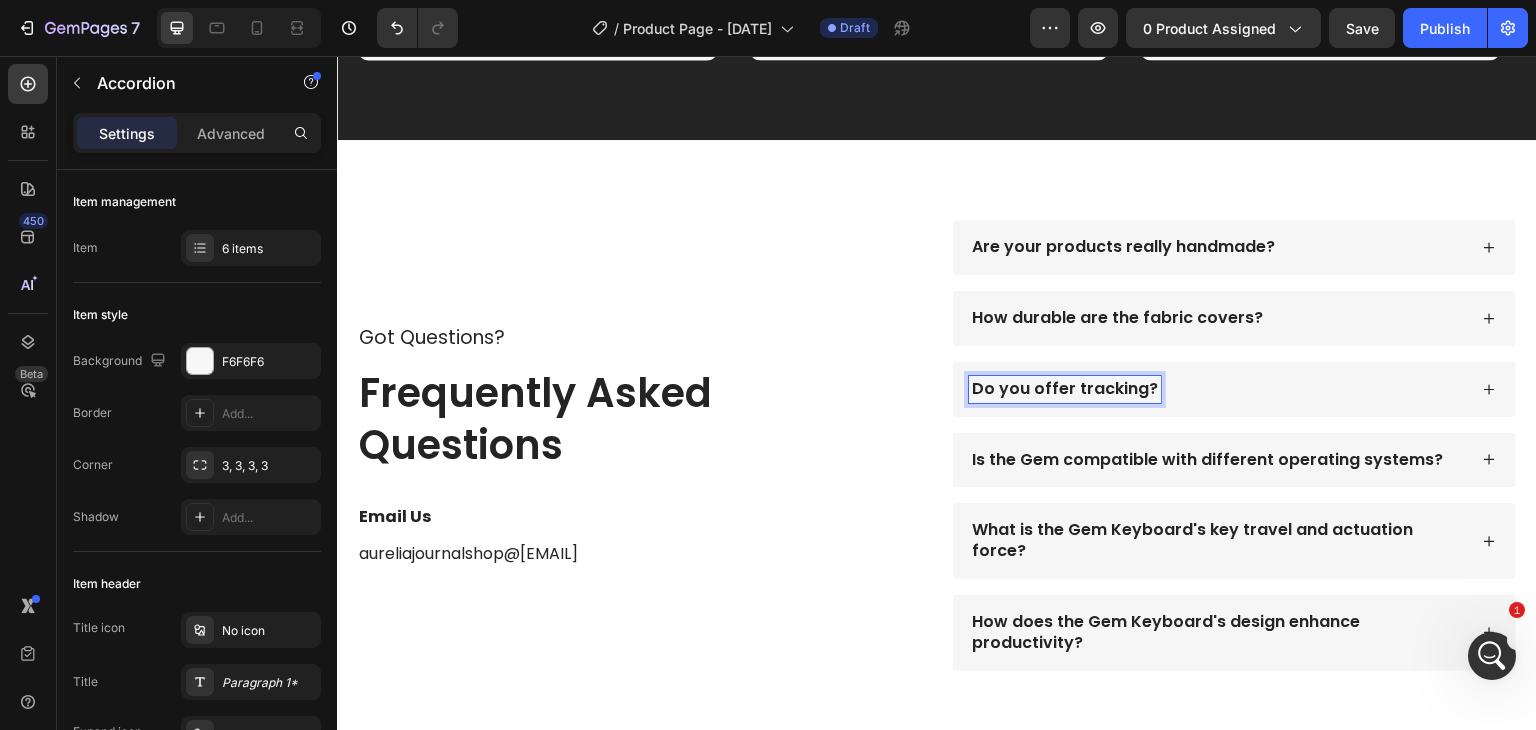 scroll, scrollTop: 2944, scrollLeft: 0, axis: vertical 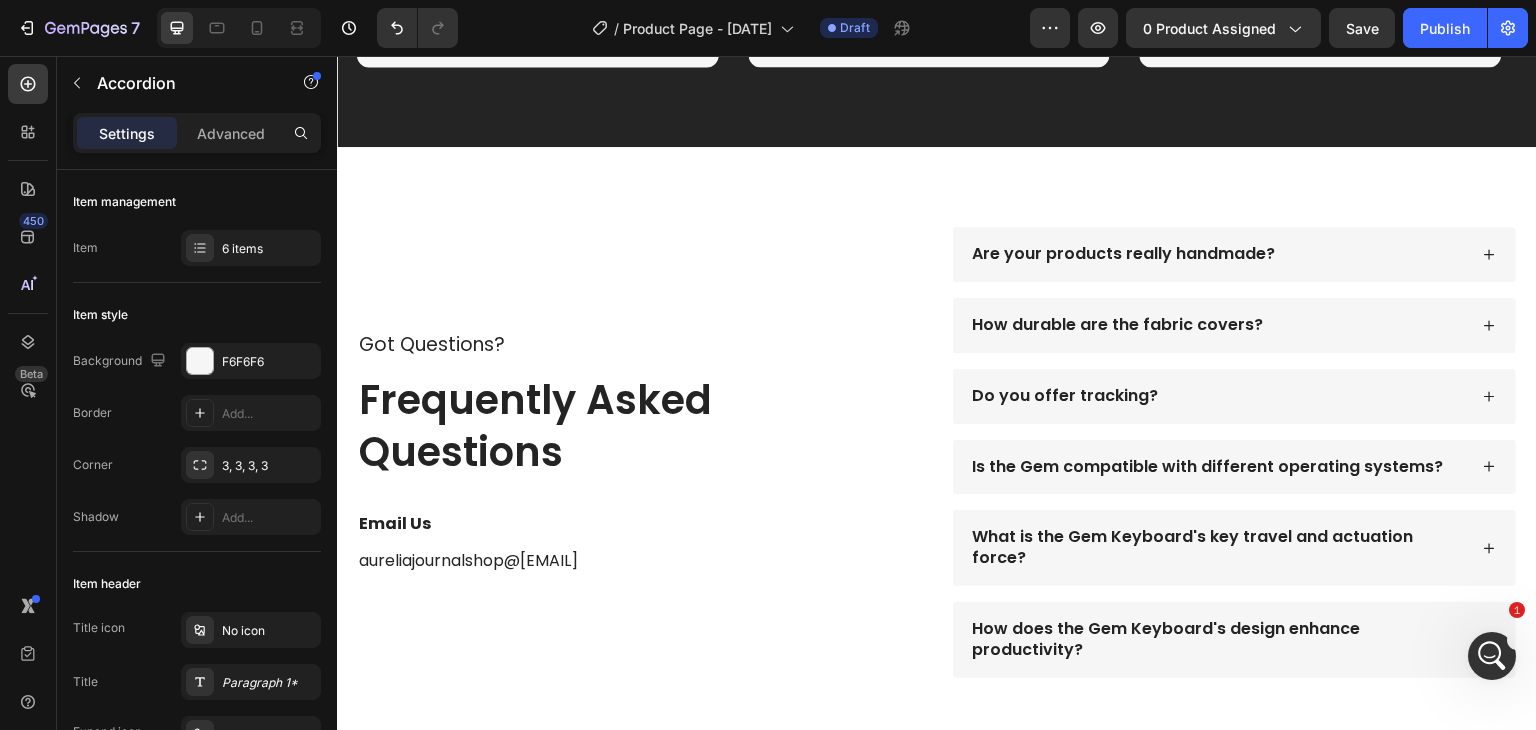 click on "Do you offer tracking?" at bounding box center [1234, 396] 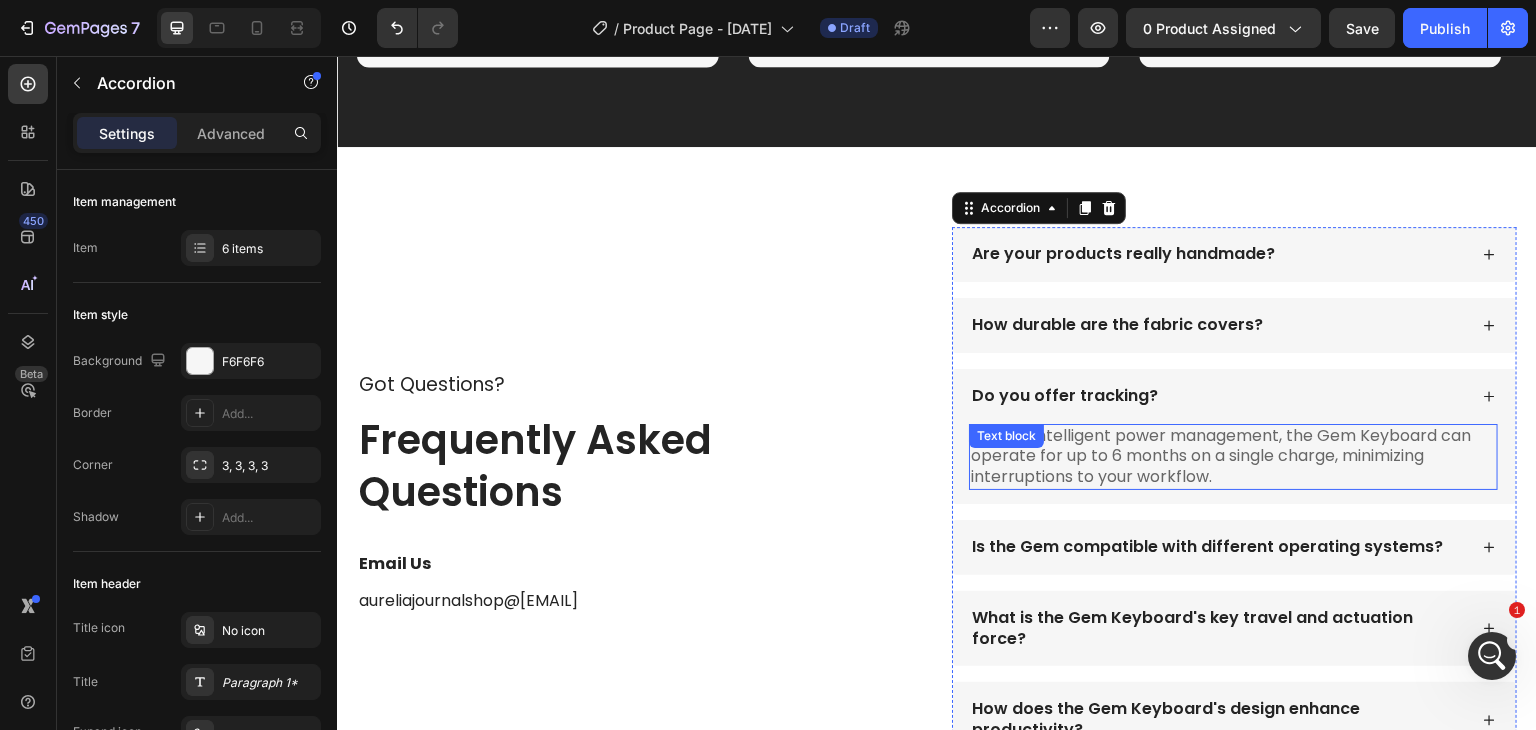 click on "With its intelligent power management, the Gem Keyboard can operate for up to 6 months on a single charge, minimizing interruptions to your workflow." at bounding box center [1233, 457] 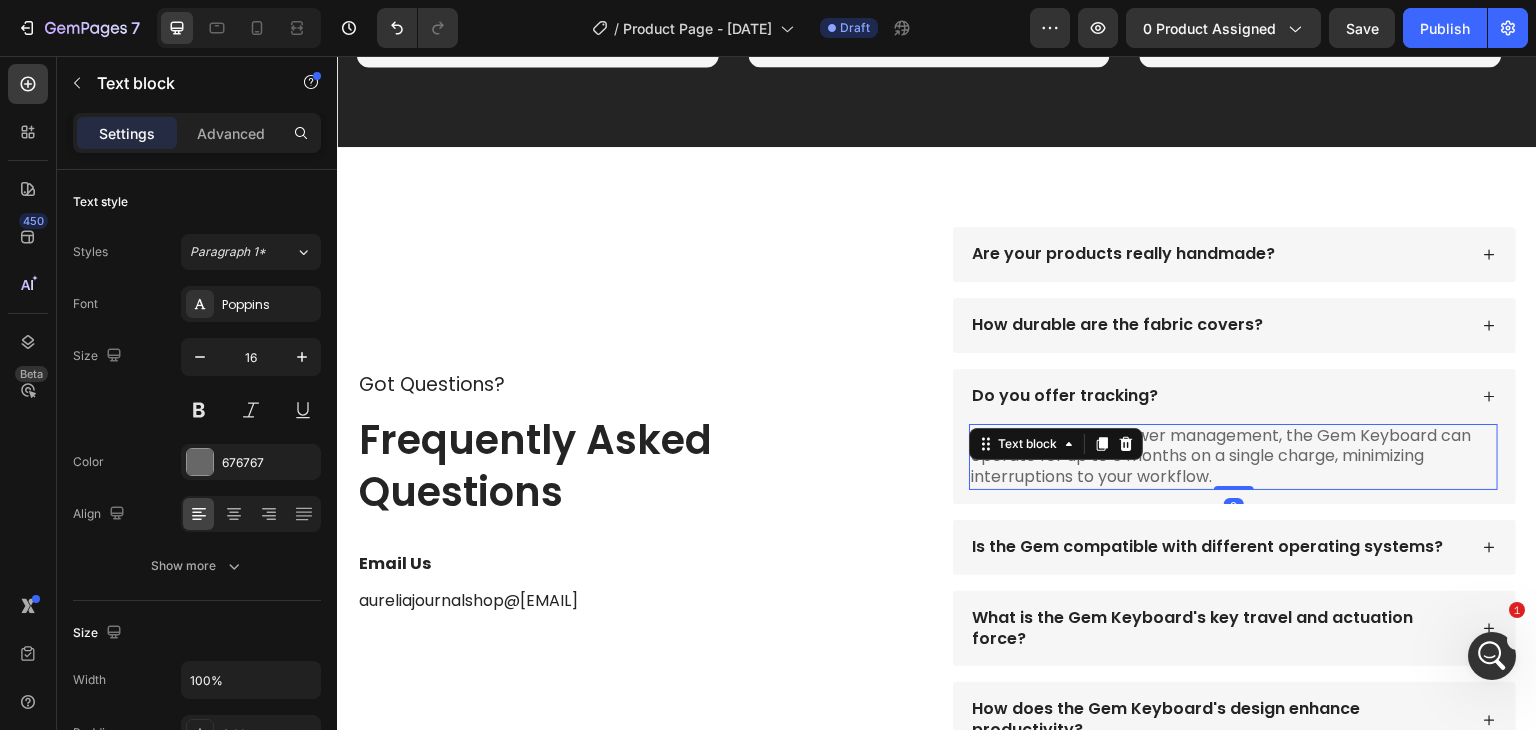 click on "With its intelligent power management, the Gem Keyboard can operate for up to 6 months on a single charge, minimizing interruptions to your workflow." at bounding box center (1233, 457) 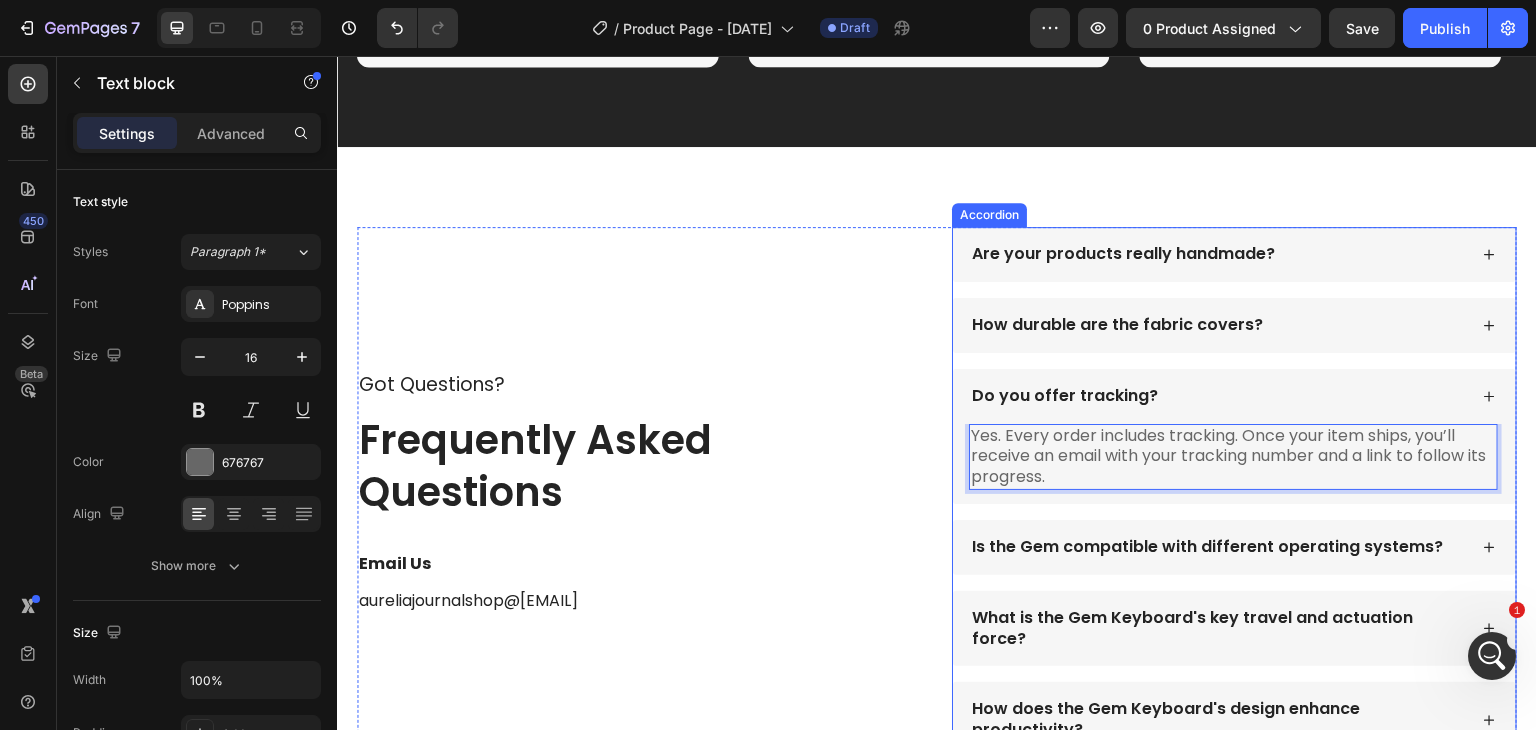 click on "Is the Gem compatible with different operating systems?" at bounding box center [1207, 547] 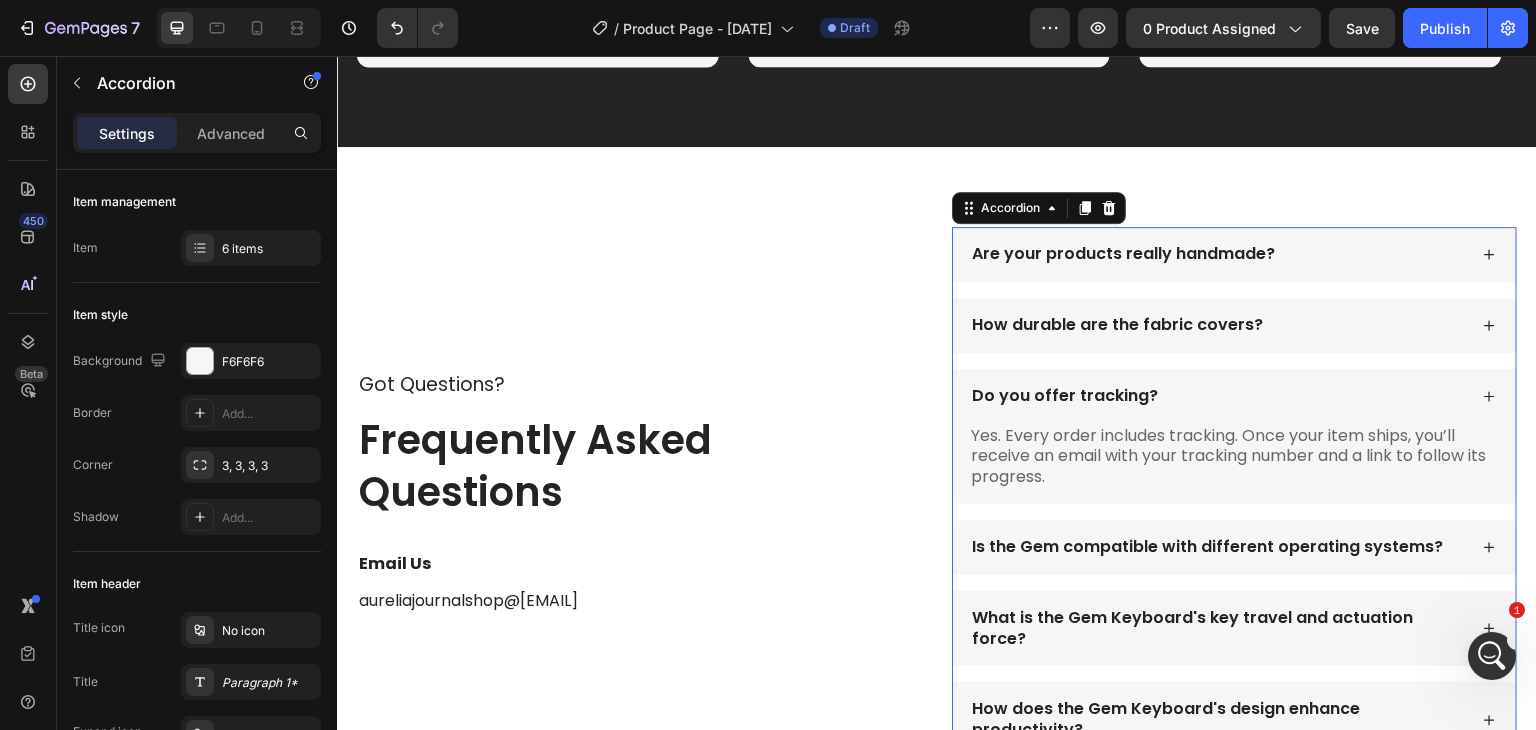 click 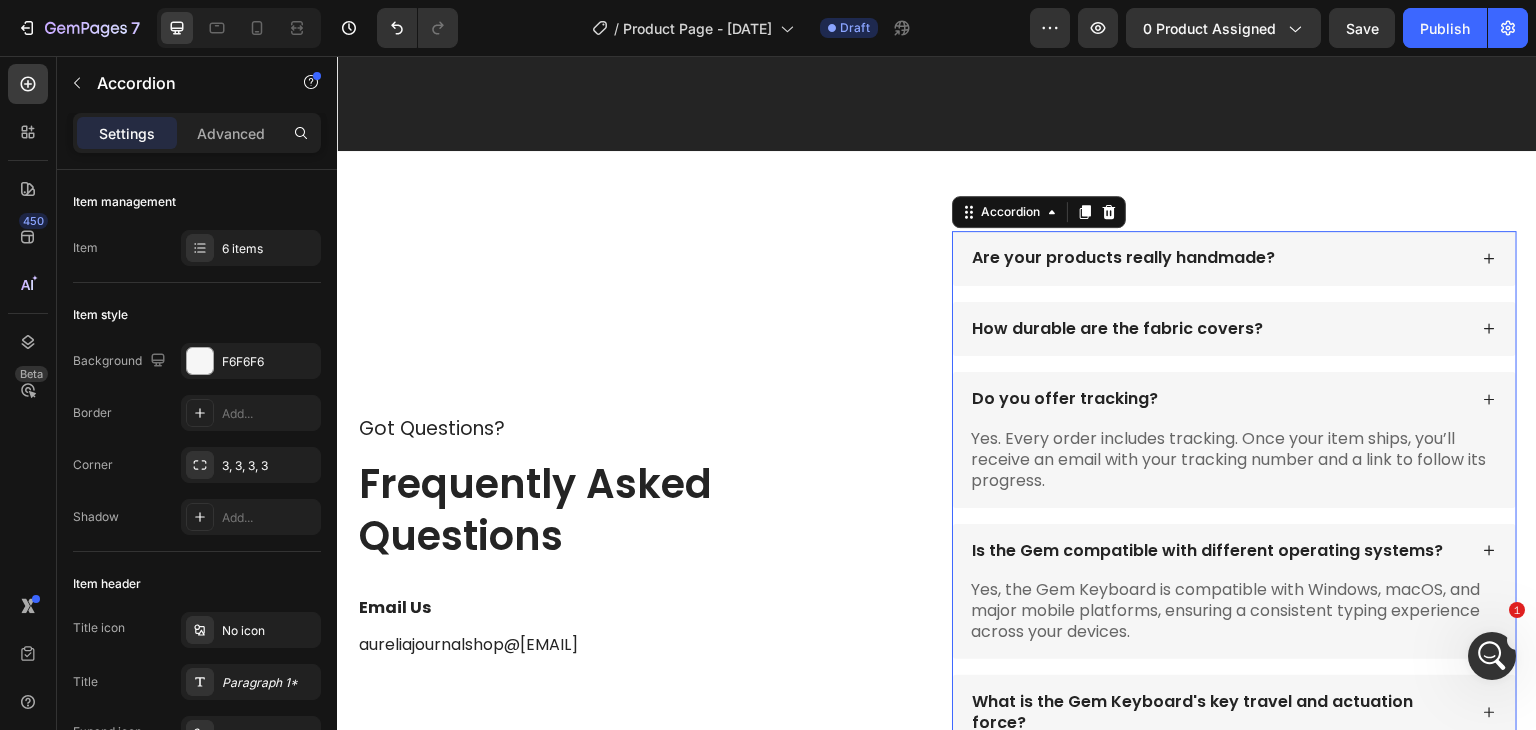 scroll, scrollTop: 3146, scrollLeft: 0, axis: vertical 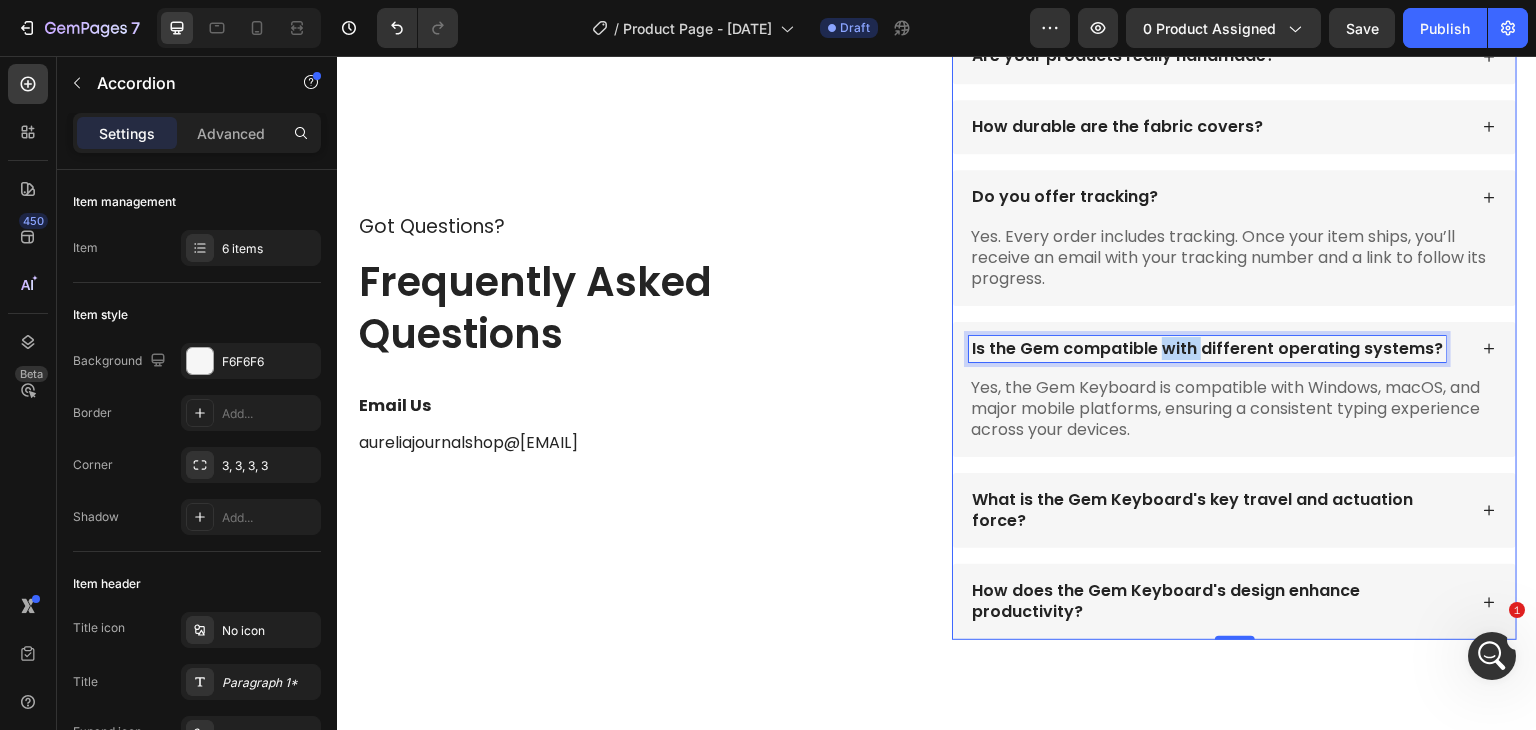 click on "Is the Gem compatible with different operating systems?" at bounding box center [1207, 349] 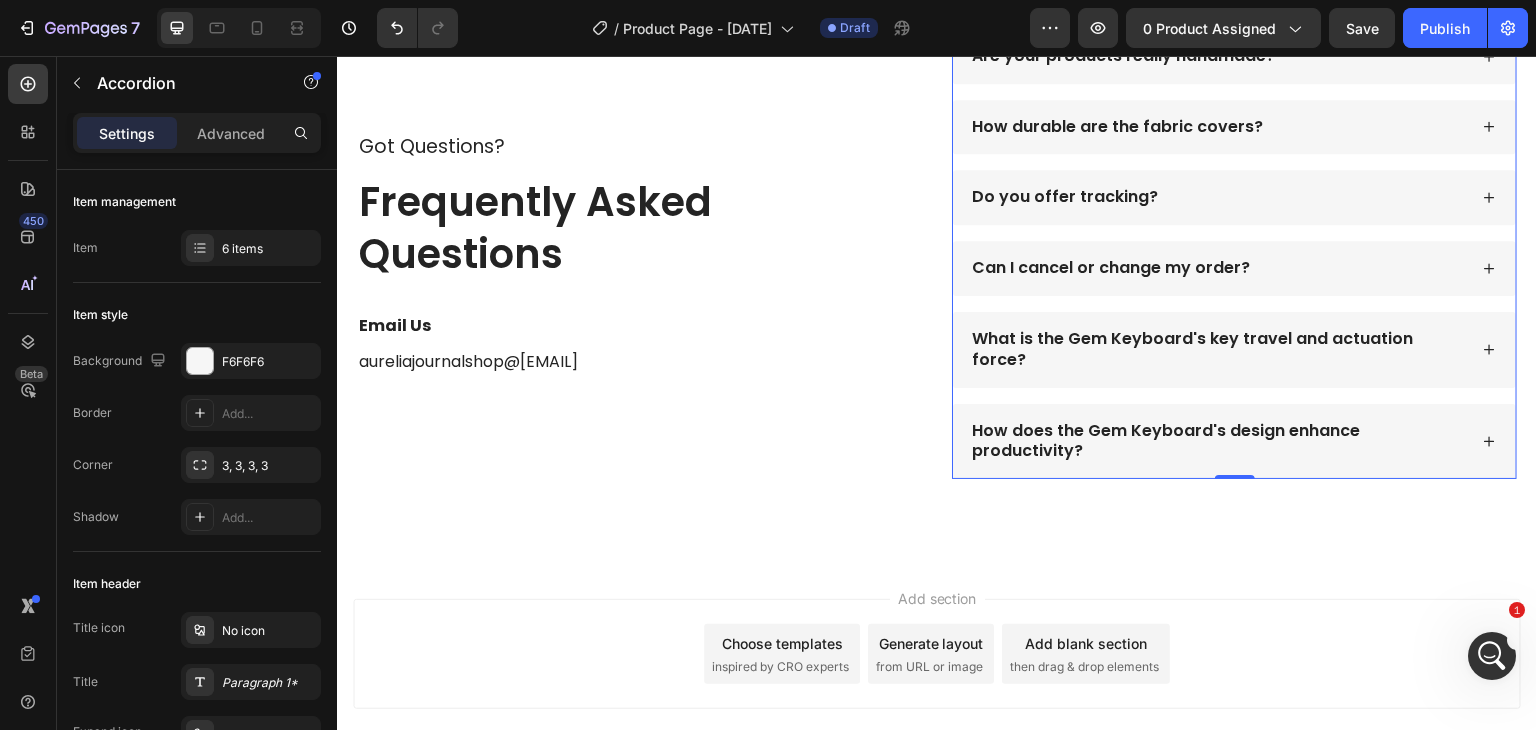 scroll, scrollTop: 3066, scrollLeft: 0, axis: vertical 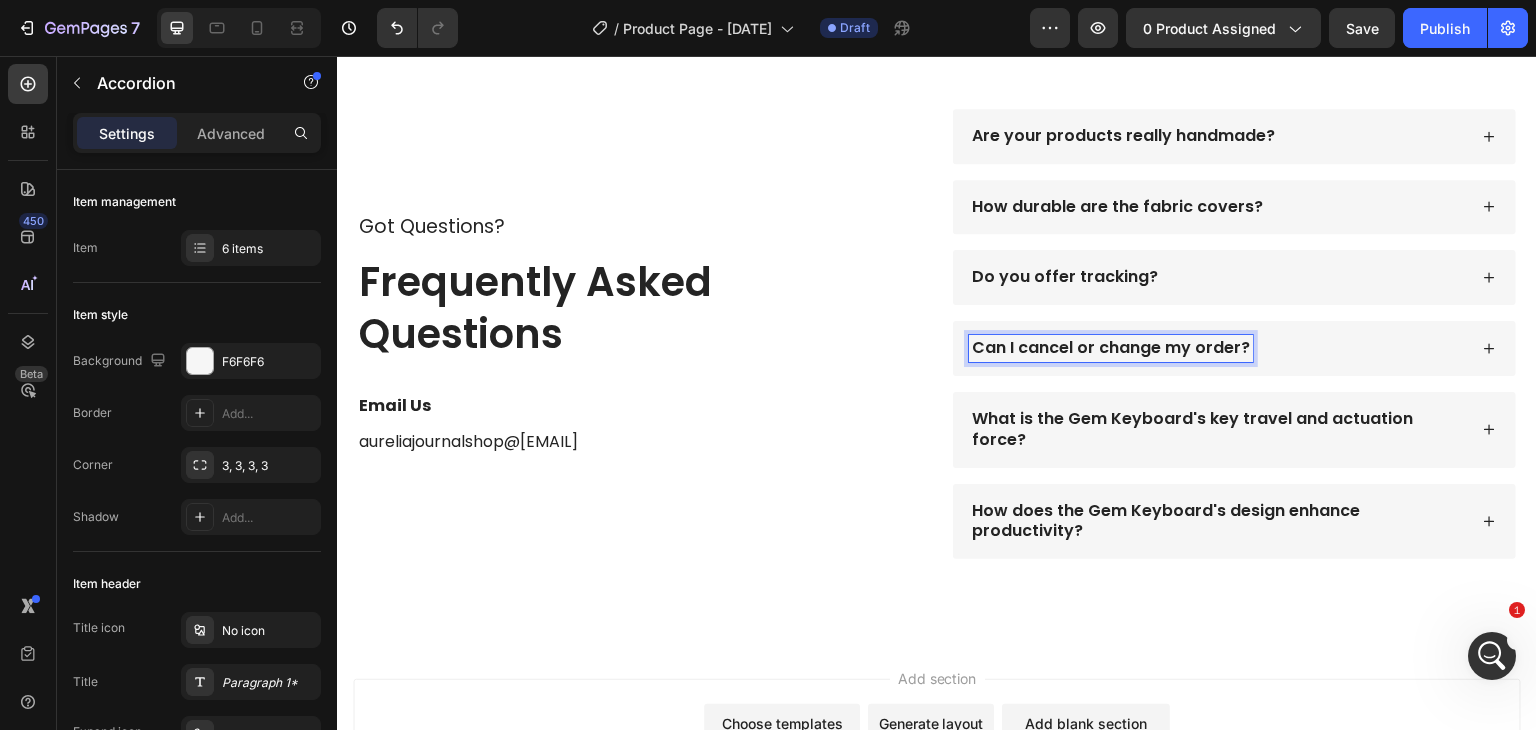 click on "Can I cancel or change my order?" at bounding box center [1234, 348] 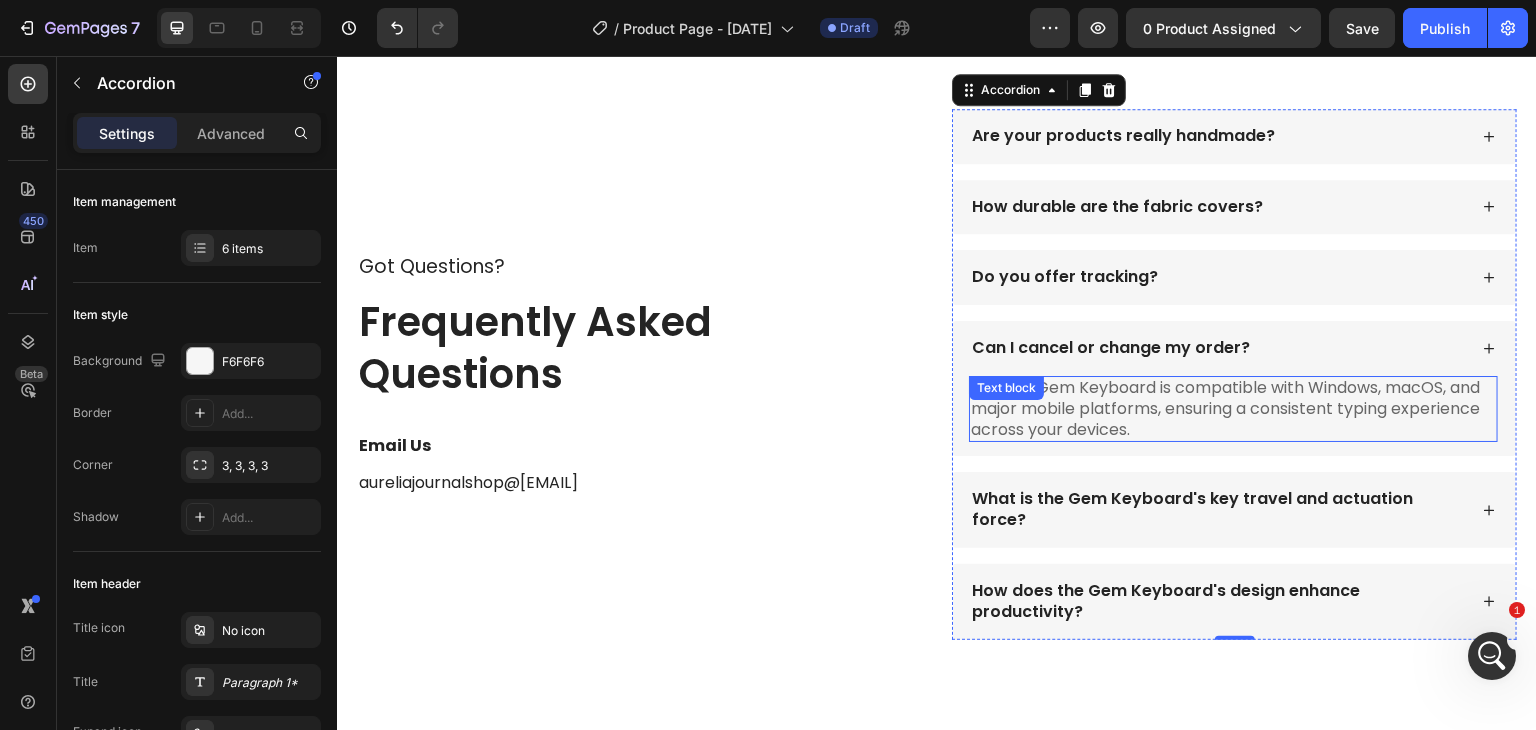 click on "Yes, the Gem Keyboard is compatible with Windows, macOS, and major mobile platforms, ensuring a consistent typing experience across your devices." at bounding box center [1233, 409] 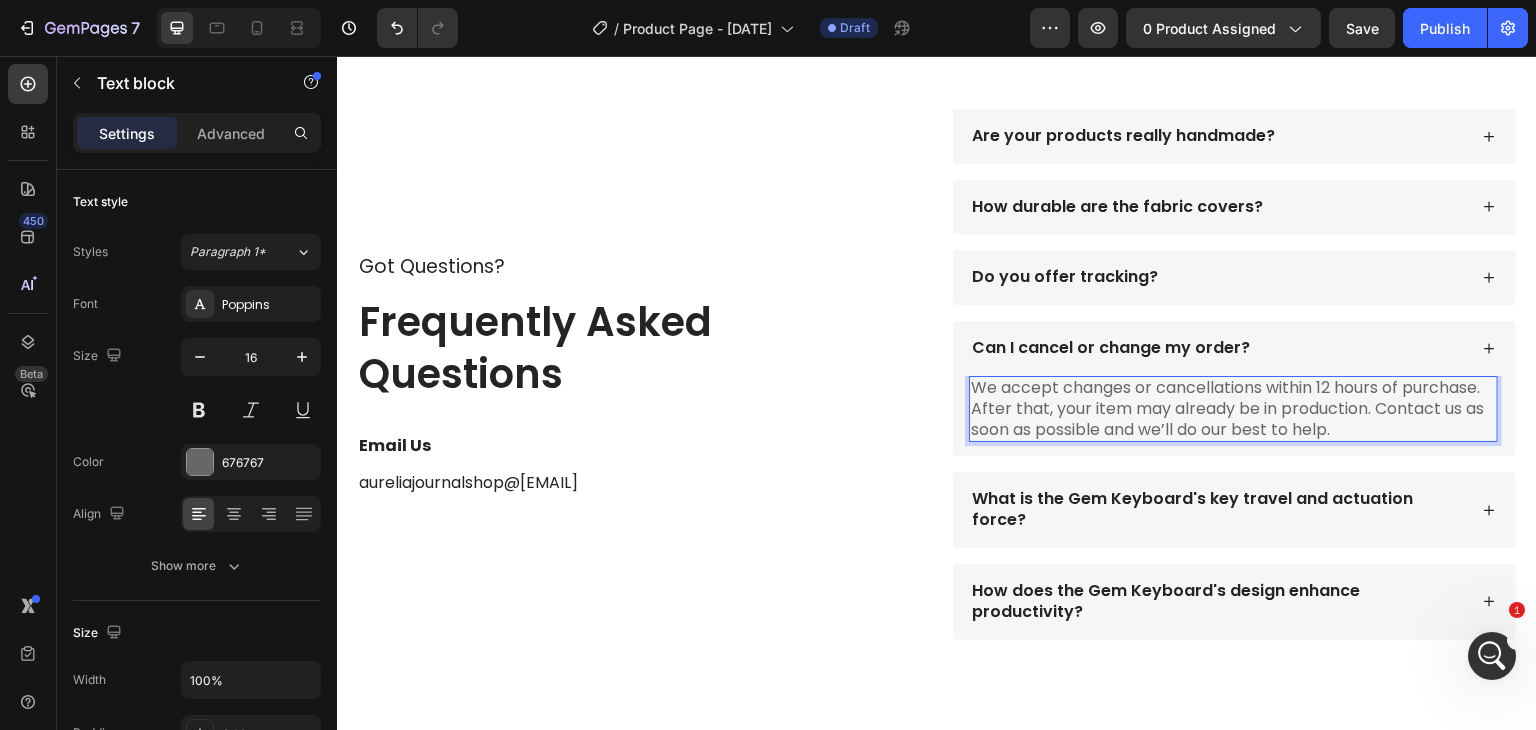 click on "We accept changes or cancellations within 12 hours of purchase. After that, your item may already be in production. Contact us as soon as possible and we’ll do our best to help." at bounding box center [1233, 409] 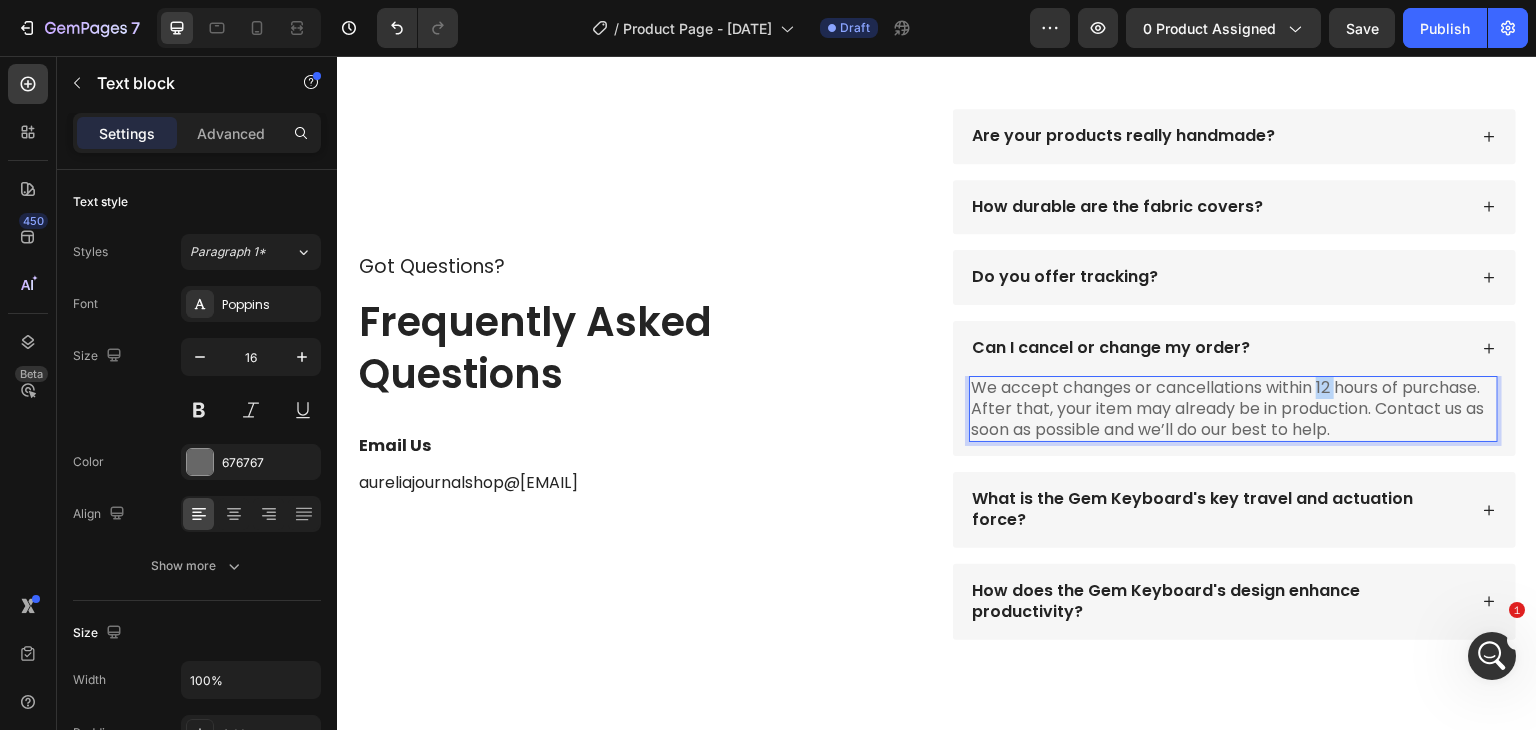 click on "We accept changes or cancellations within 12 hours of purchase. After that, your item may already be in production. Contact us as soon as possible and we’ll do our best to help." at bounding box center (1233, 409) 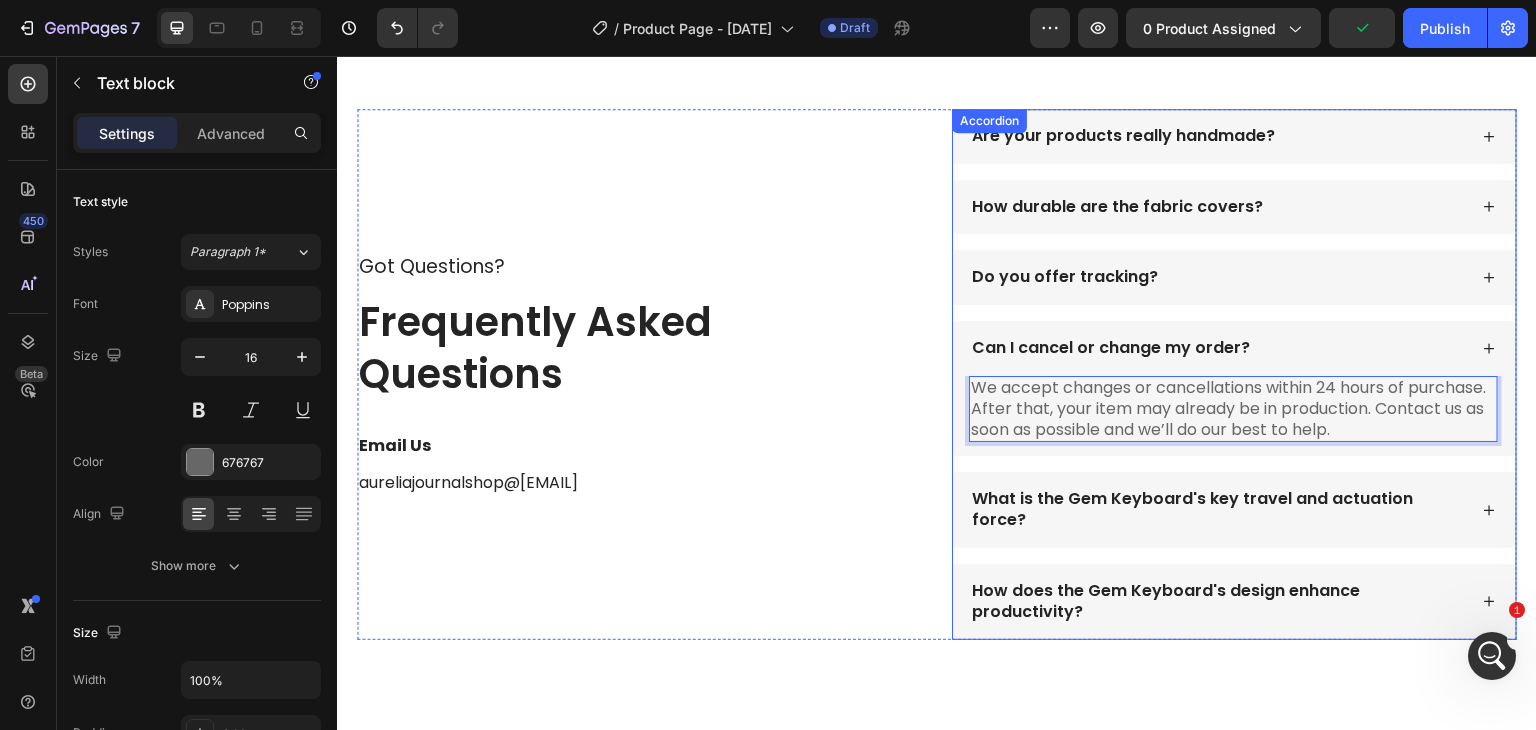 click on "What is the Gem Keyboard's key travel and actuation force?" at bounding box center [1218, 510] 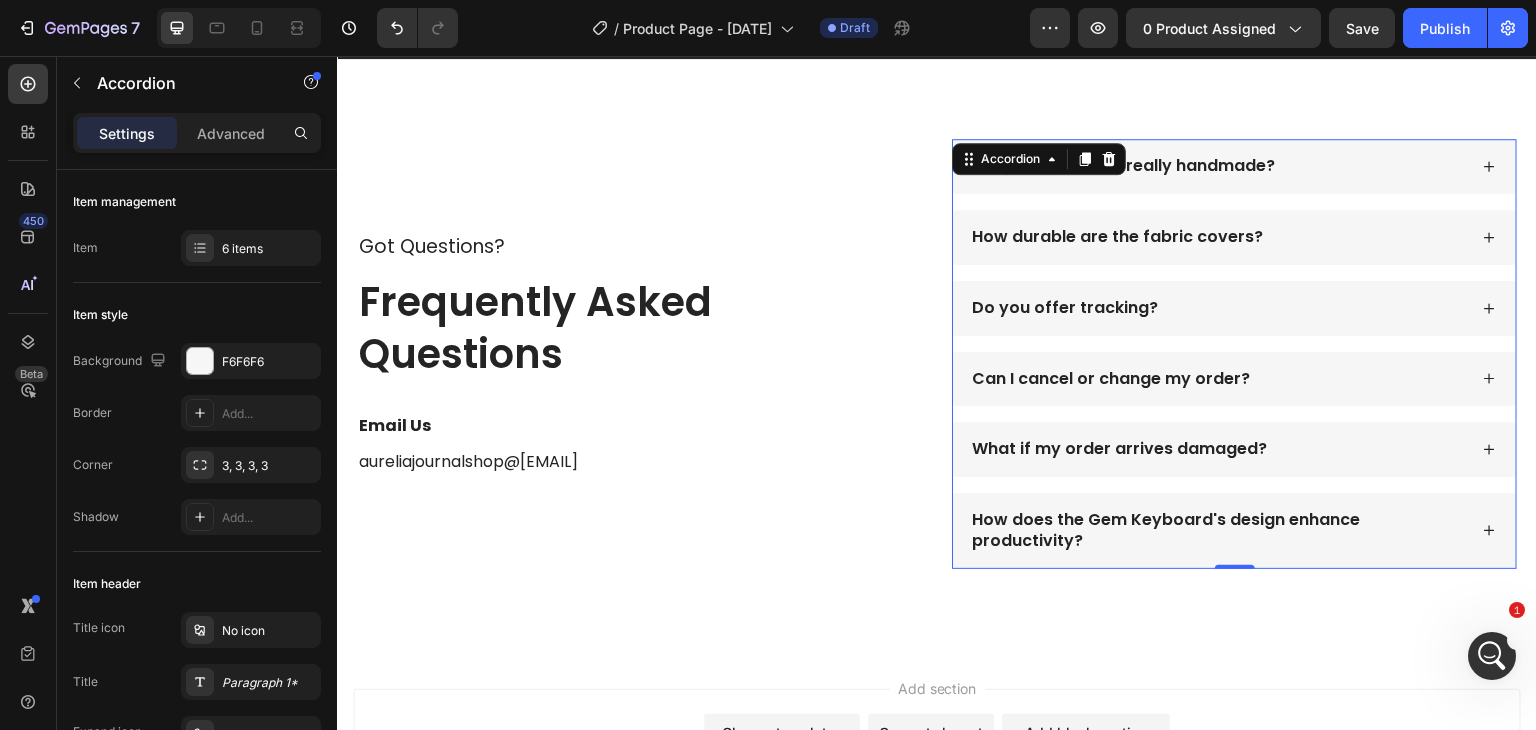 scroll, scrollTop: 2986, scrollLeft: 0, axis: vertical 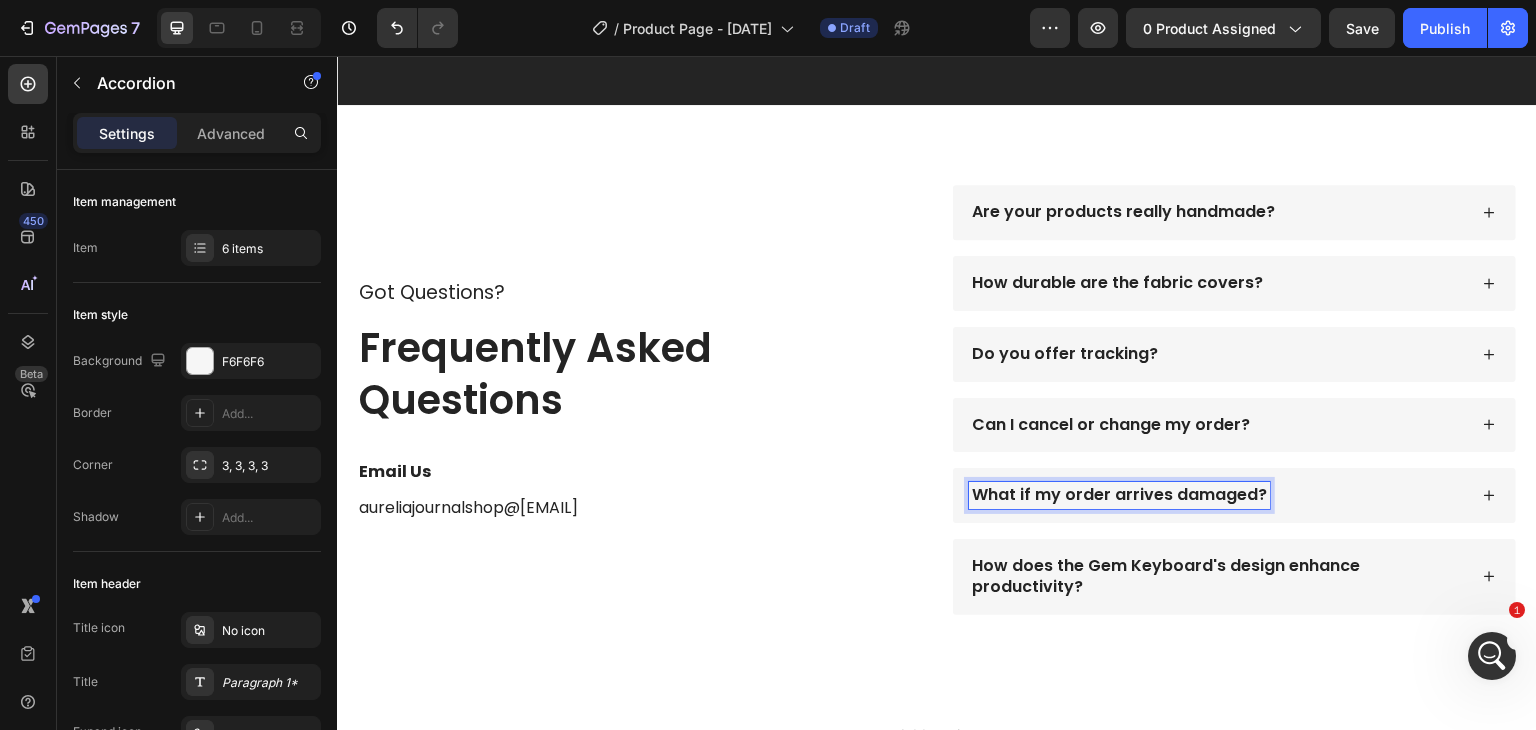click on "What if my order arrives damaged?" at bounding box center (1234, 495) 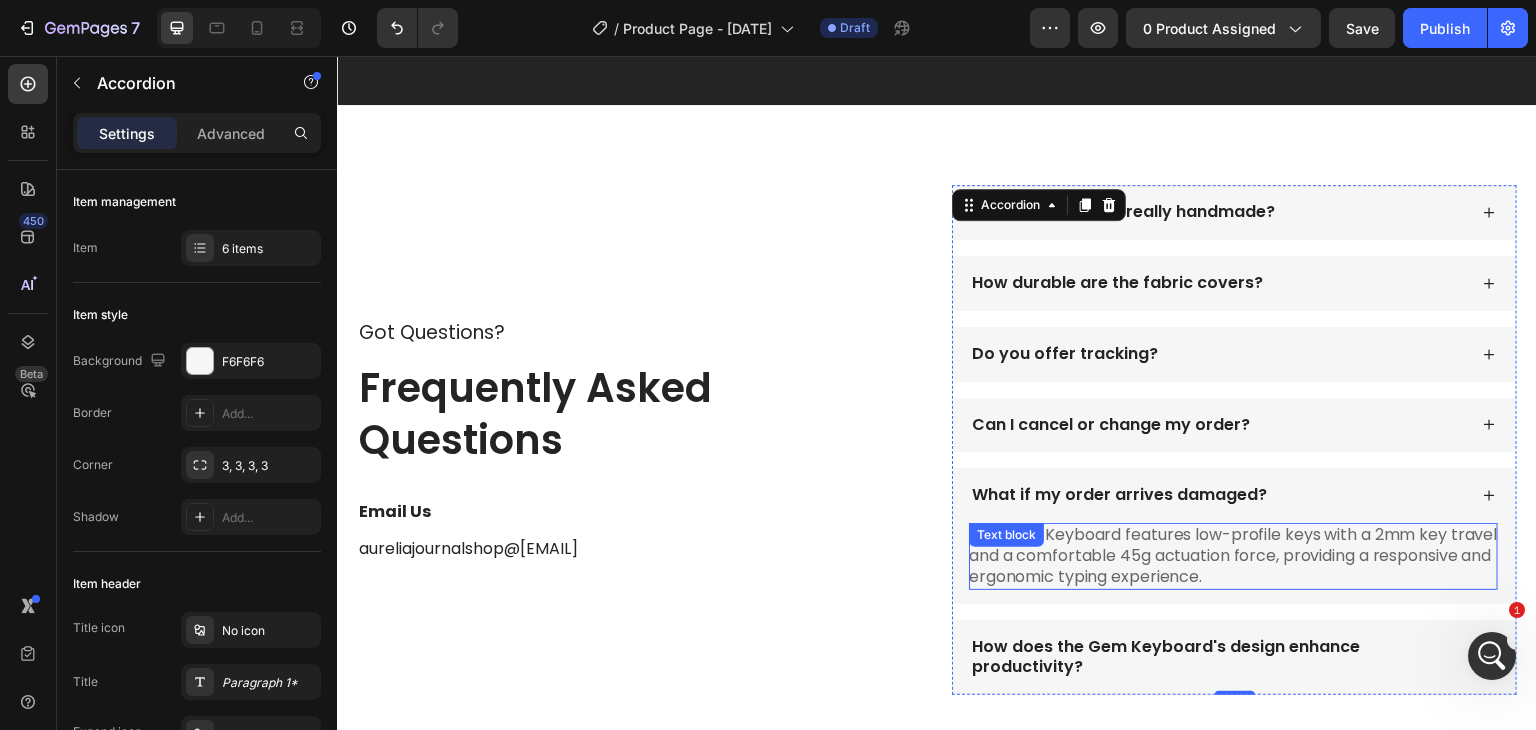 click on "The Gem Keyboard features low-profile keys with a 2mm key travel and a comfortable 45g actuation force, providing a responsive and ergonomic typing experience." at bounding box center (1233, 556) 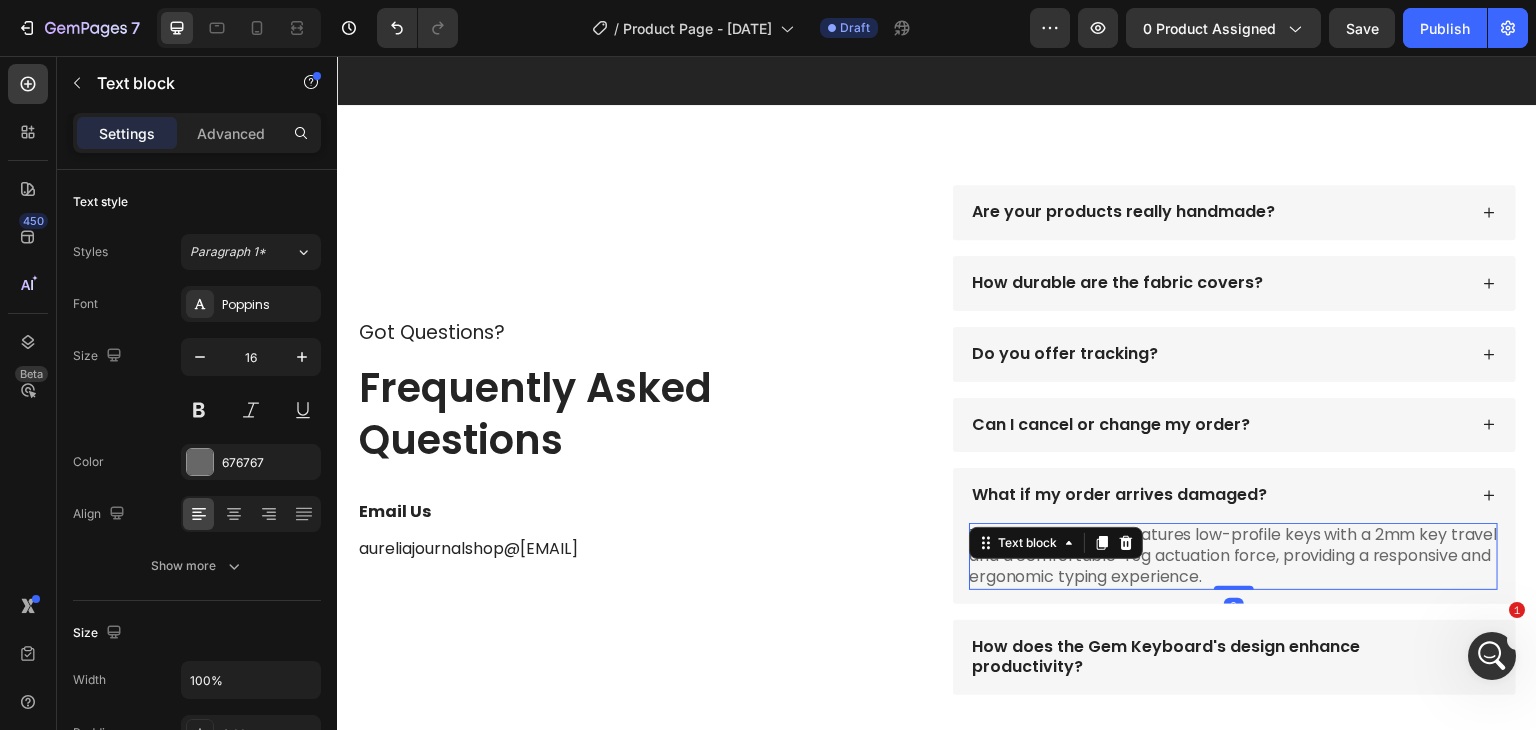 click on "The Gem Keyboard features low-profile keys with a 2mm key travel and a comfortable 45g actuation force, providing a responsive and ergonomic typing experience." at bounding box center (1233, 556) 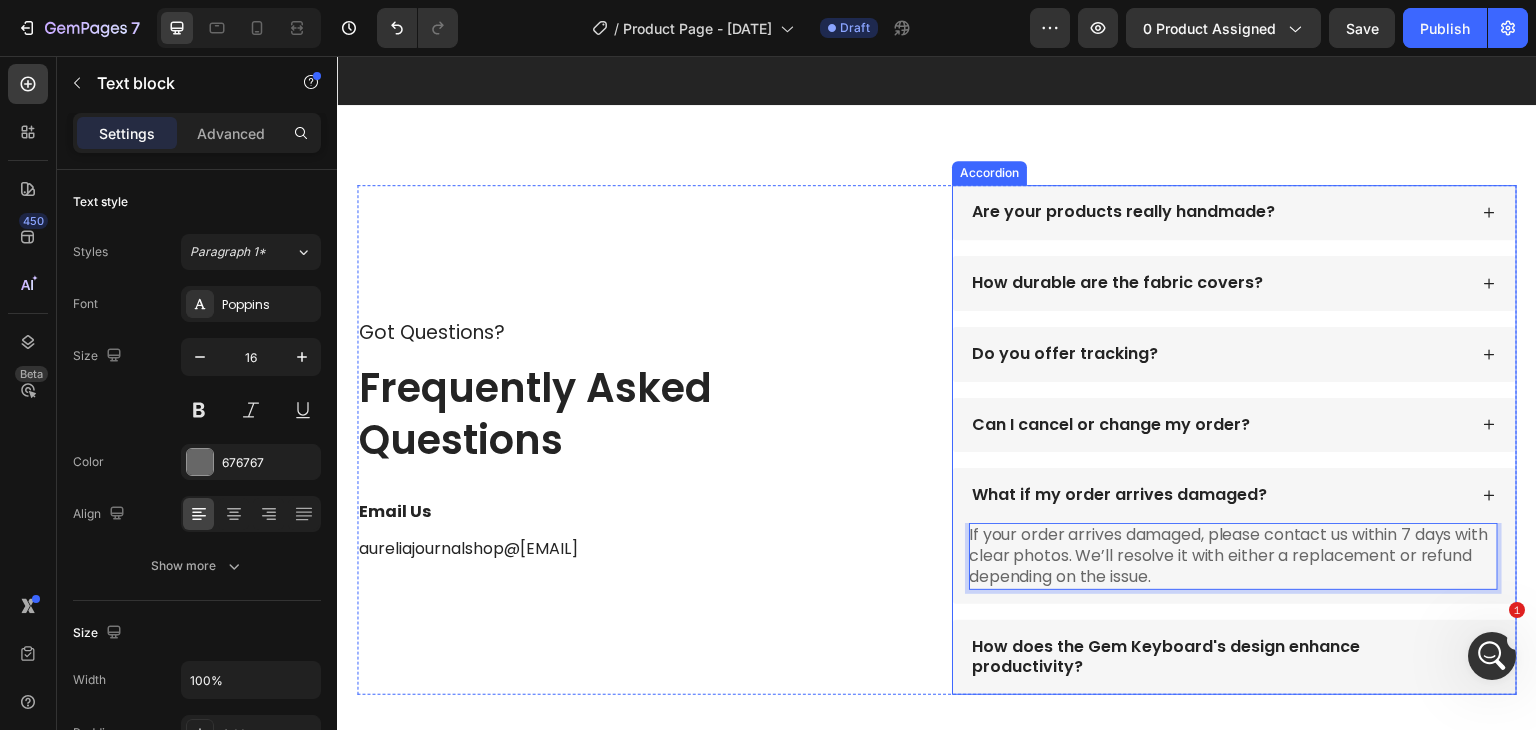 click on "How does the Gem Keyboard's design enhance productivity?" at bounding box center (1218, 658) 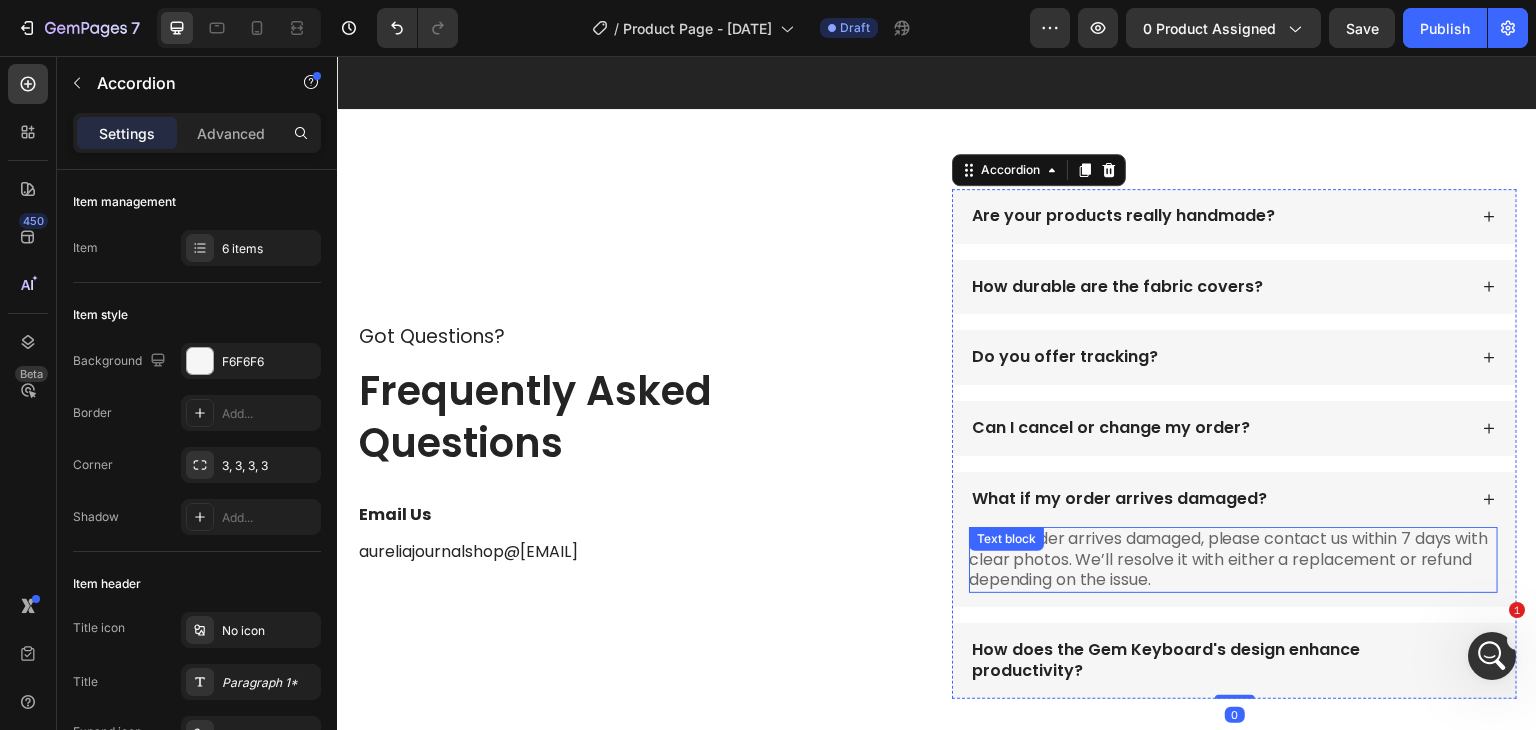 scroll, scrollTop: 3208, scrollLeft: 0, axis: vertical 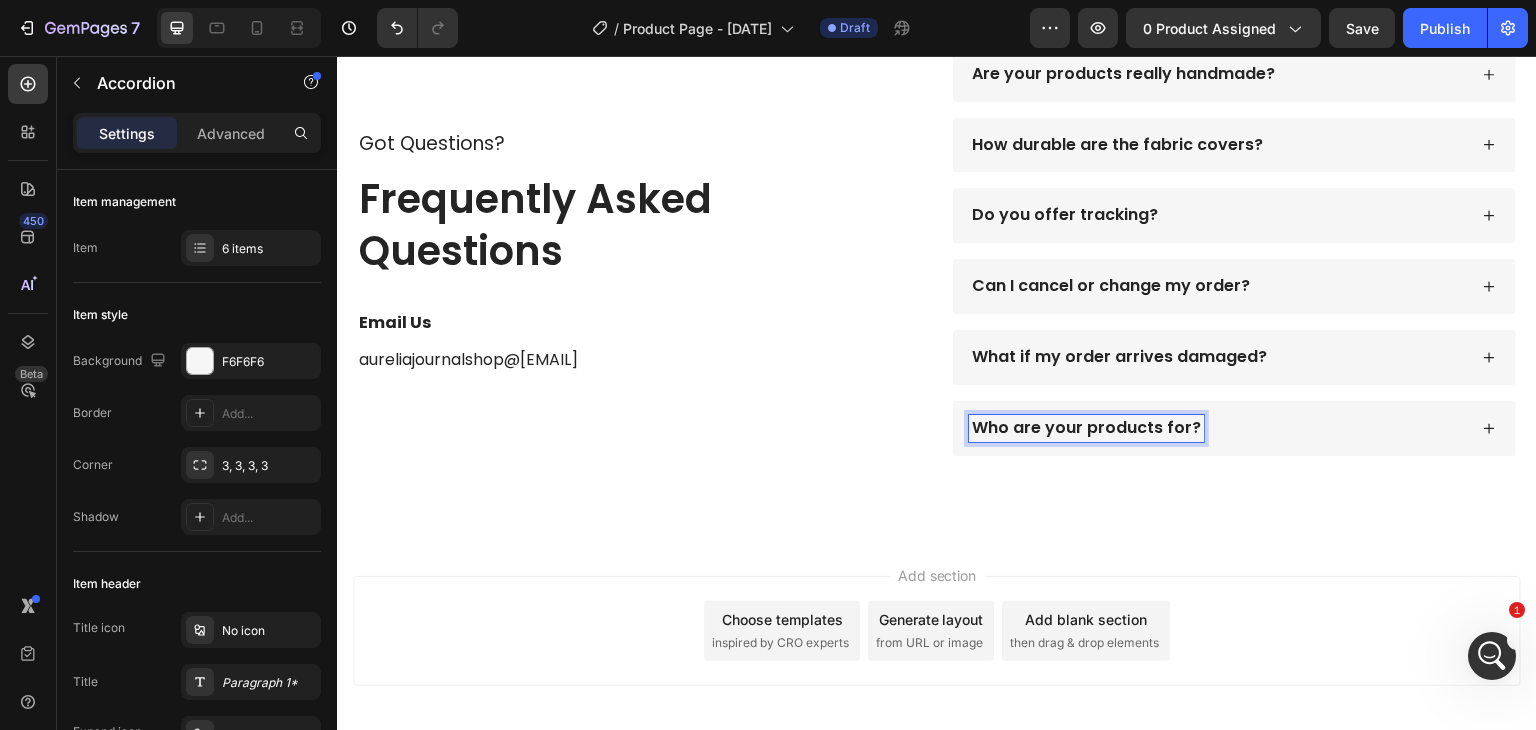 click 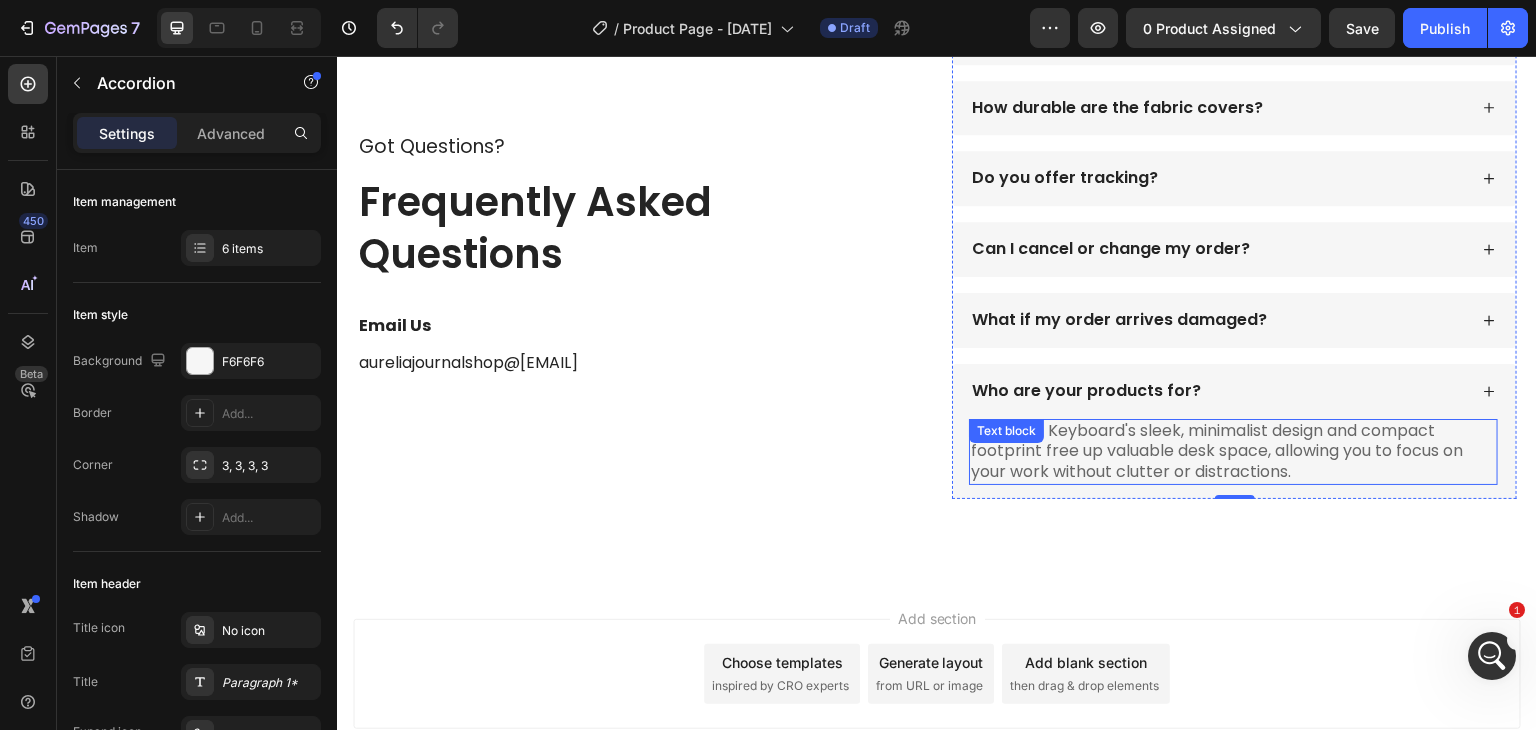 scroll, scrollTop: 3168, scrollLeft: 0, axis: vertical 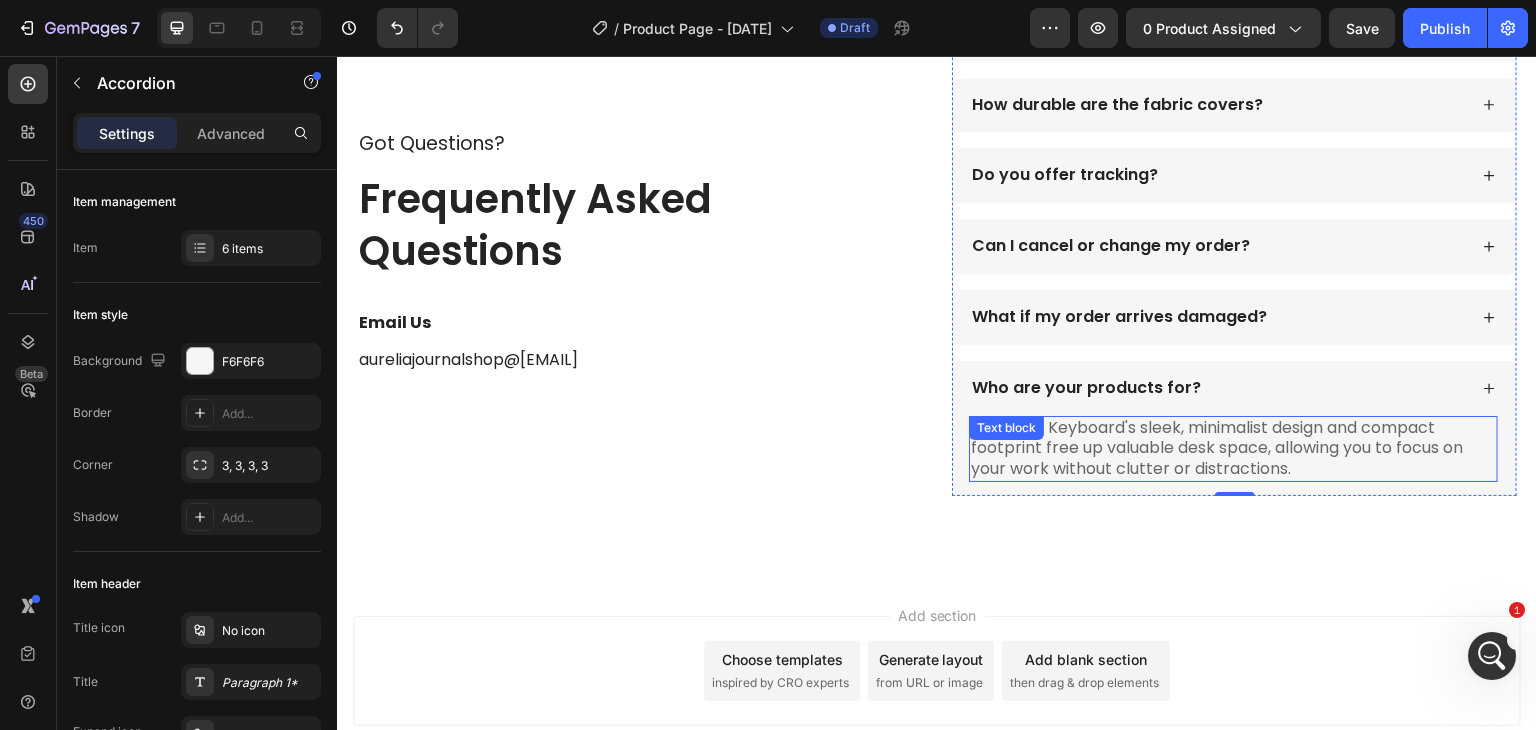 click on "The Gem Keyboard's sleek, minimalist design and compact footprint free up valuable desk space, allowing you to focus on your work without clutter or distractions." at bounding box center (1233, 449) 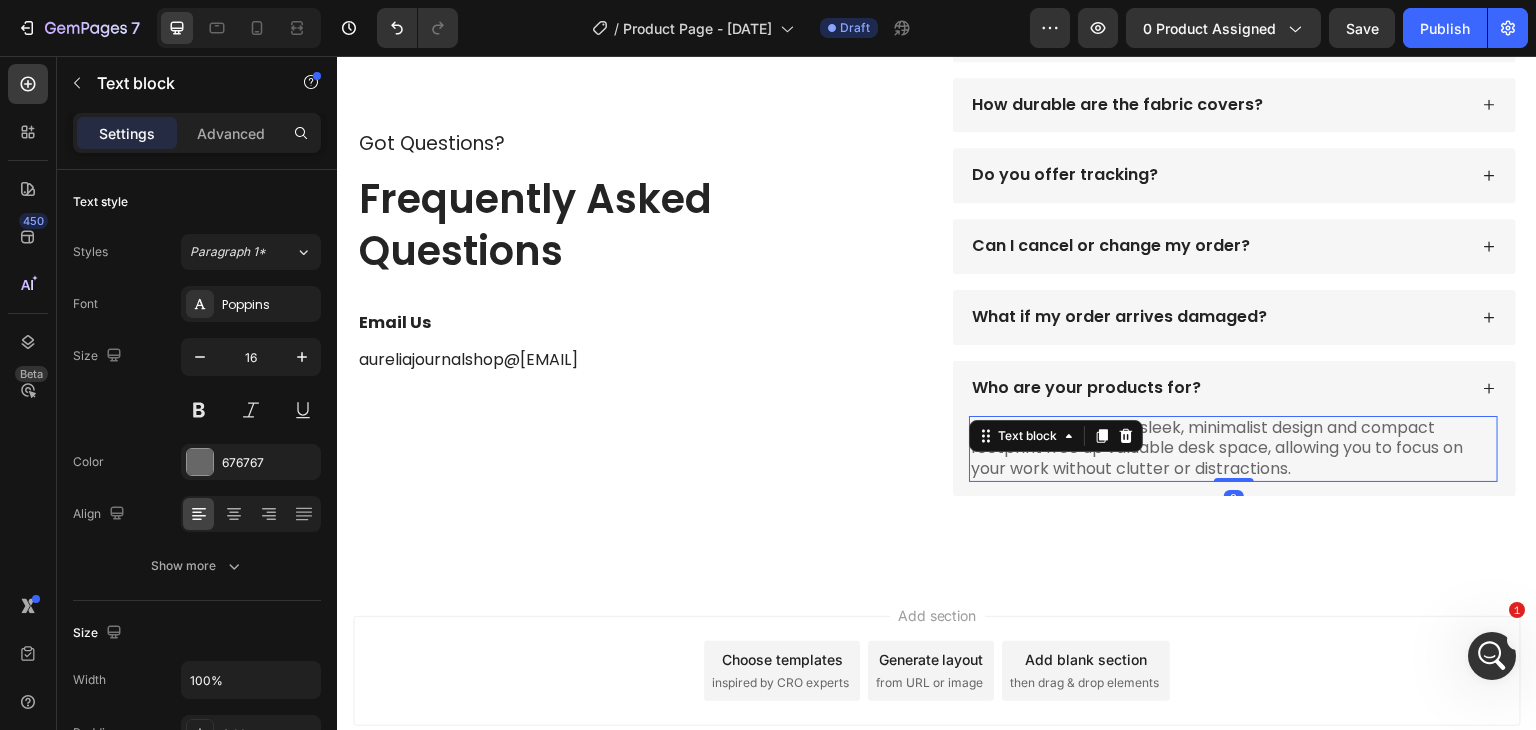 click on "The Gem Keyboard's sleek, minimalist design and compact footprint free up valuable desk space, allowing you to focus on your work without clutter or distractions." at bounding box center [1233, 449] 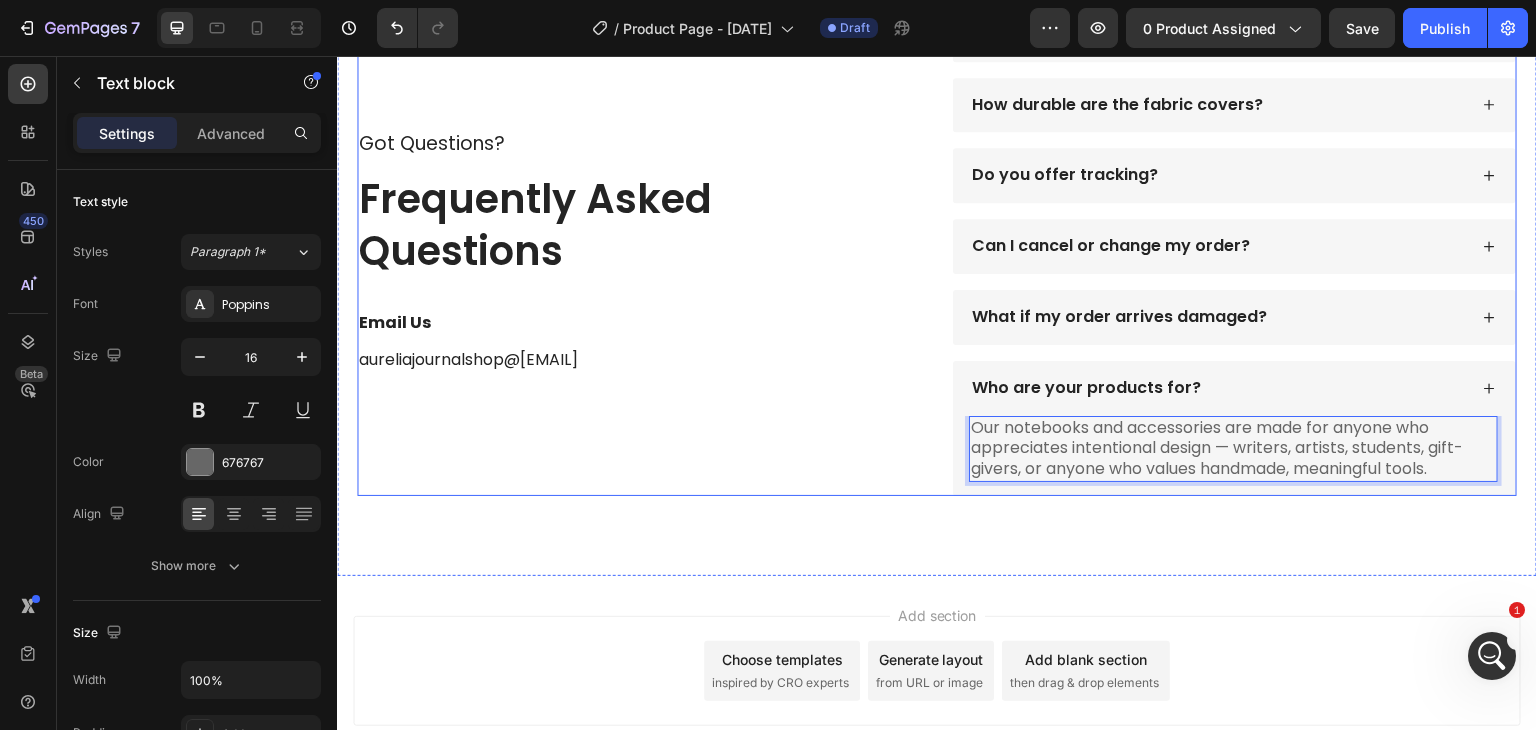 click on "Got Questions? Text Block Frequently Asked Questions Heading Email Us Text Block aureliajournalshop@gmail.com Text Block" at bounding box center (639, 251) 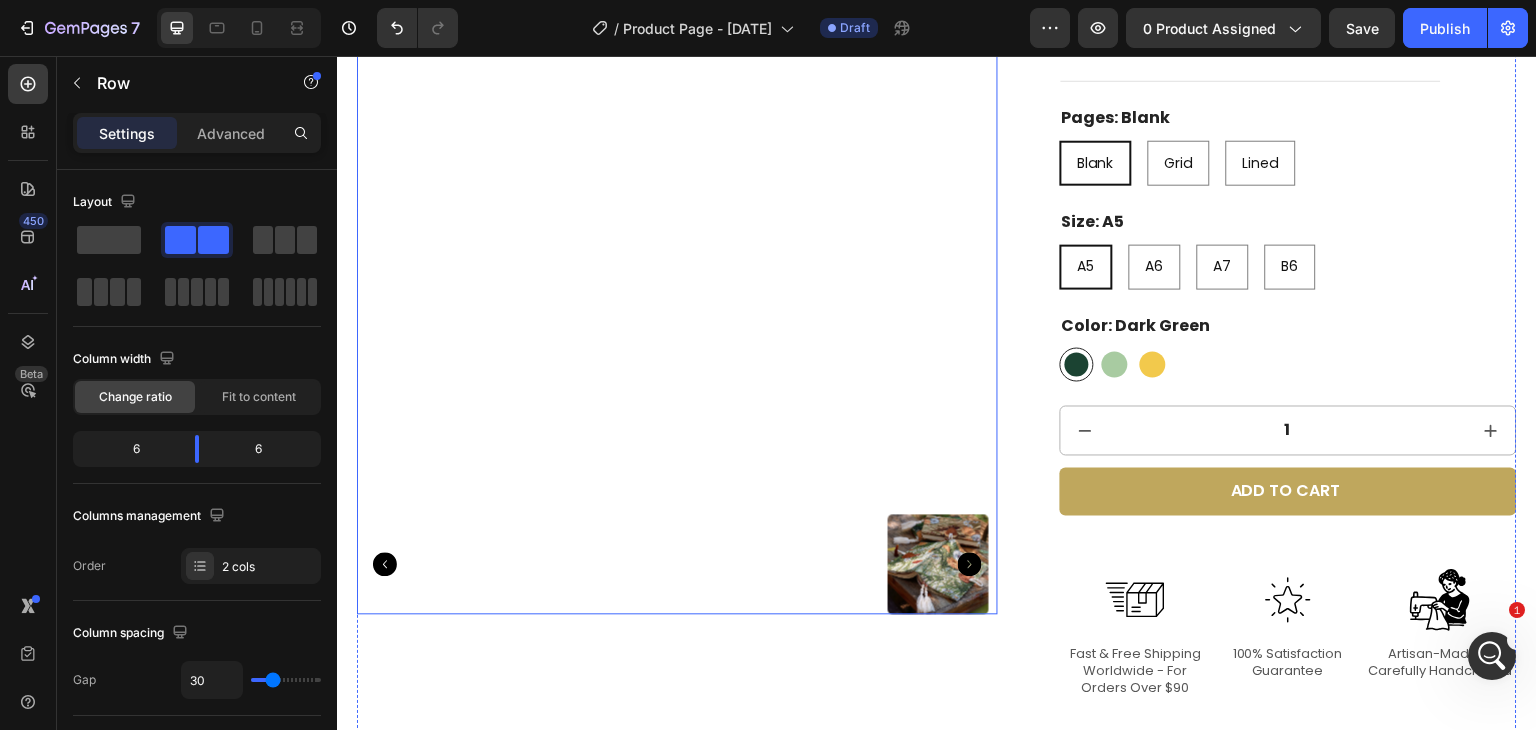 scroll, scrollTop: 588, scrollLeft: 0, axis: vertical 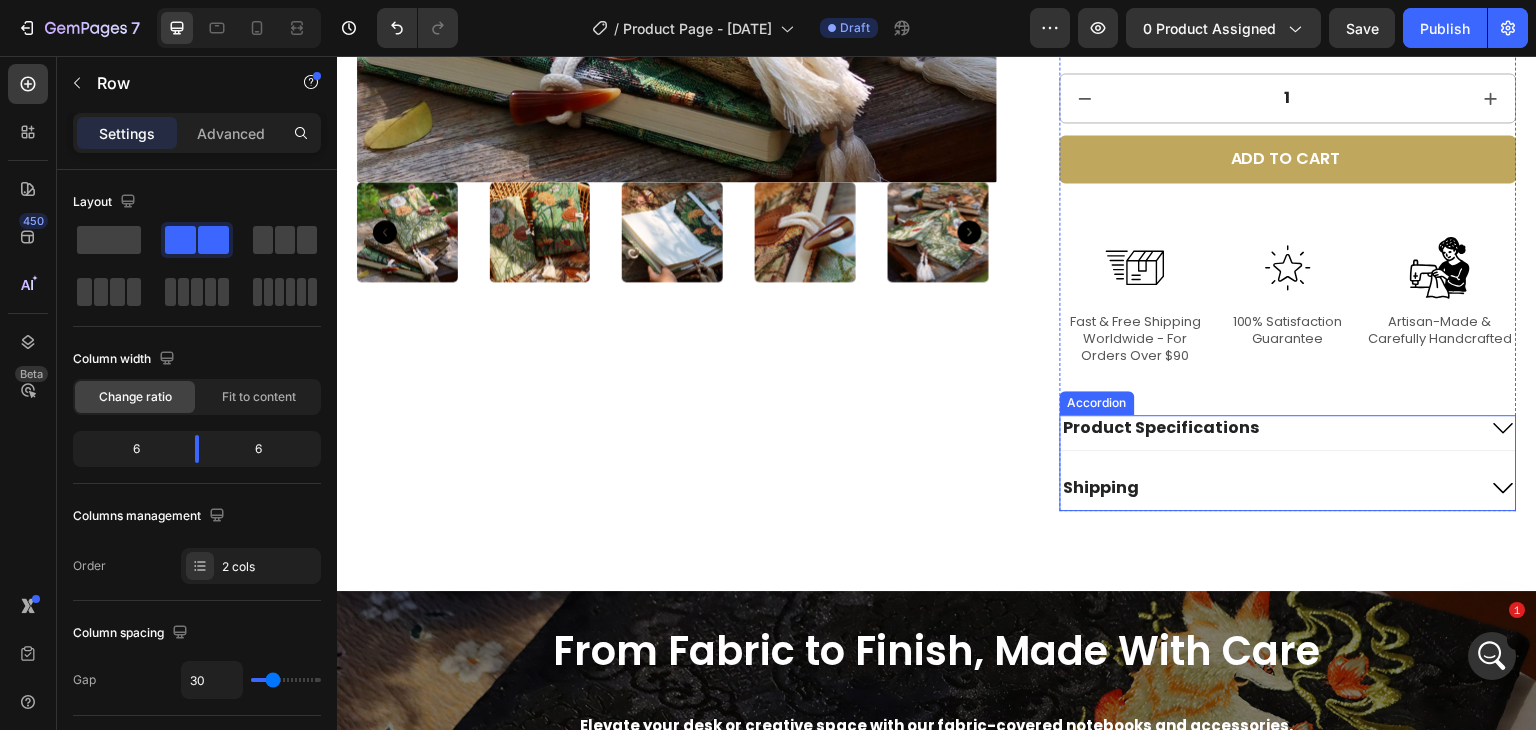 click on "Shipping" at bounding box center (1269, 488) 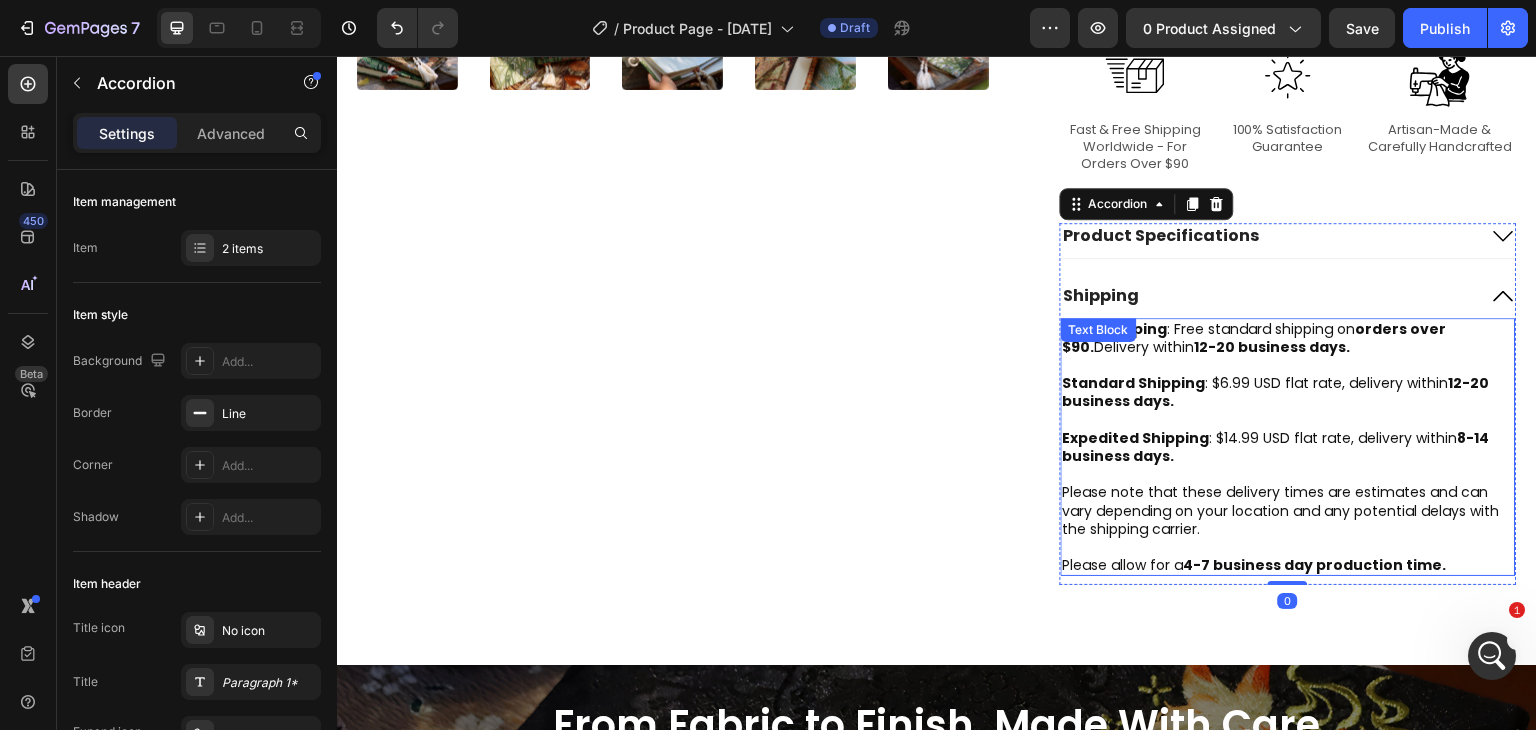 scroll, scrollTop: 794, scrollLeft: 0, axis: vertical 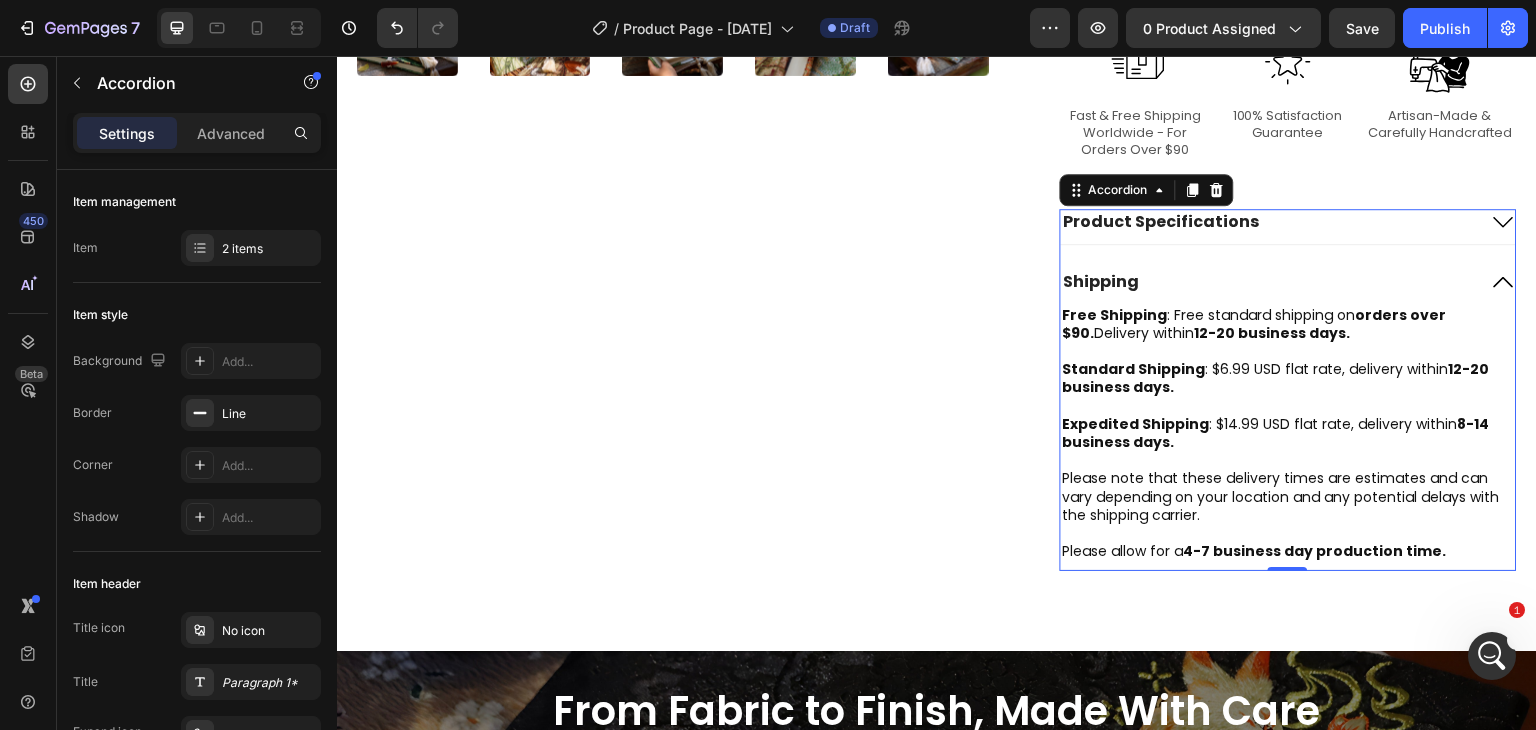 click on "Product Specifications" at bounding box center [1289, 226] 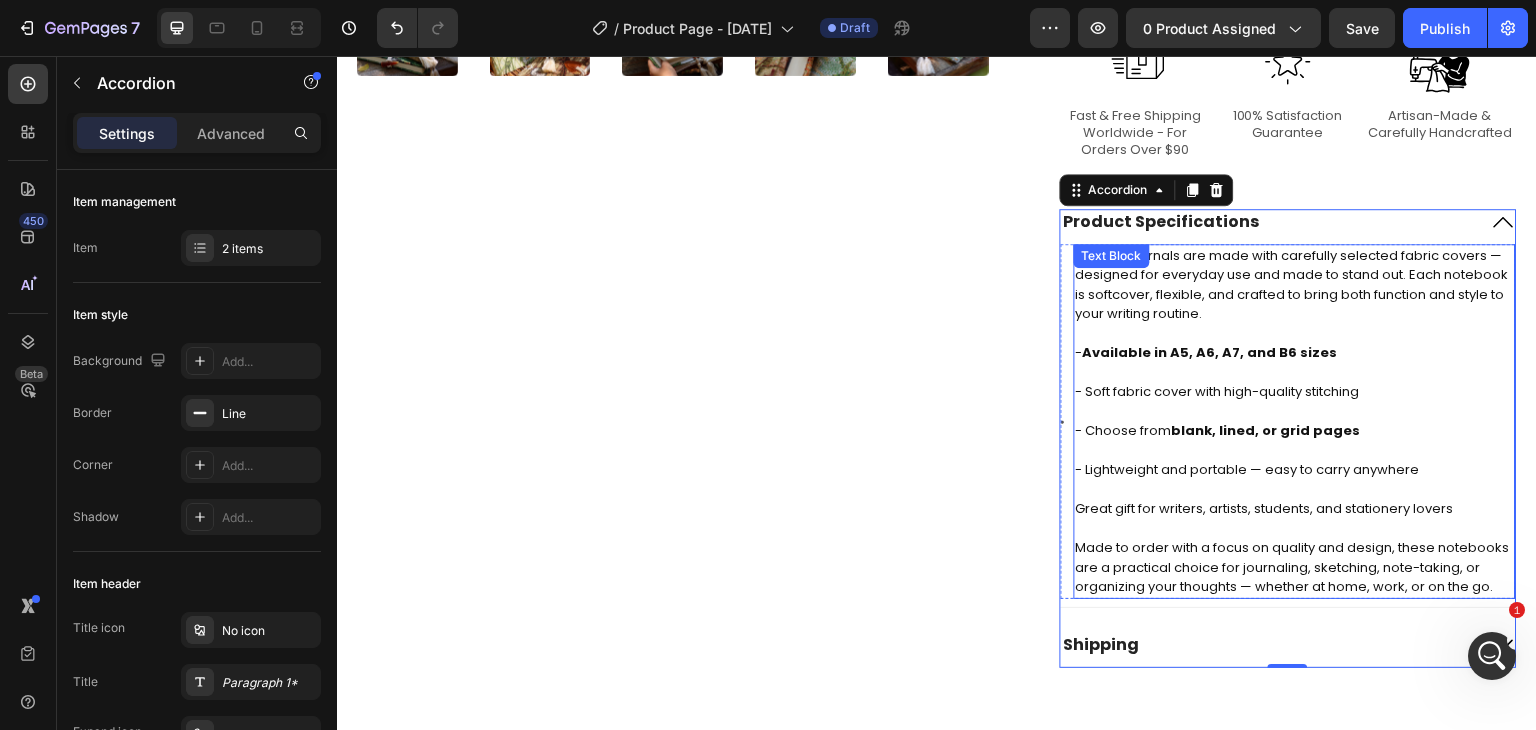 click on "Aurelia Journals are made with carefully selected fabric covers — designed for everyday use and made to stand out. Each notebook is softcover, flexible, and crafted to bring both function and style to your writing routine." at bounding box center [1295, 285] 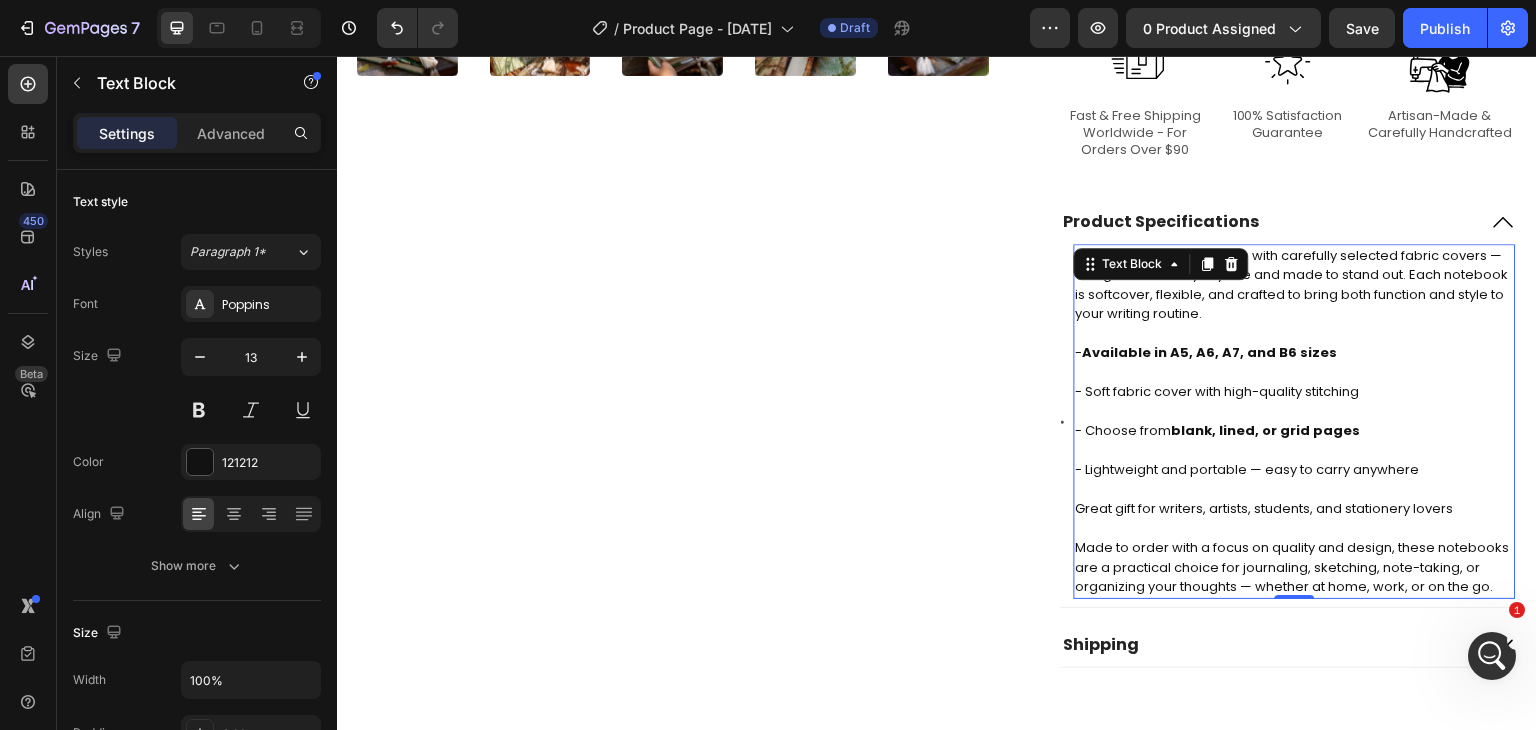 scroll, scrollTop: 1022, scrollLeft: 0, axis: vertical 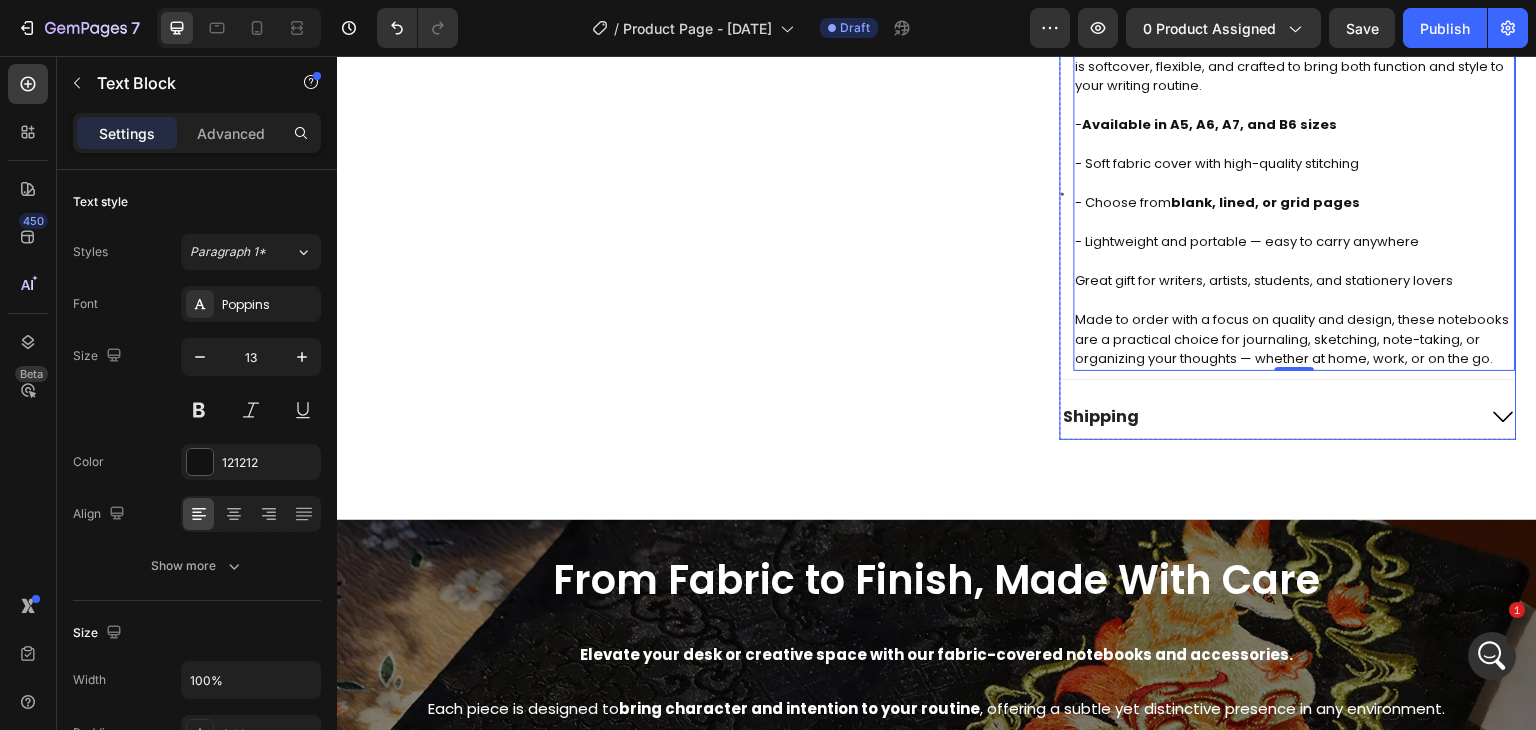 click on "Shipping" at bounding box center (1269, 417) 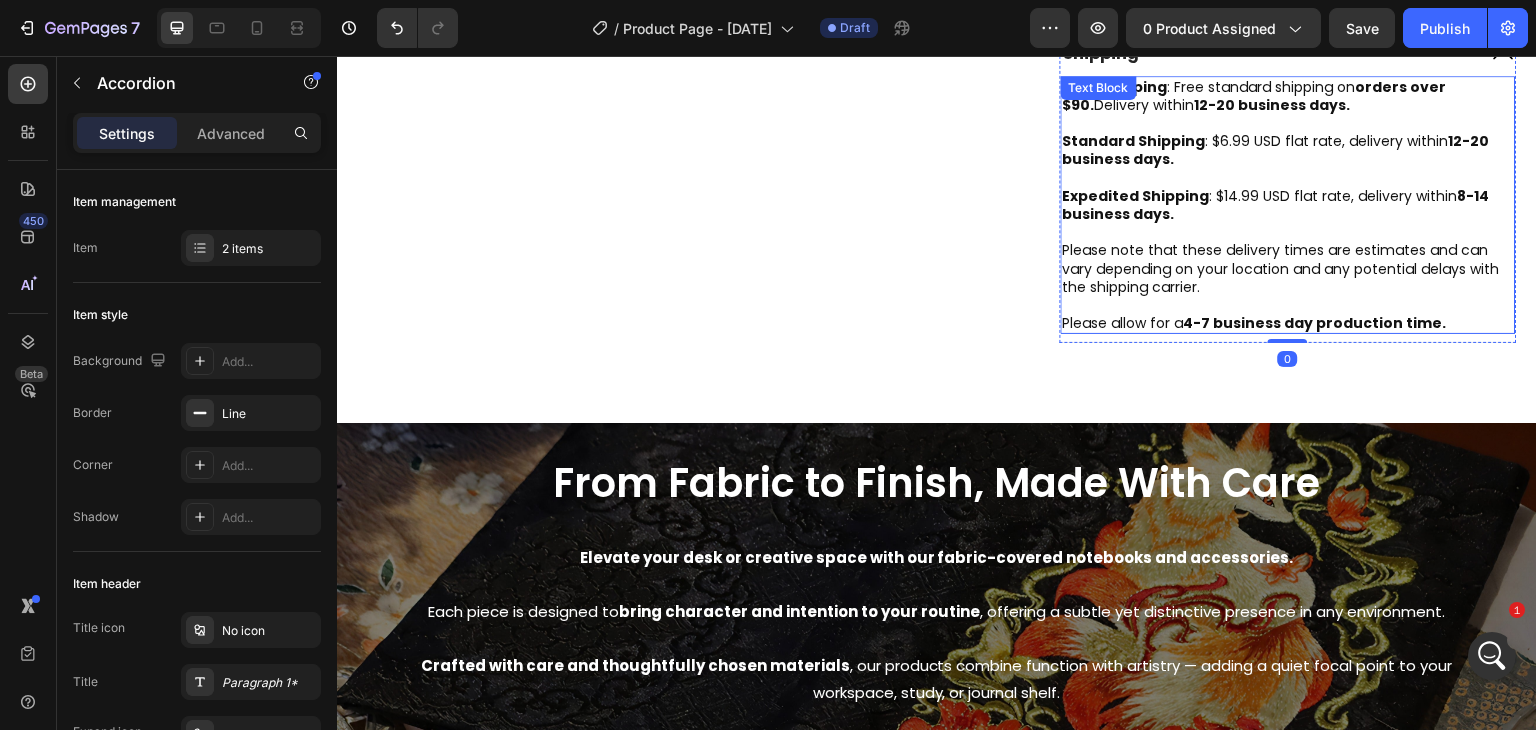 click on "Please note that these delivery times are estimates and can vary depending on your location and any potential delays with the shipping carrier." at bounding box center [1289, 268] 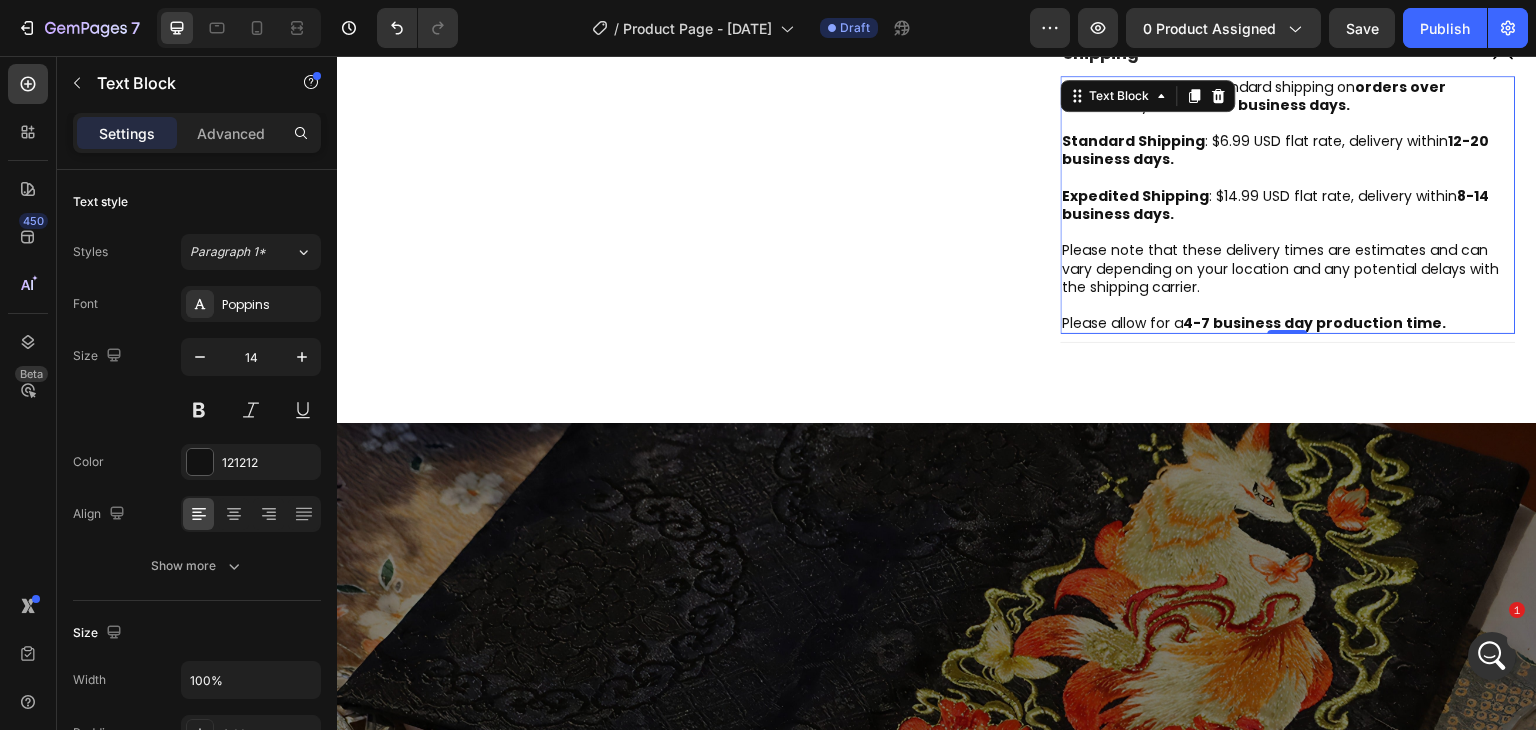 scroll, scrollTop: 561, scrollLeft: 0, axis: vertical 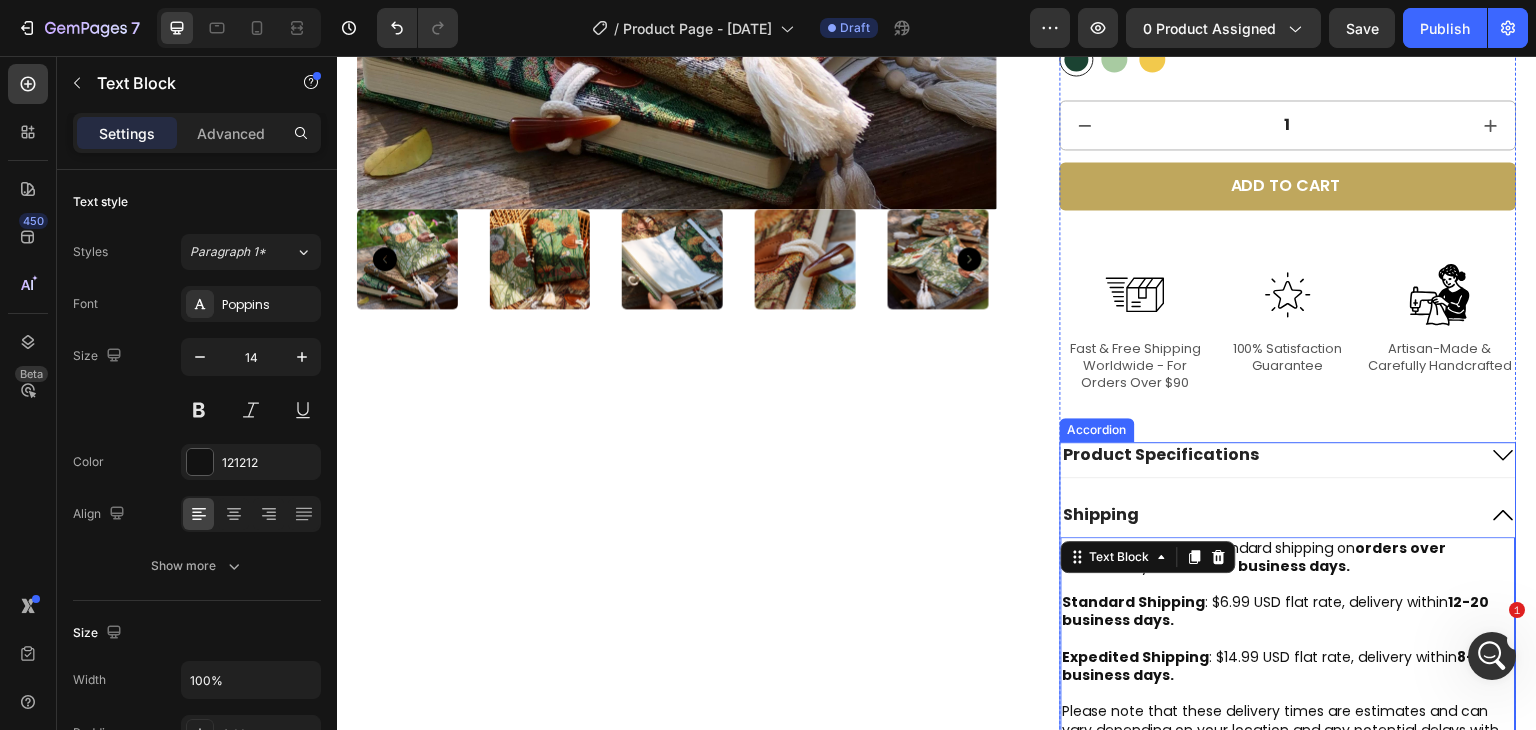 click on "Product Specifications" at bounding box center [1162, 455] 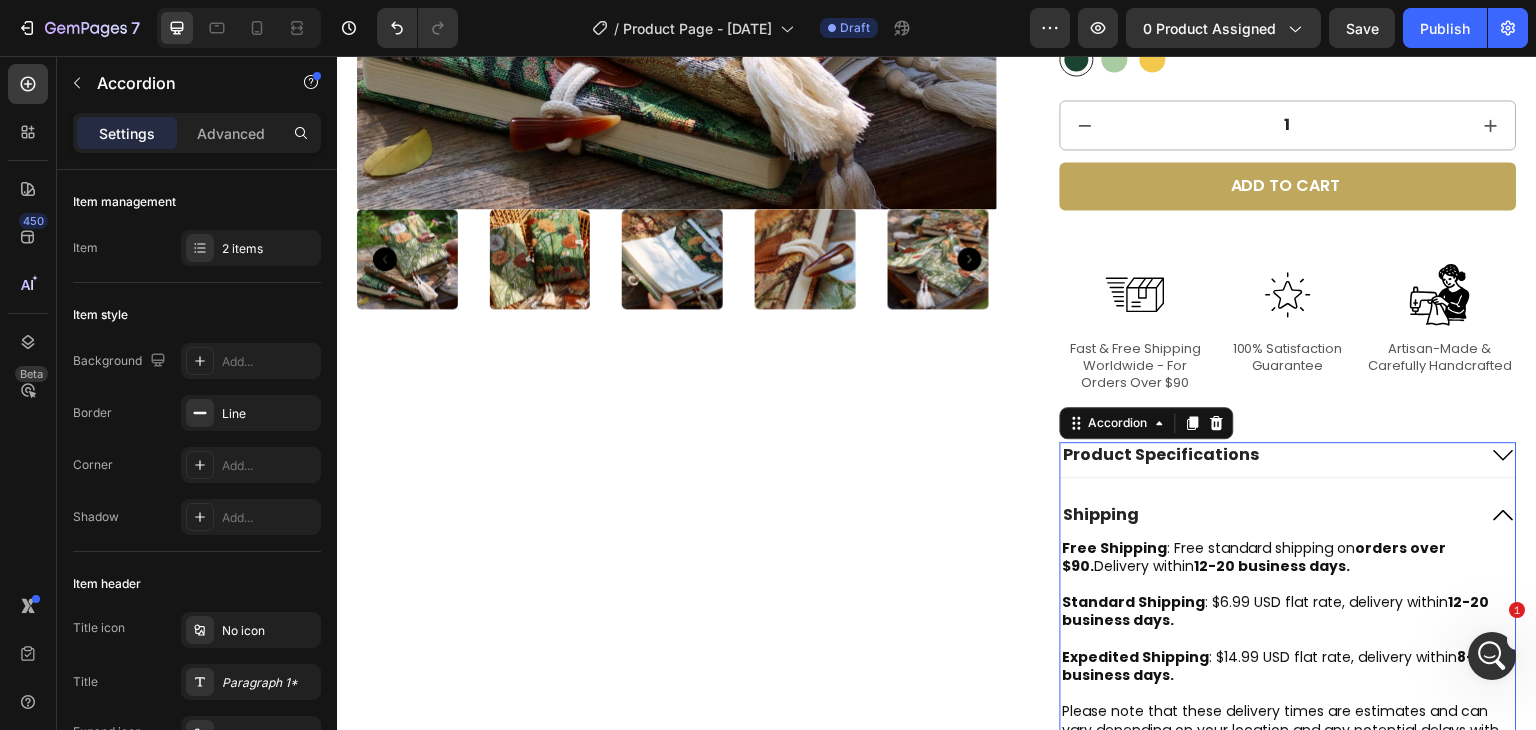 click on "Product Specifications" at bounding box center [1269, 455] 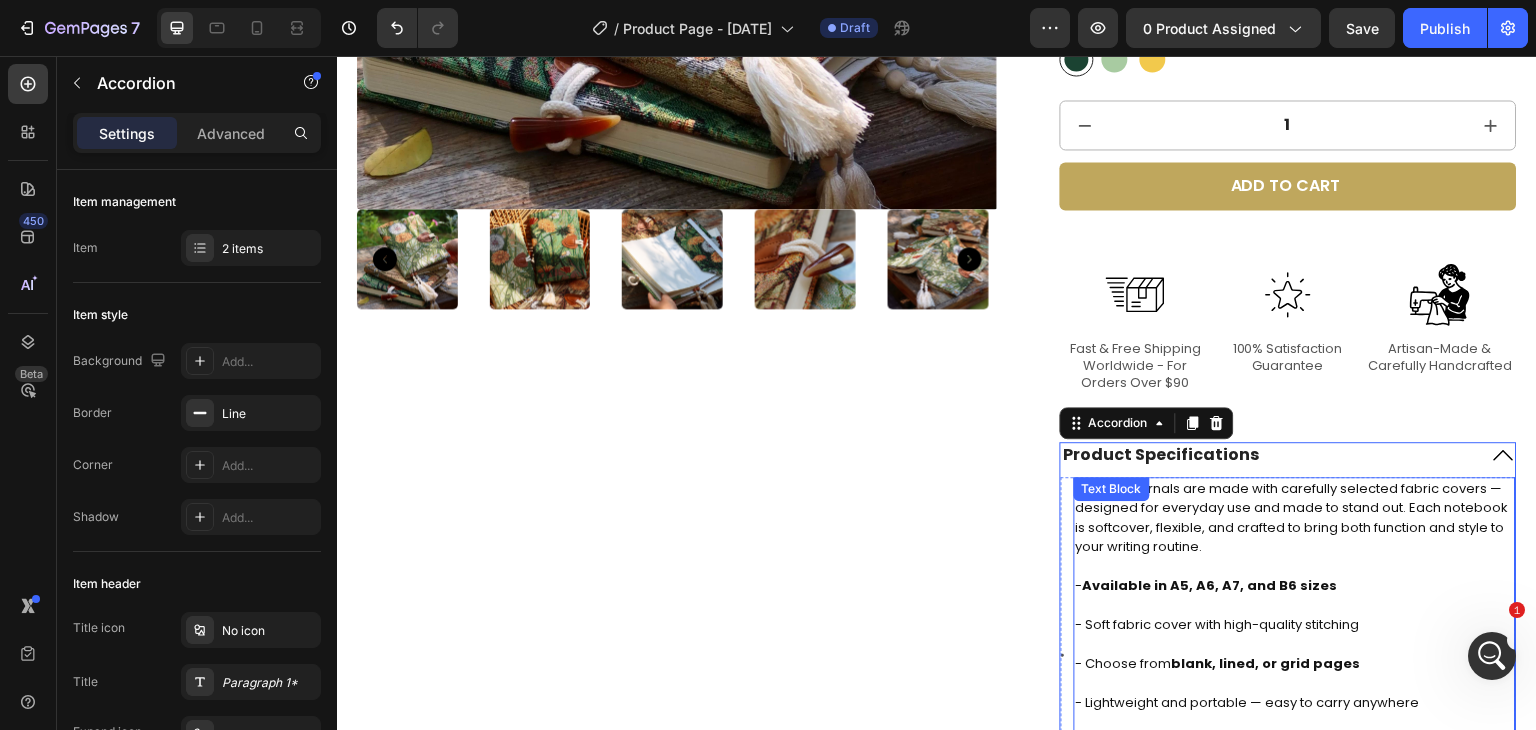 click on "Aurelia Journals are made with carefully selected fabric covers — designed for everyday use and made to stand out. Each notebook is softcover, flexible, and crafted to bring both function and style to your writing routine." at bounding box center [1295, 518] 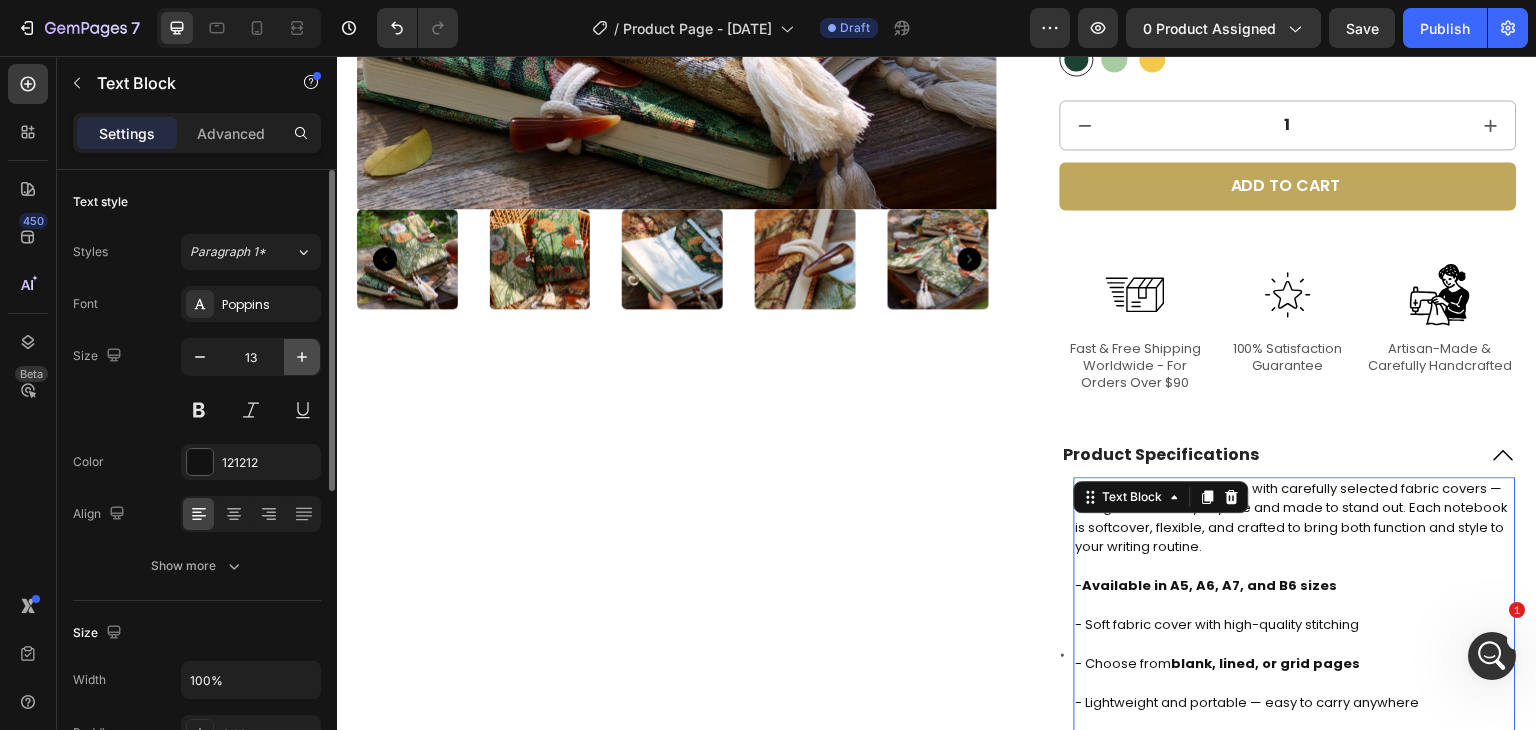 click 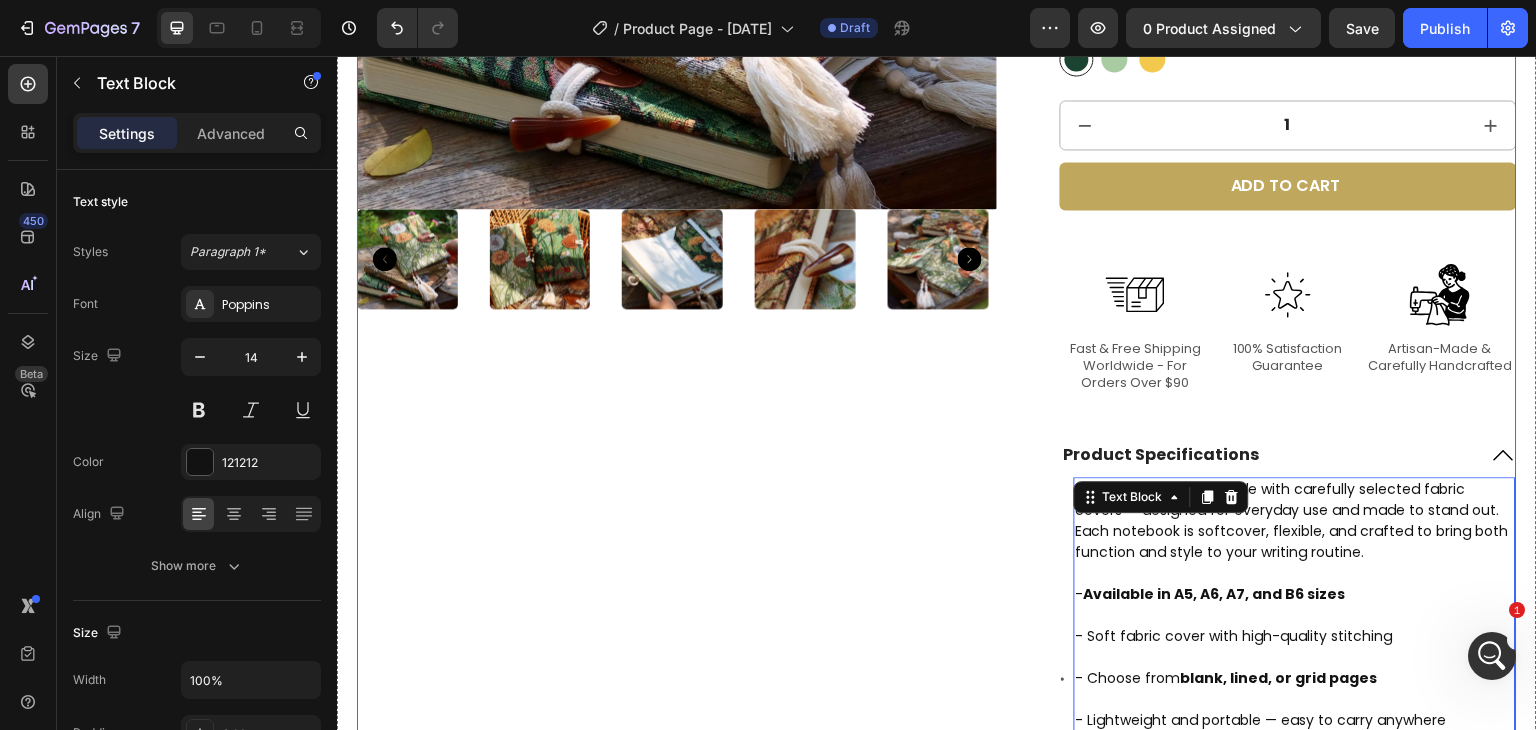 scroll, scrollTop: 794, scrollLeft: 0, axis: vertical 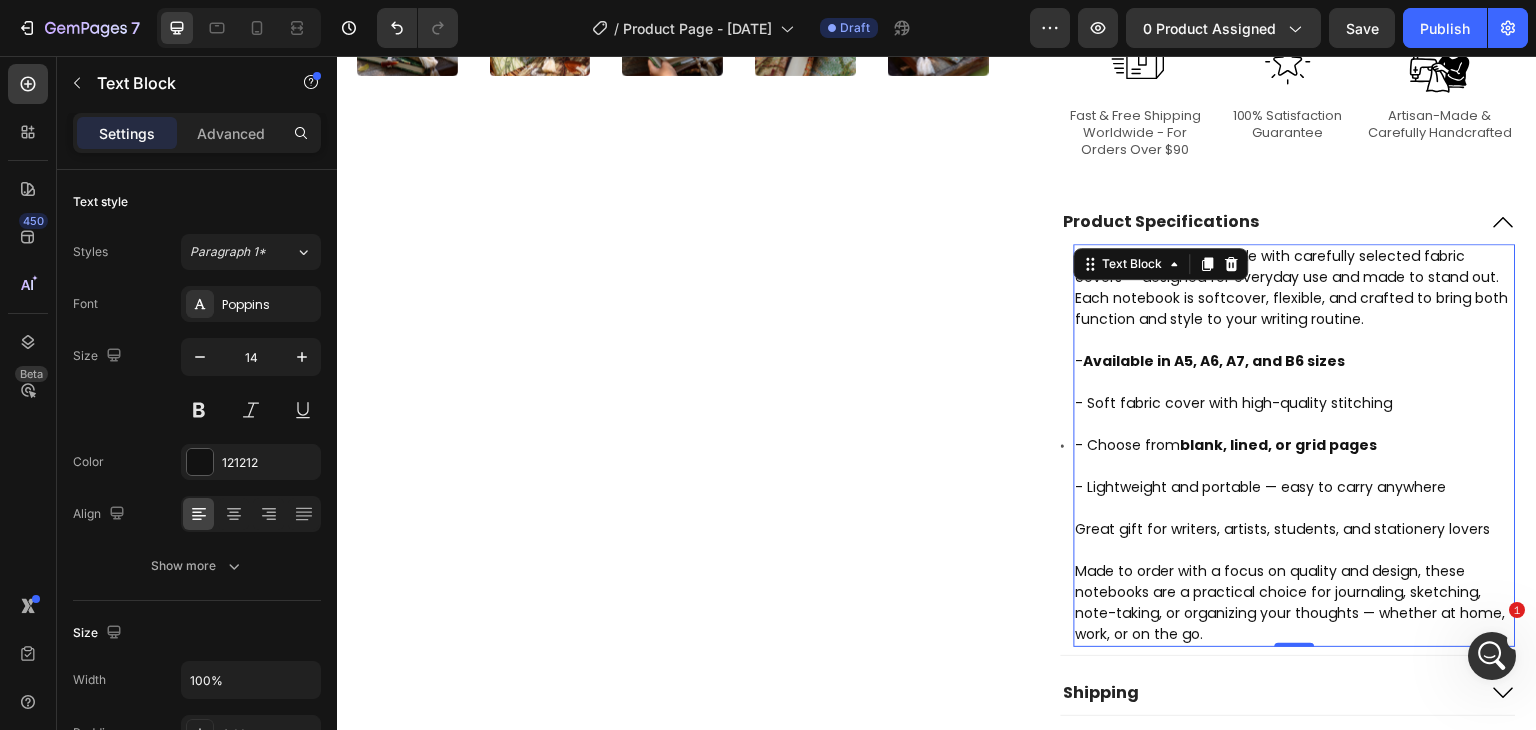 click on "- Choose from  blank, lined, or grid pages" at bounding box center (1295, 445) 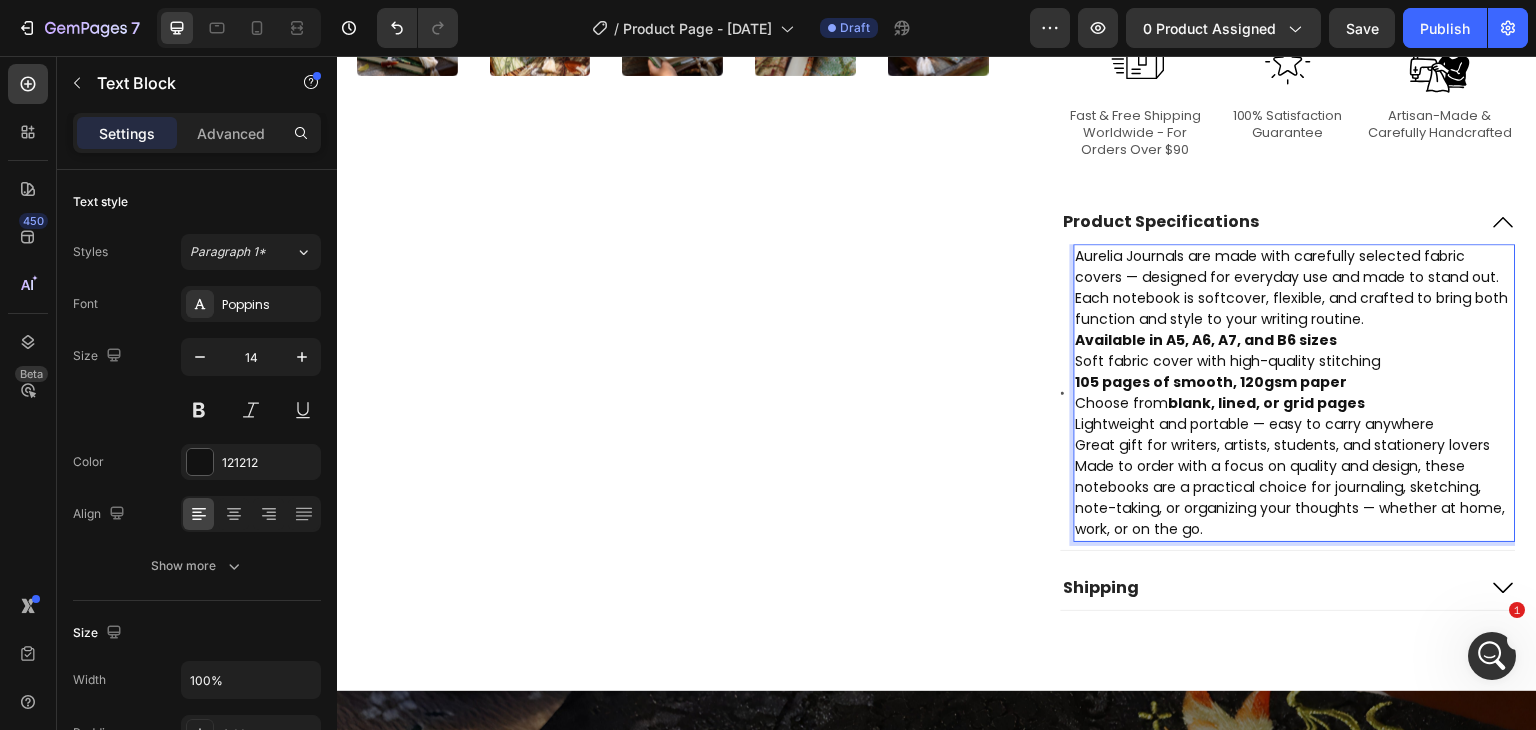 click on "Aurelia Journals are made with carefully selected fabric covers — designed for everyday use and made to stand out. Each notebook is softcover, flexible, and crafted to bring both function and style to your writing routine." at bounding box center (1295, 288) 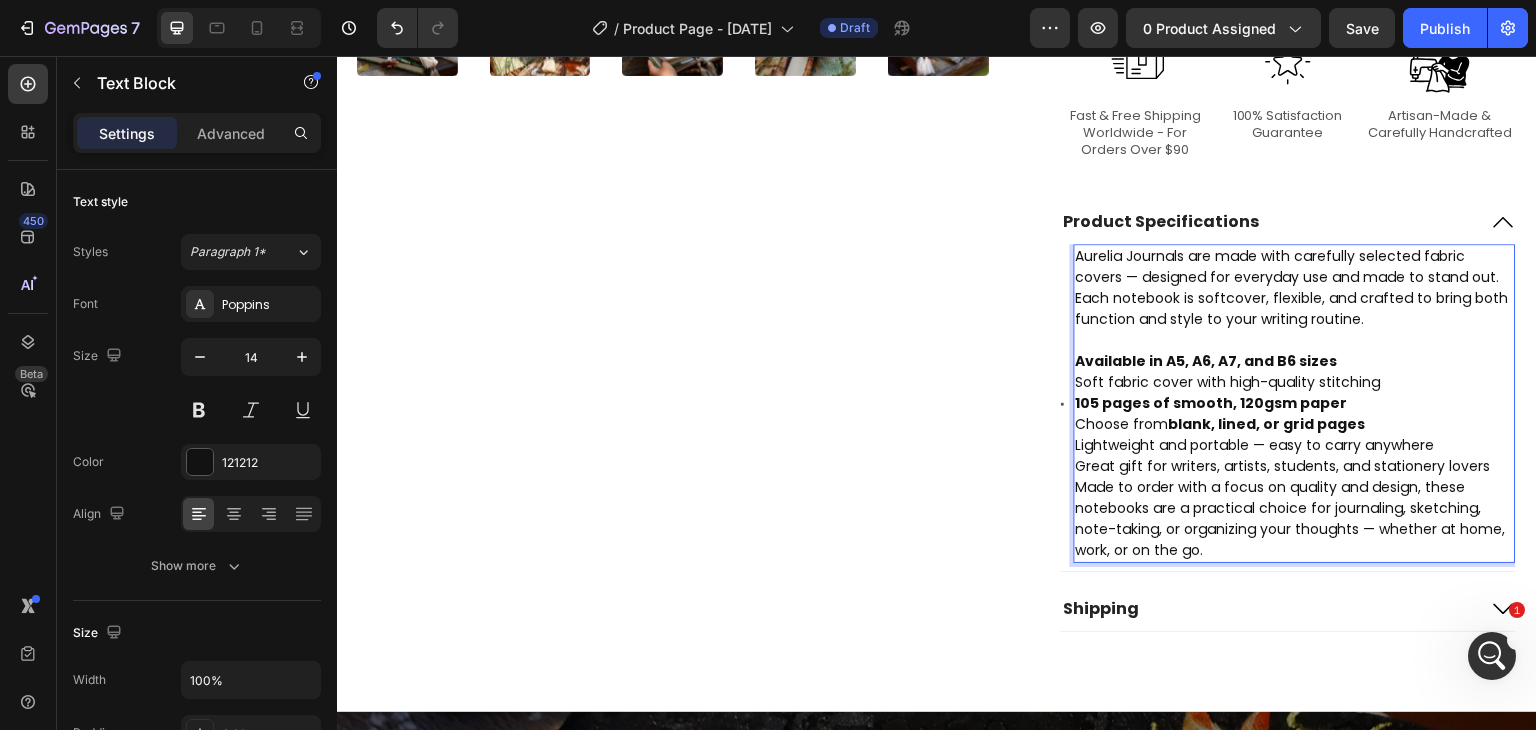 click on "Available in A5, A6, A7, and B6 sizes" at bounding box center (1295, 361) 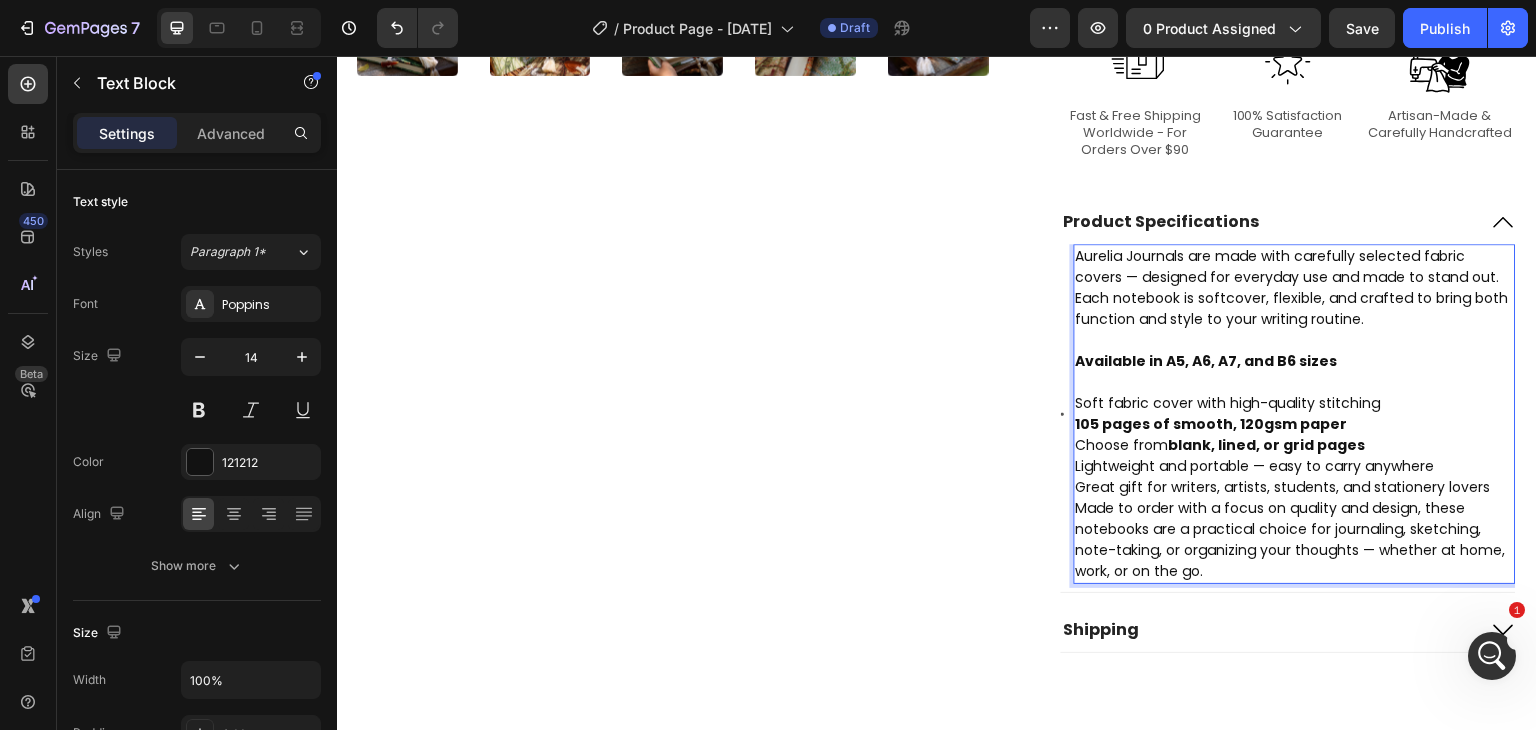 click on "Soft fabric cover with high-quality stitching" at bounding box center (1295, 403) 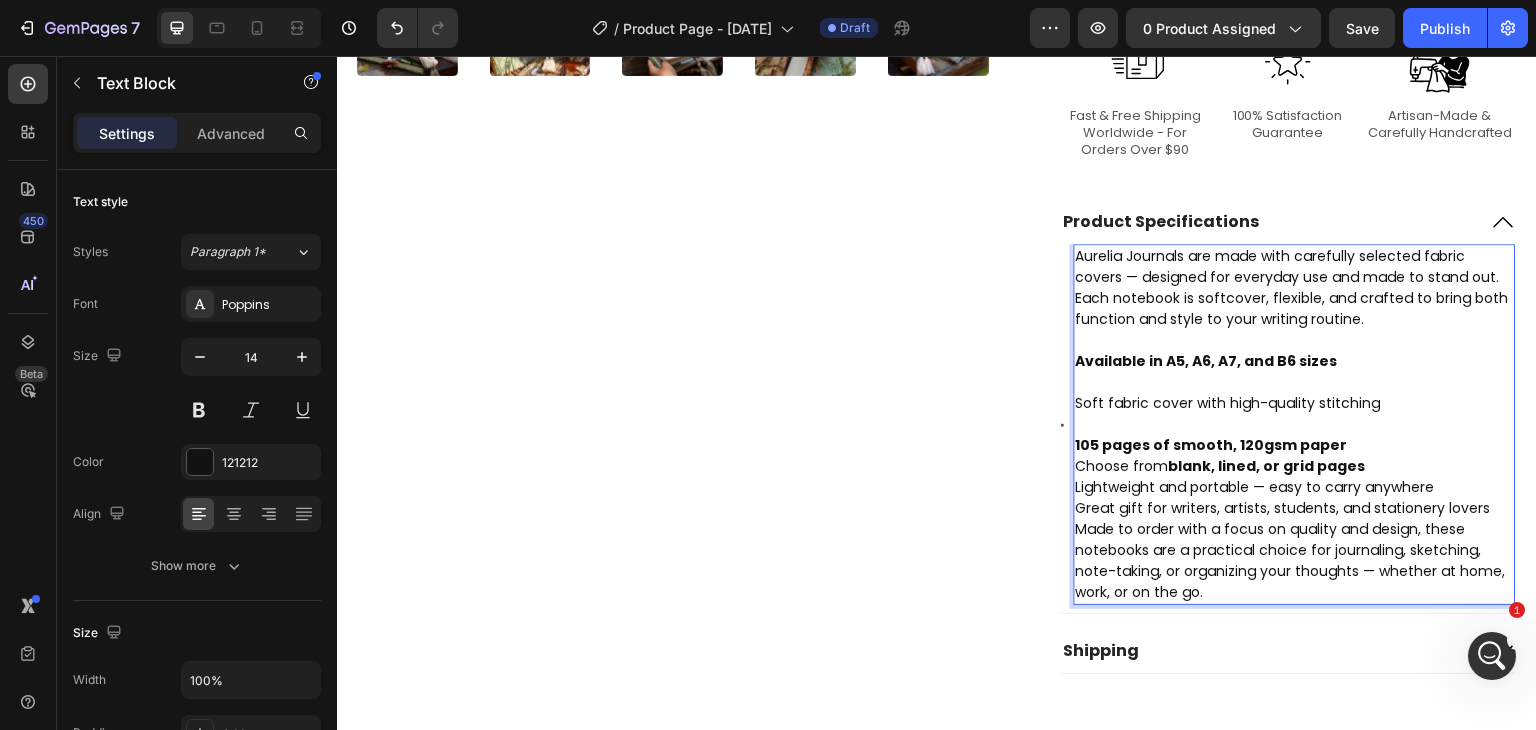 click on "105 pages of smooth, 120gsm paper" at bounding box center (1295, 445) 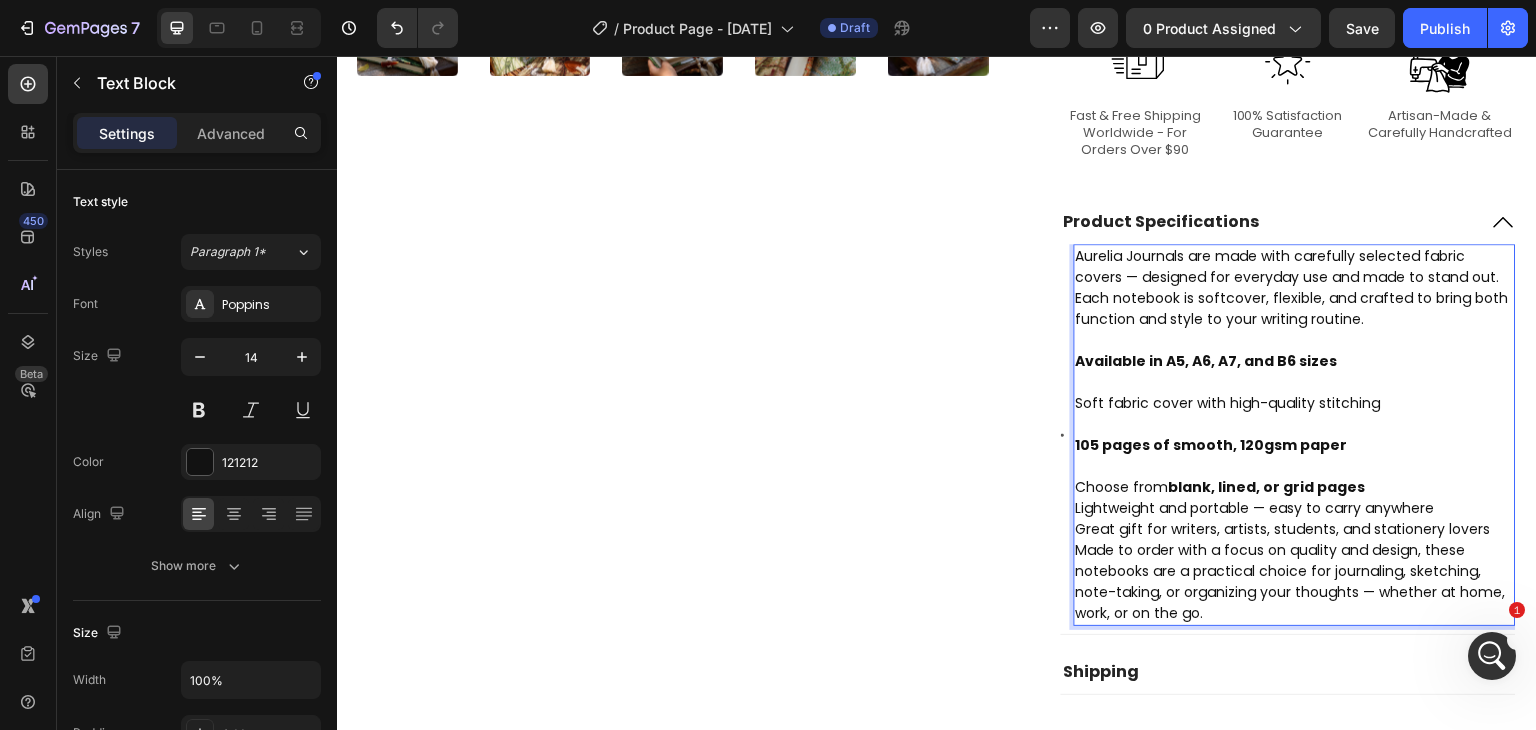 click on "Choose from  blank, lined, or grid pages" at bounding box center (1295, 487) 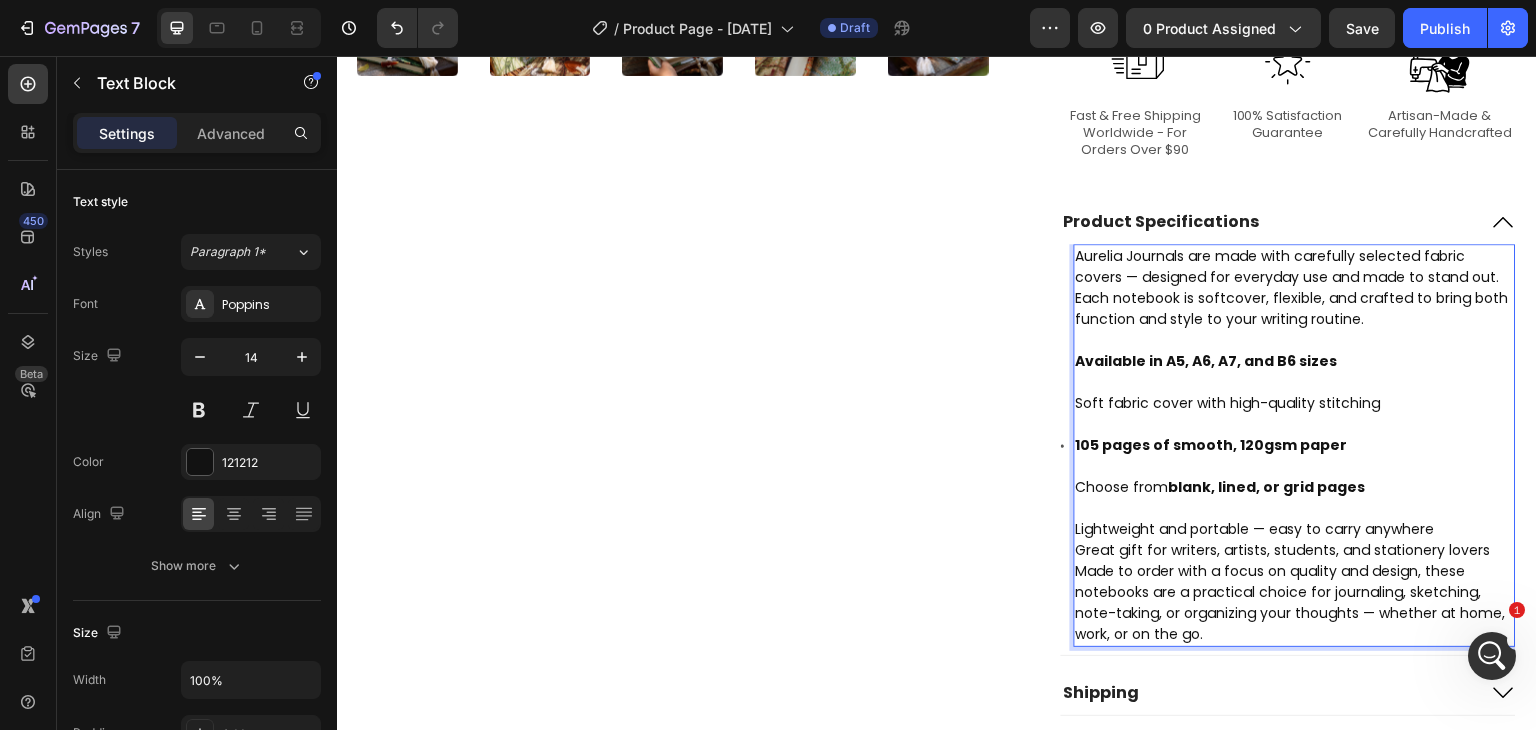 click on "Made to order with a focus on quality and design, these notebooks are a practical choice for journaling, sketching, note-taking, or organizing your thoughts — whether at home, work, or on the go." at bounding box center (1295, 603) 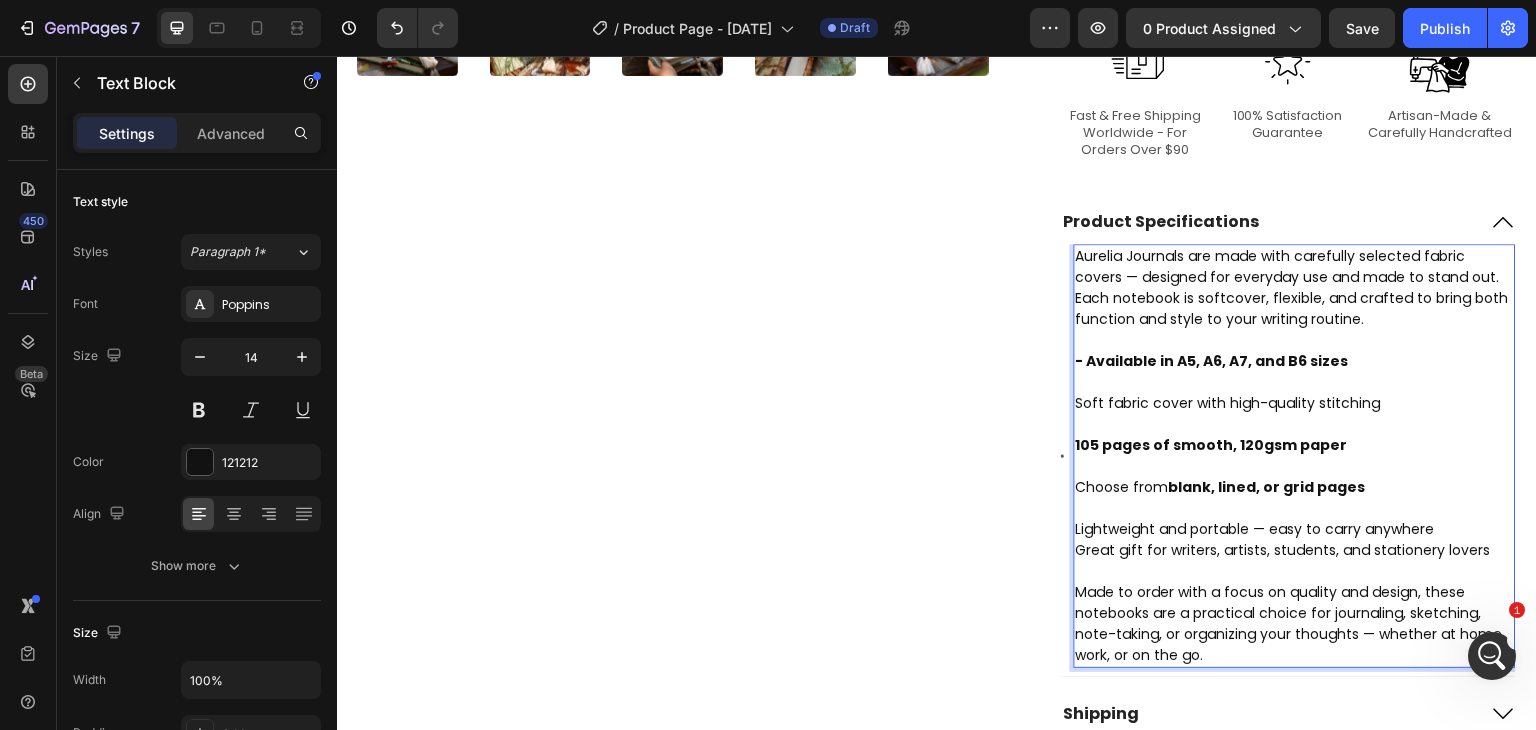 click on "Aurelia Journals are made with carefully selected fabric covers — designed for everyday use and made to stand out. Each notebook is softcover, flexible, and crafted to bring both function and style to your writing routine. - Available in A5, A6, A7, and B6 sizes Soft fabric cover with high-quality stitching 105 pages of smooth, 120gsm paper Choose from  blank, lined, or grid pages Lightweight and portable — easy to carry anywhere Great gift for writers, artists, students, and stationery lovers Made to order with a focus on quality and design, these notebooks are a practical choice for journaling, sketching, note-taking, or organizing your thoughts — whether at home, work, or on the go." at bounding box center (1295, 456) 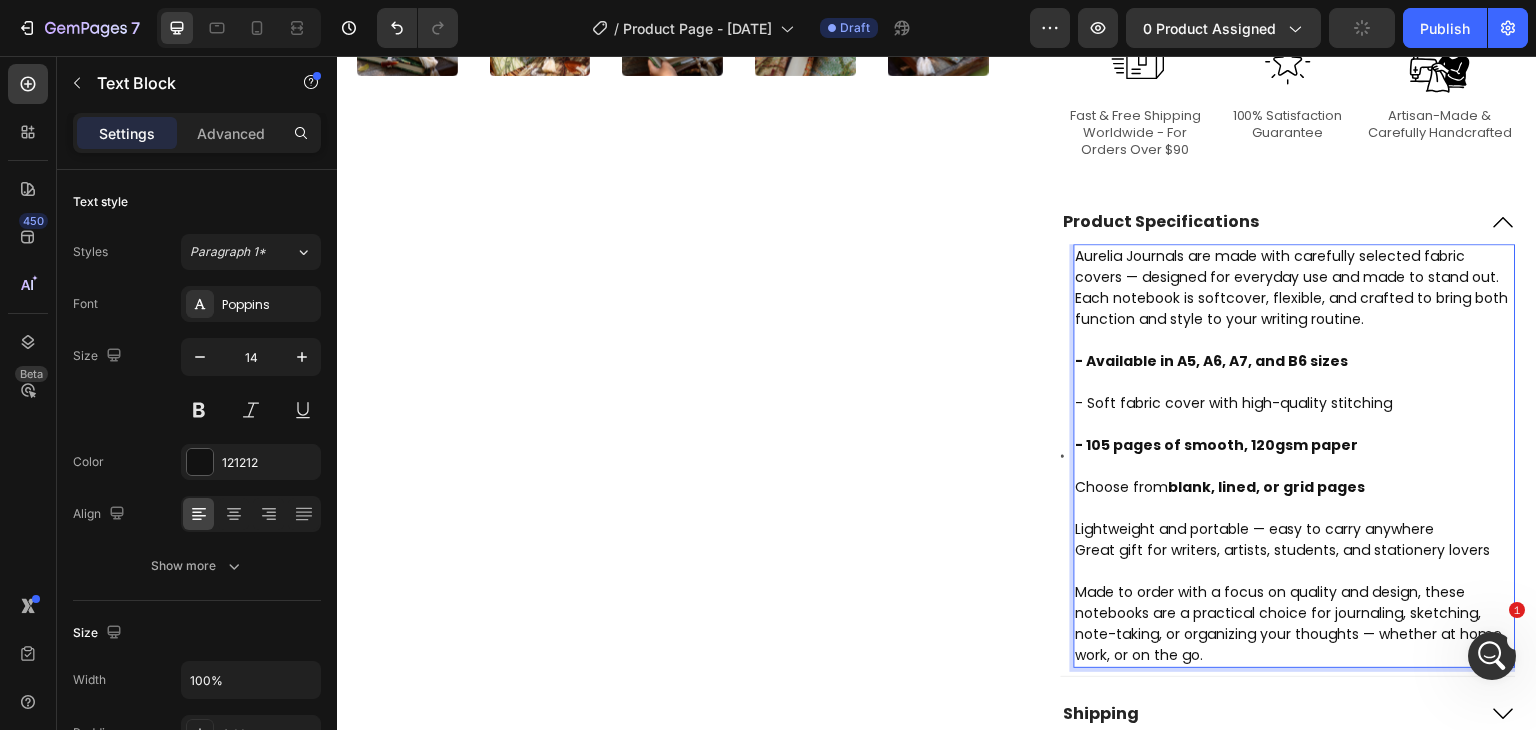 click on "Choose from  blank, lined, or grid pages" at bounding box center (1295, 487) 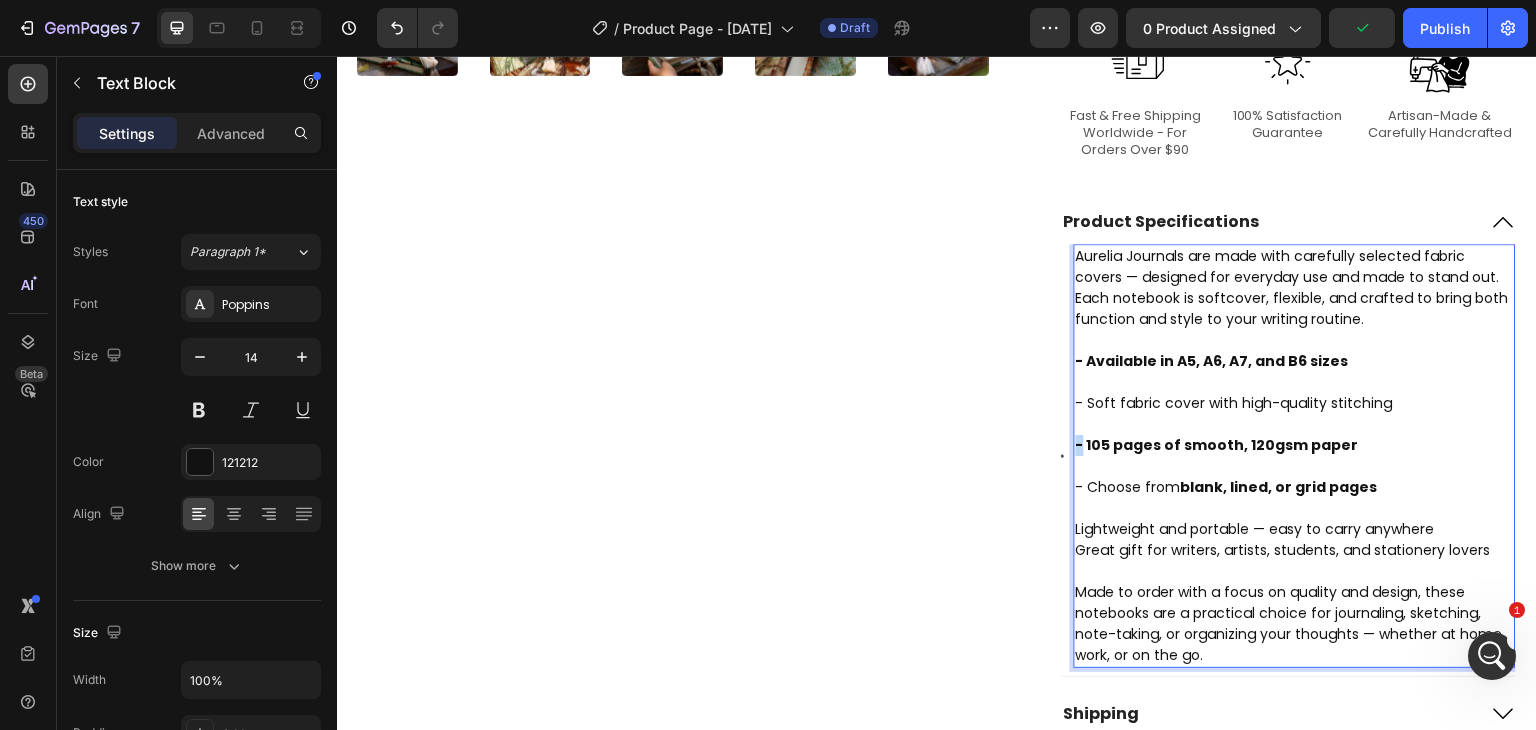 click on "- 105 pages of smooth, 120gsm paper" at bounding box center (1217, 445) 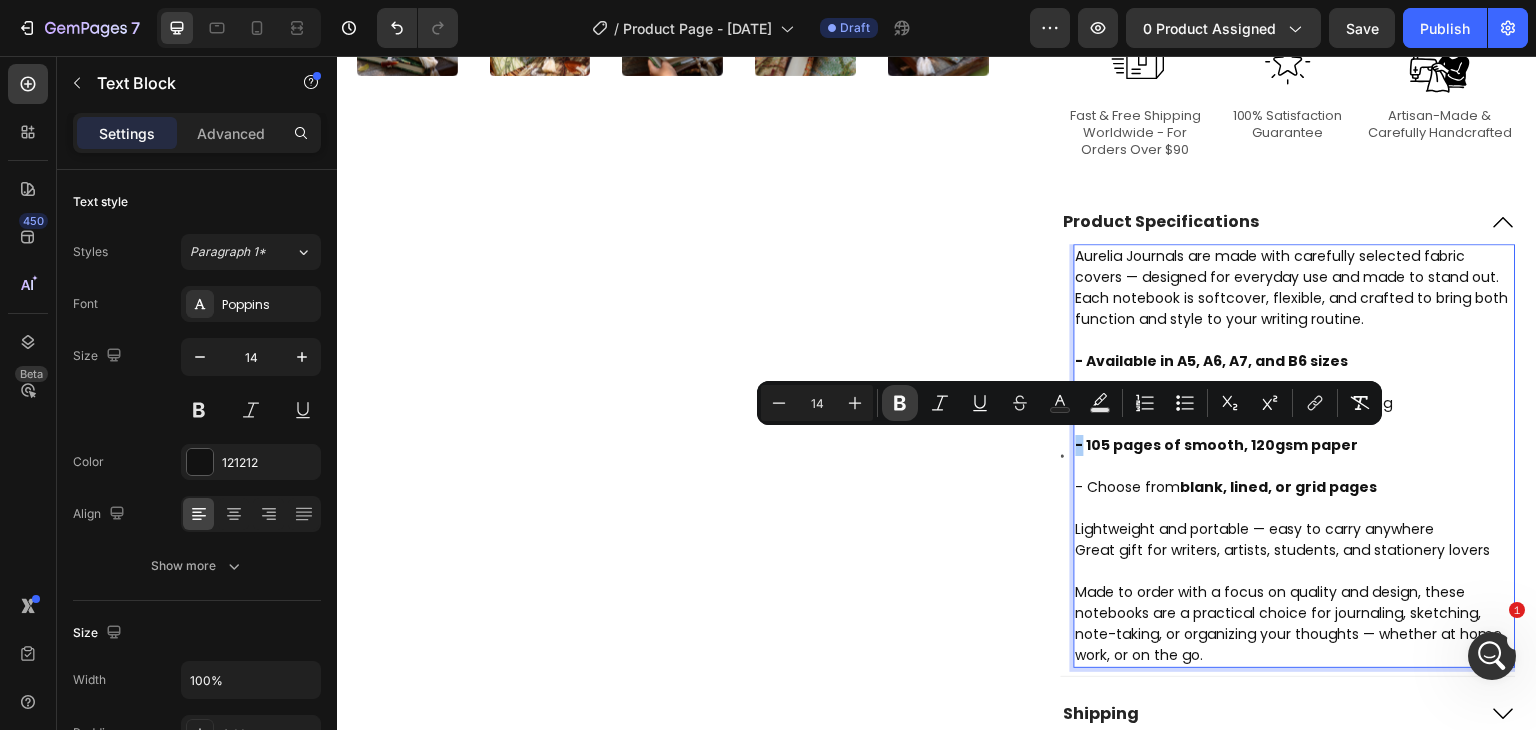 click on "Bold" at bounding box center (900, 403) 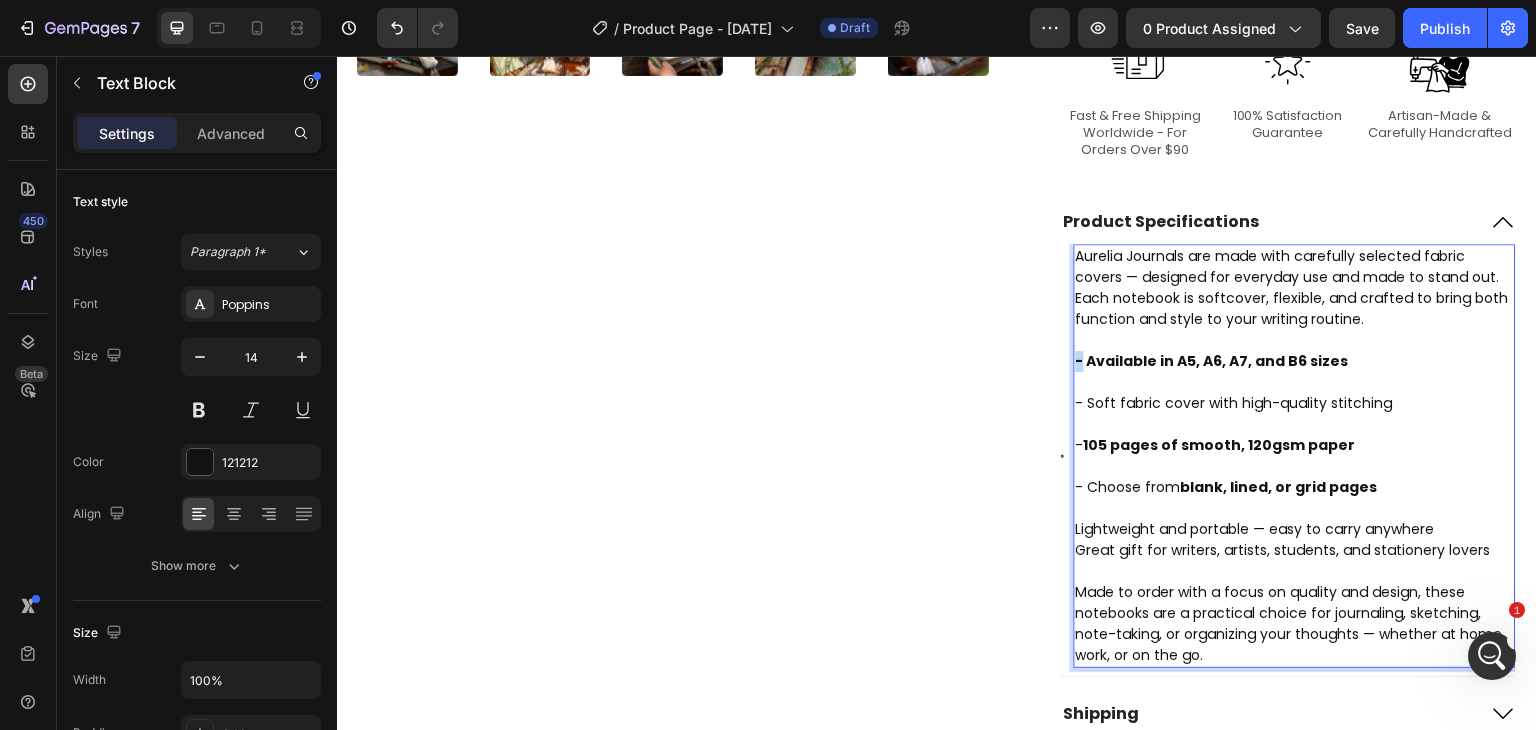 click on "- Available in A5, A6, A7, and B6 sizes" at bounding box center [1212, 361] 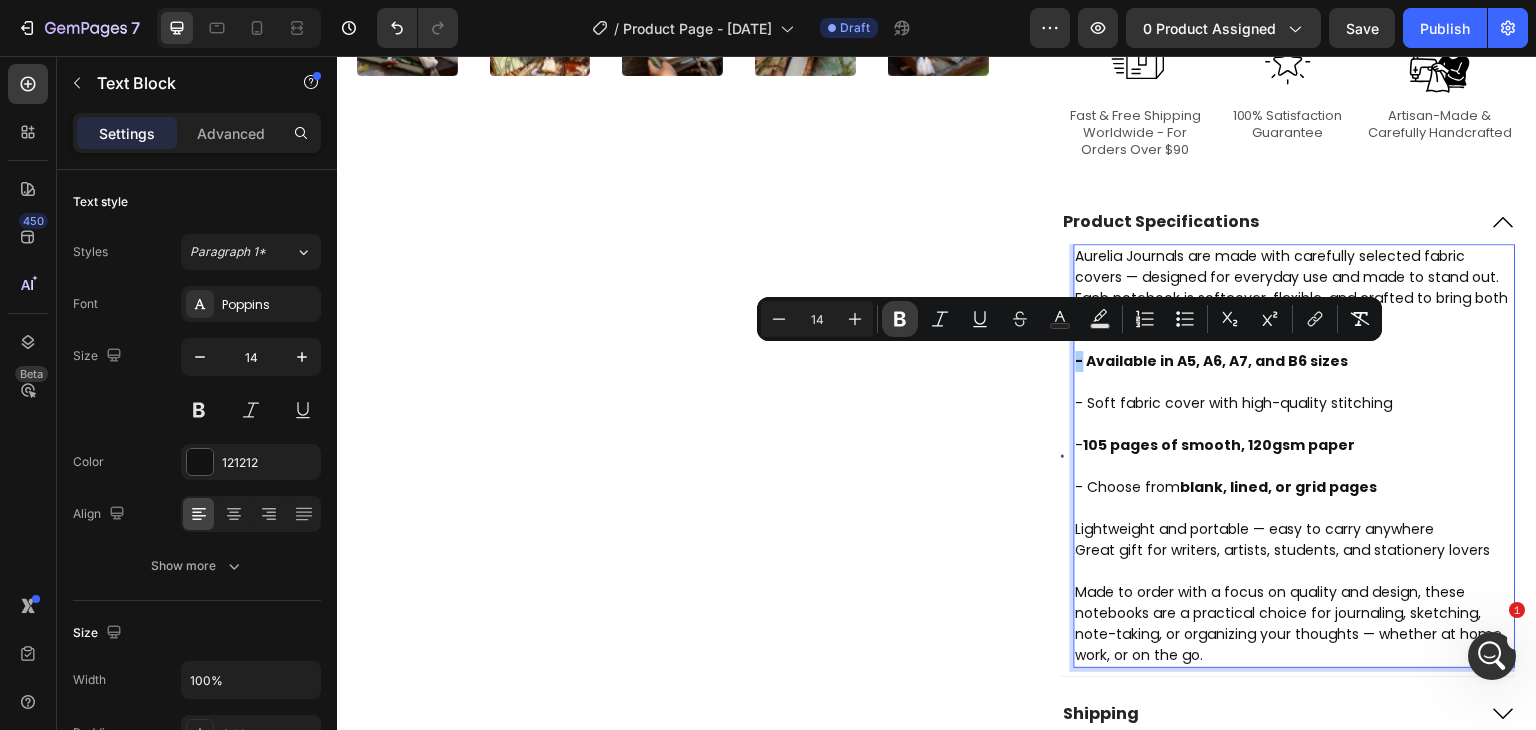click 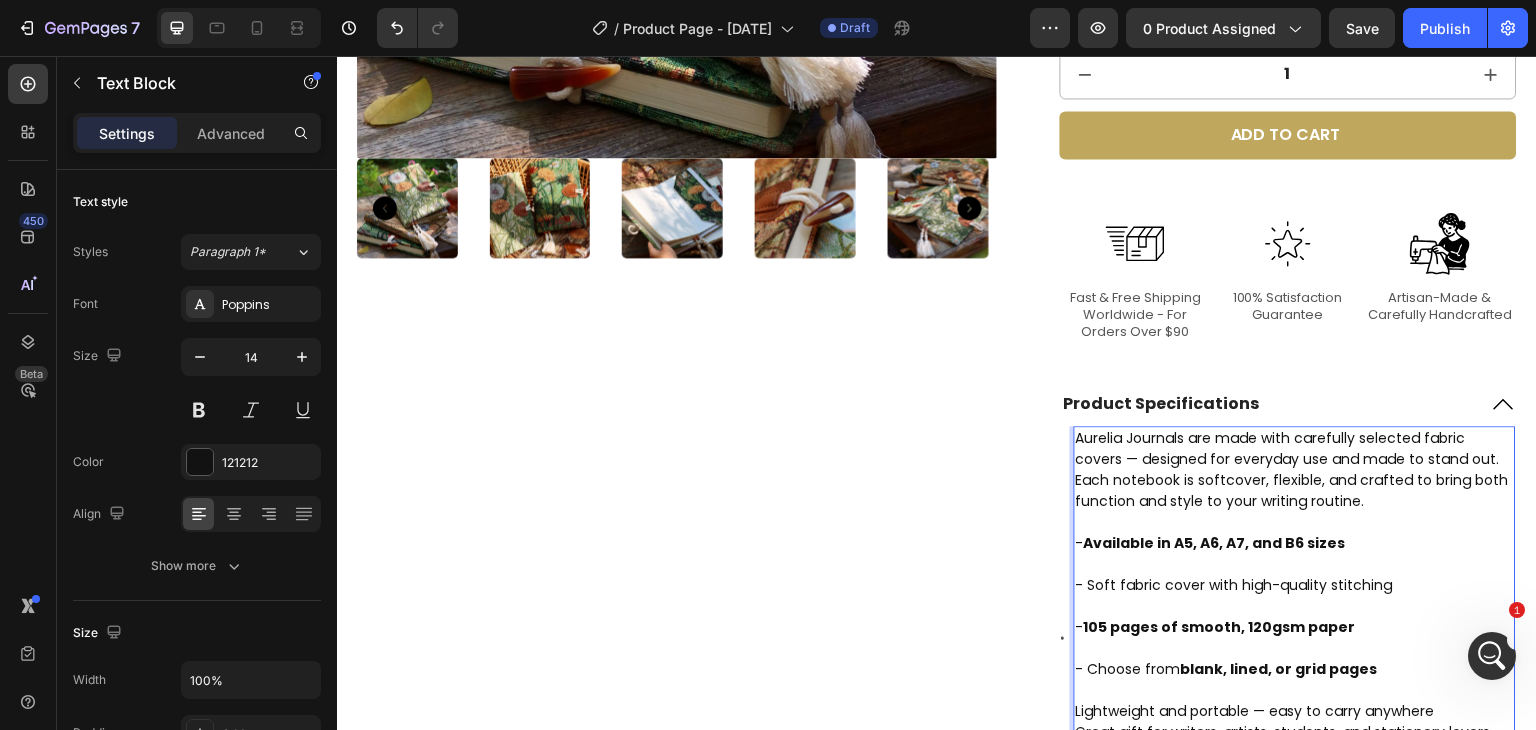 scroll, scrollTop: 598, scrollLeft: 0, axis: vertical 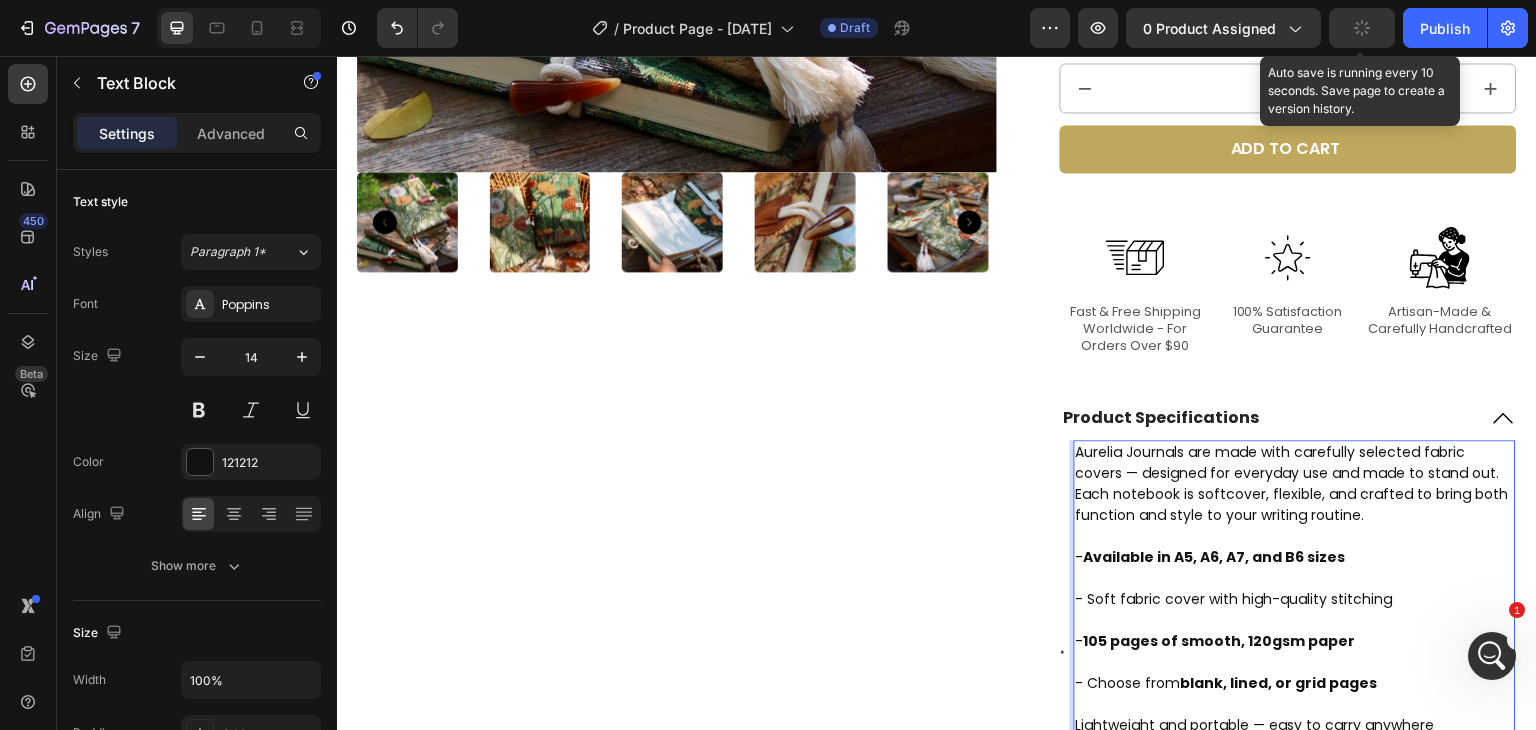 click 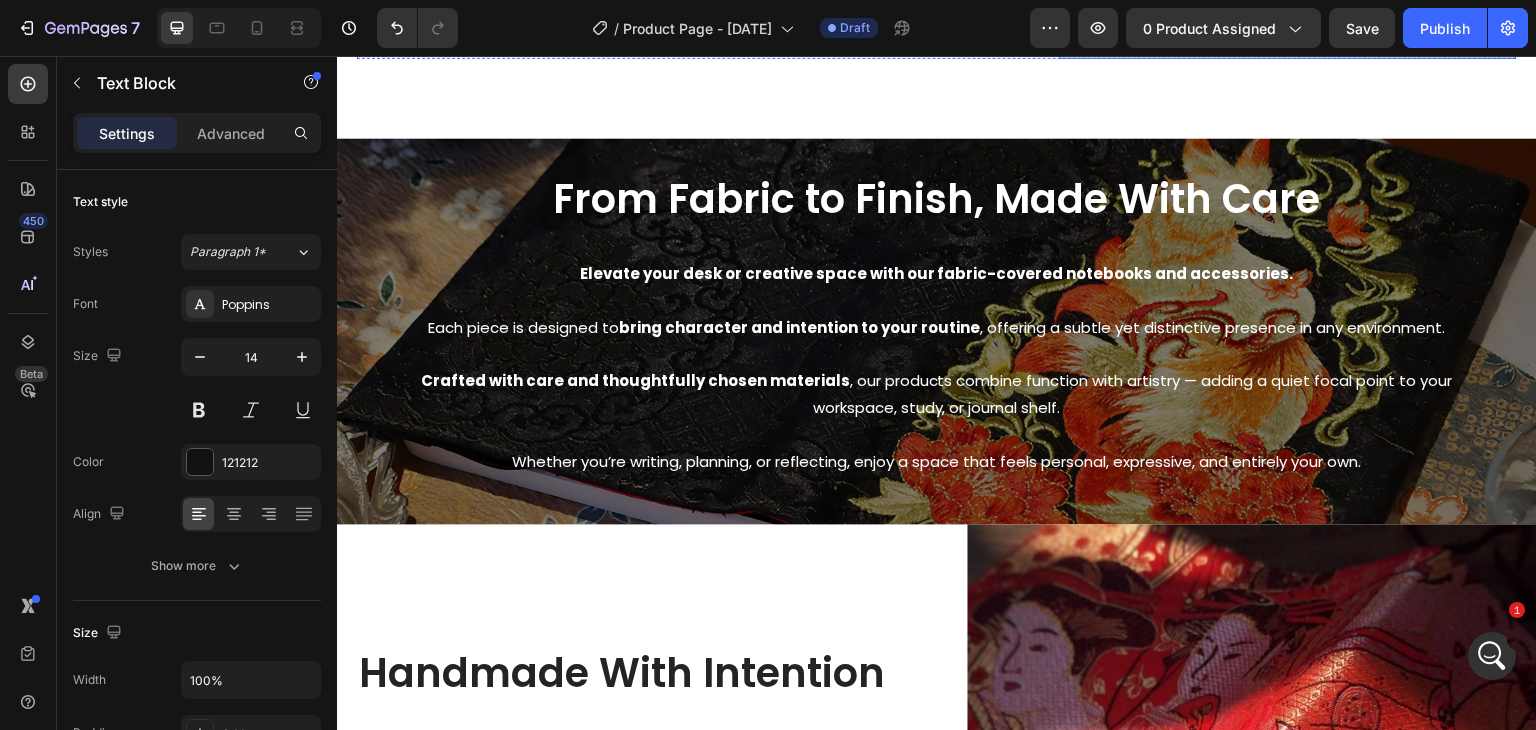 scroll, scrollTop: 1475, scrollLeft: 0, axis: vertical 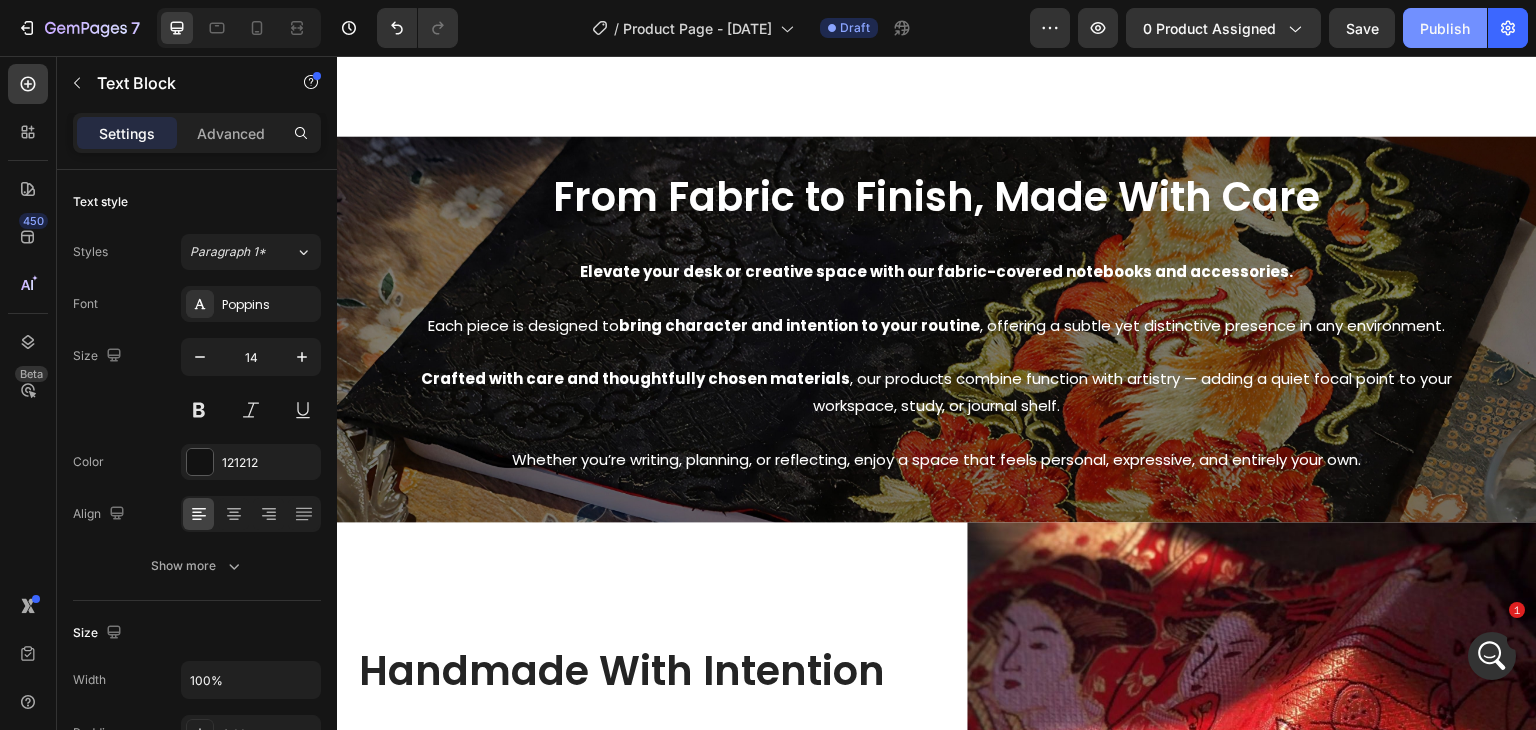 click on "Publish" at bounding box center [1445, 28] 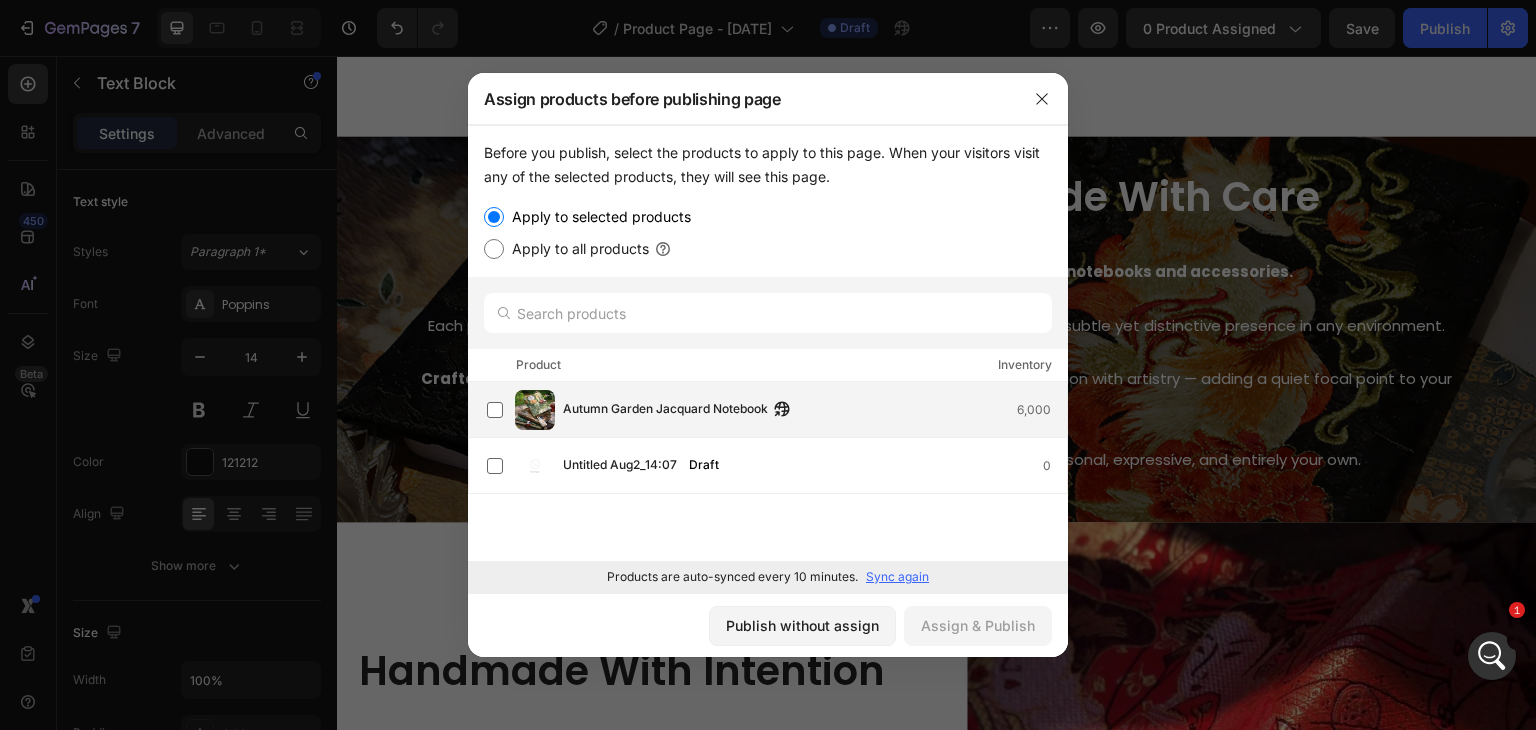 click on "Autumn Garden Jacquard Notebook" at bounding box center [665, 410] 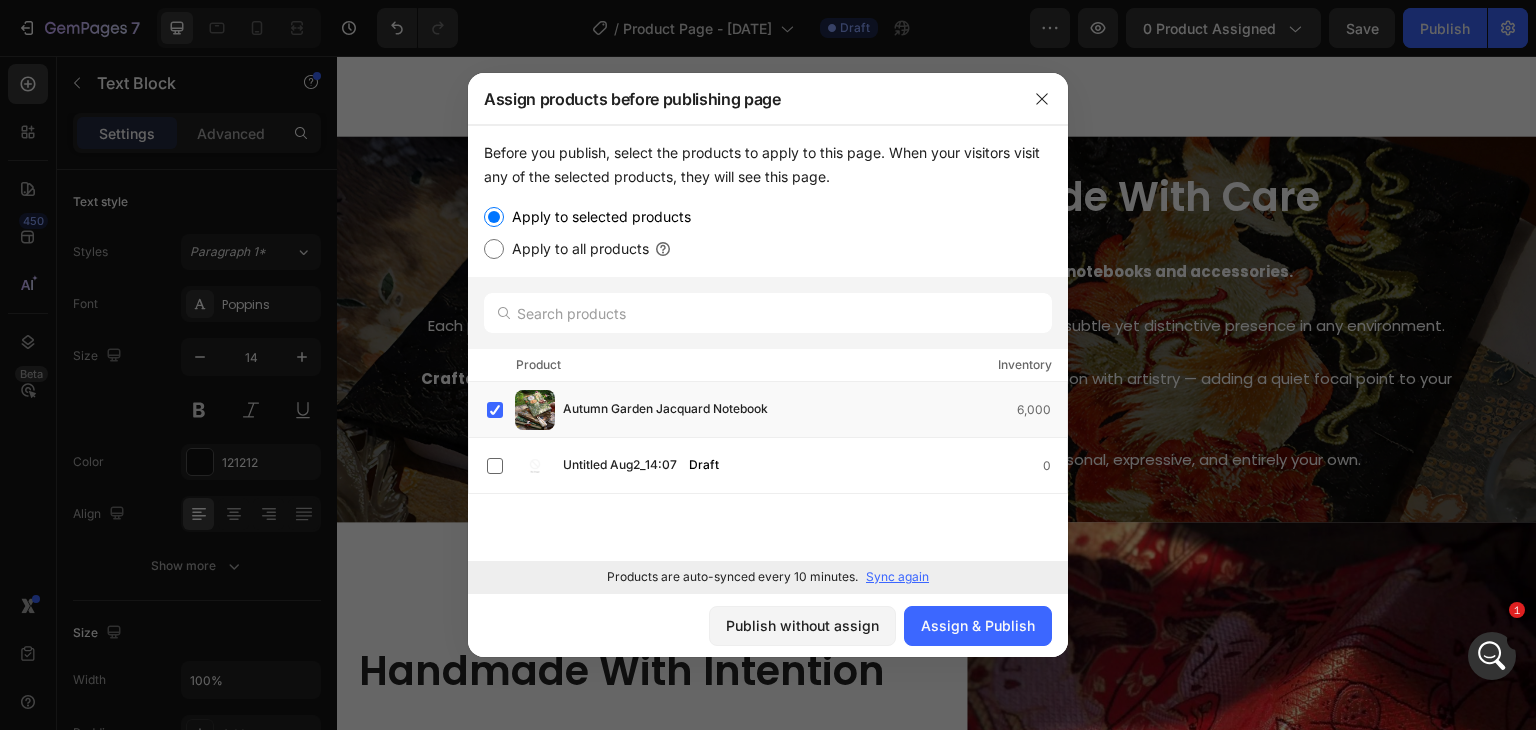 click on "Apply to all products" at bounding box center (576, 249) 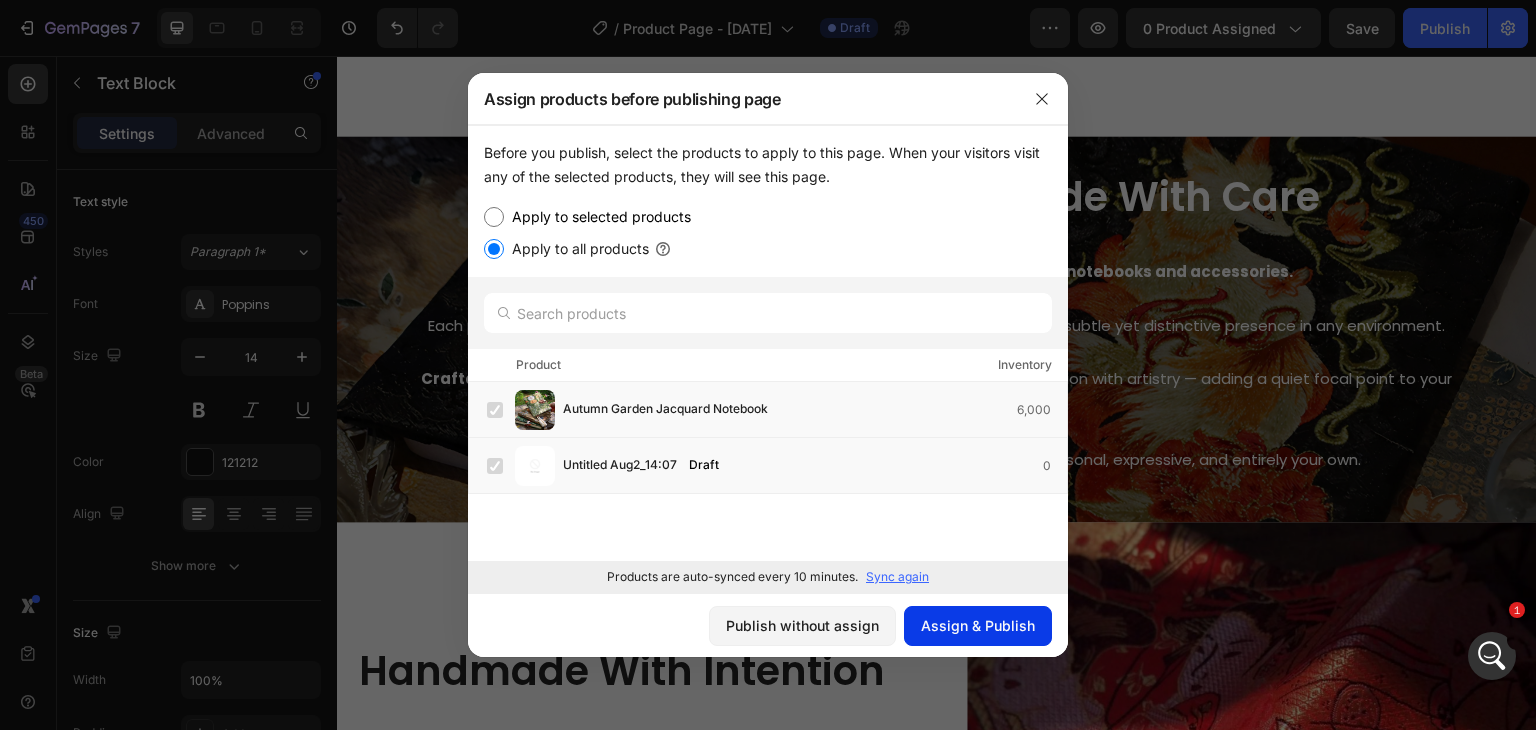click on "Assign & Publish" at bounding box center (978, 625) 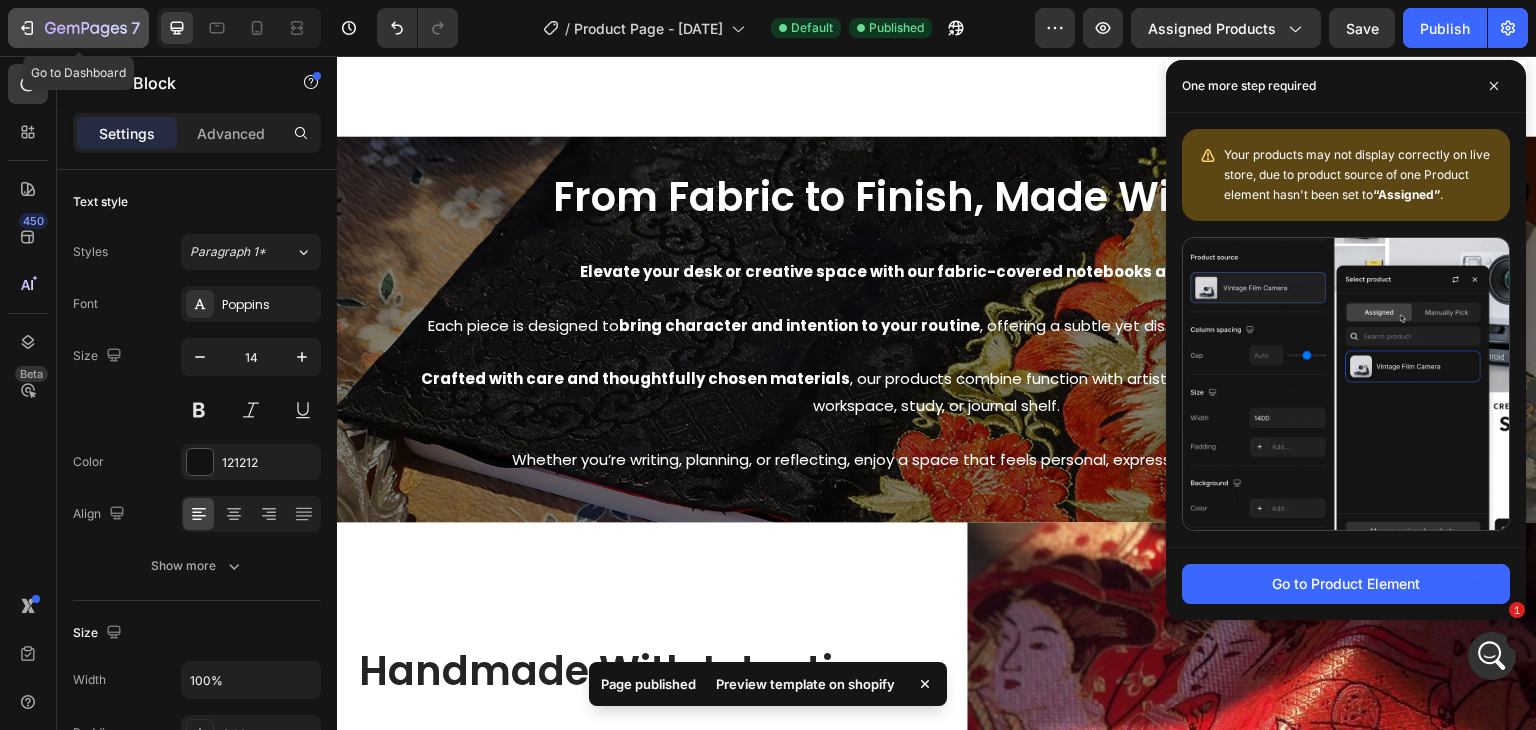 click 